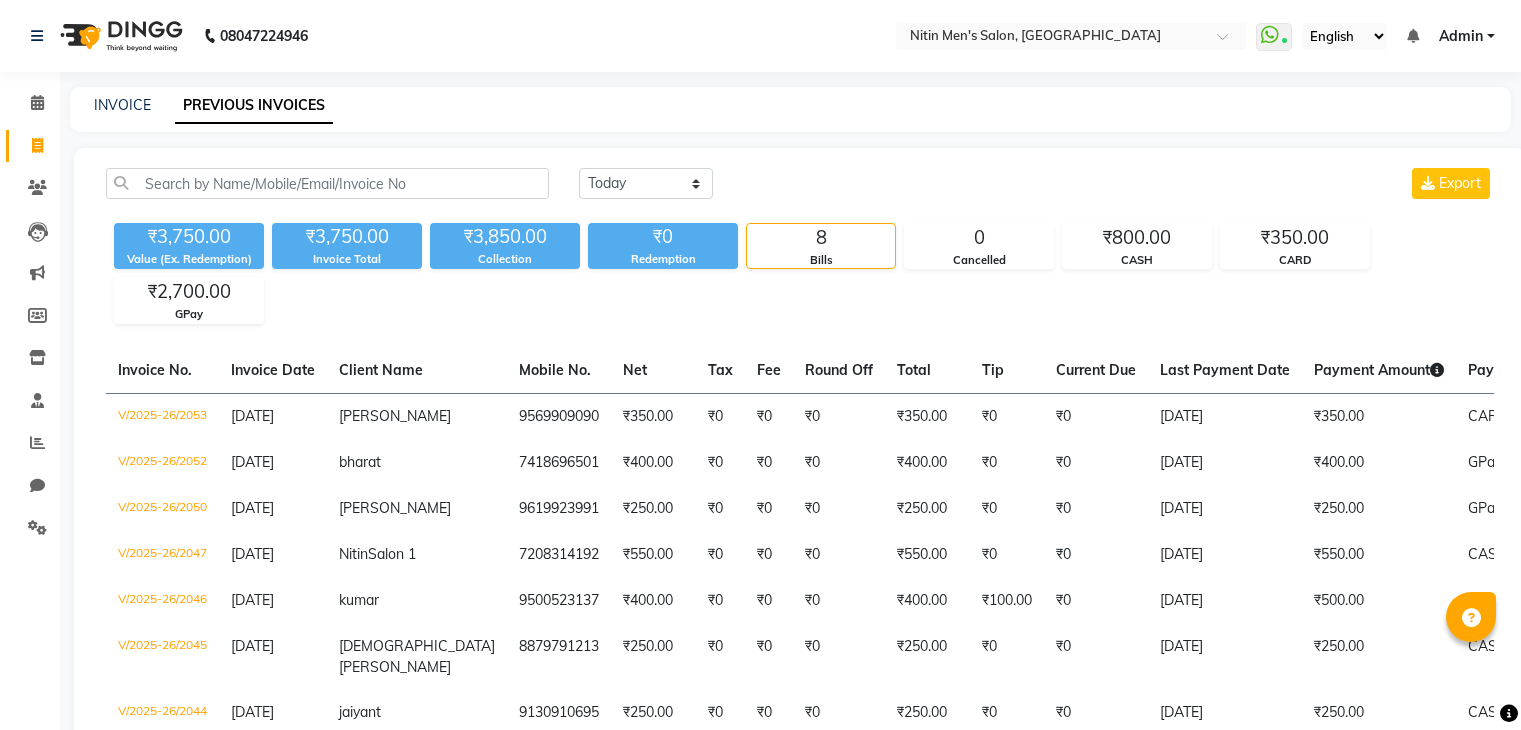 scroll, scrollTop: 0, scrollLeft: 0, axis: both 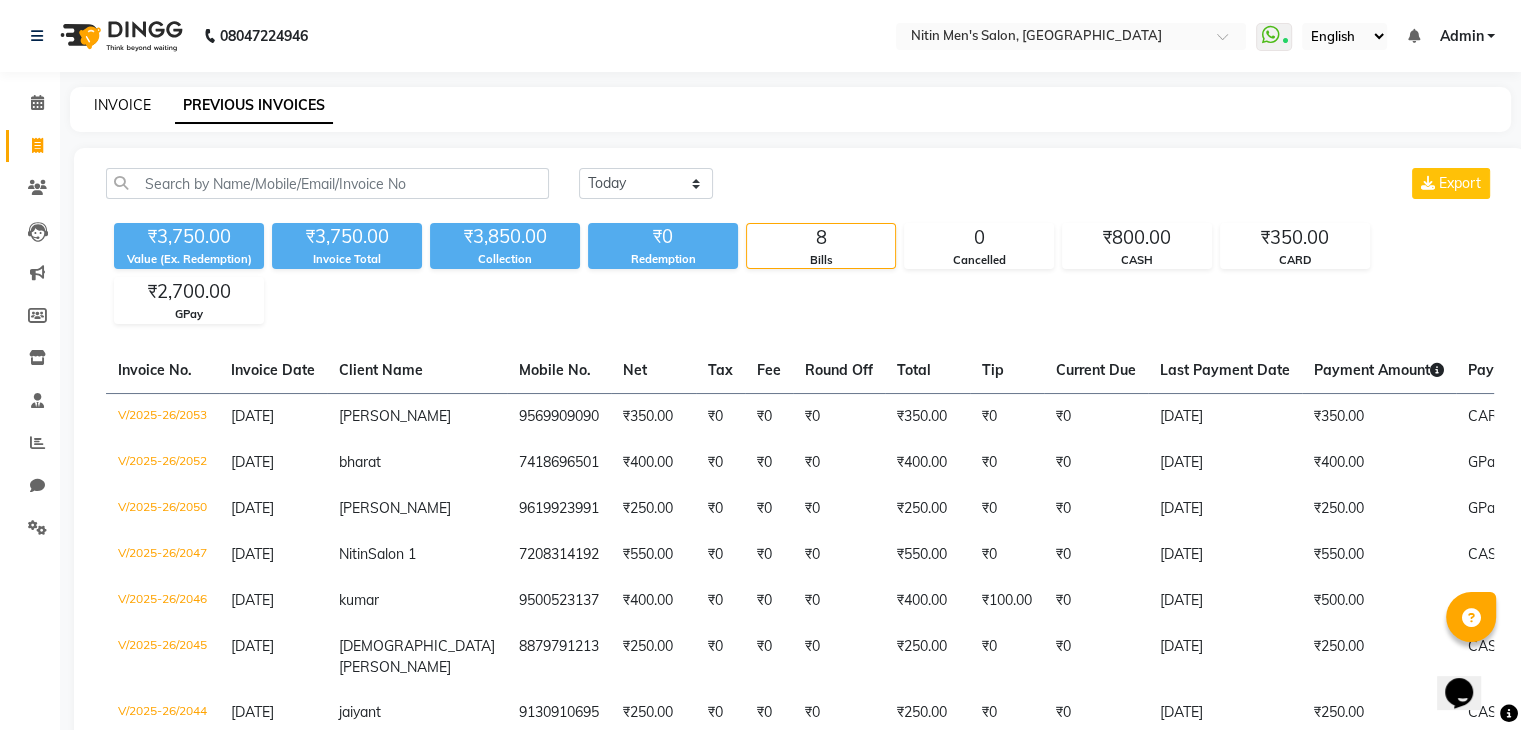 click on "INVOICE" 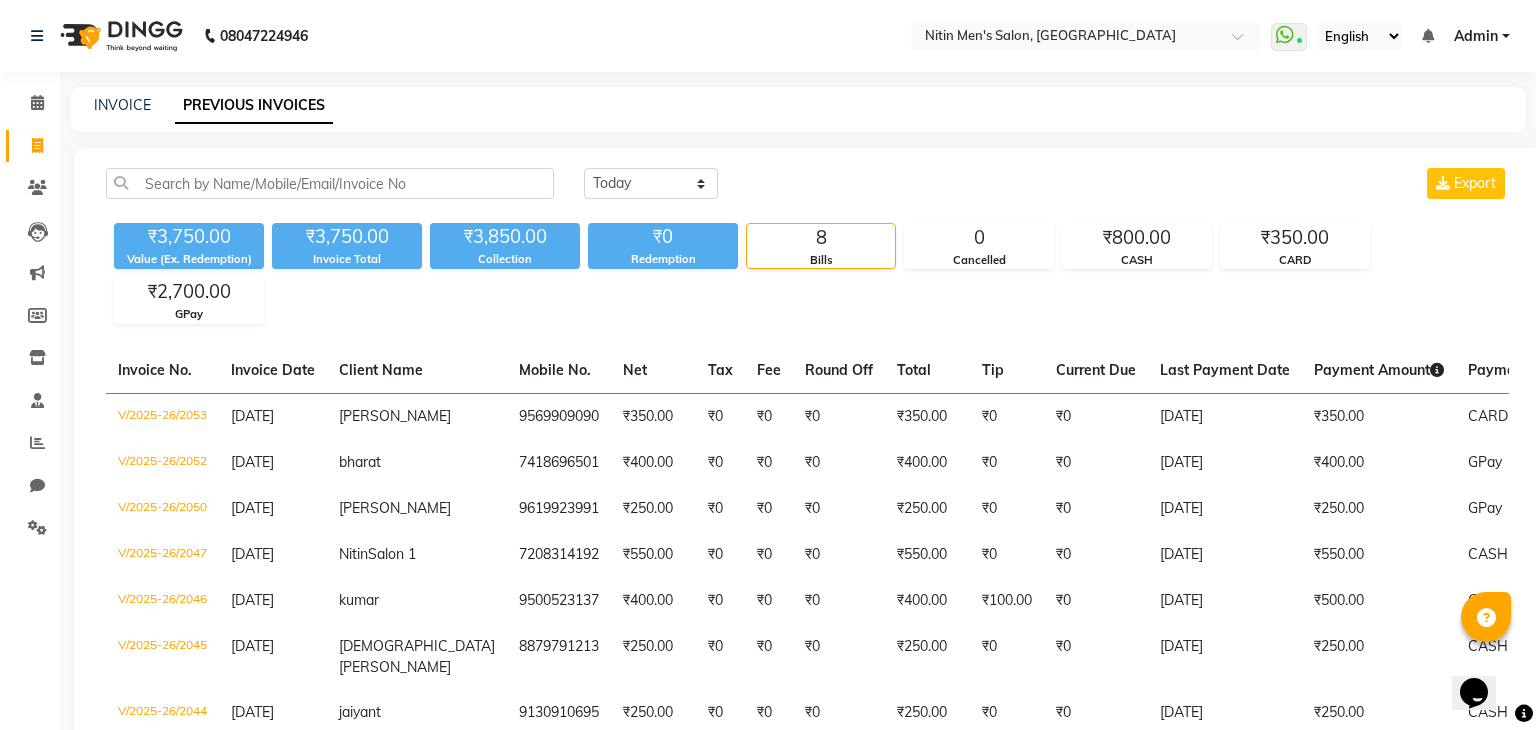 select on "7981" 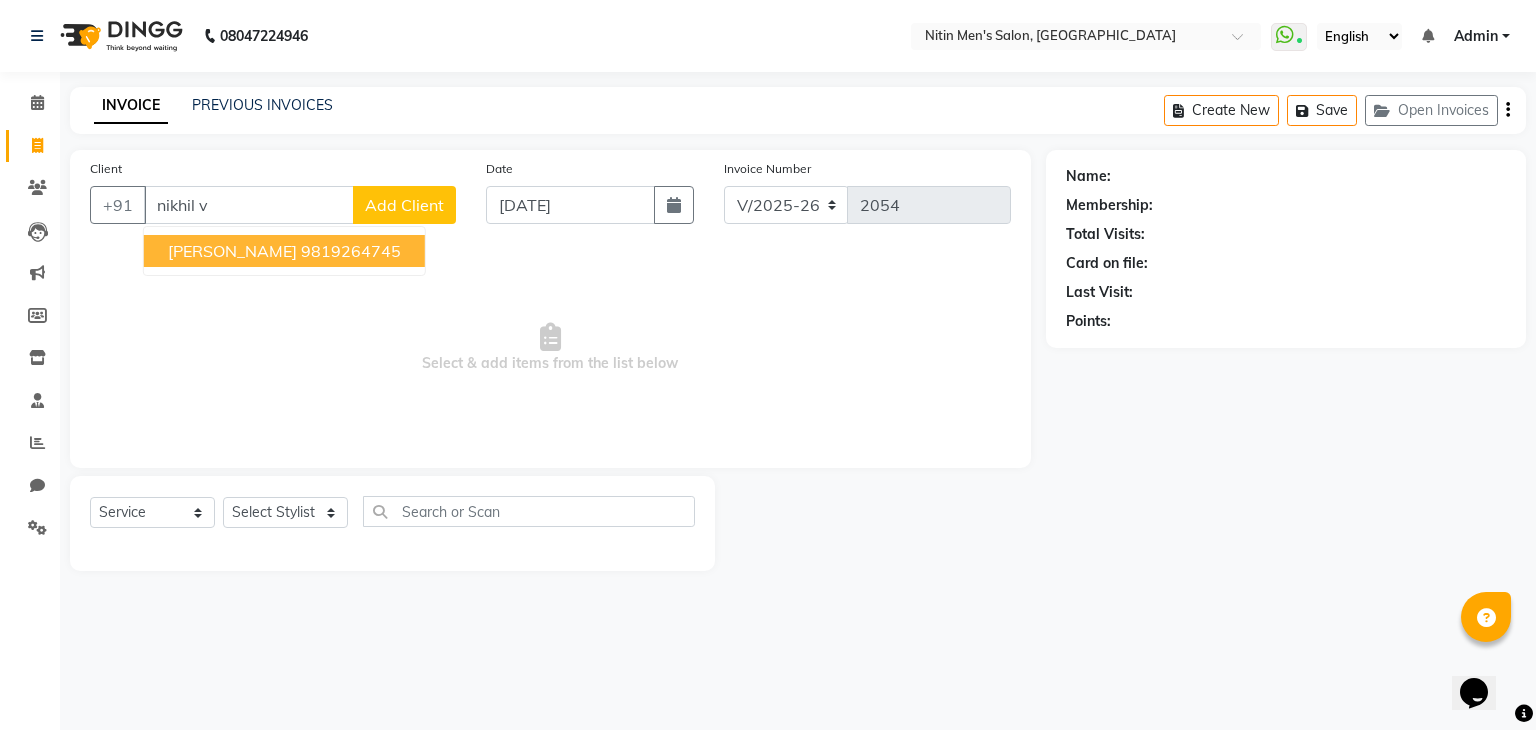 click on "nikhil Vaidya" at bounding box center (232, 251) 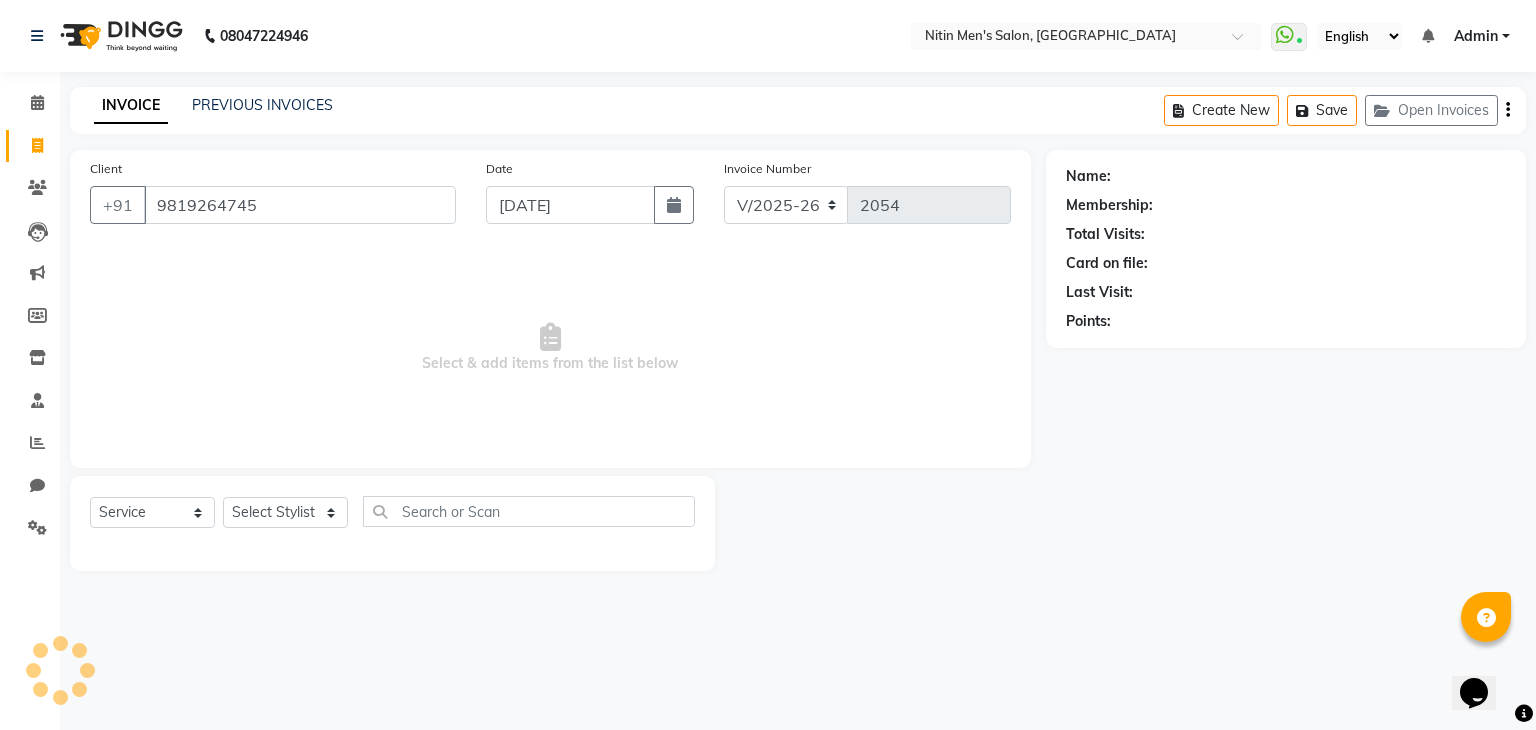 type on "9819264745" 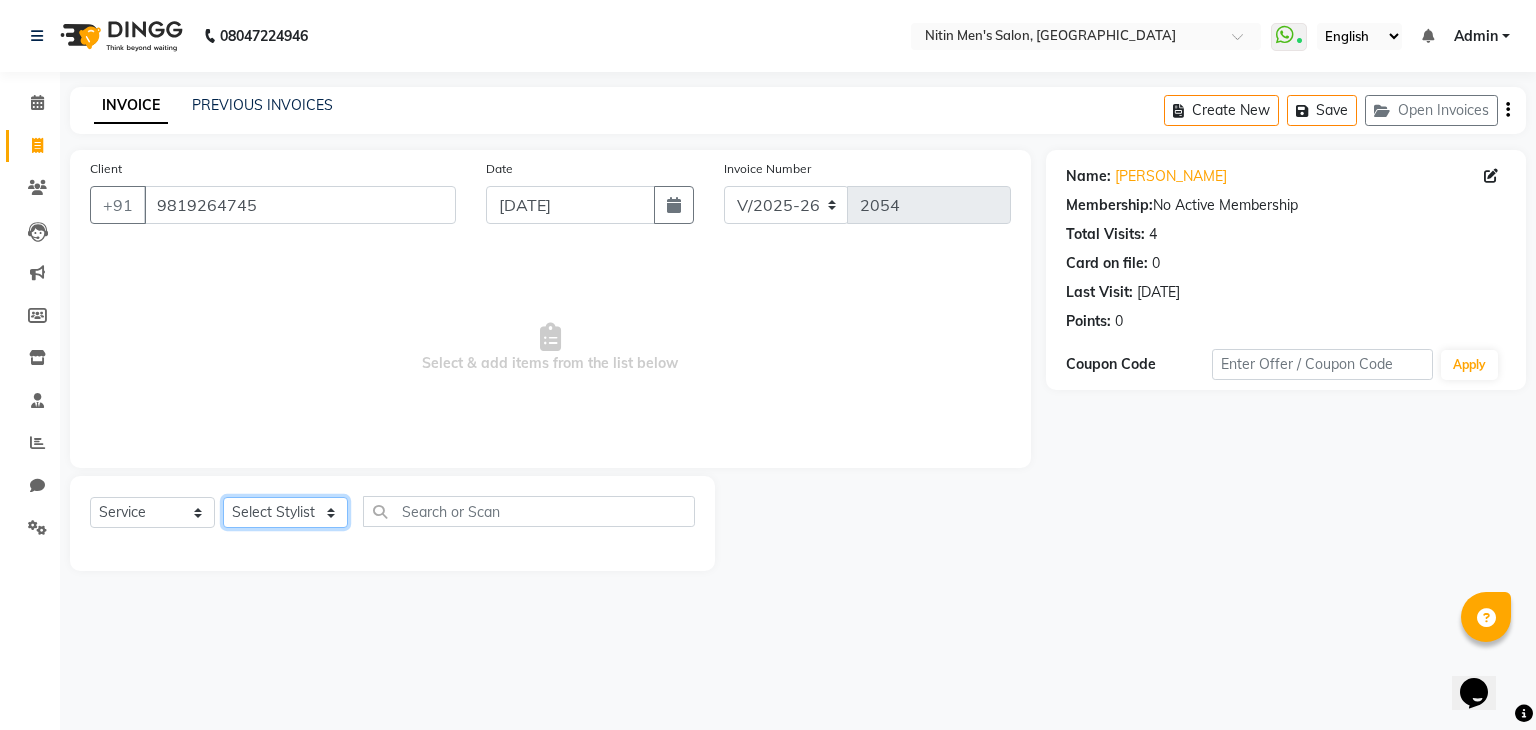 click on "Select Stylist [PERSON_NAME] [PERSON_NAME] [PERSON_NAME] [PERSON_NAME] MEENAKSHI NITIN SIR [PERSON_NAME] [PERSON_NAME] [PERSON_NAME]" 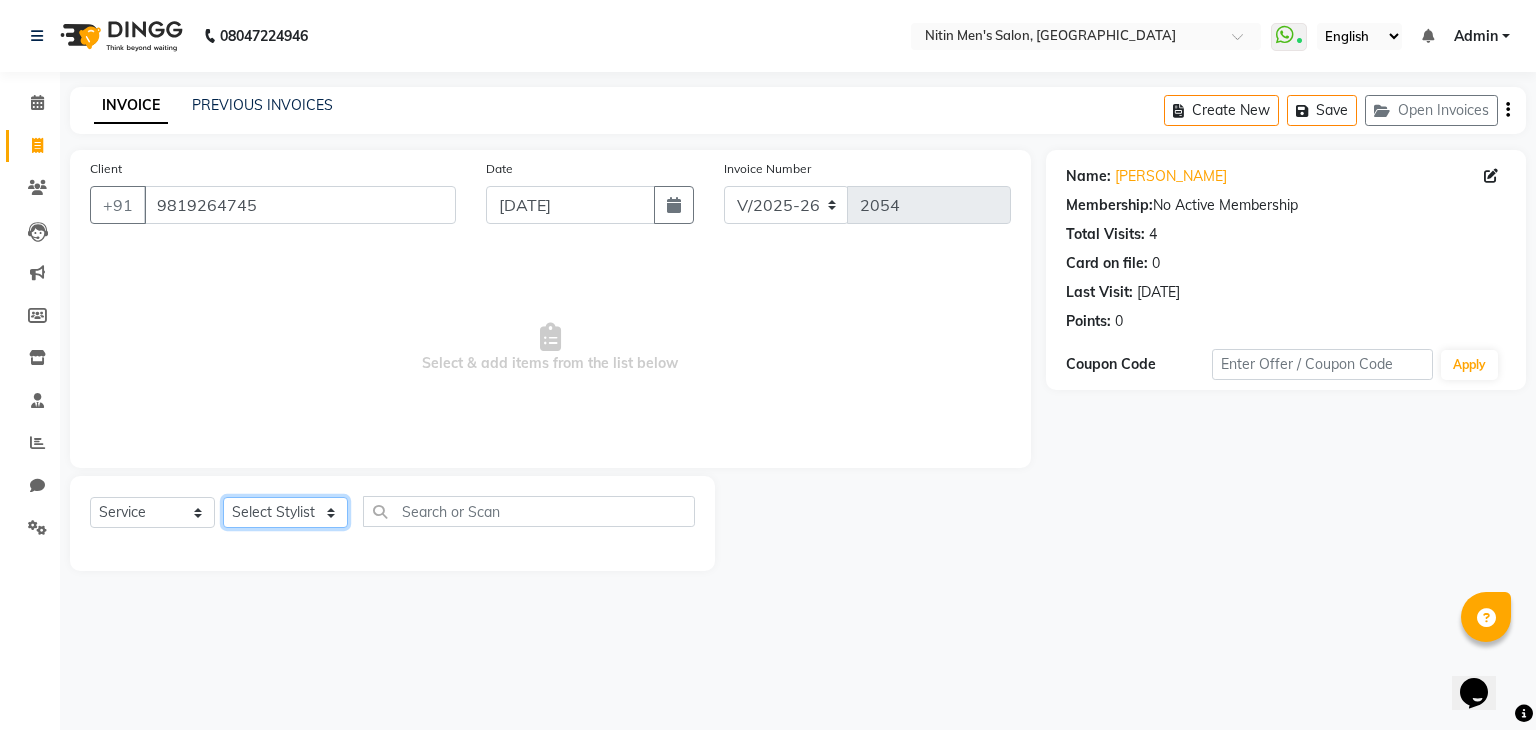select on "75699" 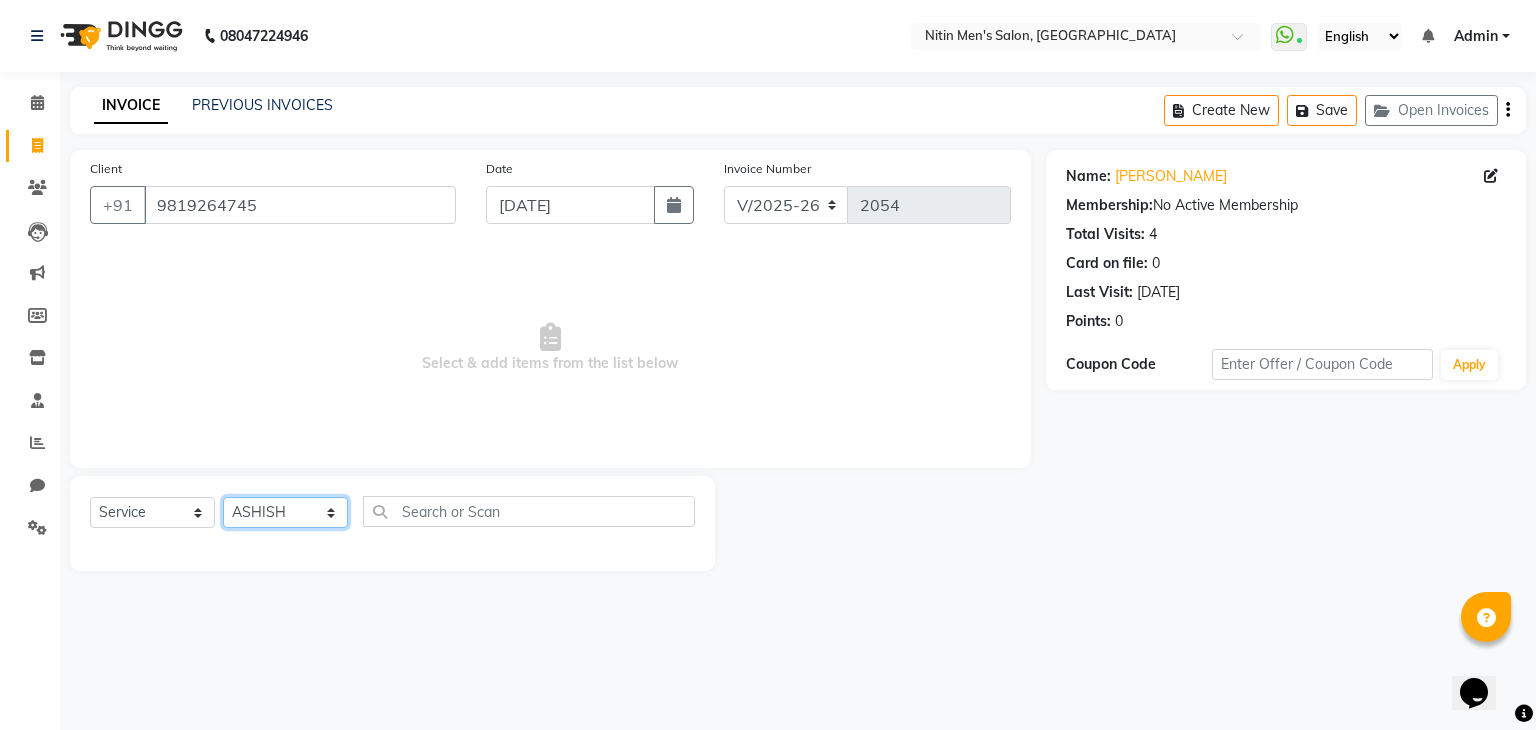 click on "Select Stylist [PERSON_NAME] [PERSON_NAME] [PERSON_NAME] [PERSON_NAME] MEENAKSHI NITIN SIR [PERSON_NAME] [PERSON_NAME] [PERSON_NAME]" 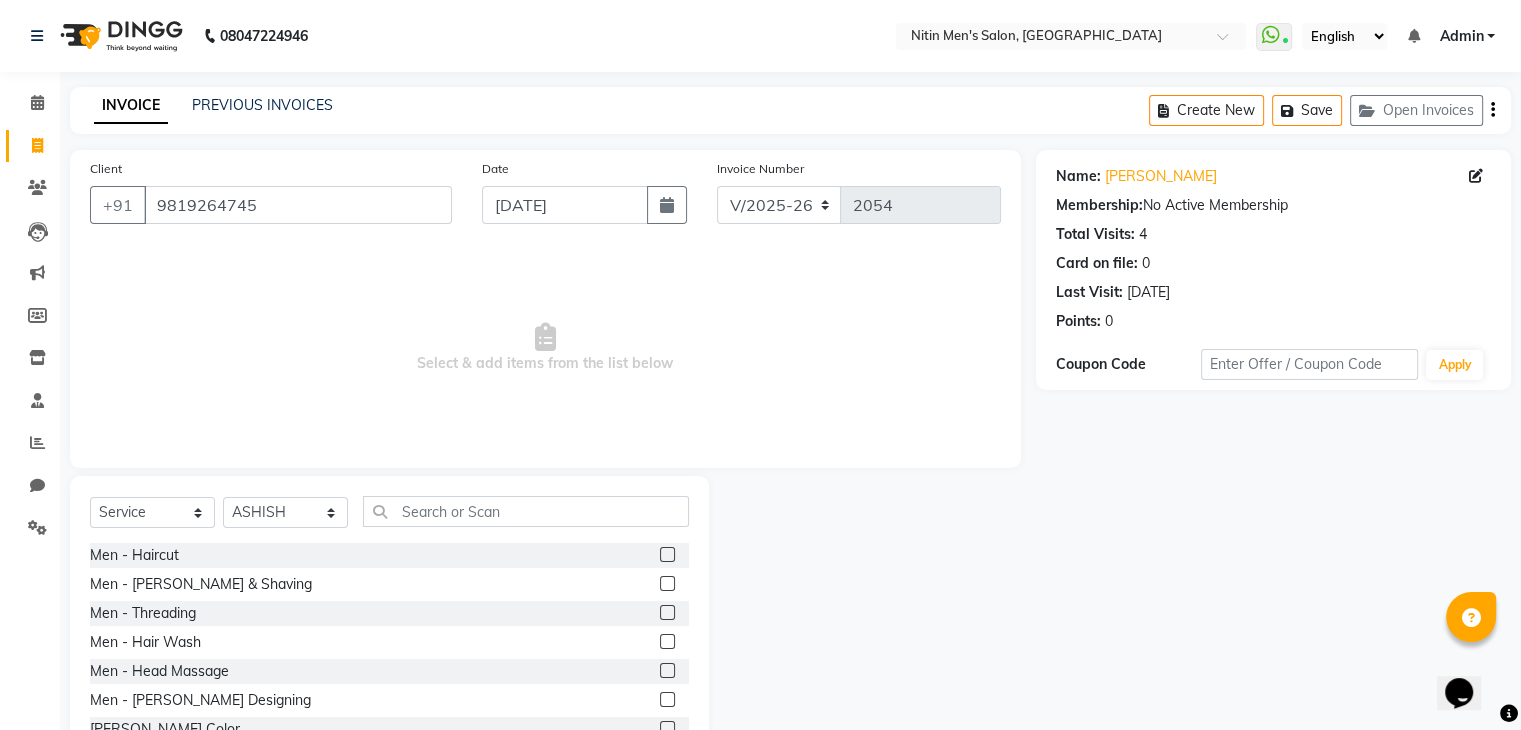 click 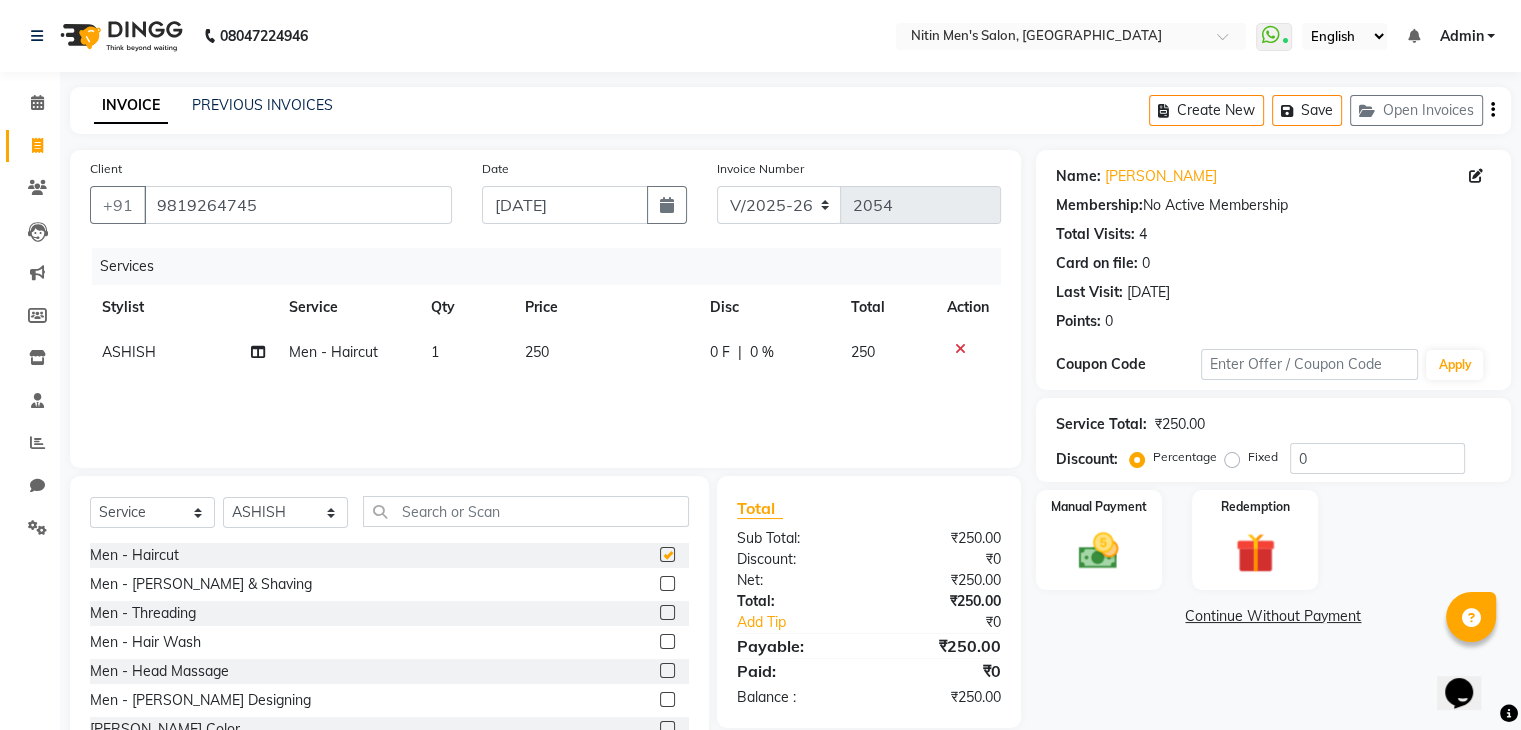 checkbox on "false" 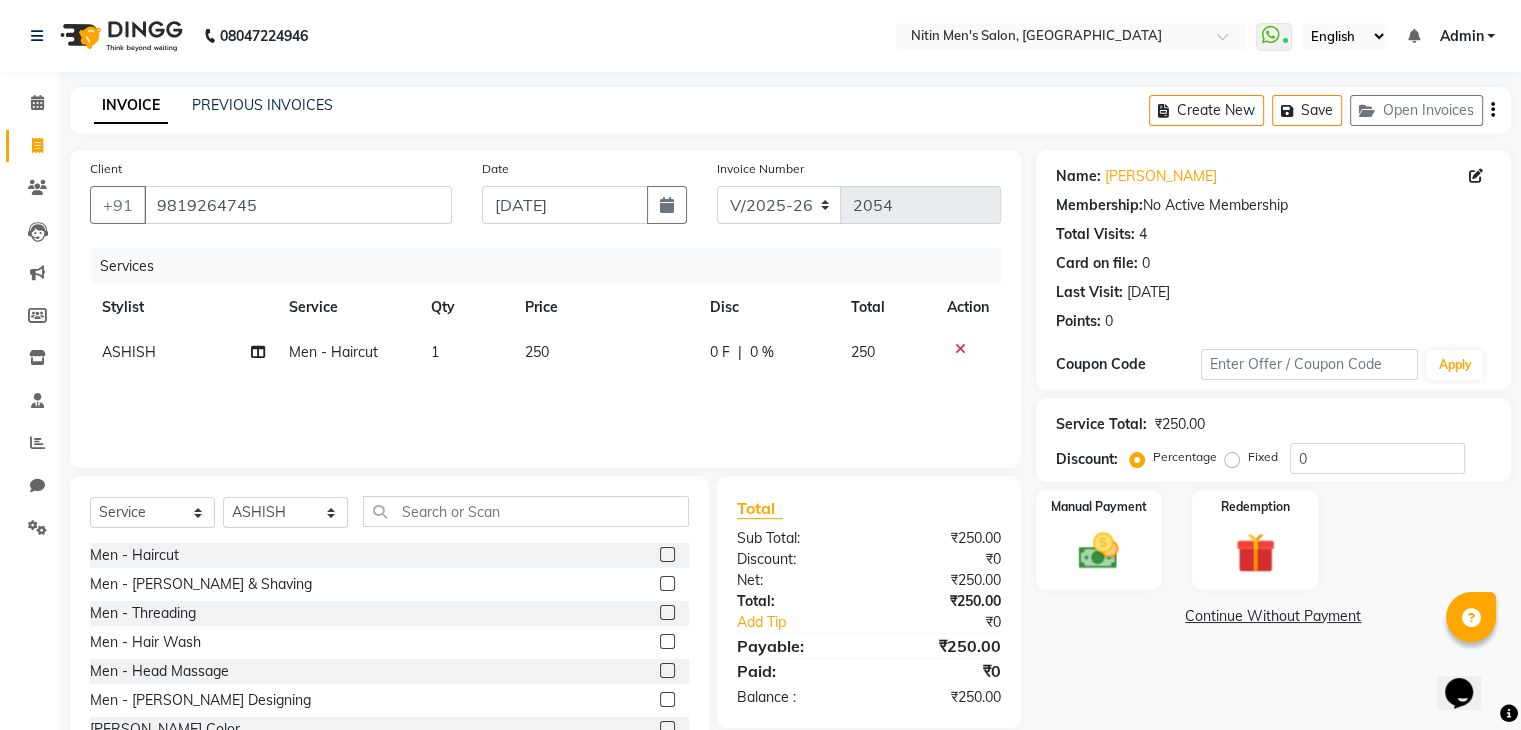 click 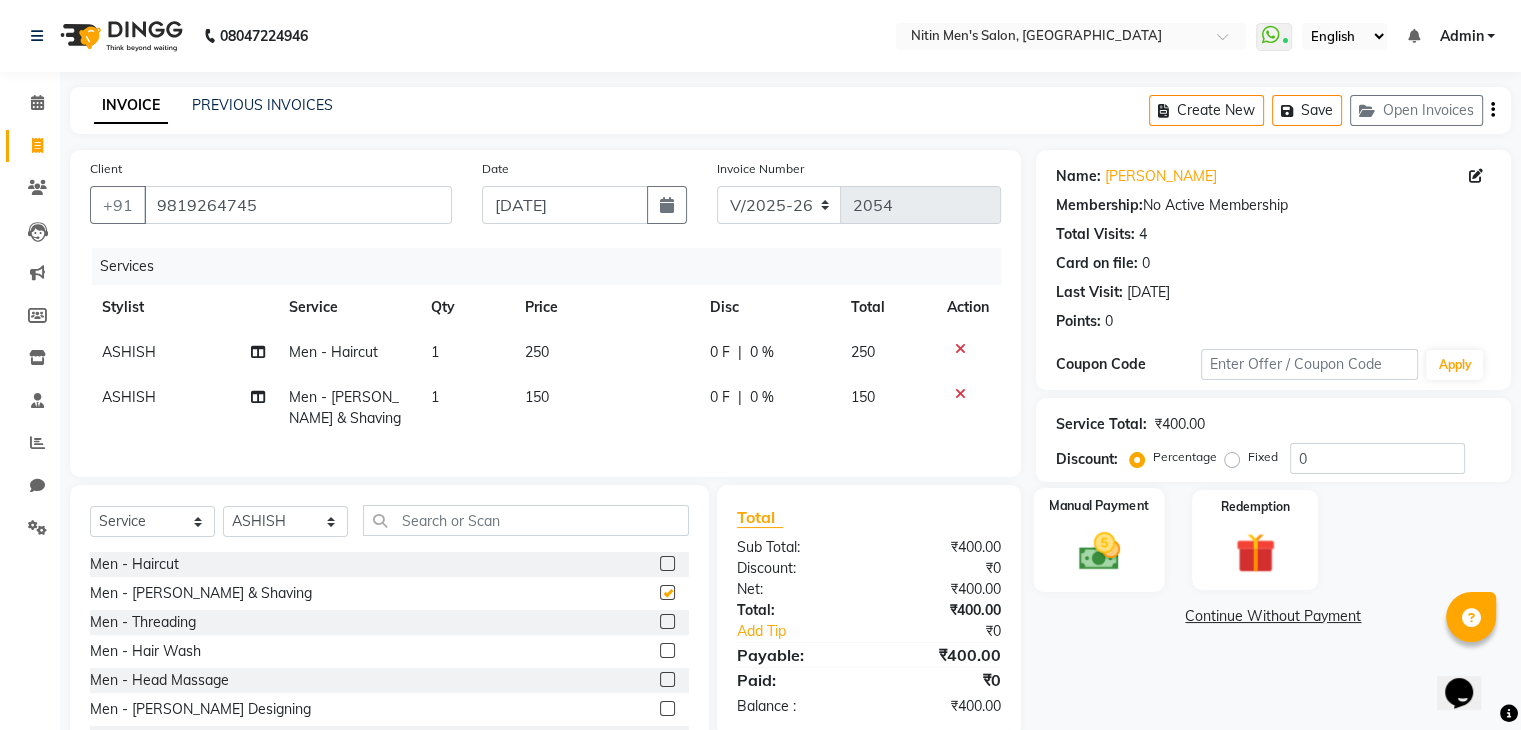 checkbox on "false" 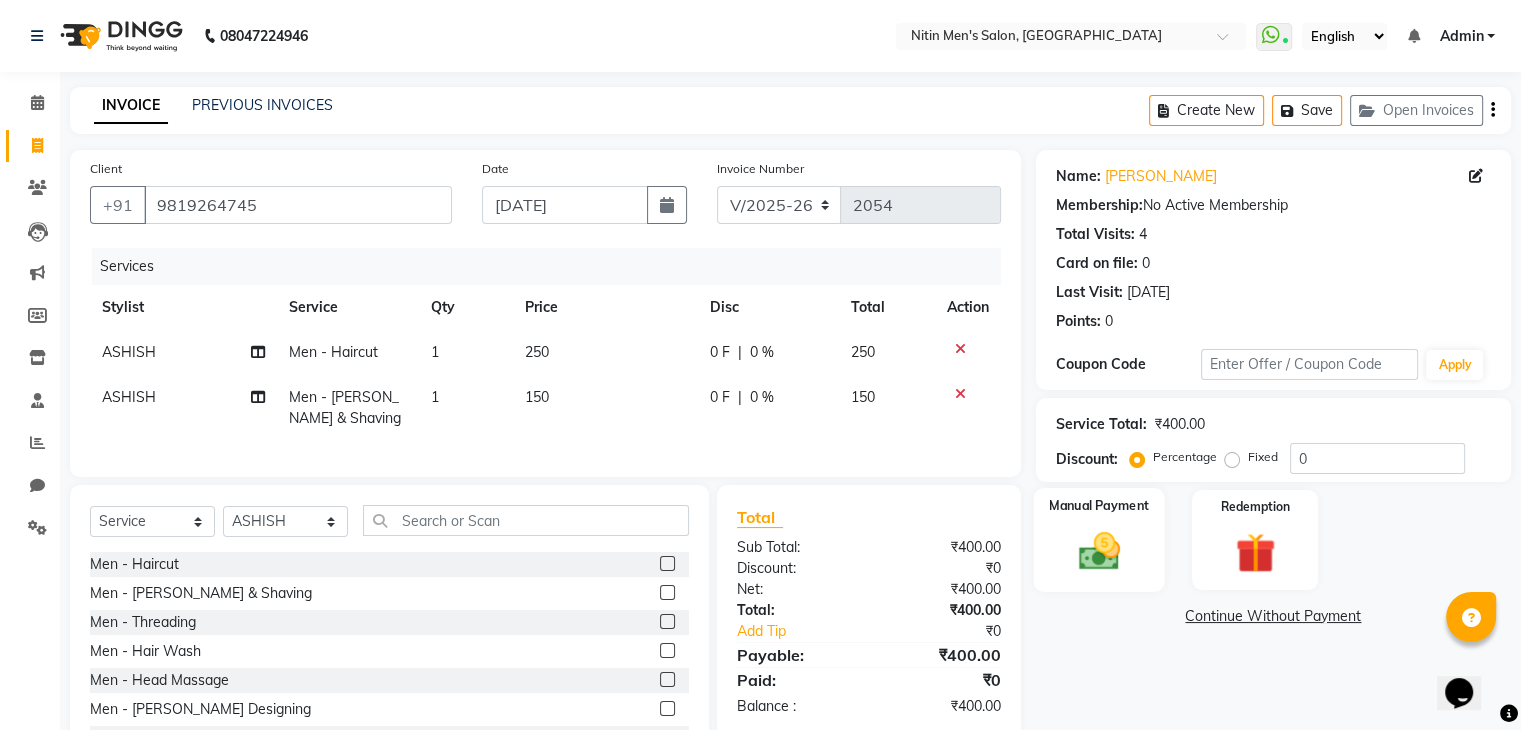 click 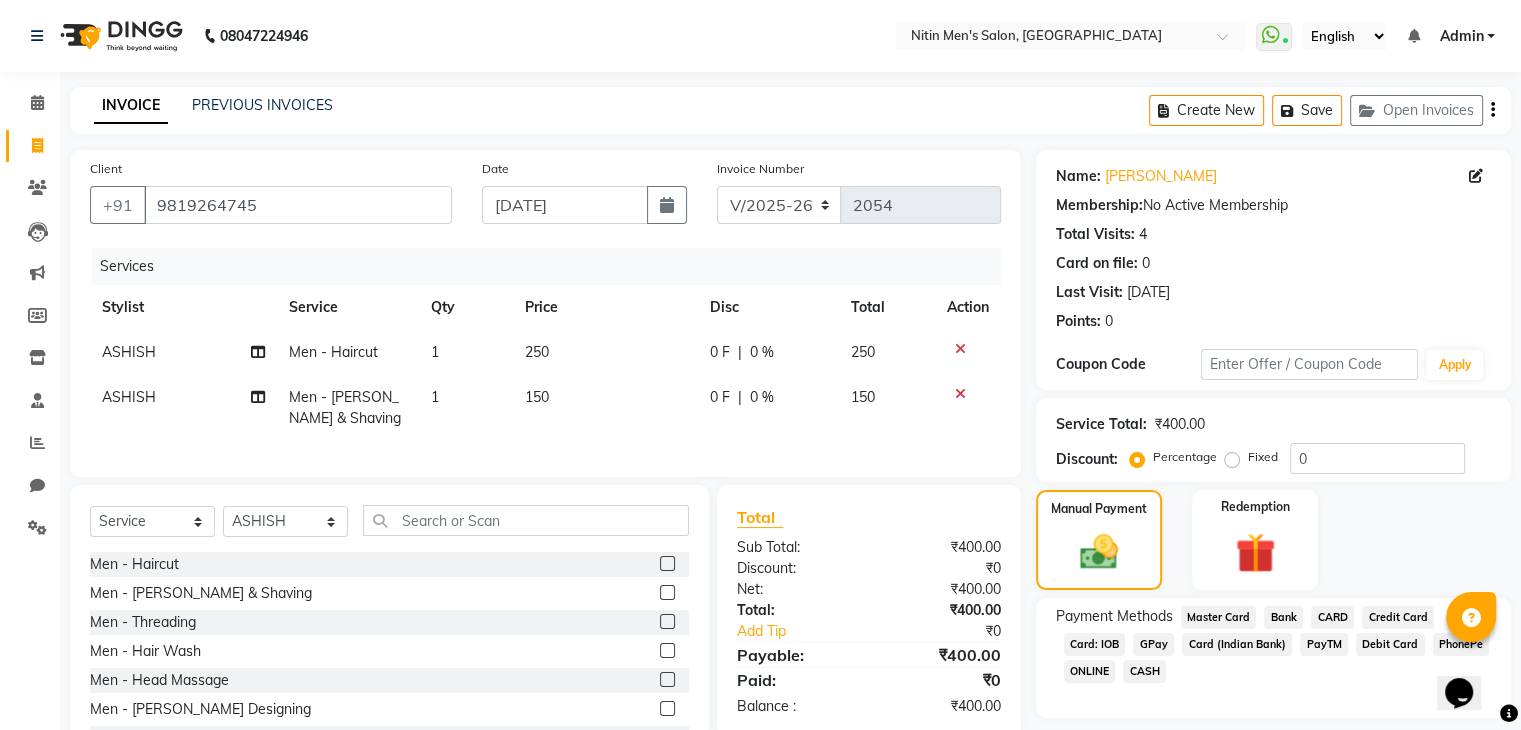 click on "CASH" 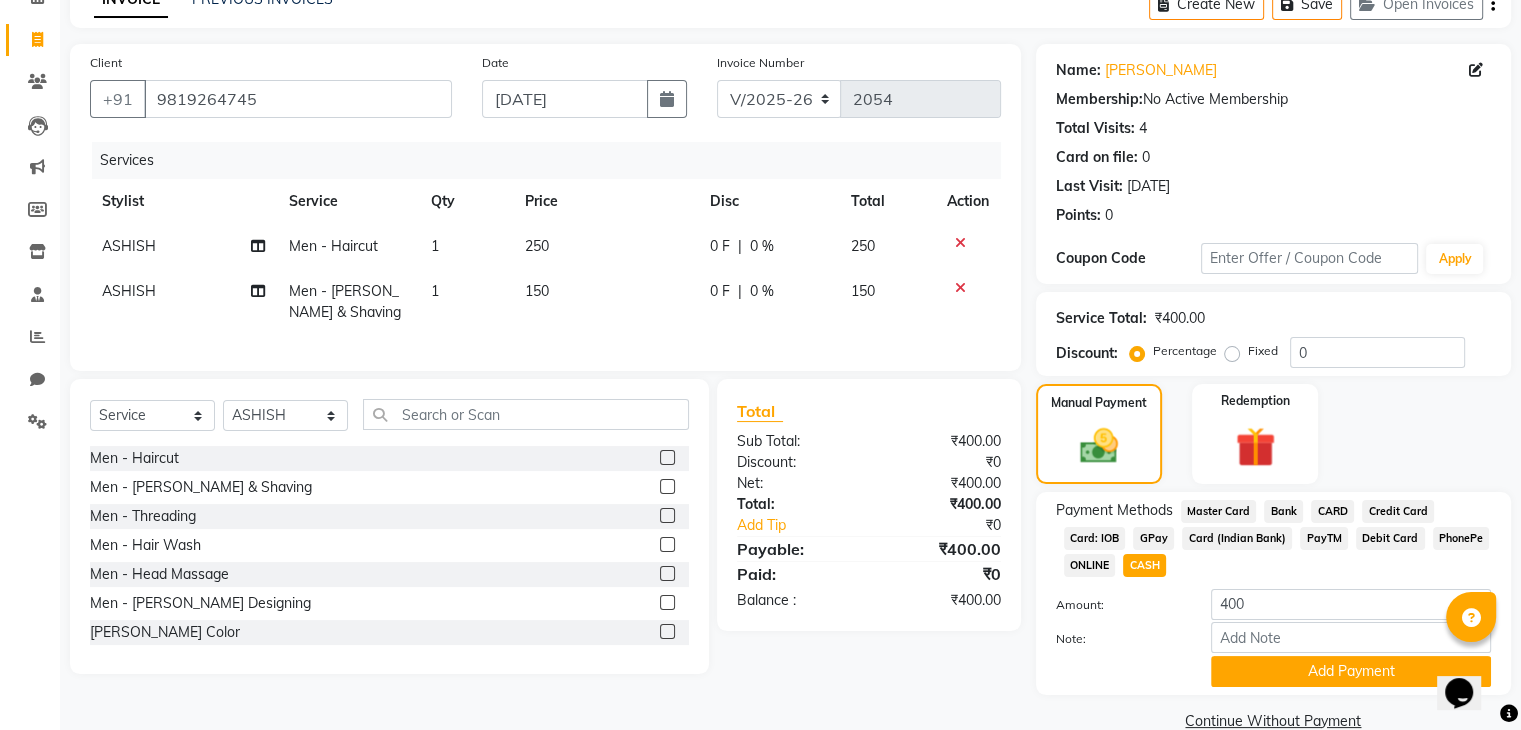 scroll, scrollTop: 145, scrollLeft: 0, axis: vertical 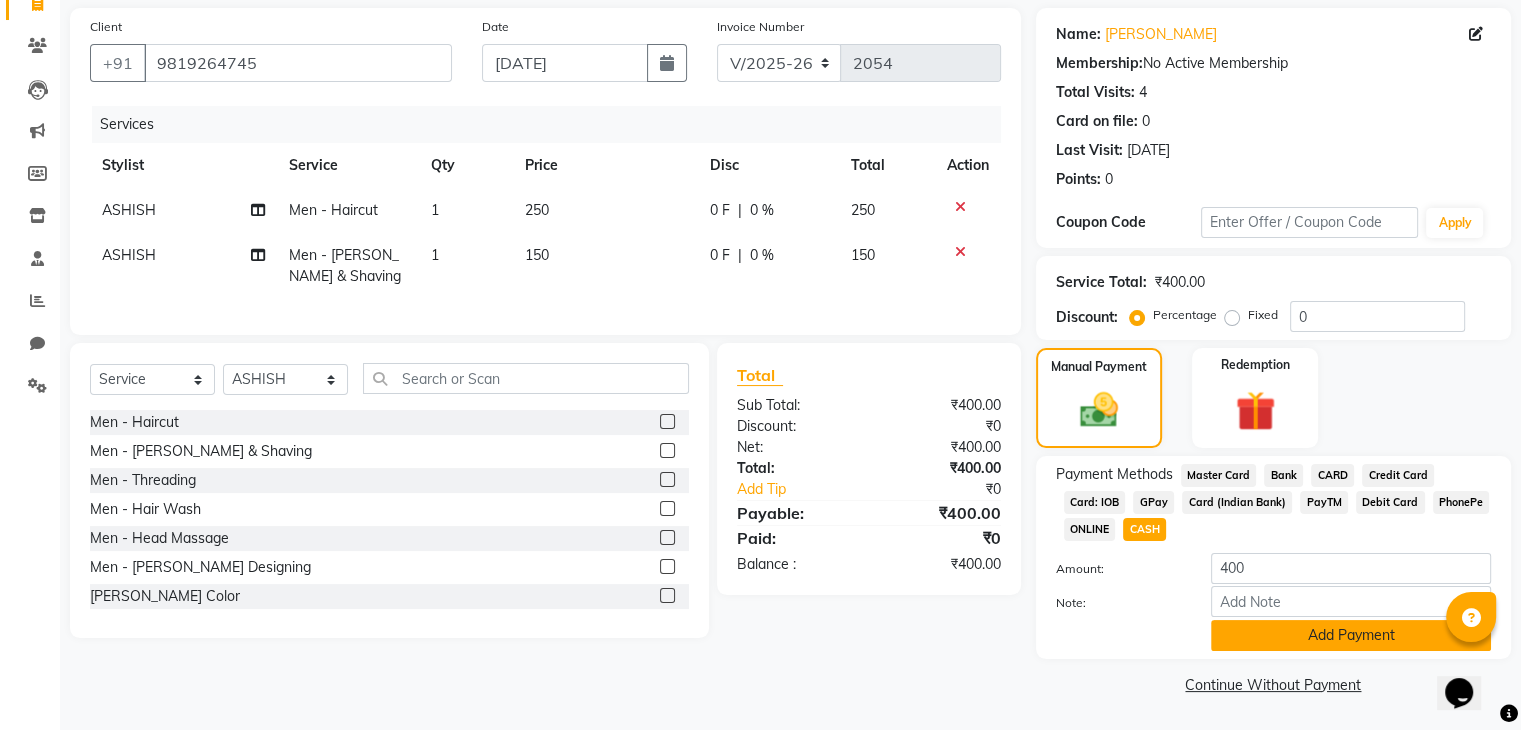 click on "Add Payment" 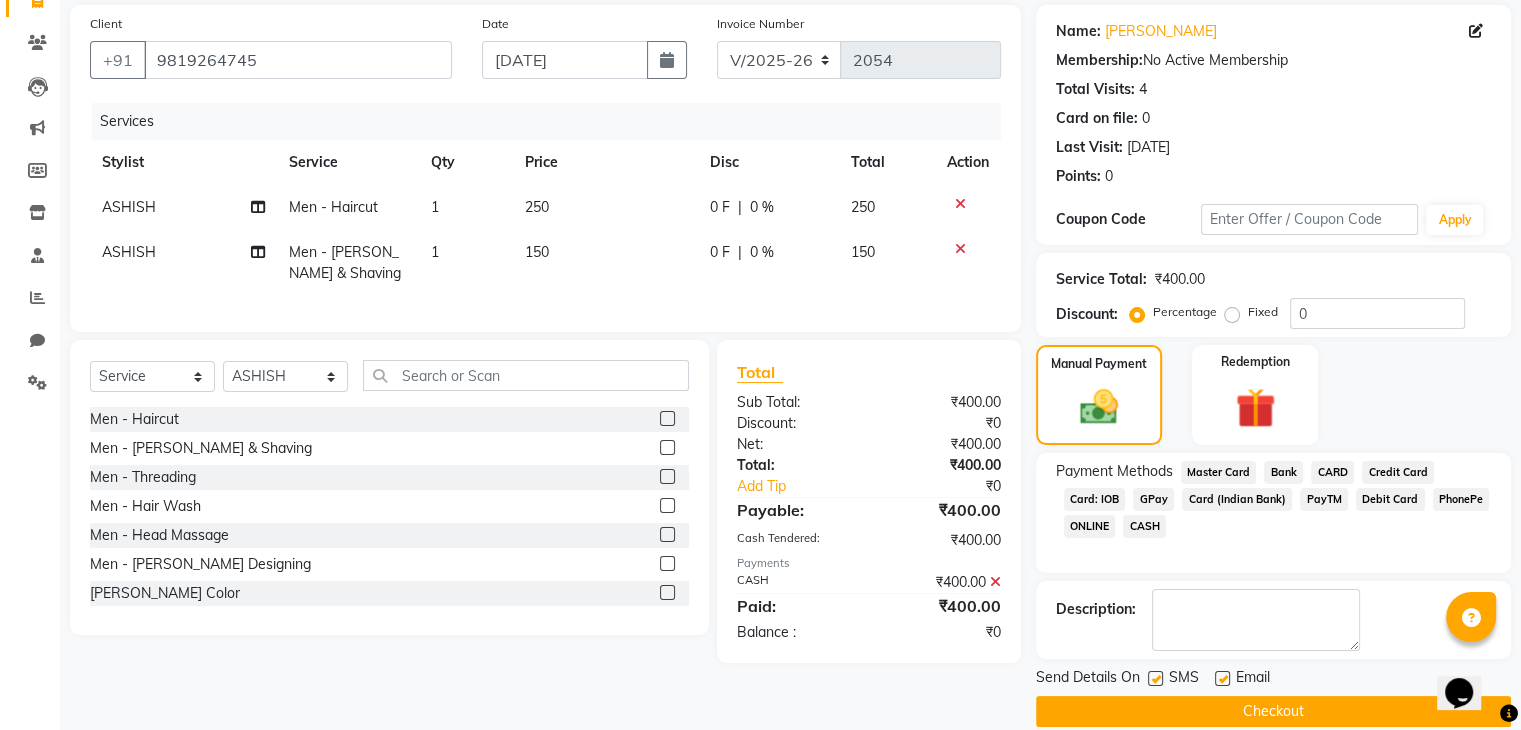 click on "Checkout" 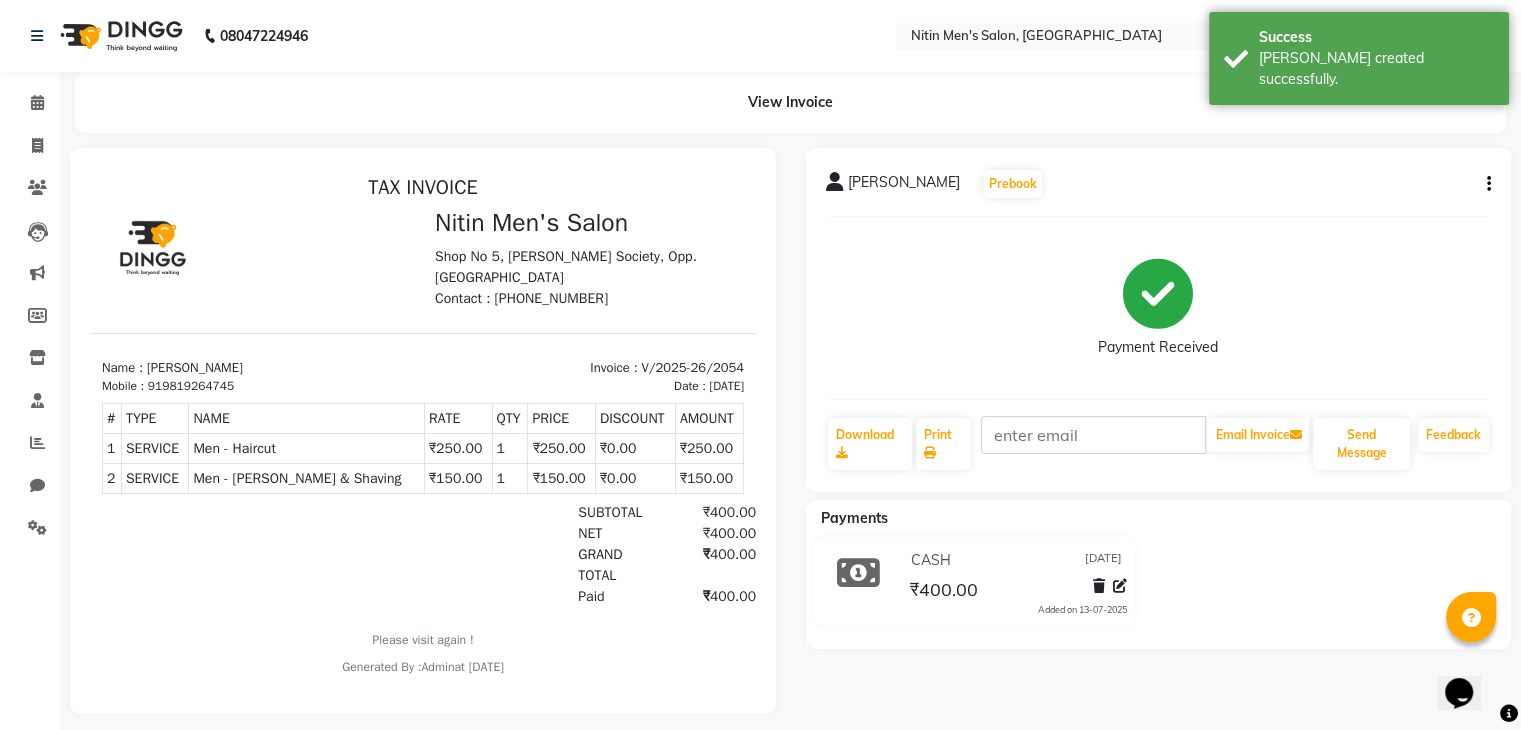 scroll, scrollTop: 0, scrollLeft: 0, axis: both 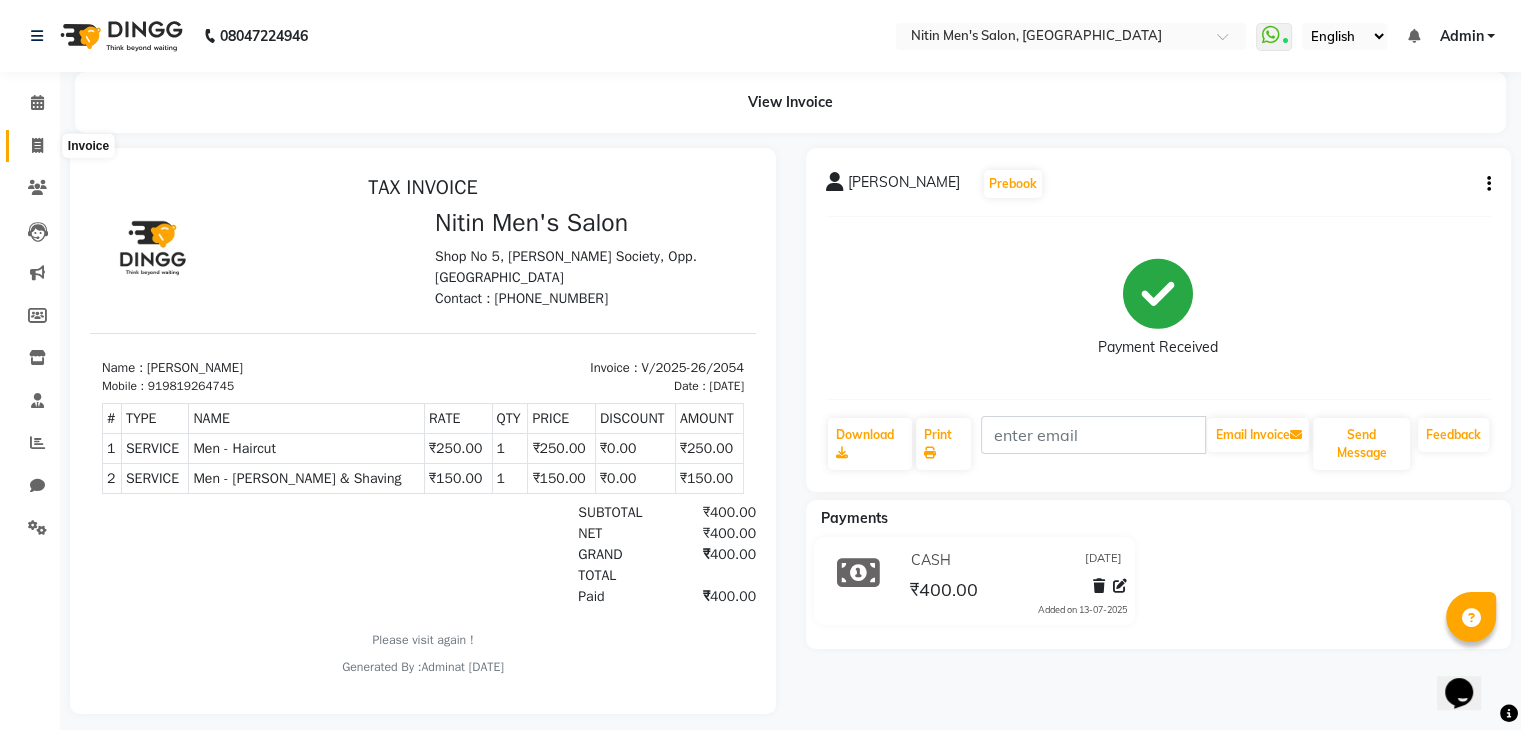 click 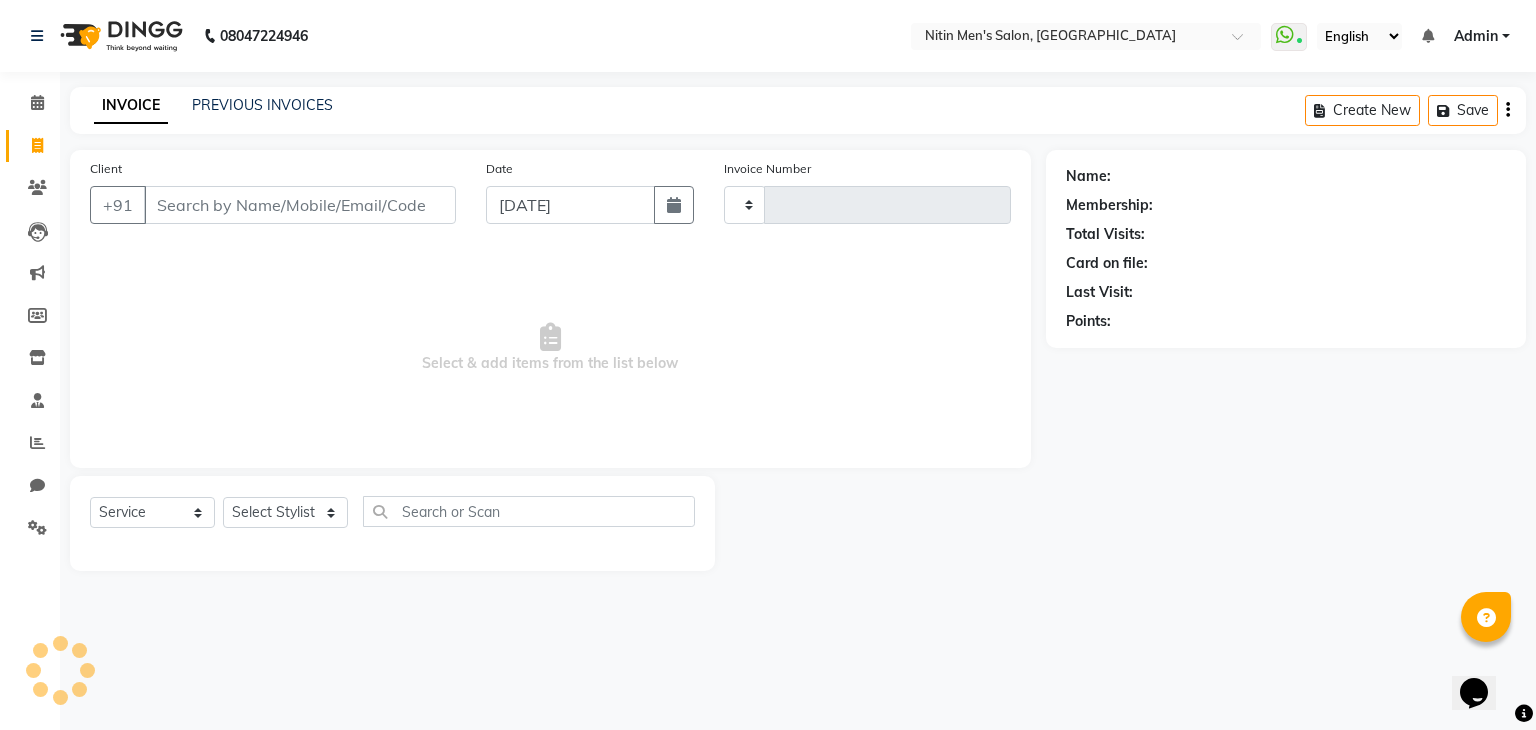type on "2055" 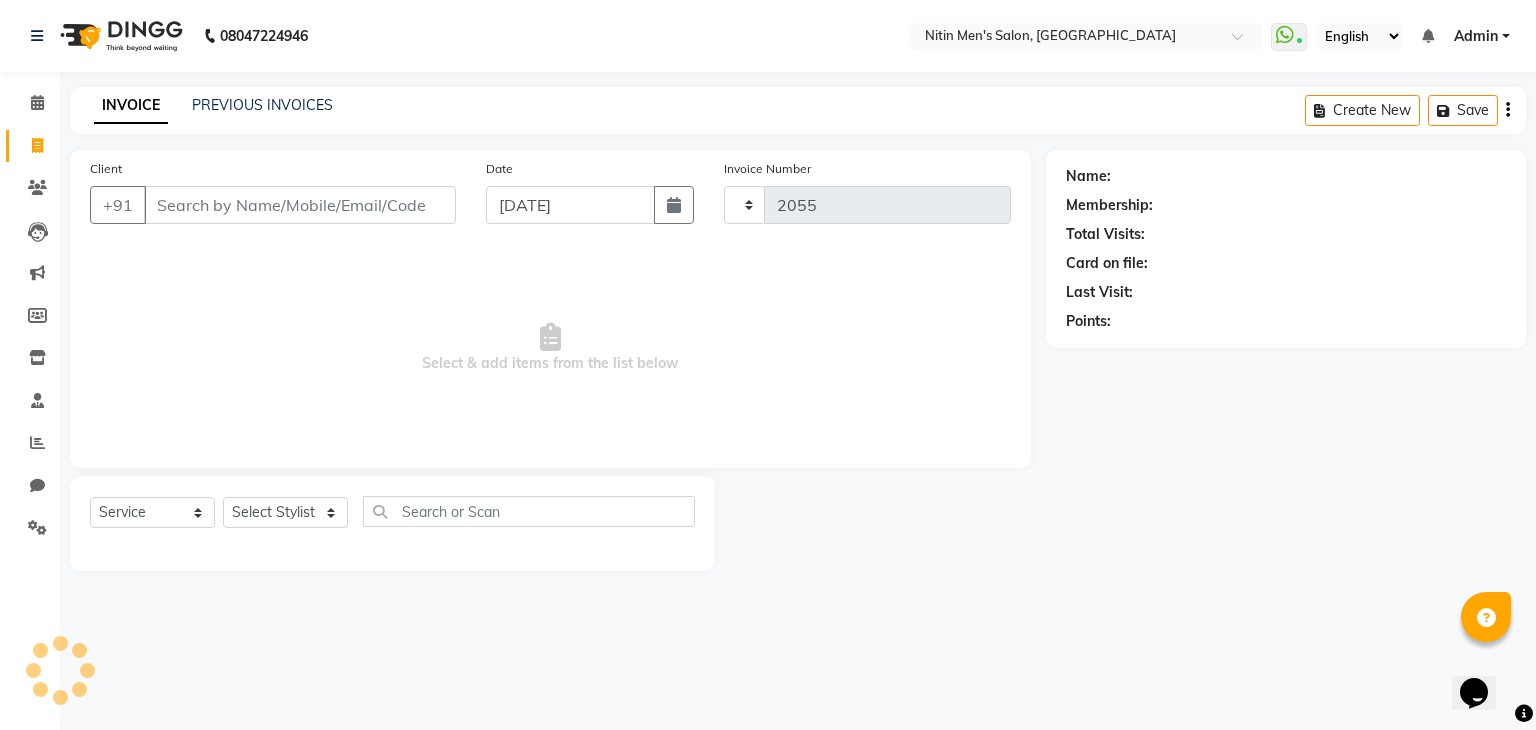 select on "7981" 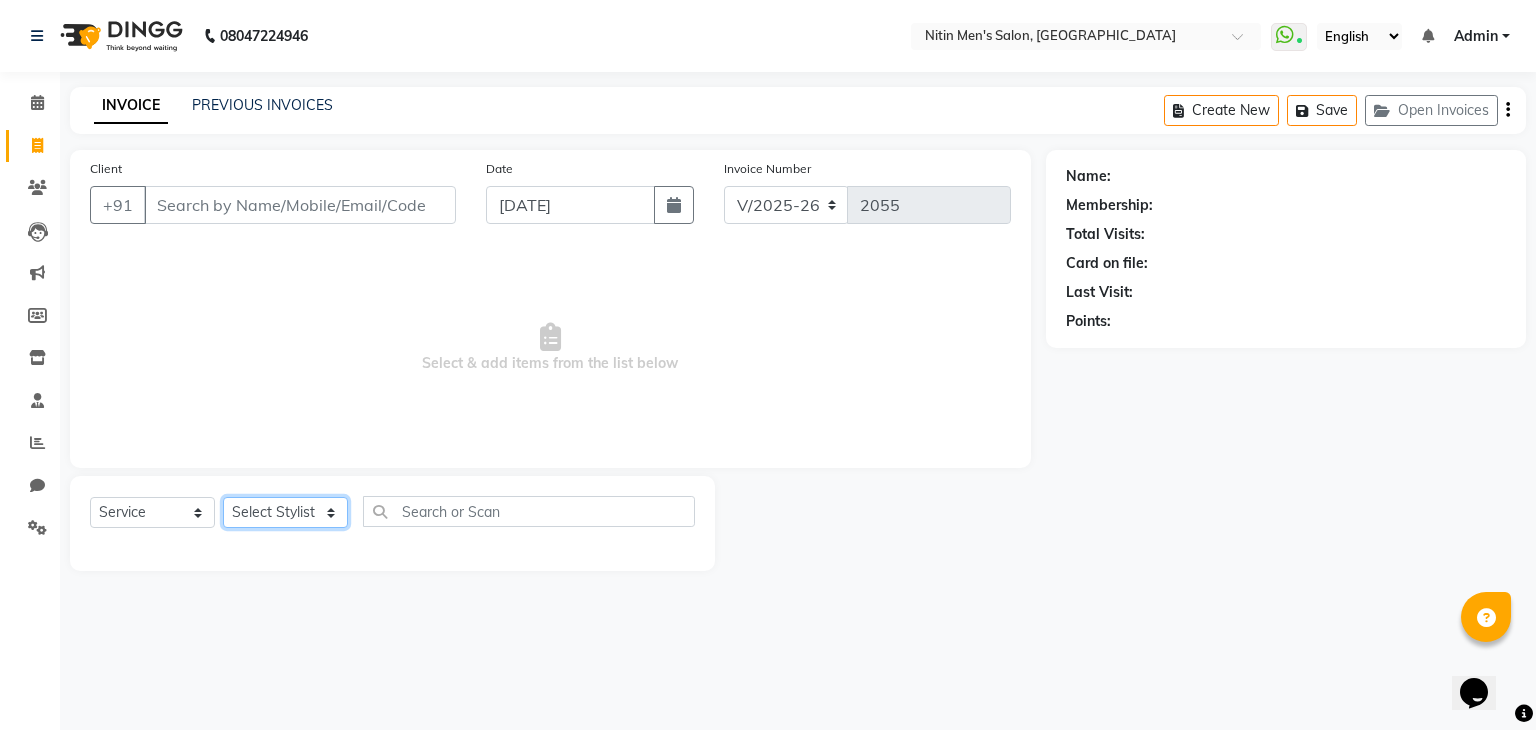 click on "Select Stylist [PERSON_NAME] [PERSON_NAME] [PERSON_NAME] [PERSON_NAME] MEENAKSHI NITIN SIR [PERSON_NAME] [PERSON_NAME] [PERSON_NAME]" 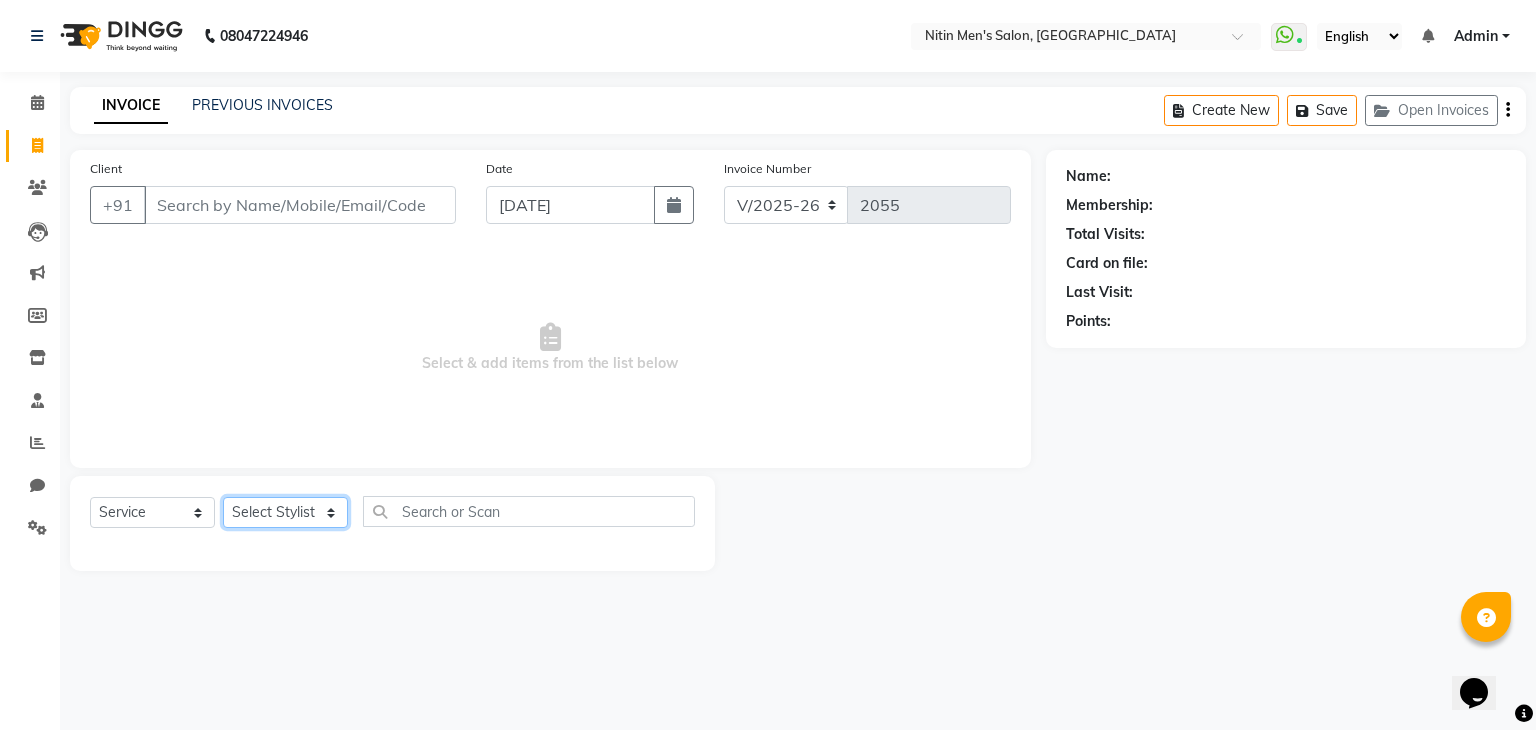 select on "85157" 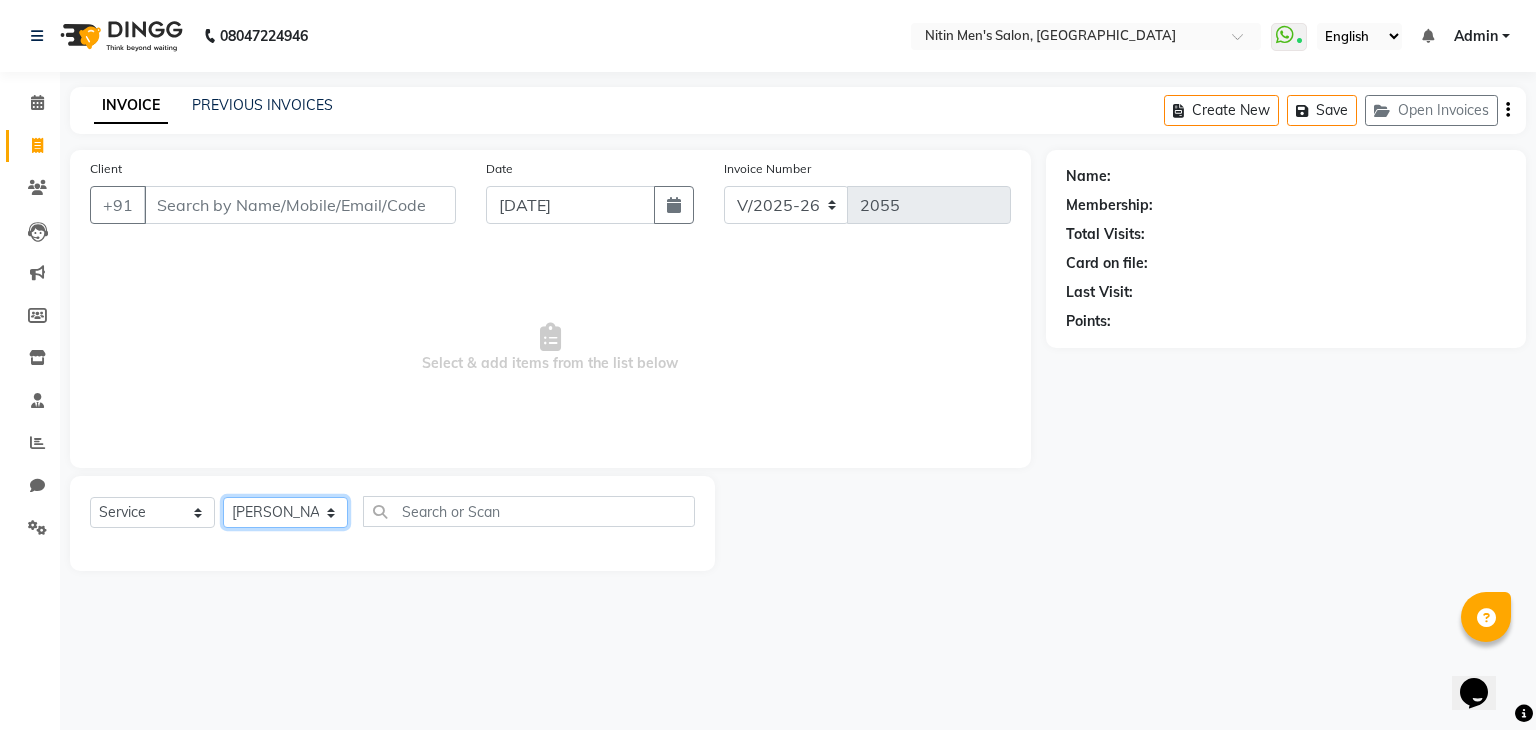 click on "Select Stylist [PERSON_NAME] [PERSON_NAME] [PERSON_NAME] [PERSON_NAME] MEENAKSHI NITIN SIR [PERSON_NAME] [PERSON_NAME] [PERSON_NAME]" 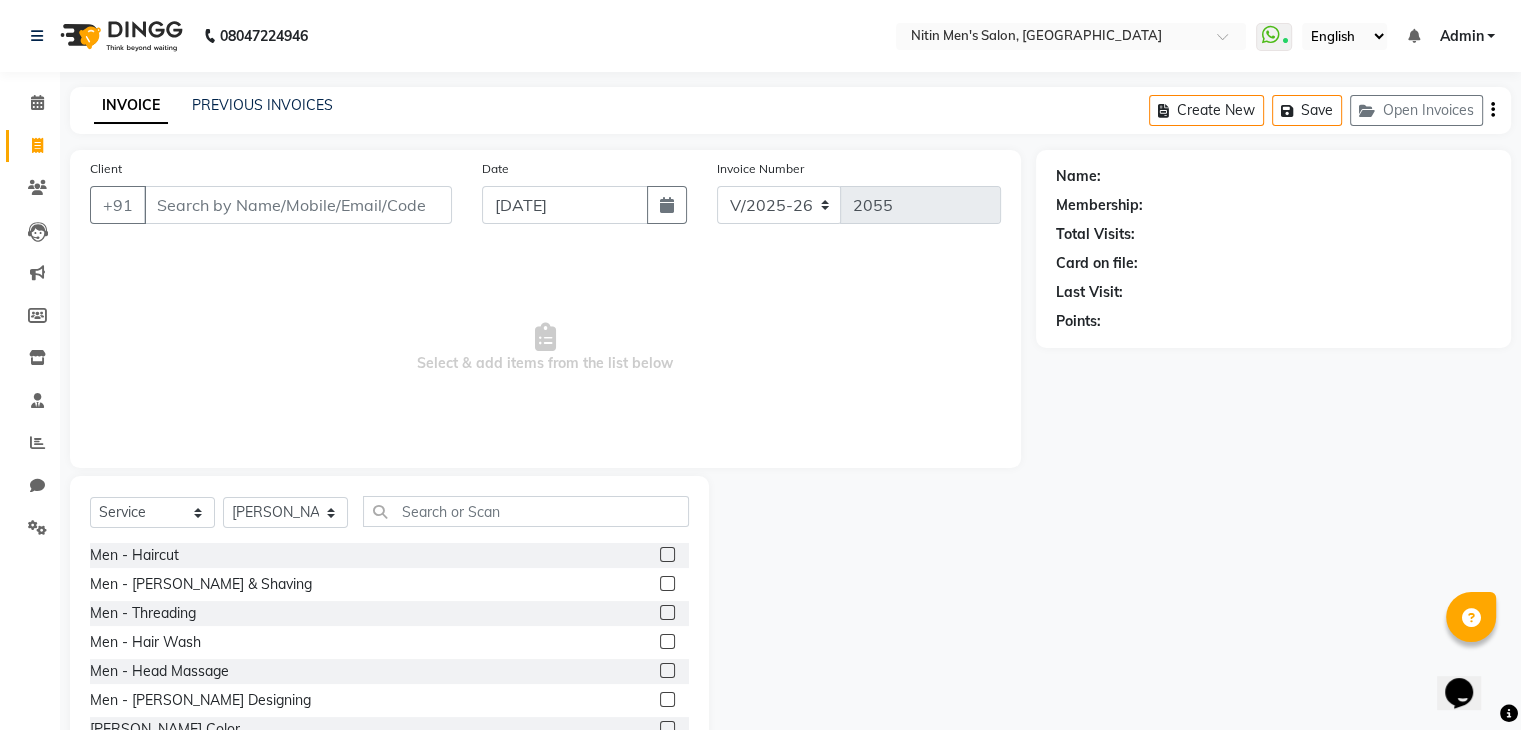 click 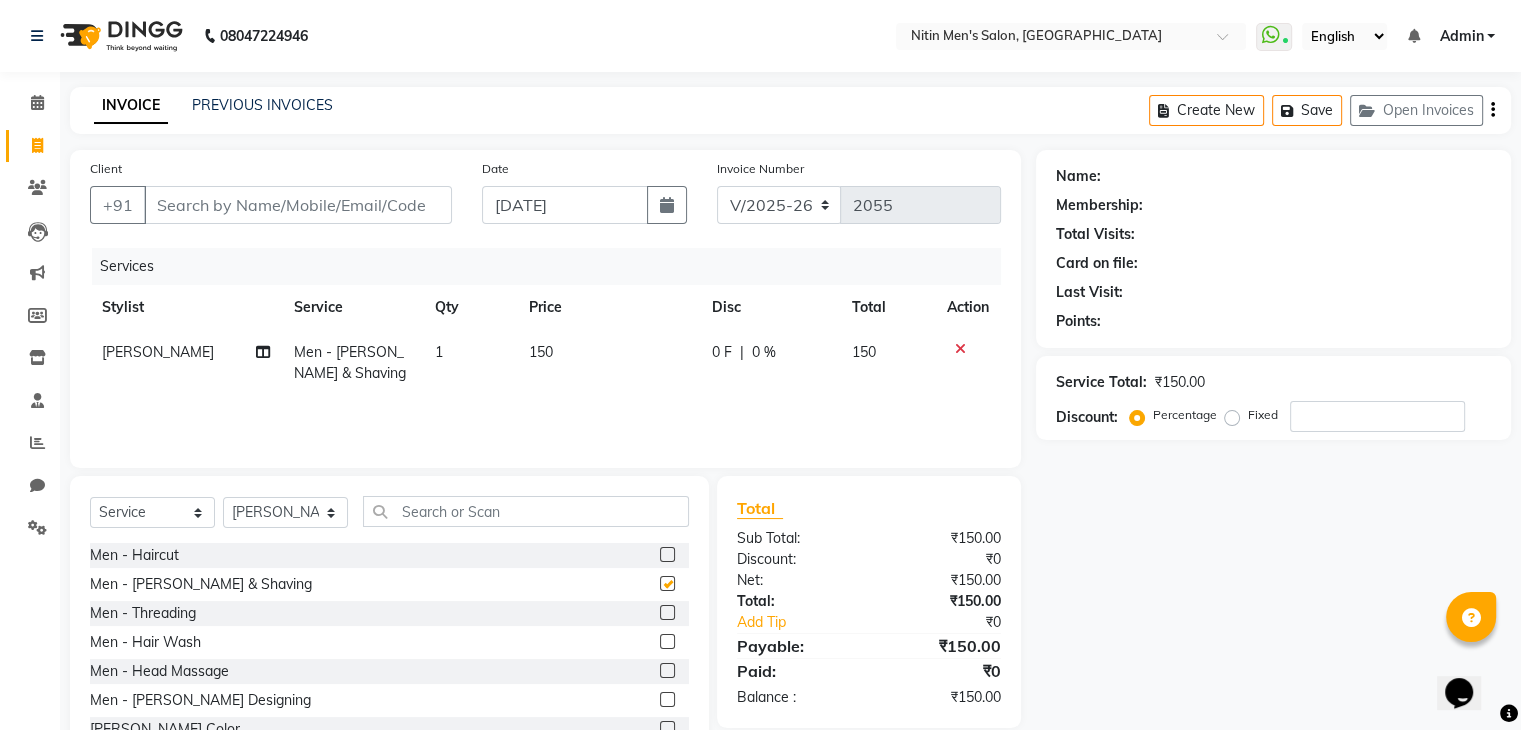 checkbox on "false" 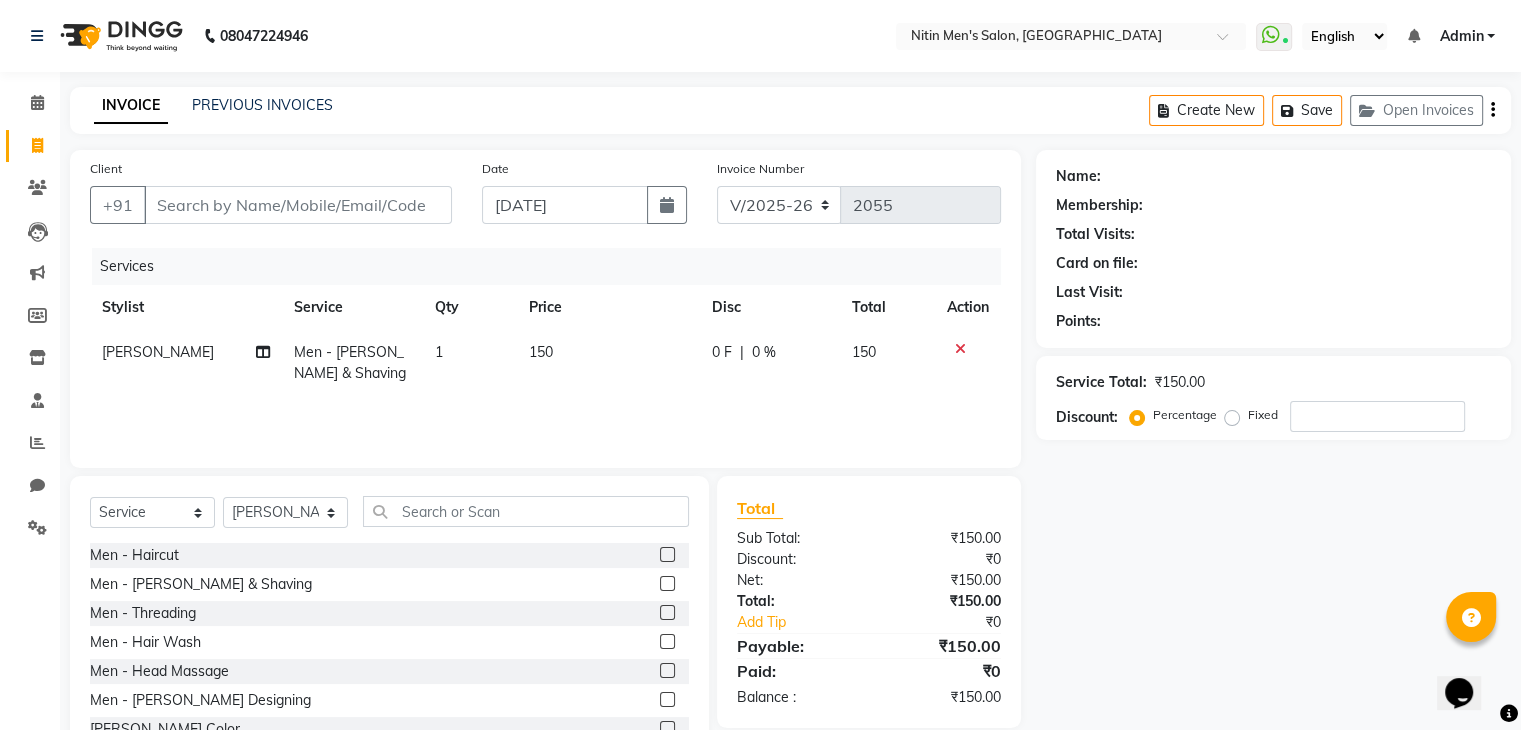 click 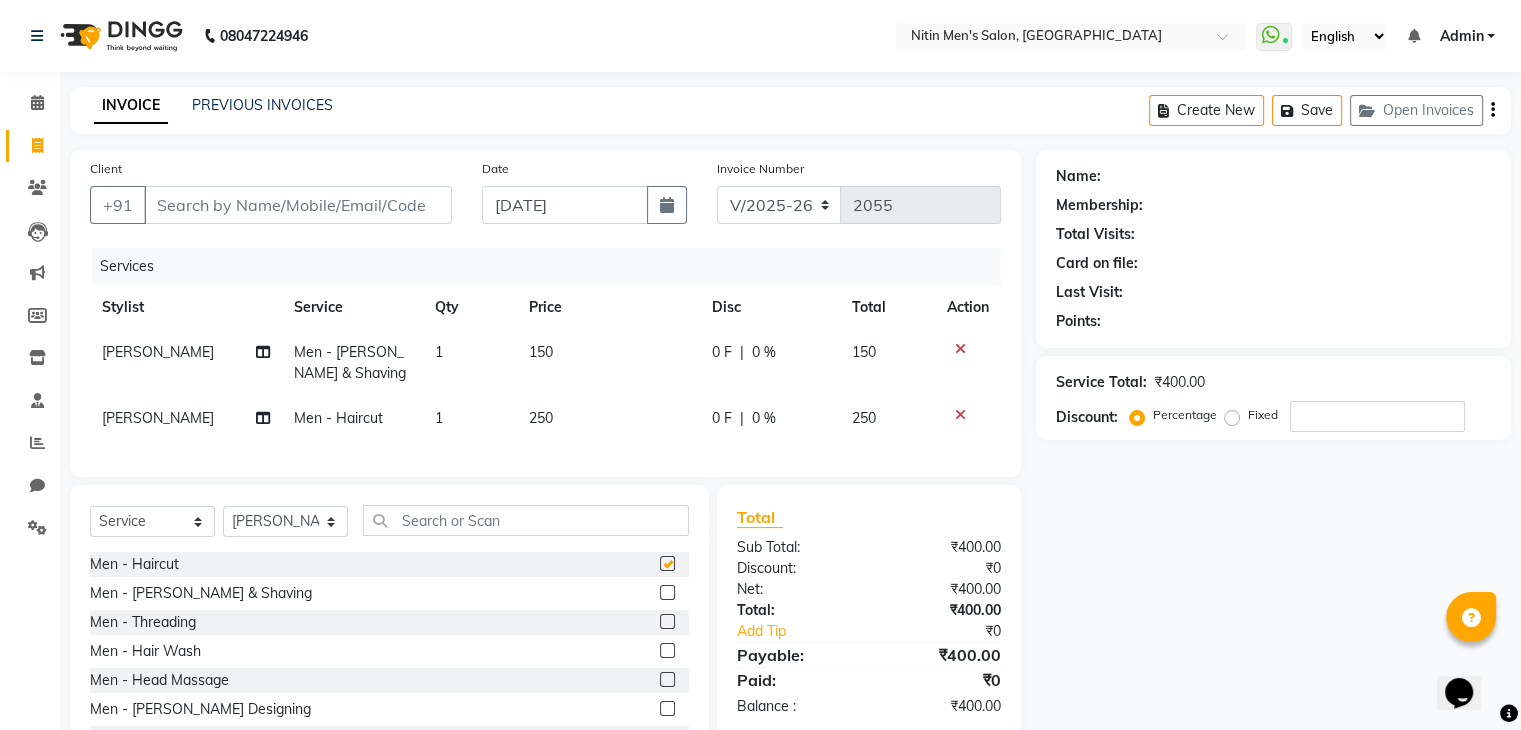 checkbox on "false" 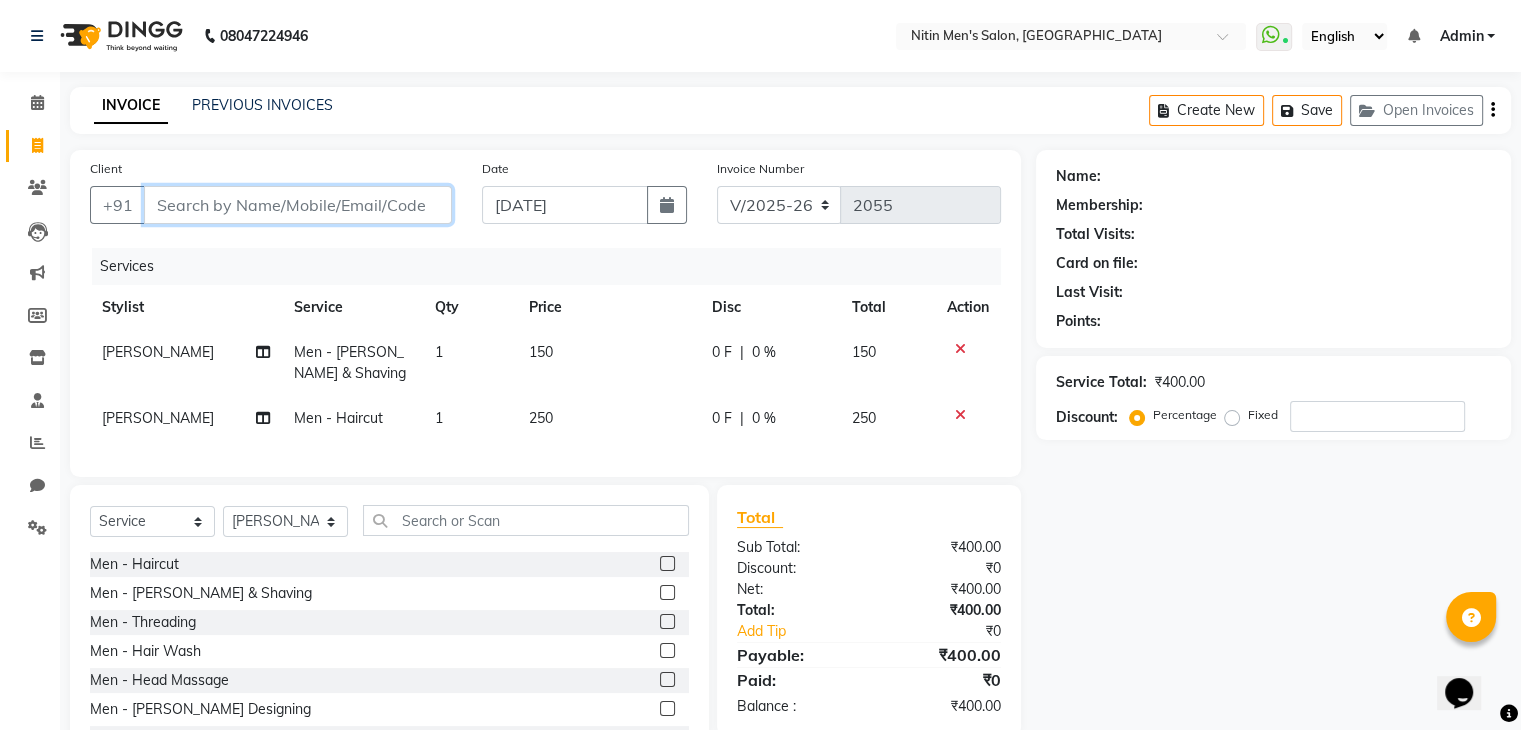 click on "Client" at bounding box center (298, 205) 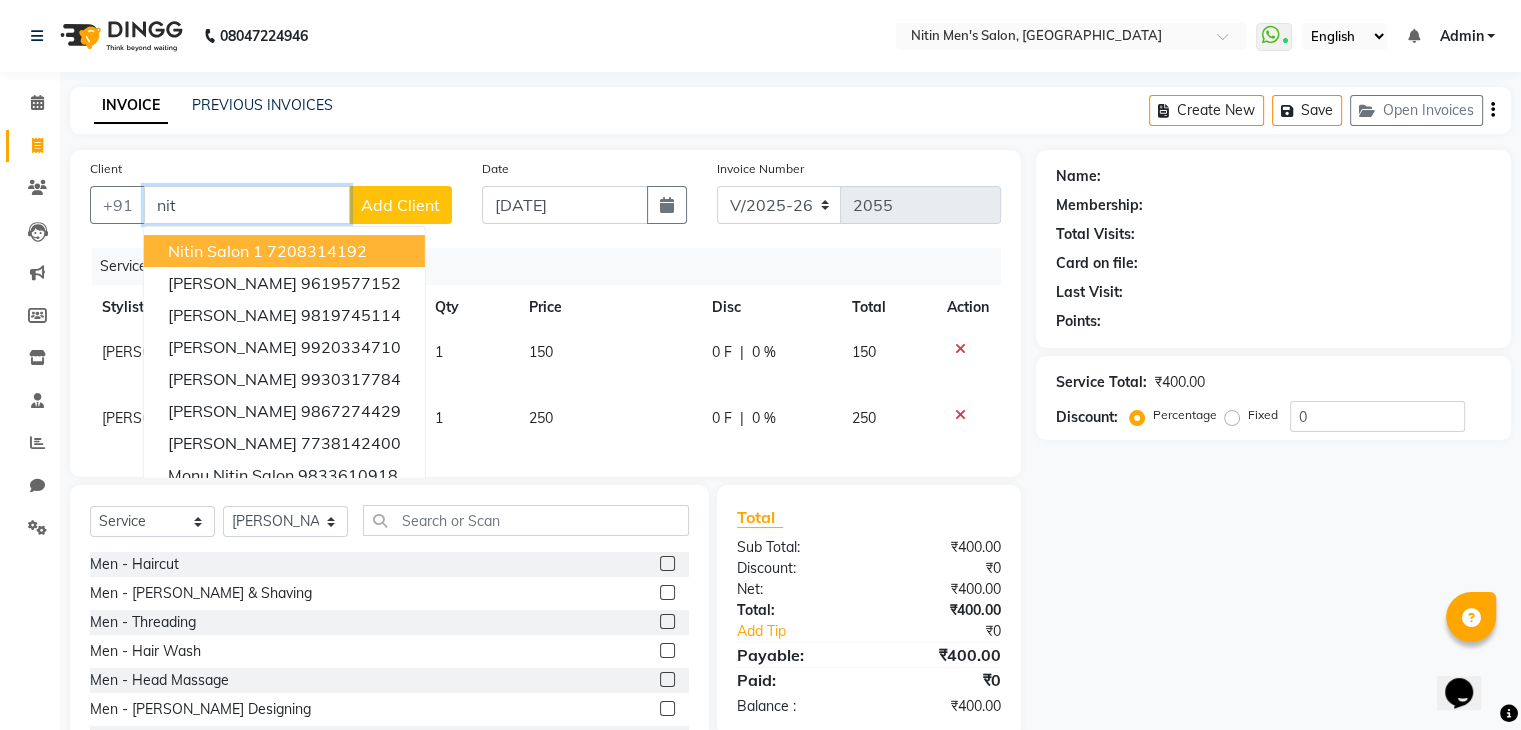 click on "7208314192" at bounding box center [317, 251] 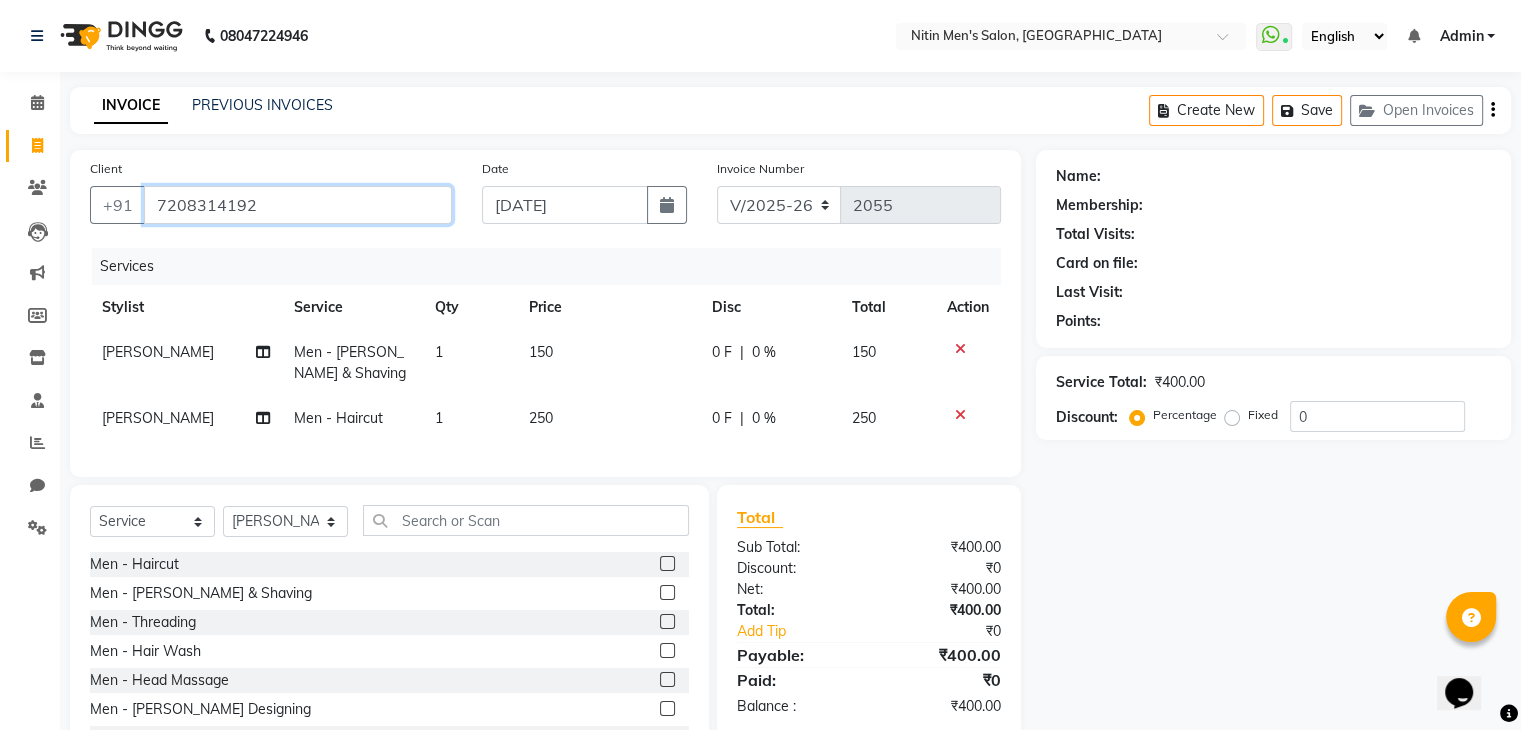 type on "7208314192" 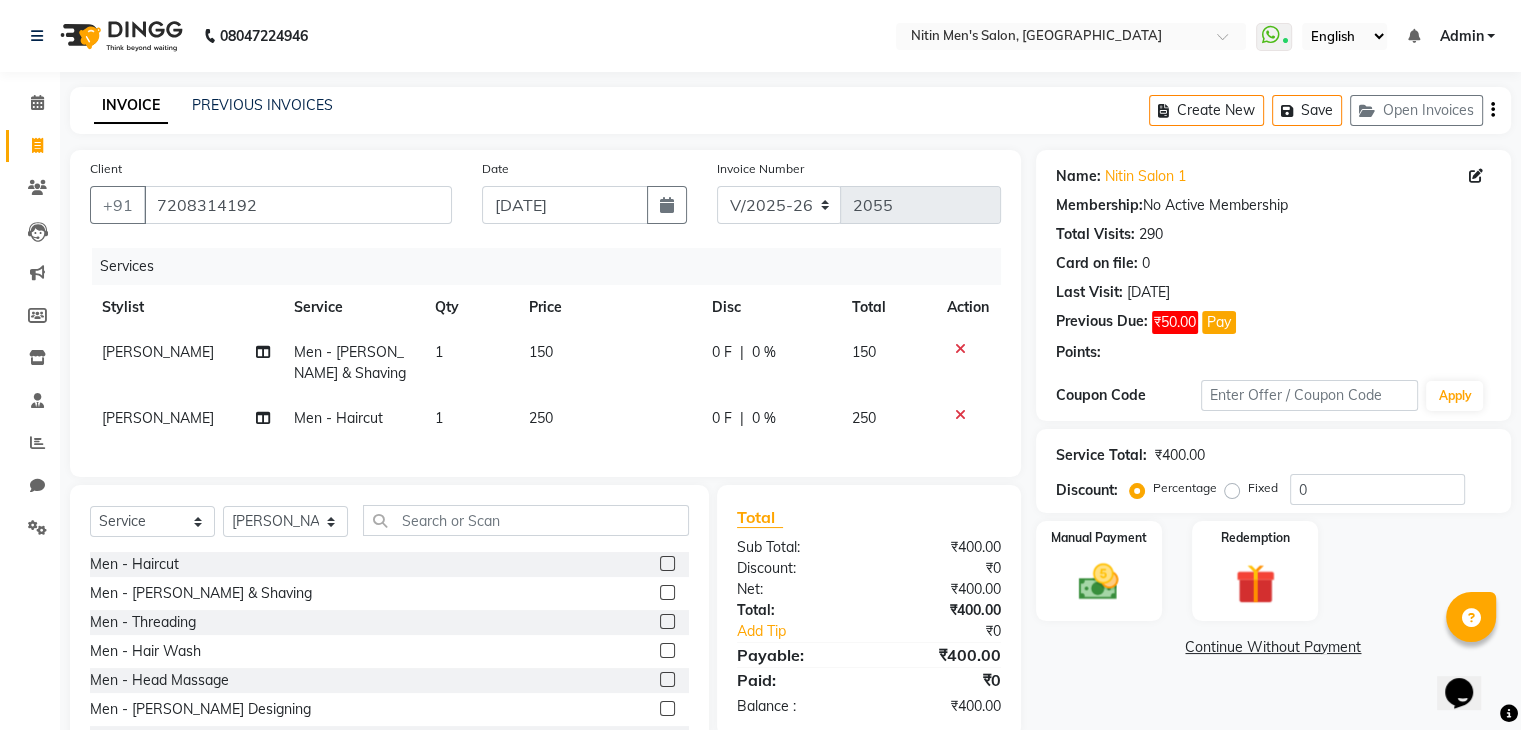 scroll, scrollTop: 96, scrollLeft: 0, axis: vertical 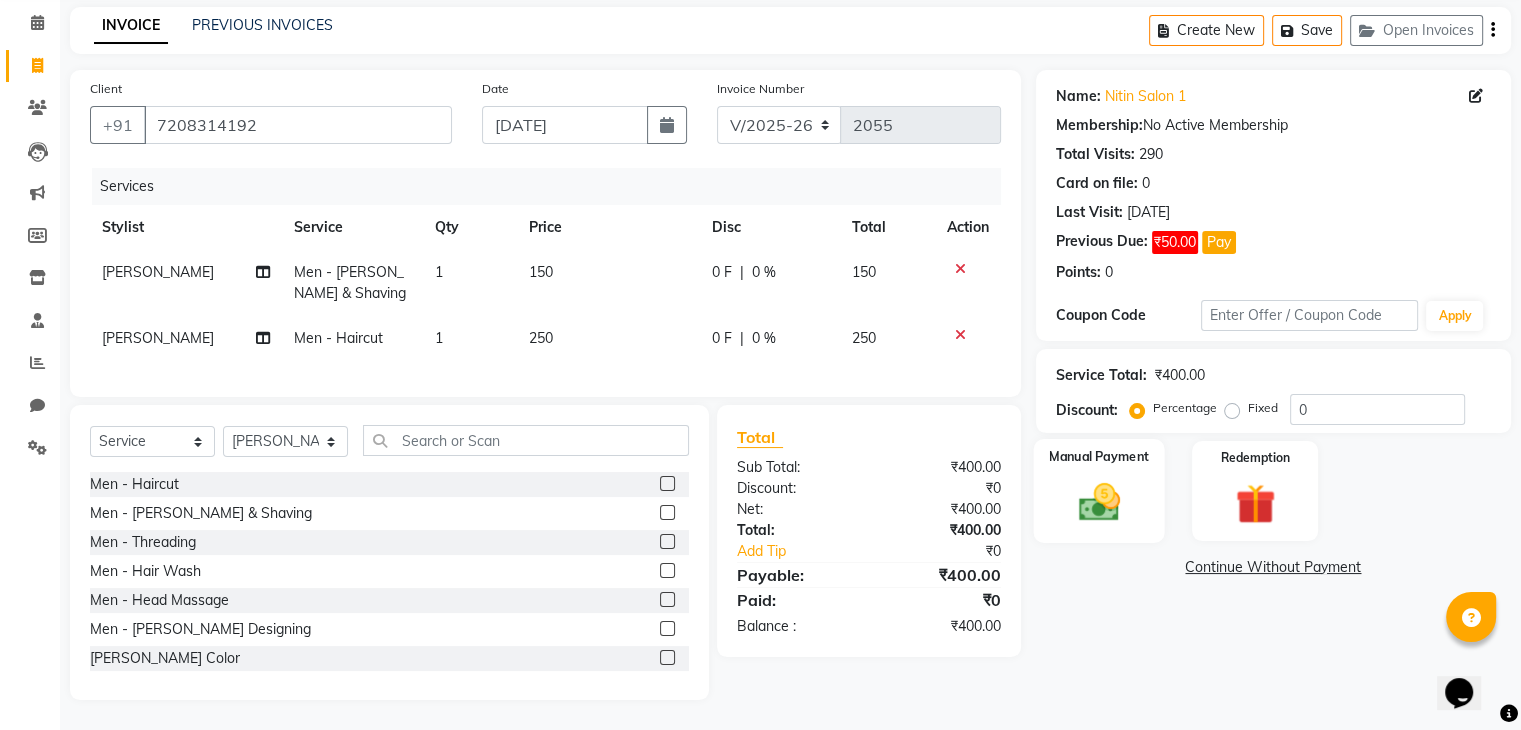 click on "Manual Payment" 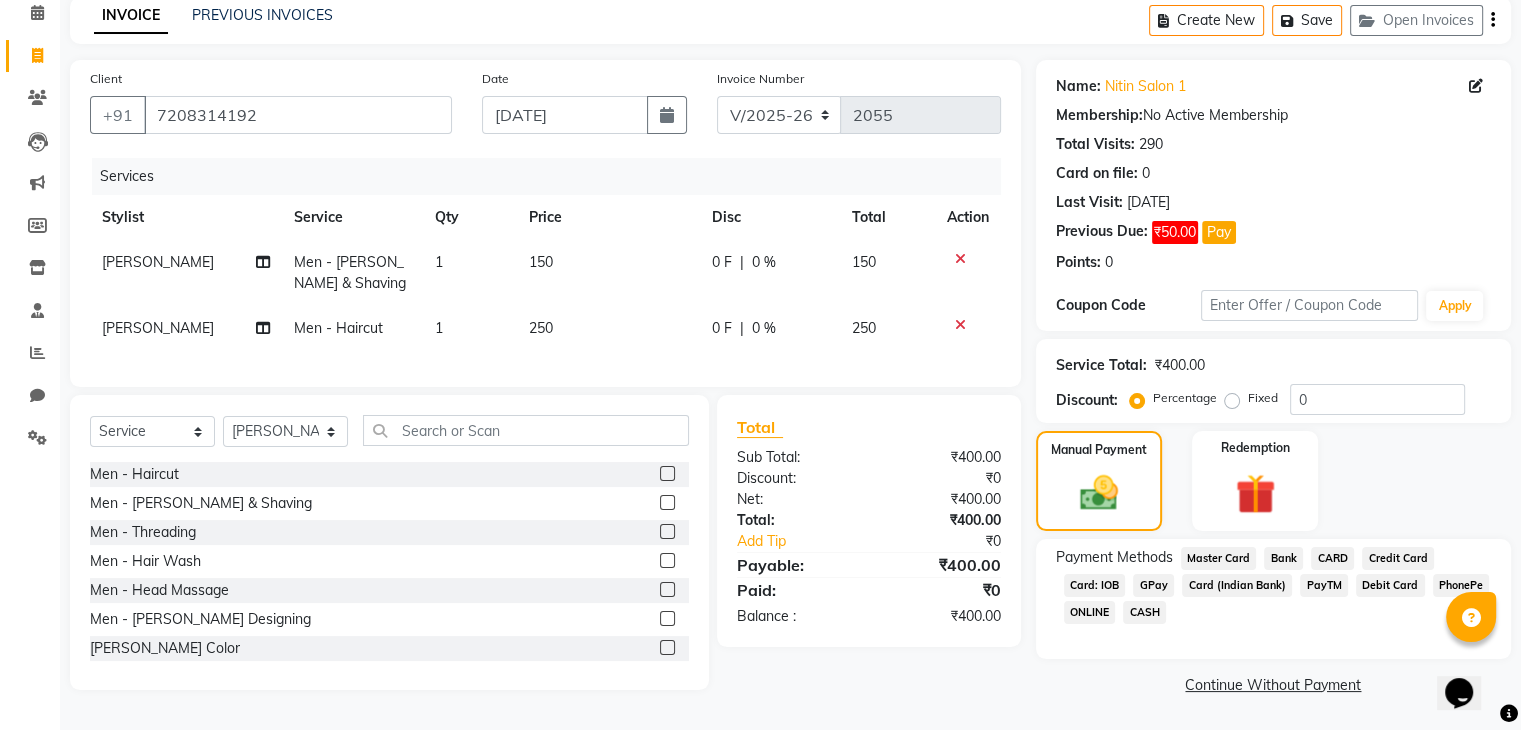 click on "GPay" 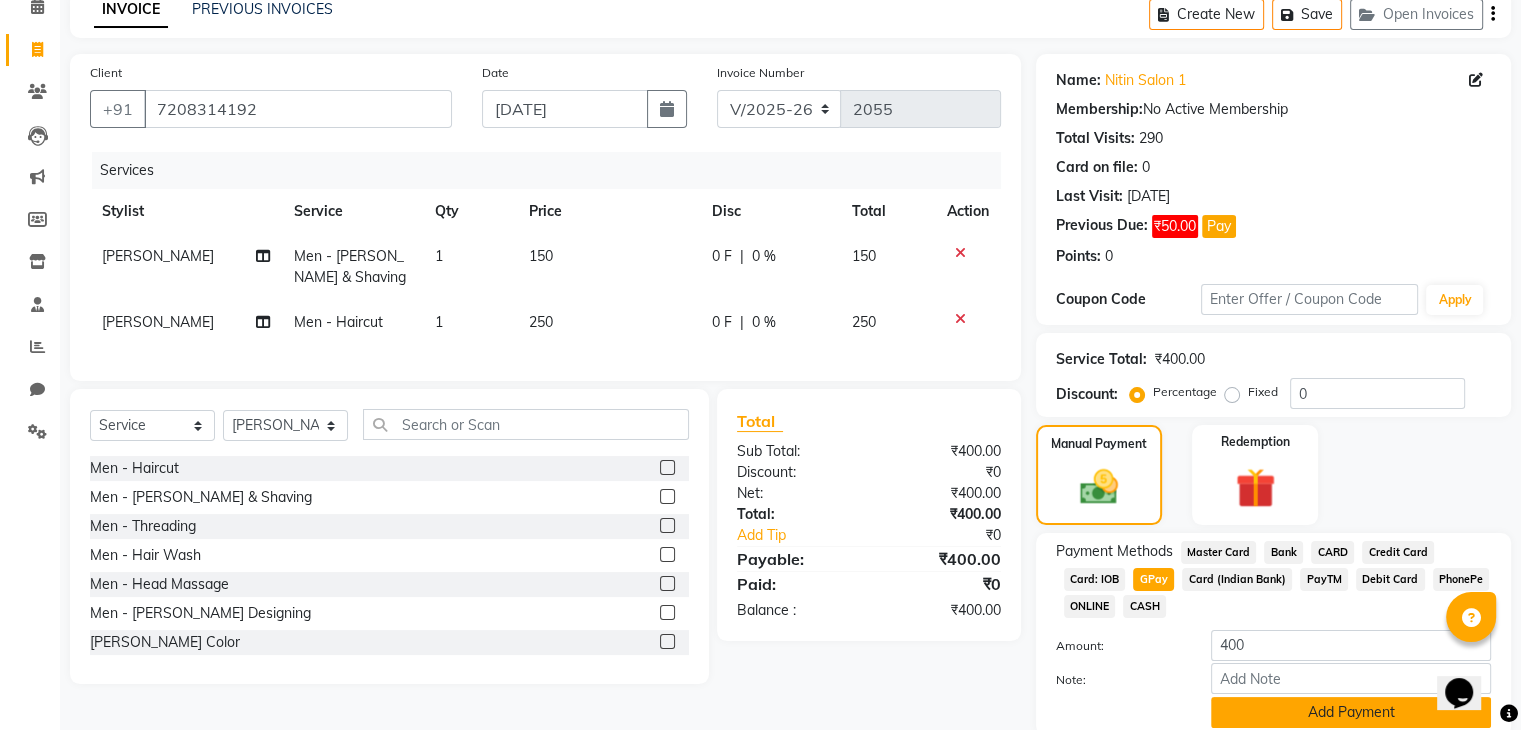 click on "Add Payment" 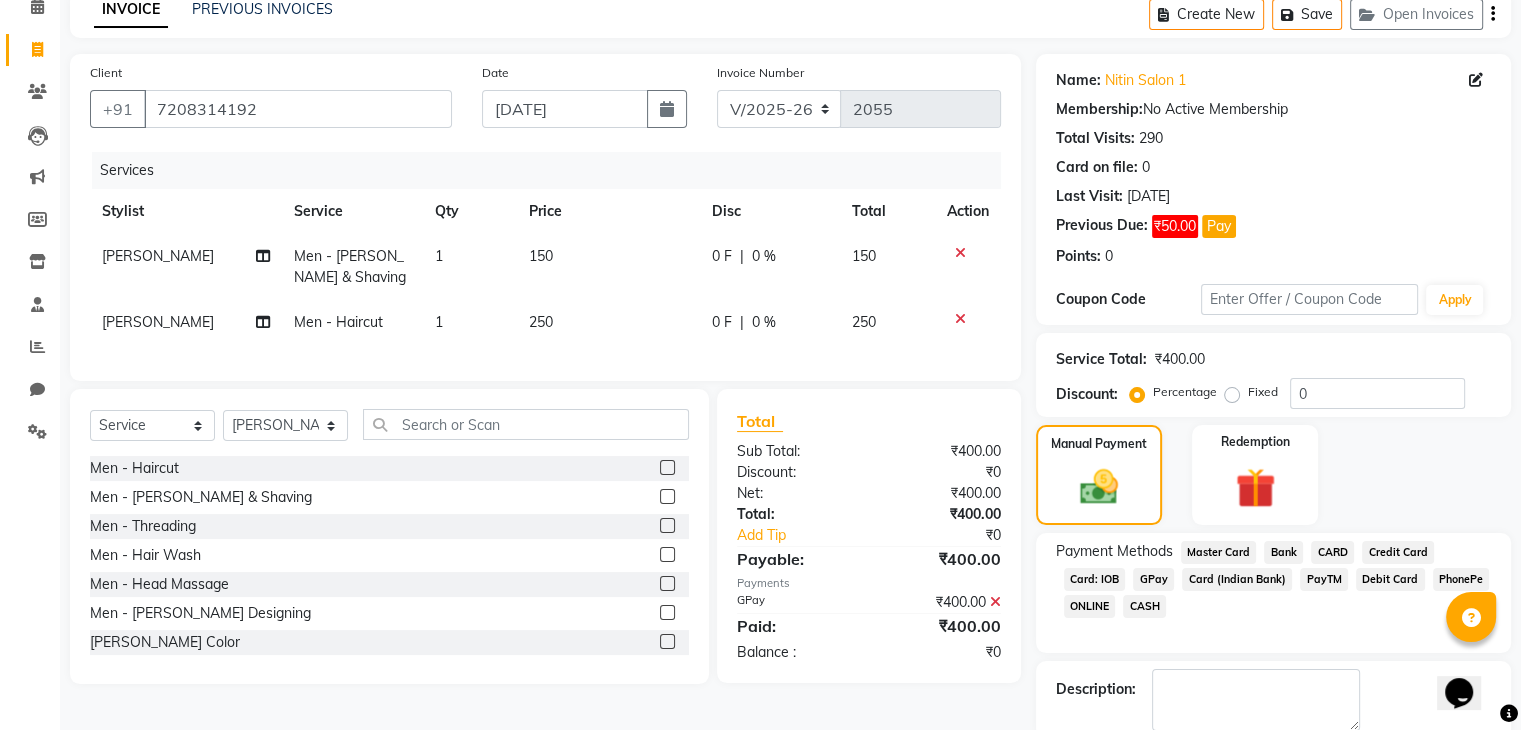 scroll, scrollTop: 201, scrollLeft: 0, axis: vertical 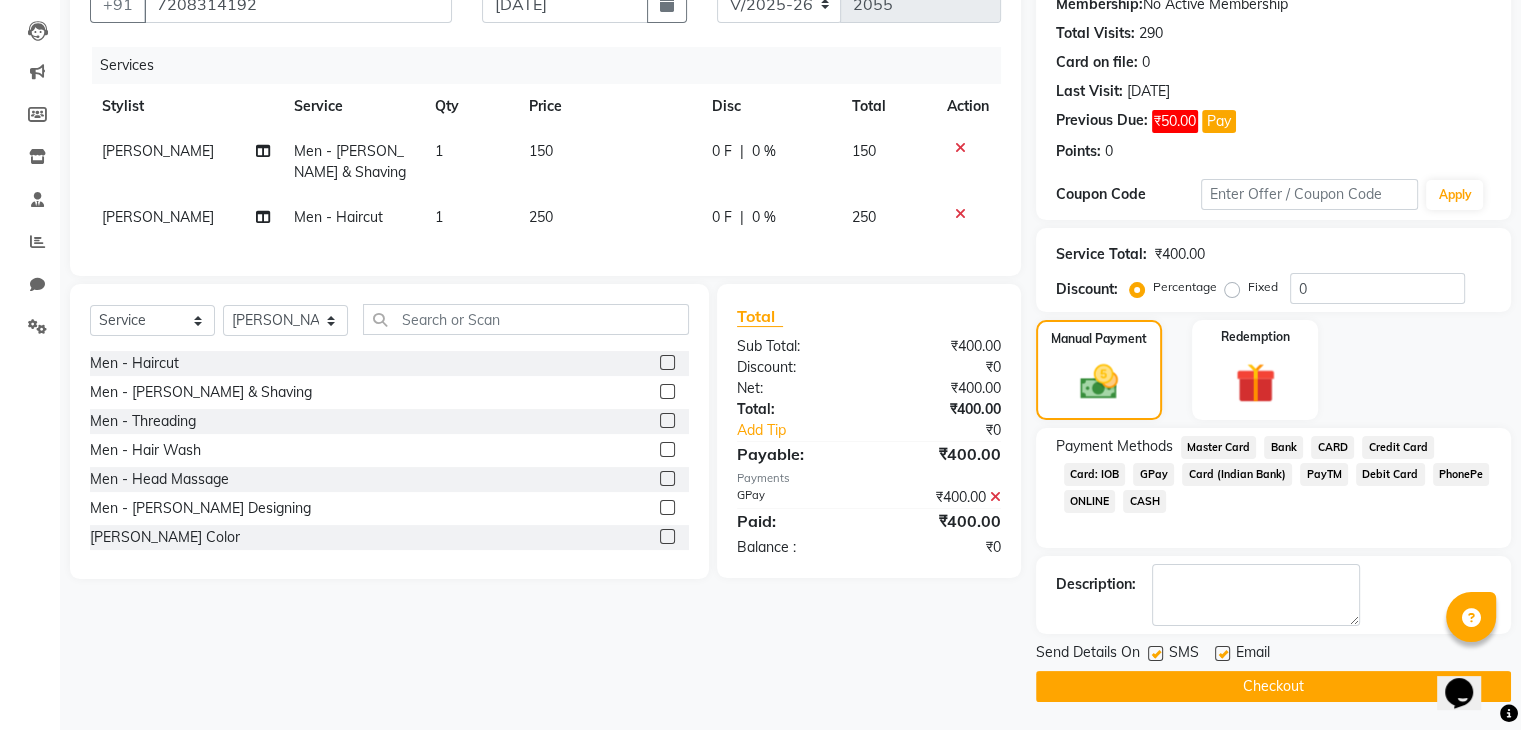 click 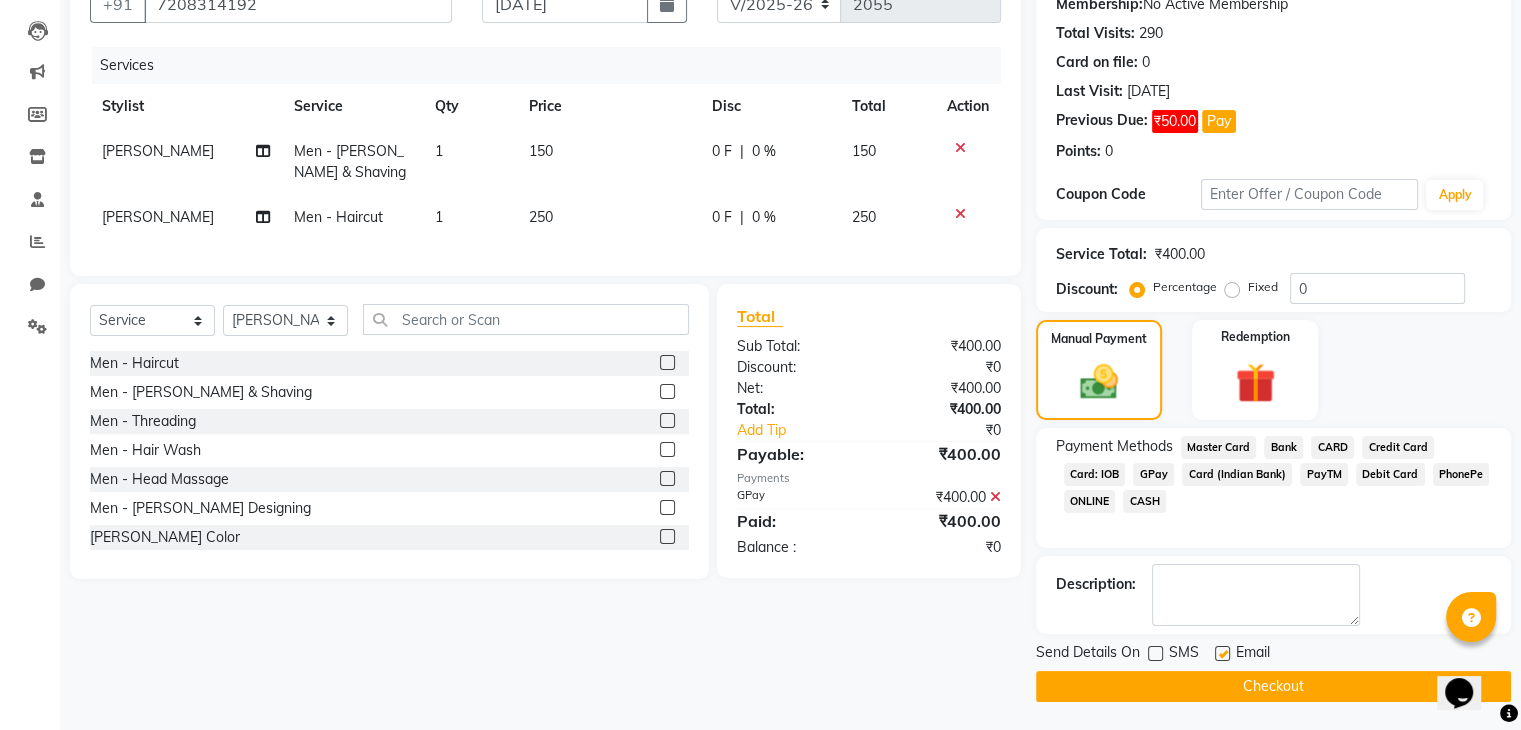 click 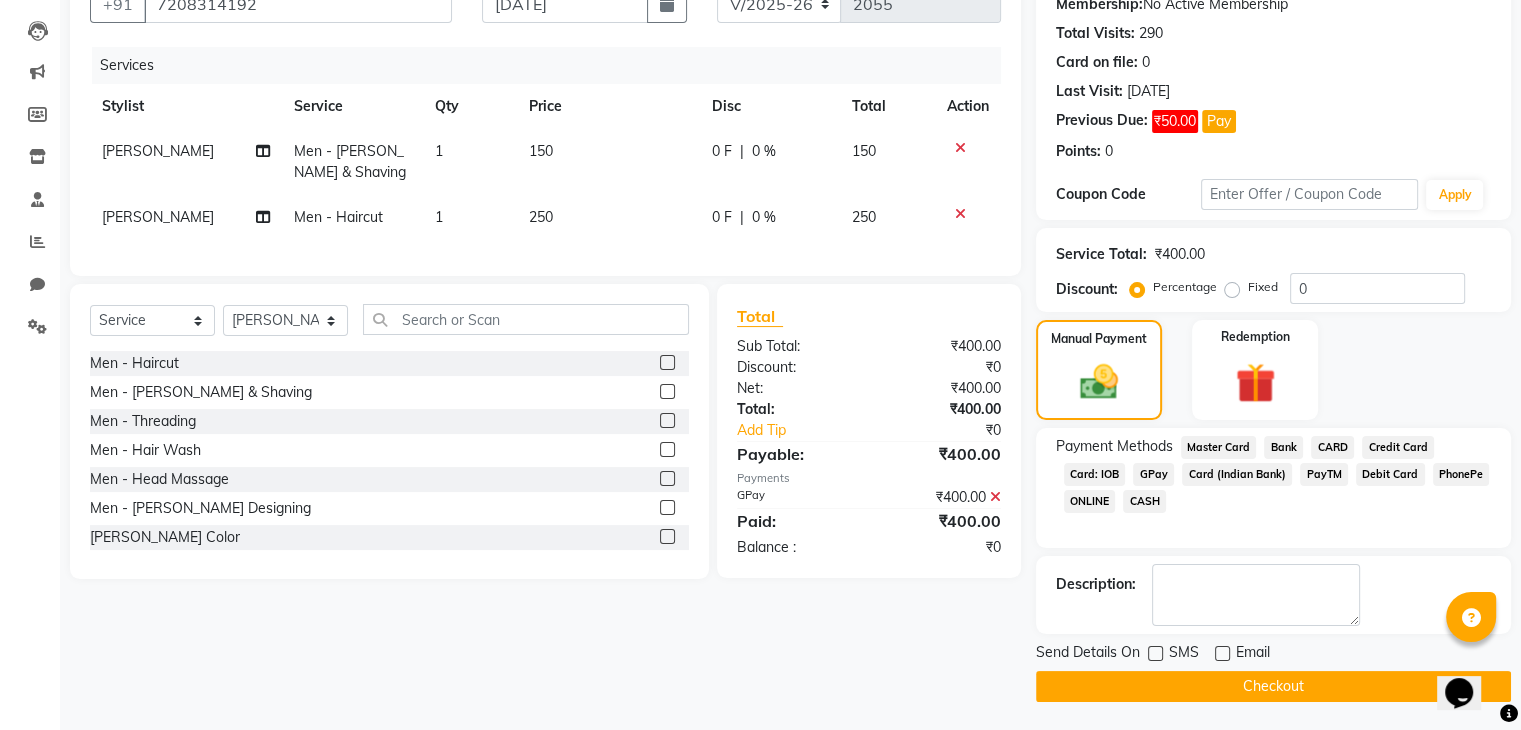click on "Checkout" 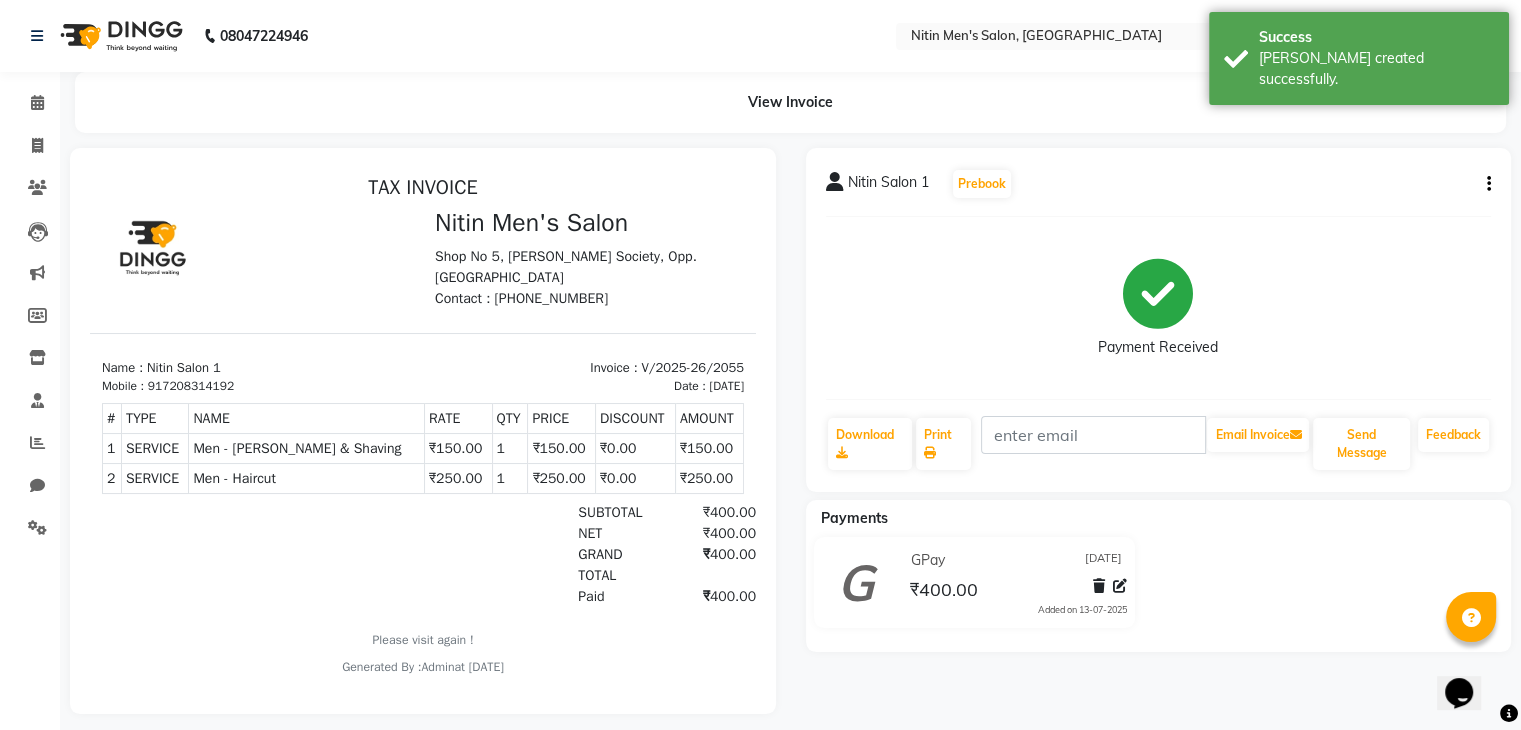 scroll, scrollTop: 0, scrollLeft: 0, axis: both 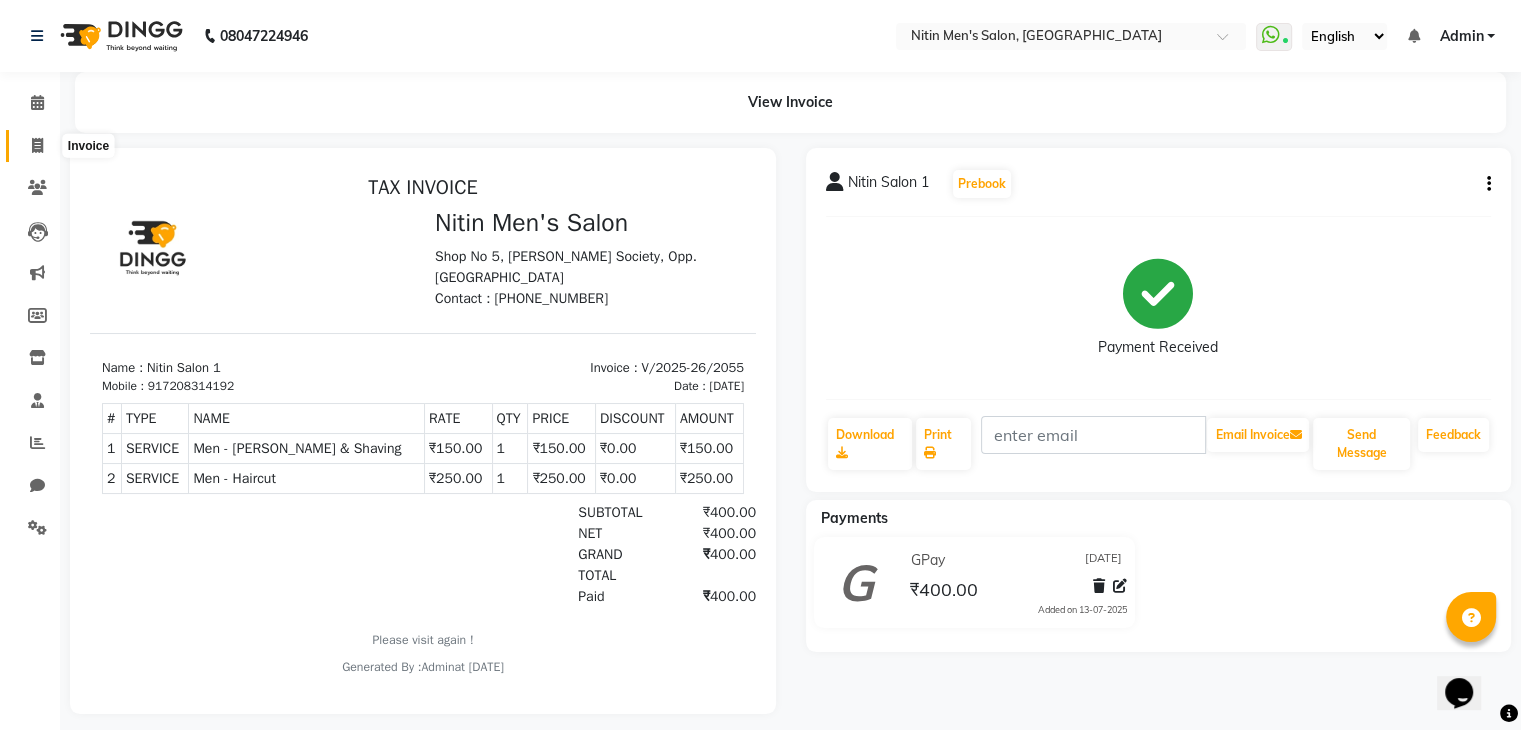 click 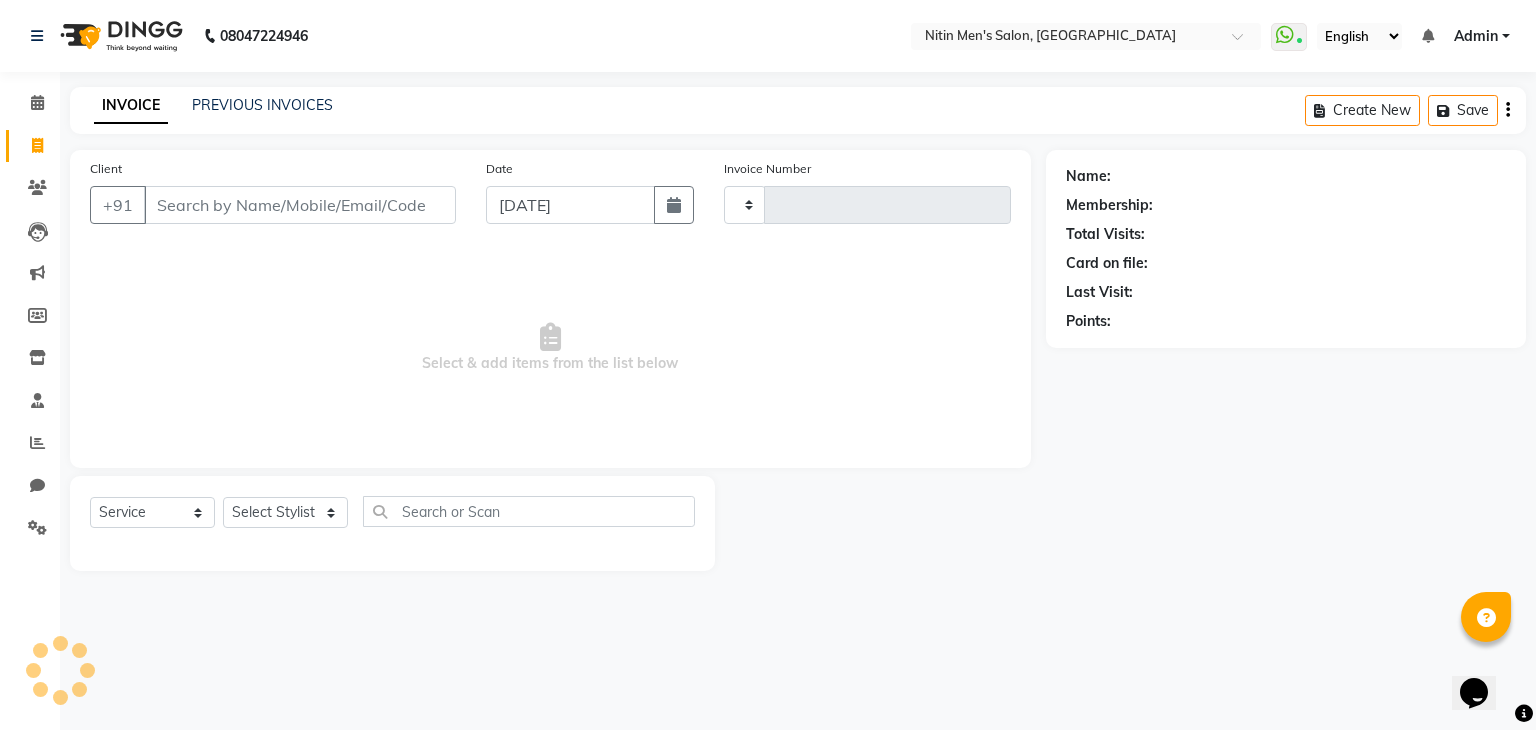 type on "2056" 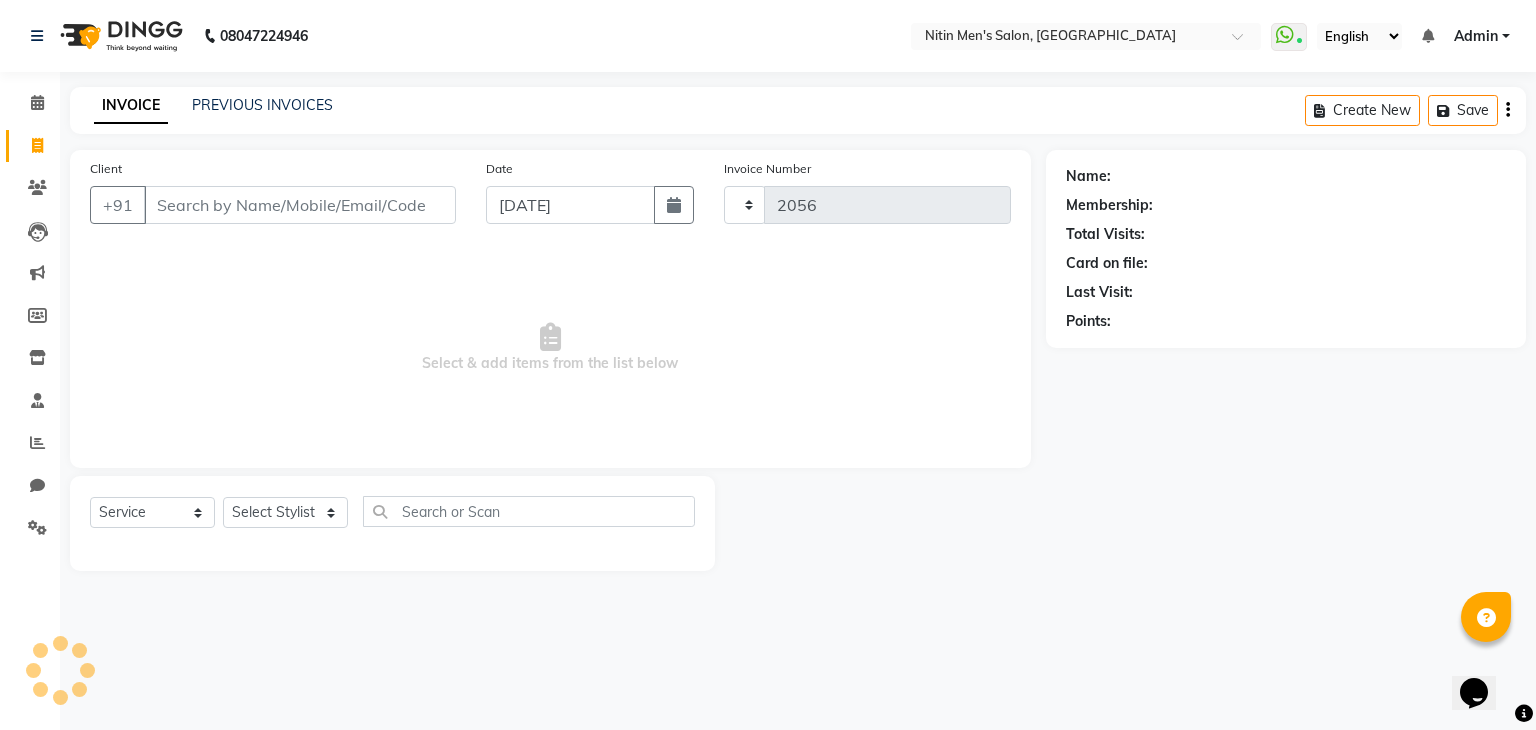 select on "7981" 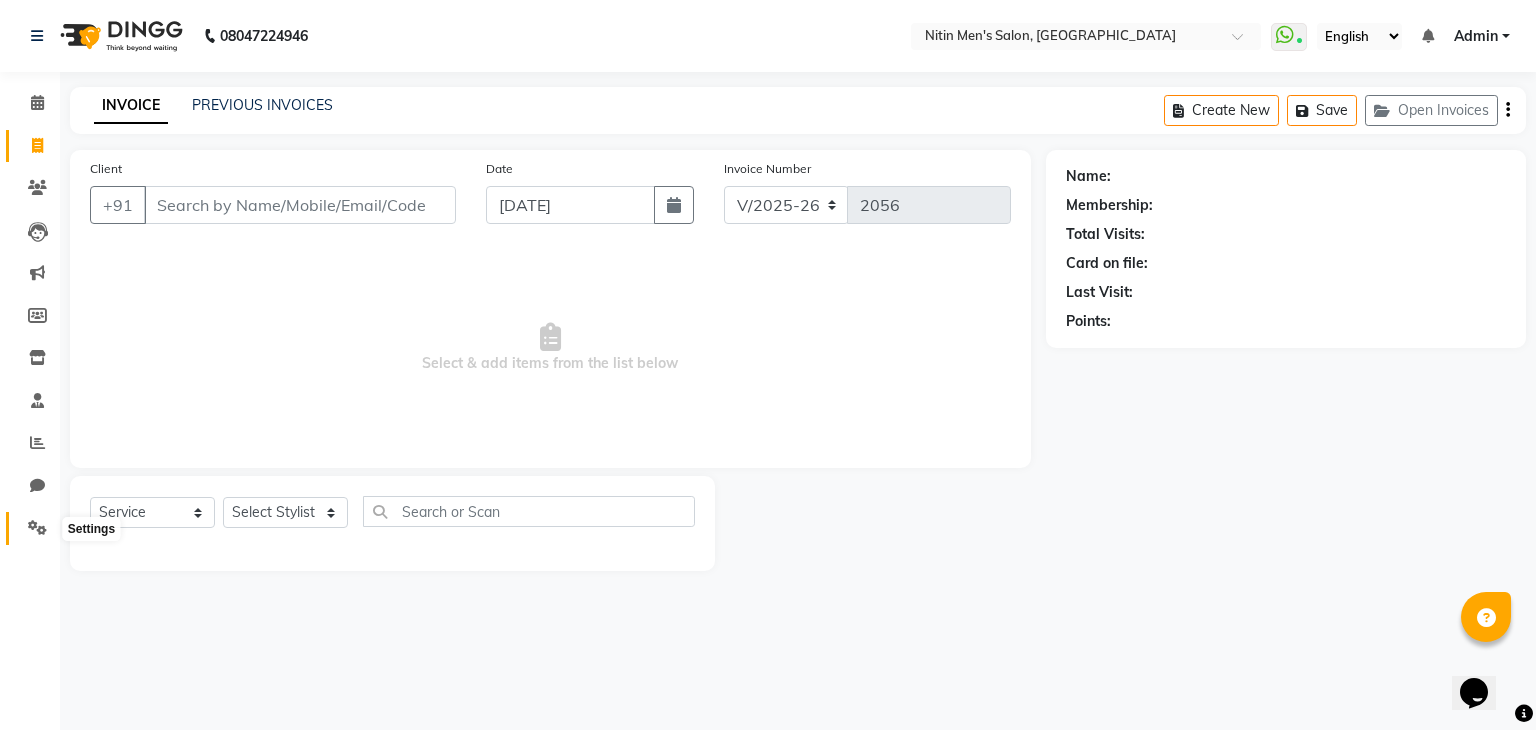 click 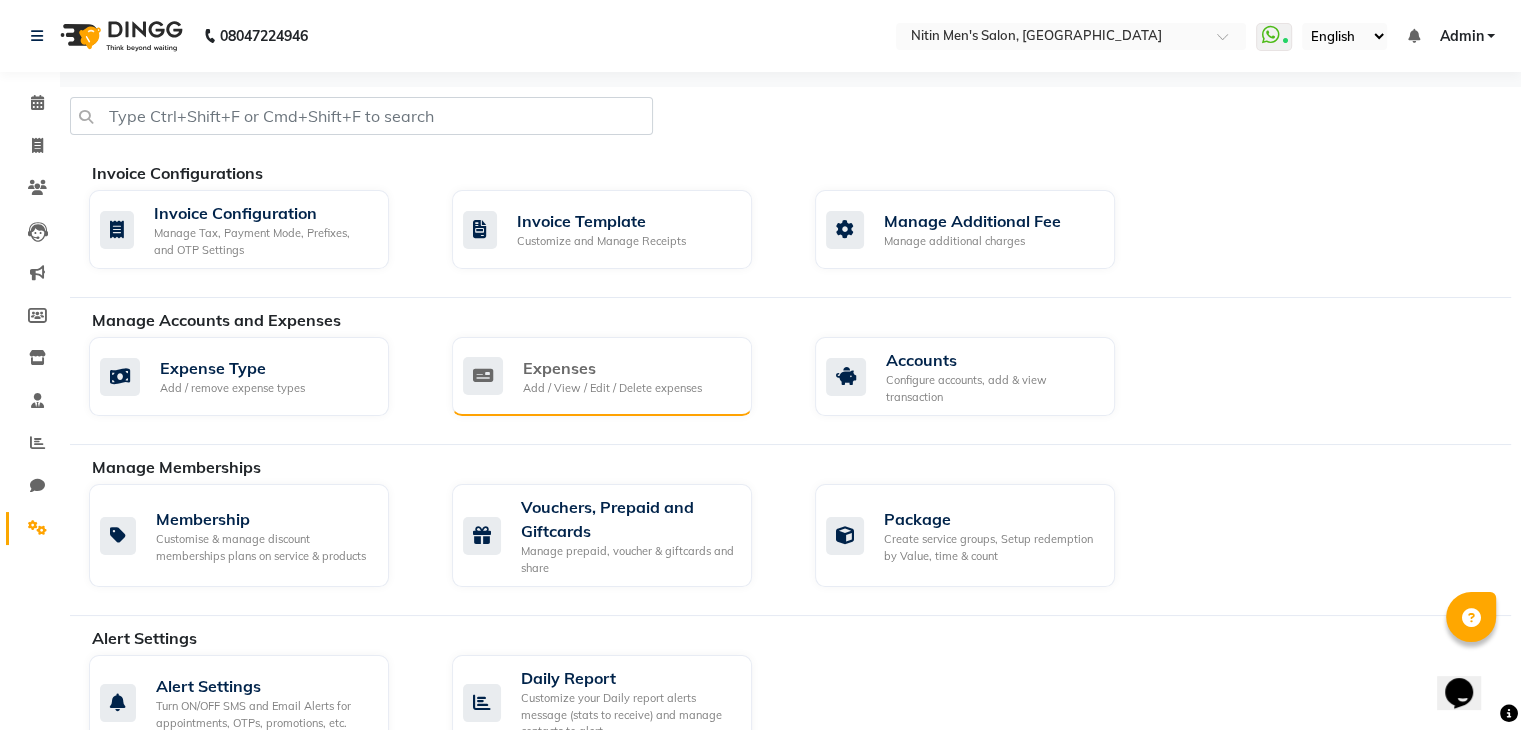 click on "Expenses Add / View / Edit / Delete expenses" 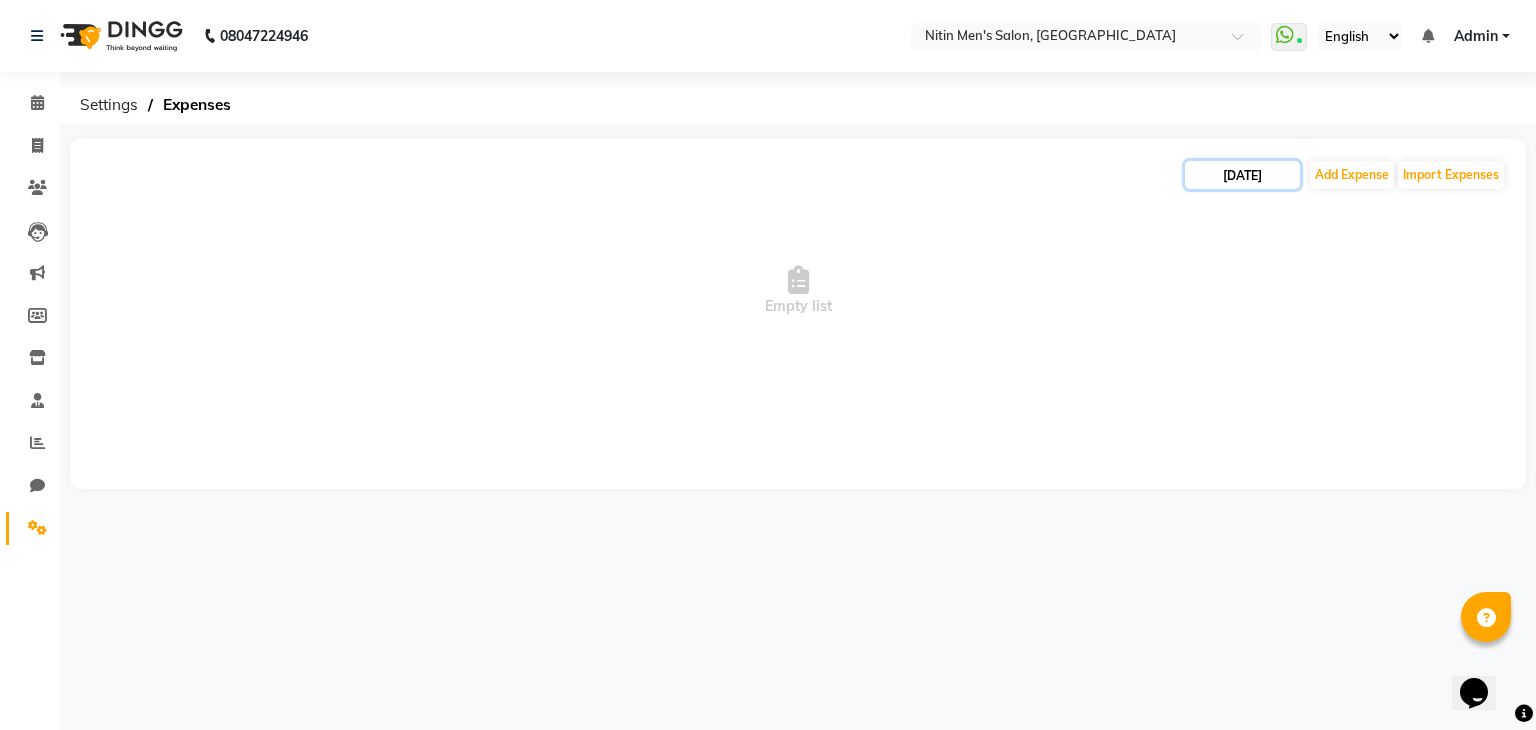 click on "[DATE]" 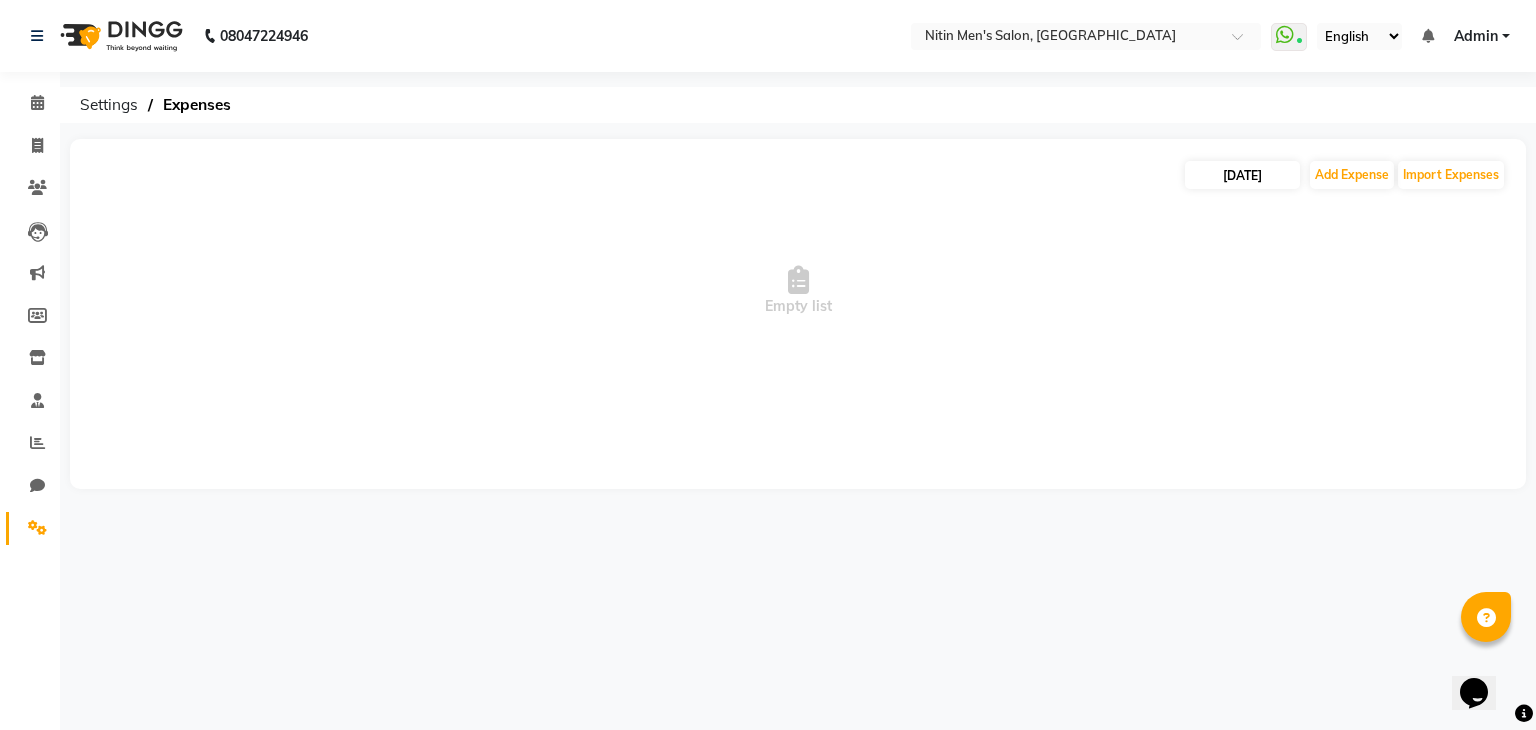 select on "7" 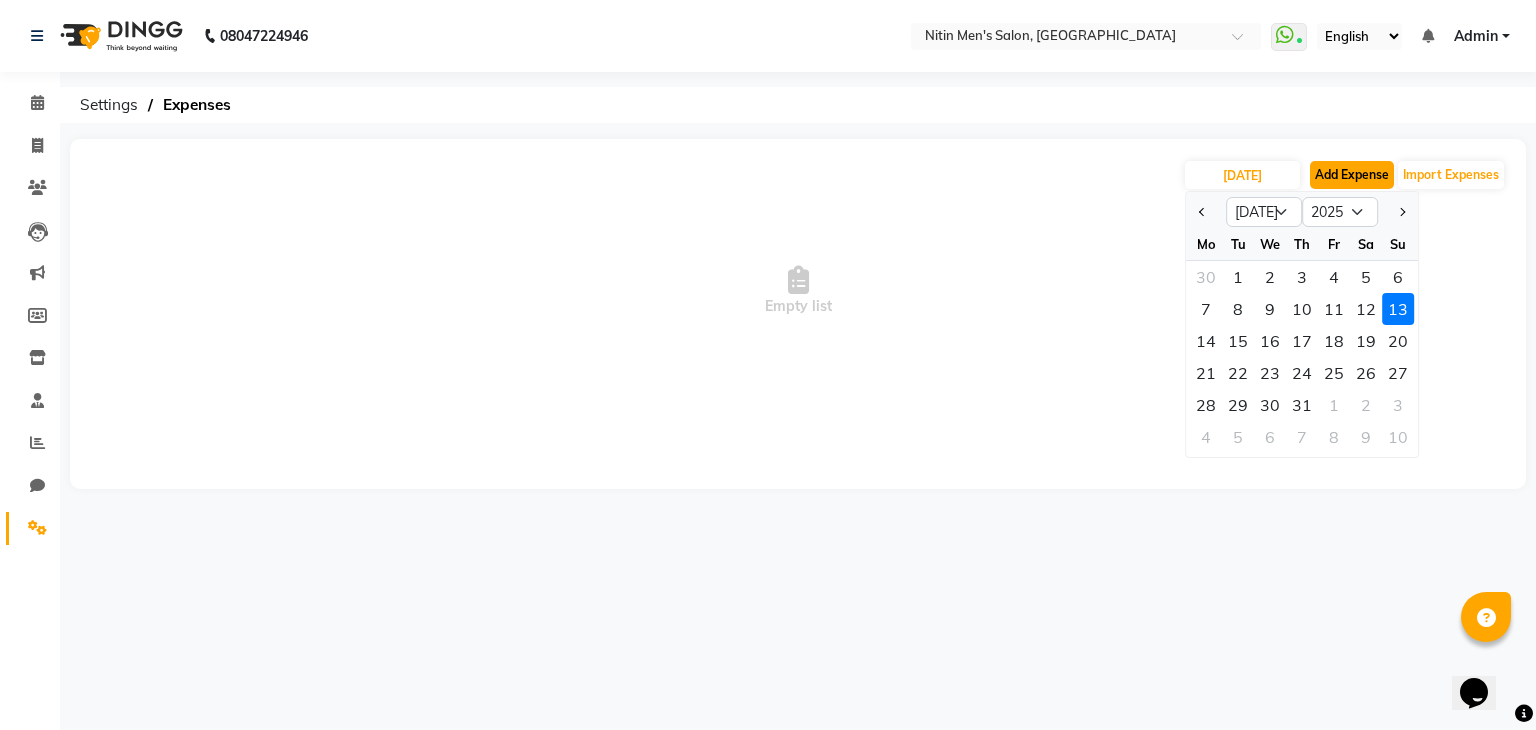click on "Add Expense" 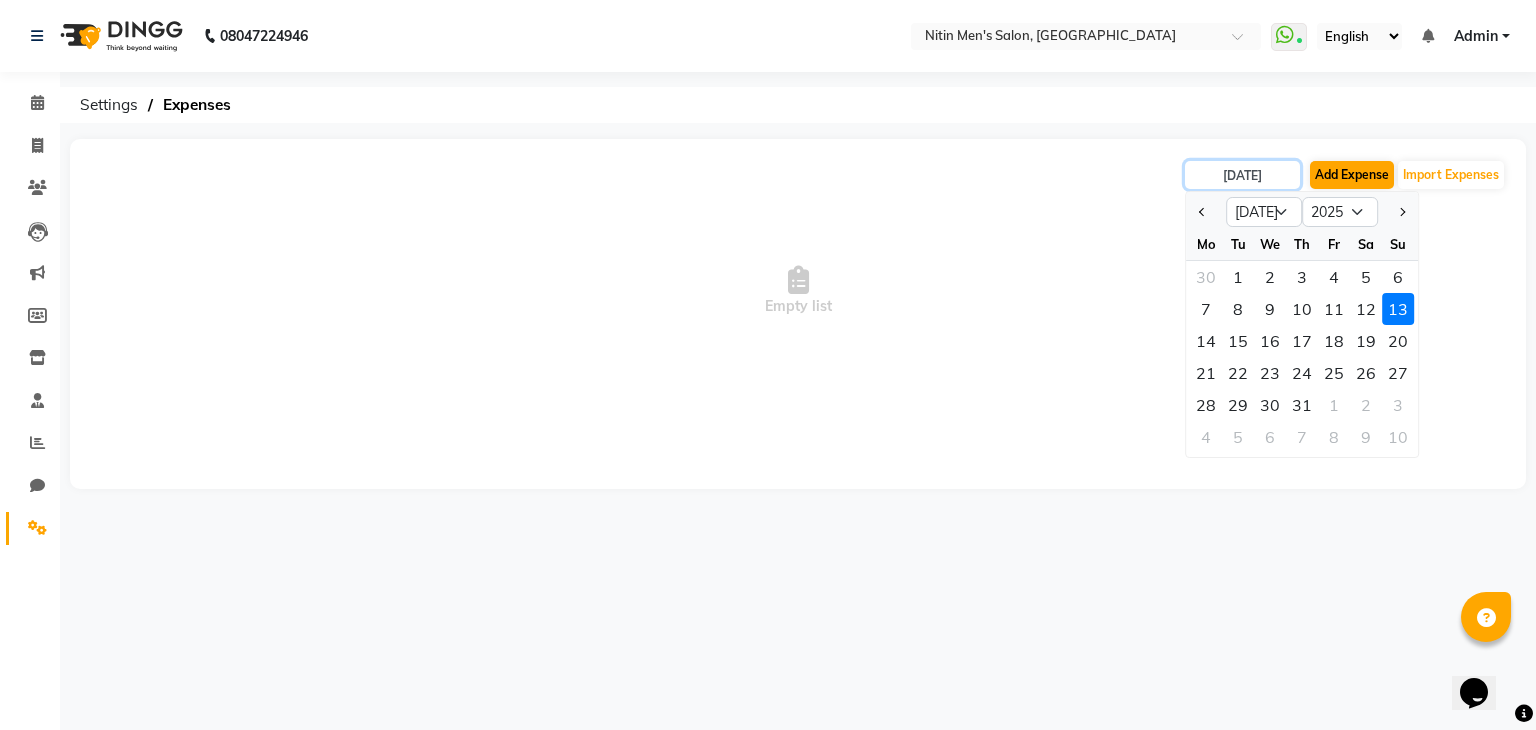 select on "1" 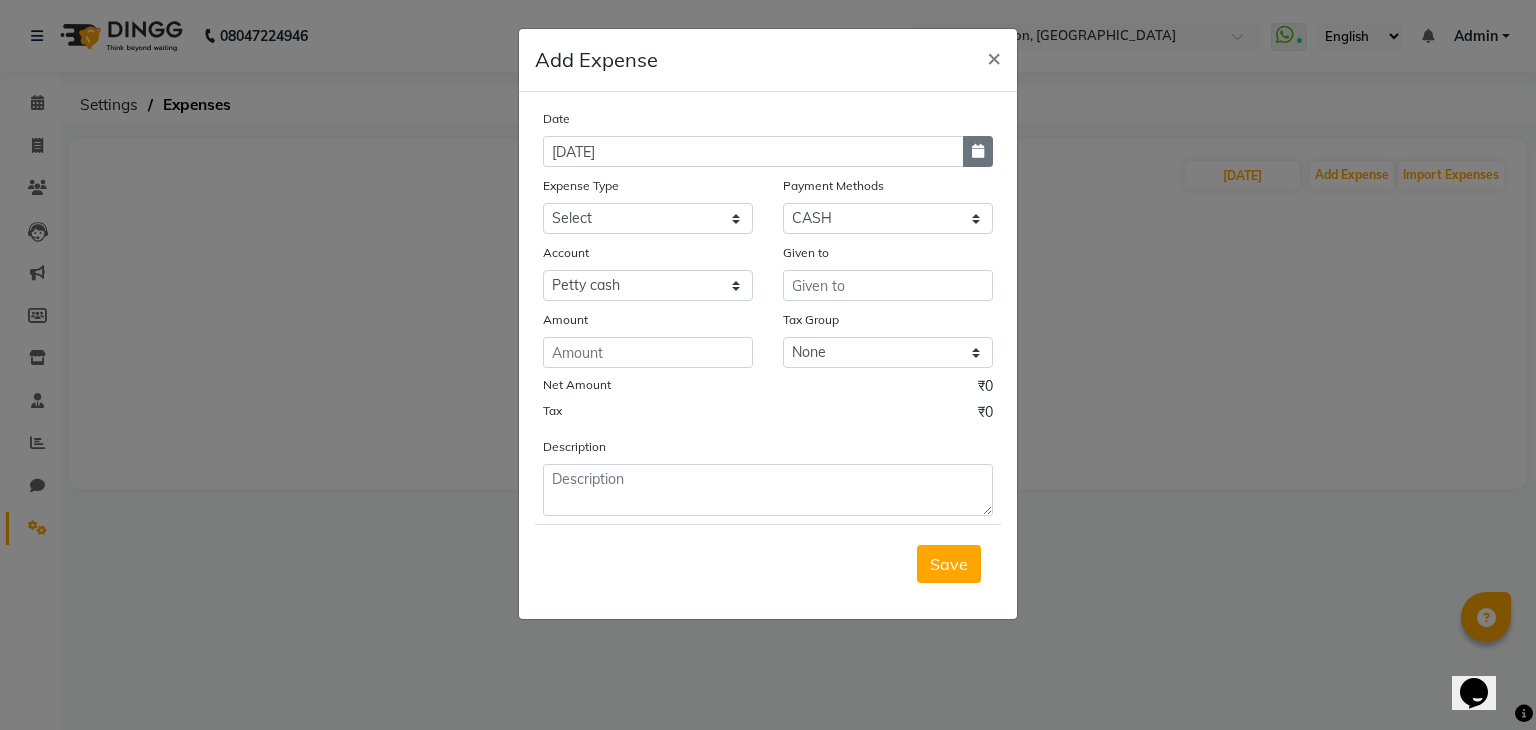 click 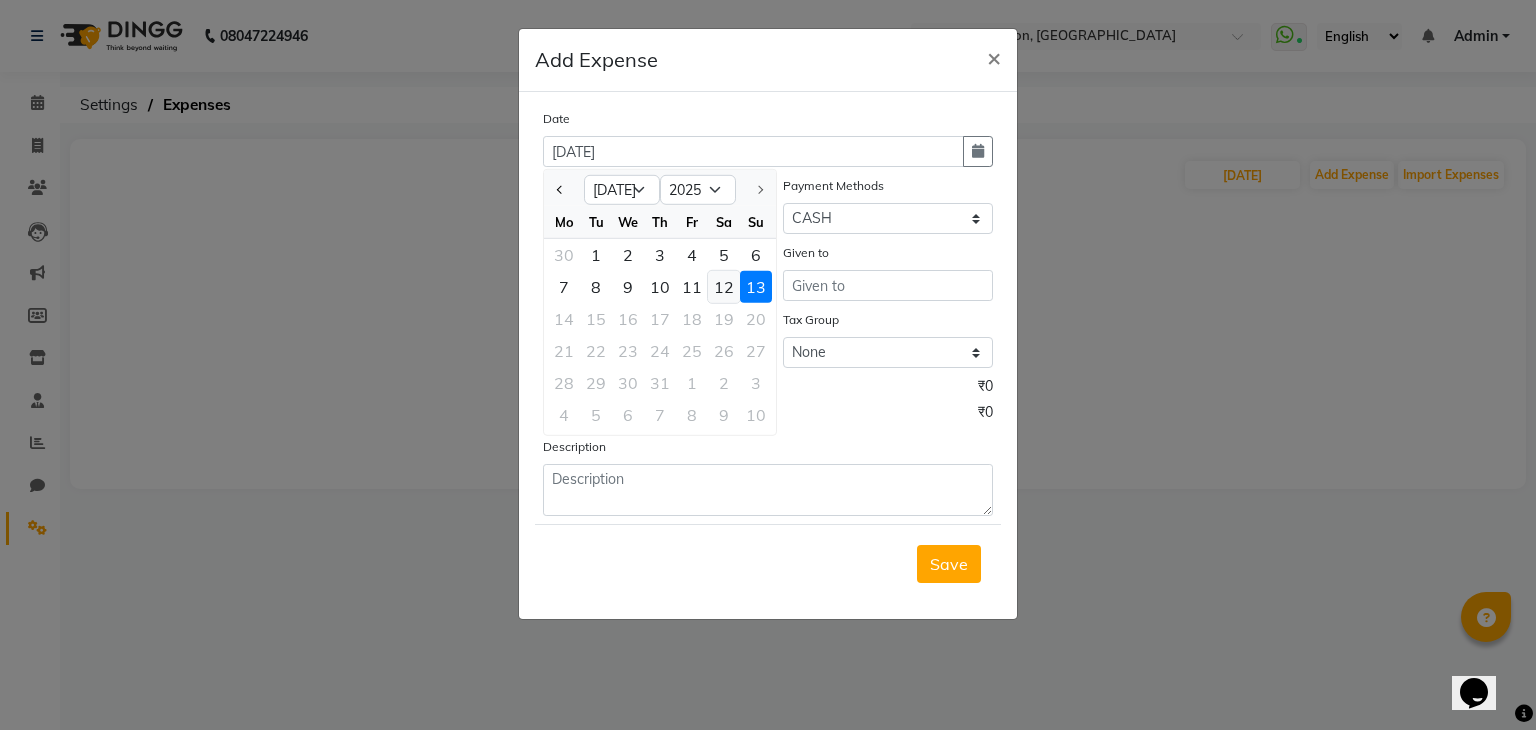 click on "12" 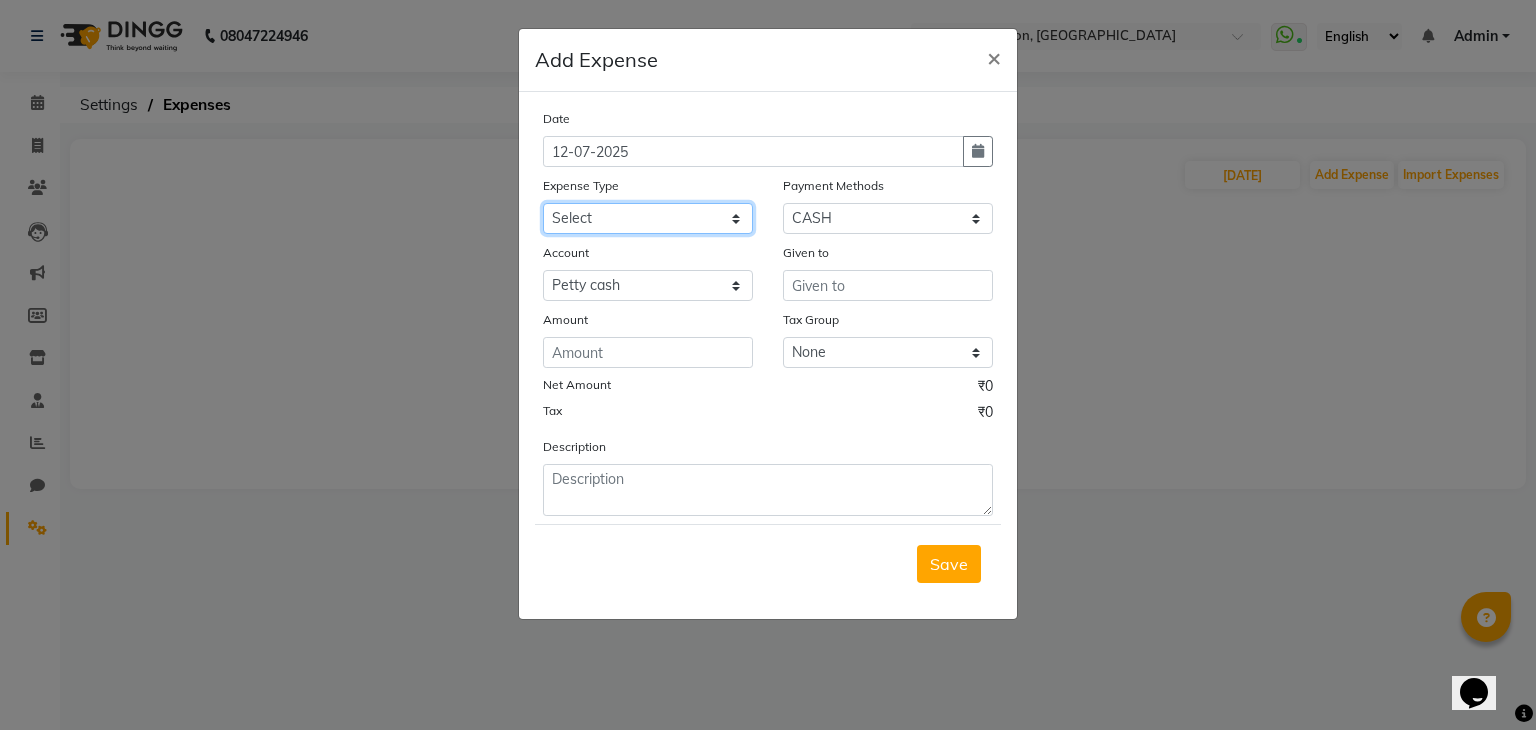 click on "Select Advance Salary Bank charges Car maintenance  Cash transfer to bank Cash transfer to hub Client Snacks Clinical charges Equipment Fuel Govt fee Incentive Insurance International purchase Loan Repayment Maintenance Marketing Miscellaneous MRA Other Pantry Product Rent Salary Staff Snacks Tax Tea & Refreshment Utilities" 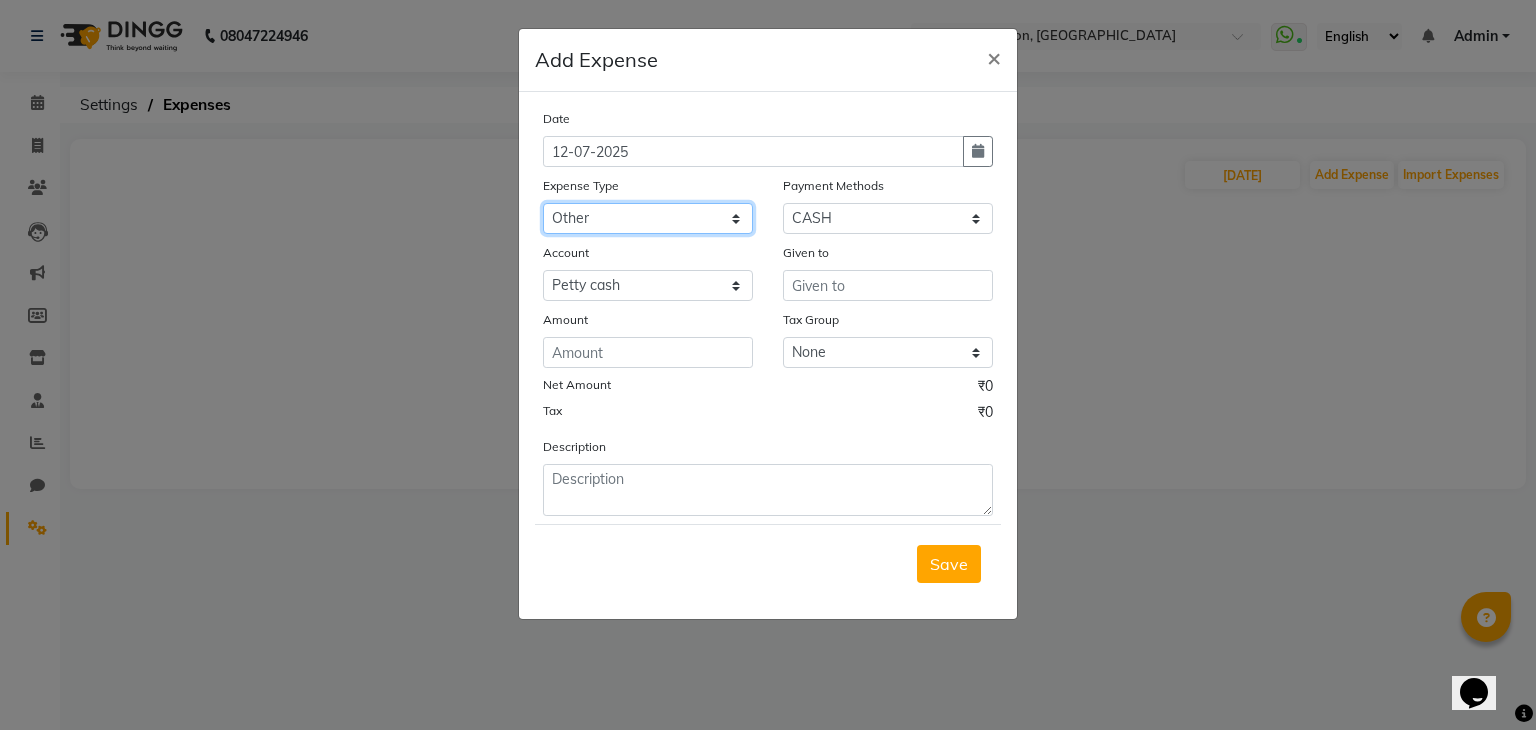 click on "Select Advance Salary Bank charges Car maintenance  Cash transfer to bank Cash transfer to hub Client Snacks Clinical charges Equipment Fuel Govt fee Incentive Insurance International purchase Loan Repayment Maintenance Marketing Miscellaneous MRA Other Pantry Product Rent Salary Staff Snacks Tax Tea & Refreshment Utilities" 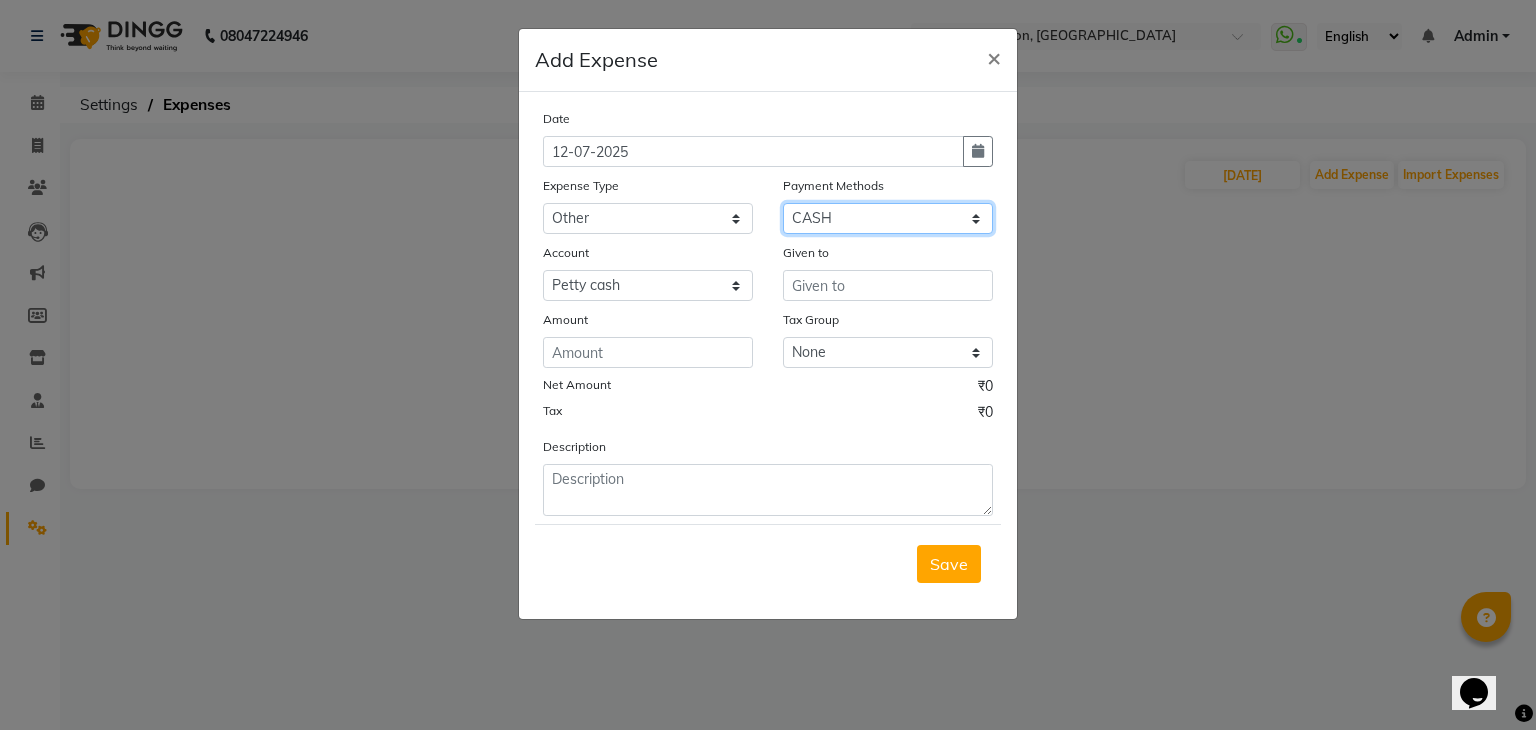 click on "Select Package Master Card Bank CARD Credit Card Card: IOB GPay Card (Indian Bank) PayTM Debit Card PhonePe ONLINE CASH" 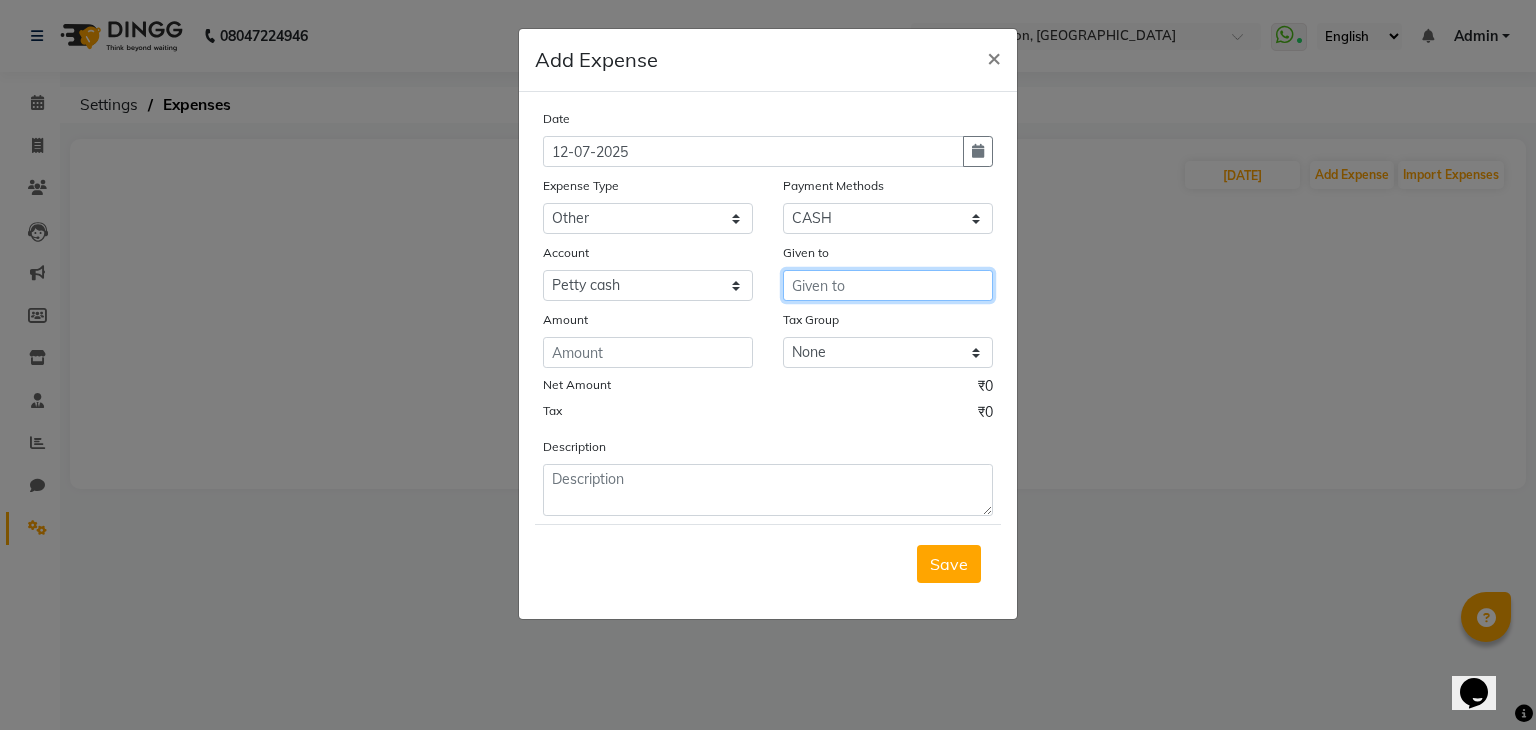 click at bounding box center (888, 285) 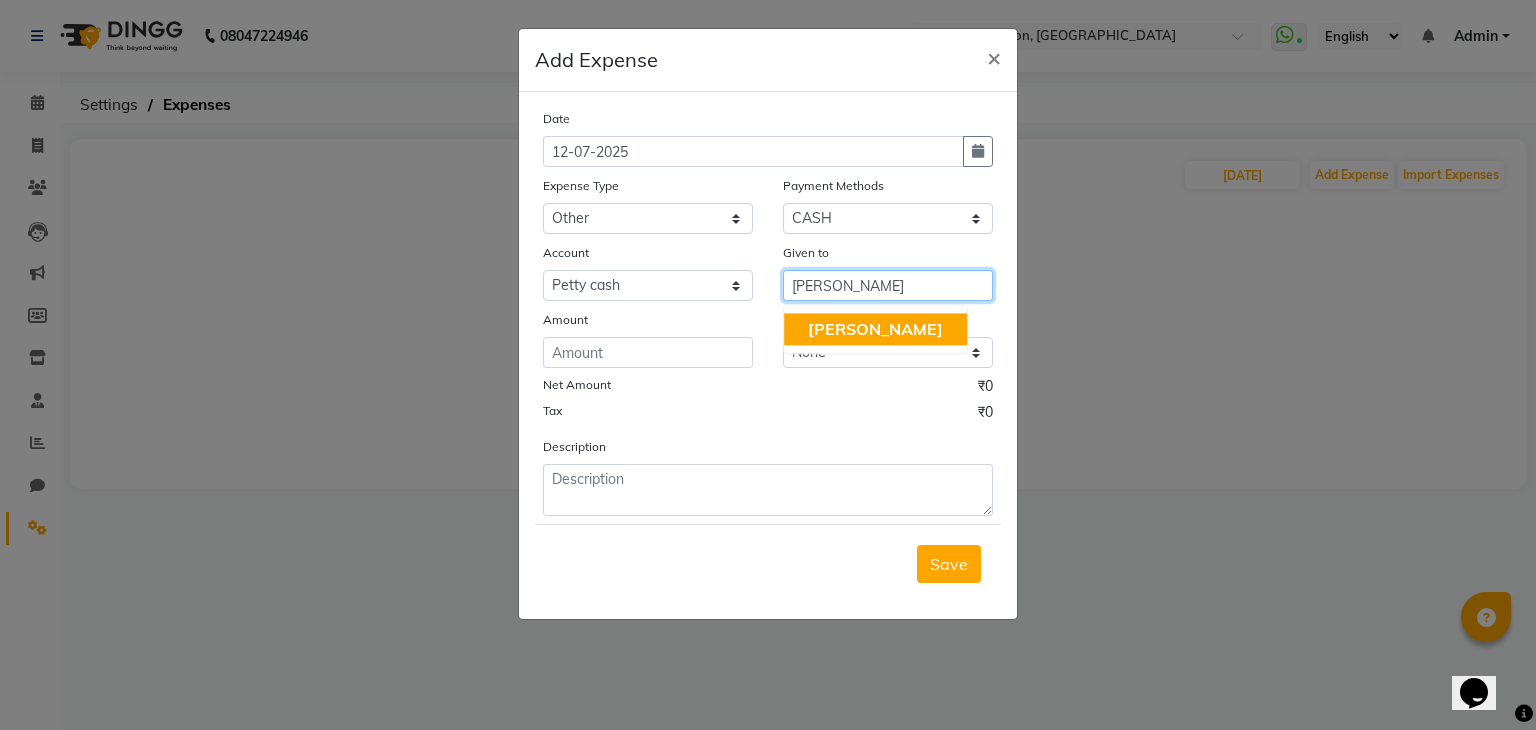 type on "jitu" 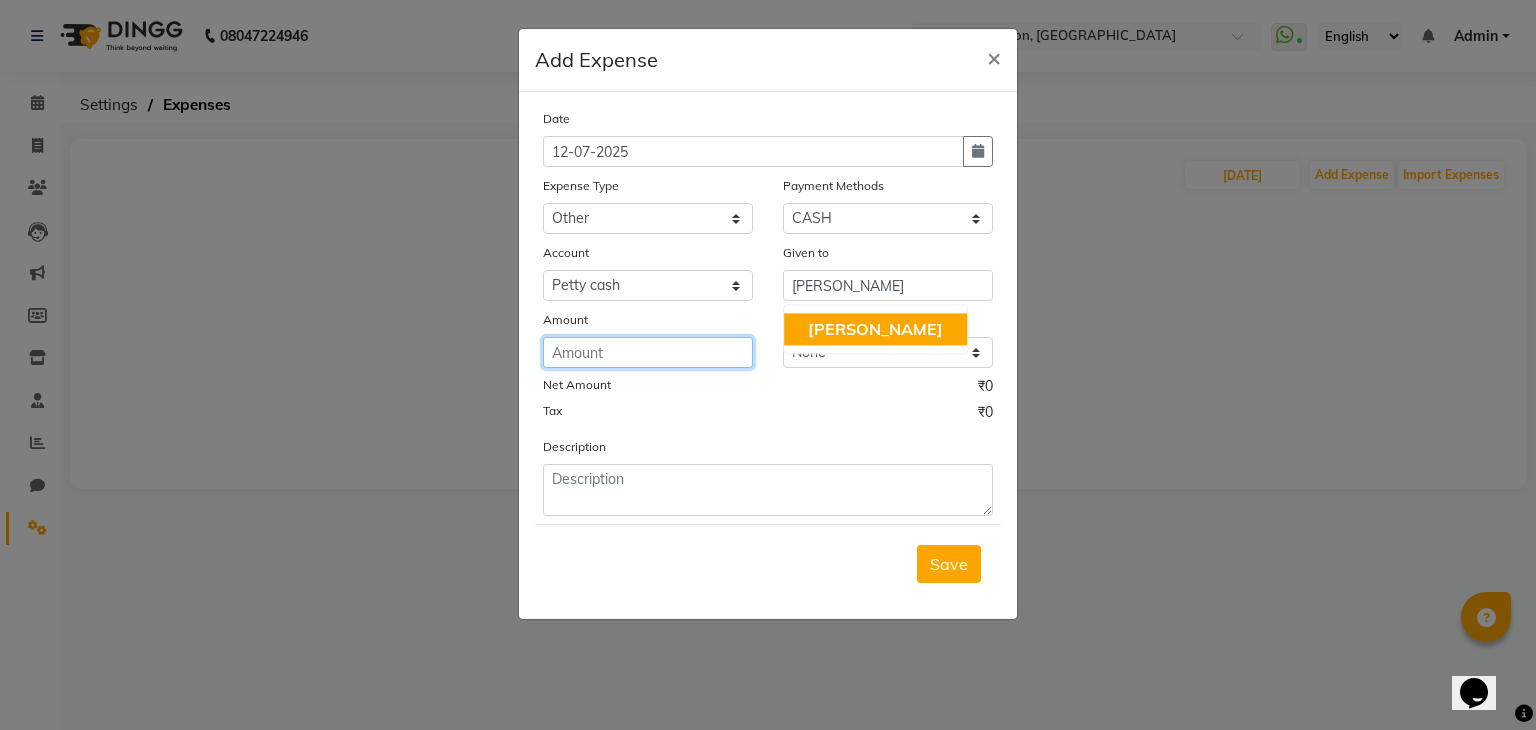 click 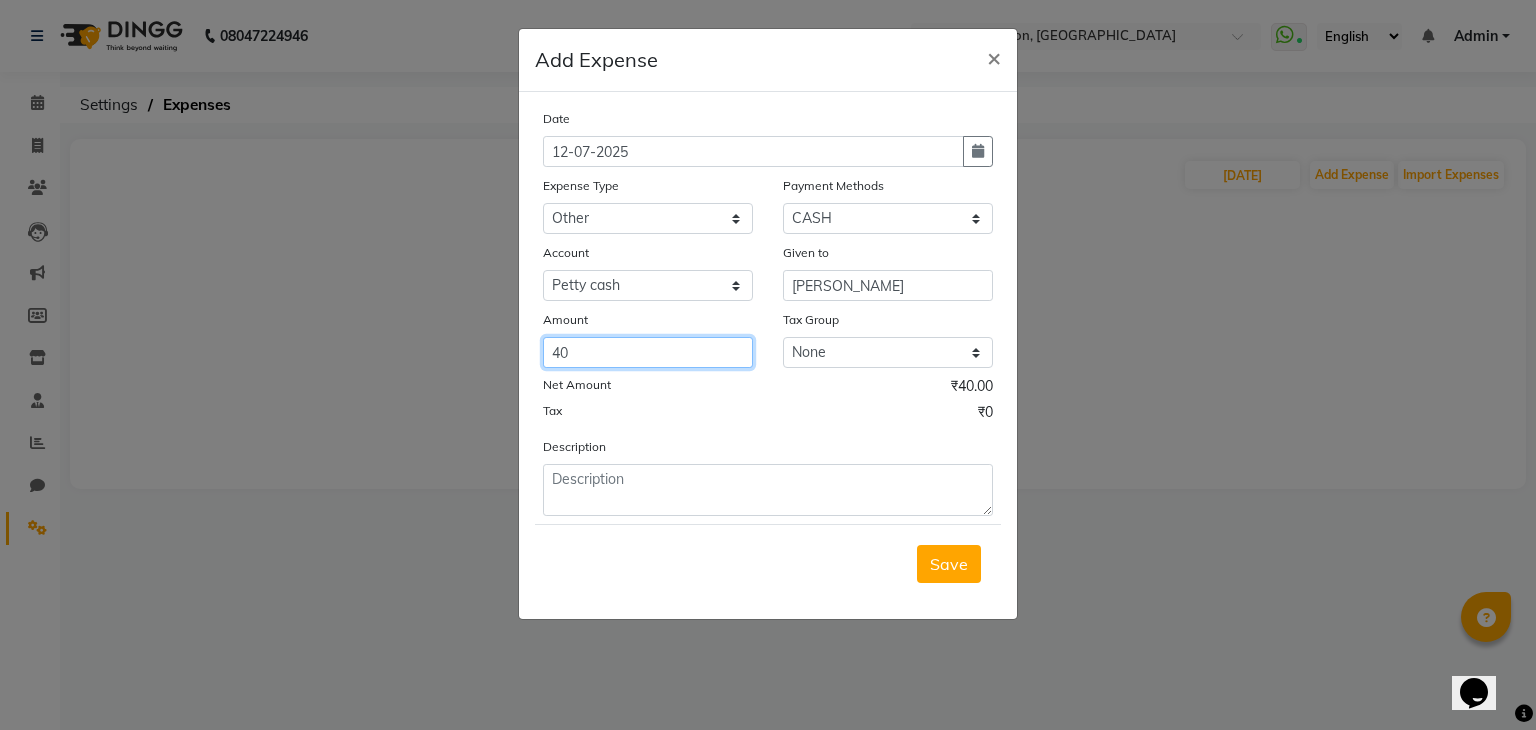 type on "40" 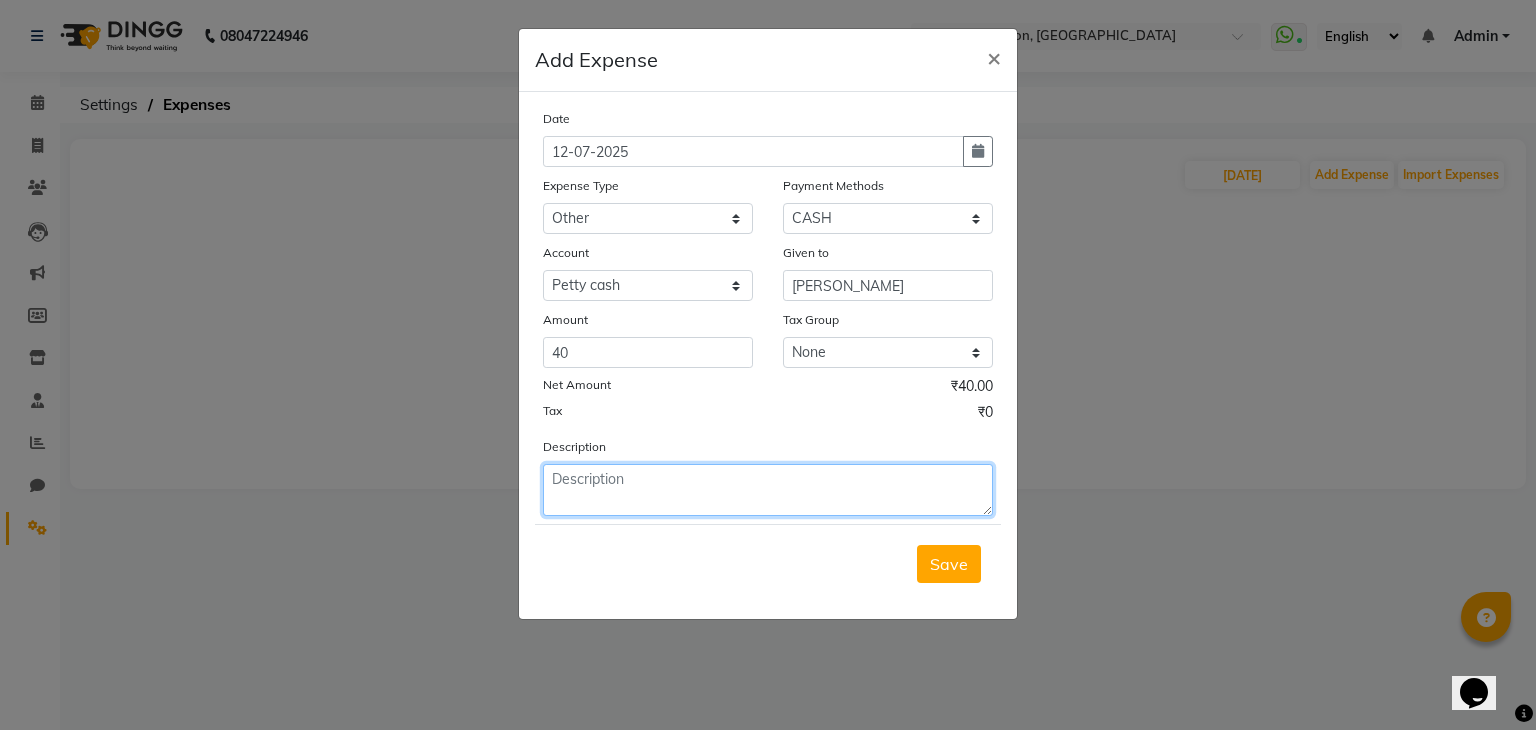 click 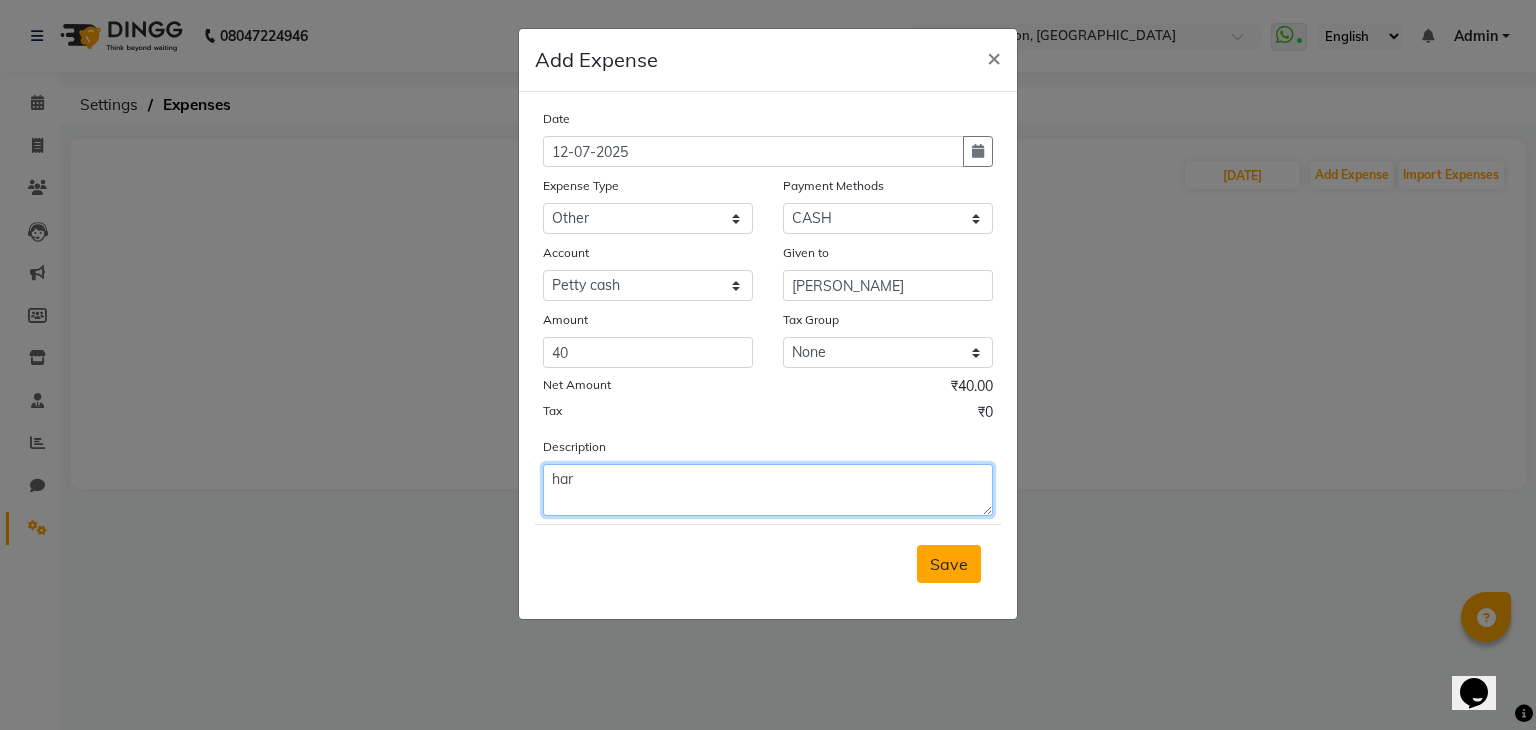 type on "har" 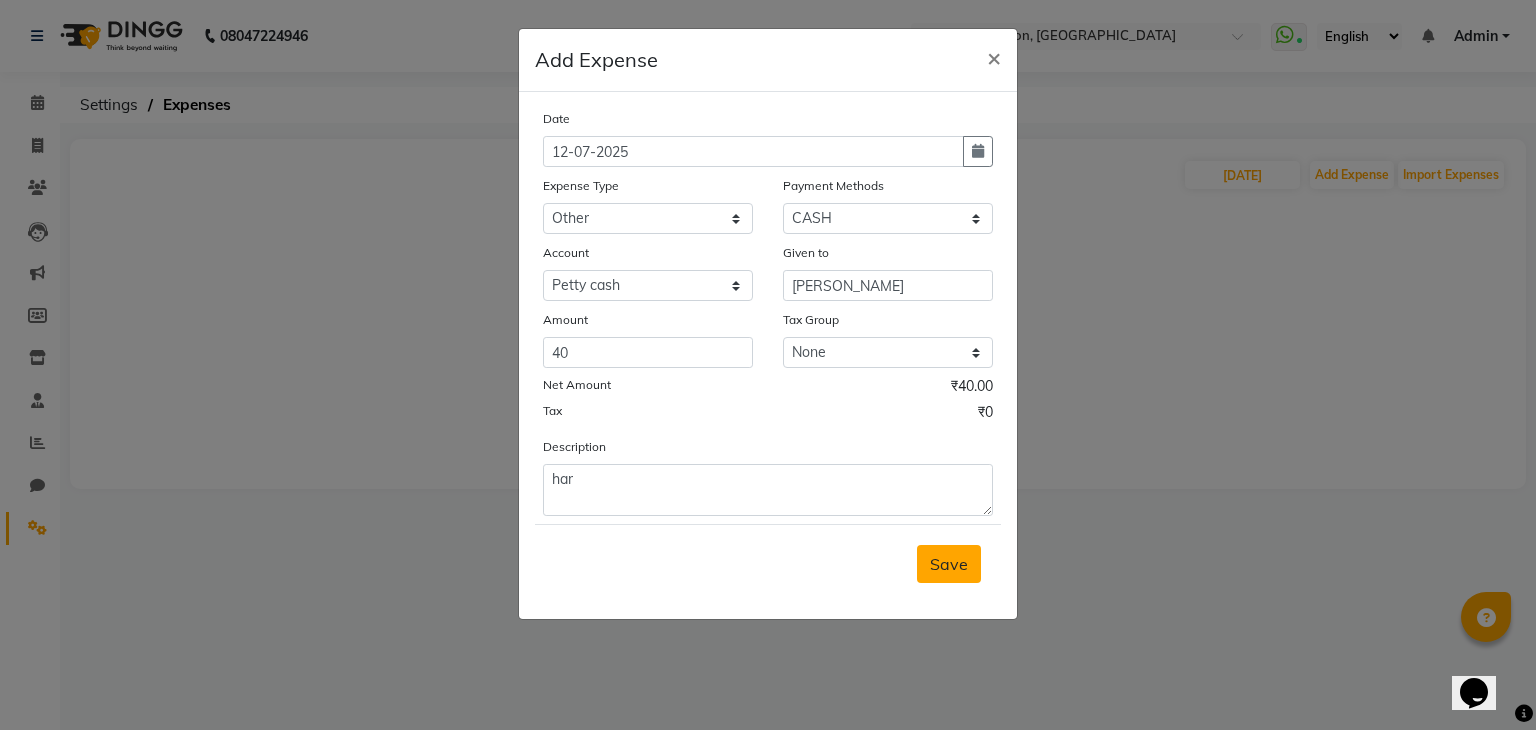 click on "Save" at bounding box center [949, 564] 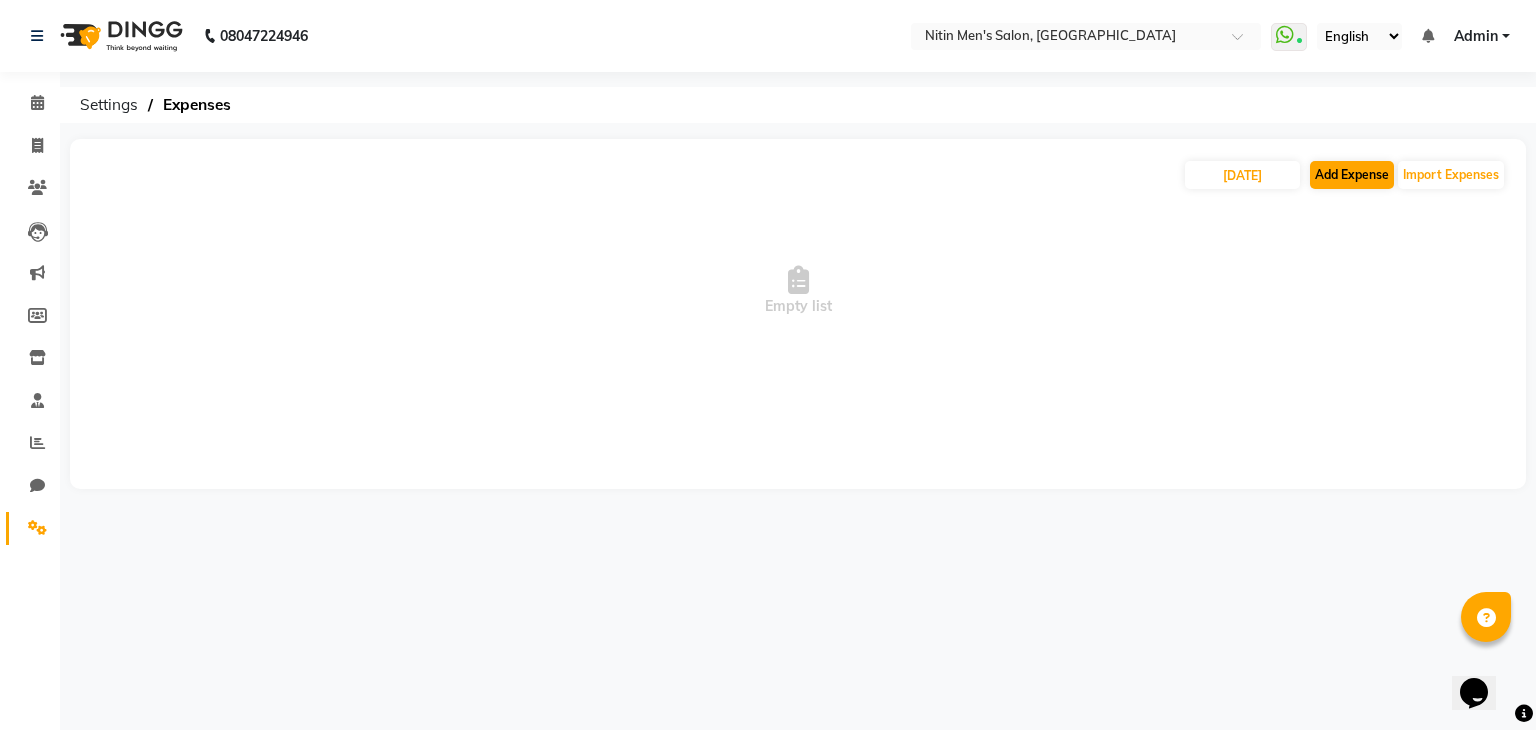 drag, startPoint x: 1336, startPoint y: 158, endPoint x: 1335, endPoint y: 179, distance: 21.023796 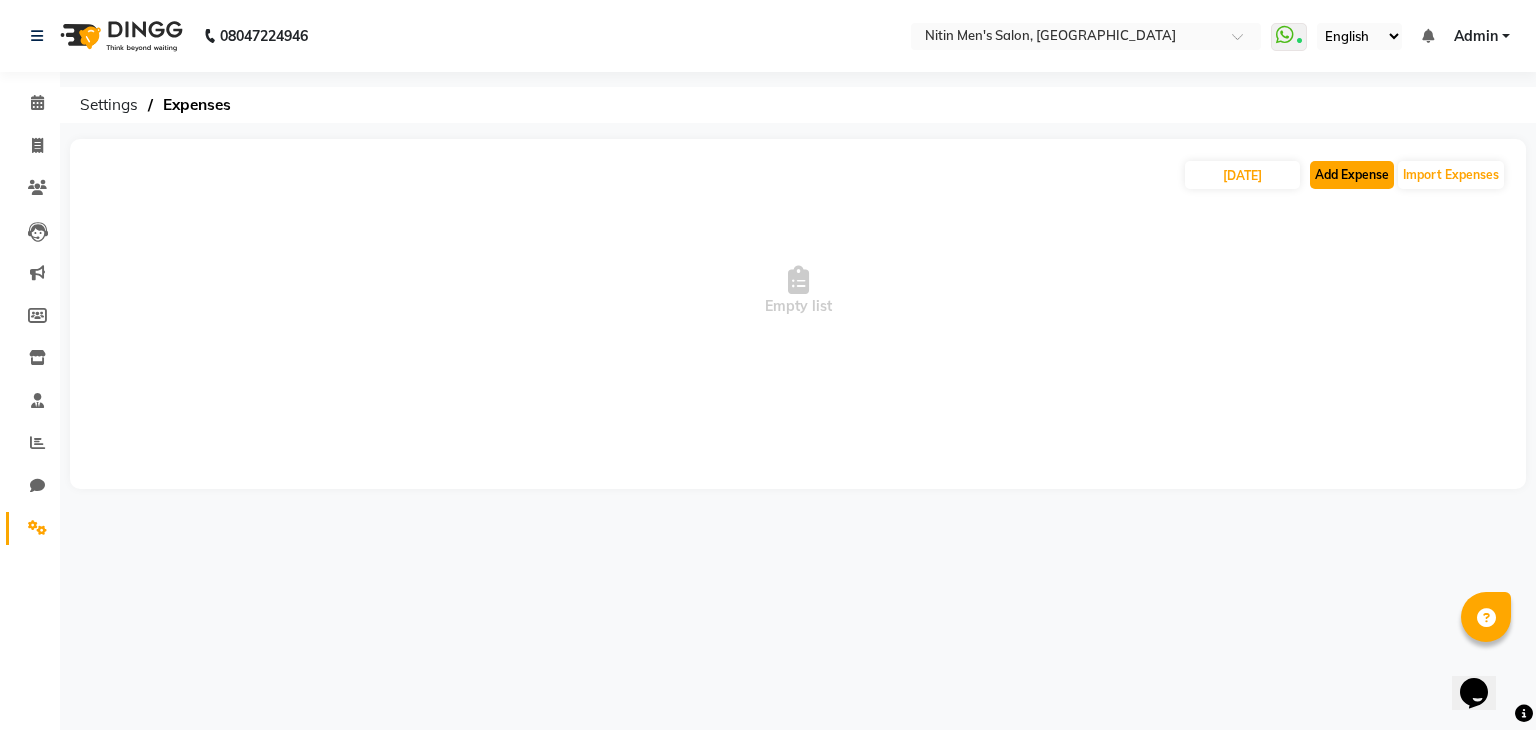click on "Add Expense" 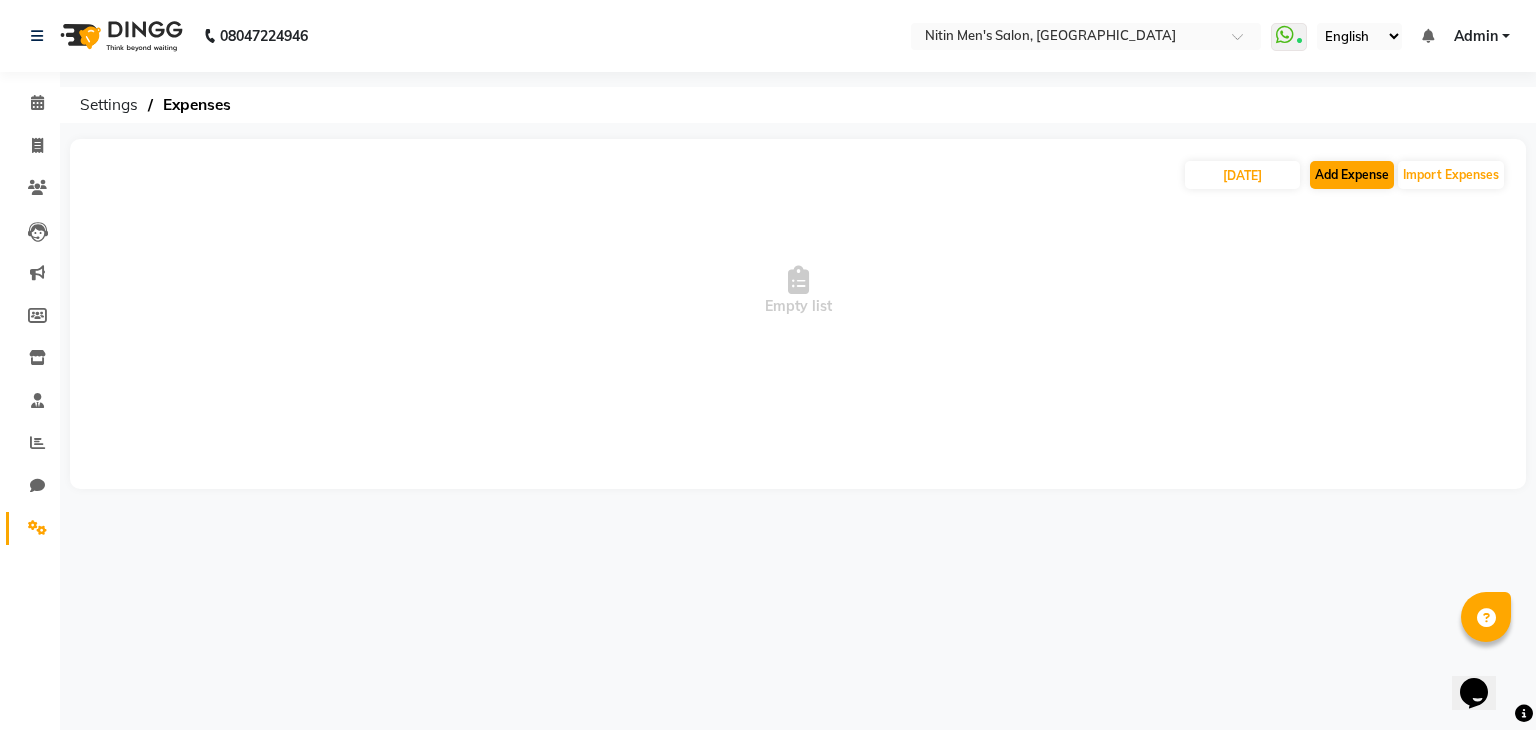 select on "1" 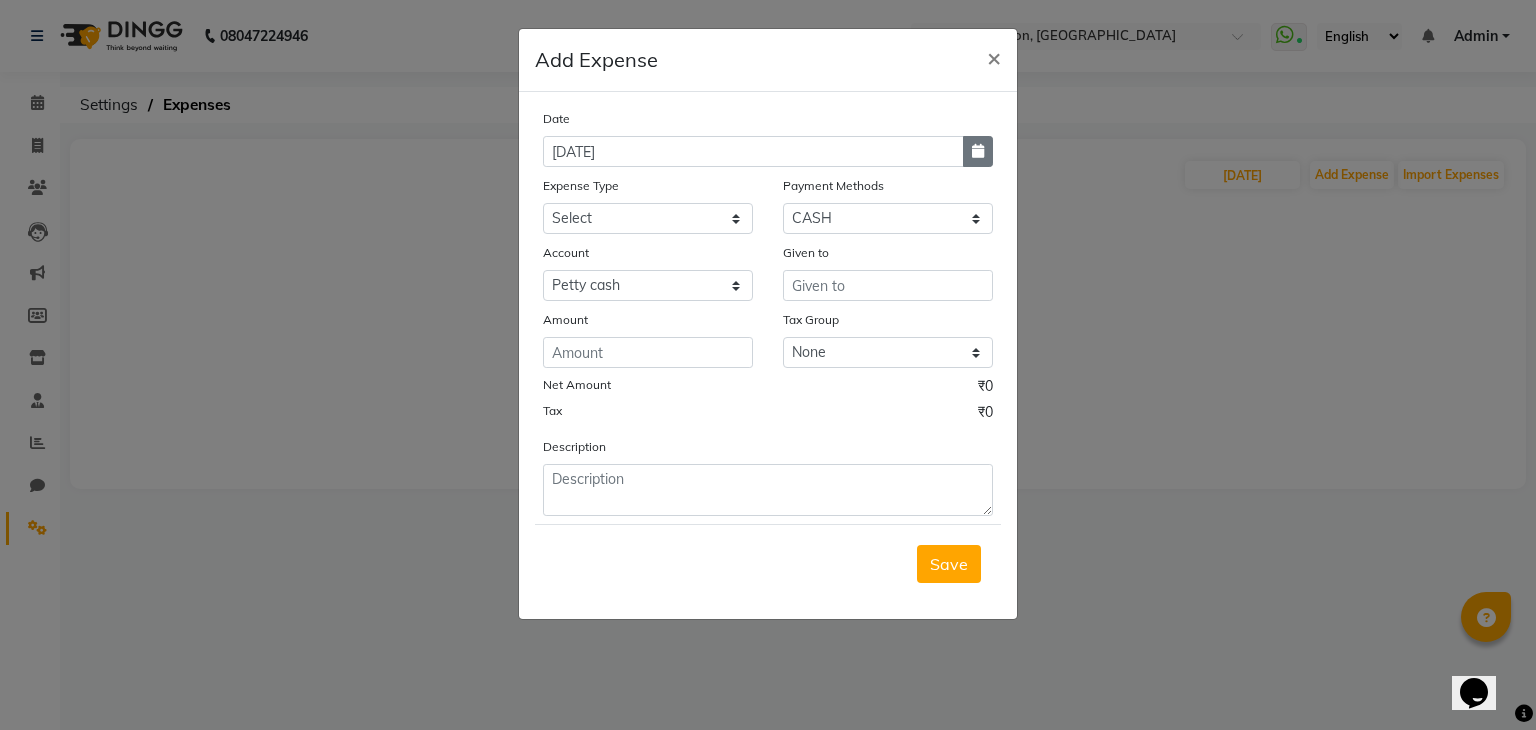 click 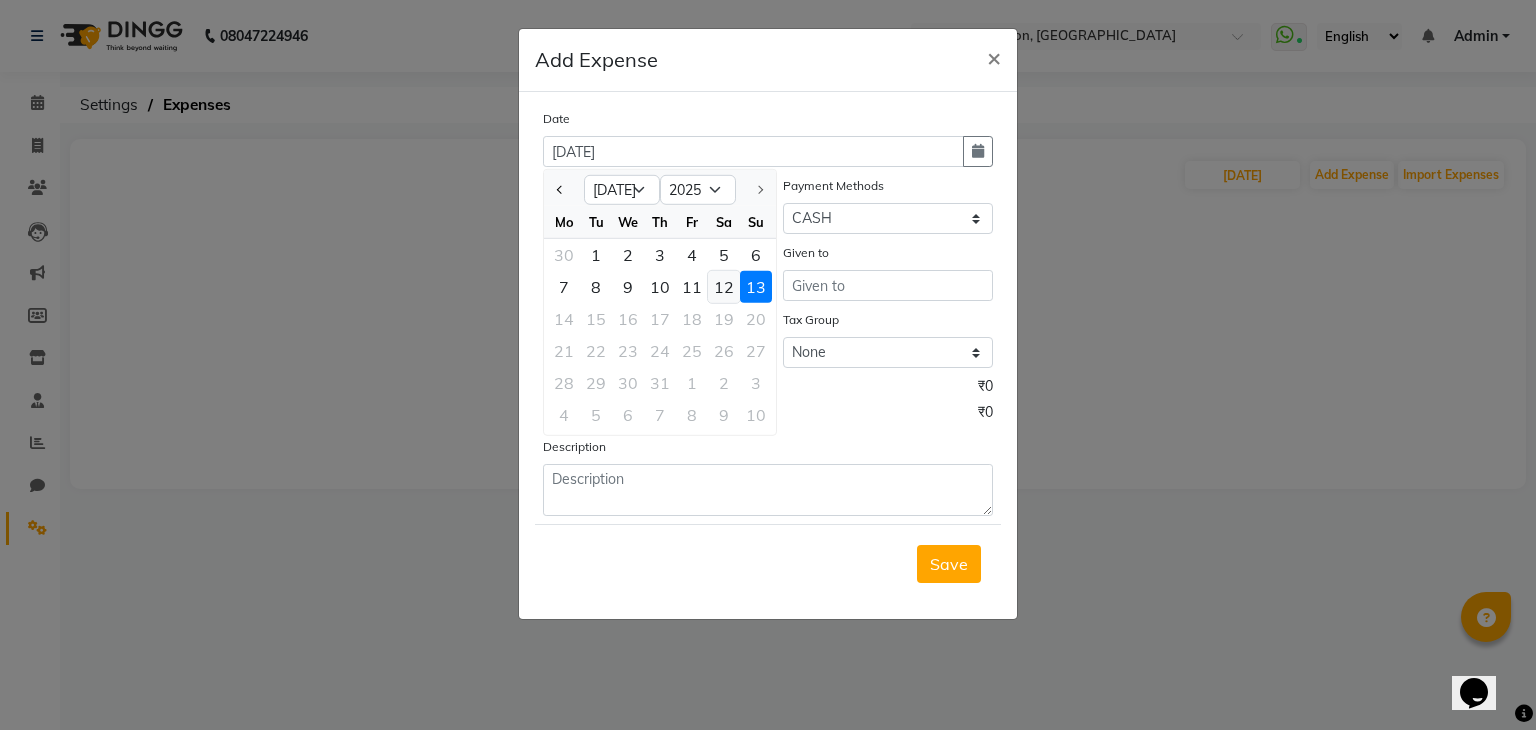 click on "12" 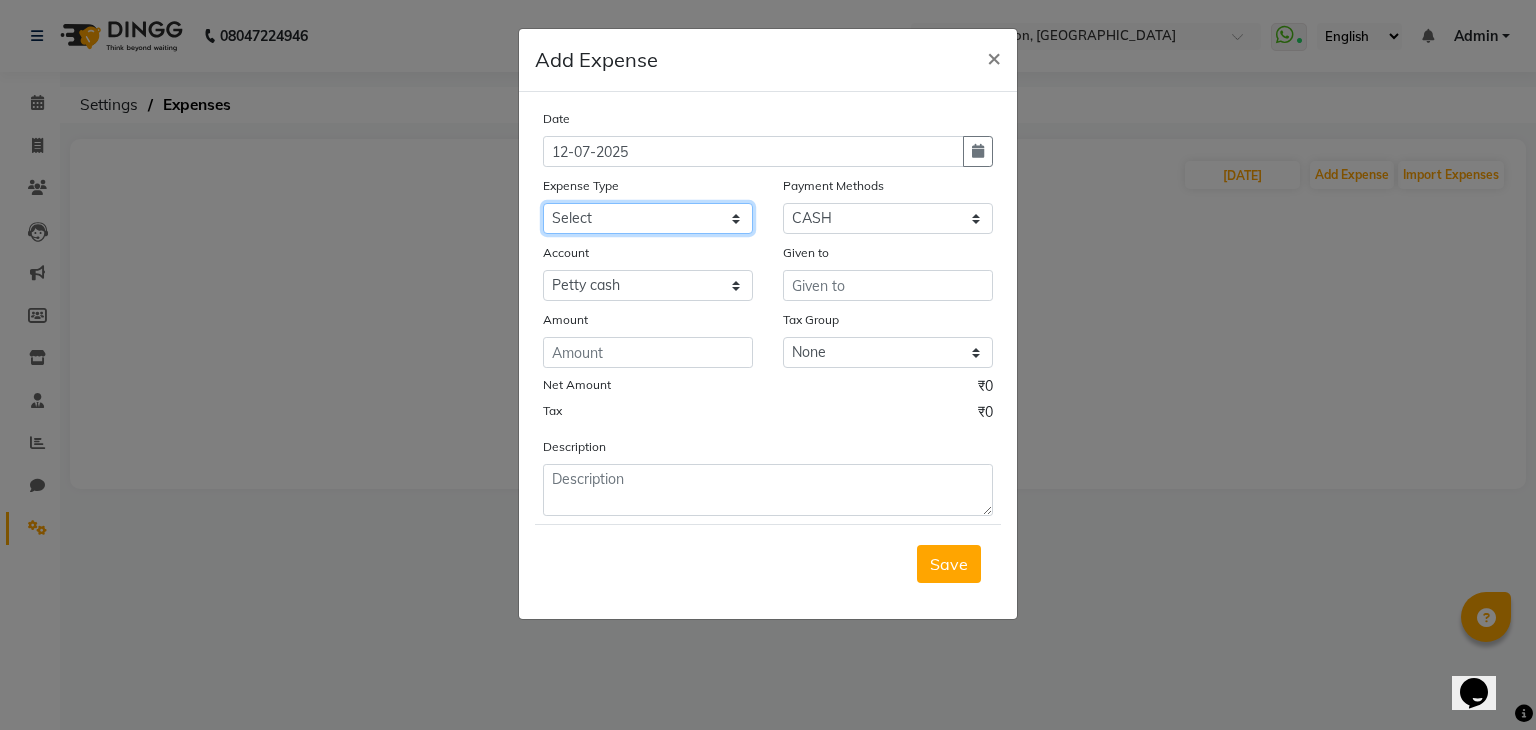 click on "Select Advance Salary Bank charges Car maintenance  Cash transfer to bank Cash transfer to hub Client Snacks Clinical charges Equipment Fuel Govt fee Incentive Insurance International purchase Loan Repayment Maintenance Marketing Miscellaneous MRA Other Pantry Product Rent Salary Staff Snacks Tax Tea & Refreshment Utilities" 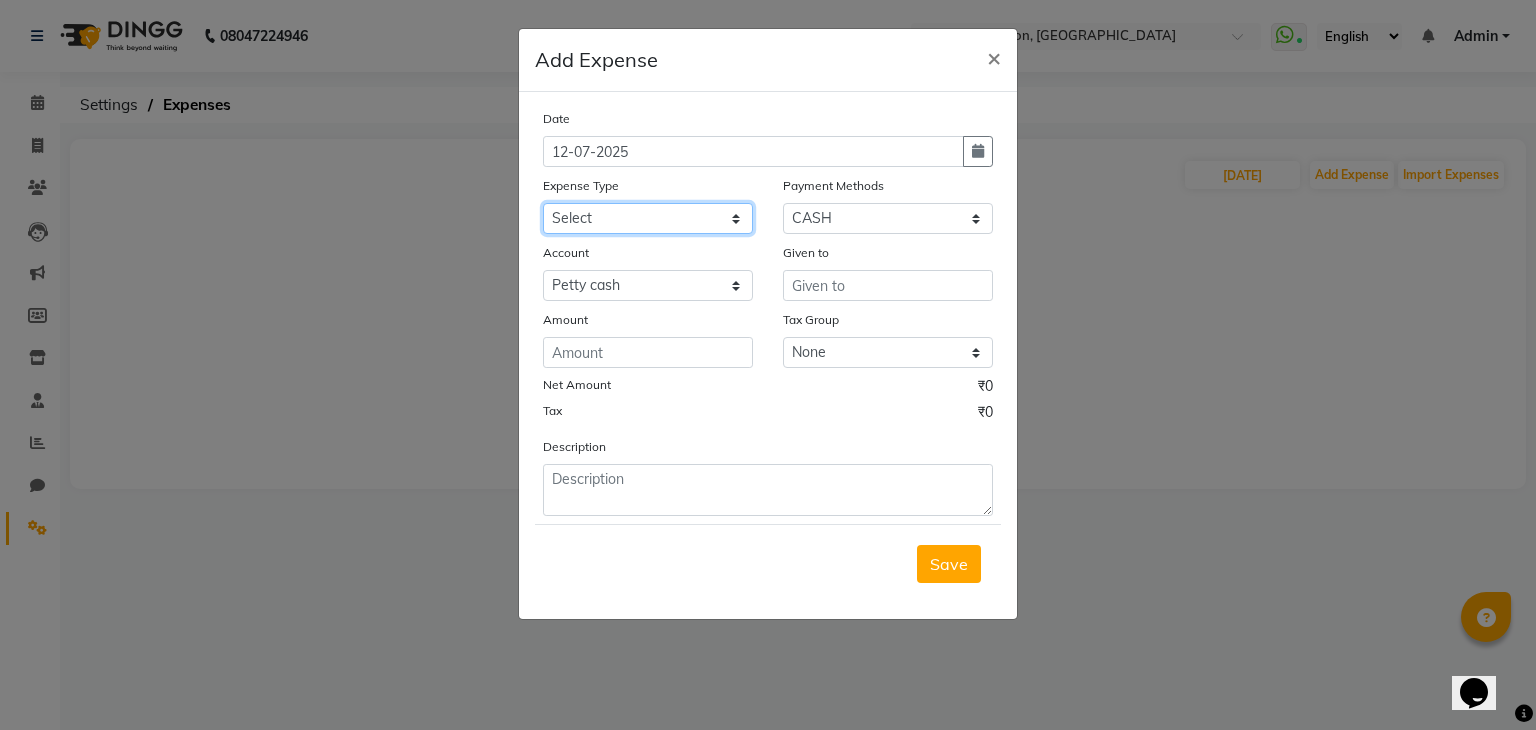 select on "10" 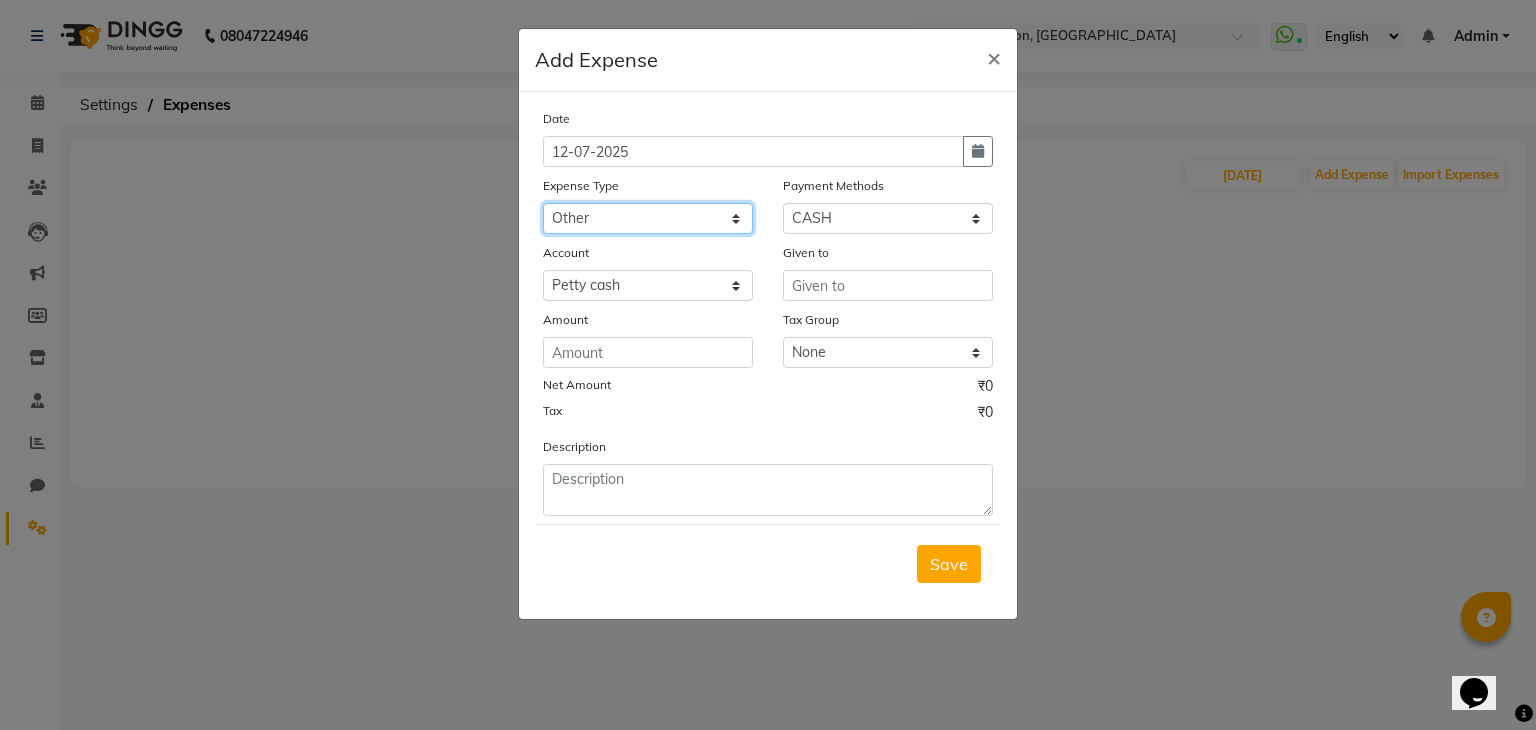 click on "Select Advance Salary Bank charges Car maintenance  Cash transfer to bank Cash transfer to hub Client Snacks Clinical charges Equipment Fuel Govt fee Incentive Insurance International purchase Loan Repayment Maintenance Marketing Miscellaneous MRA Other Pantry Product Rent Salary Staff Snacks Tax Tea & Refreshment Utilities" 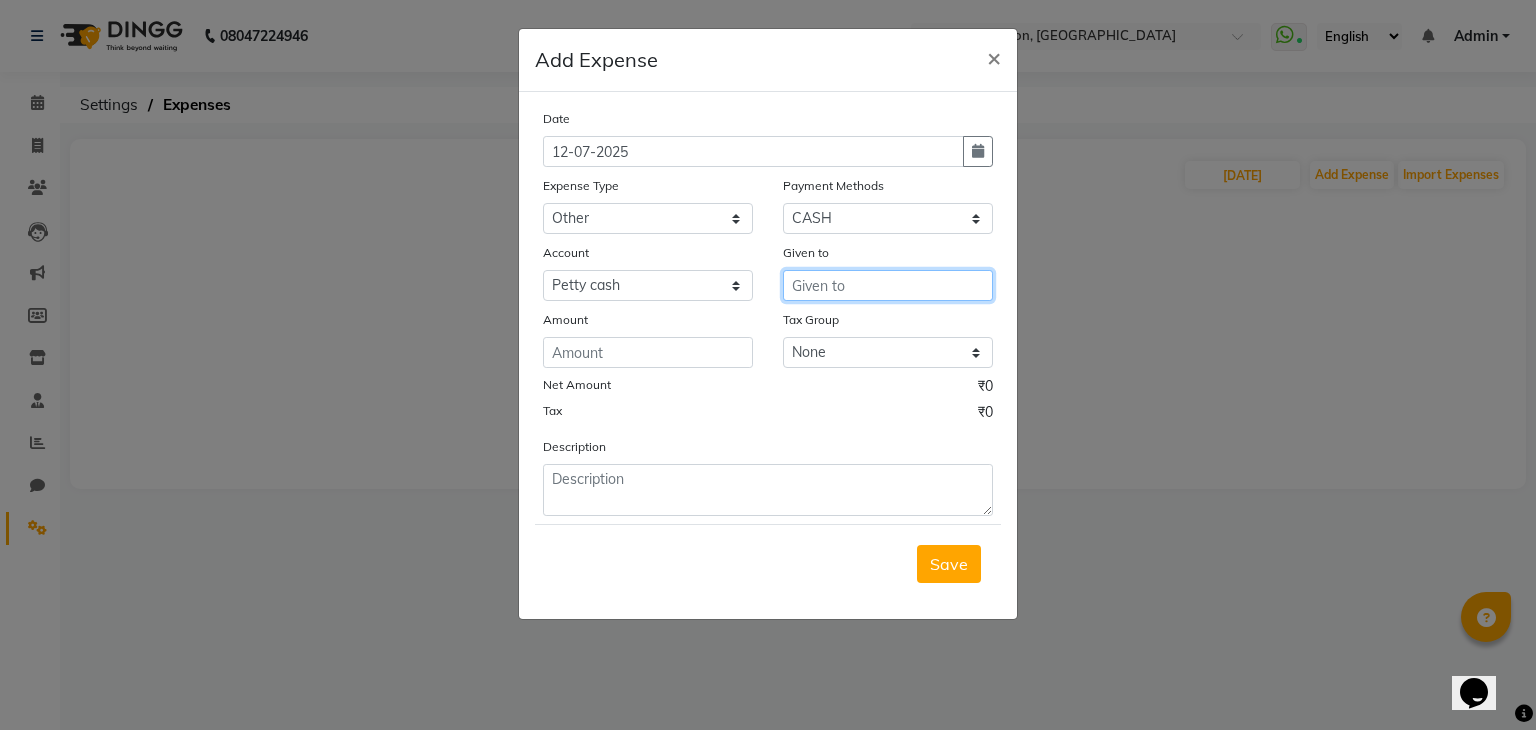 click at bounding box center [888, 285] 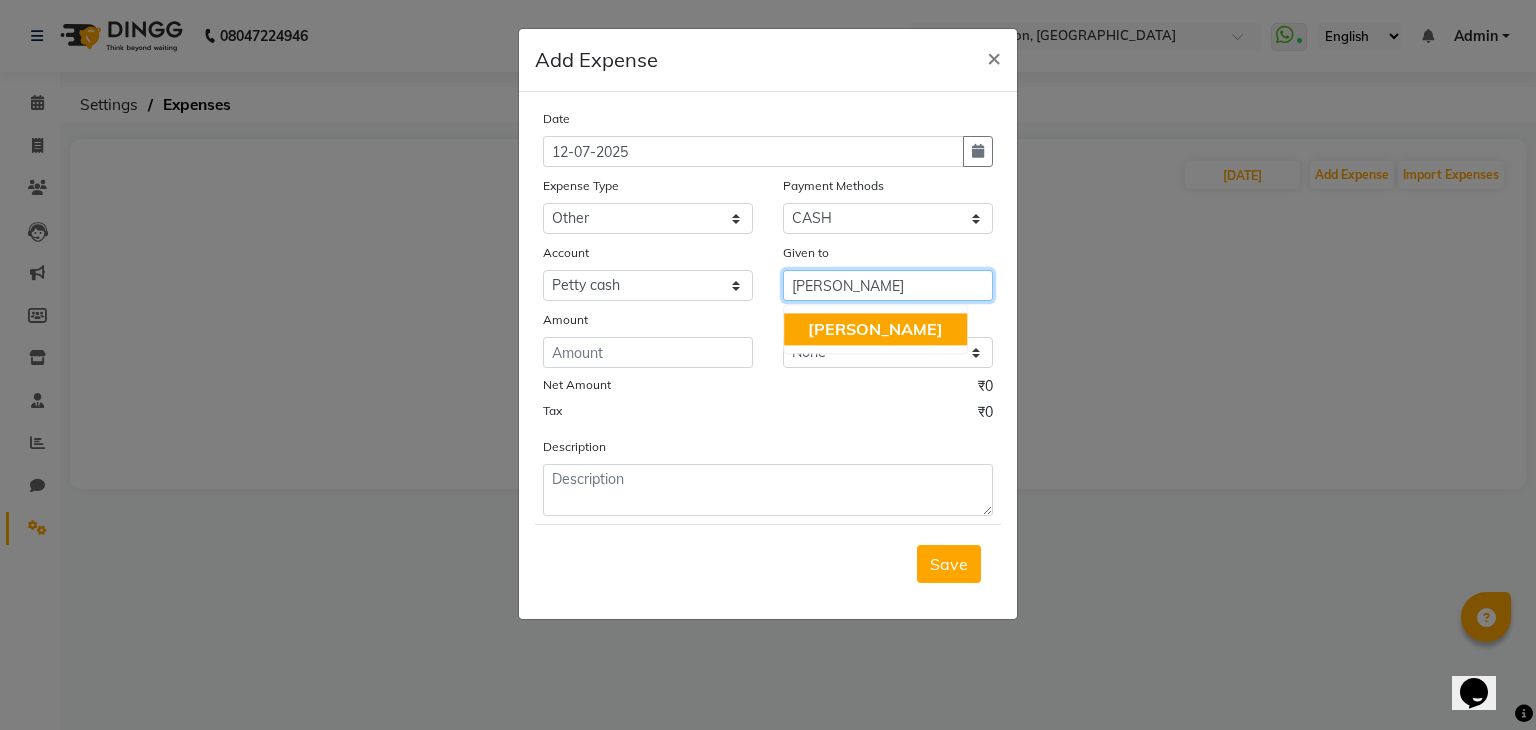 type on "jitu" 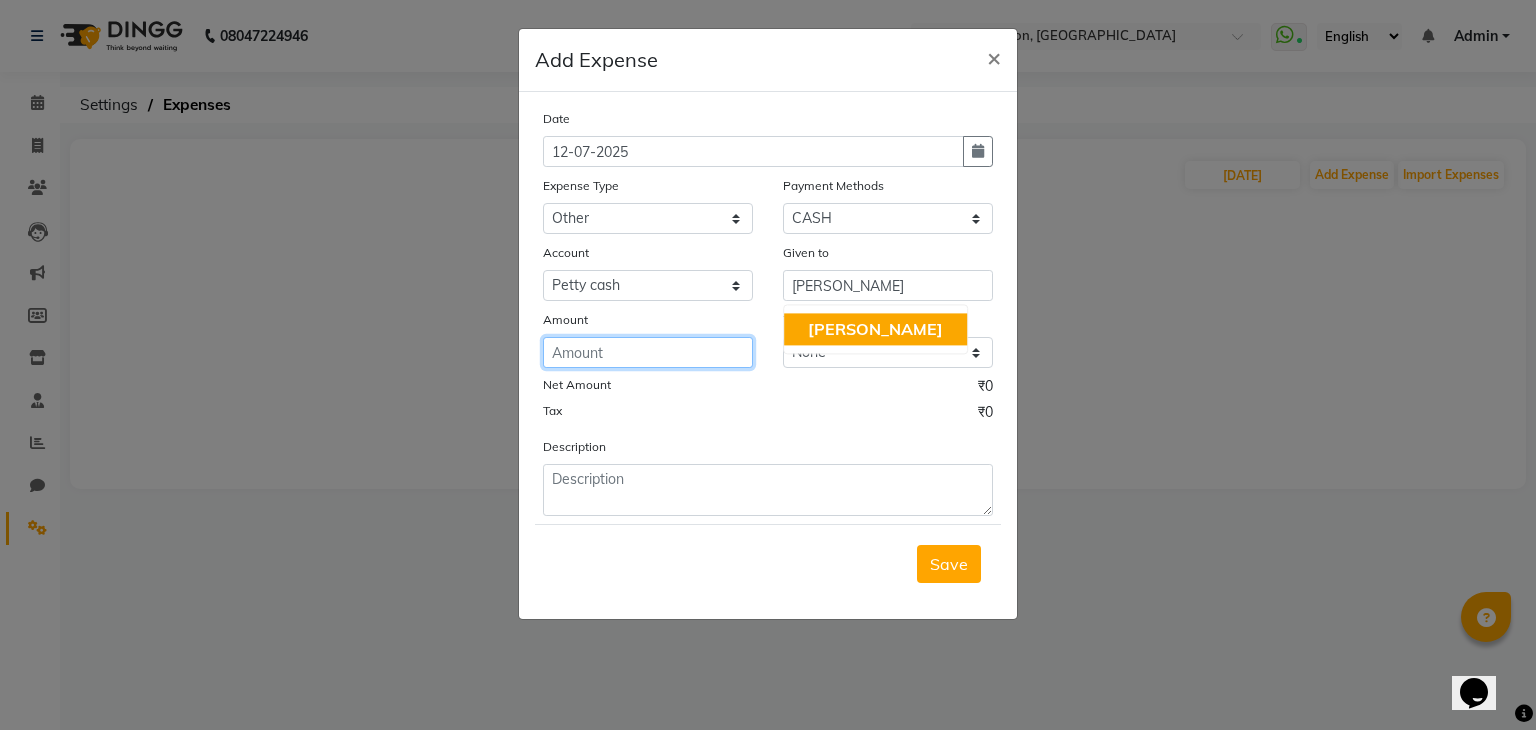 click 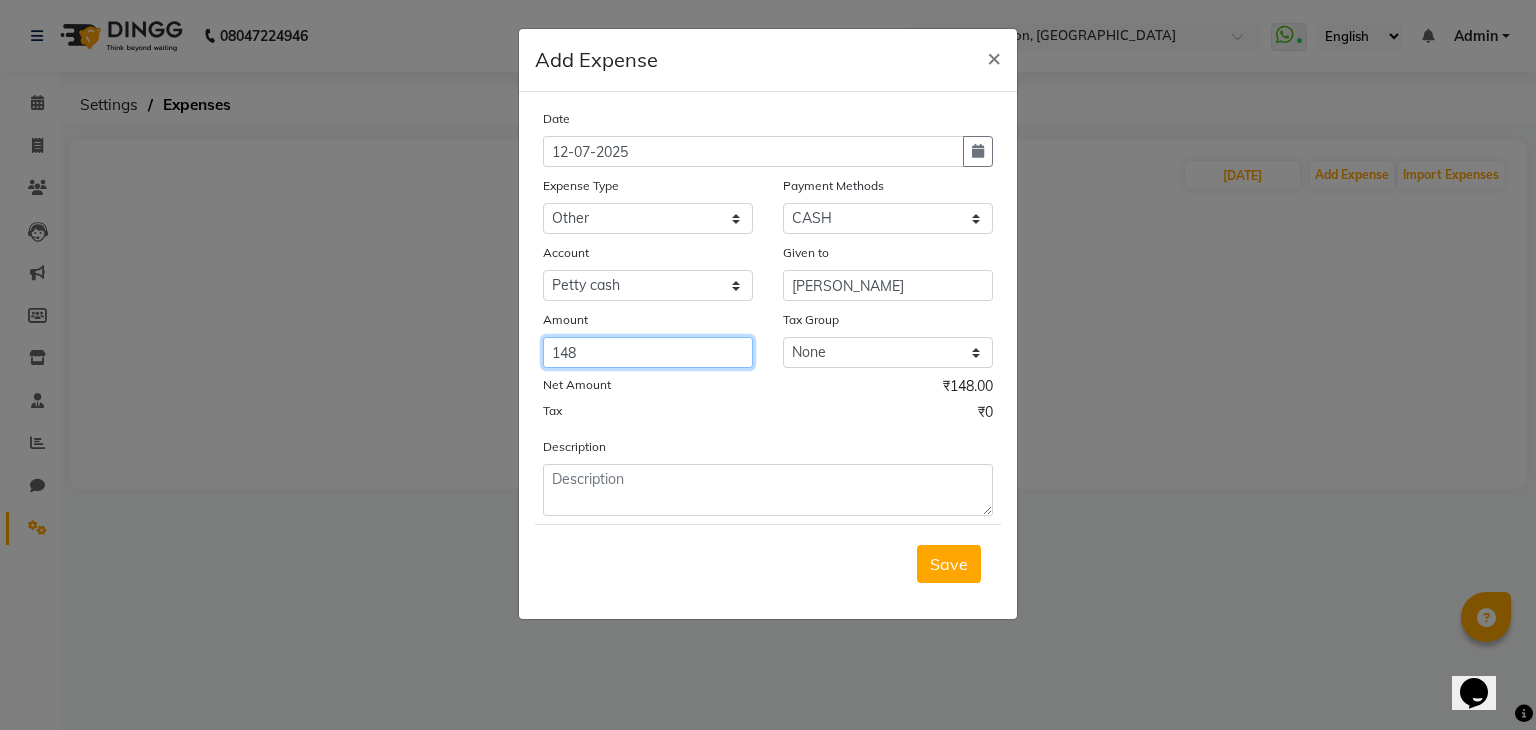 type on "148" 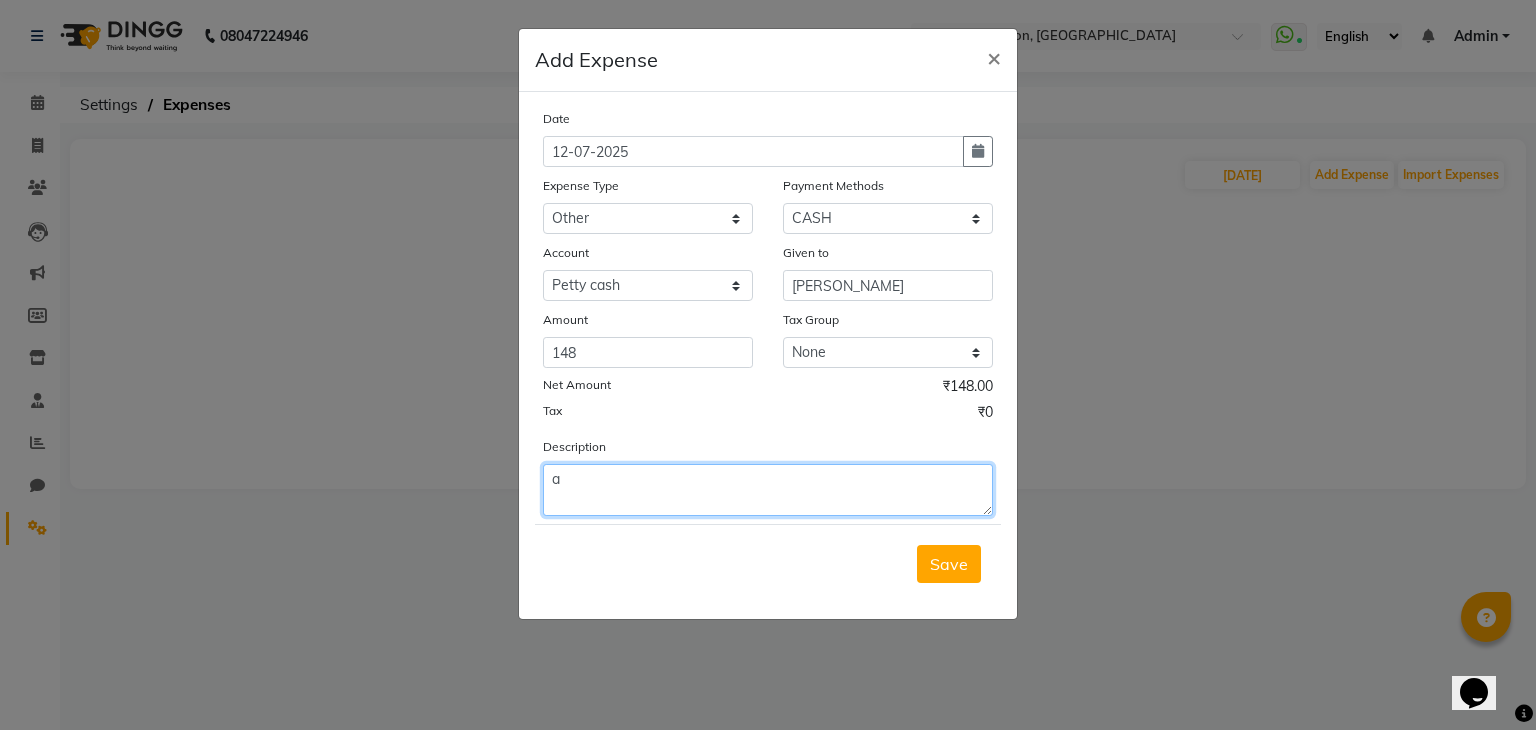 click on "a" 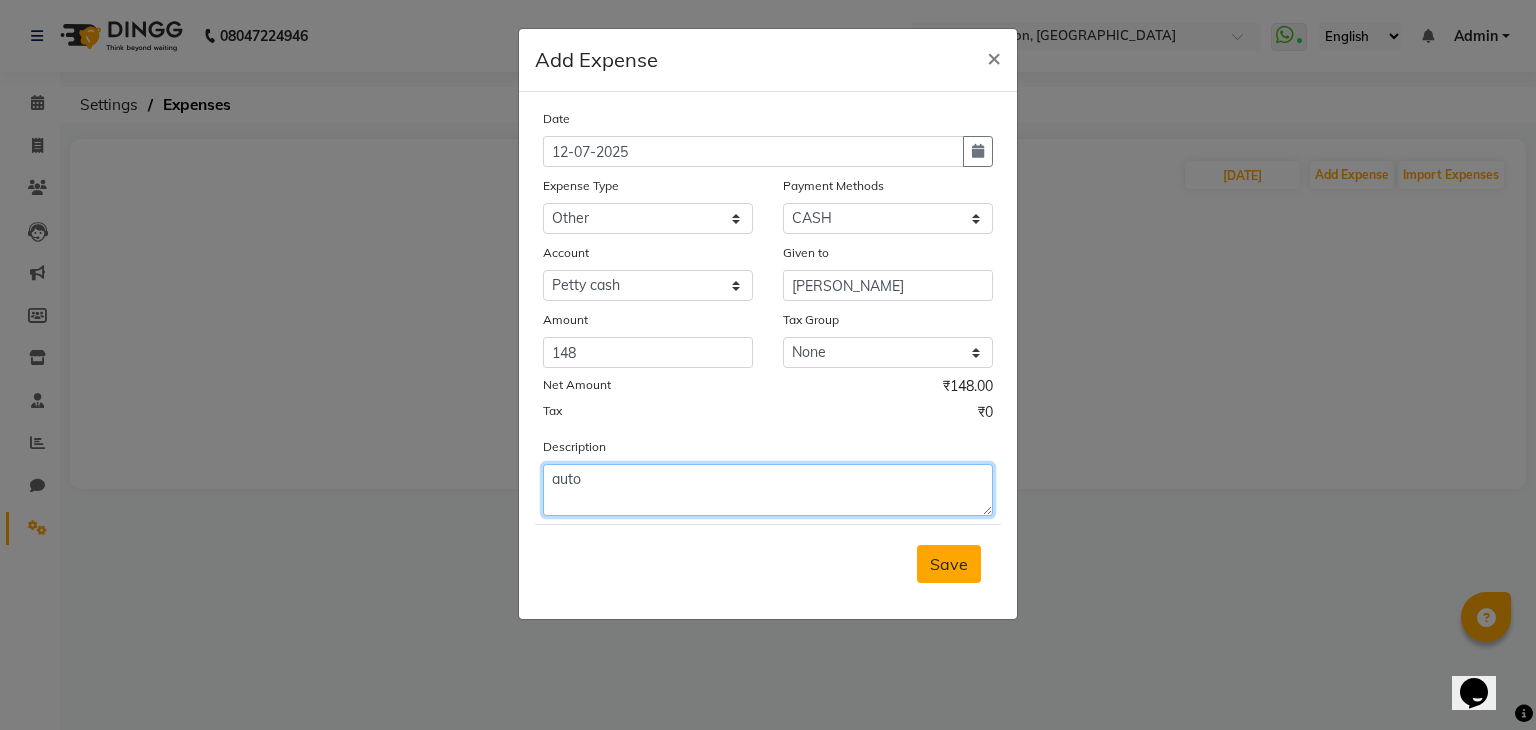 type on "auto" 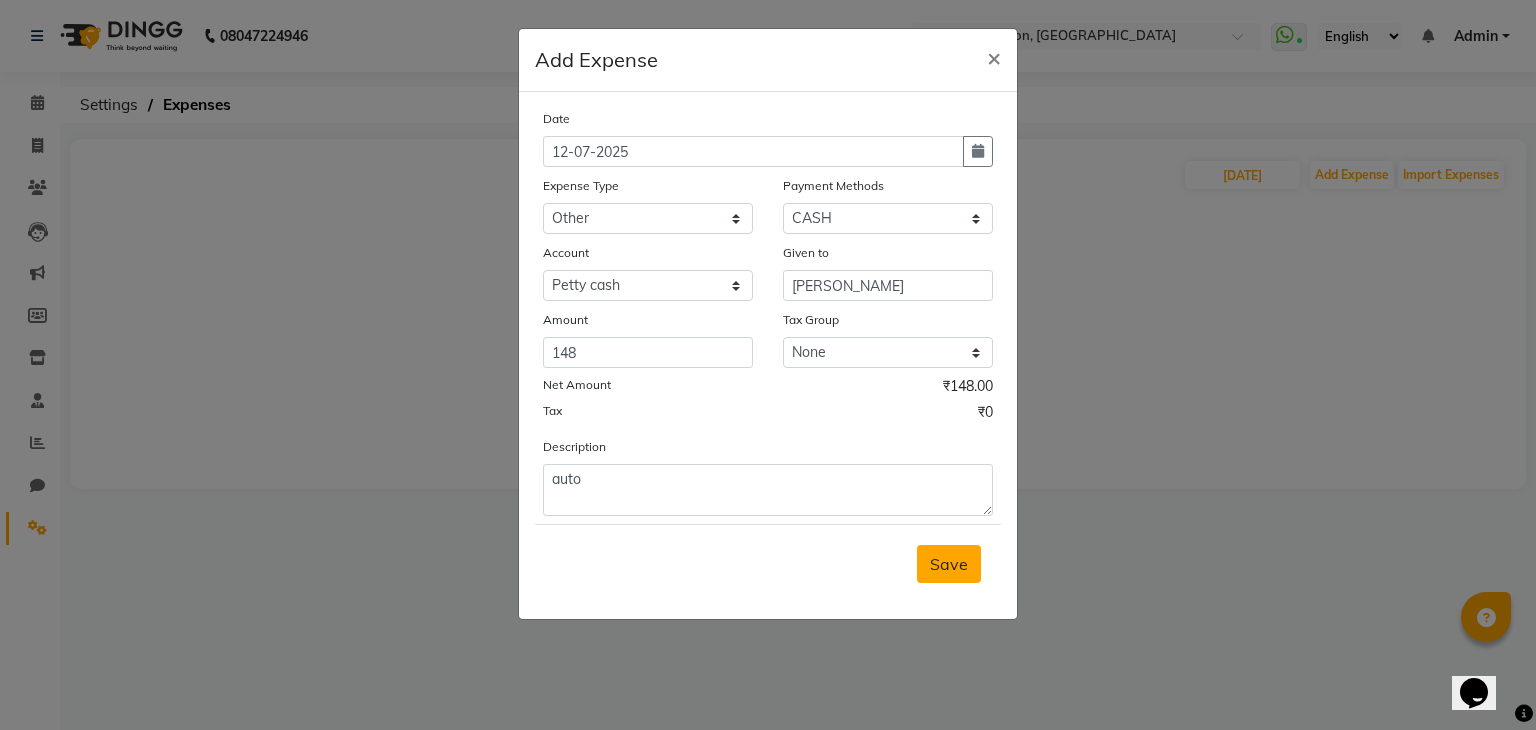 click on "Save" at bounding box center [949, 564] 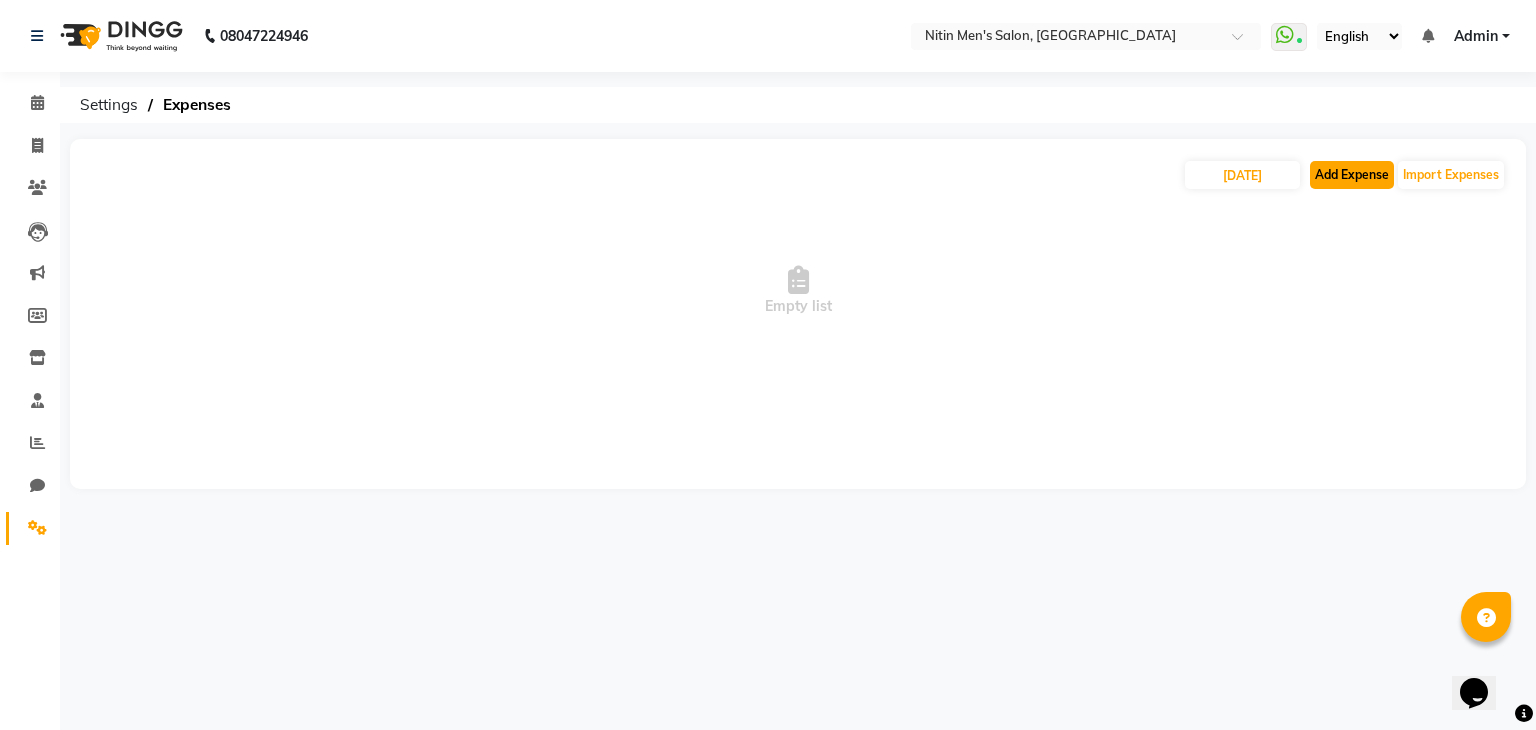 click on "Add Expense" 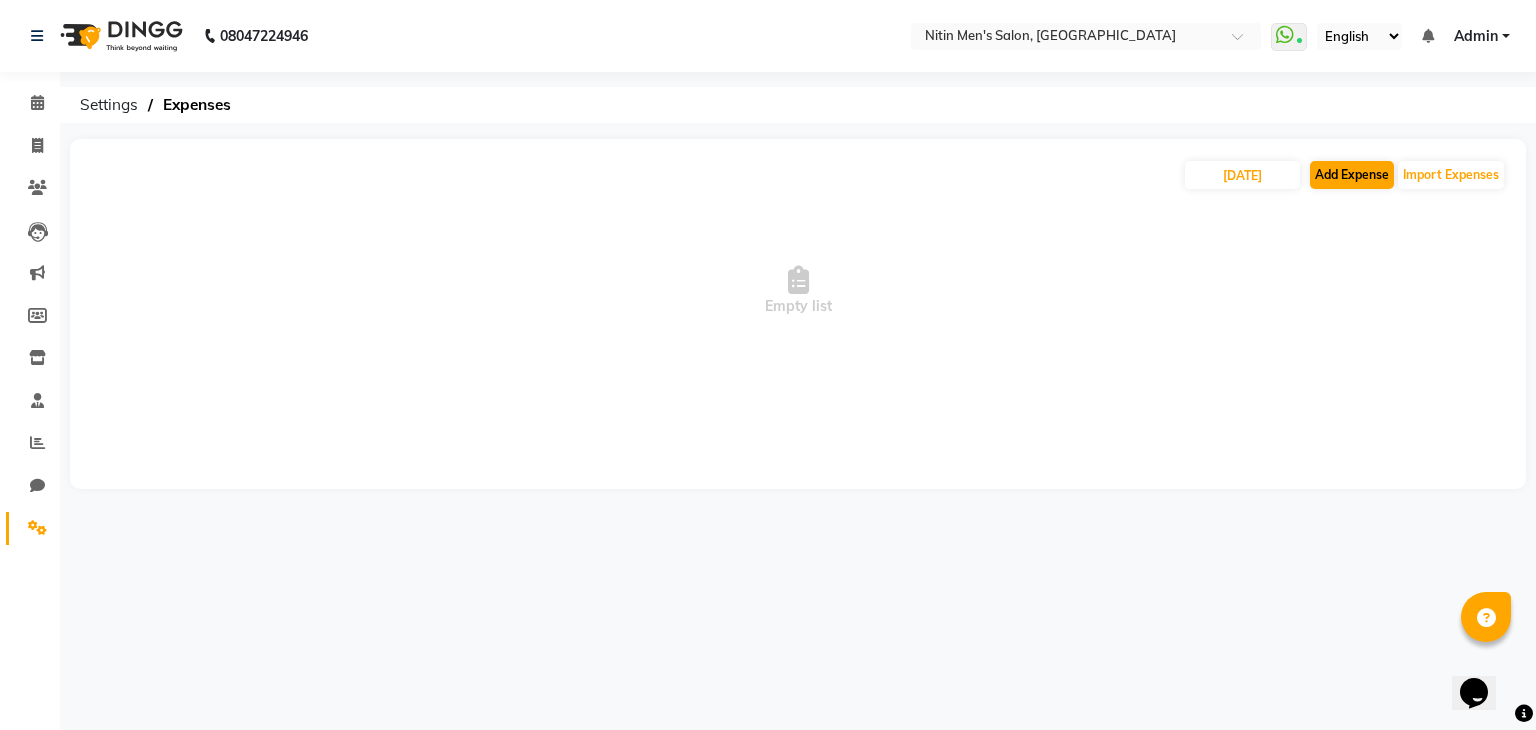 select on "1" 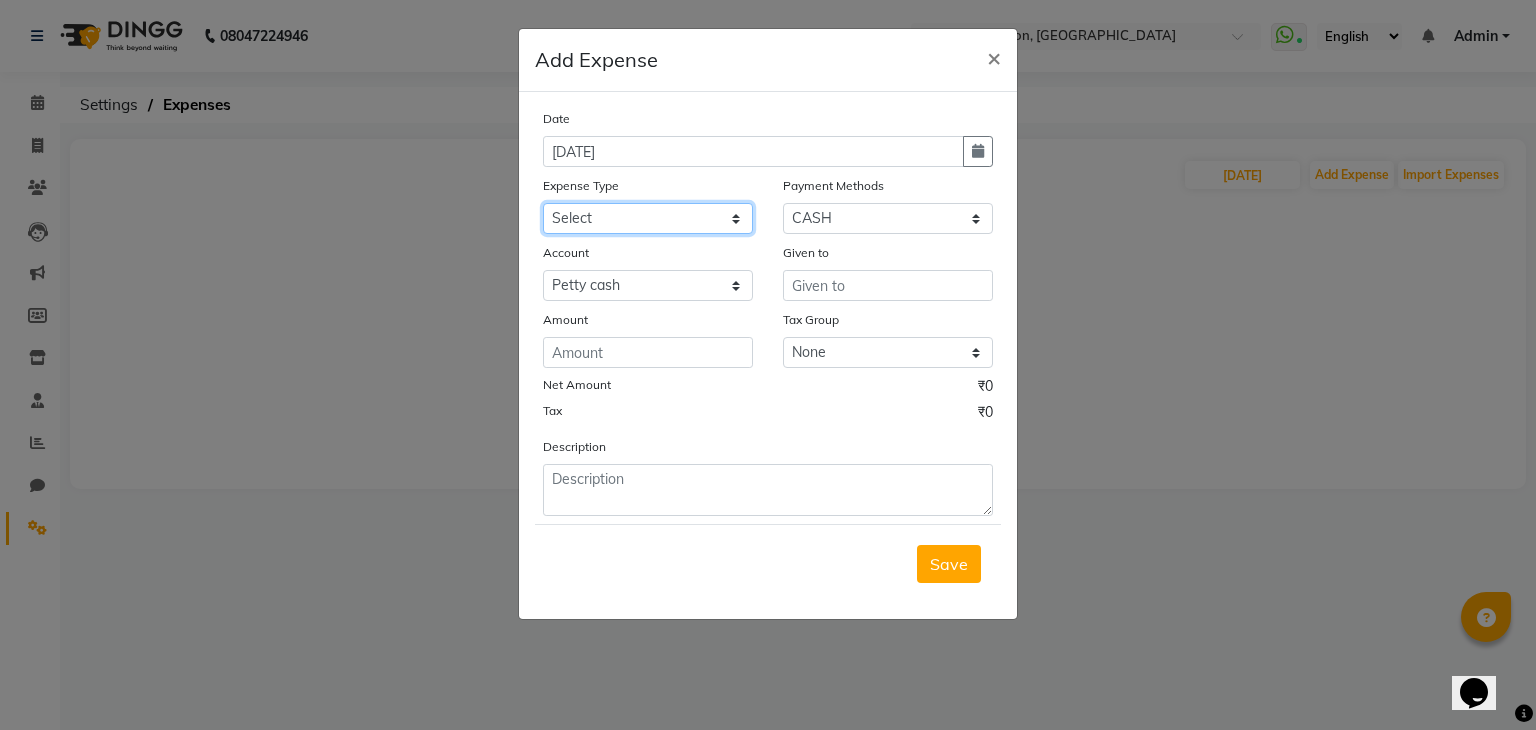 click on "Select Advance Salary Bank charges Car maintenance  Cash transfer to bank Cash transfer to hub Client Snacks Clinical charges Equipment Fuel Govt fee Incentive Insurance International purchase Loan Repayment Maintenance Marketing Miscellaneous MRA Other Pantry Product Rent Salary Staff Snacks Tax Tea & Refreshment Utilities" 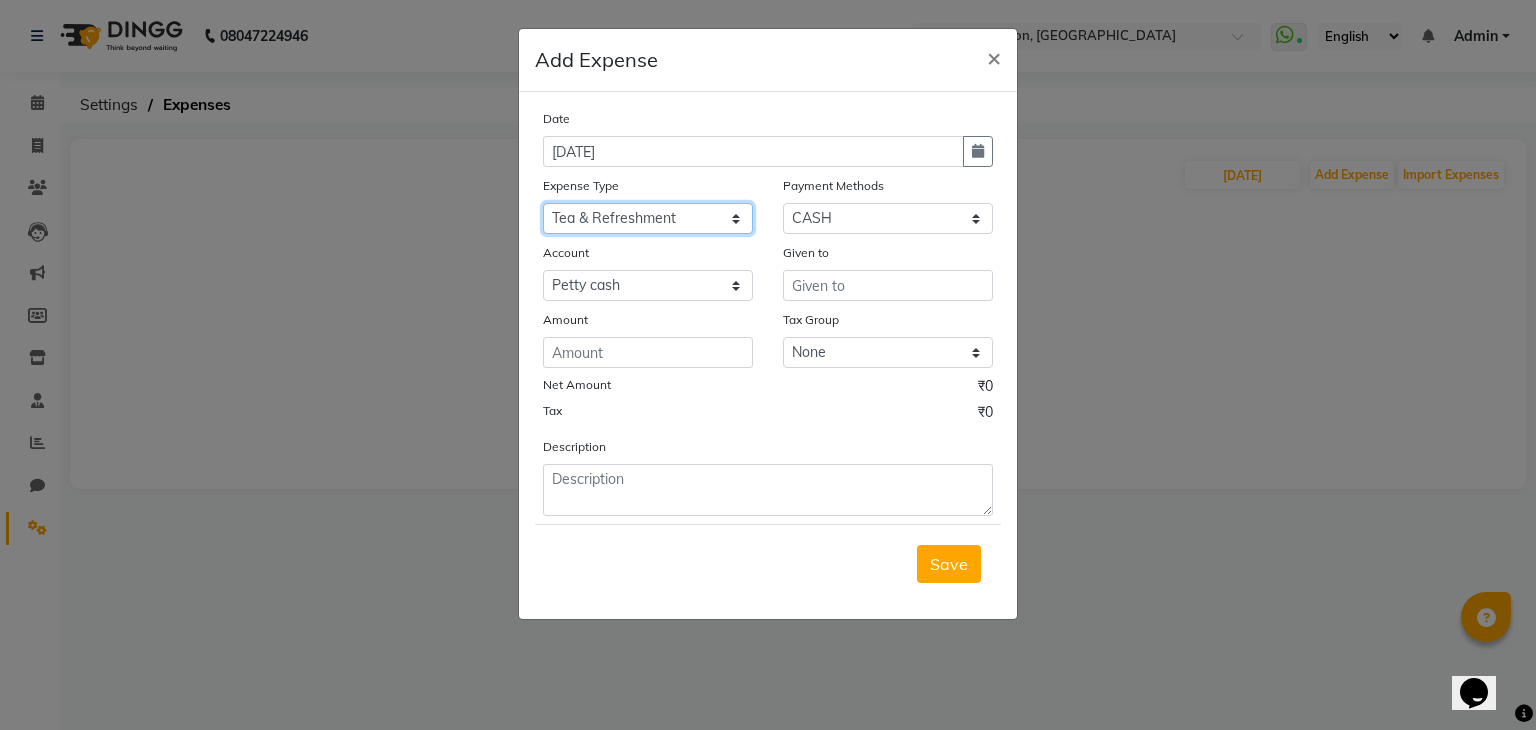 click on "Select Advance Salary Bank charges Car maintenance  Cash transfer to bank Cash transfer to hub Client Snacks Clinical charges Equipment Fuel Govt fee Incentive Insurance International purchase Loan Repayment Maintenance Marketing Miscellaneous MRA Other Pantry Product Rent Salary Staff Snacks Tax Tea & Refreshment Utilities" 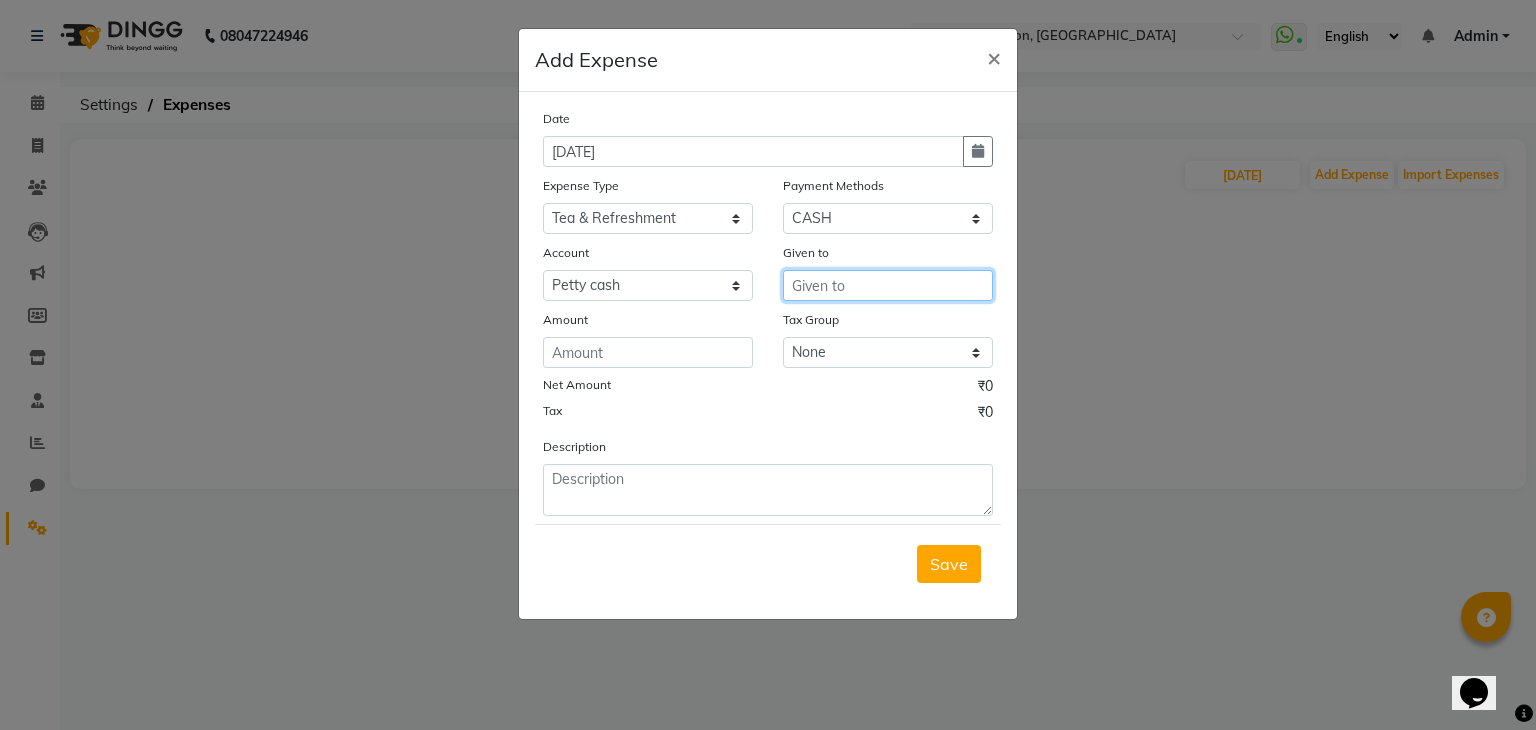 click at bounding box center [888, 285] 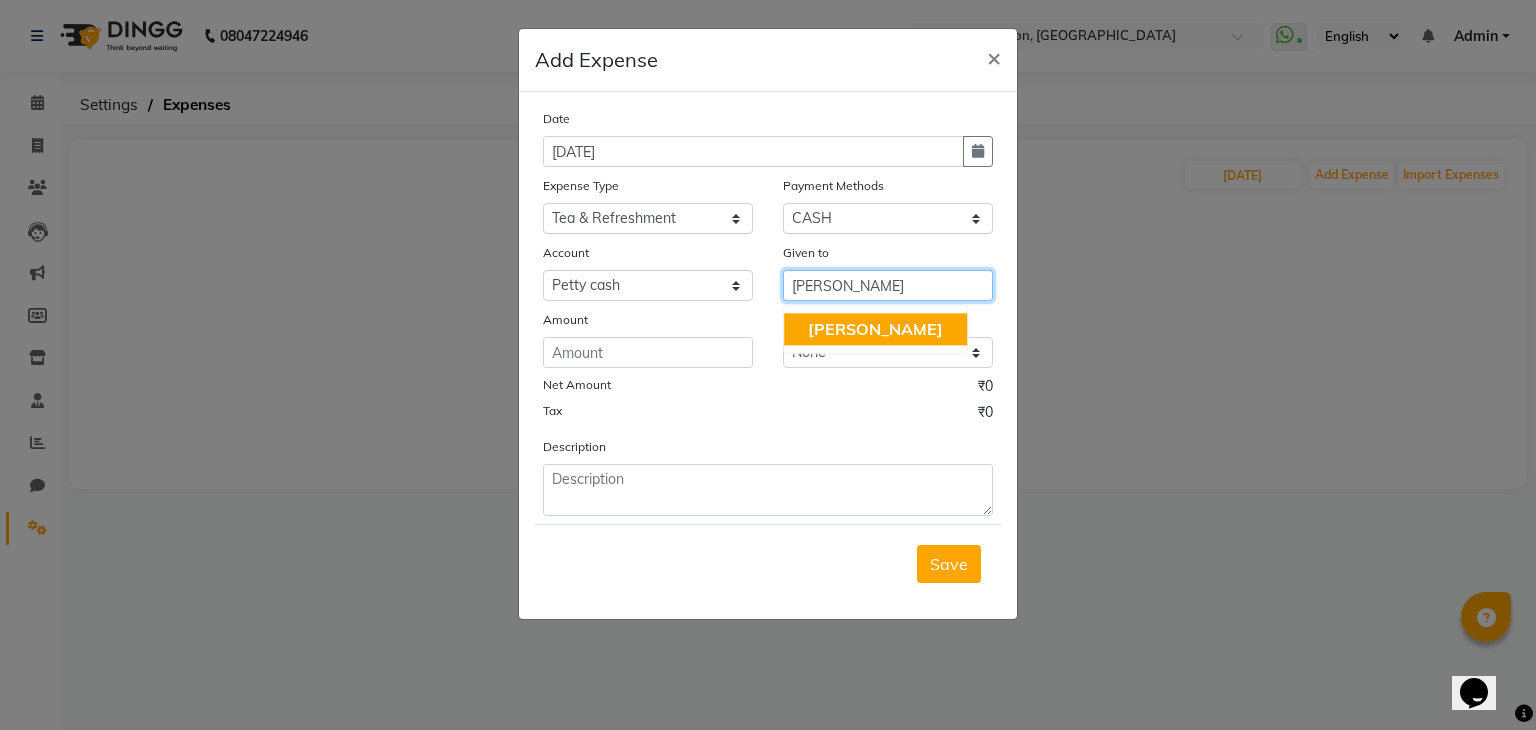 type on "jitu" 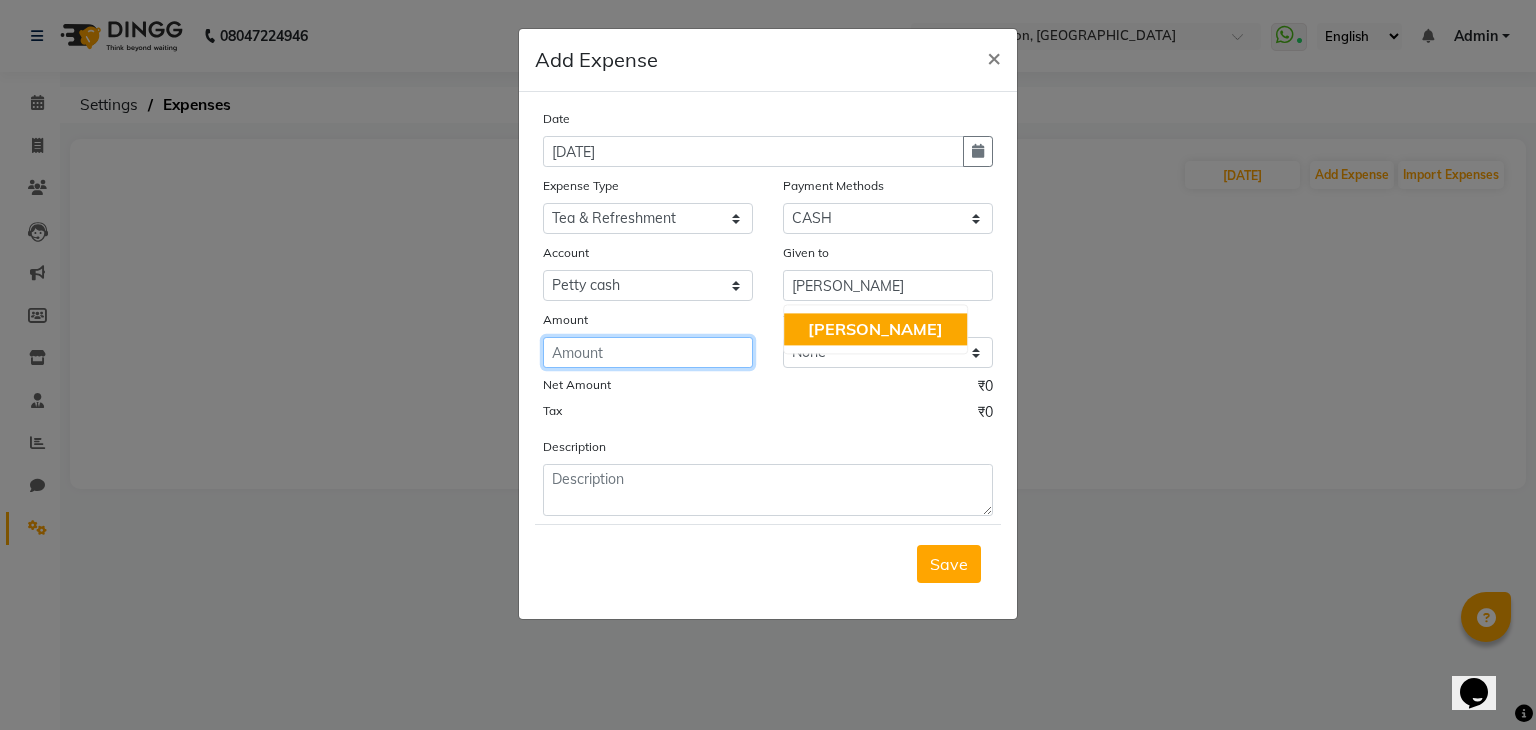 click 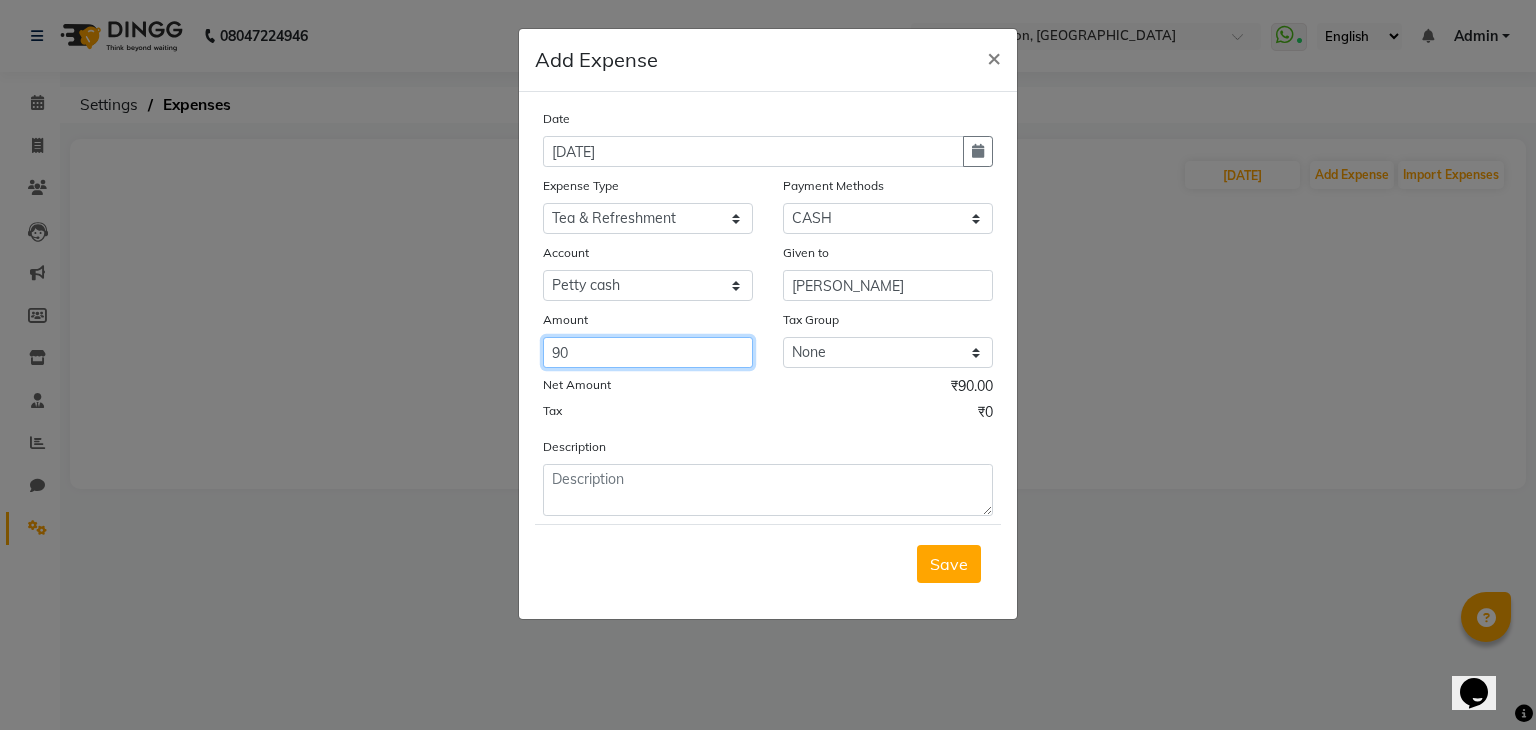 type on "90" 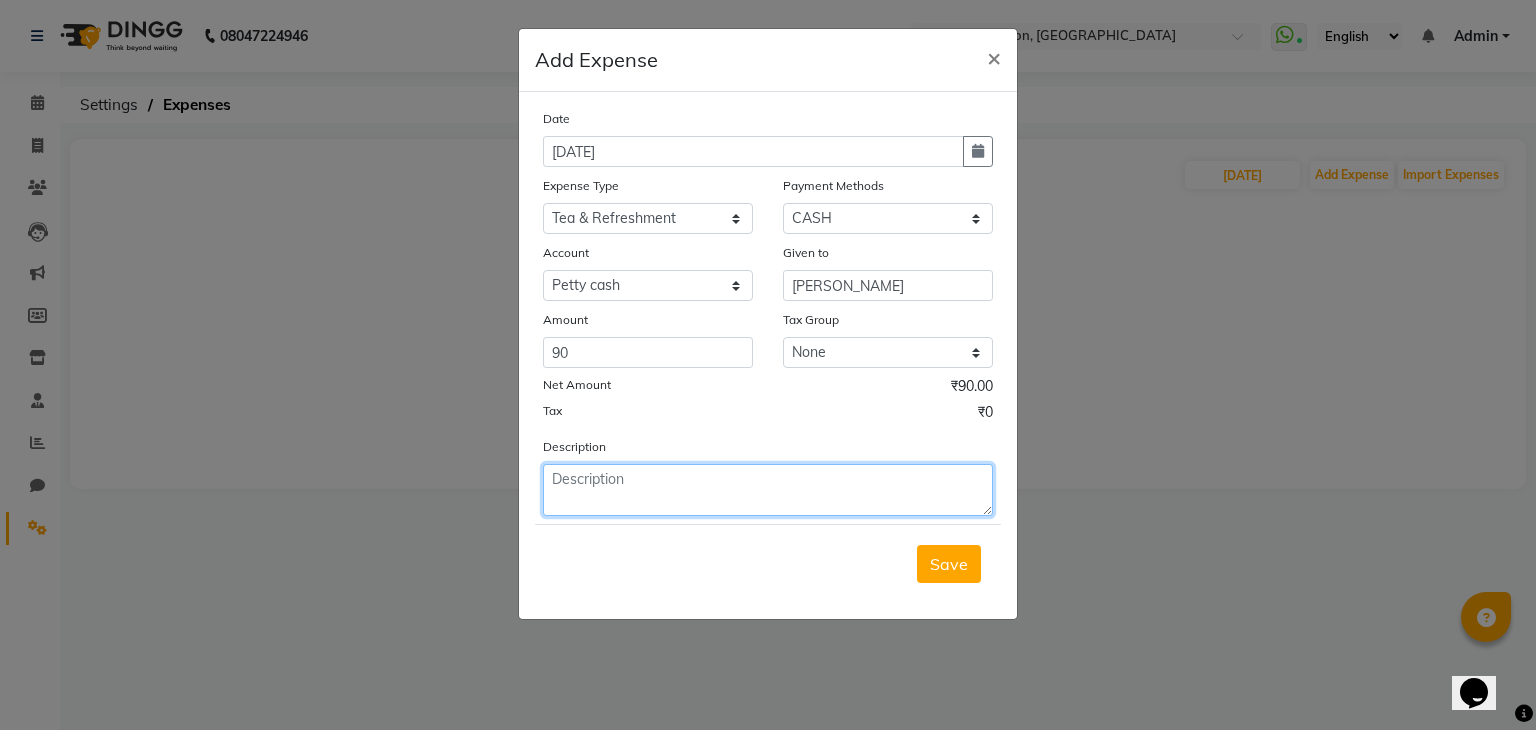 click 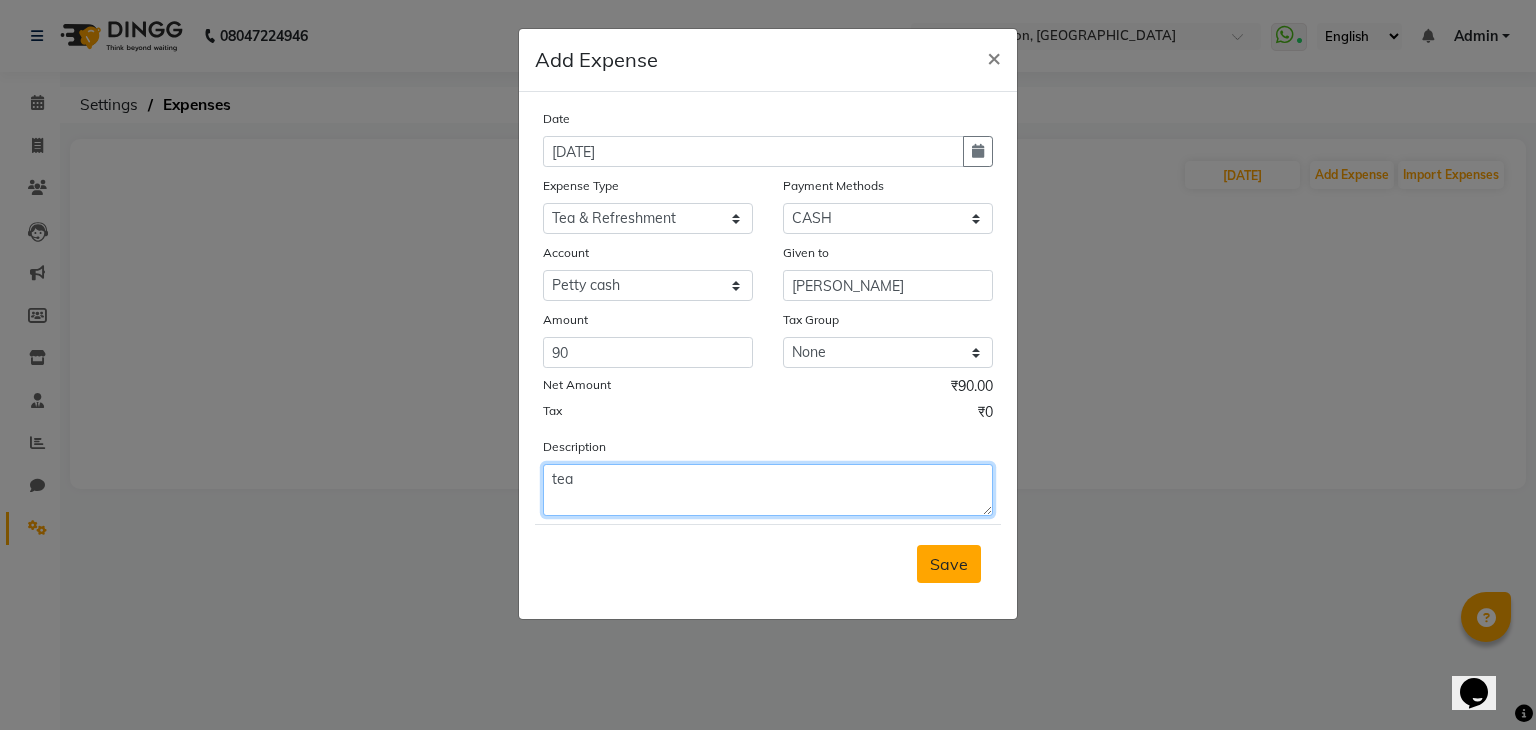 type on "tea" 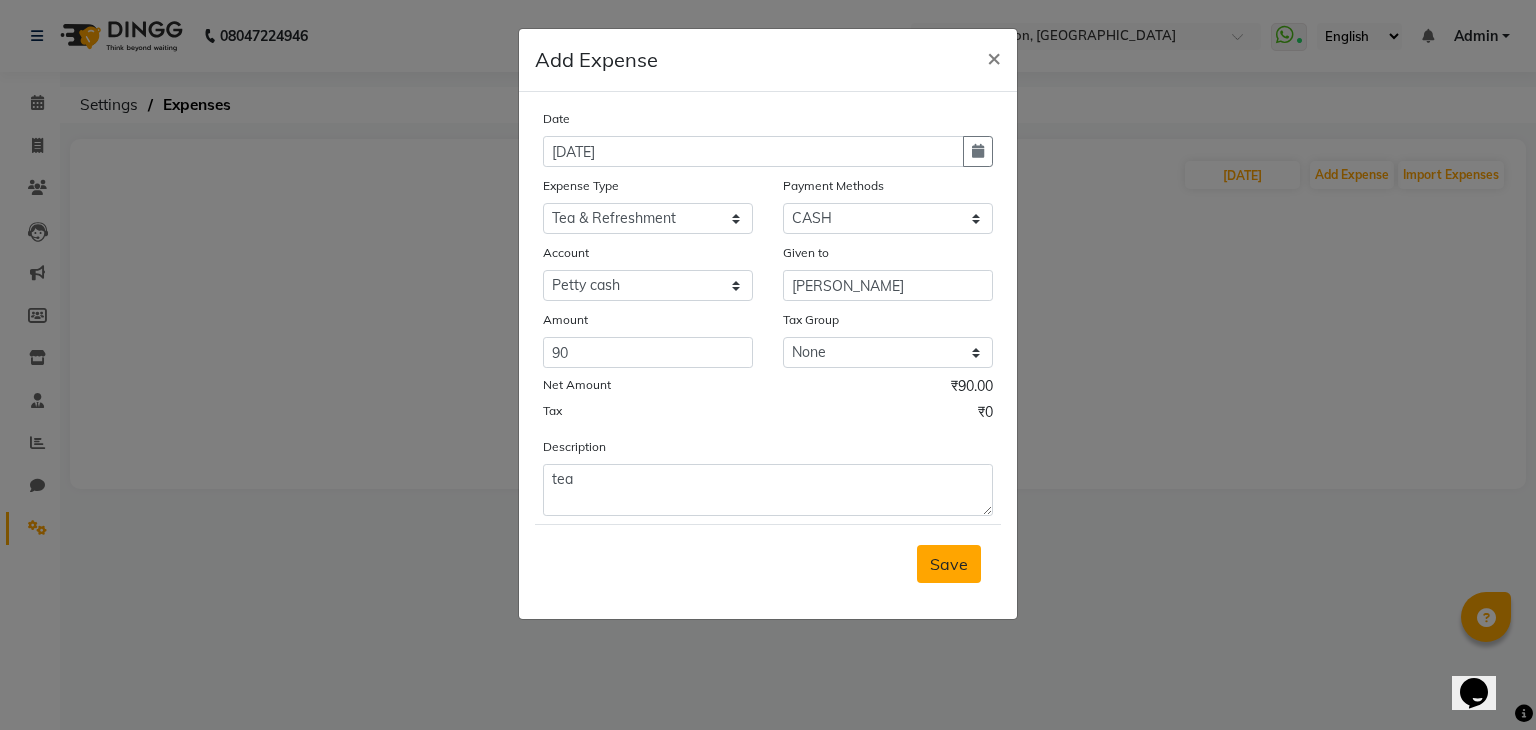 click on "Save" at bounding box center [949, 564] 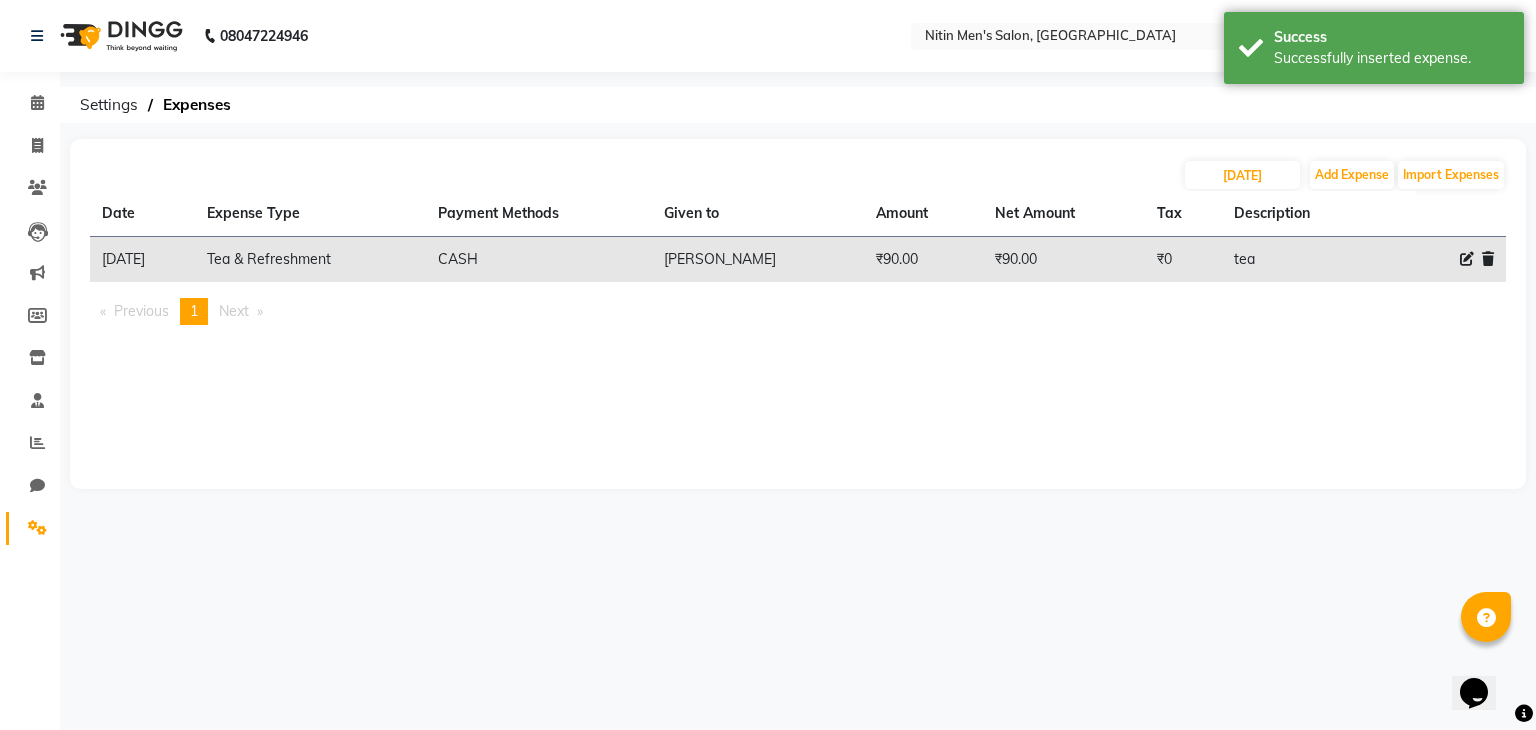 click 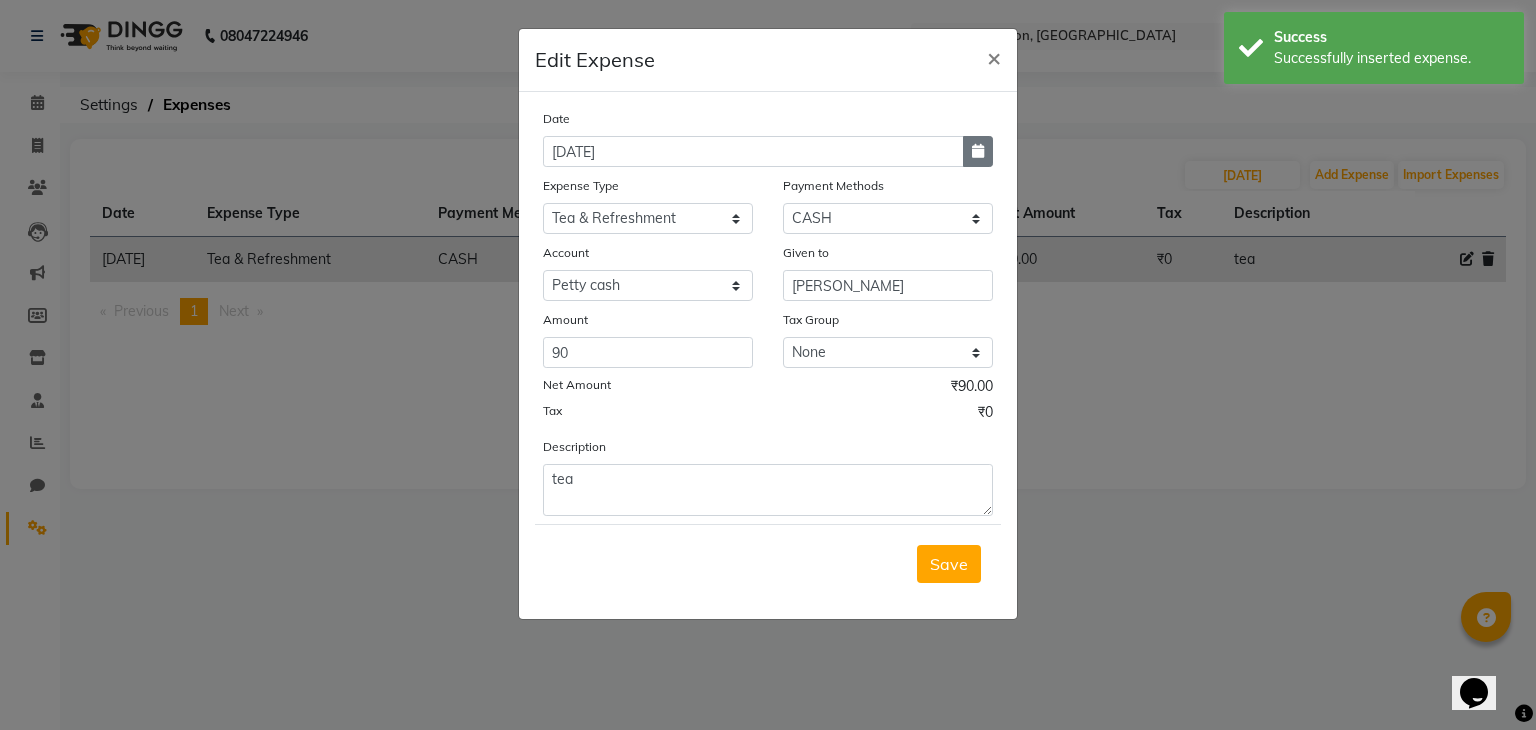 click 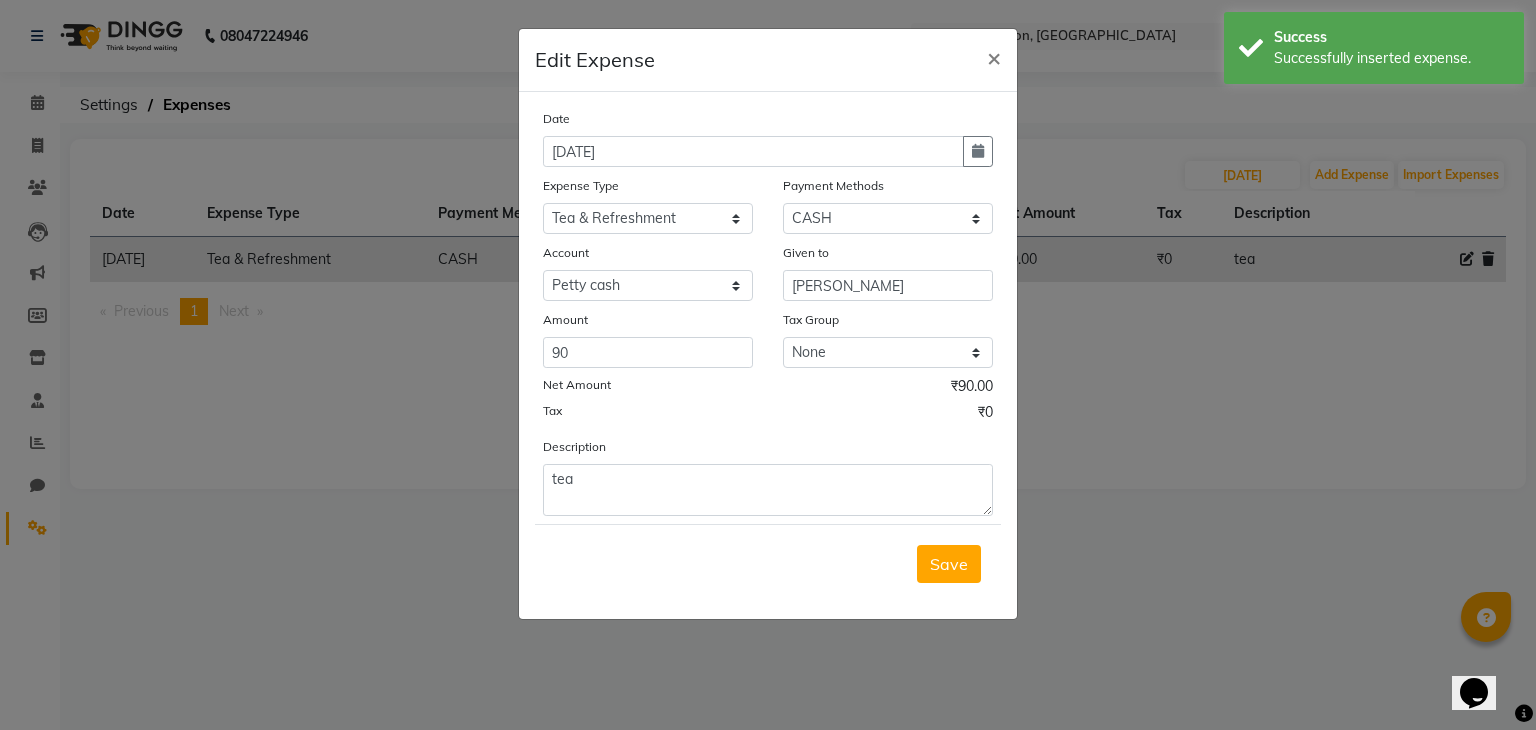 select on "7" 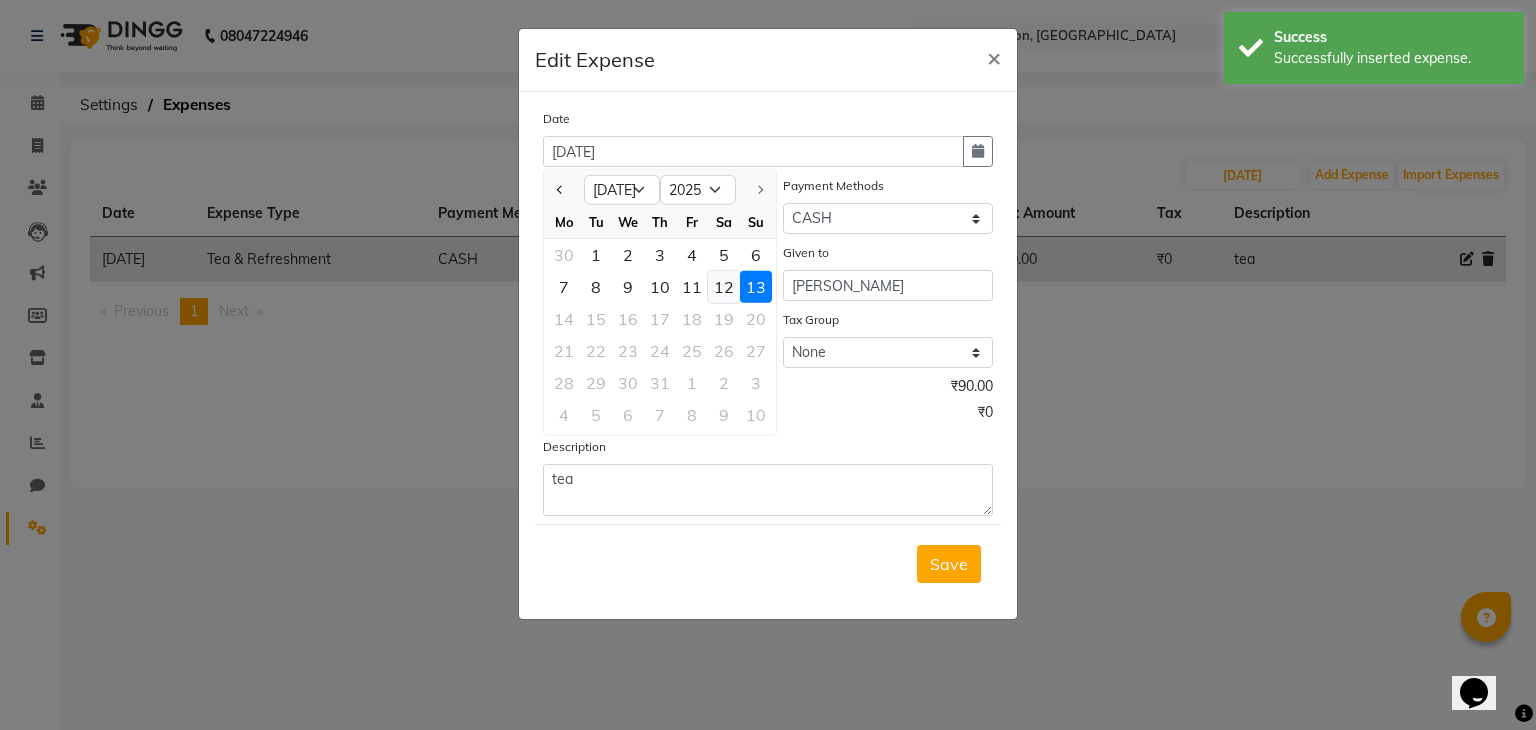 click on "12" 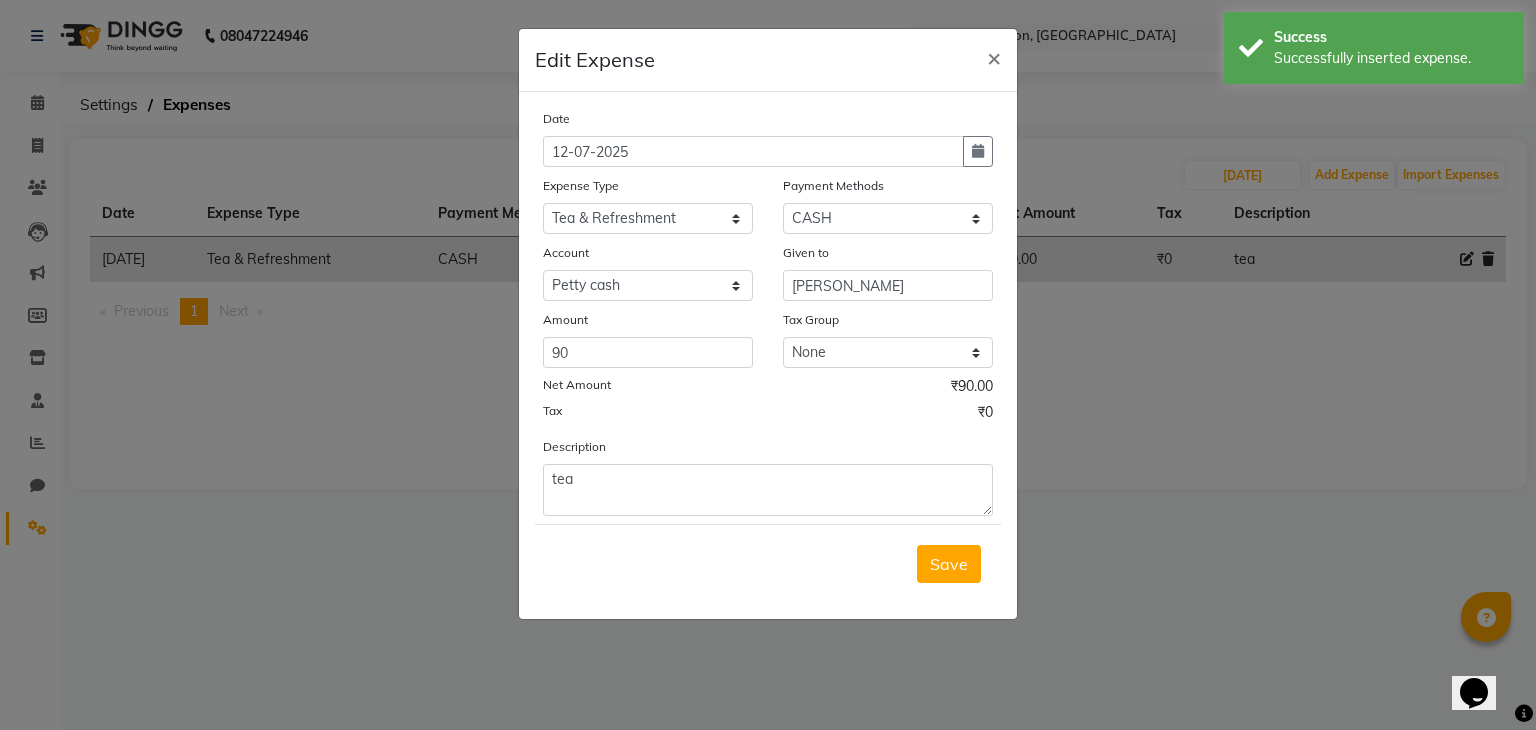 click on "Save" 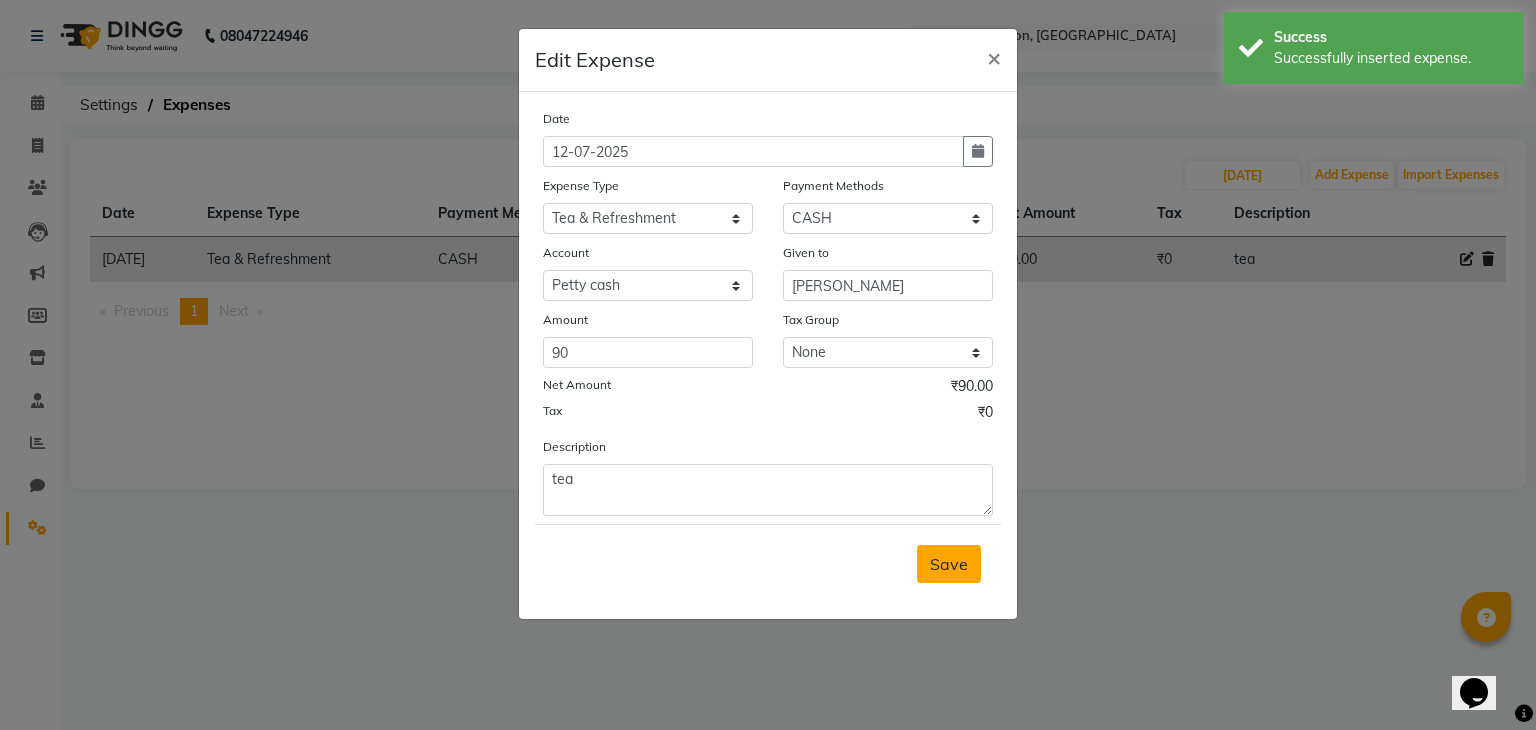 click on "Save" at bounding box center (949, 564) 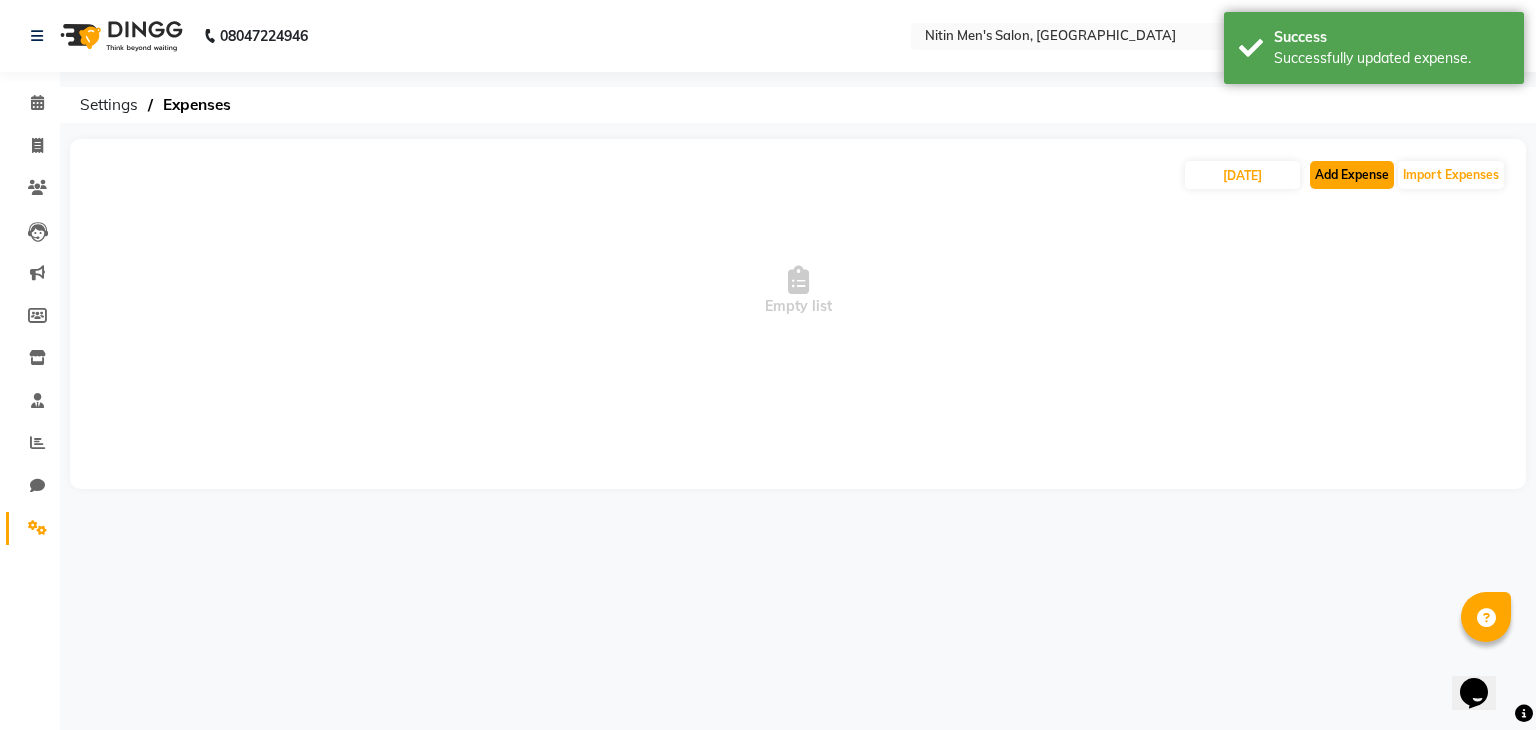 click on "Add Expense" 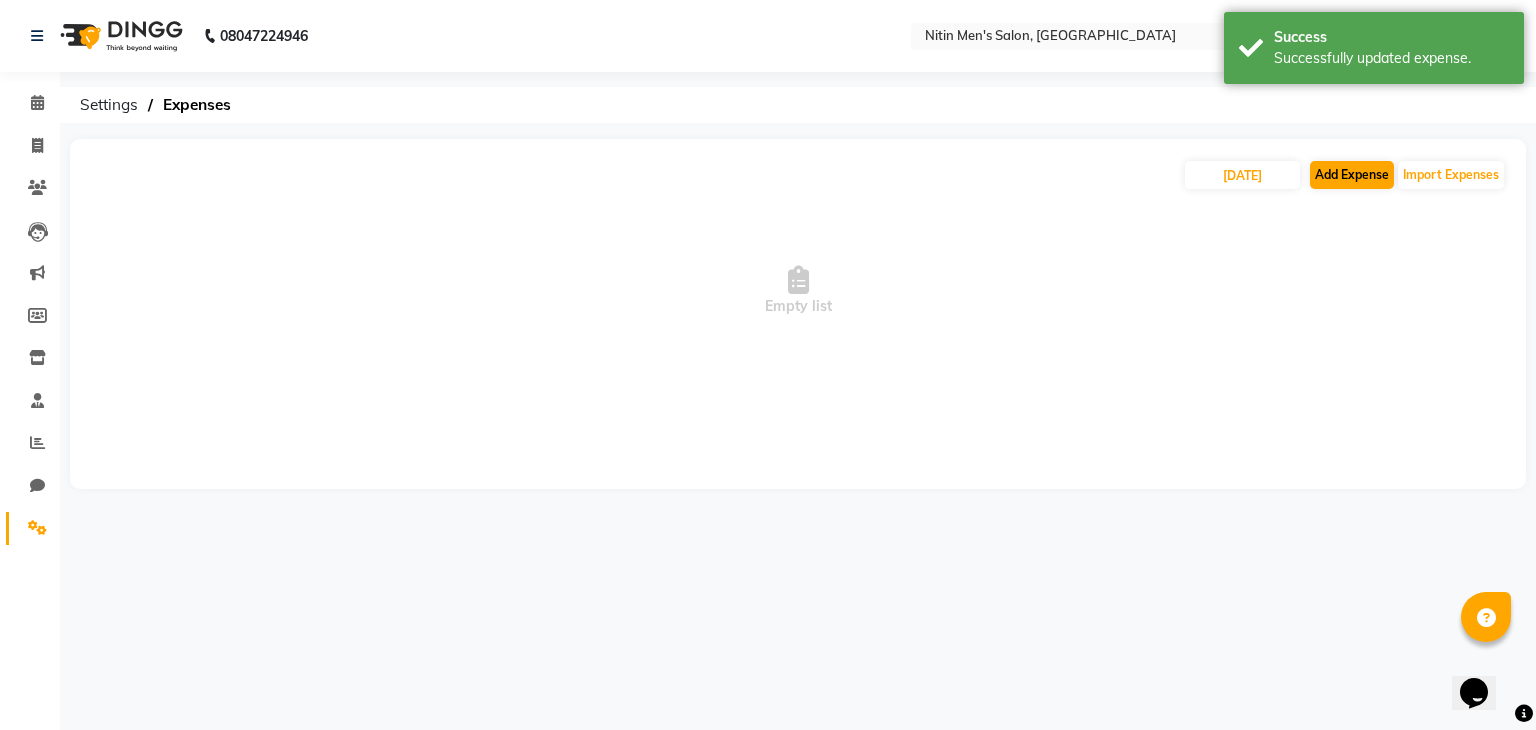 select on "1" 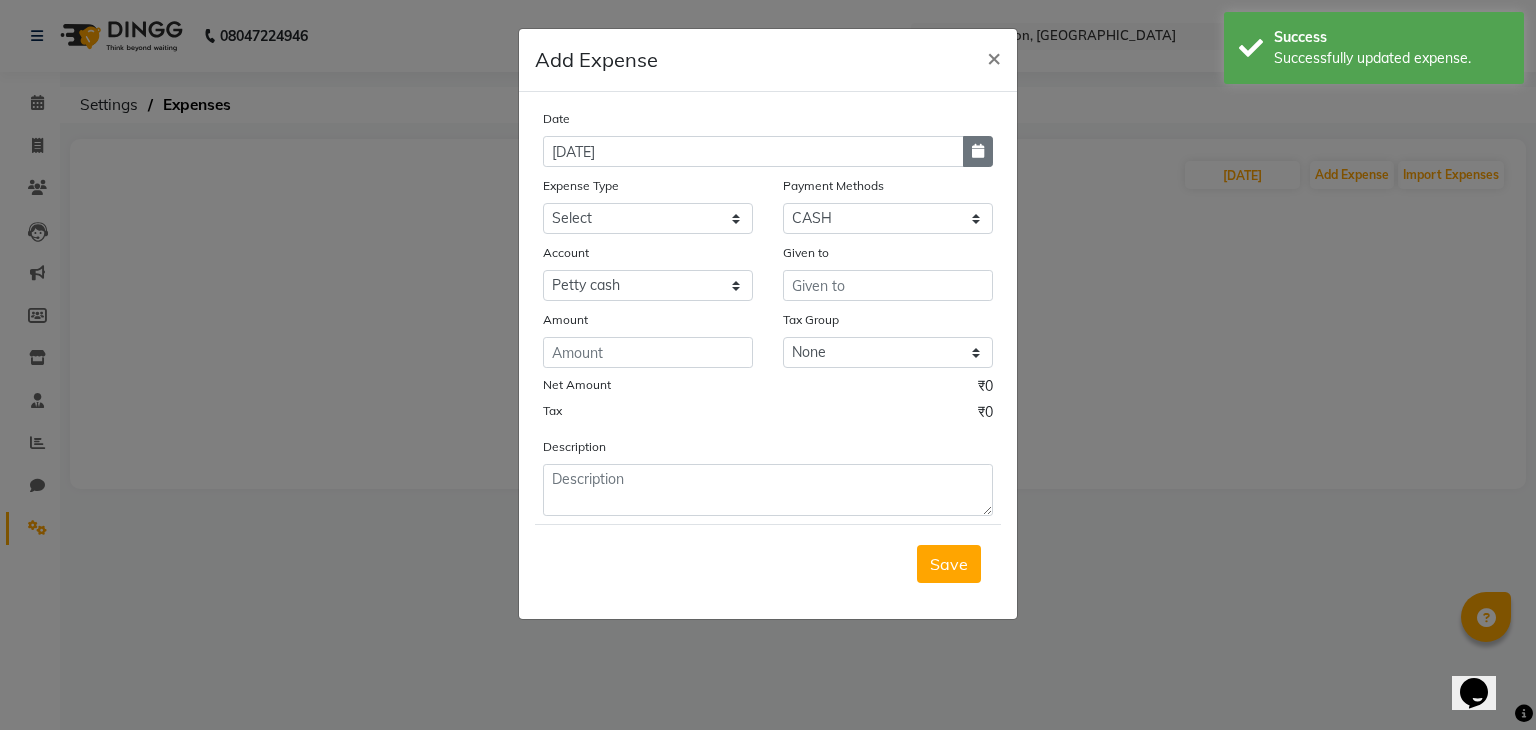 click 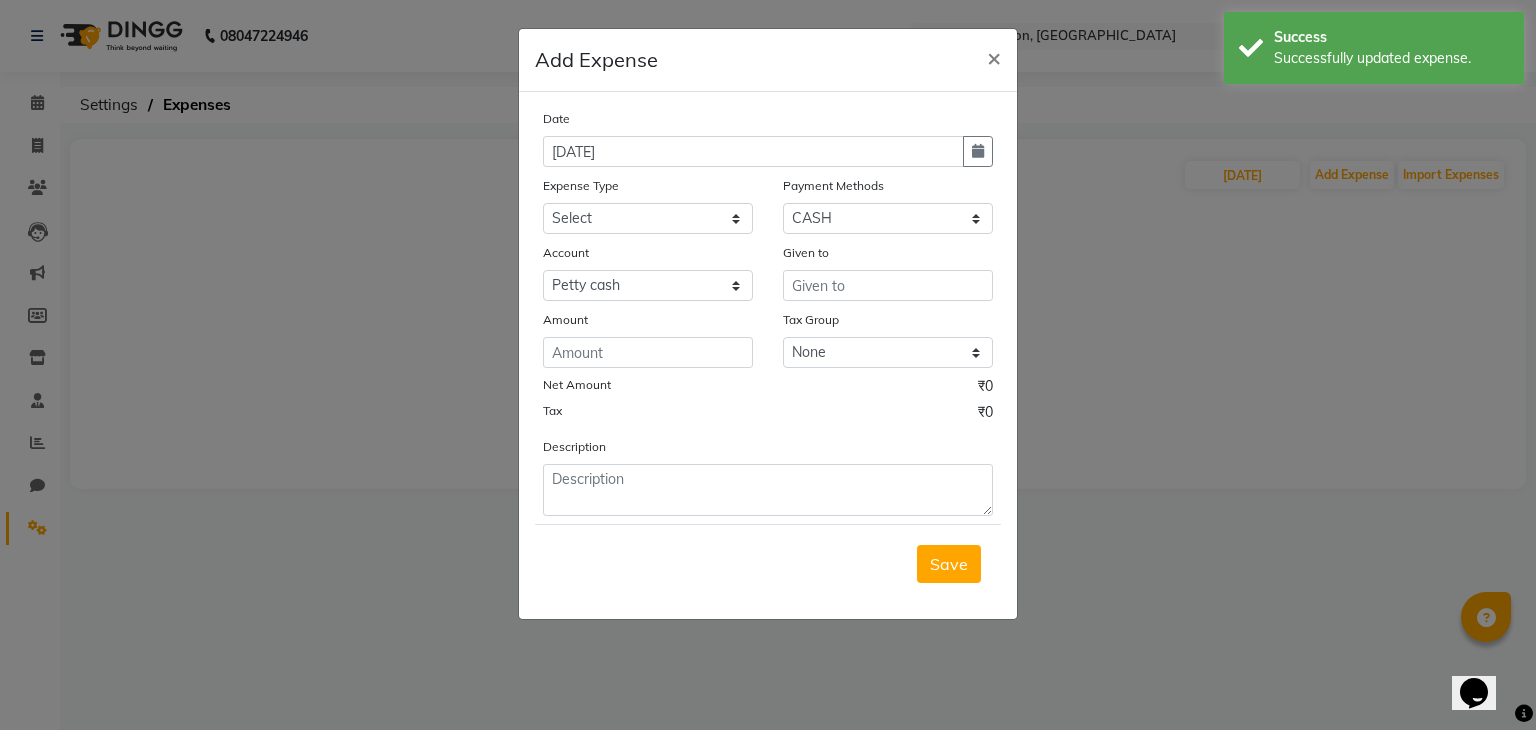 select on "7" 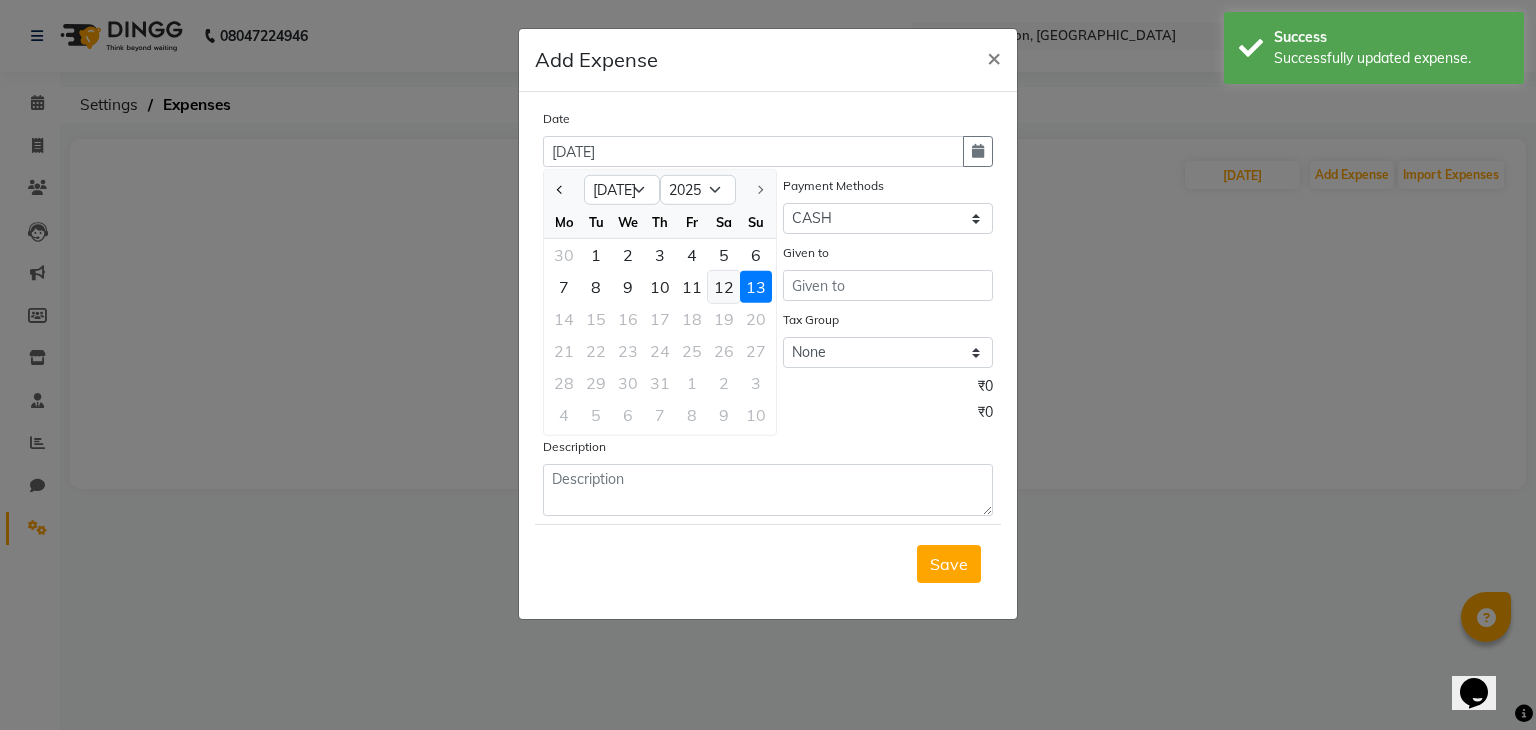 click on "12" 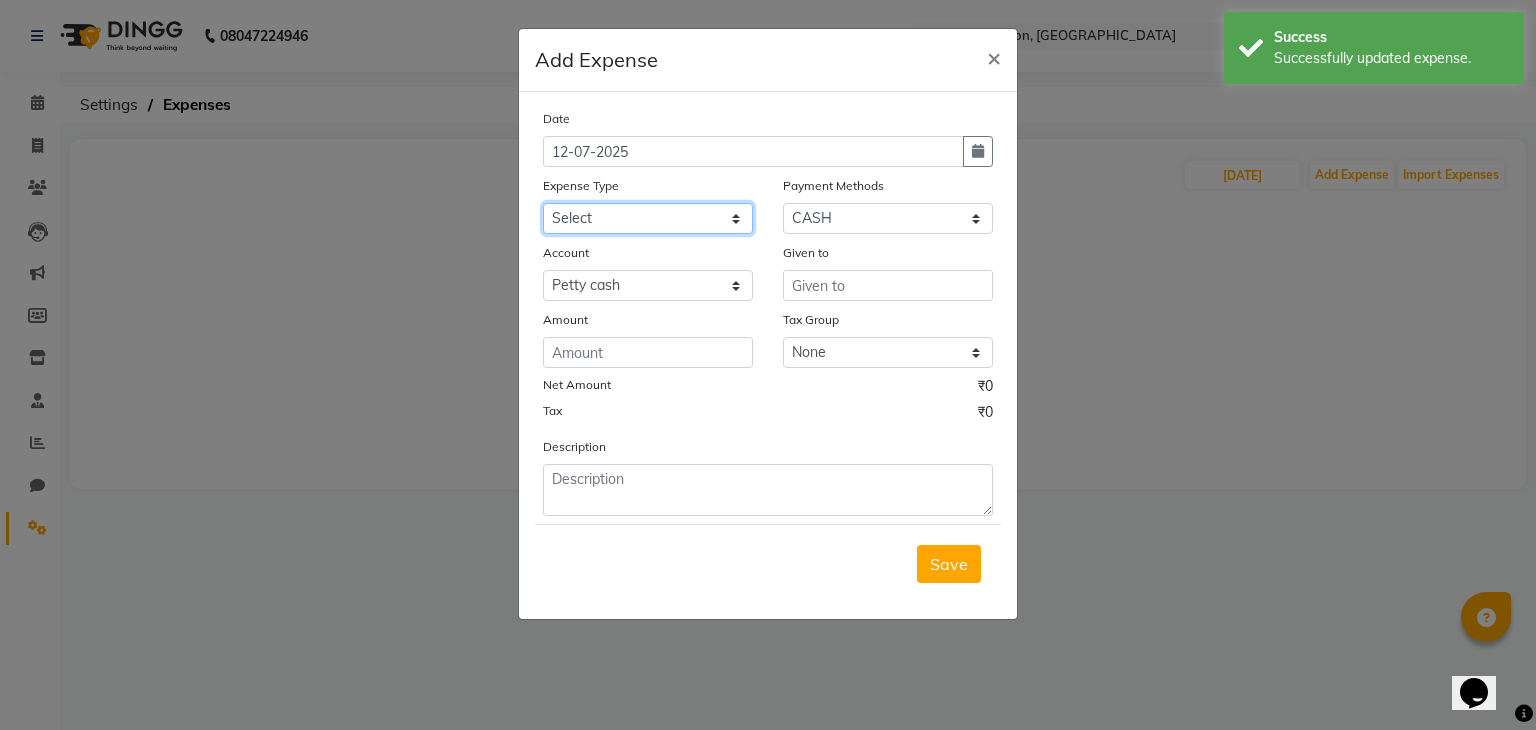 drag, startPoint x: 665, startPoint y: 229, endPoint x: 663, endPoint y: 511, distance: 282.00708 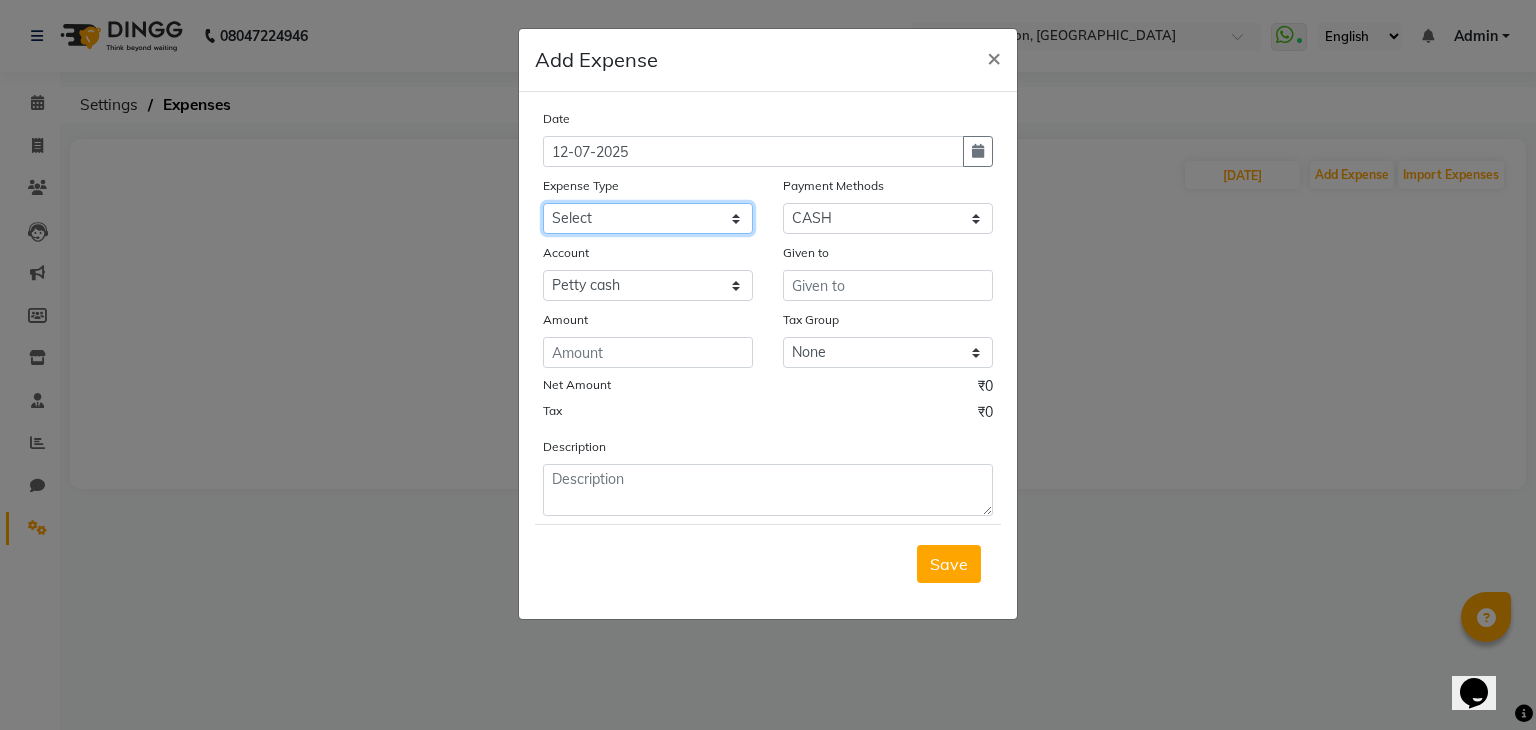 select on "10" 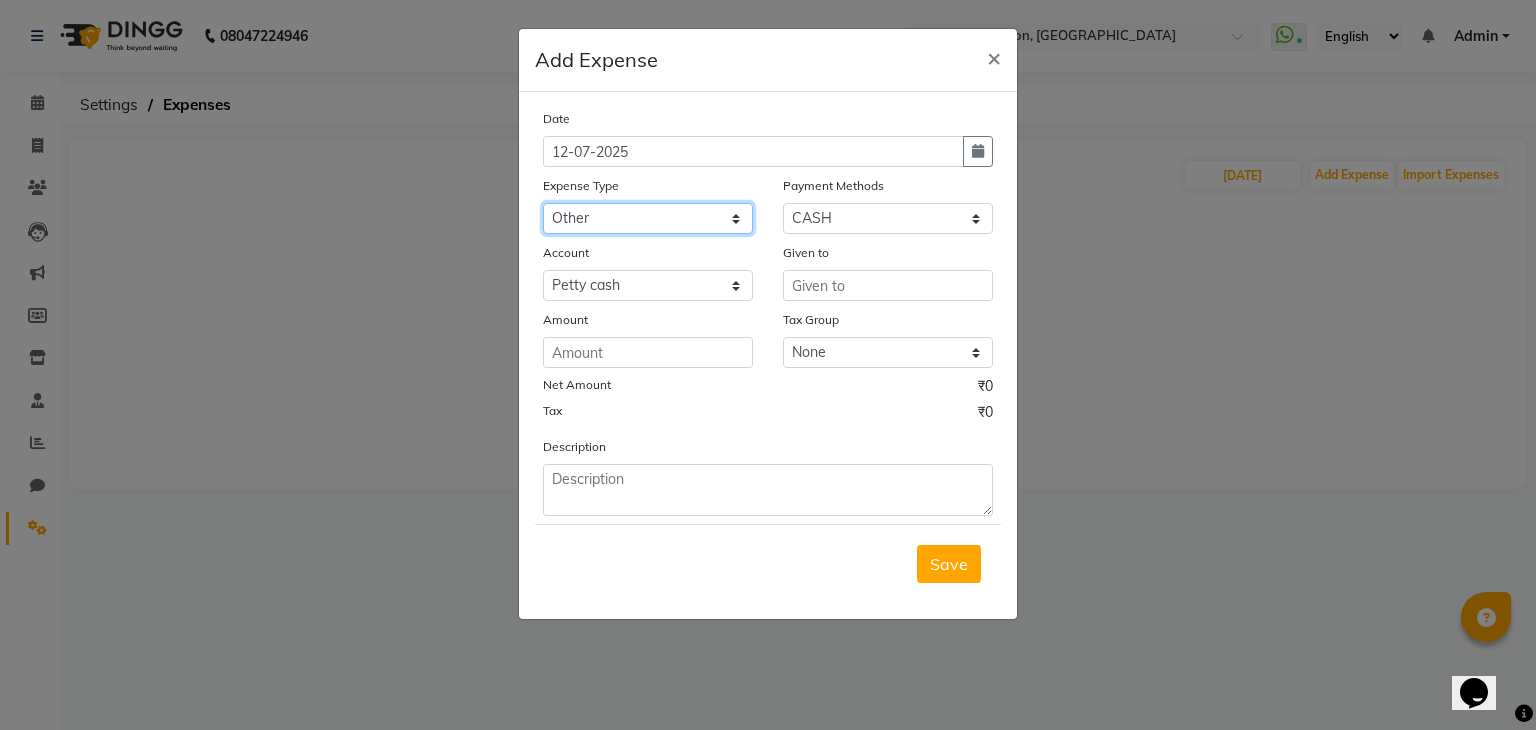 click on "Select Advance Salary Bank charges Car maintenance  Cash transfer to bank Cash transfer to hub Client Snacks Clinical charges Equipment Fuel Govt fee Incentive Insurance International purchase Loan Repayment Maintenance Marketing Miscellaneous MRA Other Pantry Product Rent Salary Staff Snacks Tax Tea & Refreshment Utilities" 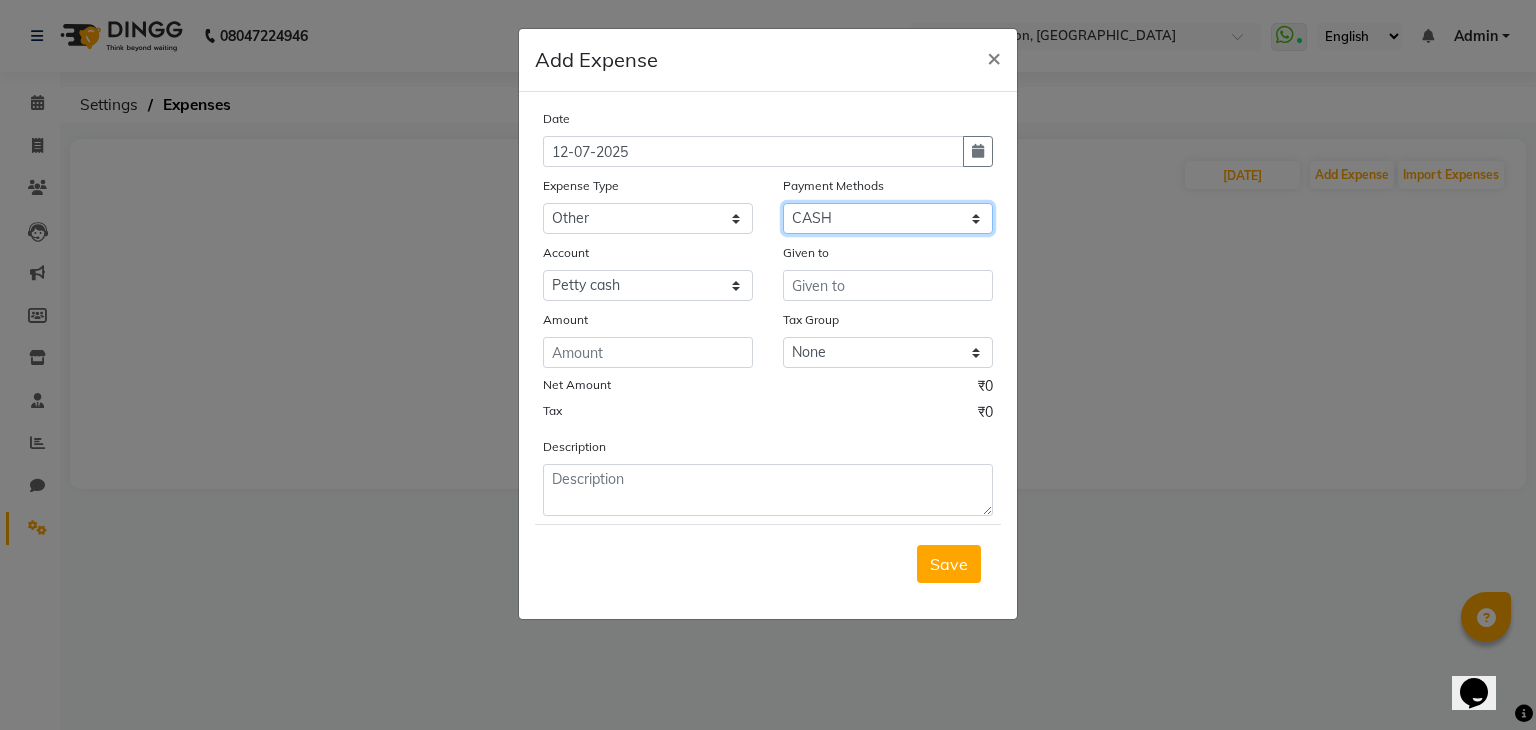 click on "Select Package Master Card Bank CARD Credit Card Card: IOB GPay Card (Indian Bank) PayTM Debit Card PhonePe ONLINE CASH" 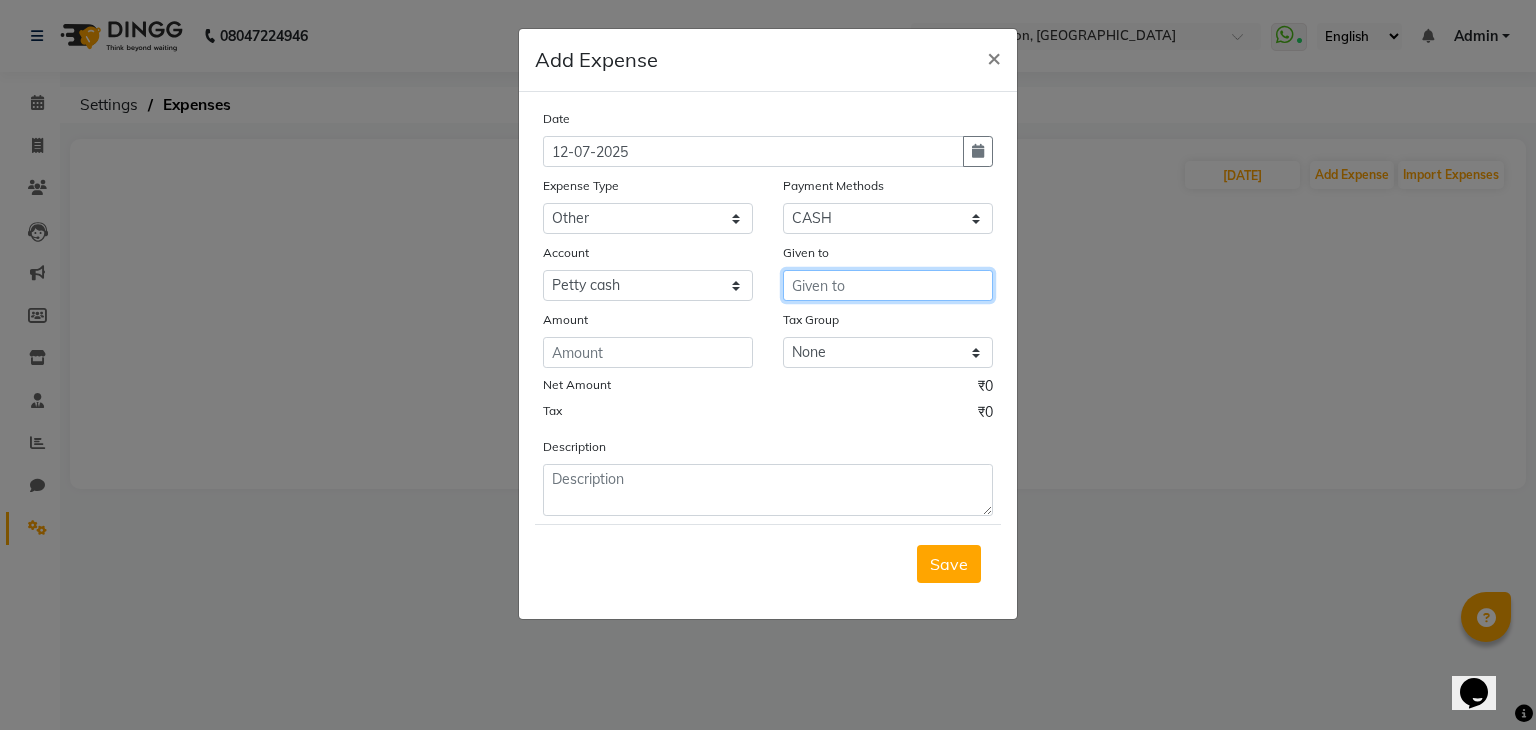 click at bounding box center (888, 285) 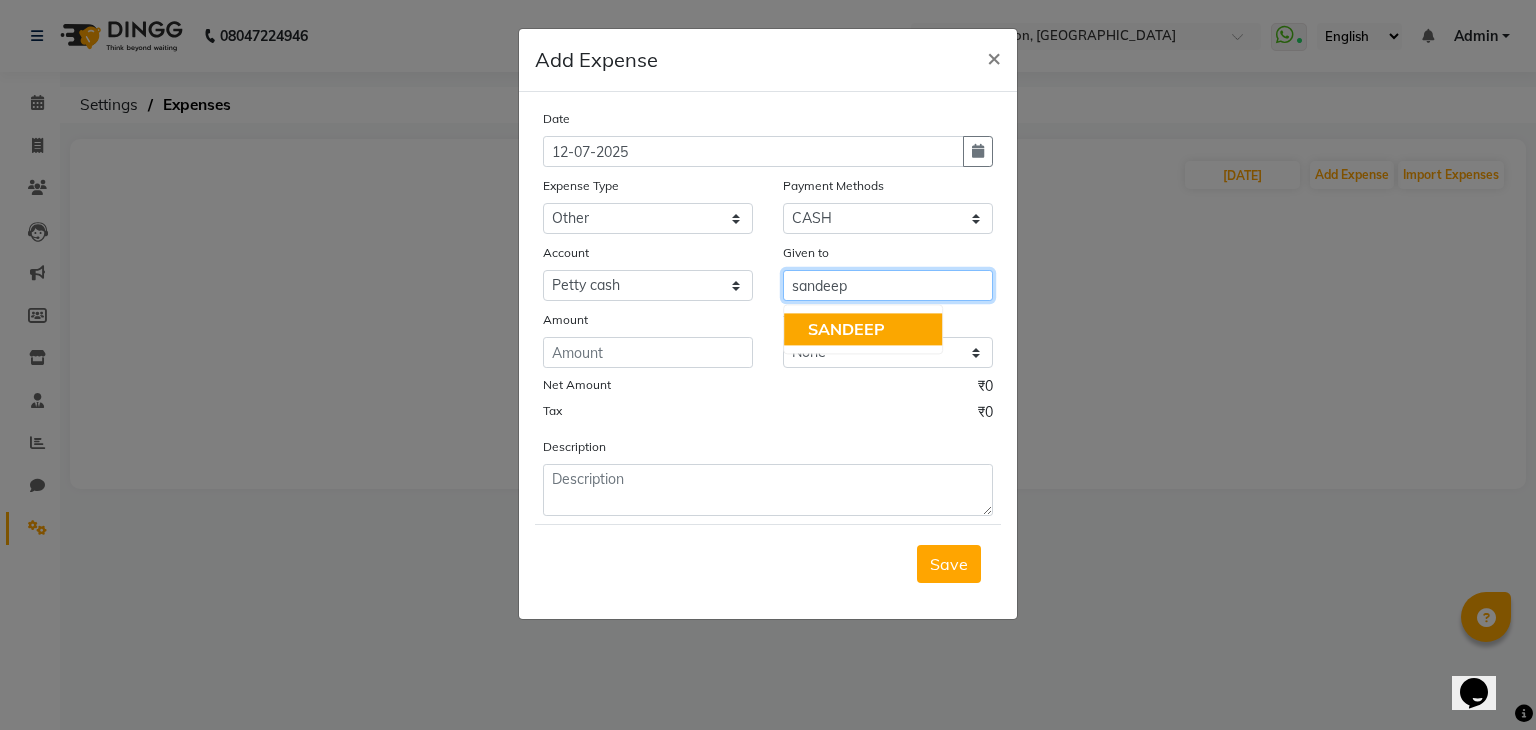 click on "SANDEEP" 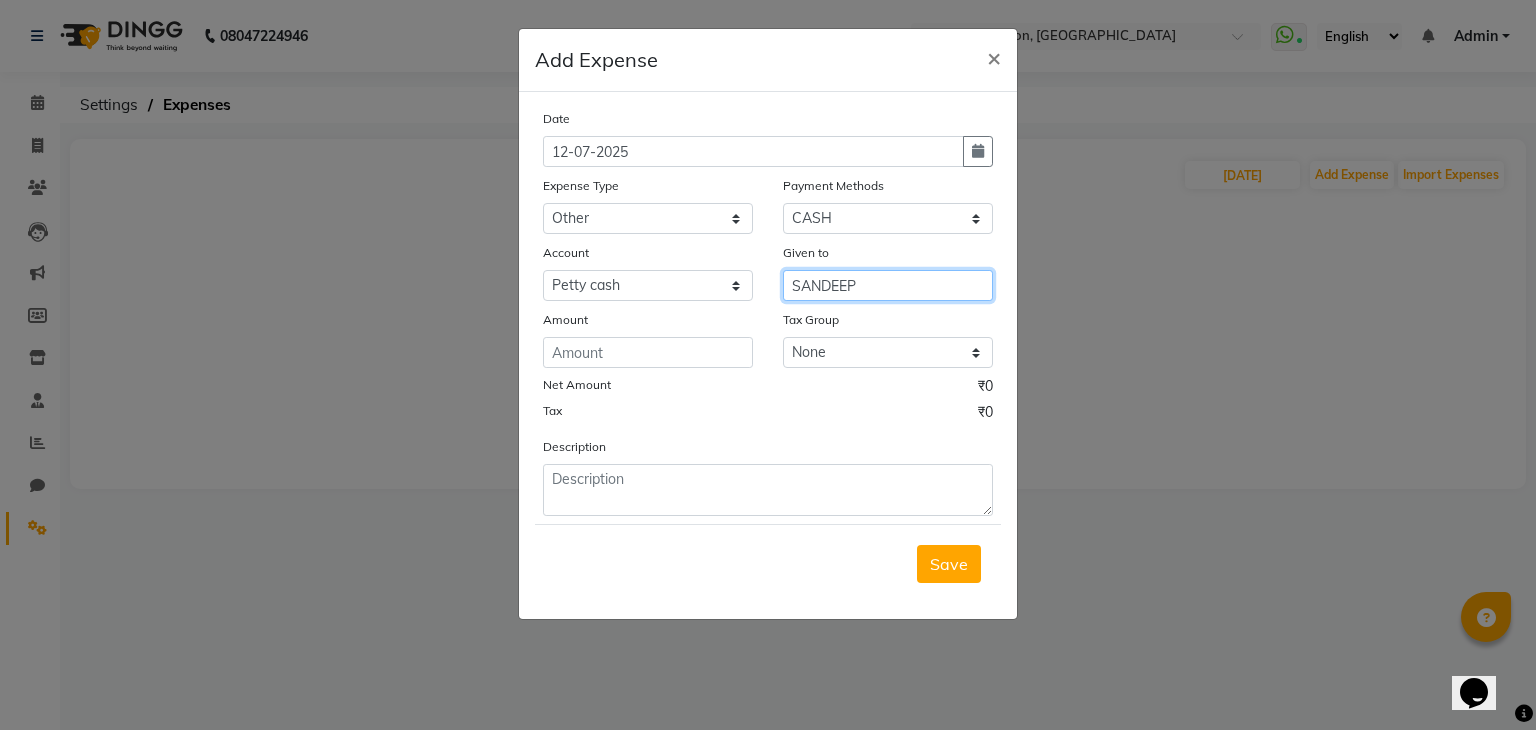 type on "SANDEEP" 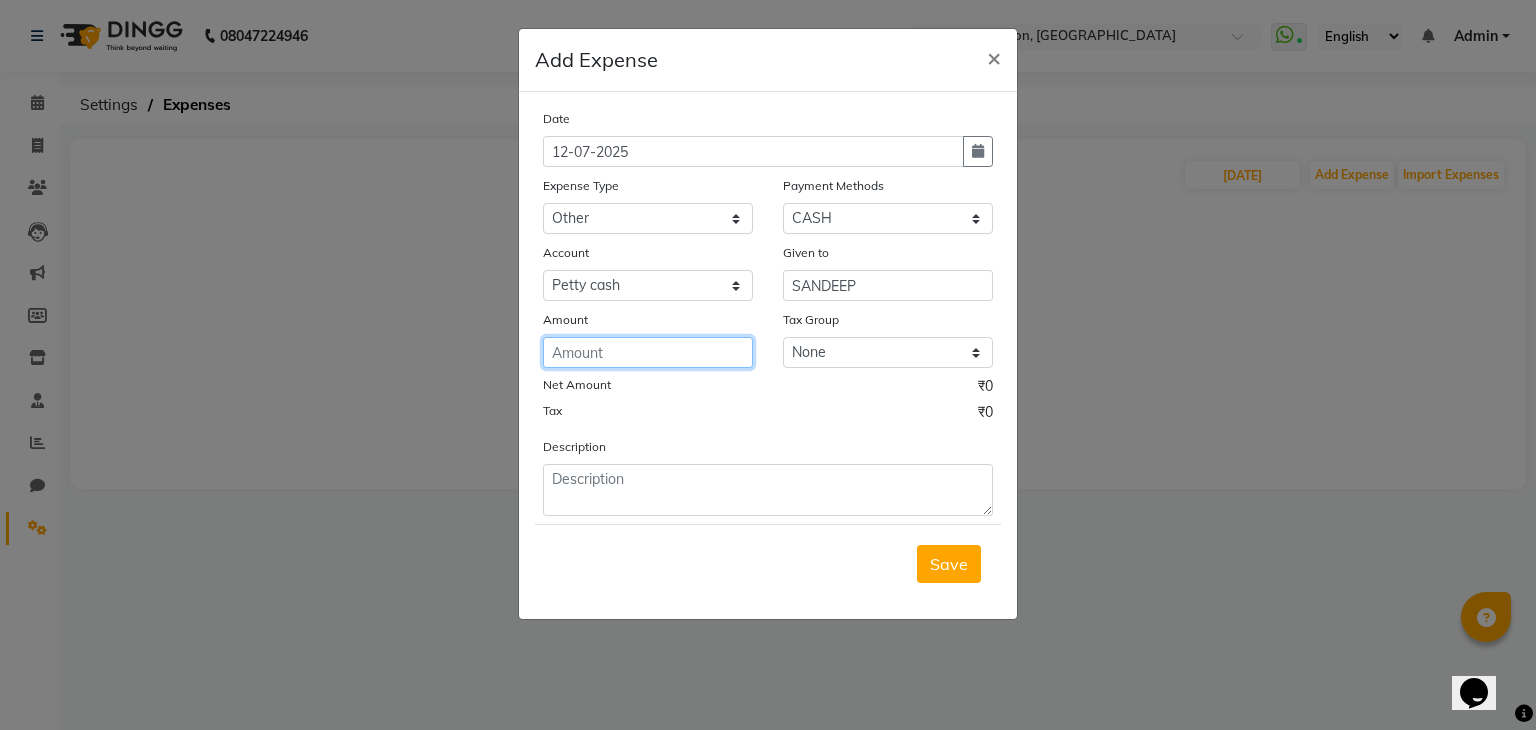 click 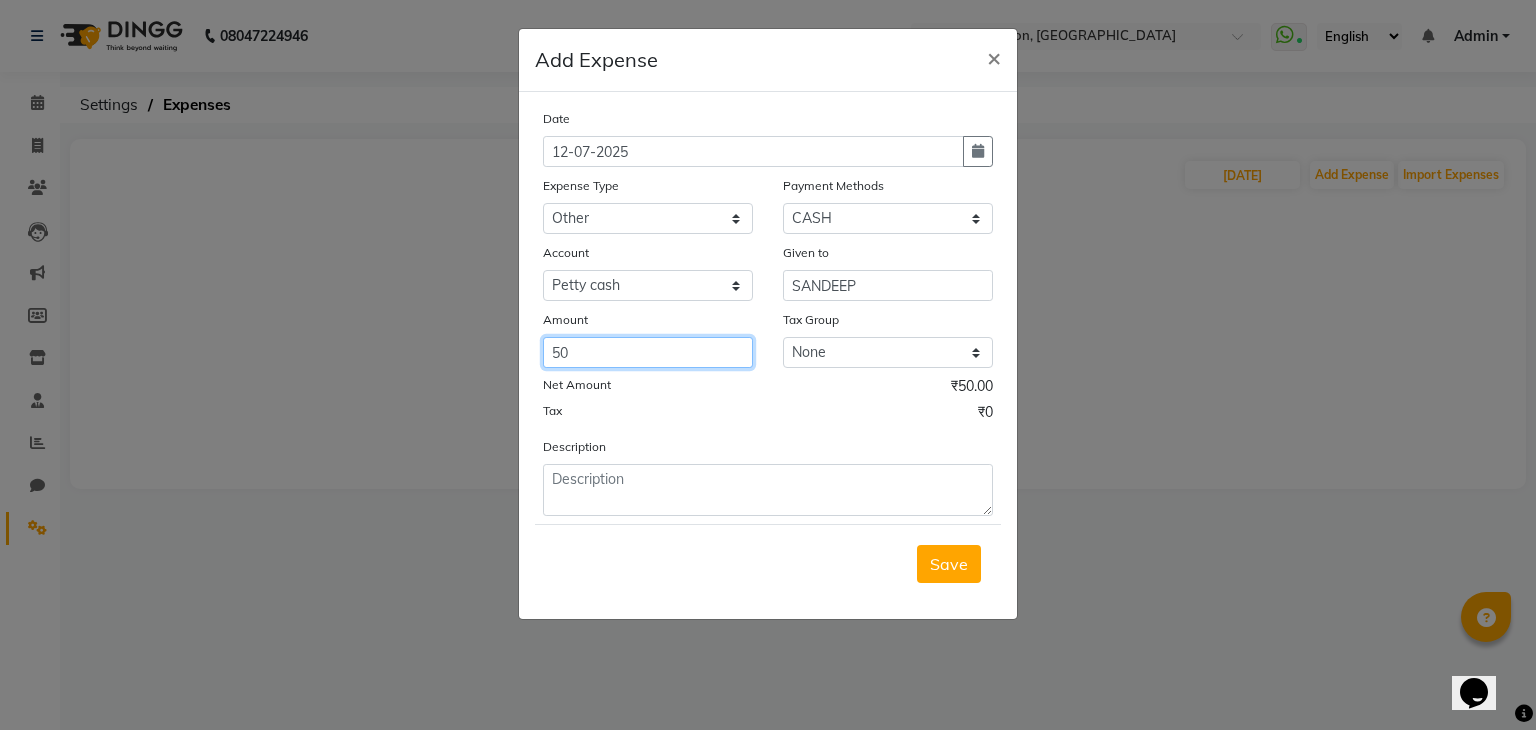 type on "50" 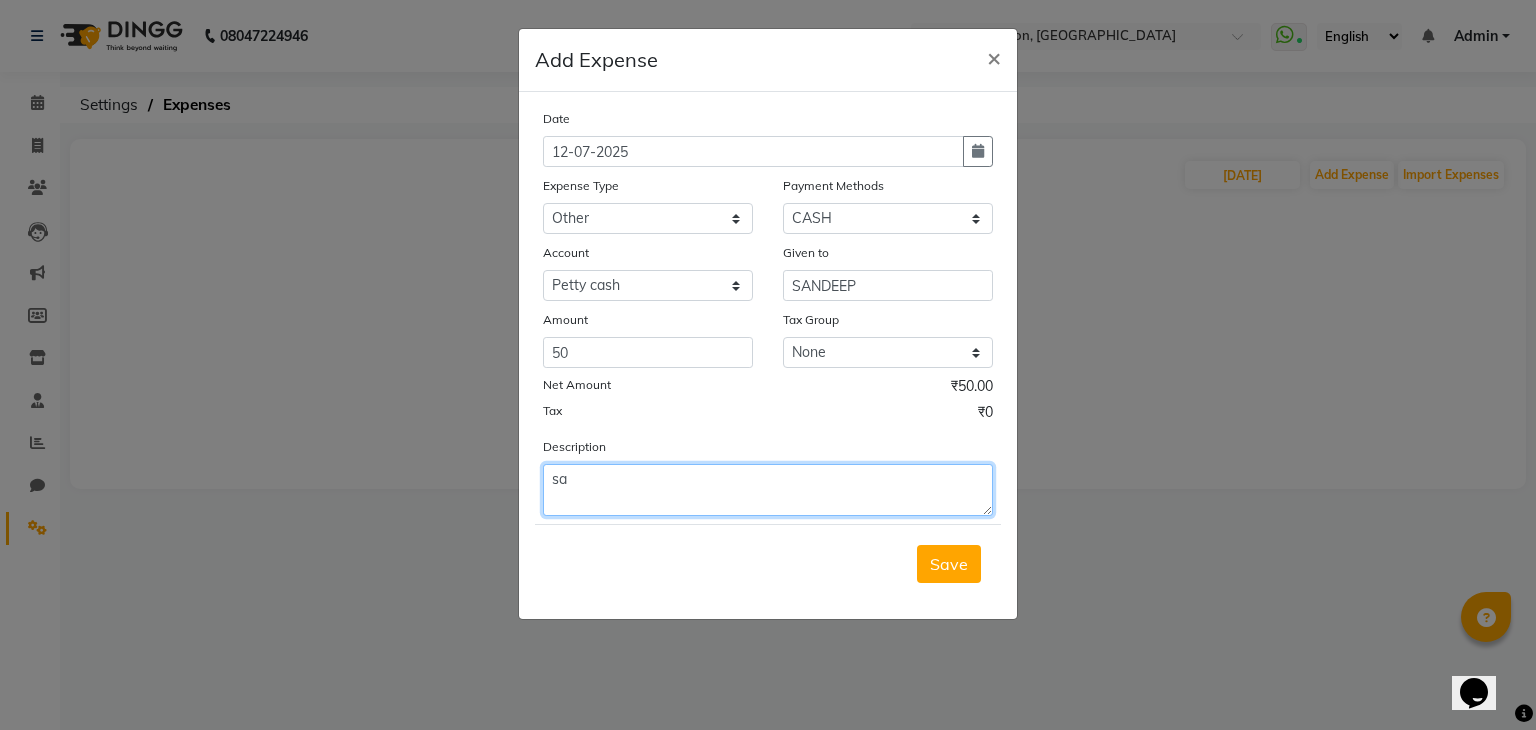 click on "sa" 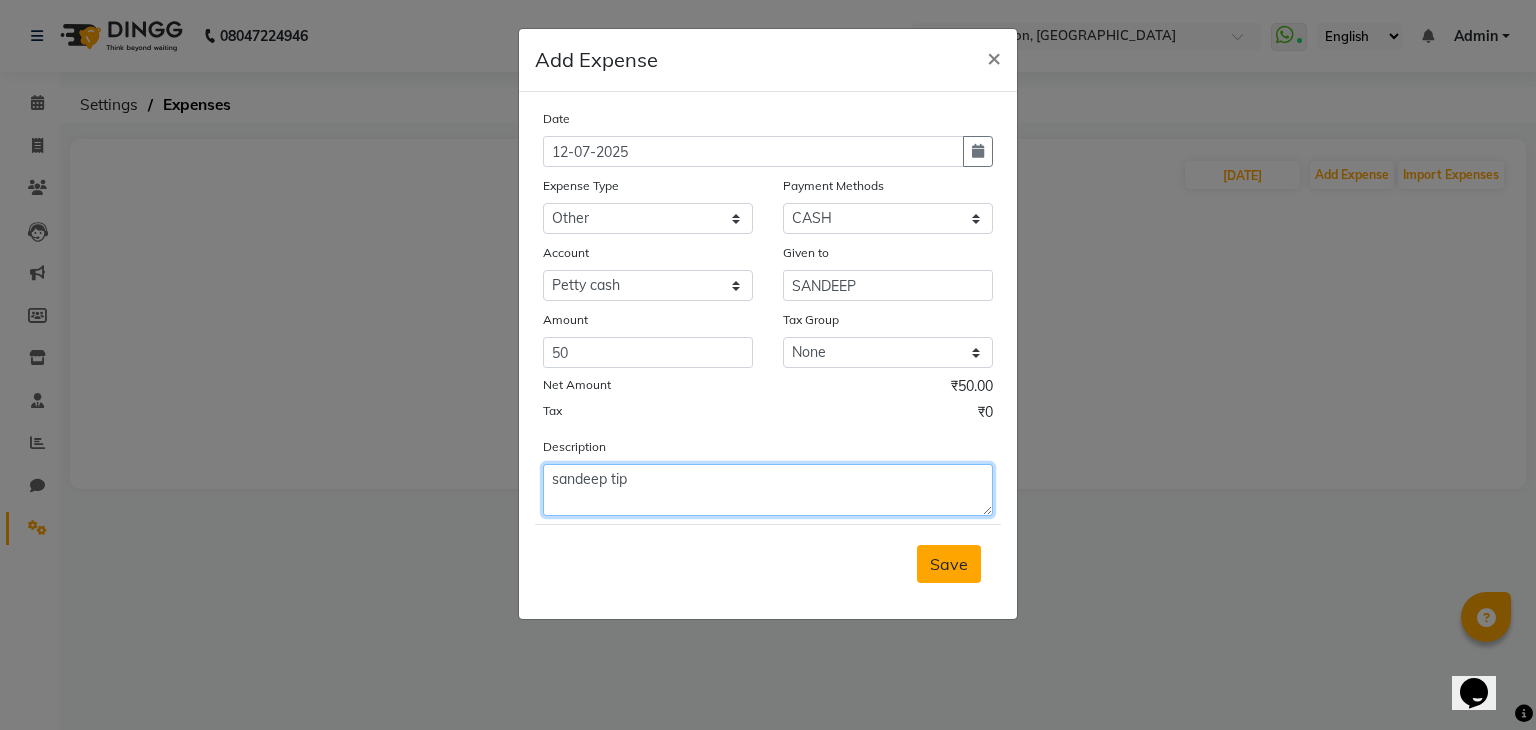type on "sandeep tip" 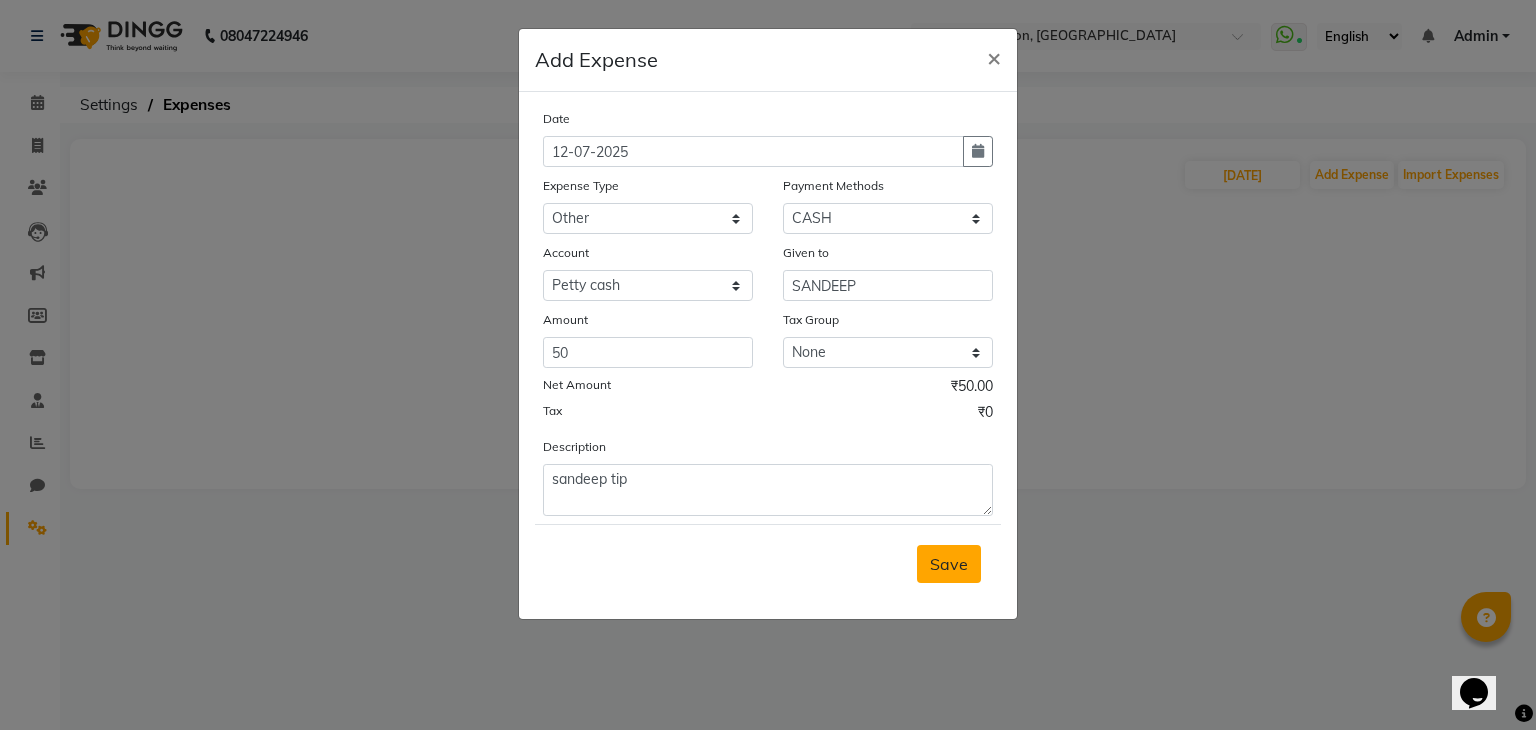 click on "Save" at bounding box center (949, 564) 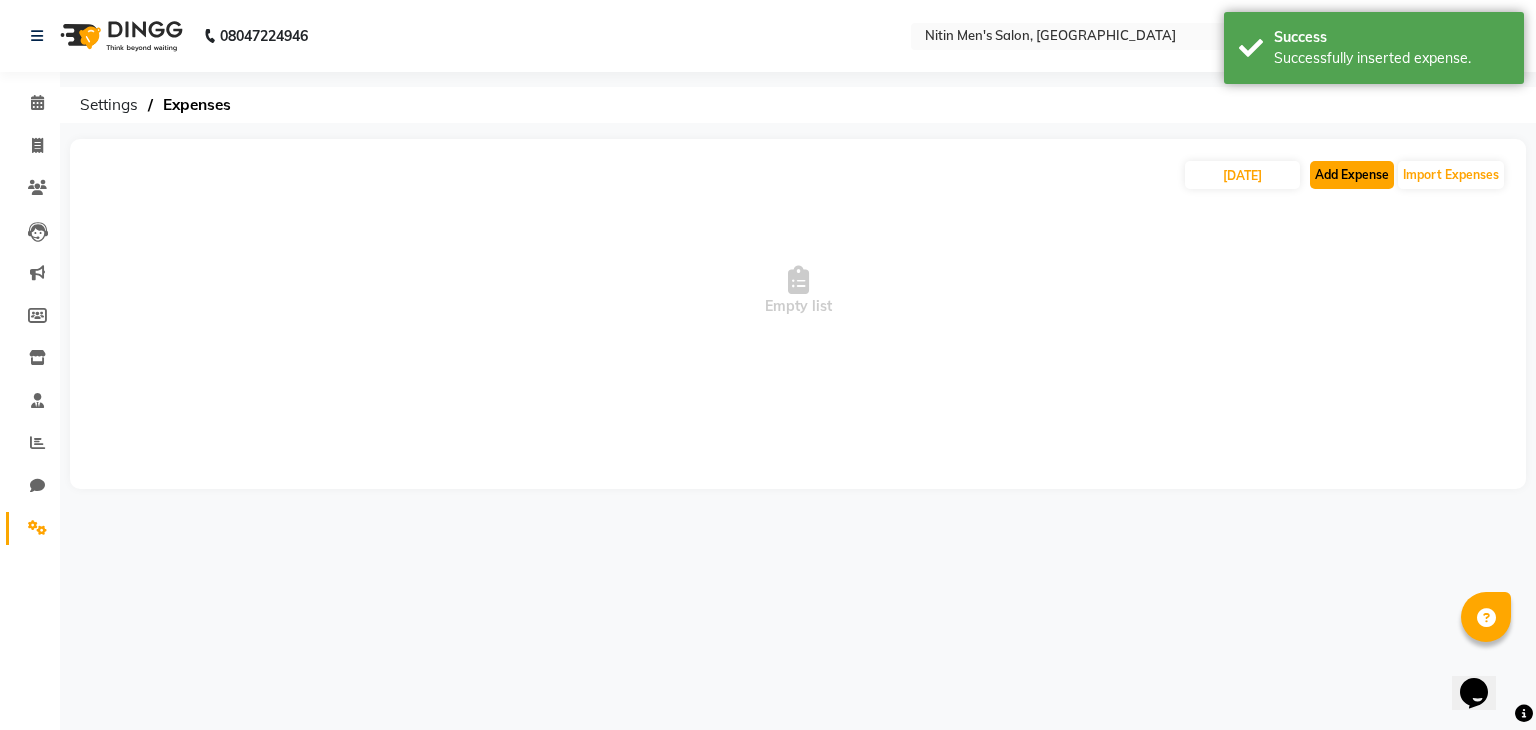 click on "Add Expense" 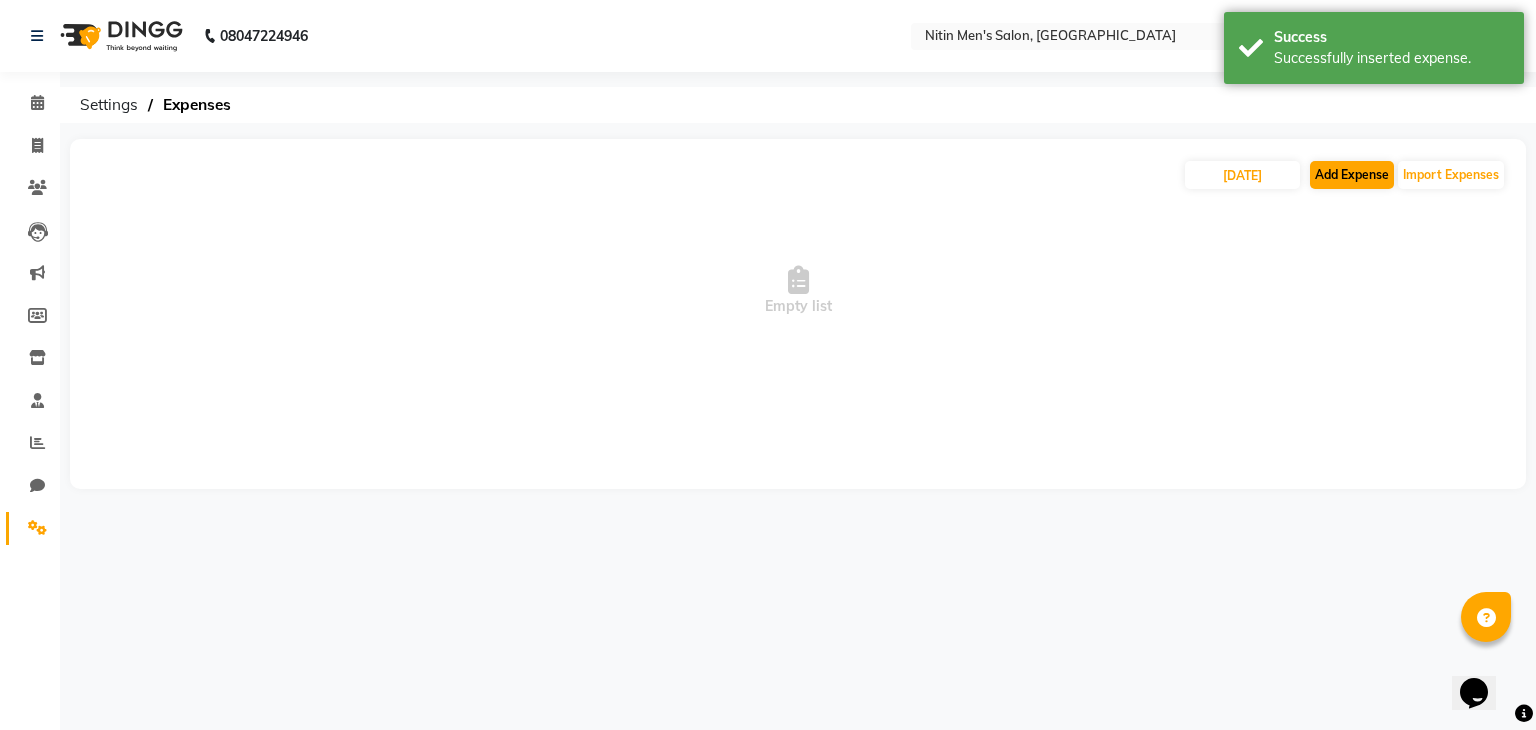 select on "1" 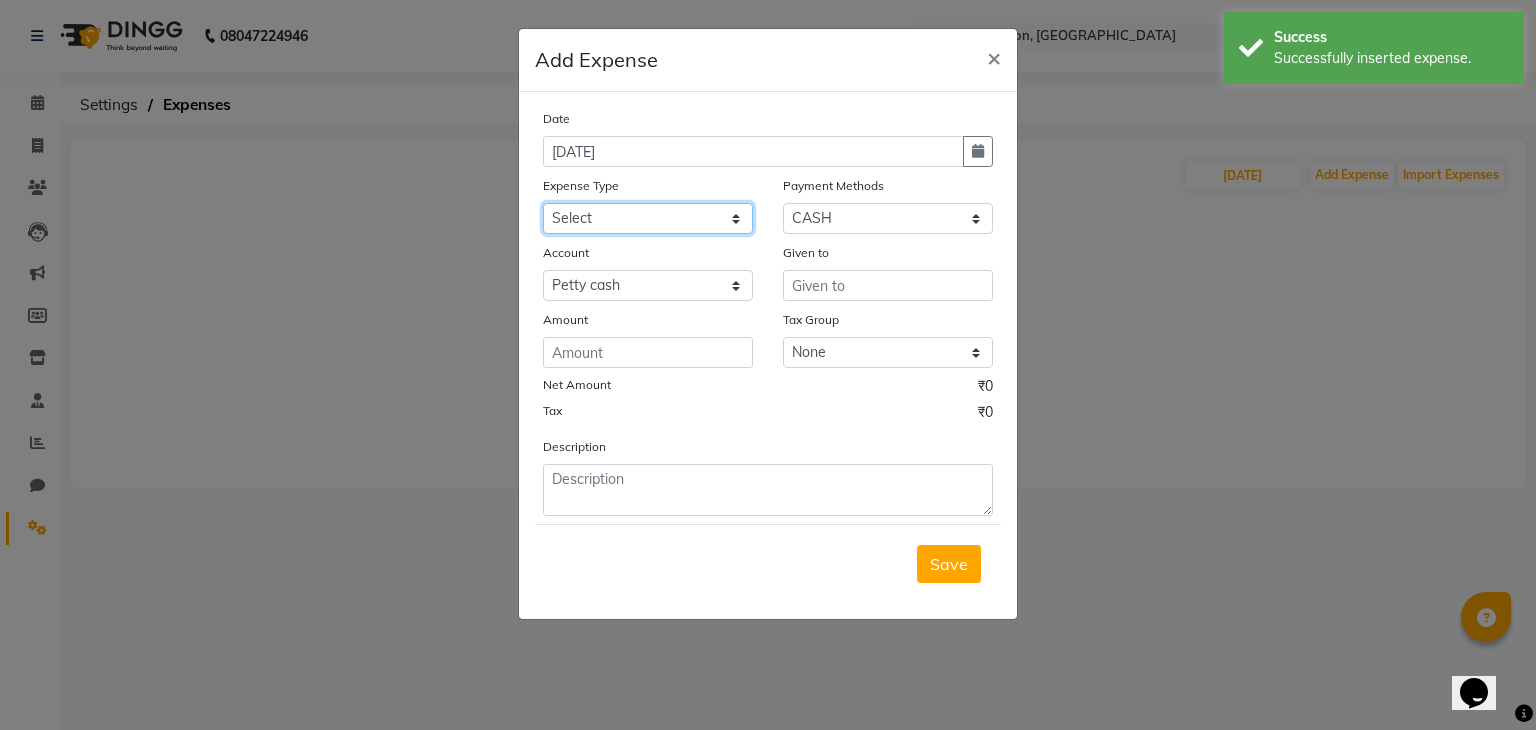 click on "Select Advance Salary Bank charges Car maintenance  Cash transfer to bank Cash transfer to hub Client Snacks Clinical charges Equipment Fuel Govt fee Incentive Insurance International purchase Loan Repayment Maintenance Marketing Miscellaneous MRA Other Pantry Product Rent Salary Staff Snacks Tax Tea & Refreshment Utilities" 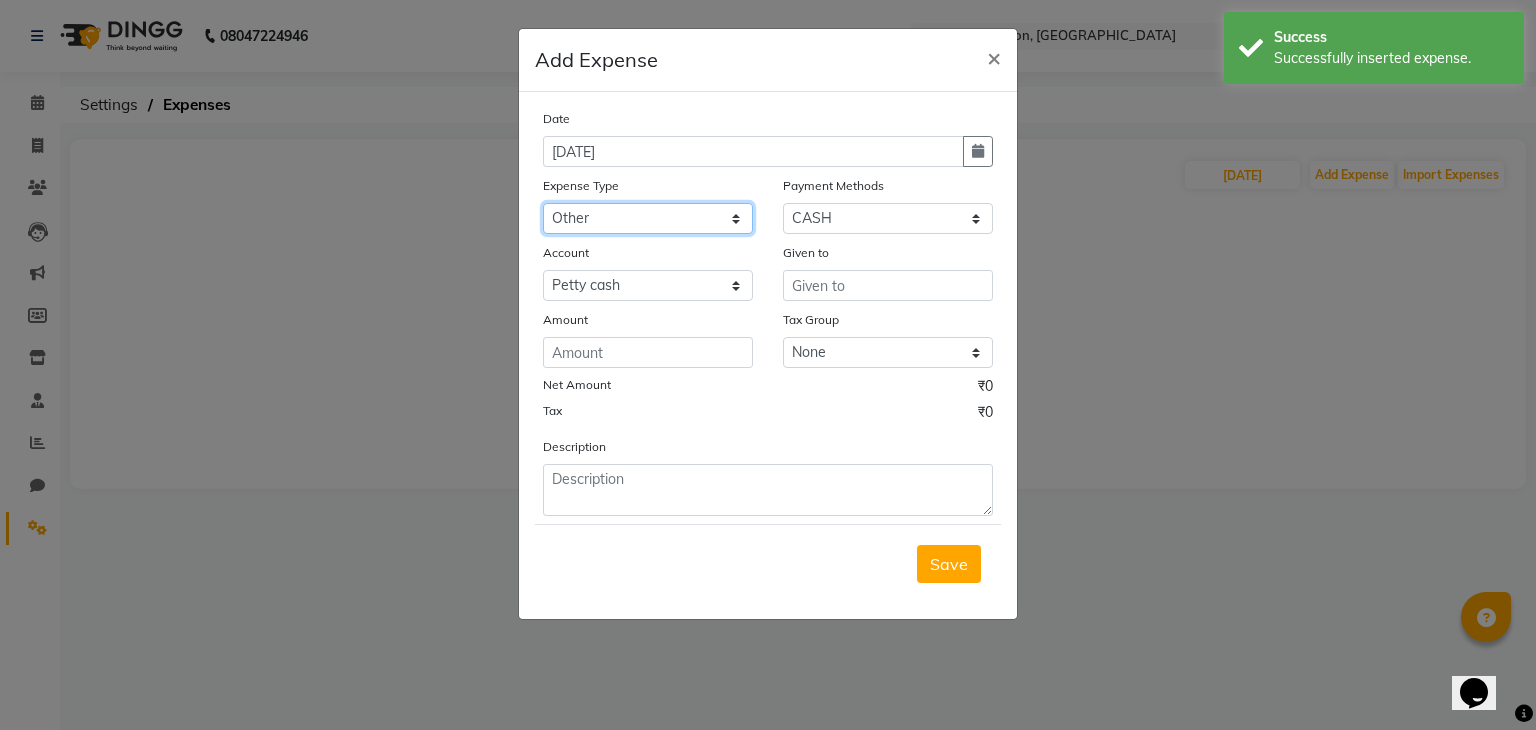 click on "Select Advance Salary Bank charges Car maintenance  Cash transfer to bank Cash transfer to hub Client Snacks Clinical charges Equipment Fuel Govt fee Incentive Insurance International purchase Loan Repayment Maintenance Marketing Miscellaneous MRA Other Pantry Product Rent Salary Staff Snacks Tax Tea & Refreshment Utilities" 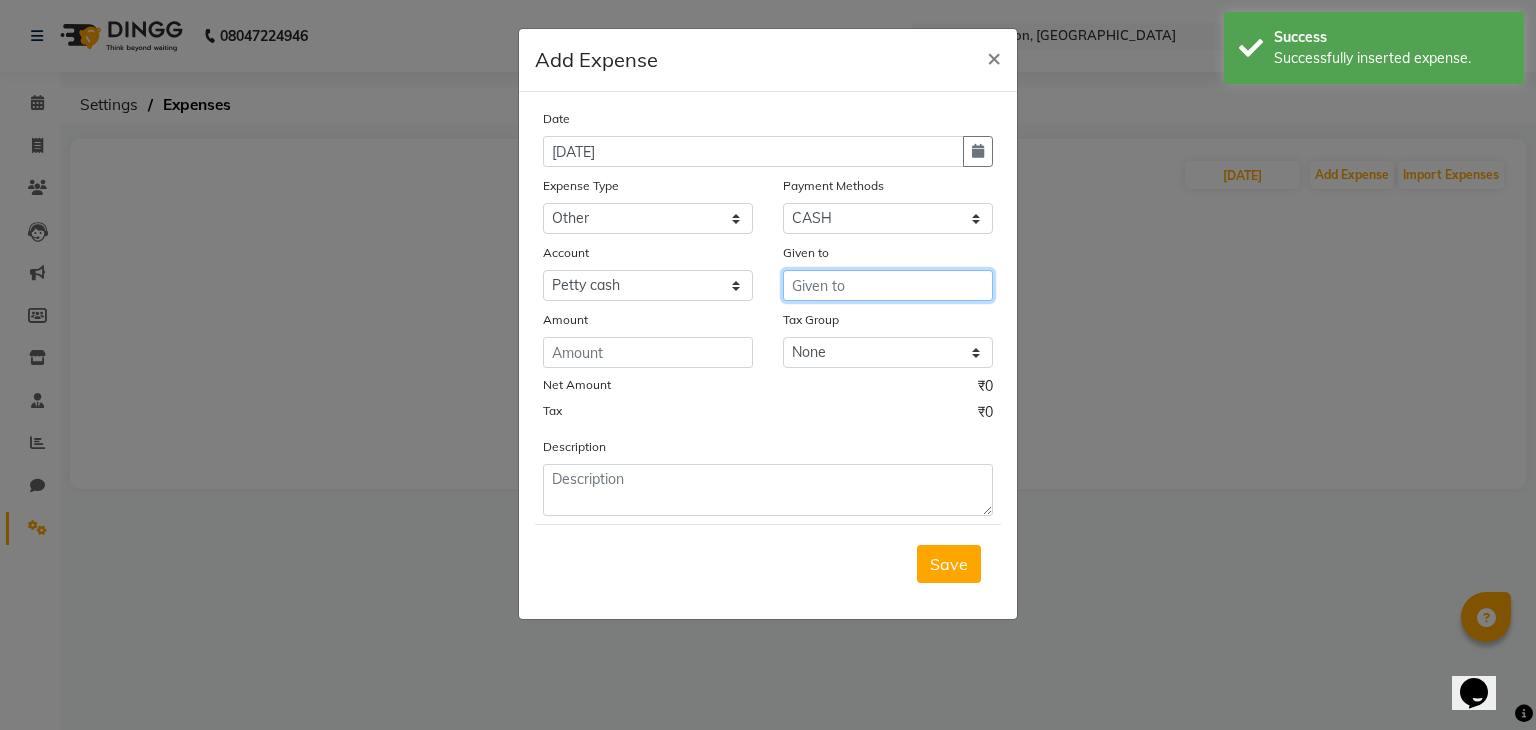 click at bounding box center (888, 285) 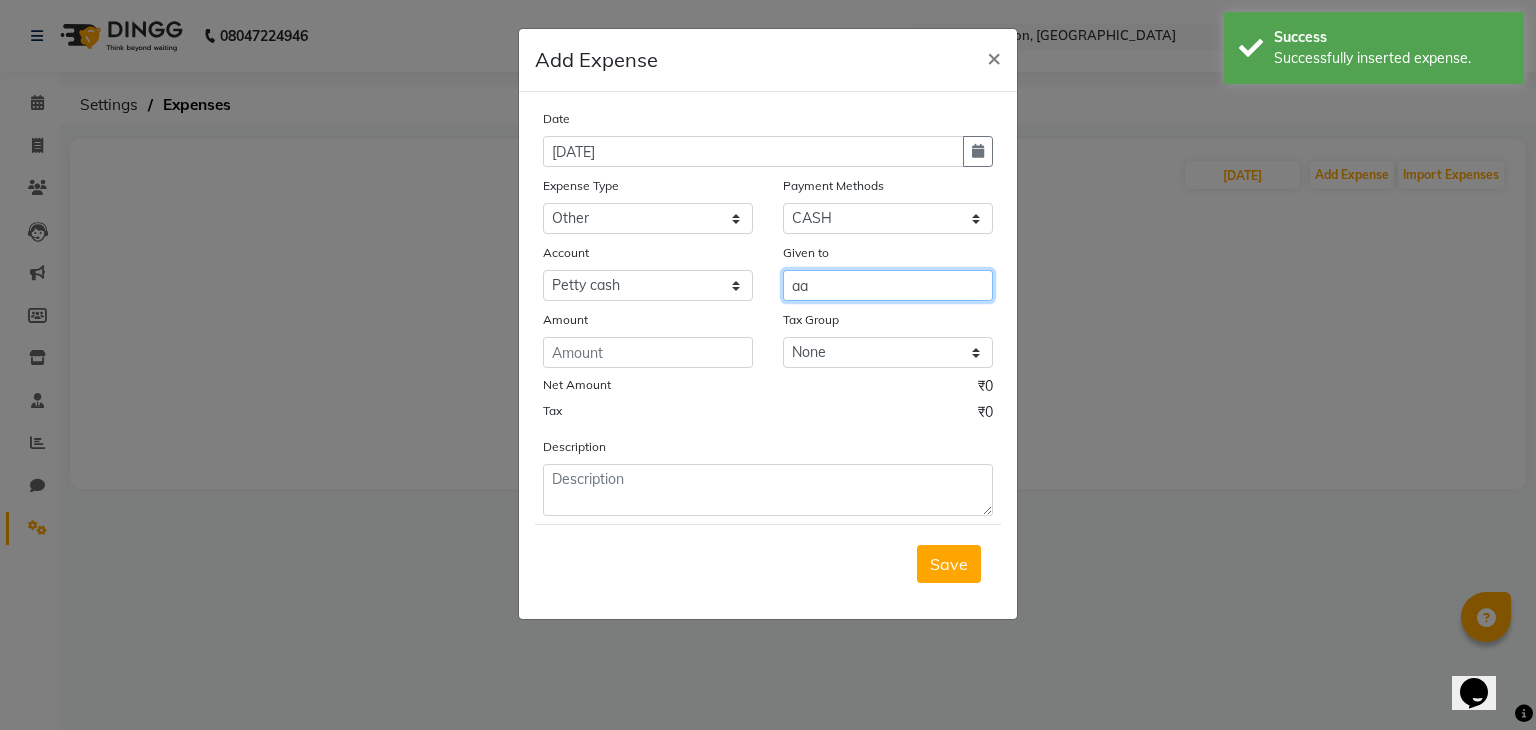 type on "a" 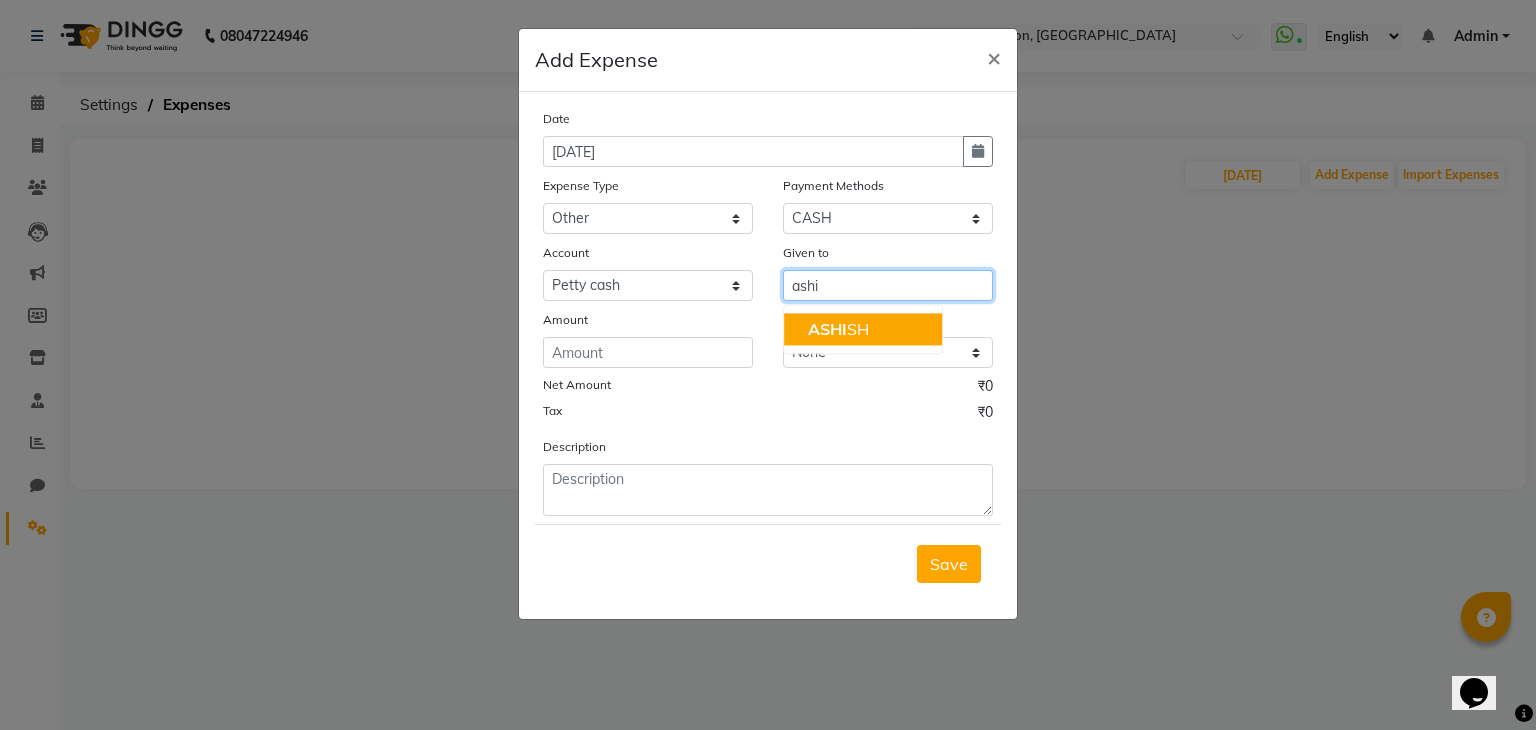 click on "ASHI" 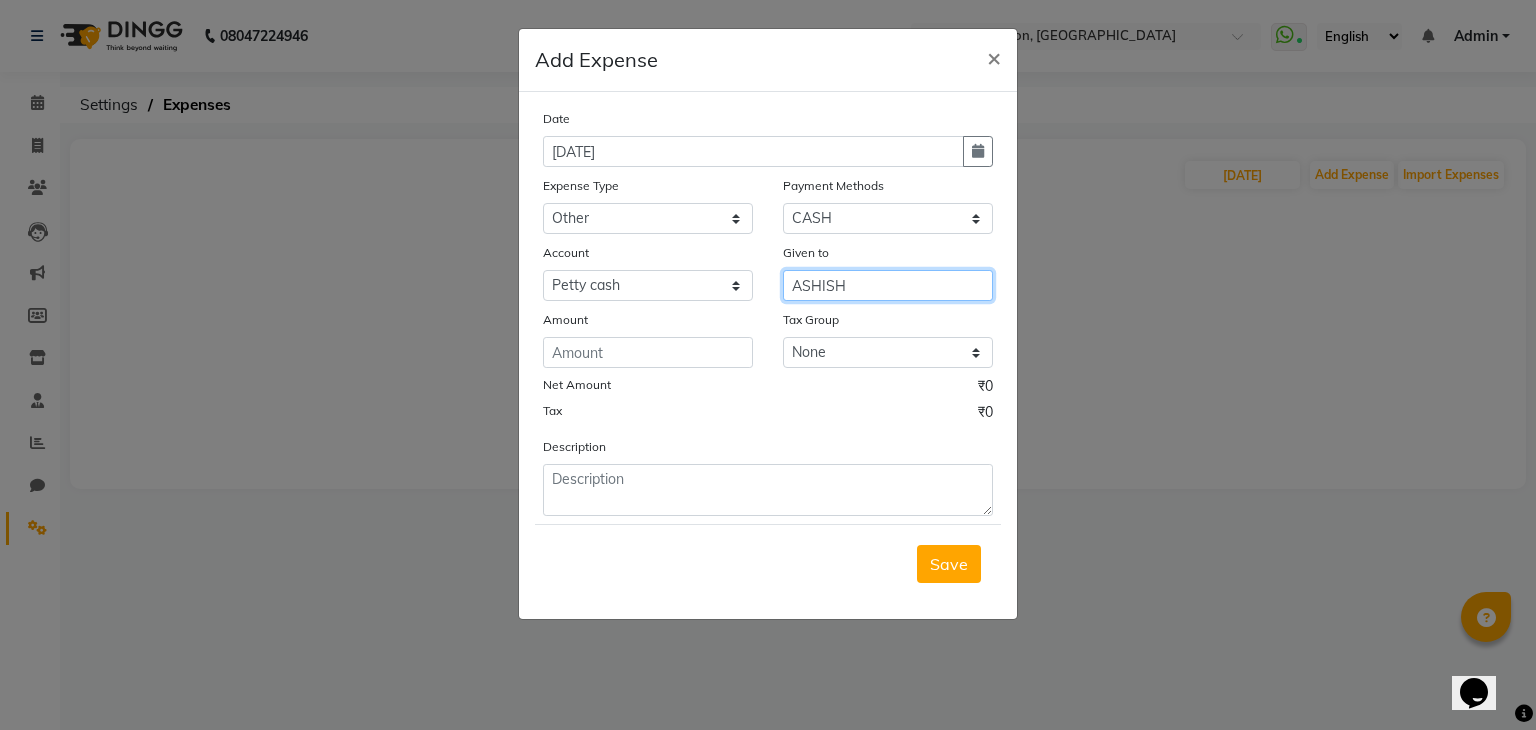 type on "ASHISH" 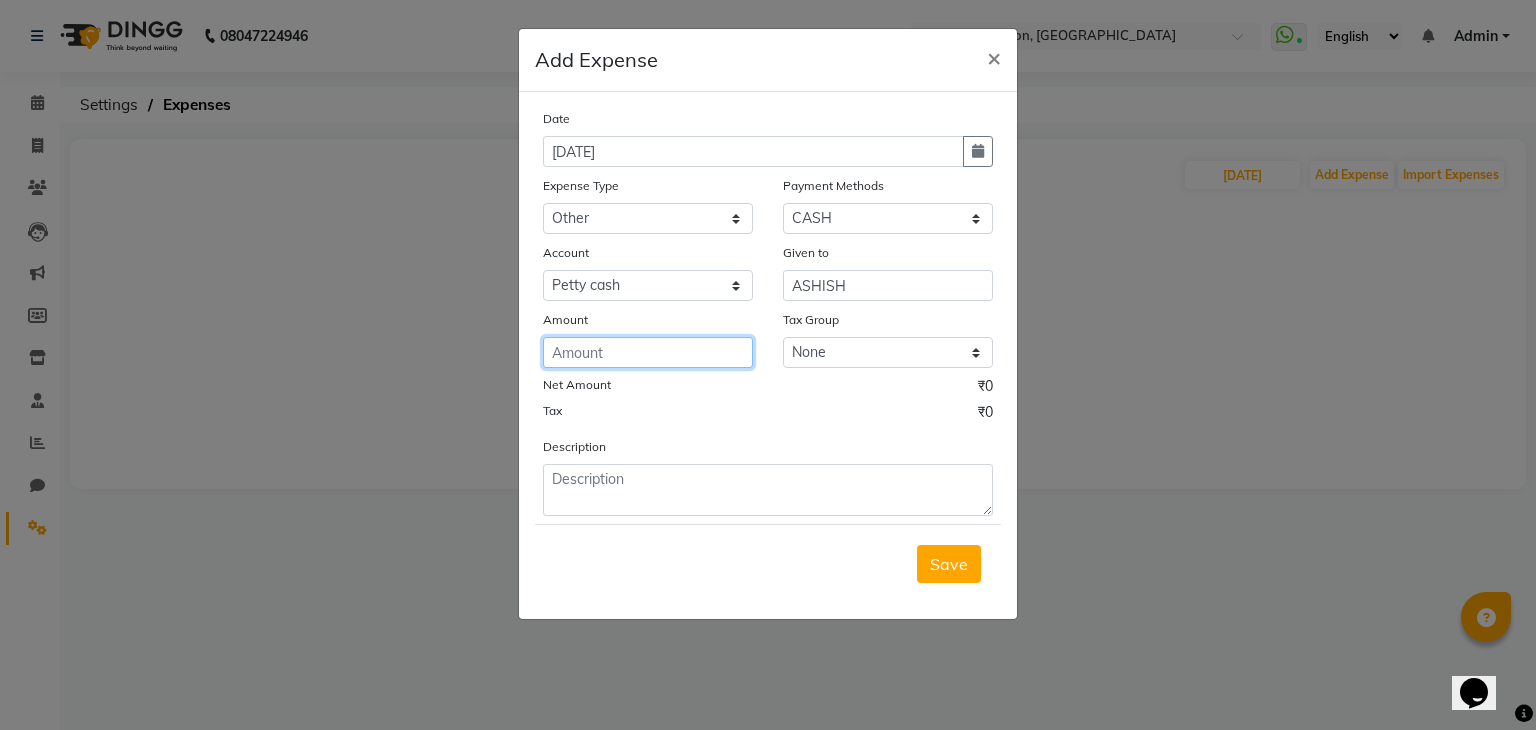 click 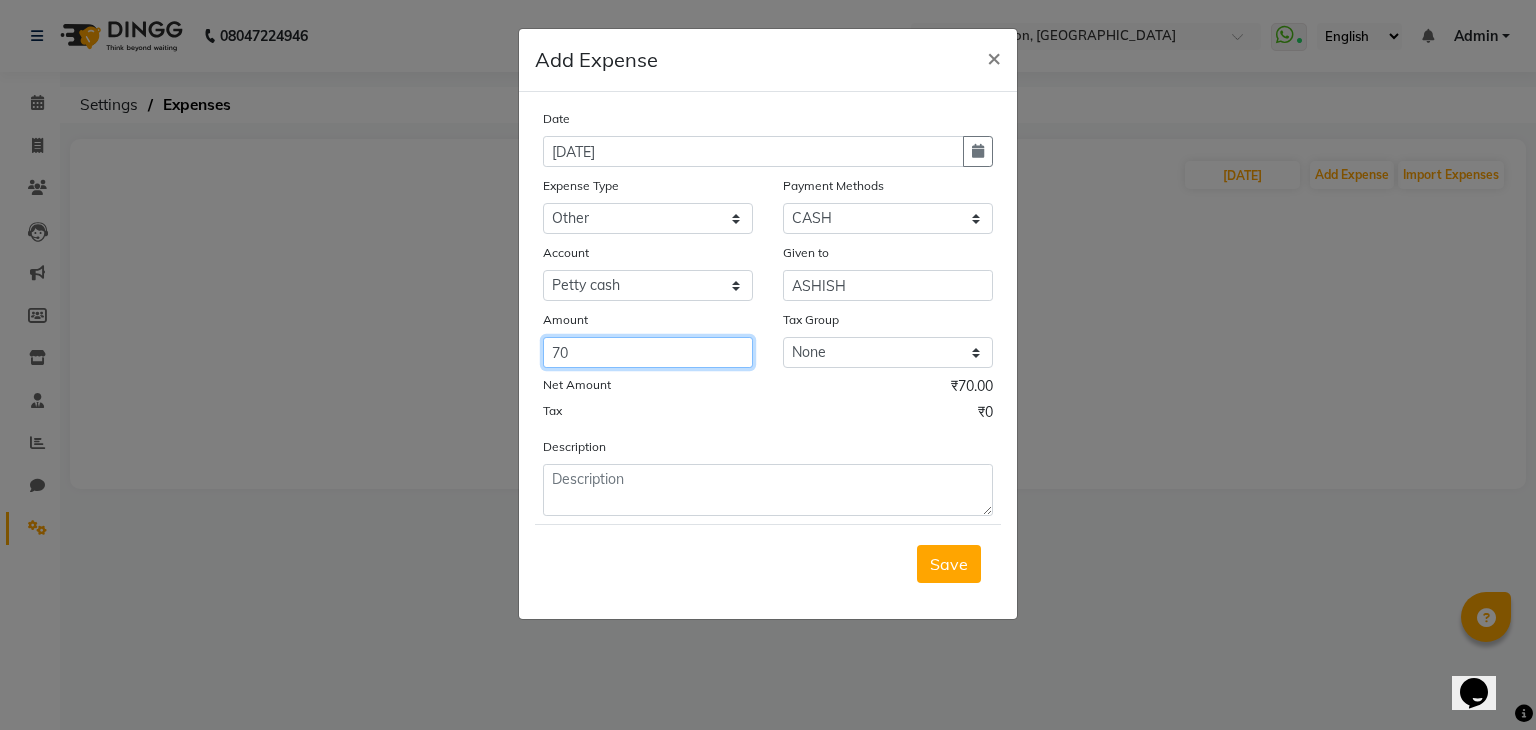 type on "70" 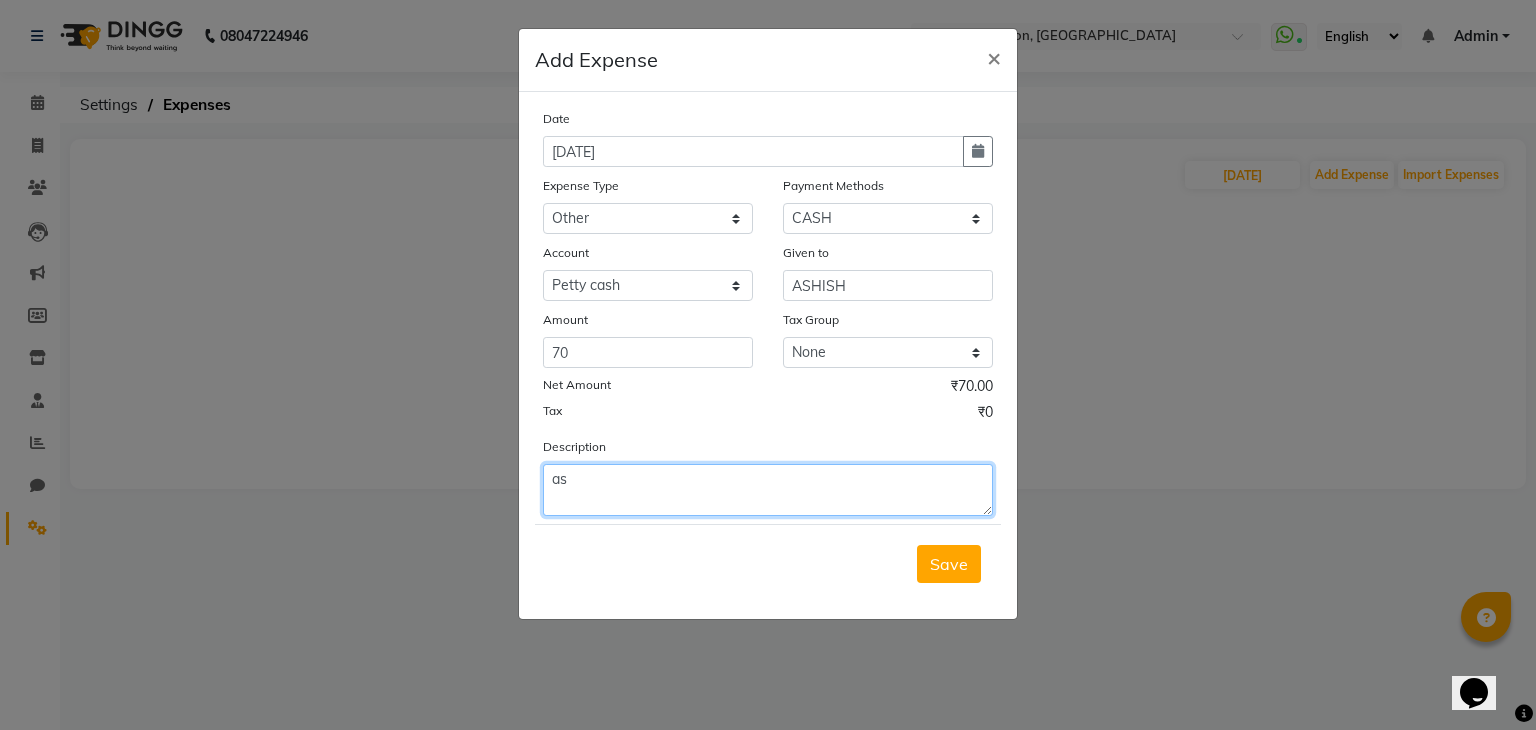 click on "as" 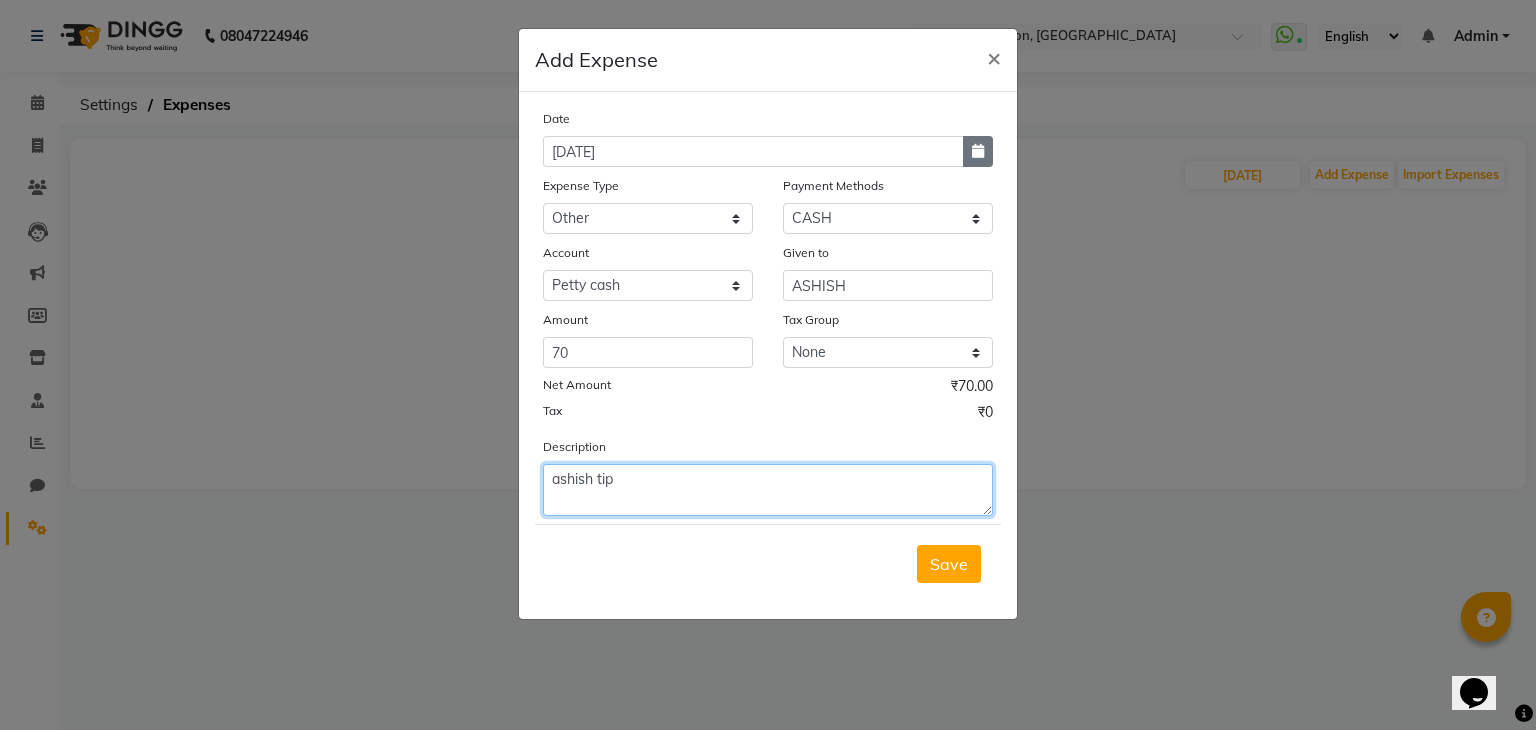 type on "ashish tip" 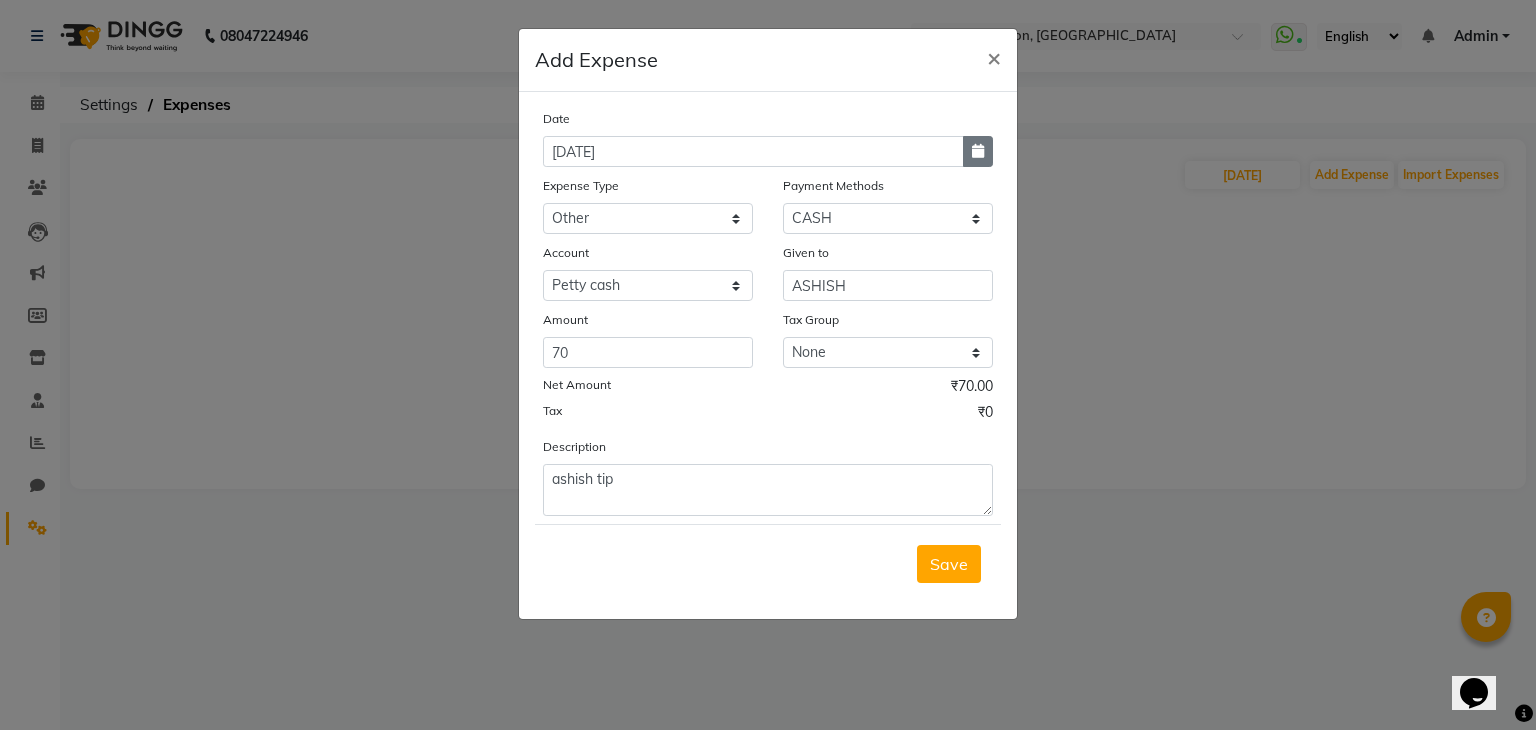 click 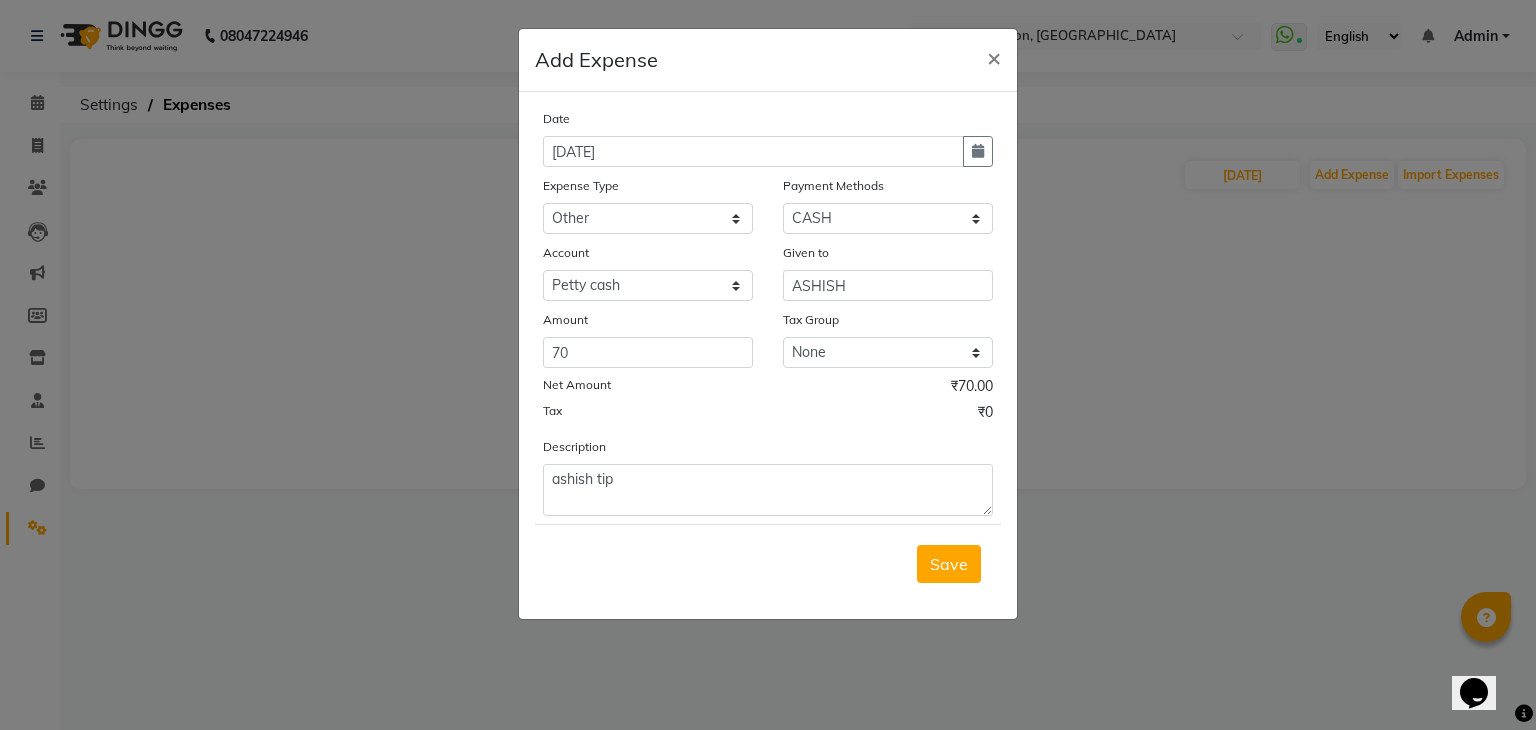 select on "7" 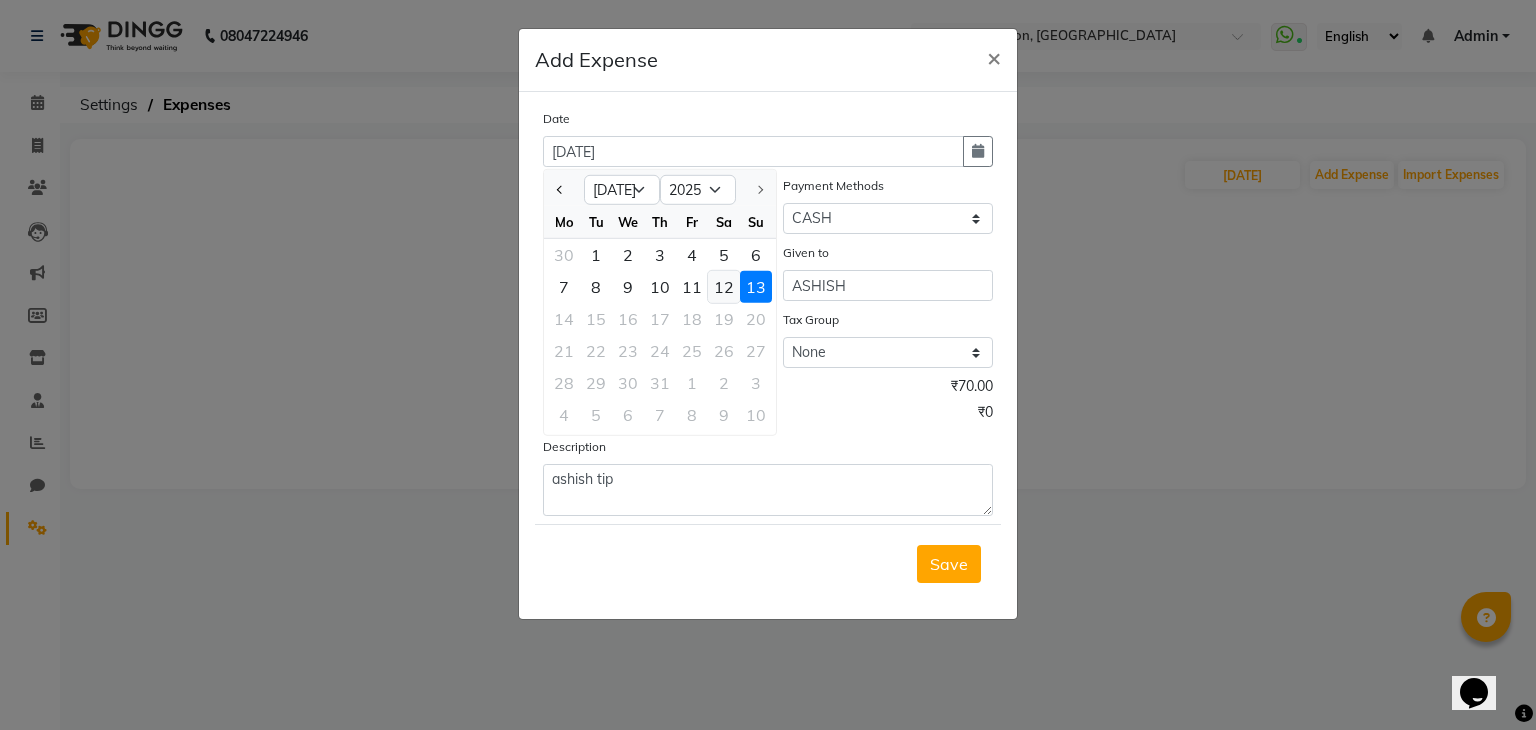 click on "12" 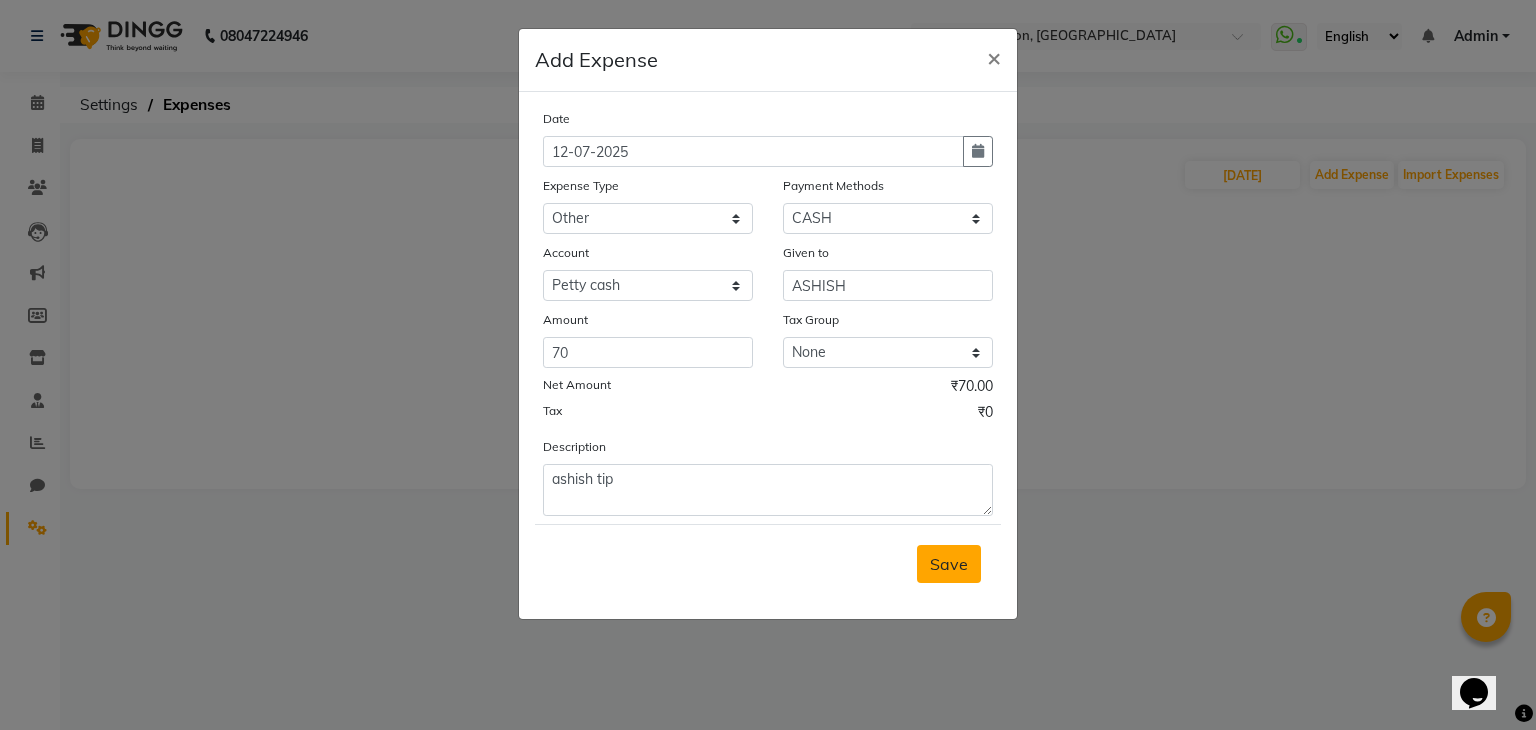 click on "Save" at bounding box center (949, 564) 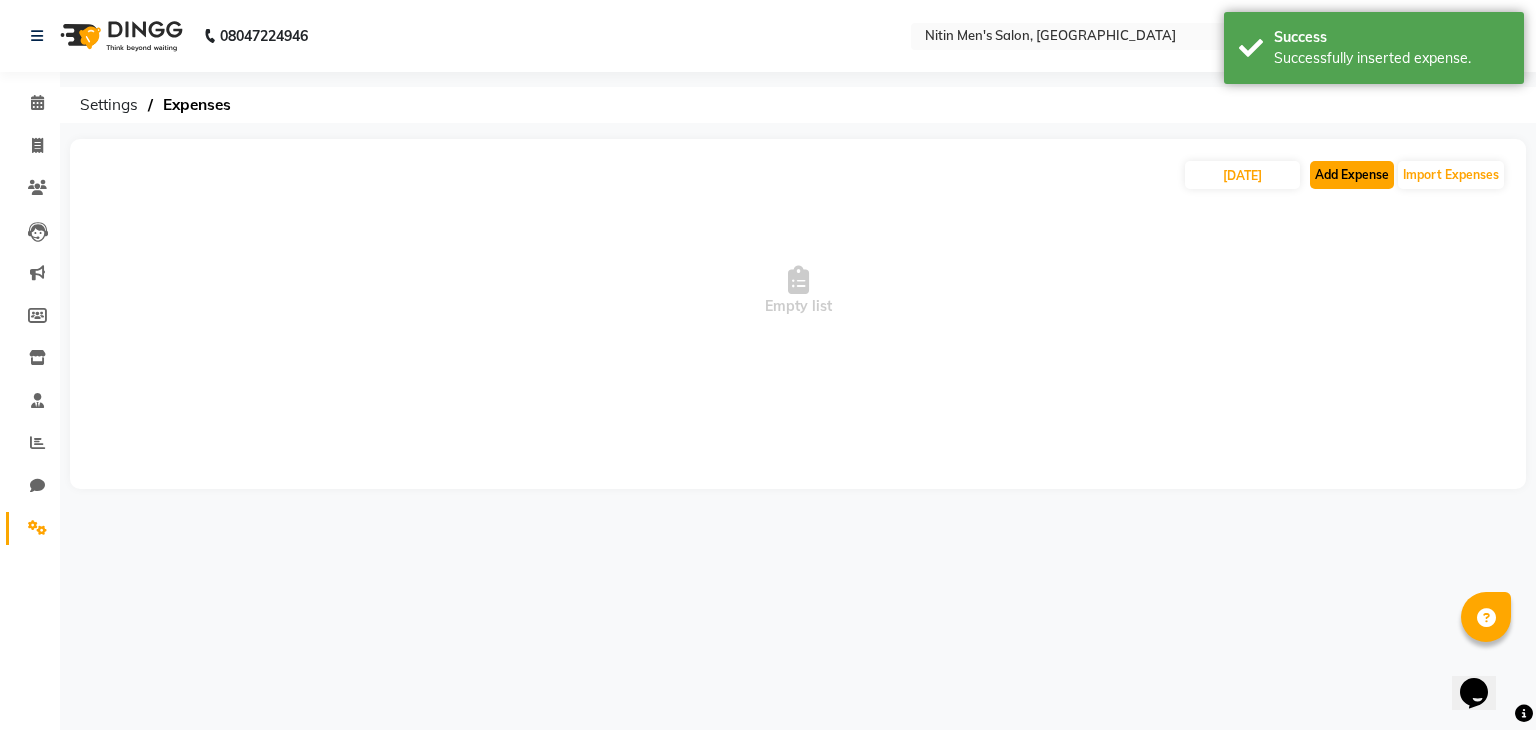 click on "Add Expense" 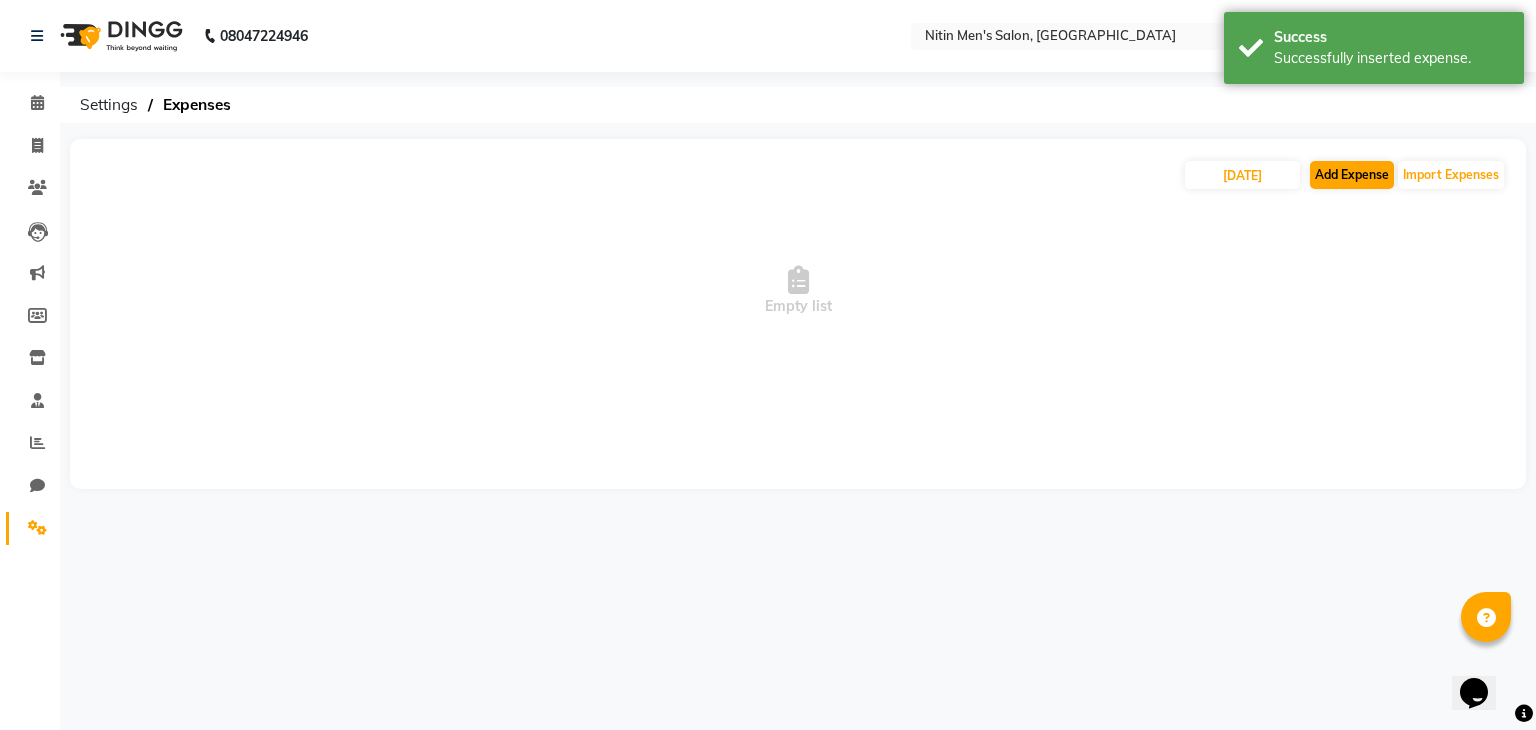 select on "1" 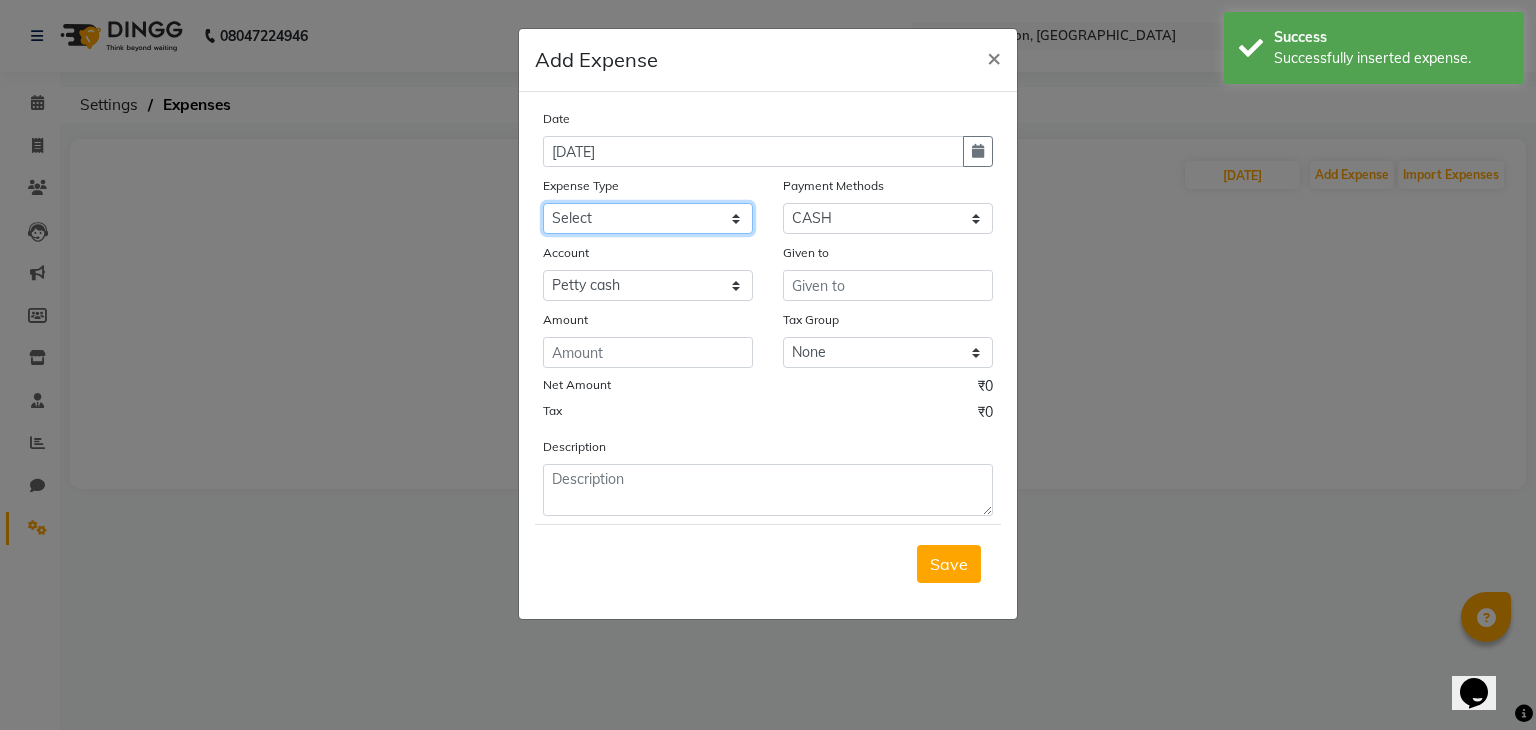click on "Select Advance Salary Bank charges Car maintenance  Cash transfer to bank Cash transfer to hub Client Snacks Clinical charges Equipment Fuel Govt fee Incentive Insurance International purchase Loan Repayment Maintenance Marketing Miscellaneous MRA Other Pantry Product Rent Salary Staff Snacks Tax Tea & Refreshment Utilities" 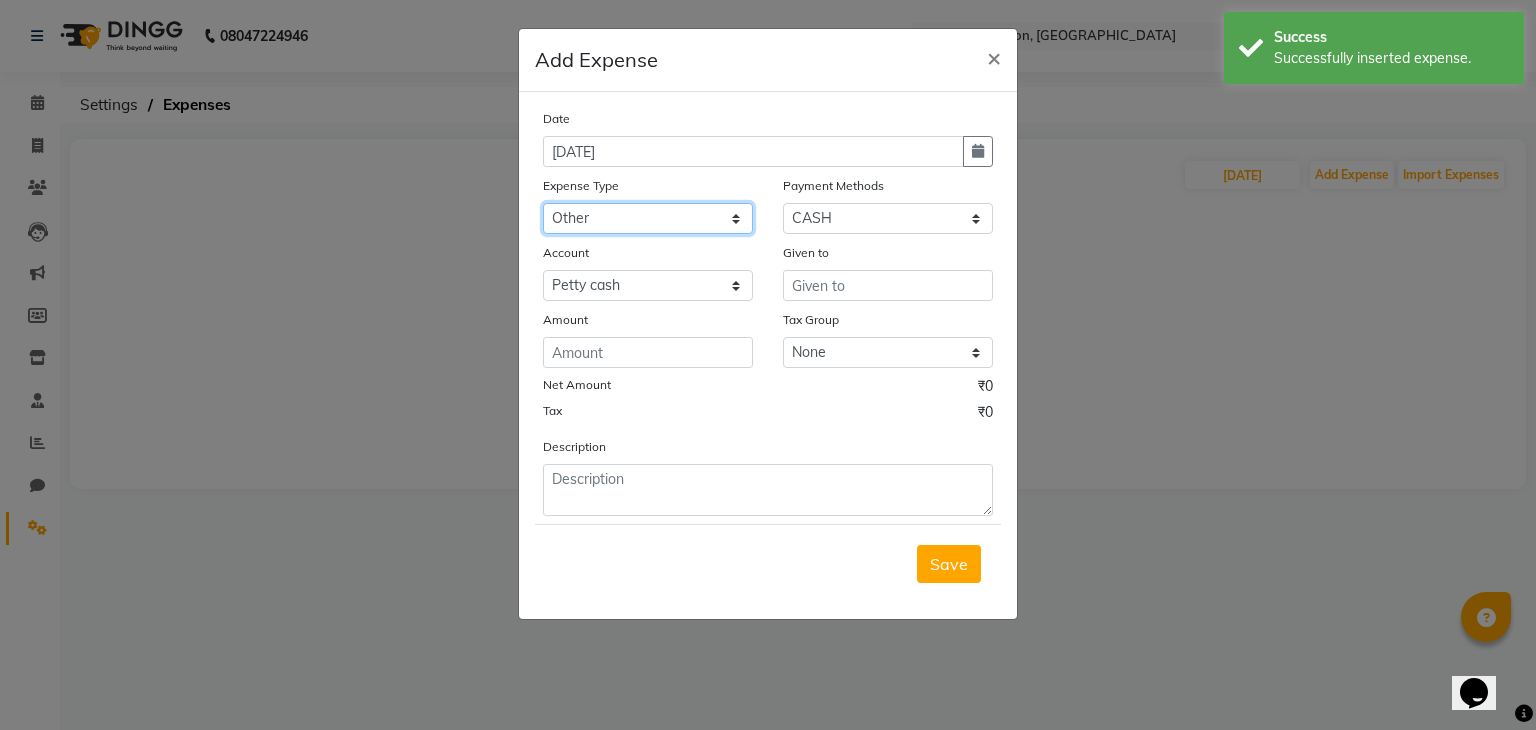 click on "Select Advance Salary Bank charges Car maintenance  Cash transfer to bank Cash transfer to hub Client Snacks Clinical charges Equipment Fuel Govt fee Incentive Insurance International purchase Loan Repayment Maintenance Marketing Miscellaneous MRA Other Pantry Product Rent Salary Staff Snacks Tax Tea & Refreshment Utilities" 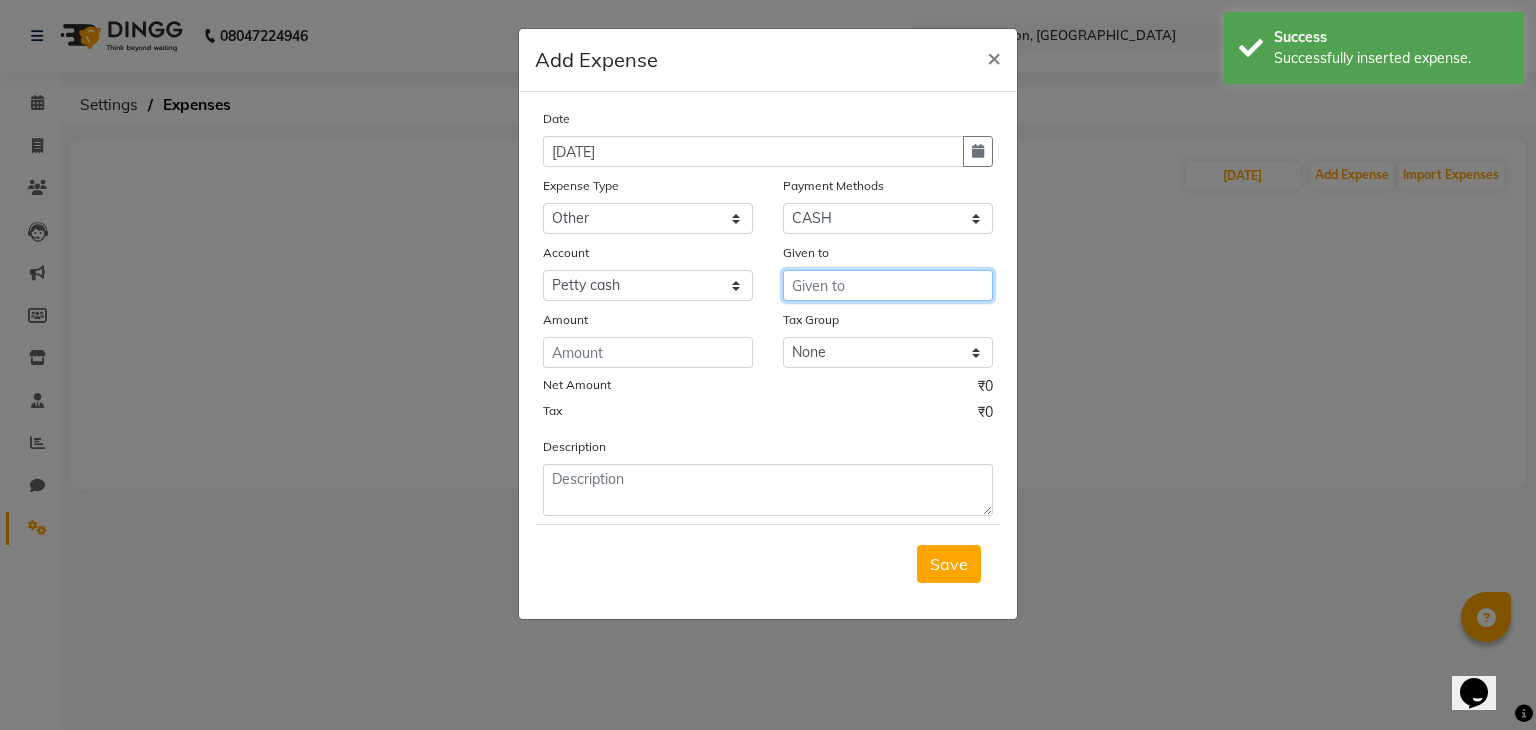 click at bounding box center (888, 285) 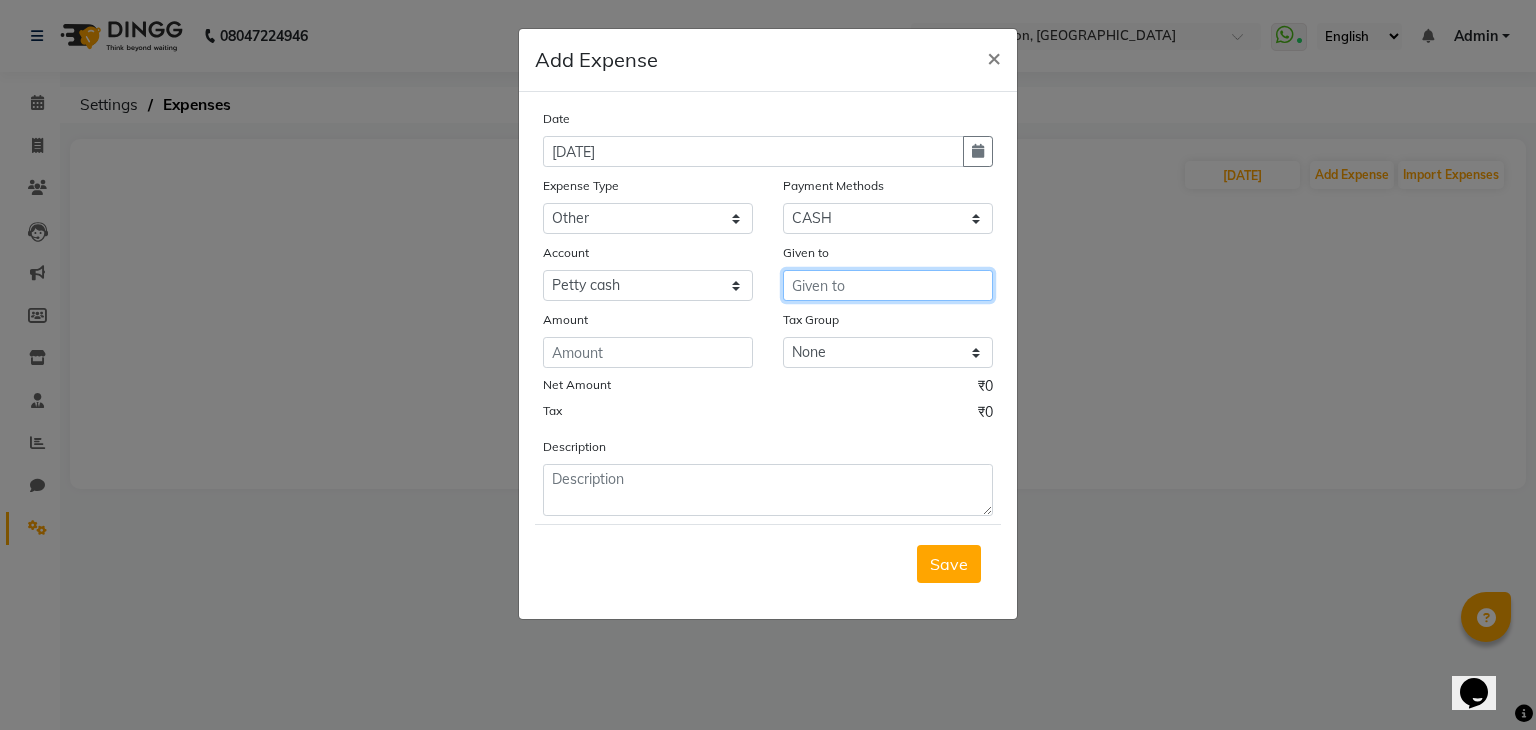 click at bounding box center [888, 285] 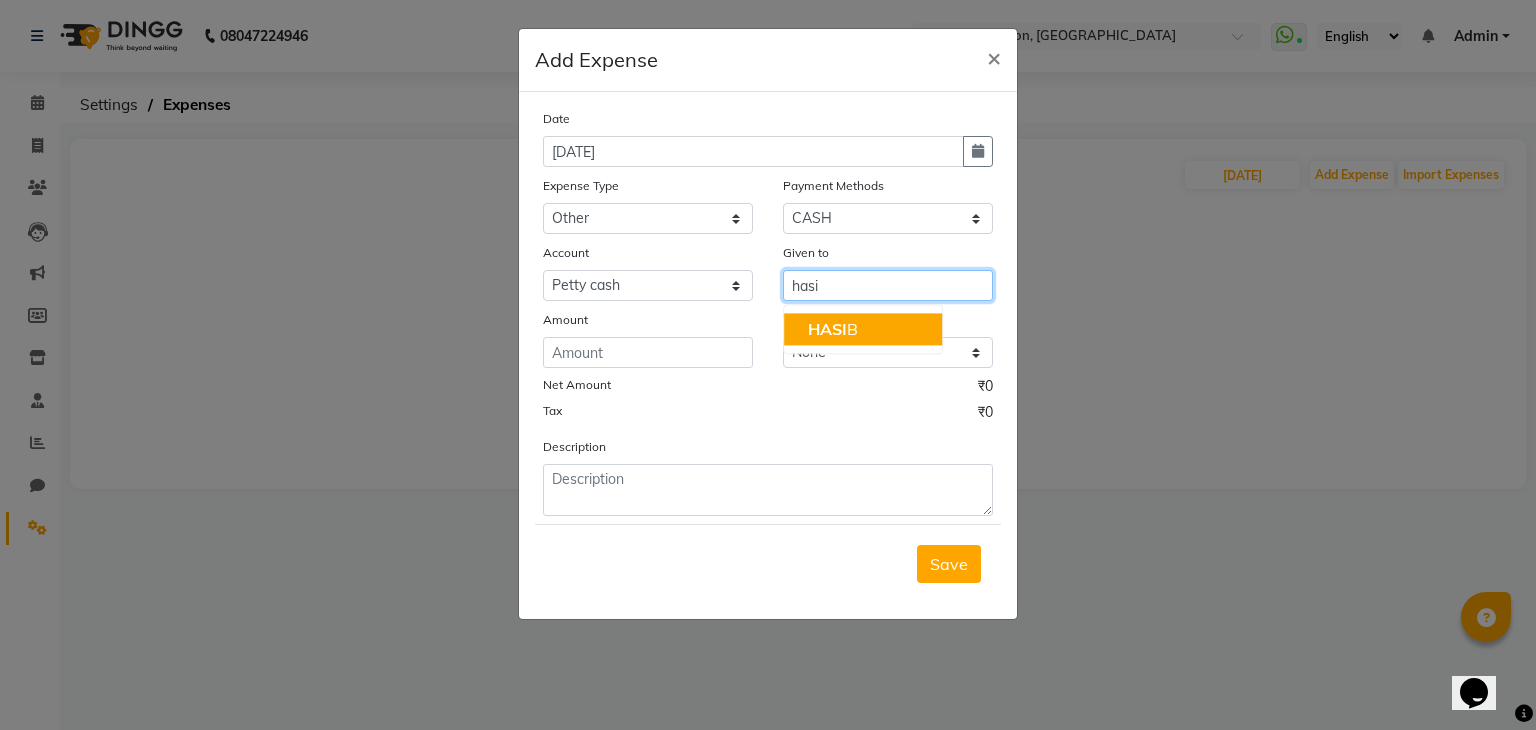 click on "HASI B" at bounding box center [833, 329] 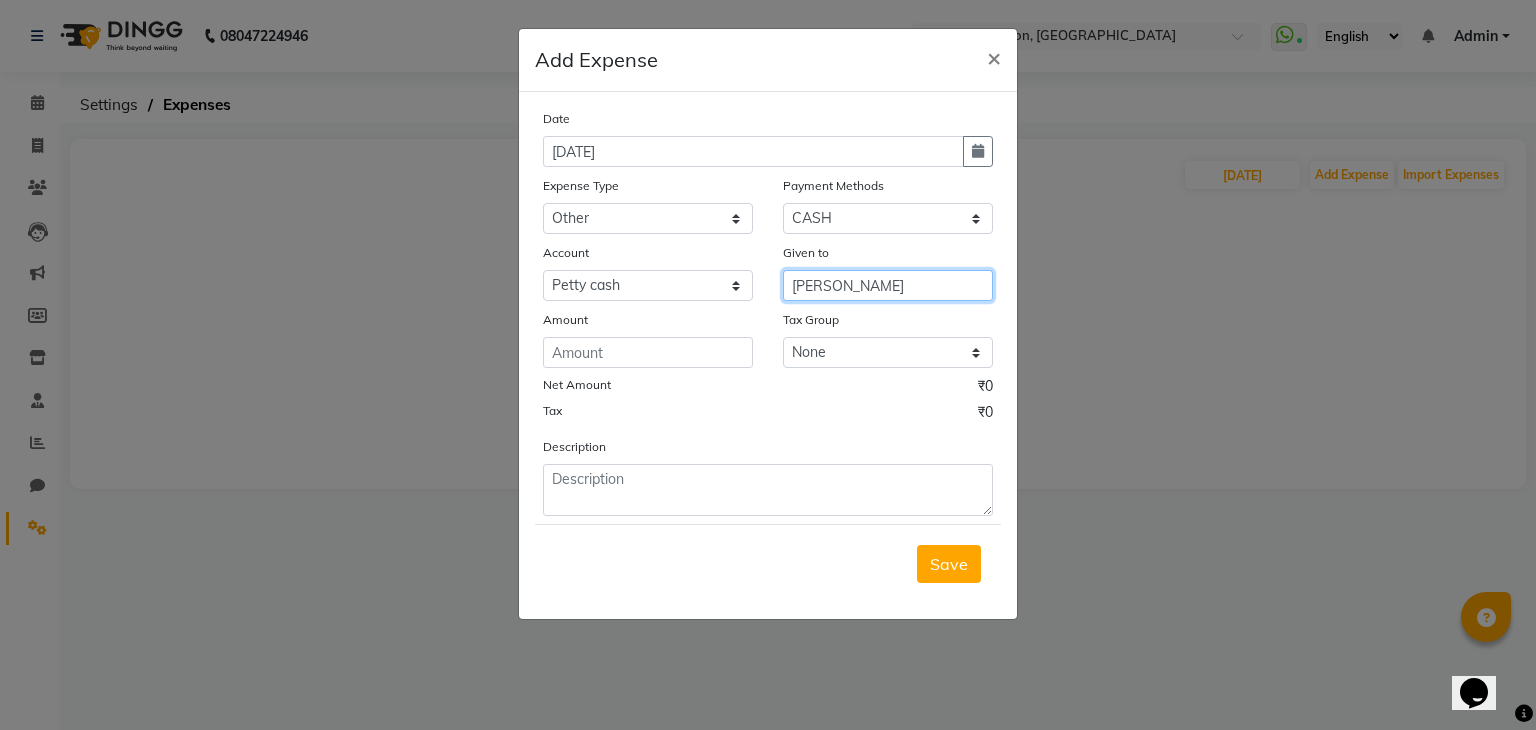 type on "[PERSON_NAME]" 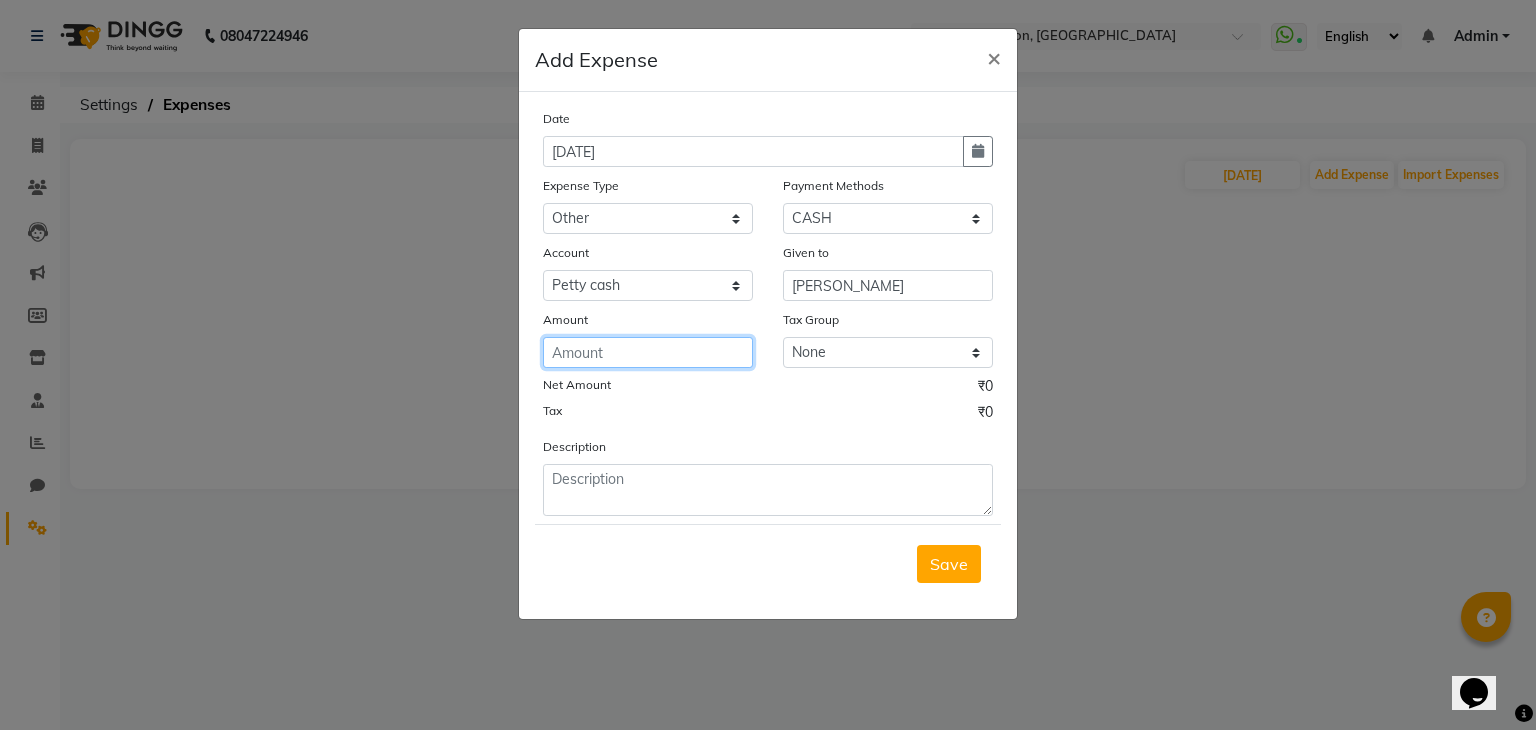 click 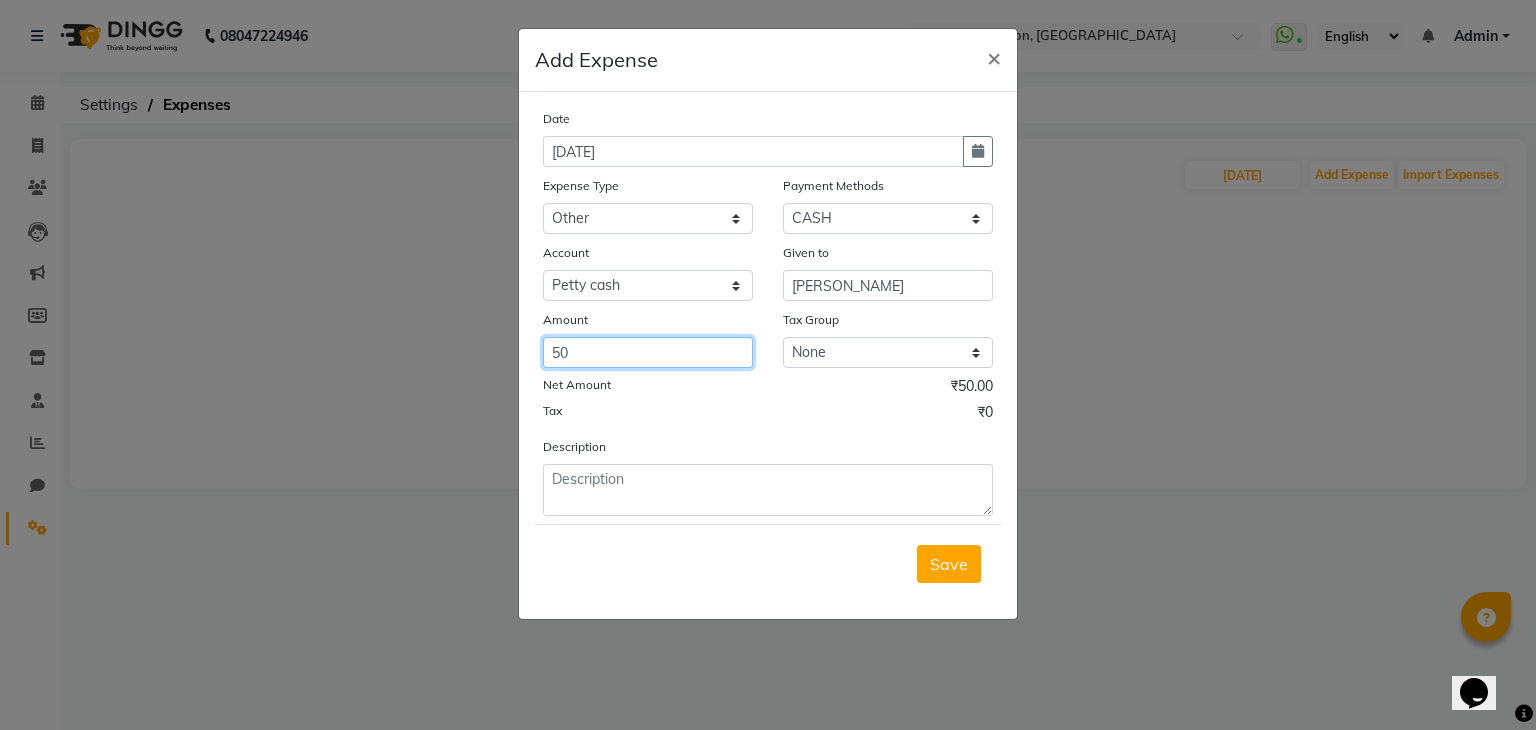type on "50" 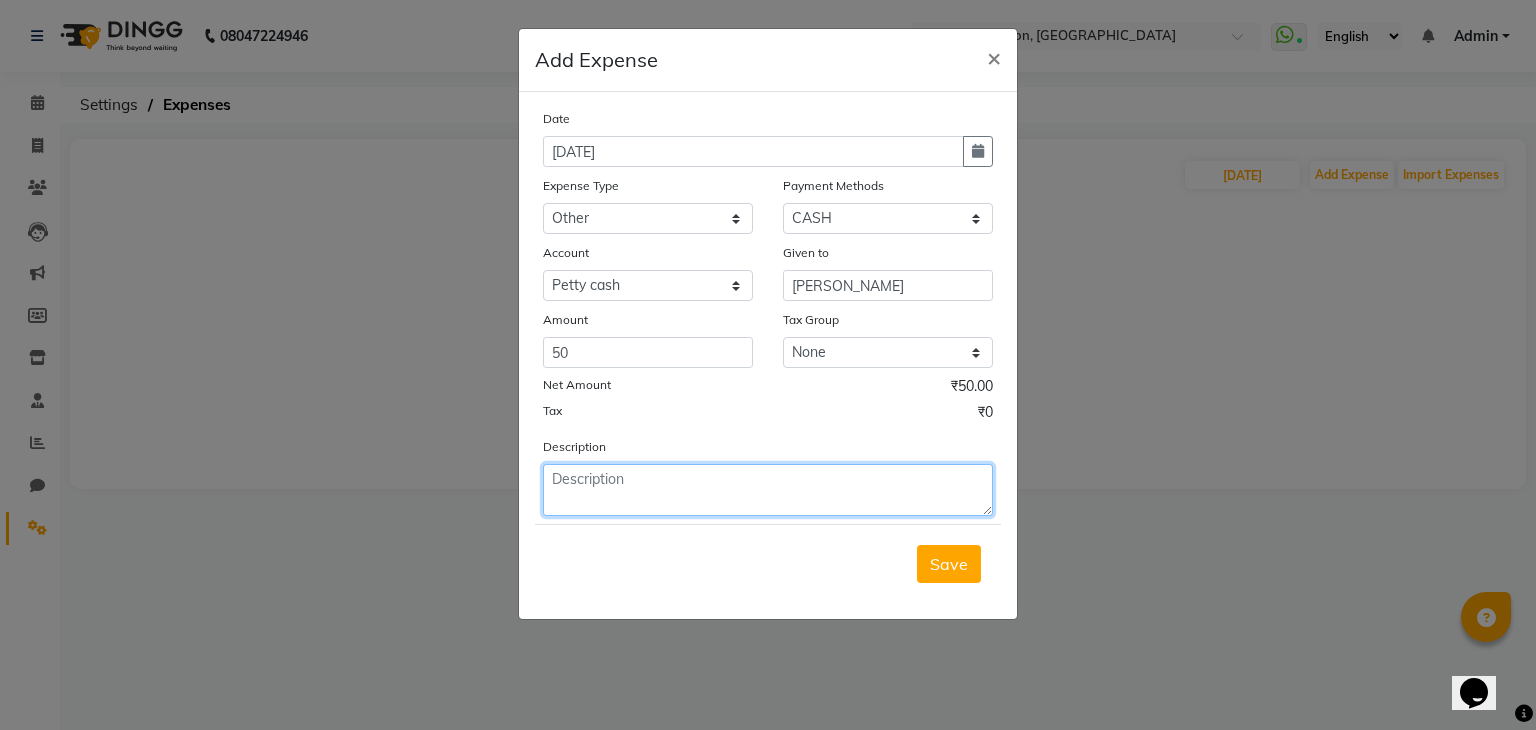 click 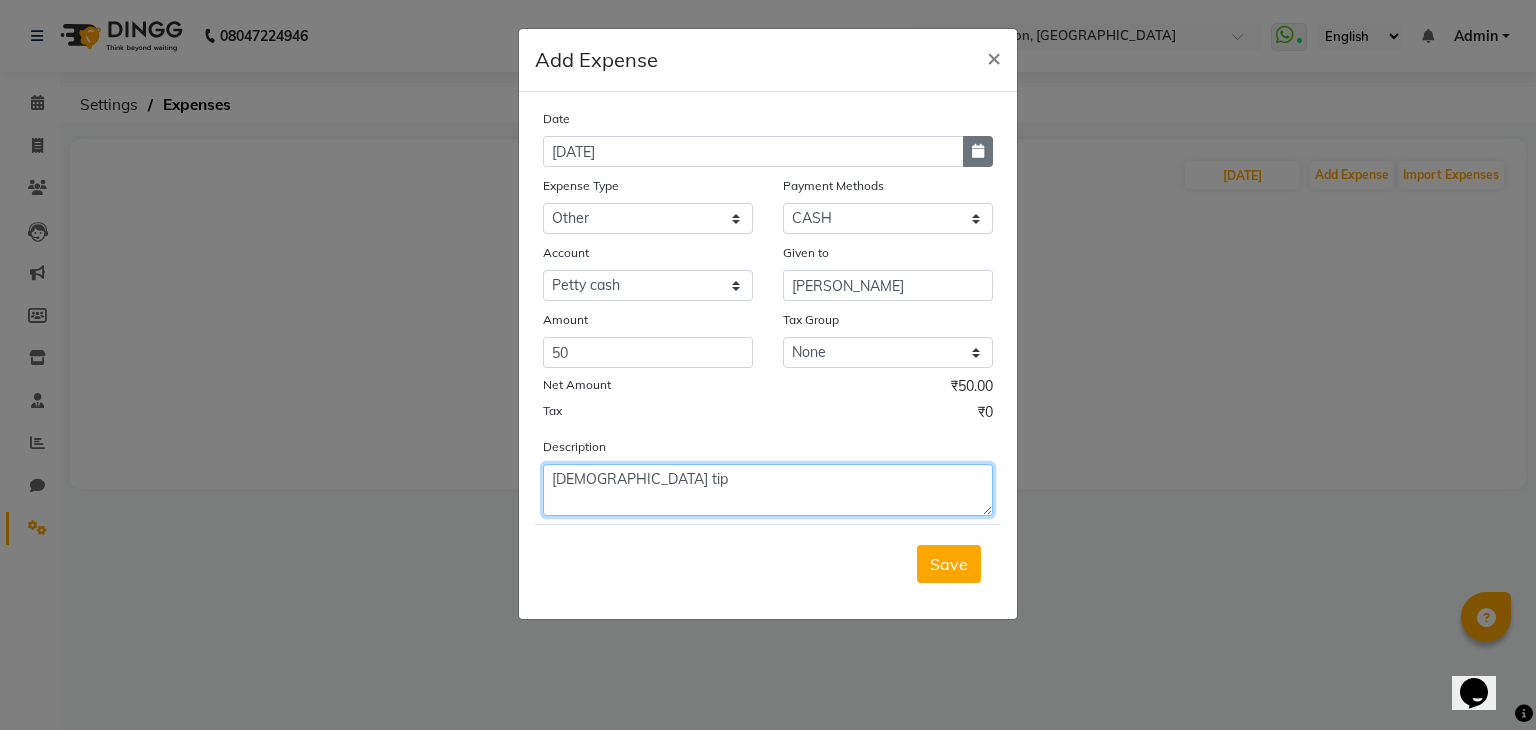 type on "hasib tip" 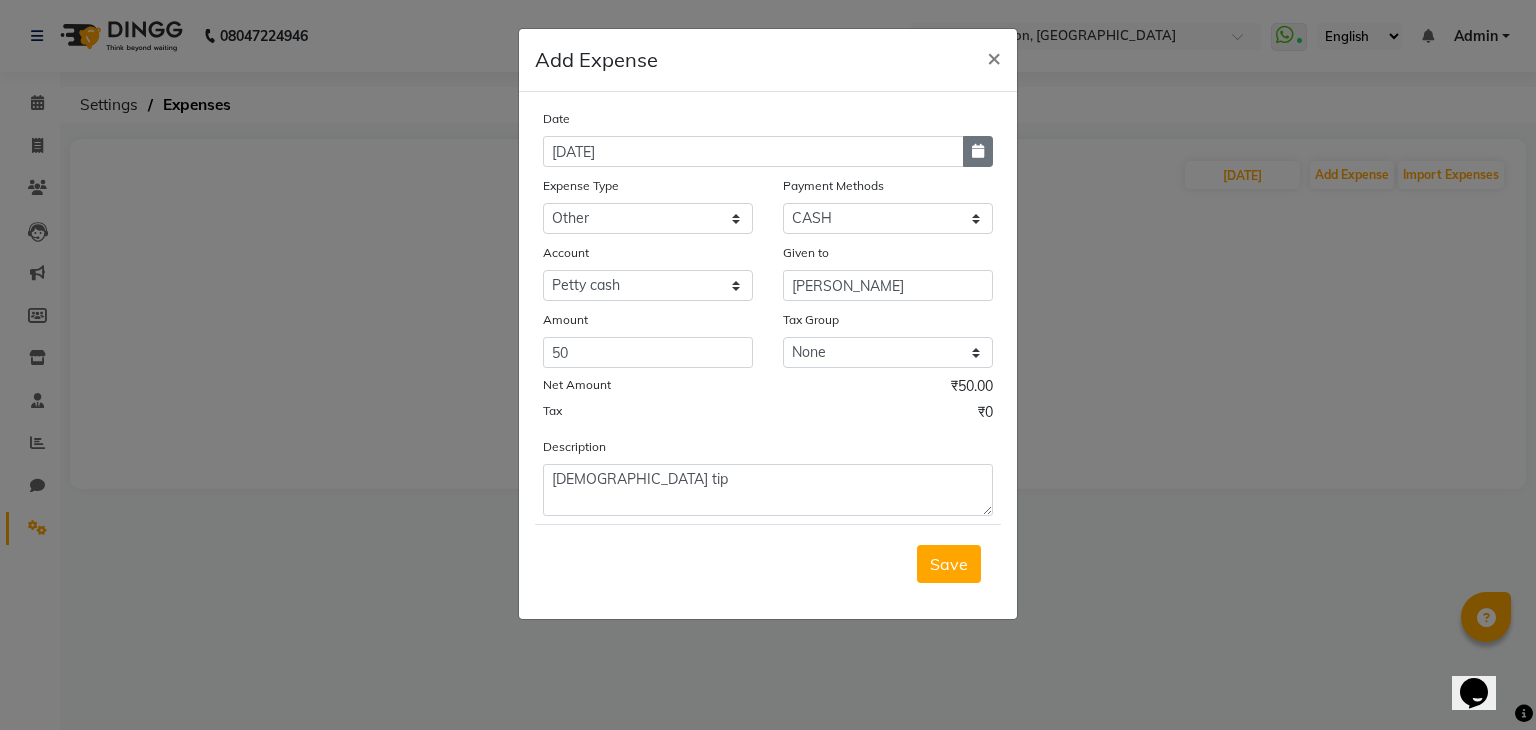click 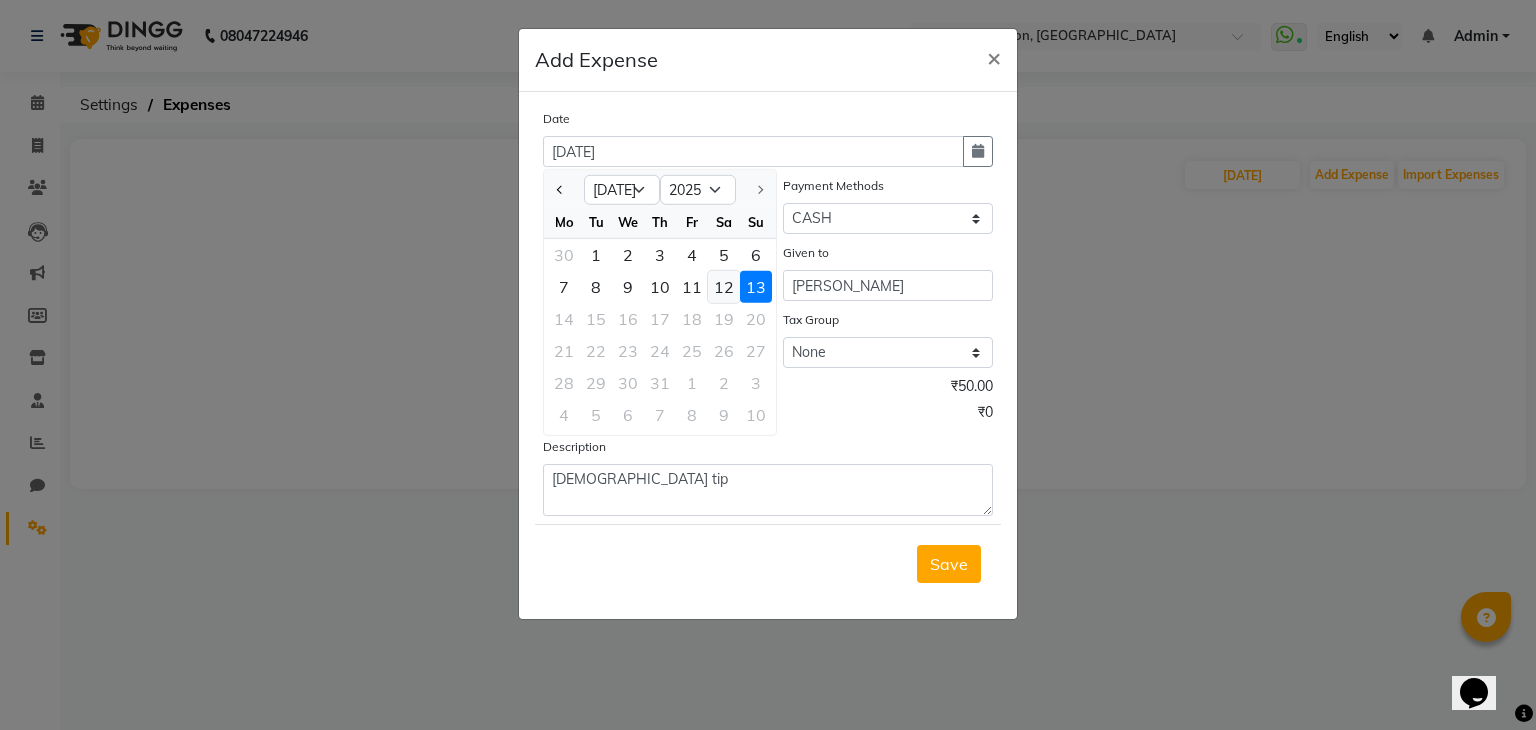 click on "12" 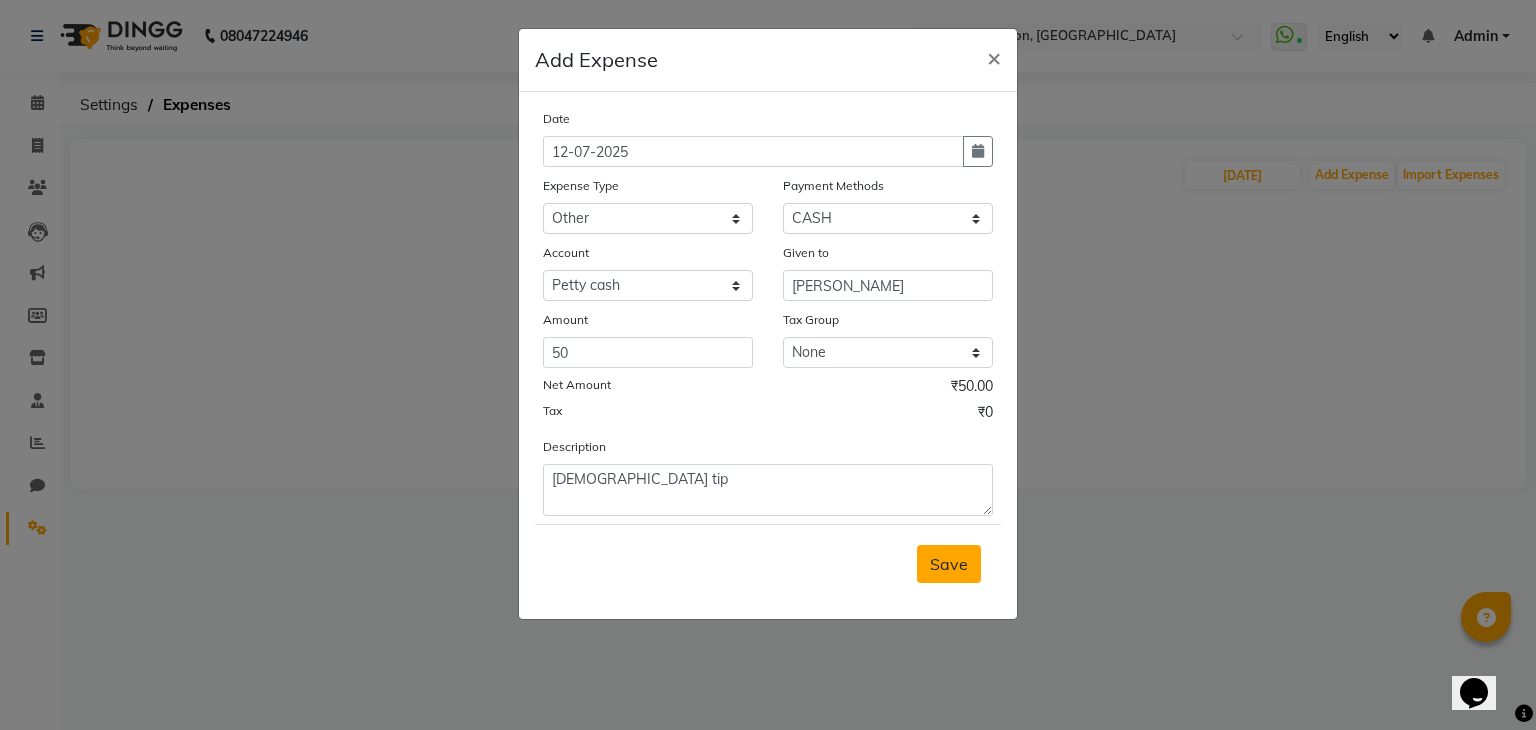 click on "Save" at bounding box center [949, 564] 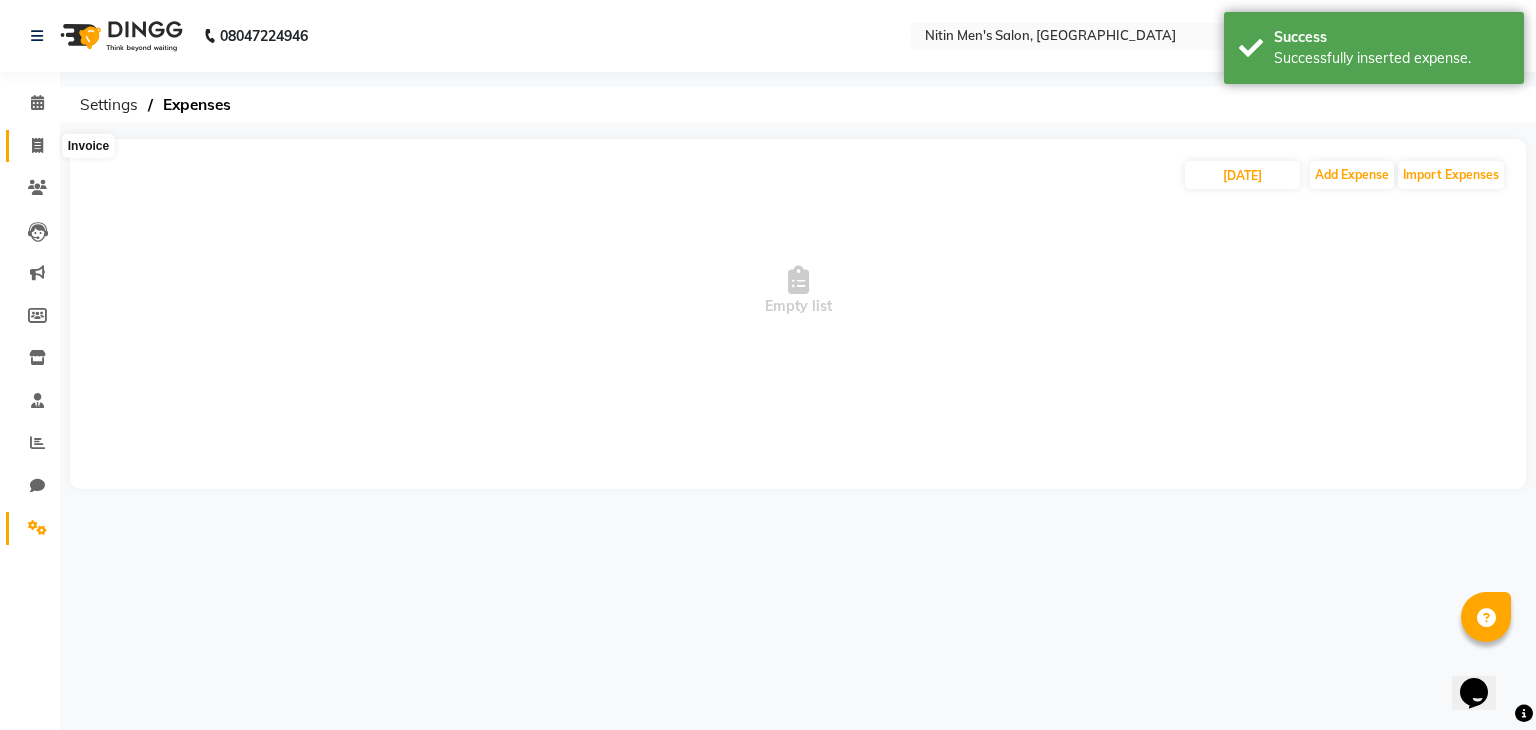 click 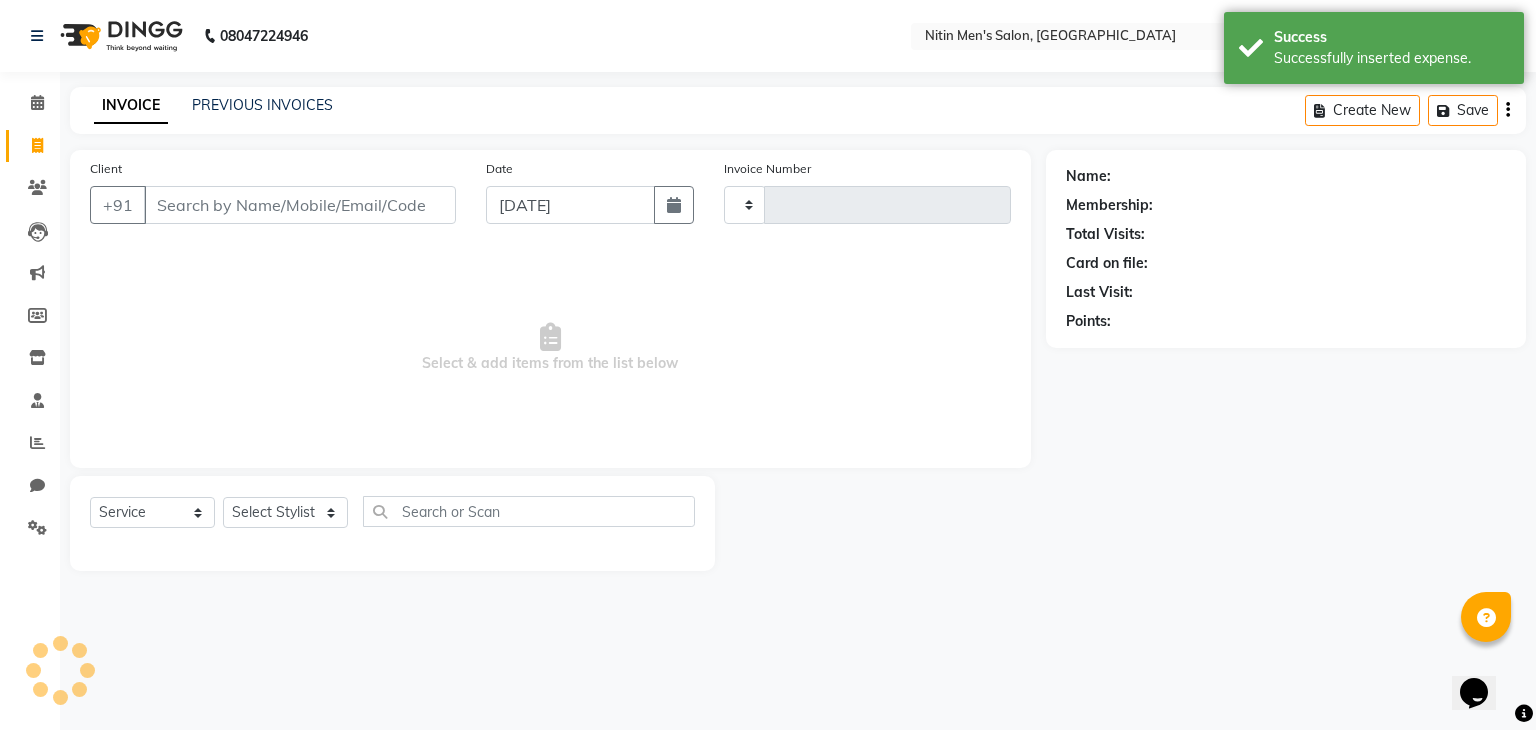 type on "2056" 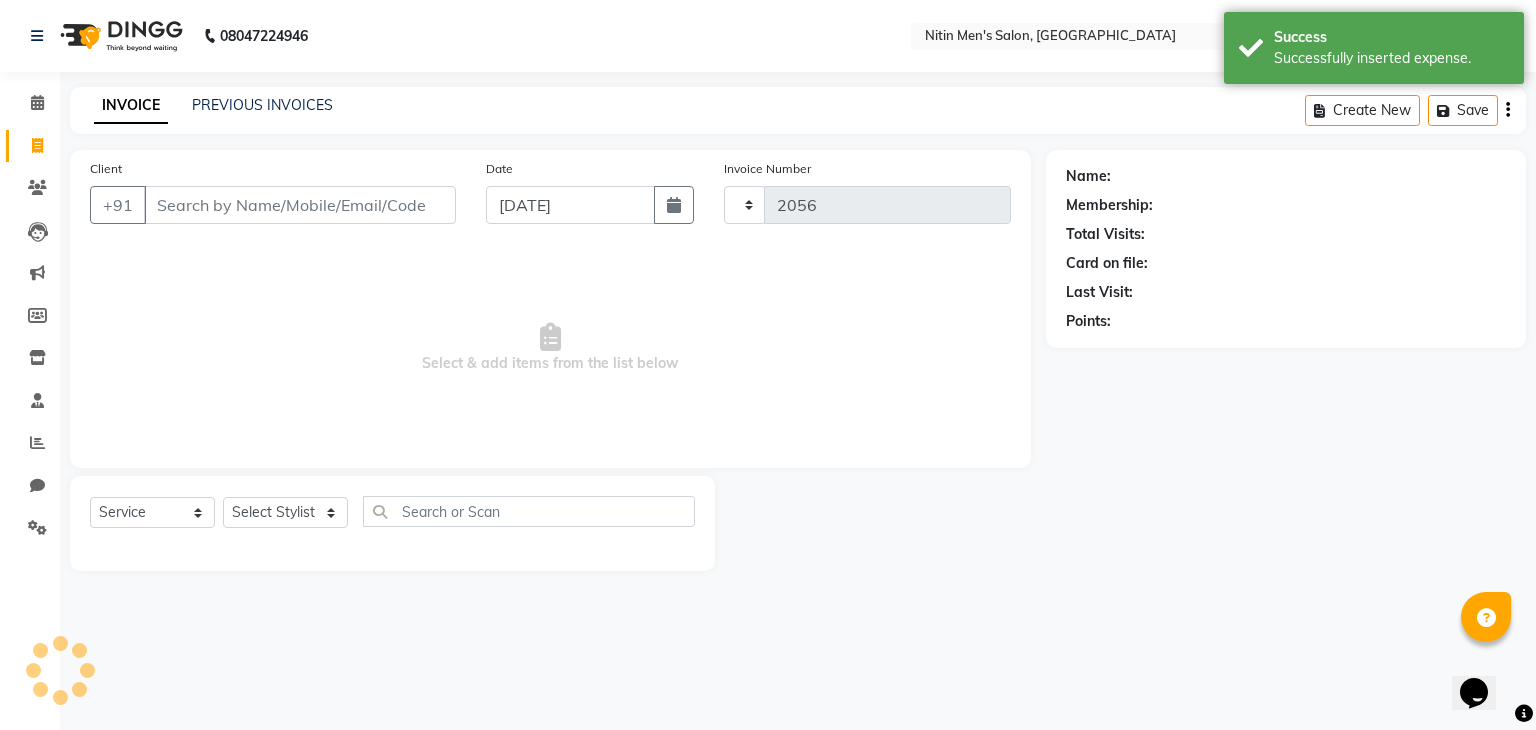 select on "7981" 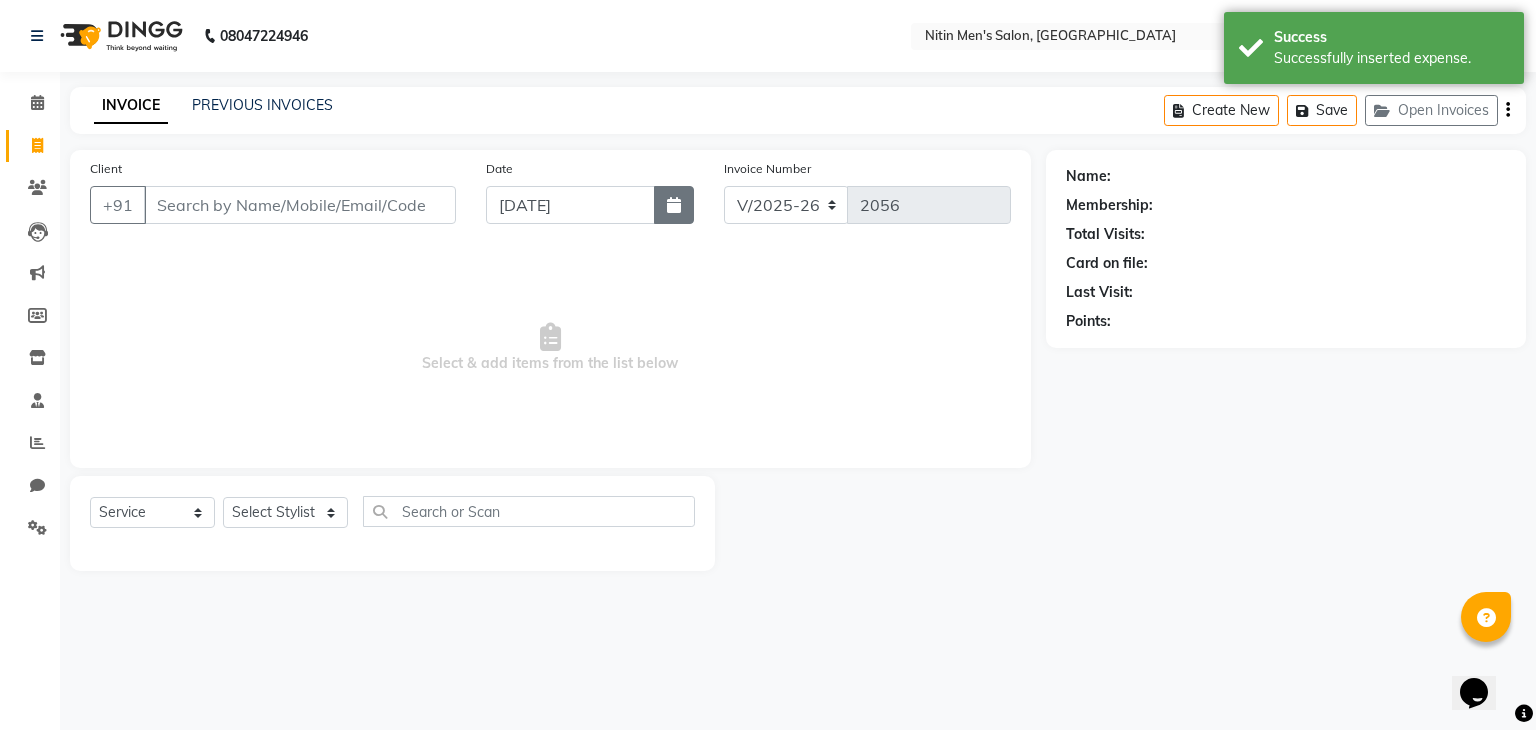 click 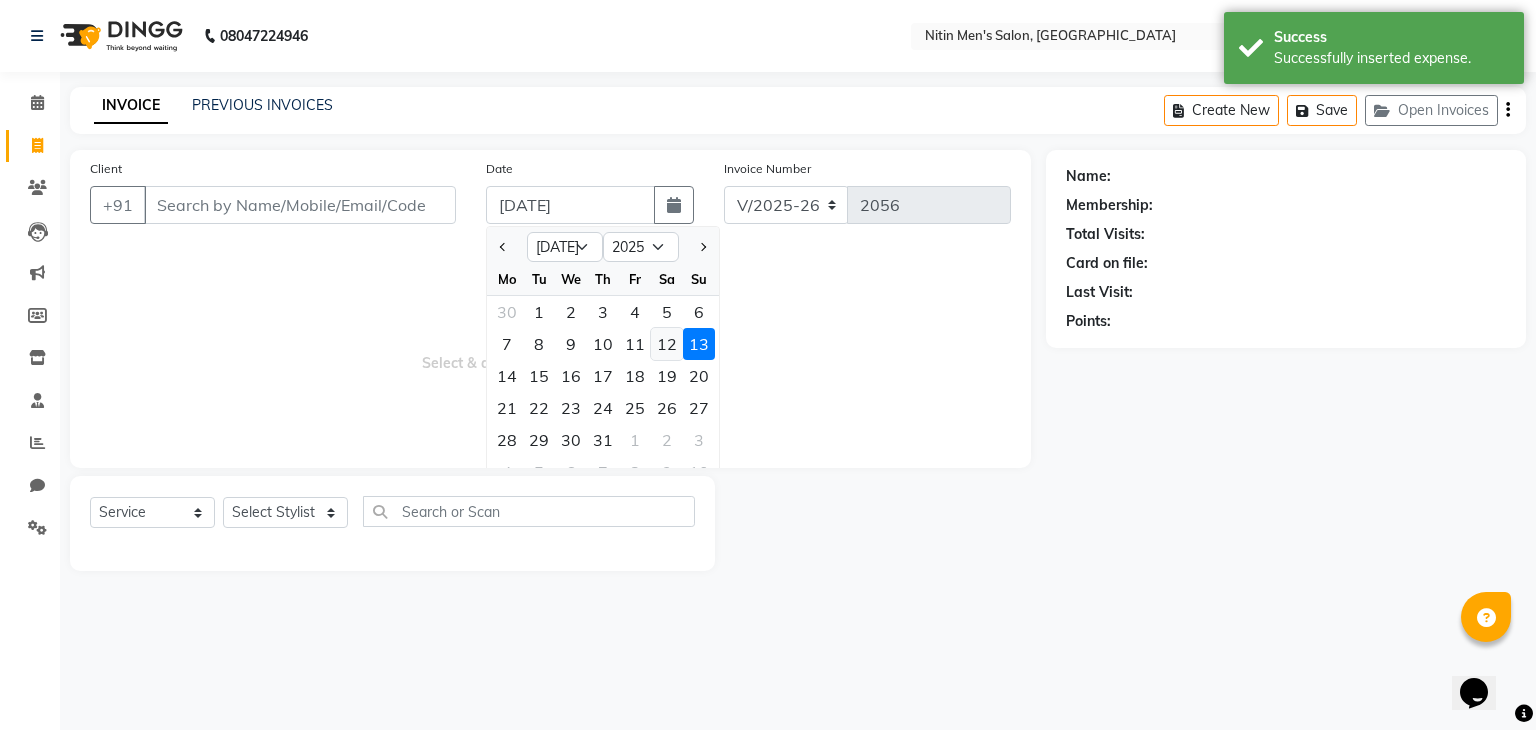 click on "12" 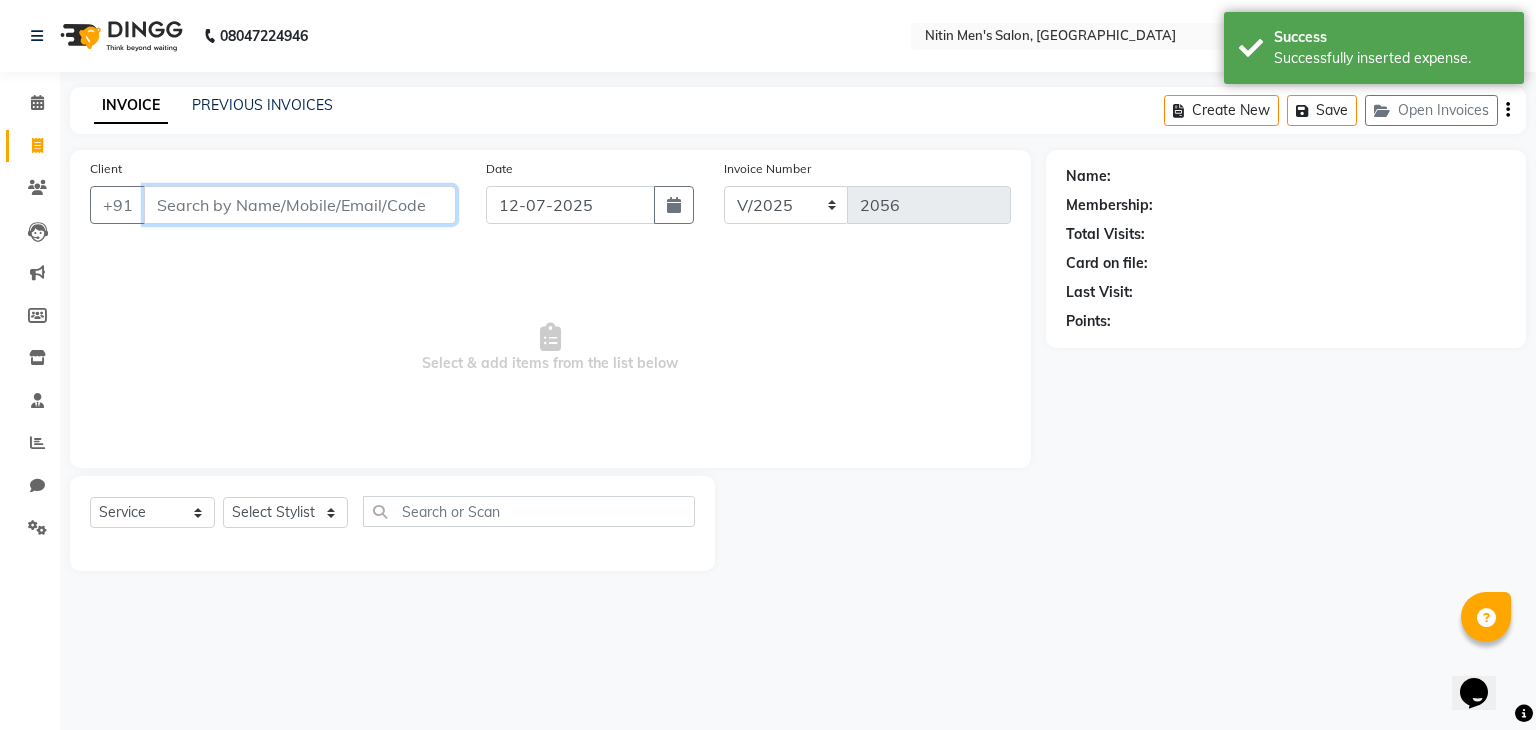 click on "Client" at bounding box center (300, 205) 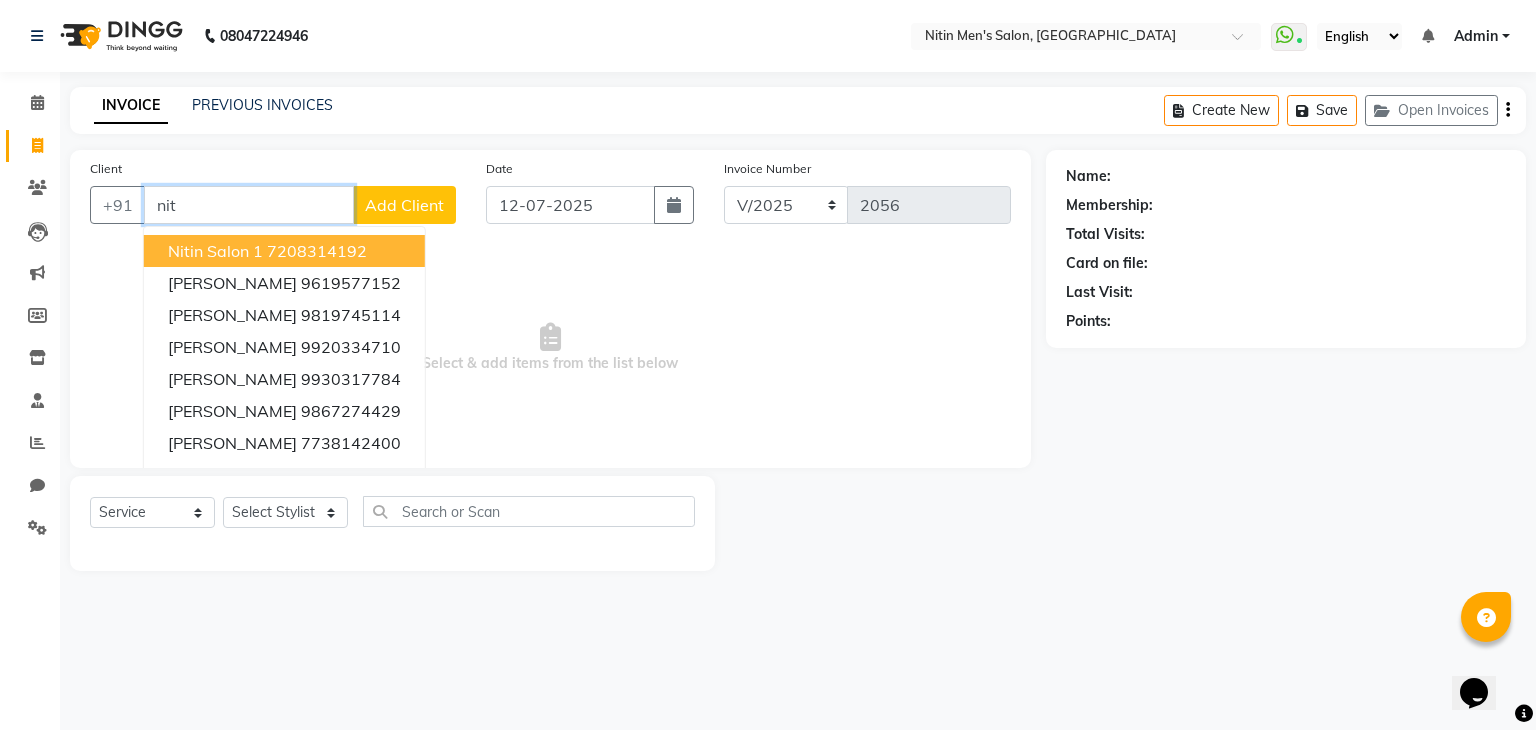 click on "Nitin Salon 1  7208314192" at bounding box center [284, 251] 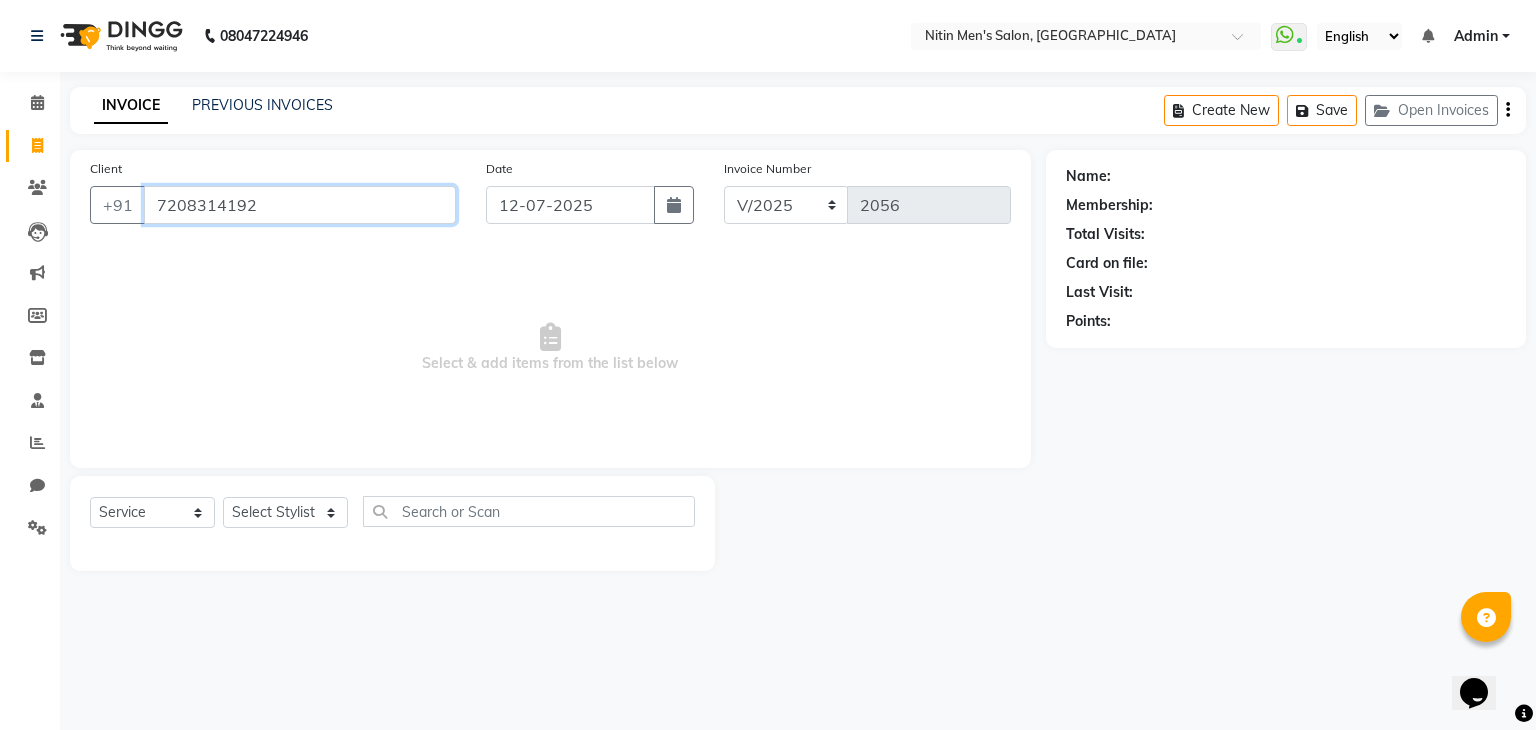 type on "7208314192" 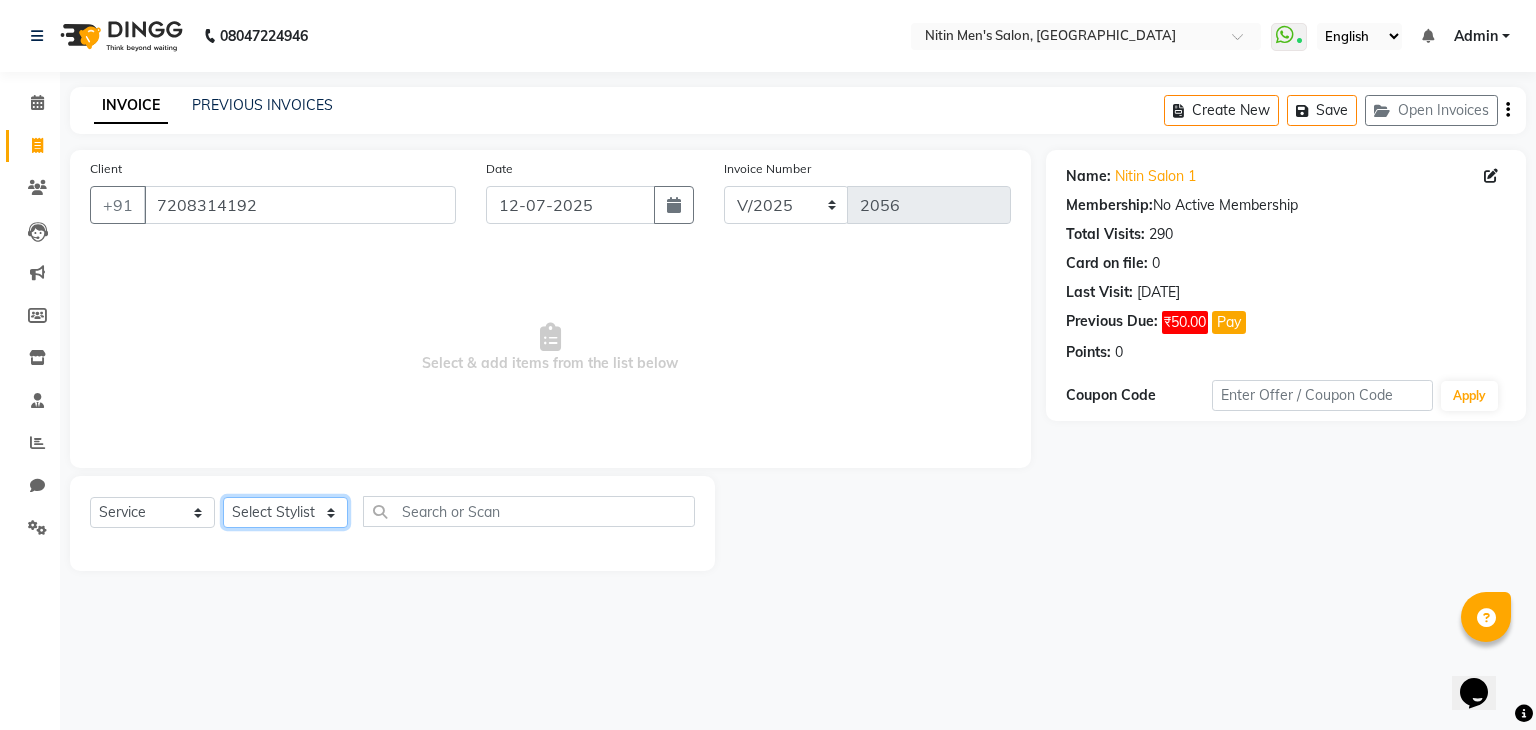 click on "Select Stylist [PERSON_NAME] [PERSON_NAME] [PERSON_NAME] [PERSON_NAME] MEENAKSHI NITIN SIR [PERSON_NAME] [PERSON_NAME] [PERSON_NAME]" 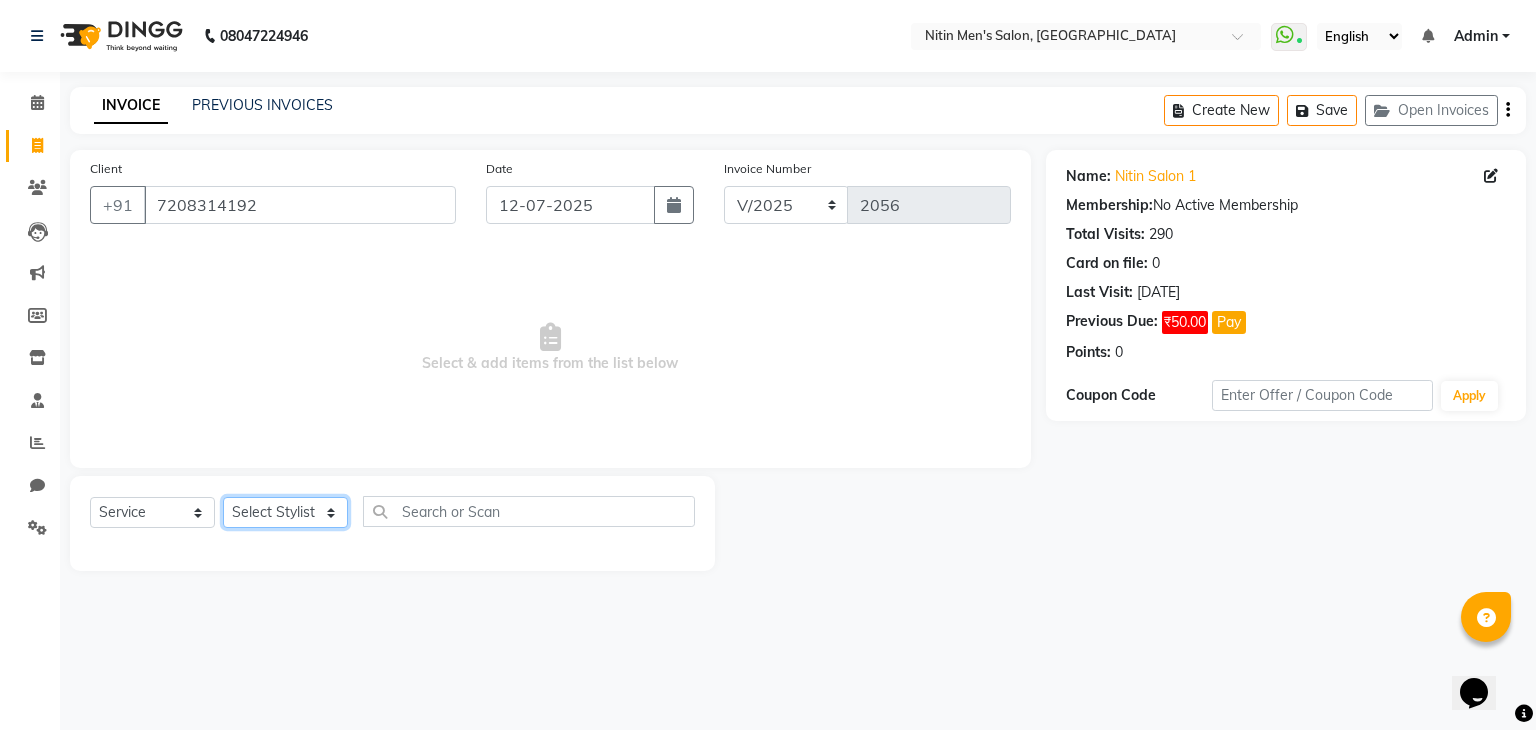 select on "75699" 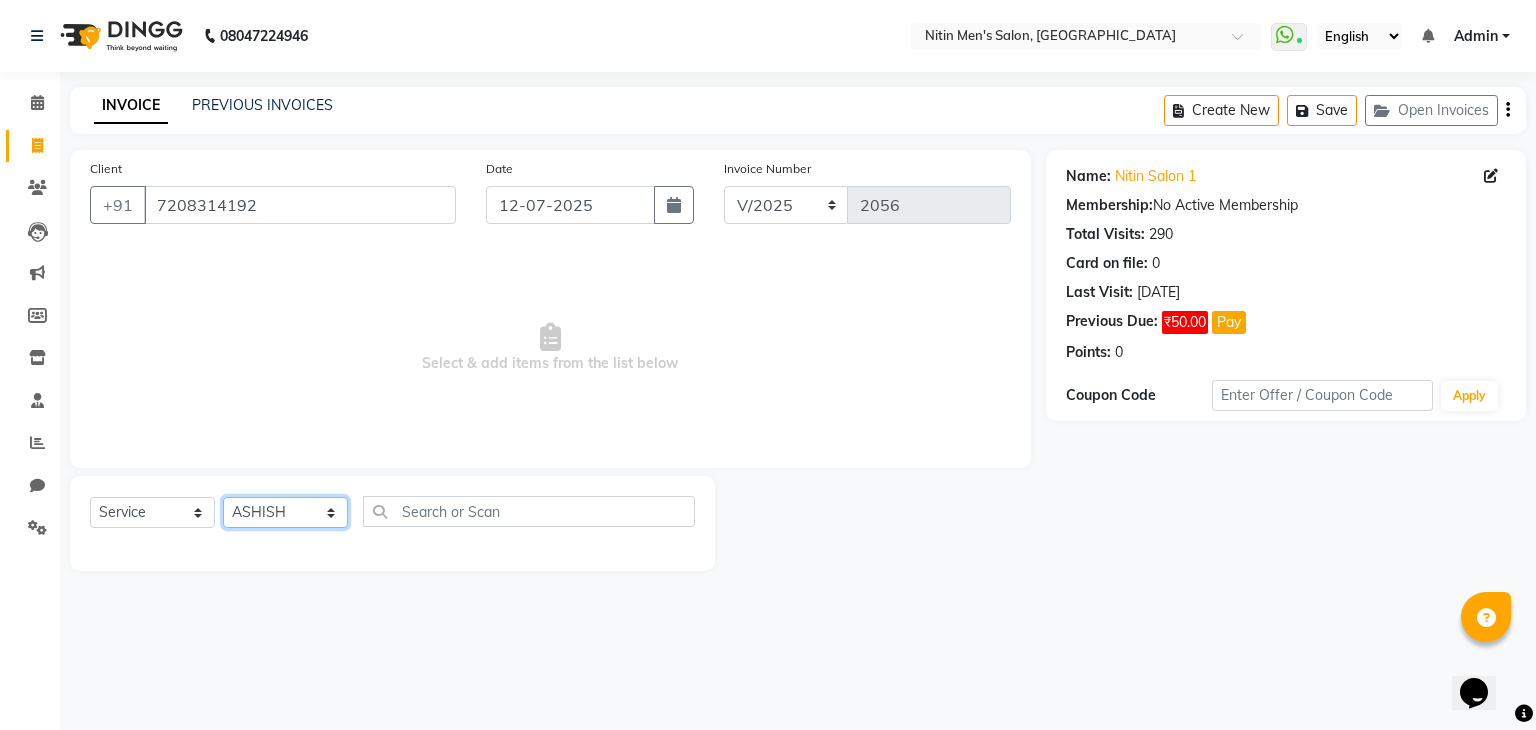 click on "Select Stylist [PERSON_NAME] [PERSON_NAME] [PERSON_NAME] [PERSON_NAME] MEENAKSHI NITIN SIR [PERSON_NAME] [PERSON_NAME] [PERSON_NAME]" 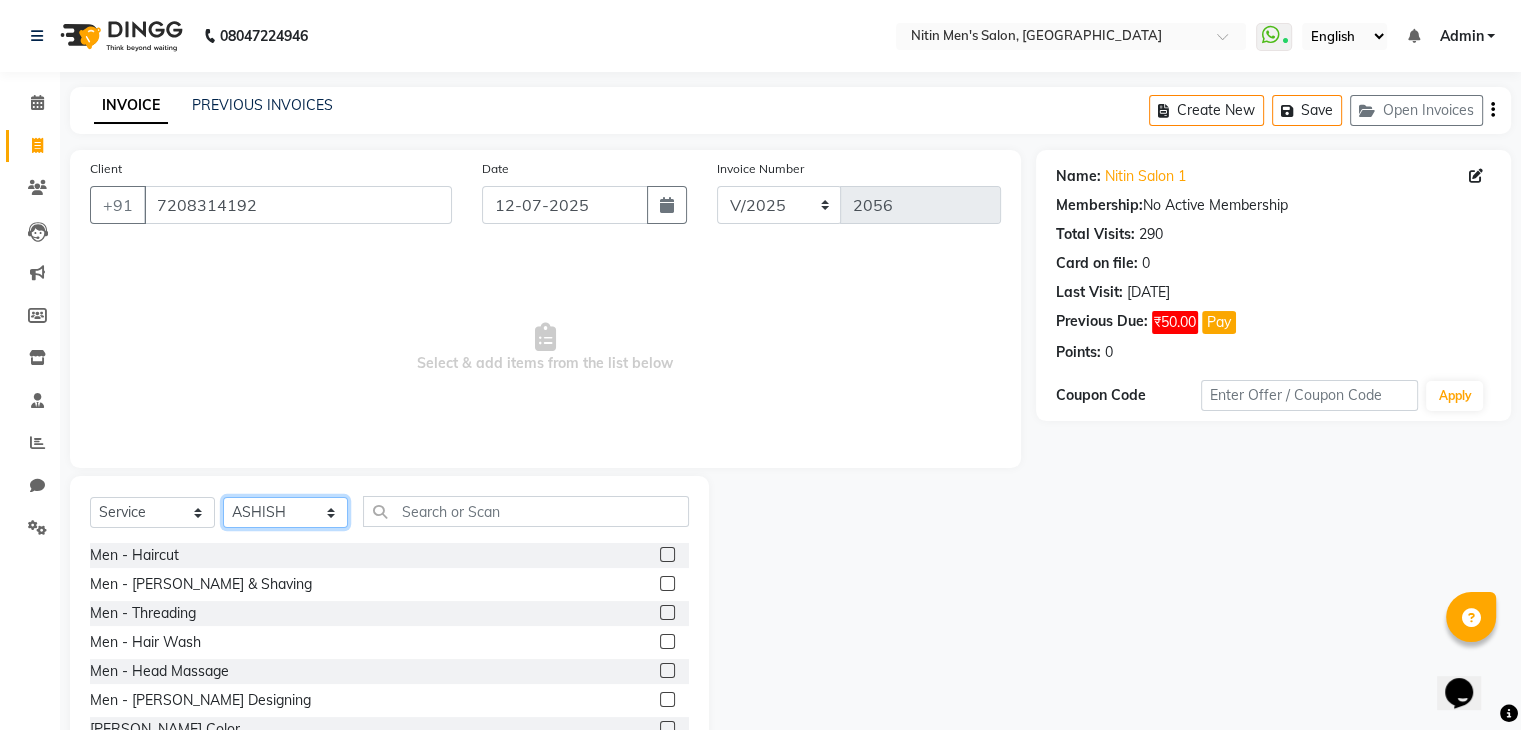 click on "Select Stylist [PERSON_NAME] [PERSON_NAME] [PERSON_NAME] [PERSON_NAME] MEENAKSHI NITIN SIR [PERSON_NAME] [PERSON_NAME] [PERSON_NAME]" 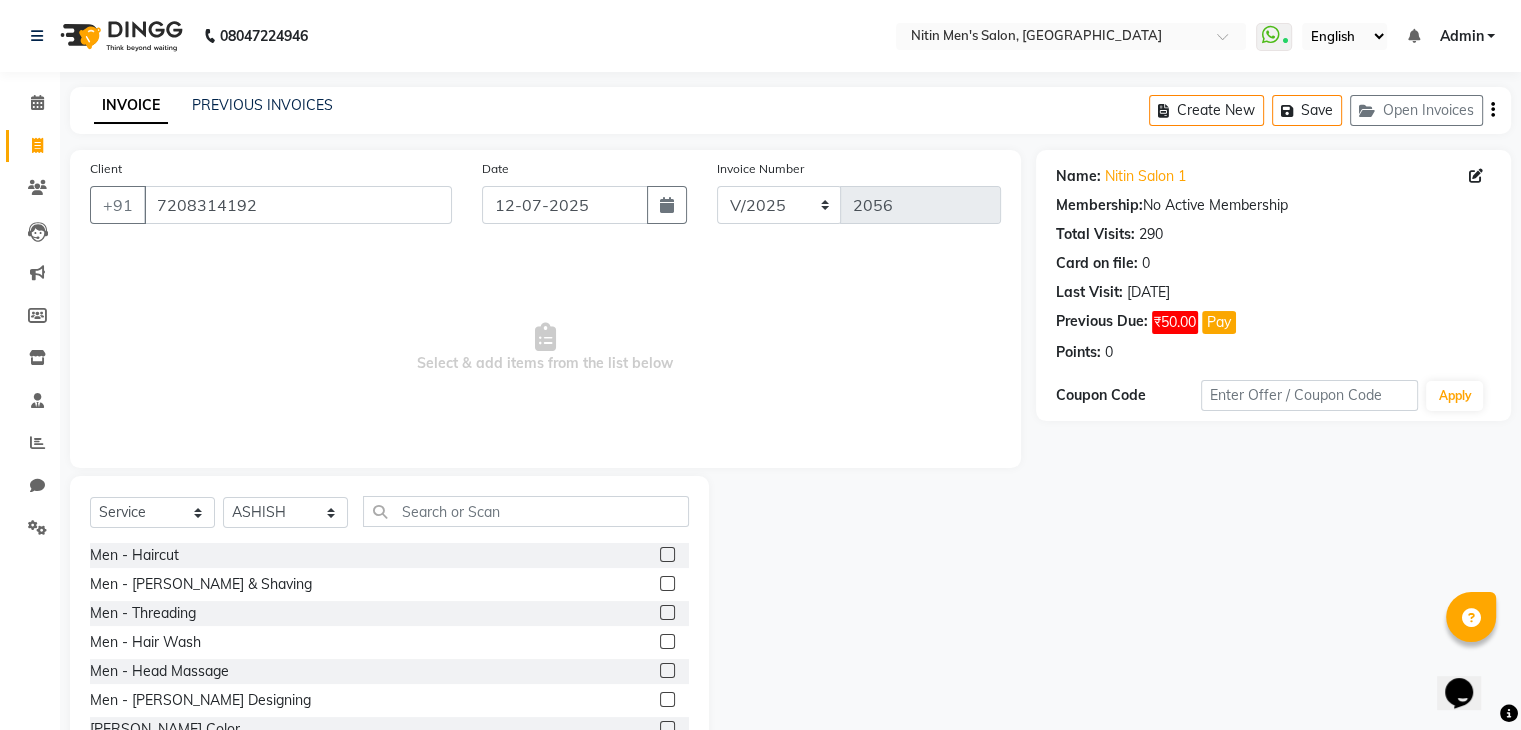click on "INVOICE PREVIOUS INVOICES Create New   Save   Open Invoices" 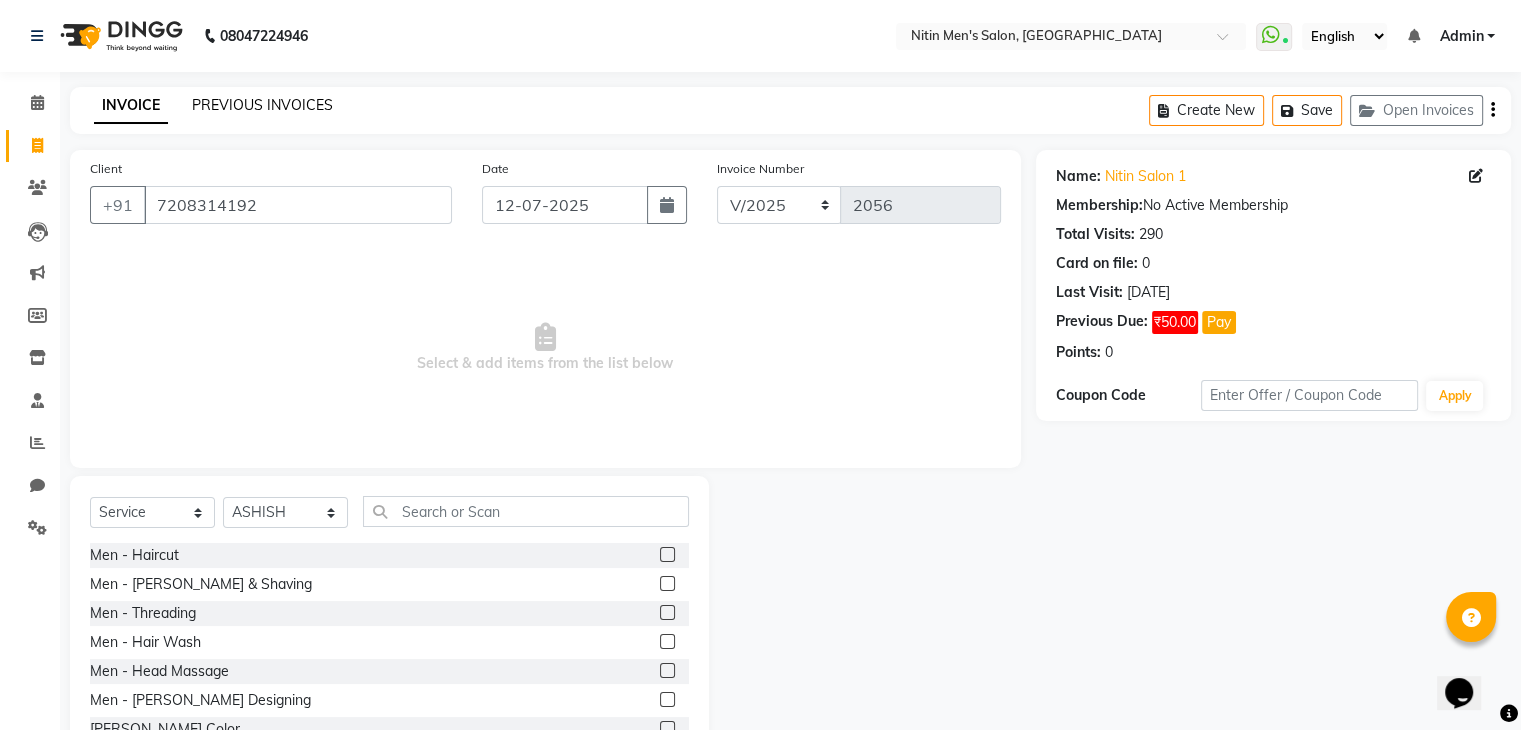 click on "PREVIOUS INVOICES" 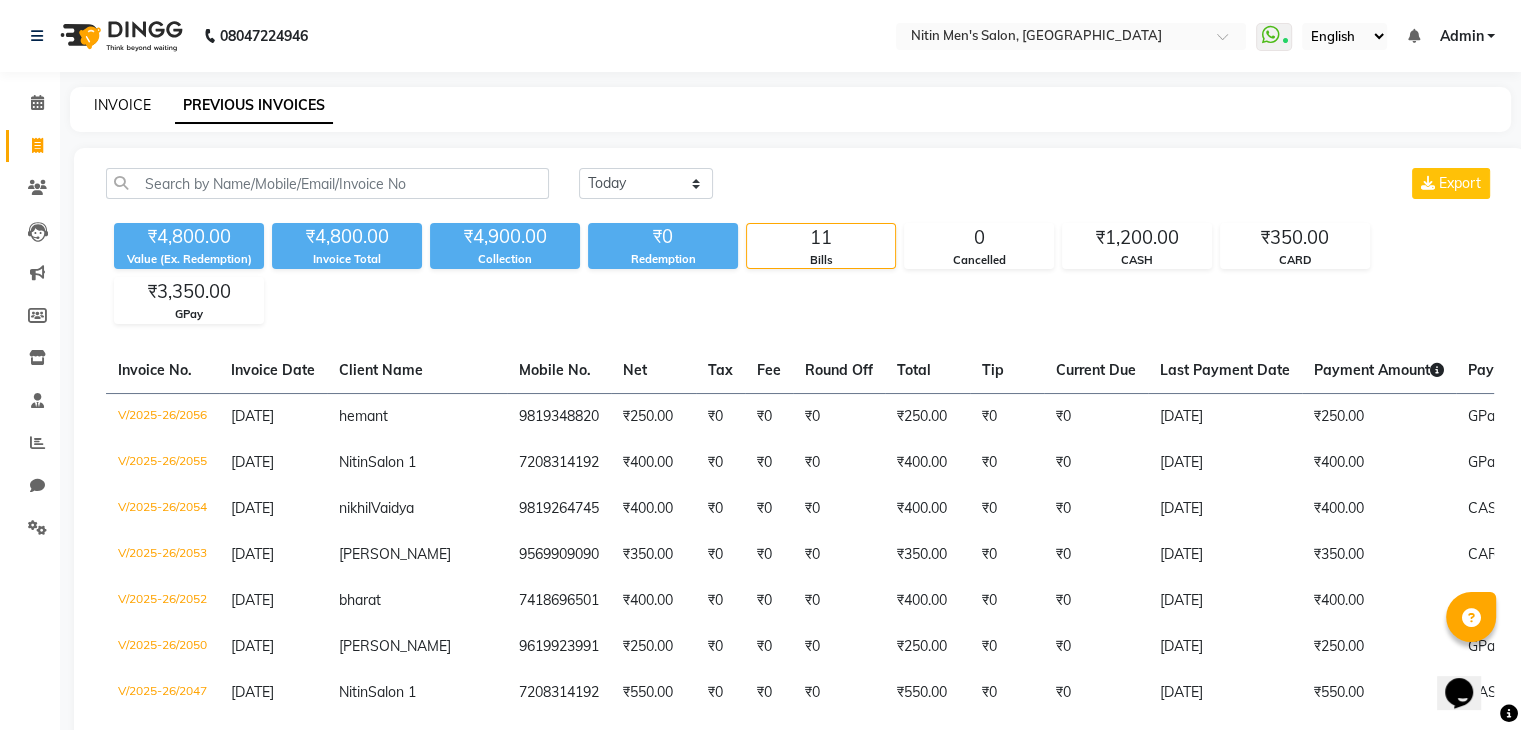 click on "INVOICE" 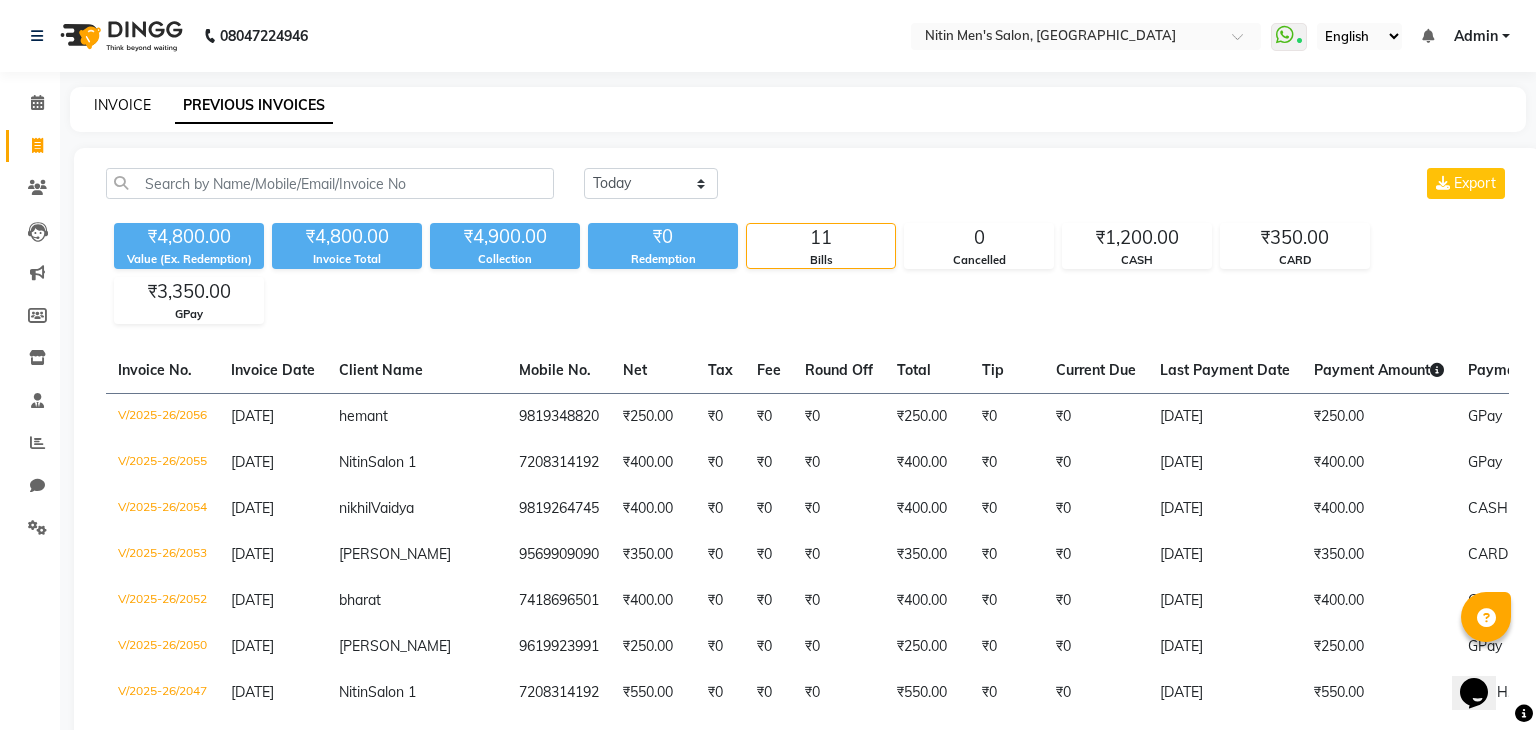 select on "7981" 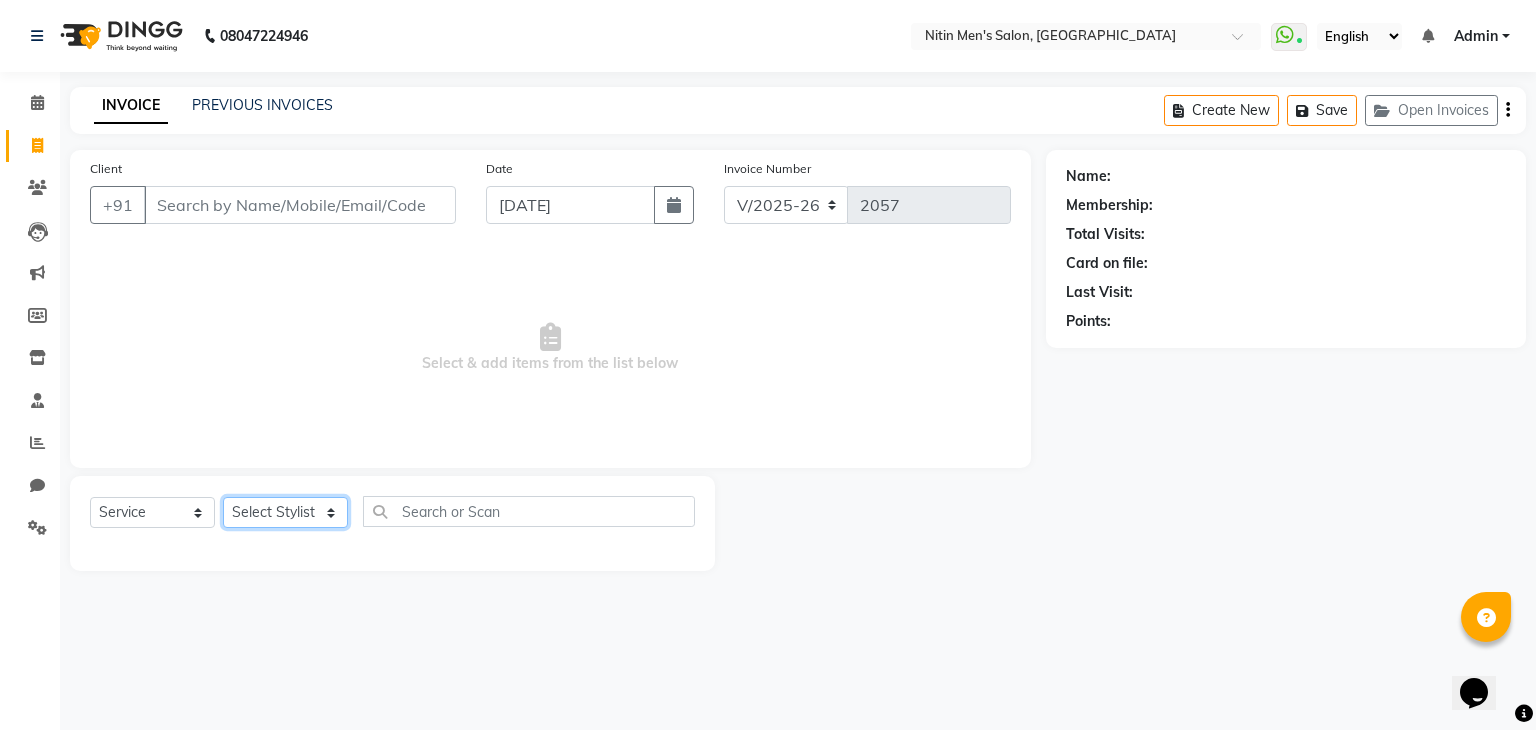 click on "Select Stylist [PERSON_NAME] [PERSON_NAME] [PERSON_NAME] [PERSON_NAME] MEENAKSHI NITIN SIR [PERSON_NAME] [PERSON_NAME] [PERSON_NAME]" 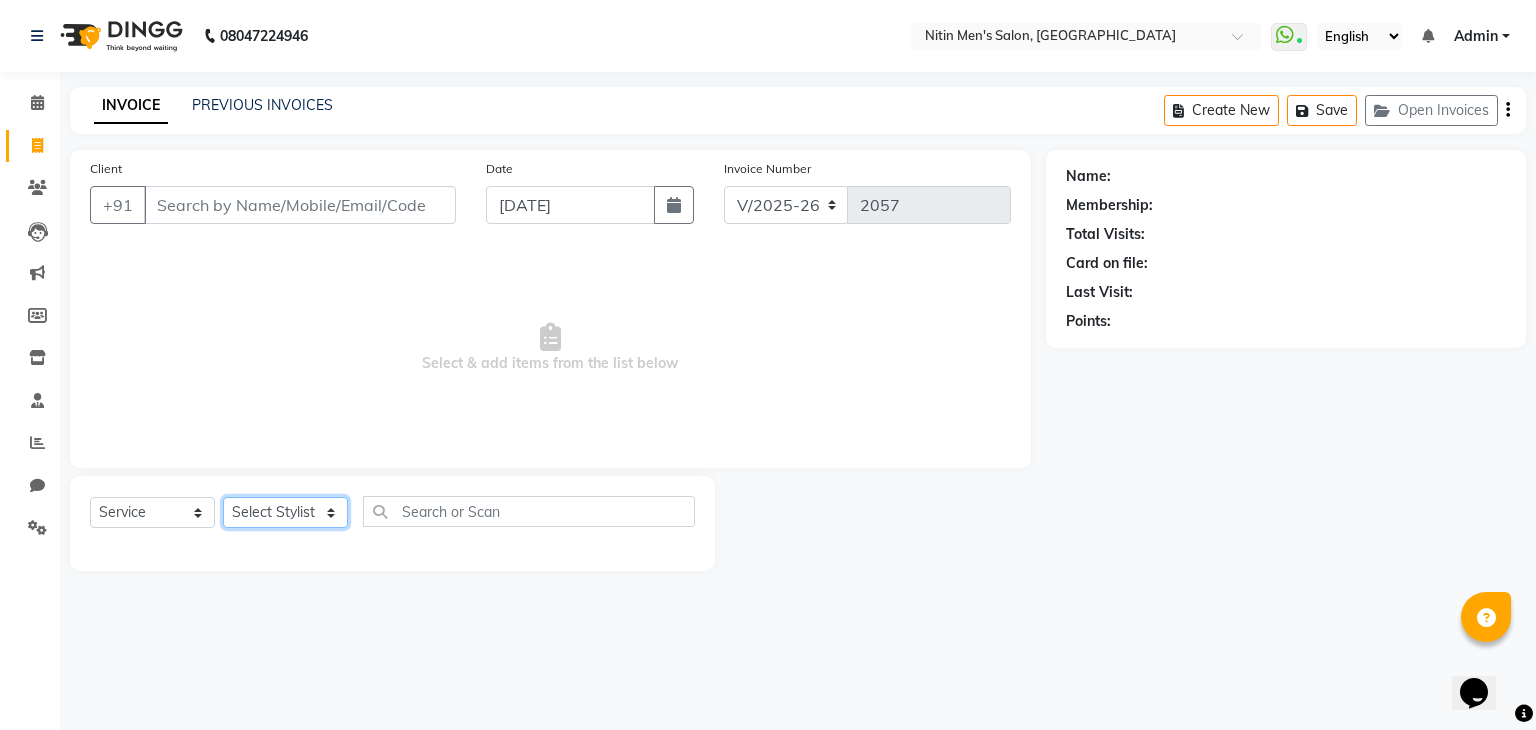 select on "75702" 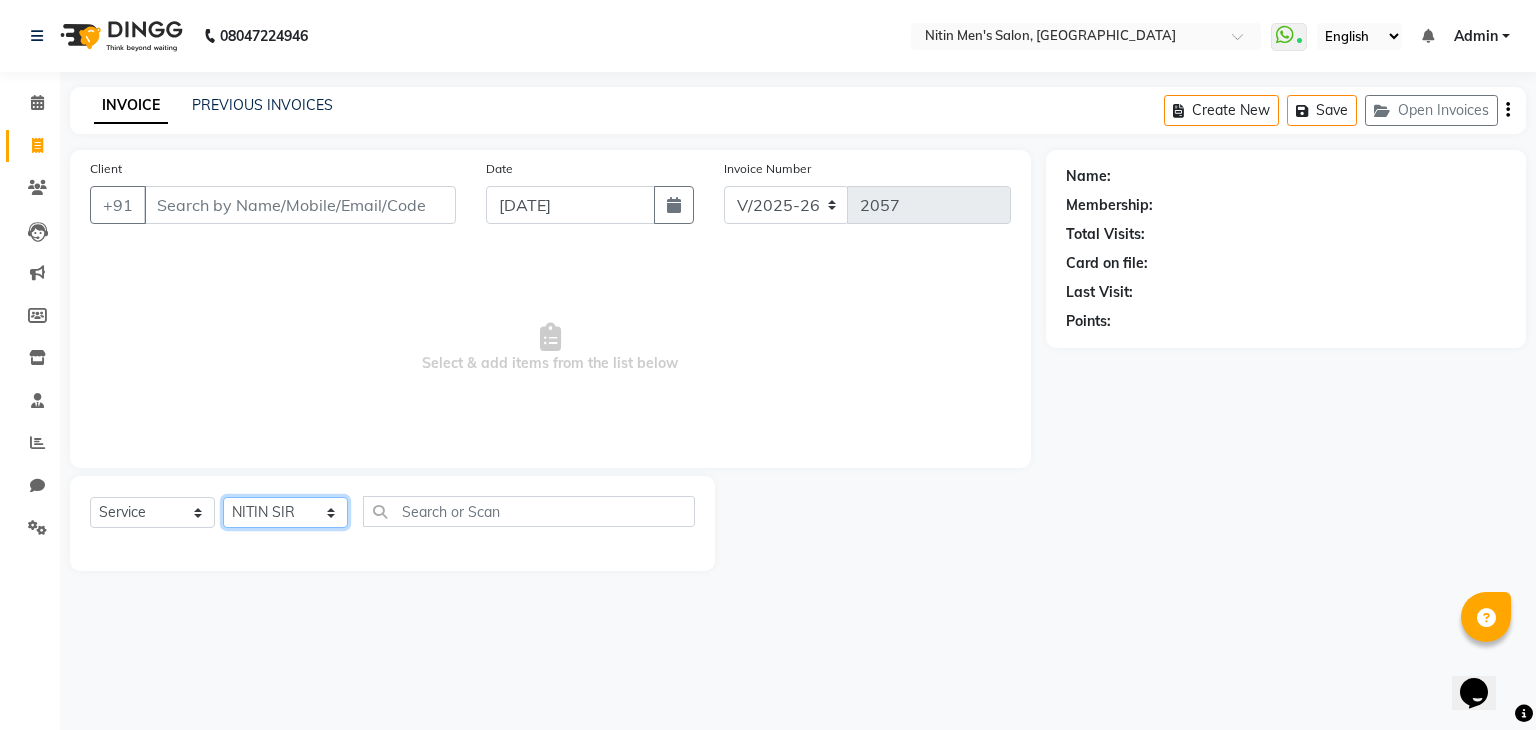 click on "Select Stylist [PERSON_NAME] [PERSON_NAME] [PERSON_NAME] [PERSON_NAME] MEENAKSHI NITIN SIR [PERSON_NAME] [PERSON_NAME] [PERSON_NAME]" 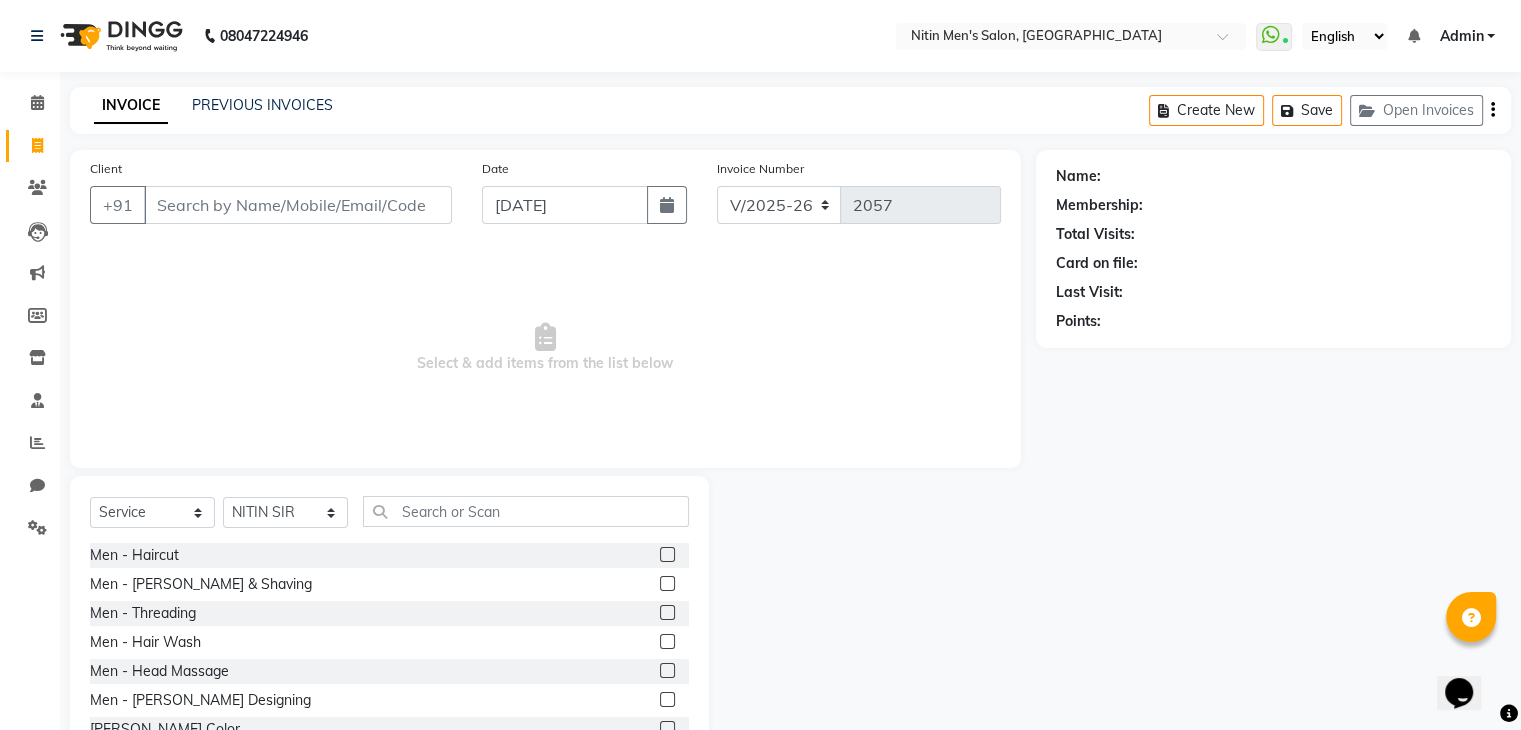 click 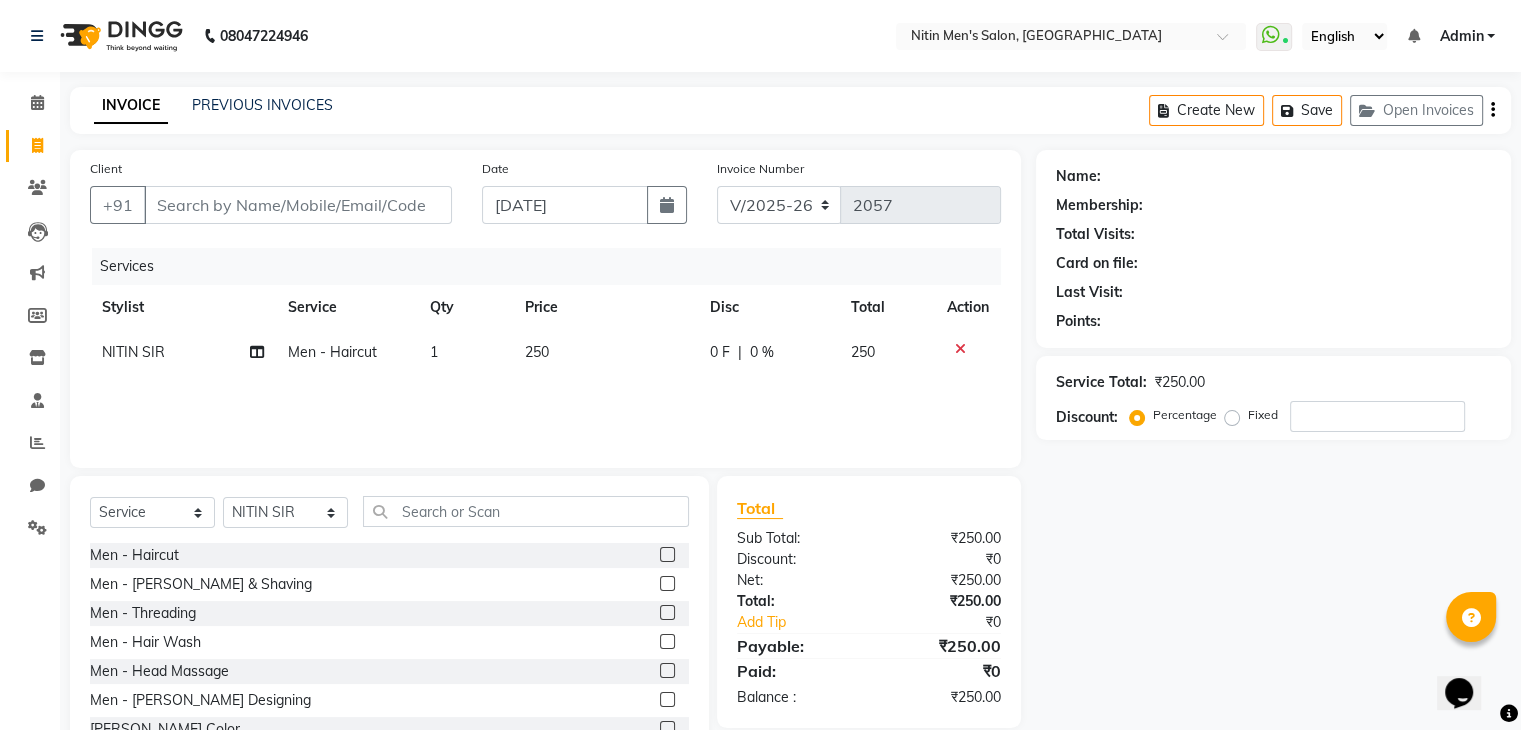 click 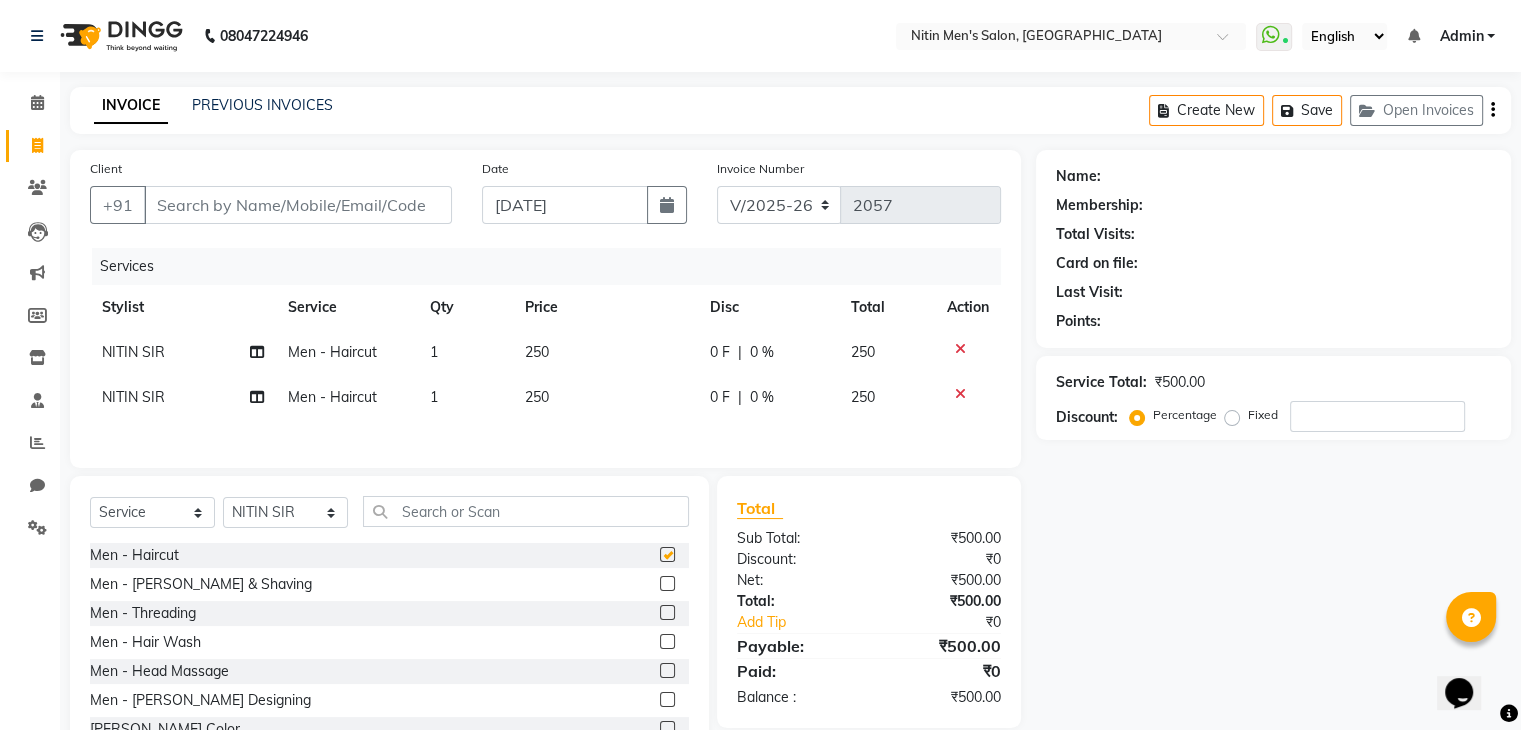 checkbox on "false" 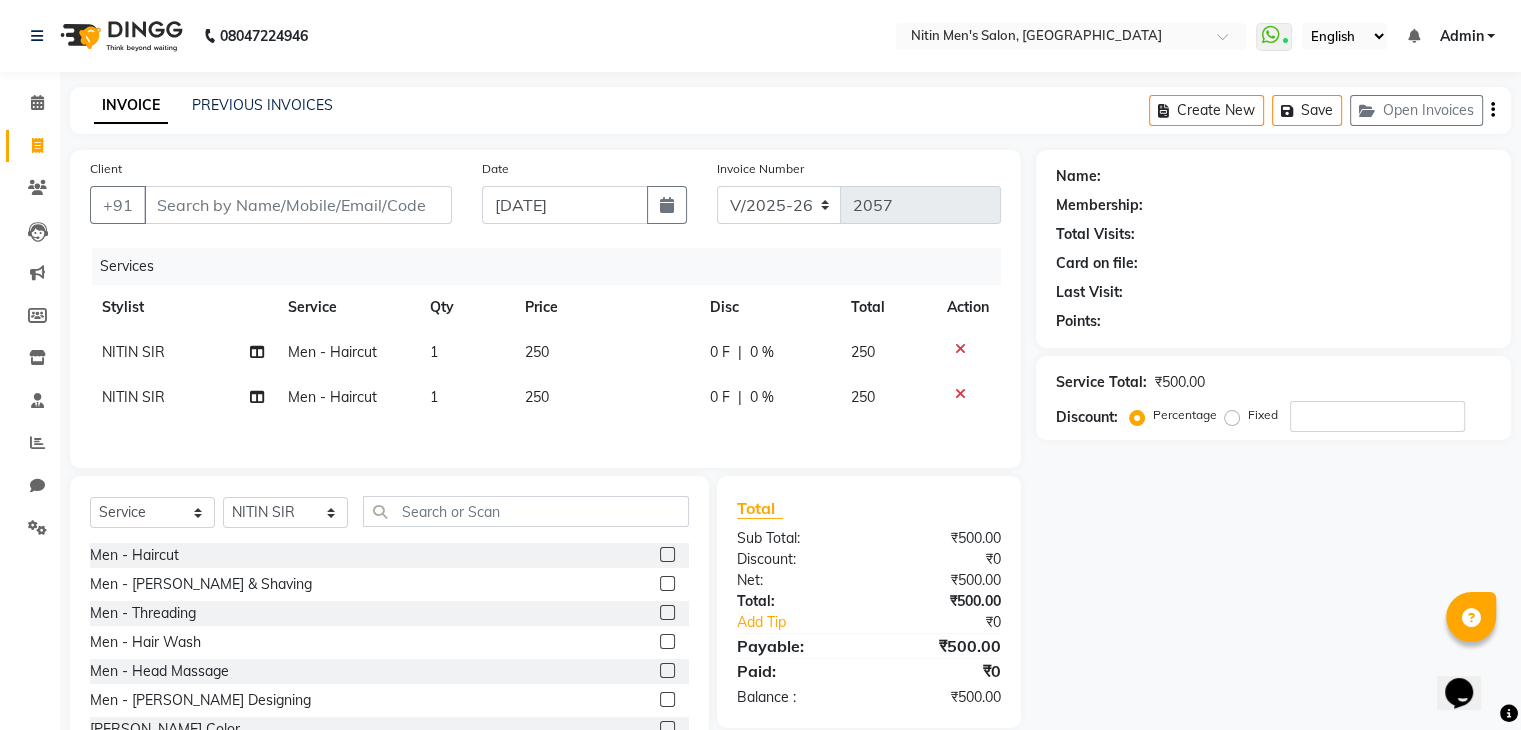 click 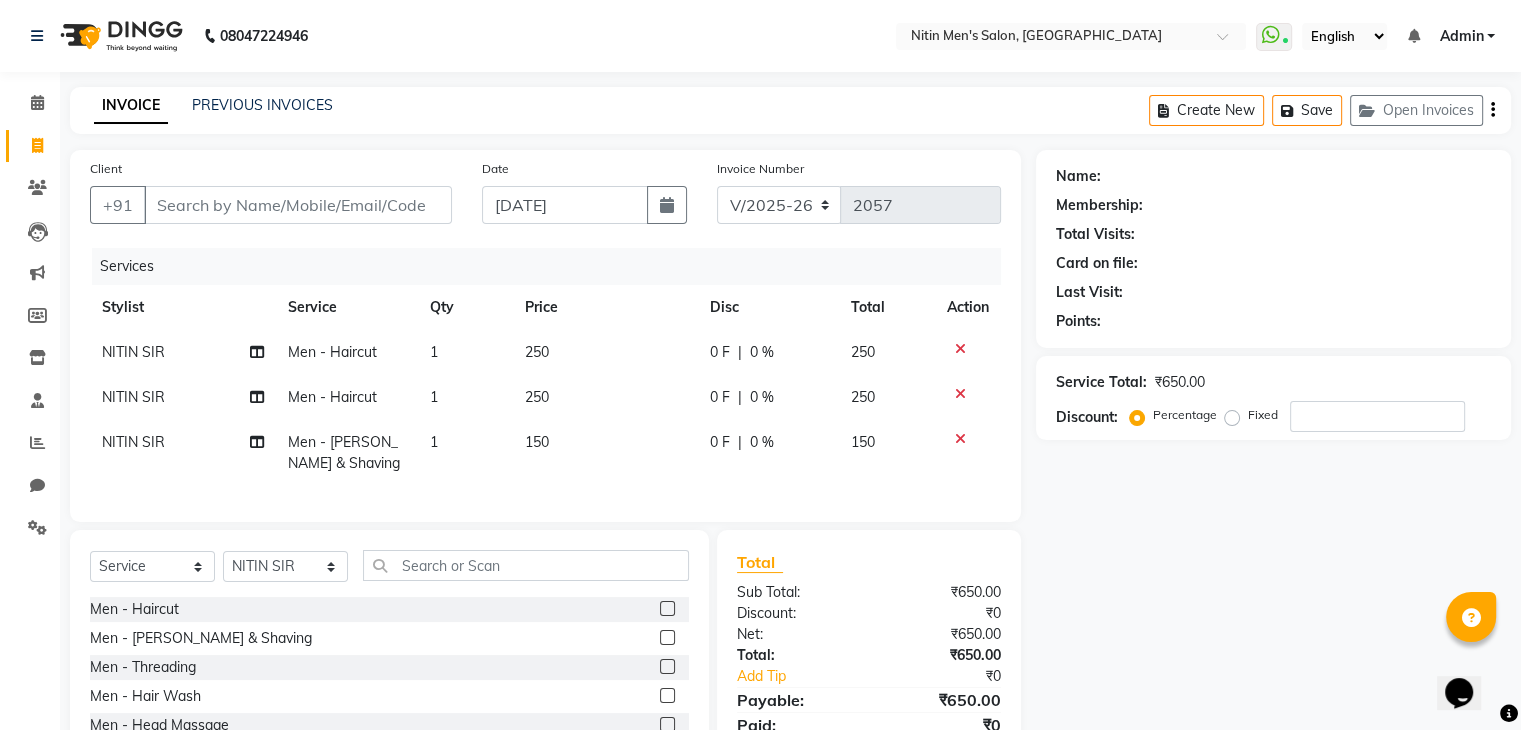 click 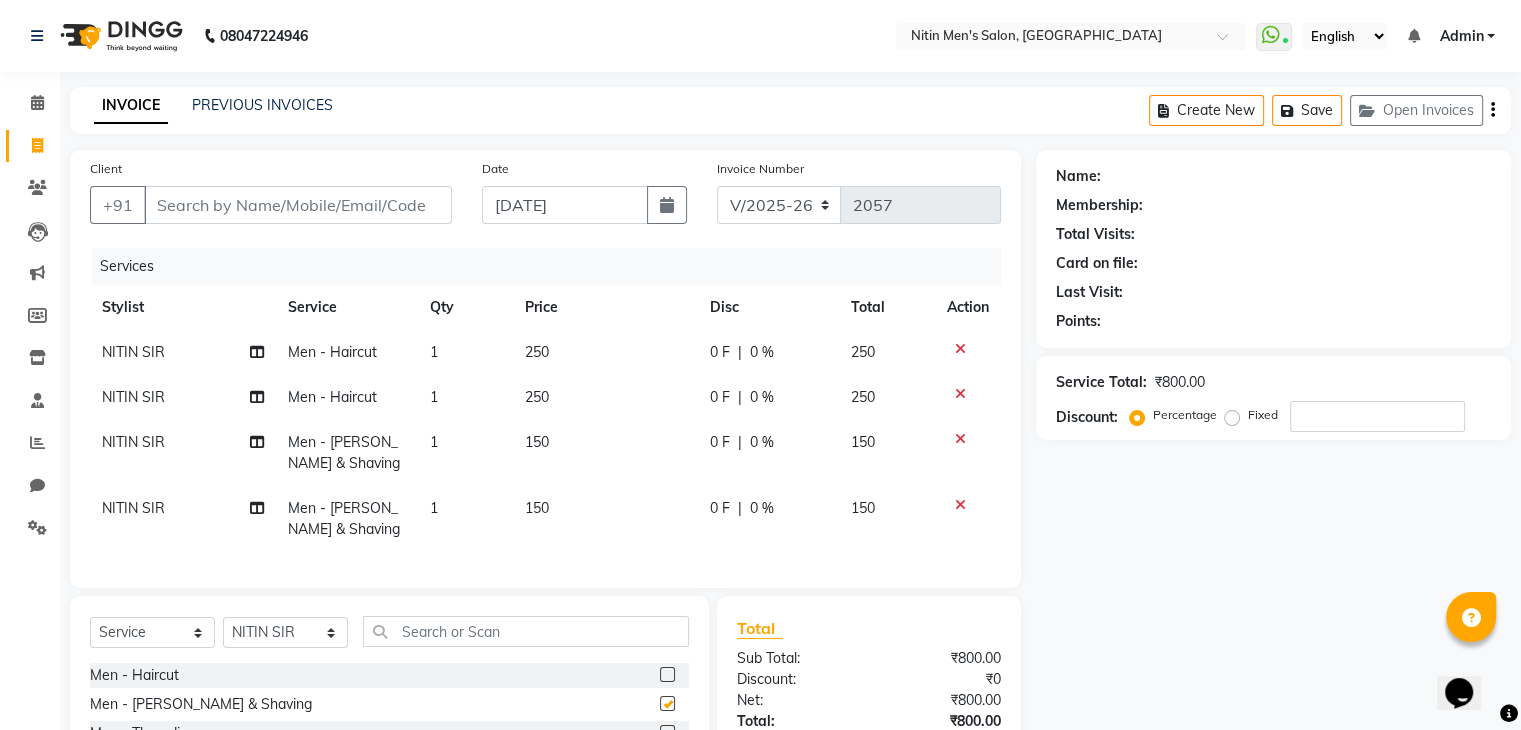 checkbox on "false" 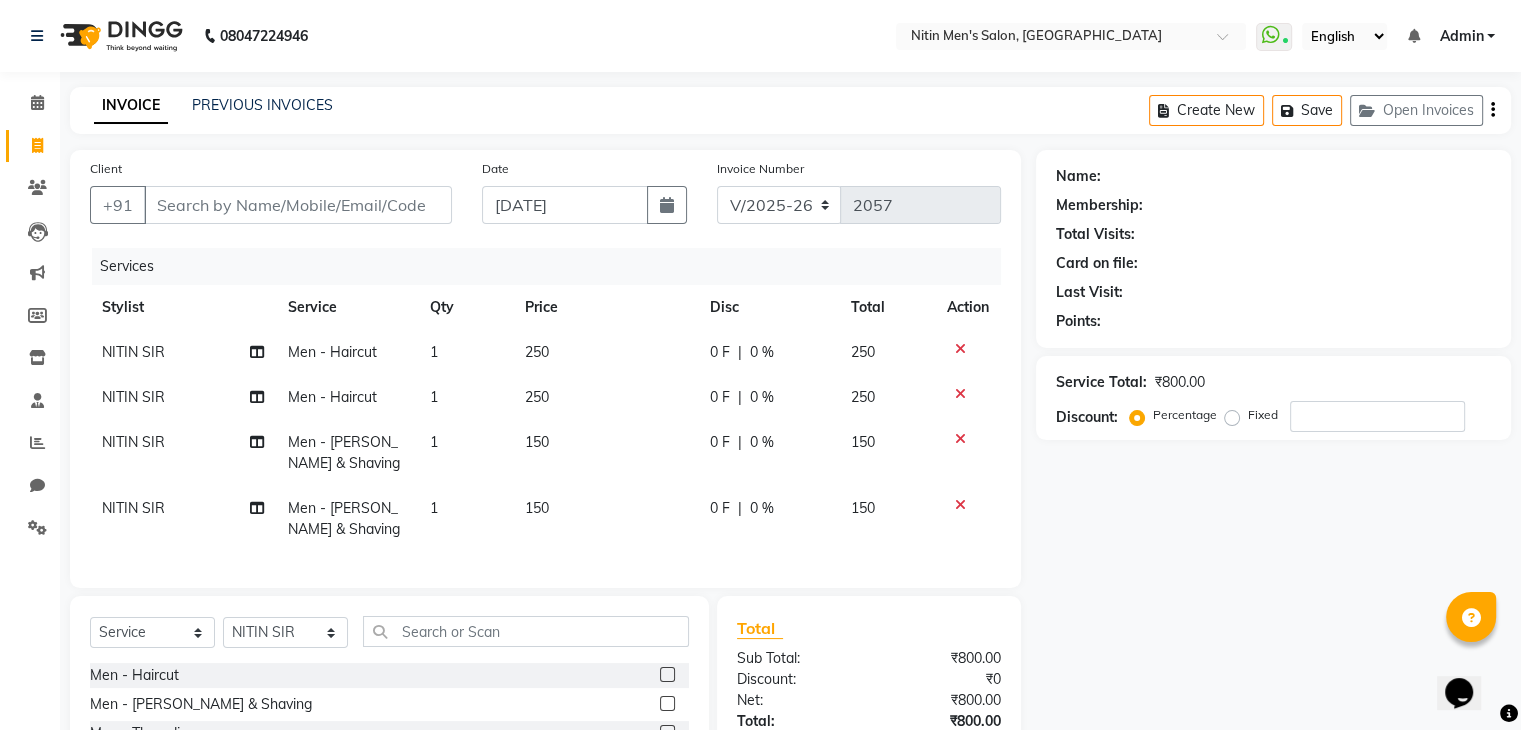 scroll, scrollTop: 207, scrollLeft: 0, axis: vertical 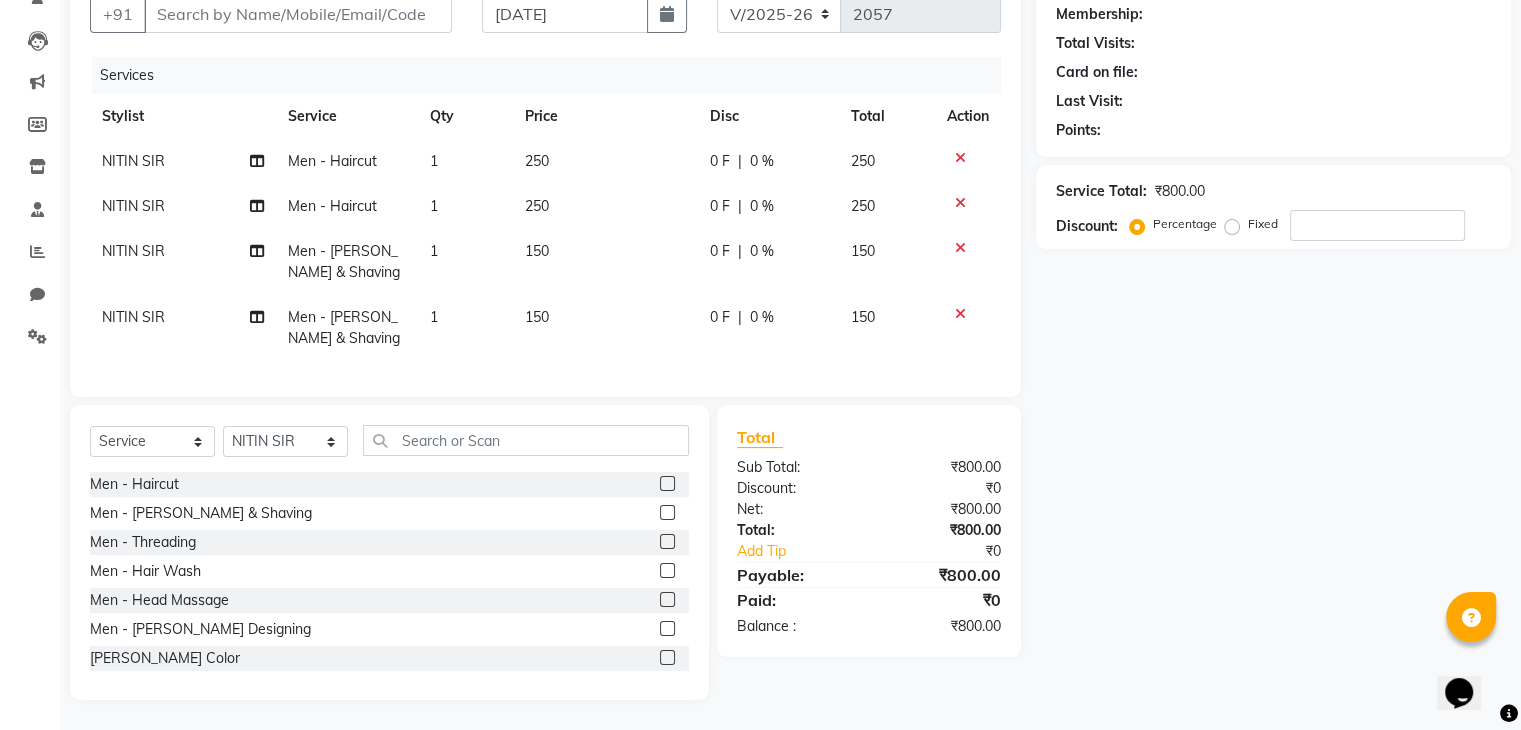 click 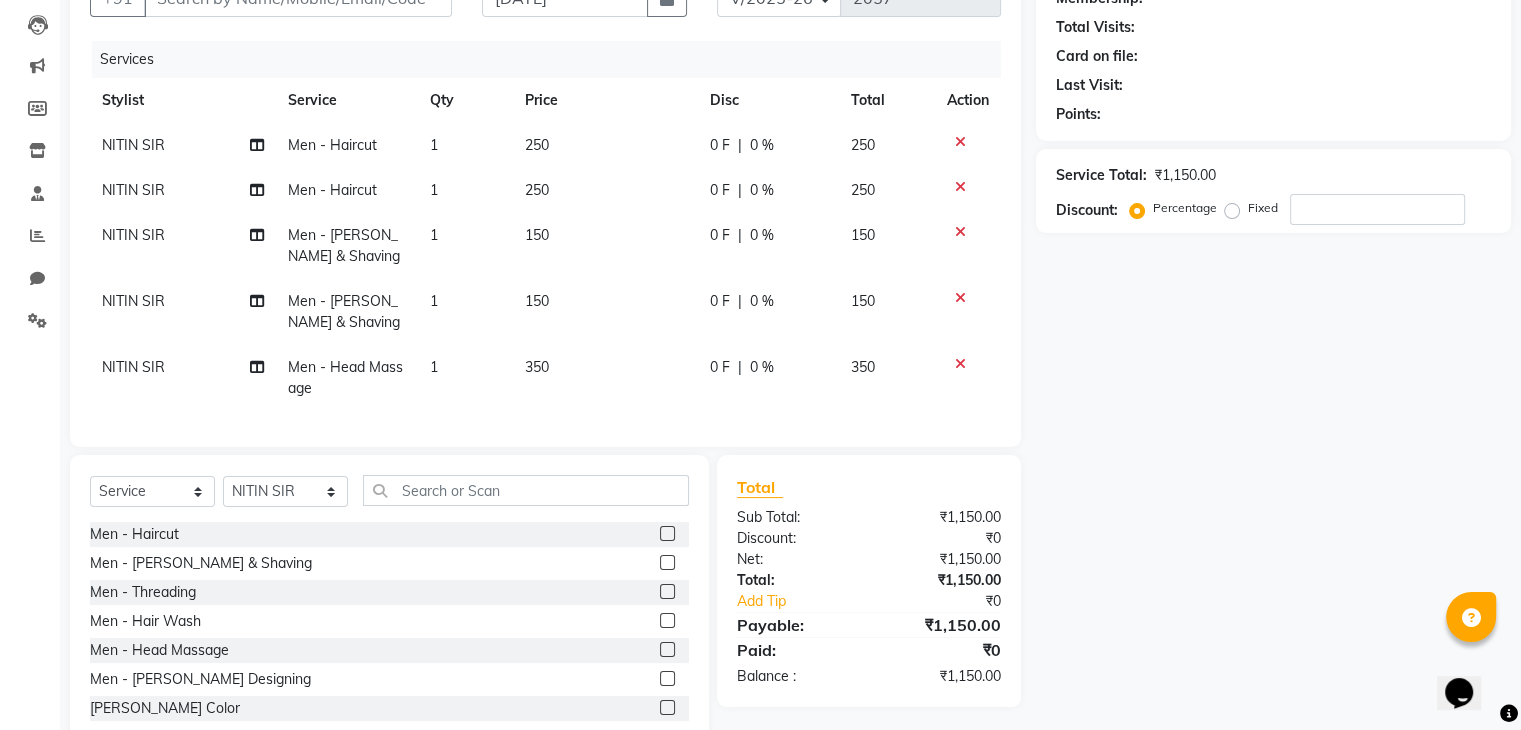 click 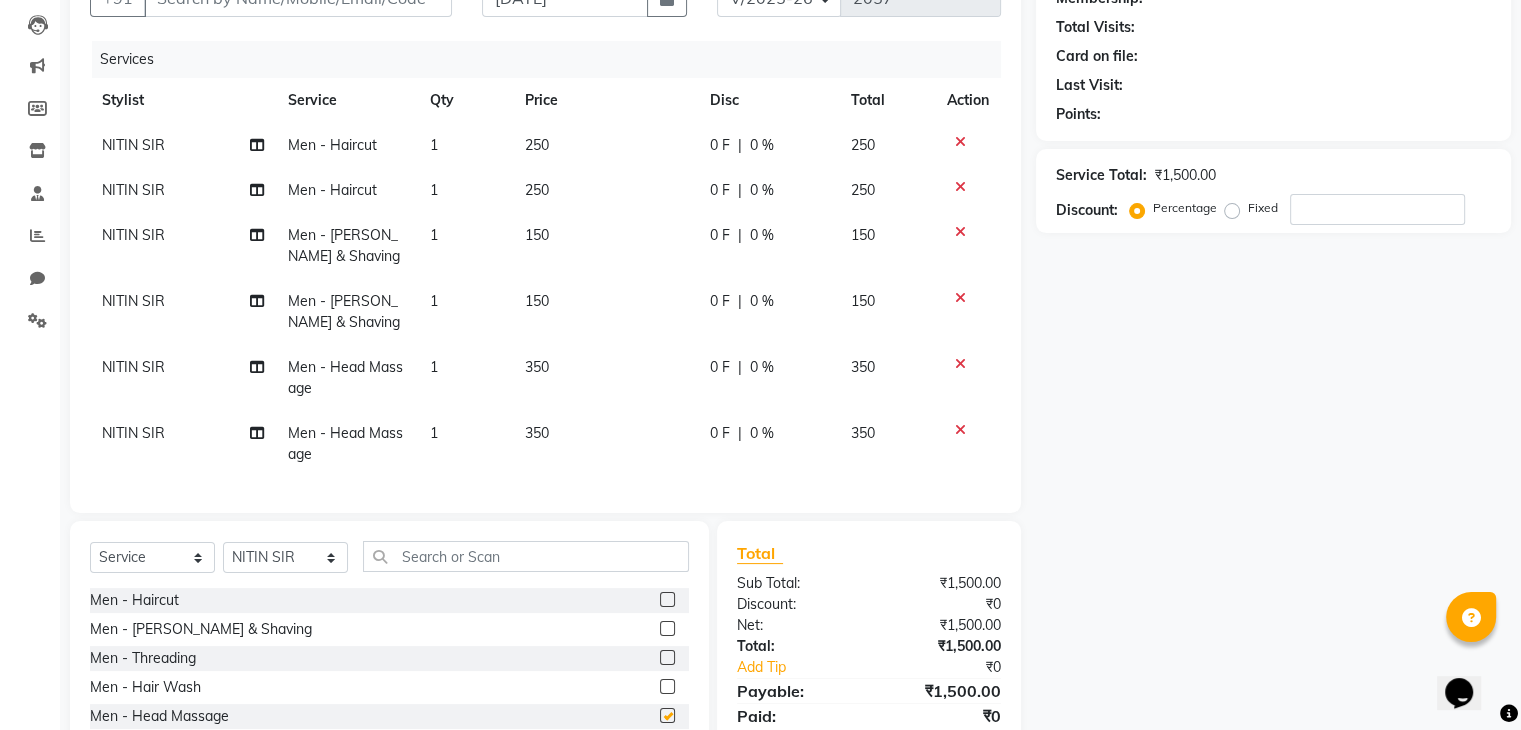 checkbox on "false" 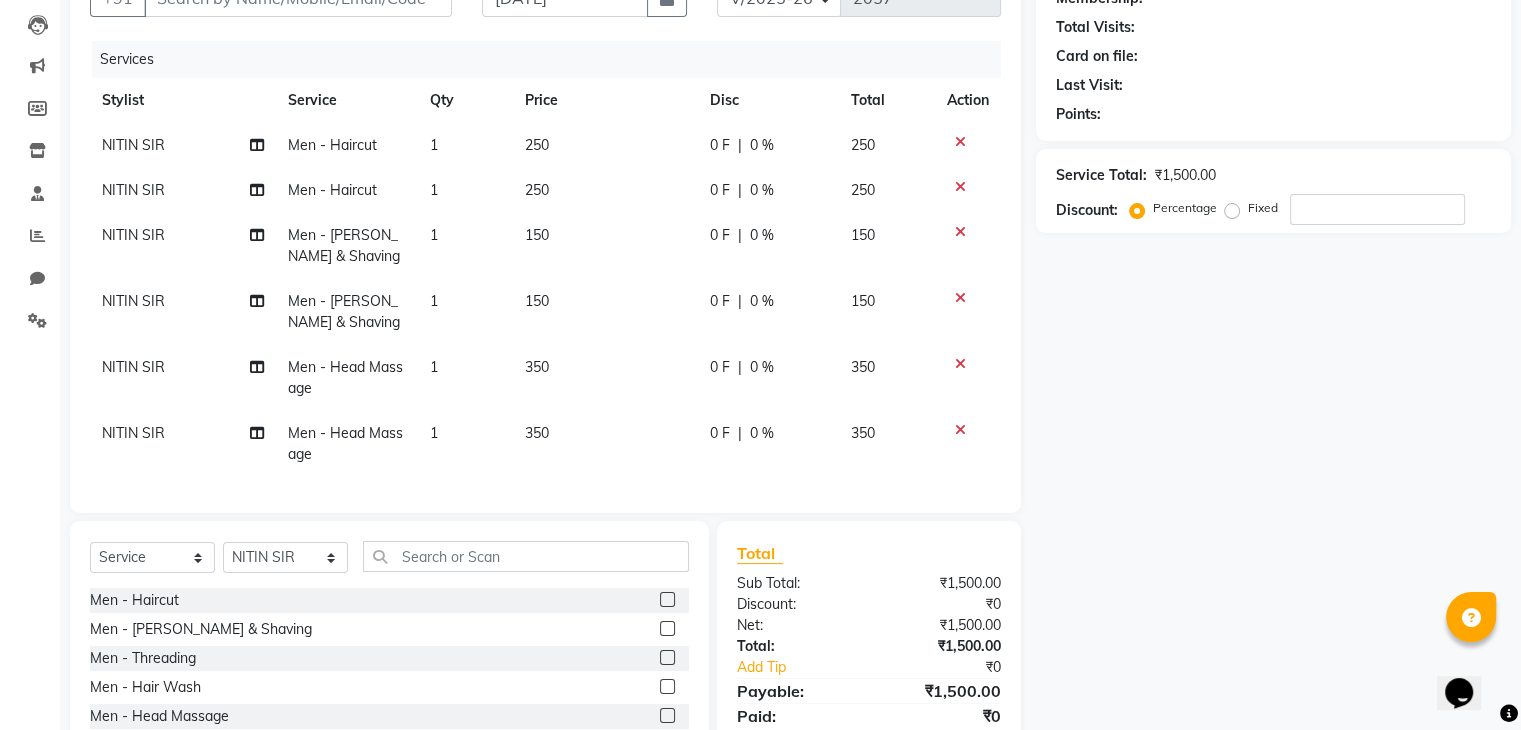 scroll, scrollTop: 339, scrollLeft: 0, axis: vertical 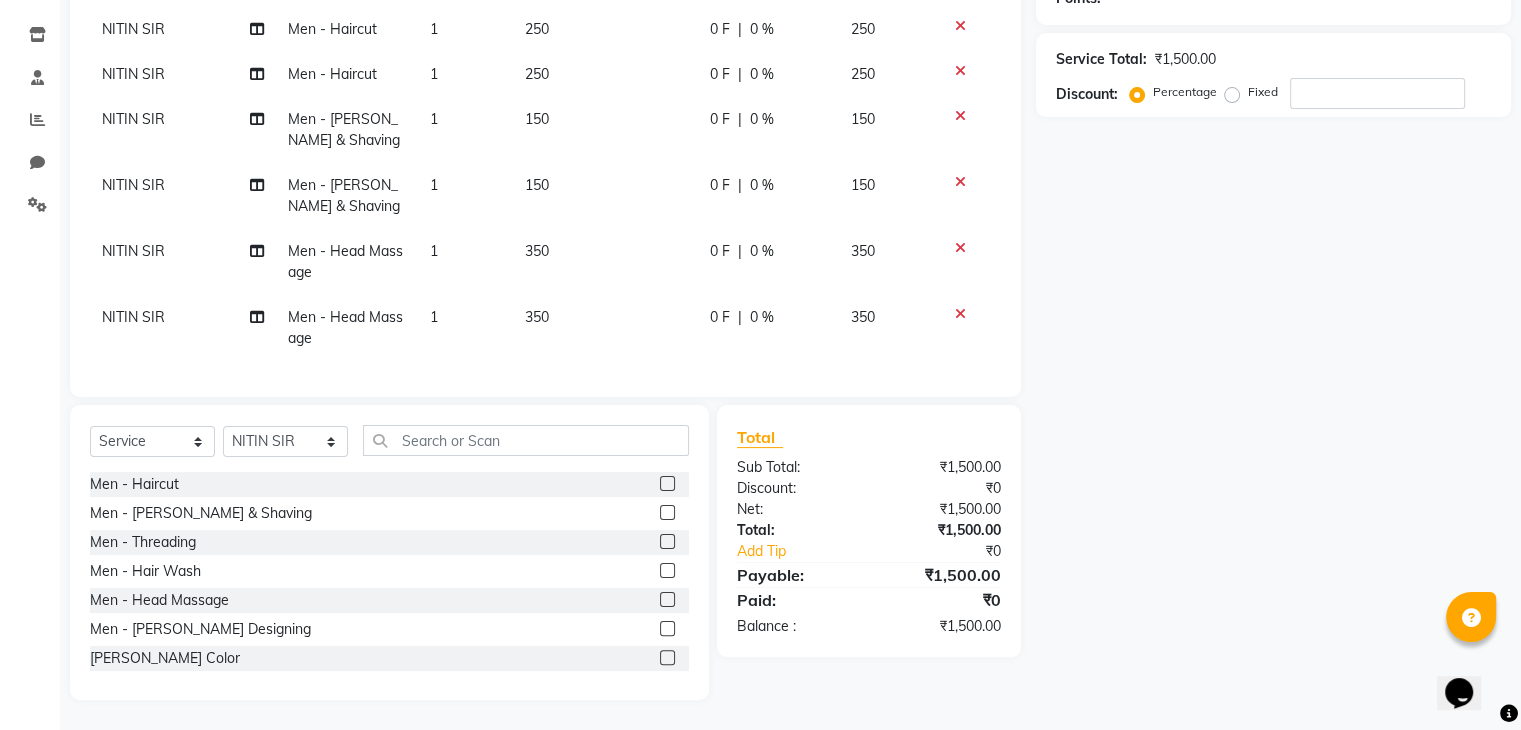 click 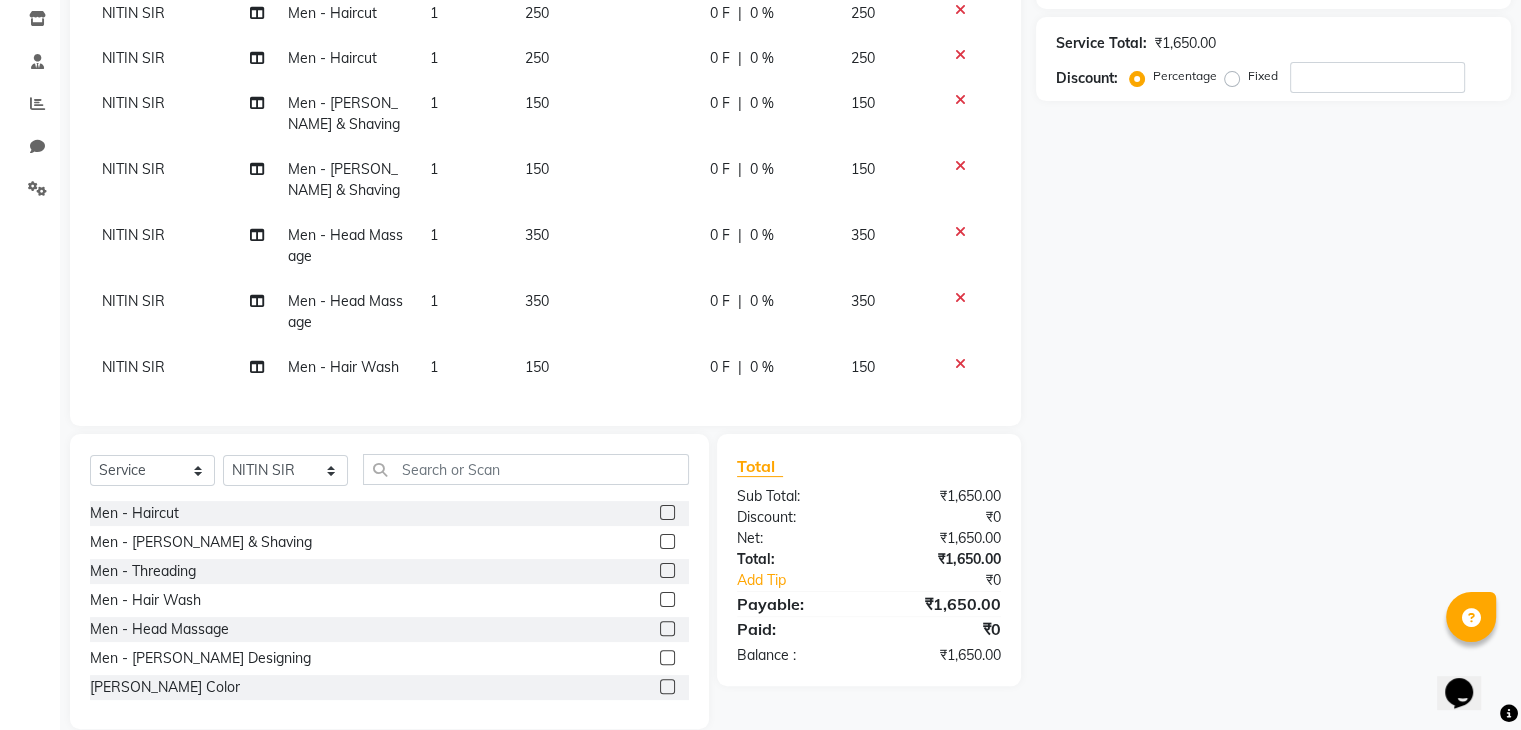 click 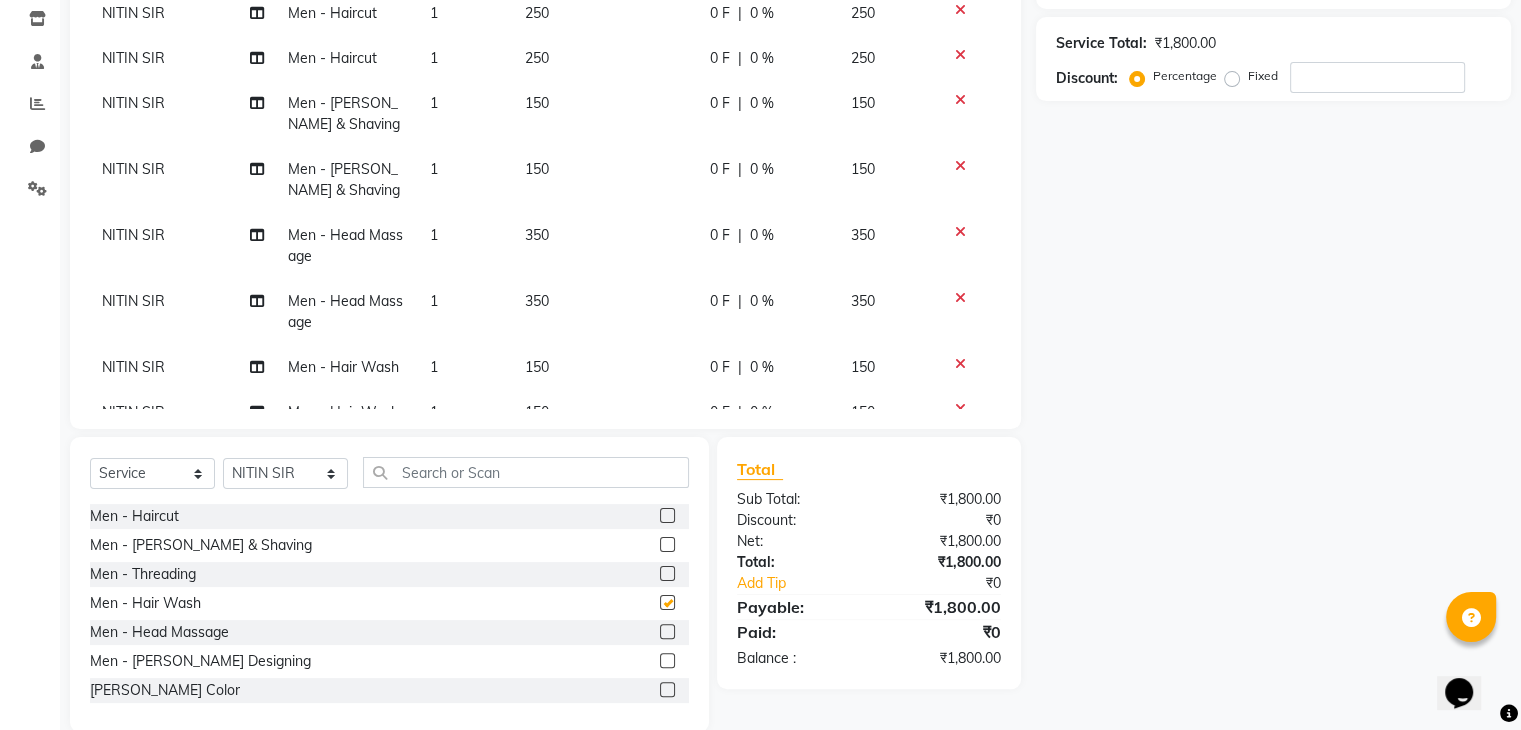 checkbox on "false" 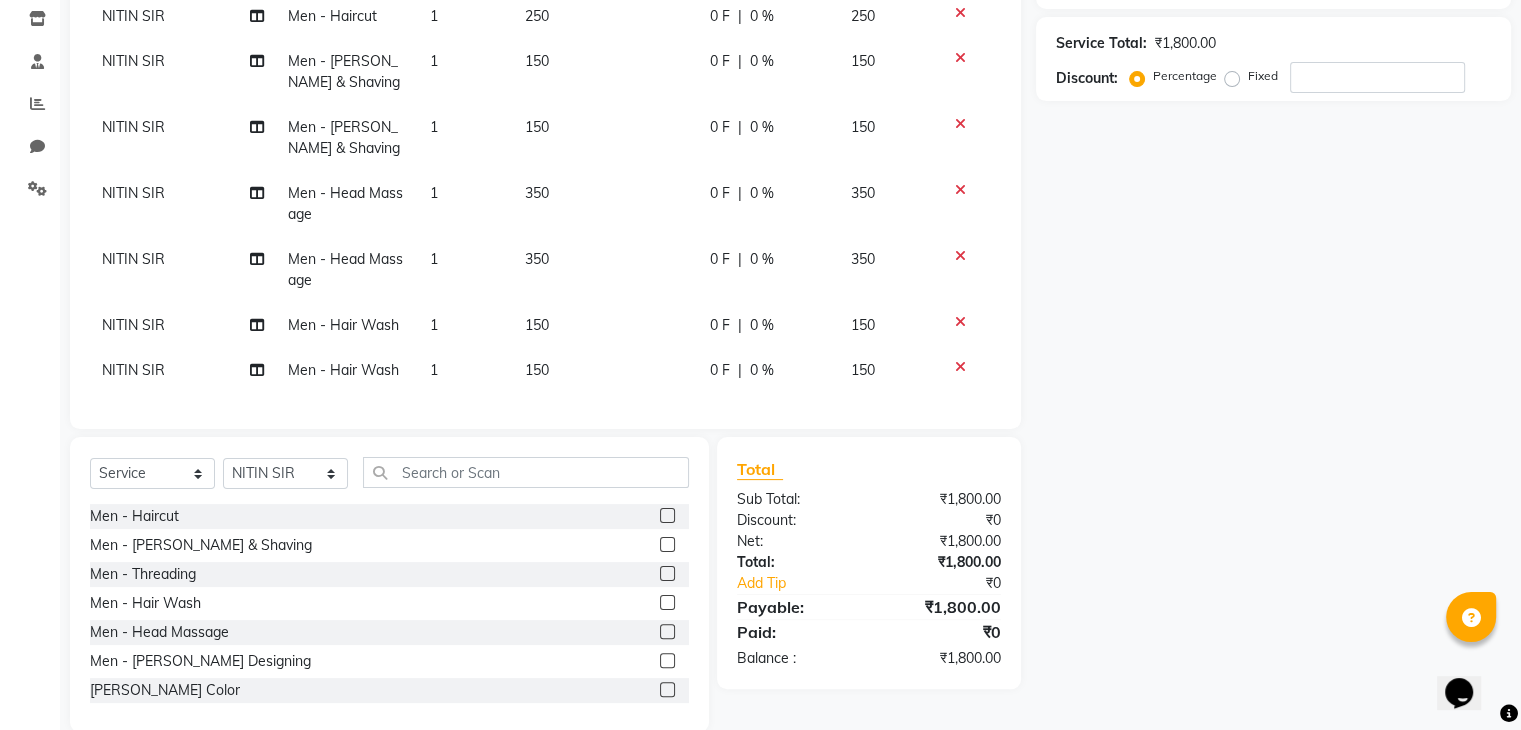 scroll, scrollTop: 0, scrollLeft: 0, axis: both 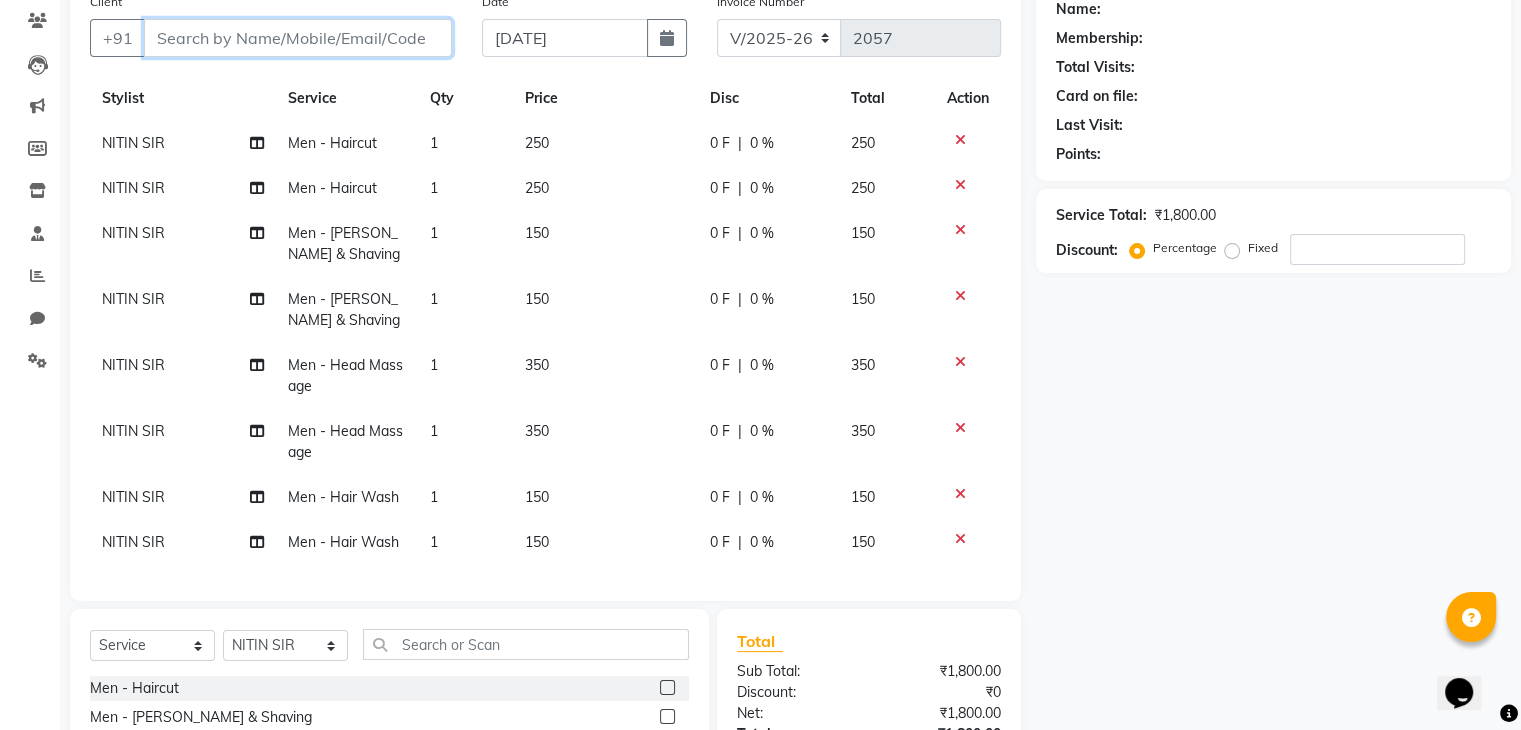 click on "Client" at bounding box center [298, 38] 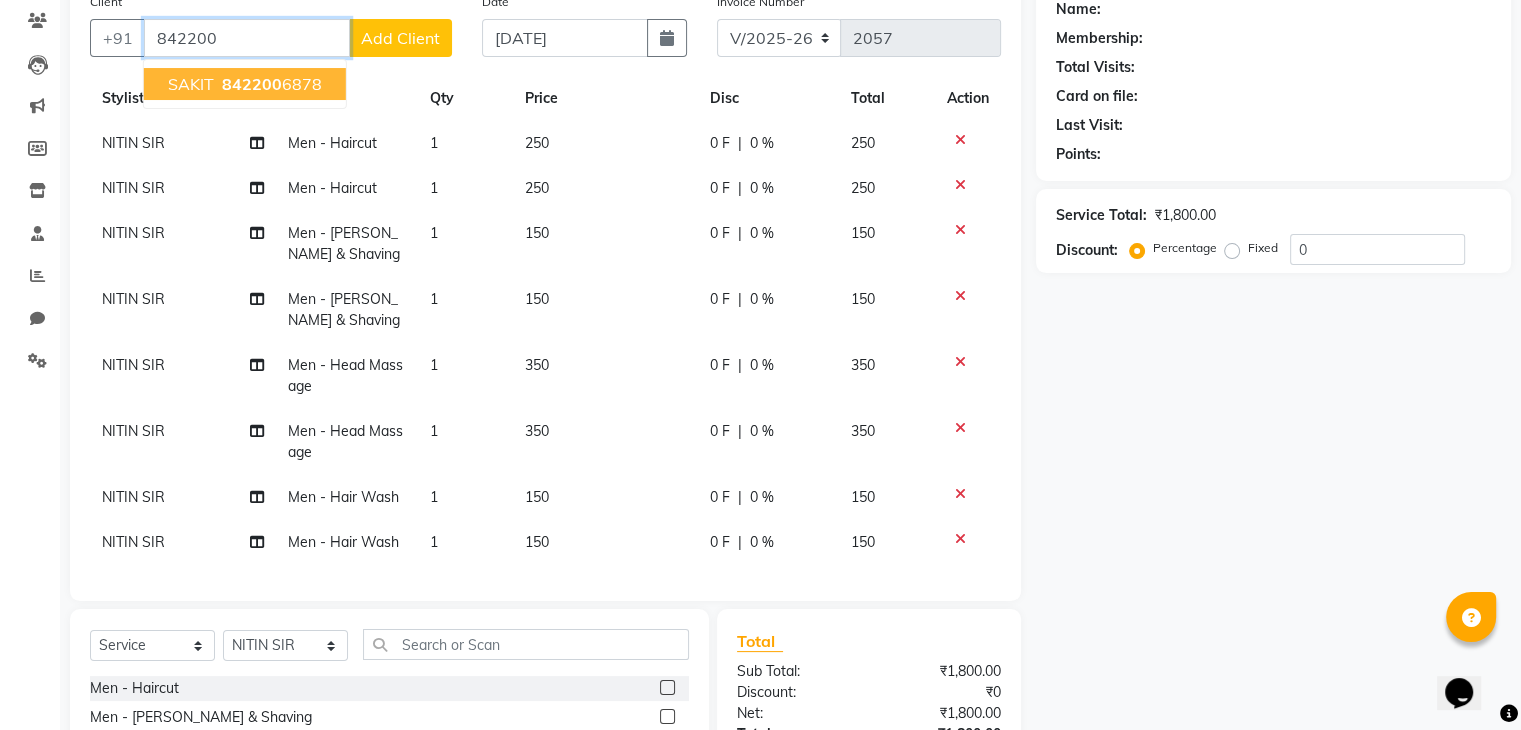 click on "842200 6878" at bounding box center (270, 84) 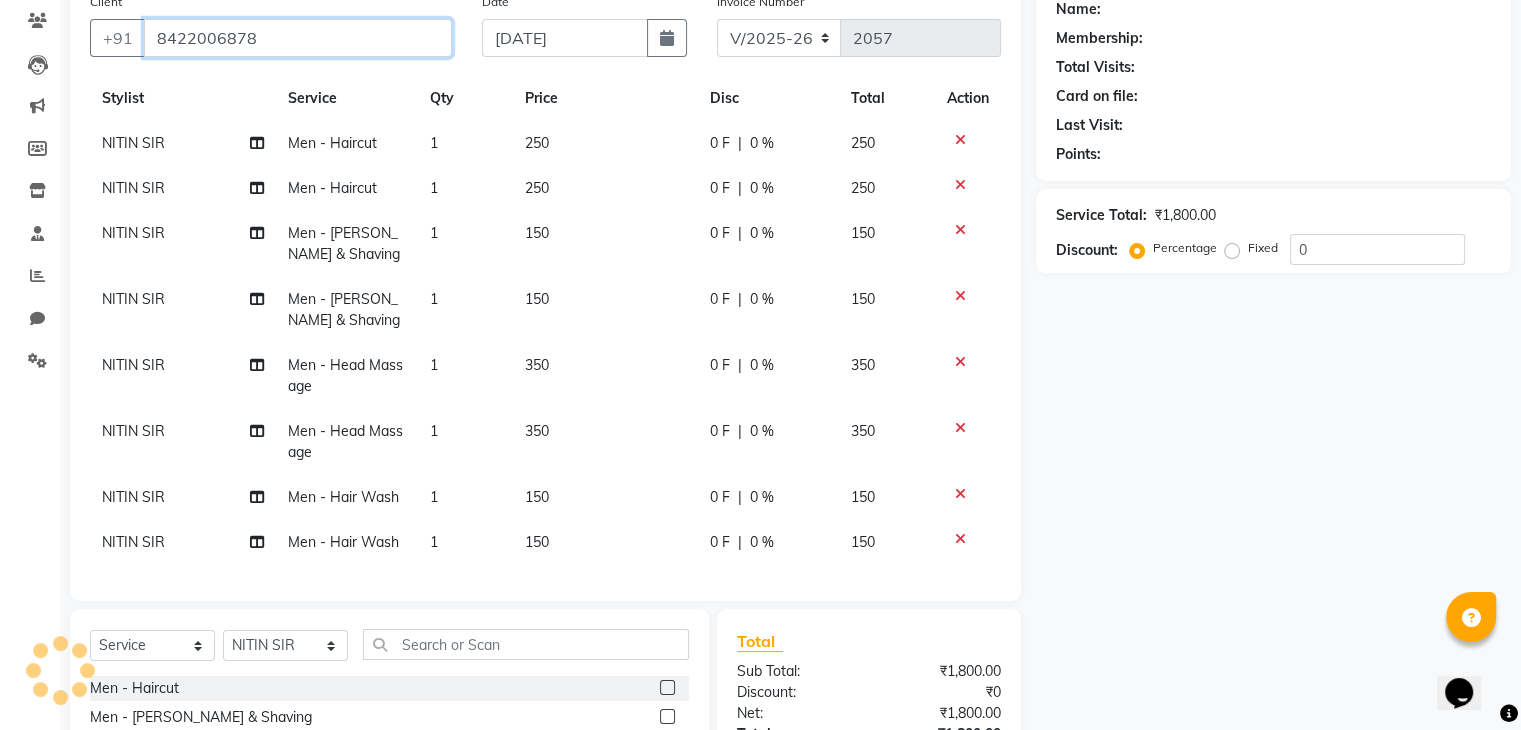 type on "8422006878" 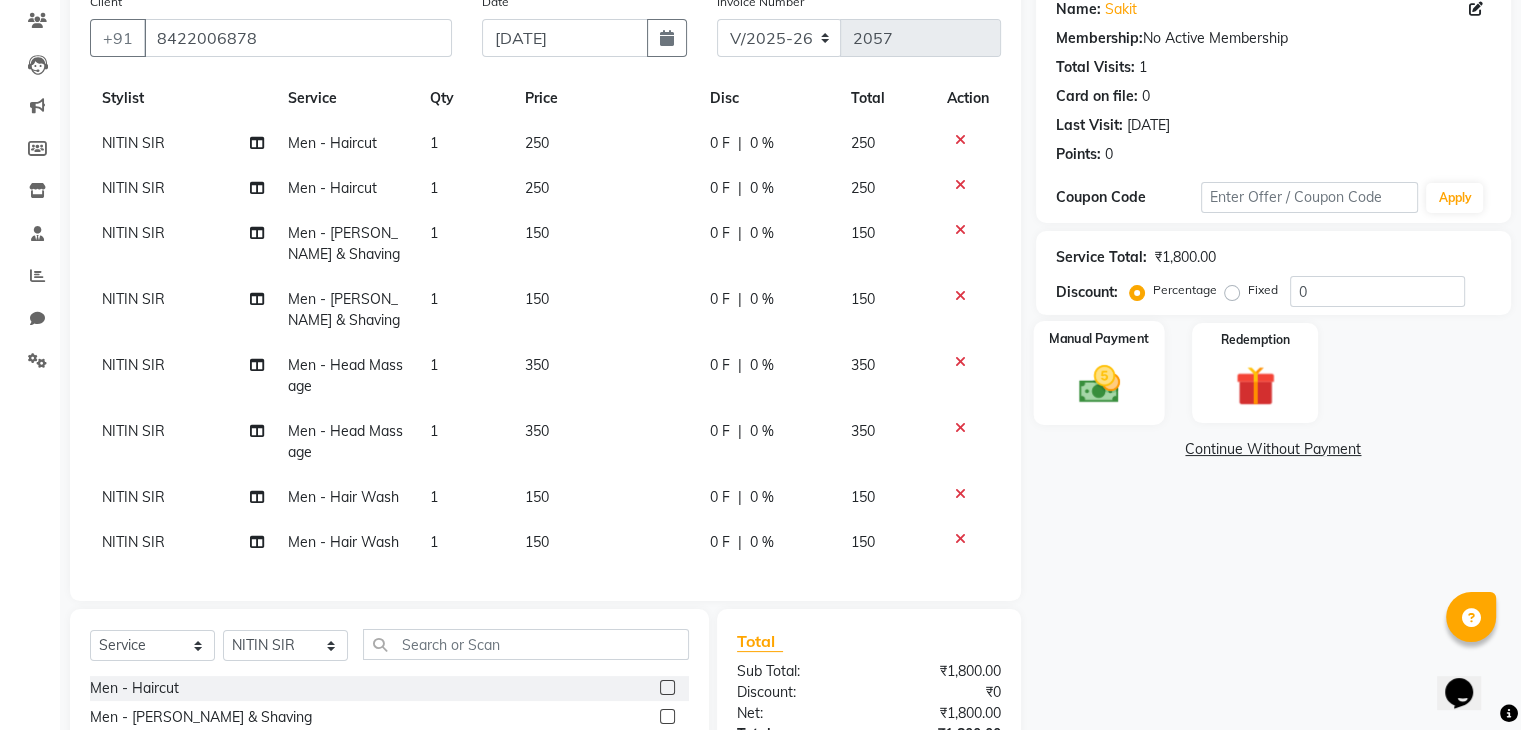 click 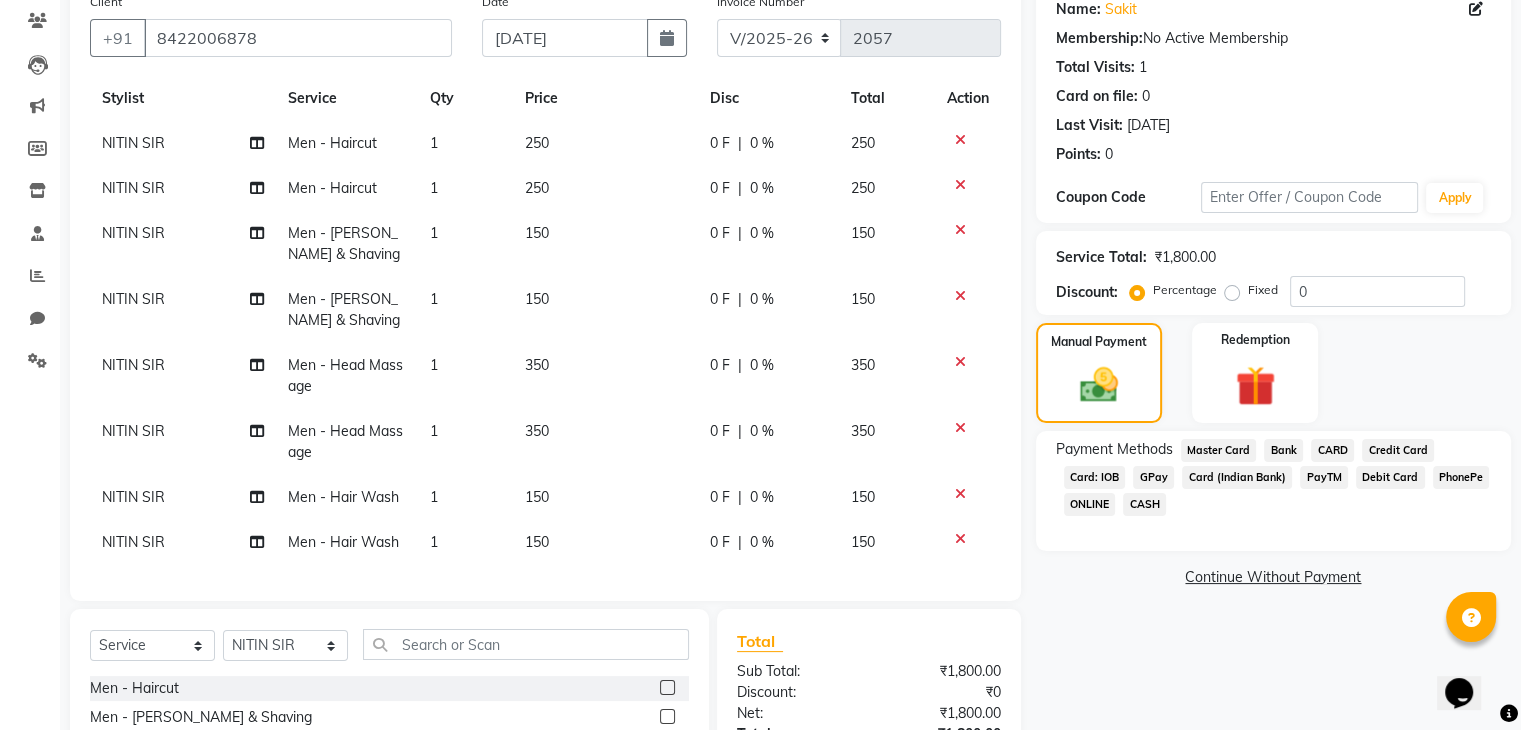 click on "CARD" 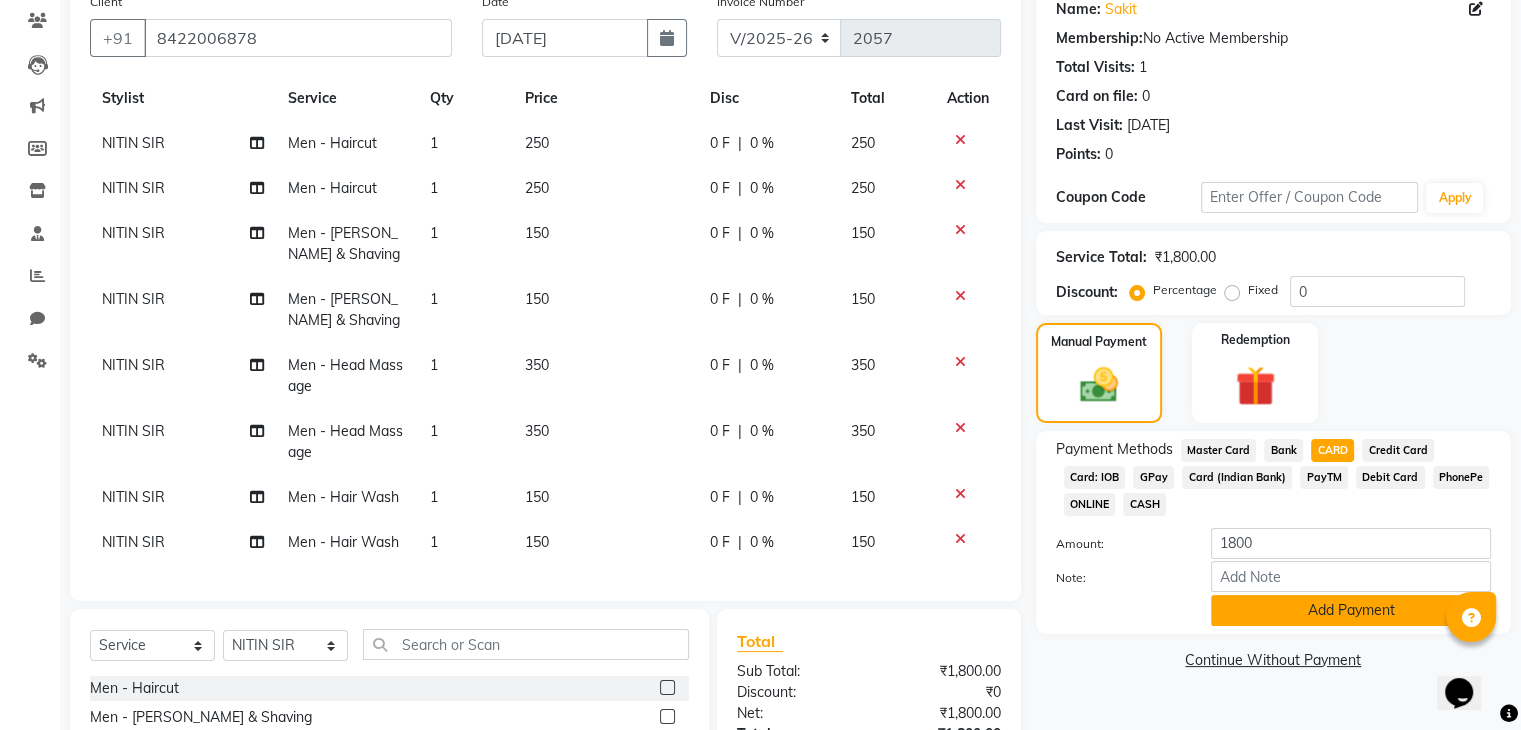 click on "Add Payment" 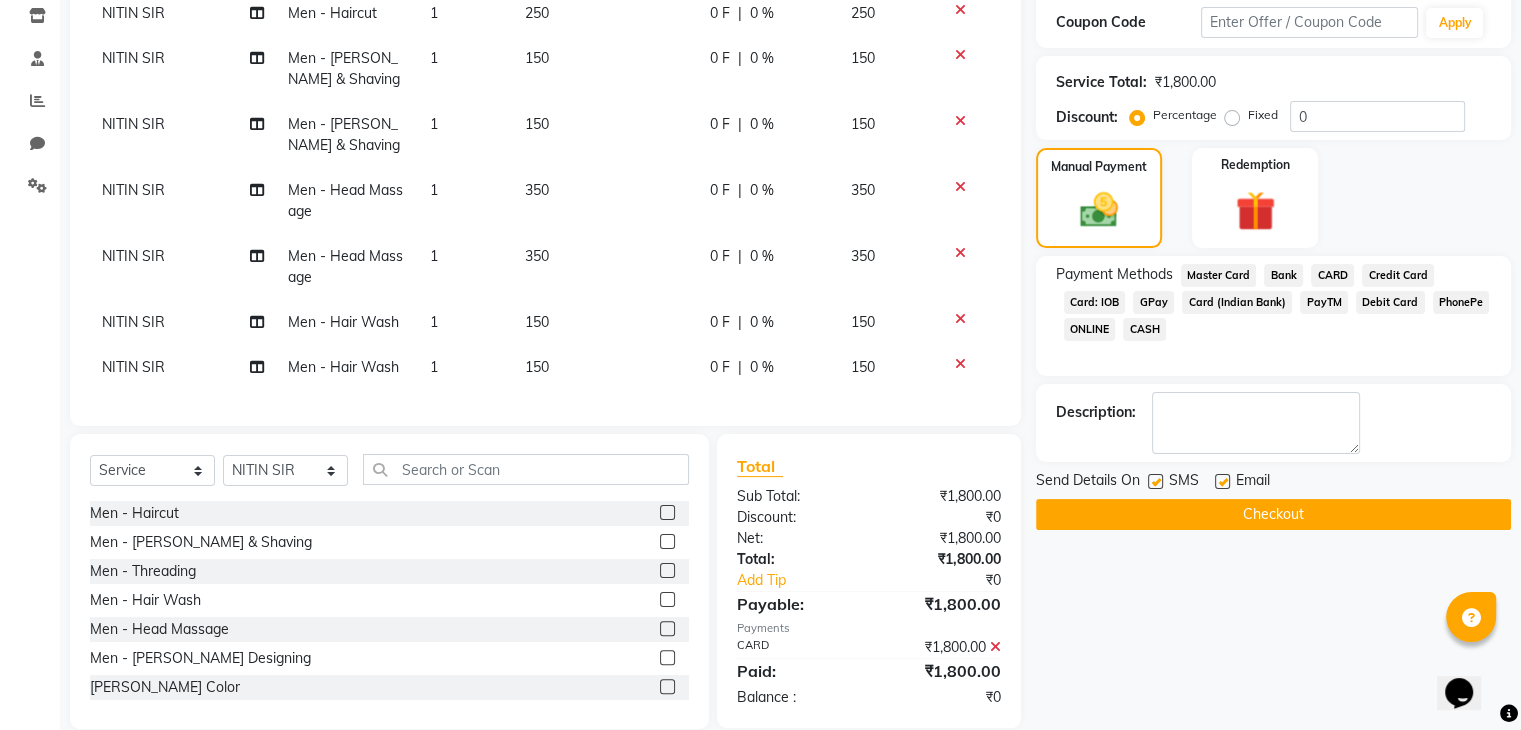 scroll, scrollTop: 343, scrollLeft: 0, axis: vertical 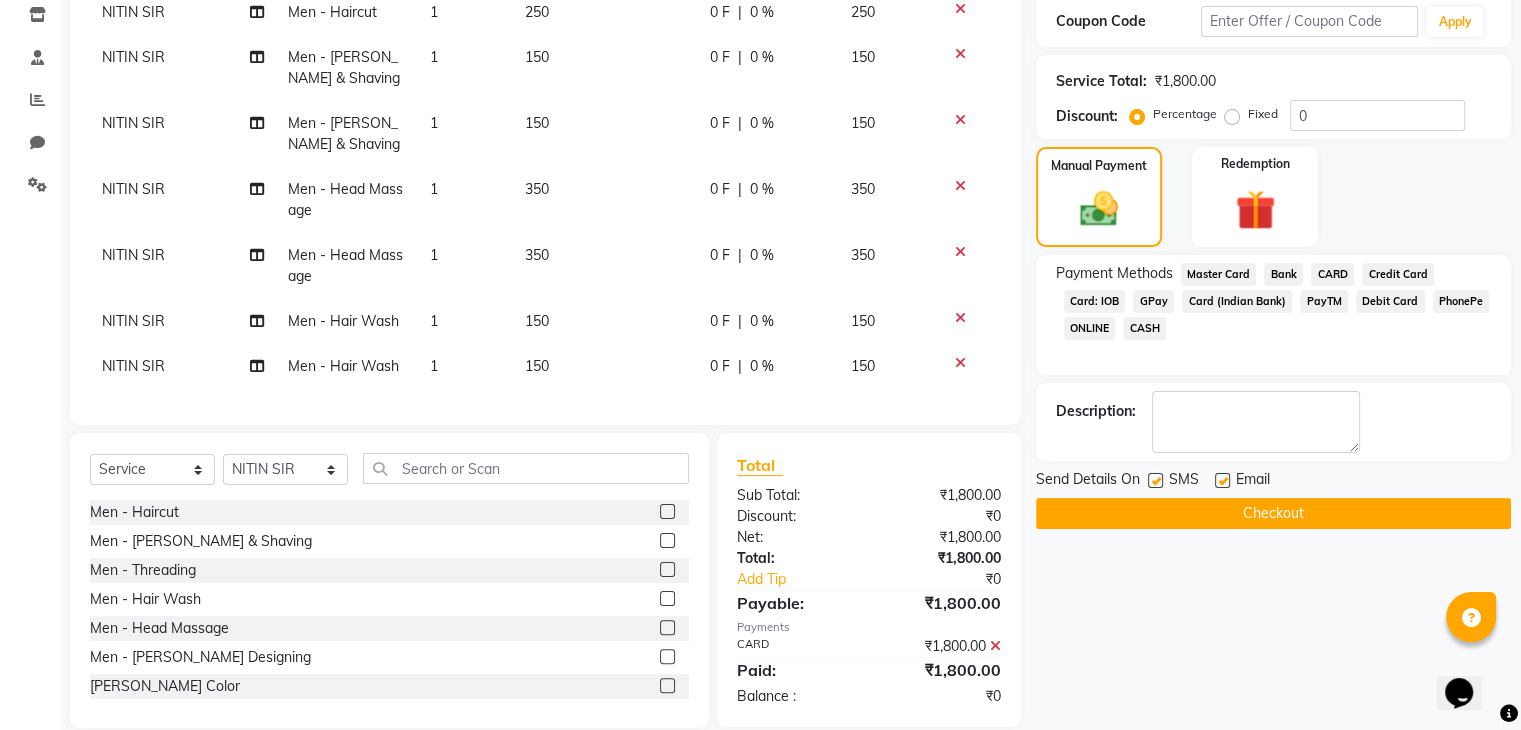 click on "Checkout" 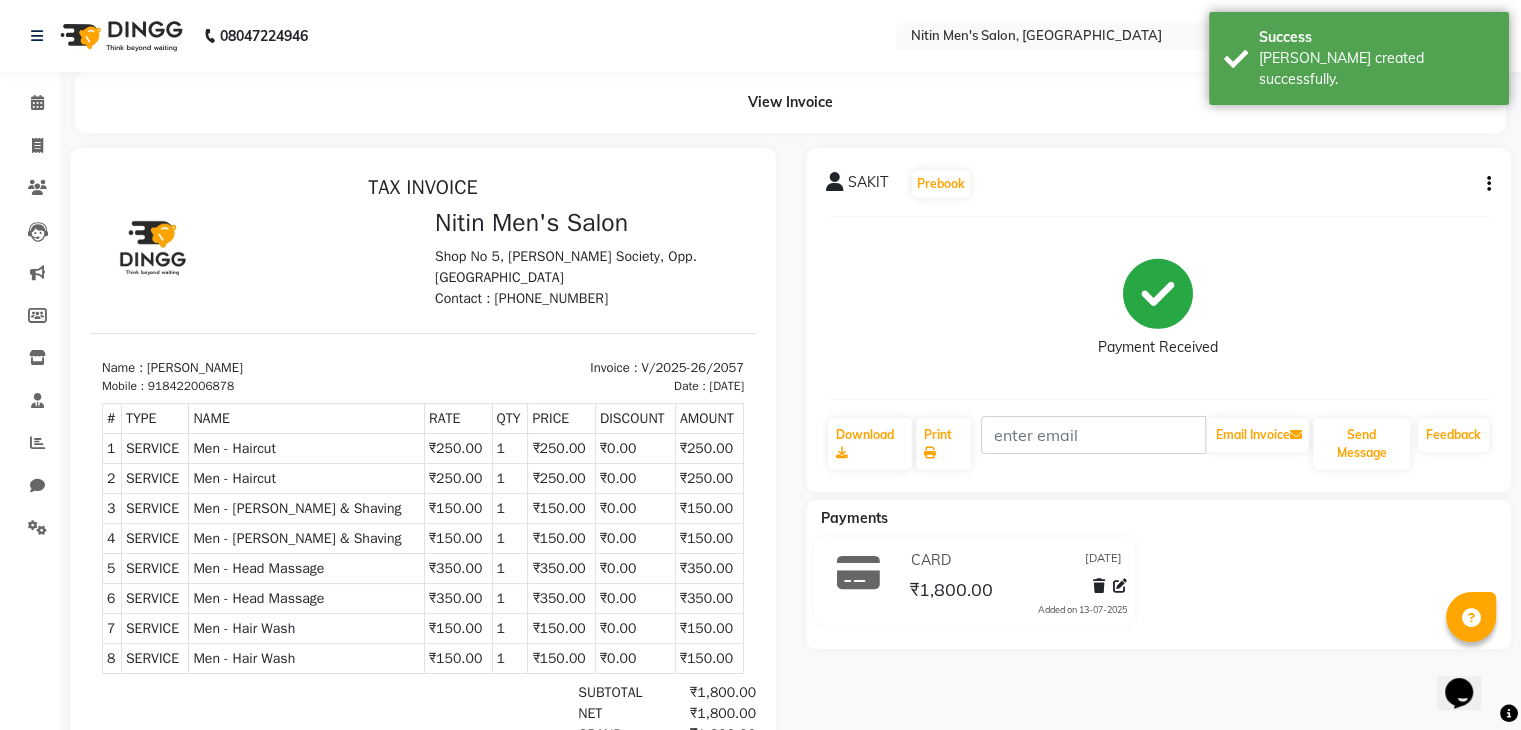 scroll, scrollTop: 0, scrollLeft: 0, axis: both 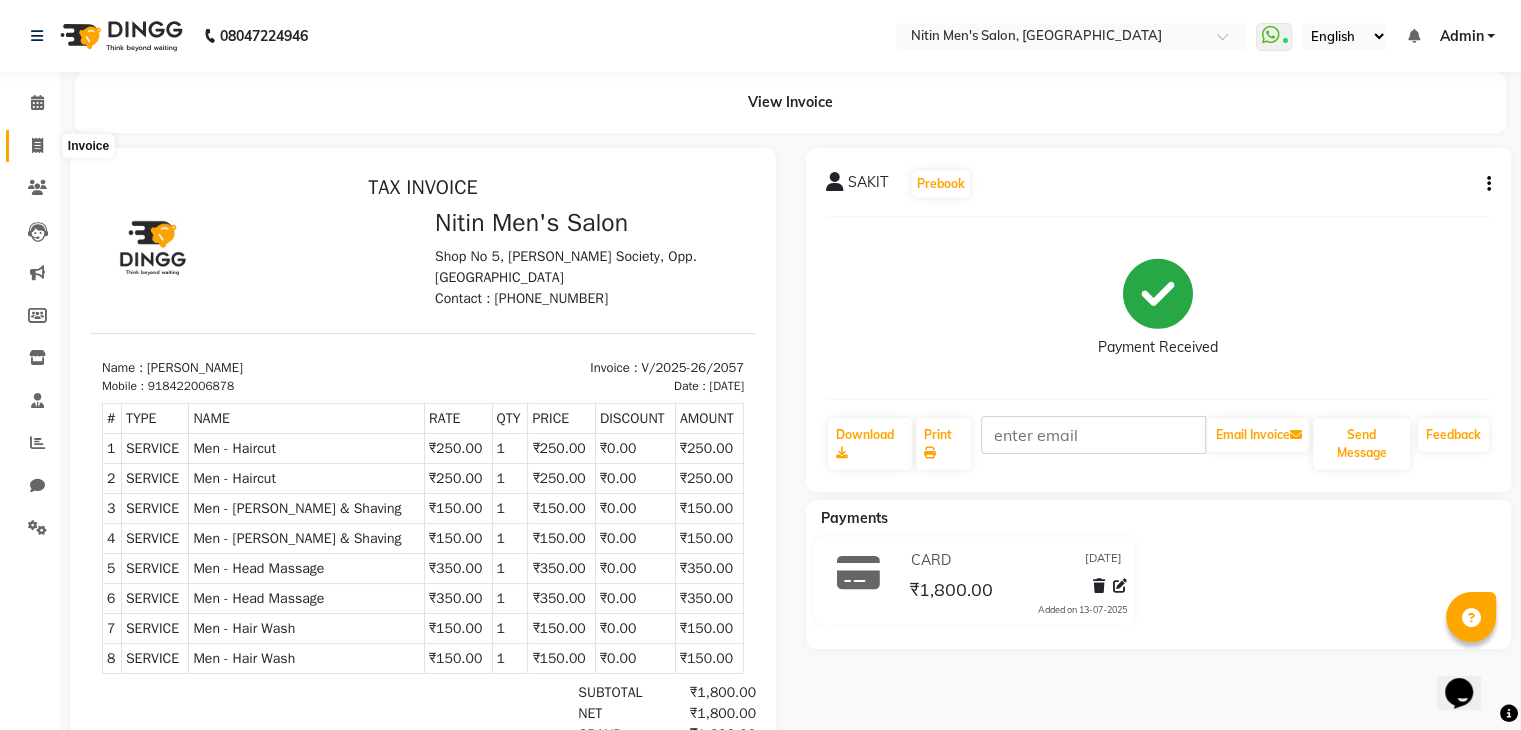 click 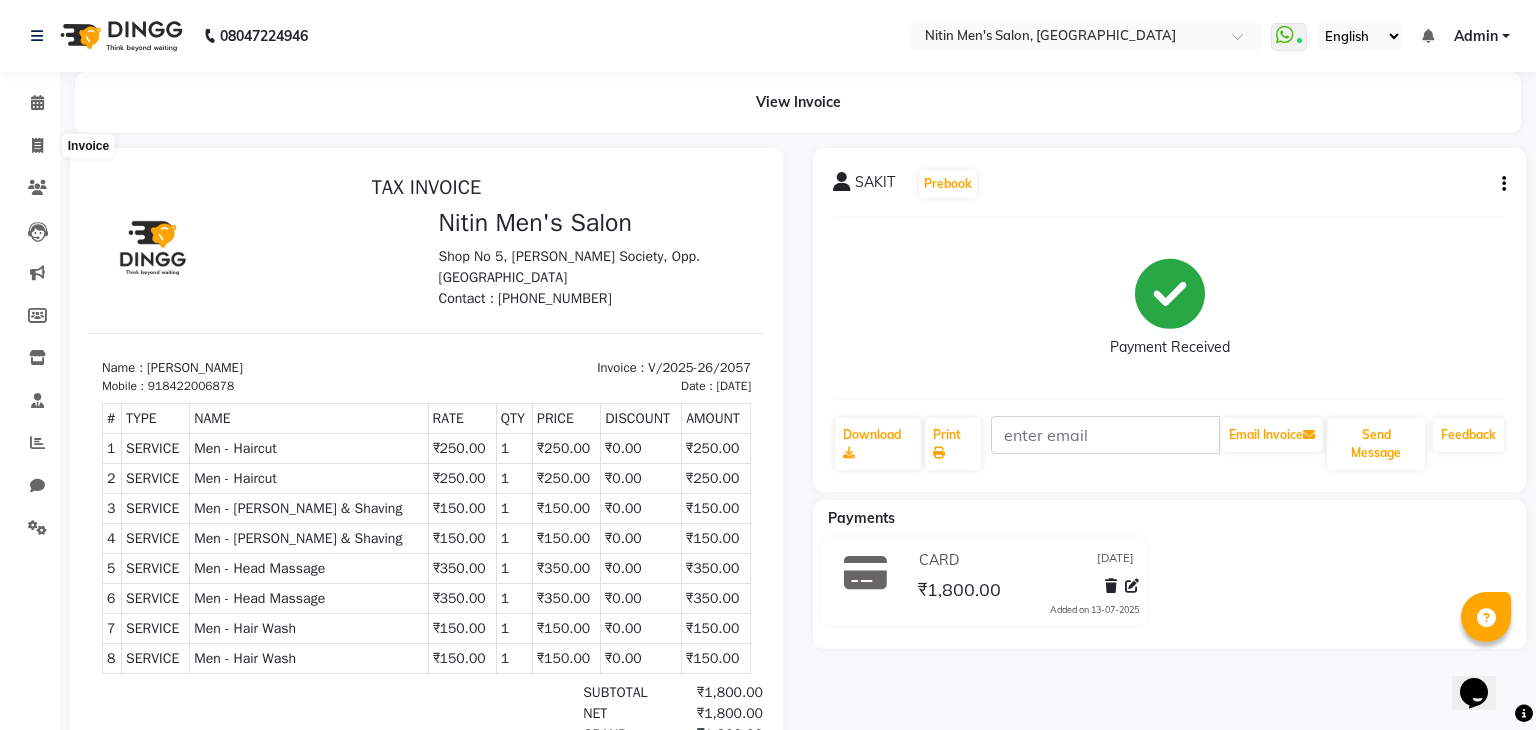select on "7981" 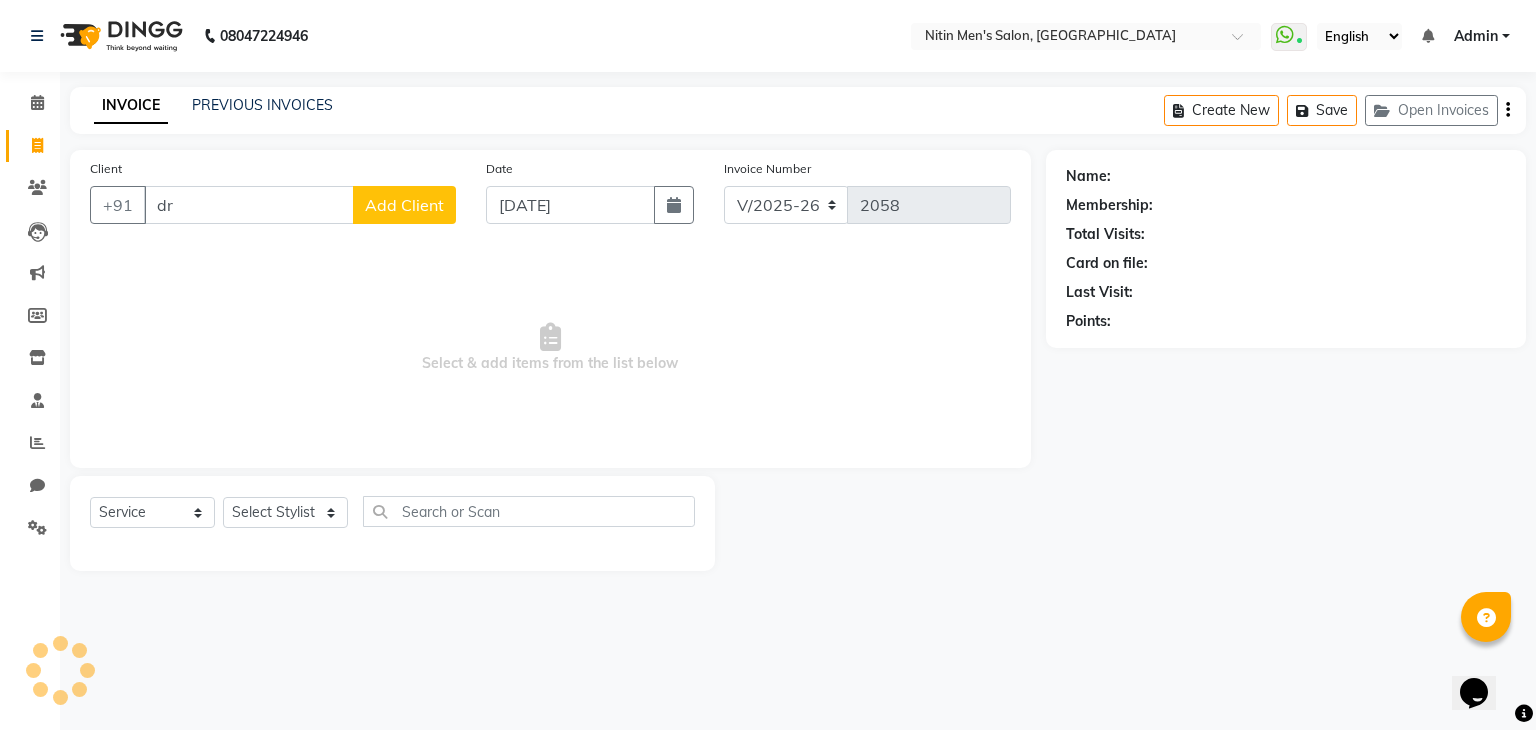 type on "d" 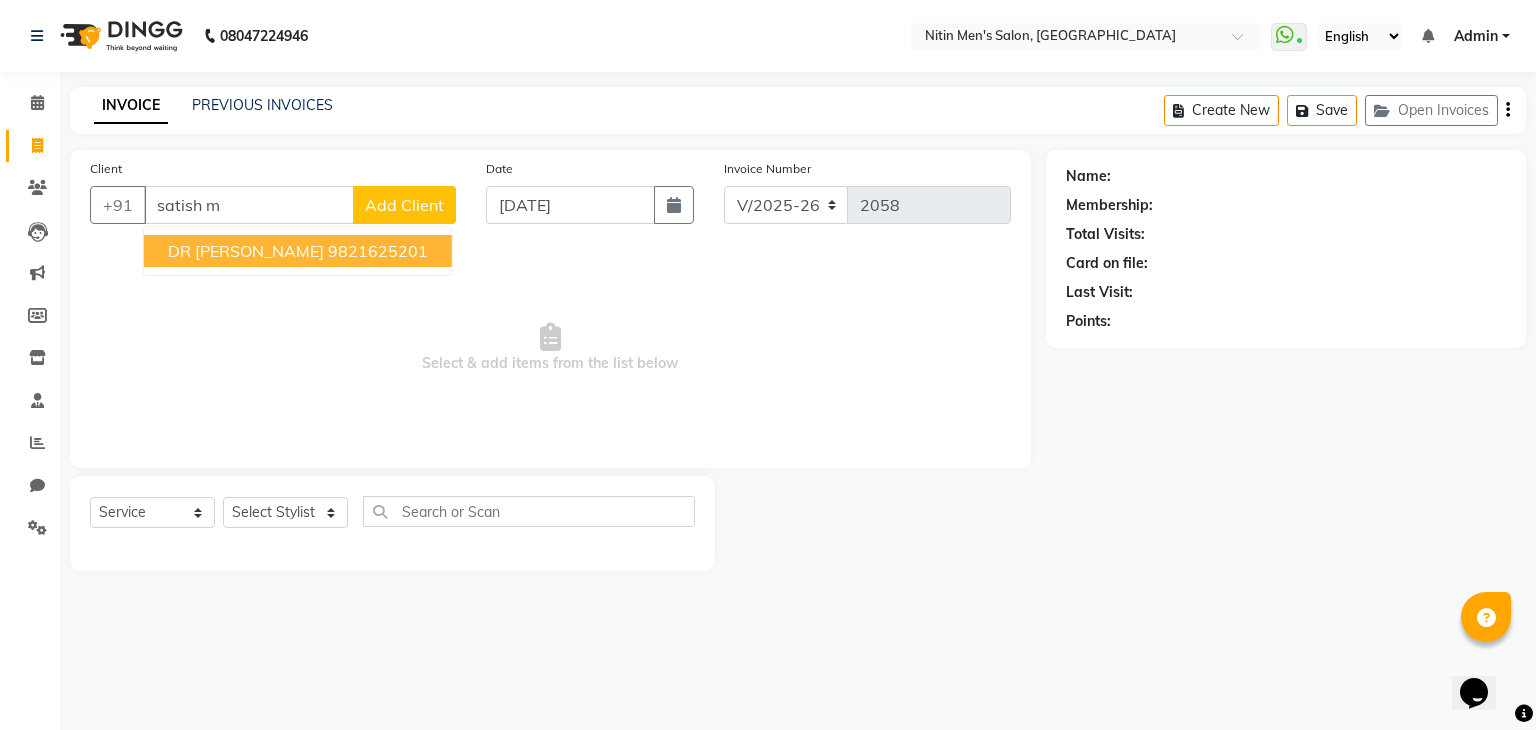 click on "DR [PERSON_NAME]" at bounding box center (246, 251) 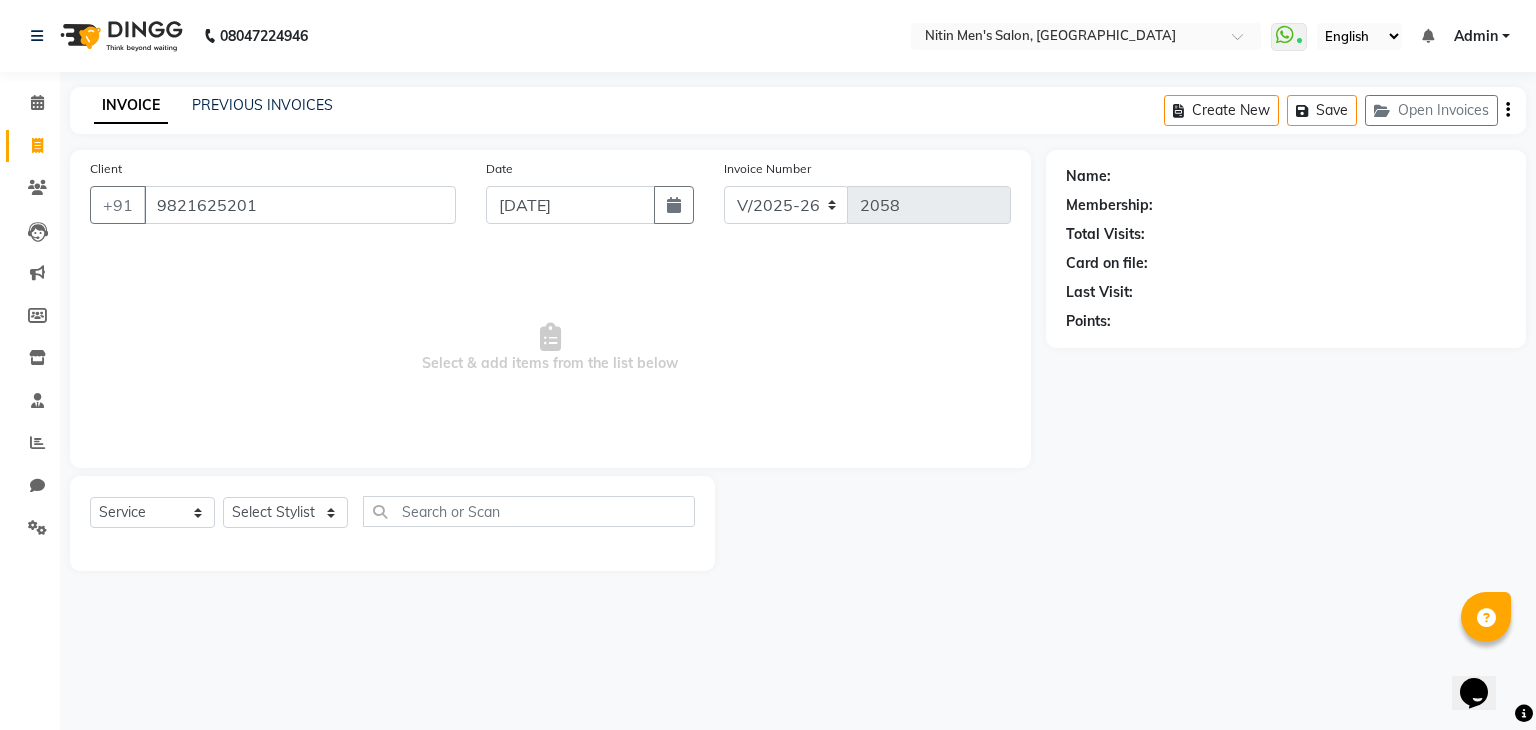 type on "9821625201" 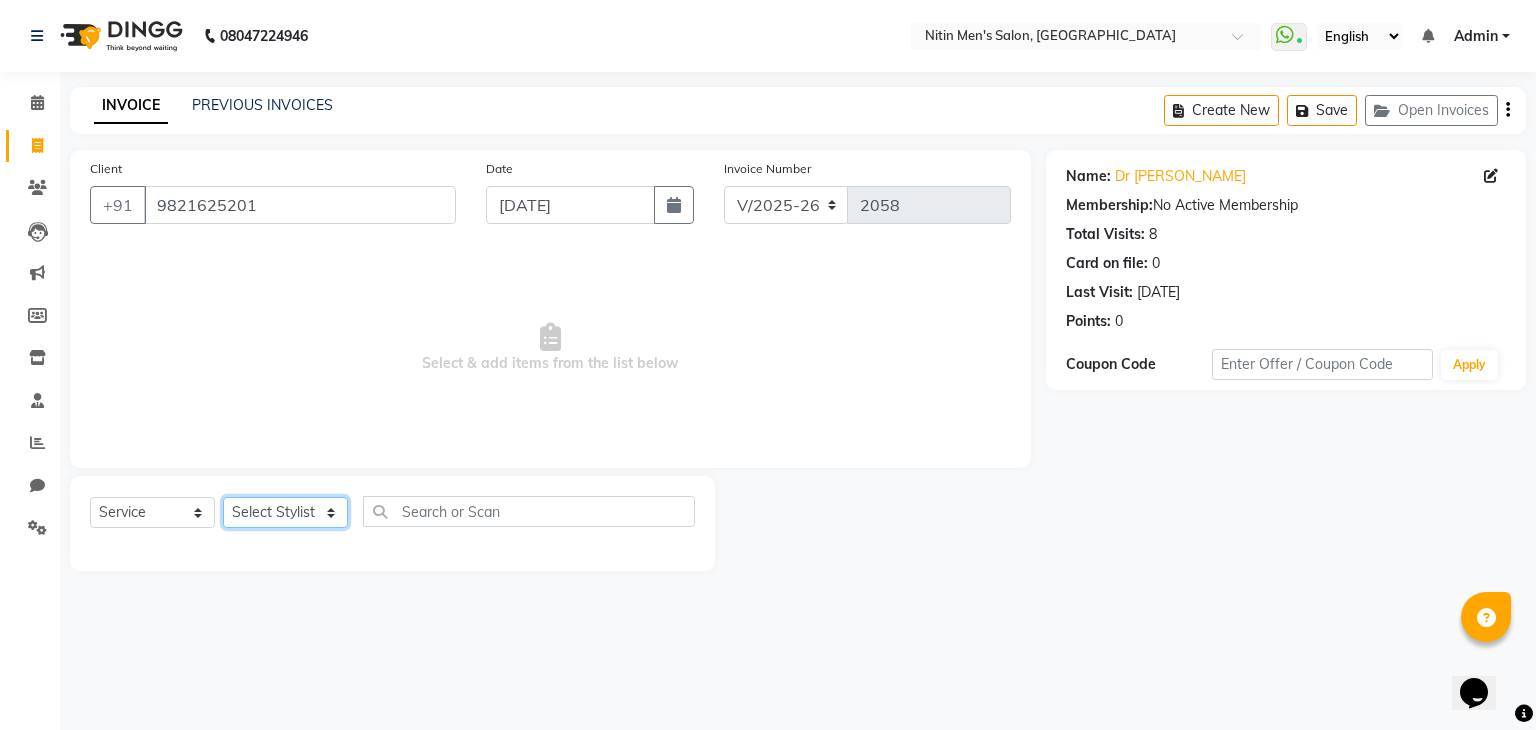 click on "Select Stylist [PERSON_NAME] [PERSON_NAME] [PERSON_NAME] [PERSON_NAME] MEENAKSHI NITIN SIR [PERSON_NAME] [PERSON_NAME] [PERSON_NAME]" 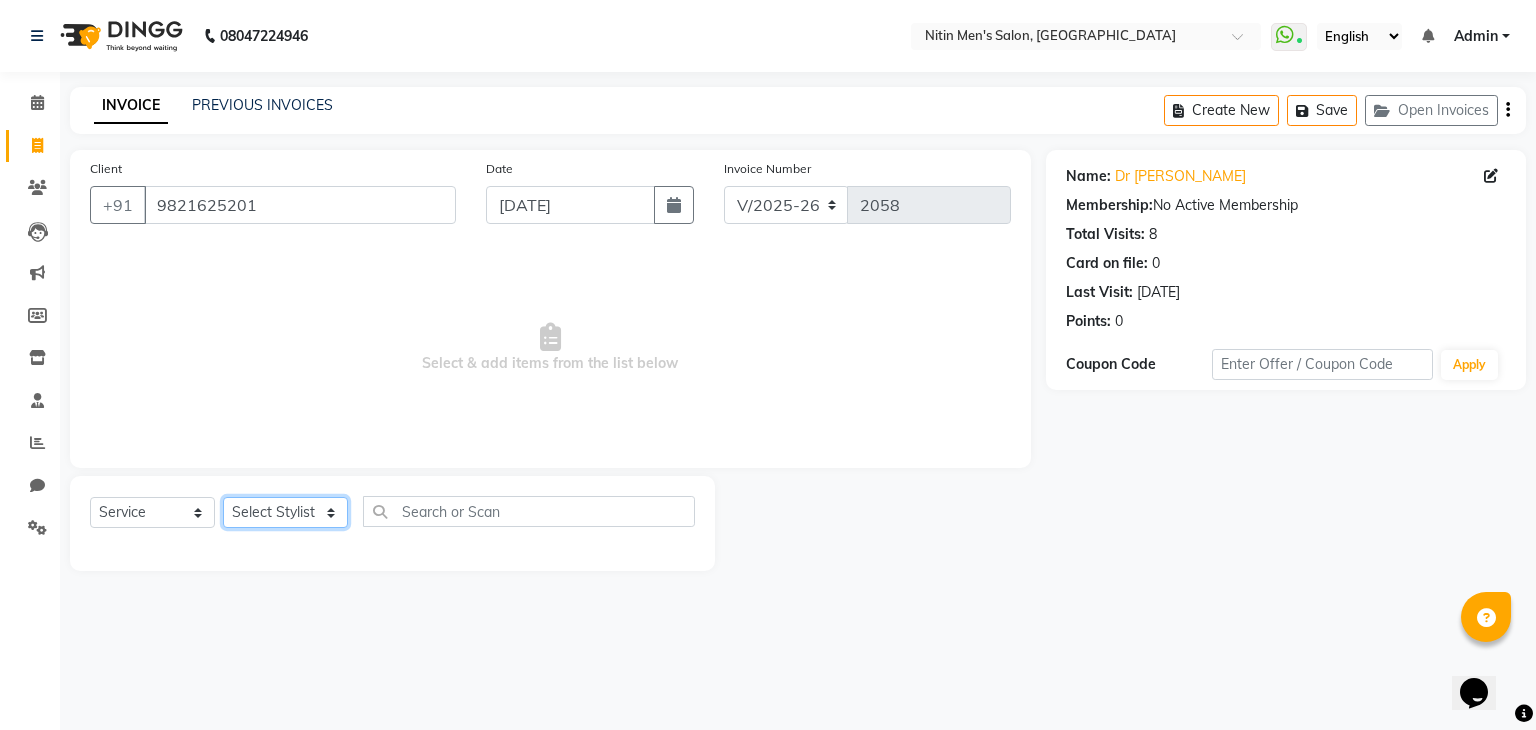 select on "85157" 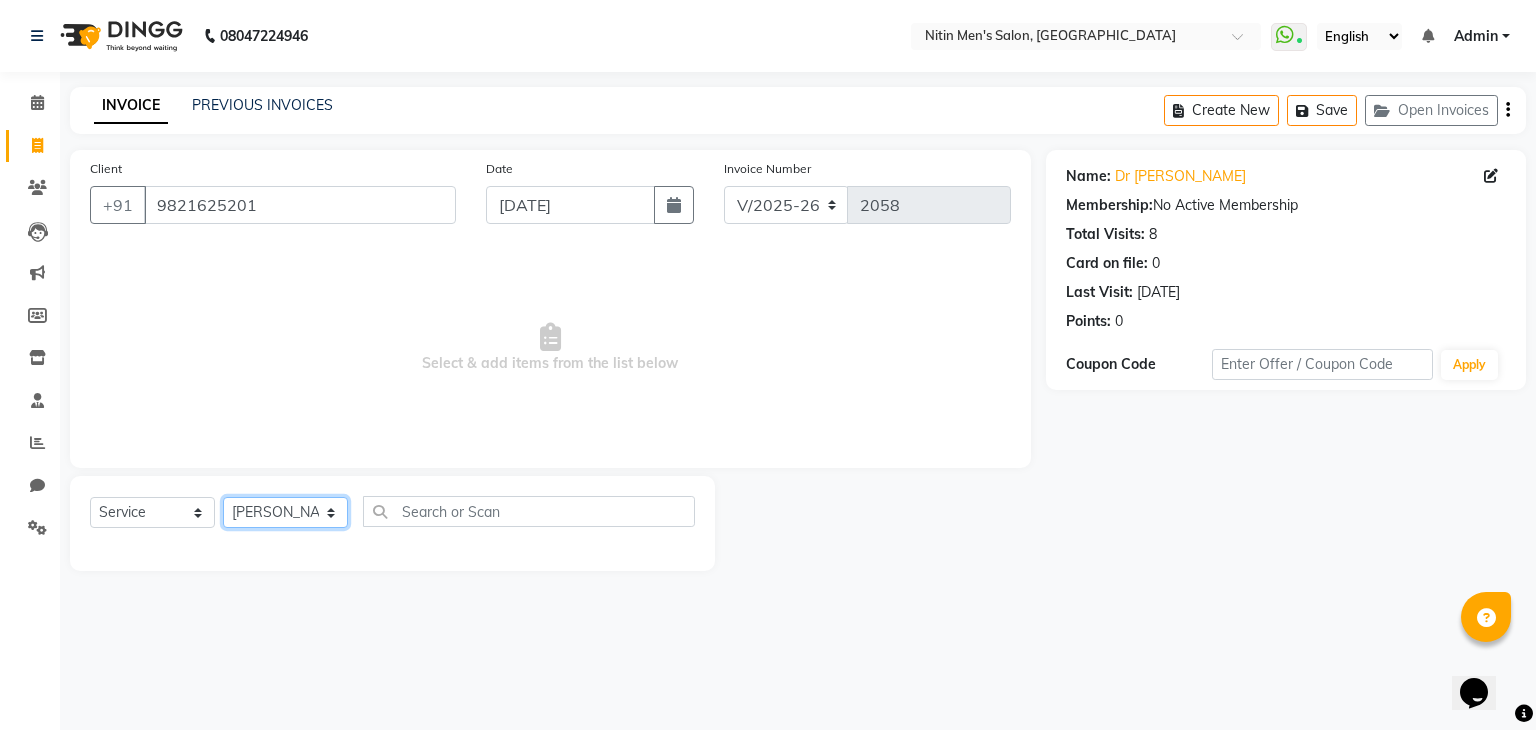 click on "Select Stylist [PERSON_NAME] [PERSON_NAME] [PERSON_NAME] [PERSON_NAME] MEENAKSHI NITIN SIR [PERSON_NAME] [PERSON_NAME] [PERSON_NAME]" 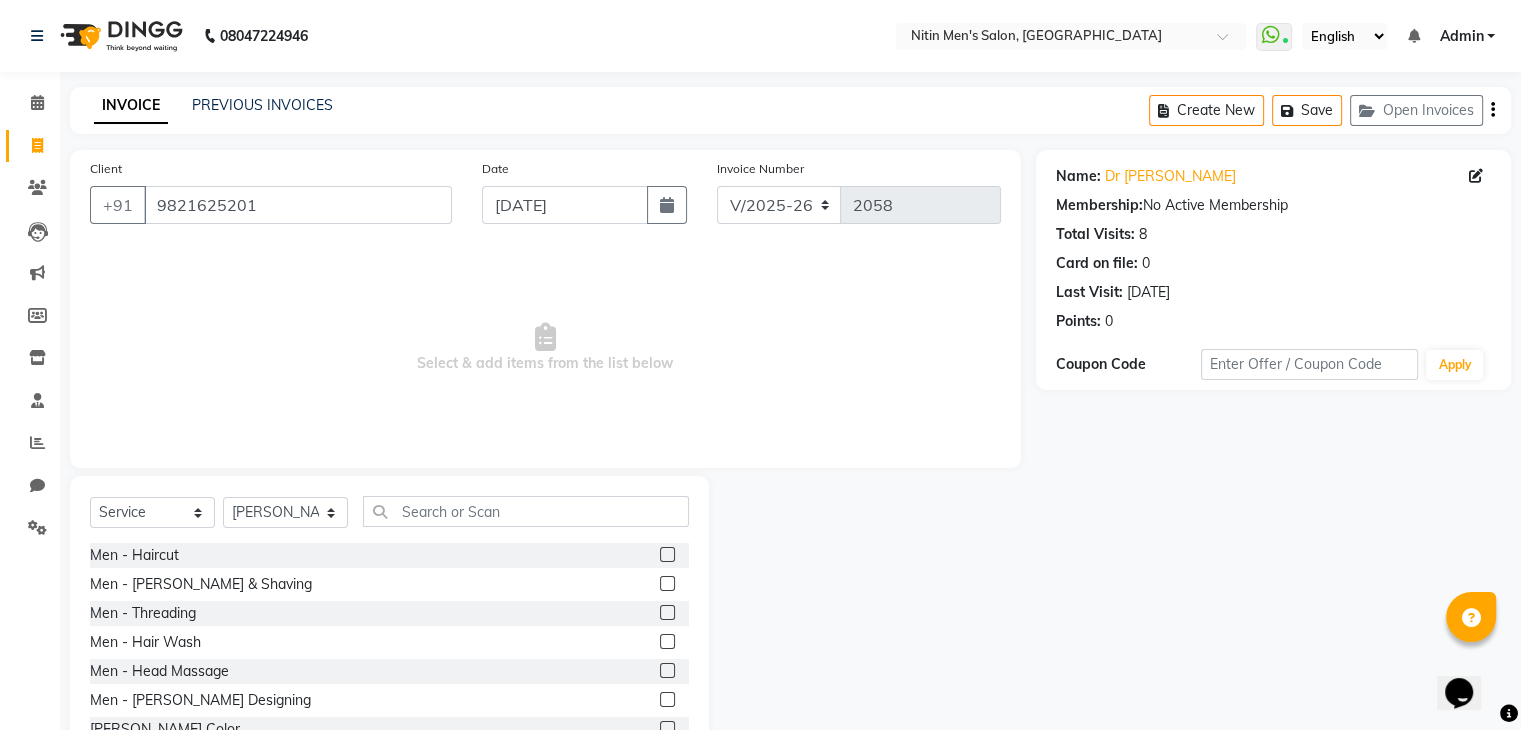 click 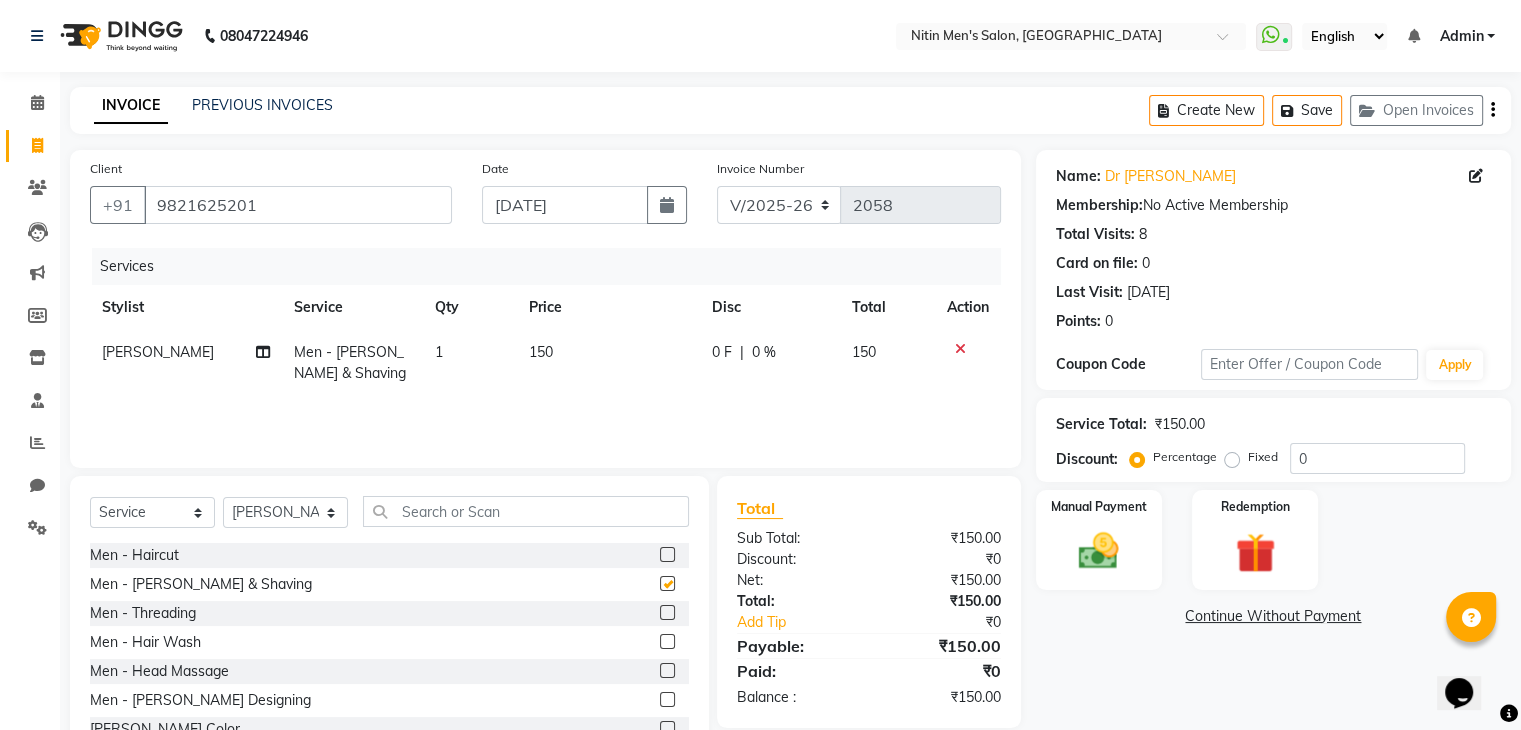 checkbox on "false" 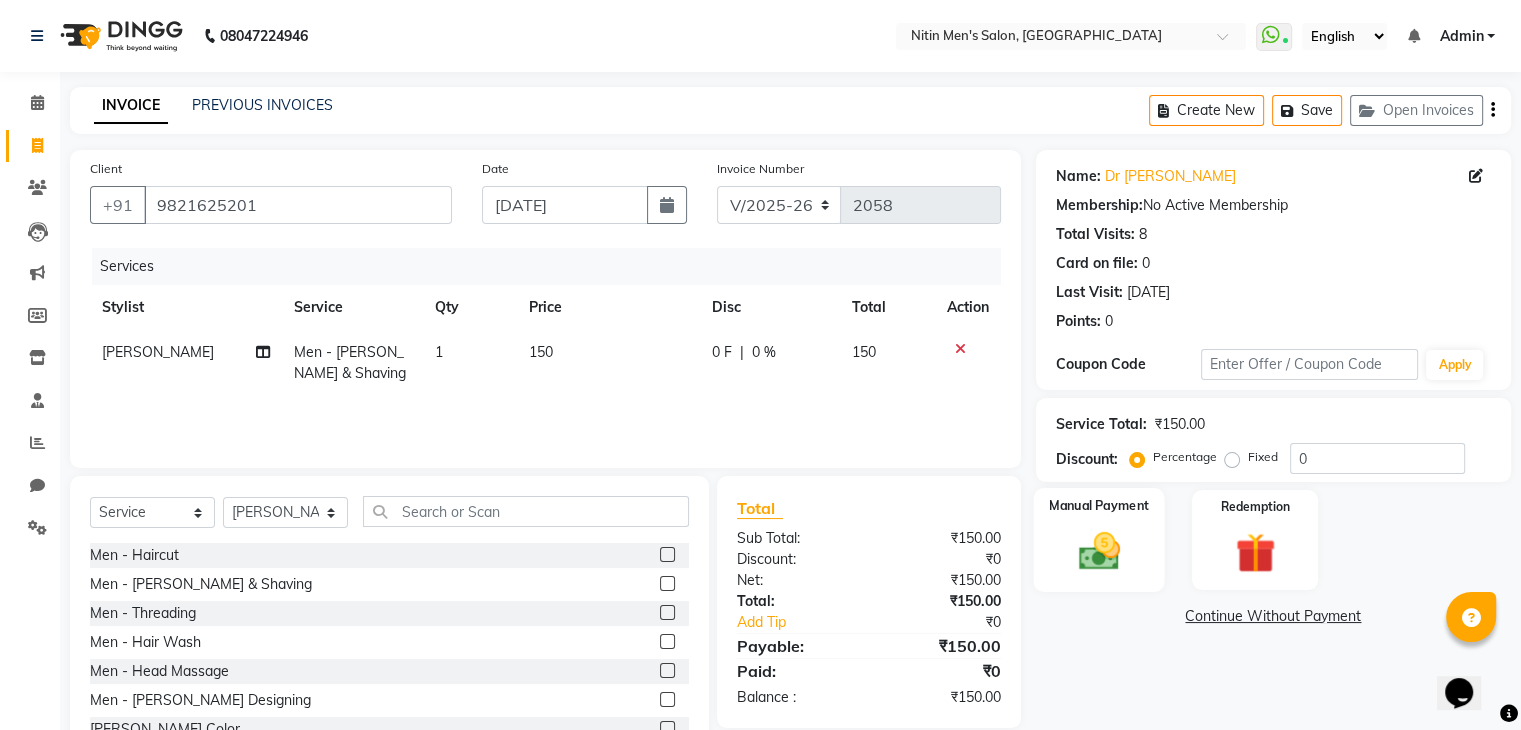 click 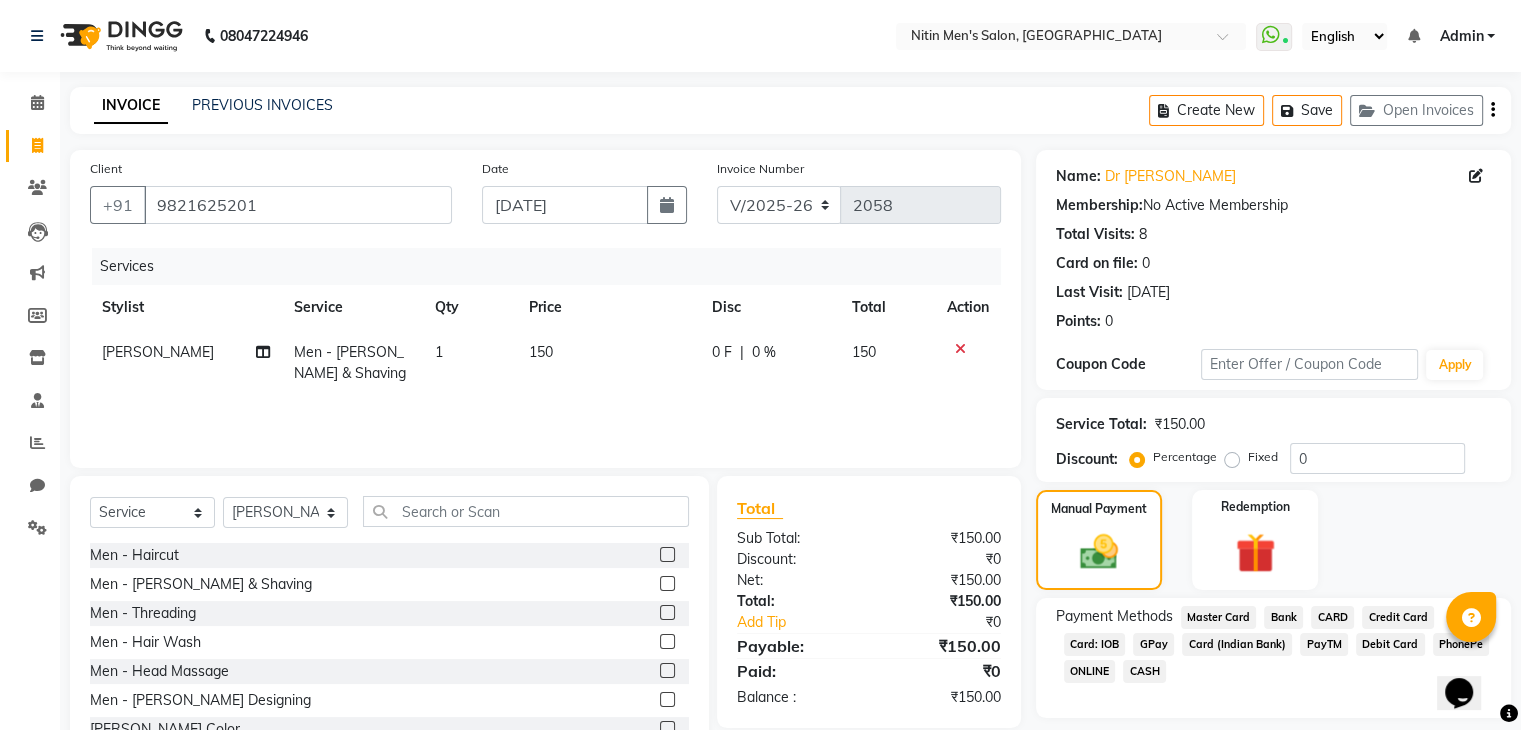 click on "GPay" 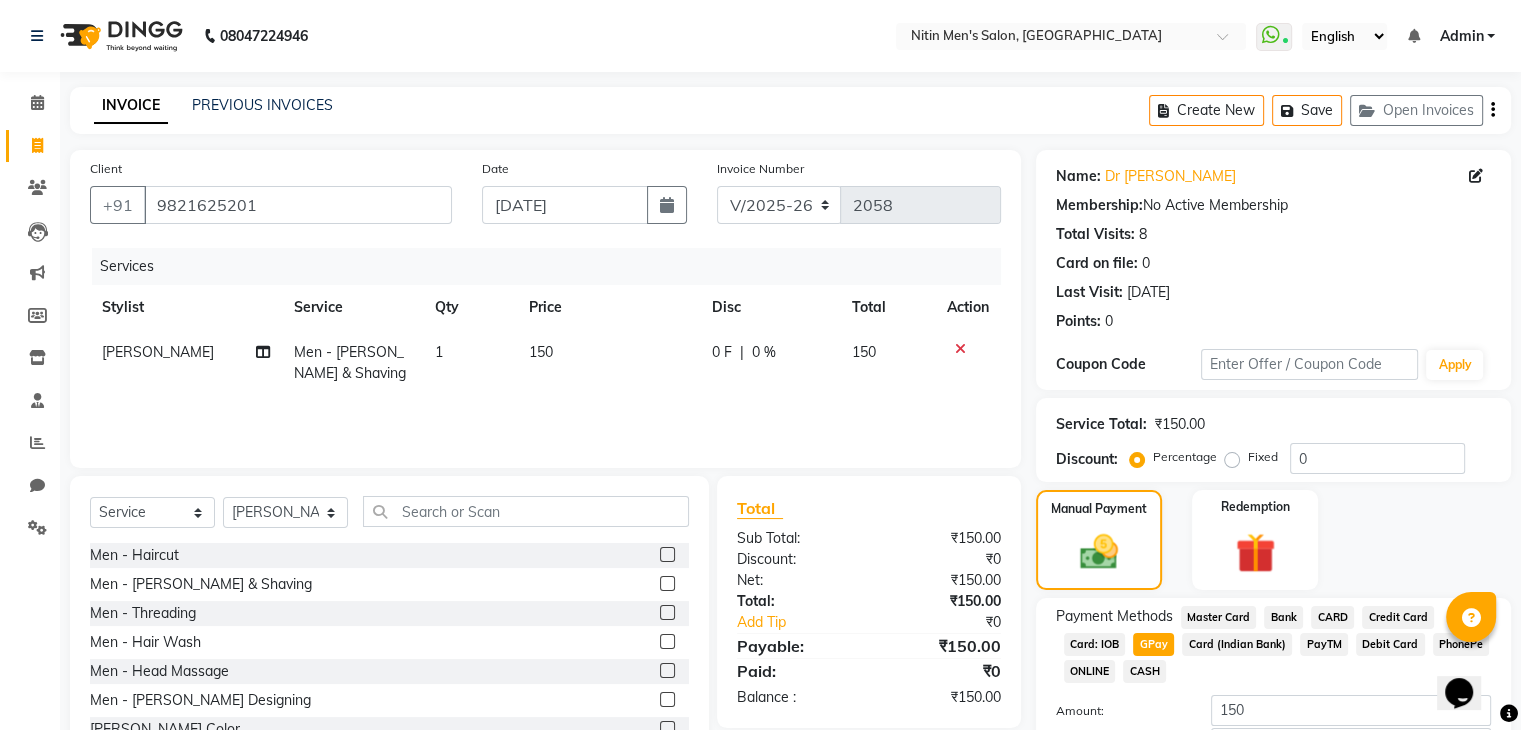 scroll, scrollTop: 145, scrollLeft: 0, axis: vertical 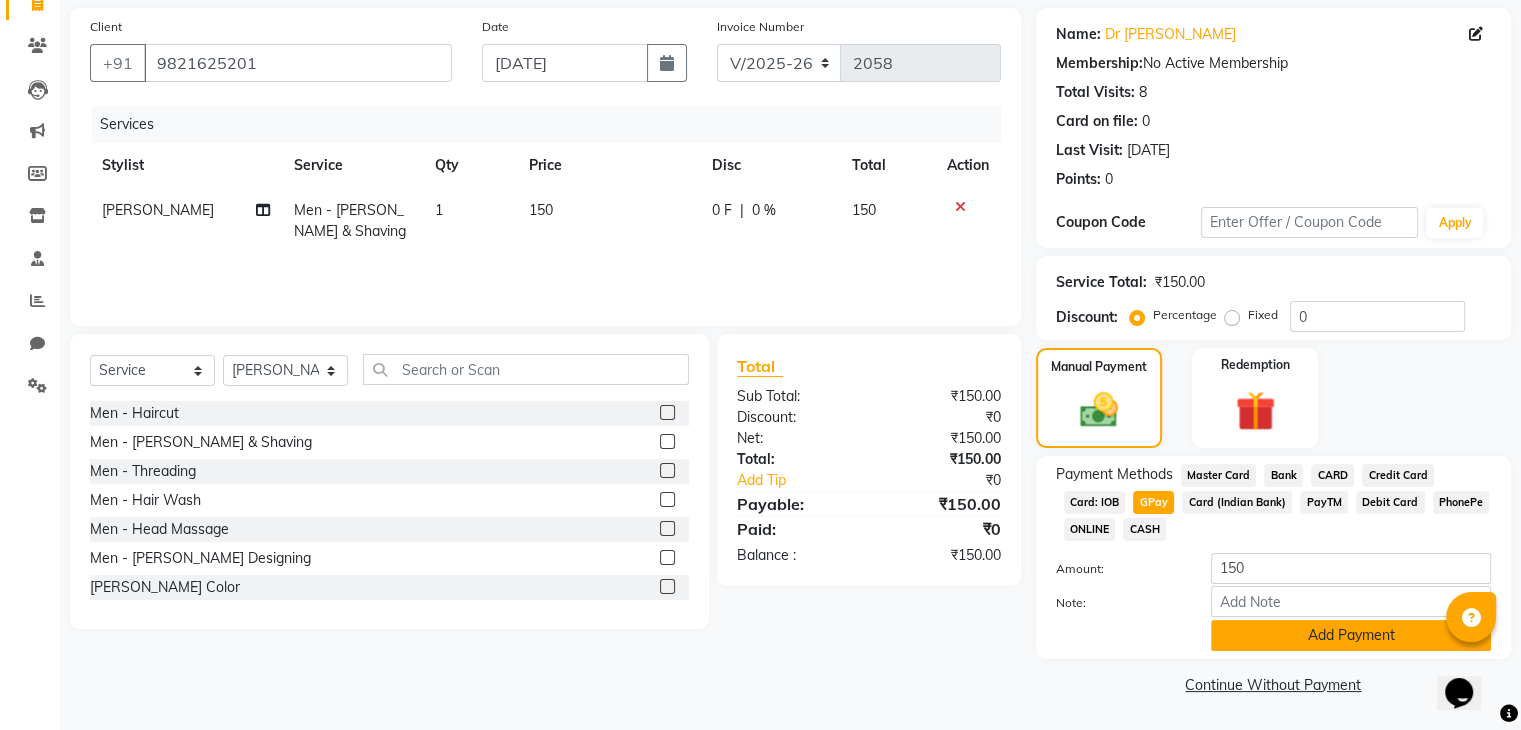 click on "Add Payment" 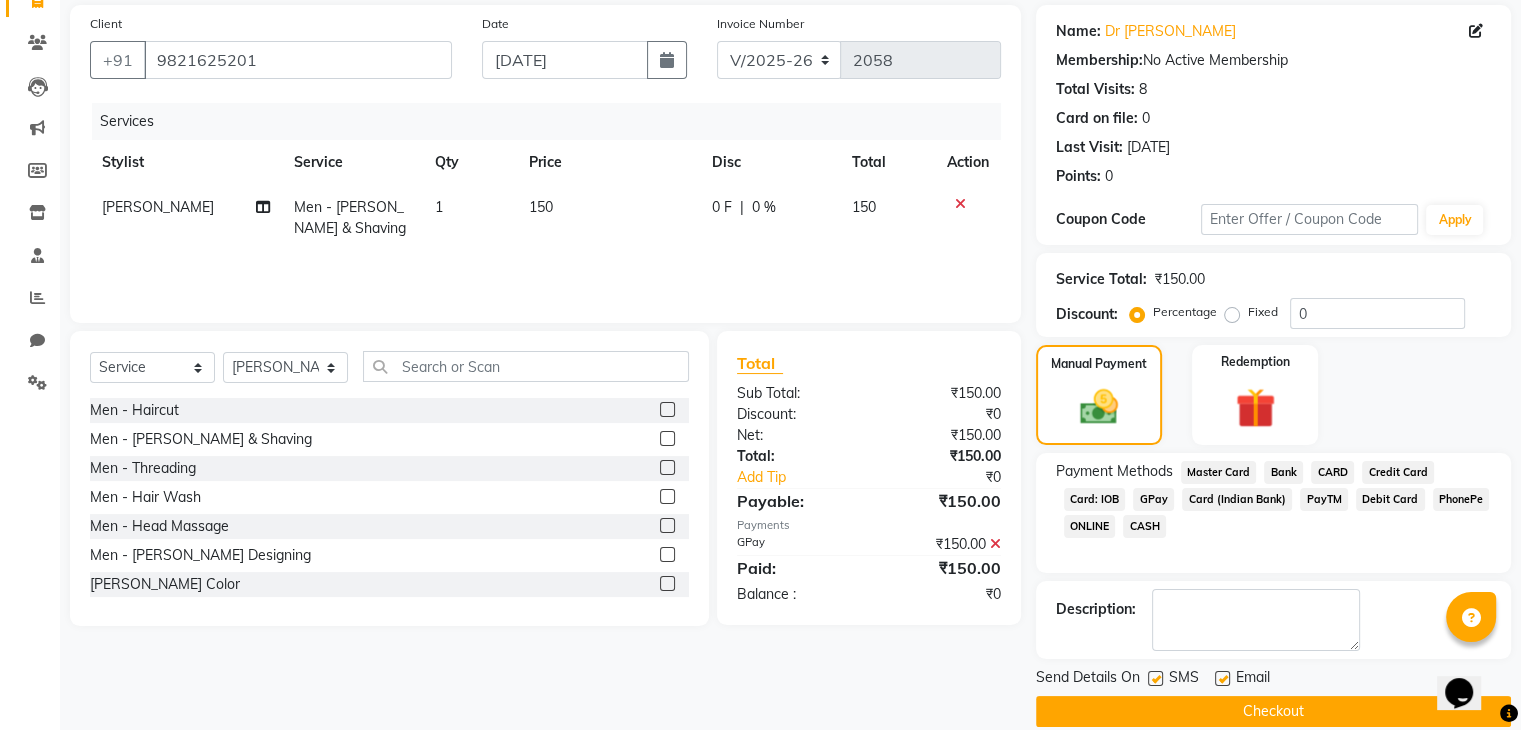 scroll, scrollTop: 171, scrollLeft: 0, axis: vertical 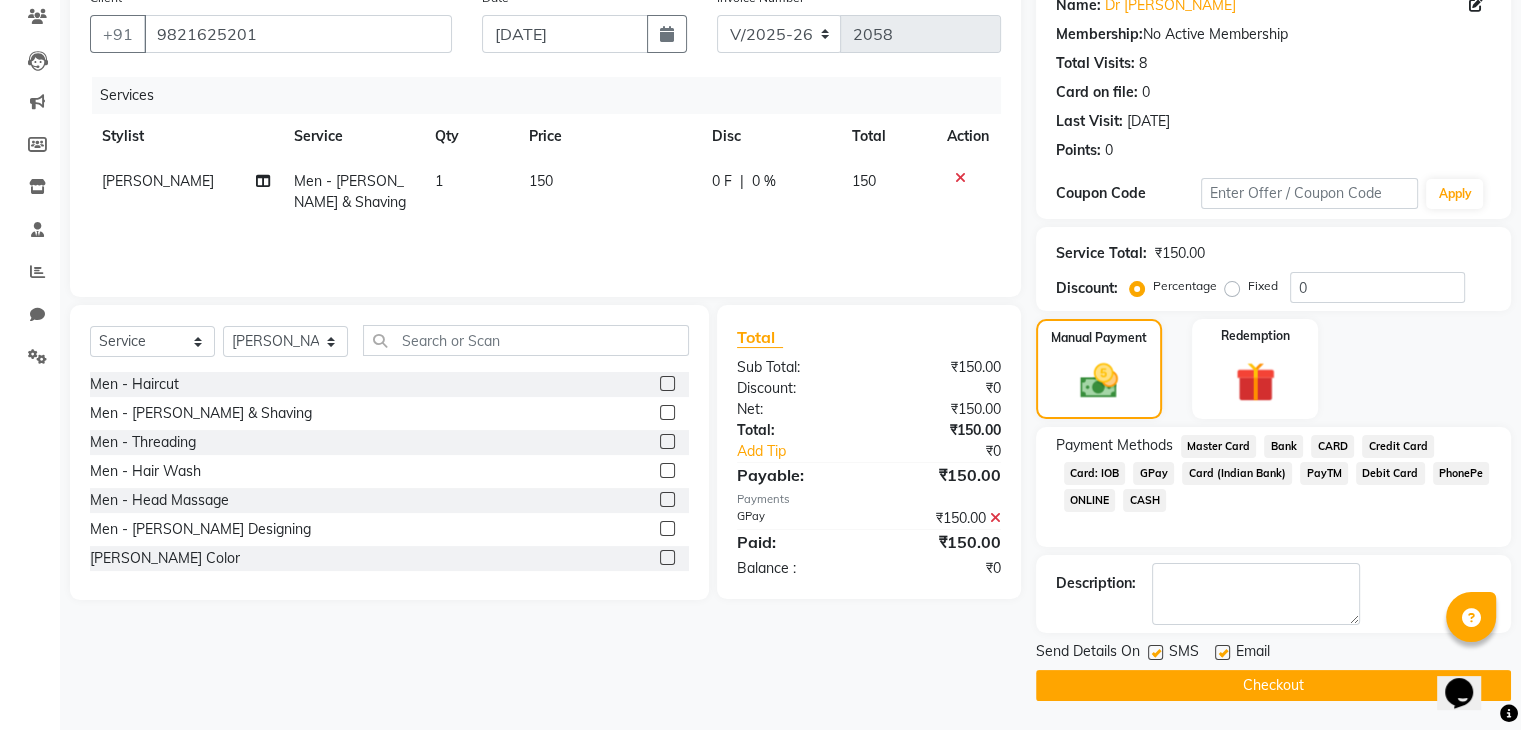 click on "Checkout" 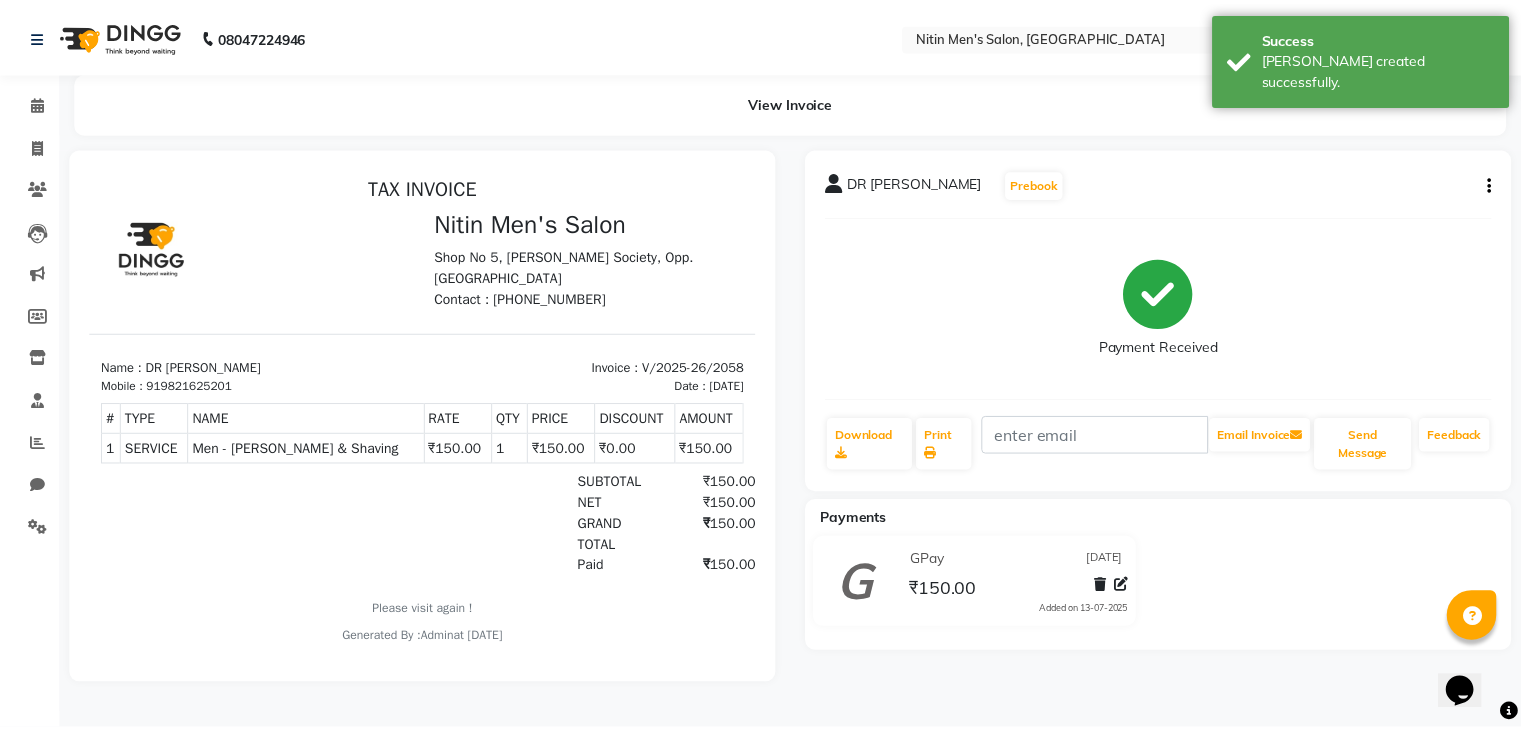 scroll, scrollTop: 0, scrollLeft: 0, axis: both 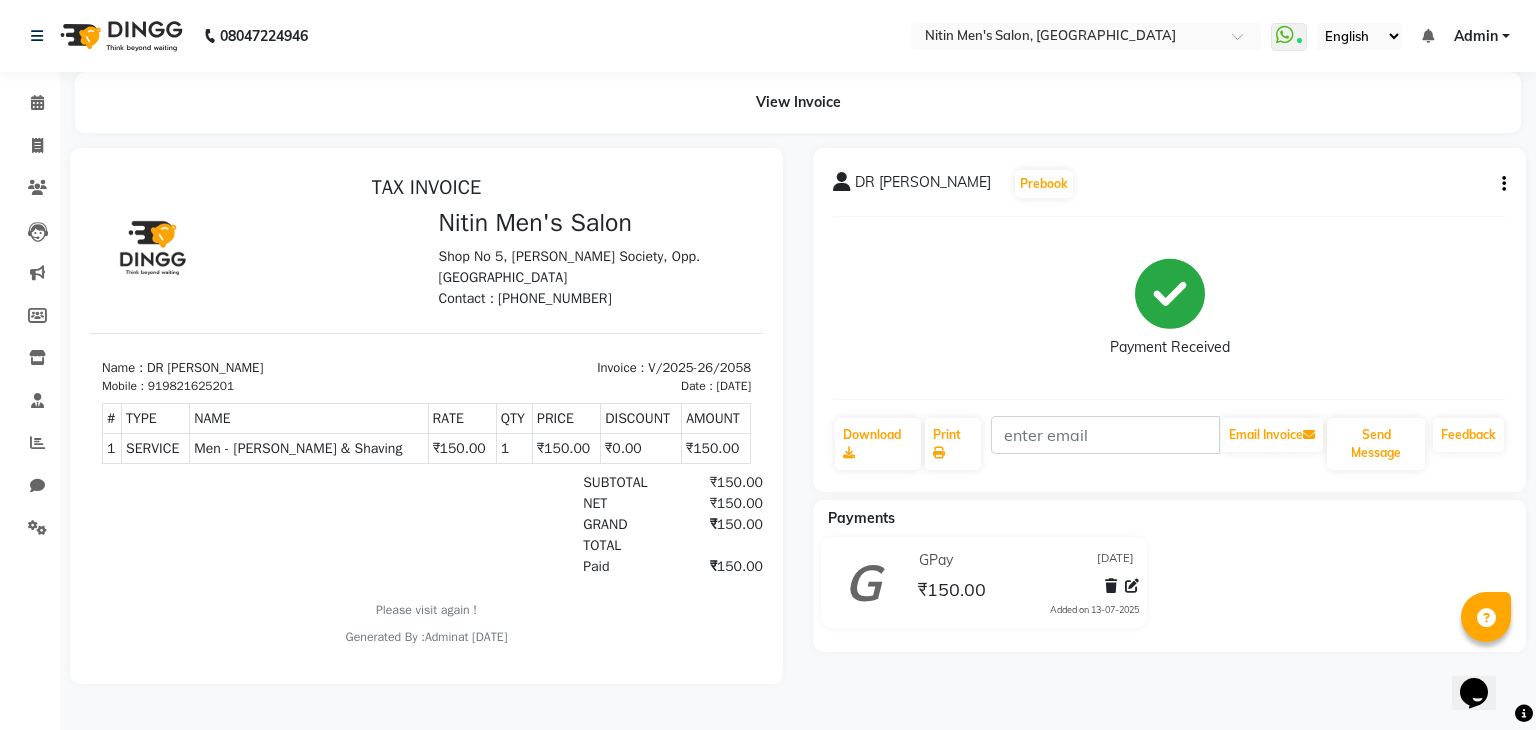 click on "DR SATISH MALI   Prebook   Payment Received  Download  Print   Email Invoice   Send Message Feedback  Payments GPay 13-07-2025 ₹150.00  Added on 13-07-2025" 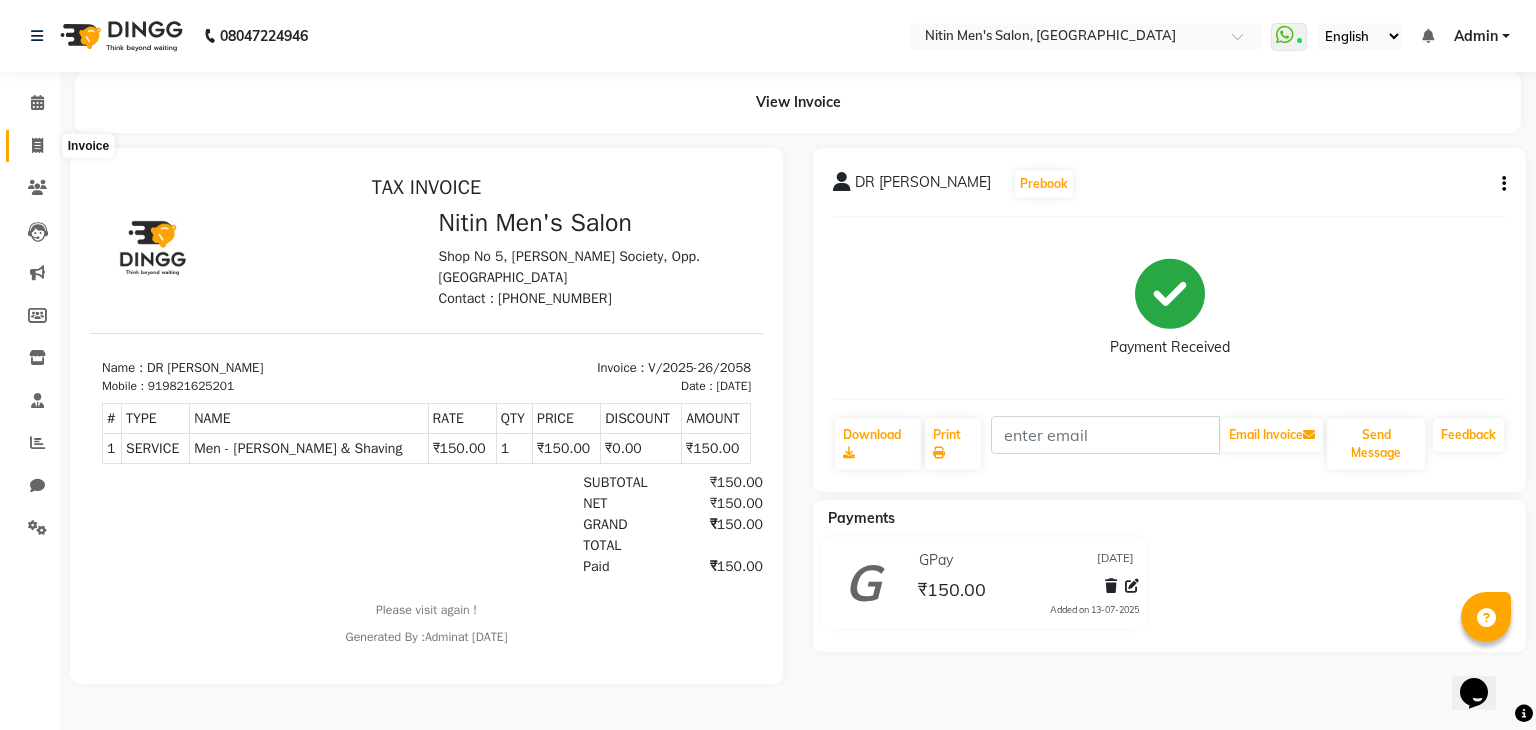 click 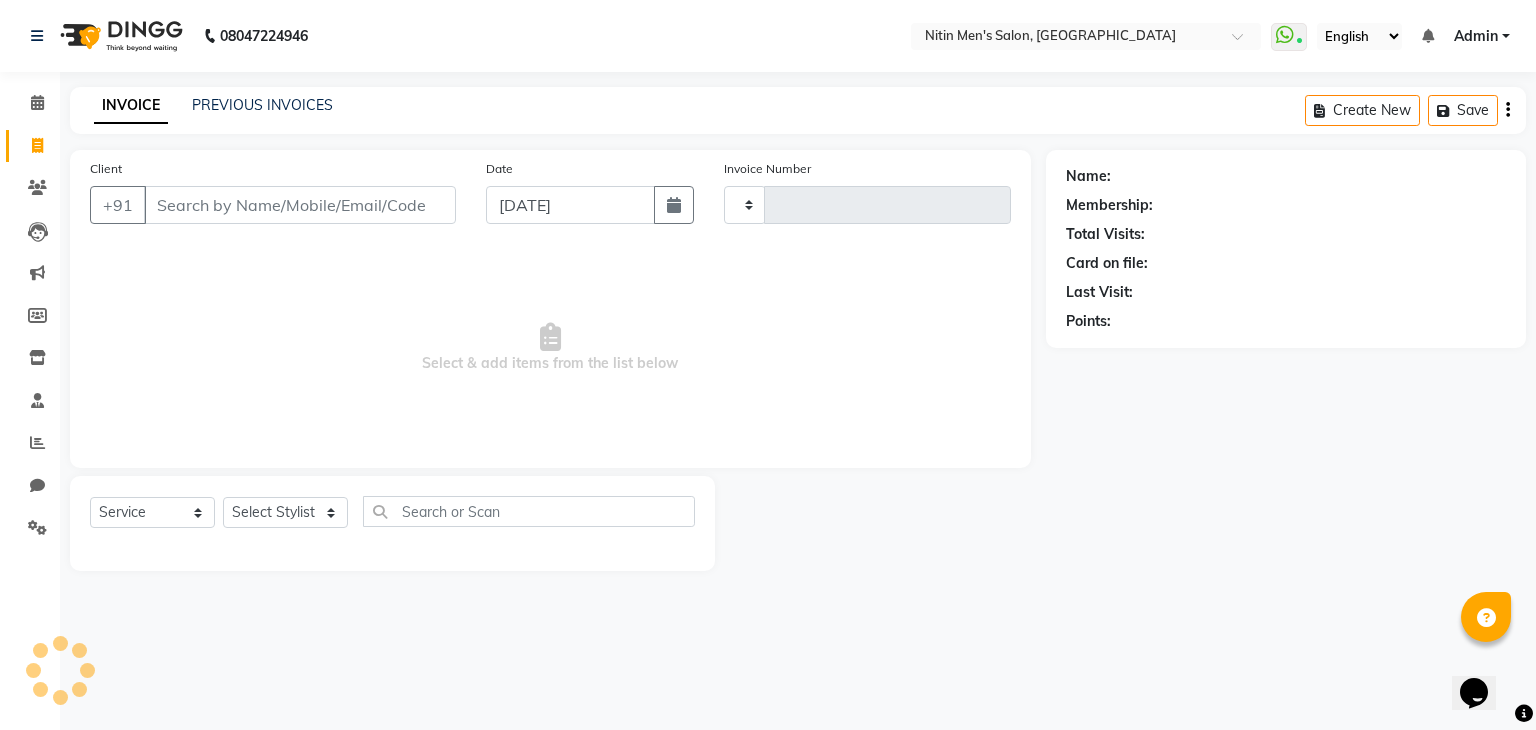 type on "2059" 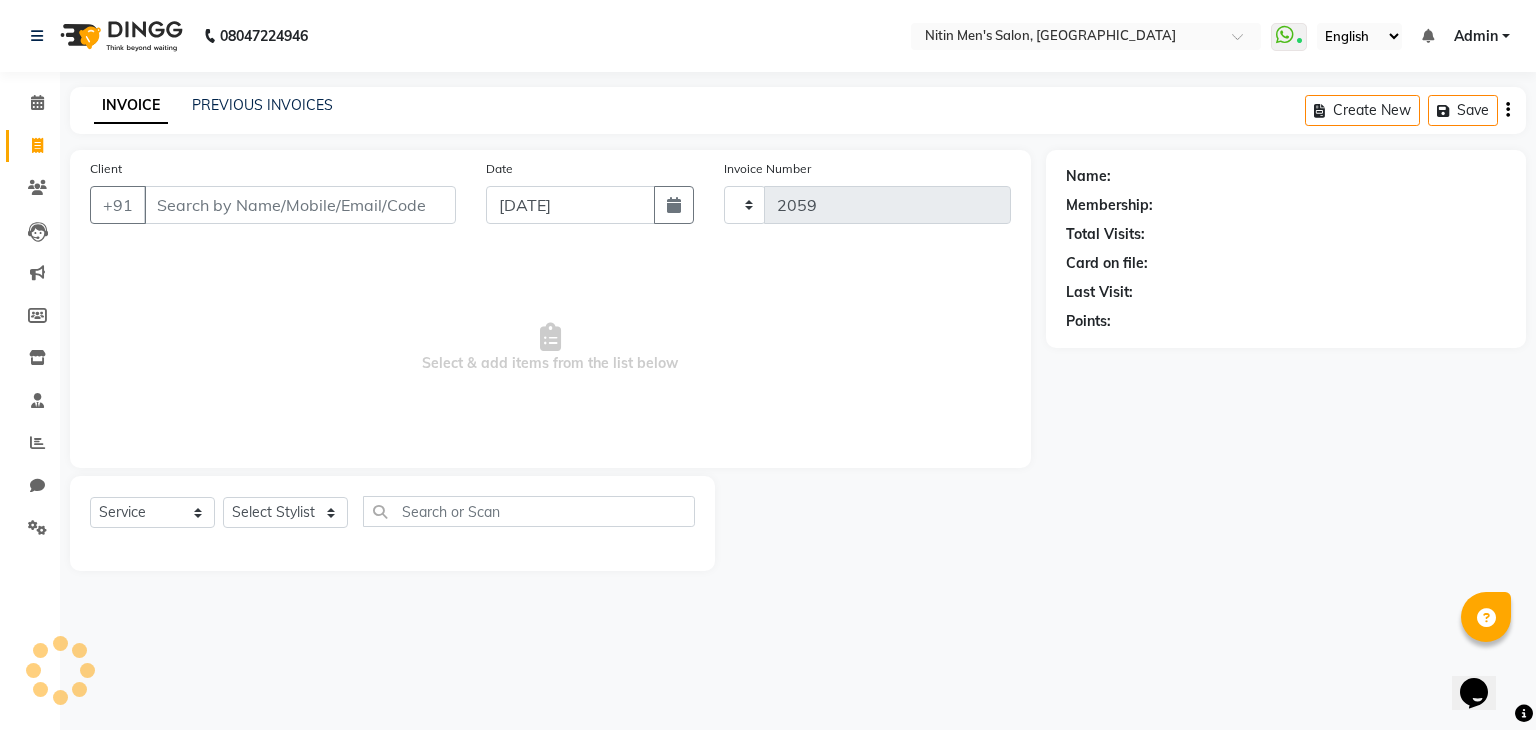 select on "7981" 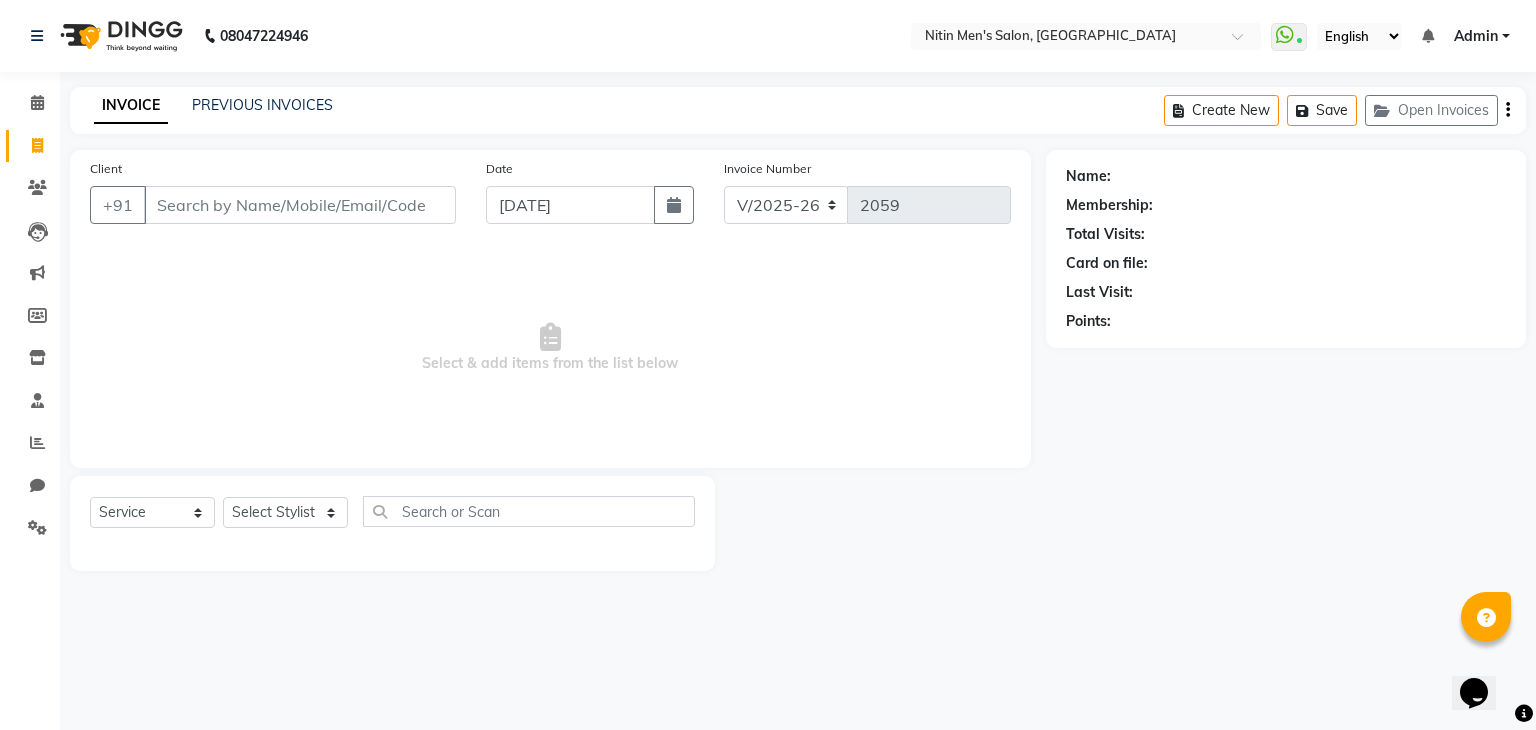 click on "Client" at bounding box center (300, 205) 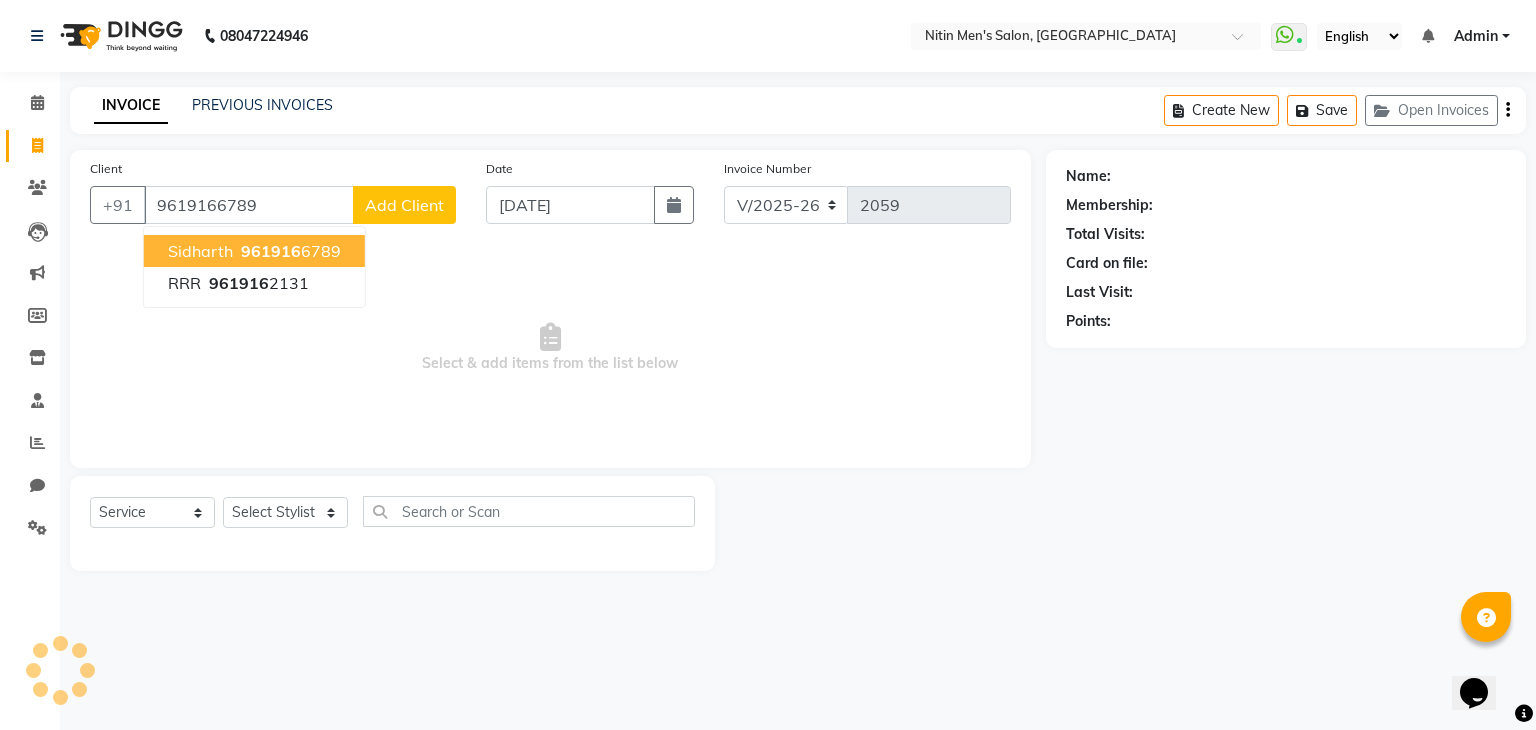 type on "9619166789" 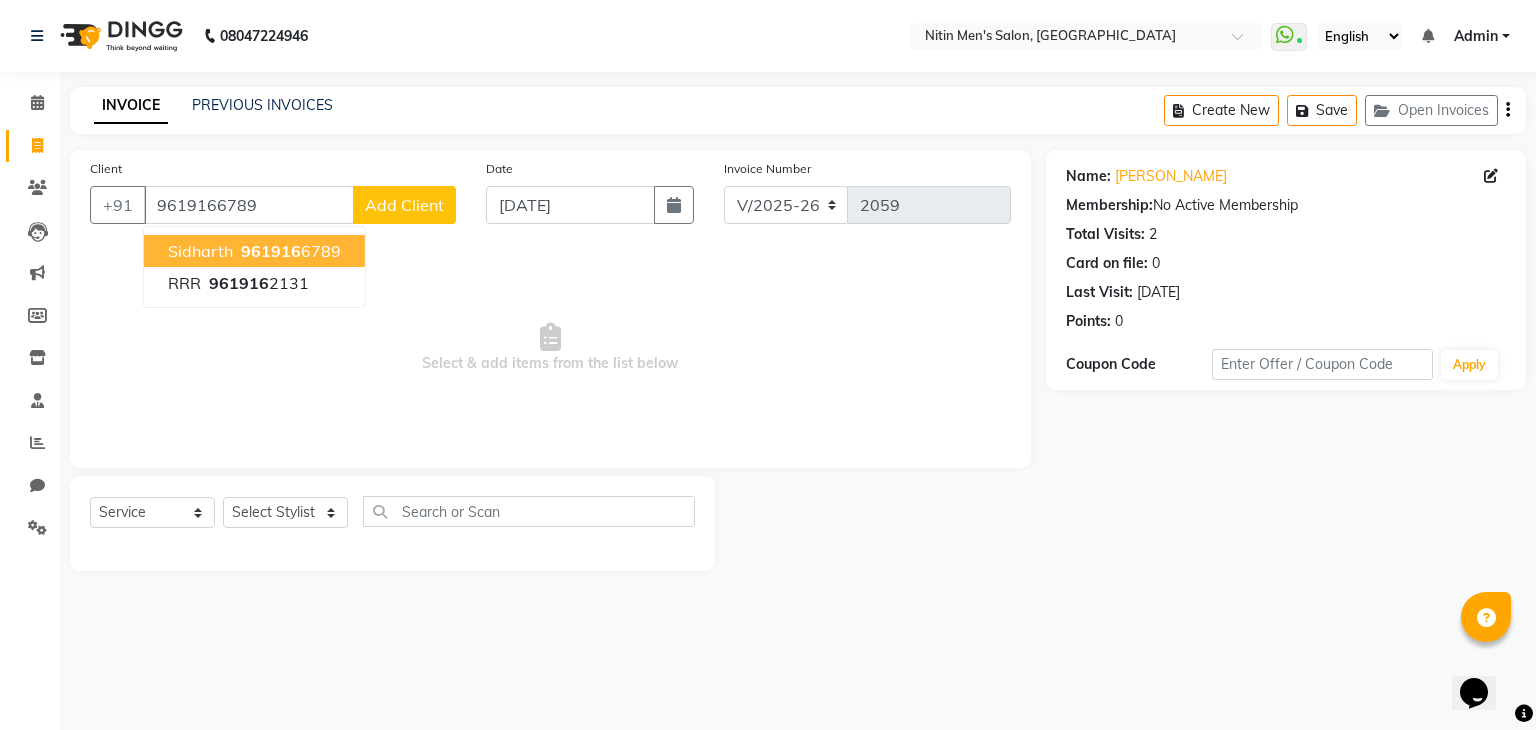 click on "sidharth" at bounding box center (200, 251) 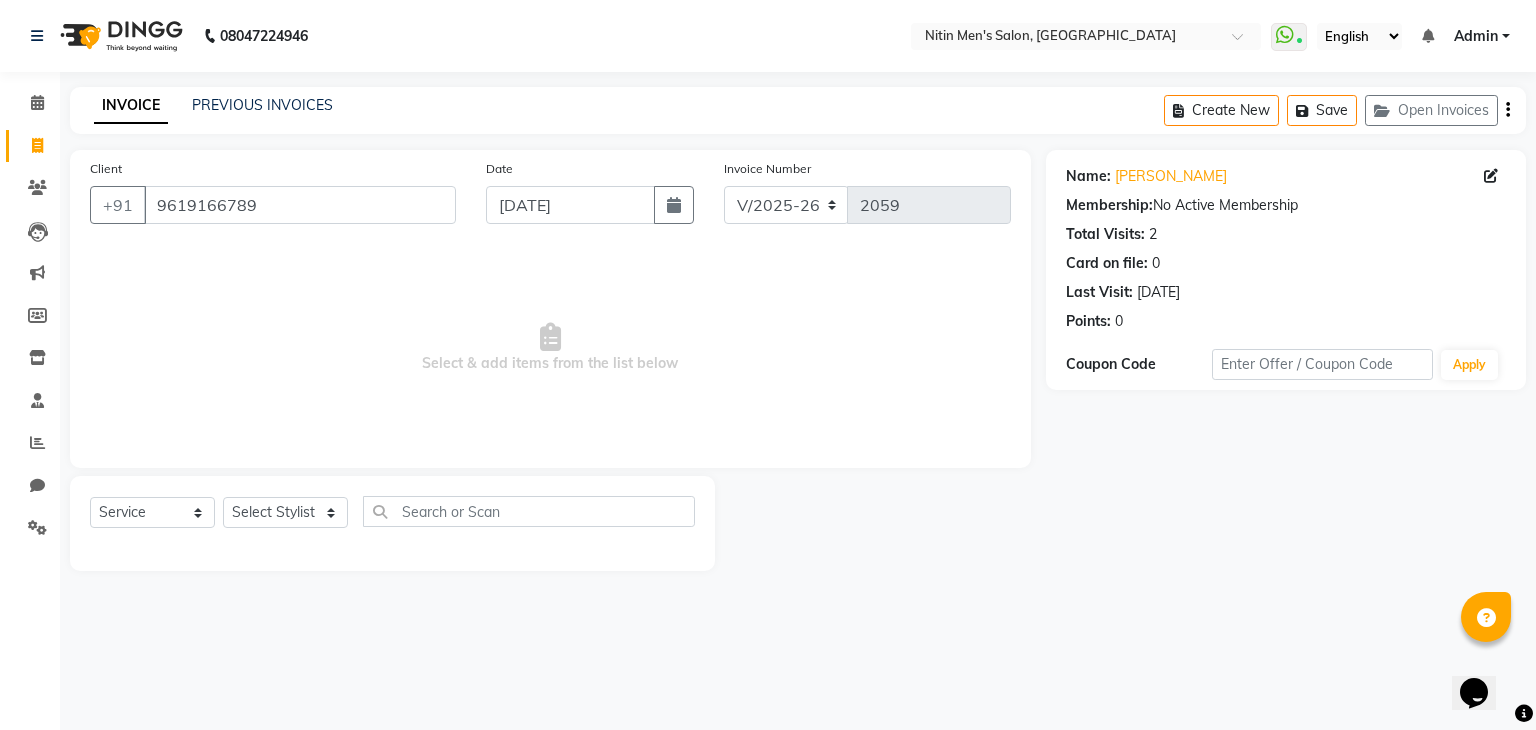 click on "Select  Service  Product  Membership  Package Voucher Prepaid Gift Card  Select Stylist AAYAN ALAM ASHISH DEEPA HASIB IRFAN JITU MEENAKSHI NITIN SIR PRAJAKTA Rupa SALMAN SANDEEP" 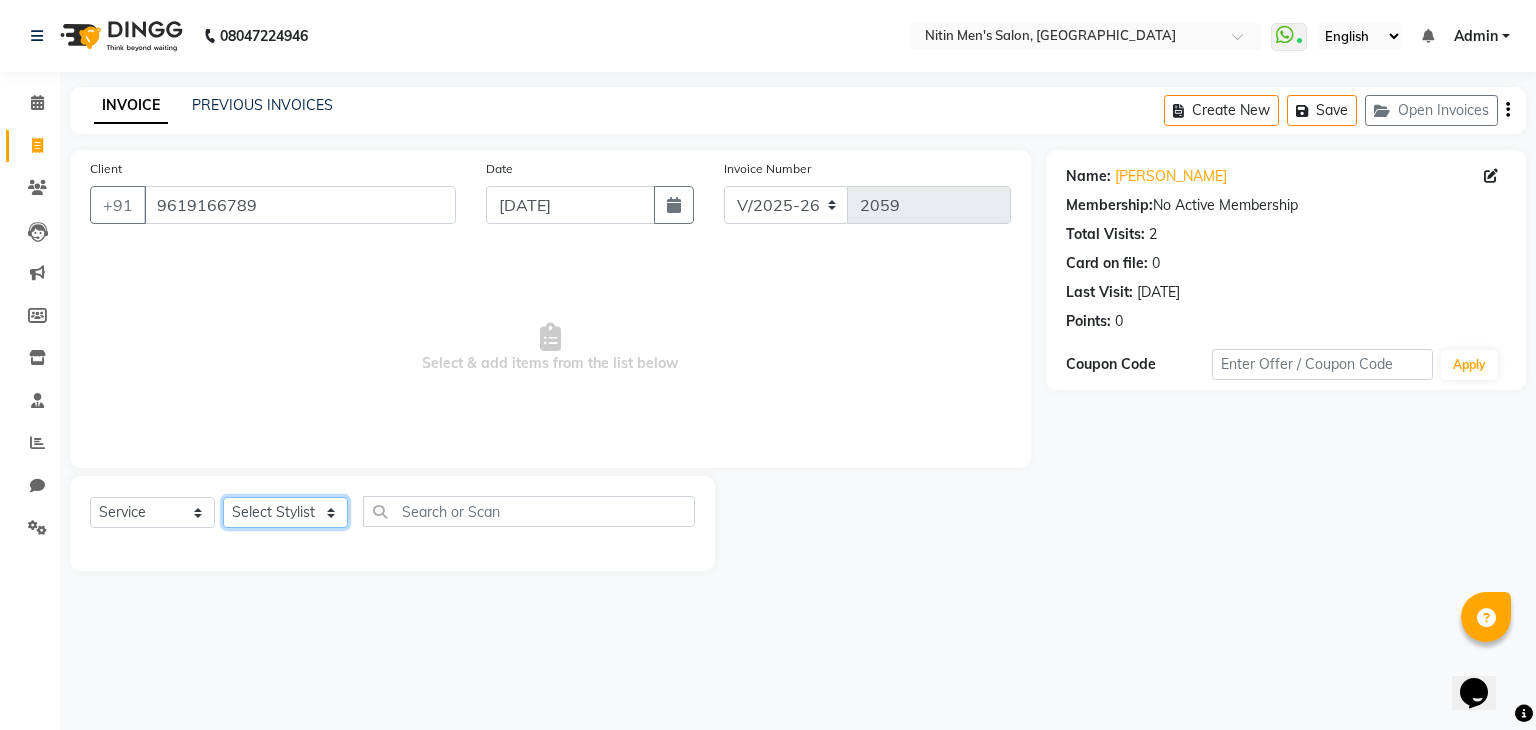 click on "Select Stylist [PERSON_NAME] [PERSON_NAME] [PERSON_NAME] [PERSON_NAME] MEENAKSHI NITIN SIR [PERSON_NAME] [PERSON_NAME] [PERSON_NAME]" 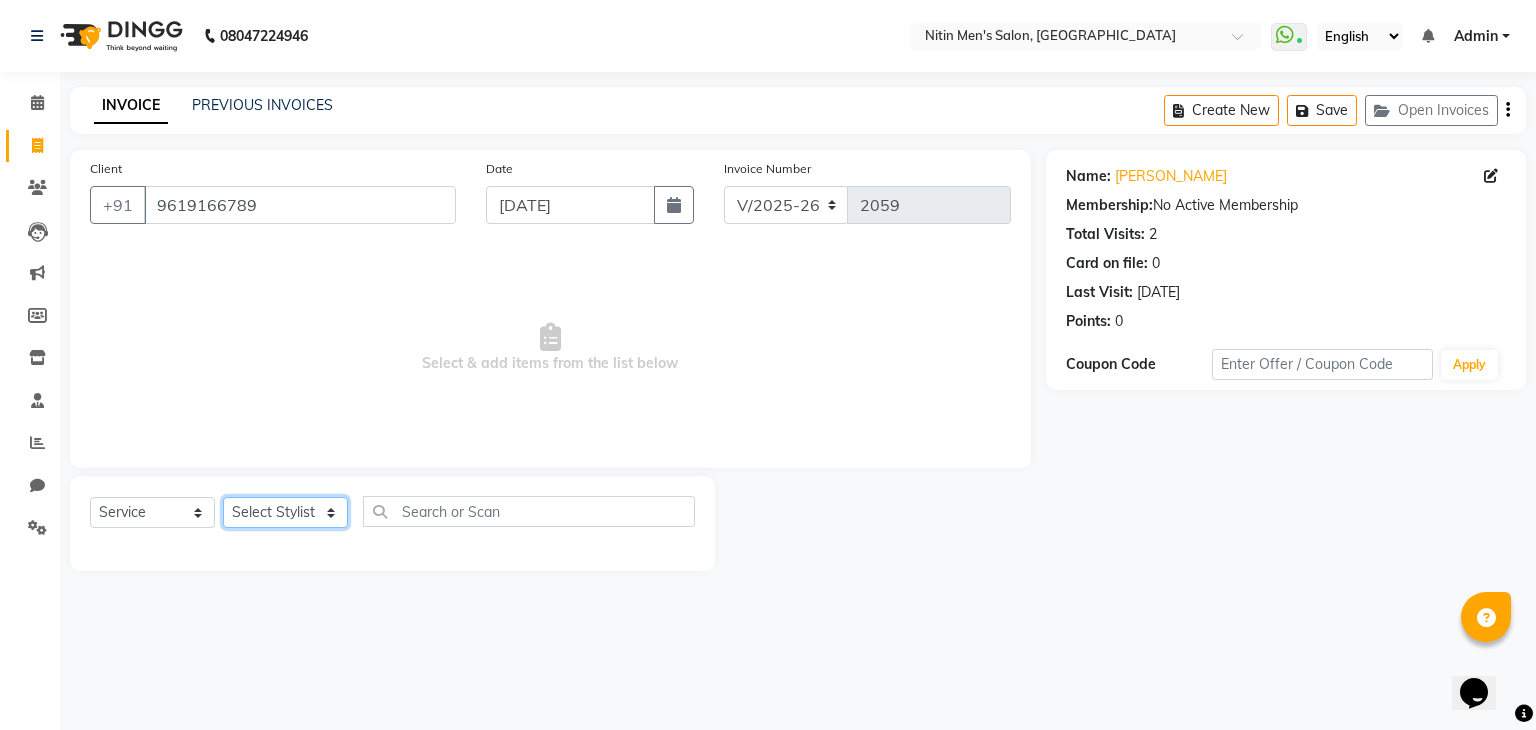 select on "82599" 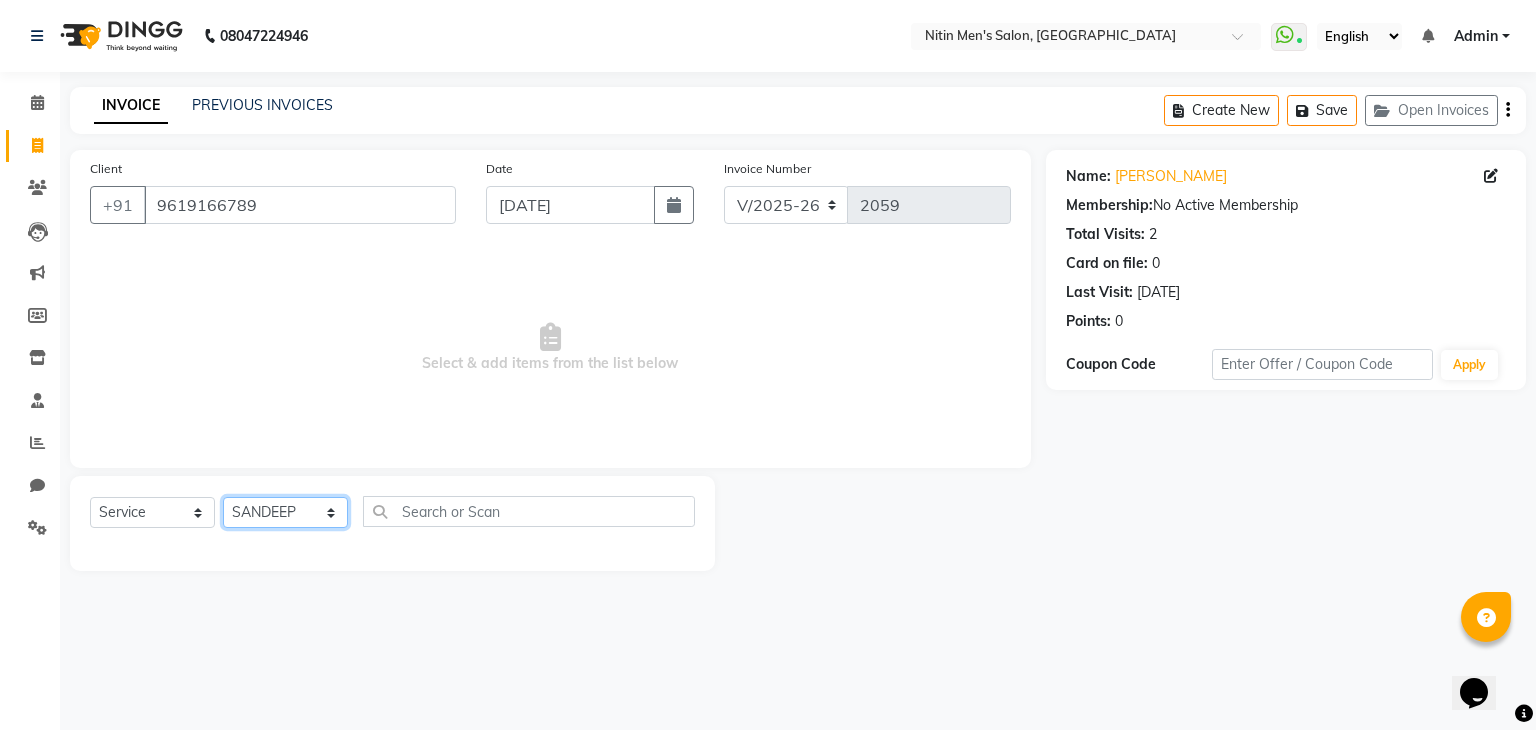 click on "Select Stylist [PERSON_NAME] [PERSON_NAME] [PERSON_NAME] [PERSON_NAME] MEENAKSHI NITIN SIR [PERSON_NAME] [PERSON_NAME] [PERSON_NAME]" 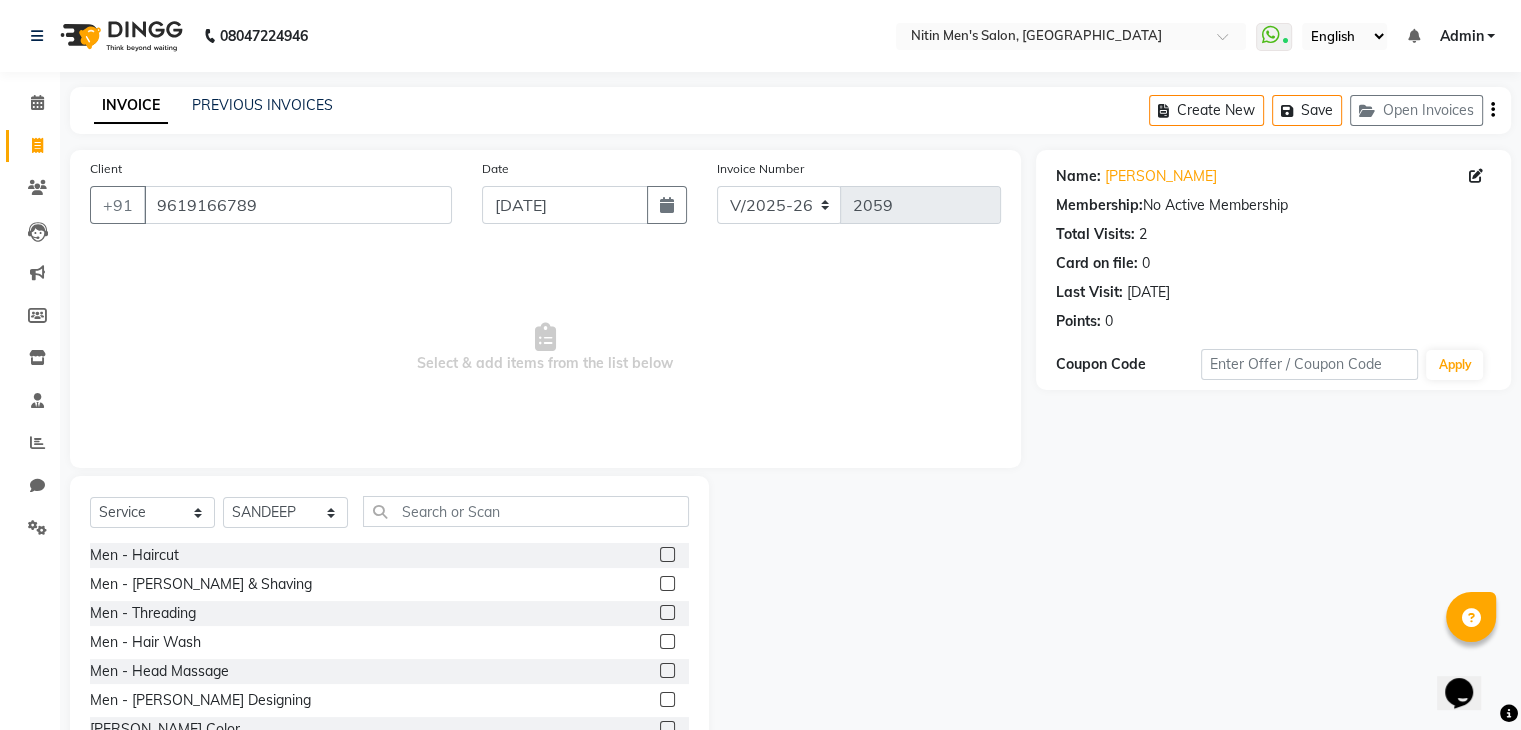 click 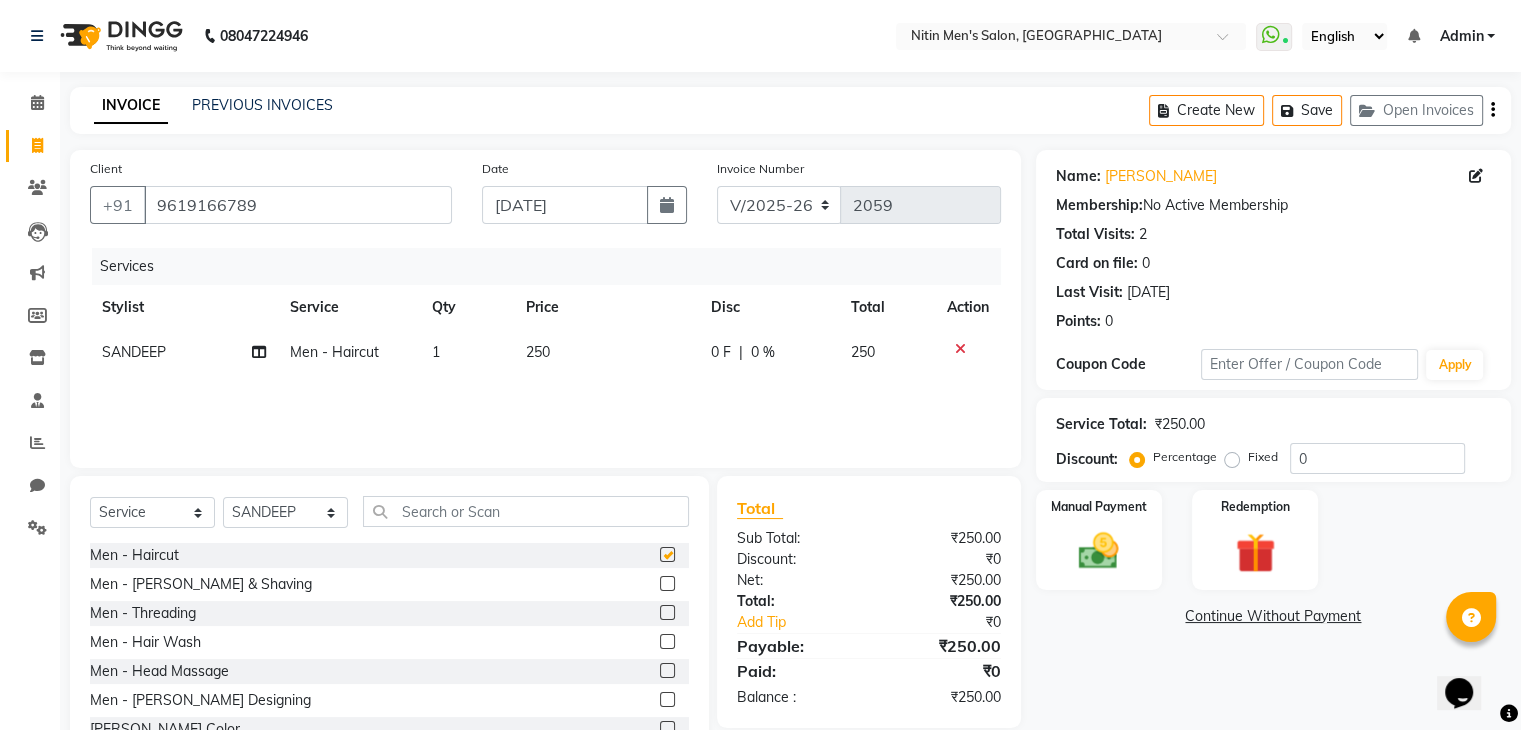 checkbox on "false" 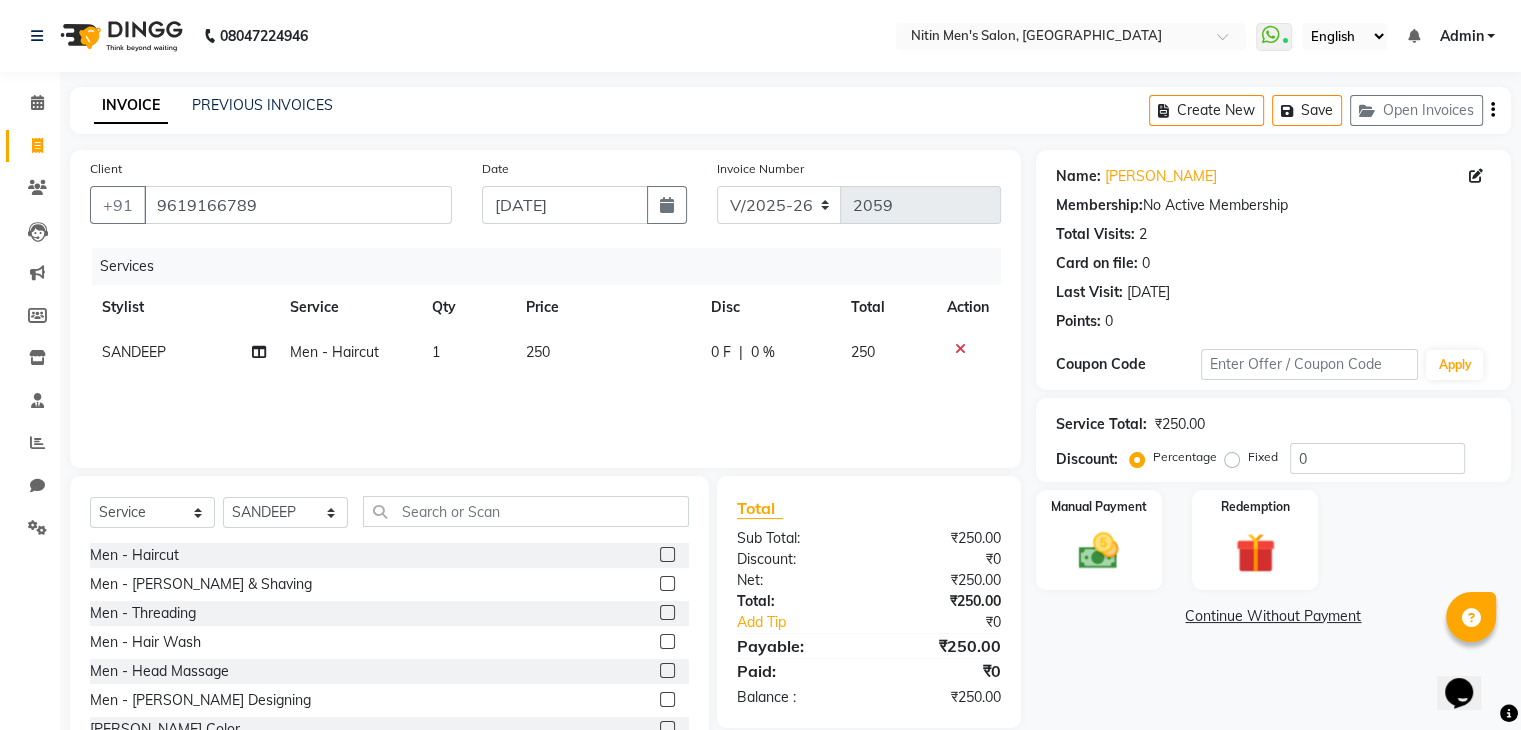 click 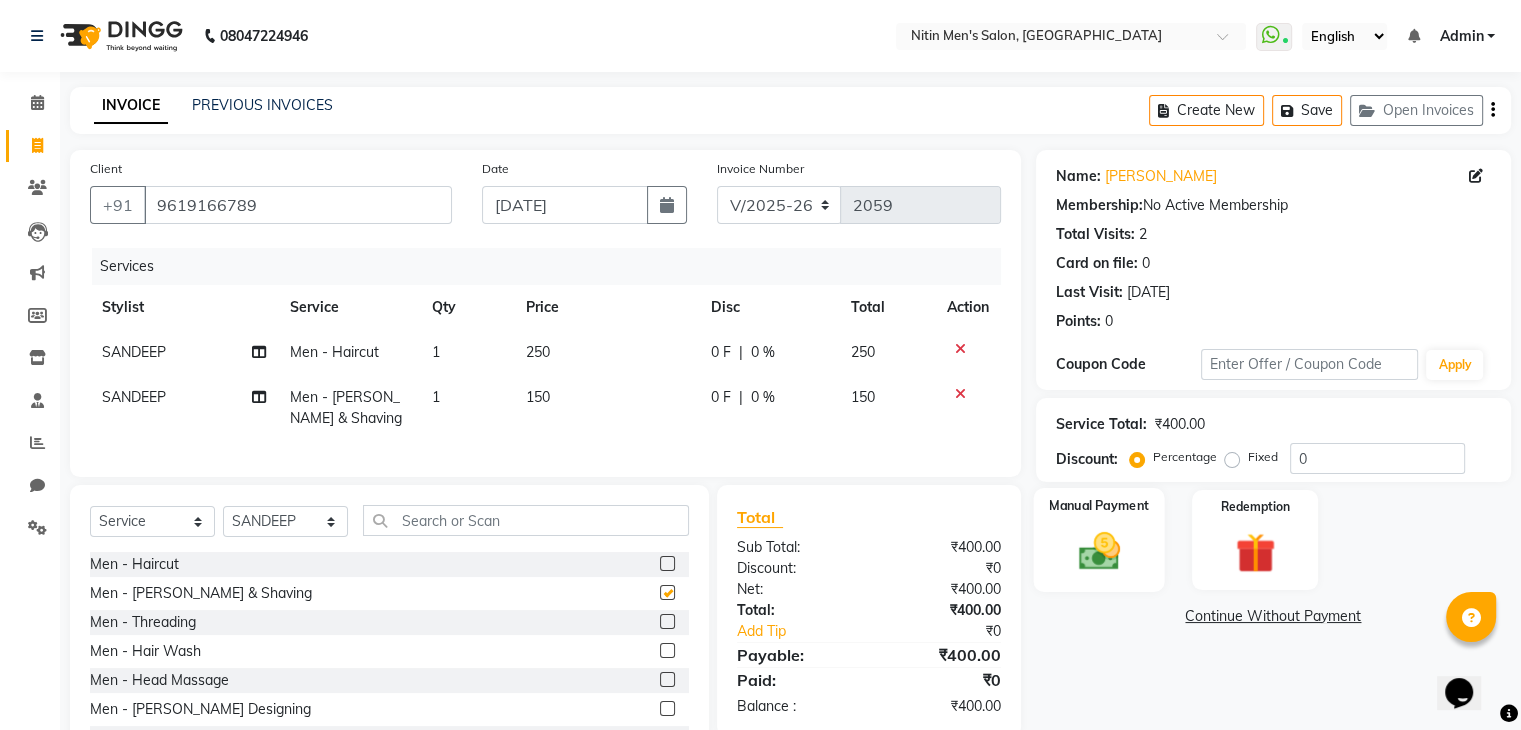 checkbox on "false" 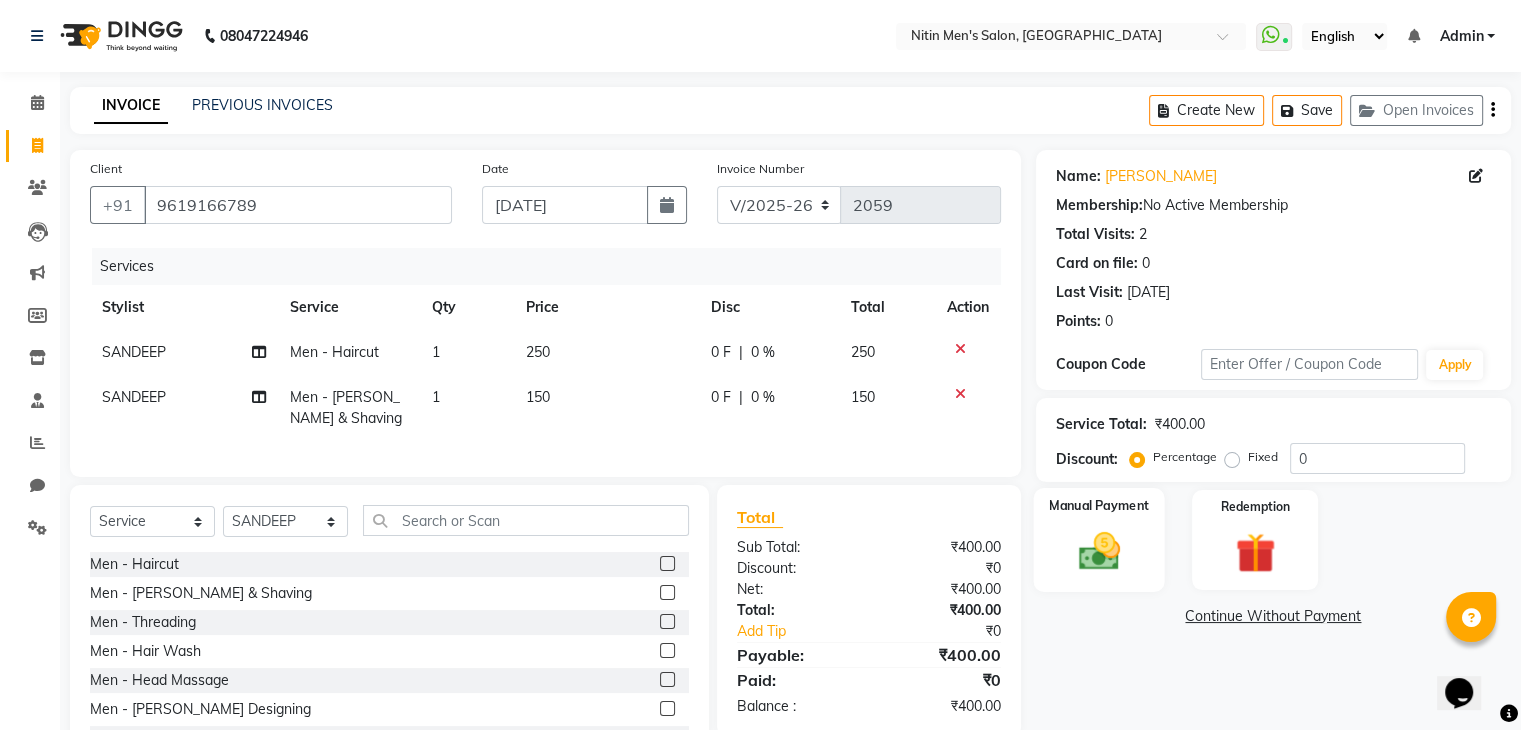 click 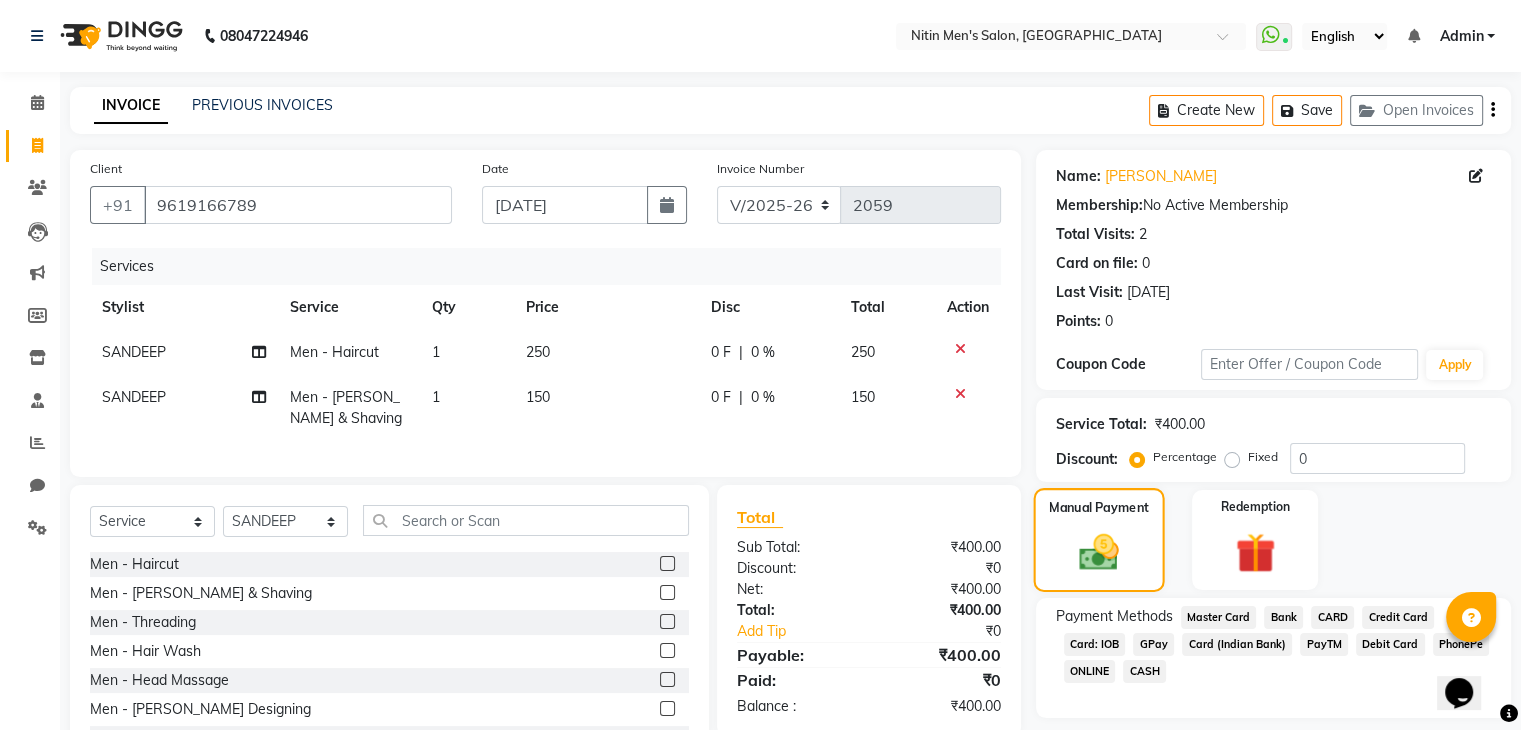 scroll, scrollTop: 96, scrollLeft: 0, axis: vertical 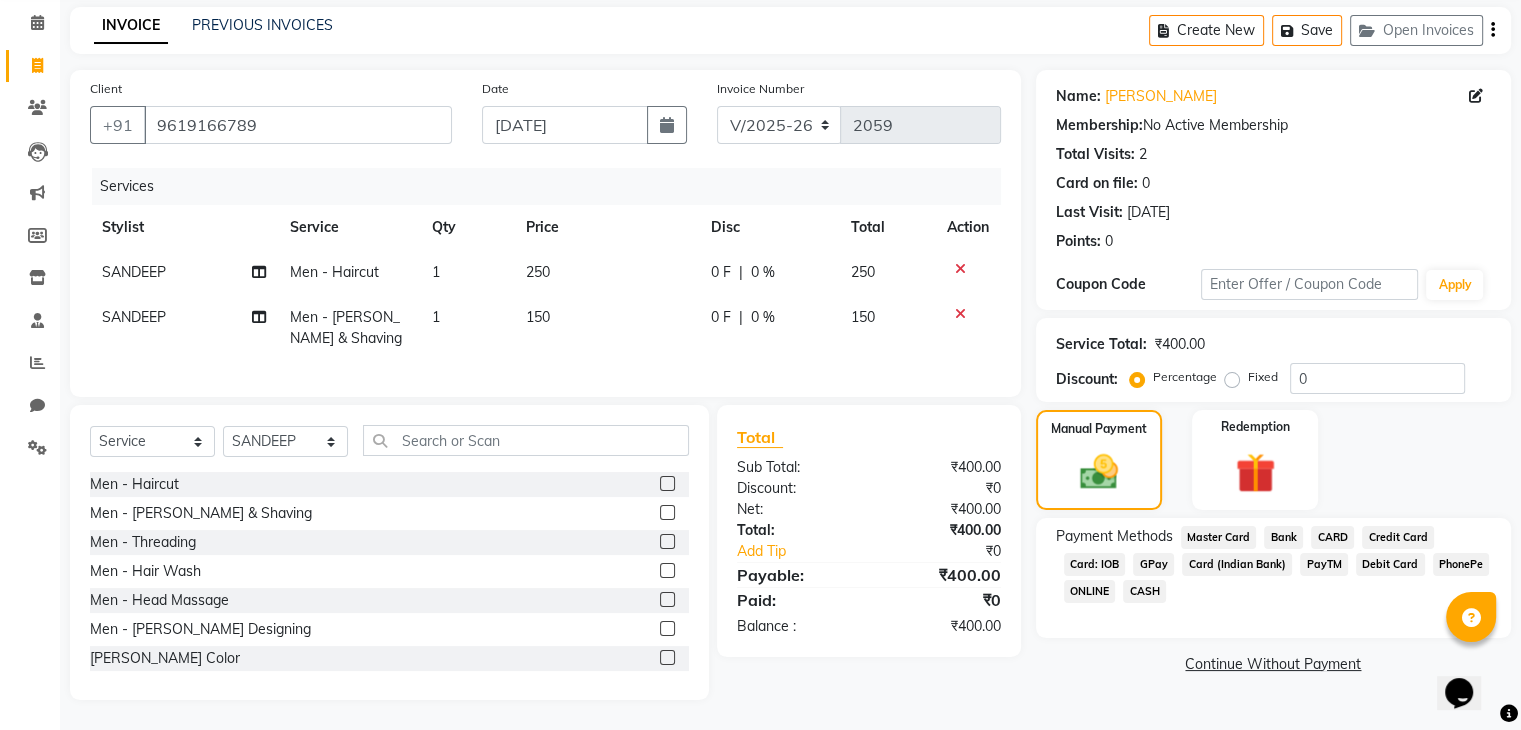 click on "GPay" 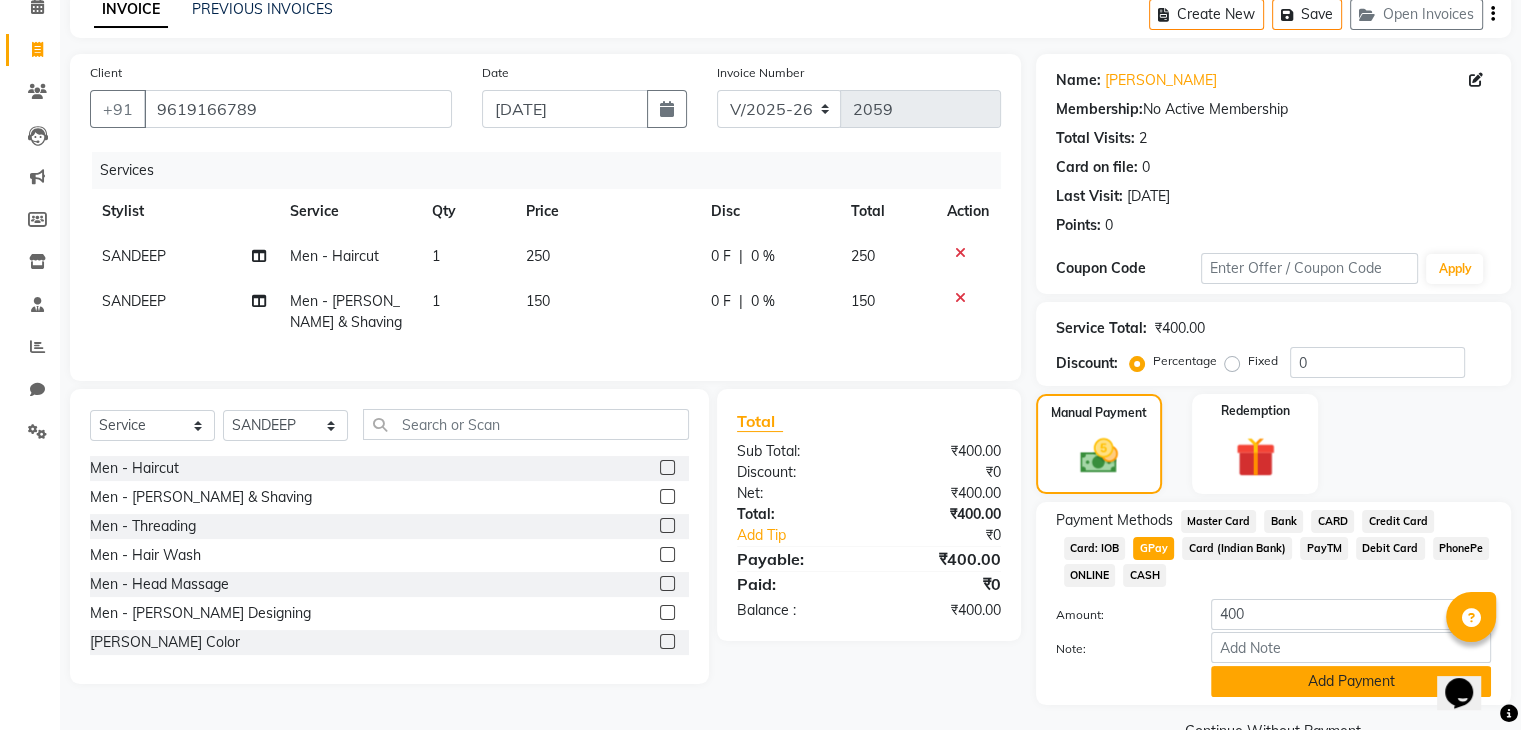 click on "Add Payment" 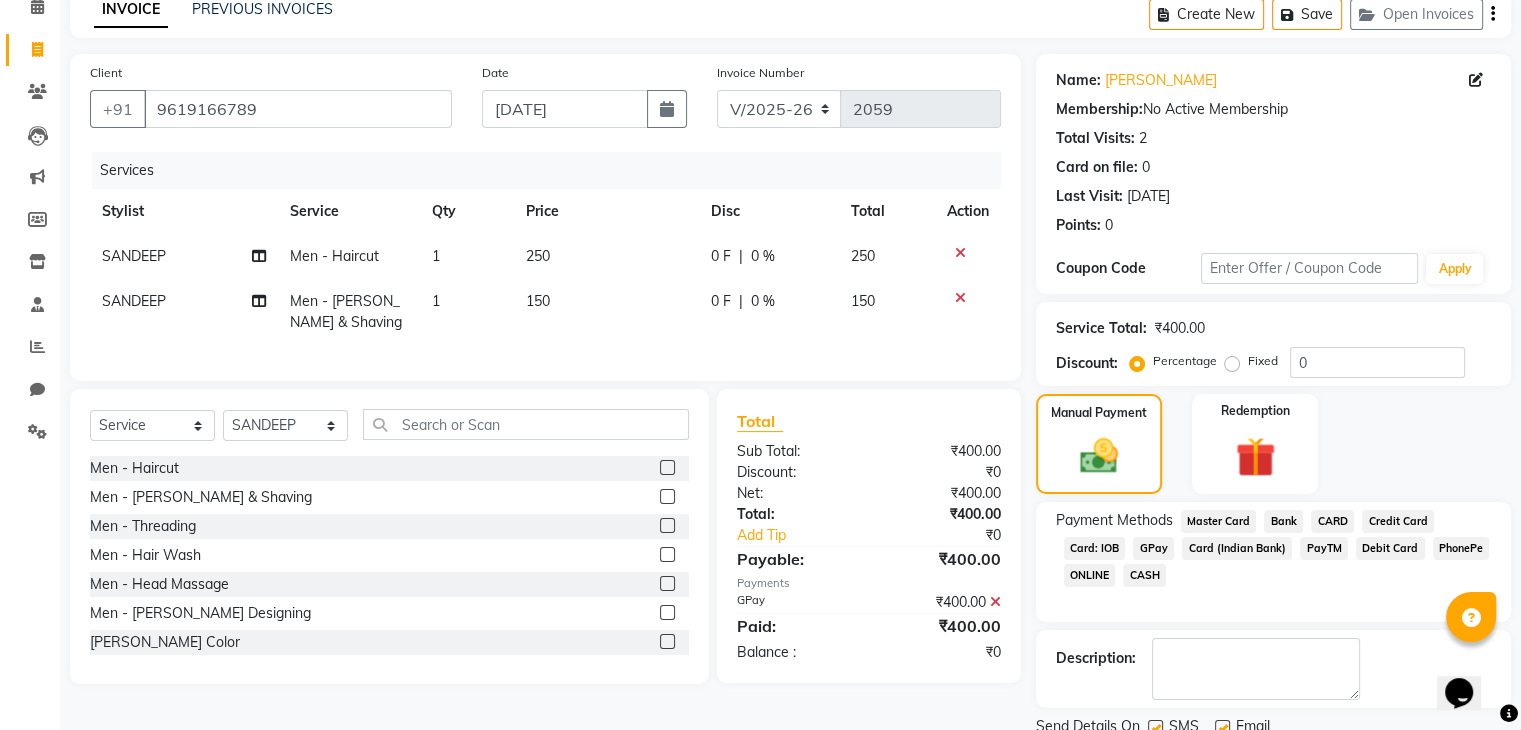 scroll, scrollTop: 171, scrollLeft: 0, axis: vertical 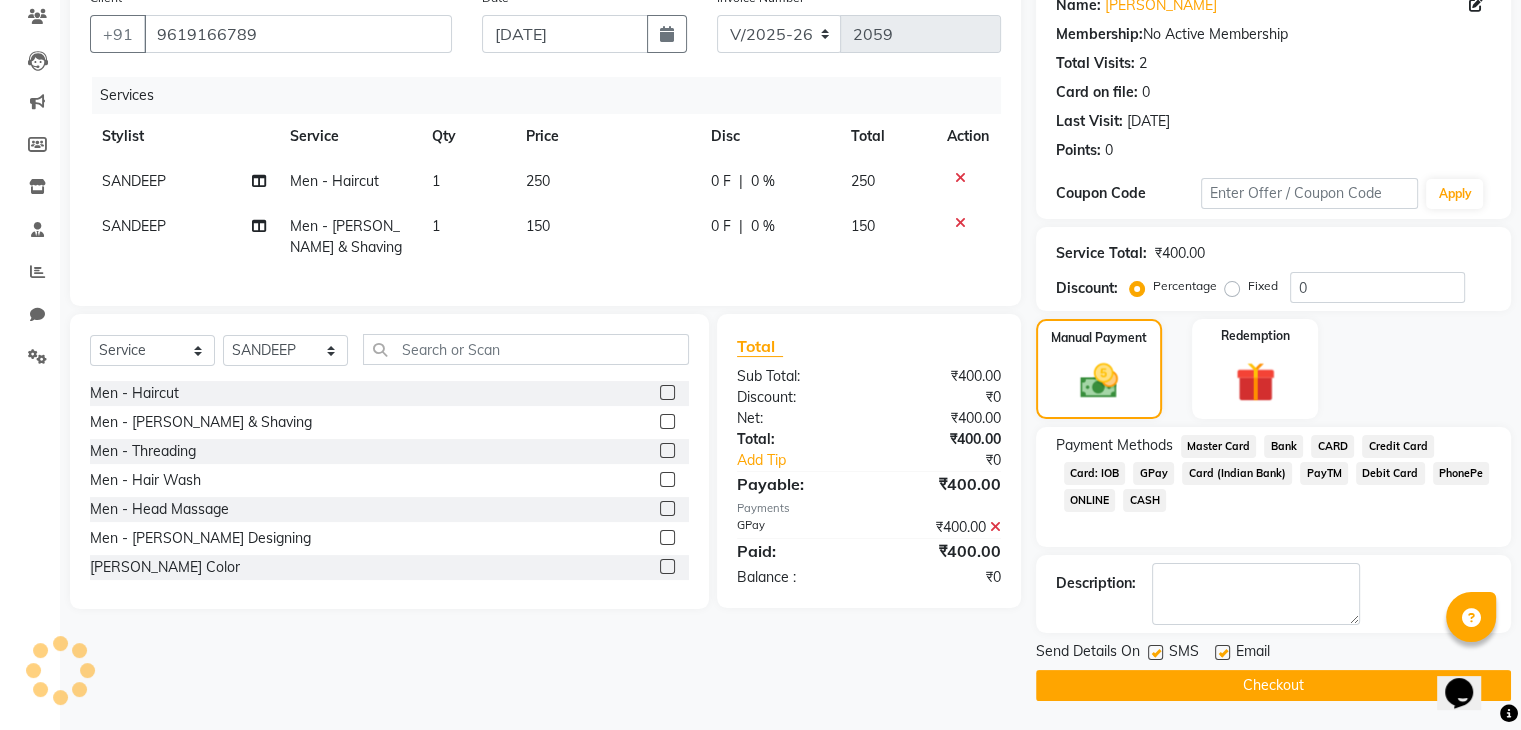 click on "Checkout" 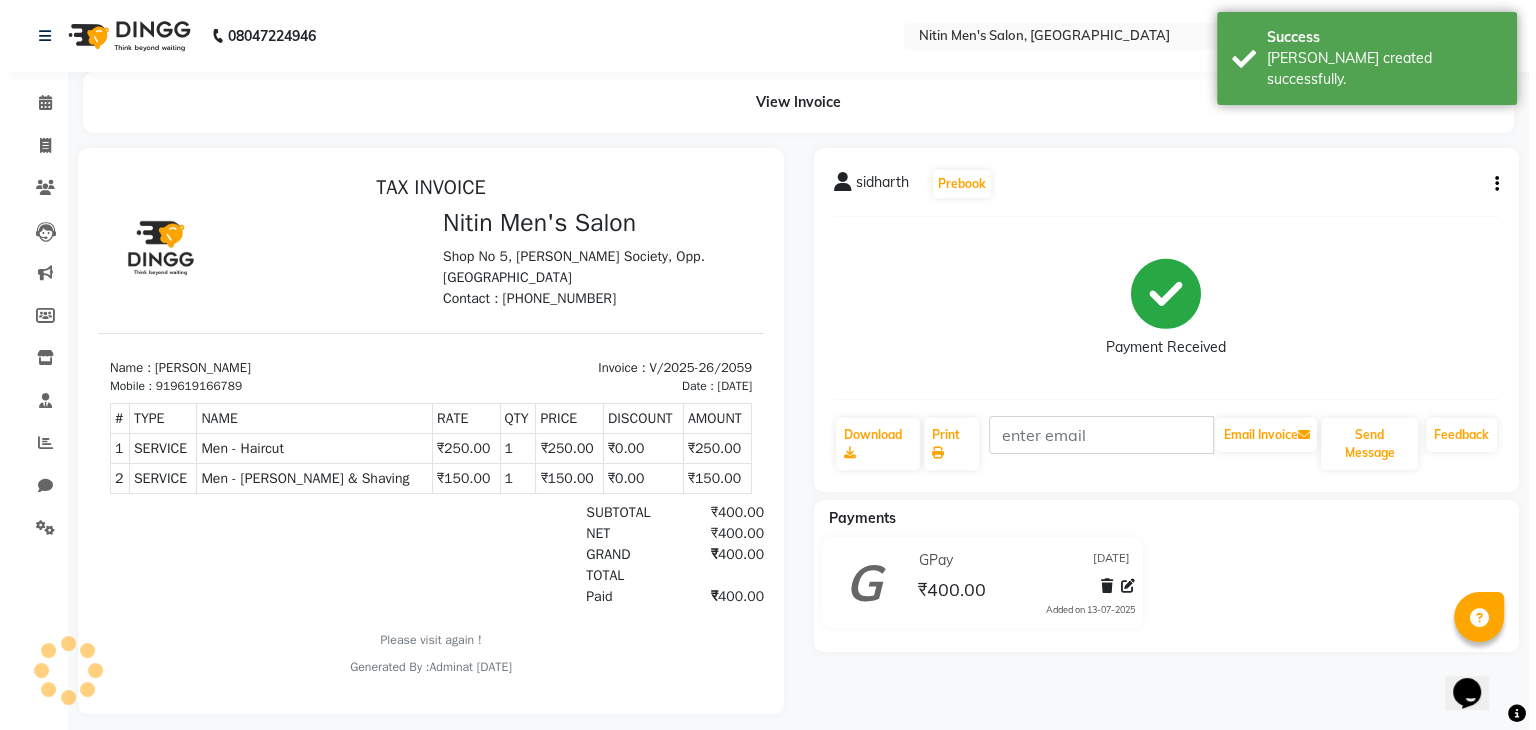 scroll, scrollTop: 0, scrollLeft: 0, axis: both 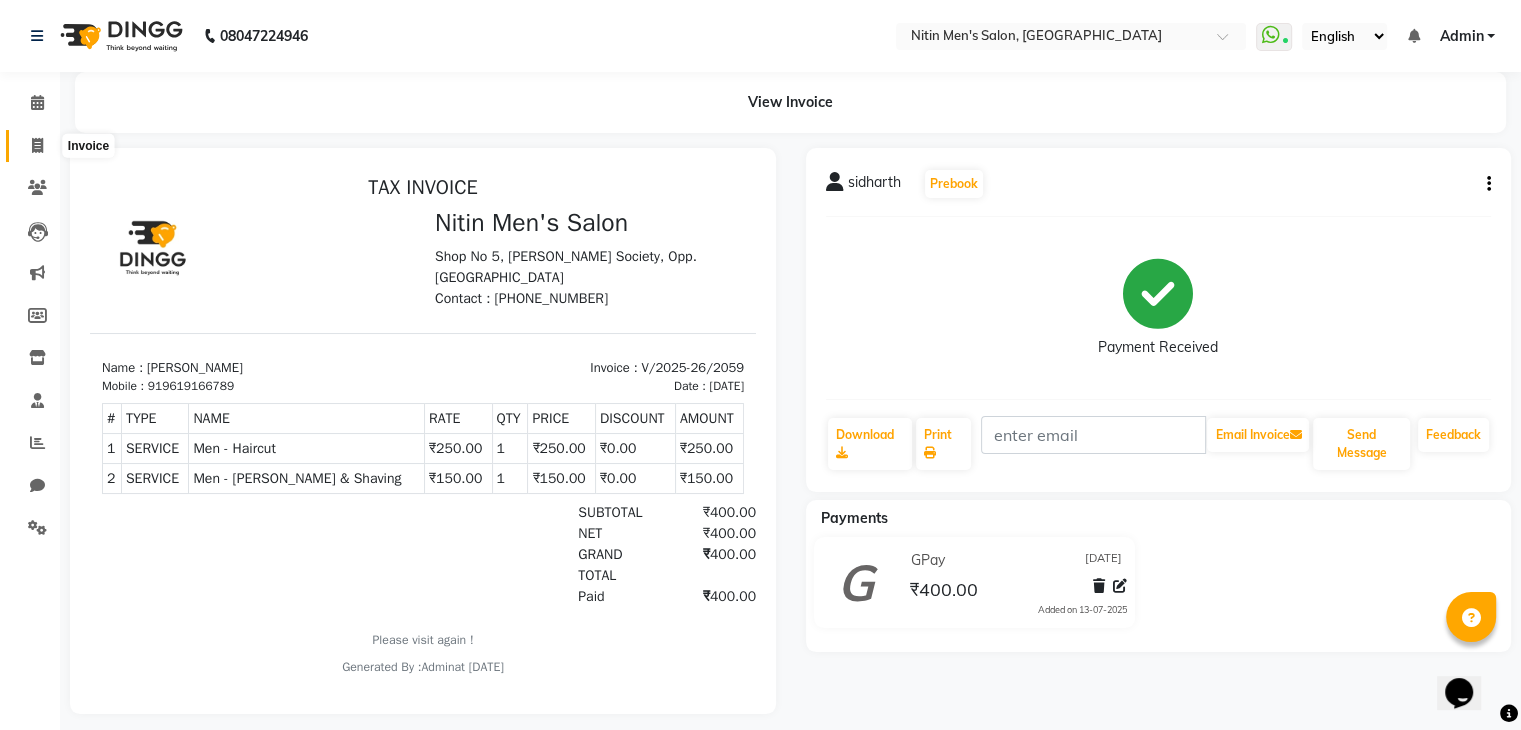 click 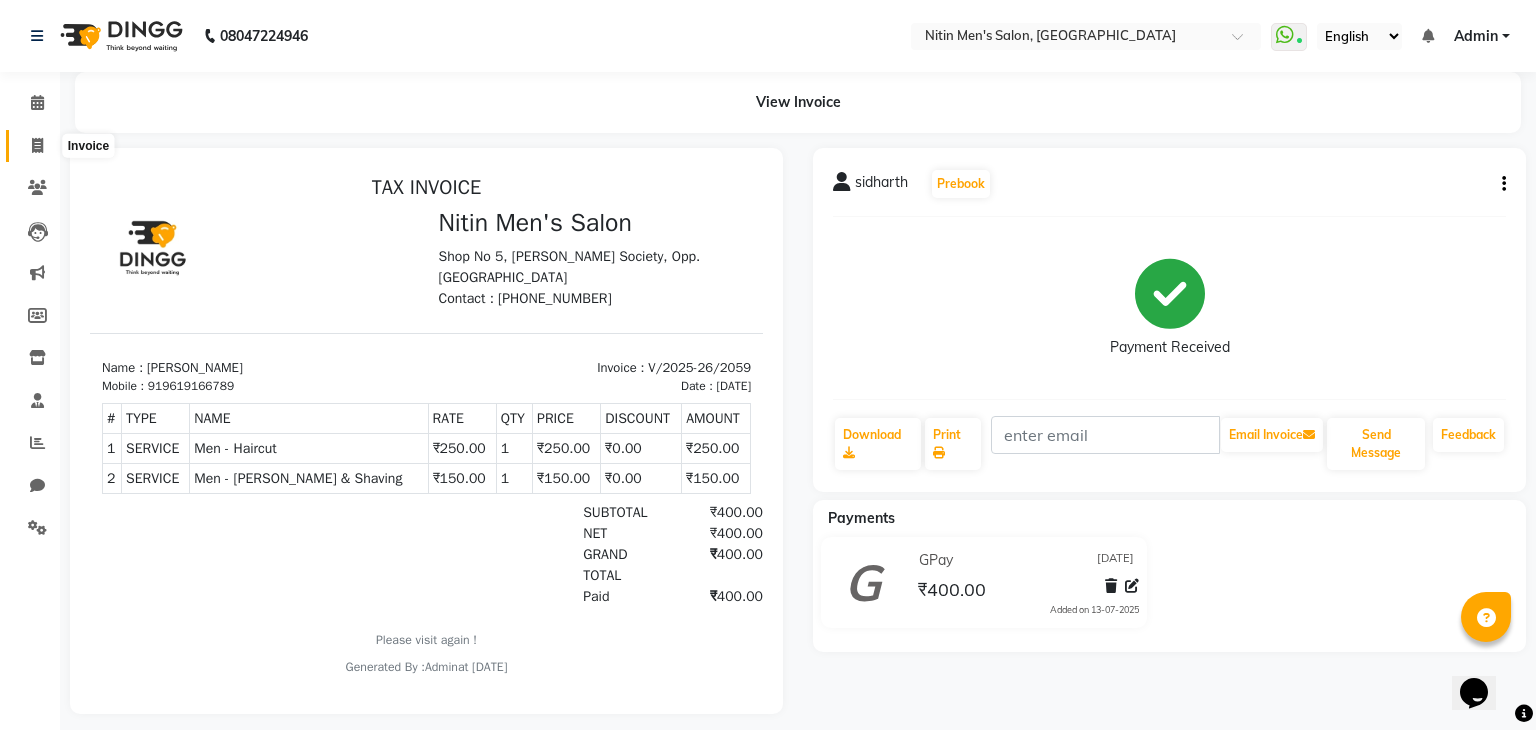 select on "service" 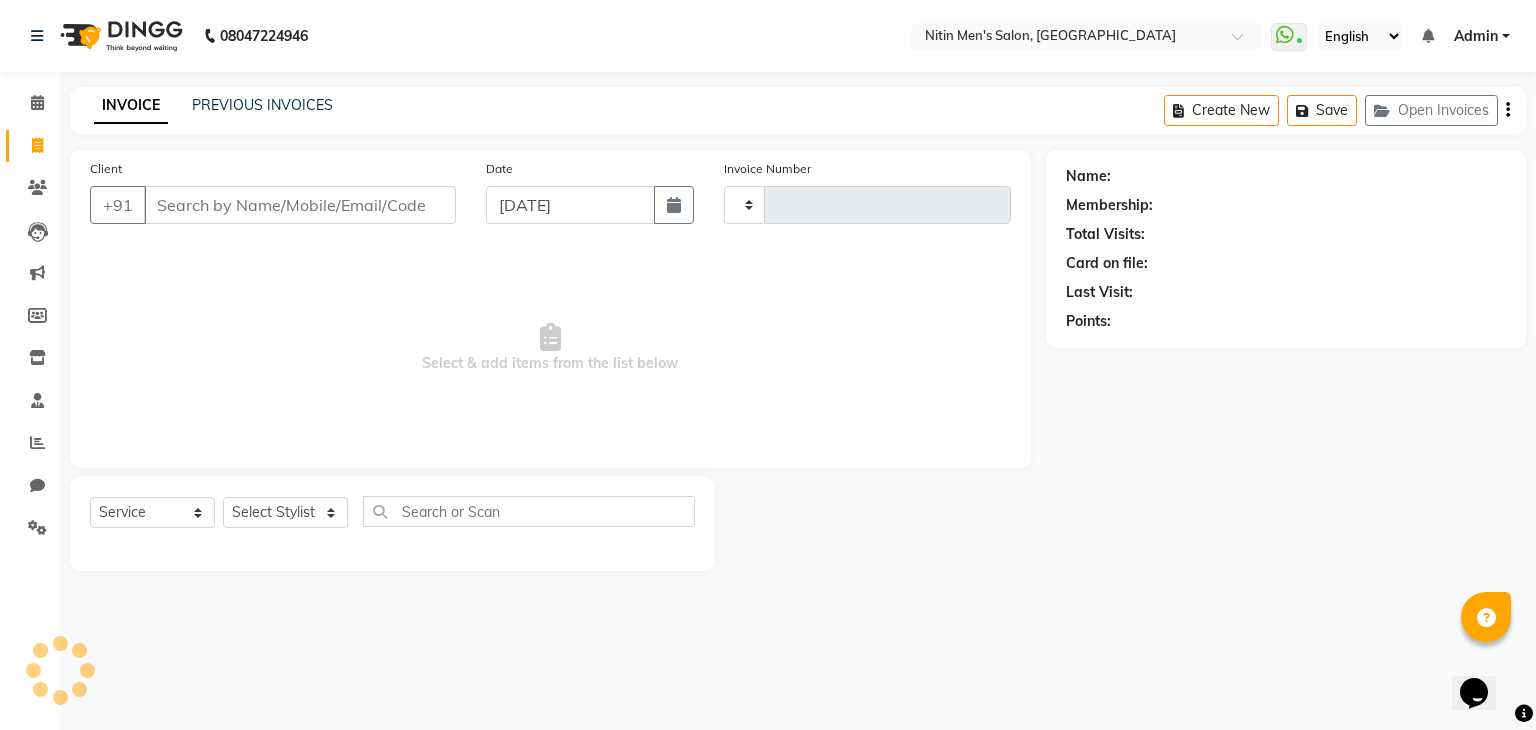 type on "2060" 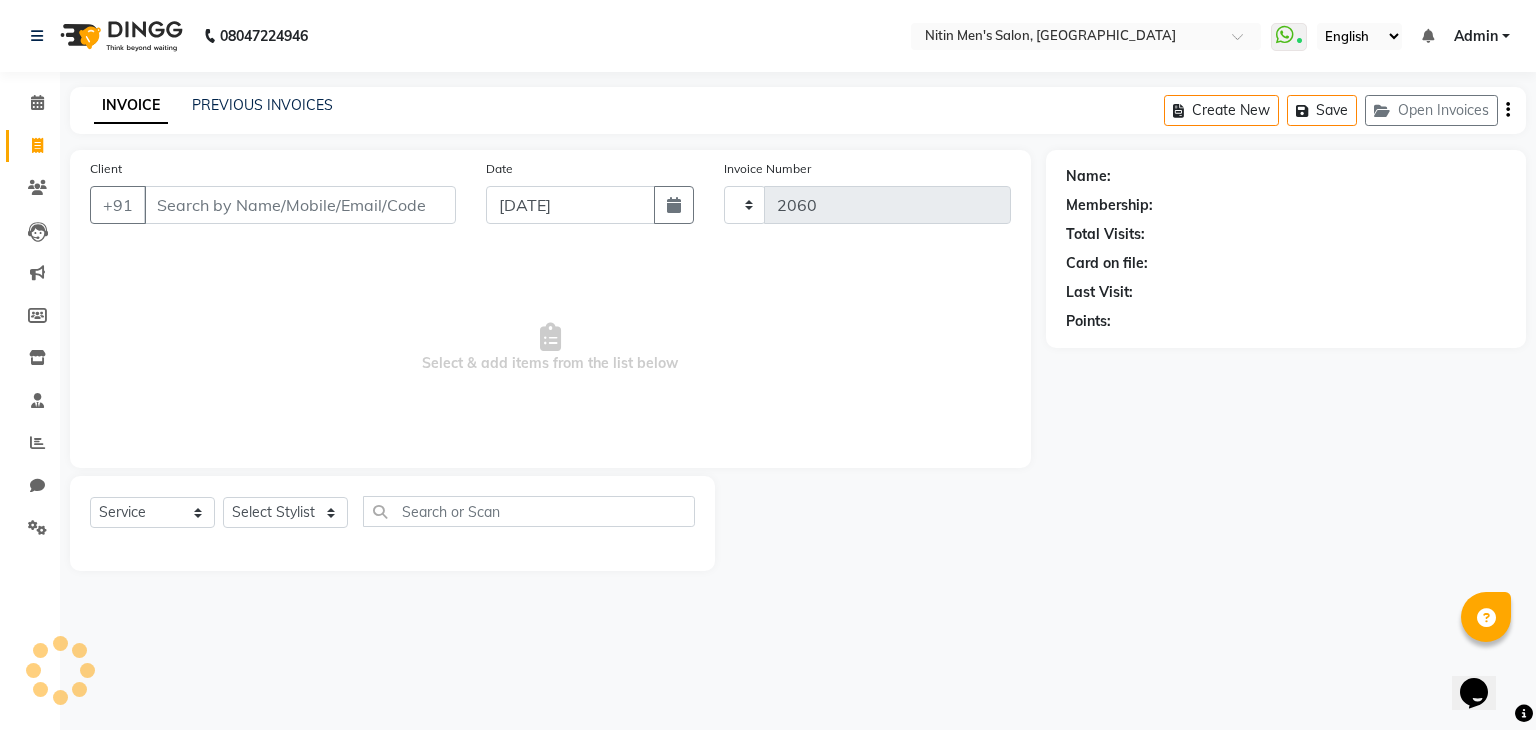 select on "7981" 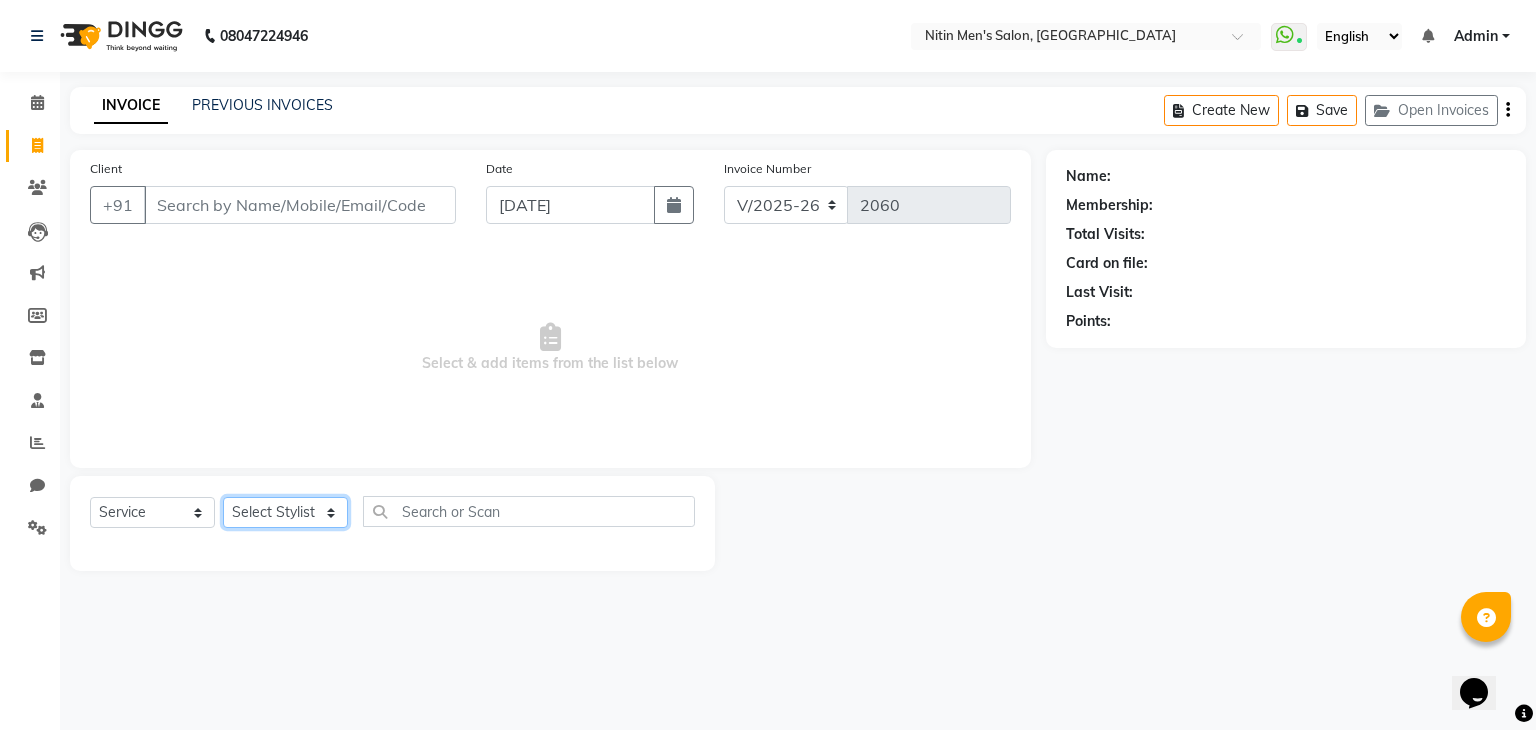 click on "Select Stylist [PERSON_NAME] [PERSON_NAME] [PERSON_NAME] [PERSON_NAME] MEENAKSHI NITIN SIR [PERSON_NAME] [PERSON_NAME] [PERSON_NAME]" 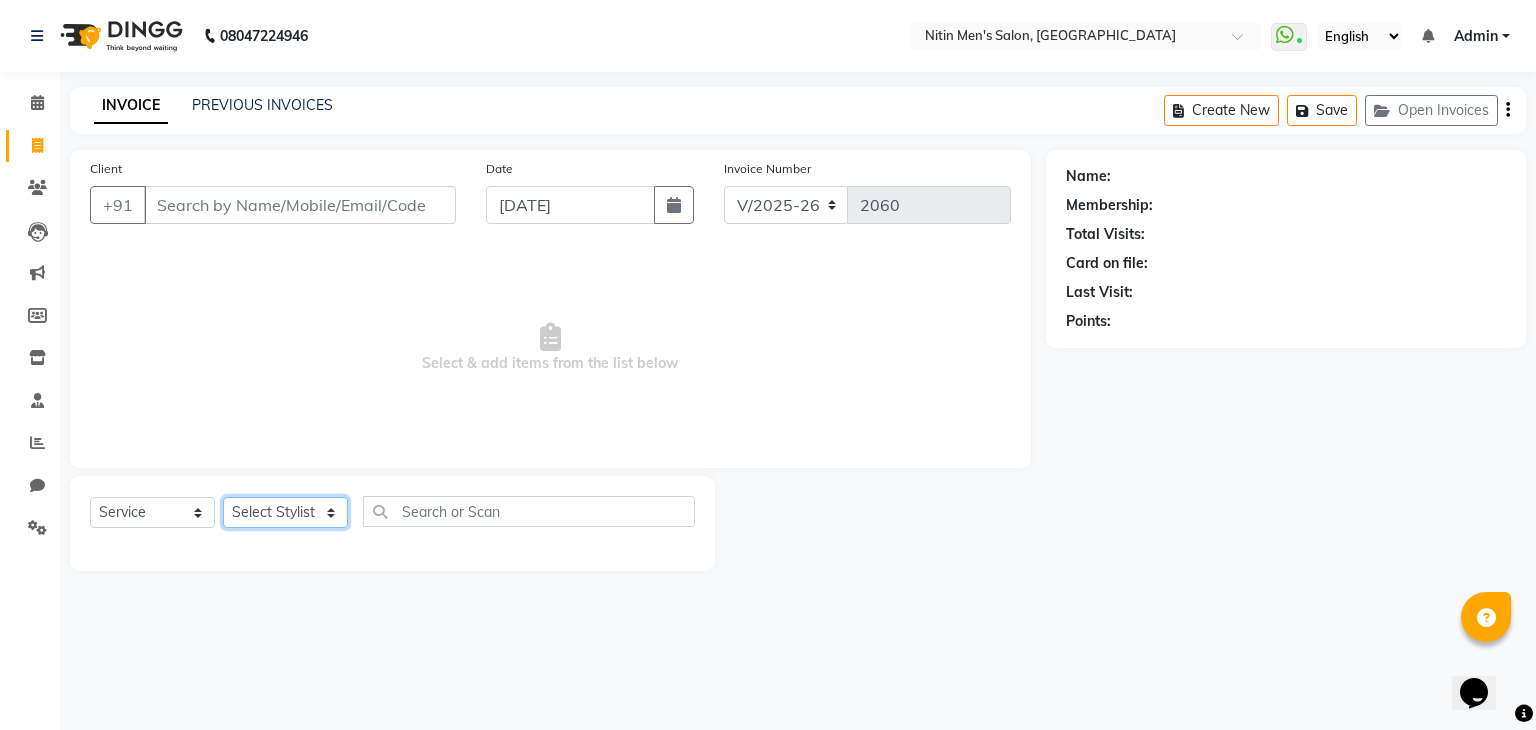 select on "82599" 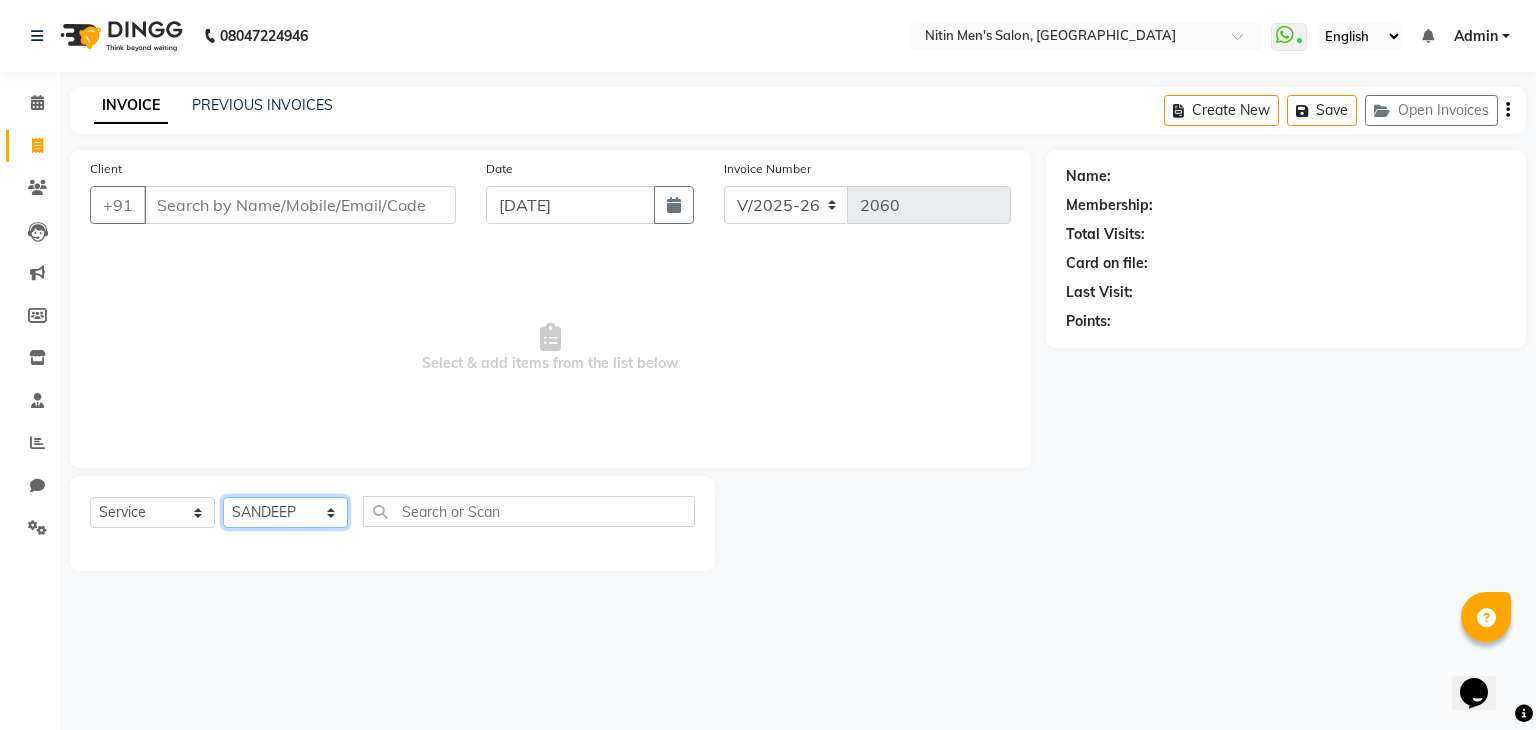 click on "Select Stylist [PERSON_NAME] [PERSON_NAME] [PERSON_NAME] [PERSON_NAME] MEENAKSHI NITIN SIR [PERSON_NAME] [PERSON_NAME] [PERSON_NAME]" 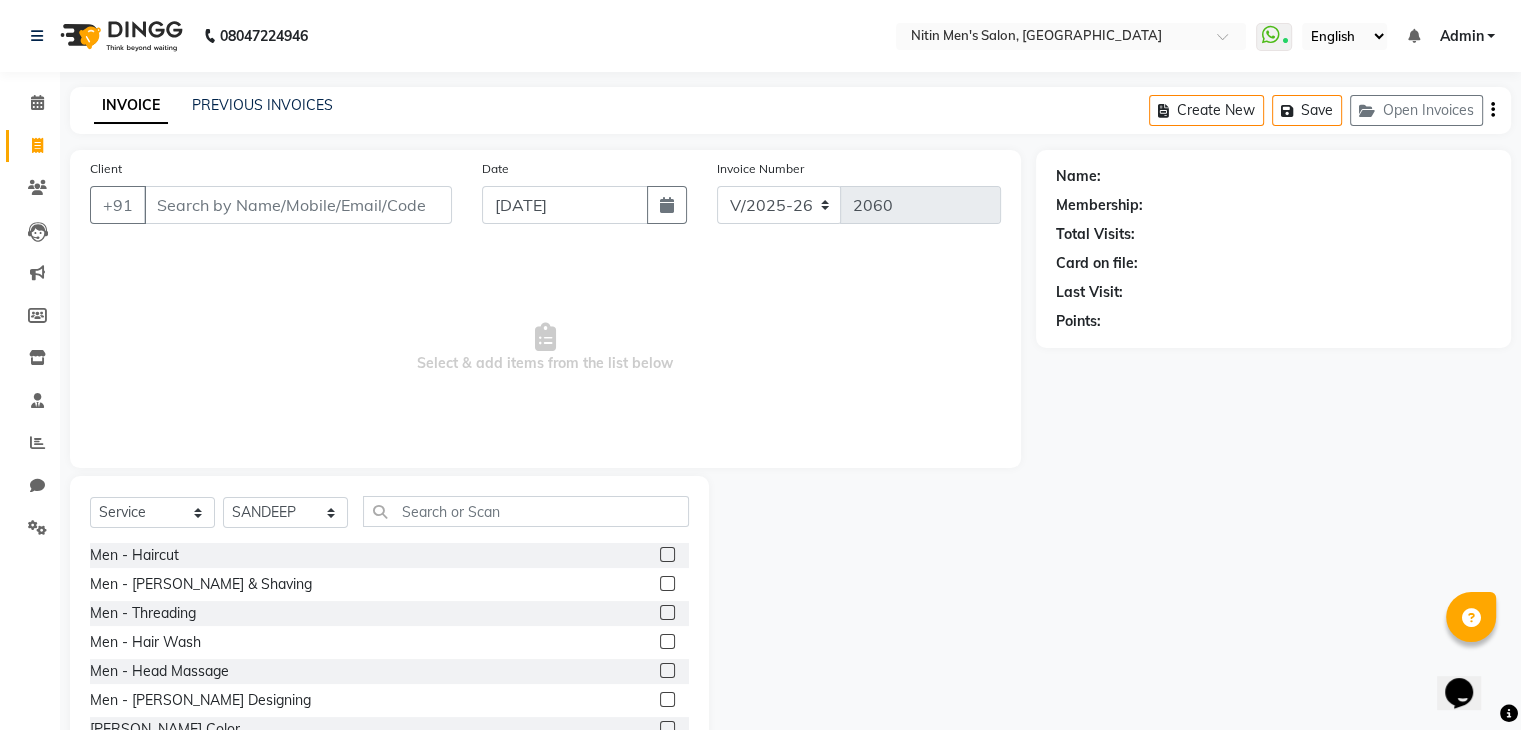 click 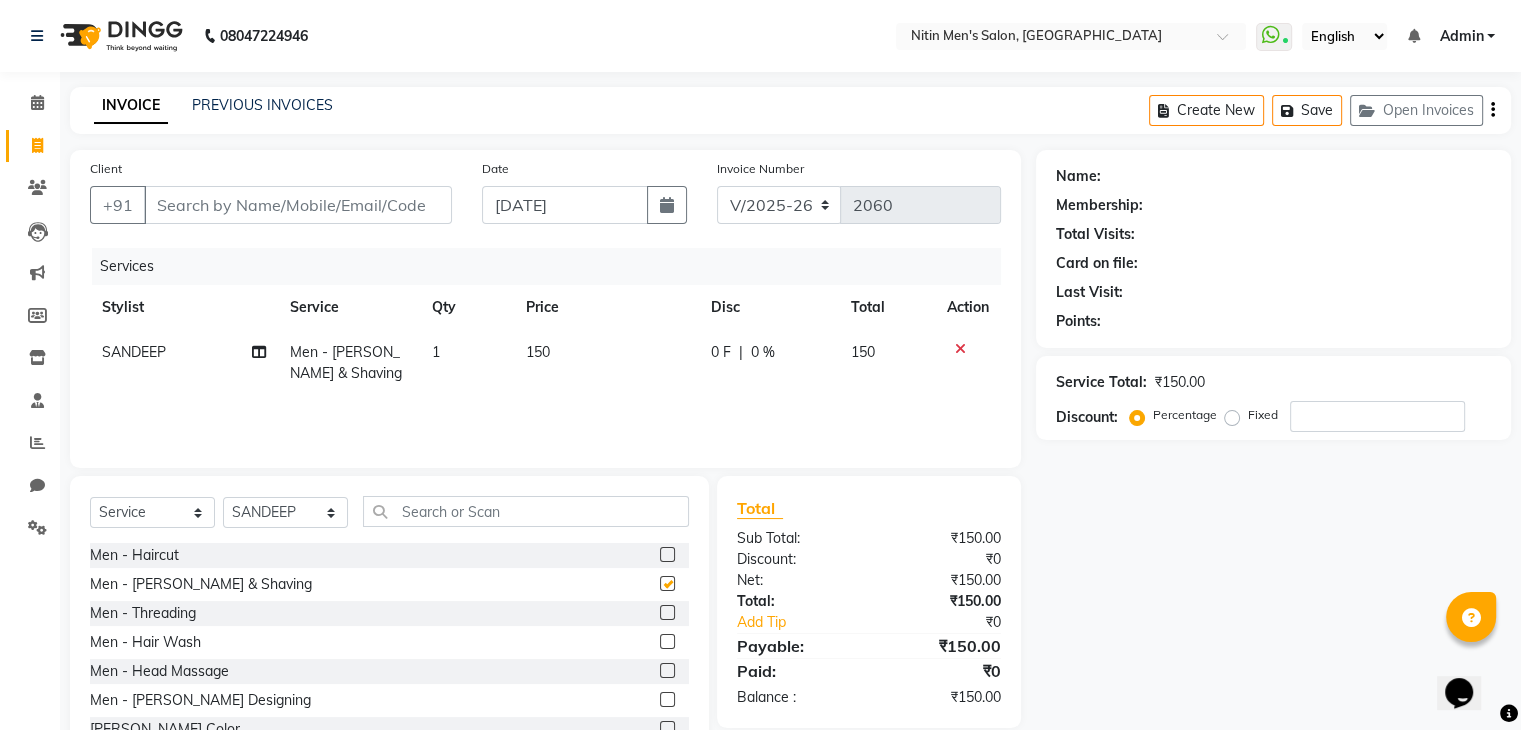 checkbox on "false" 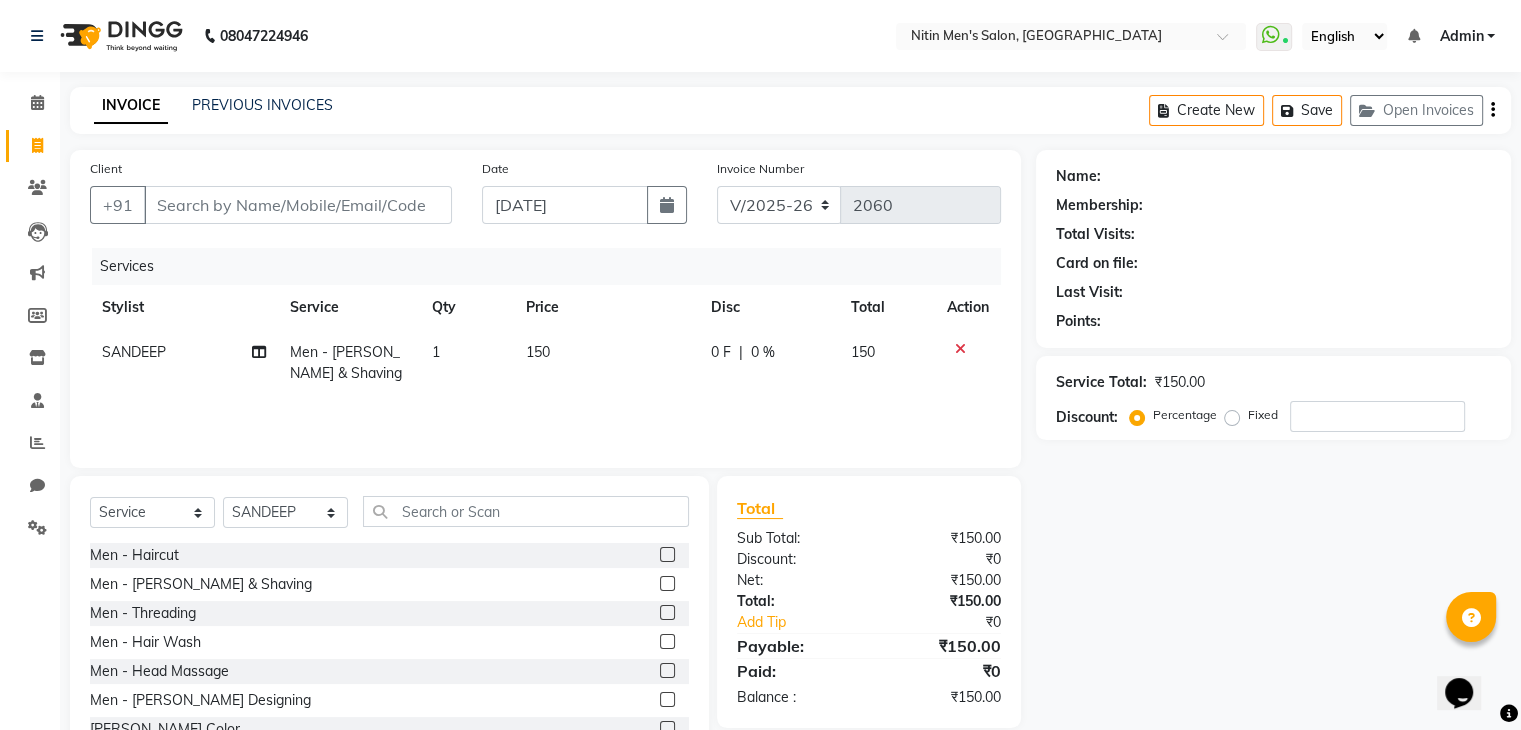 click on "Select  Service  Product  Membership  Package Voucher Prepaid Gift Card  Select Stylist AAYAN ALAM ASHISH DEEPA HASIB IRFAN JITU MEENAKSHI NITIN SIR PRAJAKTA Rupa SALMAN SANDEEP" 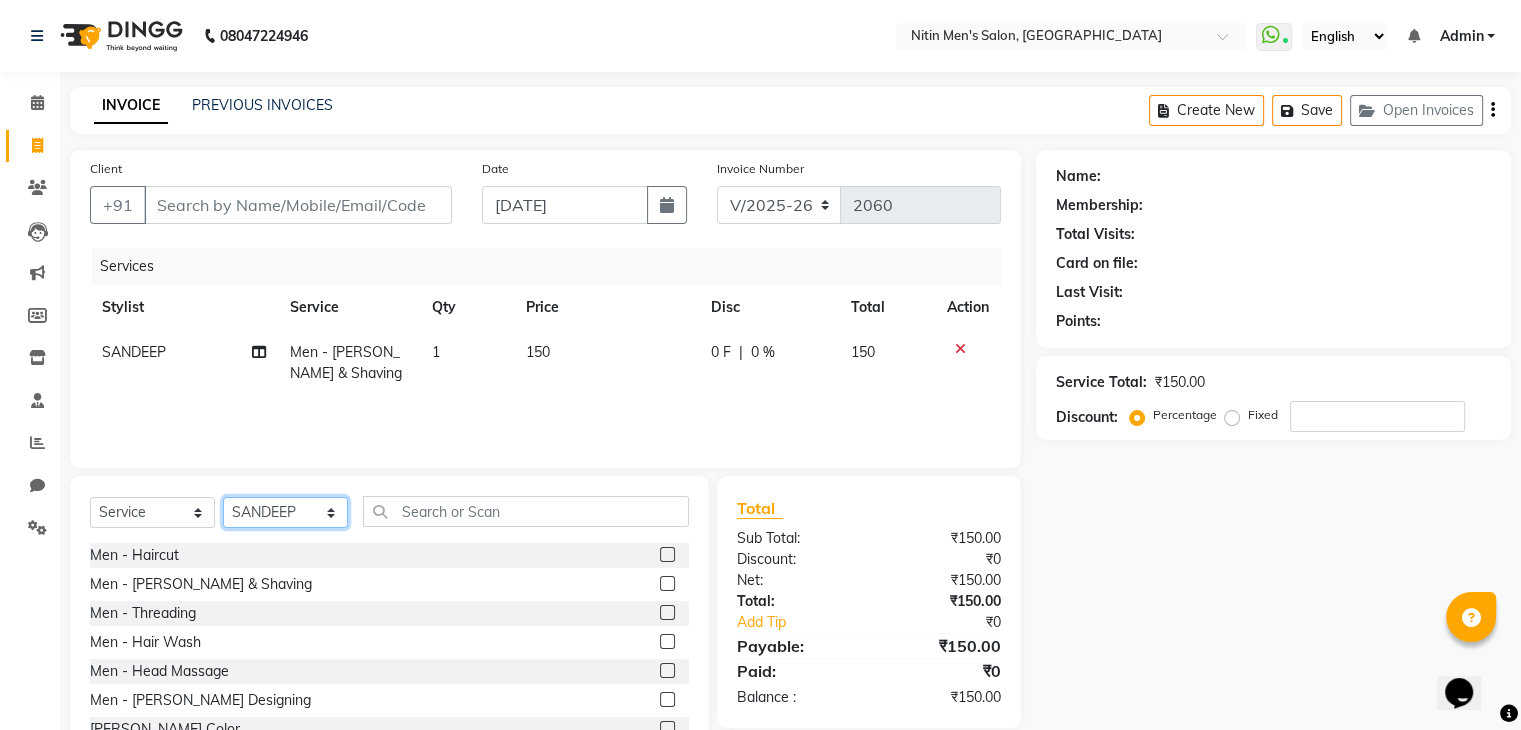 click on "Select Stylist [PERSON_NAME] [PERSON_NAME] [PERSON_NAME] [PERSON_NAME] MEENAKSHI NITIN SIR [PERSON_NAME] [PERSON_NAME] [PERSON_NAME]" 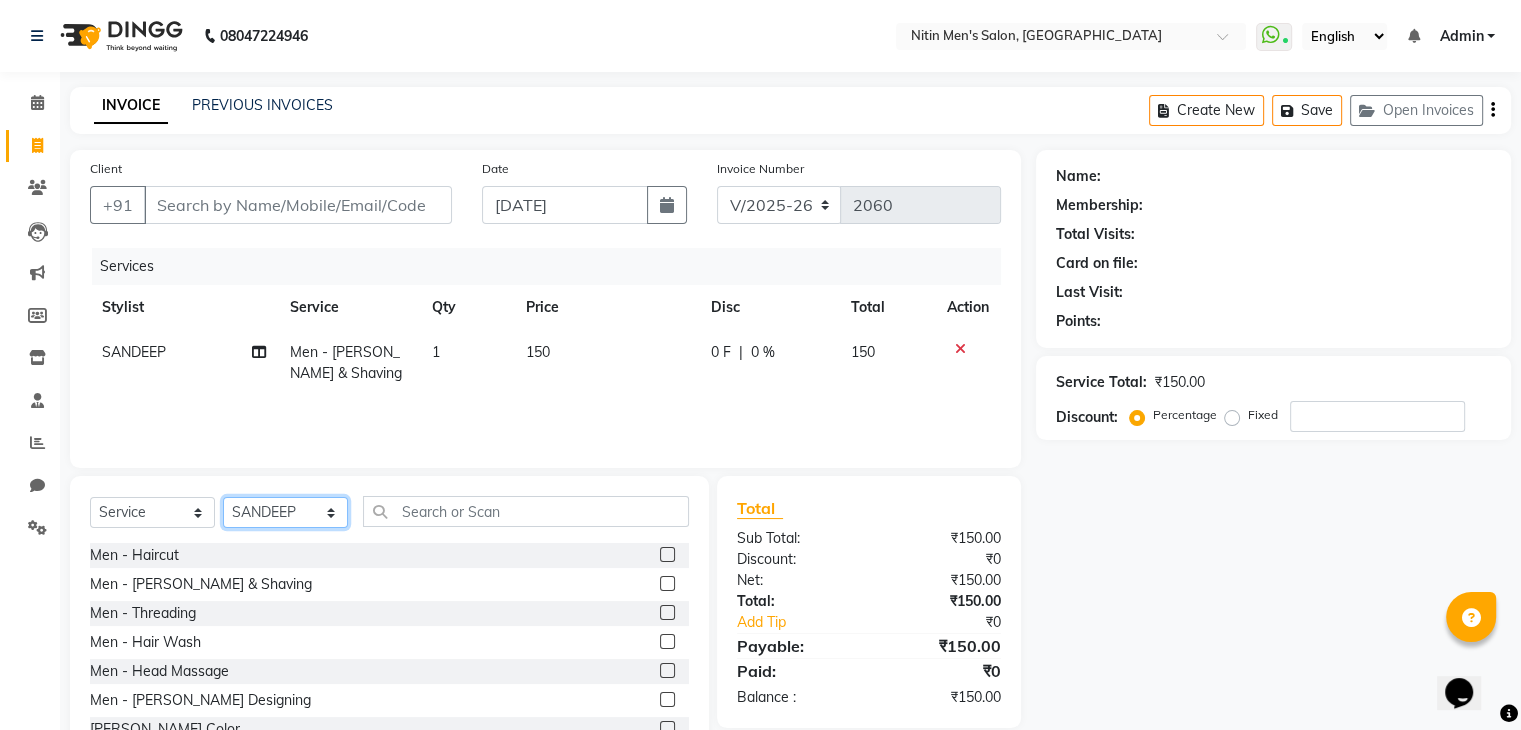 select on "75699" 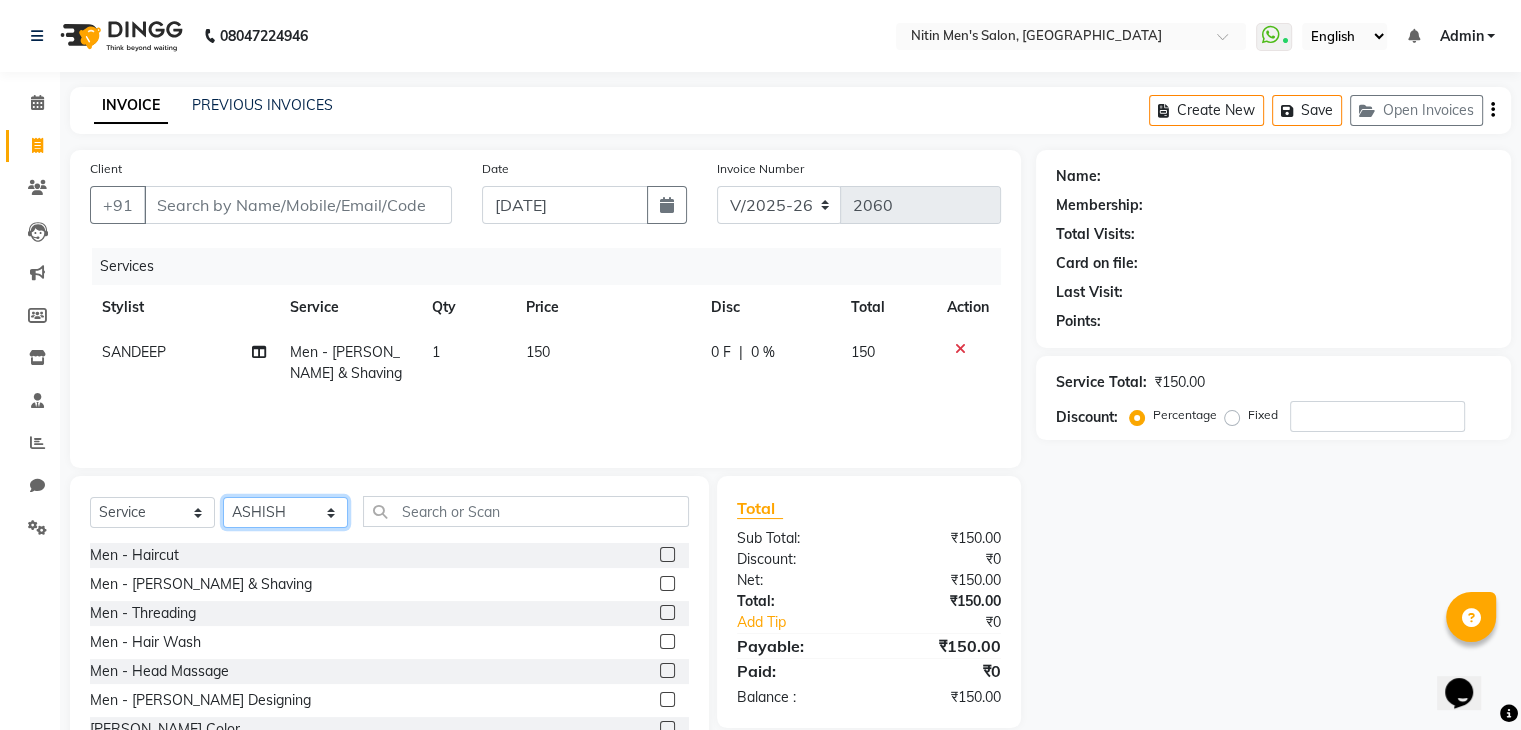 click on "Select Stylist [PERSON_NAME] [PERSON_NAME] [PERSON_NAME] [PERSON_NAME] MEENAKSHI NITIN SIR [PERSON_NAME] [PERSON_NAME] [PERSON_NAME]" 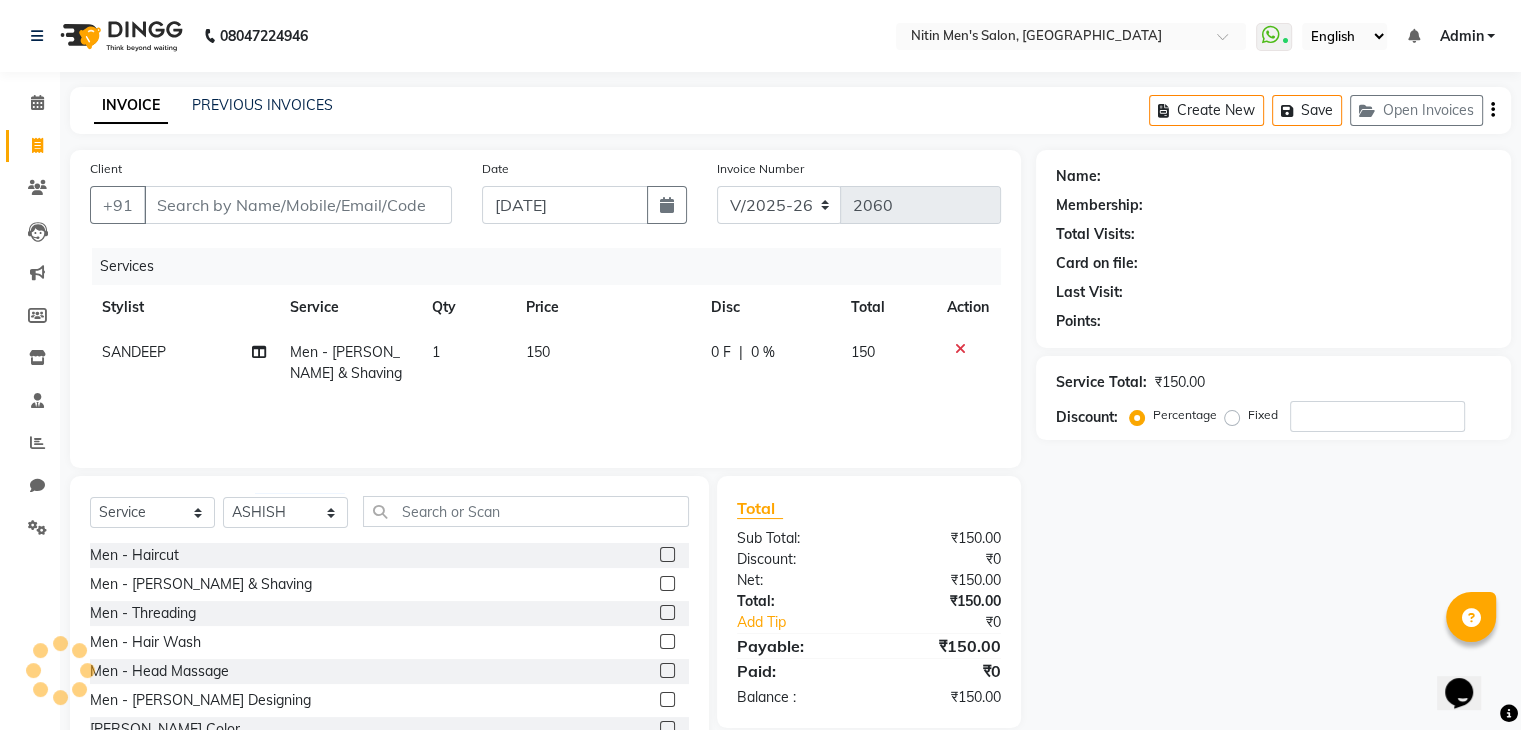 click 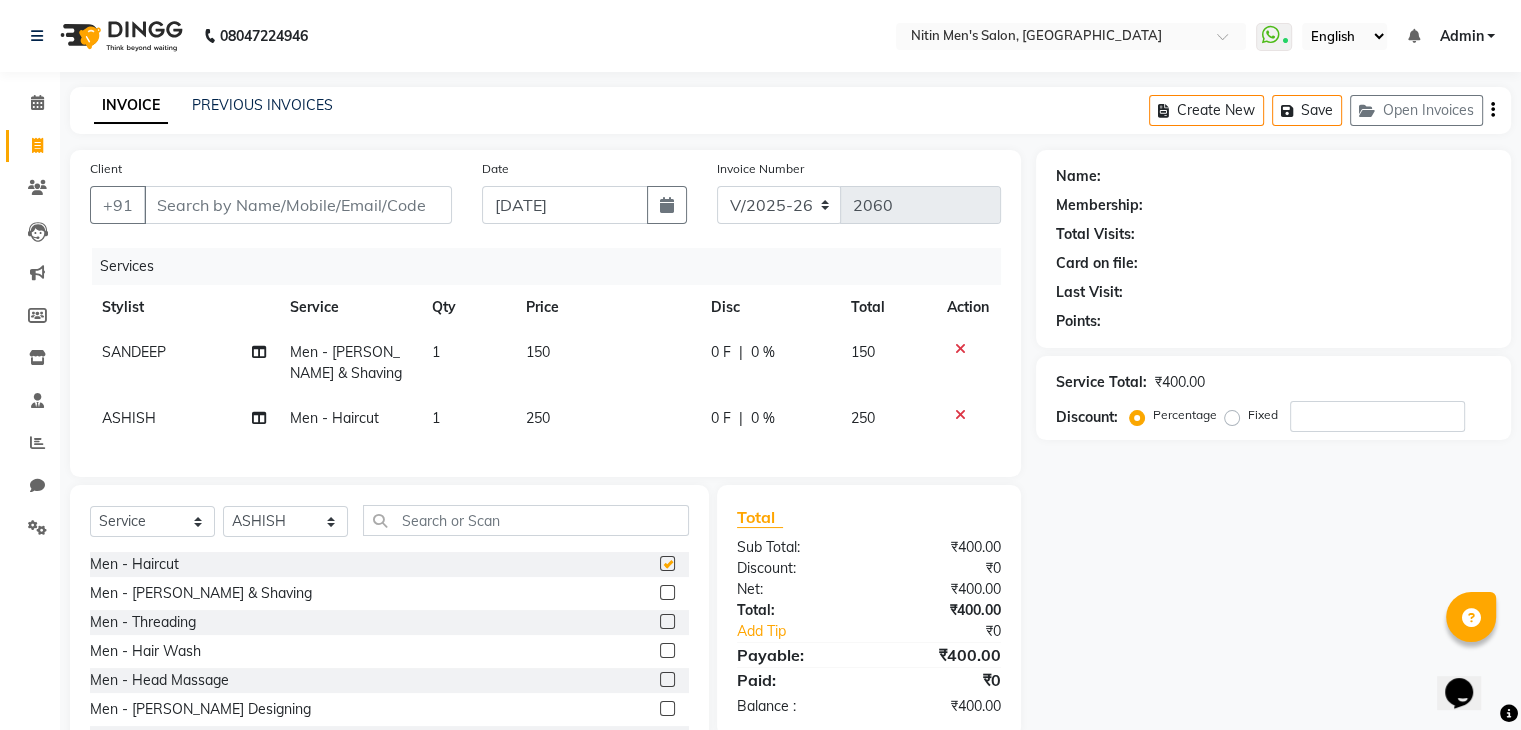 checkbox on "false" 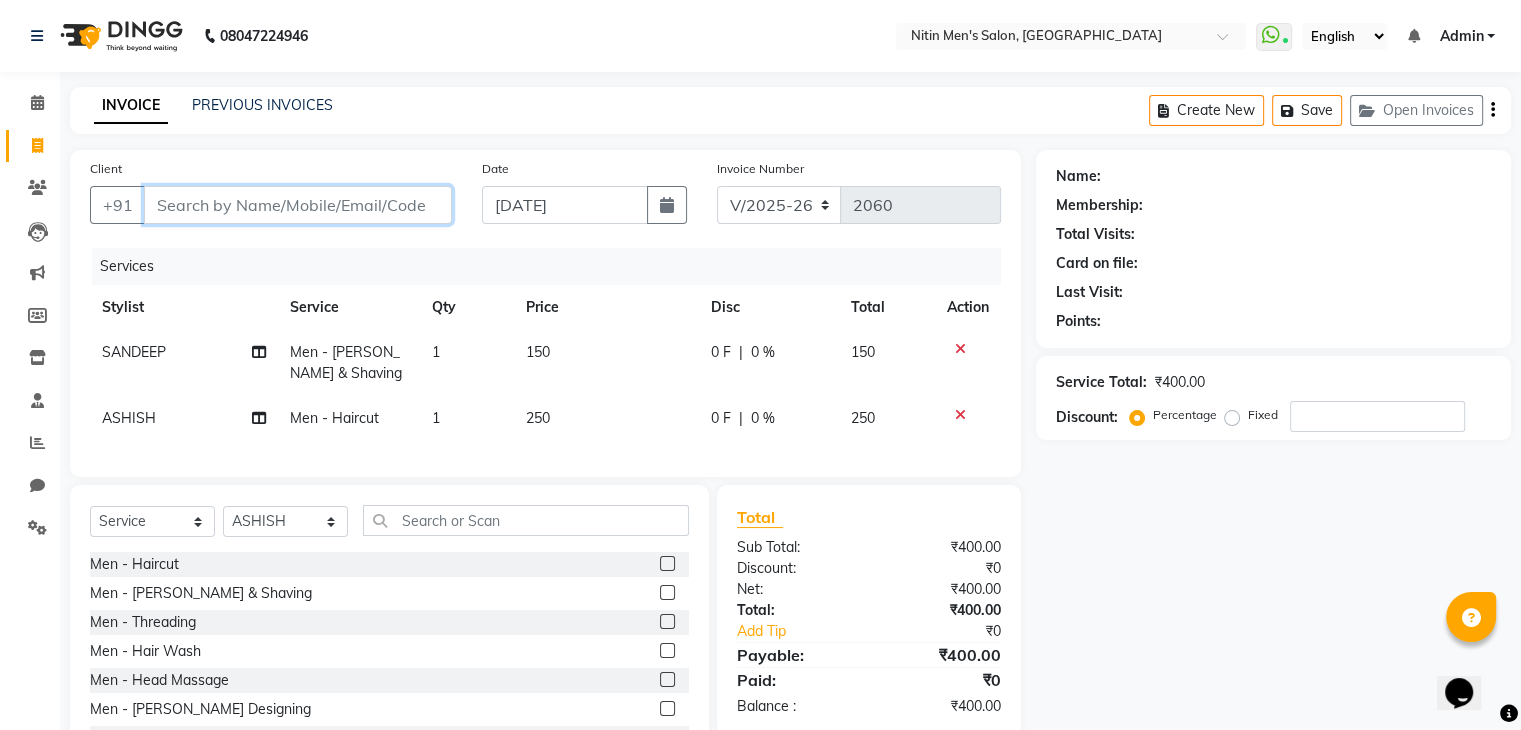 click on "Client" at bounding box center [298, 205] 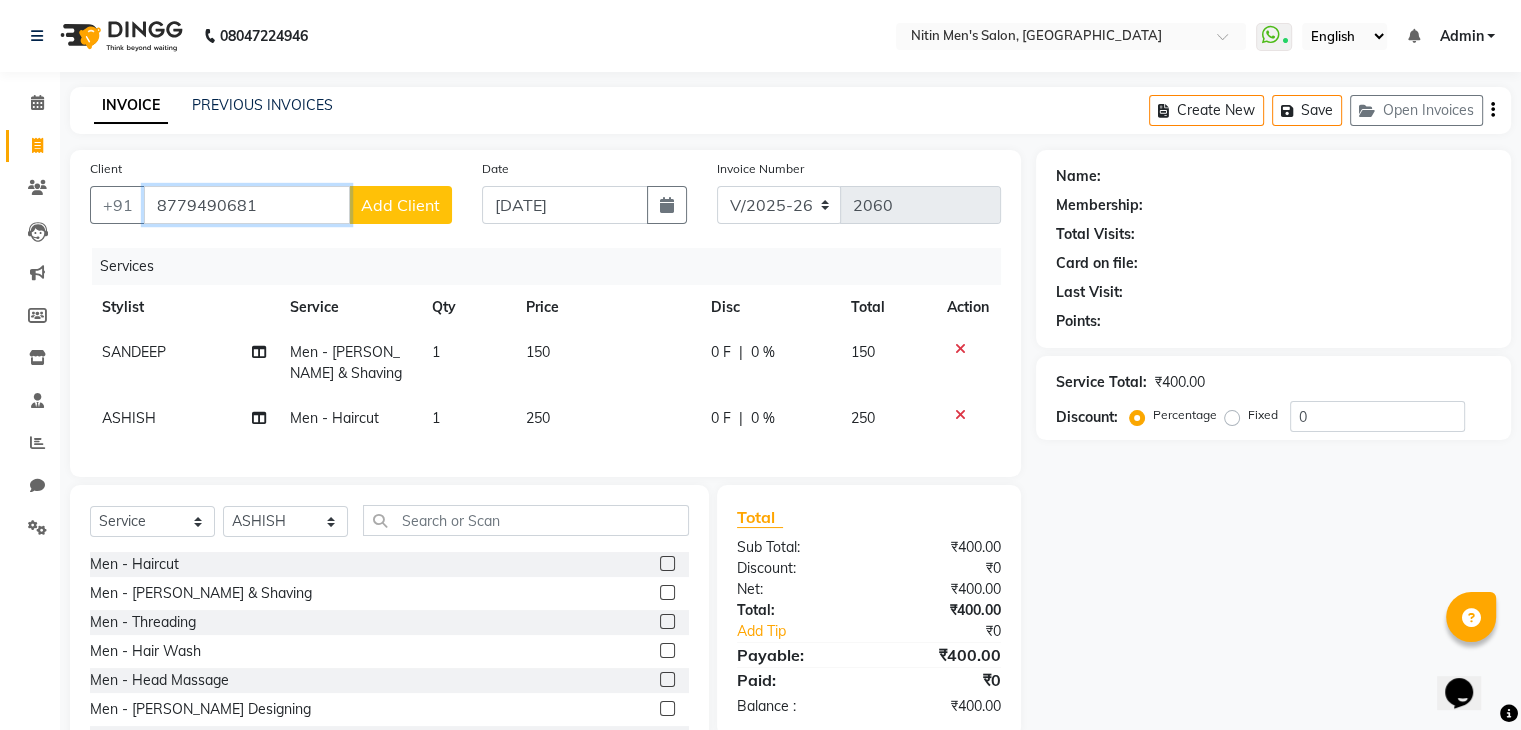 type on "8779490681" 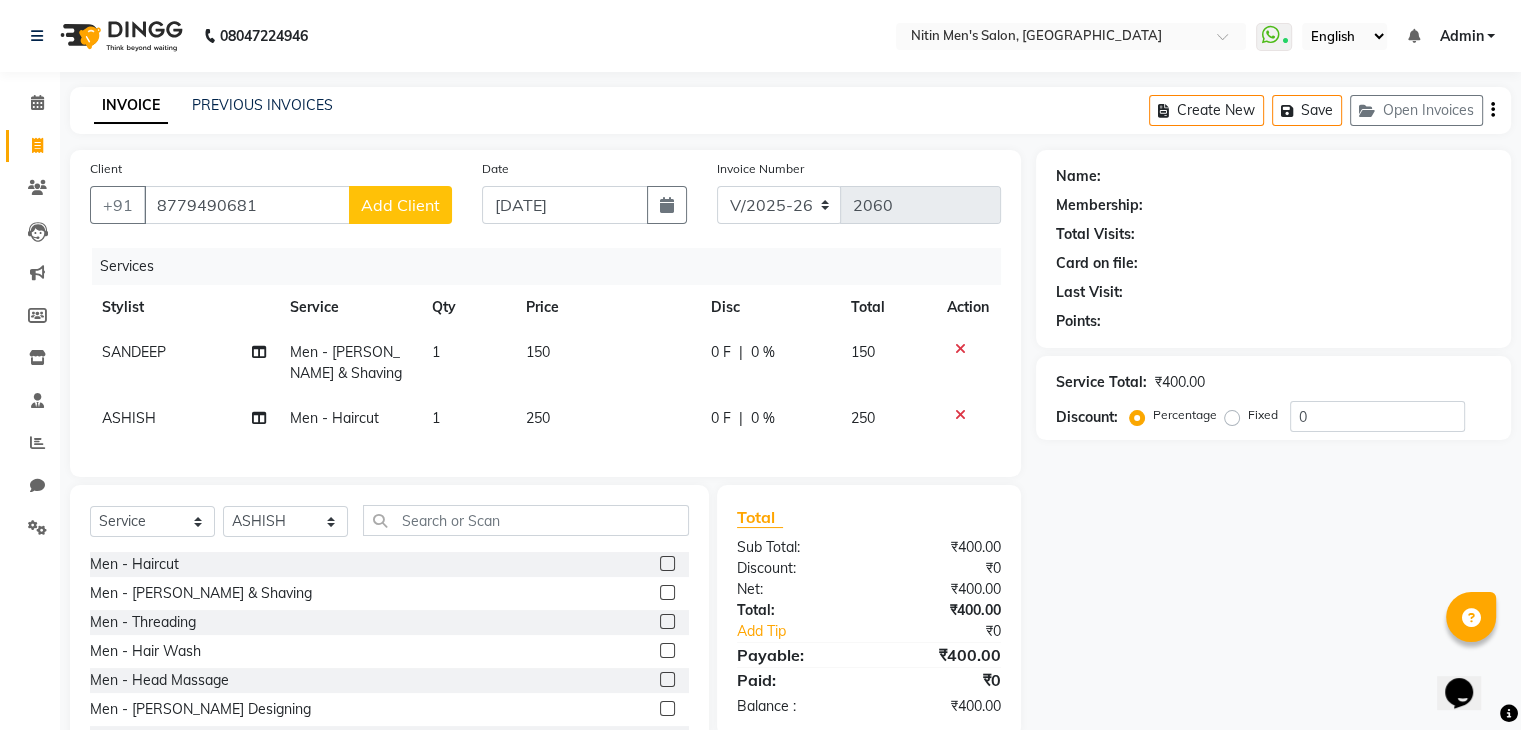click on "Add Client" 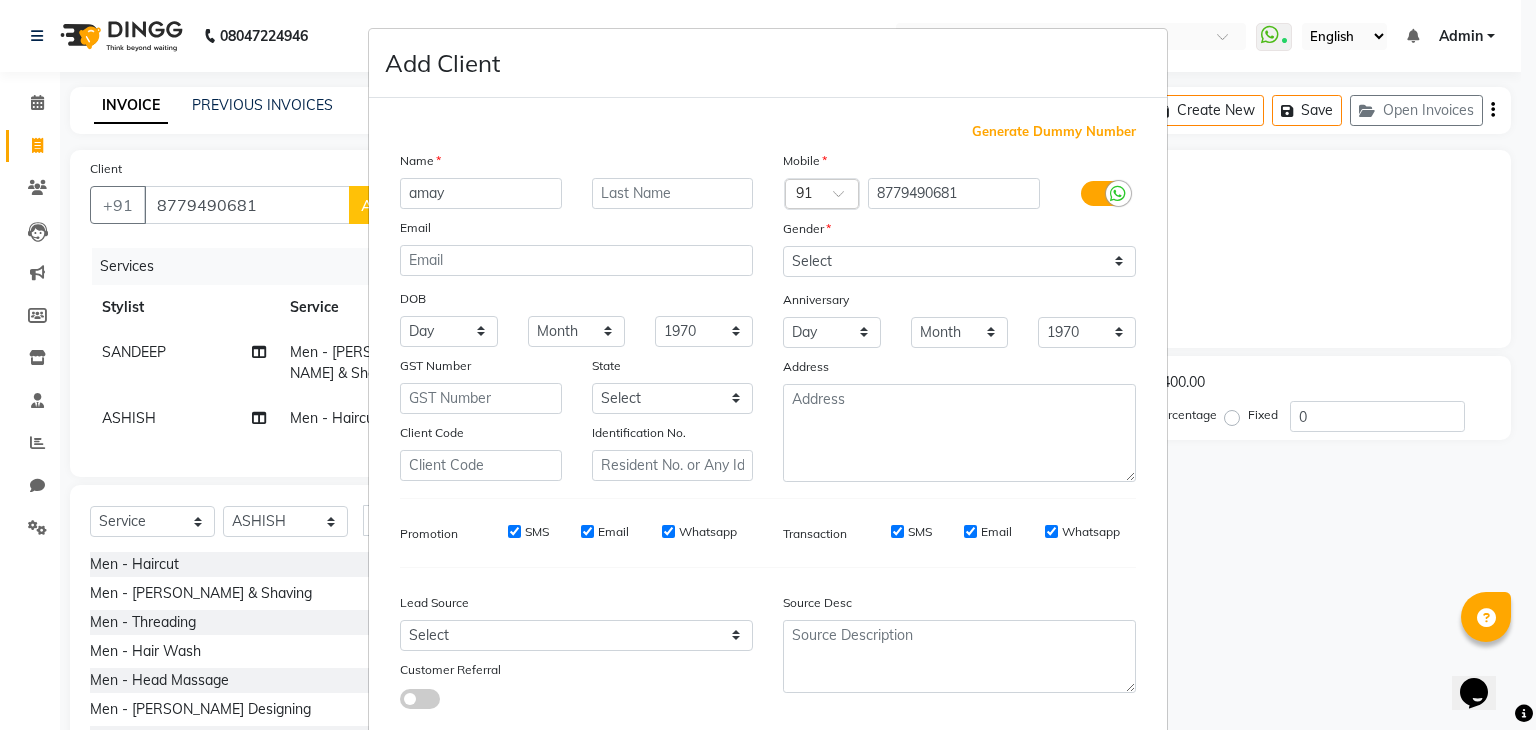 type on "amay" 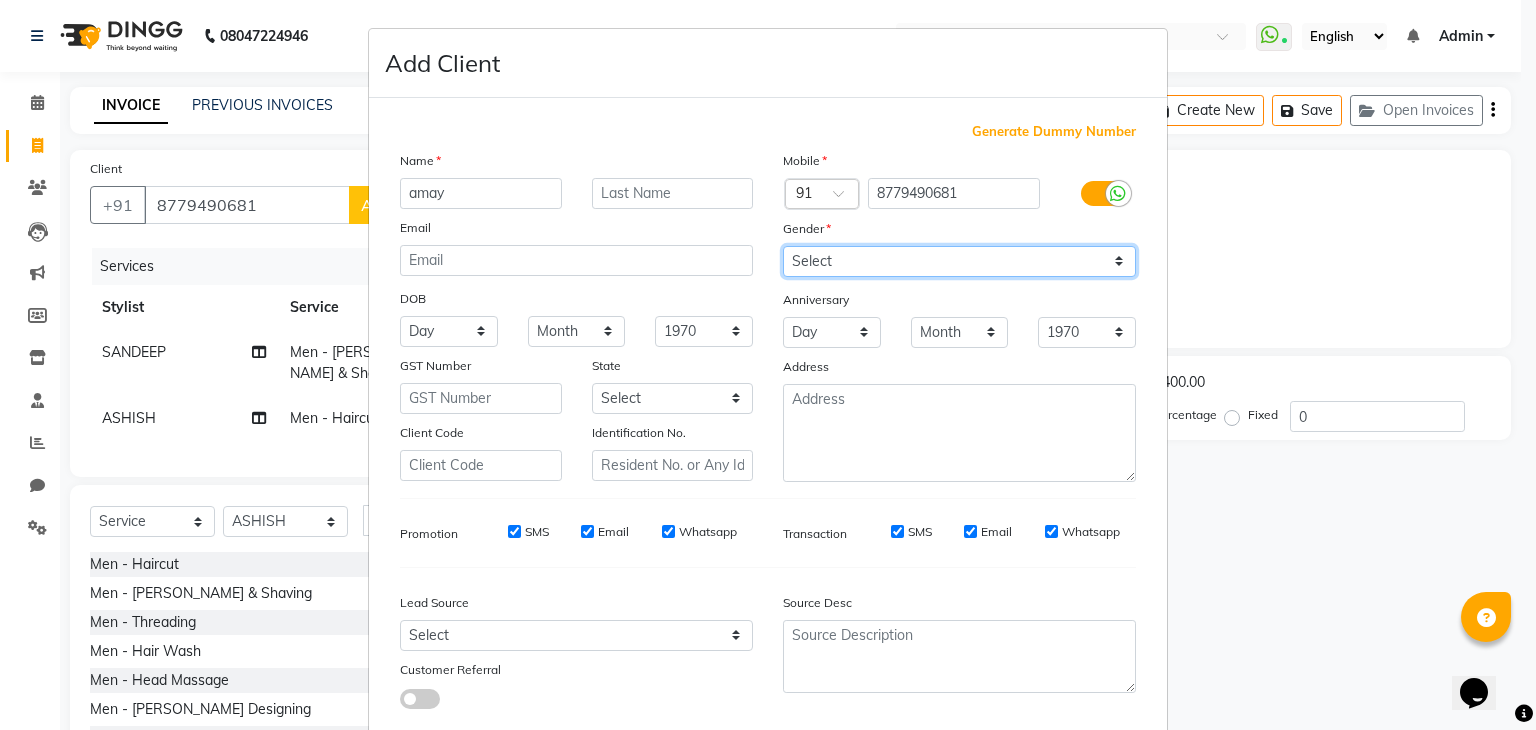 click on "Select Male Female Other Prefer Not To Say" at bounding box center [959, 261] 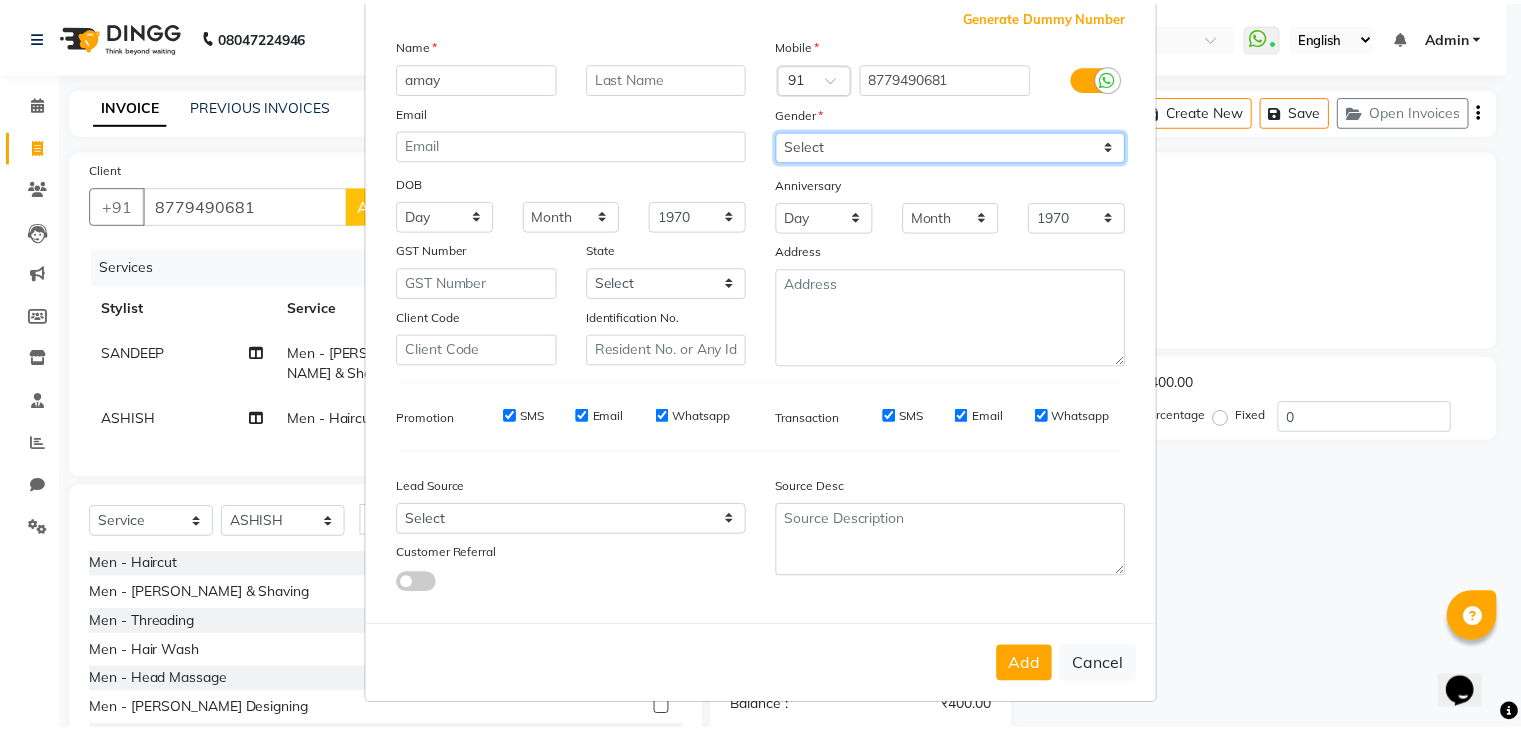 scroll, scrollTop: 127, scrollLeft: 0, axis: vertical 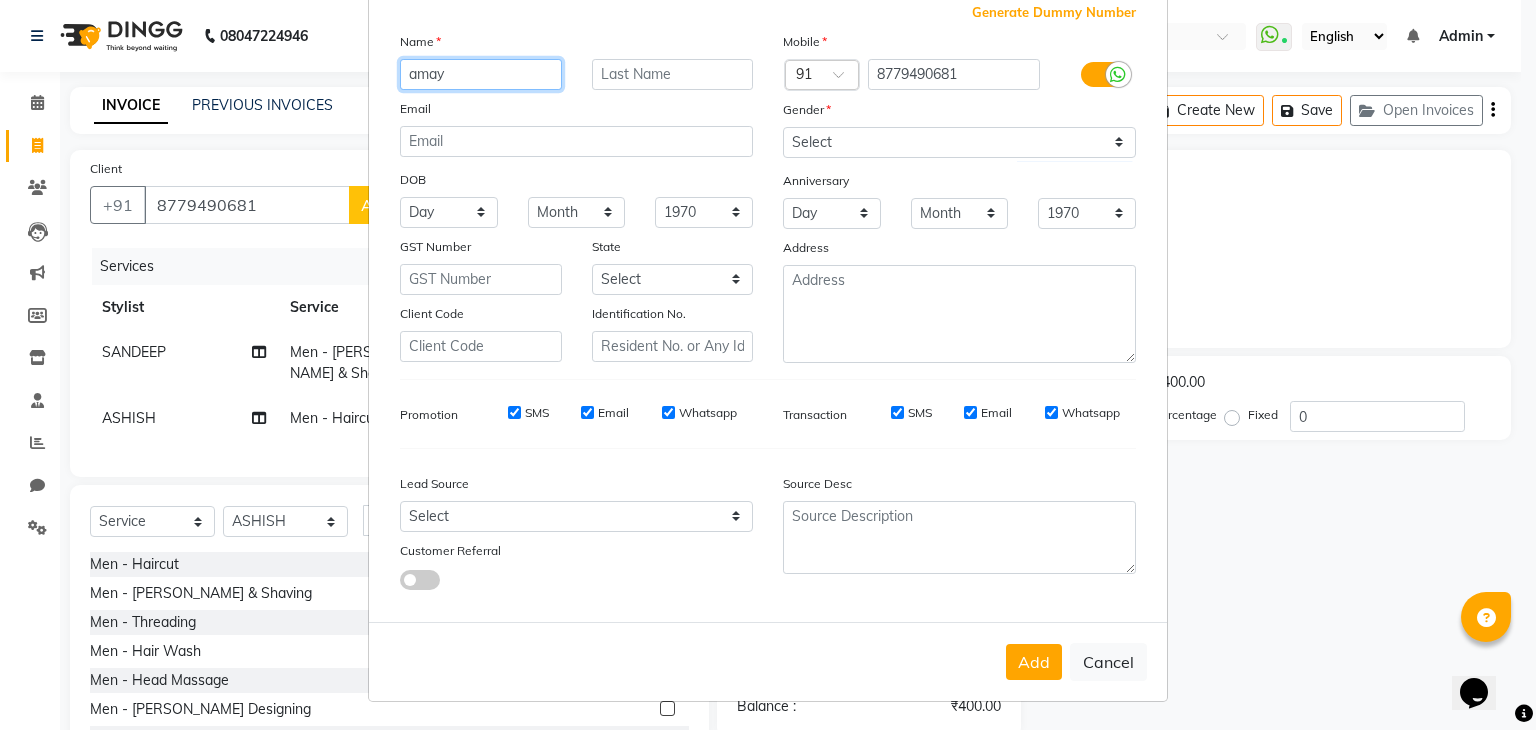 click on "amay" at bounding box center (481, 74) 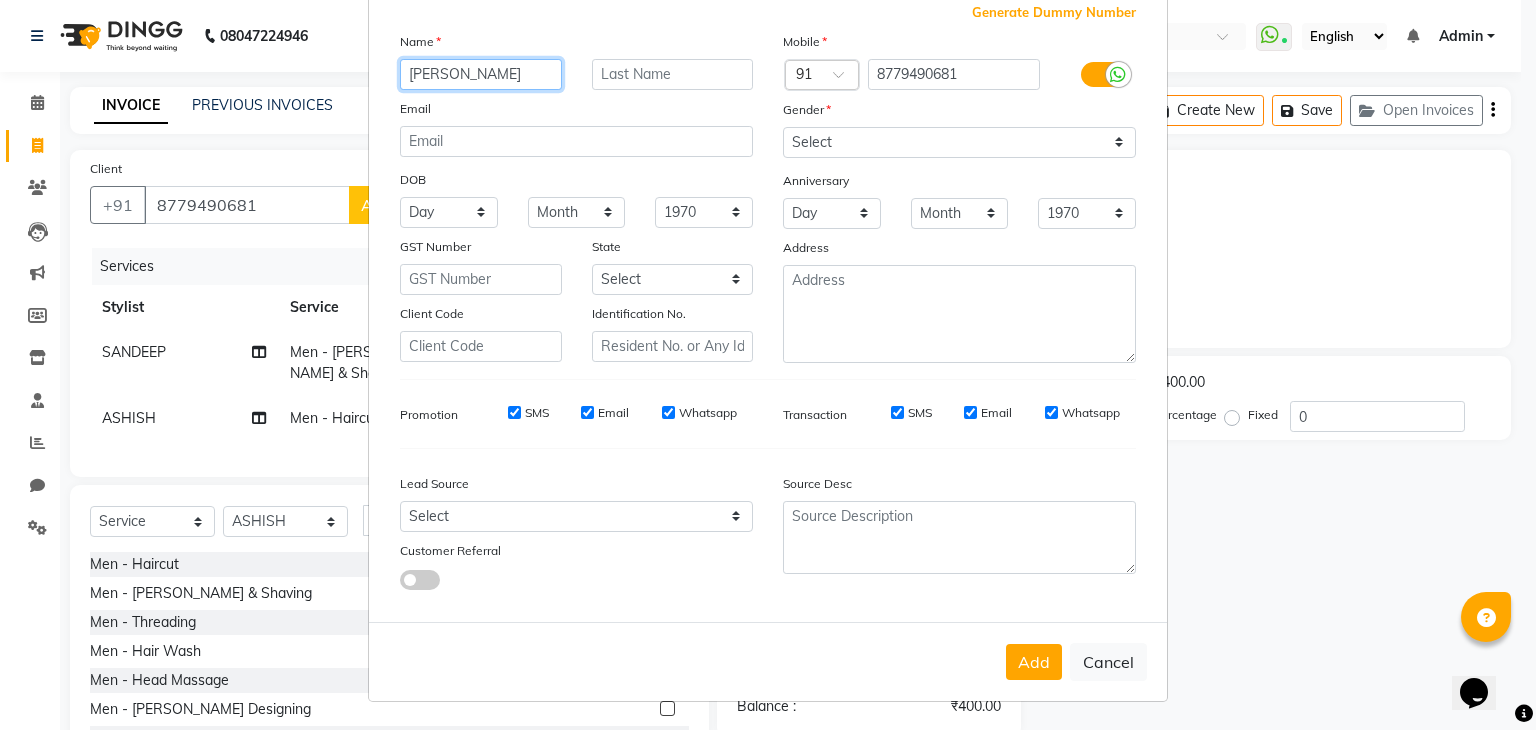 click on "amey" at bounding box center [481, 74] 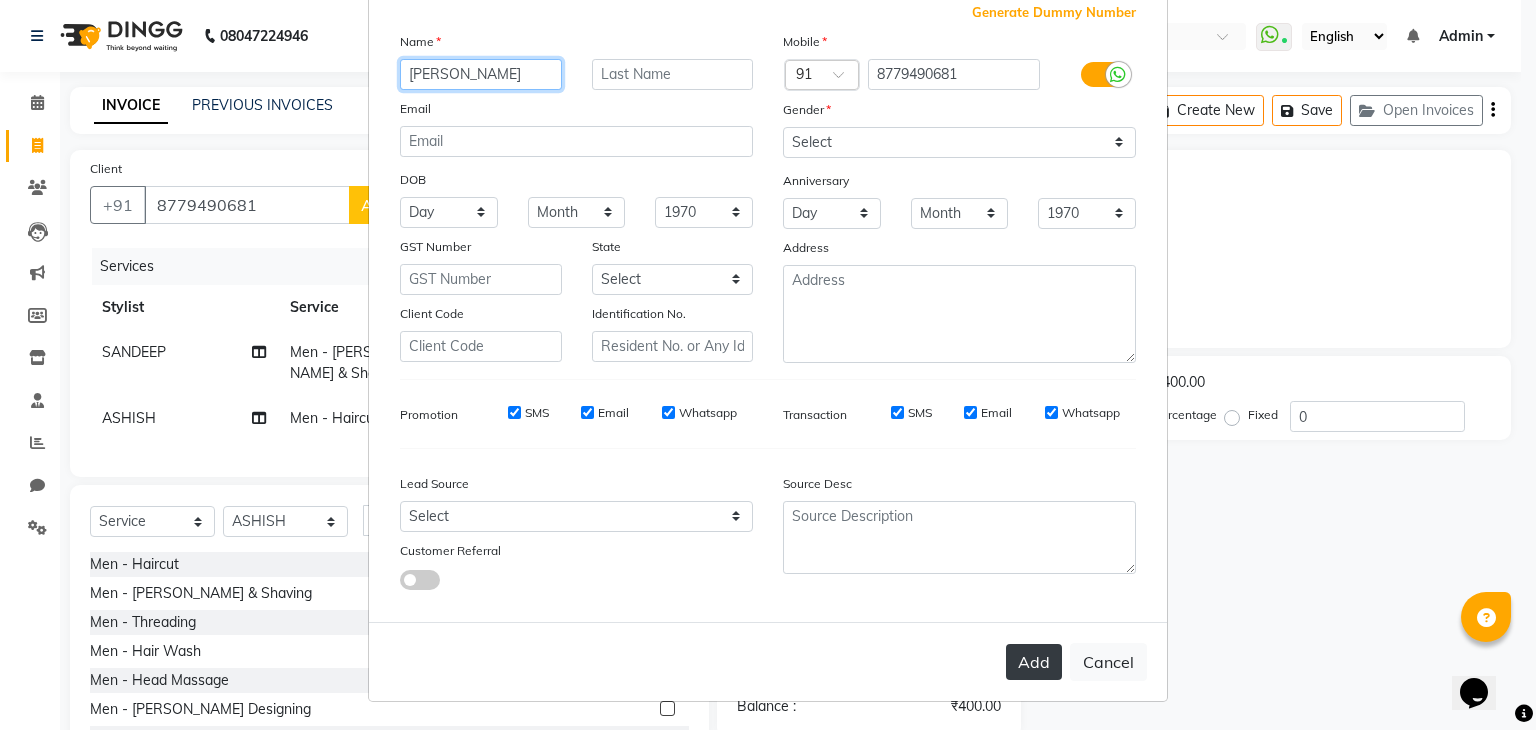 type on "[PERSON_NAME]" 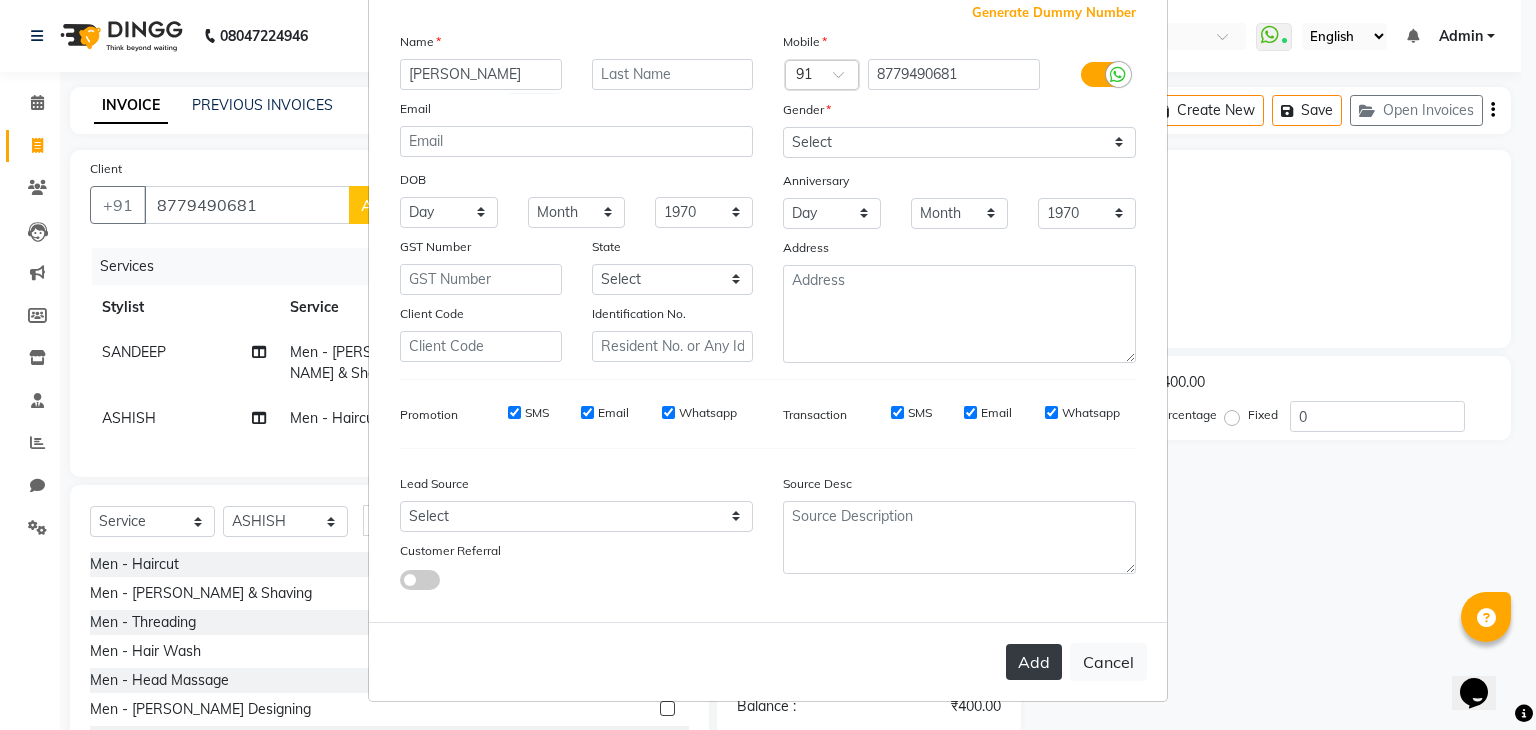 click on "Add" at bounding box center (1034, 662) 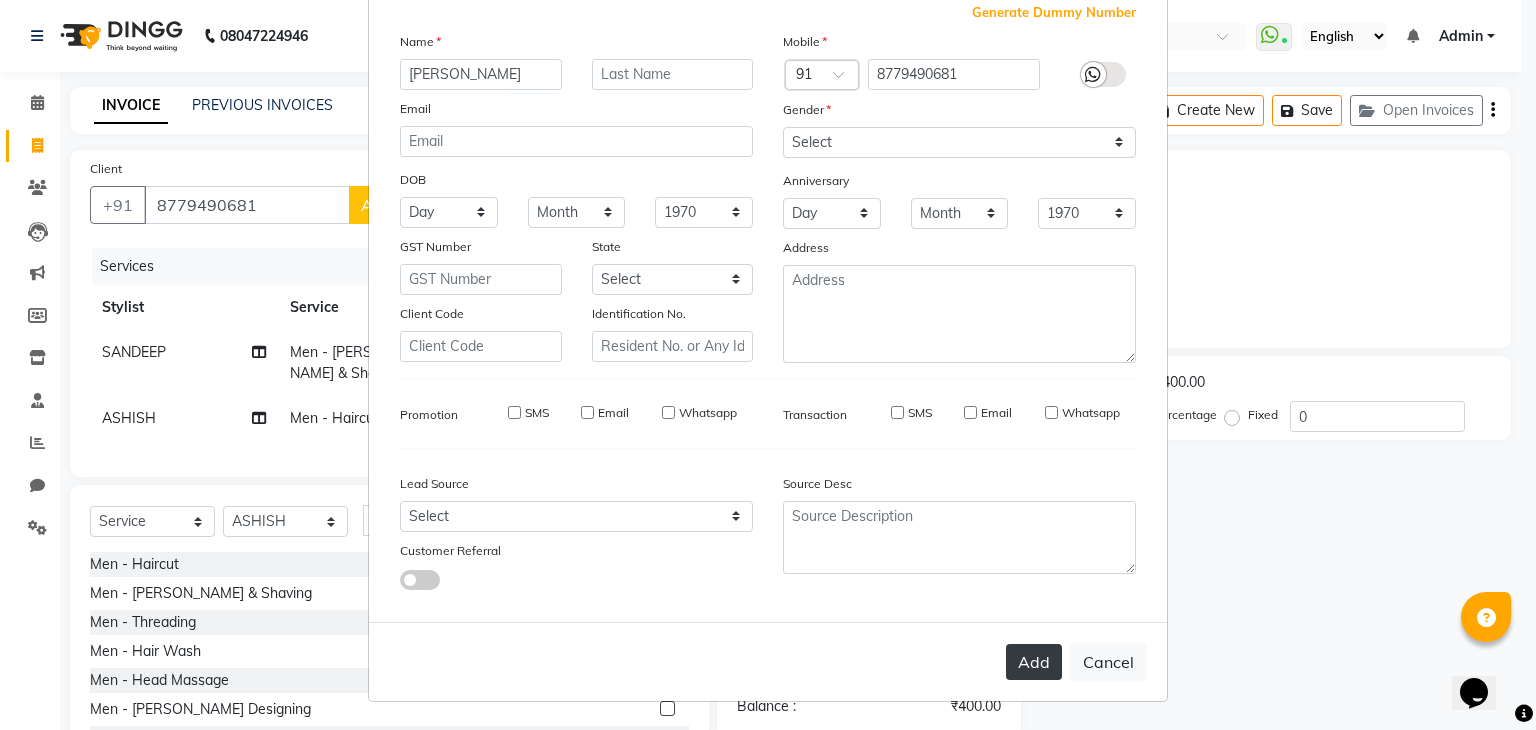 type 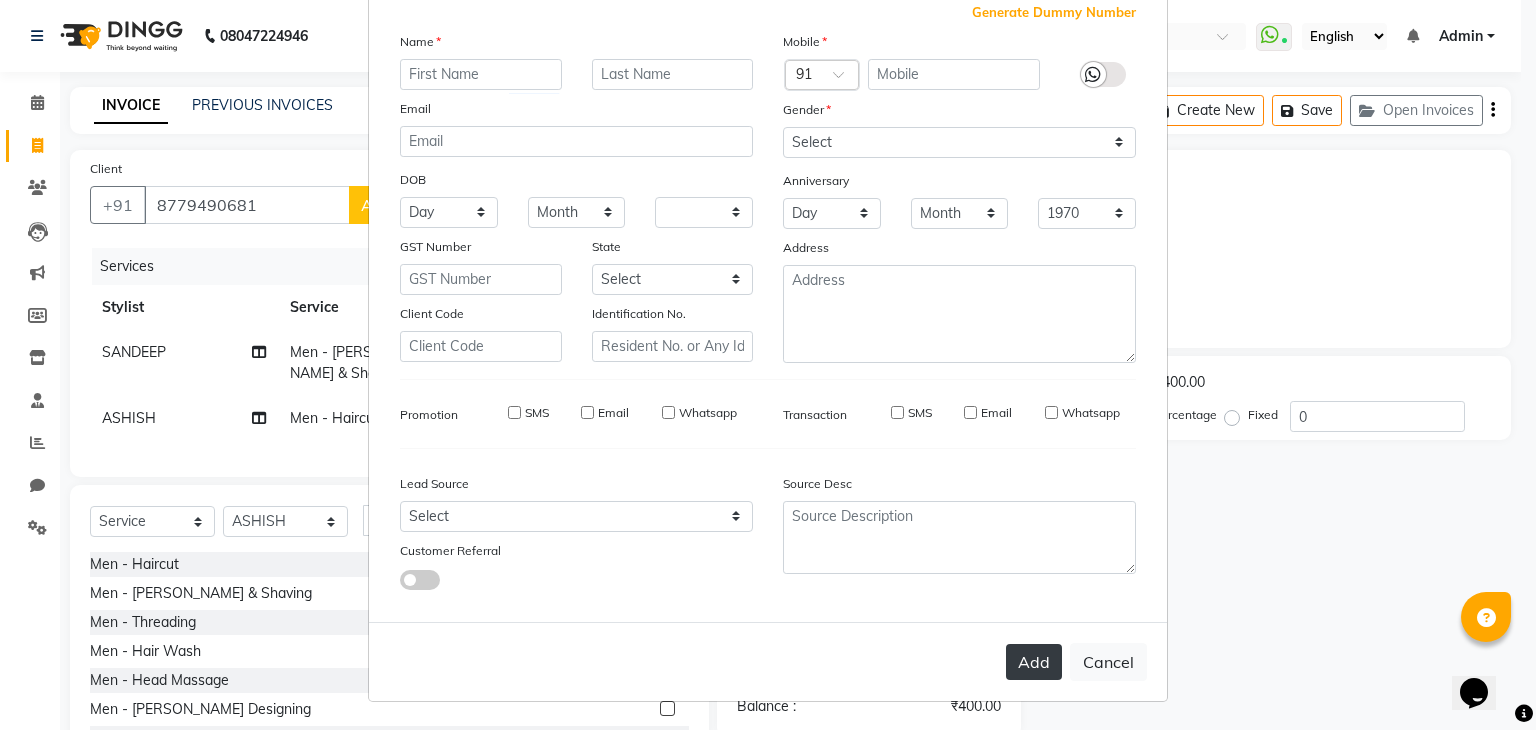 select 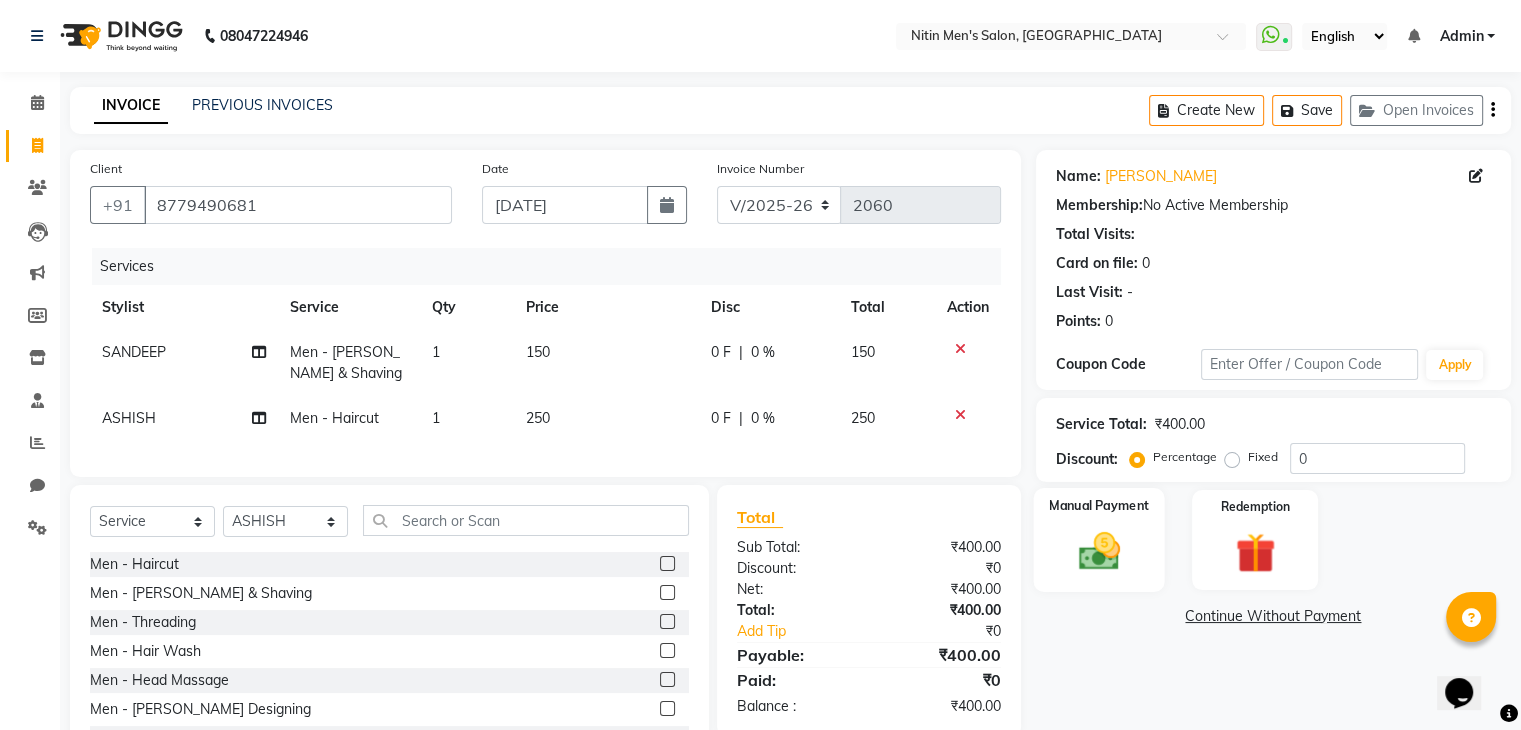 click on "Manual Payment" 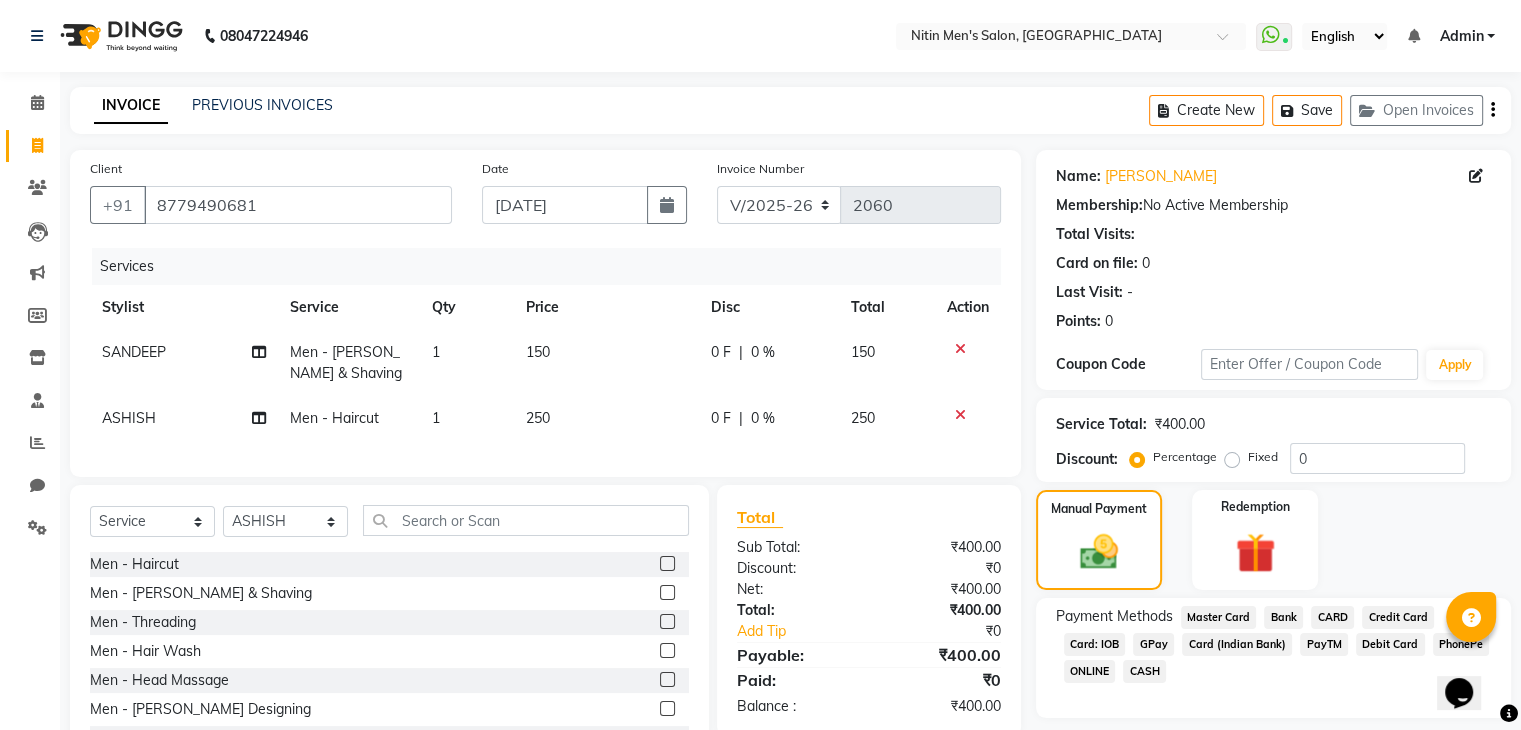 click on "Payment Methods  Master Card   Bank   CARD   Credit Card   Card: IOB   GPay   Card (Indian Bank)   PayTM   Debit Card   PhonePe   ONLINE   CASH" 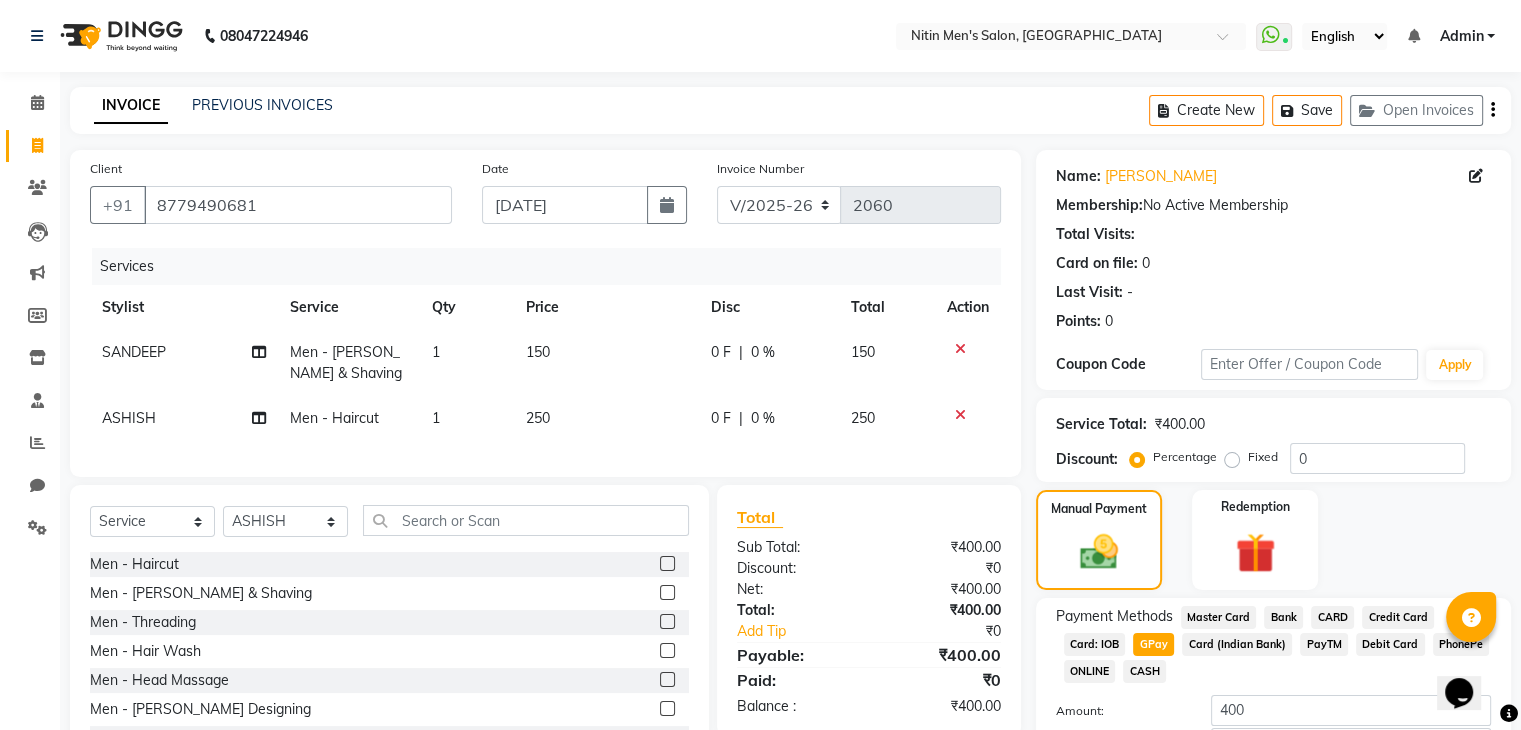 scroll, scrollTop: 145, scrollLeft: 0, axis: vertical 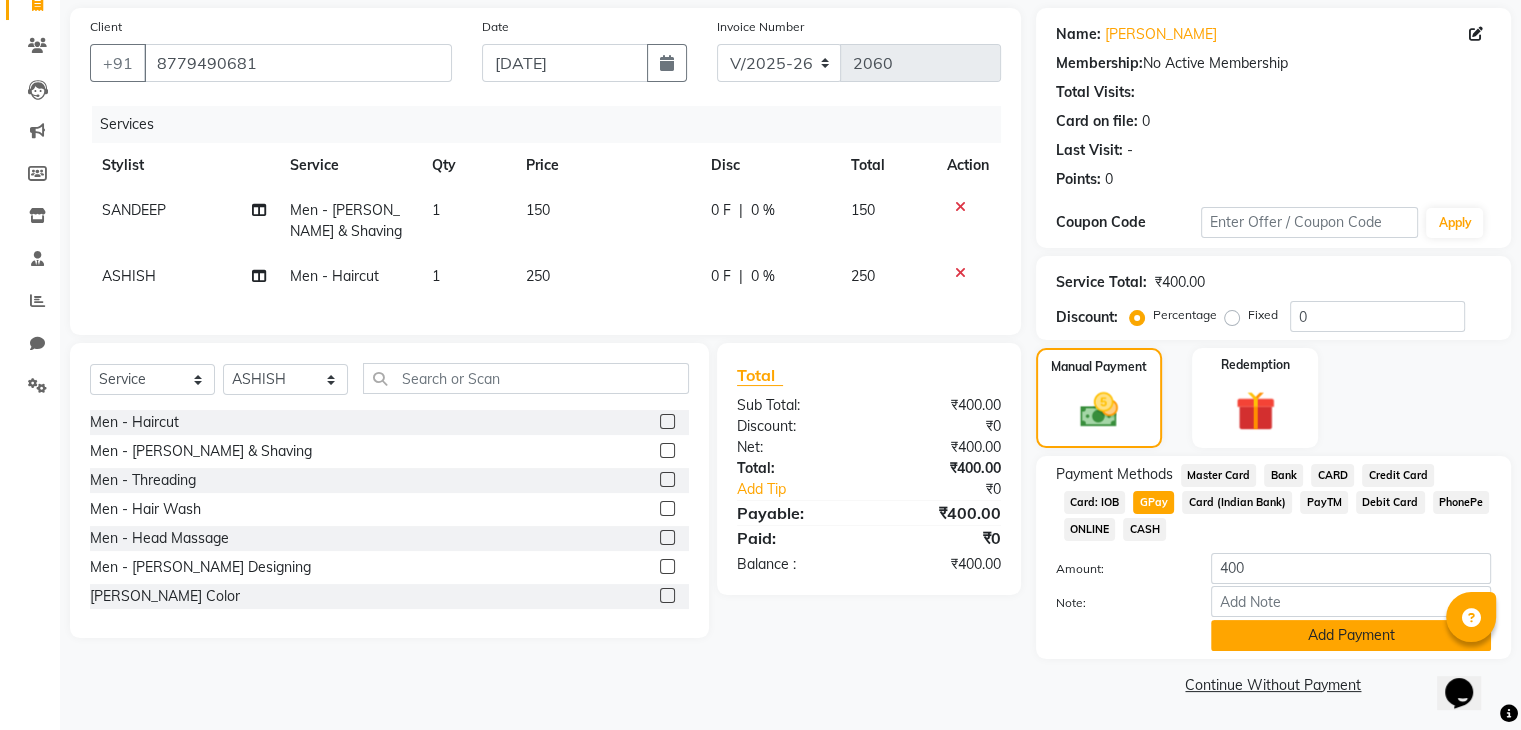 click on "Add Payment" 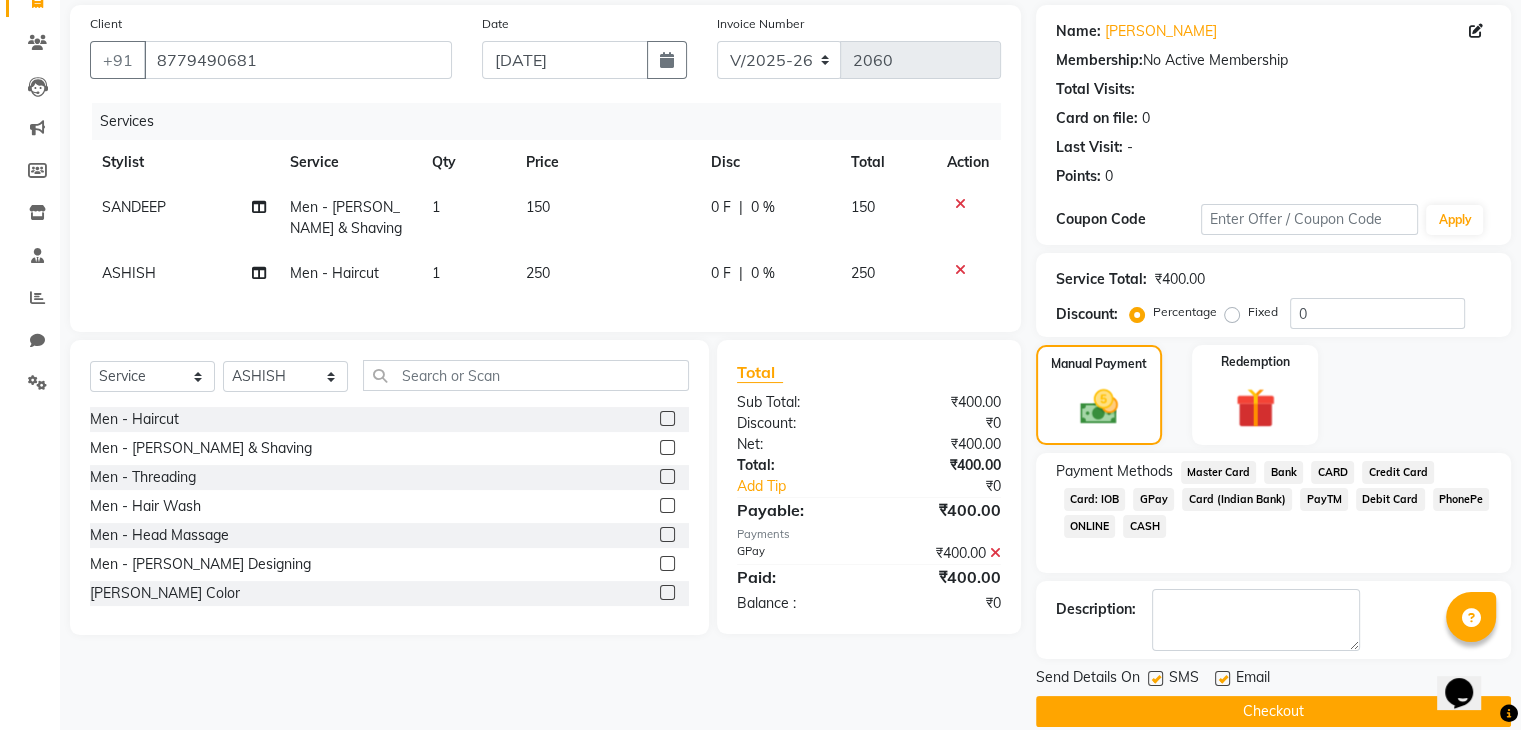 scroll, scrollTop: 171, scrollLeft: 0, axis: vertical 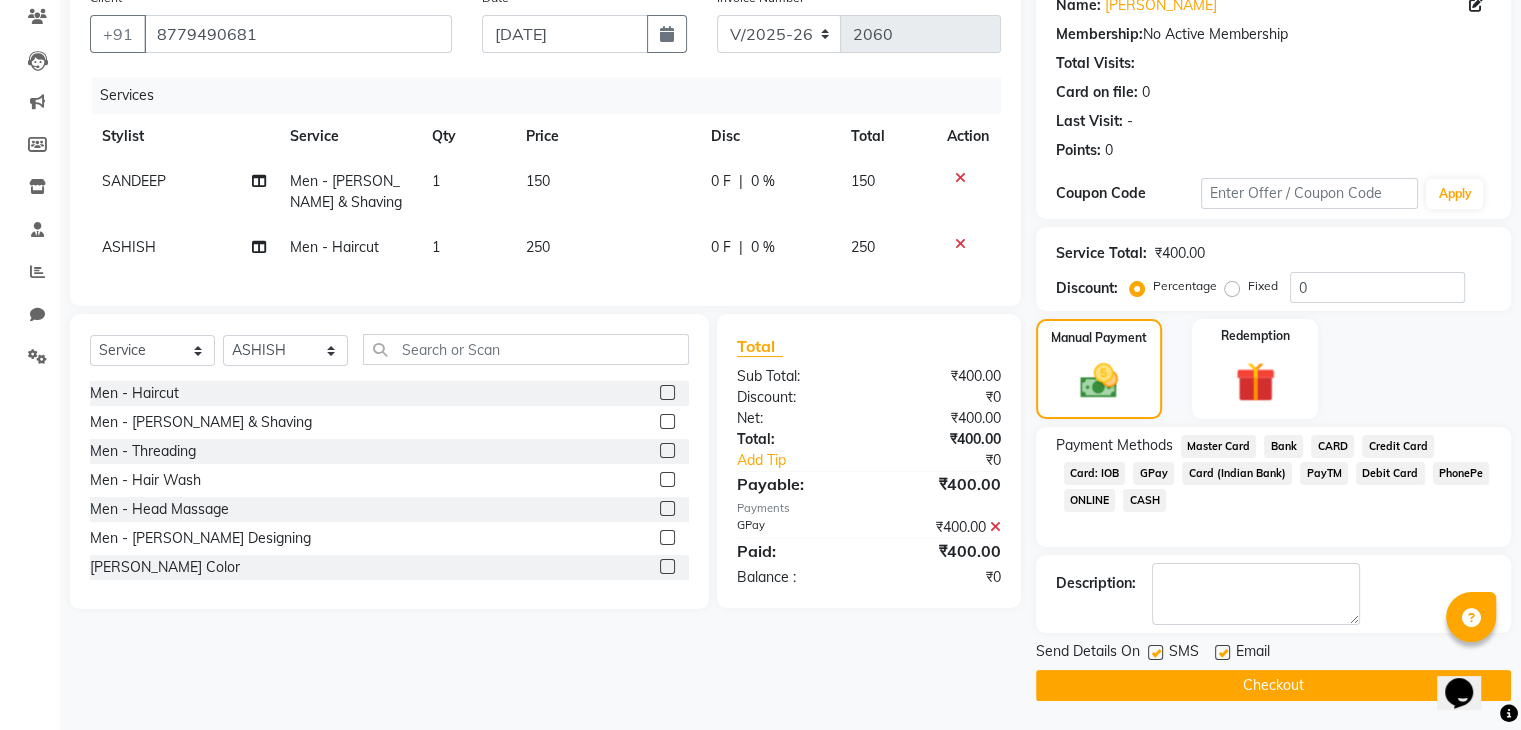 click on "Checkout" 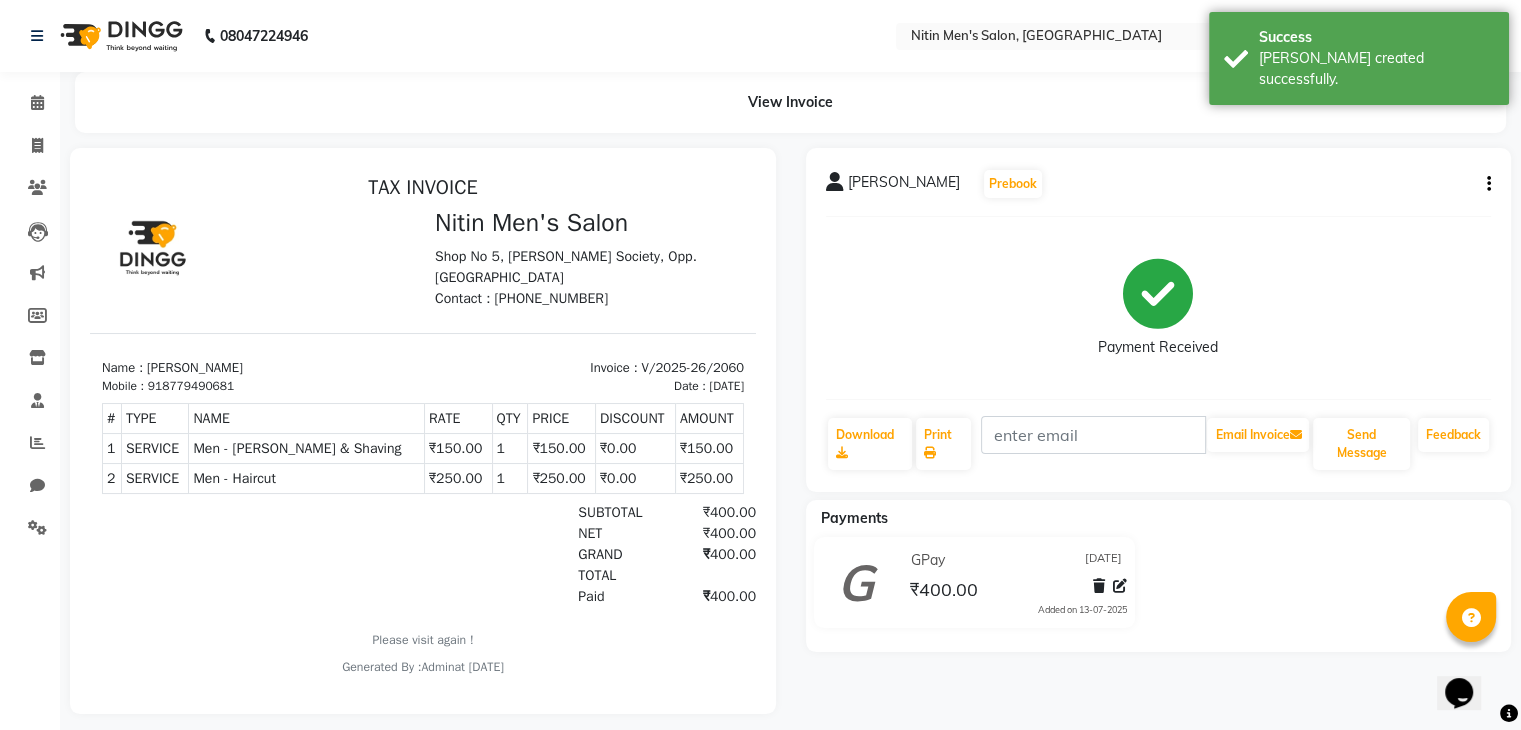 scroll, scrollTop: 0, scrollLeft: 0, axis: both 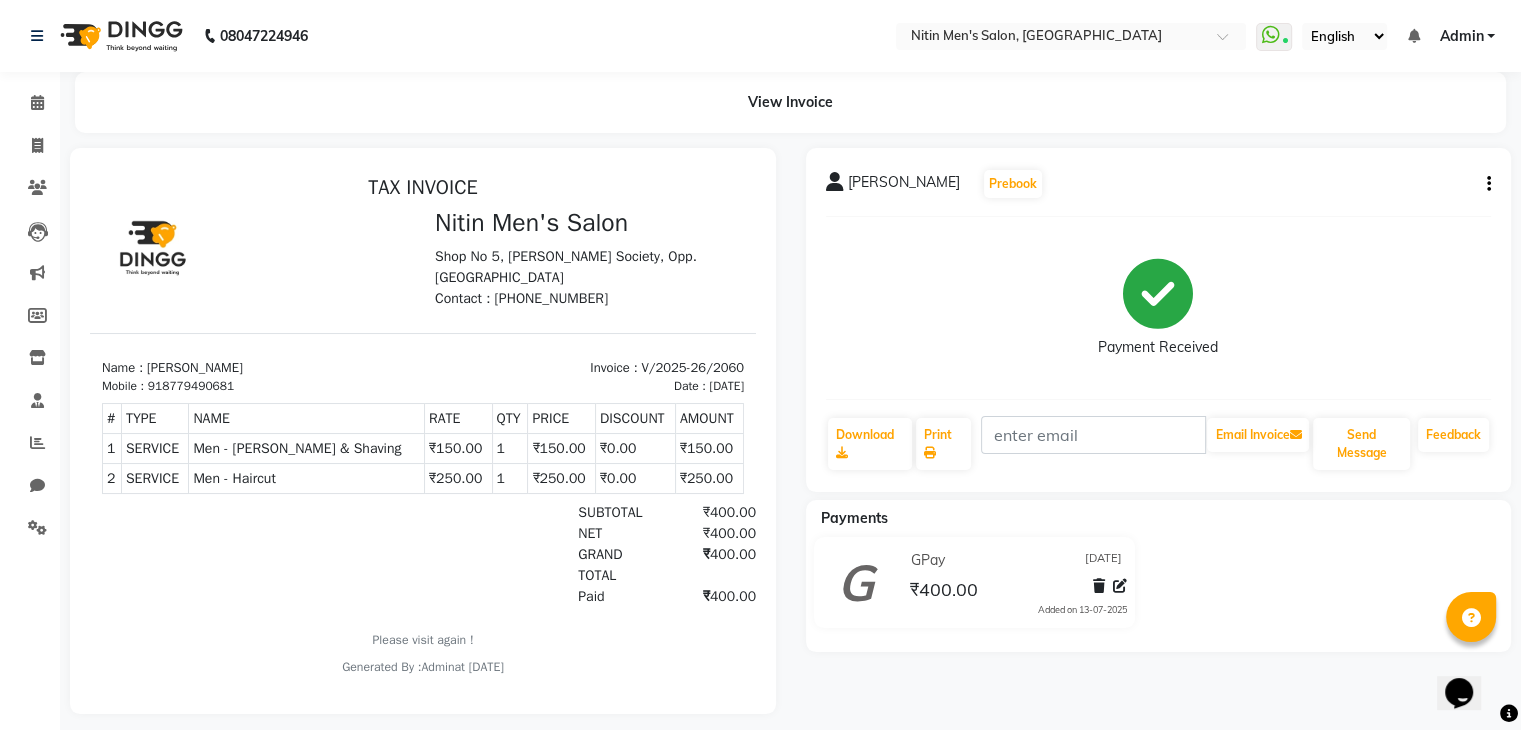 click on "Invoice" 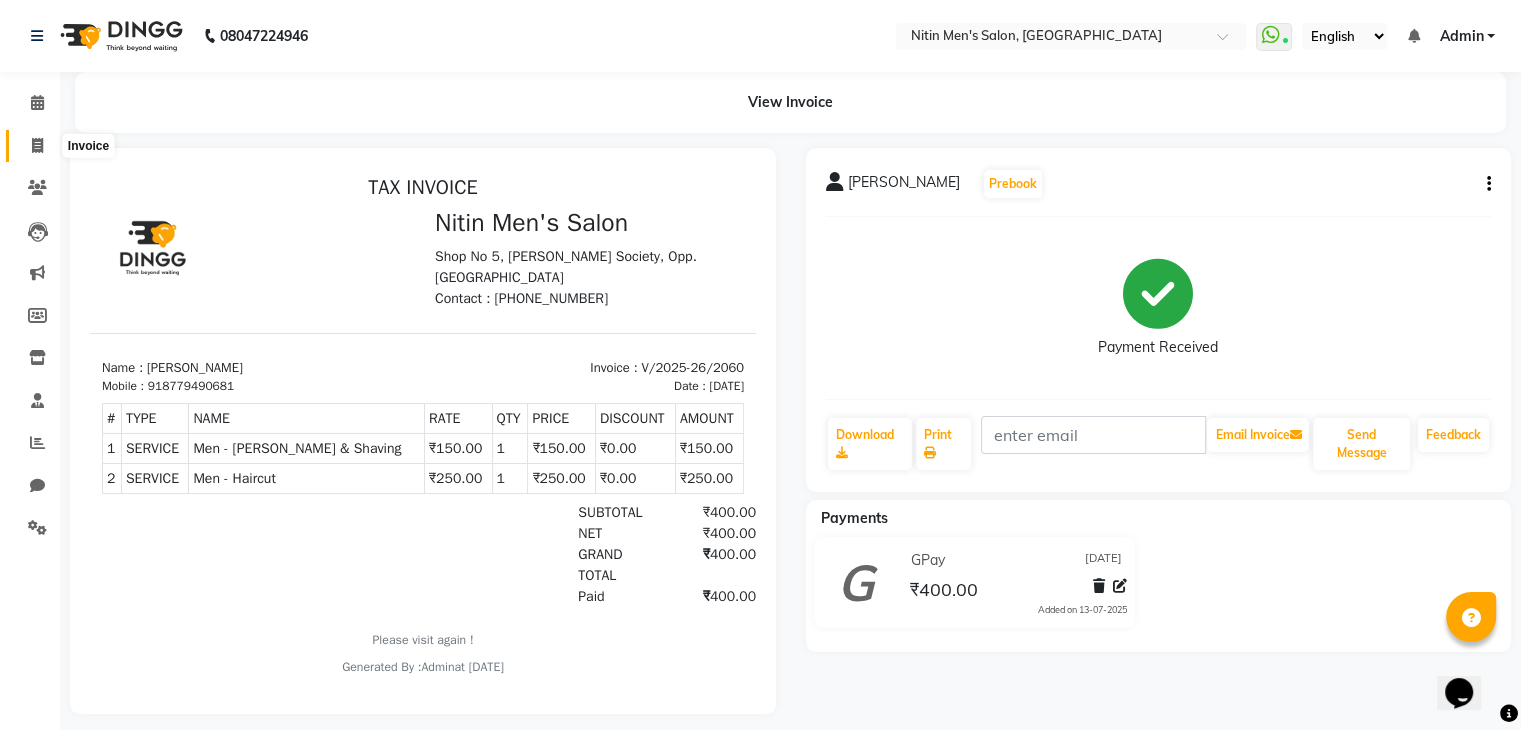 click 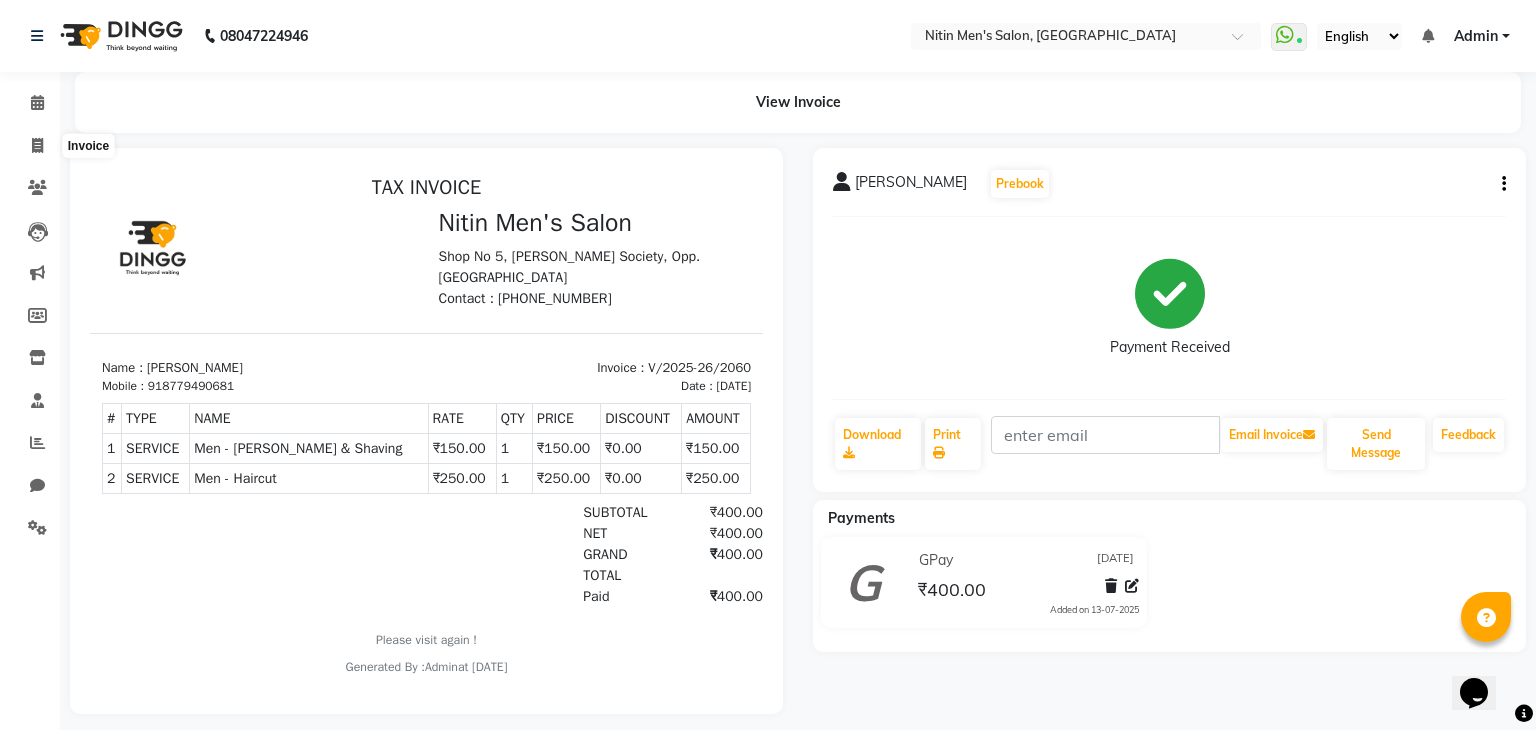 select on "7981" 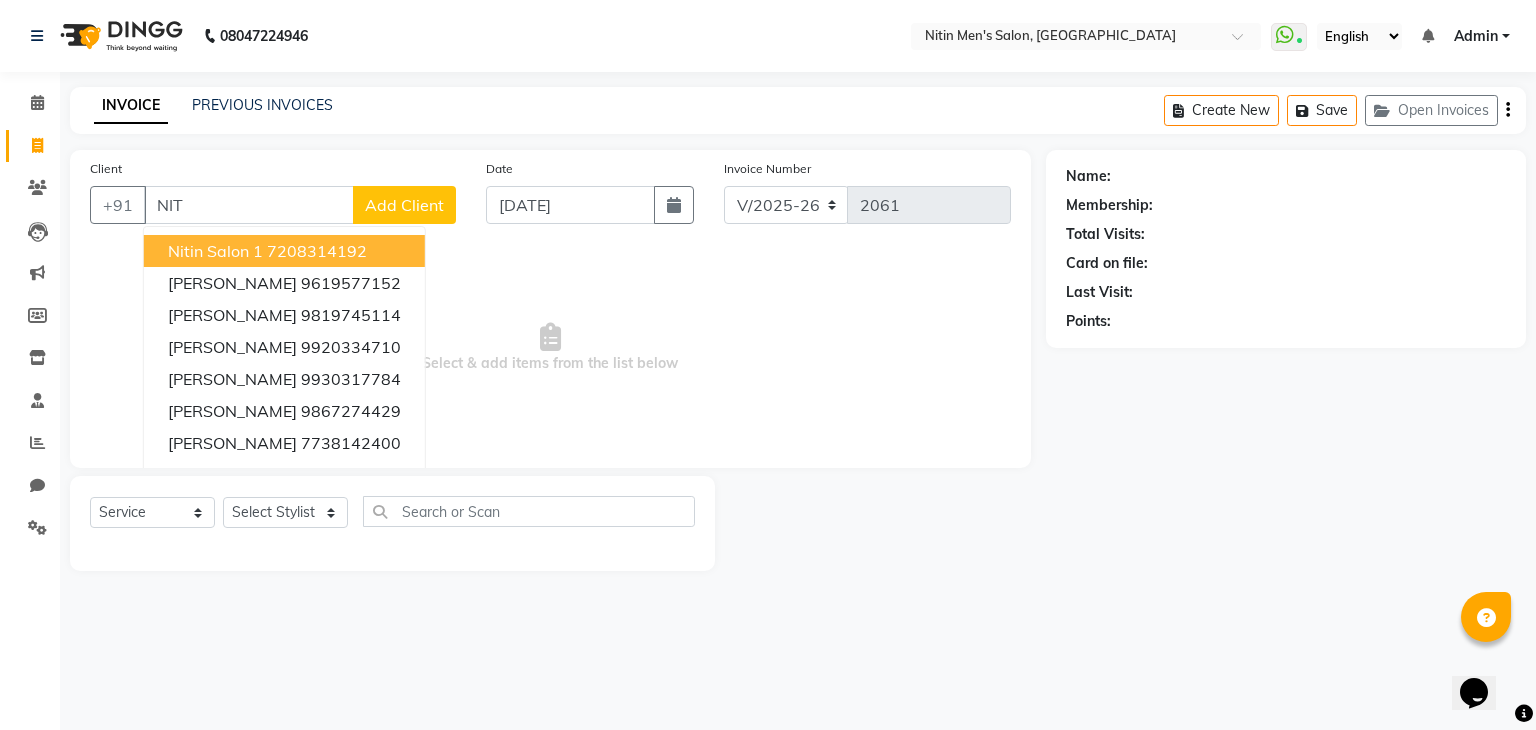 click on "Nitin Salon 1" at bounding box center (215, 251) 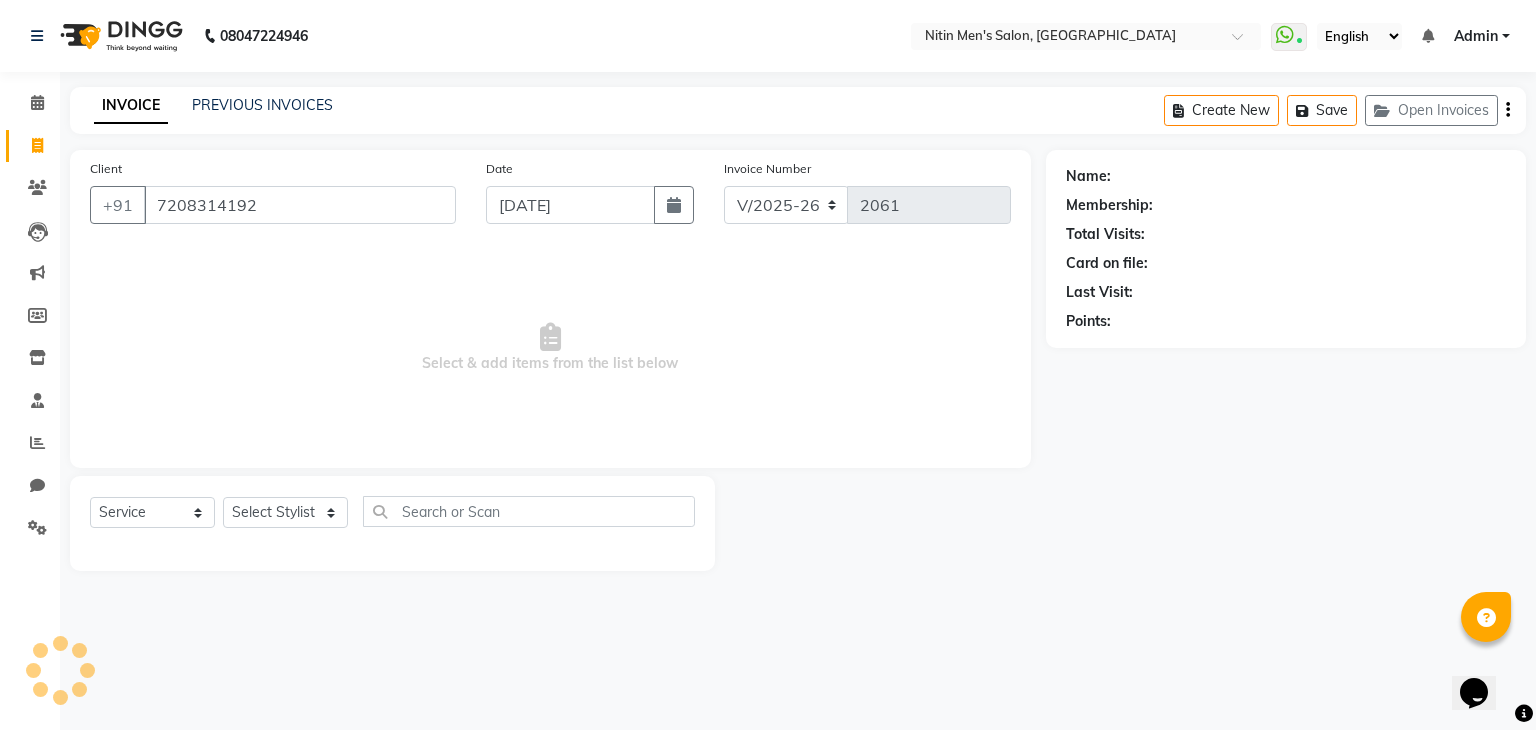 type on "7208314192" 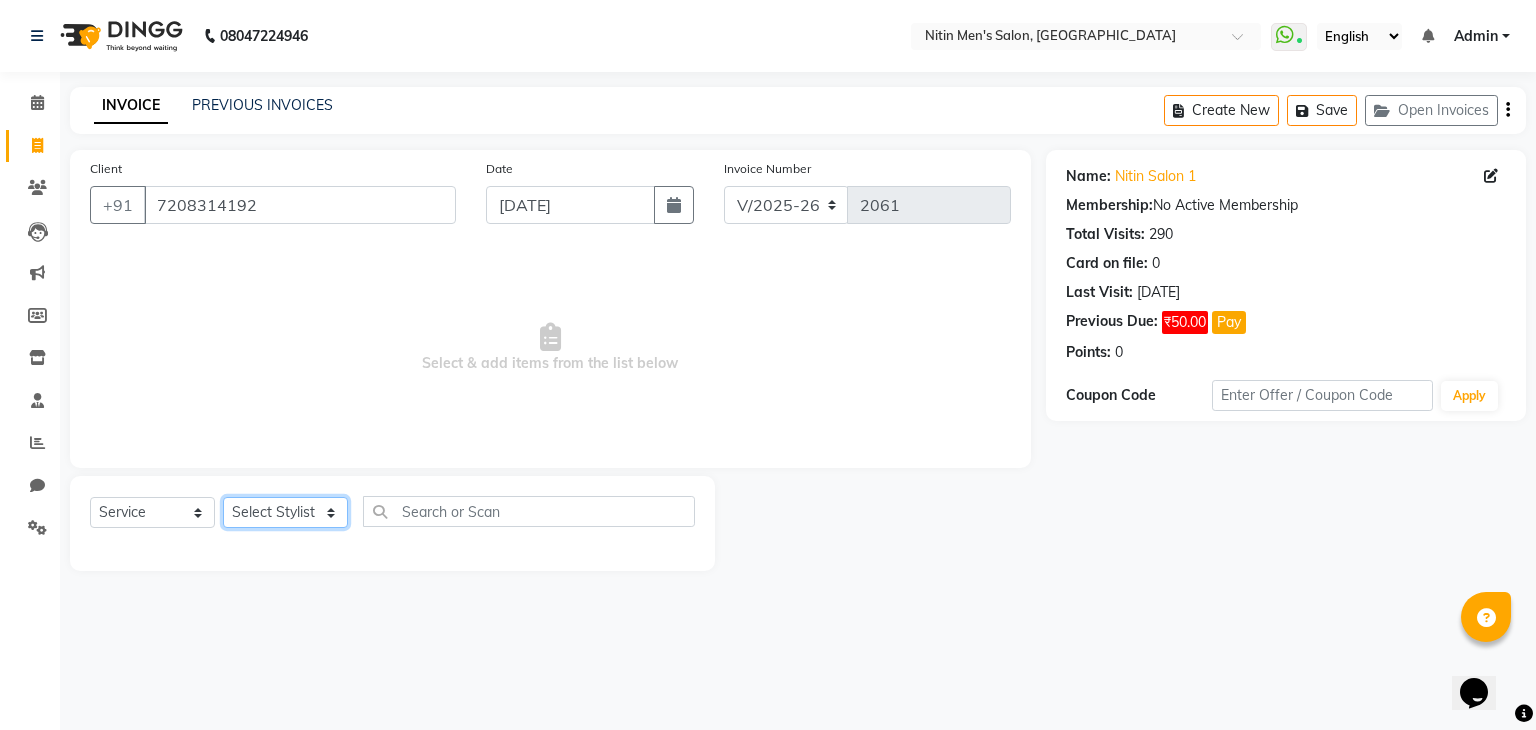 click on "Select Stylist [PERSON_NAME] [PERSON_NAME] [PERSON_NAME] [PERSON_NAME] MEENAKSHI NITIN SIR [PERSON_NAME] [PERSON_NAME] [PERSON_NAME]" 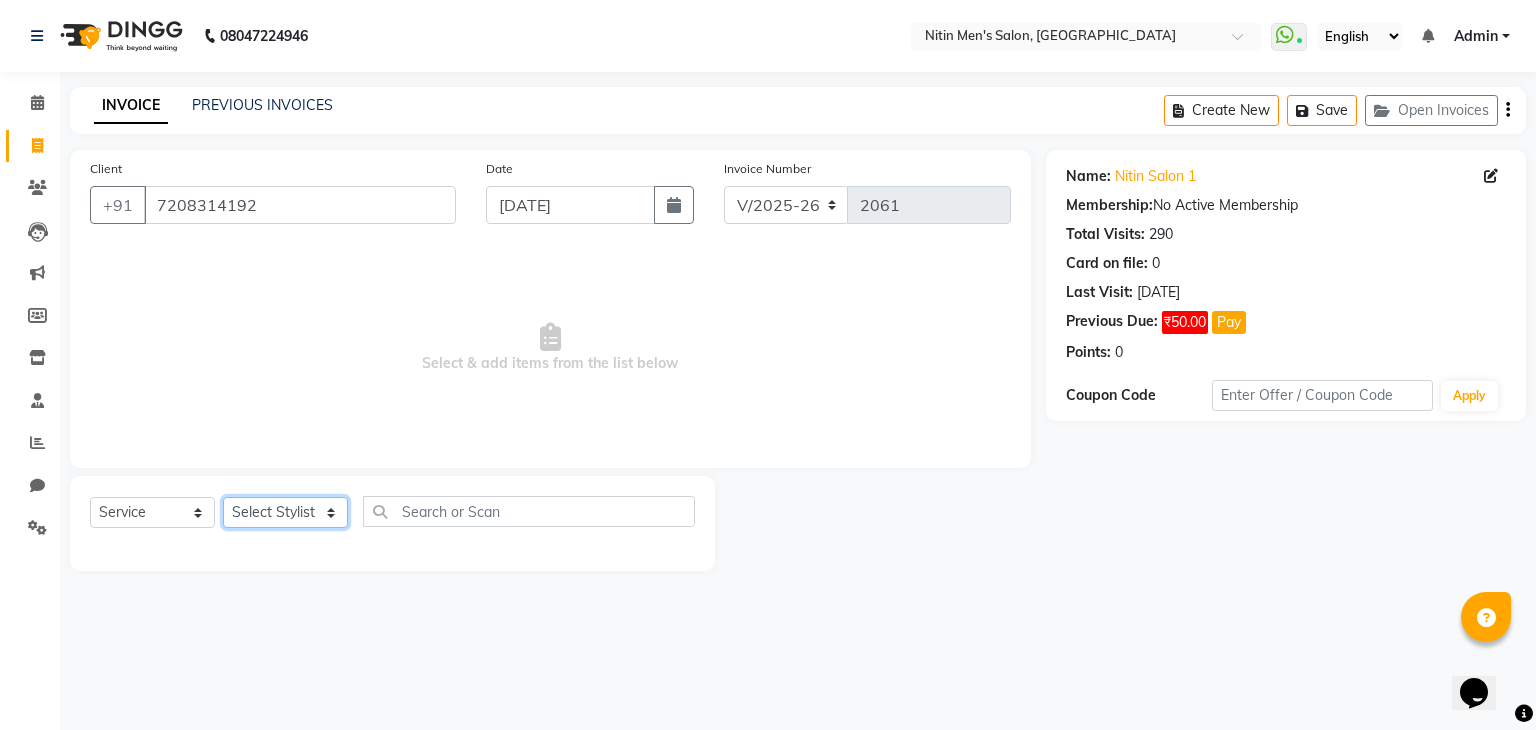 select on "75699" 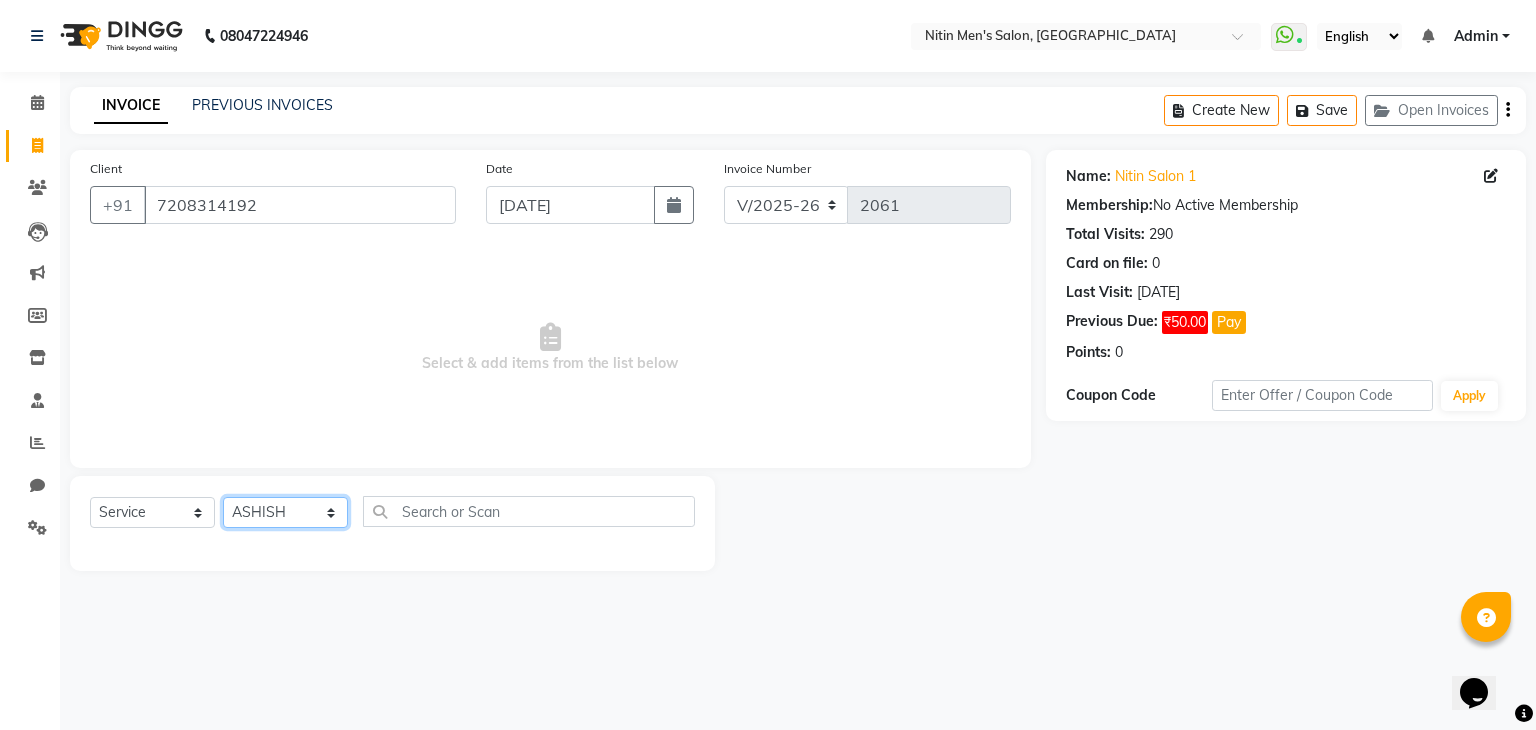 click on "Select Stylist [PERSON_NAME] [PERSON_NAME] [PERSON_NAME] [PERSON_NAME] MEENAKSHI NITIN SIR [PERSON_NAME] [PERSON_NAME] [PERSON_NAME]" 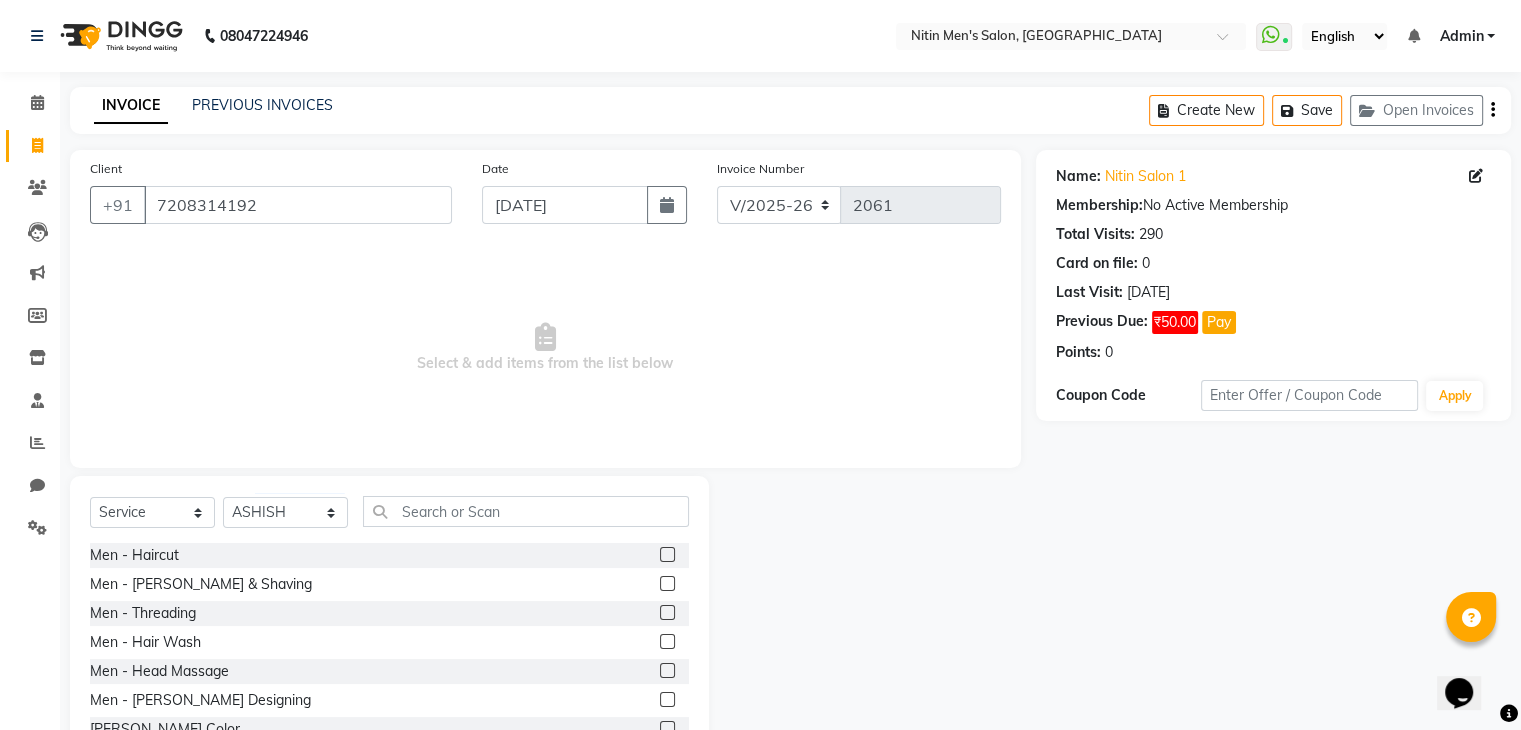 click 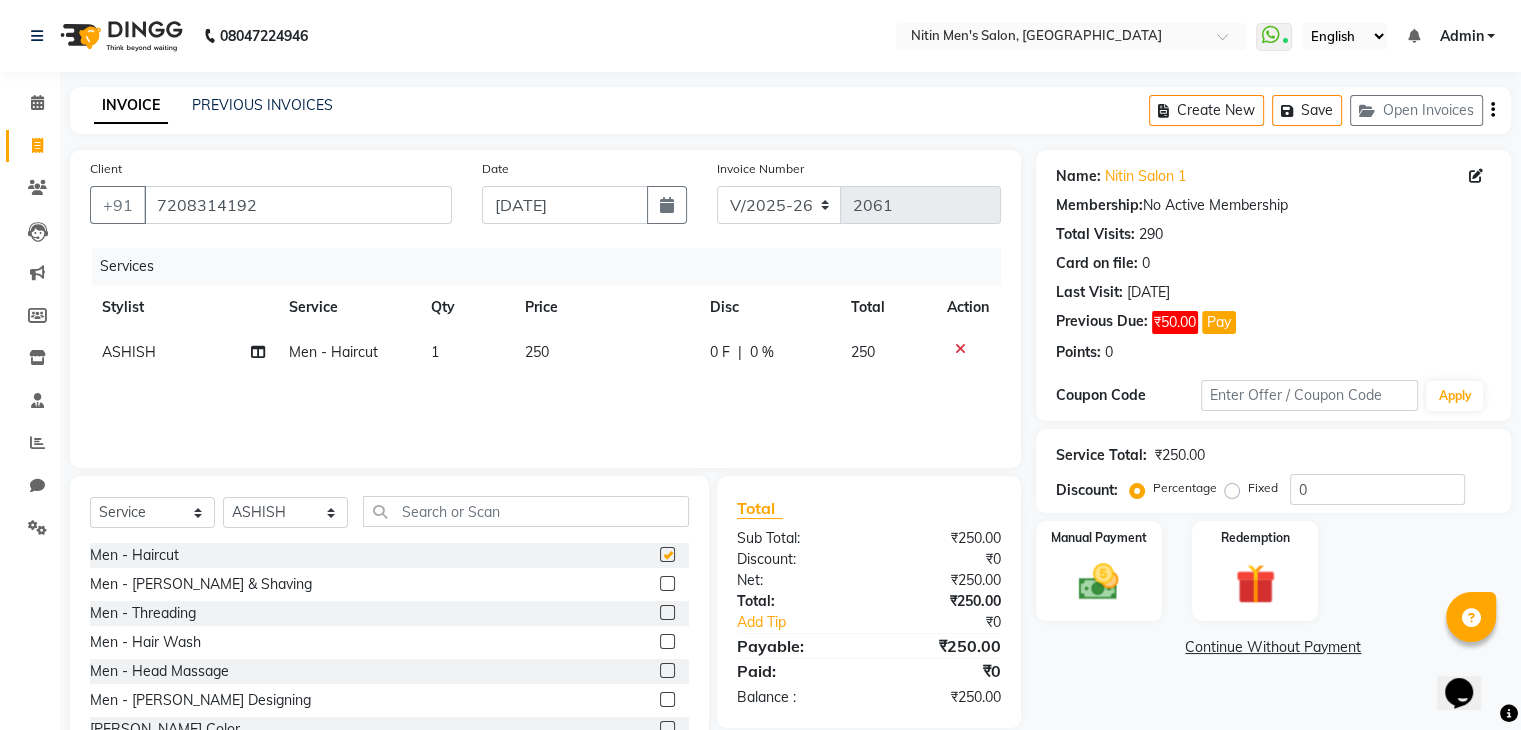 checkbox on "false" 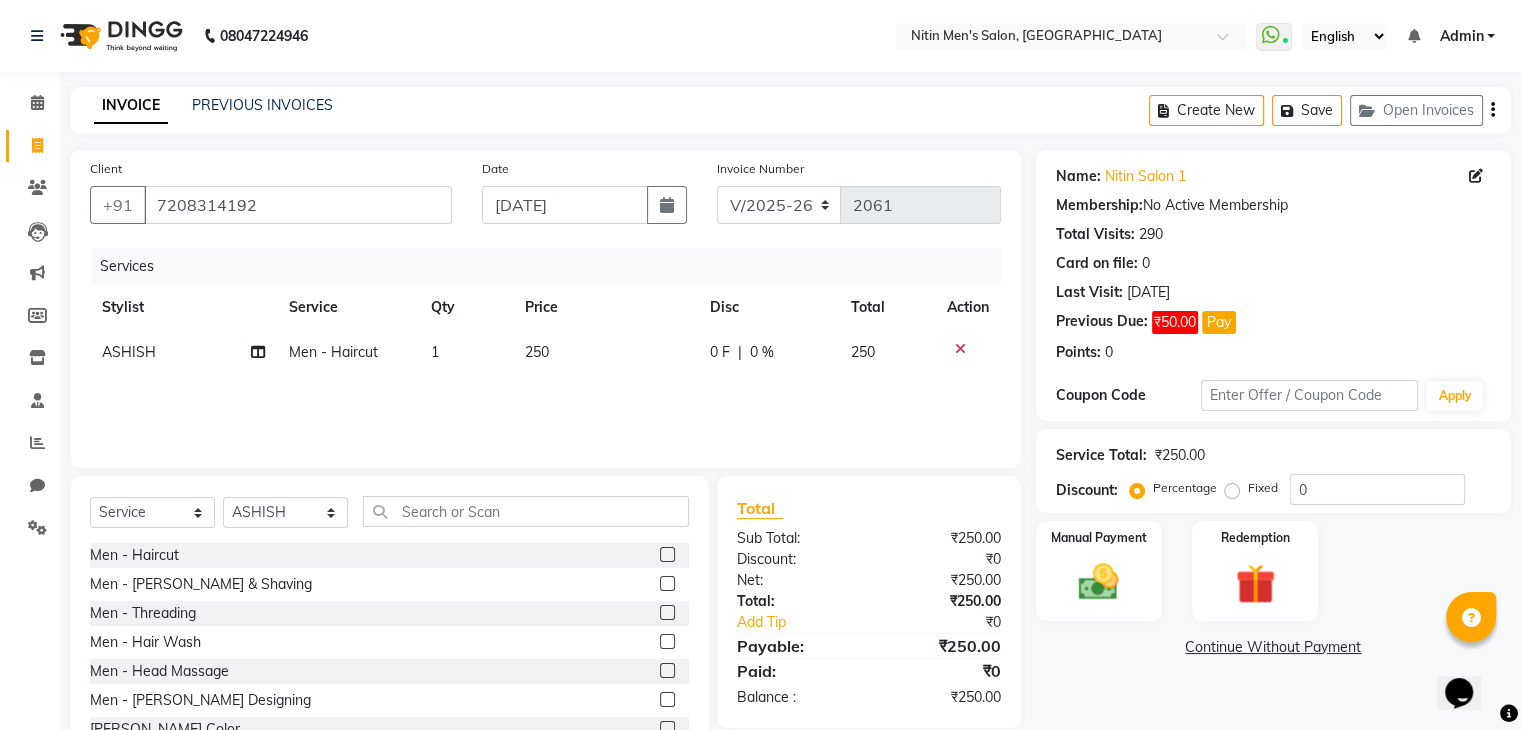 click 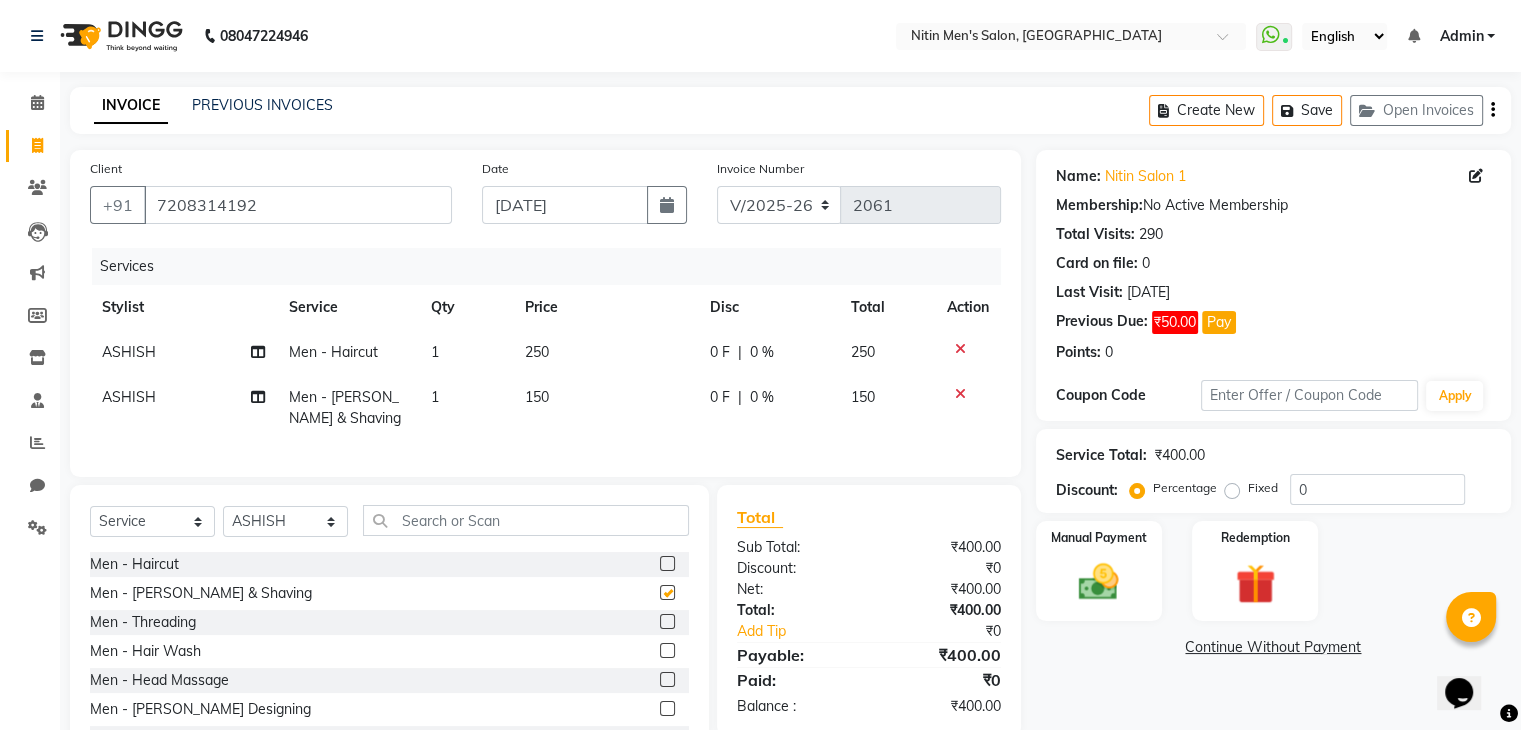 checkbox on "false" 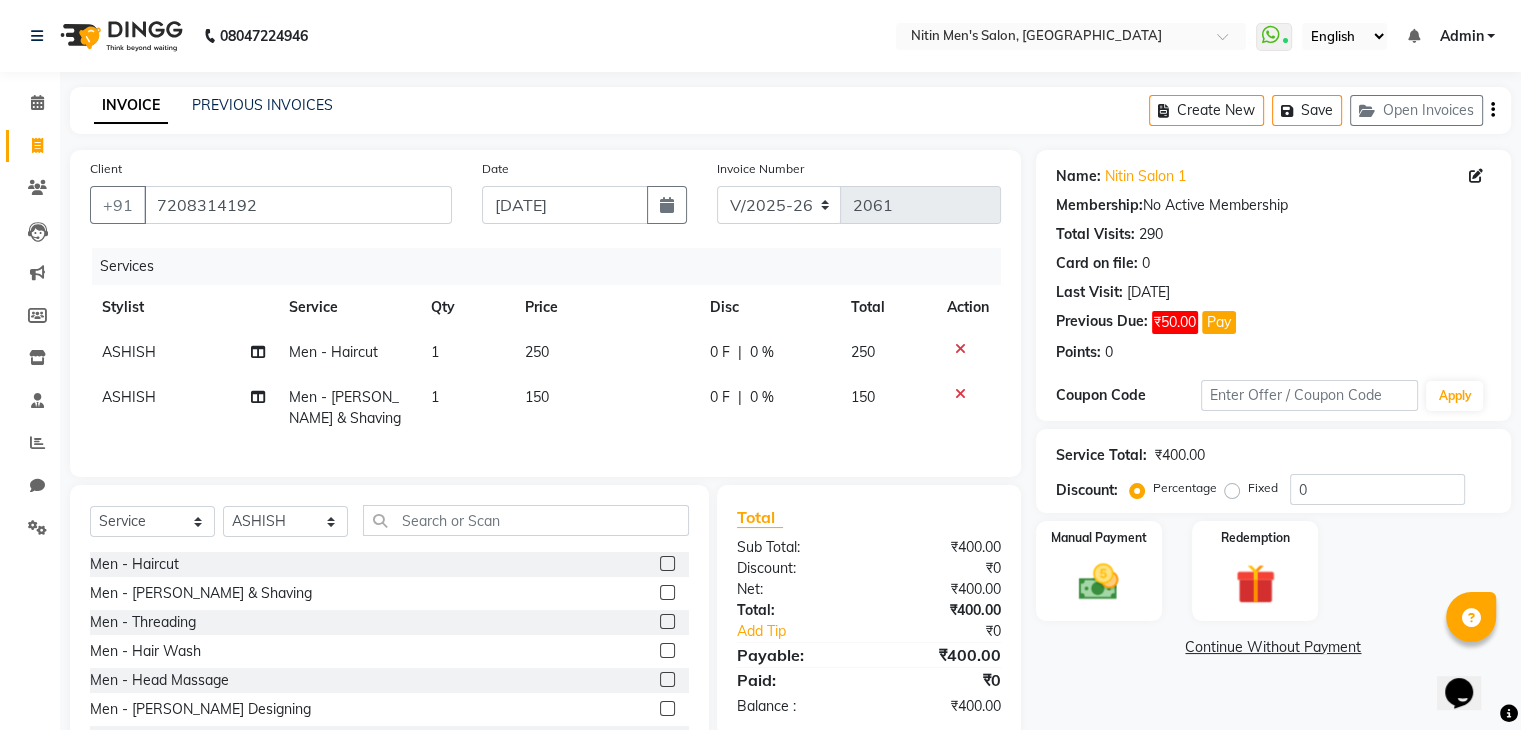 scroll, scrollTop: 96, scrollLeft: 0, axis: vertical 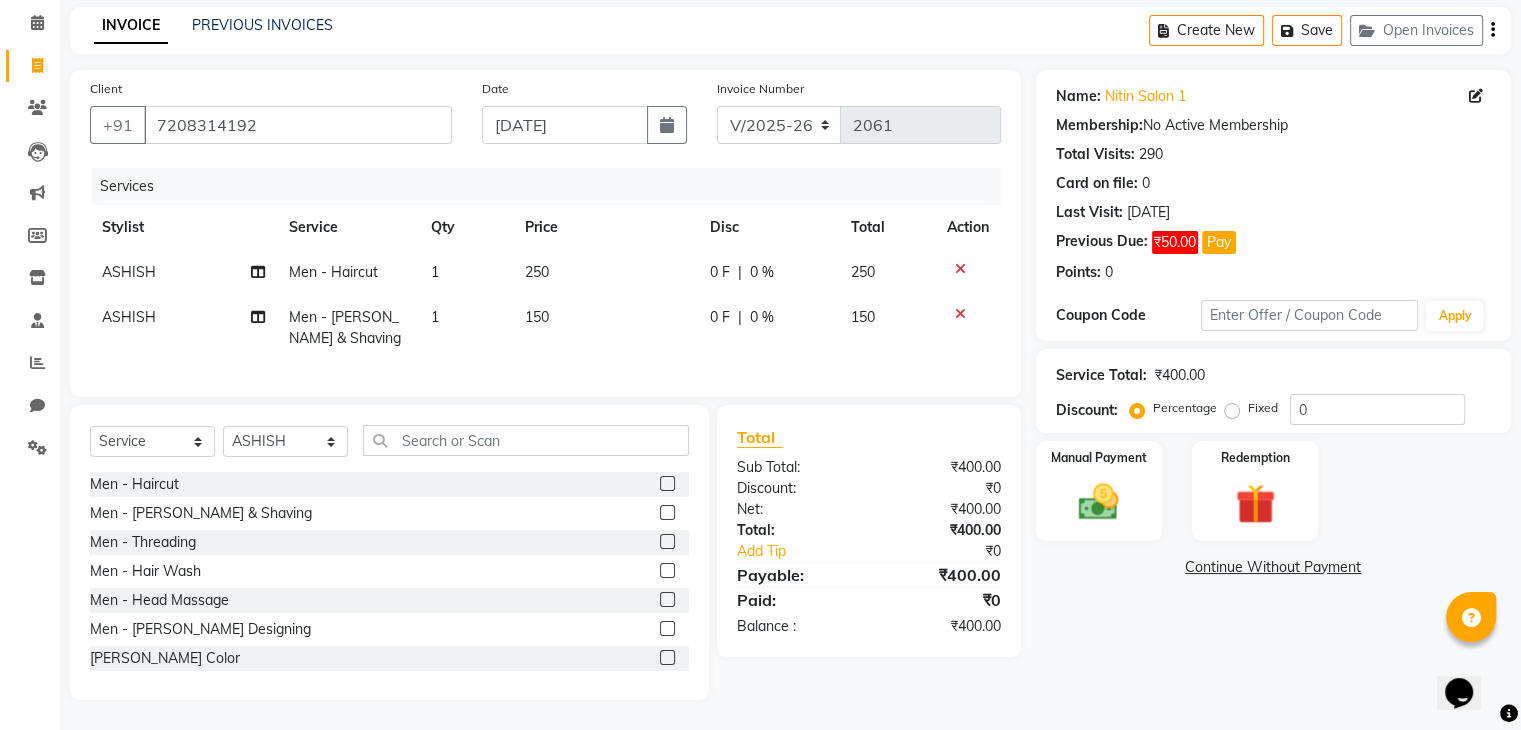 click on "Manual Payment Redemption" 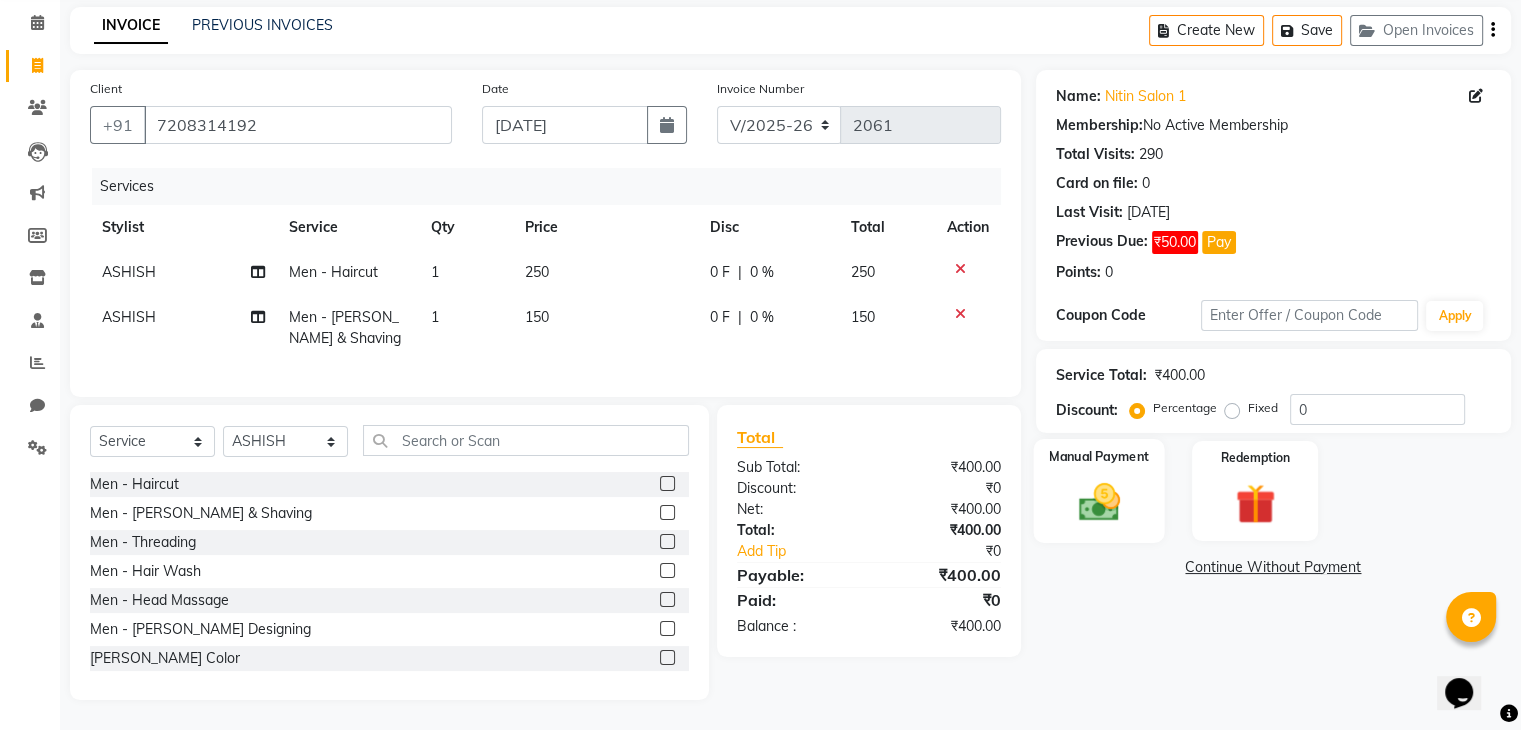 click 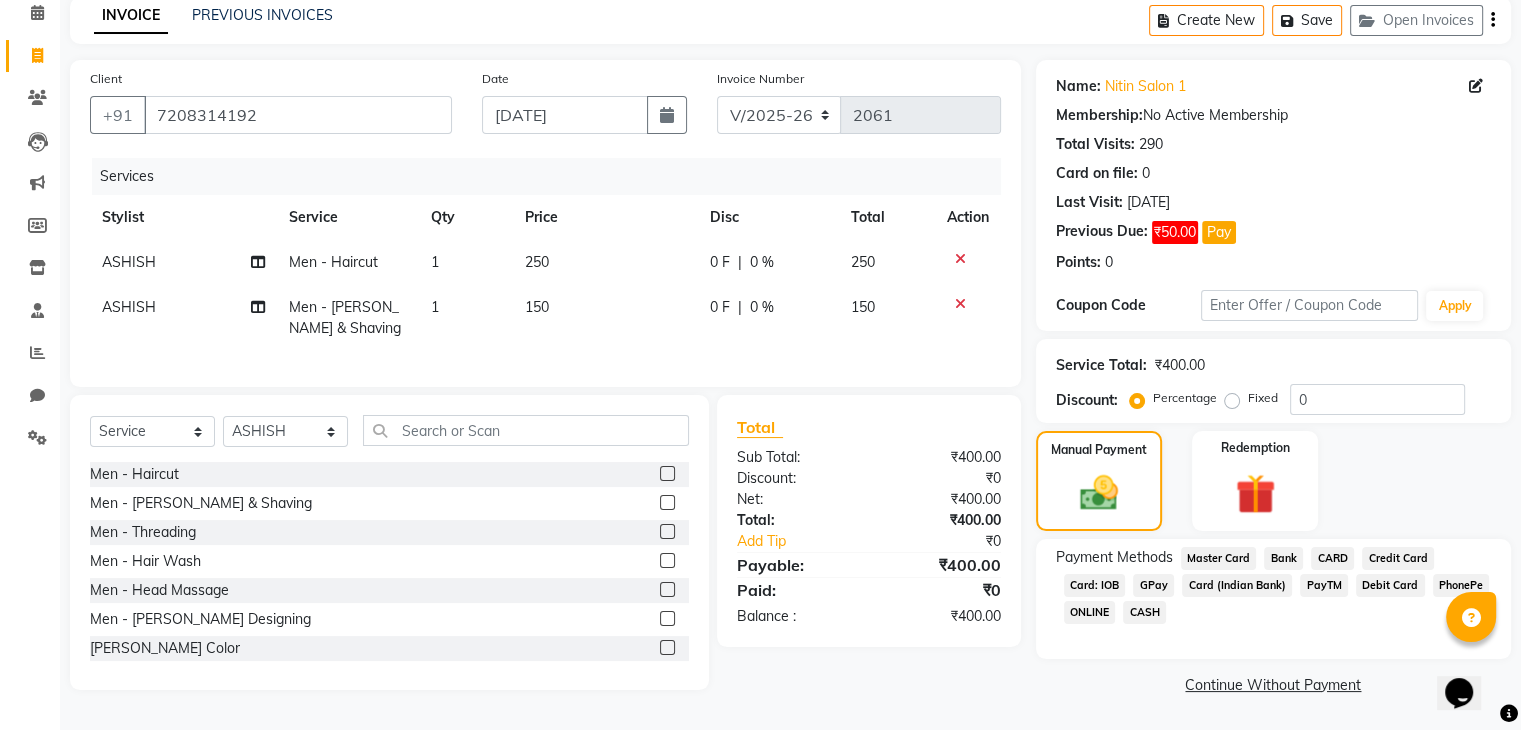 click on "GPay" 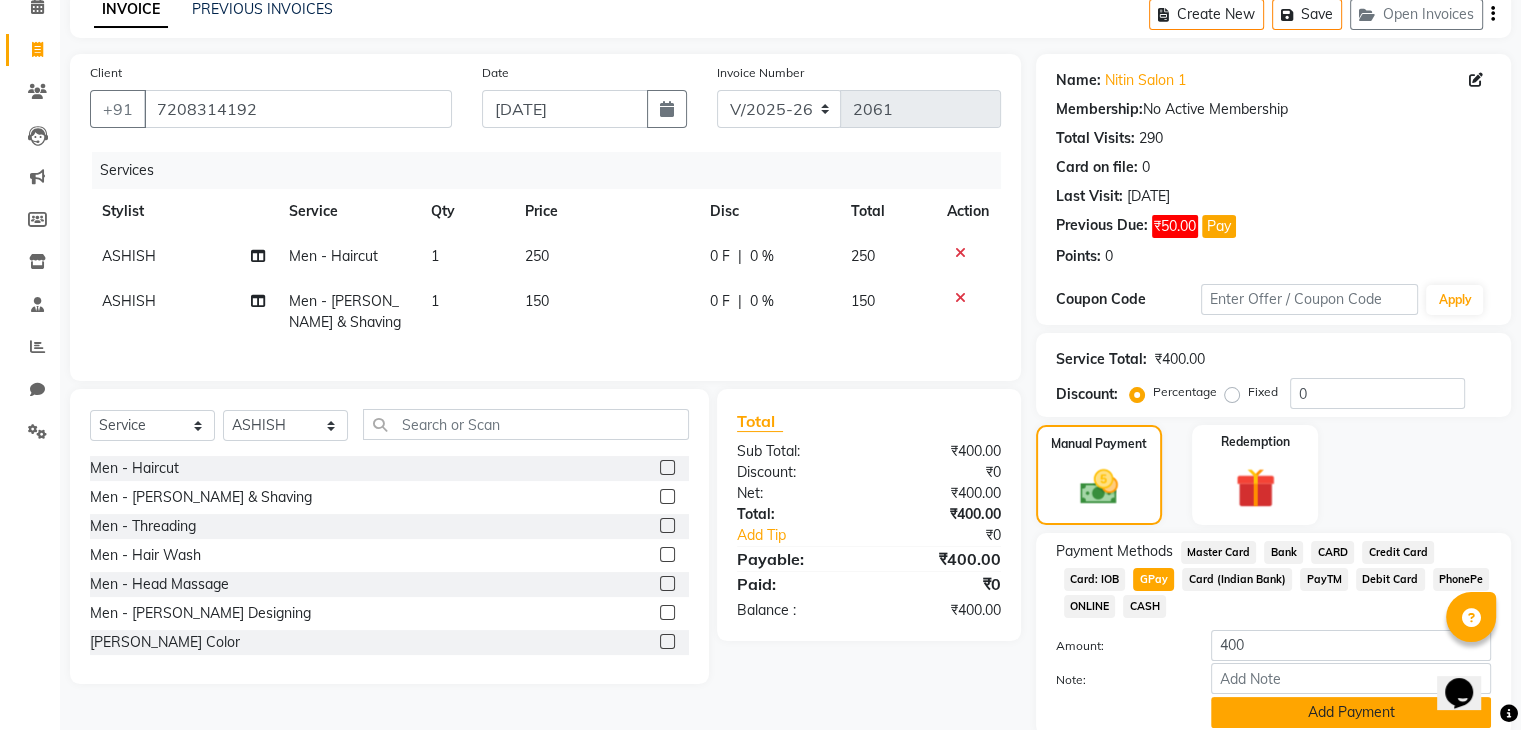 click on "Add Payment" 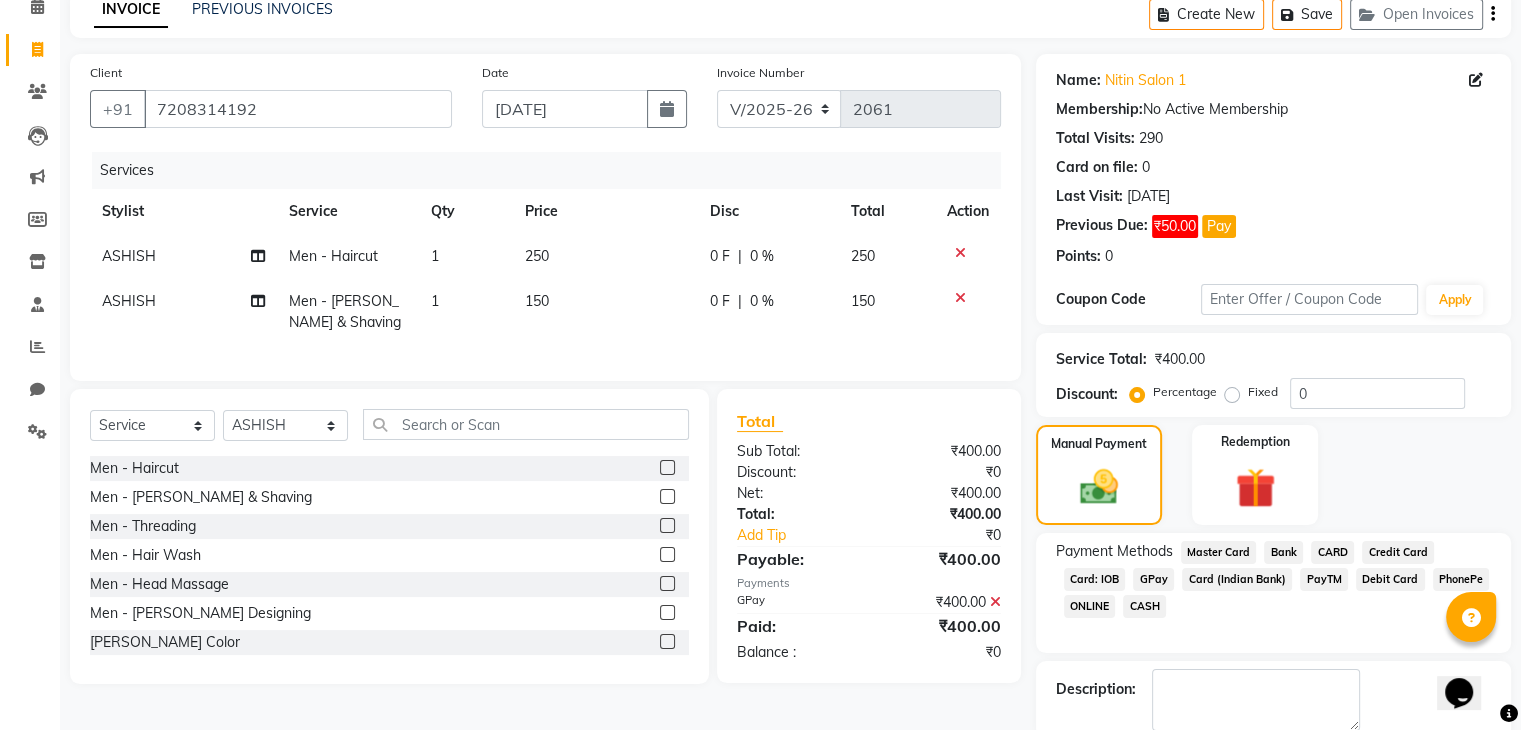 scroll, scrollTop: 201, scrollLeft: 0, axis: vertical 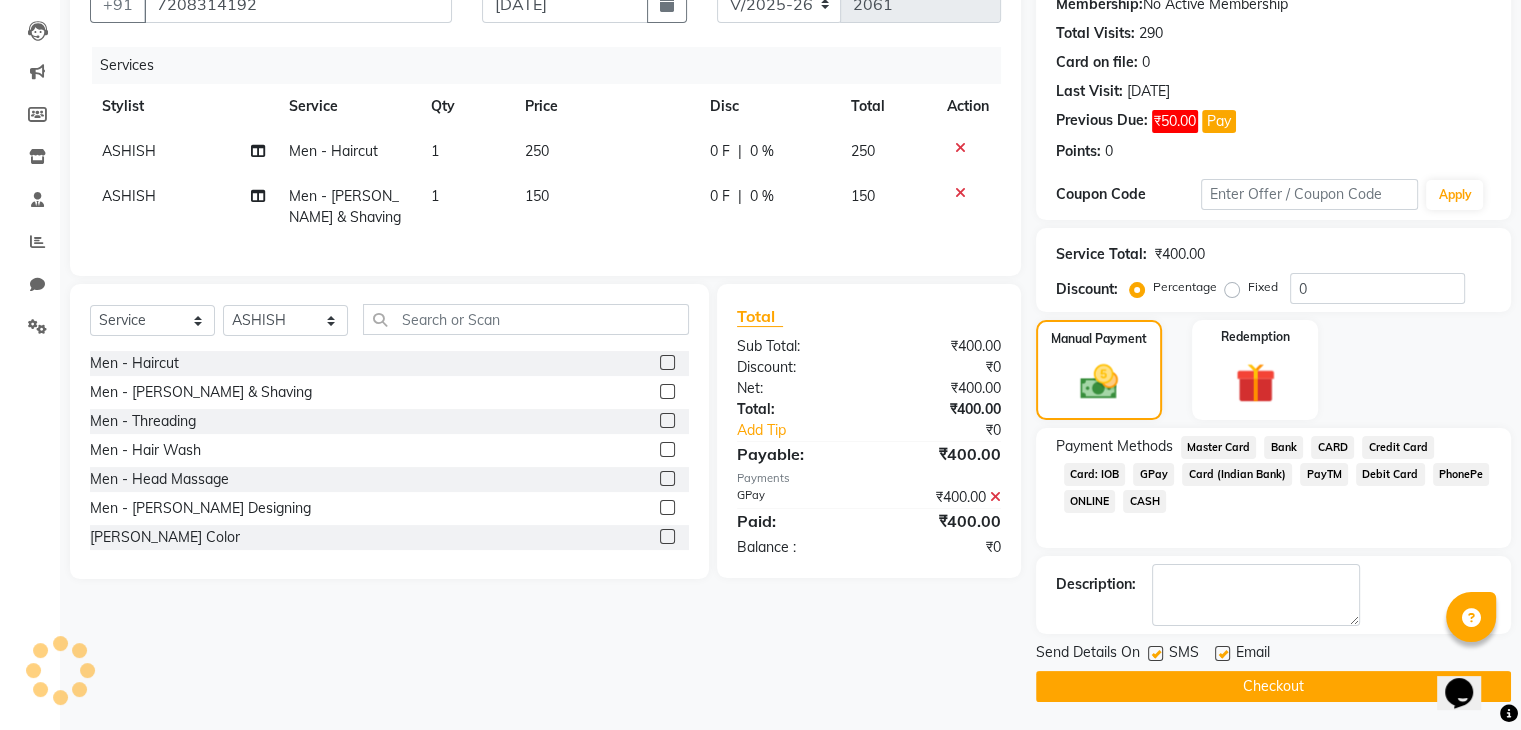 click 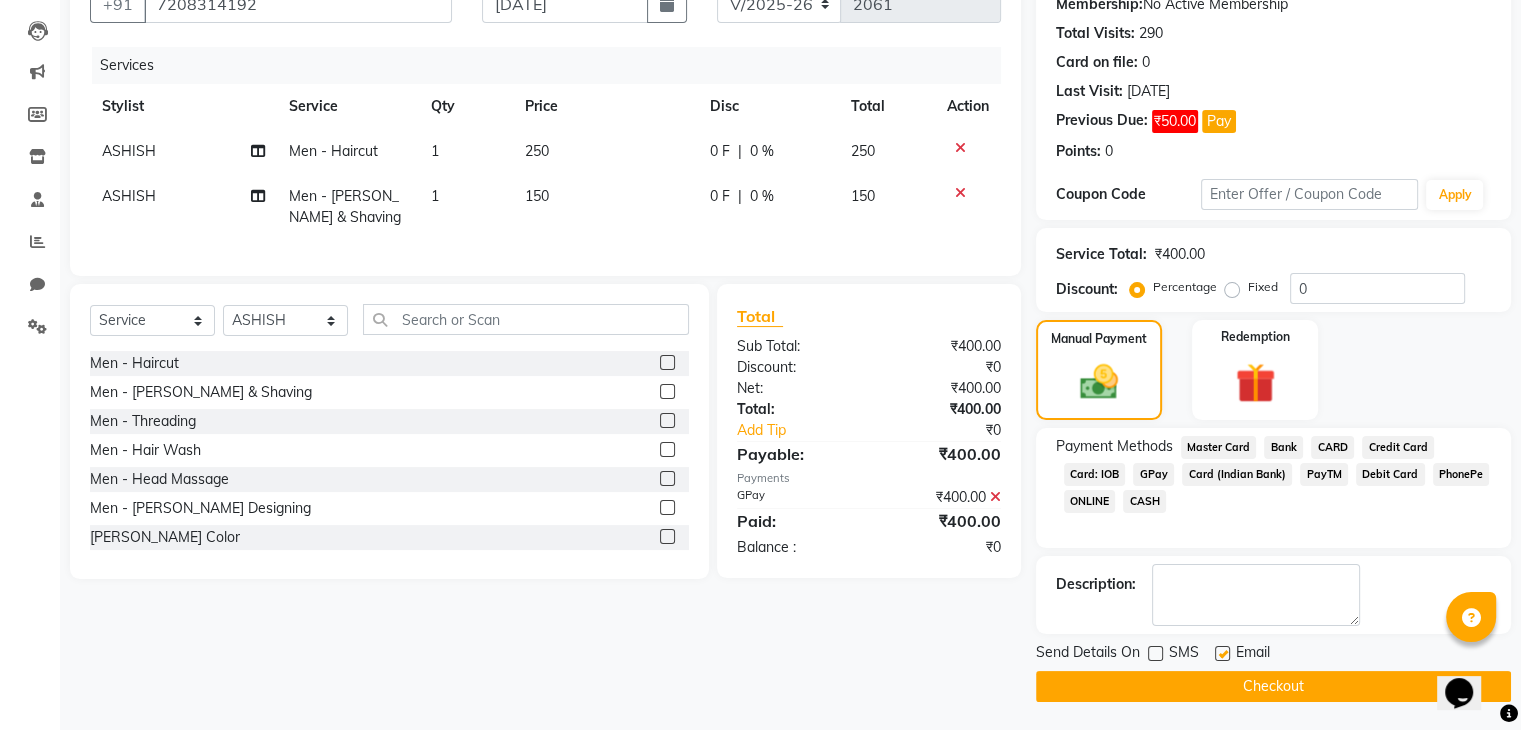 click 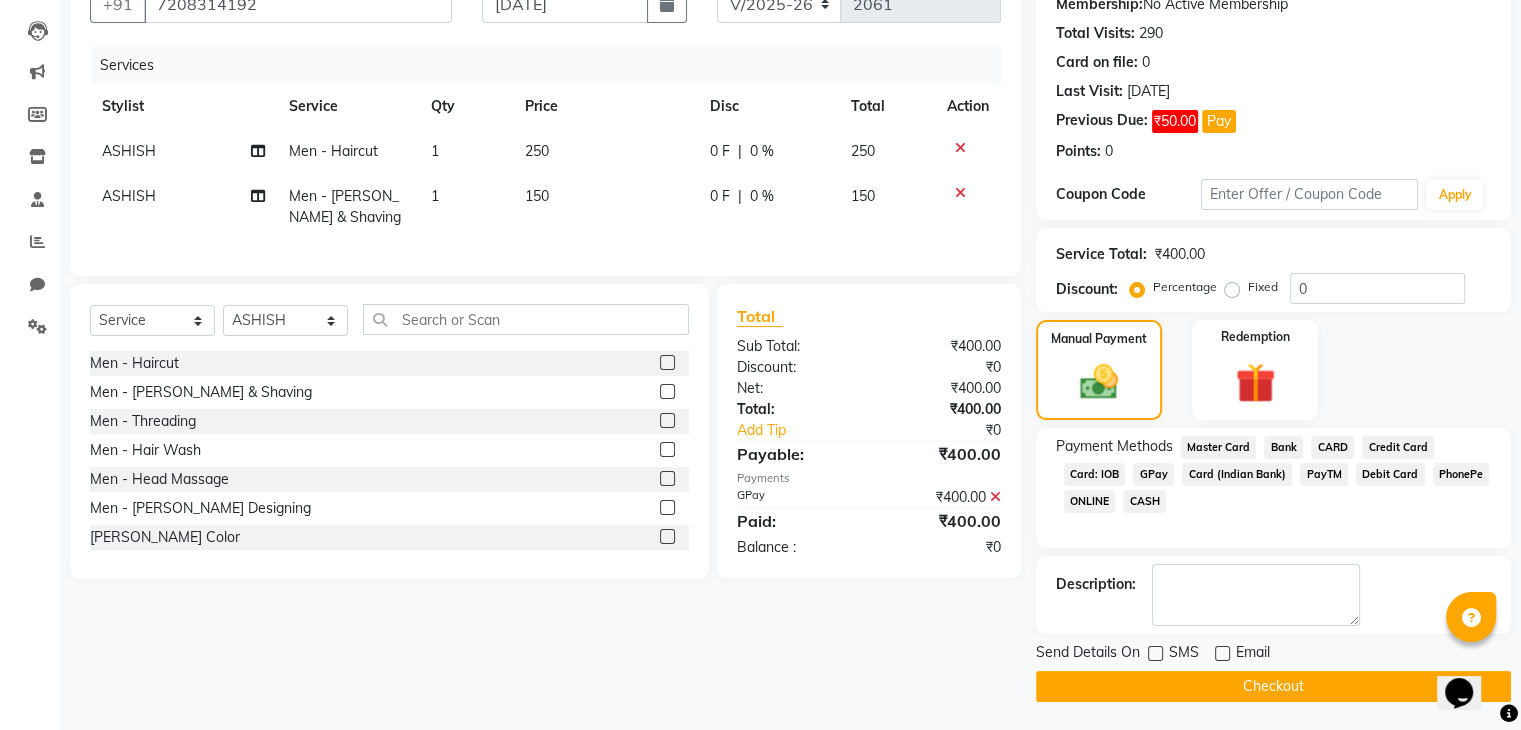 click on "Checkout" 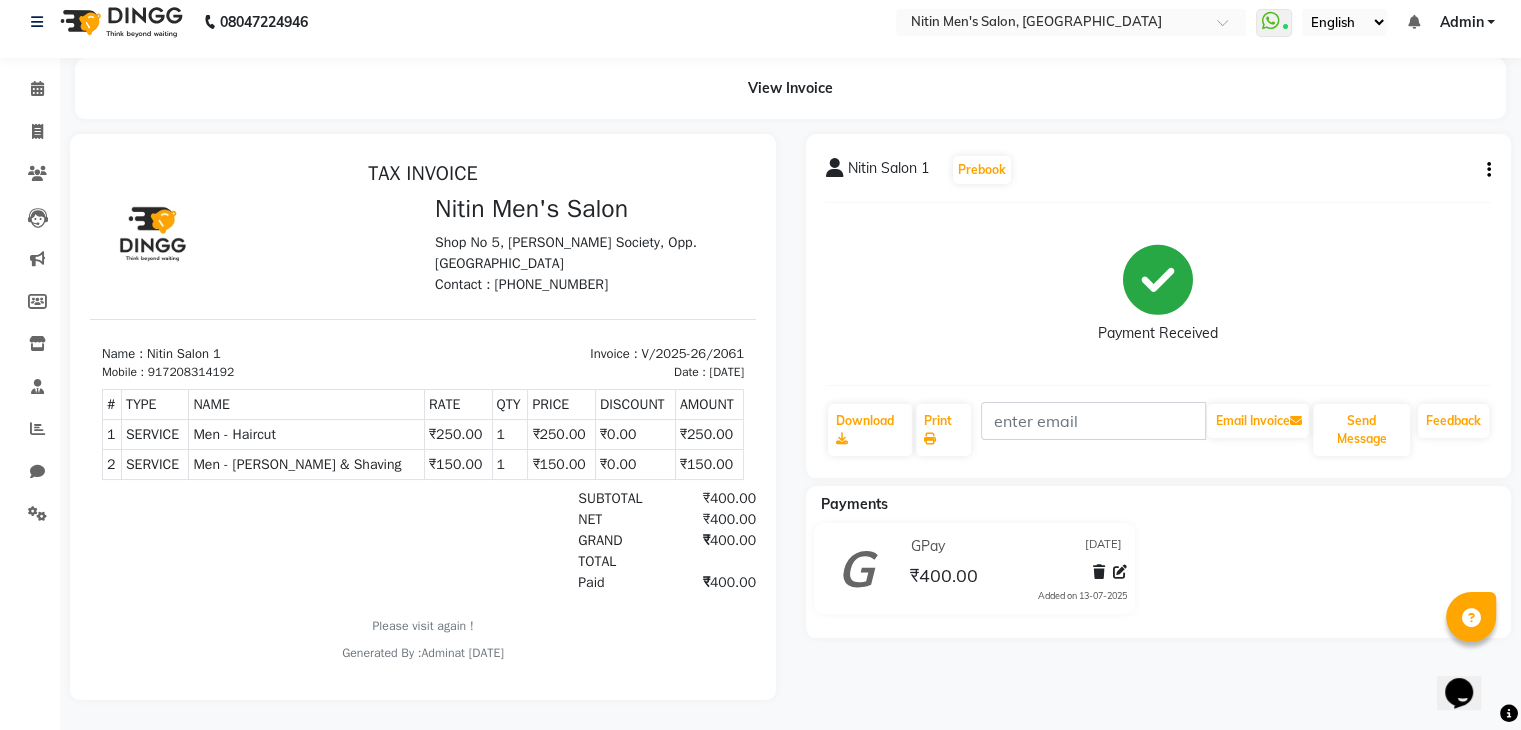 scroll, scrollTop: 28, scrollLeft: 0, axis: vertical 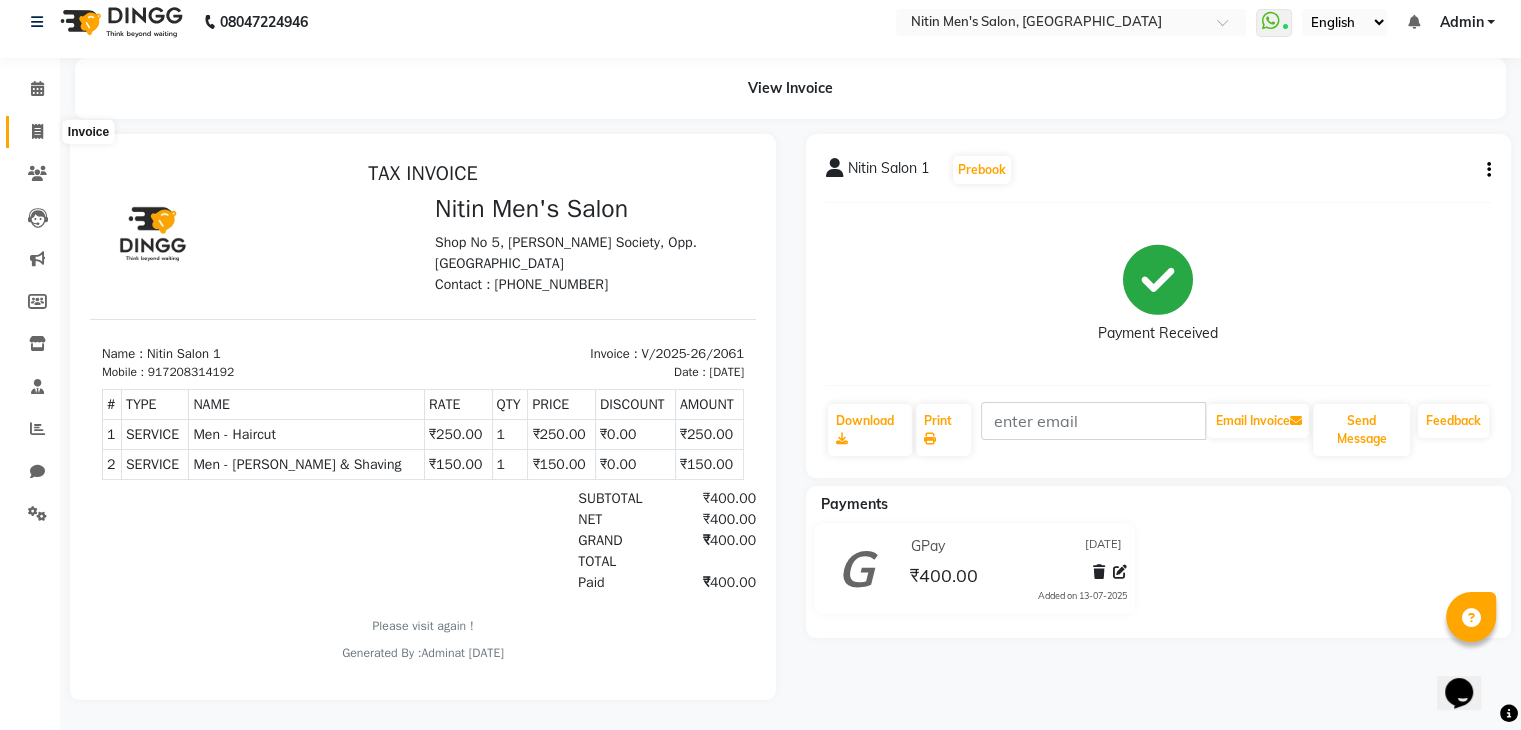 click 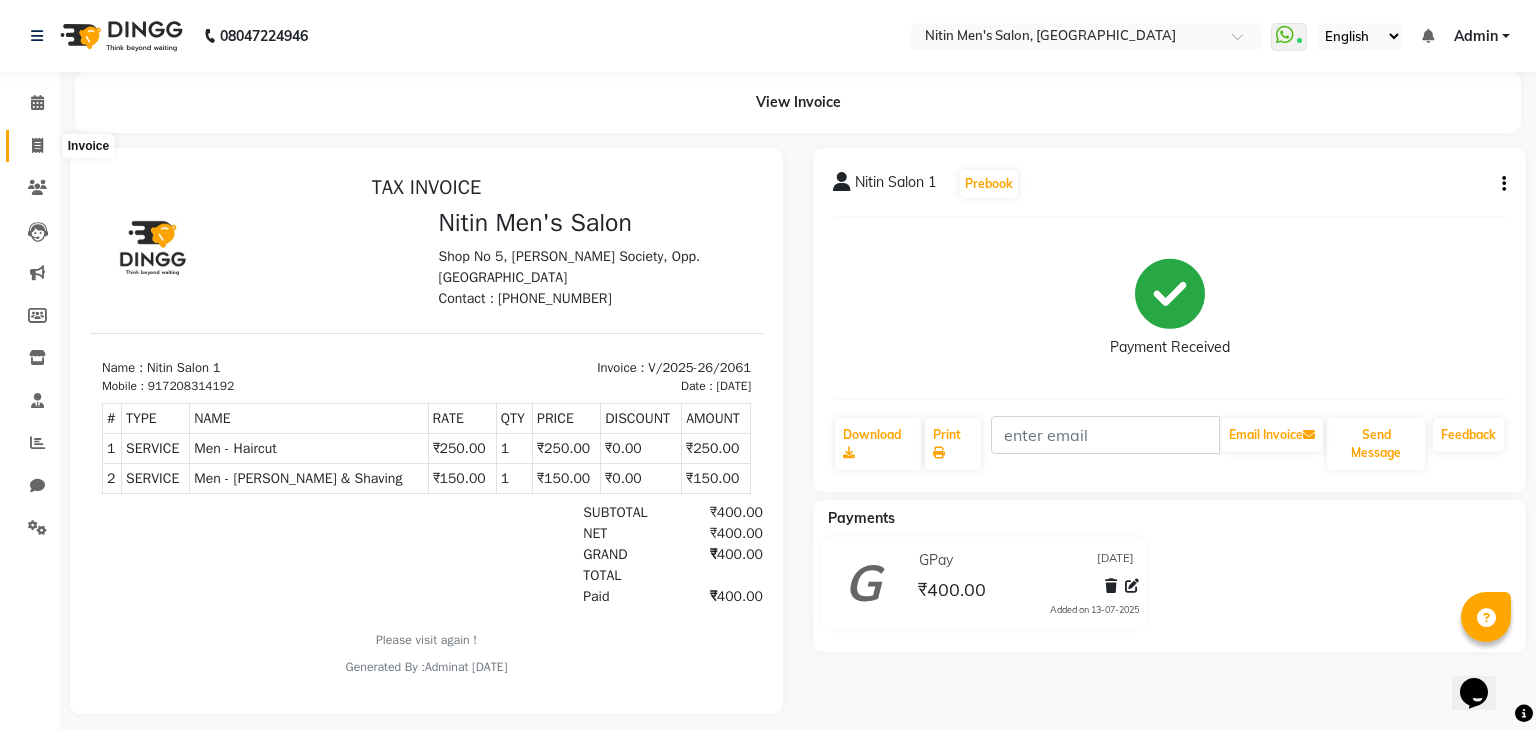 select on "service" 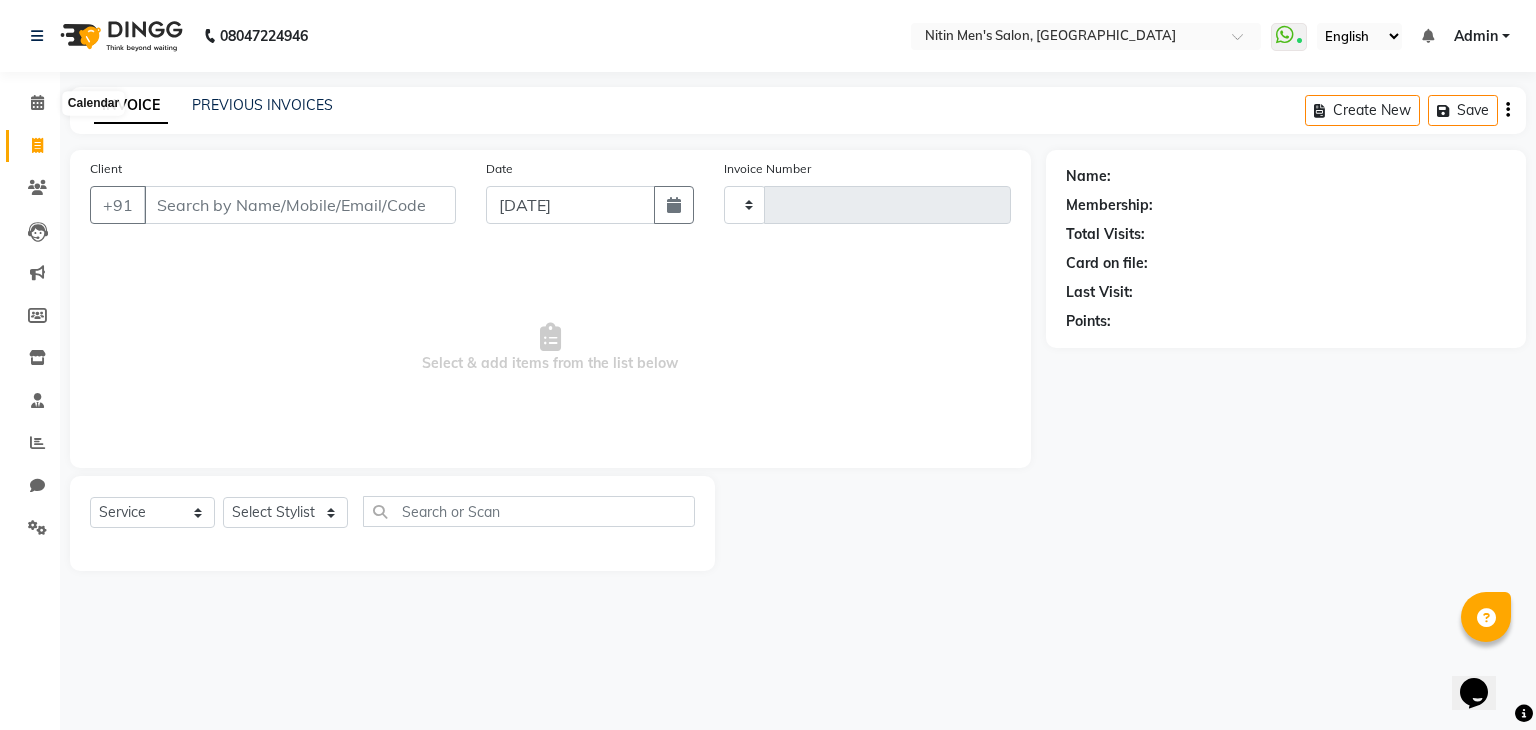 type on "2062" 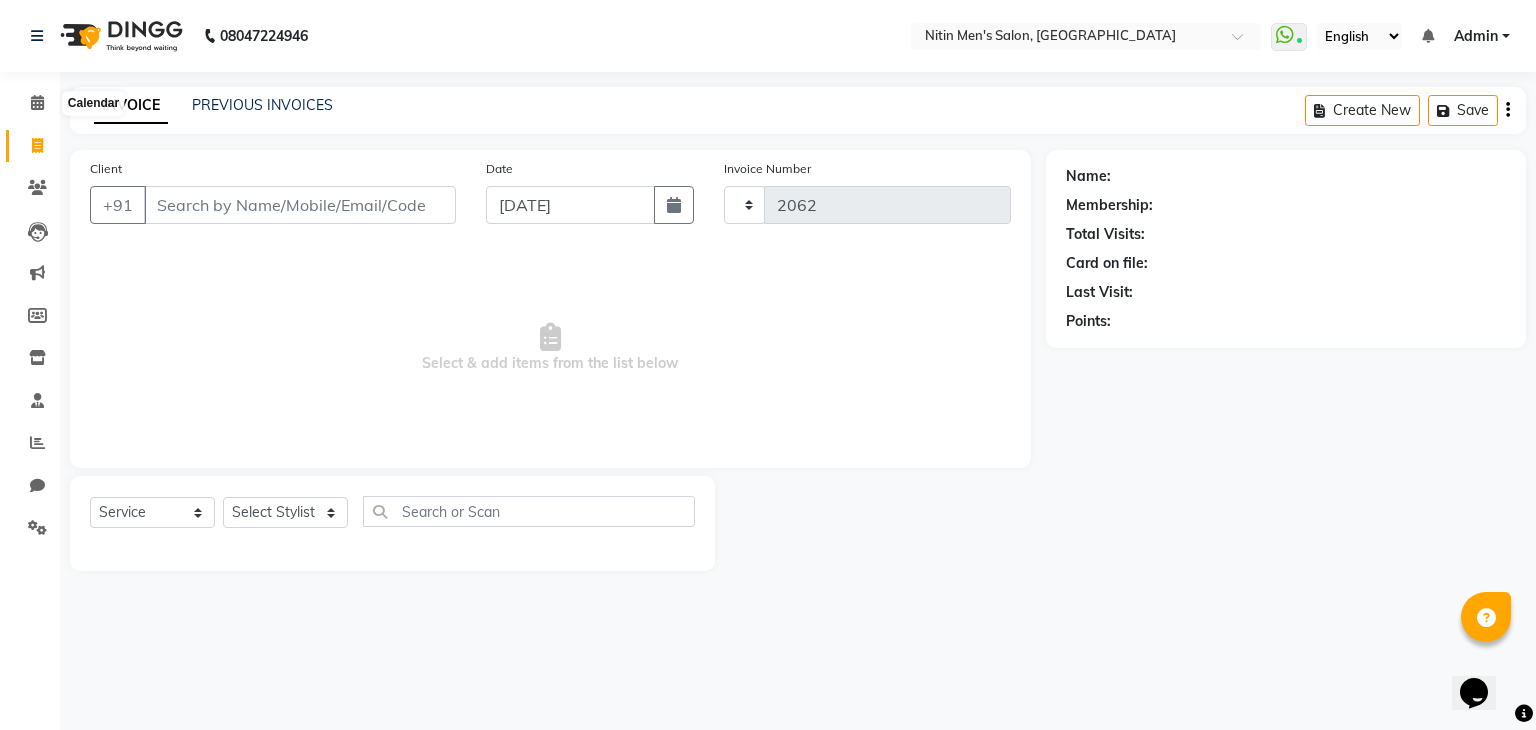 select on "7981" 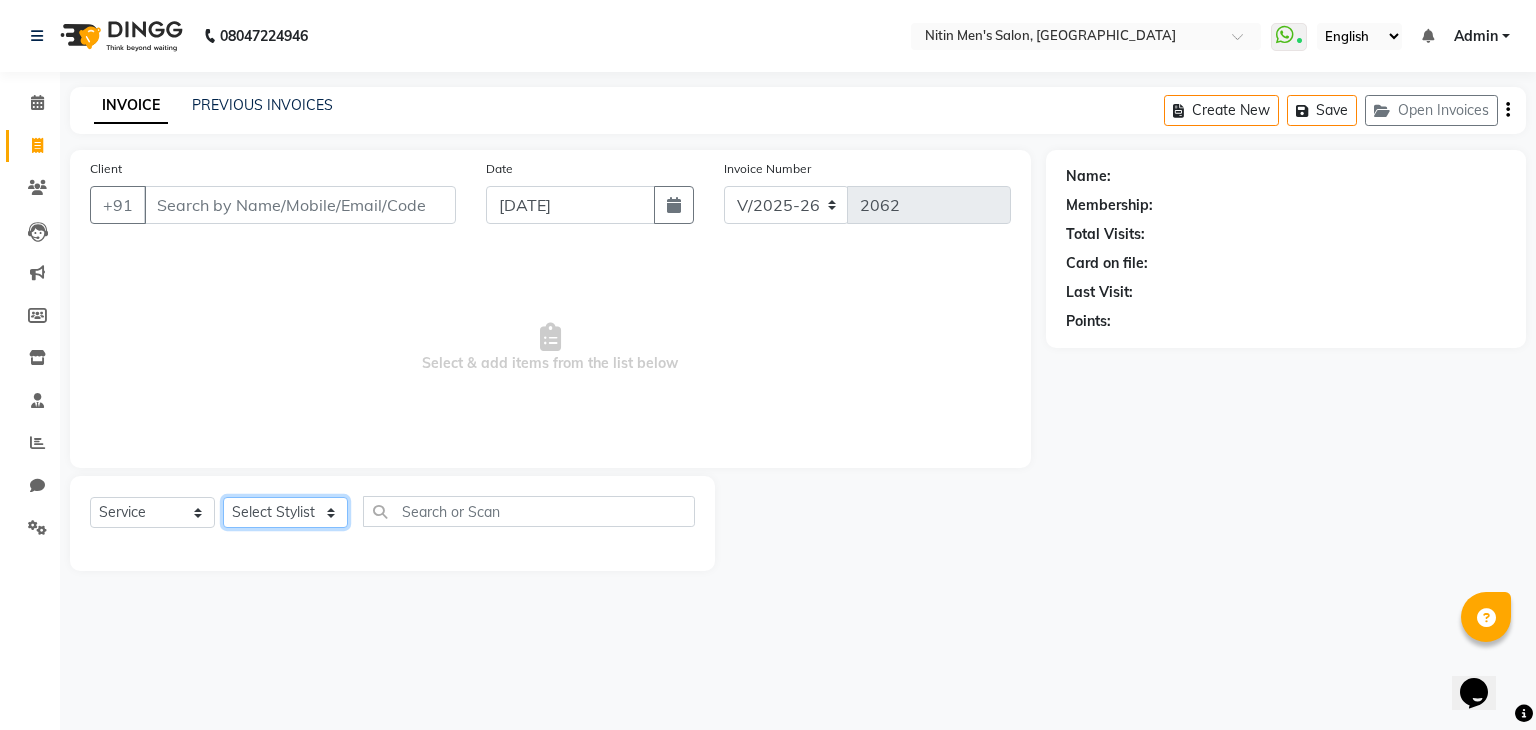 click on "Select Stylist [PERSON_NAME] [PERSON_NAME] [PERSON_NAME] [PERSON_NAME] MEENAKSHI NITIN SIR [PERSON_NAME] [PERSON_NAME] [PERSON_NAME]" 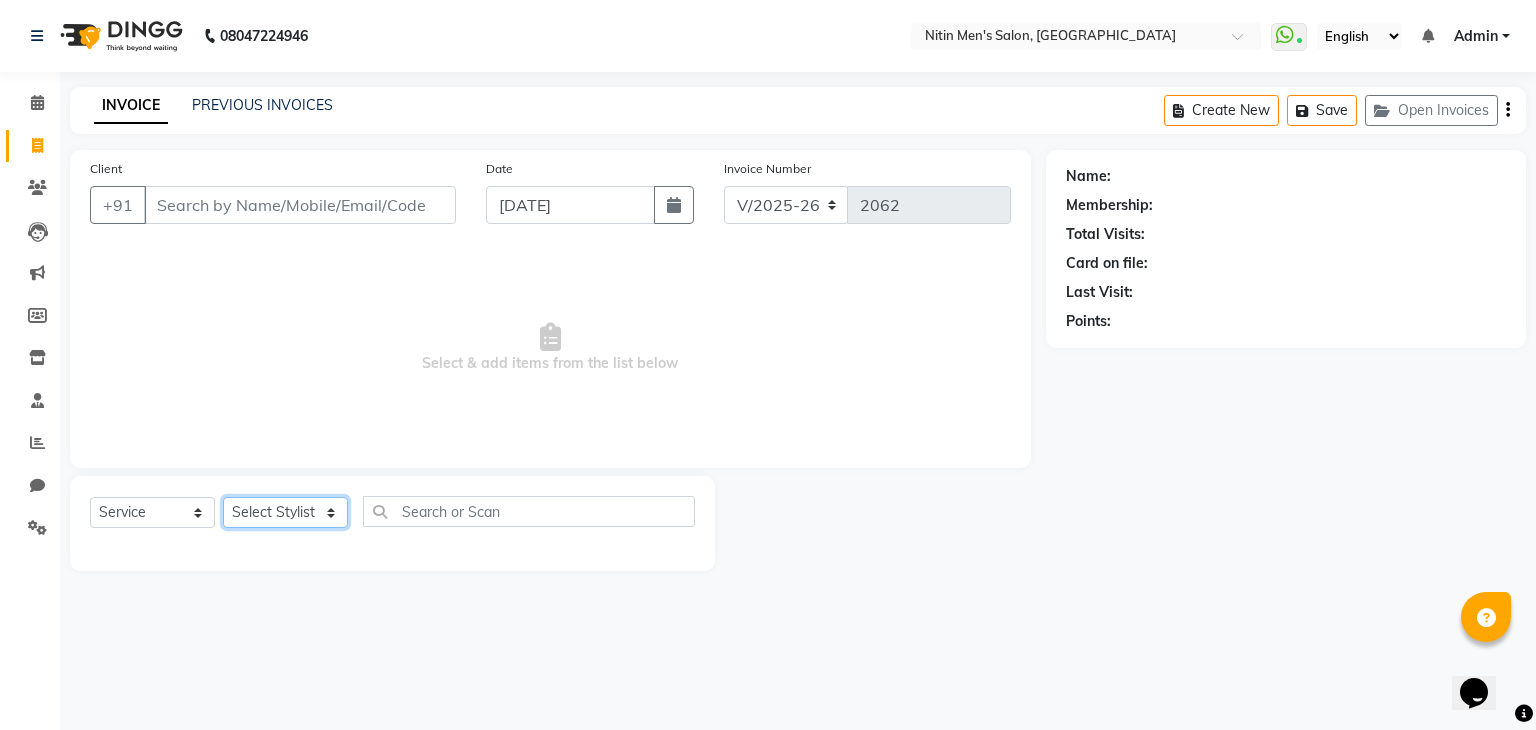 select on "75699" 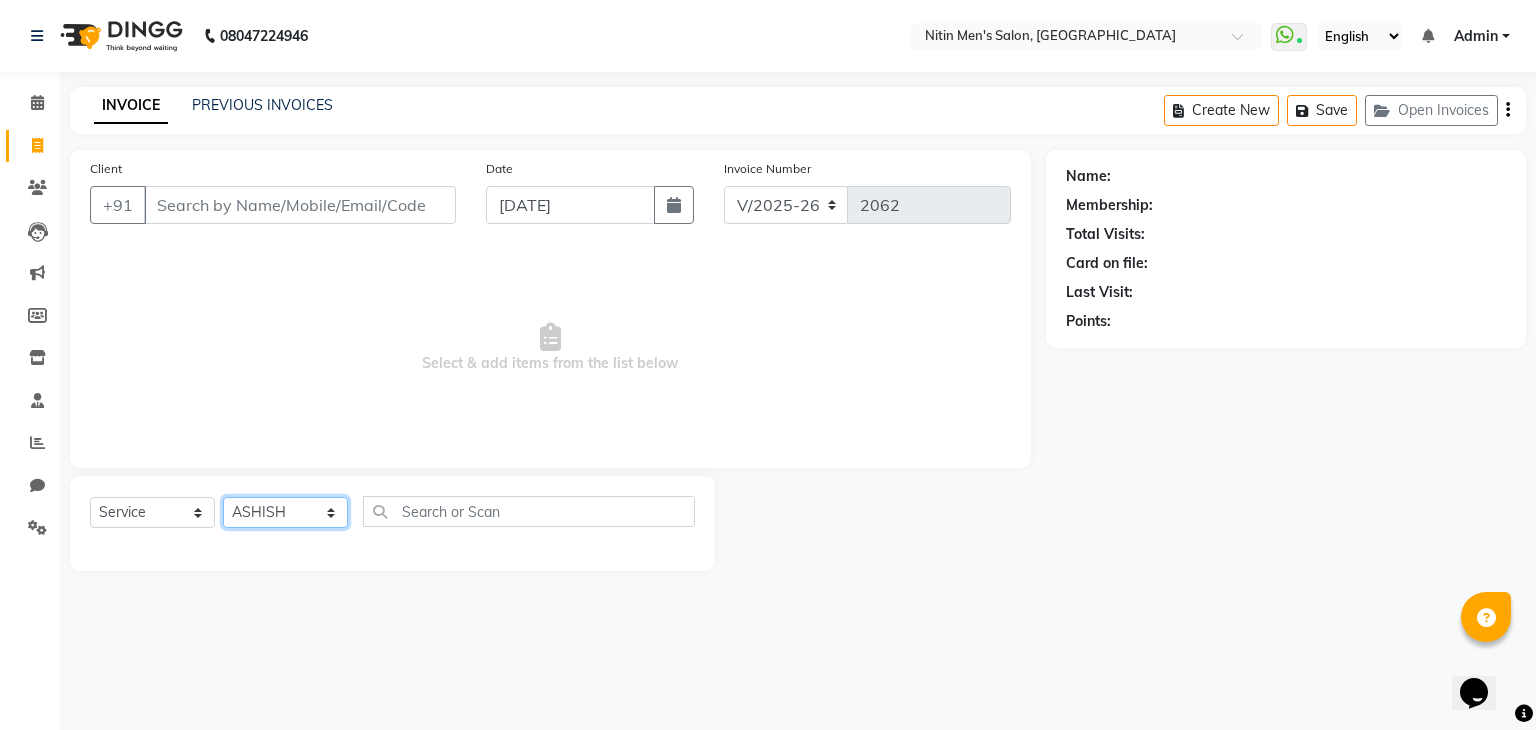 click on "Select Stylist [PERSON_NAME] [PERSON_NAME] [PERSON_NAME] [PERSON_NAME] MEENAKSHI NITIN SIR [PERSON_NAME] [PERSON_NAME] [PERSON_NAME]" 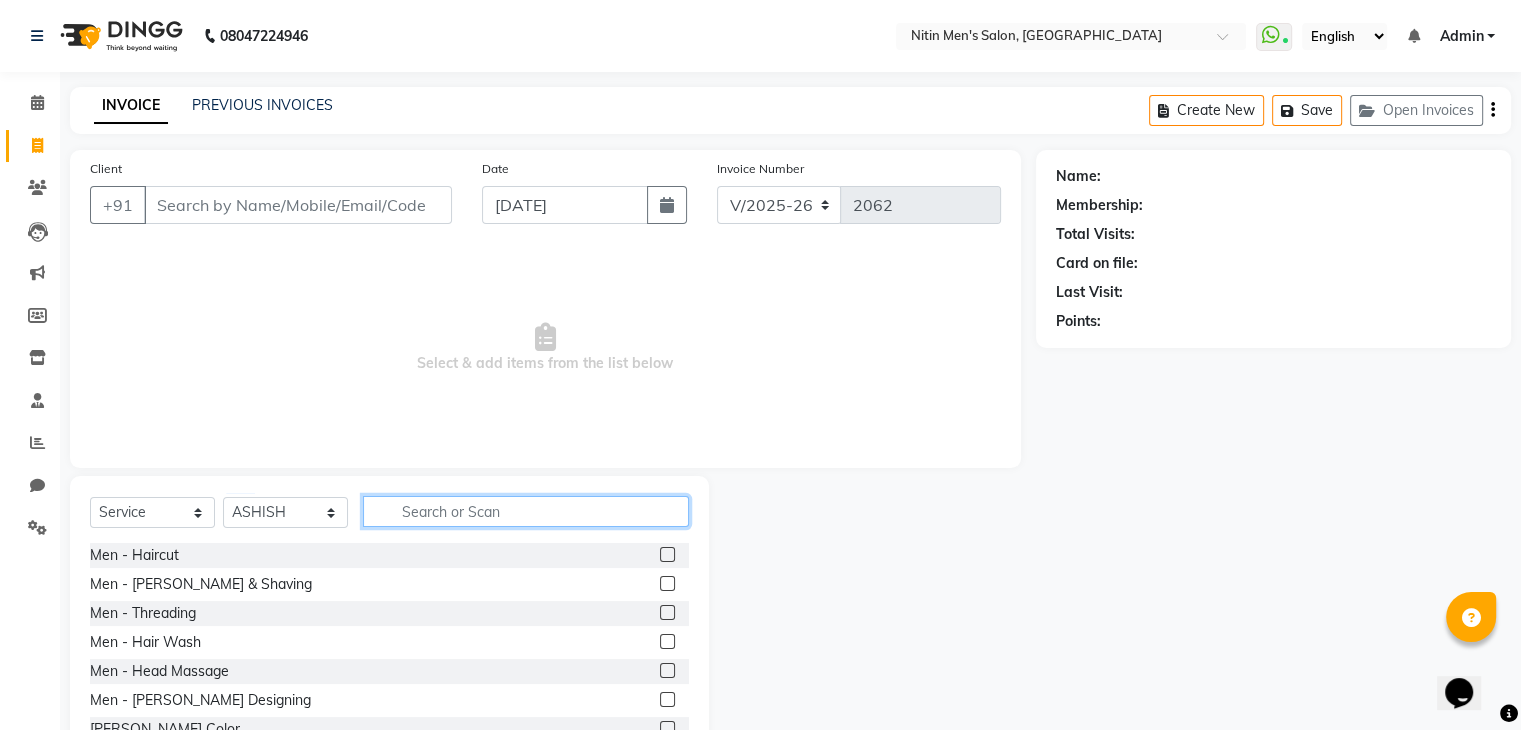 click 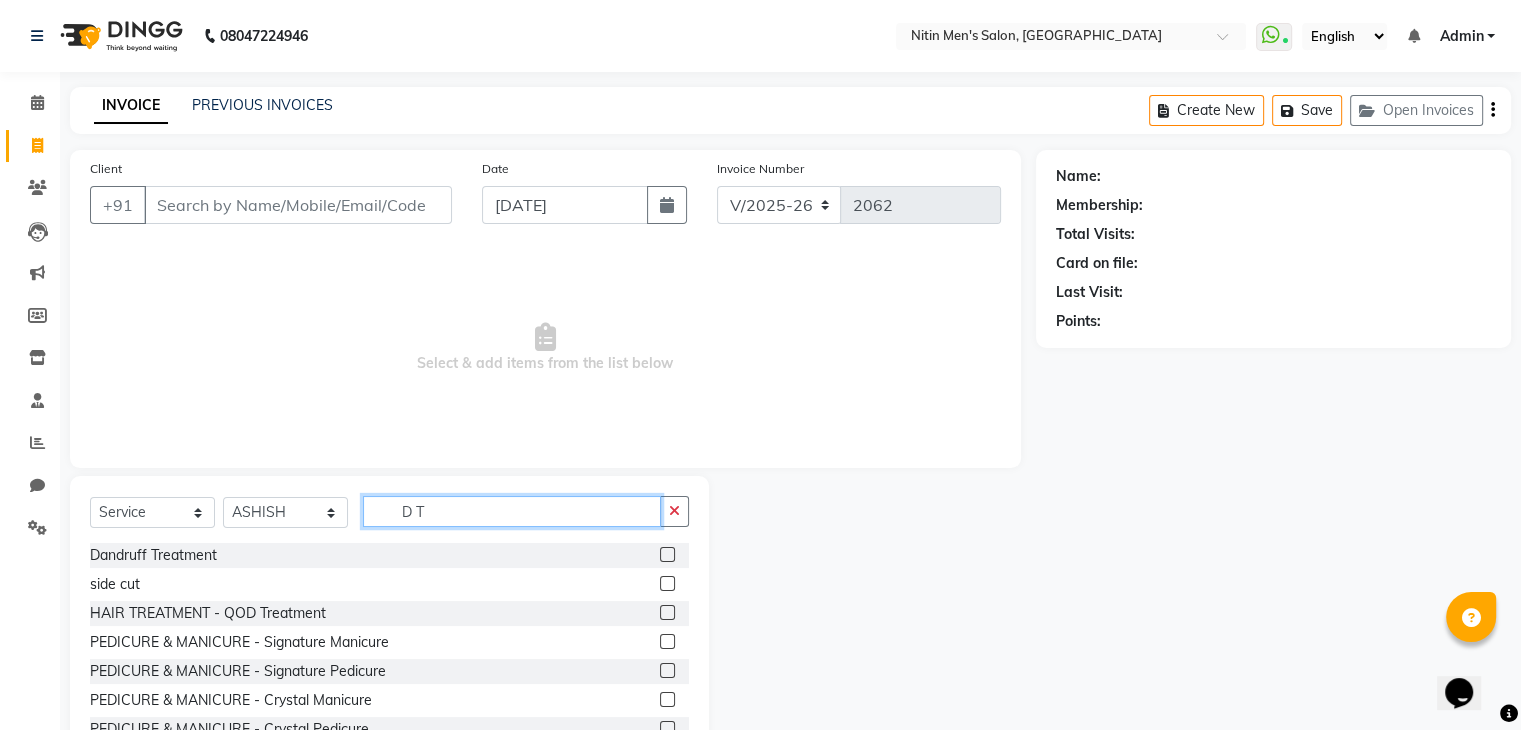 scroll, scrollTop: 119, scrollLeft: 0, axis: vertical 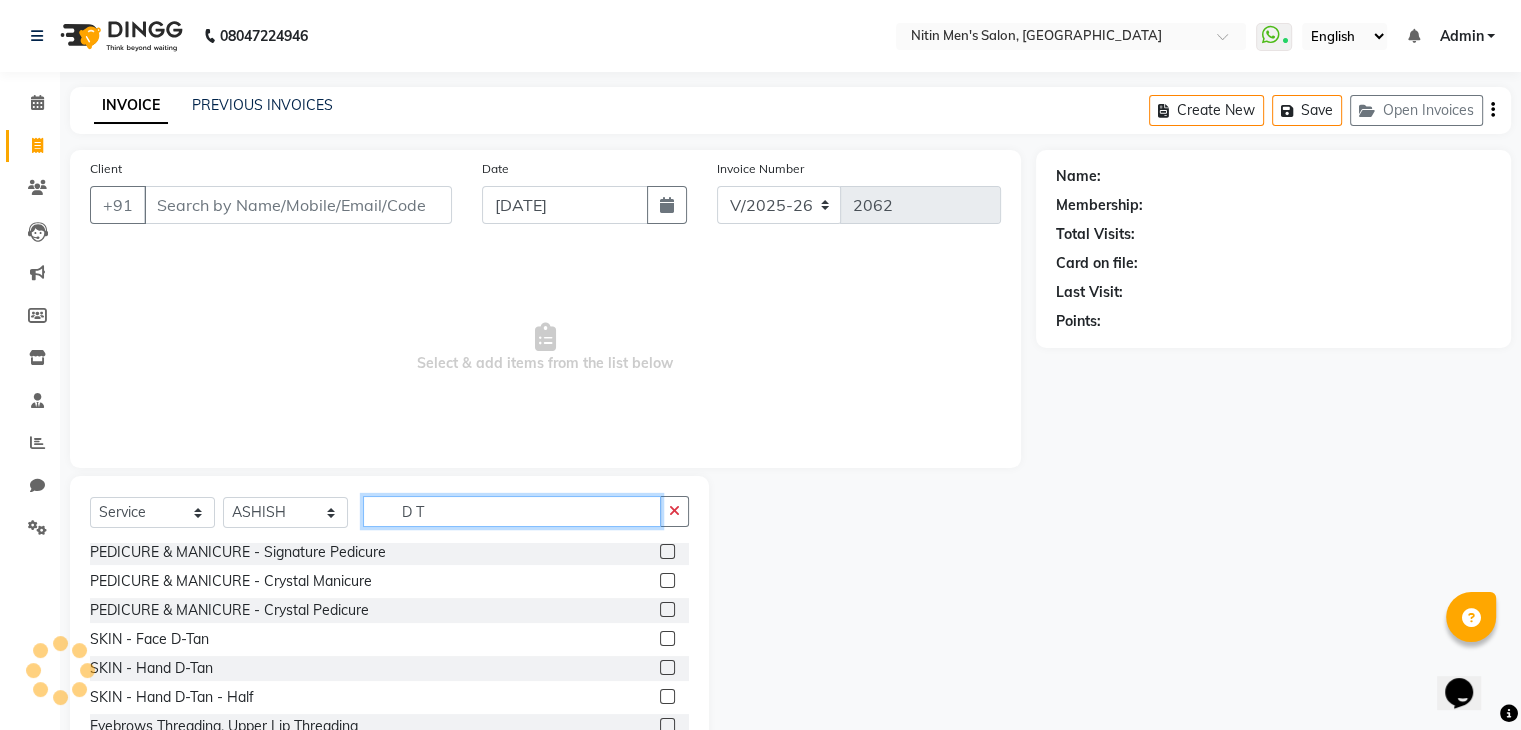 type on "D T" 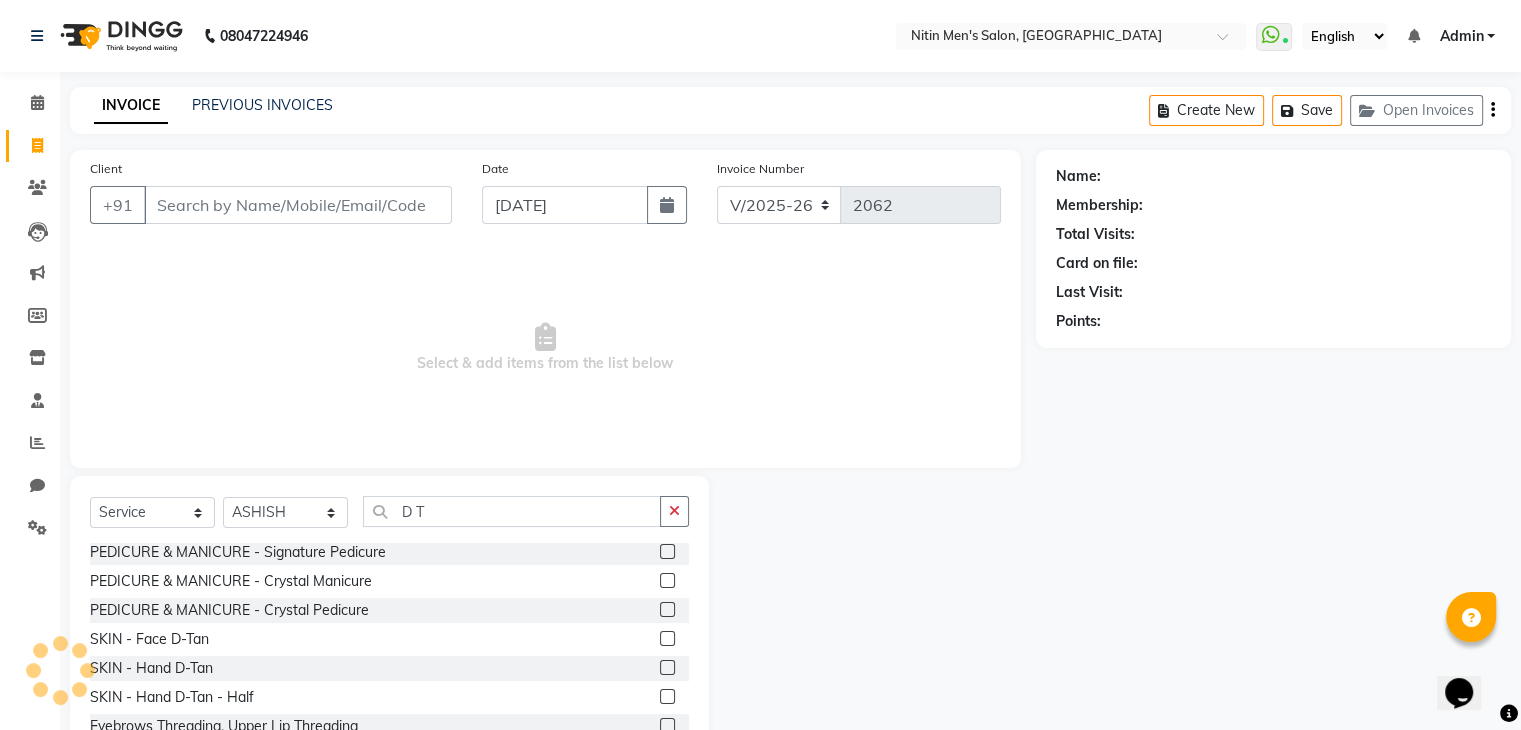 click 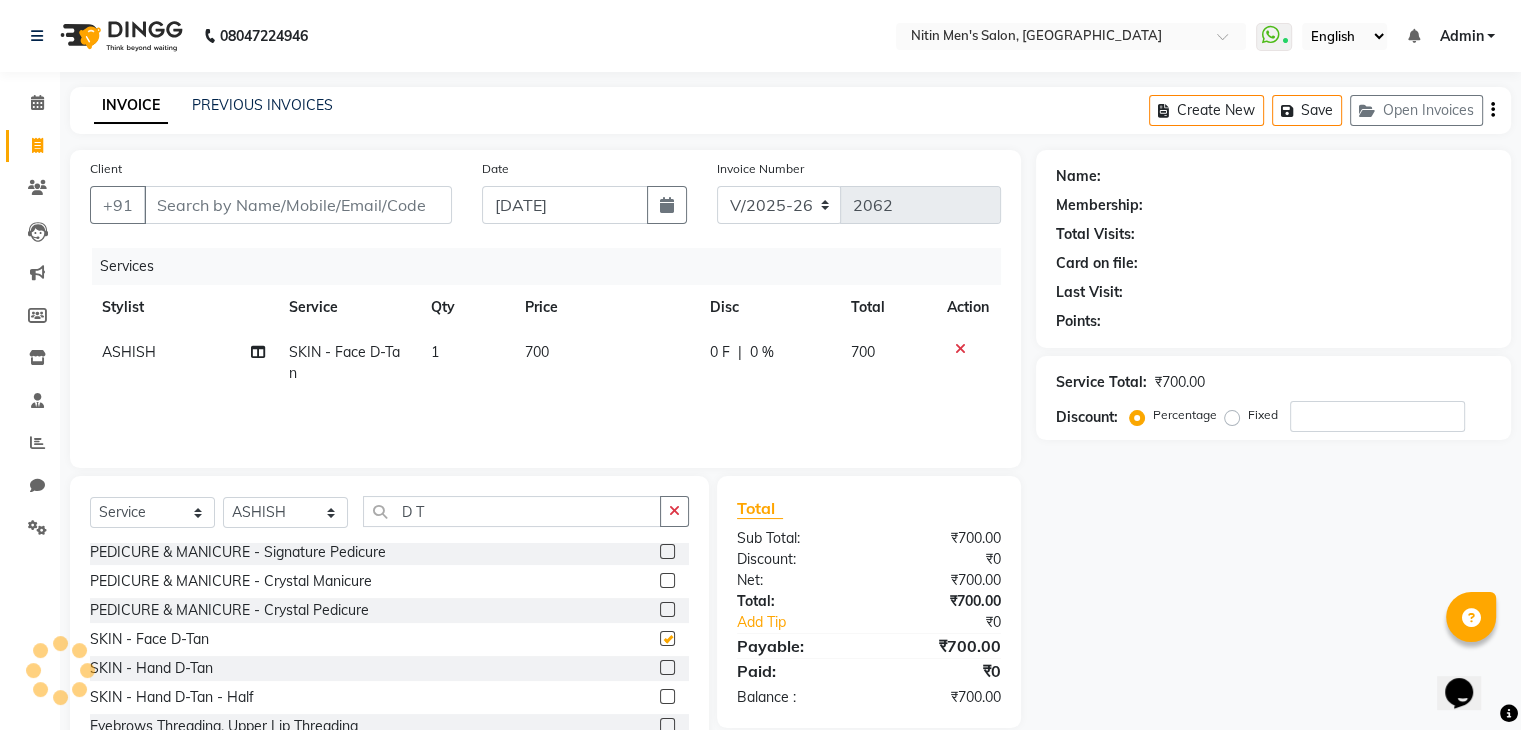 checkbox on "false" 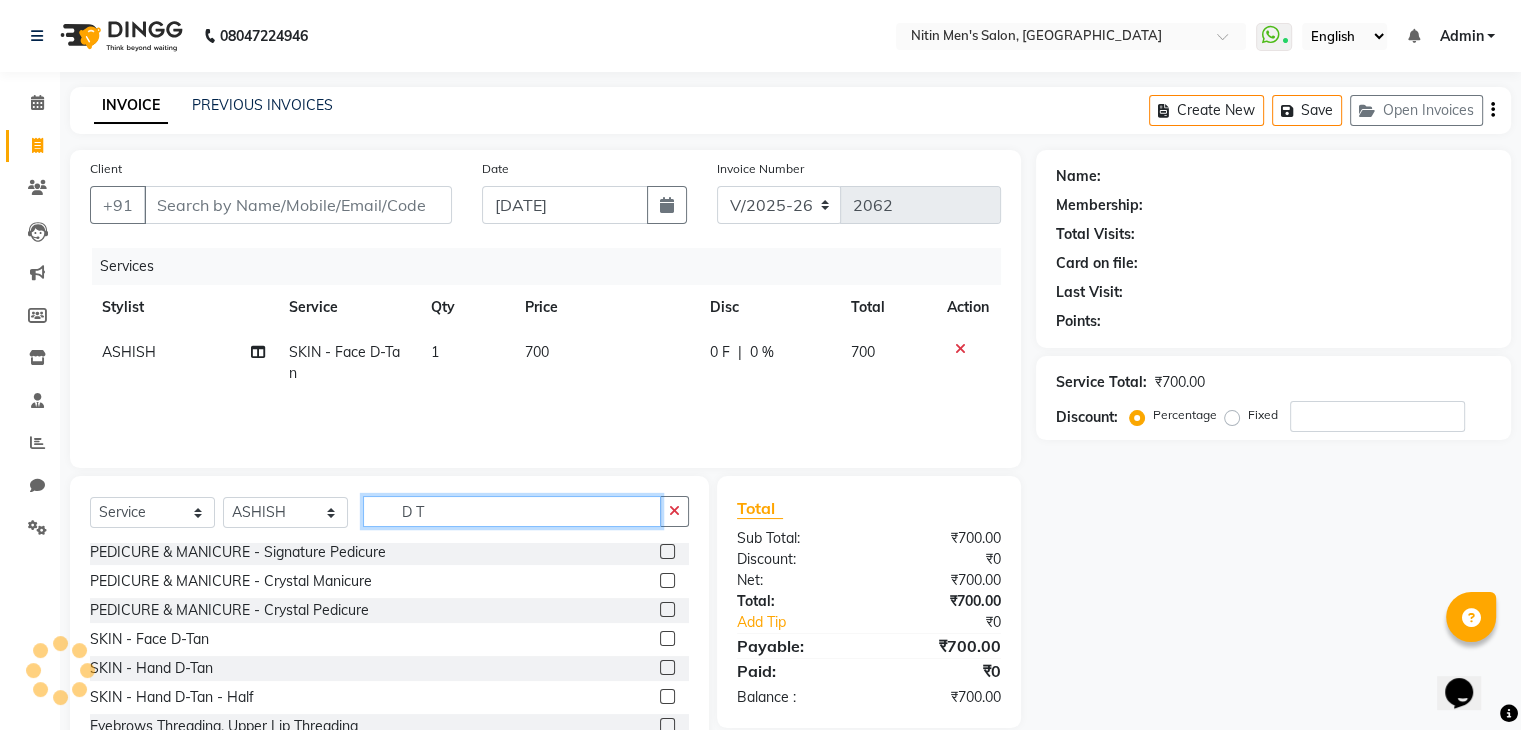 click on "D T" 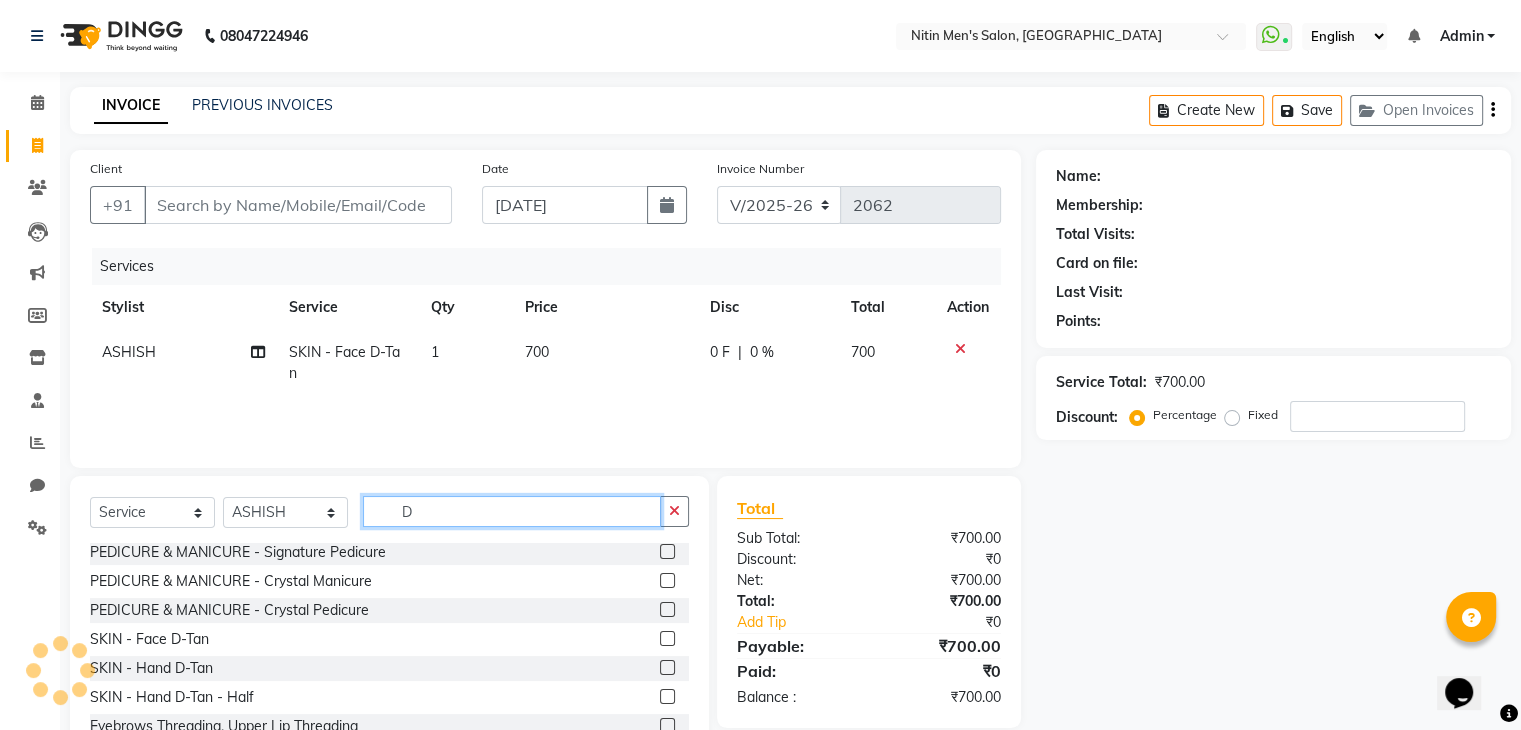 type on "D" 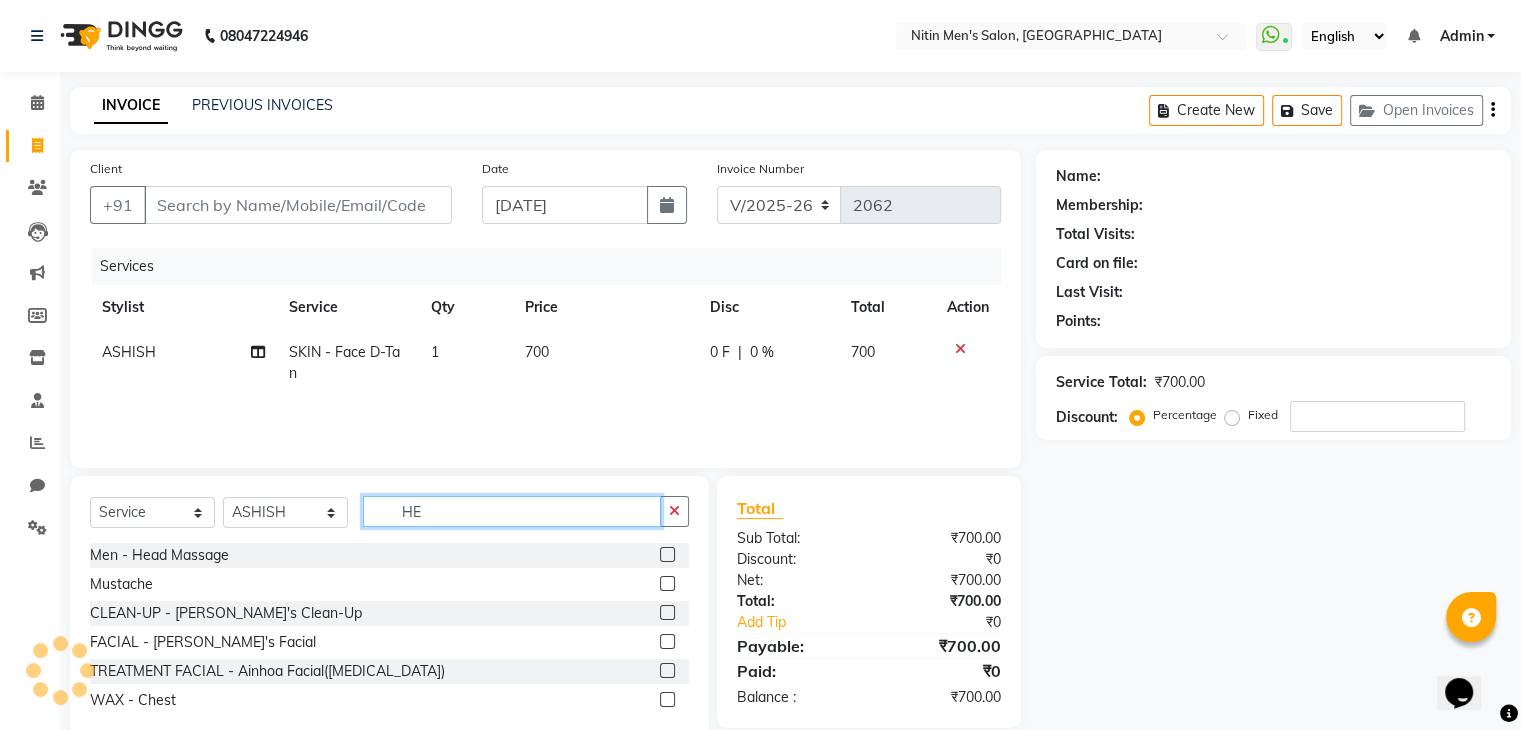 scroll, scrollTop: 0, scrollLeft: 0, axis: both 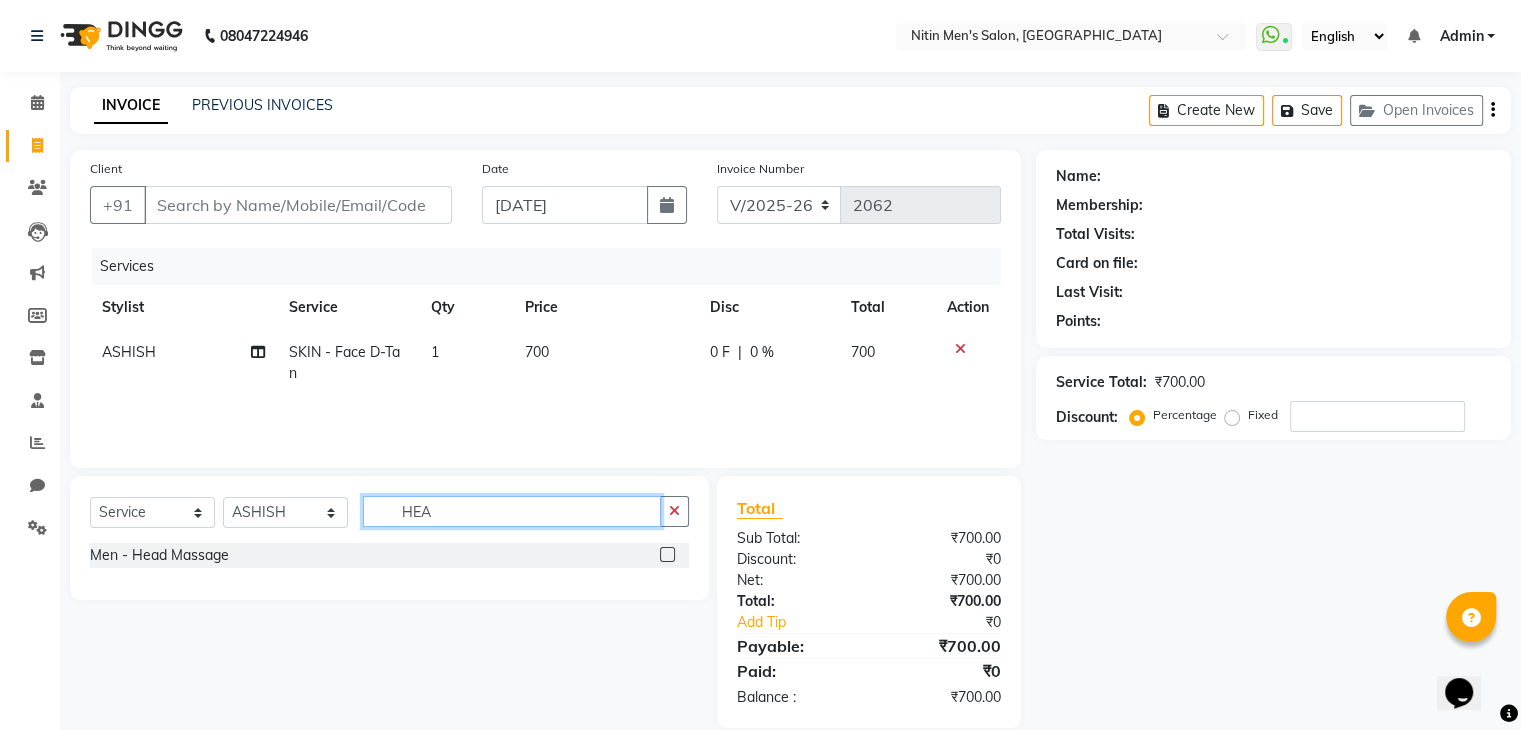 type on "HEA" 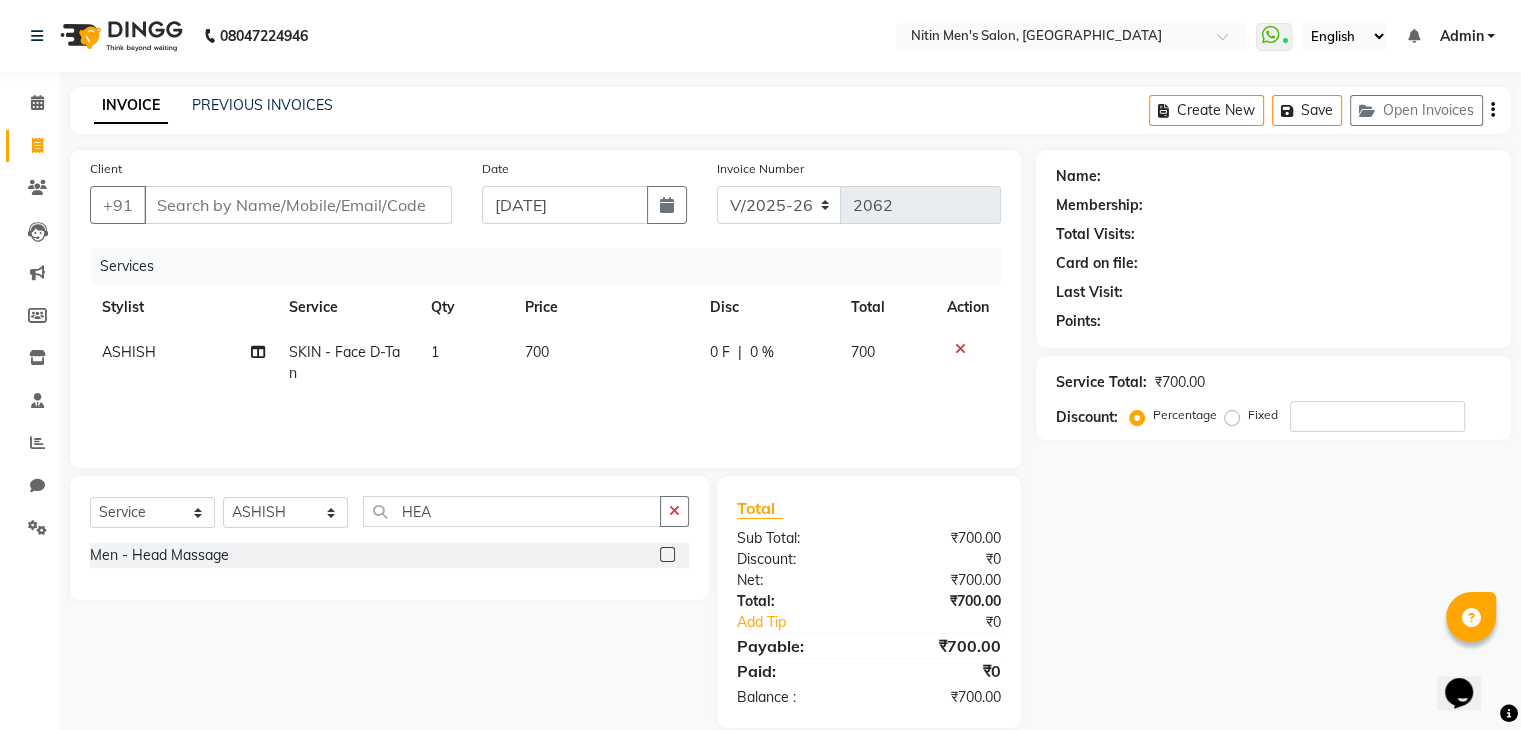click 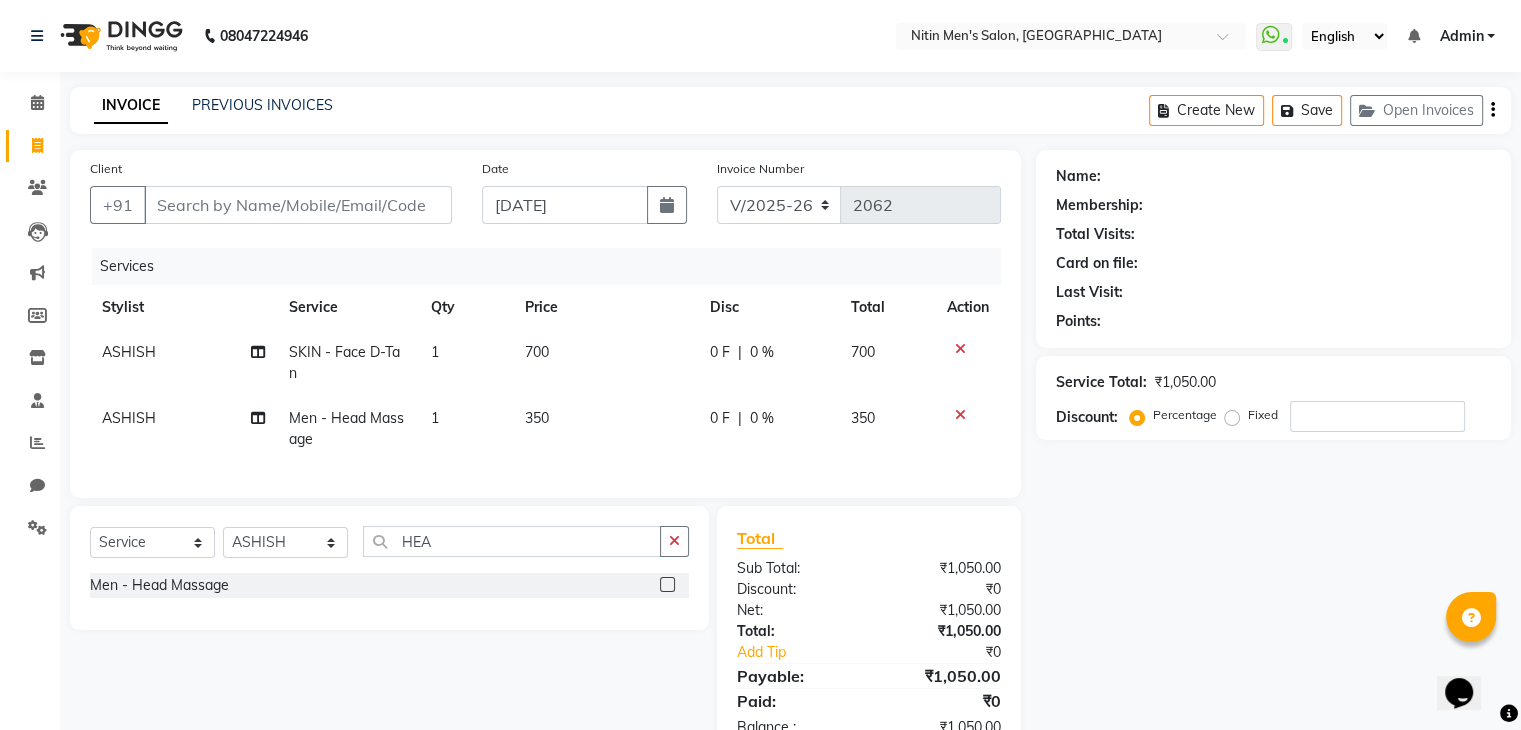 scroll, scrollTop: 74, scrollLeft: 0, axis: vertical 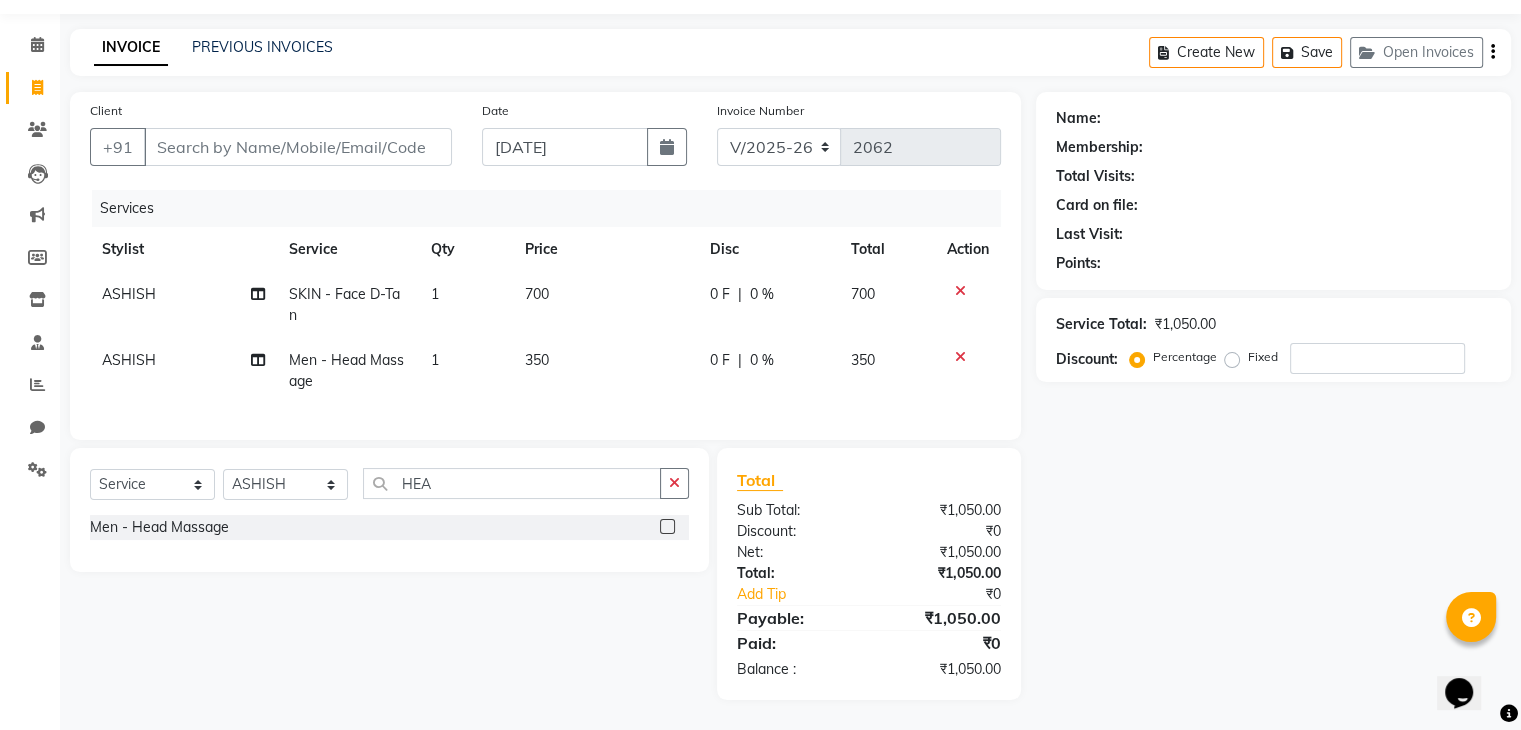 click 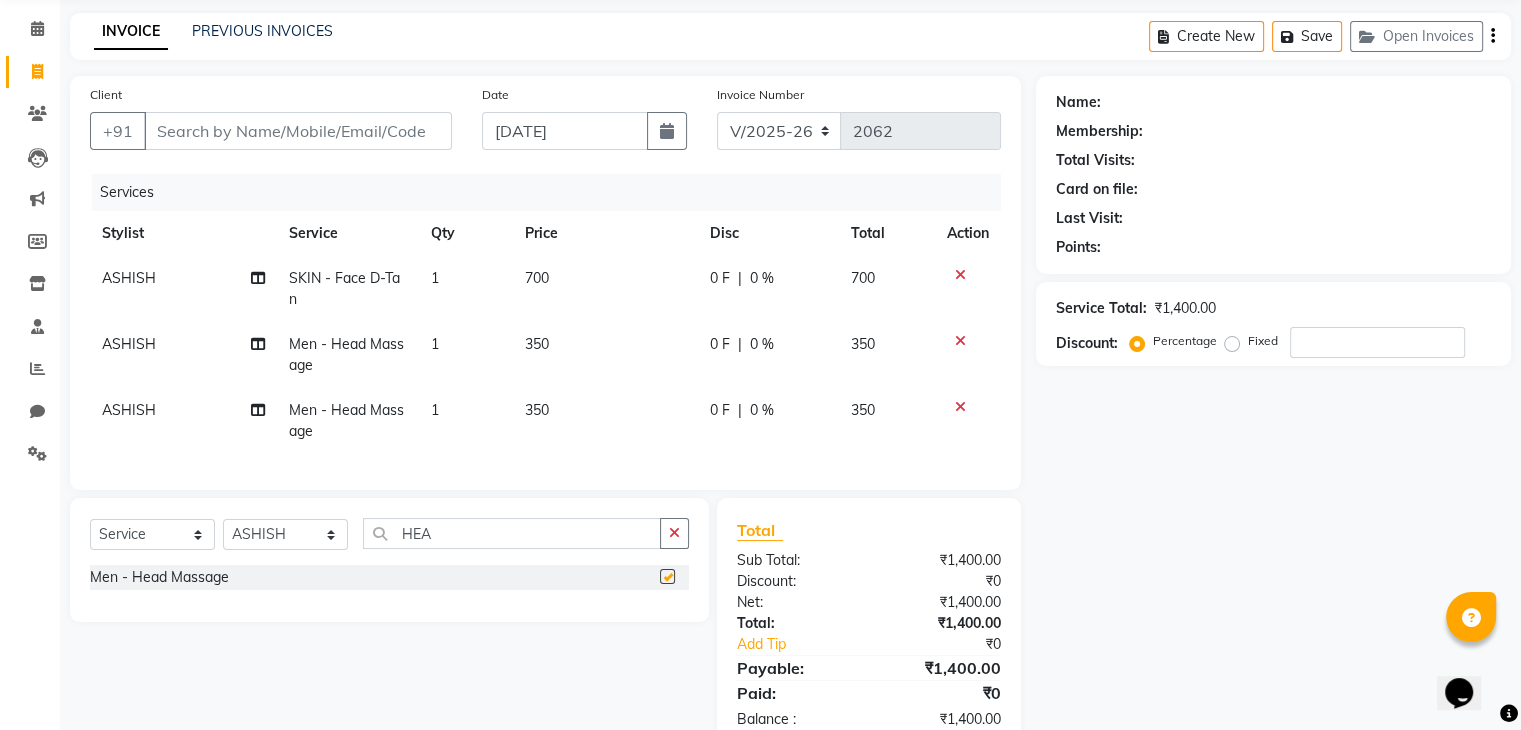 checkbox on "false" 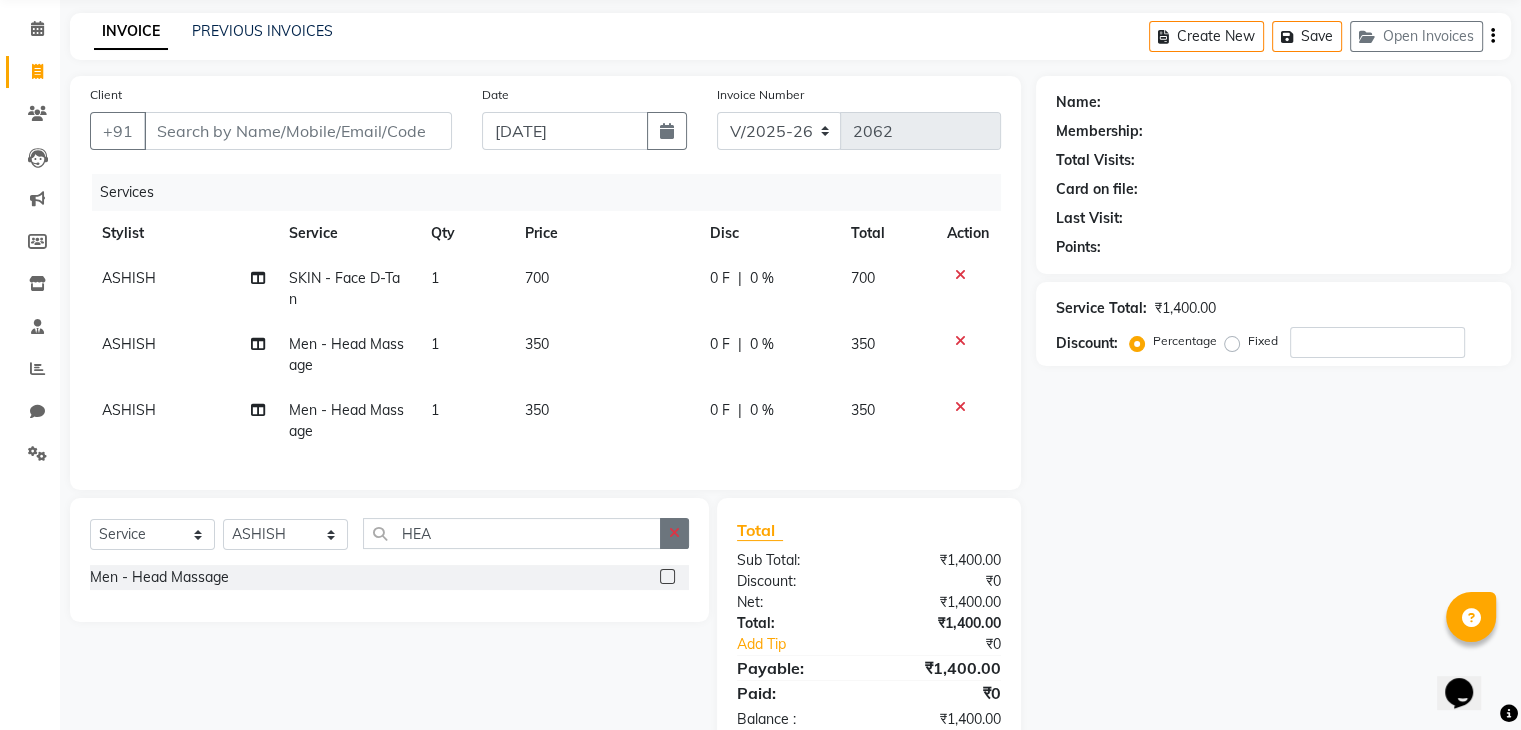 click 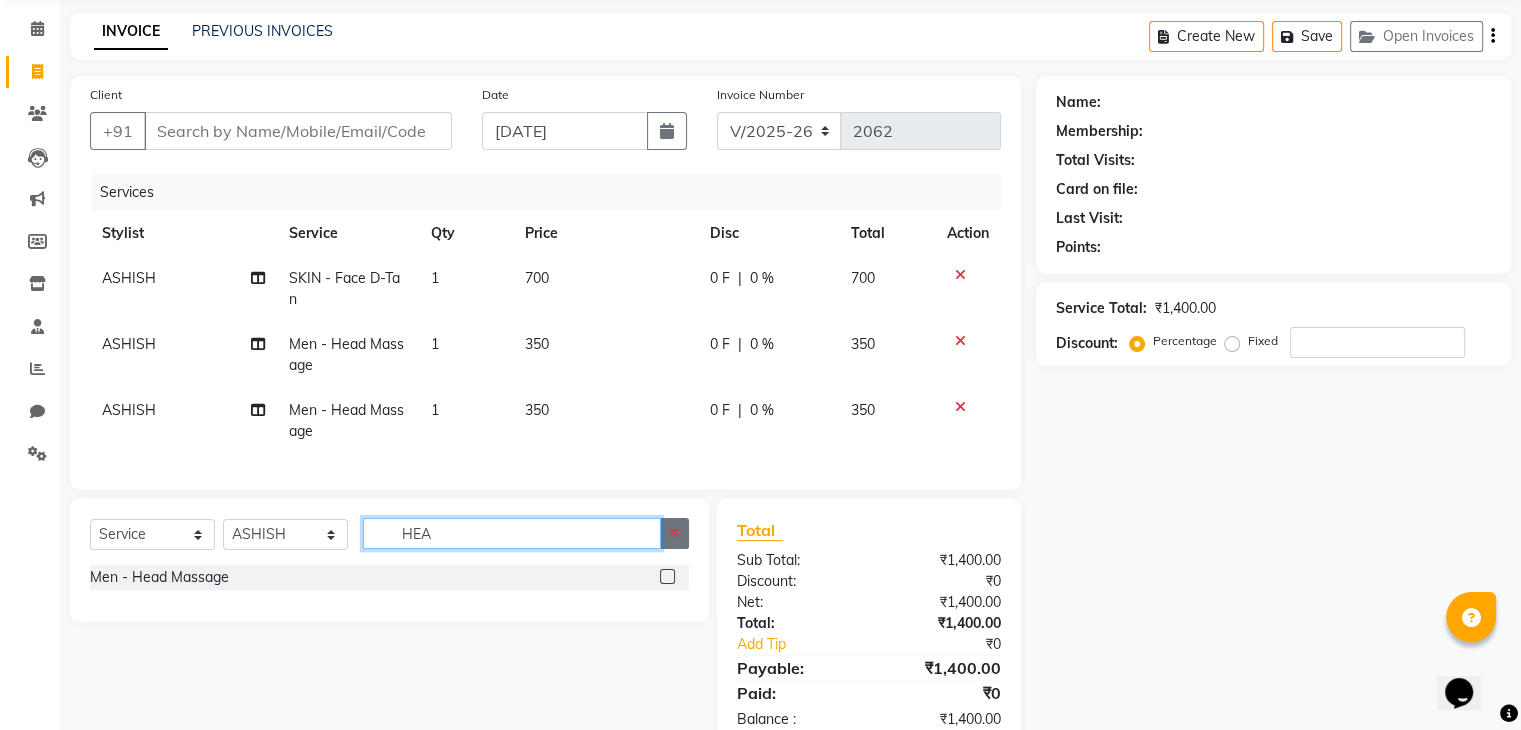 type 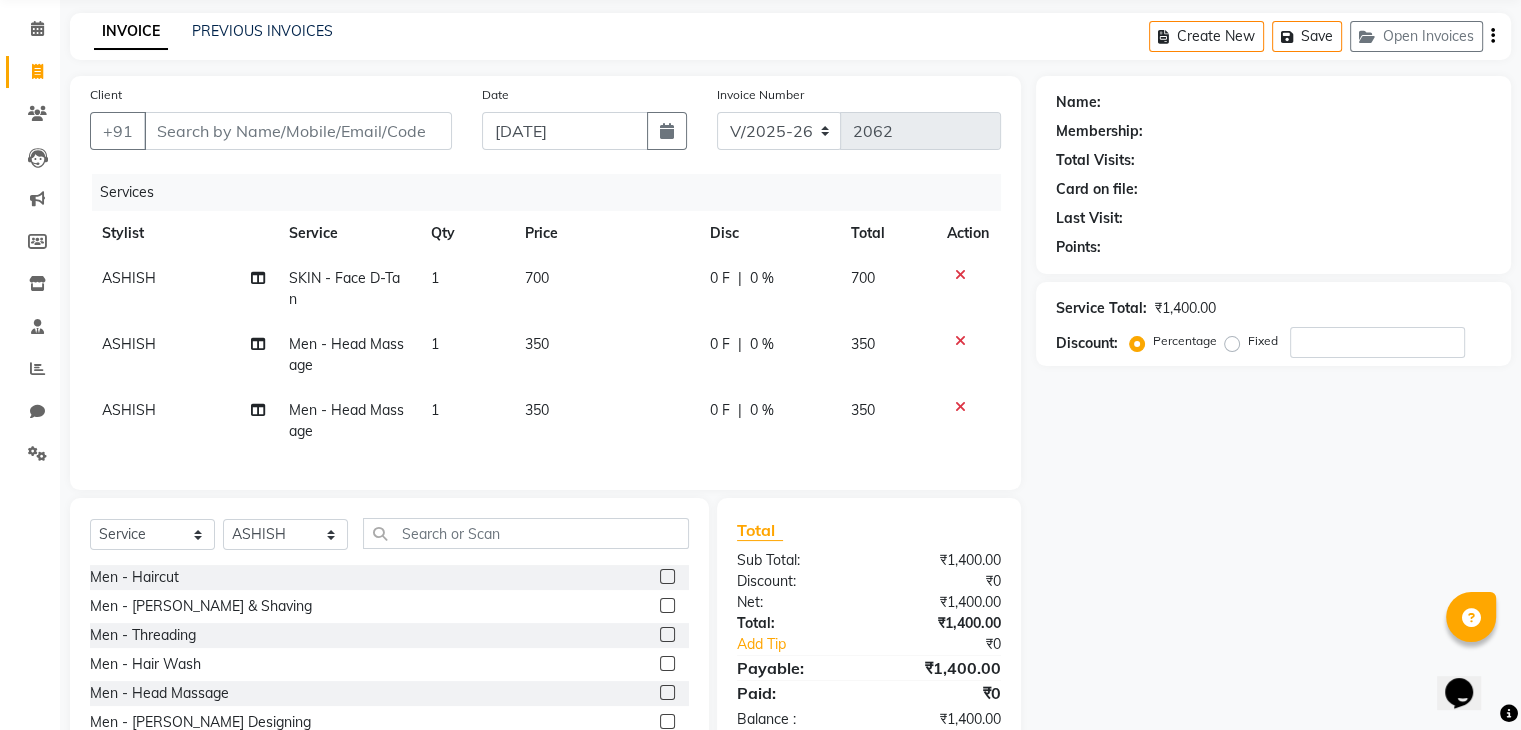 click 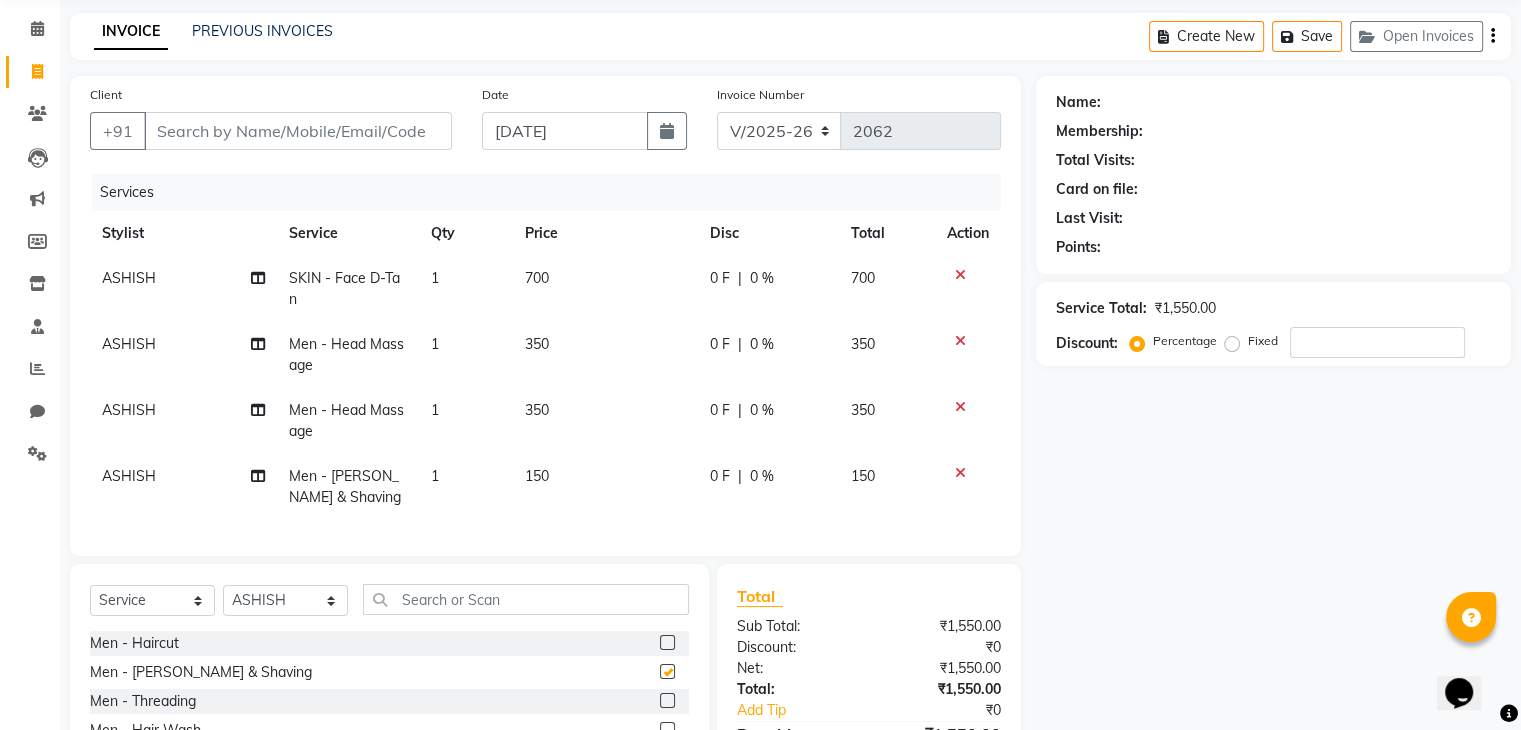 checkbox on "false" 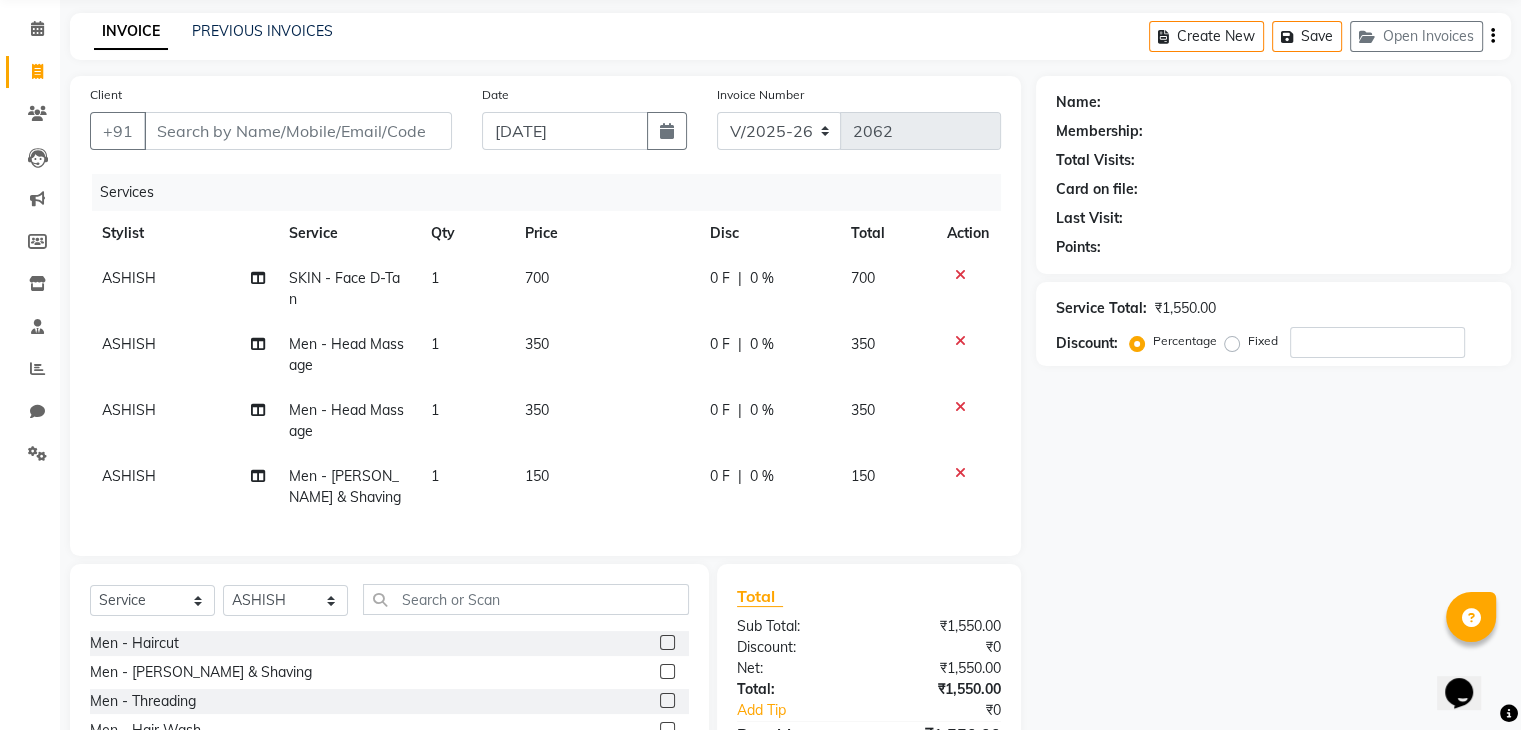 scroll, scrollTop: 249, scrollLeft: 0, axis: vertical 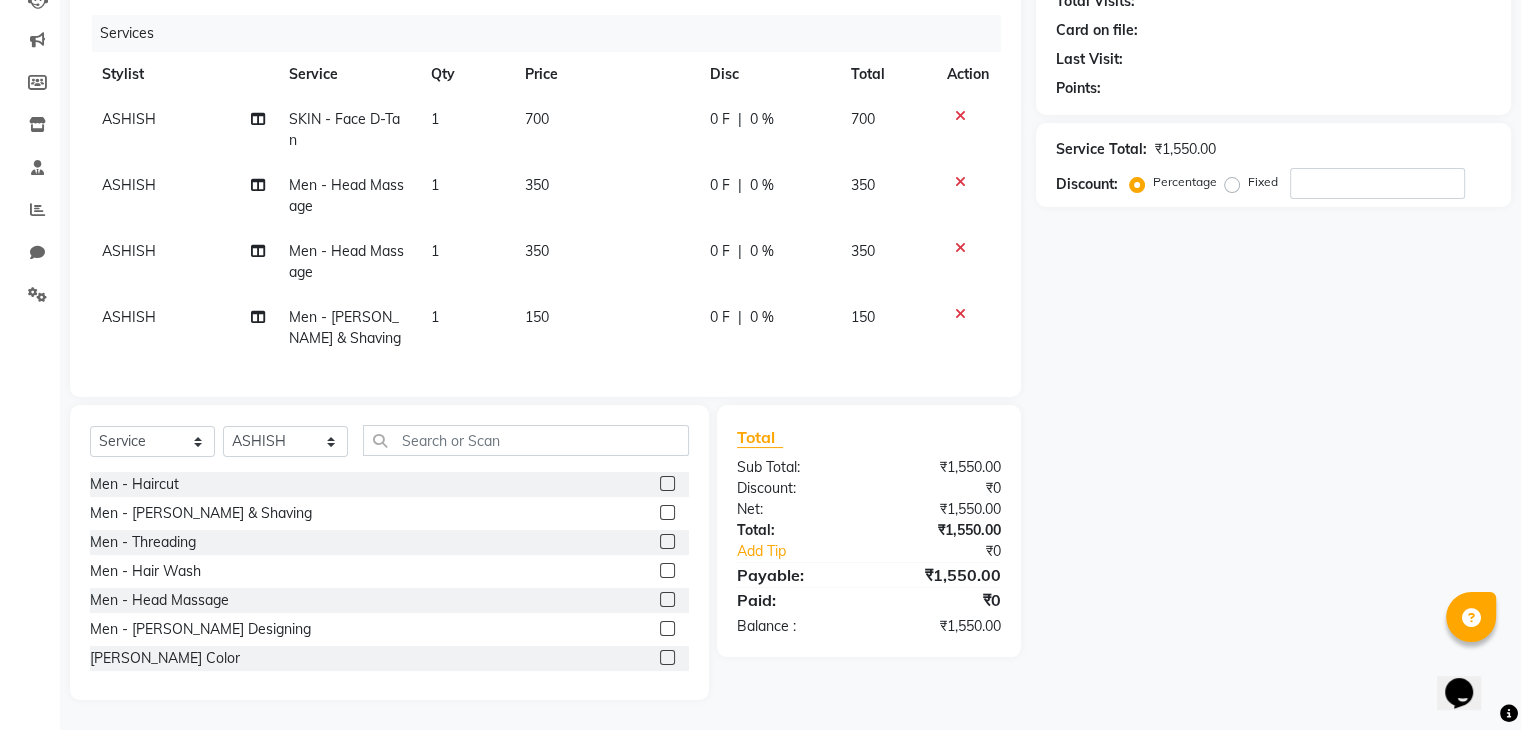 click 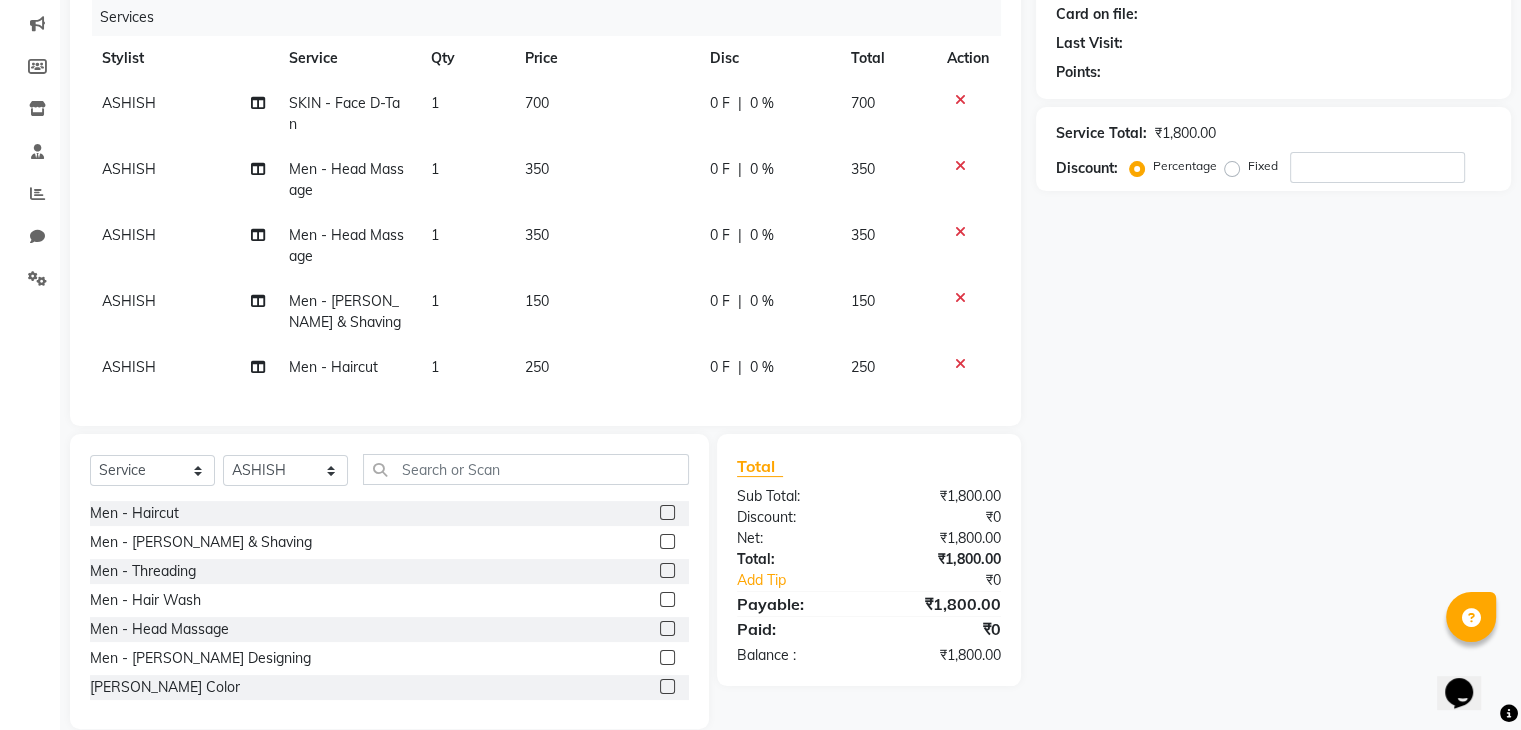 click 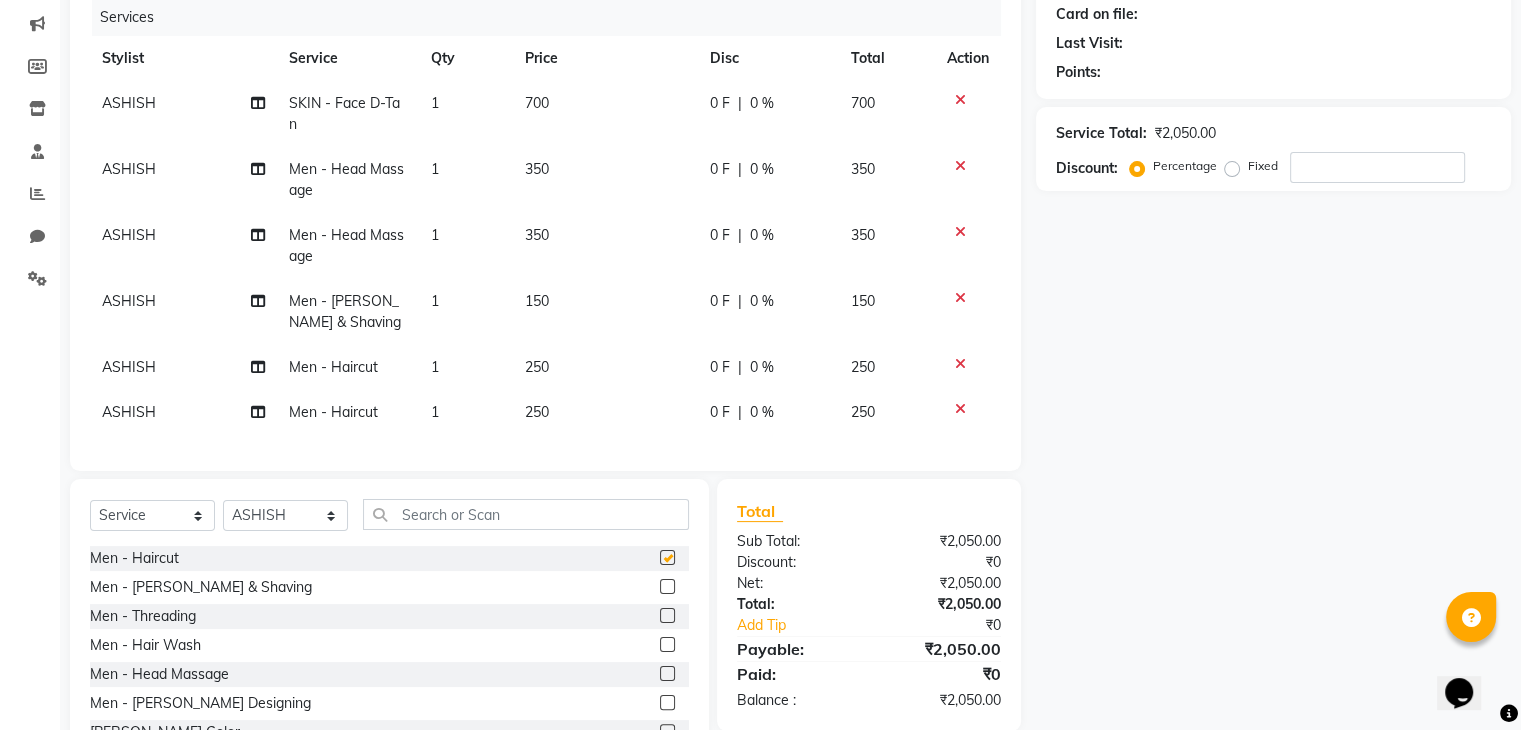 checkbox on "false" 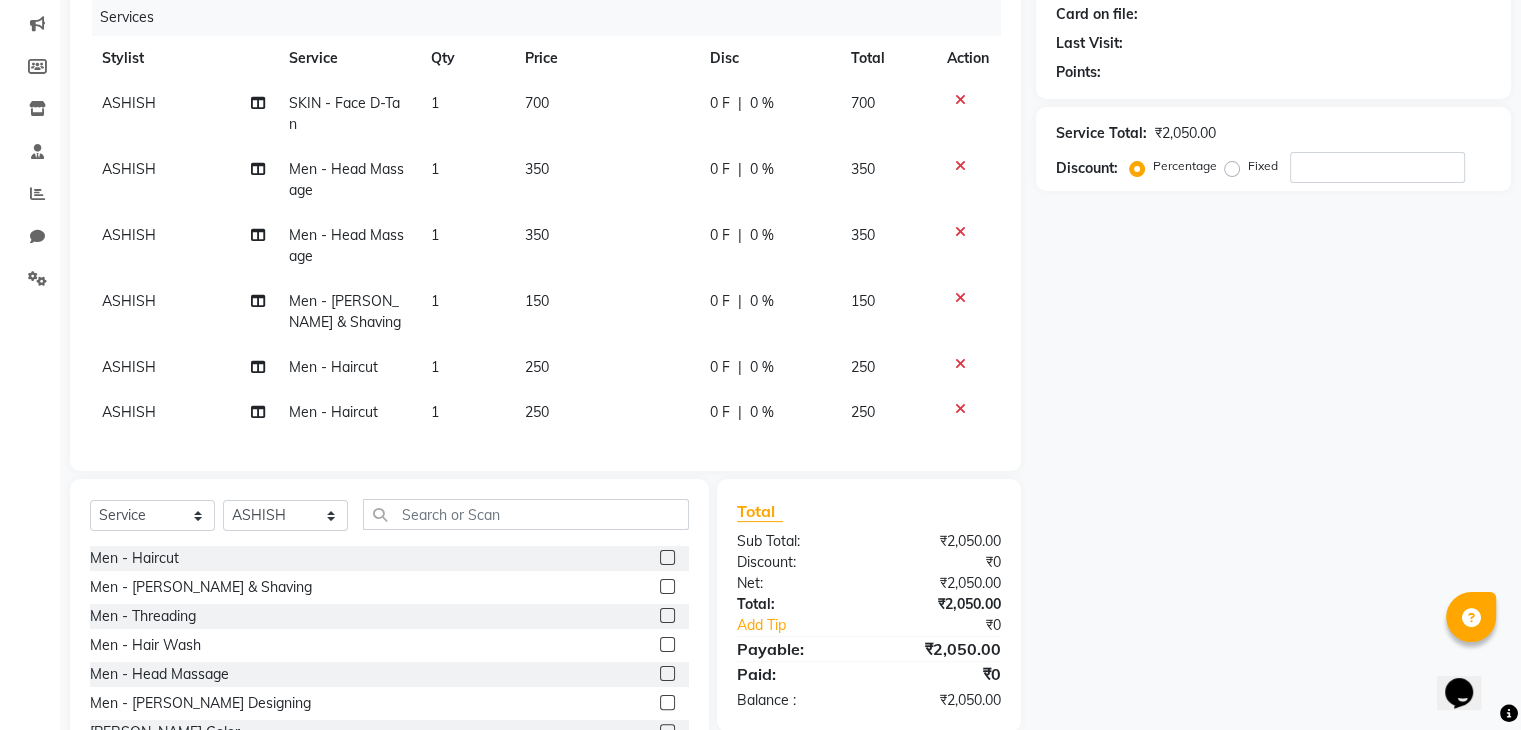 scroll, scrollTop: 339, scrollLeft: 0, axis: vertical 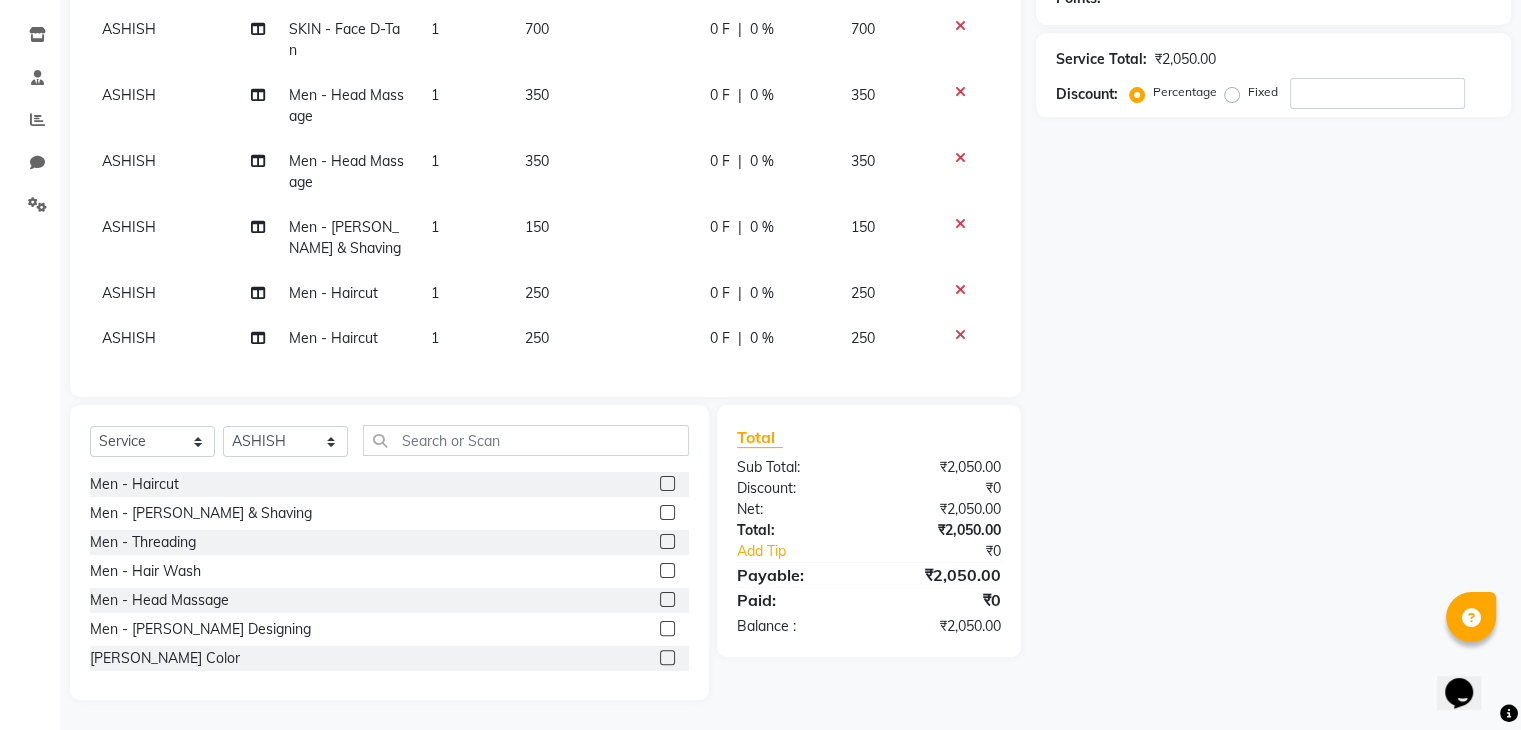 click 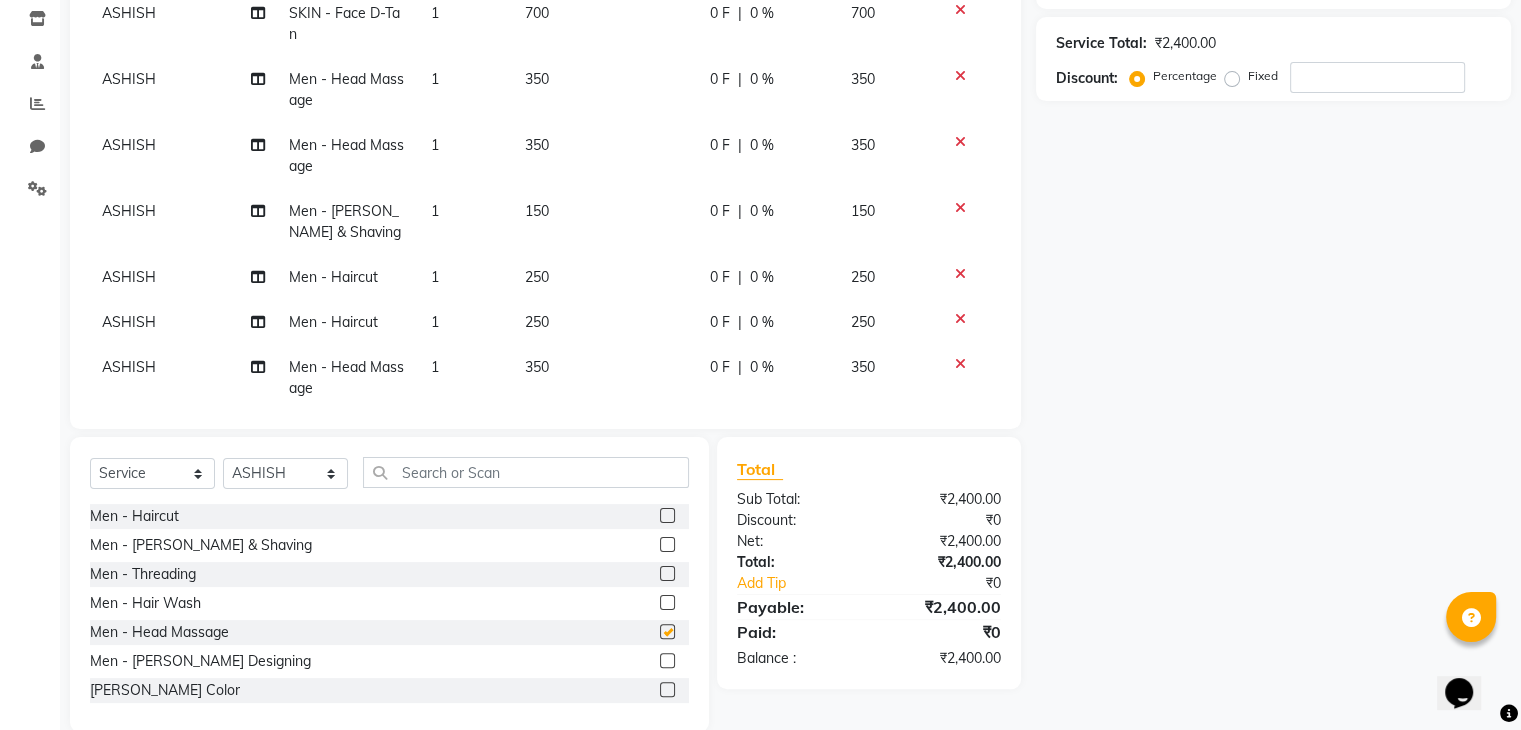 checkbox on "false" 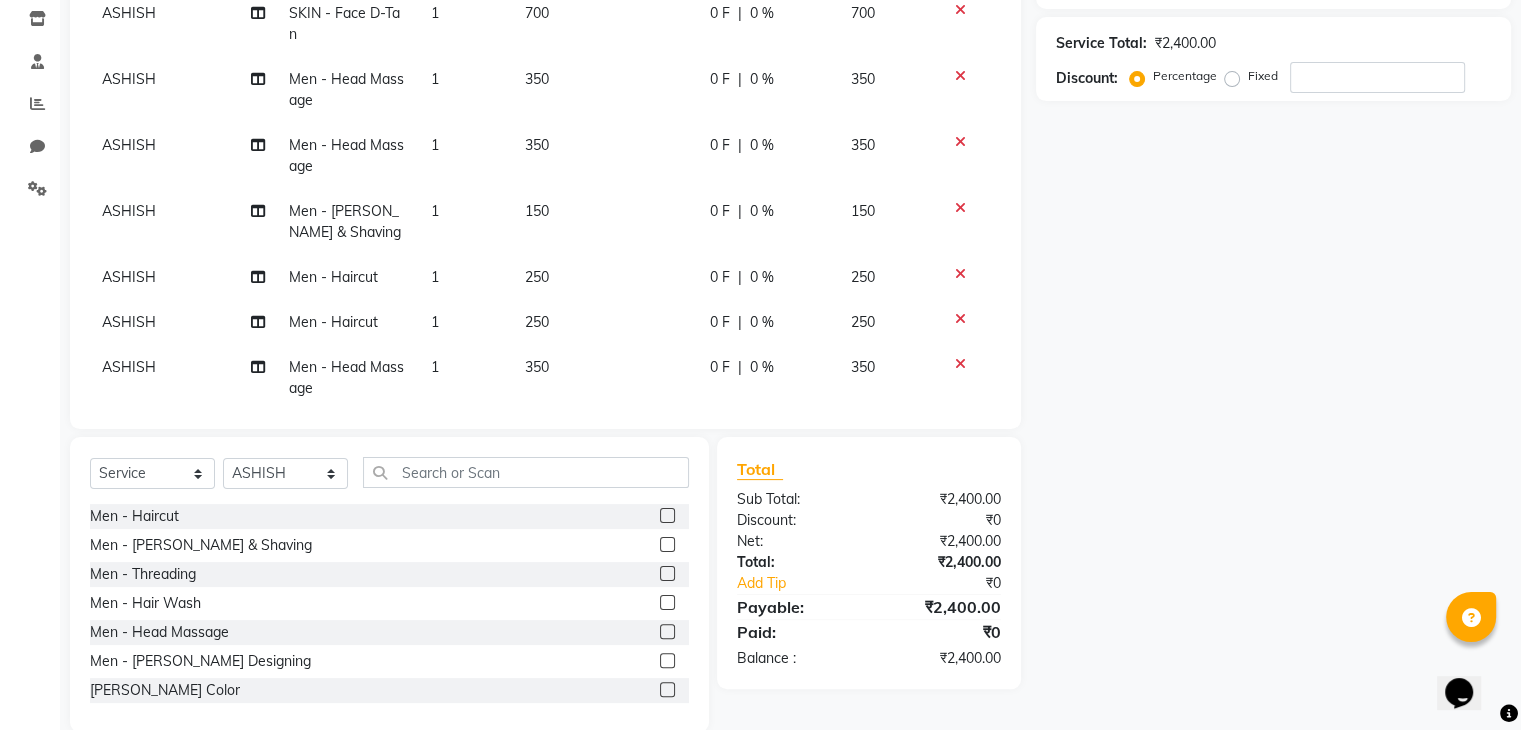 click 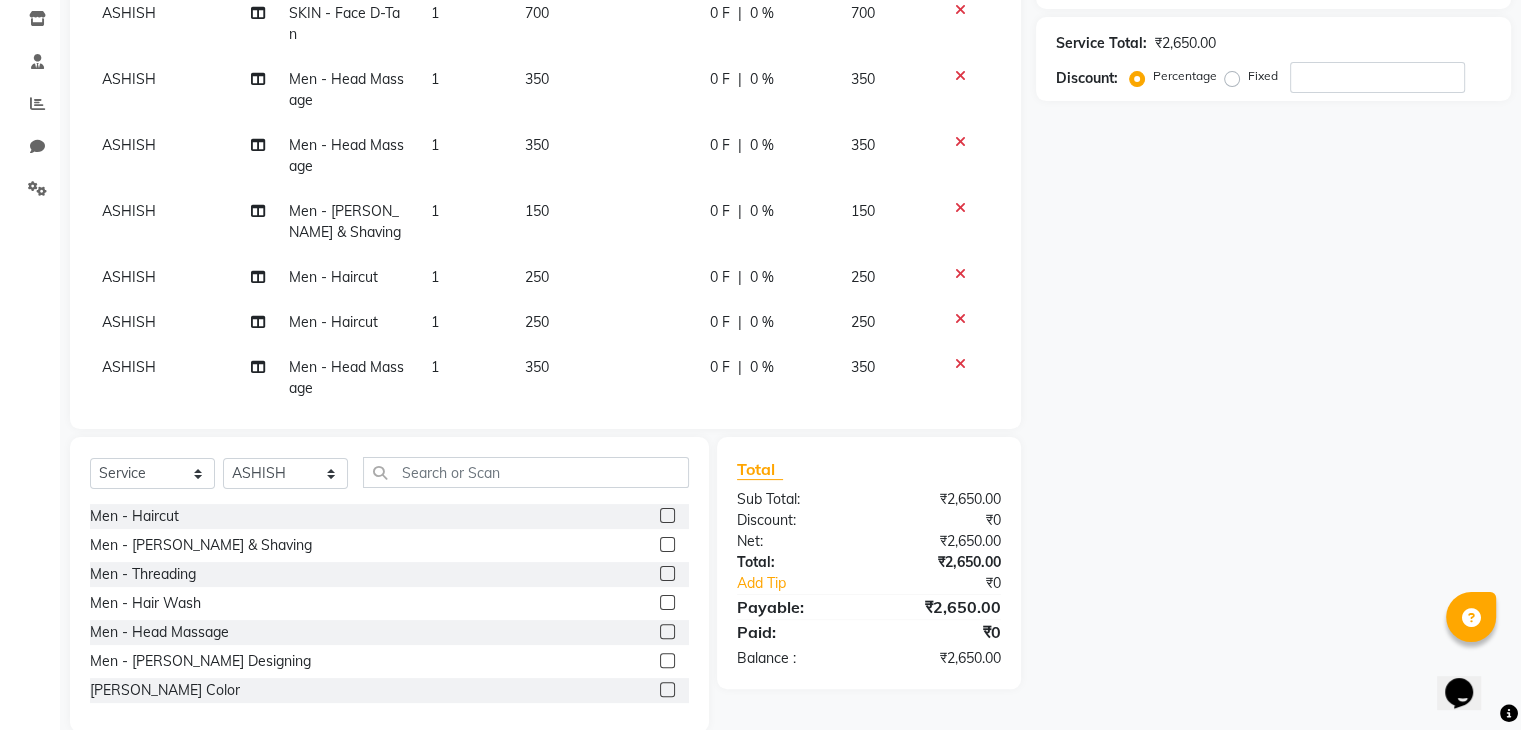 click 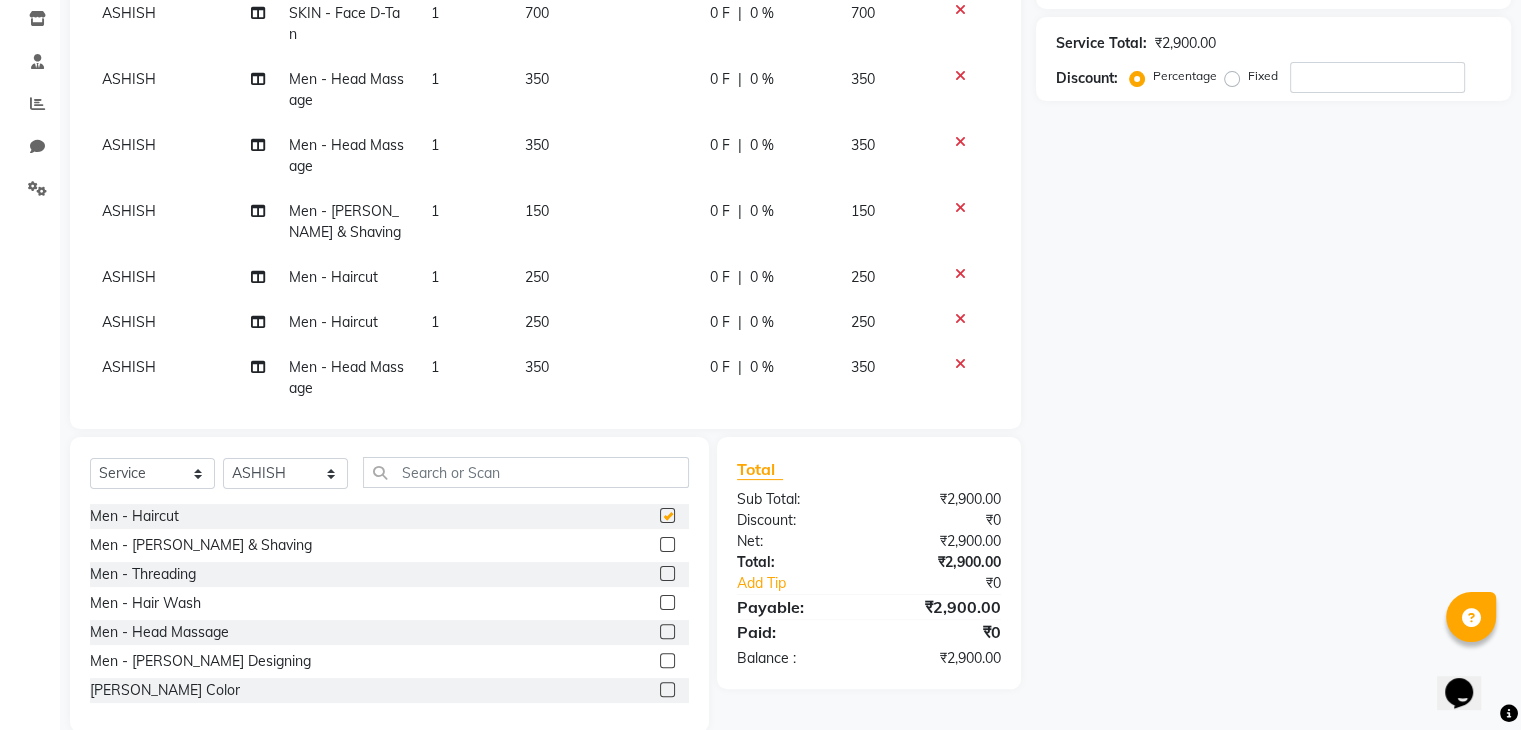 checkbox on "false" 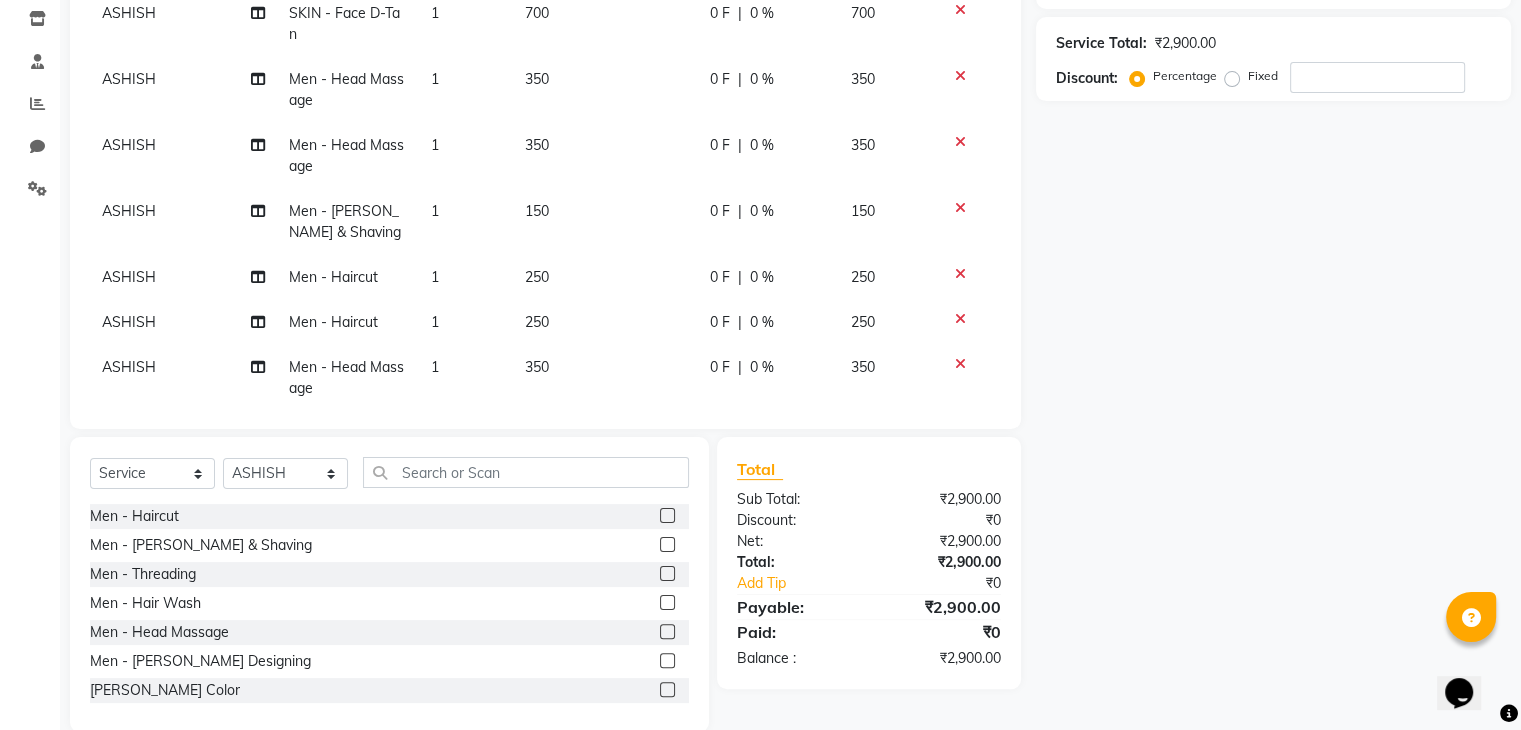 click 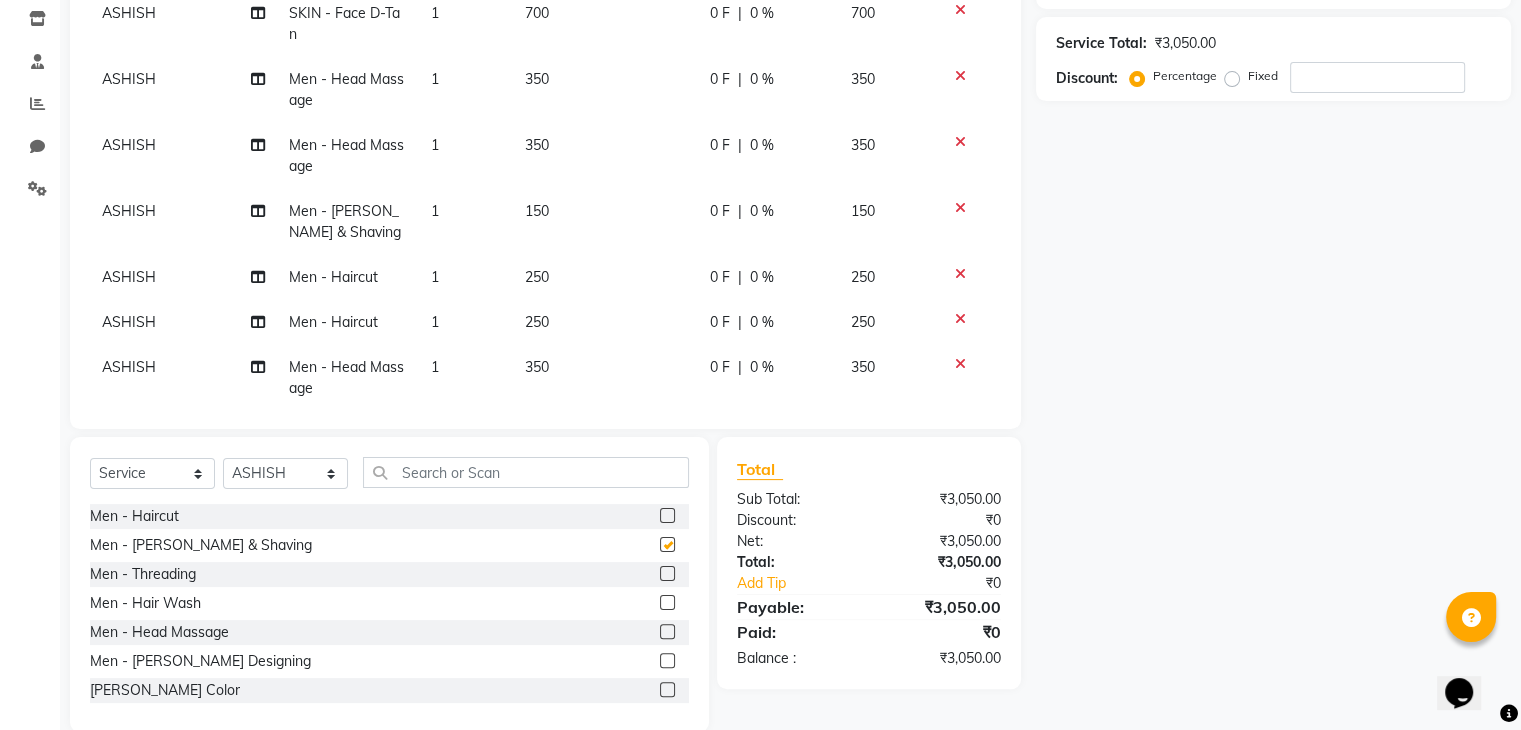 checkbox on "false" 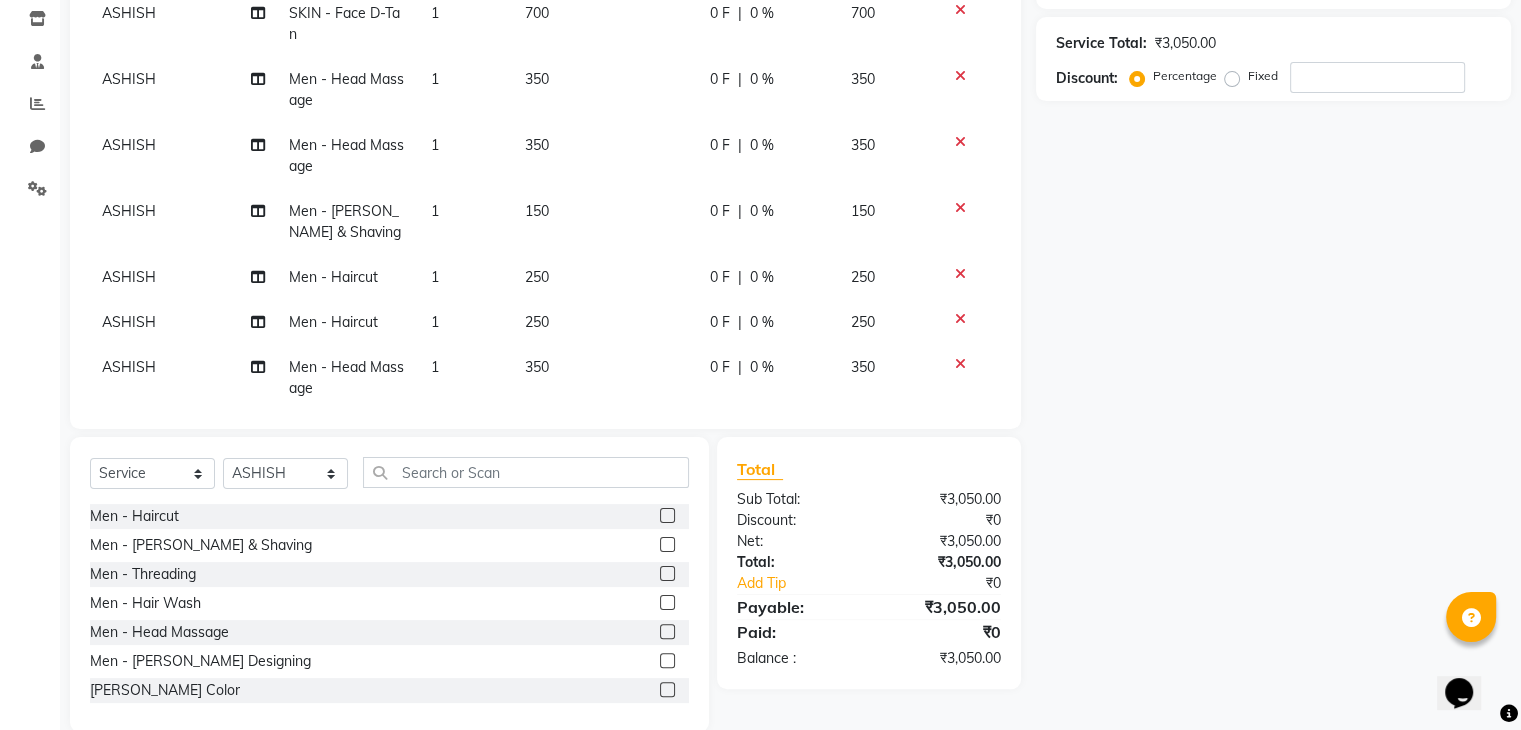 click 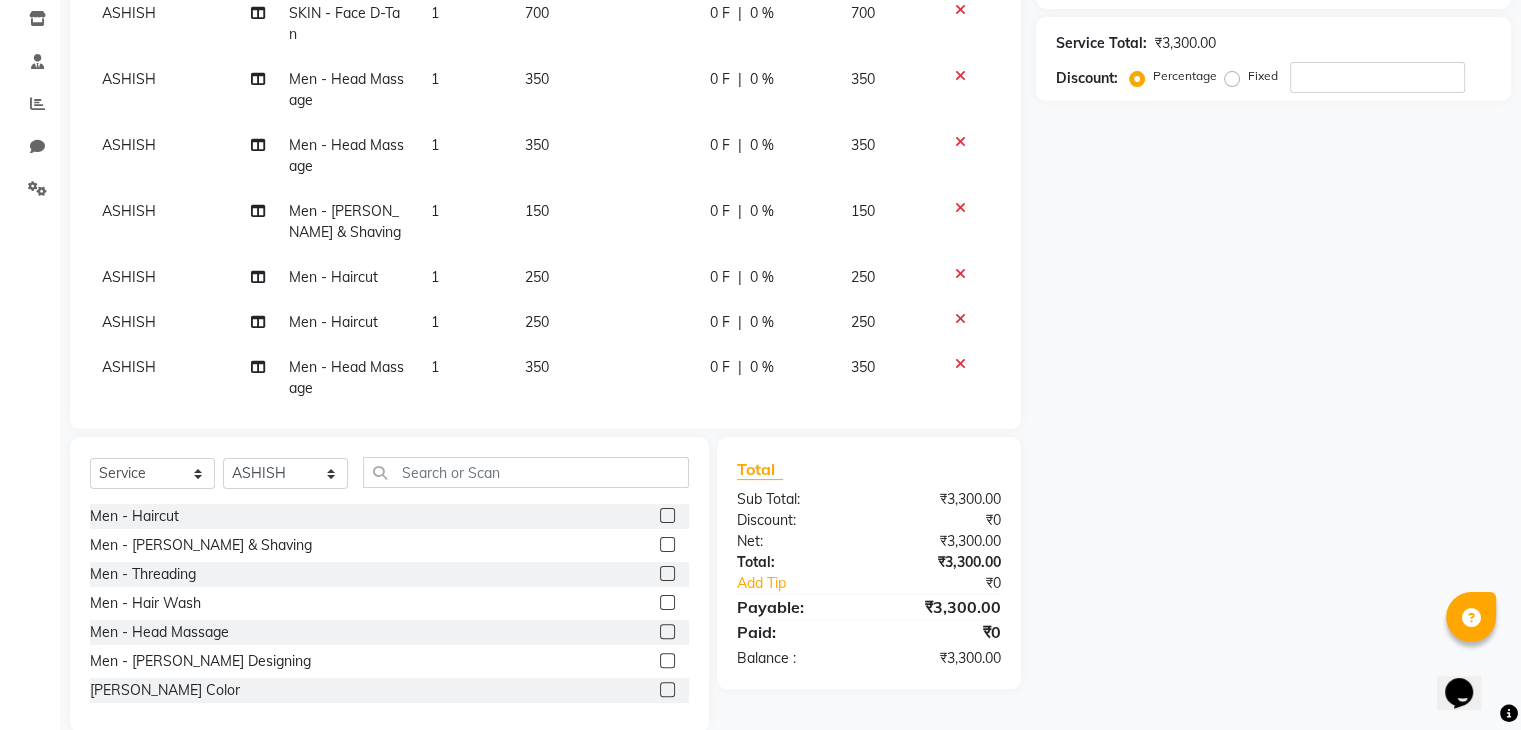 click 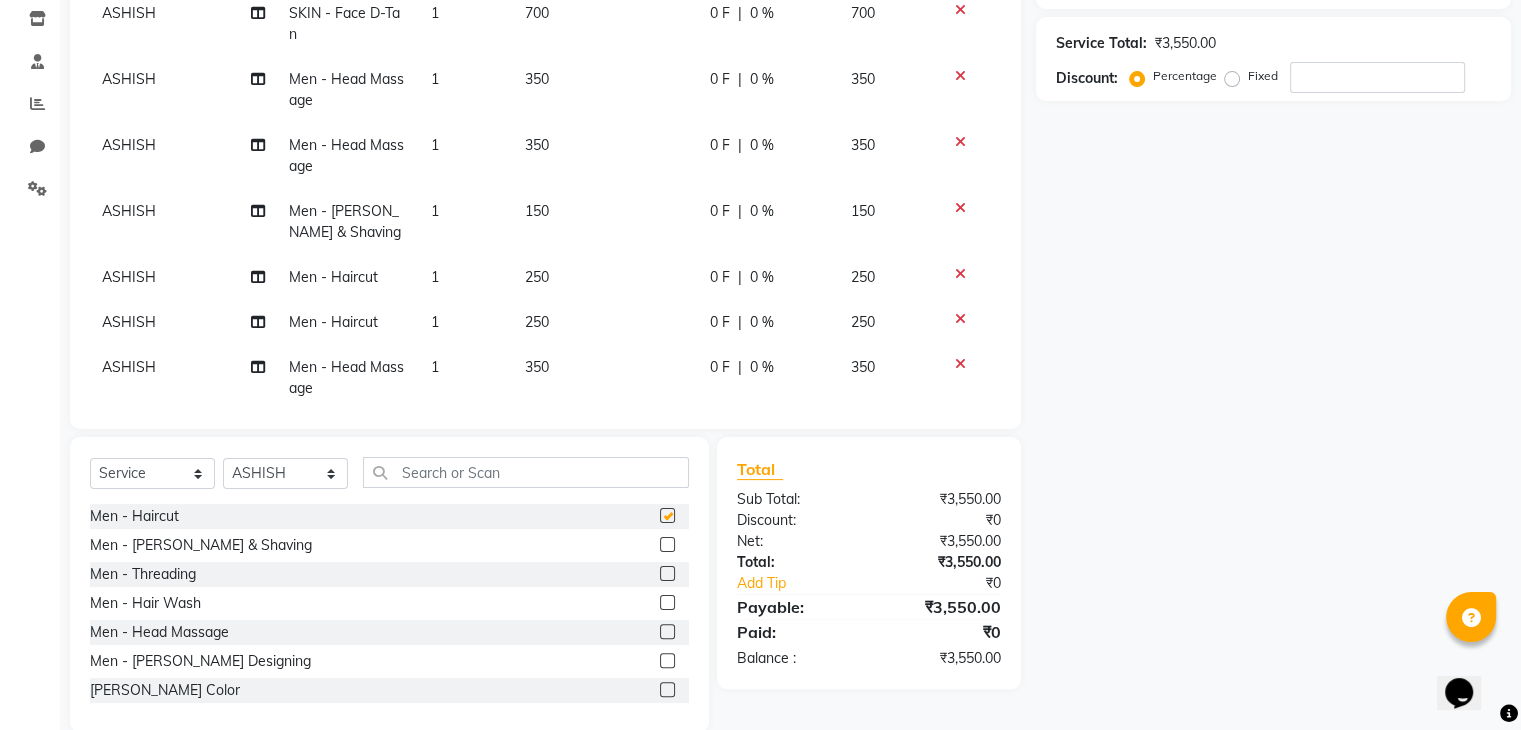 checkbox on "false" 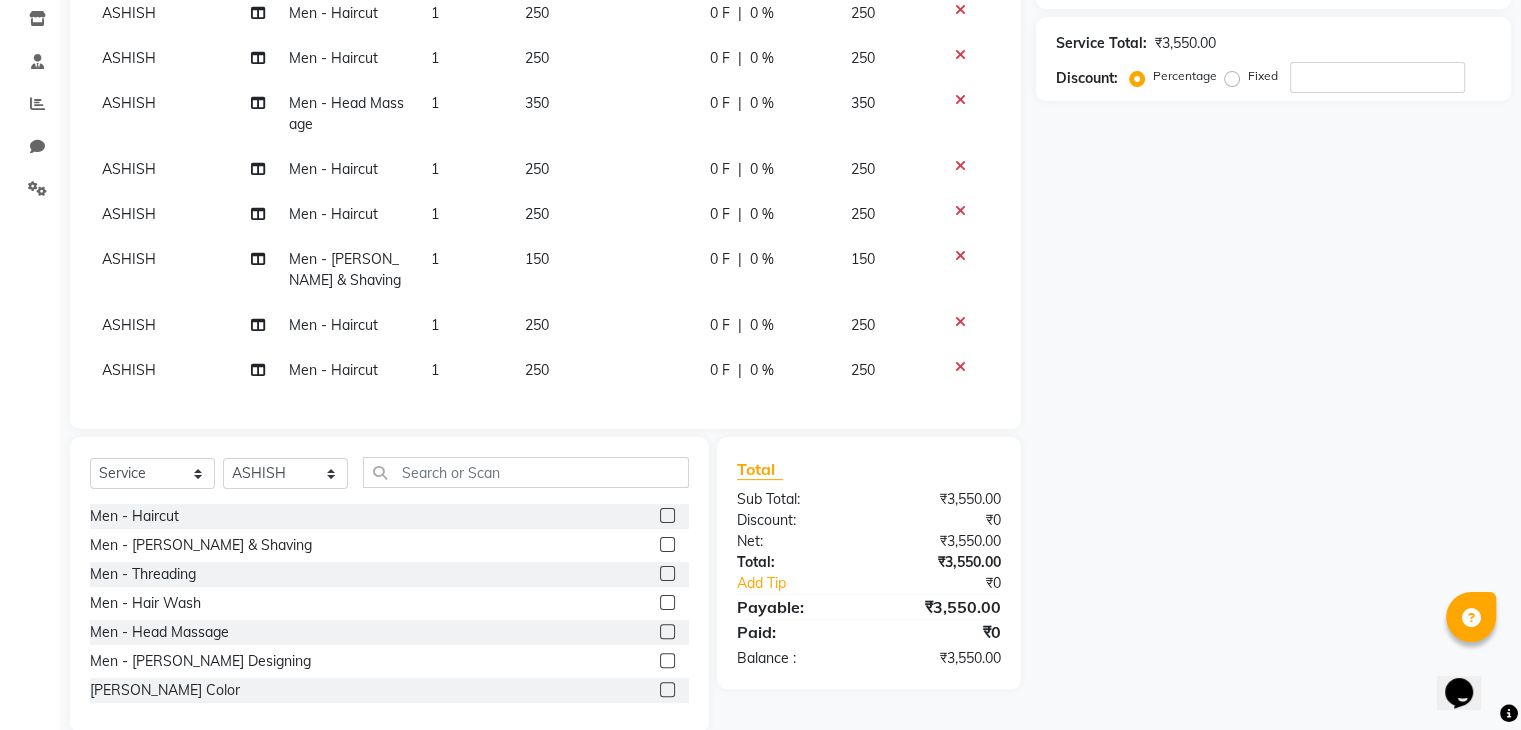 scroll, scrollTop: 0, scrollLeft: 0, axis: both 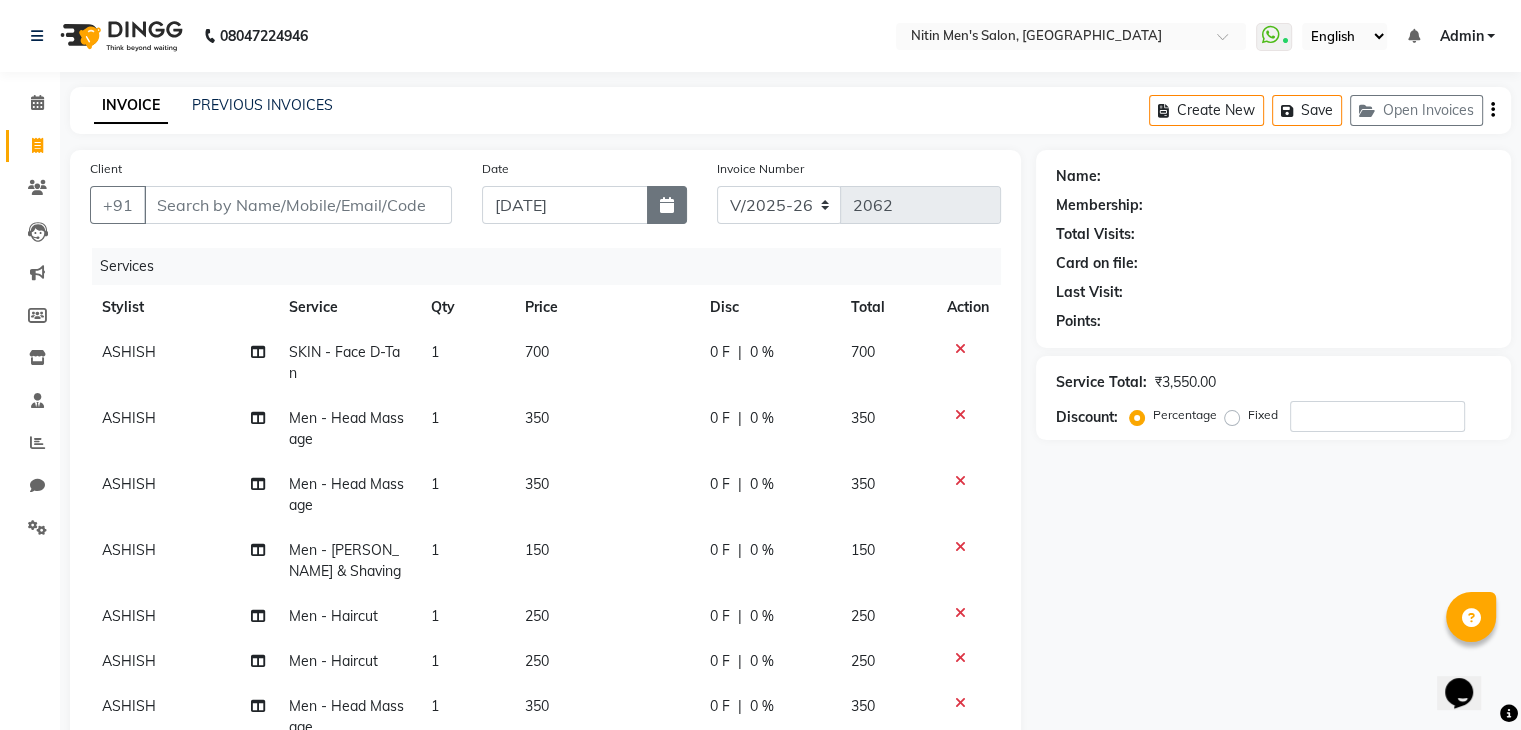 click 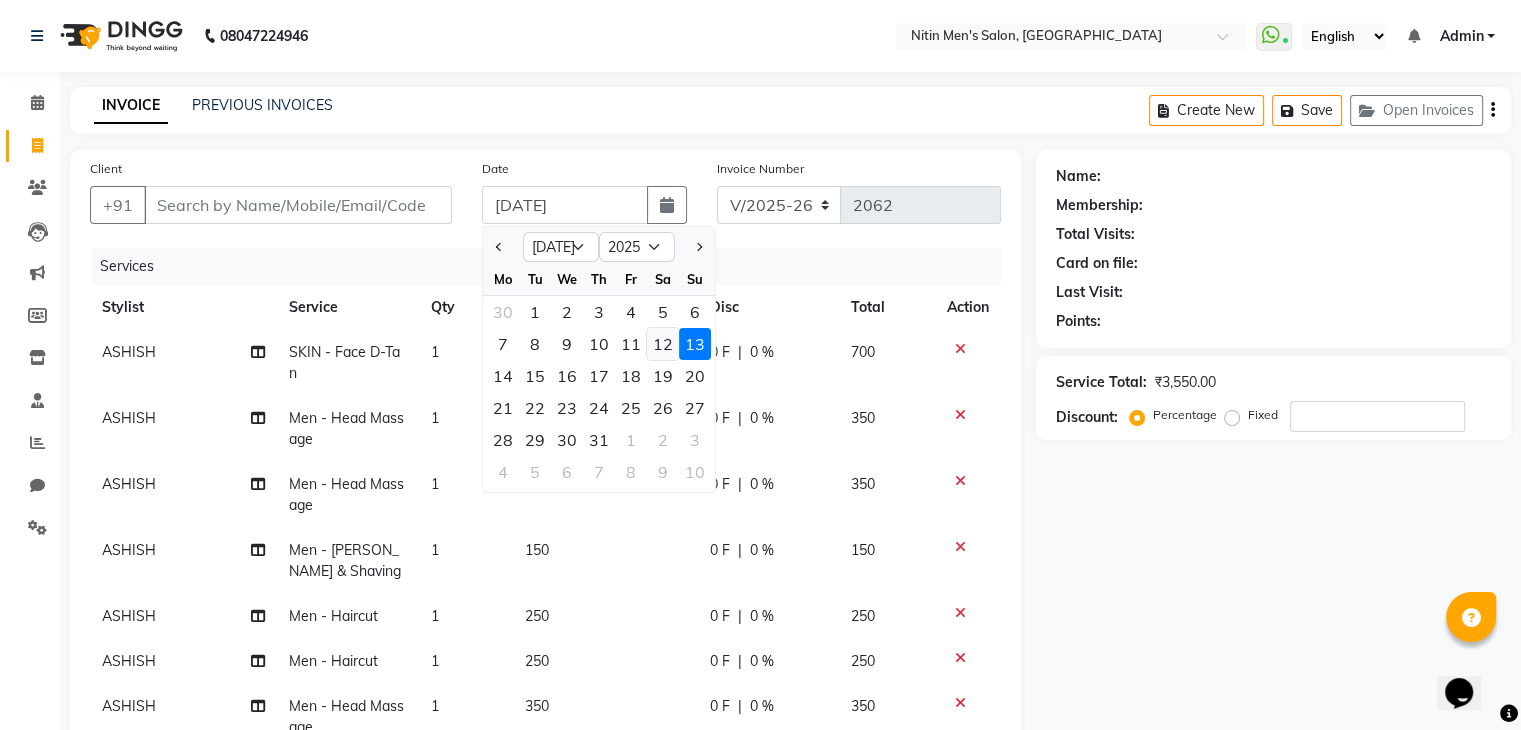 click on "12" 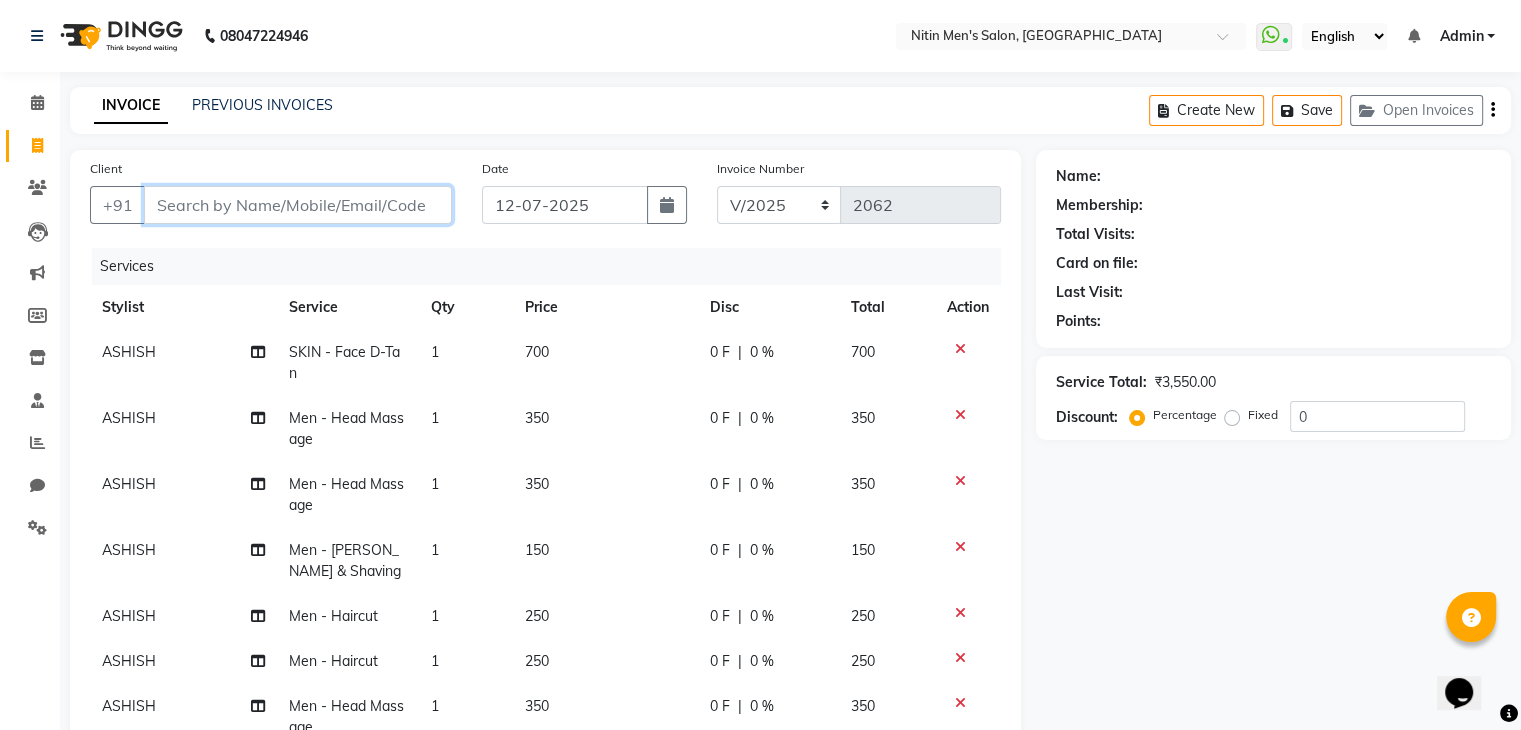 click on "Client" at bounding box center (298, 205) 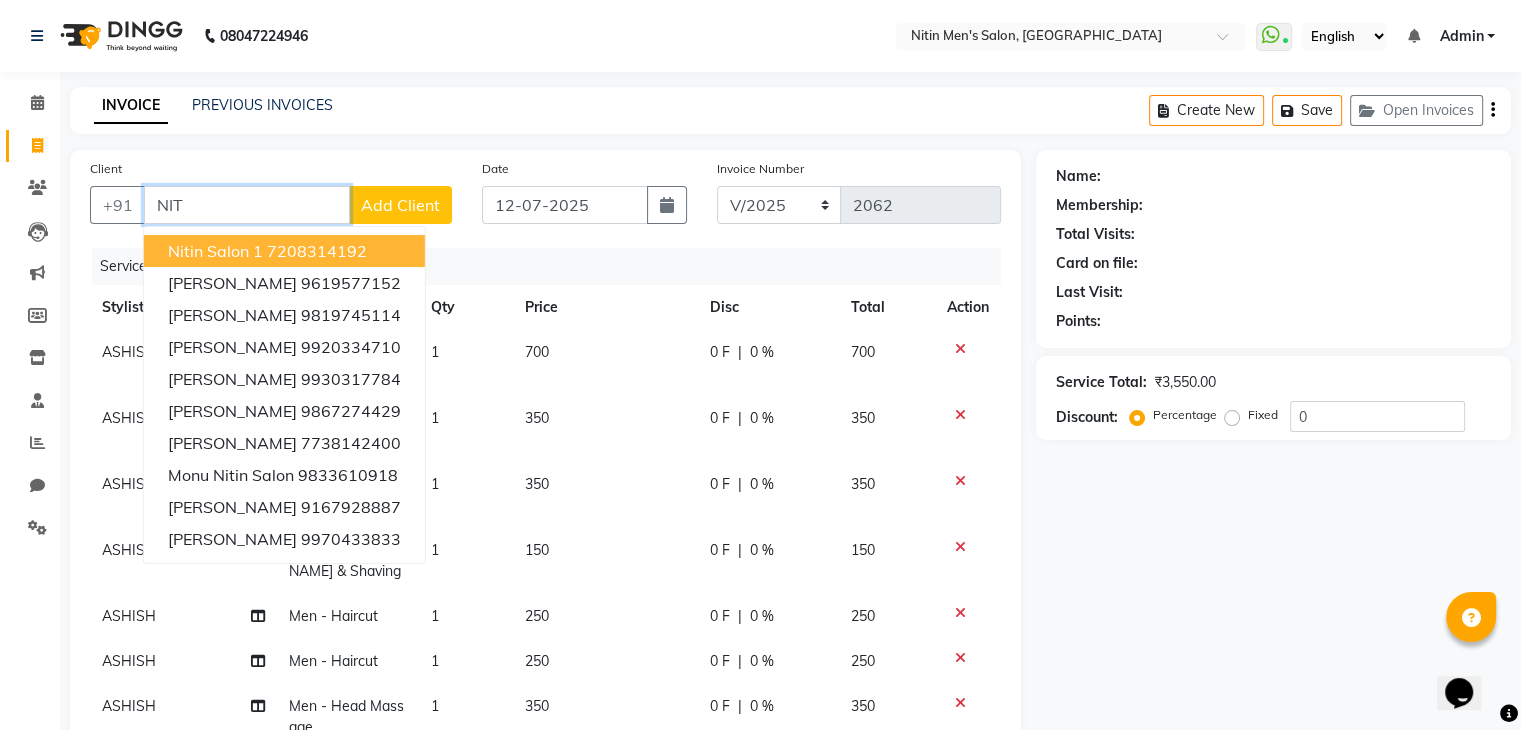 click on "Nitin Salon 1  7208314192" at bounding box center (284, 251) 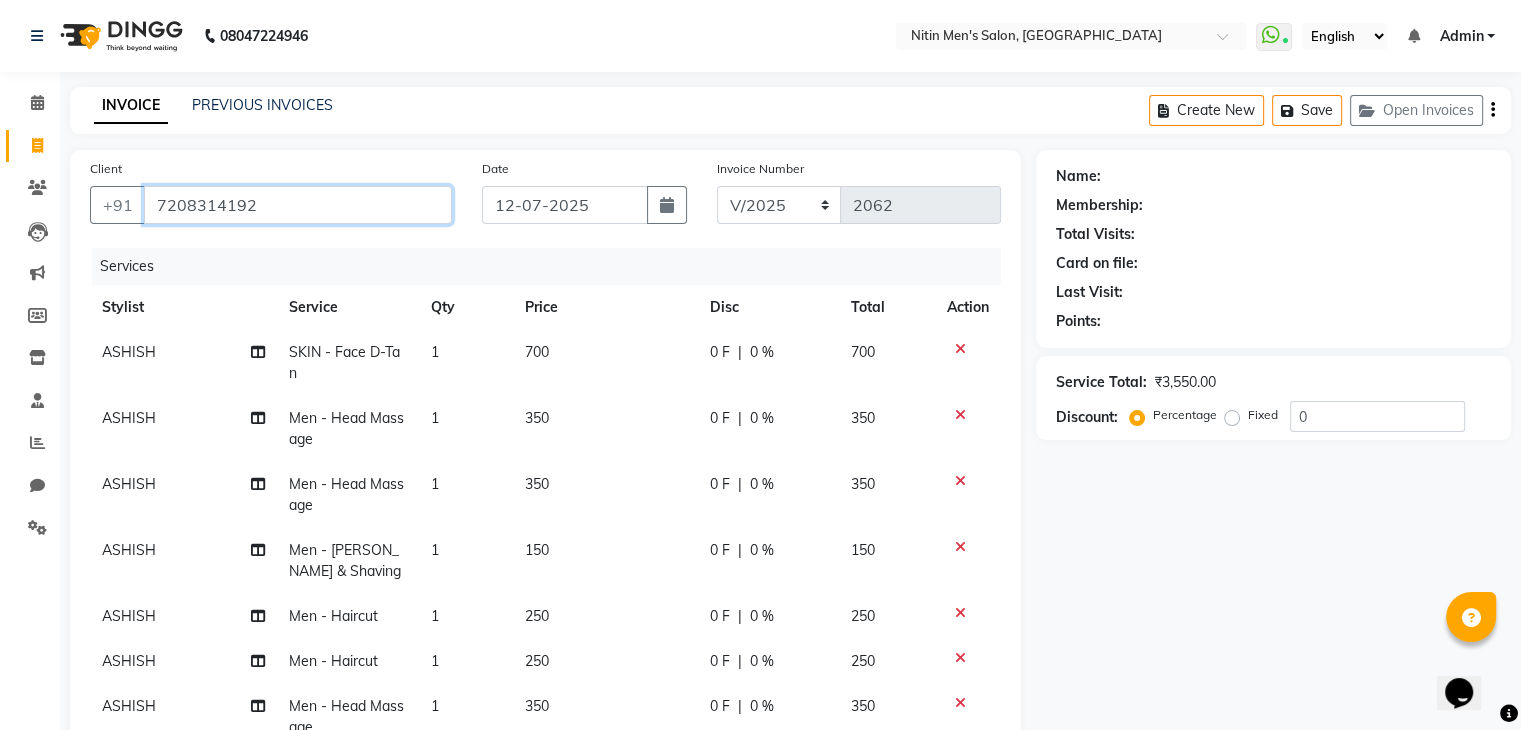type on "7208314192" 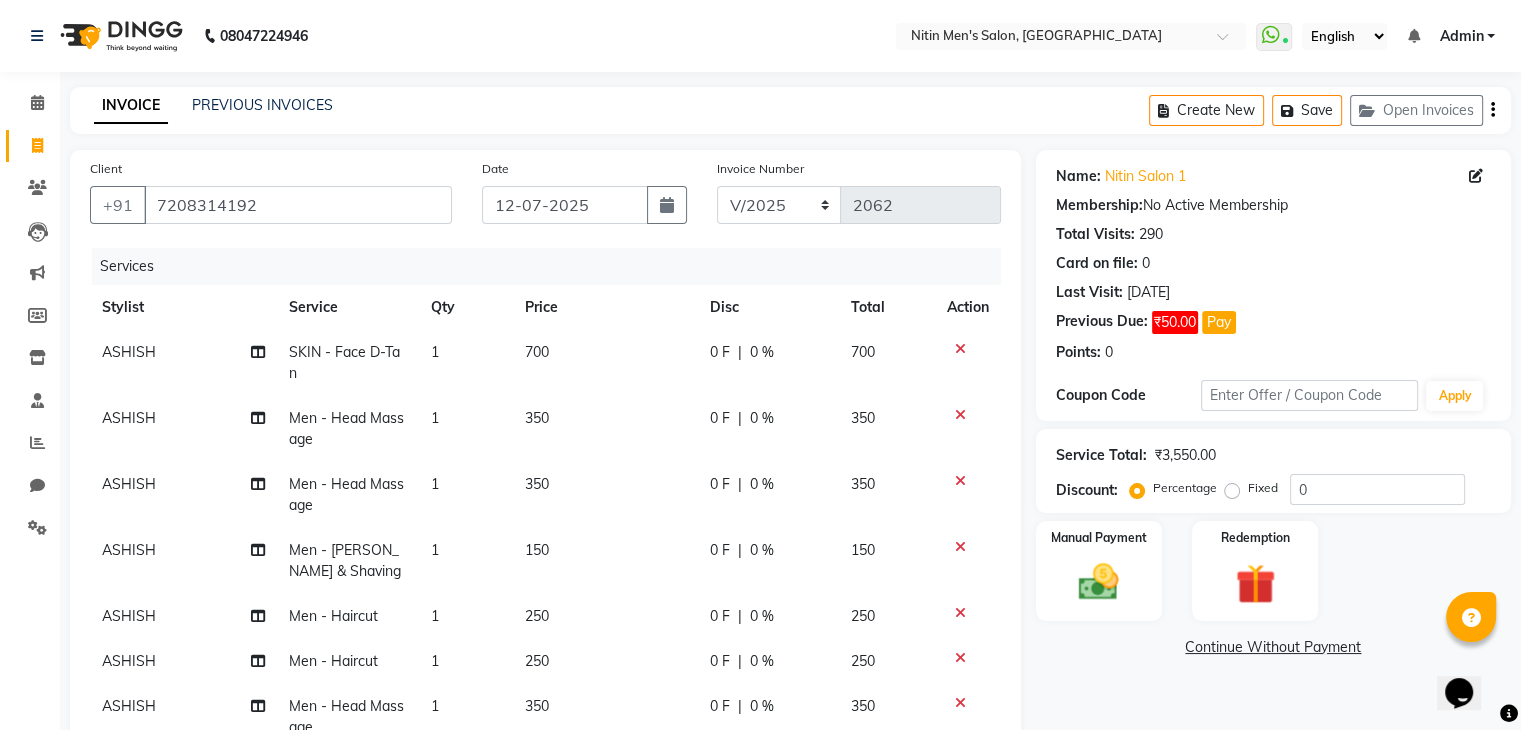 scroll, scrollTop: 279, scrollLeft: 0, axis: vertical 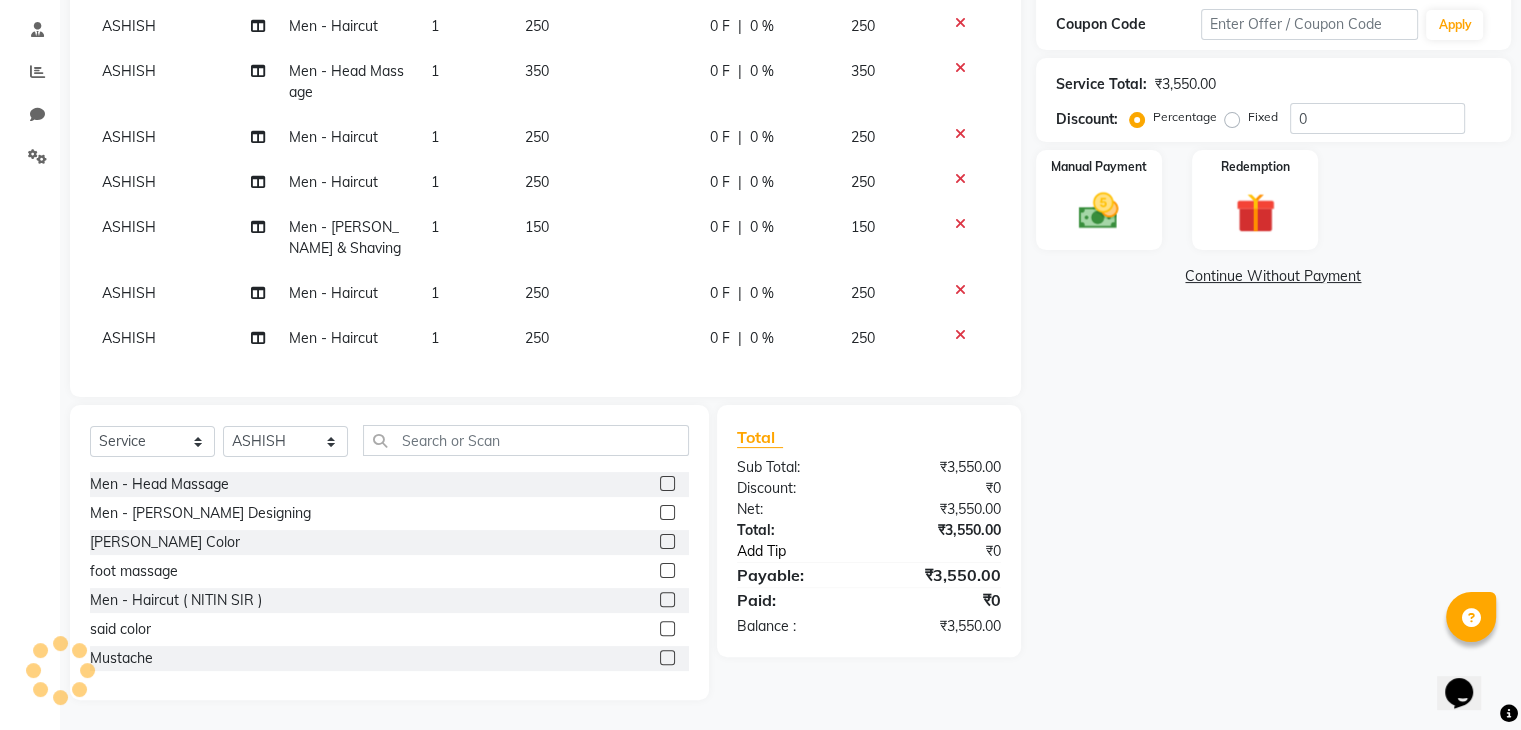 click on "Add Tip" 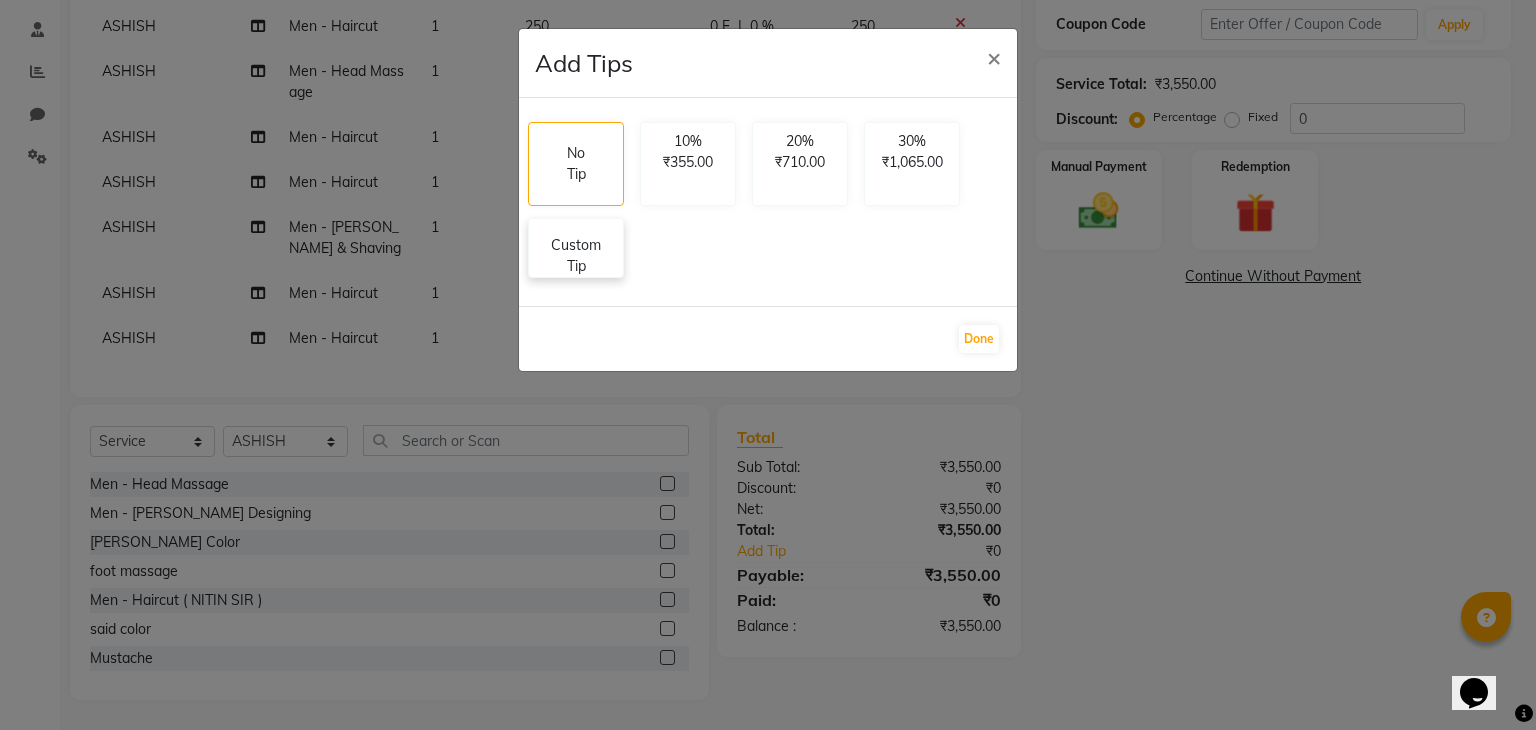 click on "Custom Tip" 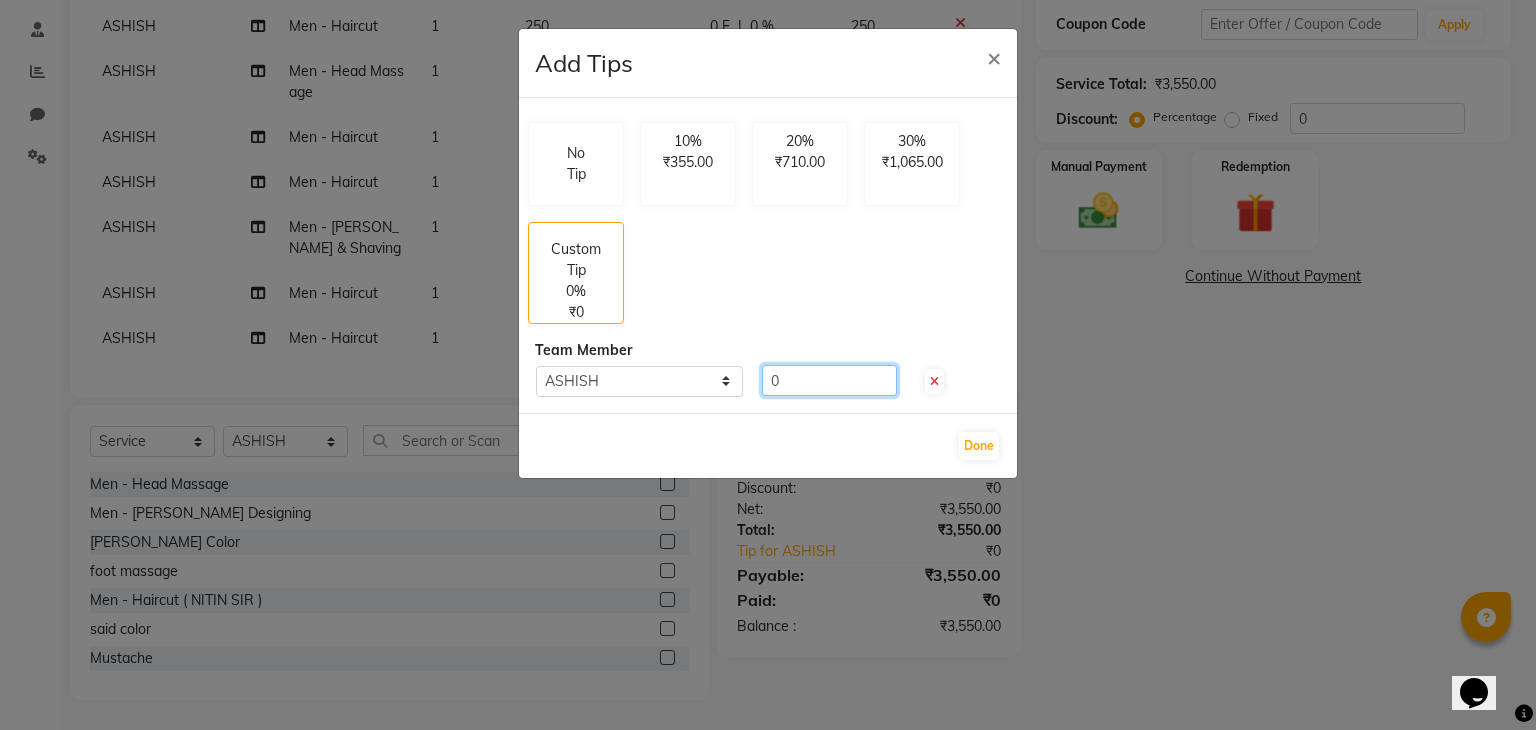 drag, startPoint x: 812, startPoint y: 395, endPoint x: 820, endPoint y: 381, distance: 16.124516 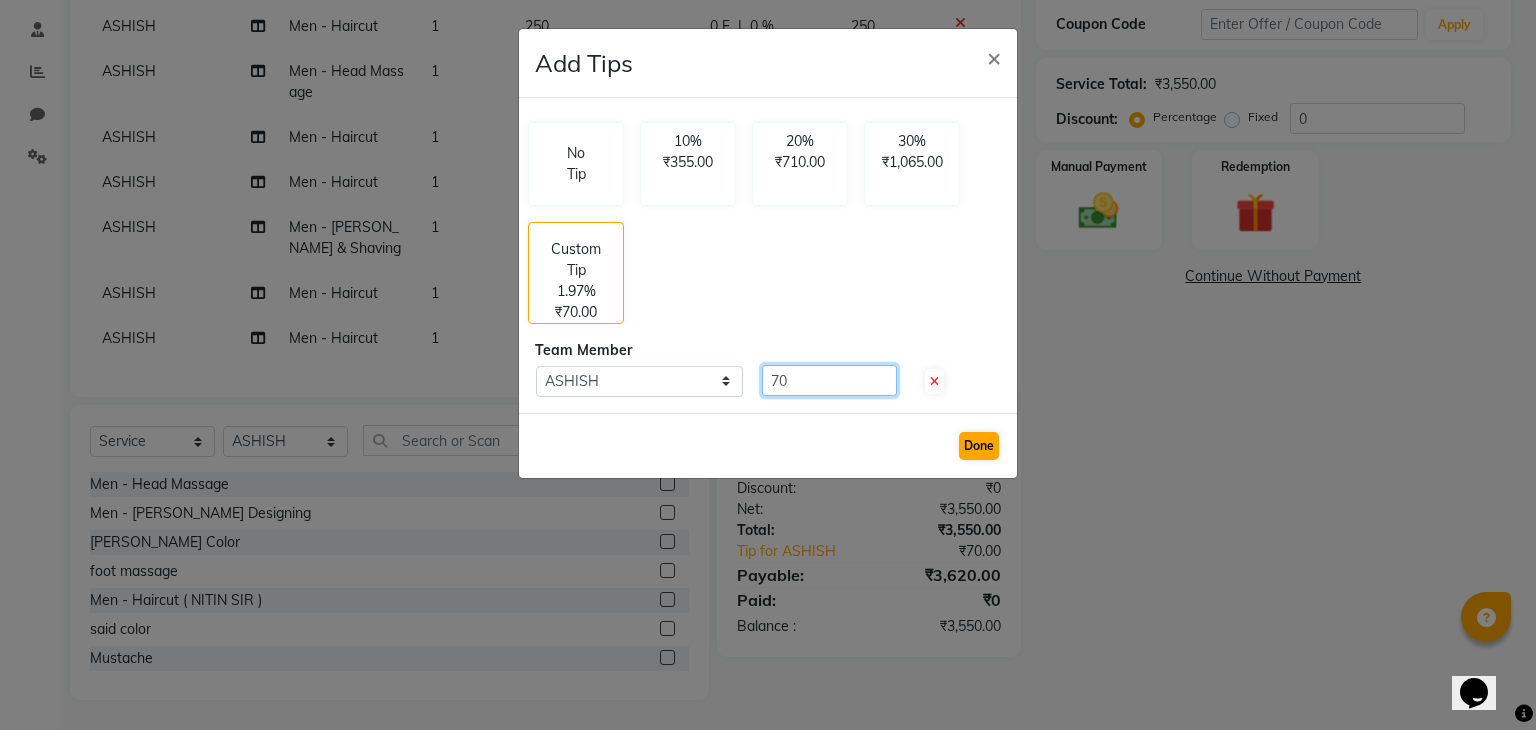type on "70" 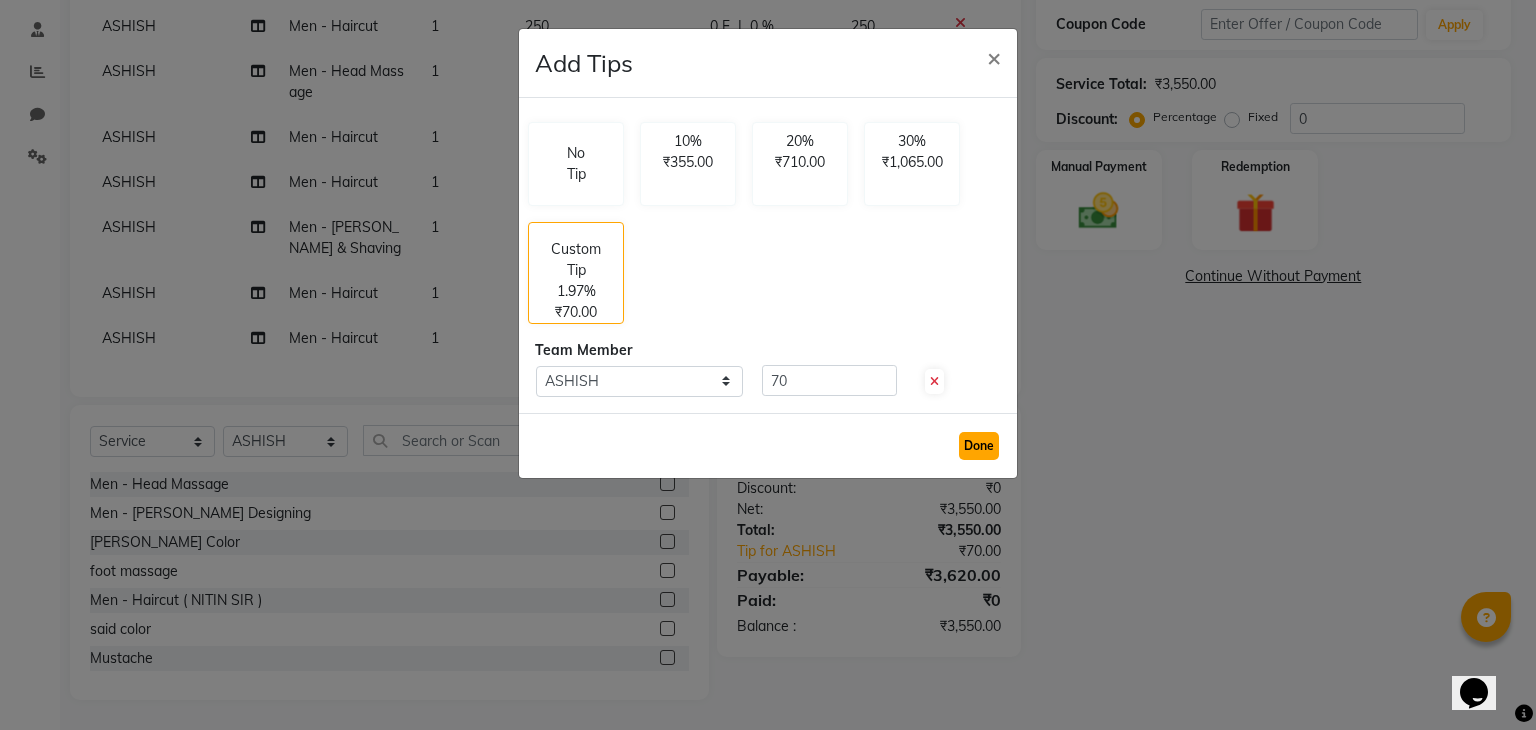 click on "Done" 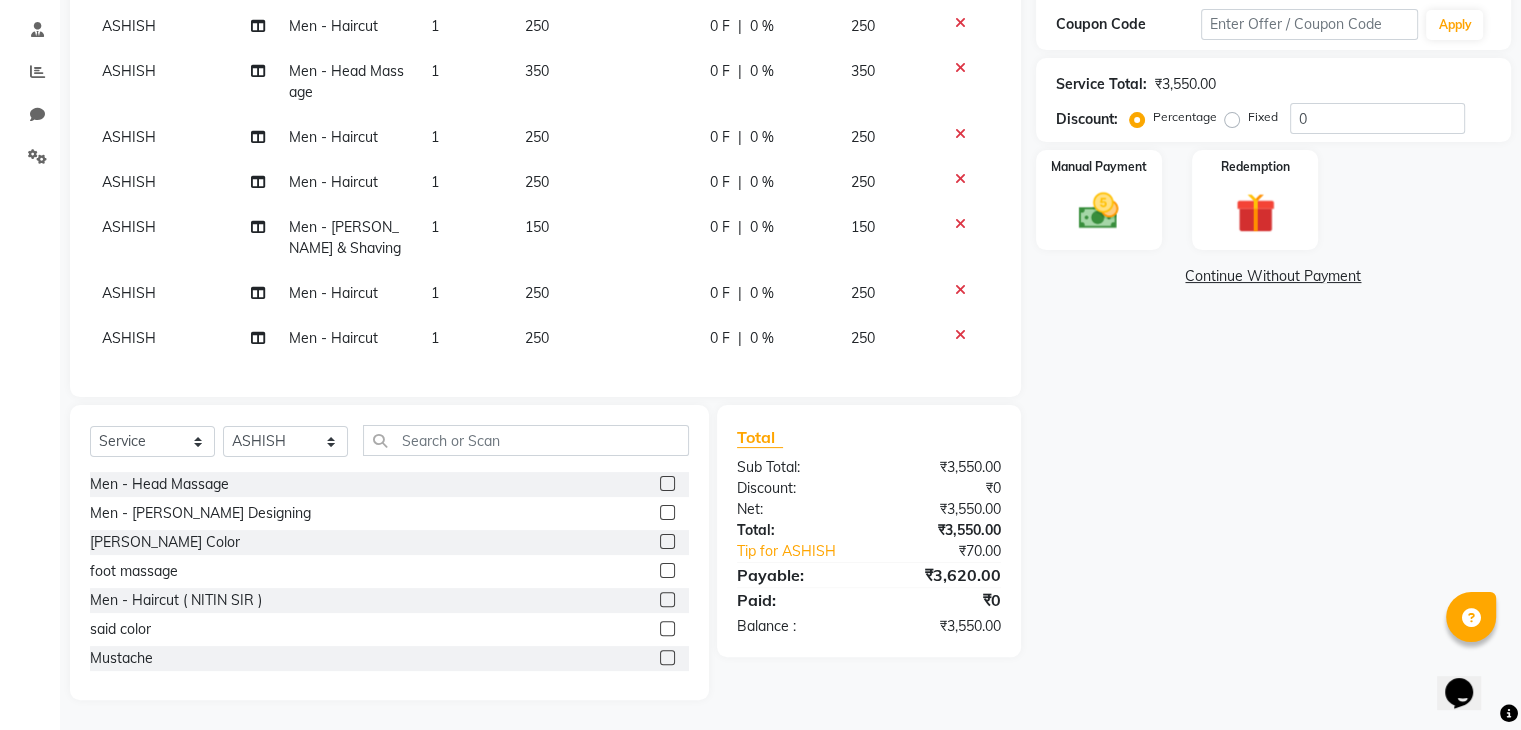 click on "Manual Payment Redemption" 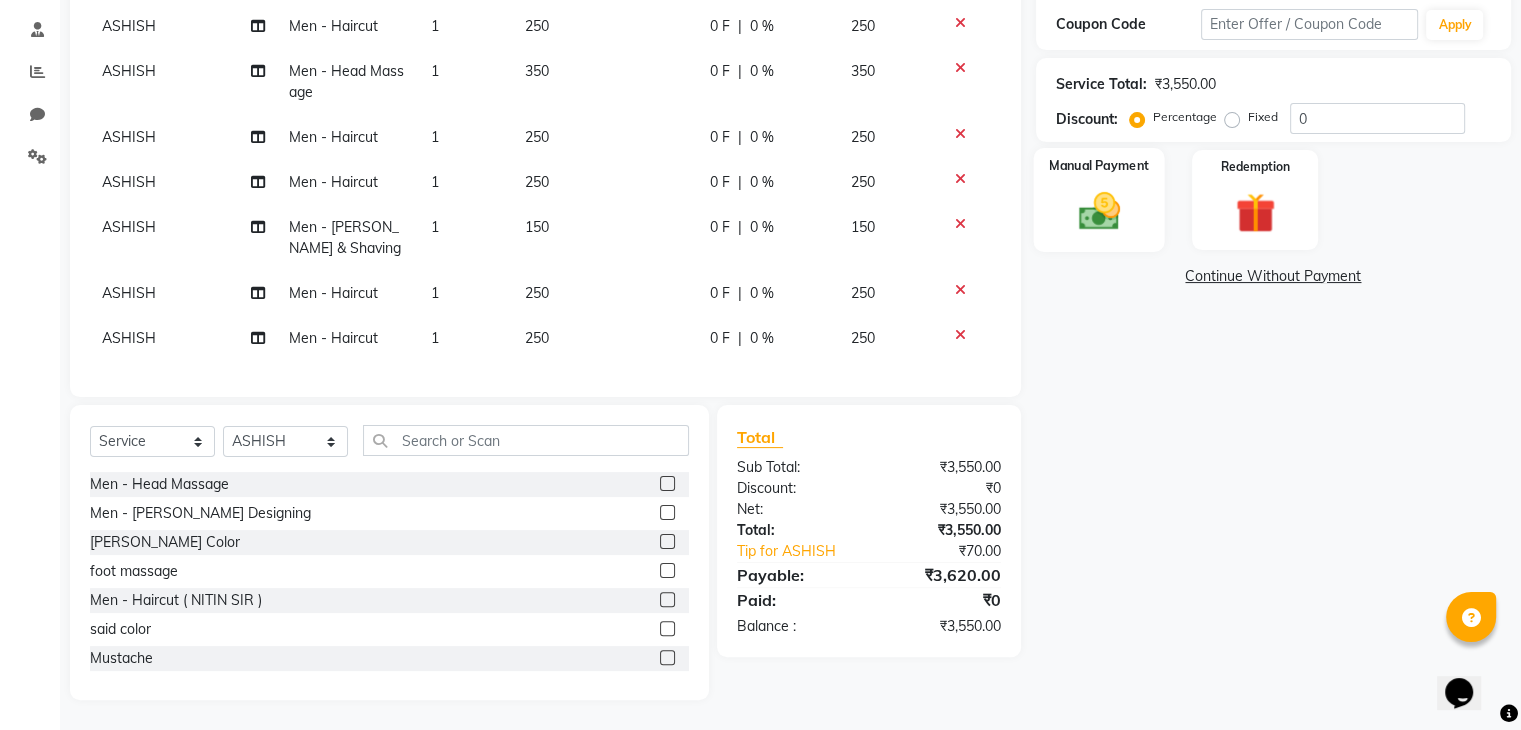 click on "Manual Payment" 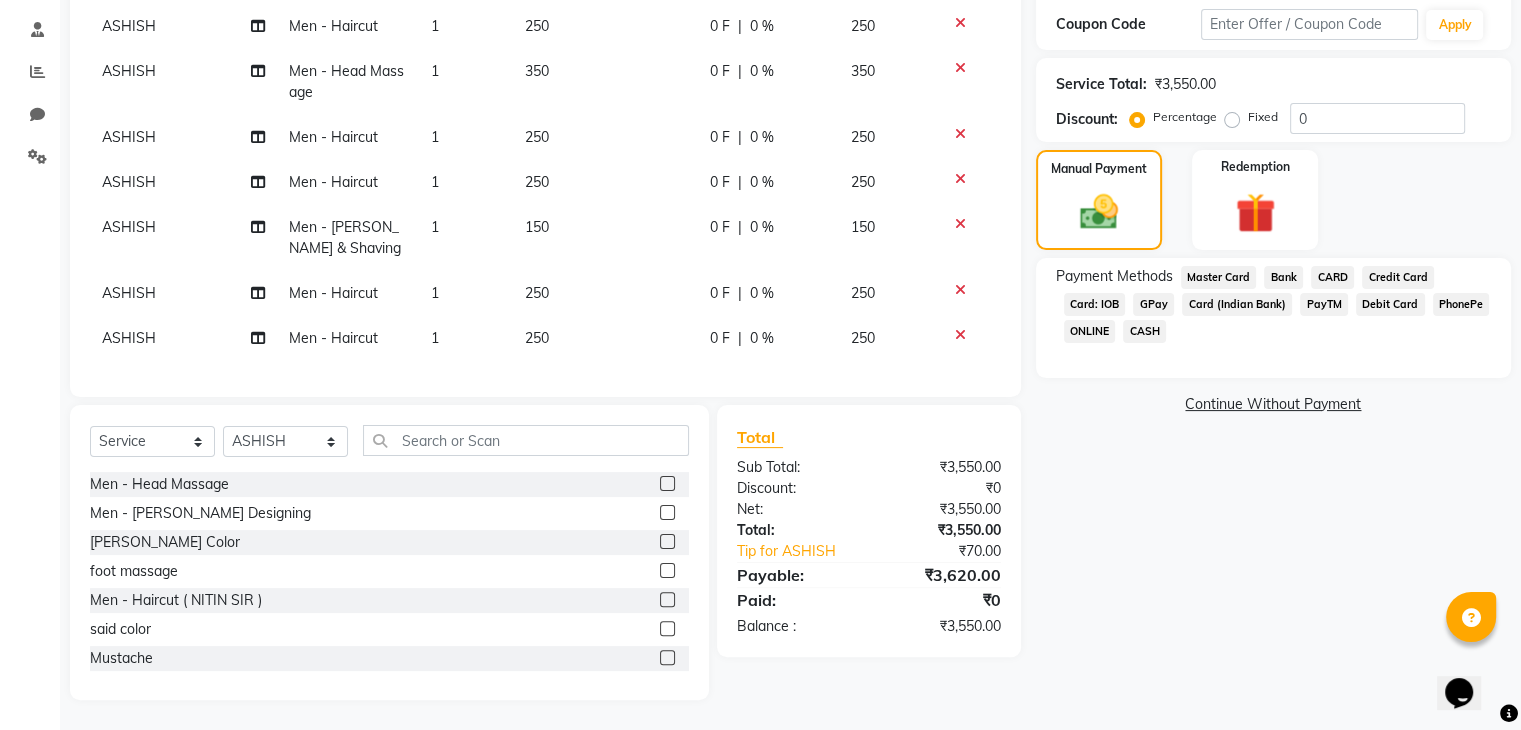 click on "CARD" 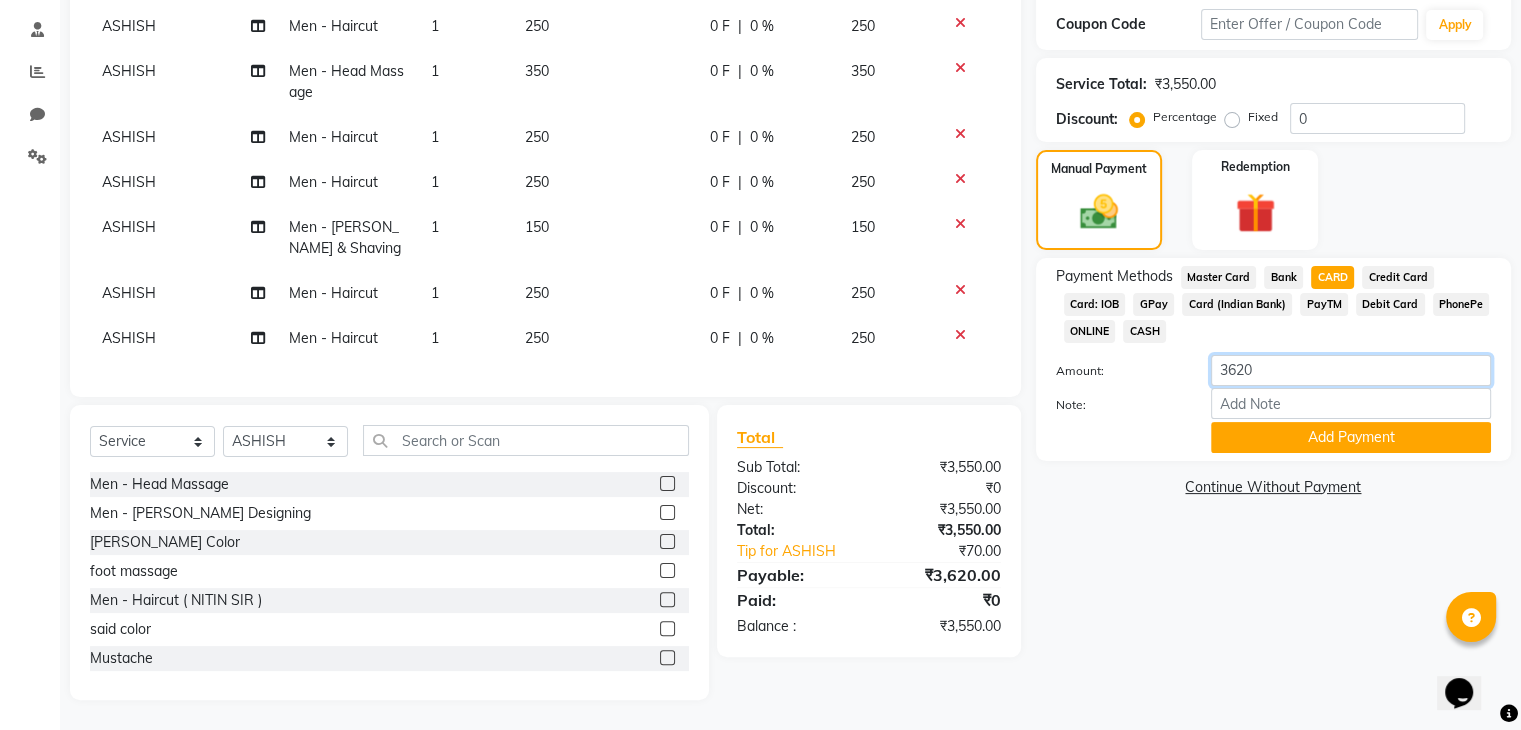 click on "3620" 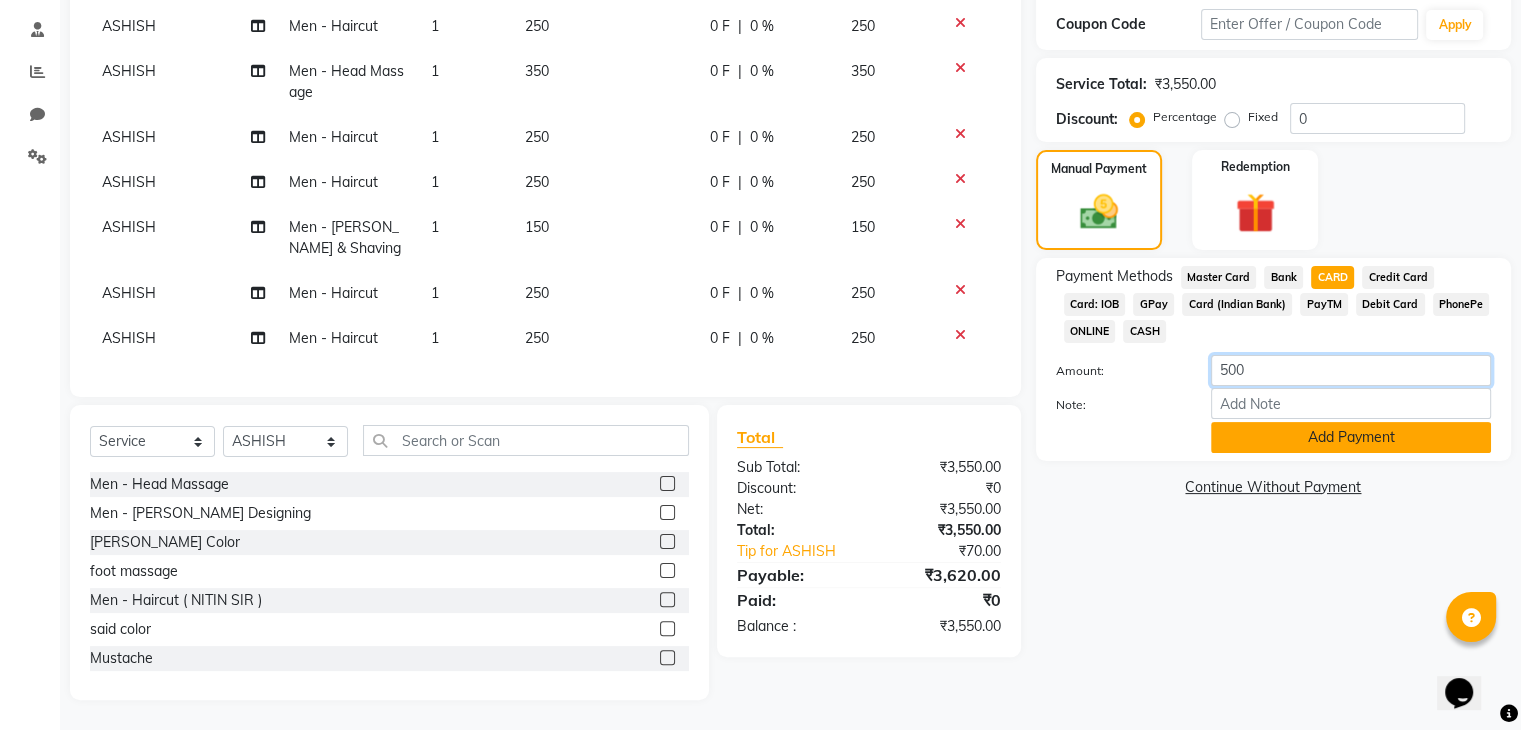 type on "500" 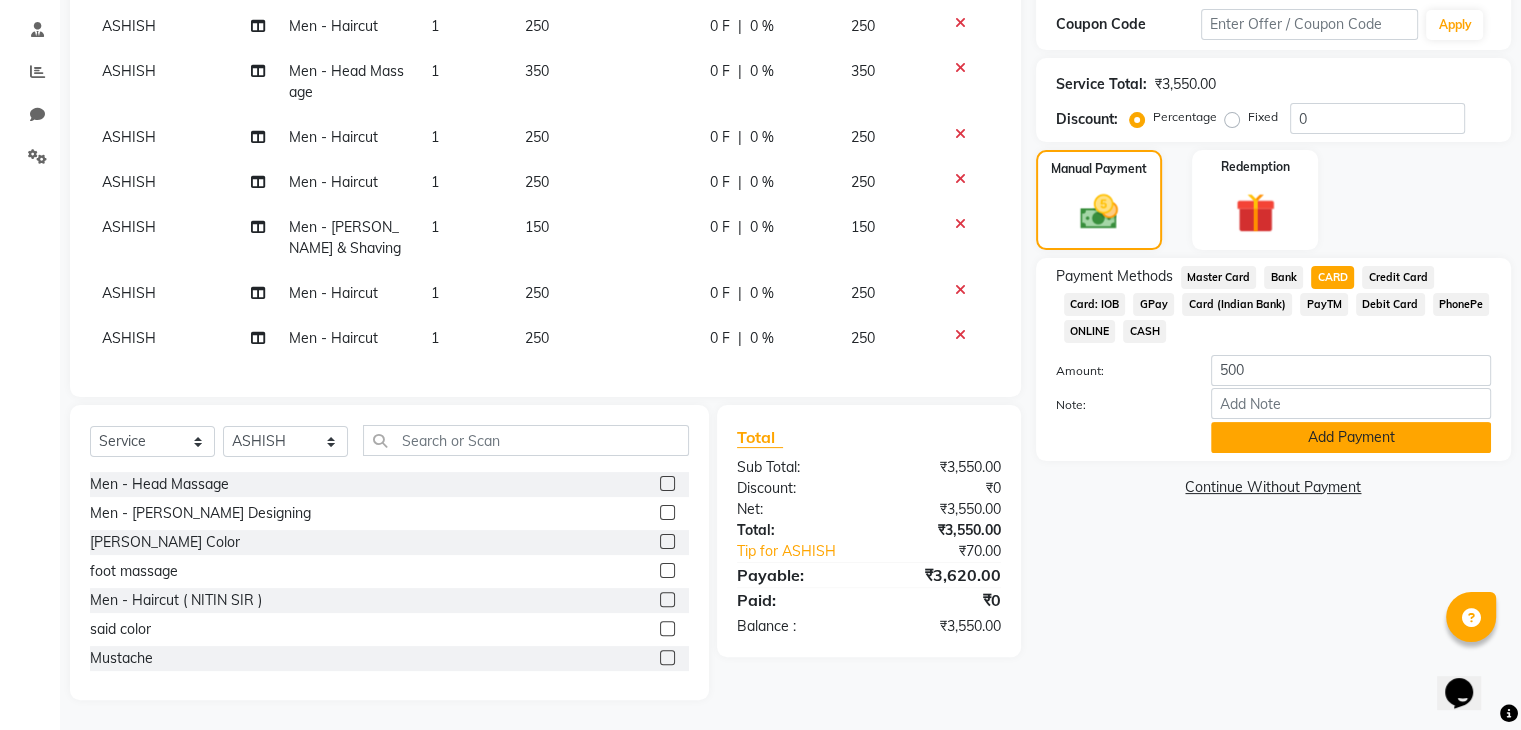 click on "Add Payment" 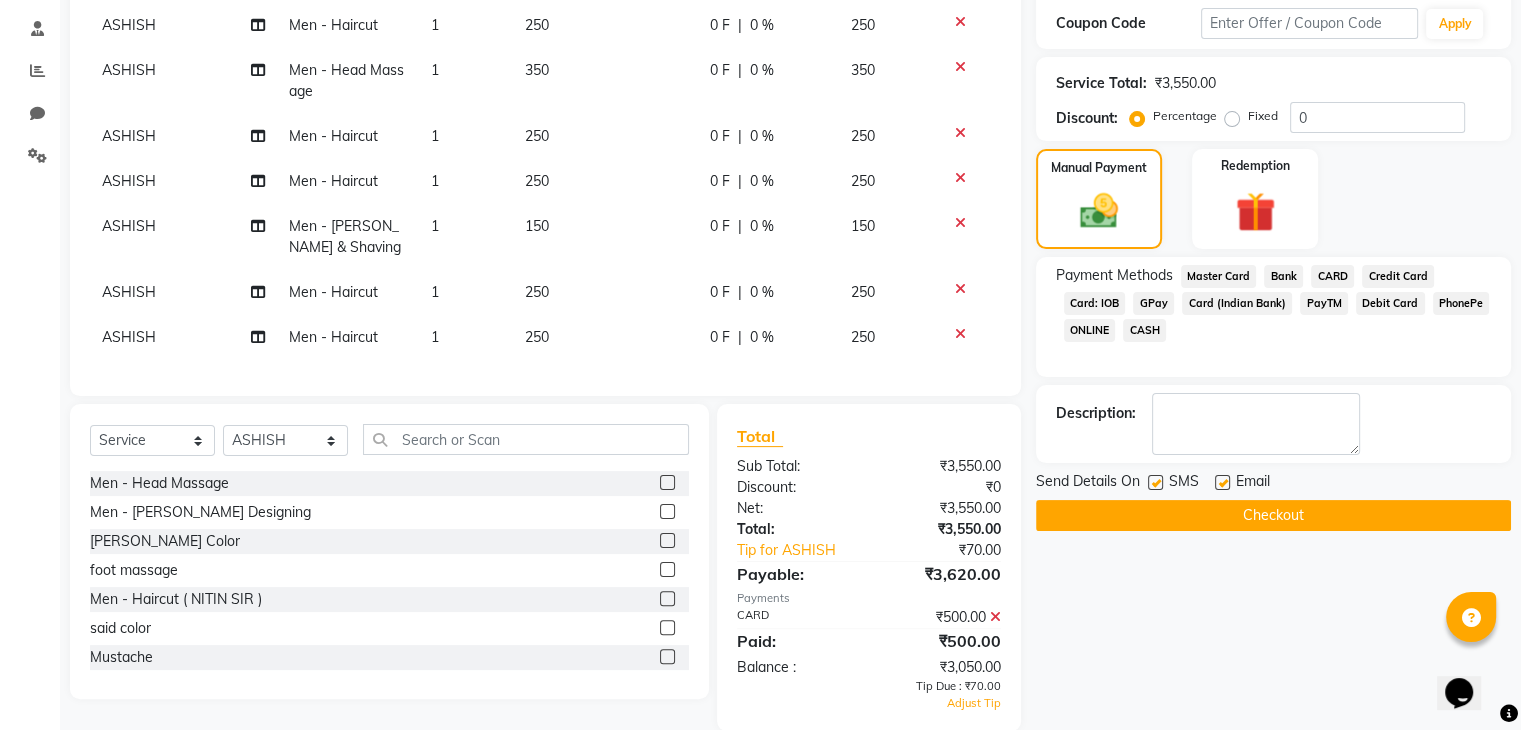 click on "GPay" 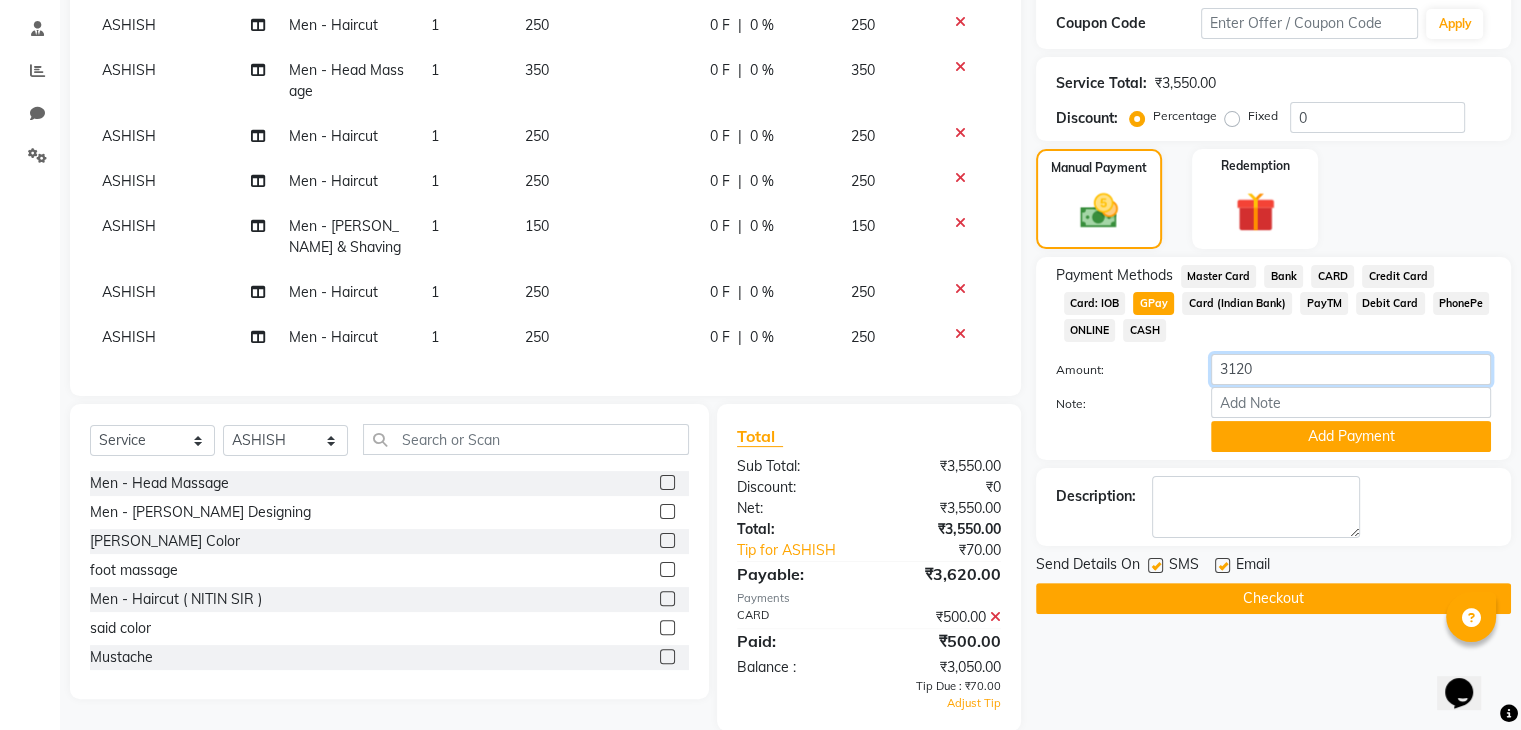 click on "3120" 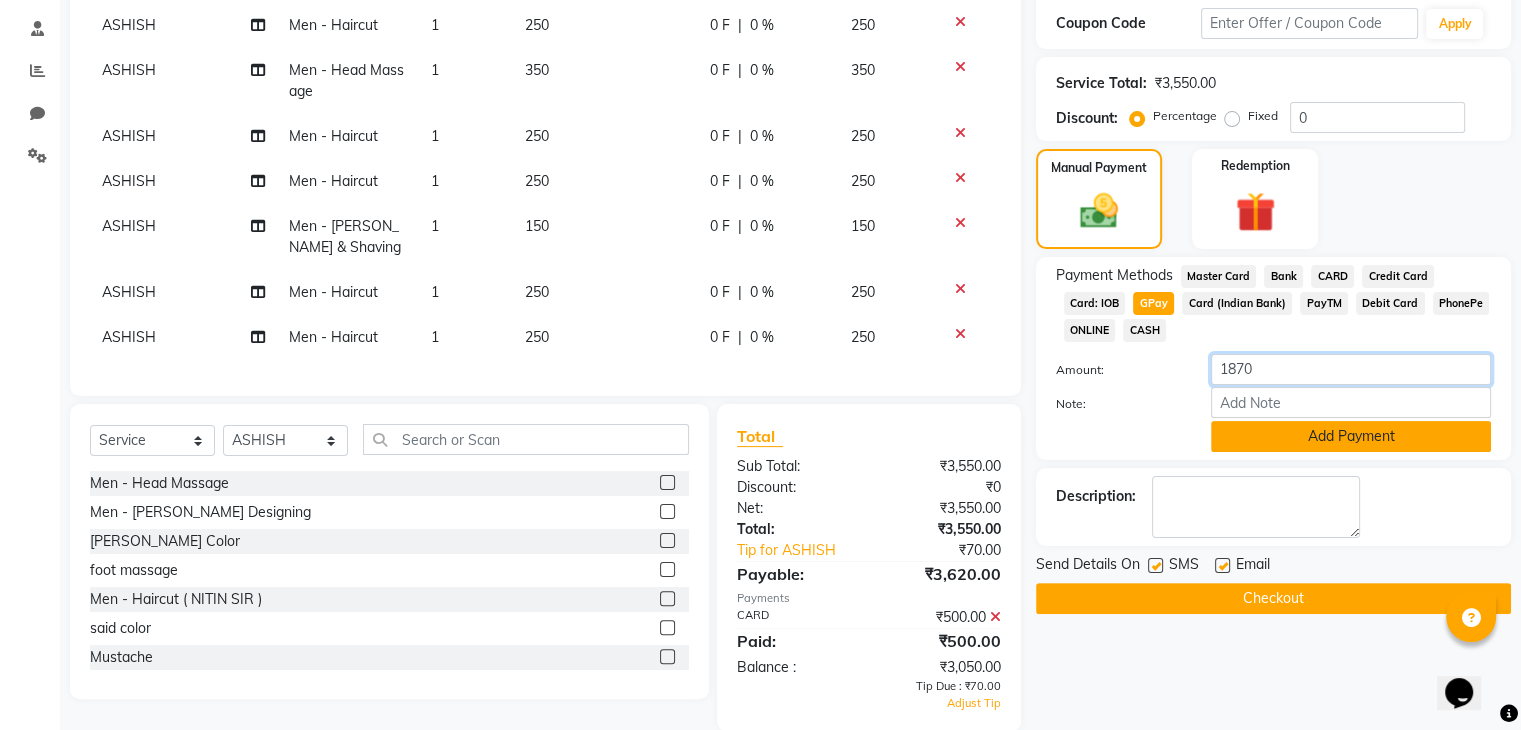 type on "1870" 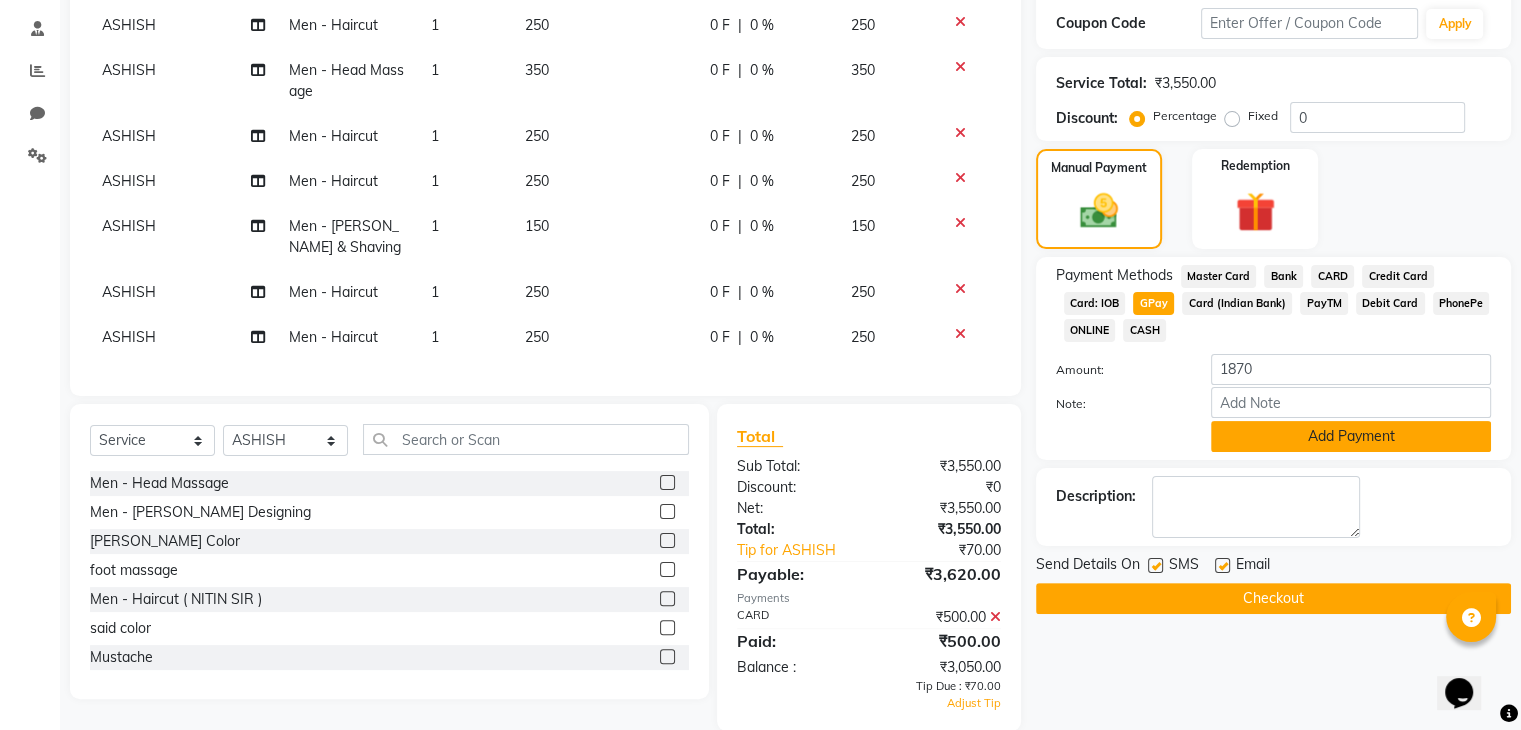 click on "Add Payment" 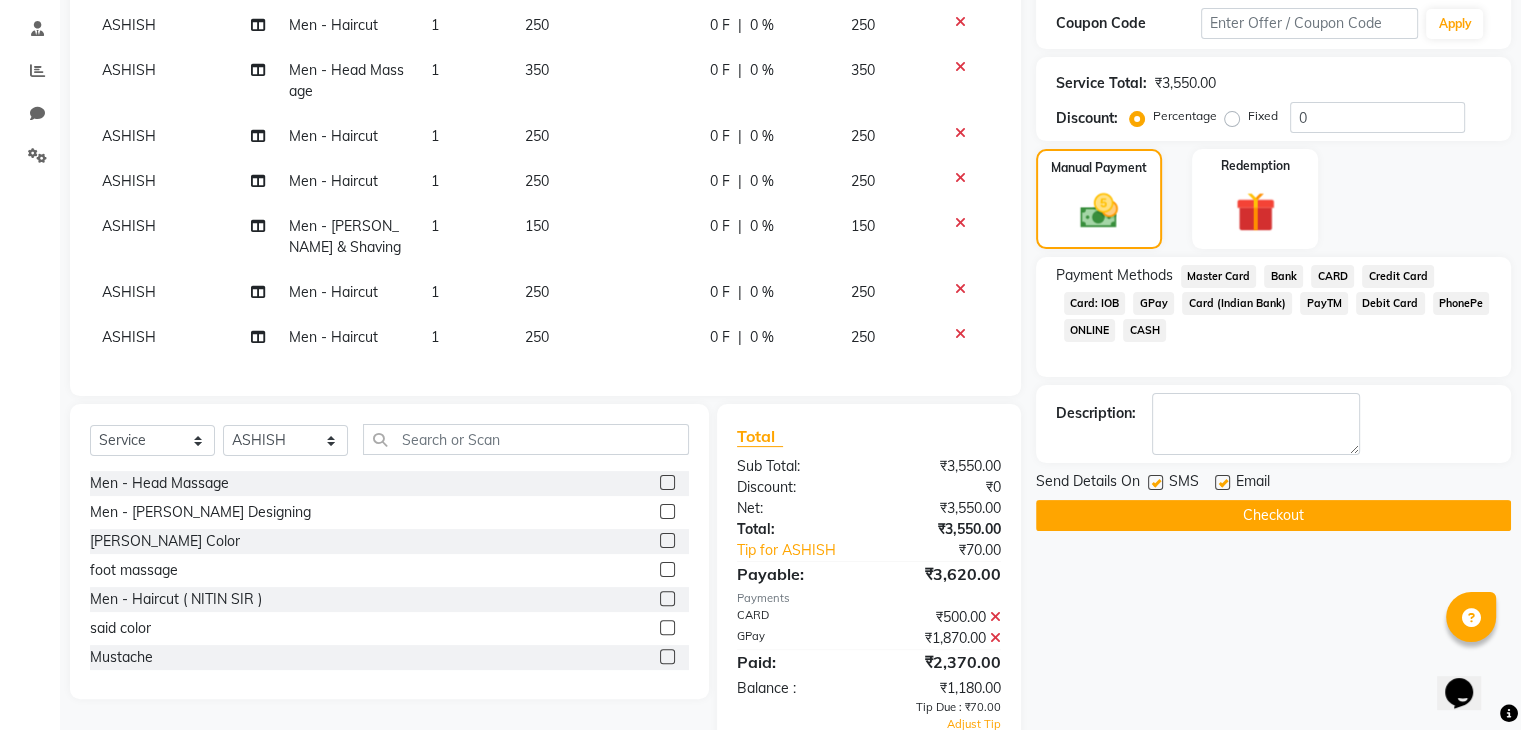 click on "CASH" 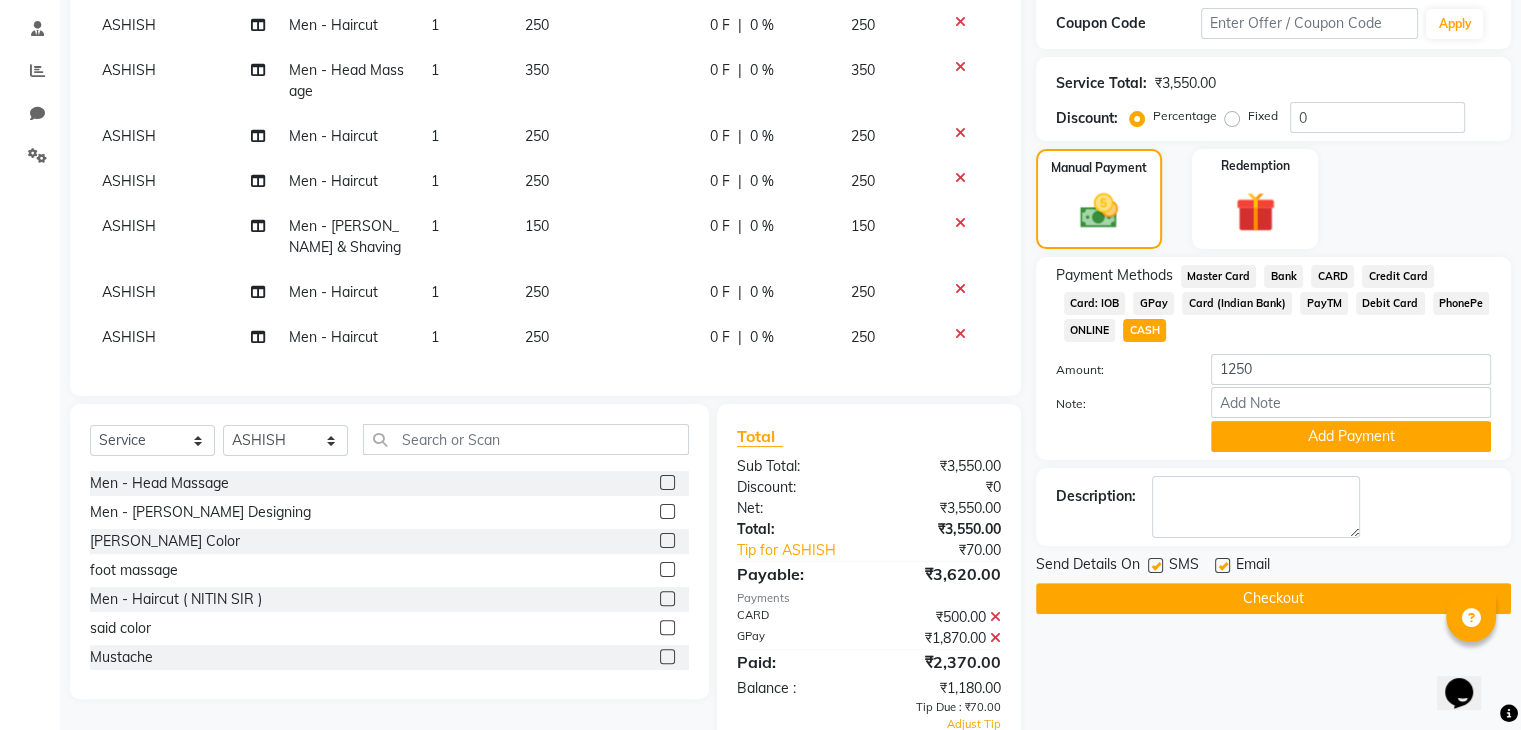 scroll, scrollTop: 425, scrollLeft: 0, axis: vertical 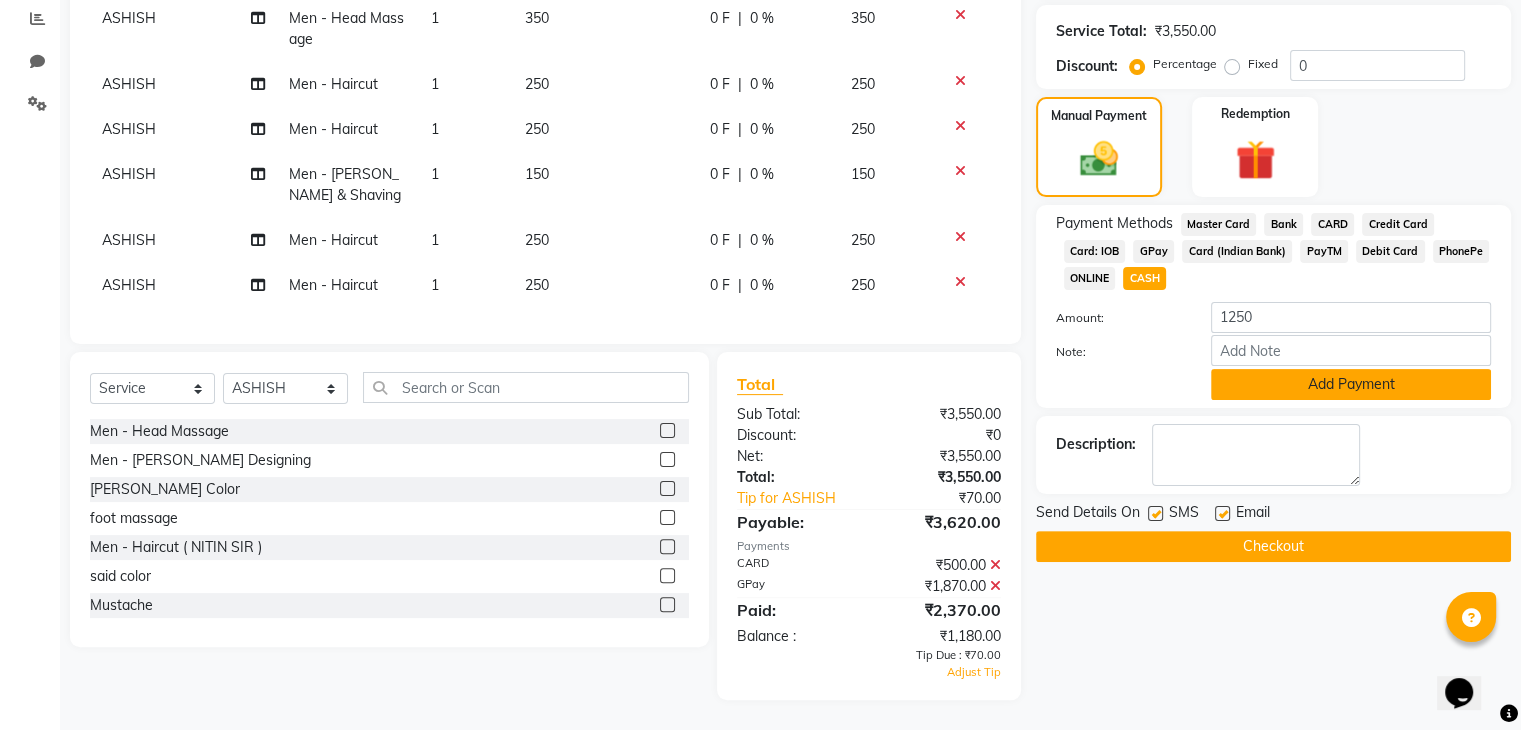 click on "Add Payment" 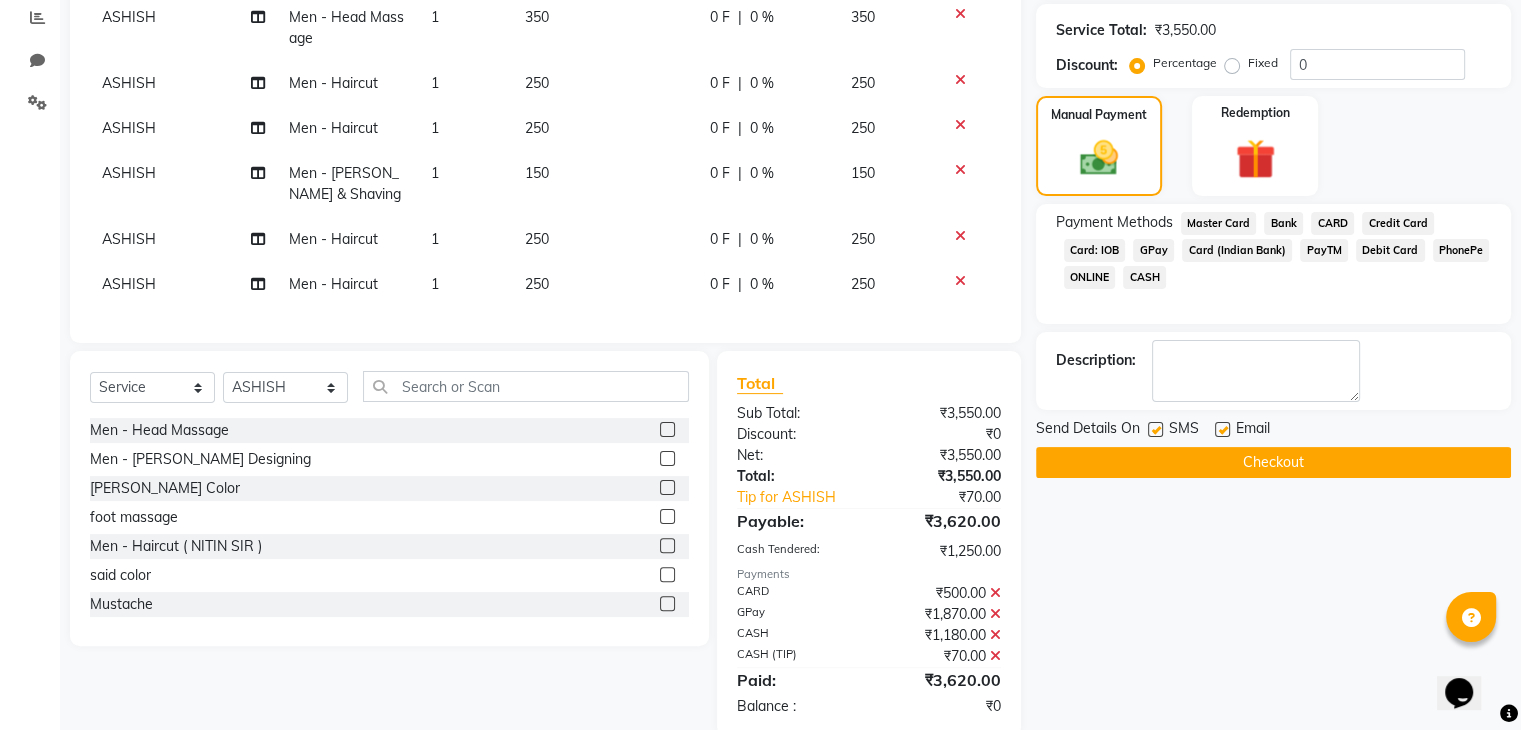 click 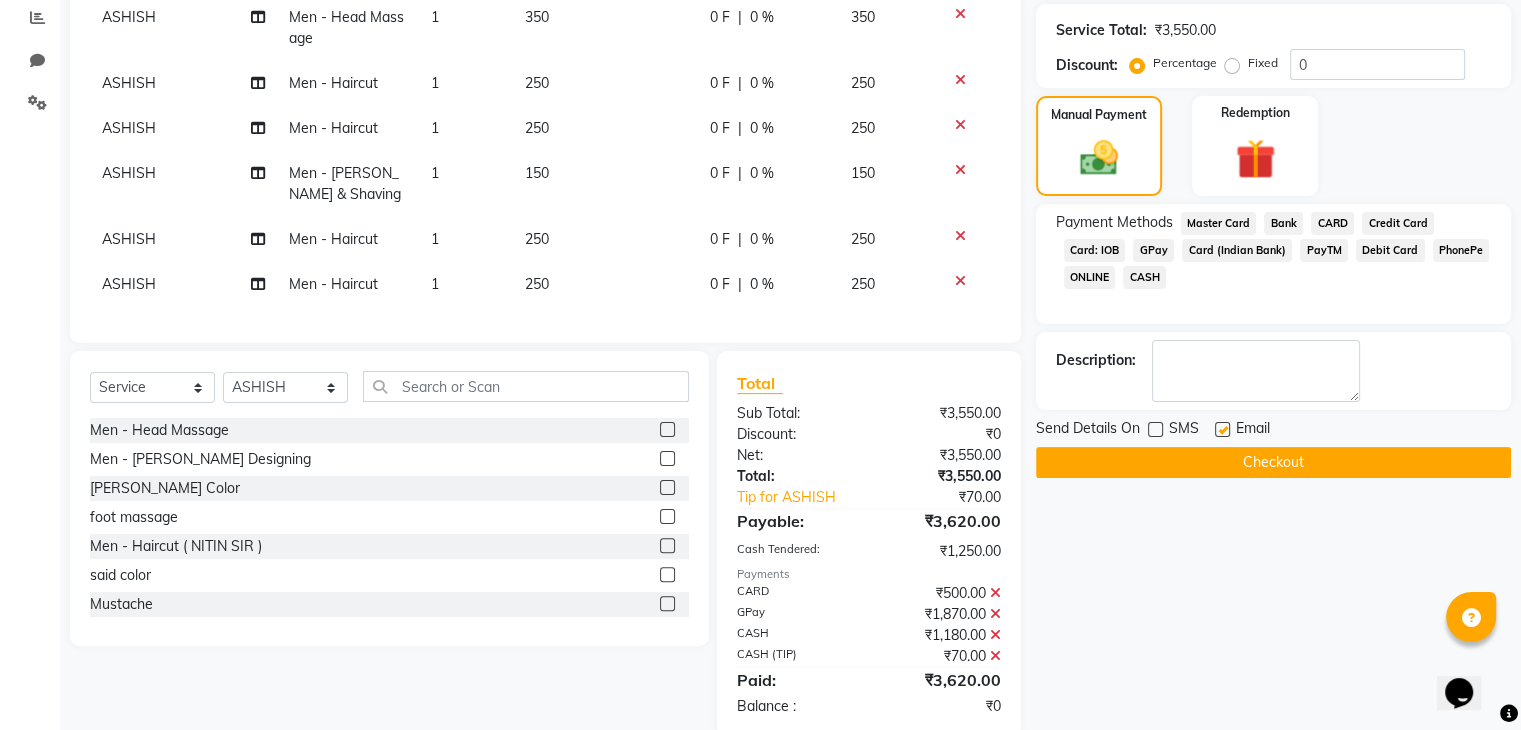 click 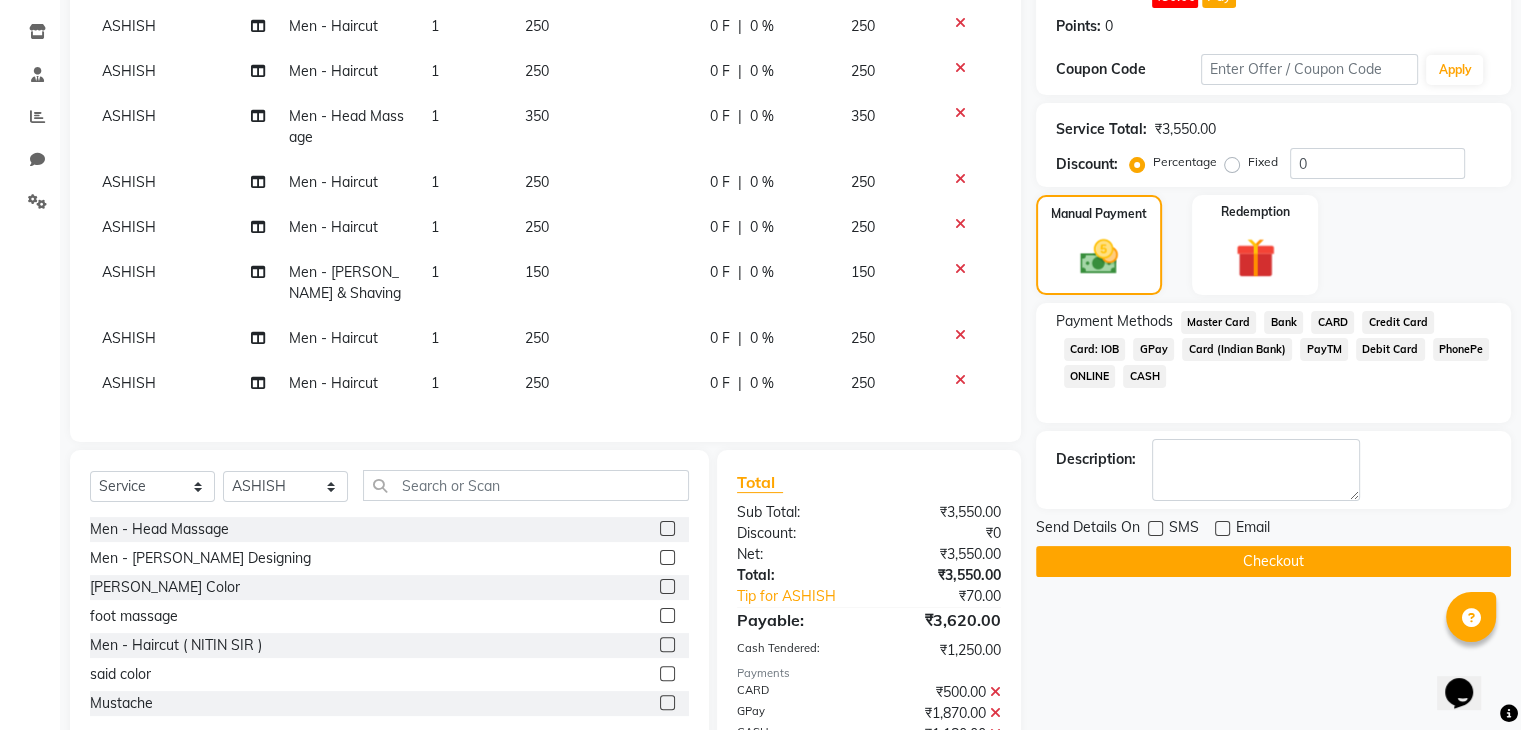 scroll, scrollTop: 348, scrollLeft: 0, axis: vertical 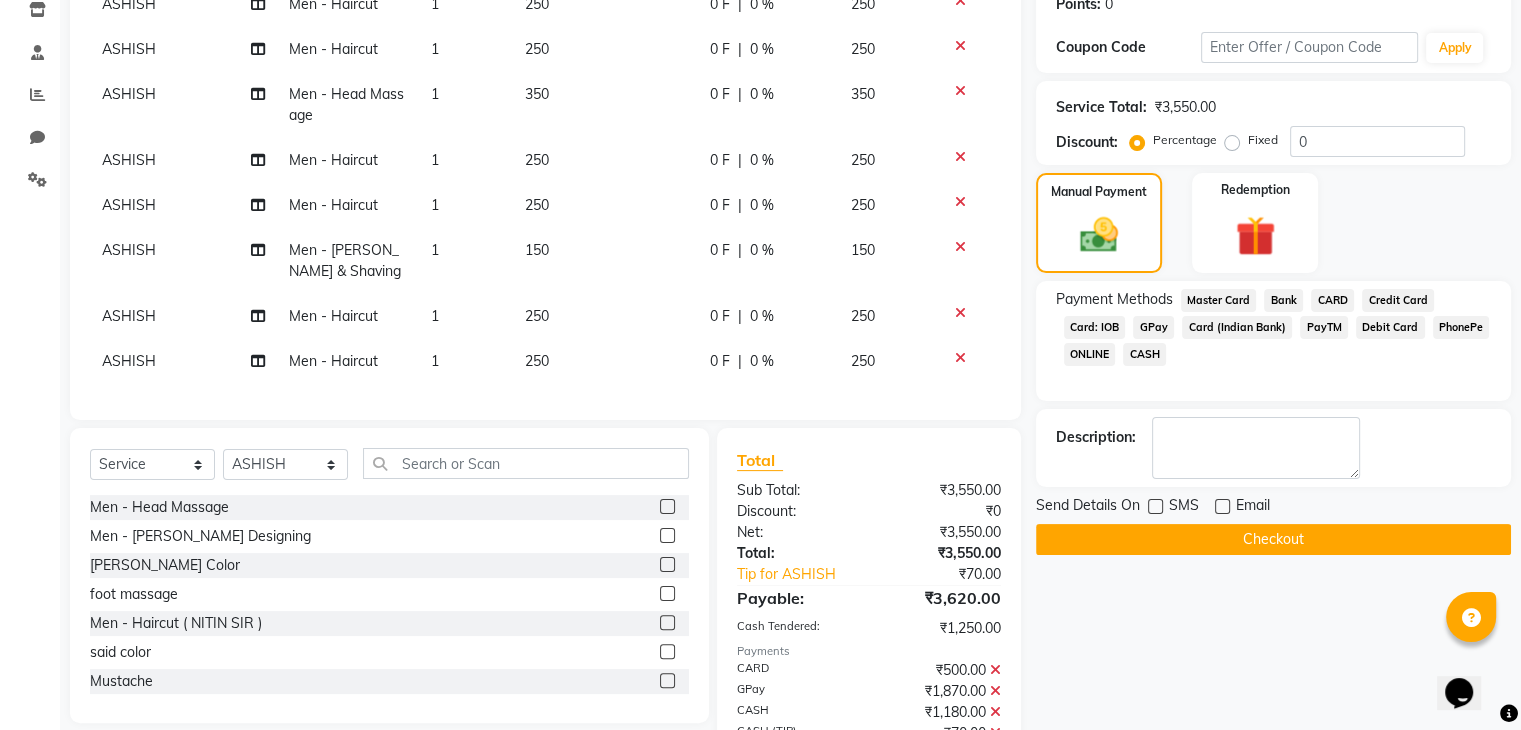click on "Checkout" 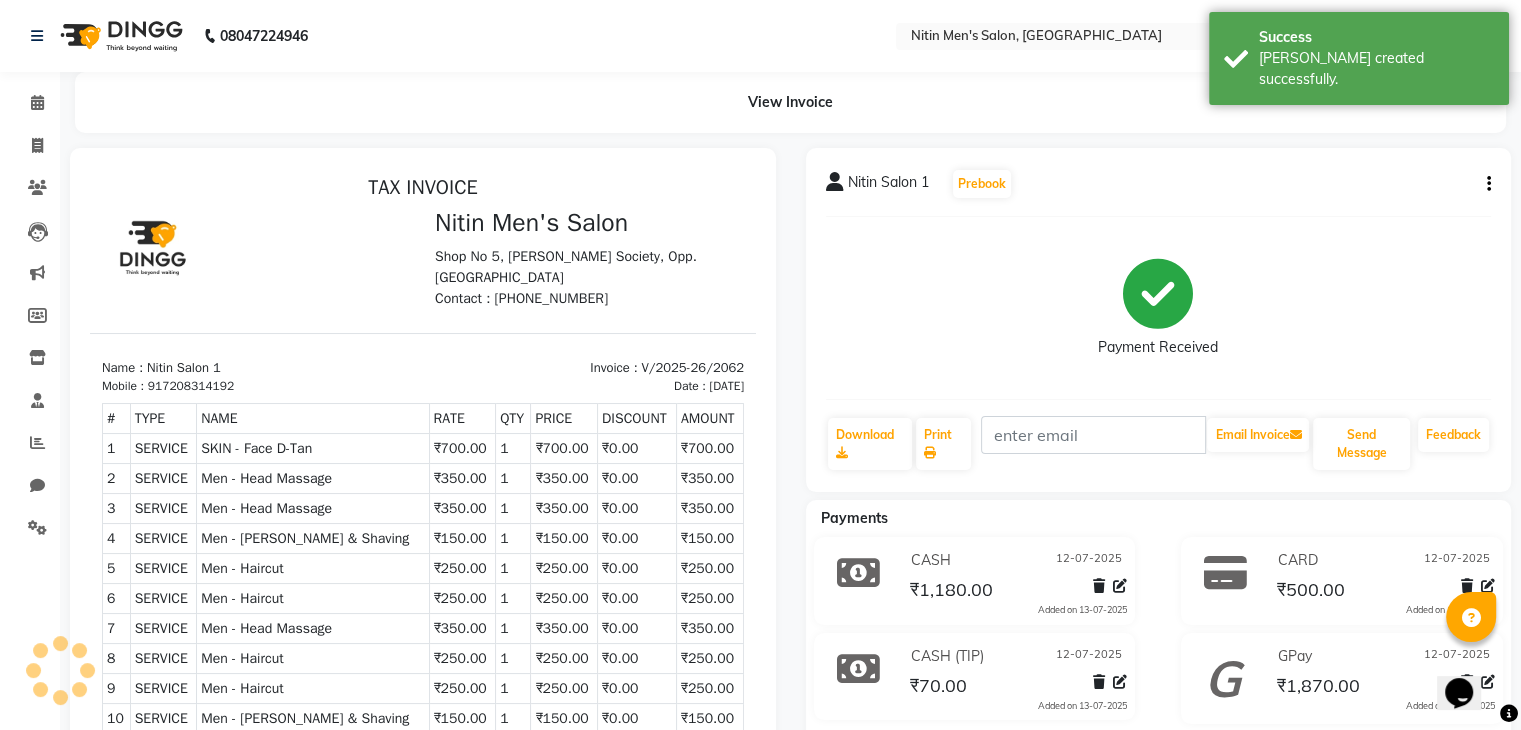 scroll, scrollTop: 0, scrollLeft: 0, axis: both 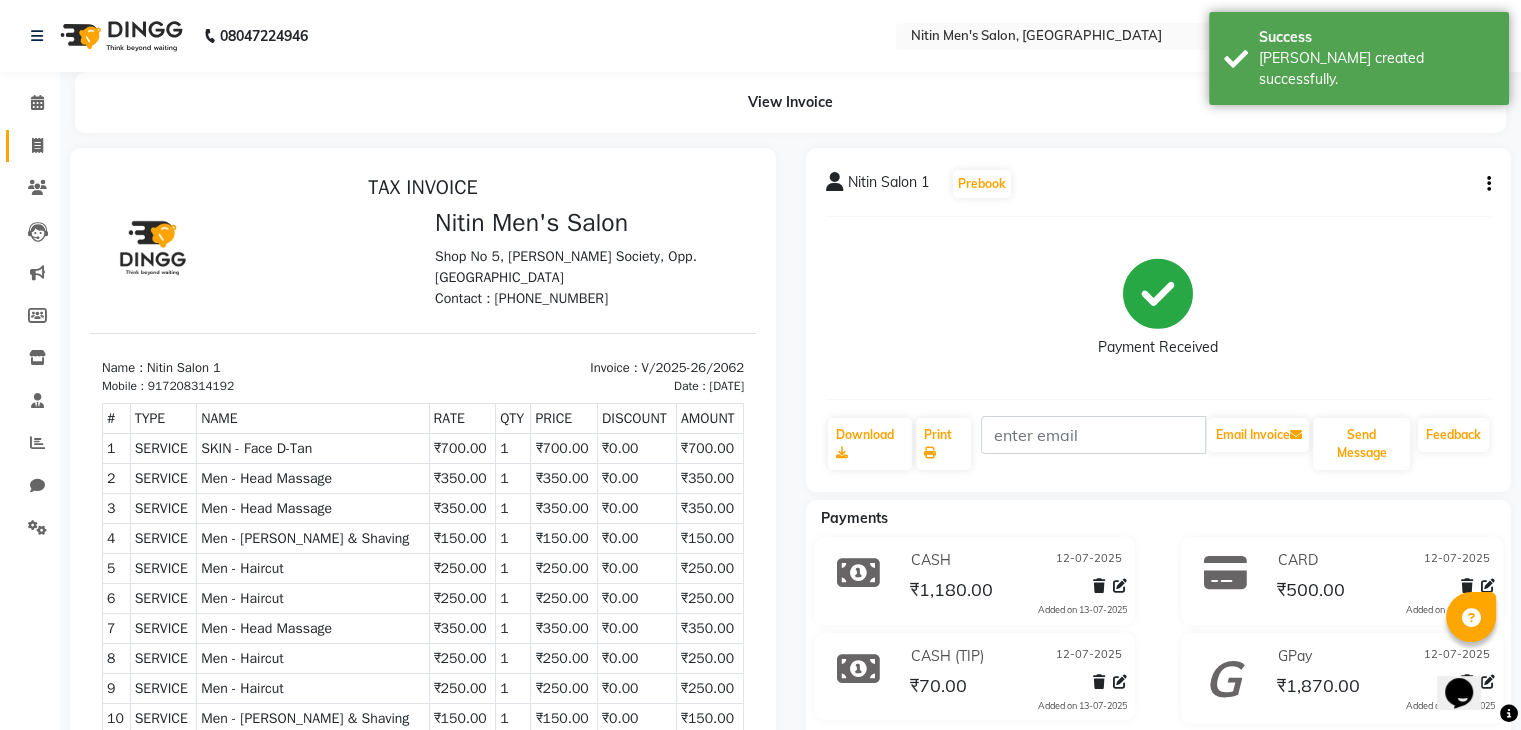 click on "Invoice" 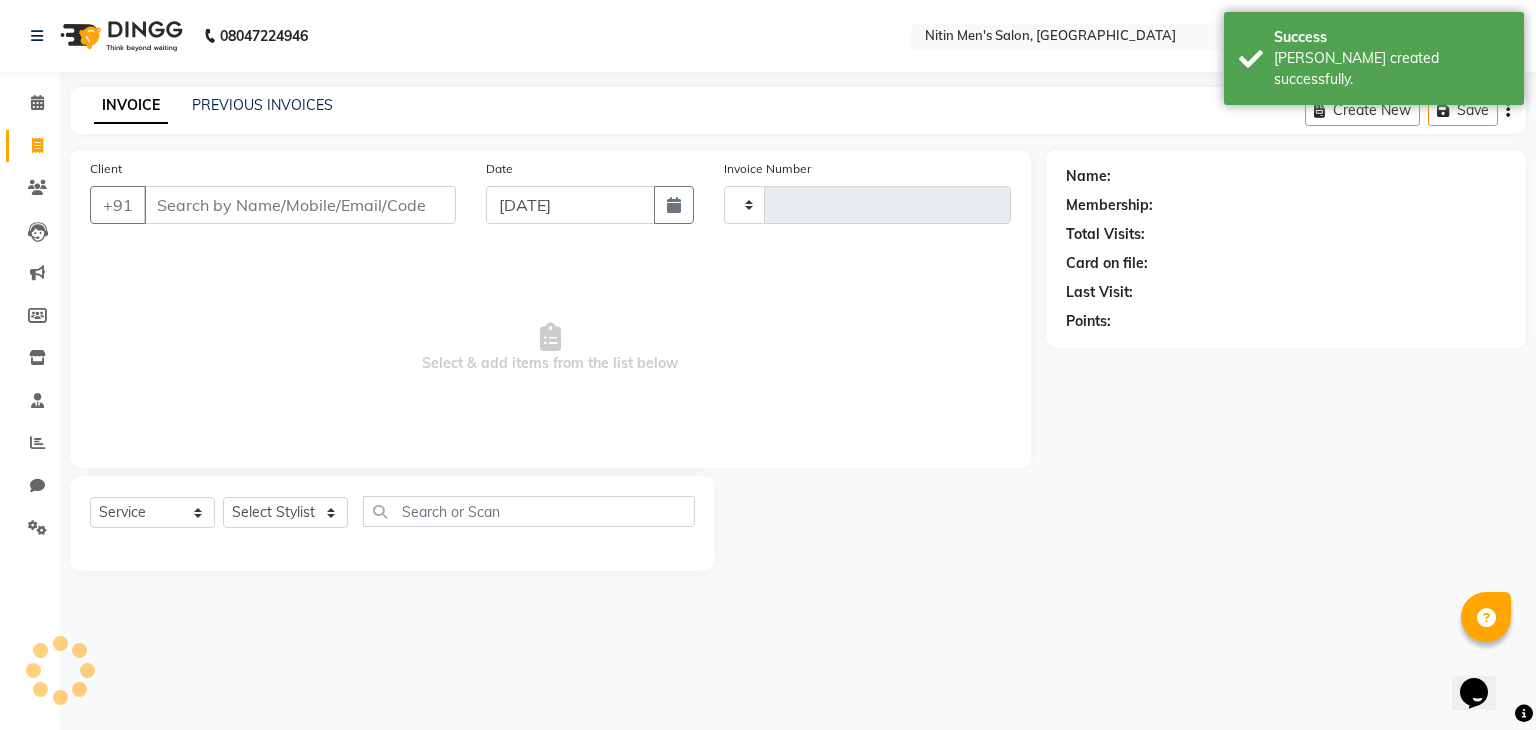 type on "2063" 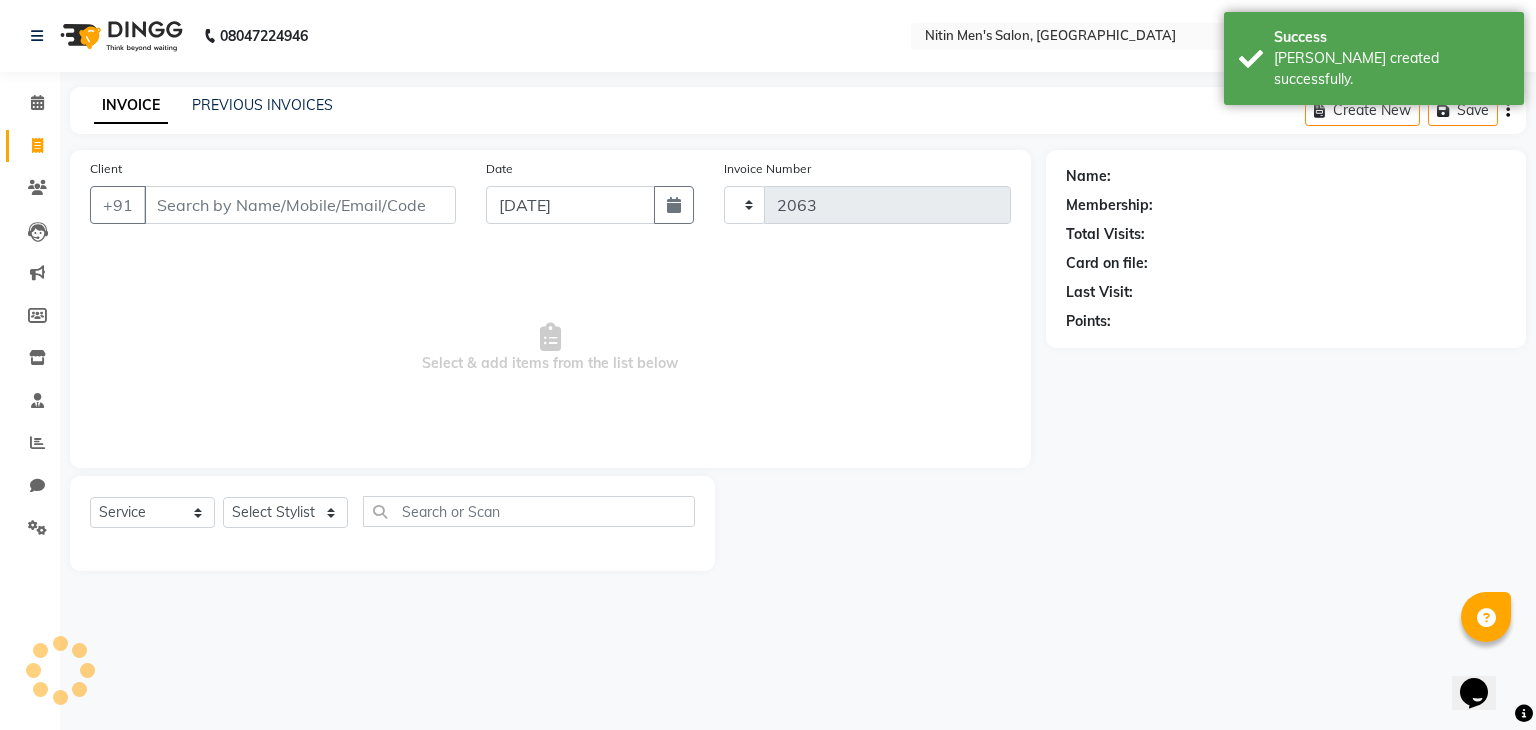 select on "7981" 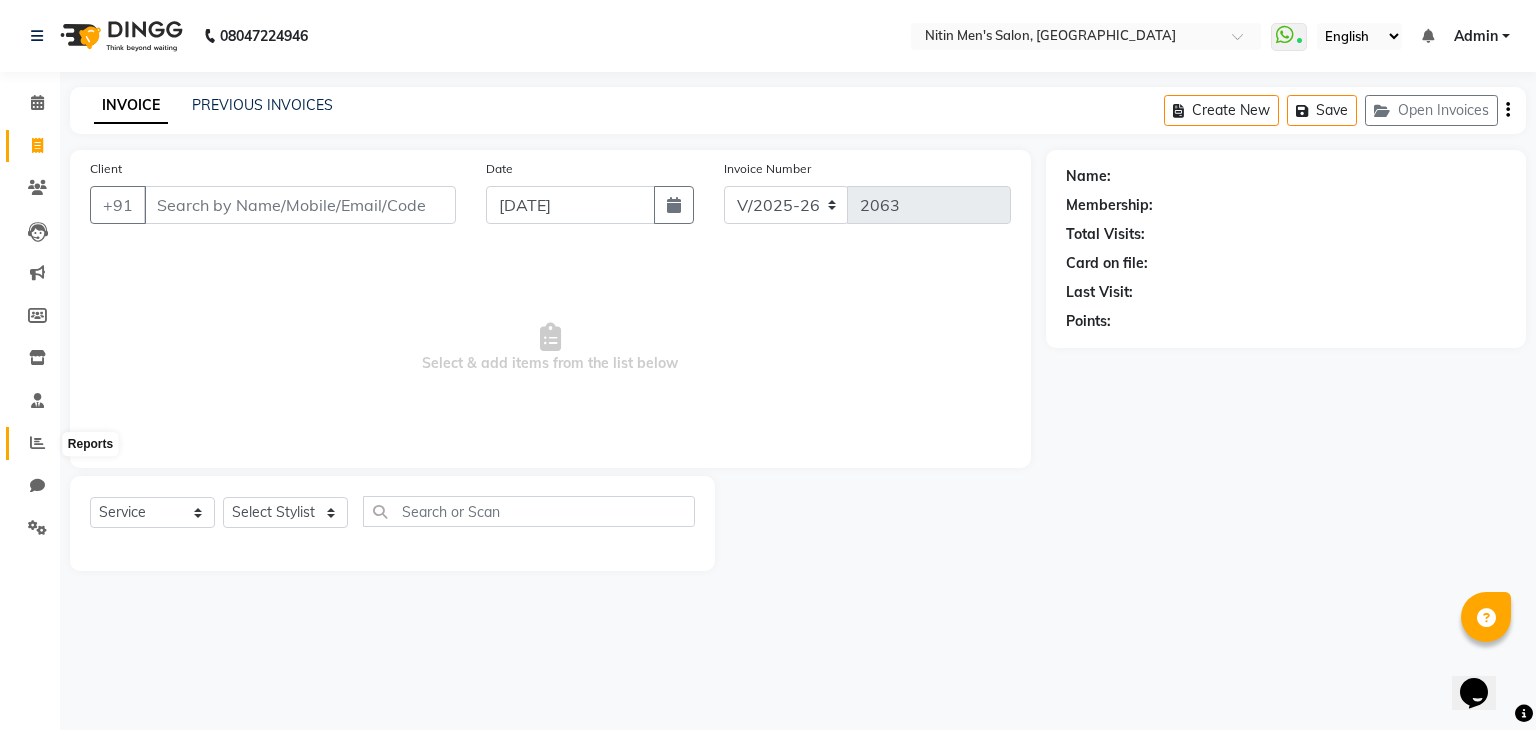 click 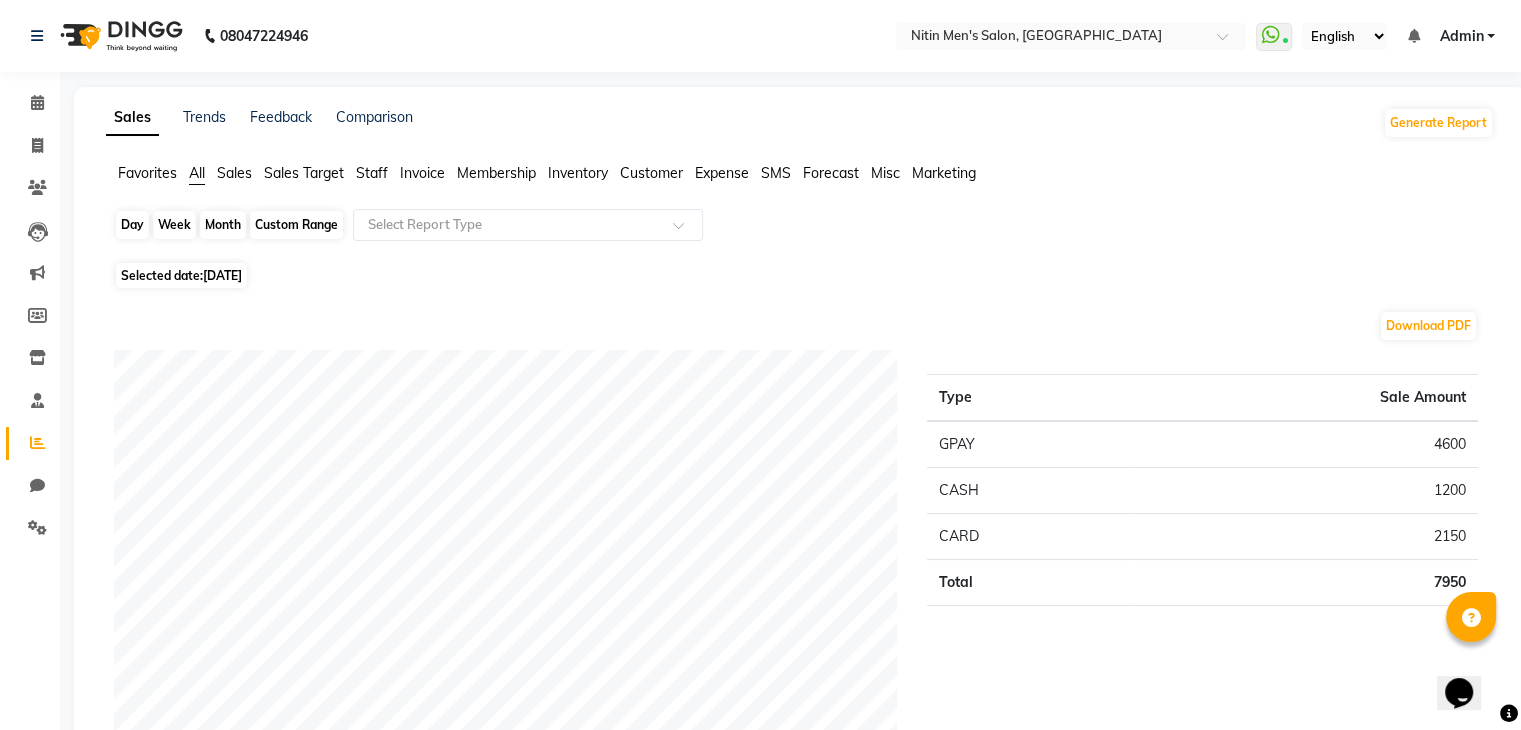 click on "Day" 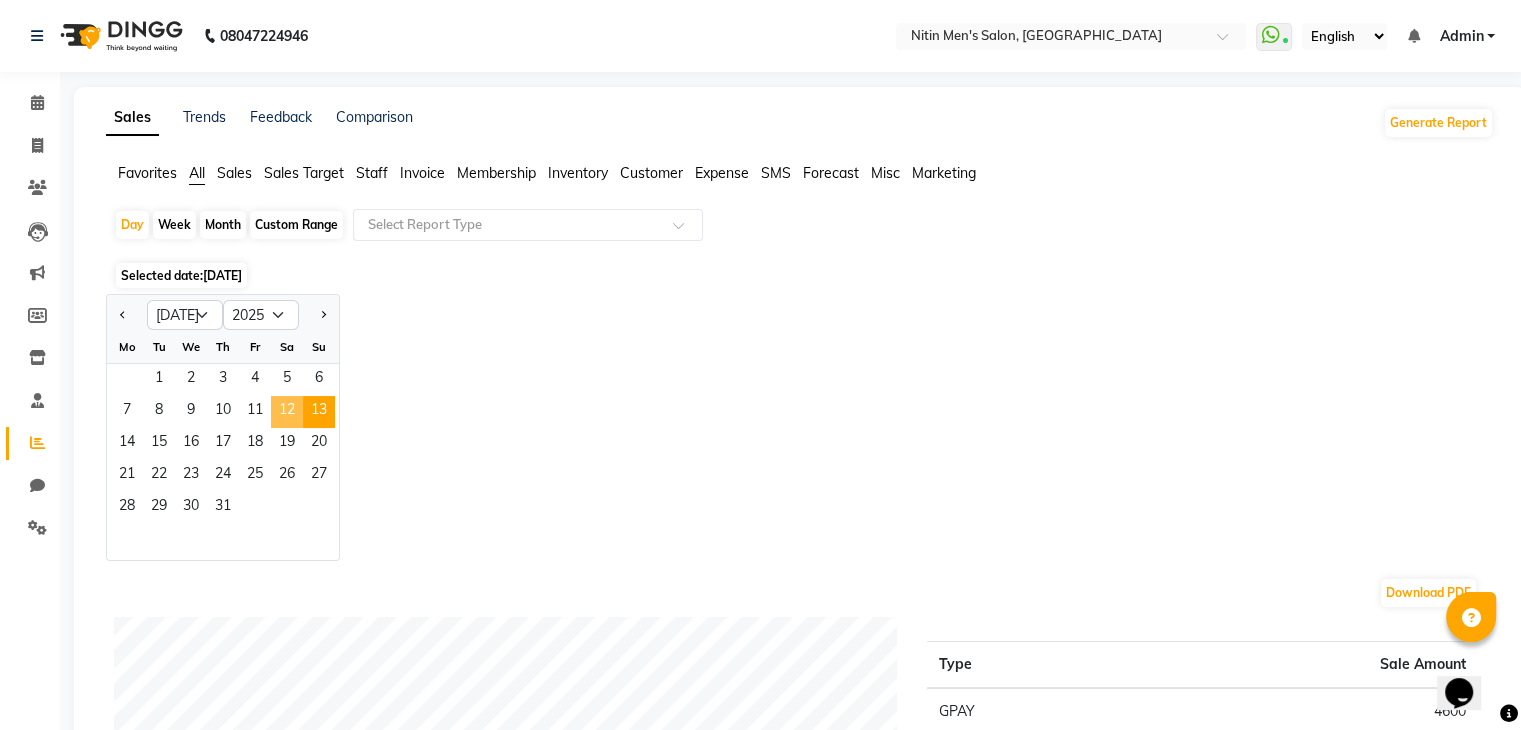 click on "12" 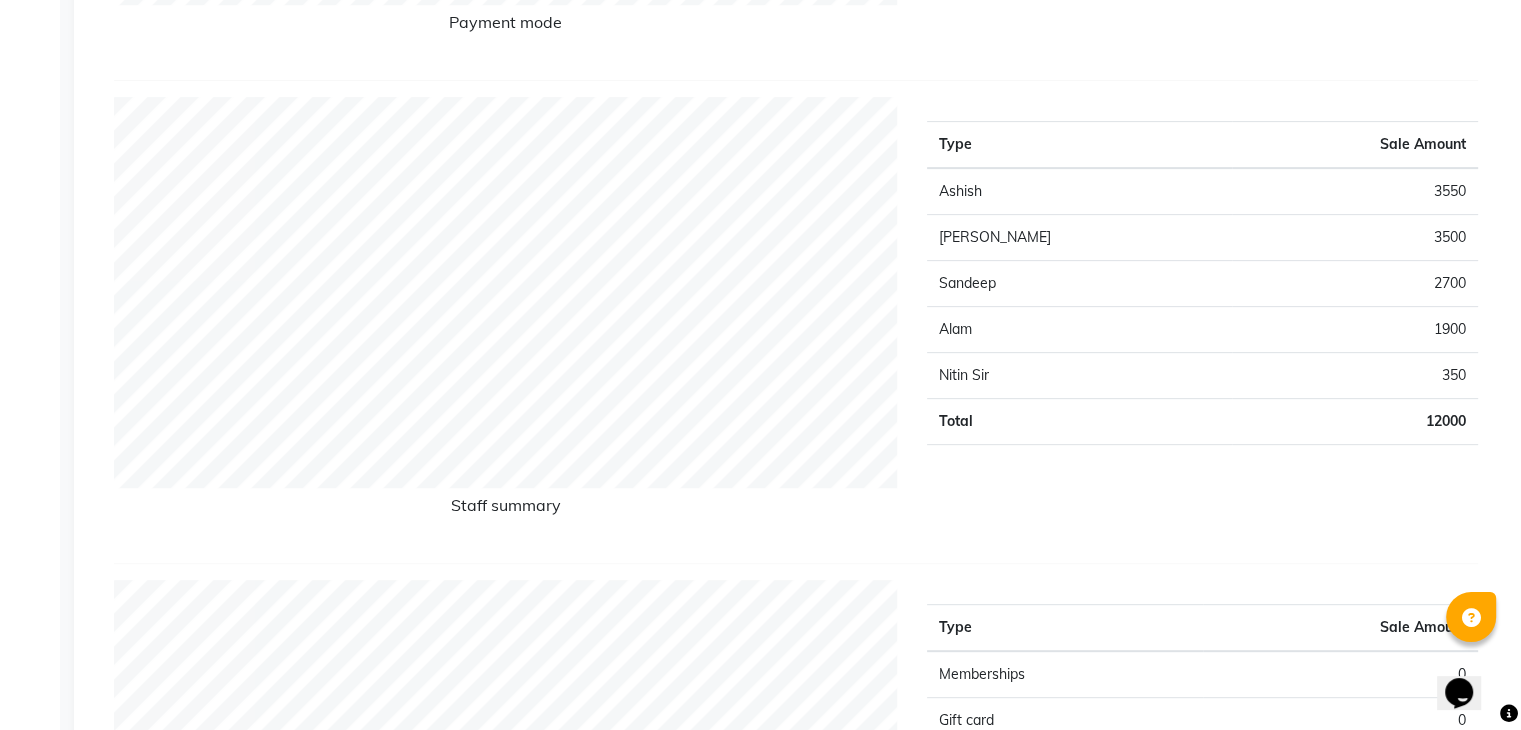 scroll, scrollTop: 0, scrollLeft: 0, axis: both 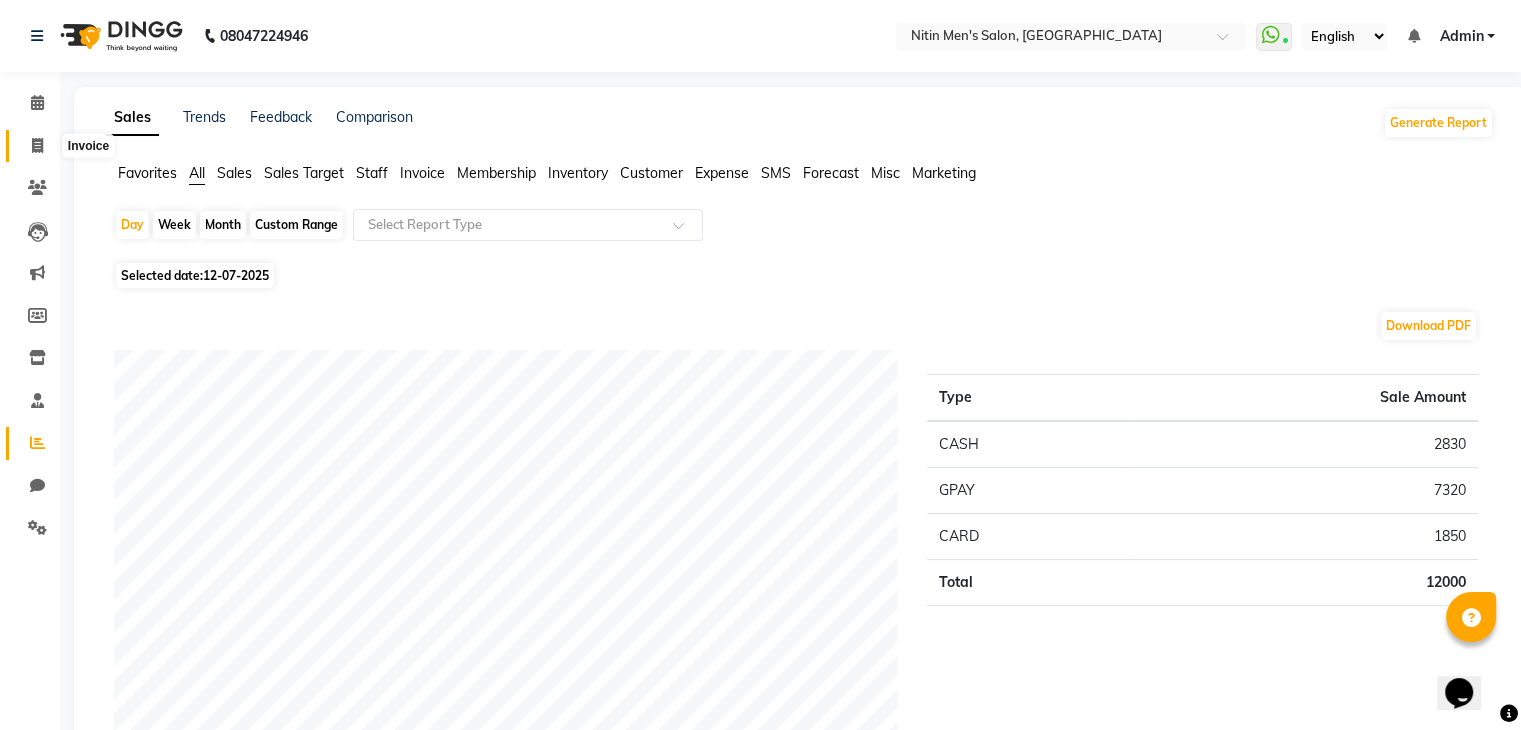 click 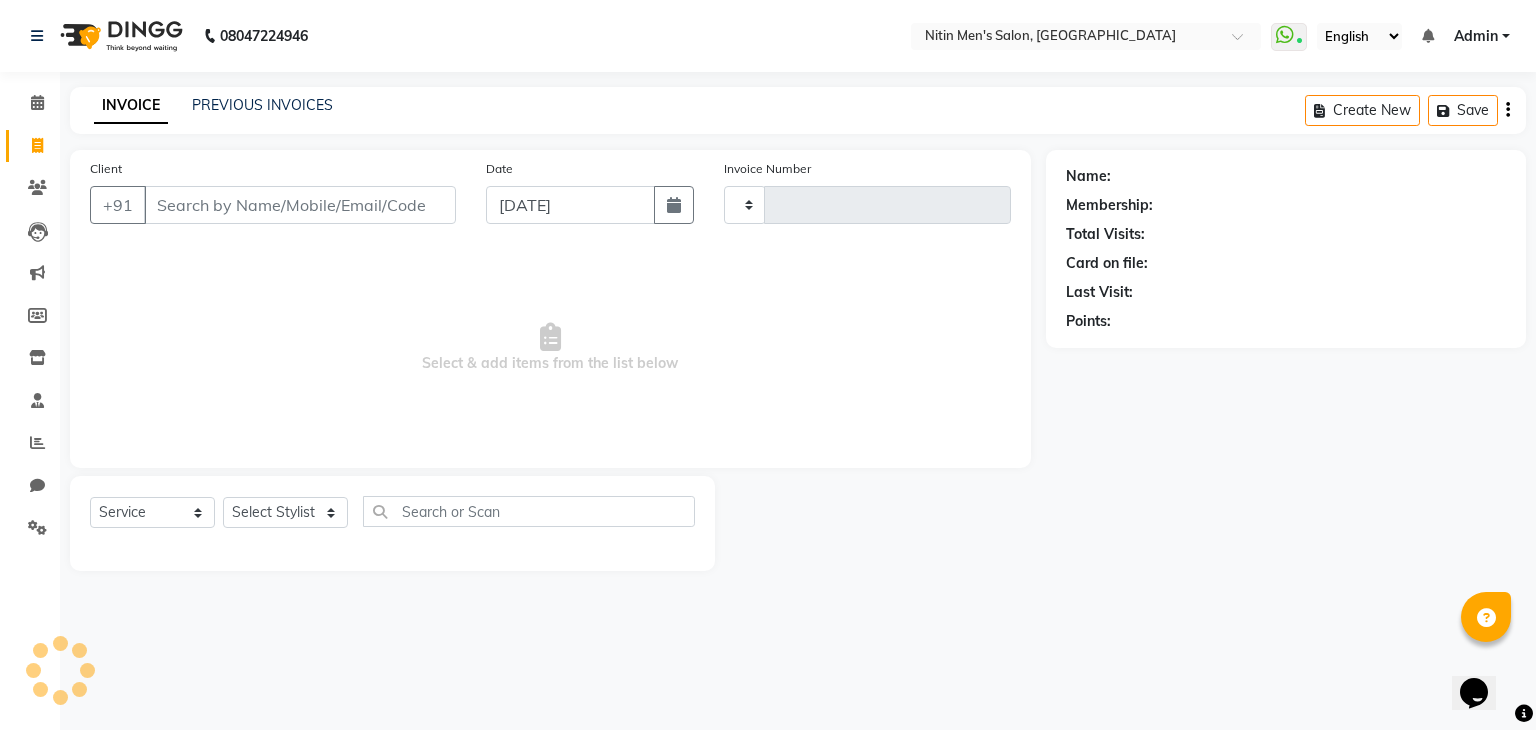type on "2063" 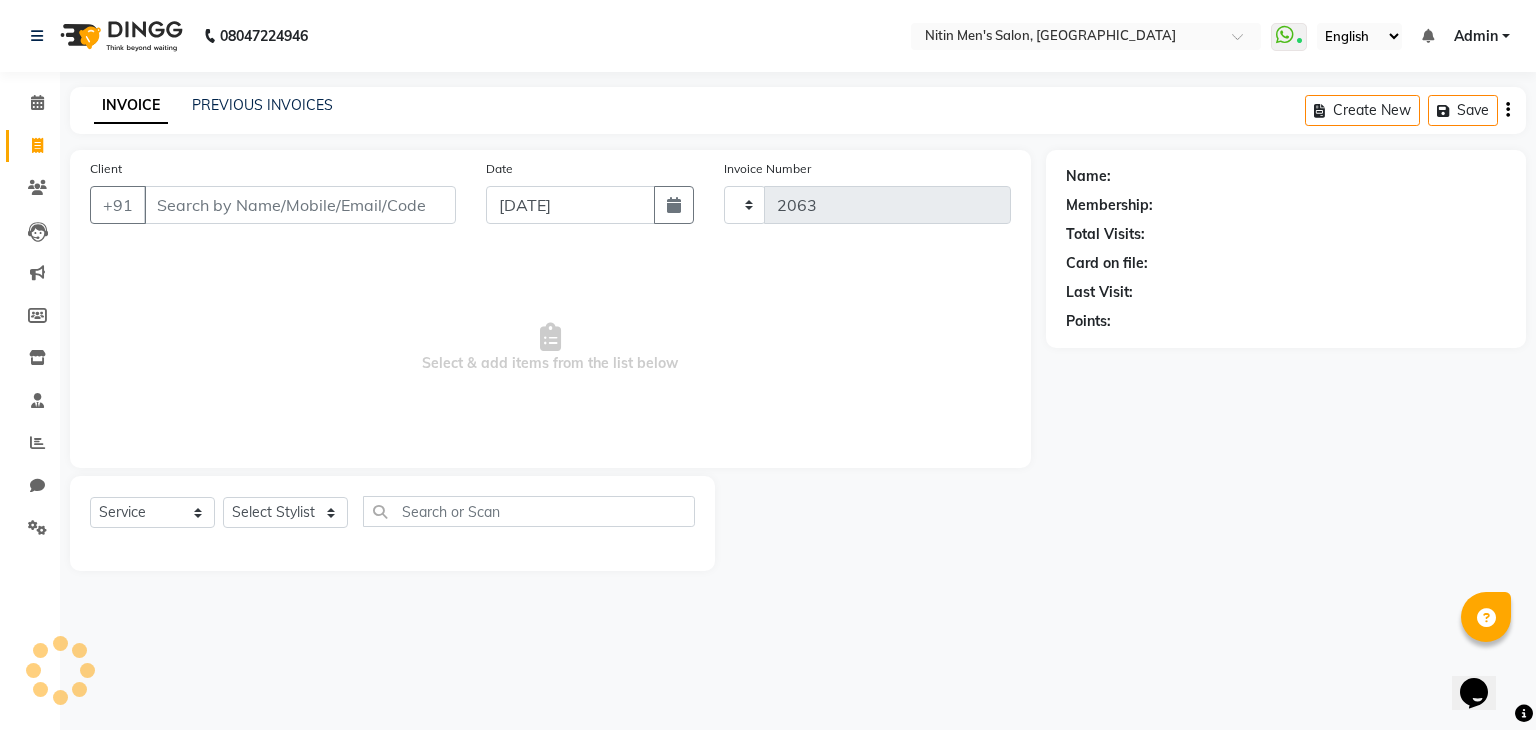 select on "7981" 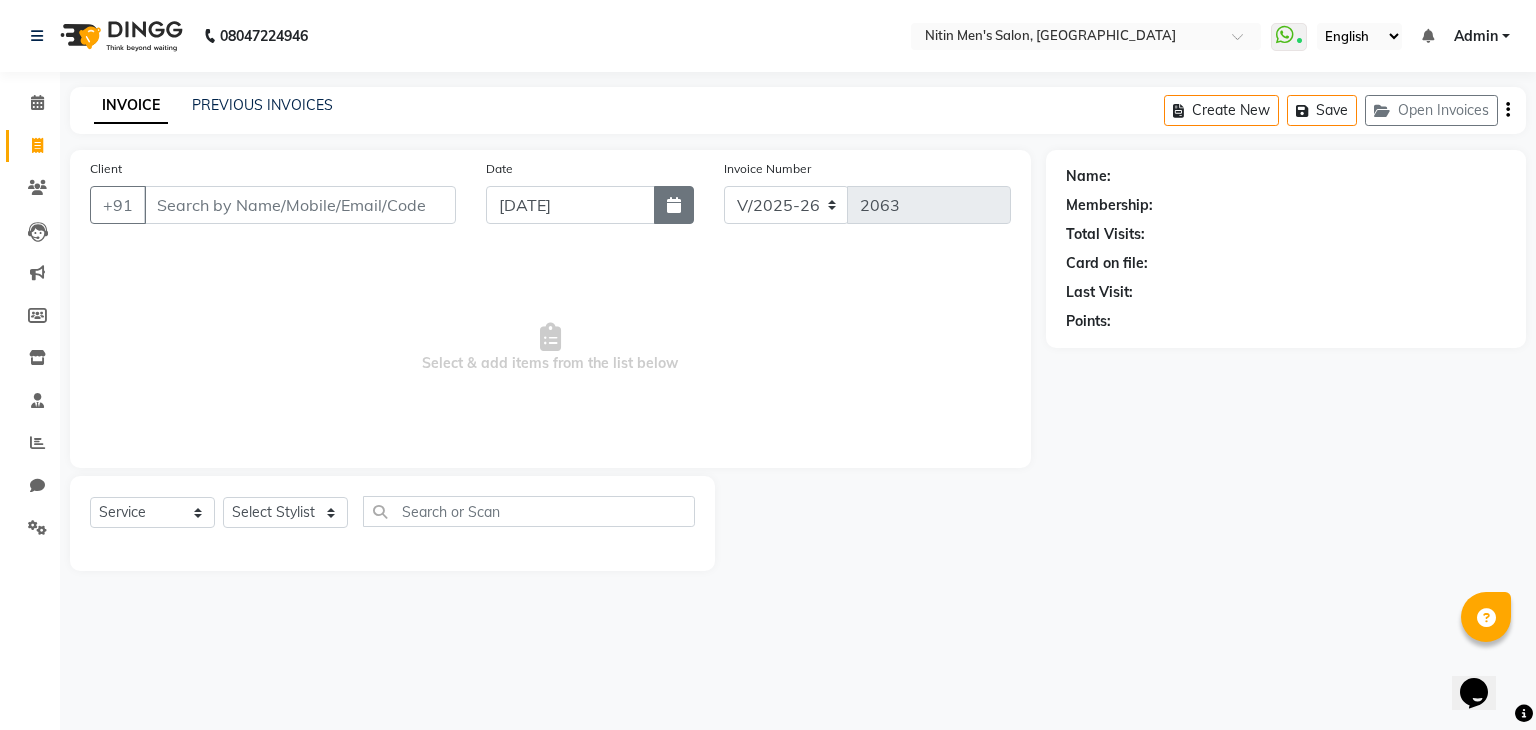 click 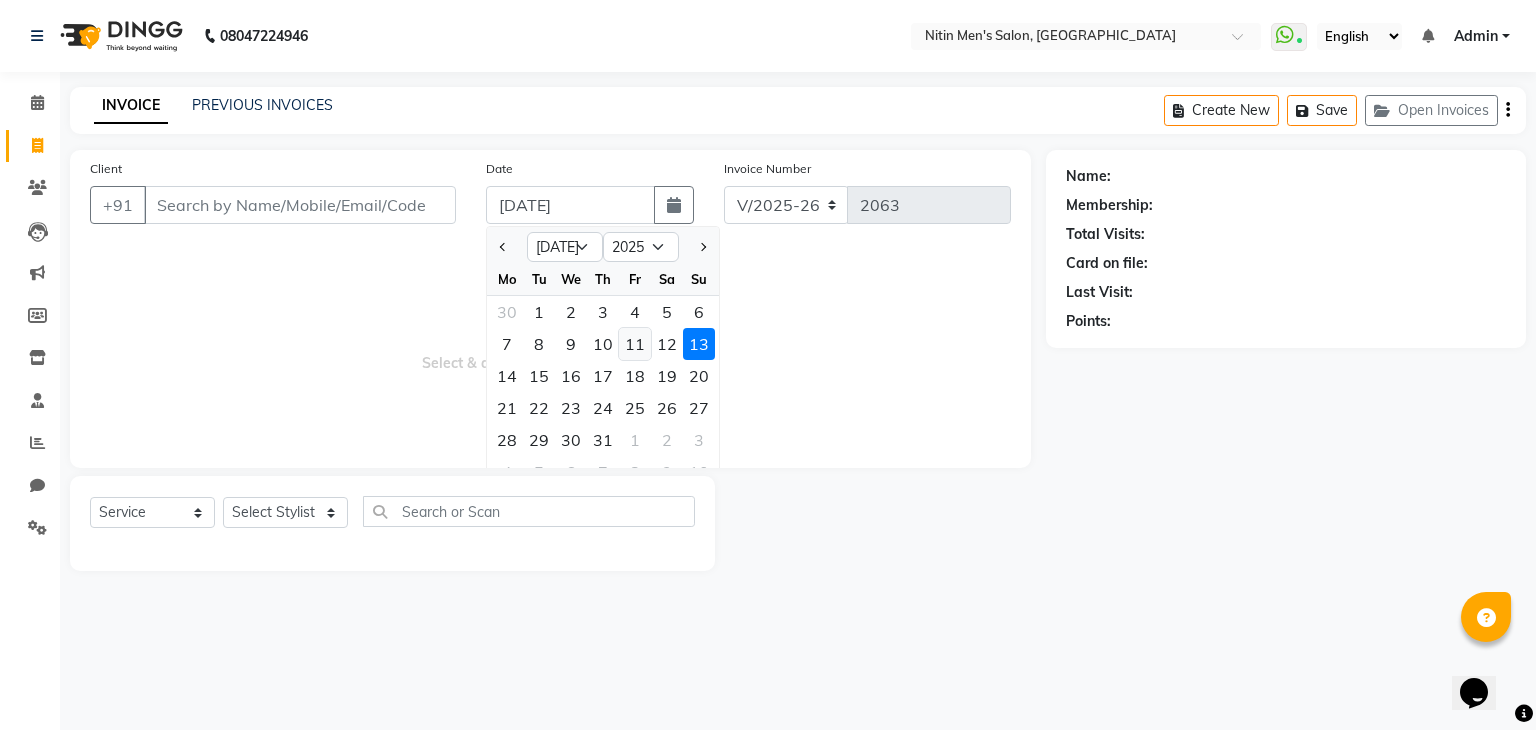 click on "11" 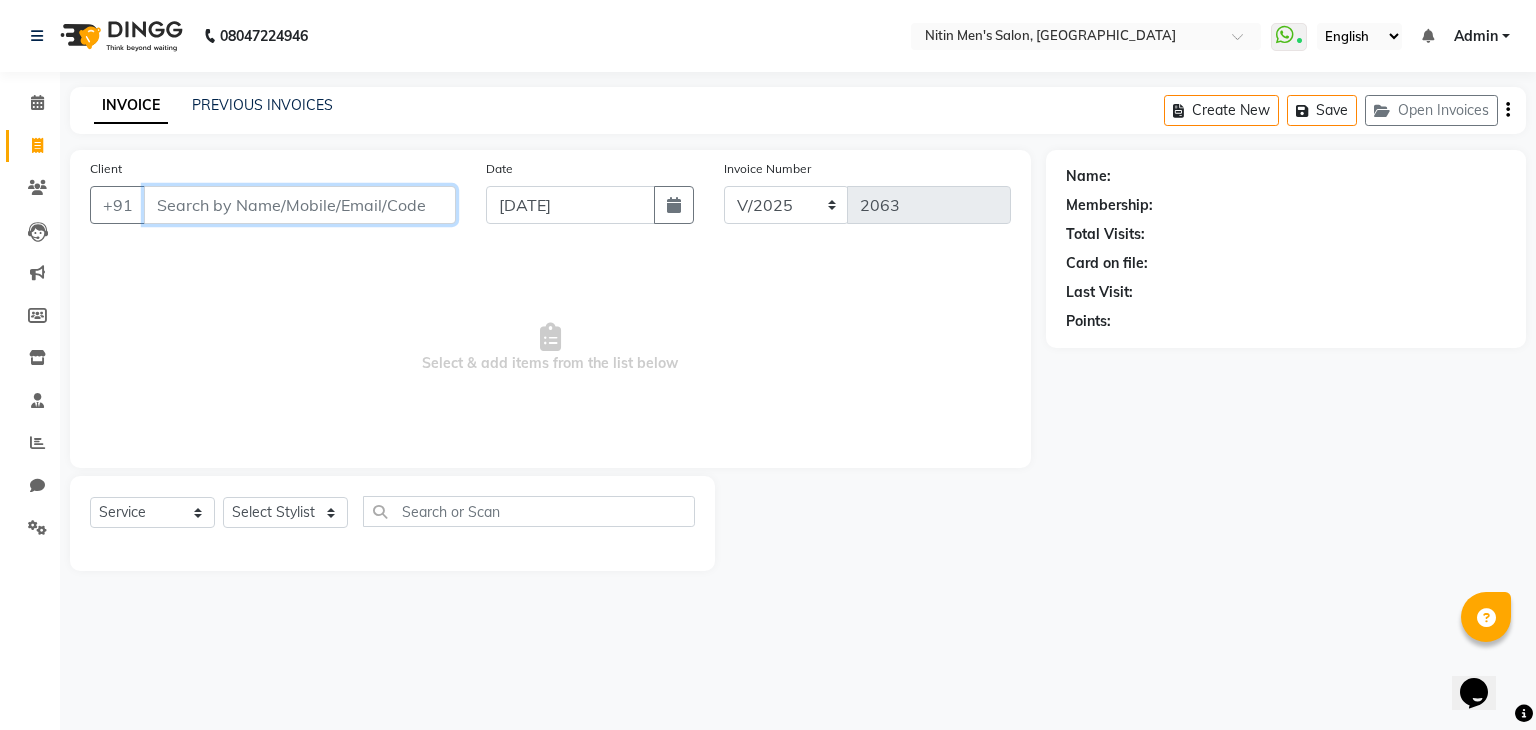click on "Client" at bounding box center [300, 205] 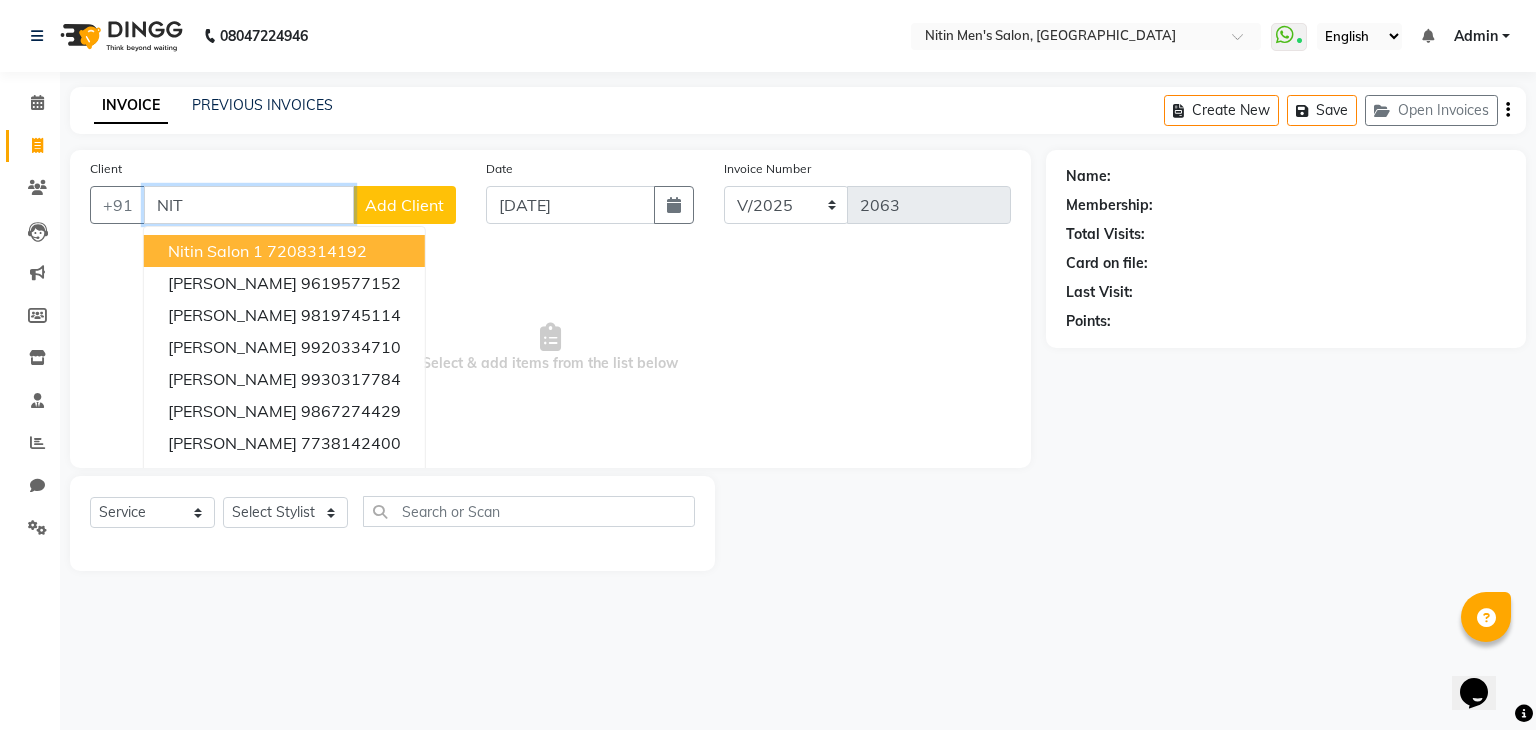 click on "7208314192" at bounding box center (317, 251) 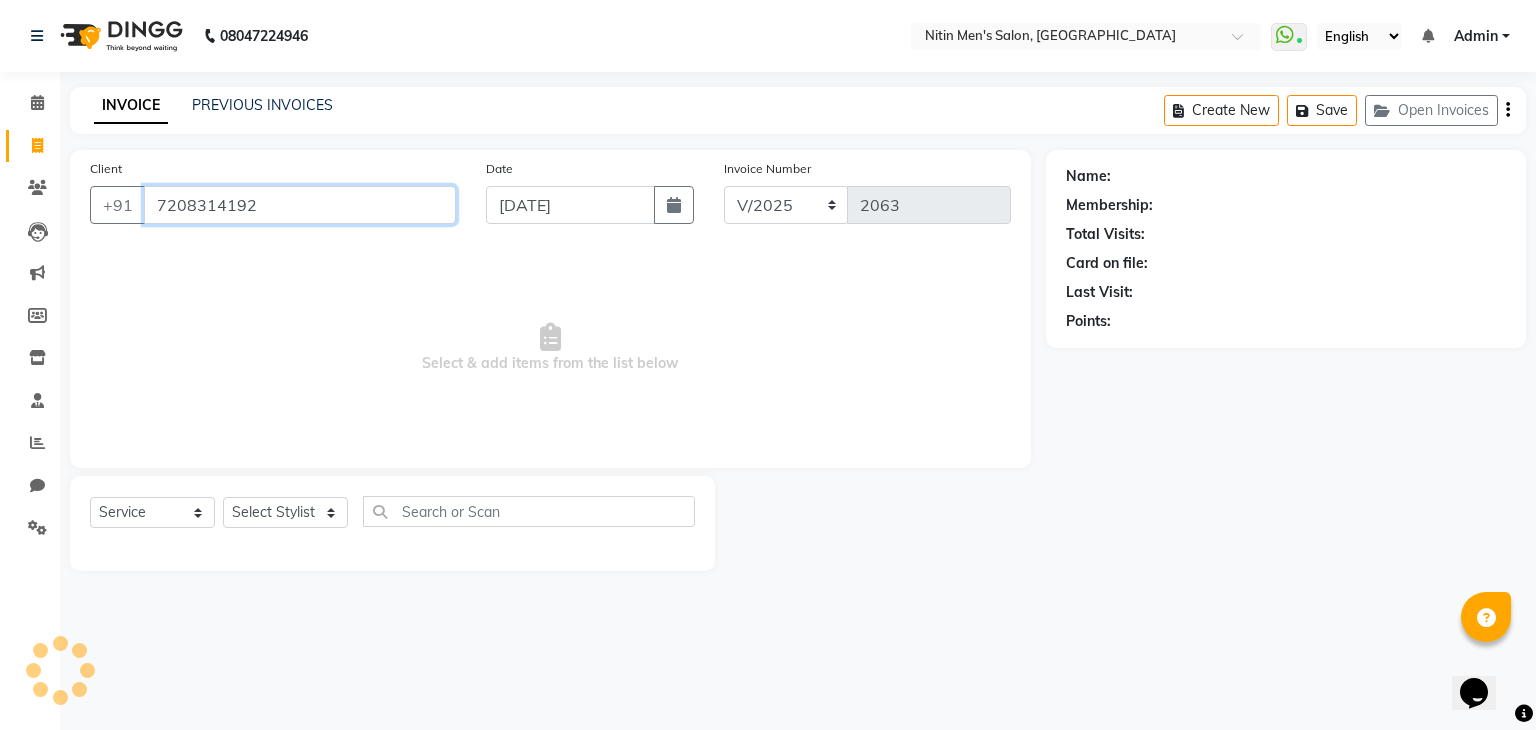 type on "7208314192" 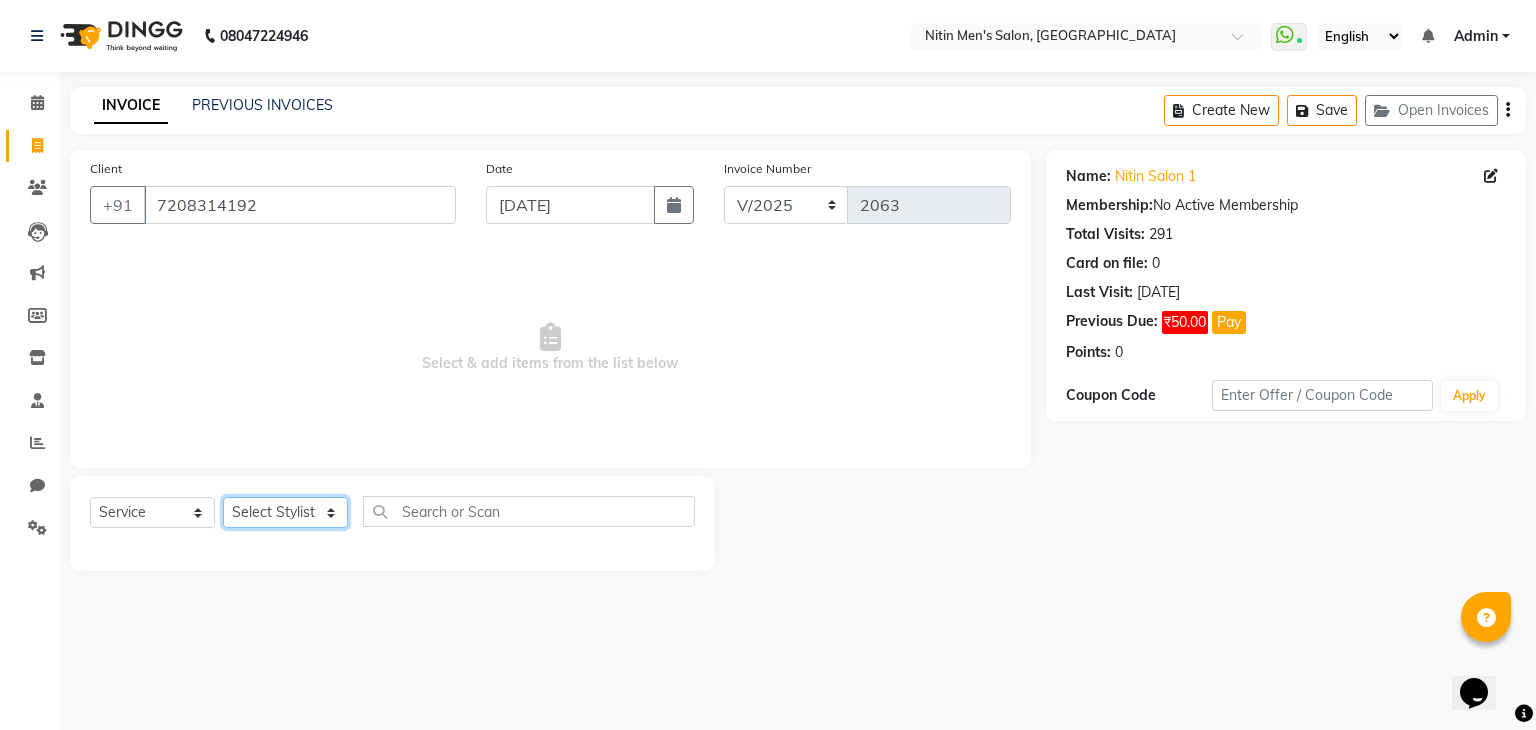 click on "Select Stylist [PERSON_NAME] [PERSON_NAME] [PERSON_NAME] [PERSON_NAME] MEENAKSHI NITIN SIR [PERSON_NAME] [PERSON_NAME] [PERSON_NAME]" 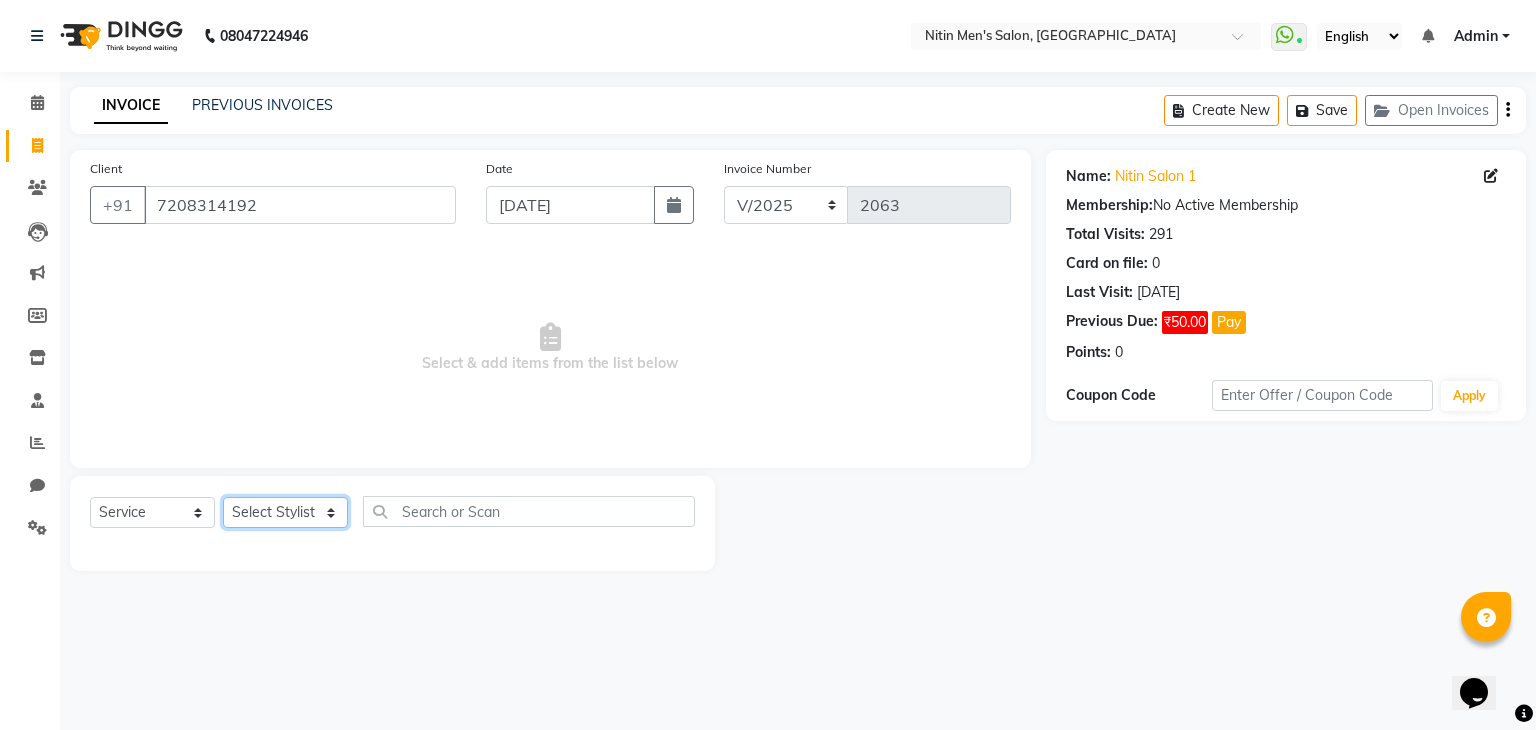 select on "75699" 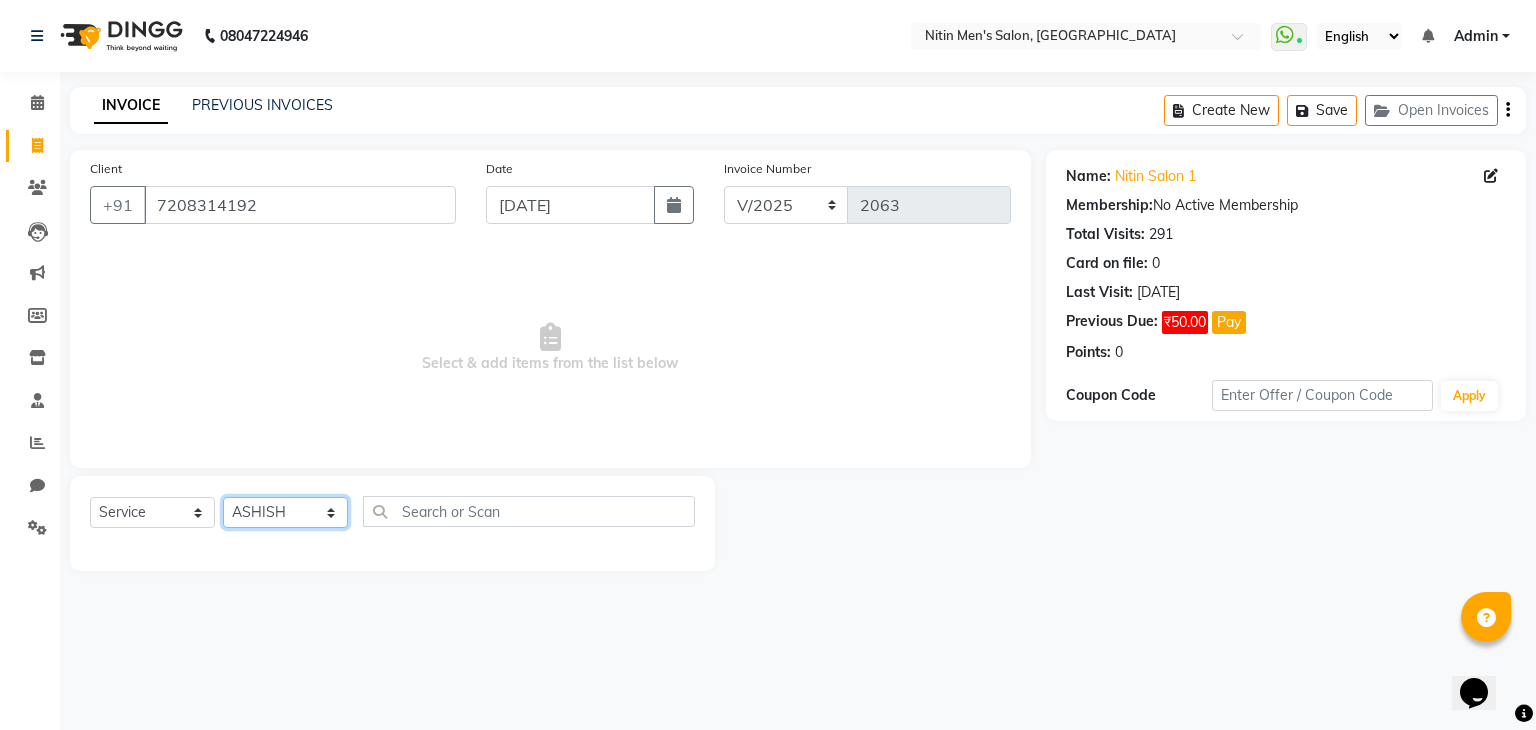 click on "Select Stylist [PERSON_NAME] [PERSON_NAME] [PERSON_NAME] [PERSON_NAME] MEENAKSHI NITIN SIR [PERSON_NAME] [PERSON_NAME] [PERSON_NAME]" 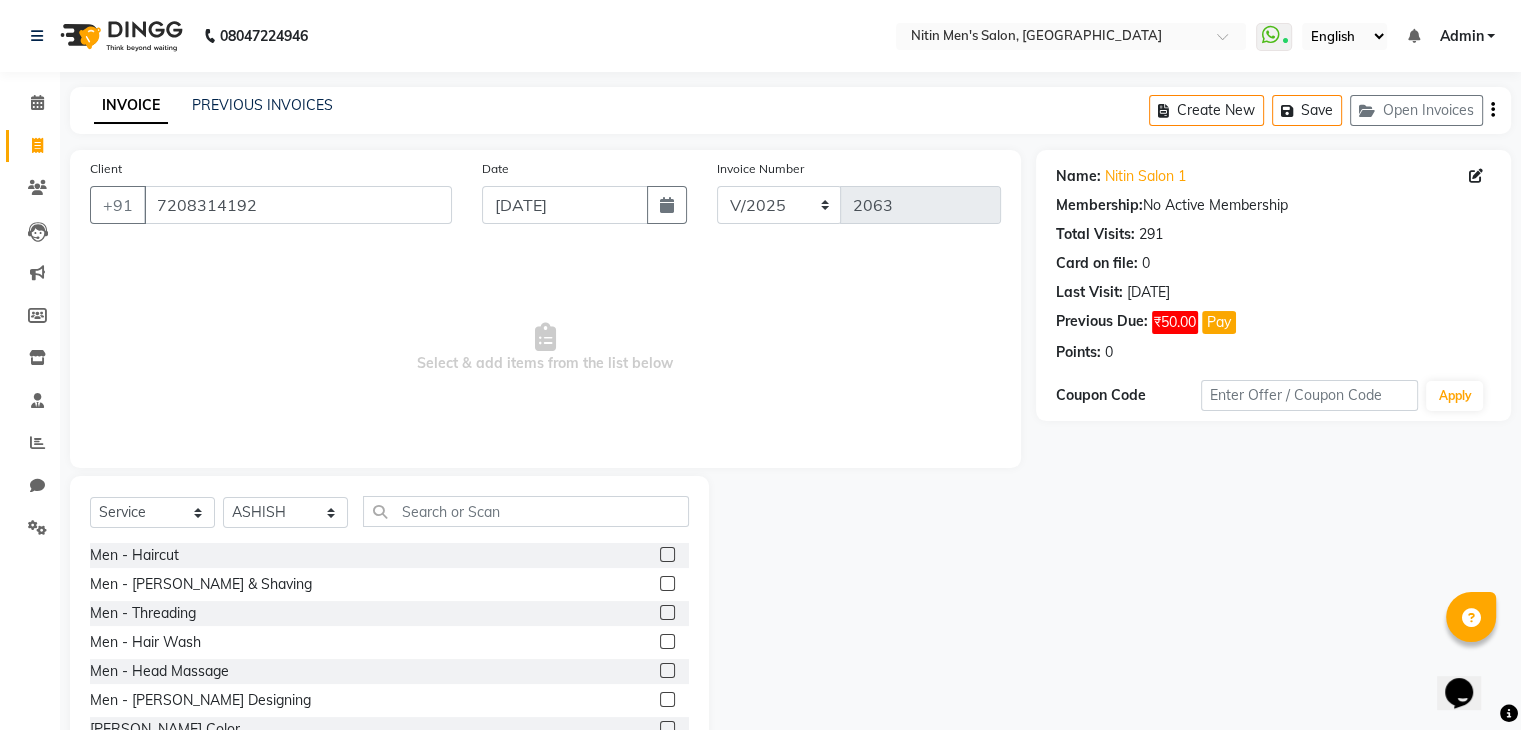 click 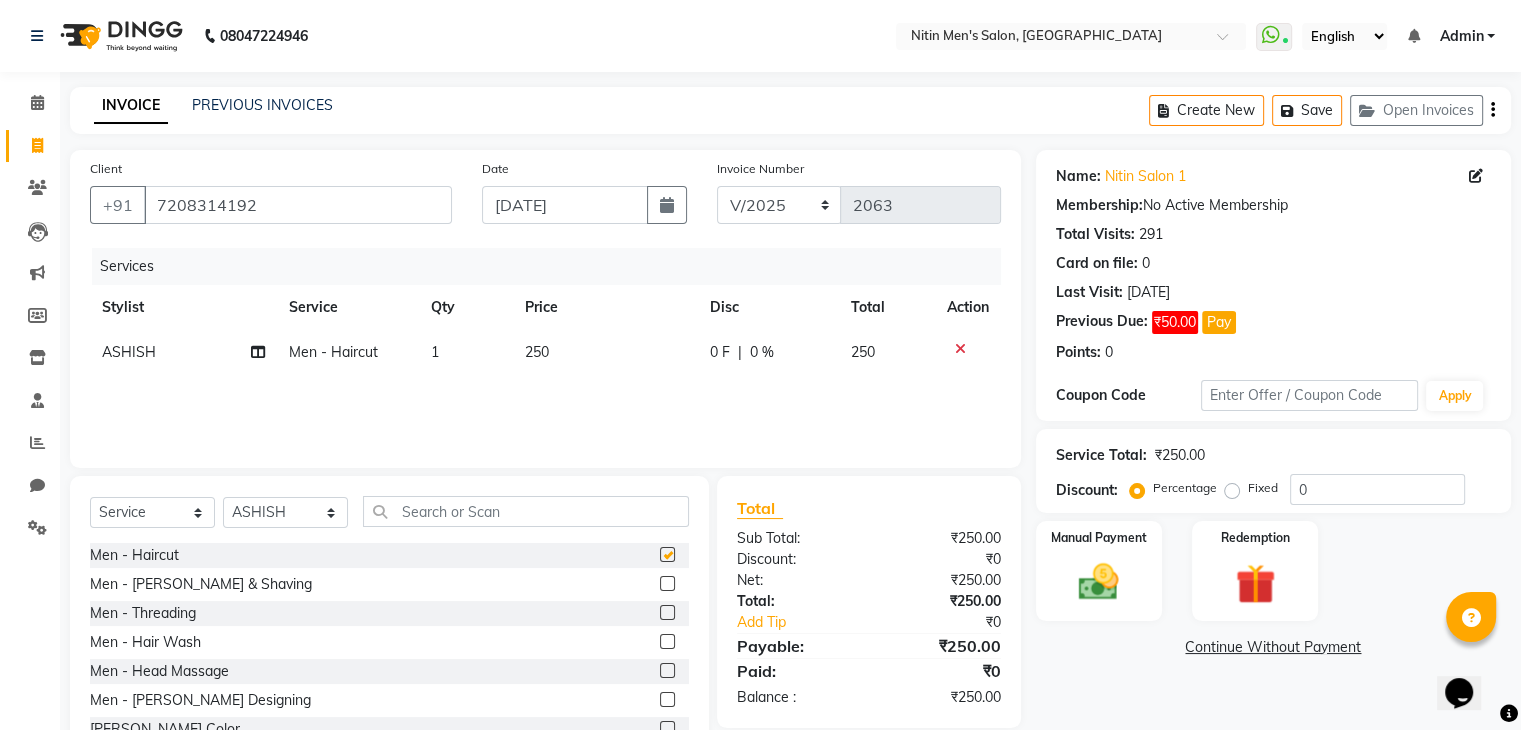 checkbox on "false" 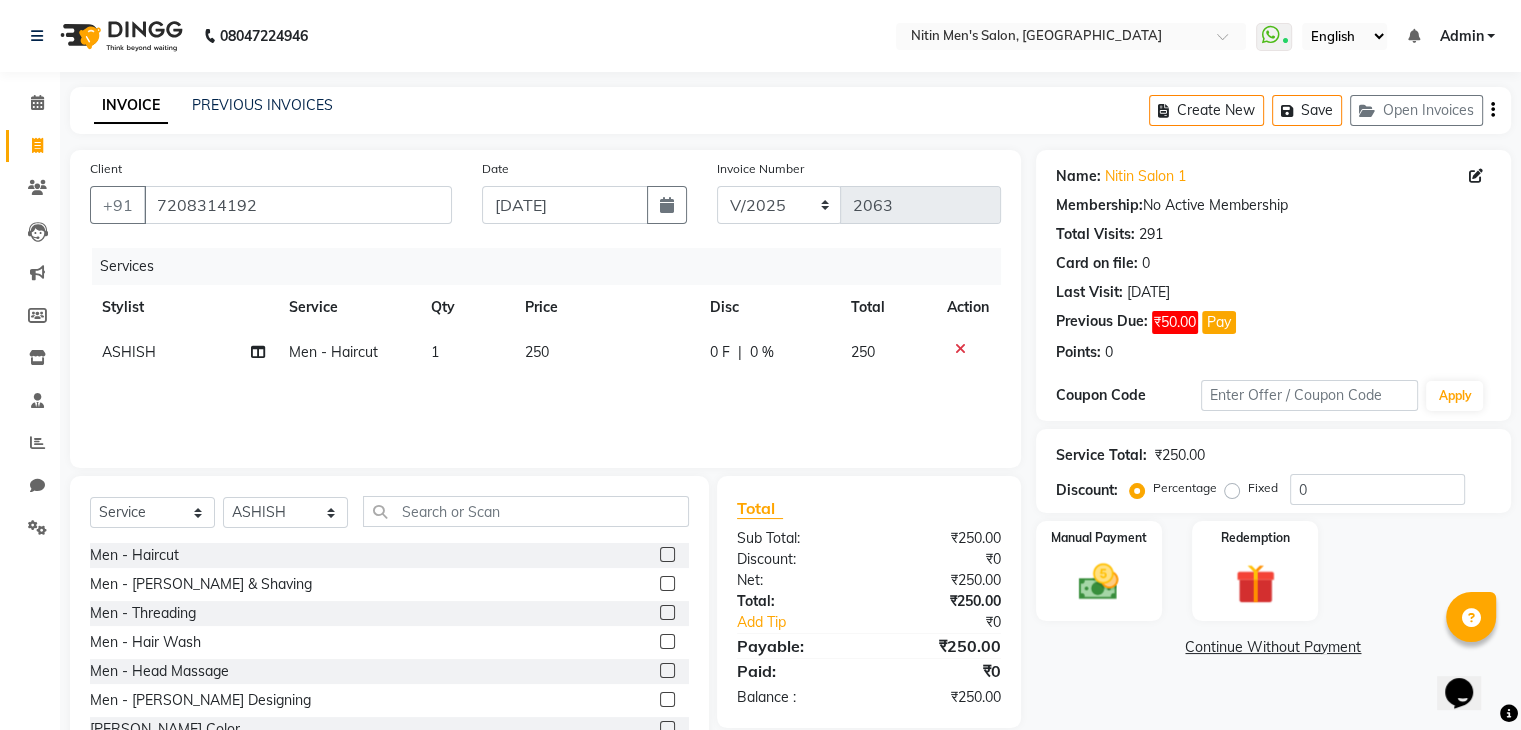 click 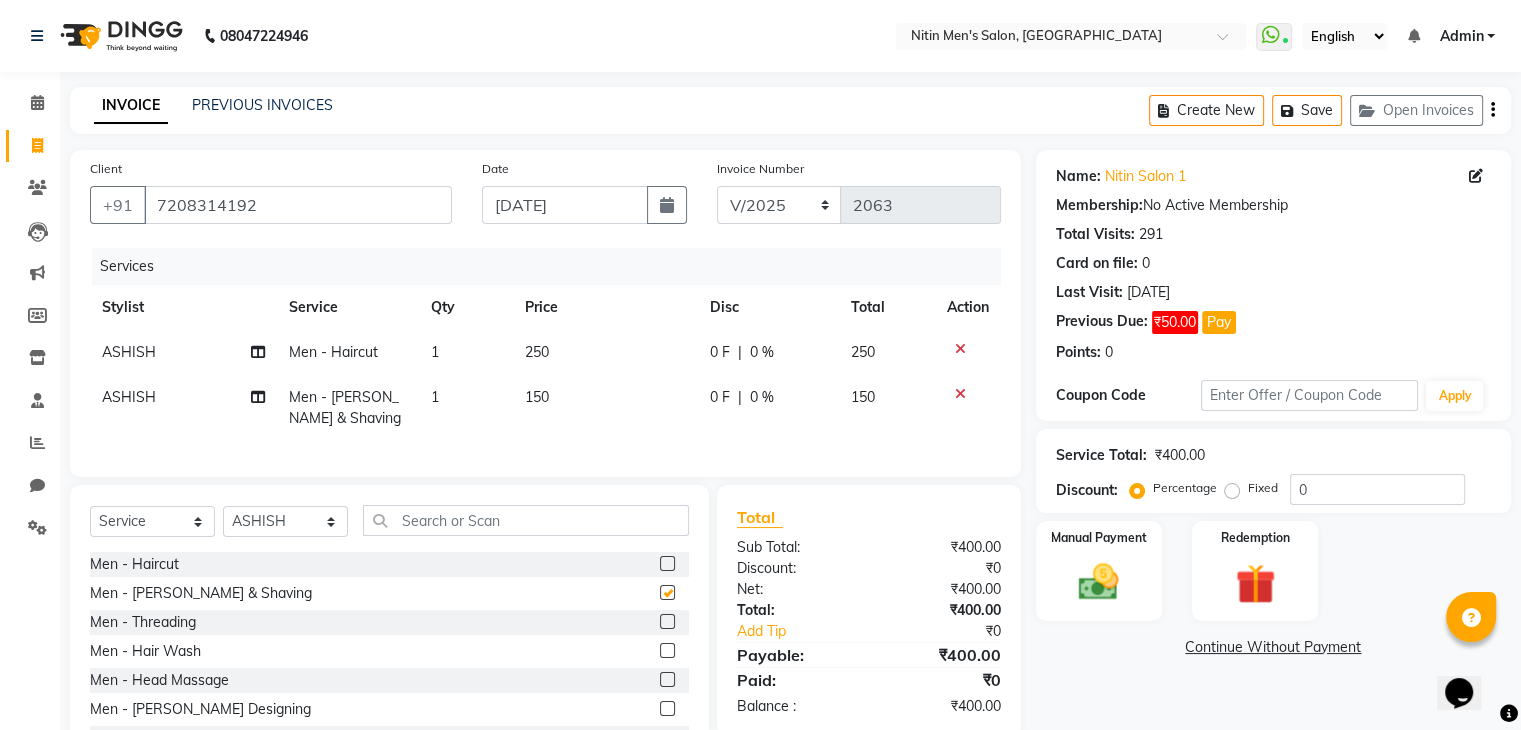 checkbox on "false" 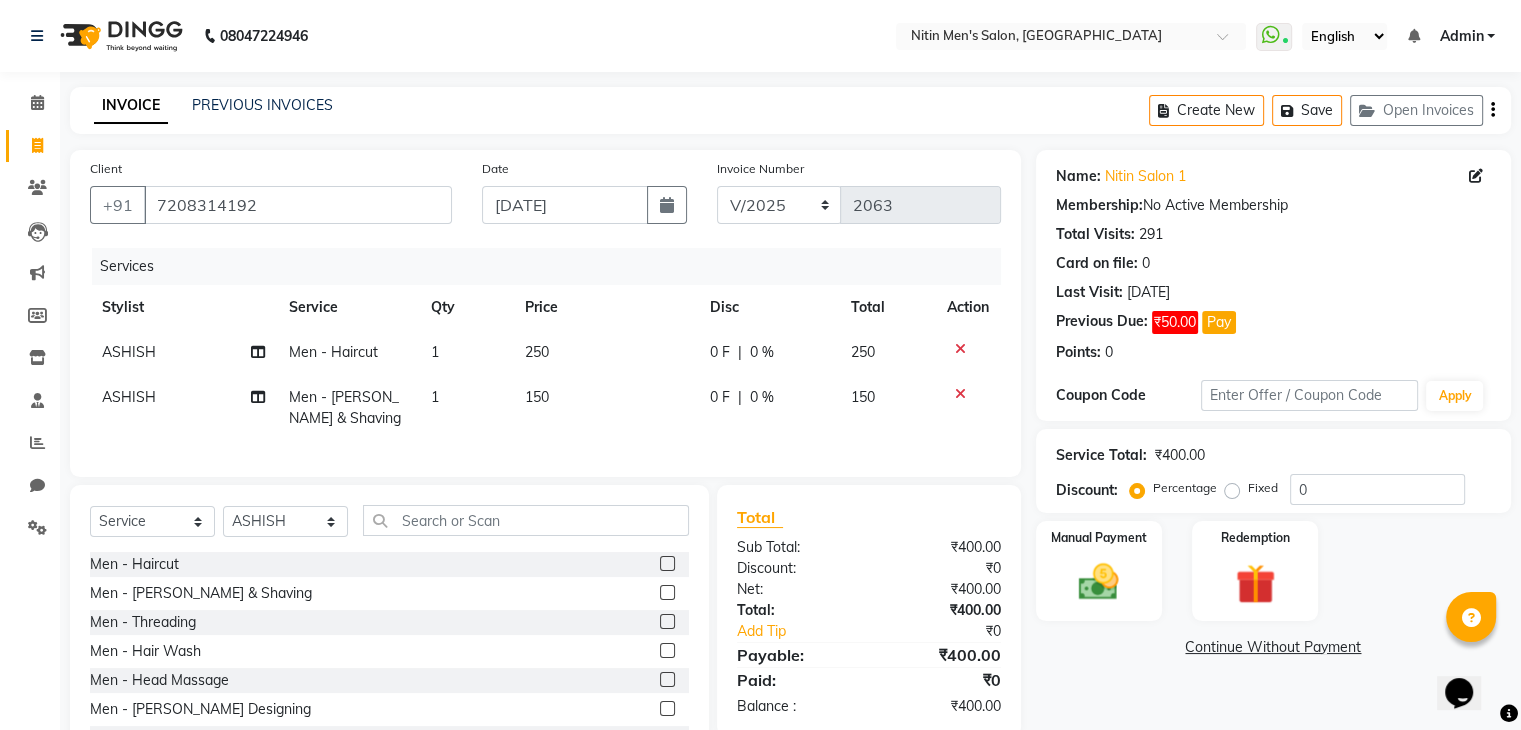scroll, scrollTop: 96, scrollLeft: 0, axis: vertical 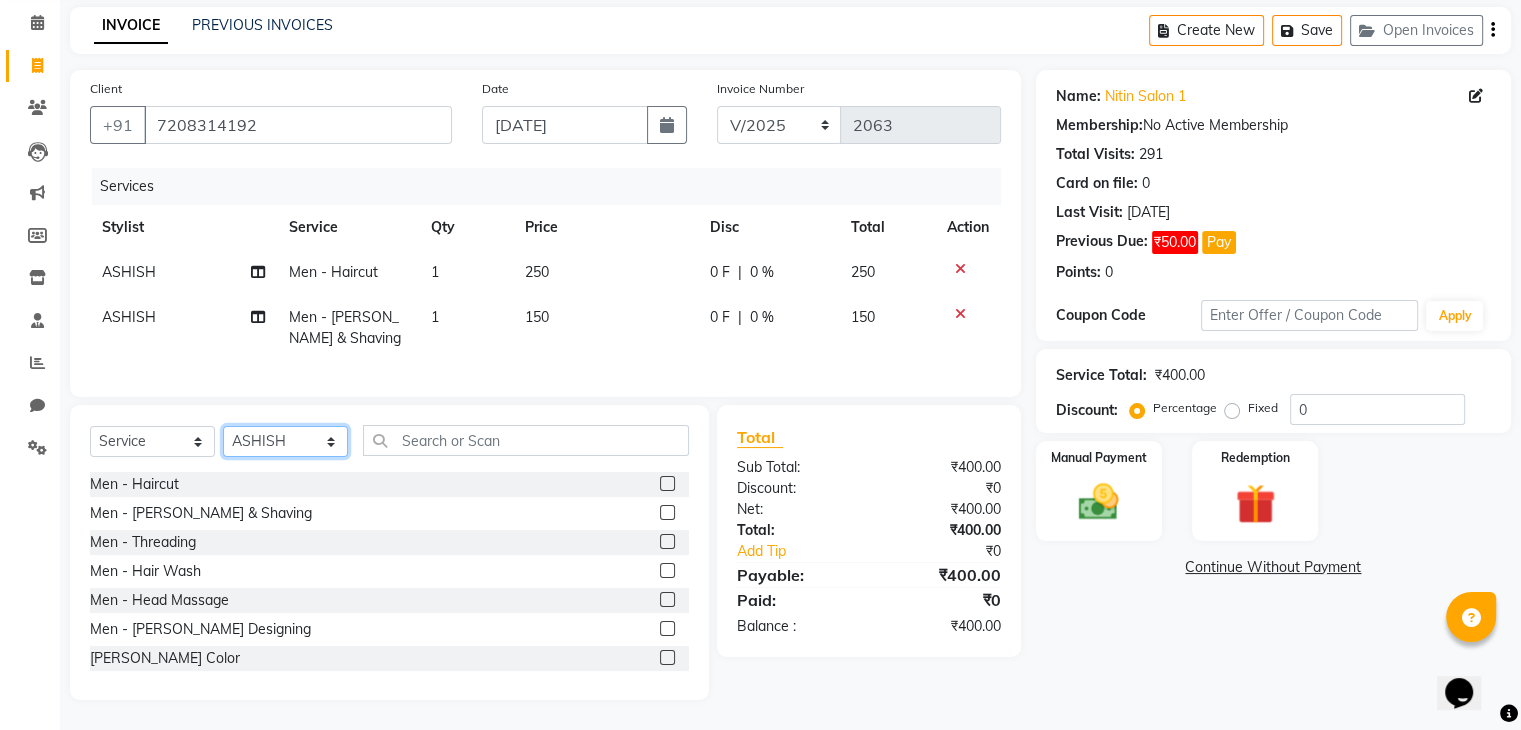 drag, startPoint x: 328, startPoint y: 450, endPoint x: 308, endPoint y: 402, distance: 52 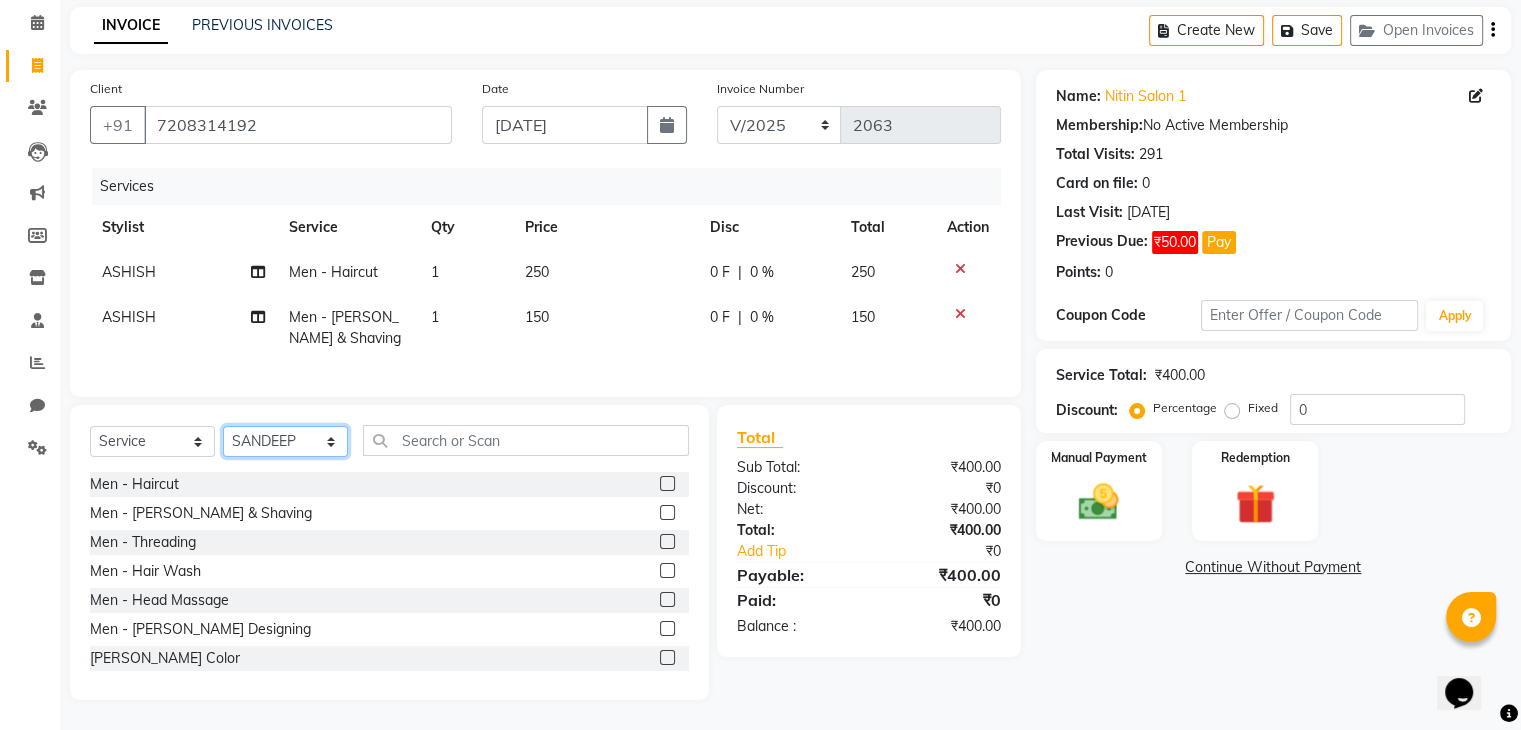 click on "Select Stylist [PERSON_NAME] [PERSON_NAME] [PERSON_NAME] [PERSON_NAME] MEENAKSHI NITIN SIR [PERSON_NAME] [PERSON_NAME] [PERSON_NAME]" 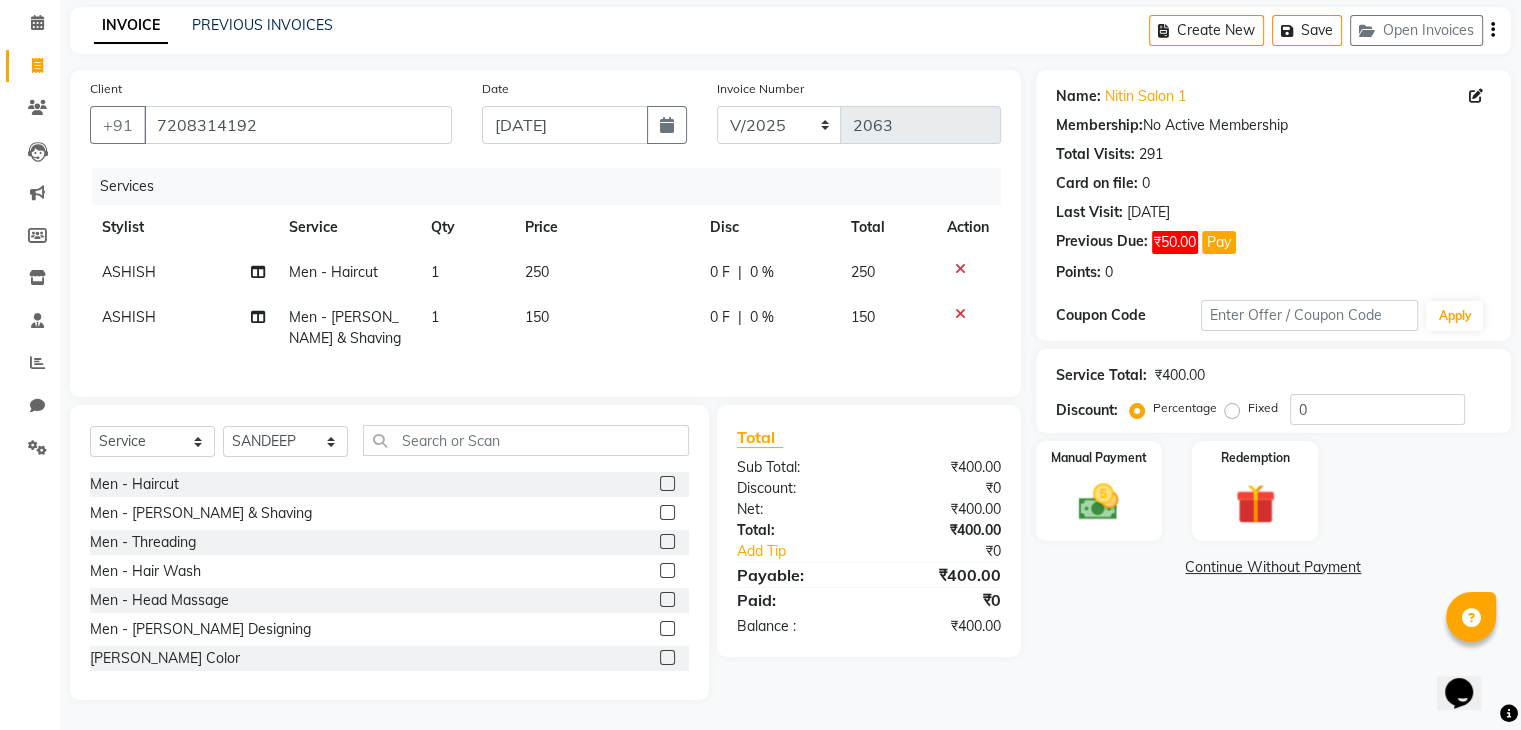 click 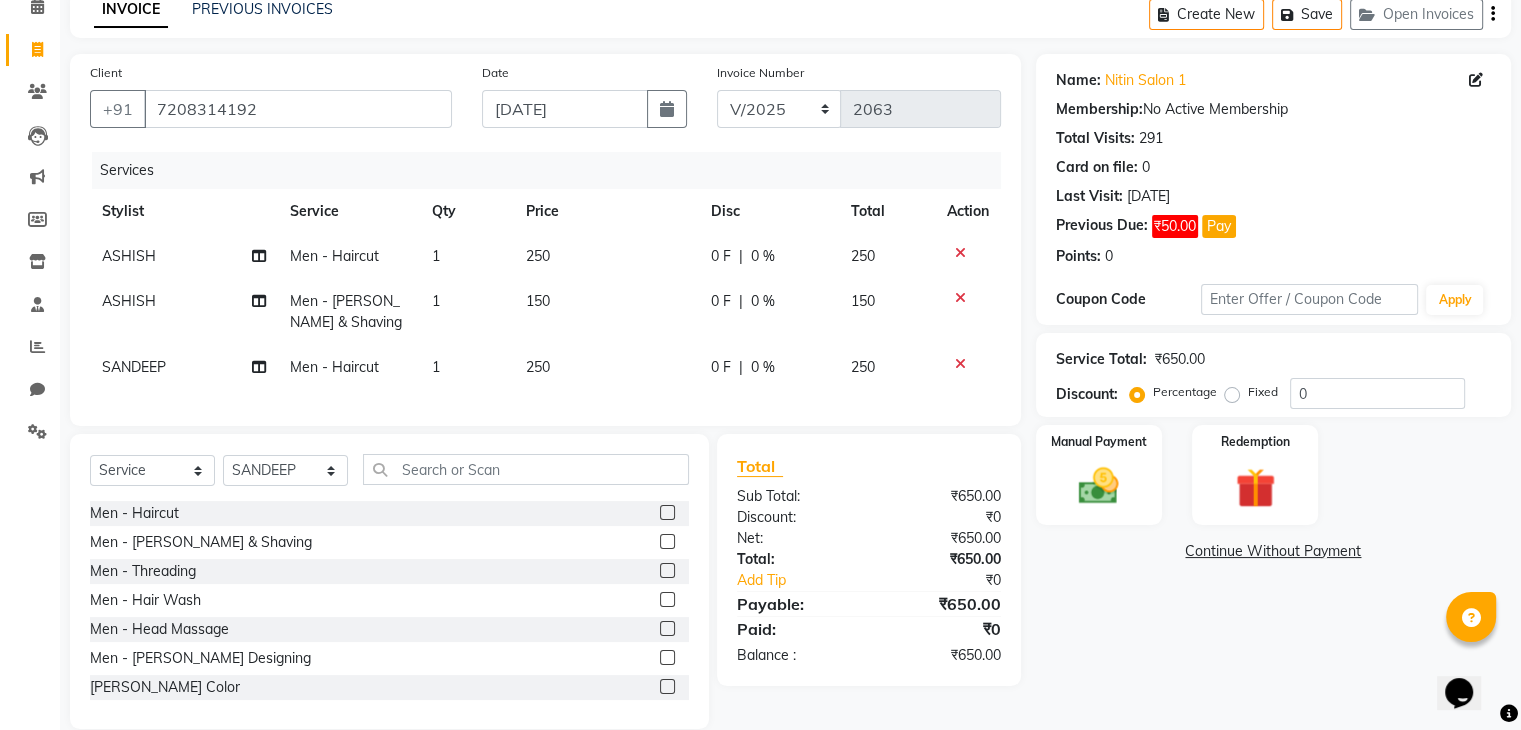 click 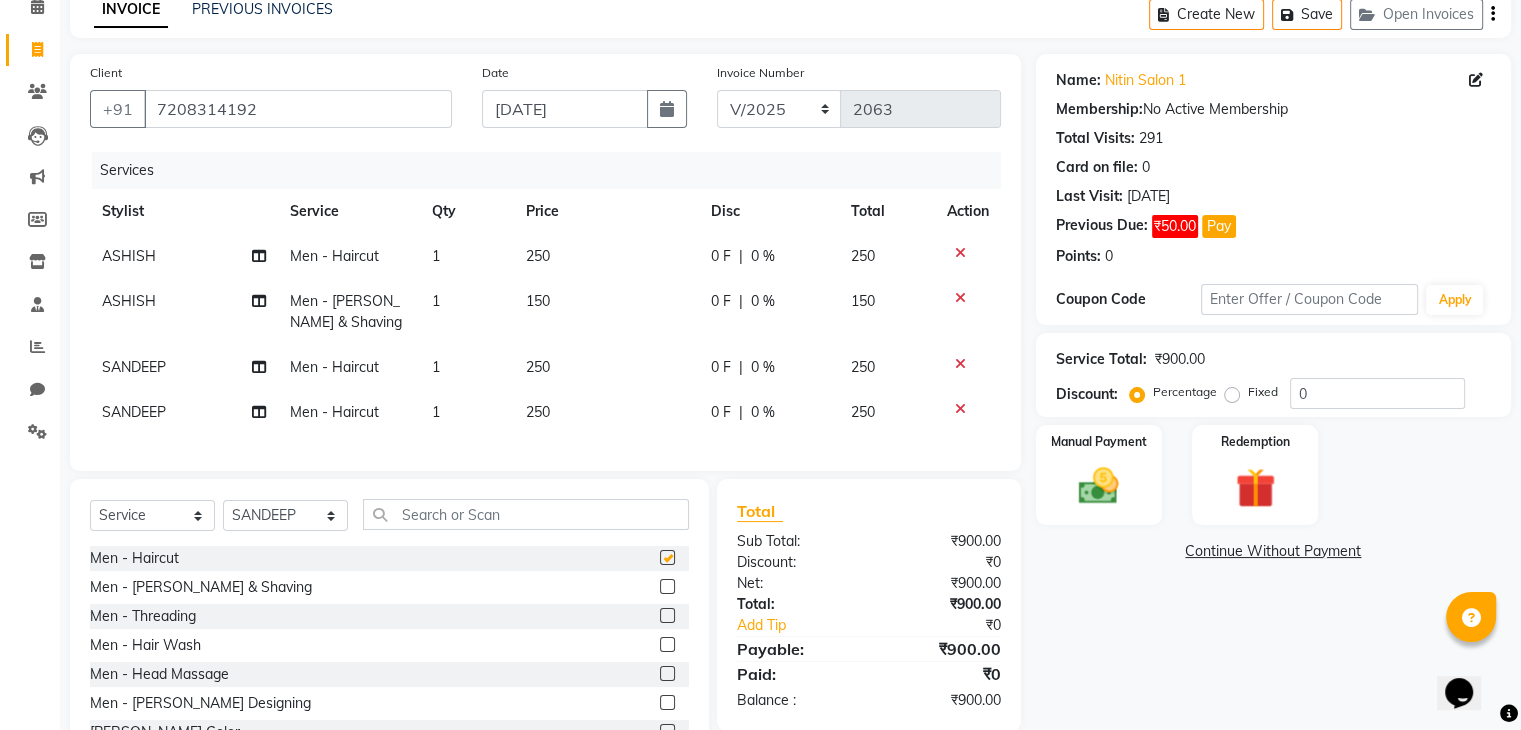 checkbox on "false" 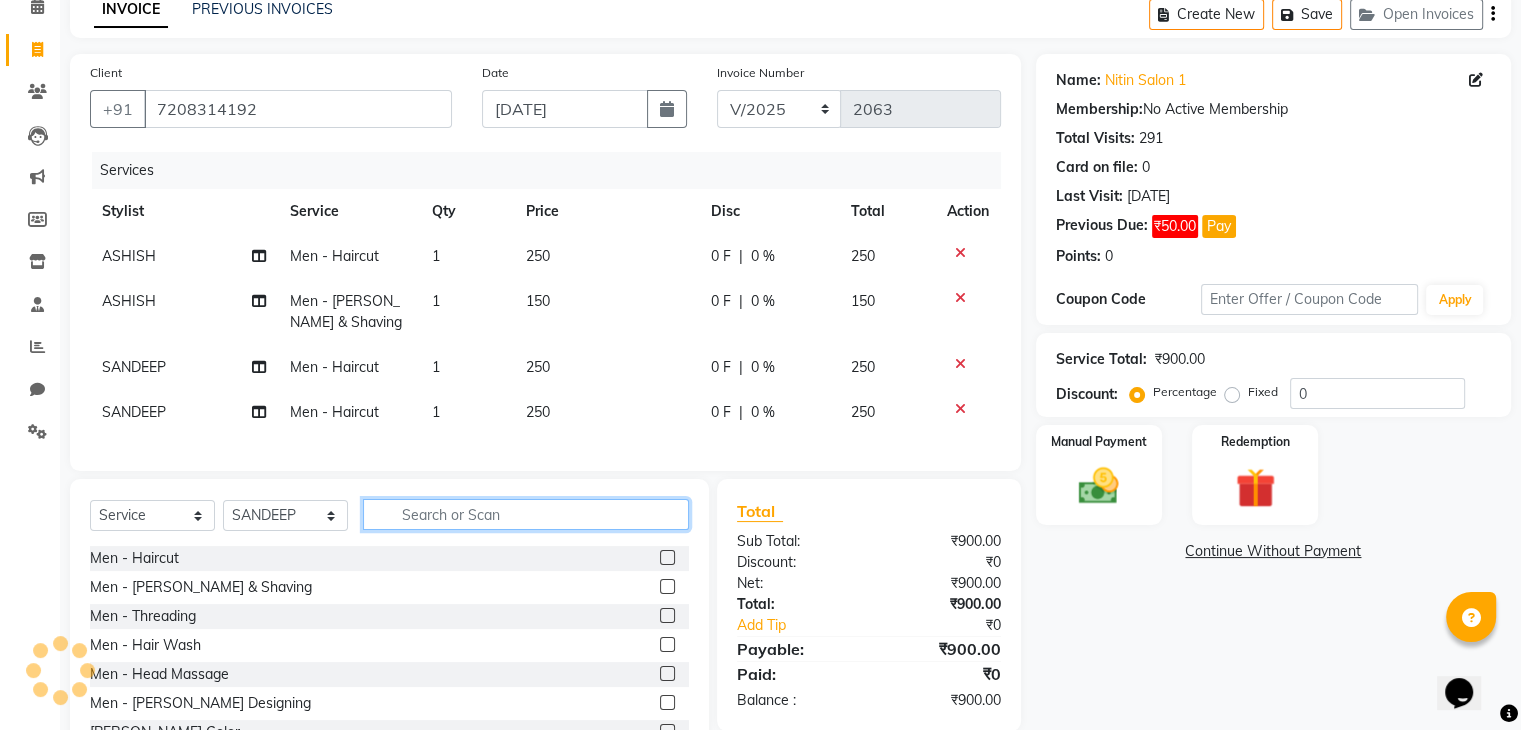 click 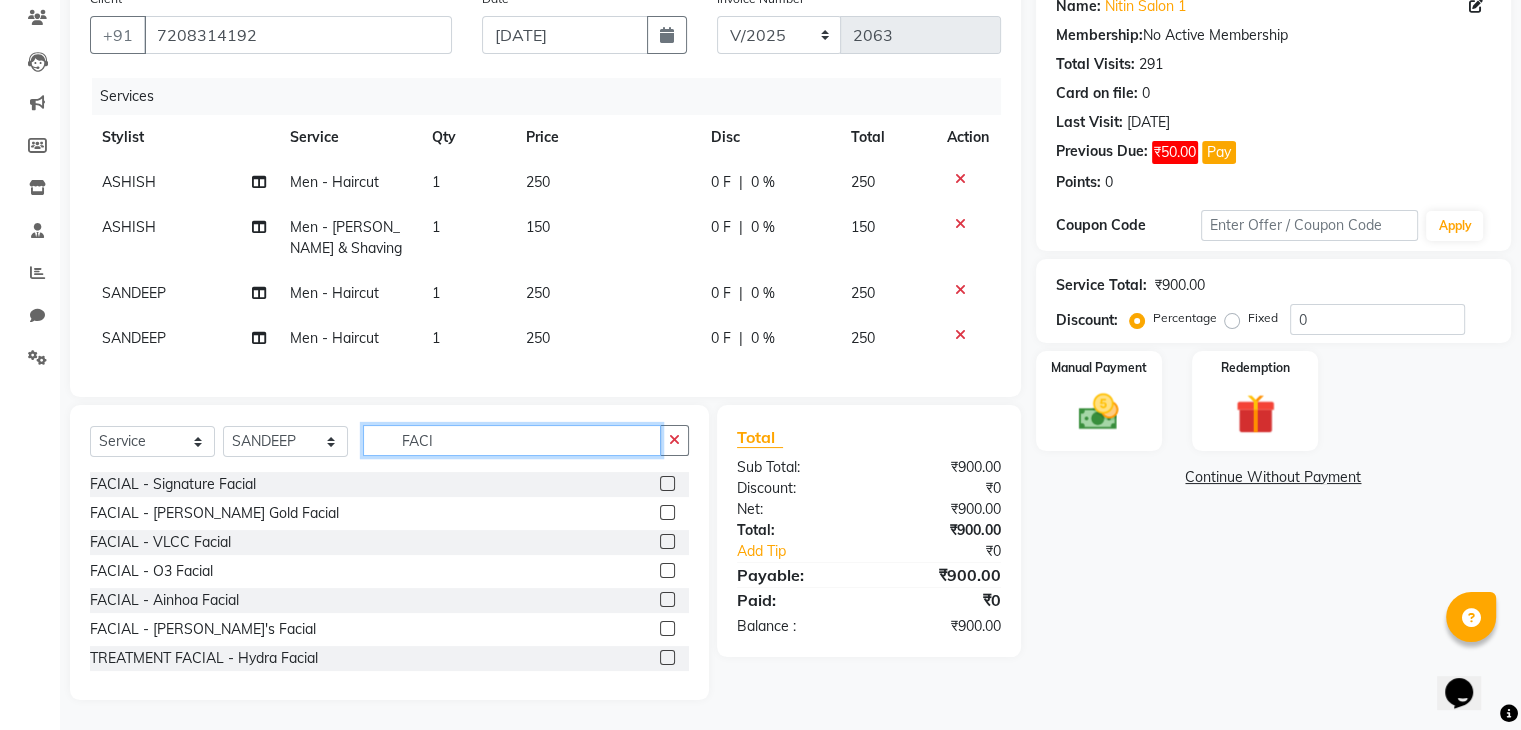 scroll, scrollTop: 186, scrollLeft: 0, axis: vertical 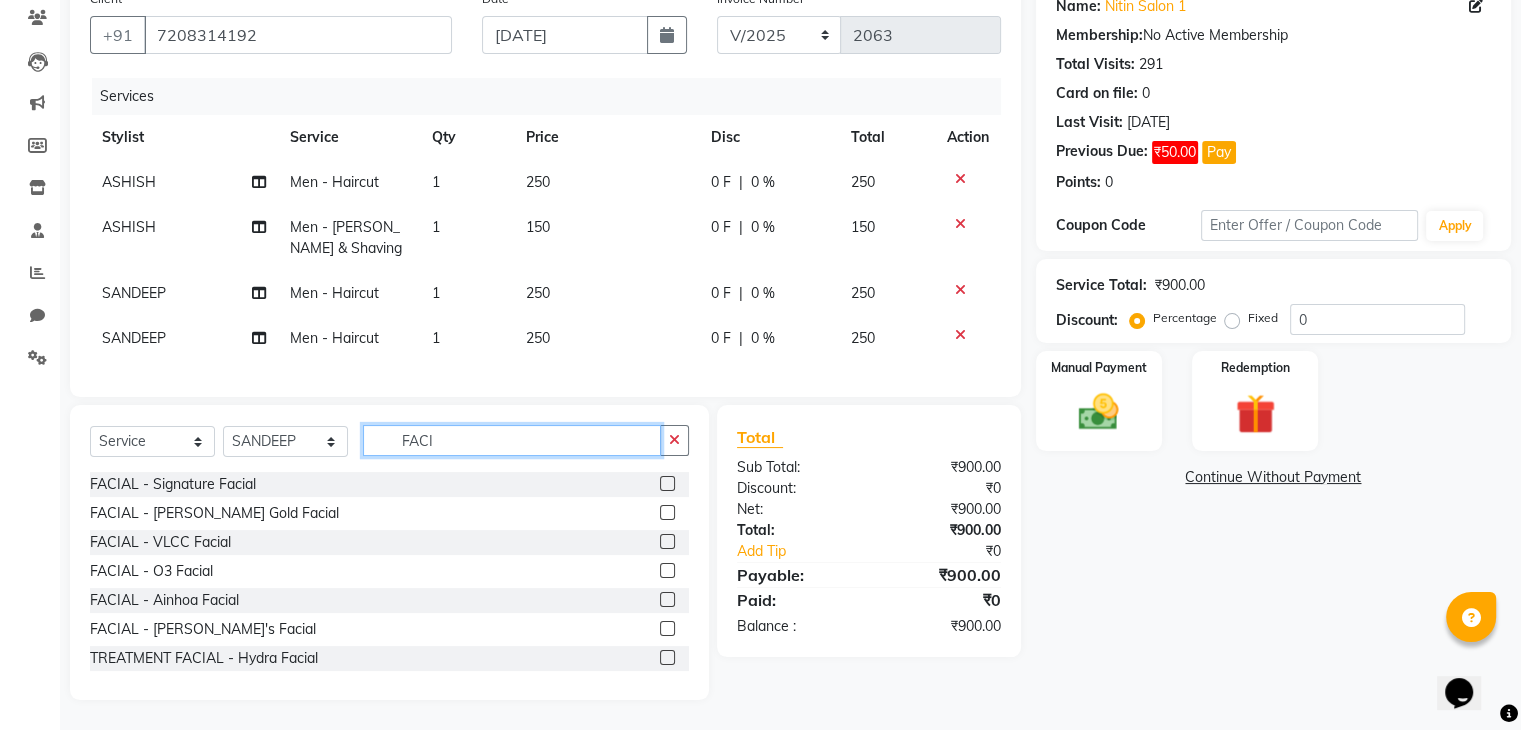 type on "FACI" 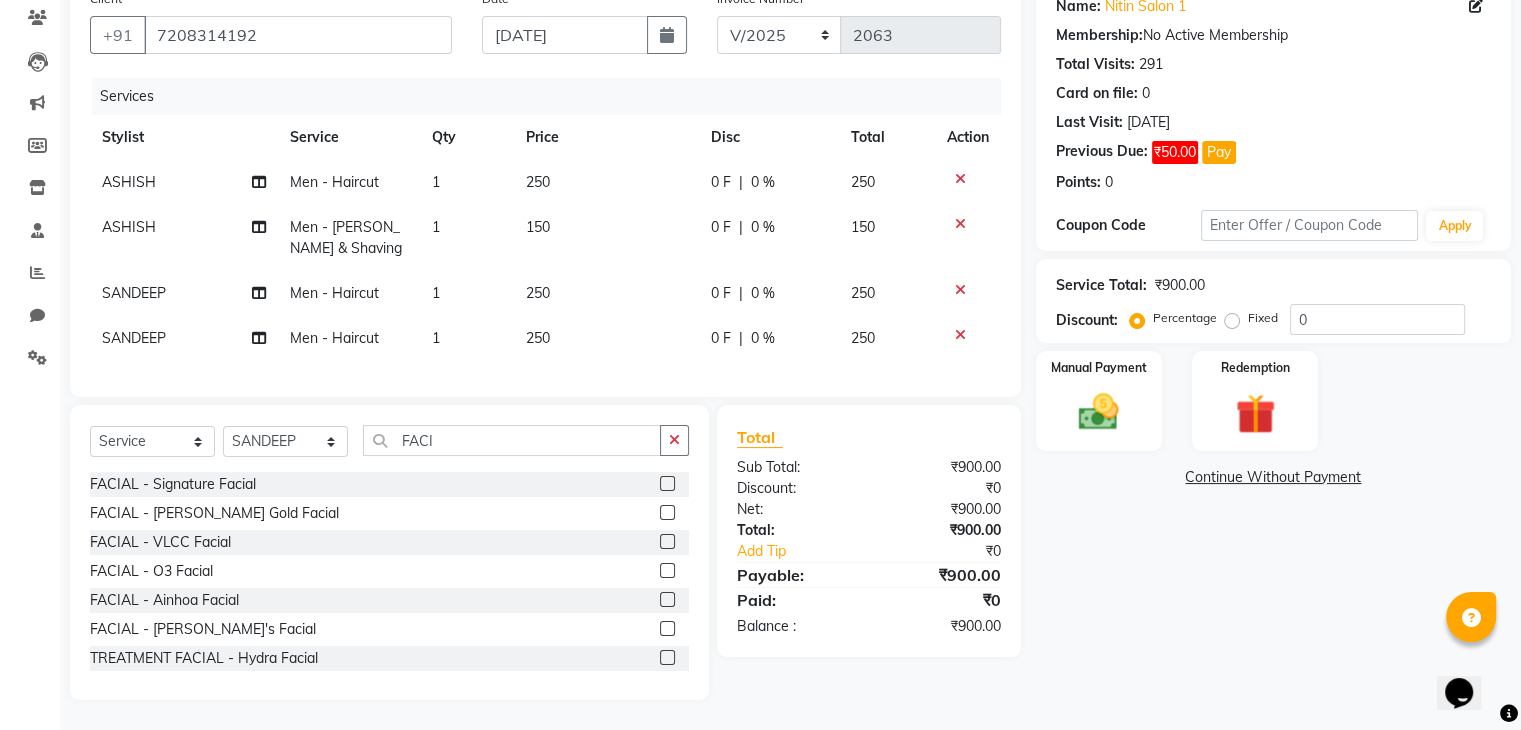 click 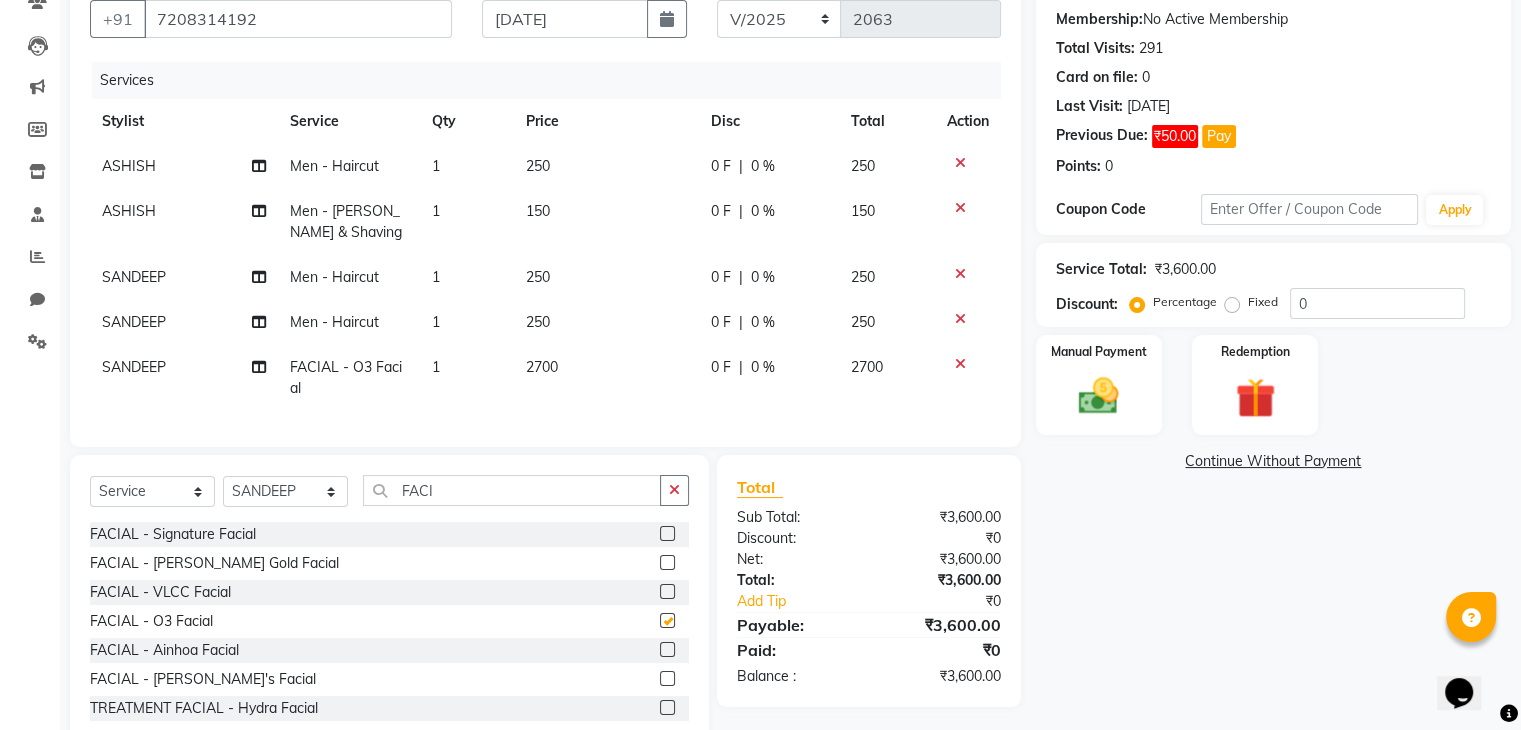 checkbox on "false" 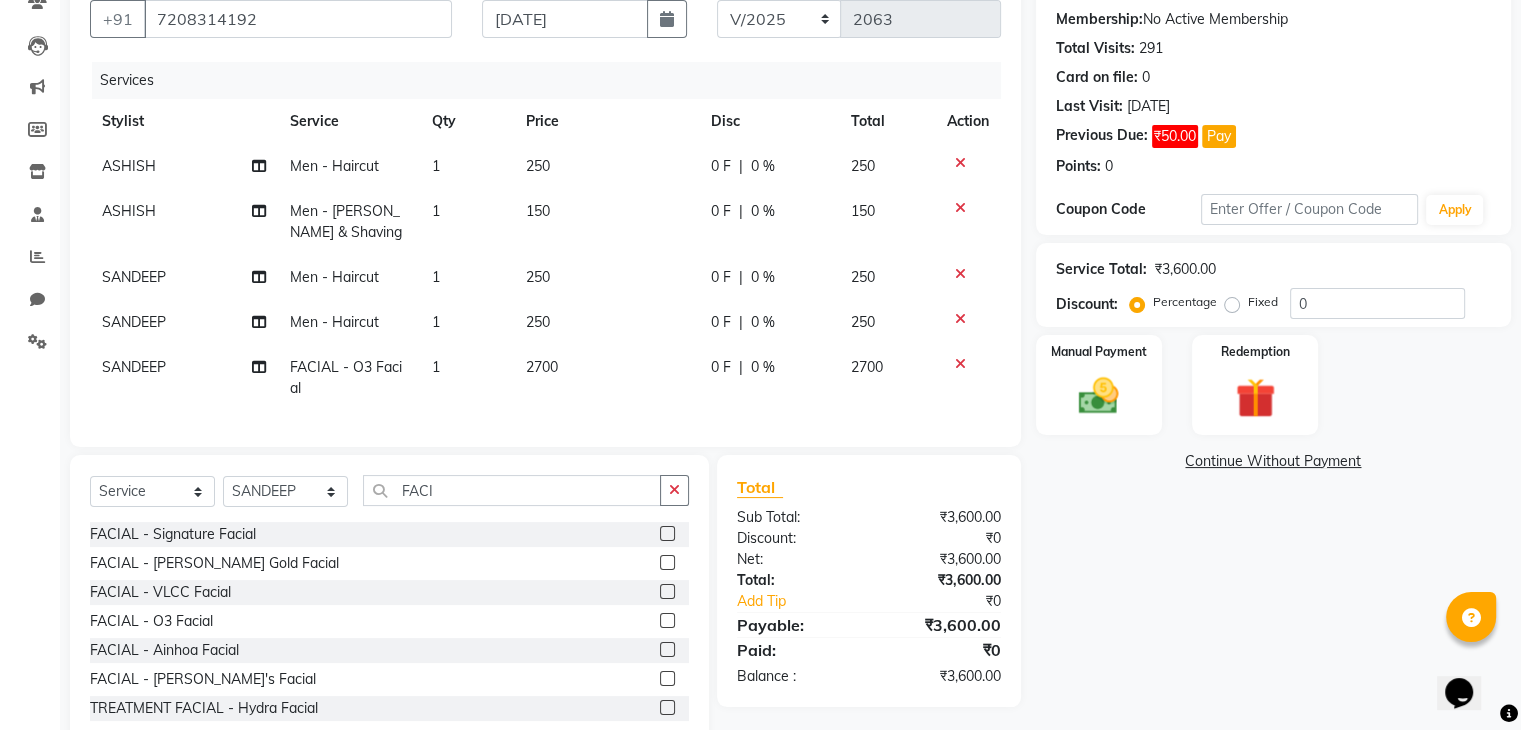 click on "2700" 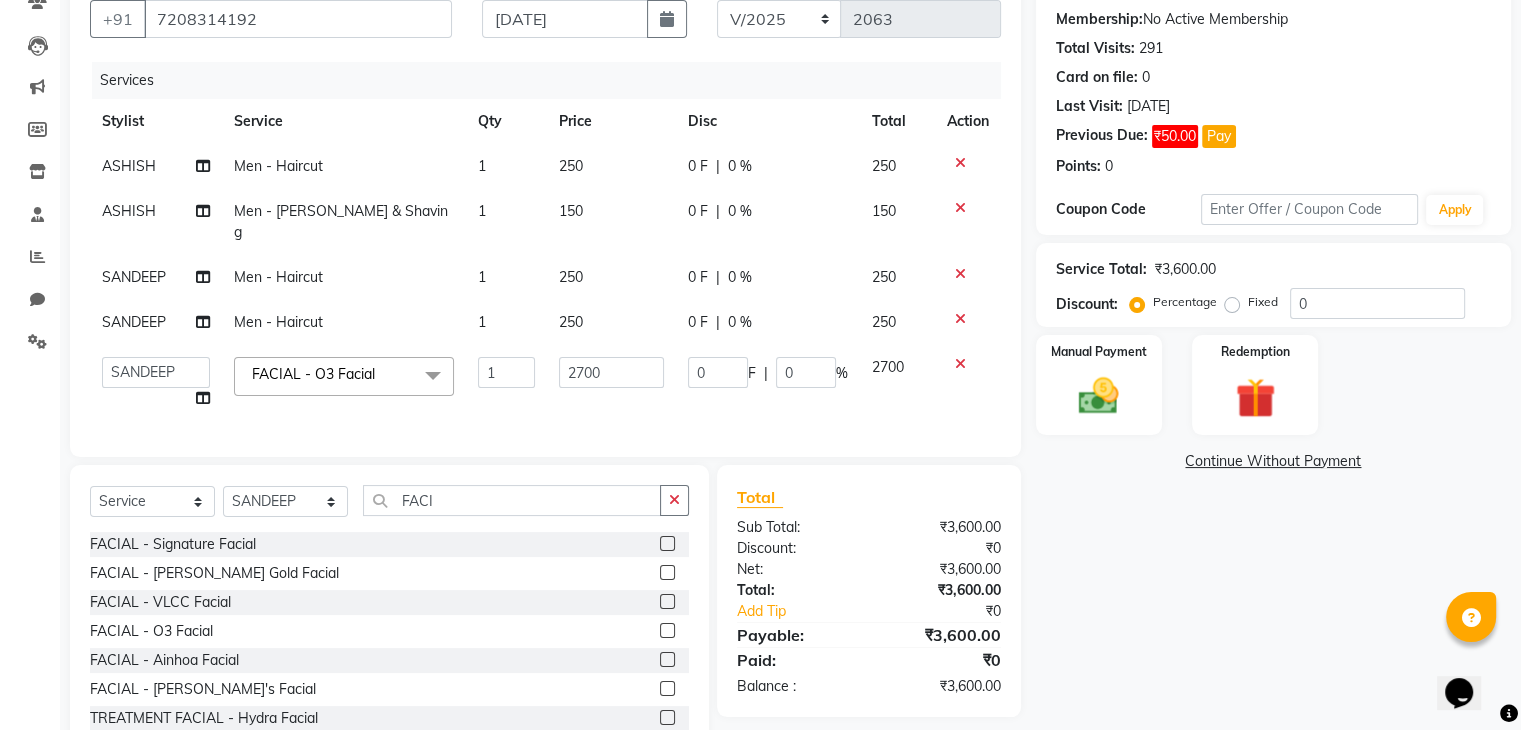 click on "2700" 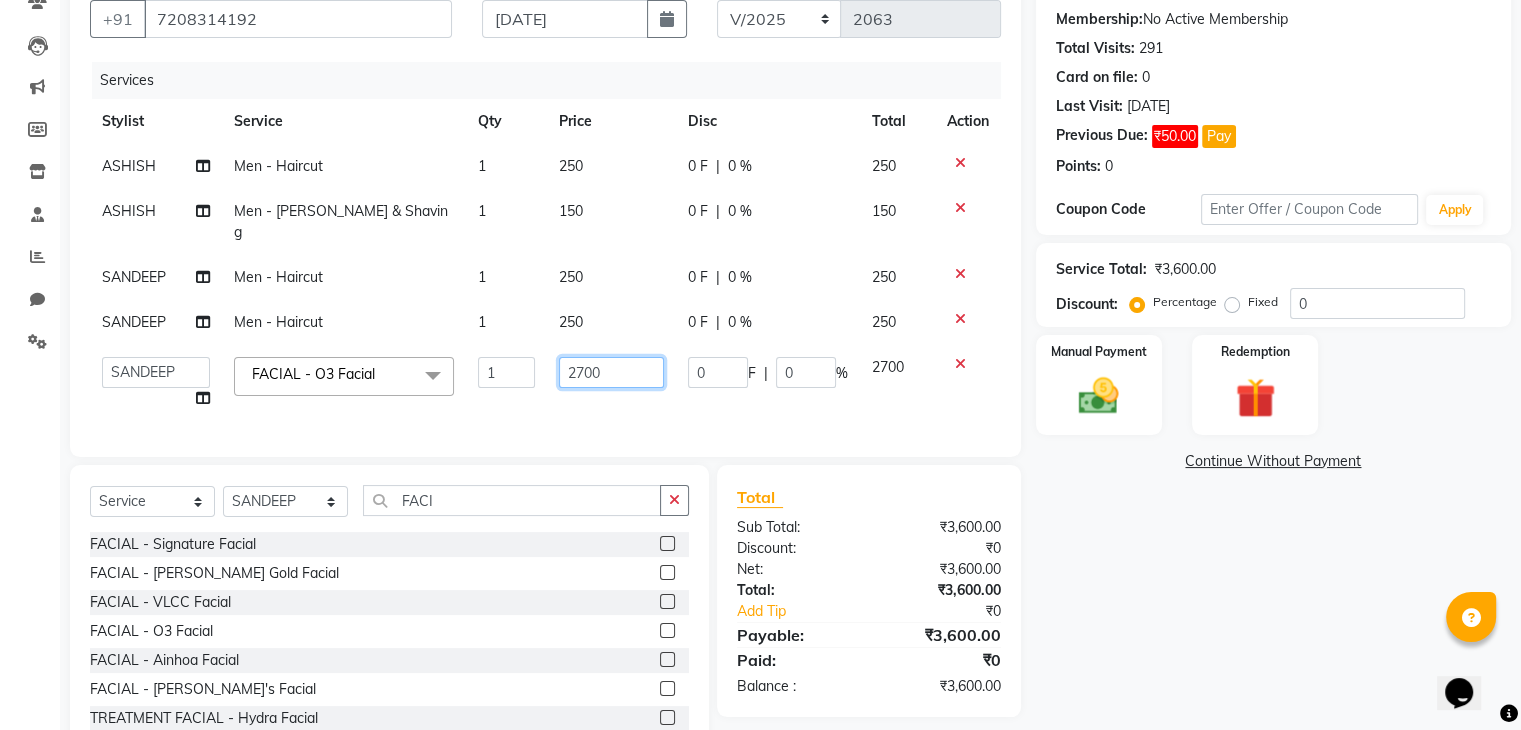 click on "2700" 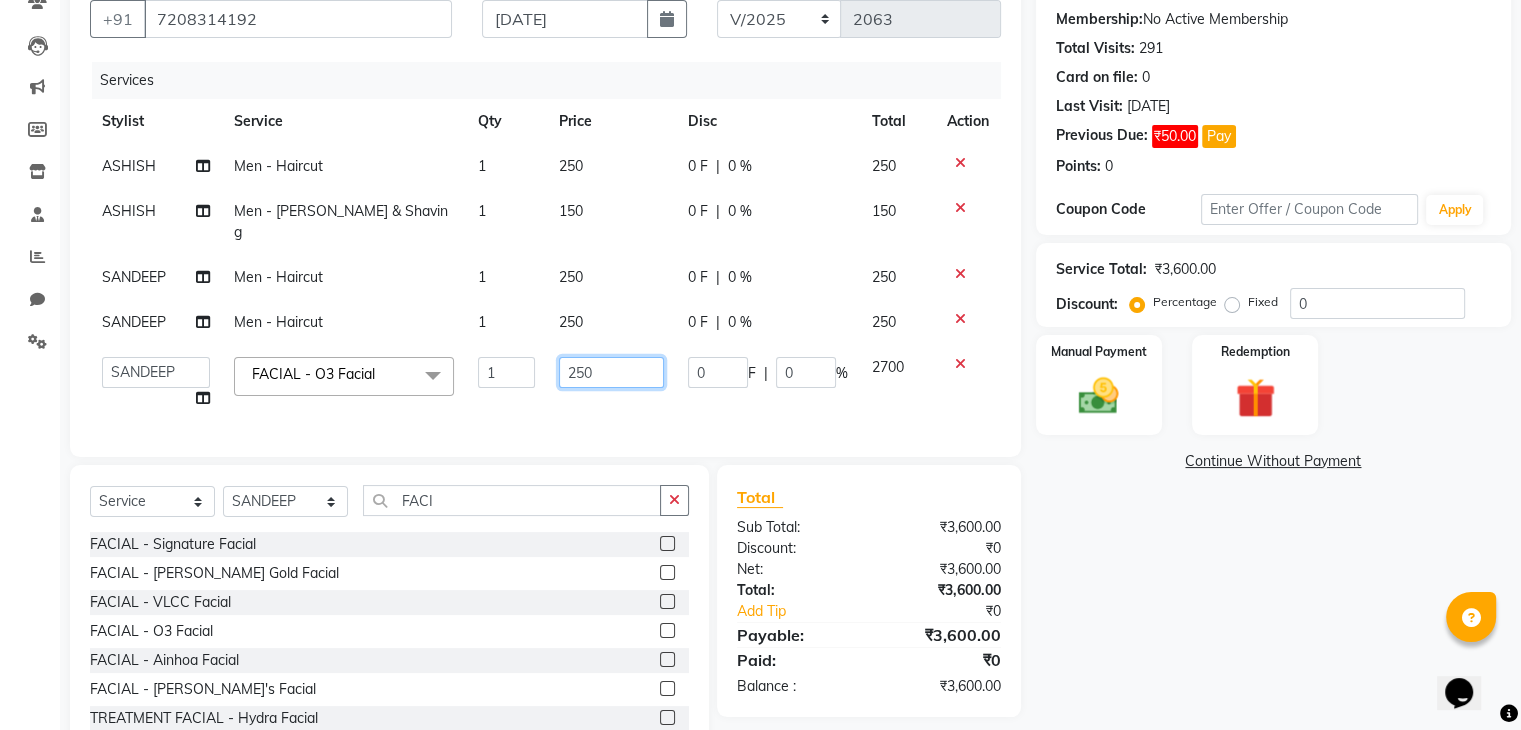 type on "2500" 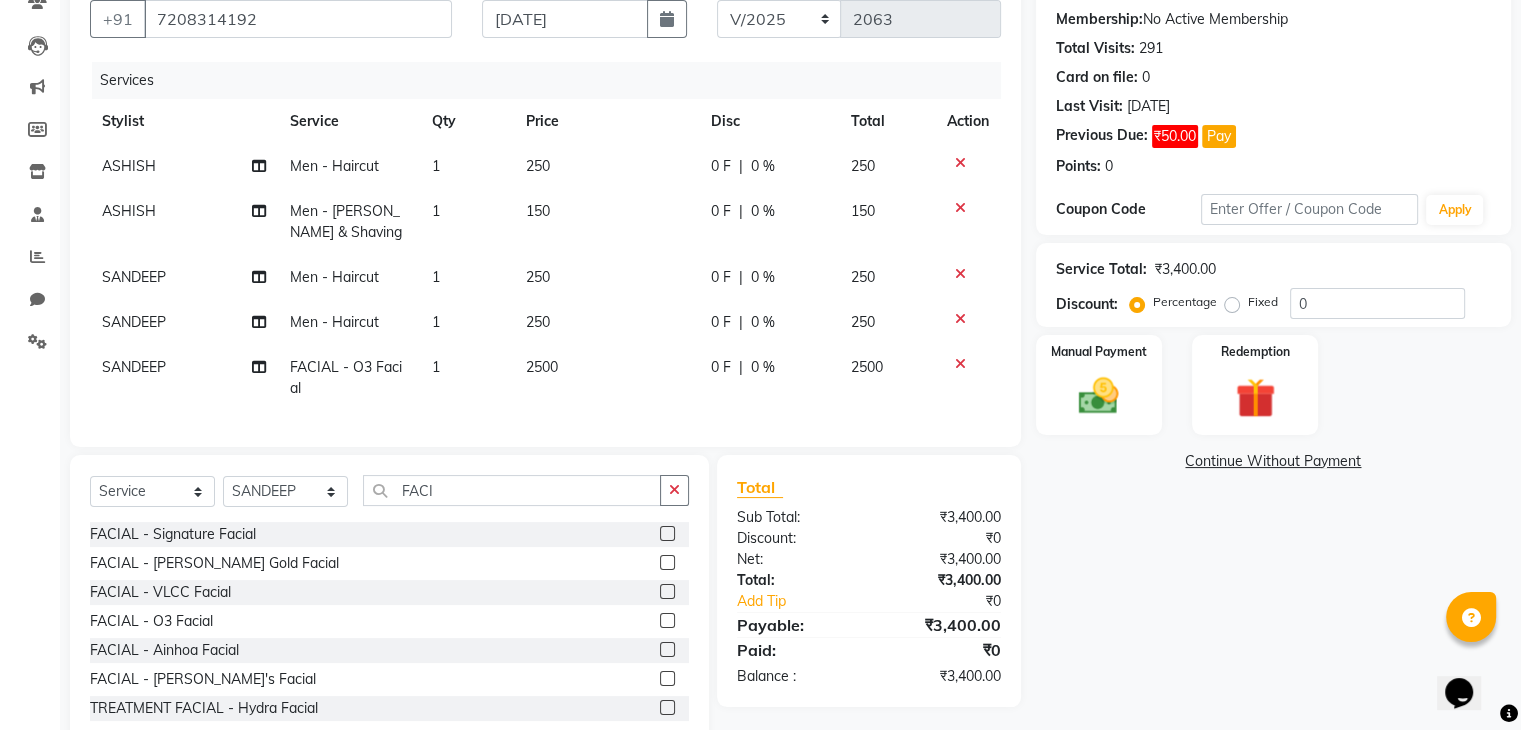 click on "2500" 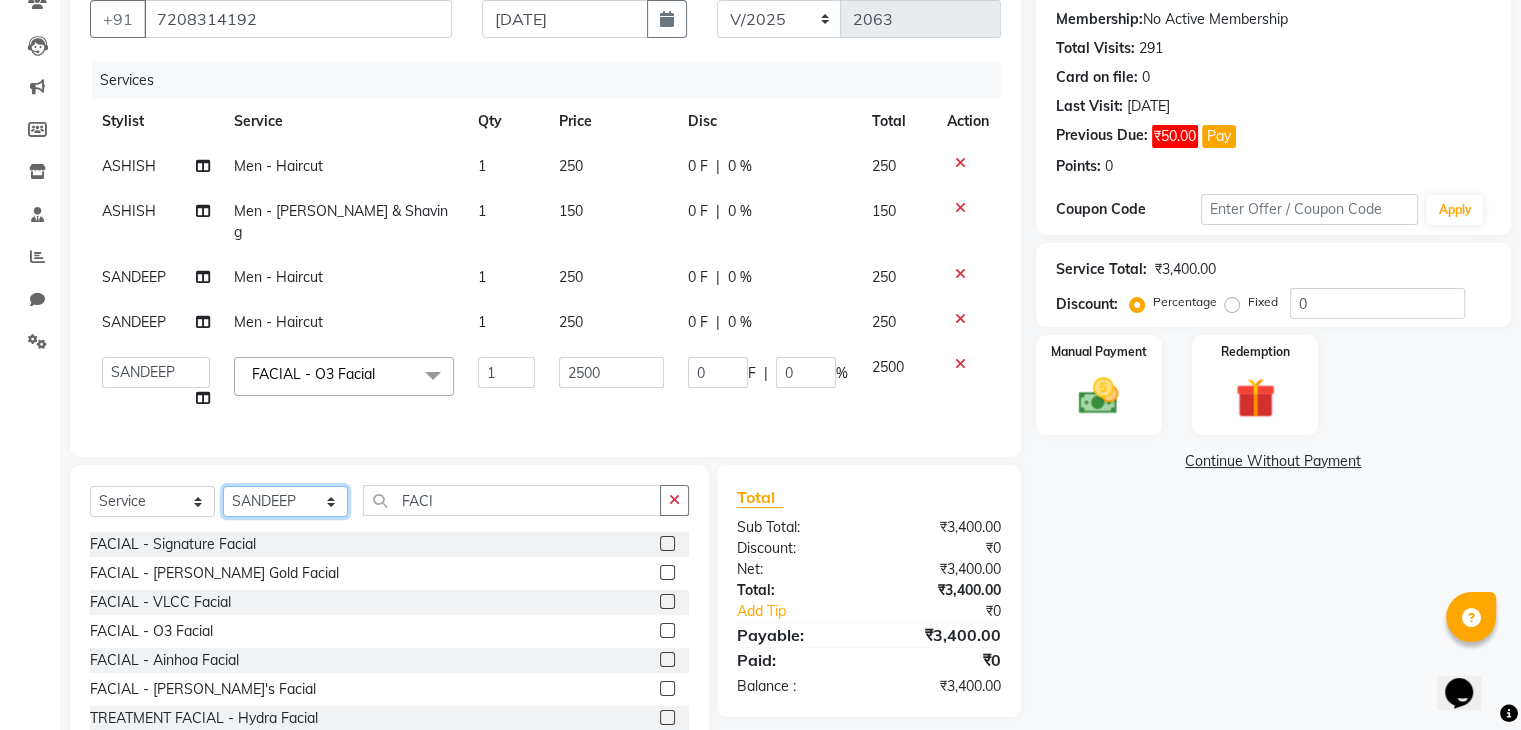 click on "Select Stylist [PERSON_NAME] [PERSON_NAME] [PERSON_NAME] [PERSON_NAME] MEENAKSHI NITIN SIR [PERSON_NAME] [PERSON_NAME] [PERSON_NAME]" 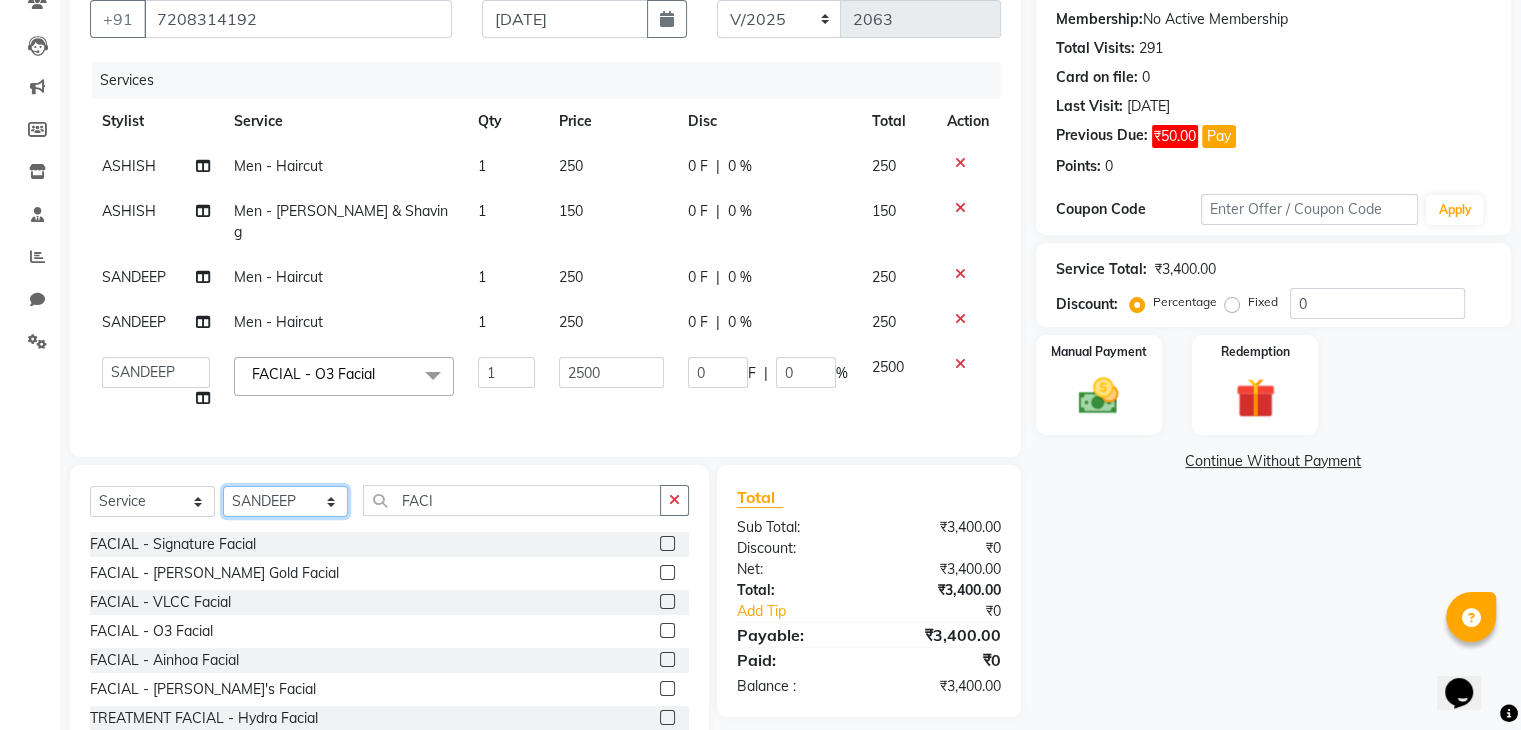 select on "85157" 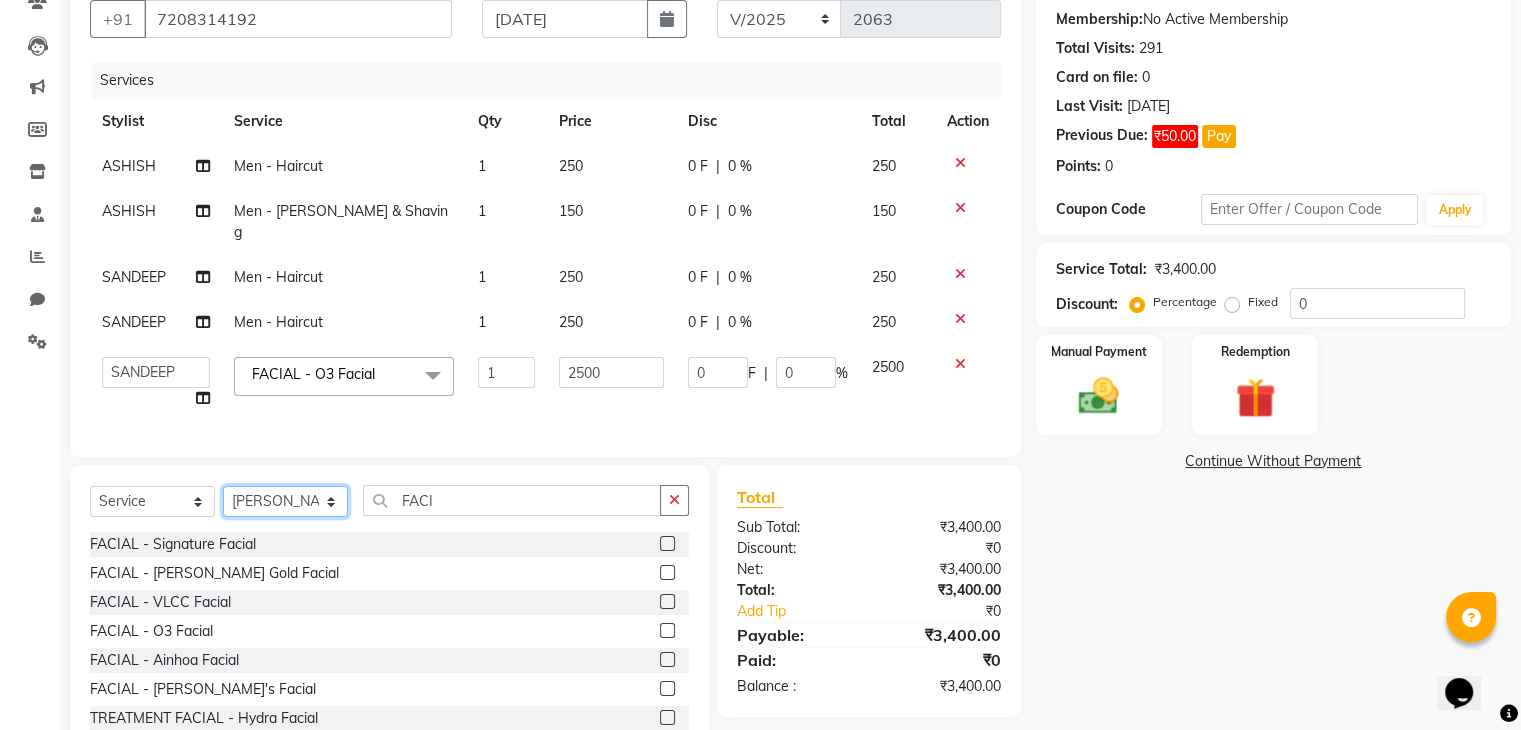 click on "Select Stylist [PERSON_NAME] [PERSON_NAME] [PERSON_NAME] [PERSON_NAME] MEENAKSHI NITIN SIR [PERSON_NAME] [PERSON_NAME] [PERSON_NAME]" 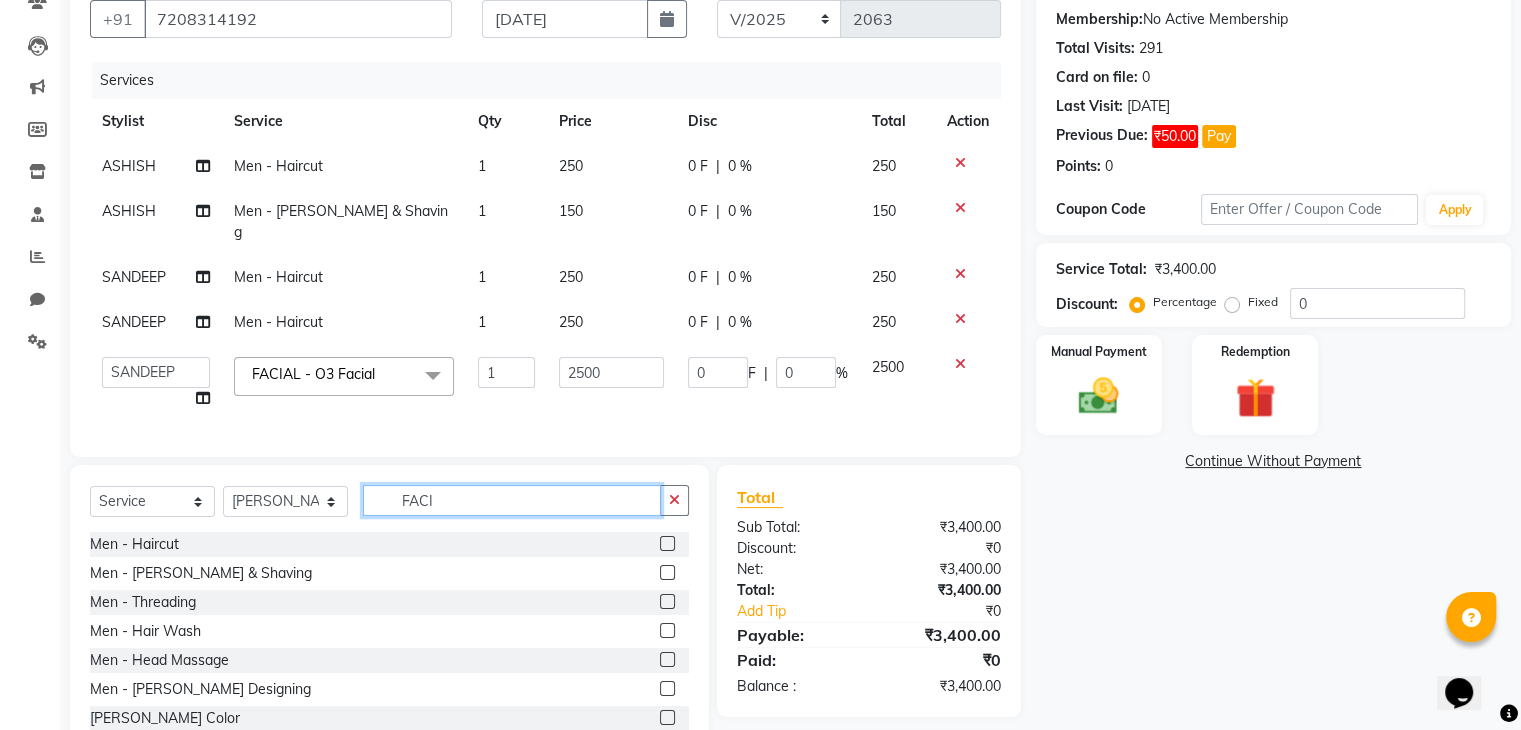 click on "FACI" 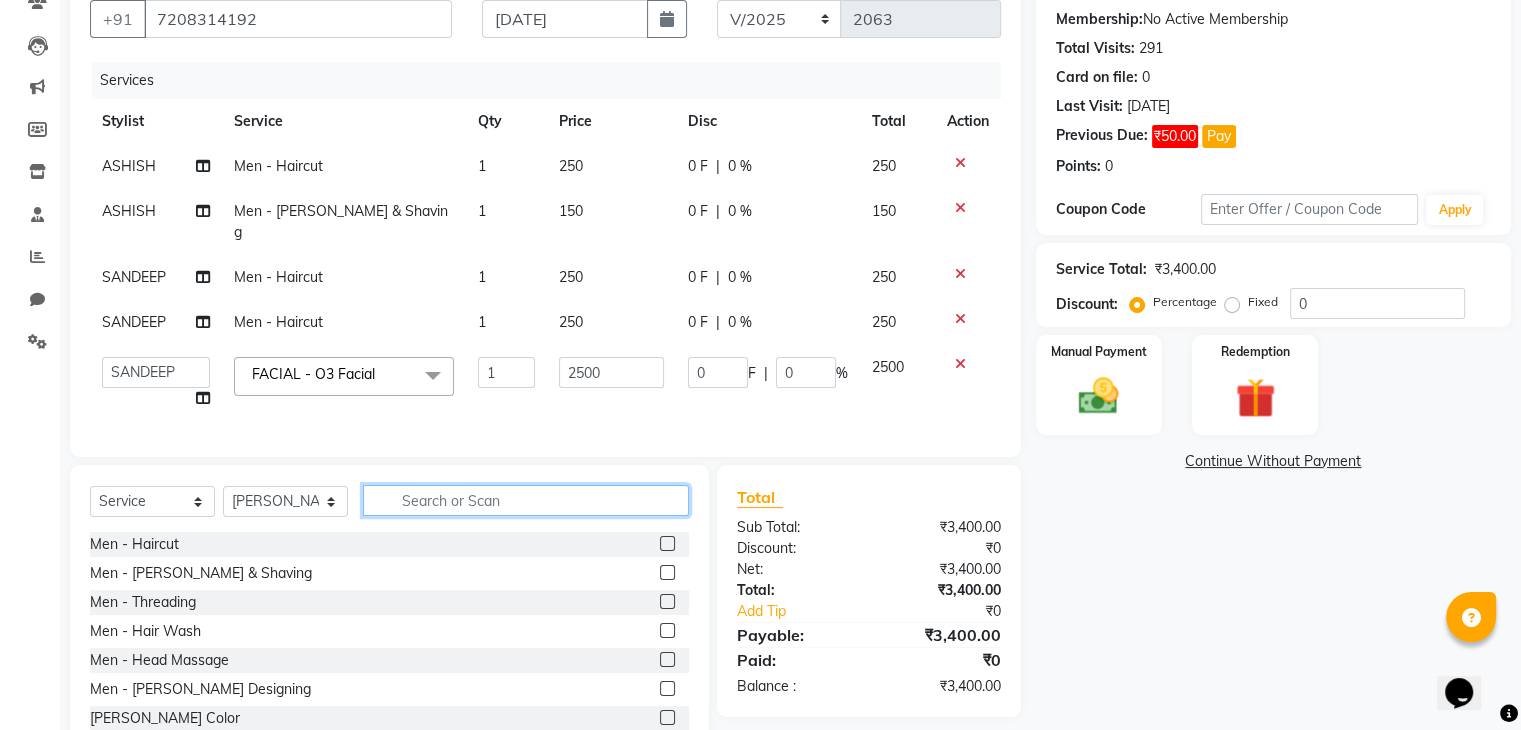 type 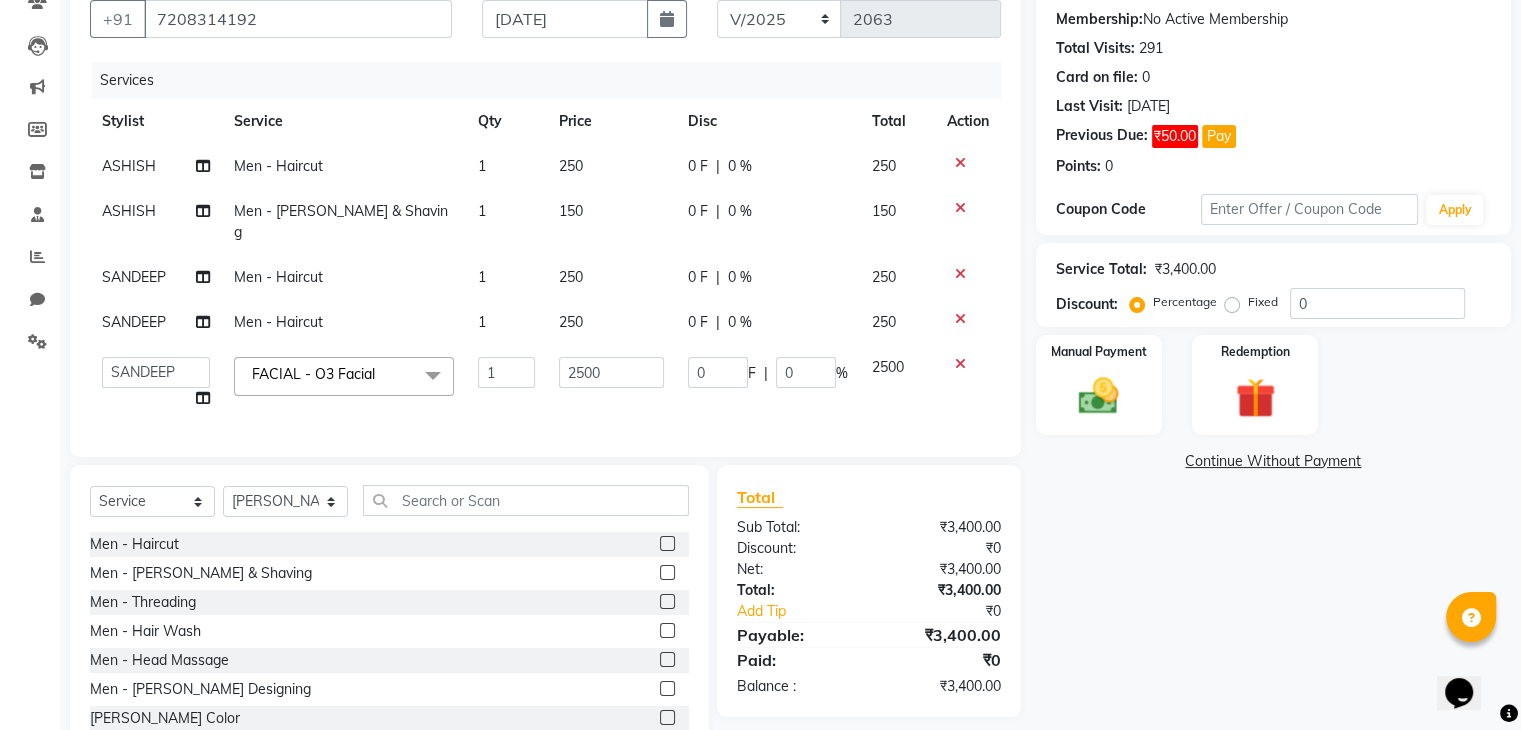 click 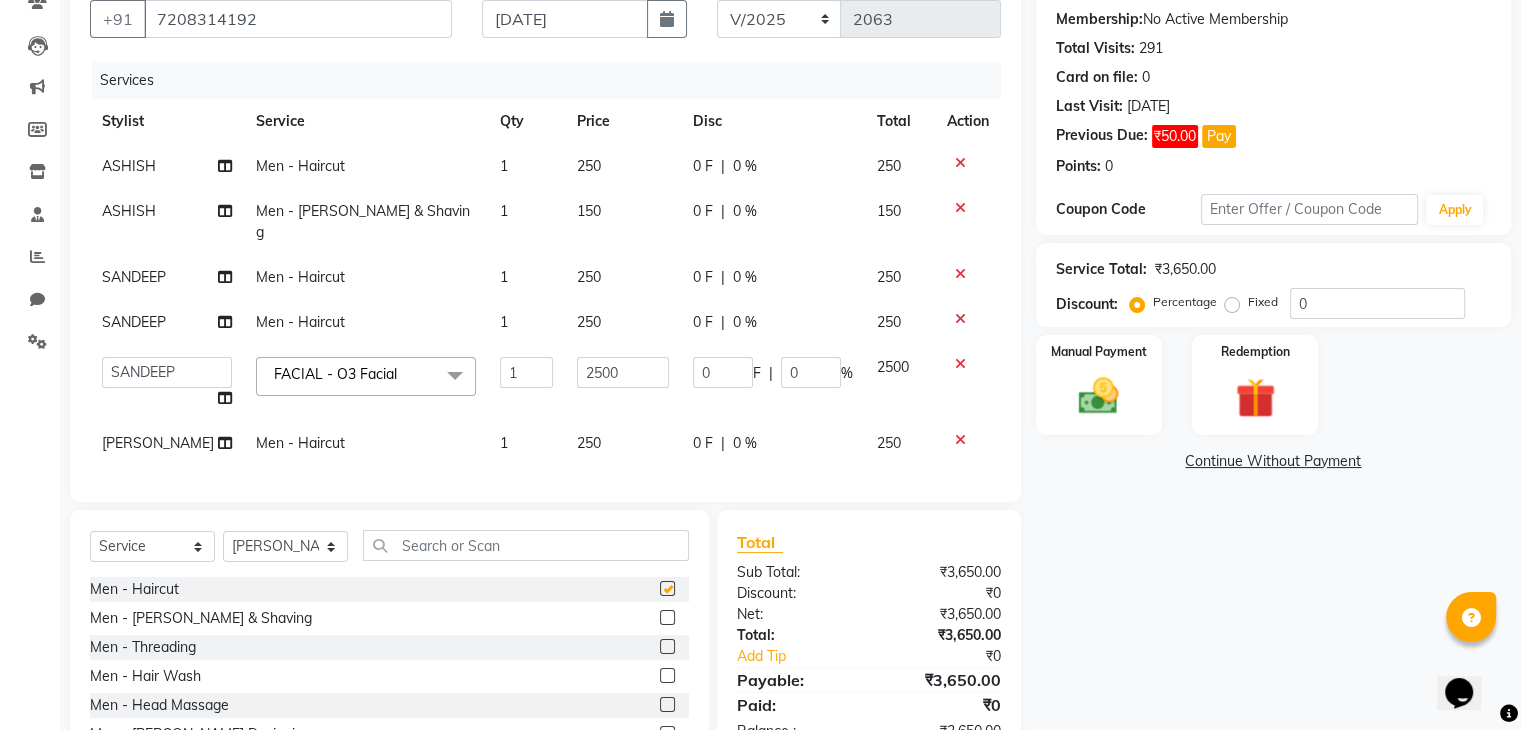 checkbox on "false" 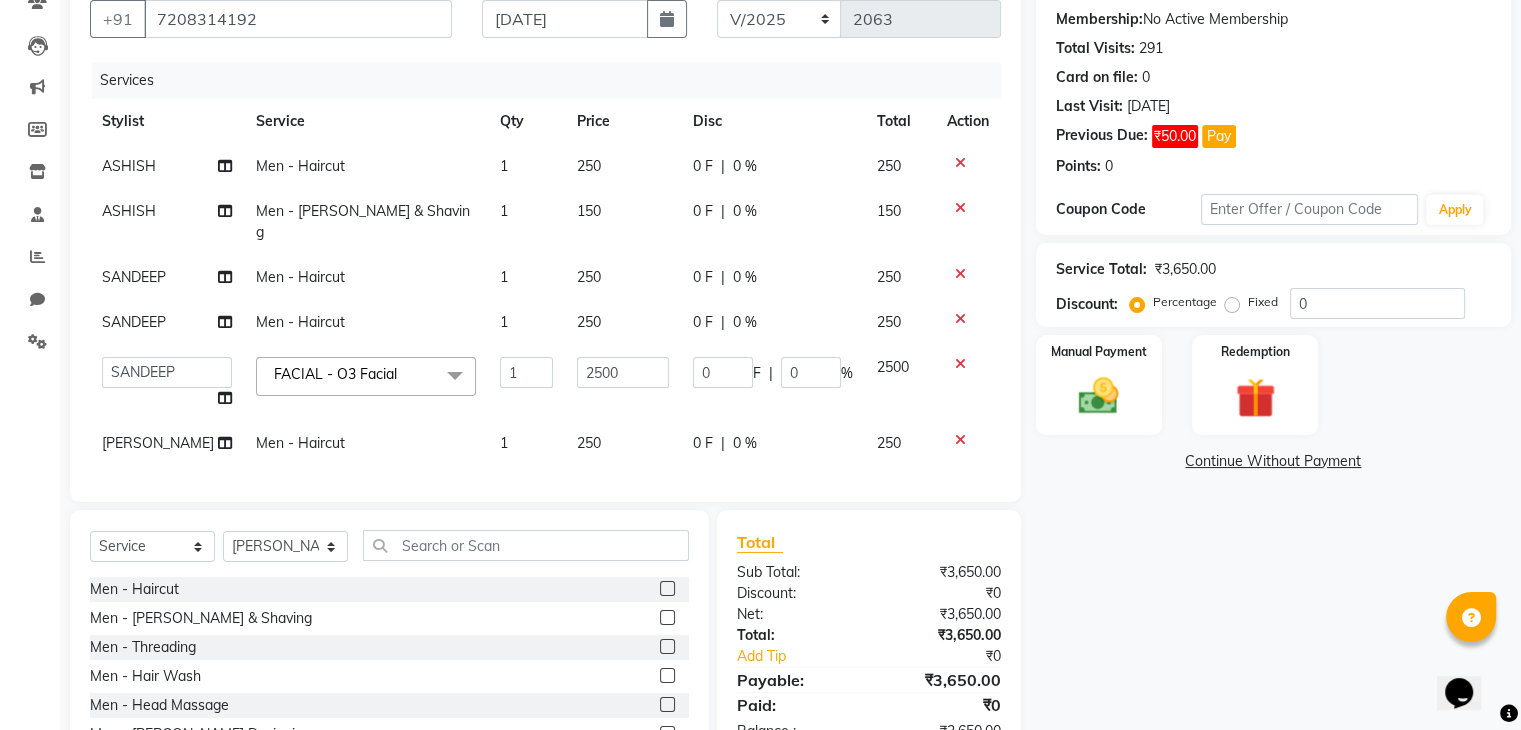 click 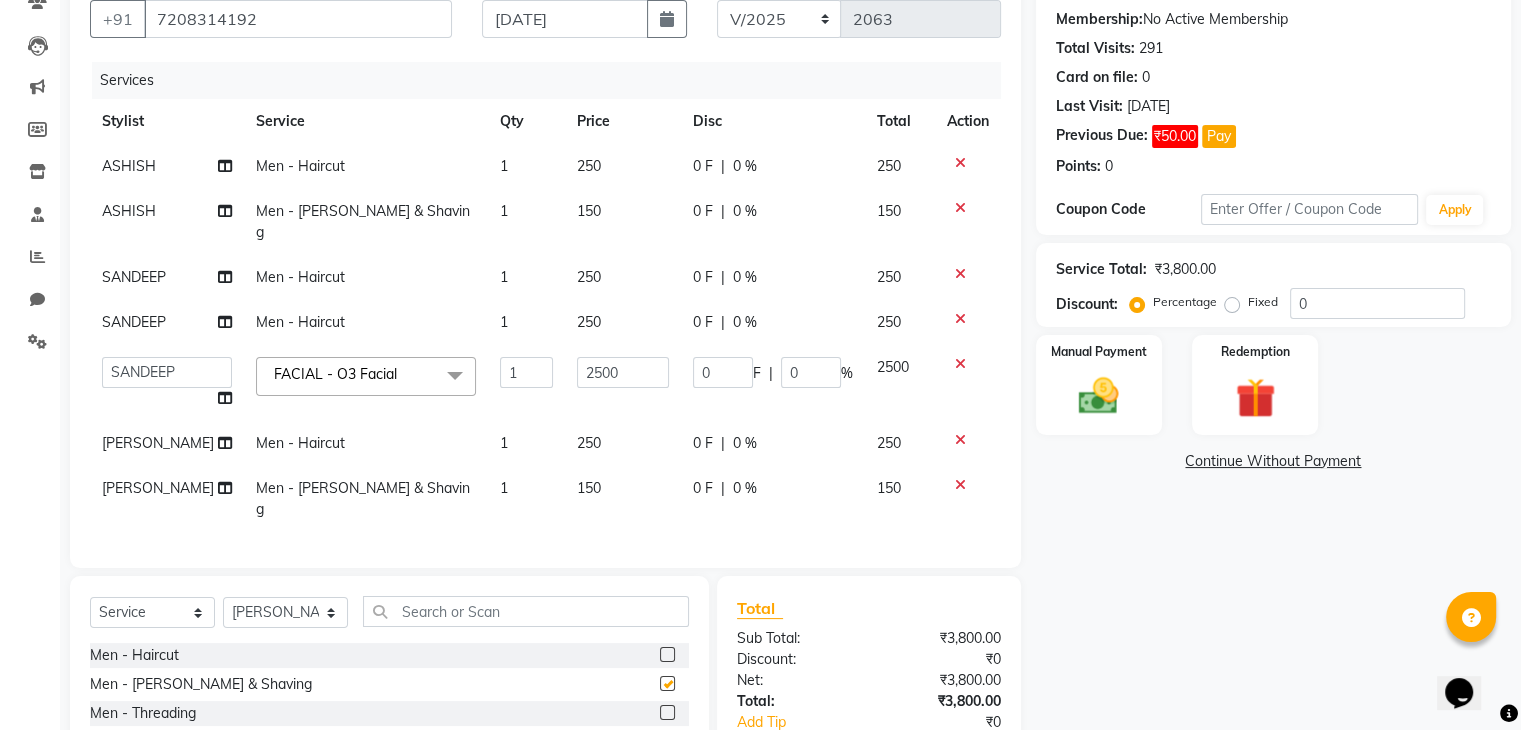 checkbox on "false" 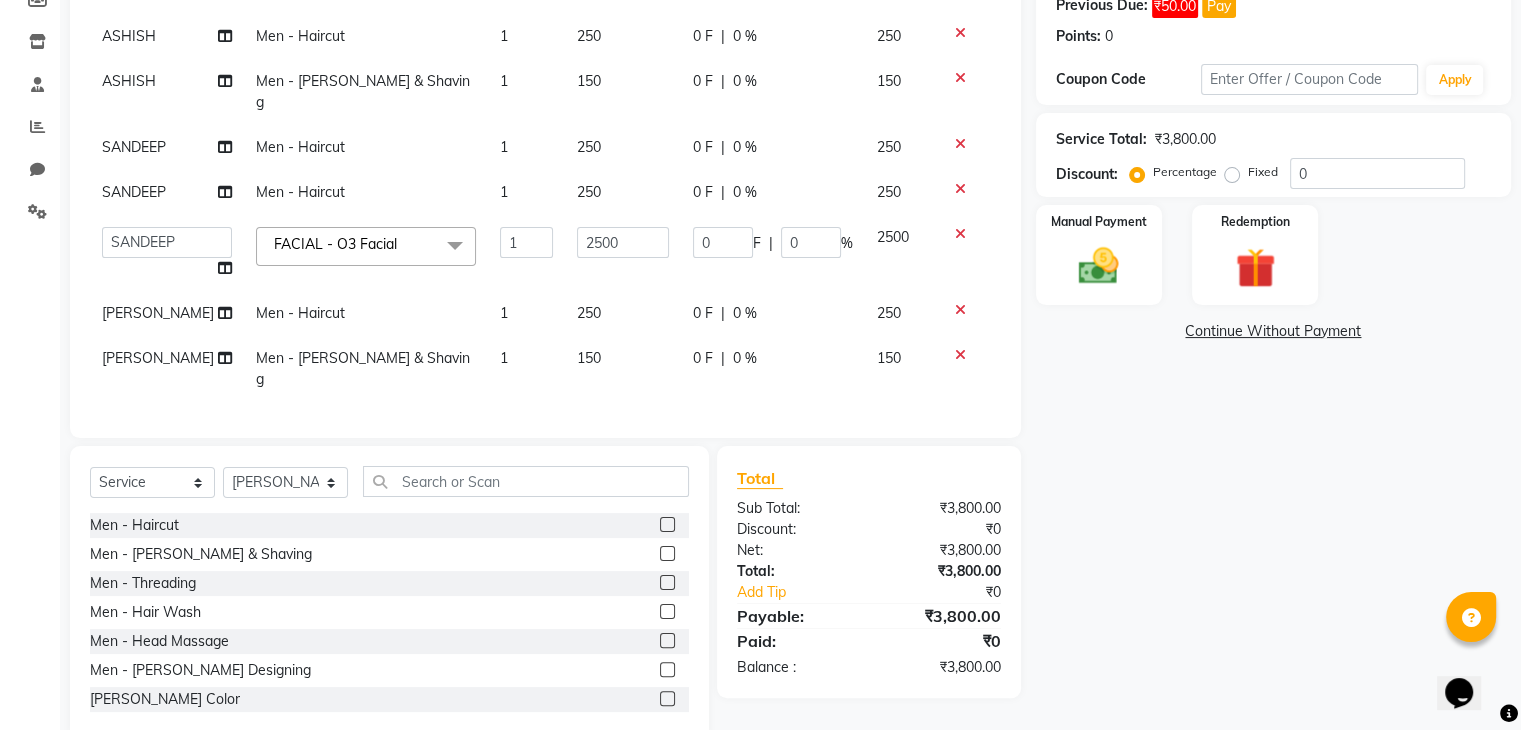 scroll, scrollTop: 331, scrollLeft: 0, axis: vertical 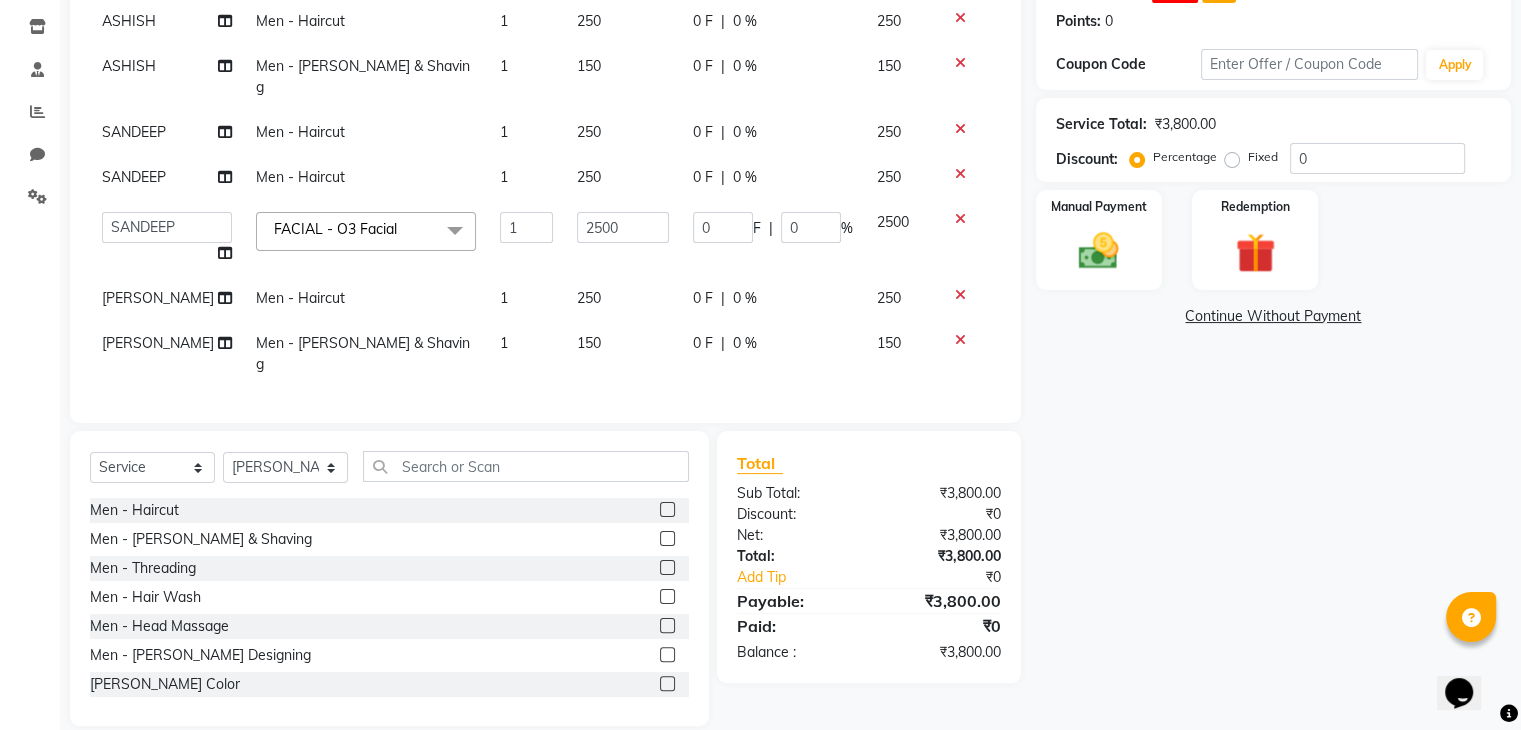 click 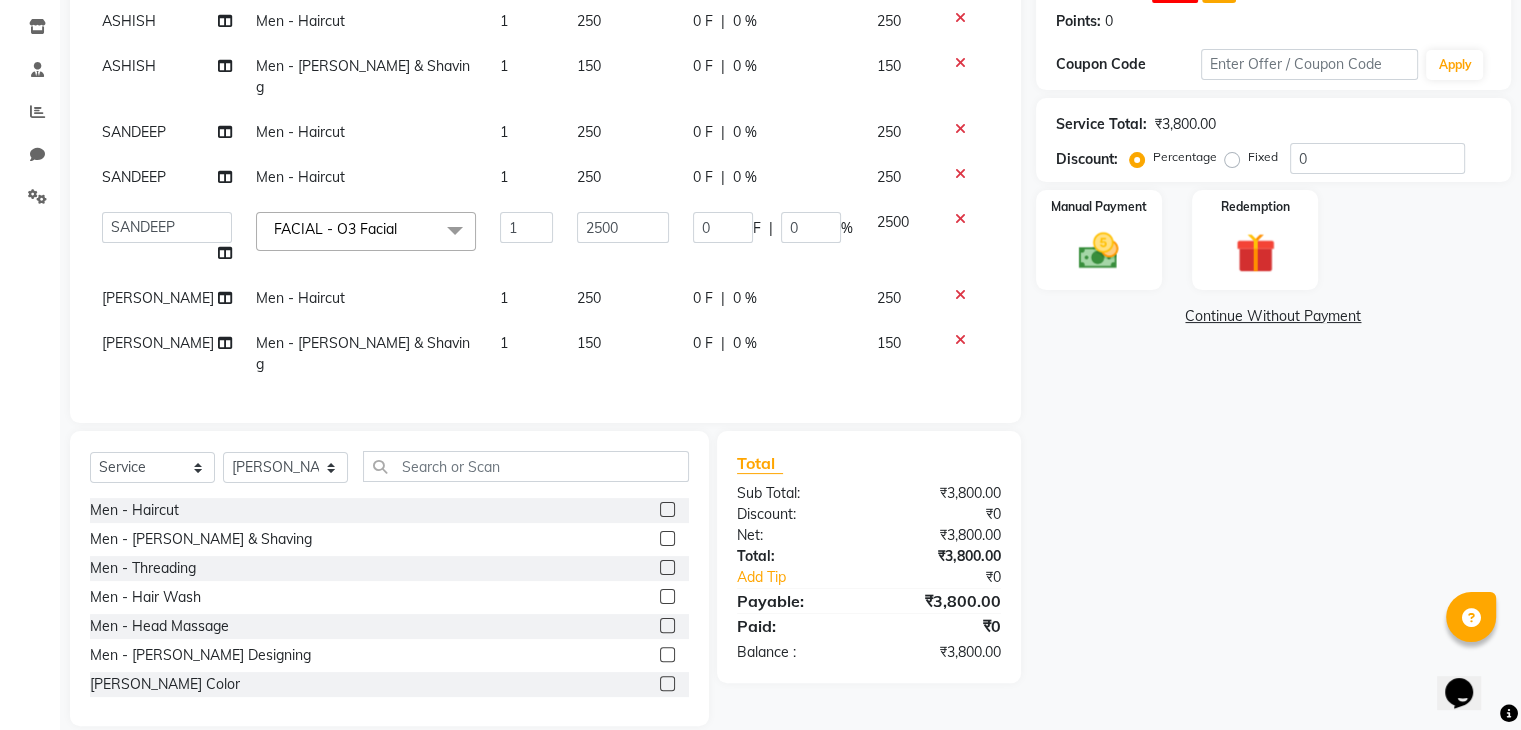 click at bounding box center (666, 510) 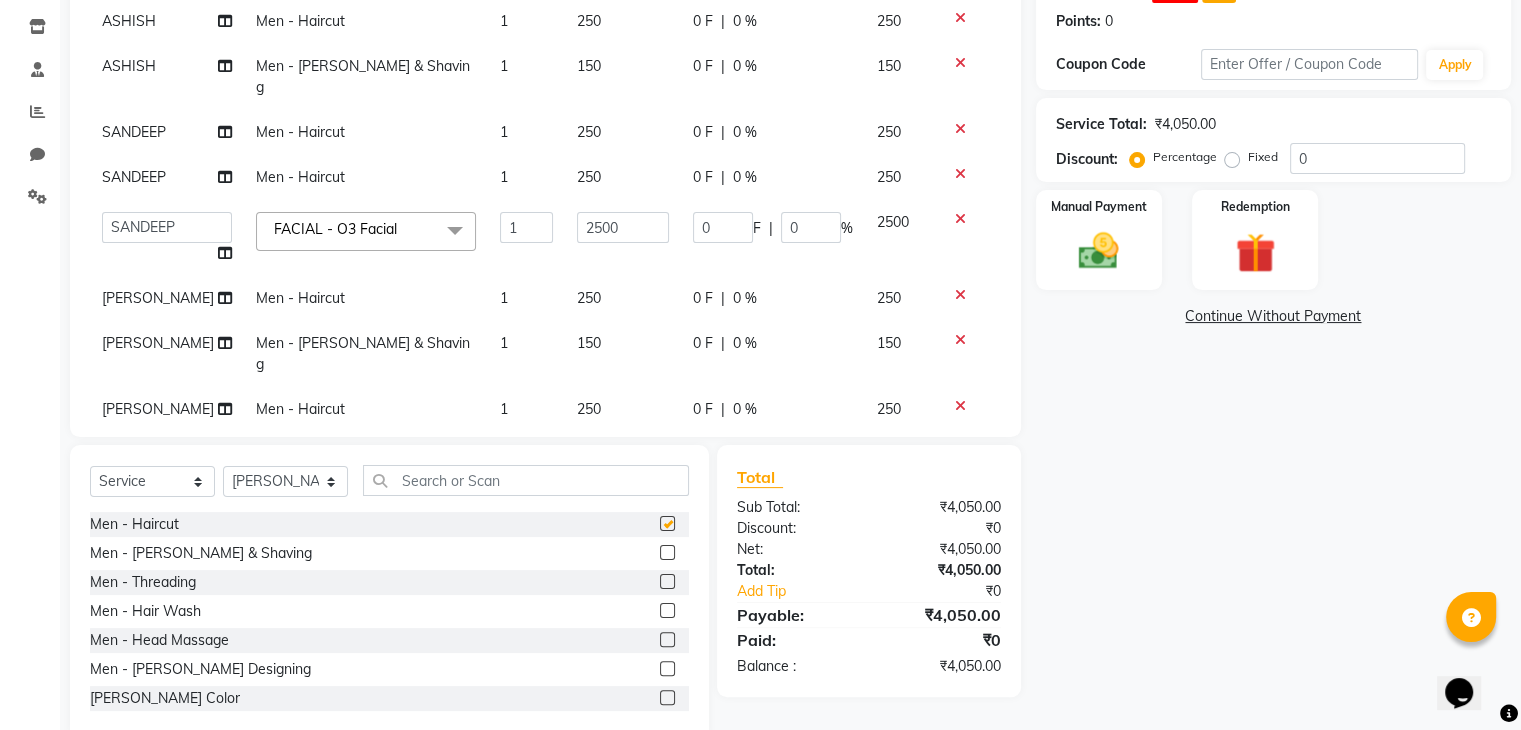 checkbox on "false" 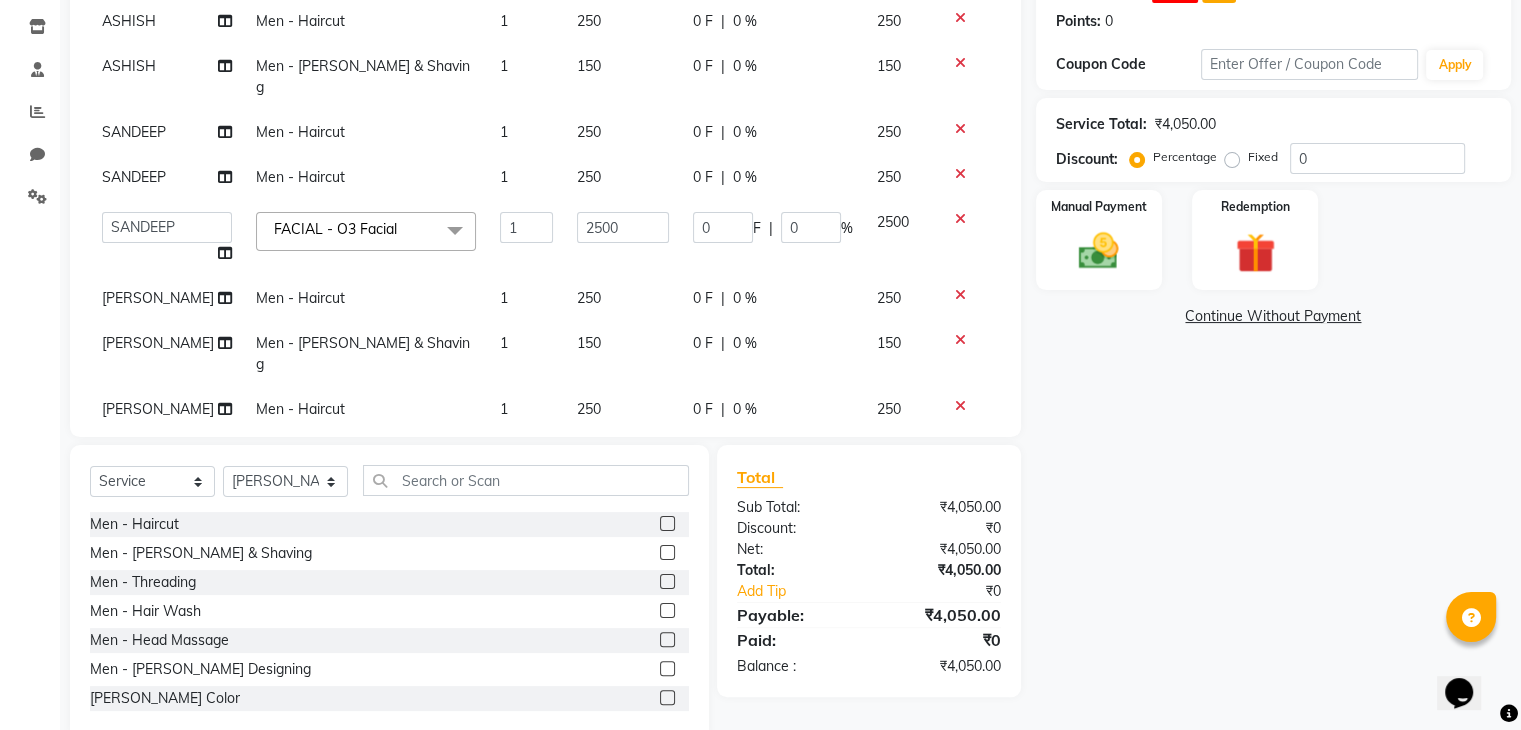 click 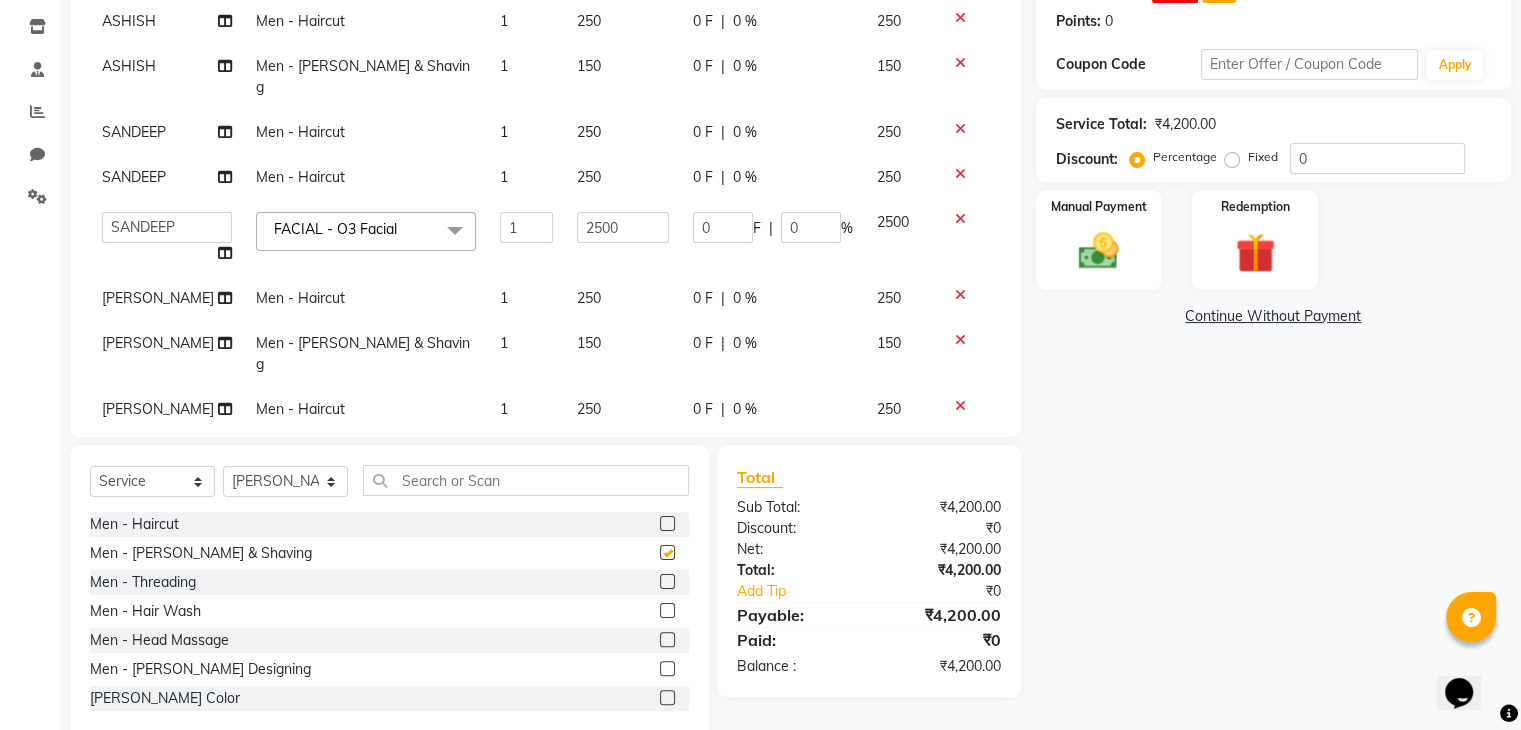 type 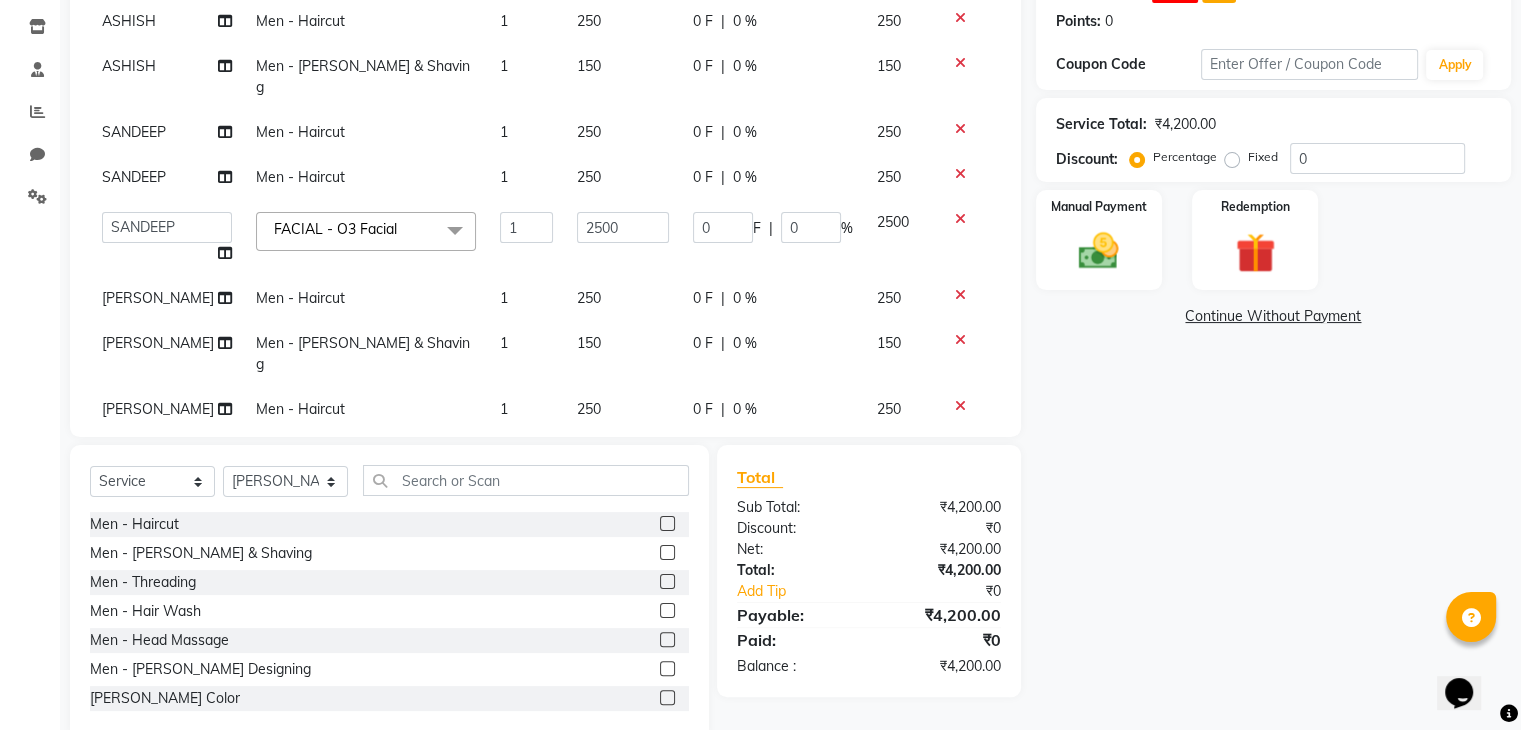 click 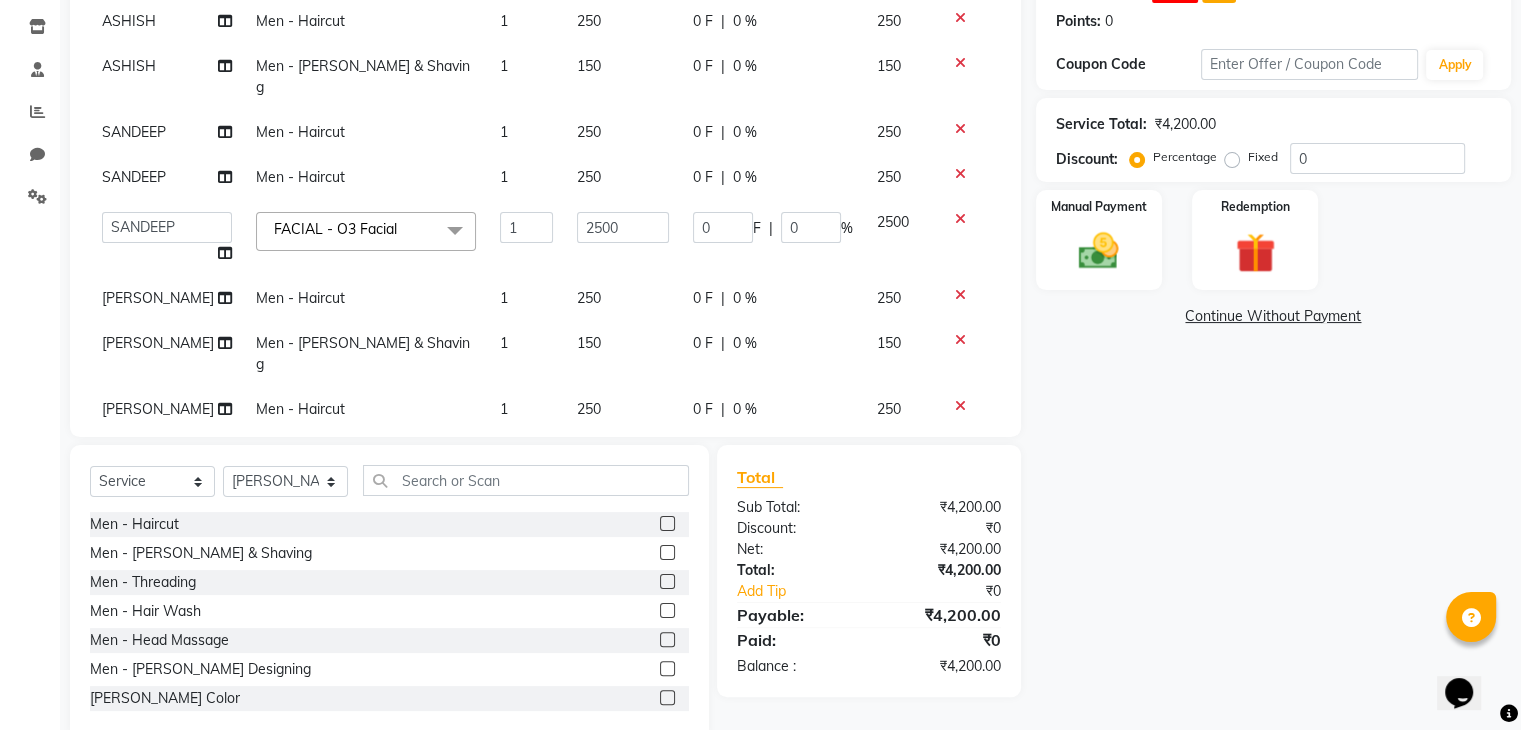click at bounding box center (666, 524) 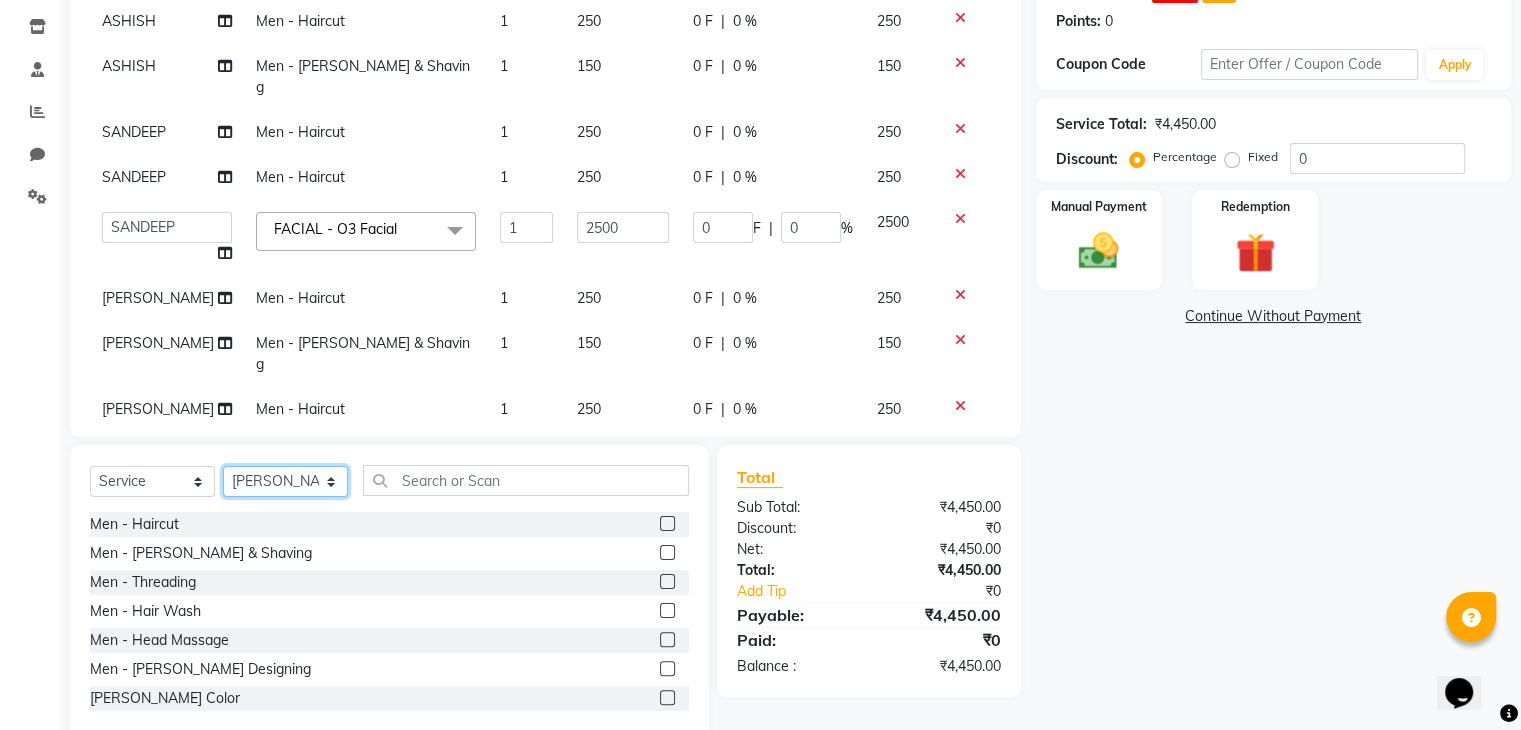 click on "Select Stylist [PERSON_NAME] [PERSON_NAME] [PERSON_NAME] [PERSON_NAME] MEENAKSHI NITIN SIR [PERSON_NAME] [PERSON_NAME] [PERSON_NAME]" 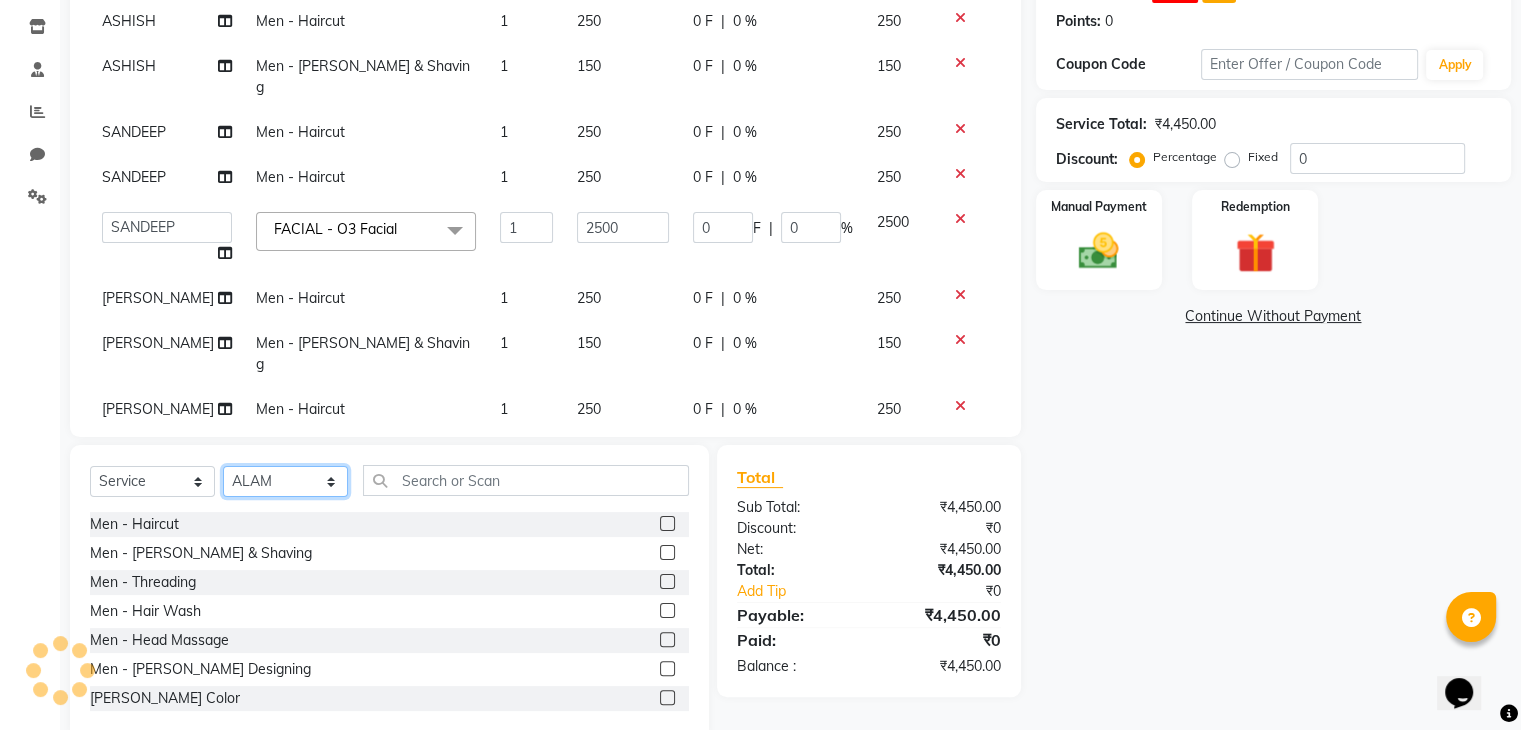 click on "Select Stylist [PERSON_NAME] [PERSON_NAME] [PERSON_NAME] [PERSON_NAME] MEENAKSHI NITIN SIR [PERSON_NAME] [PERSON_NAME] [PERSON_NAME]" 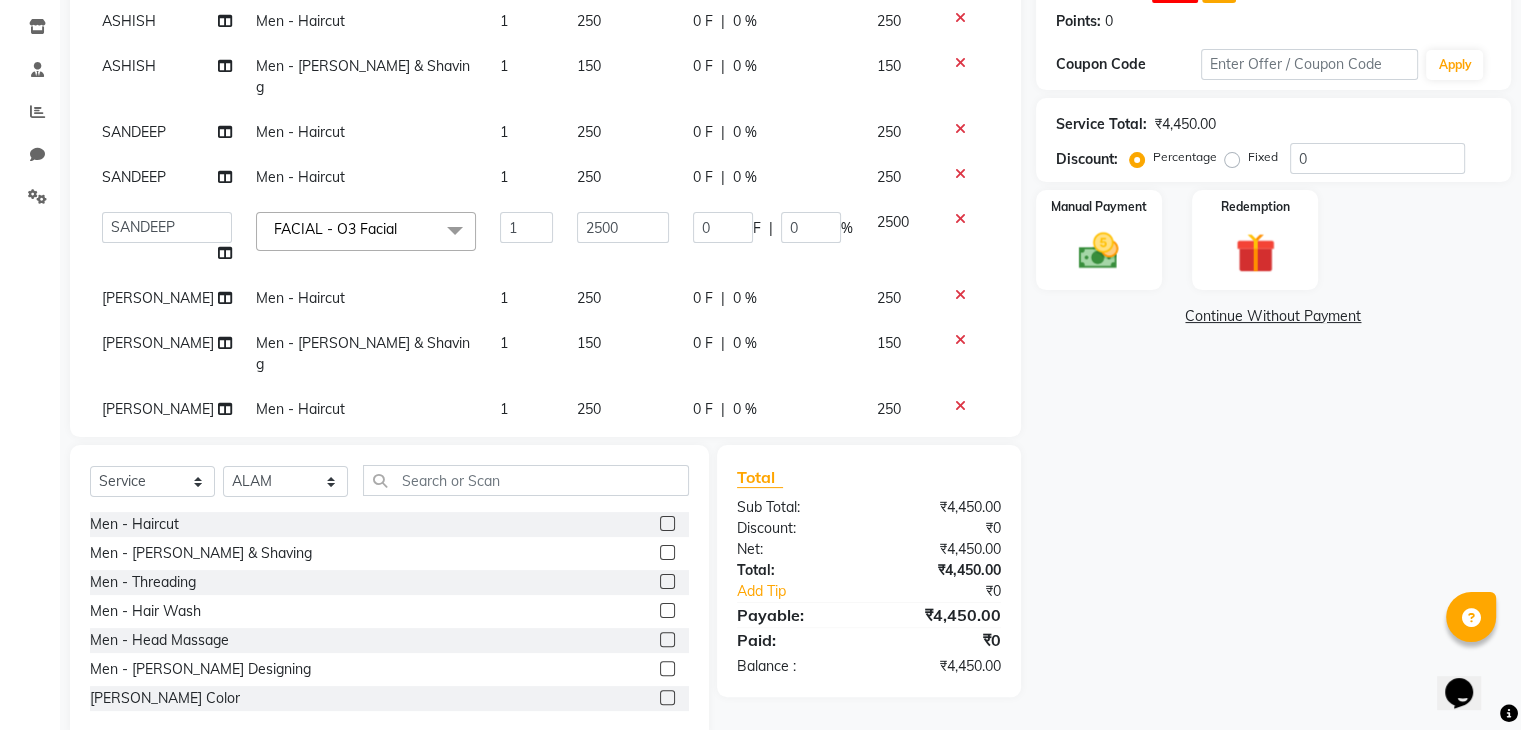 click 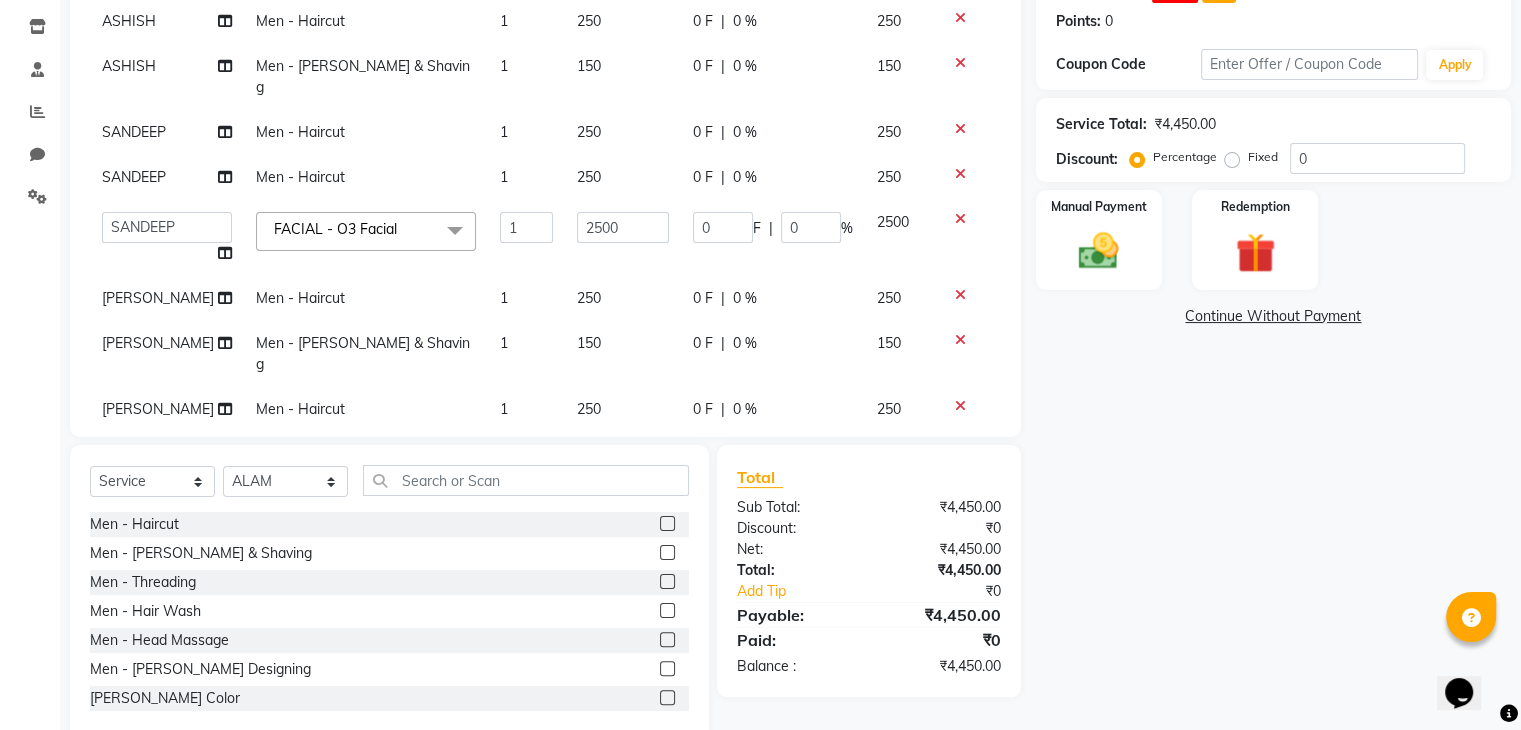 click at bounding box center (666, 524) 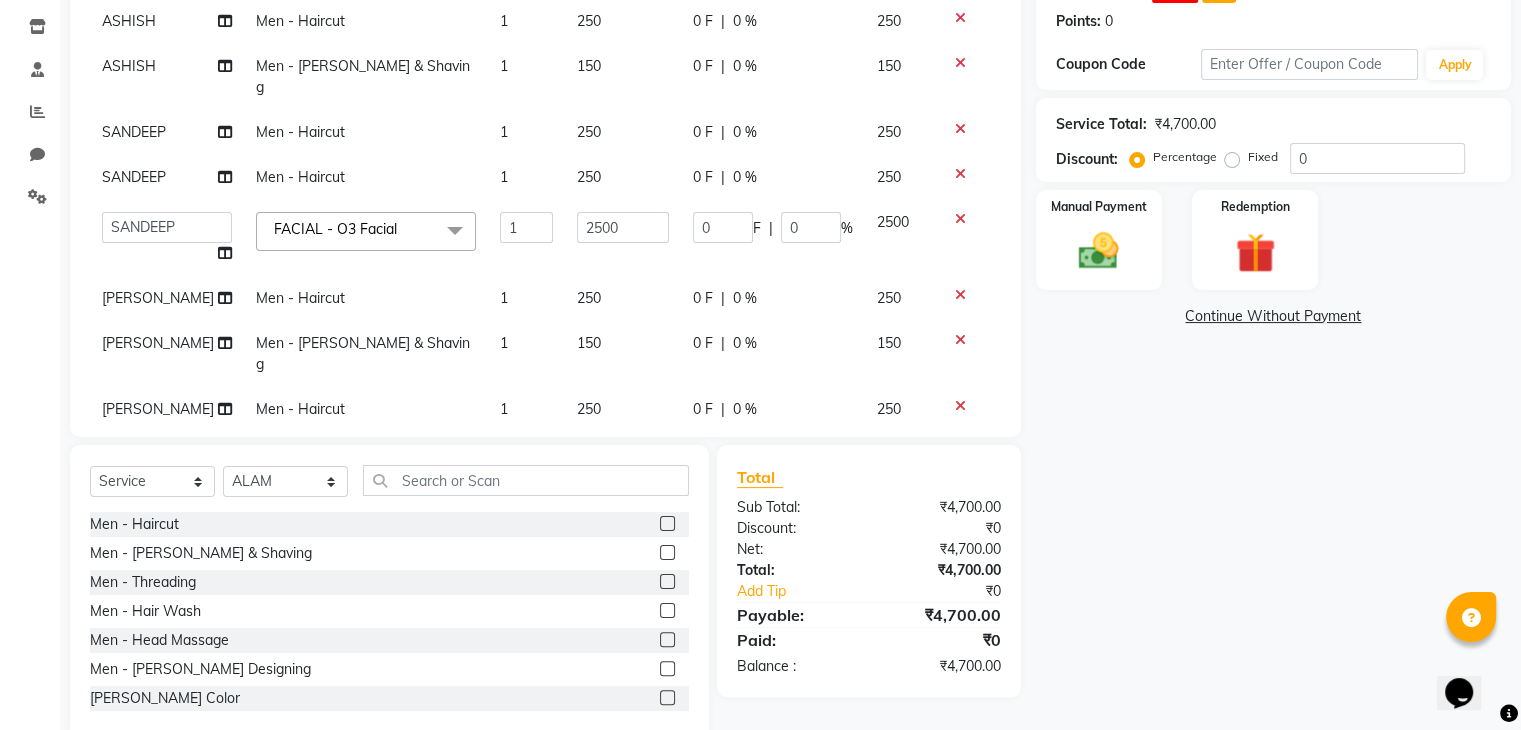 click 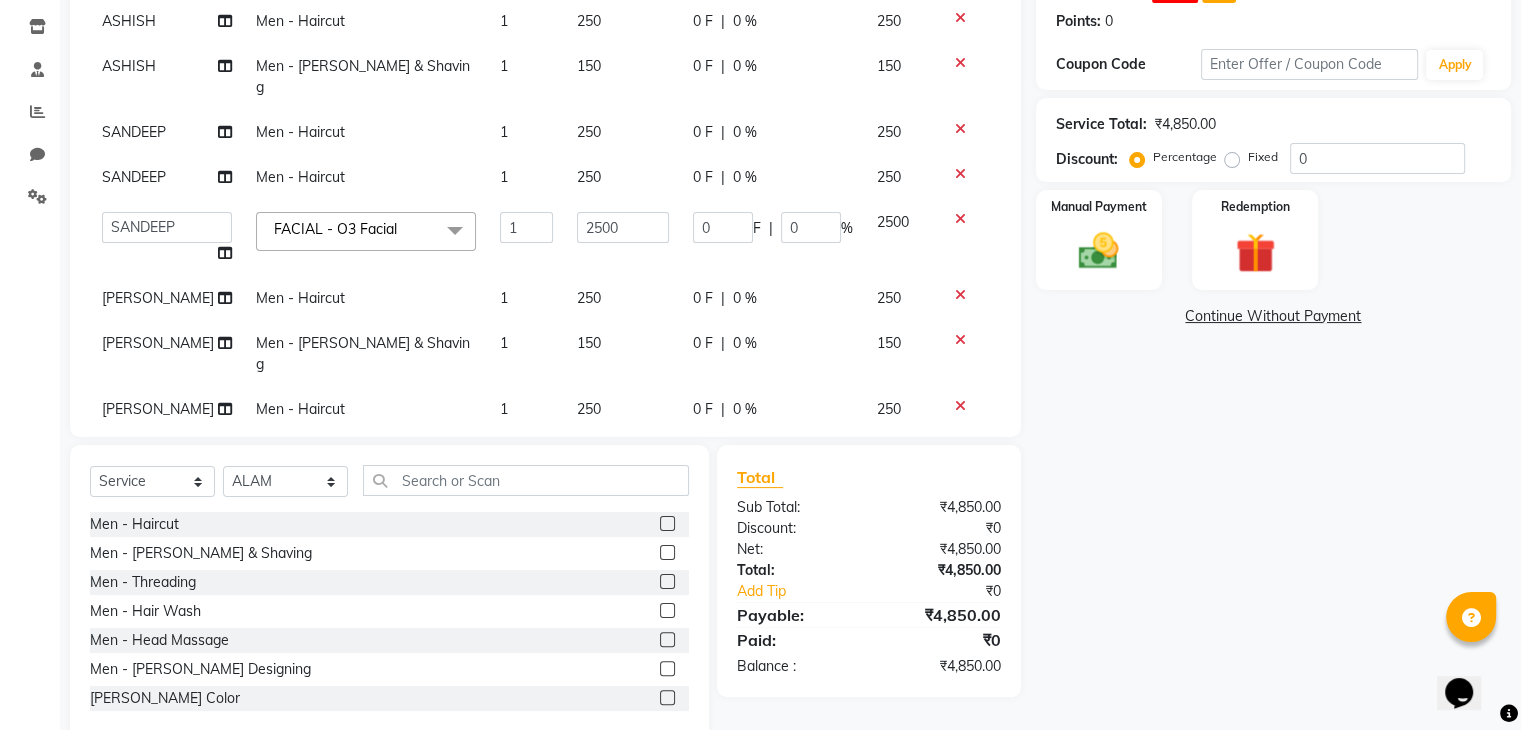 click 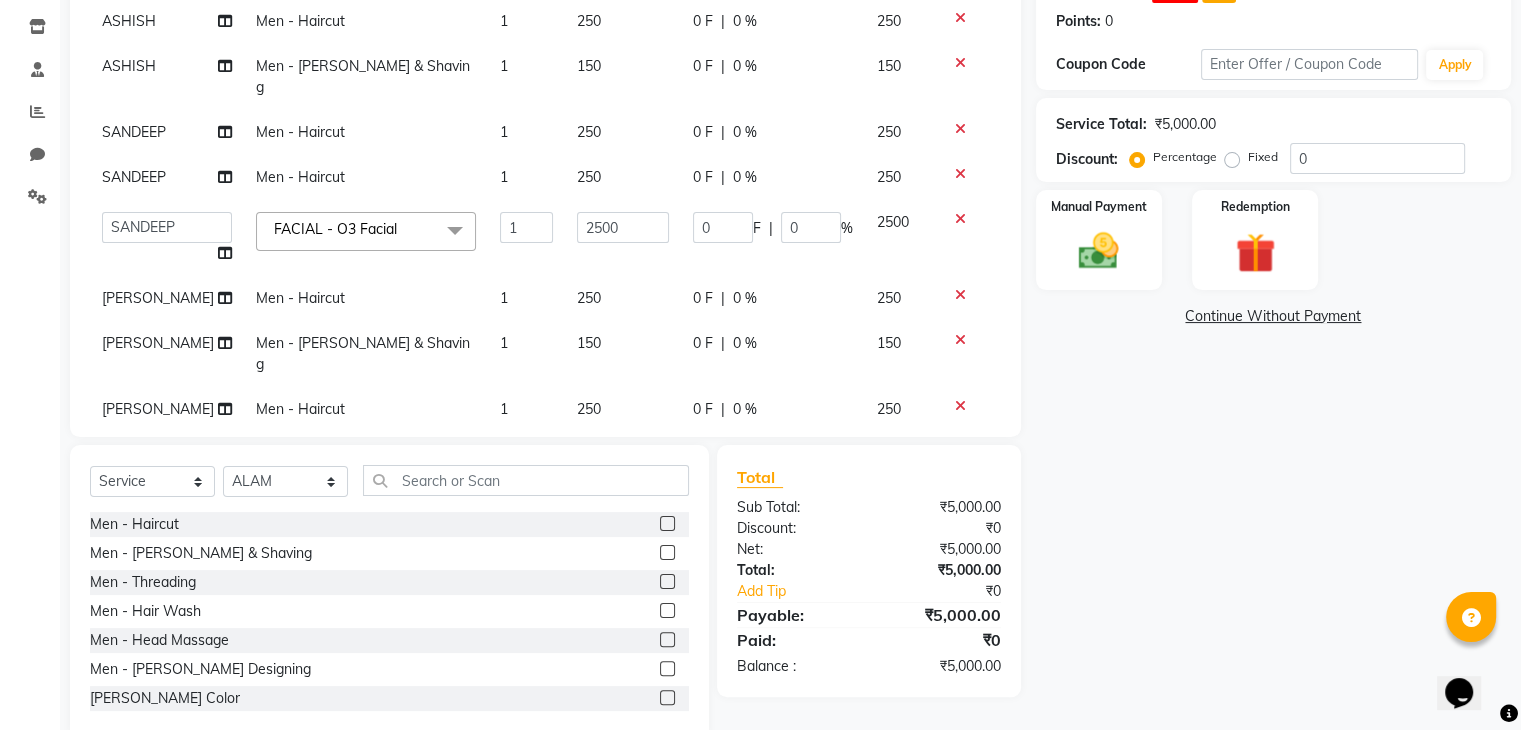 scroll, scrollTop: 229, scrollLeft: 0, axis: vertical 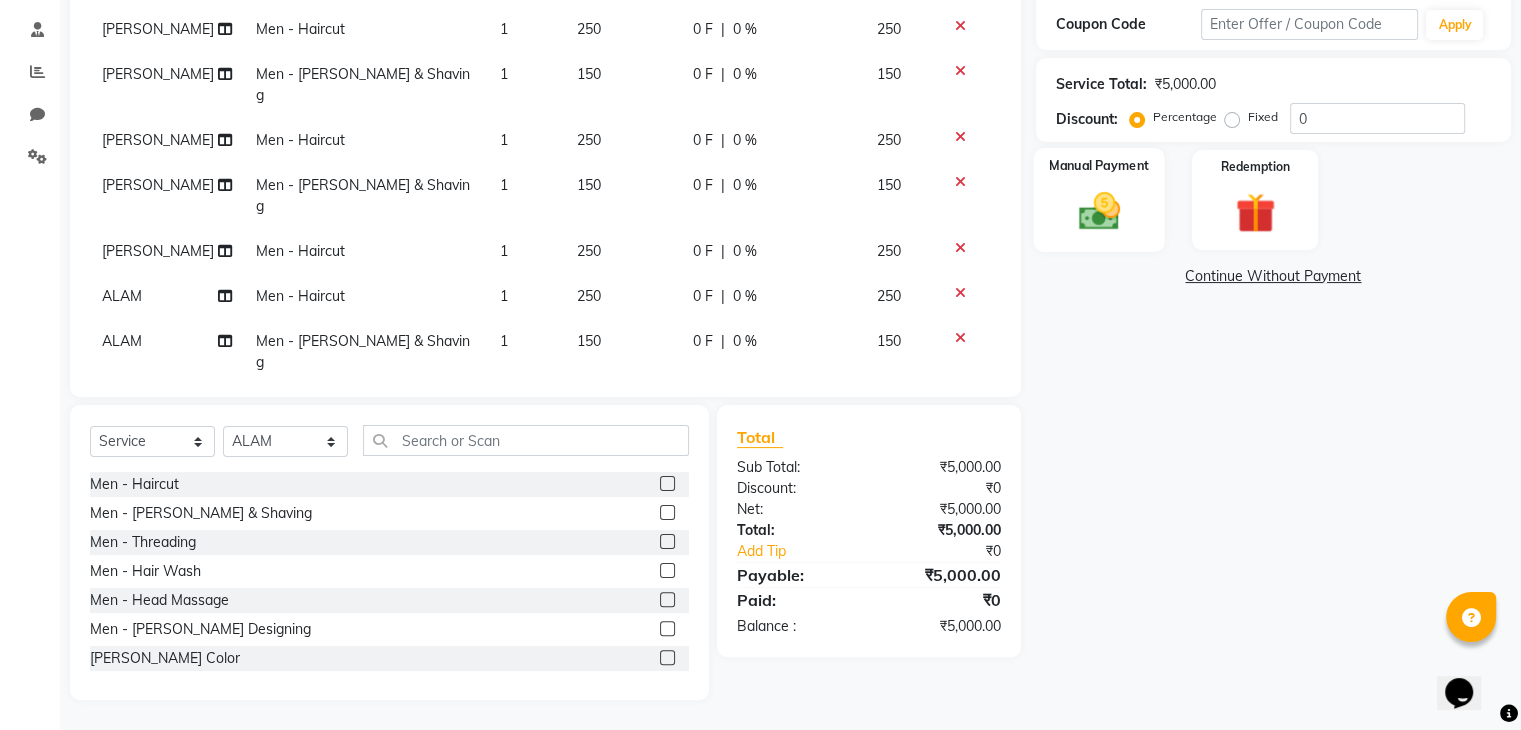 click 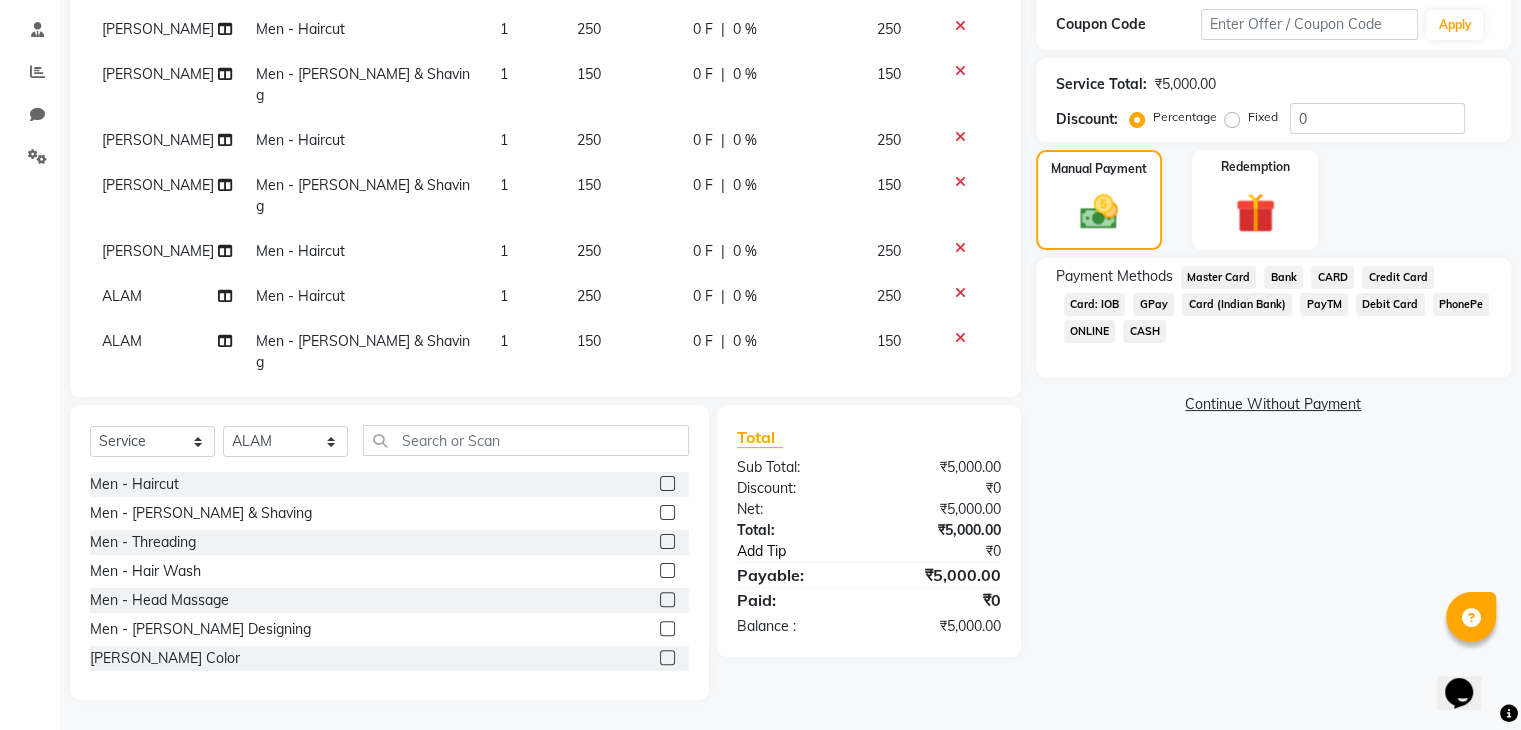 click on "Add Tip" 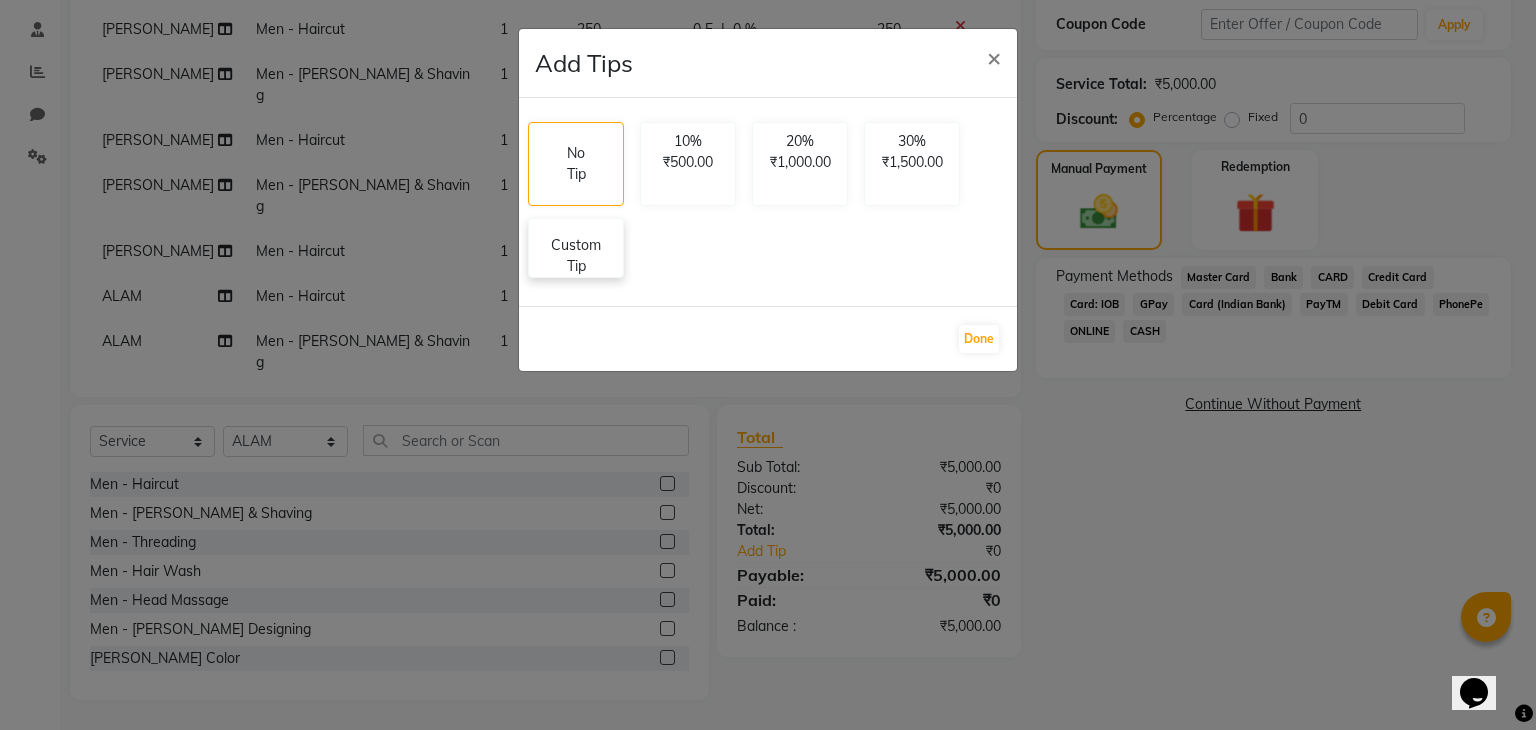 click on "Custom Tip" 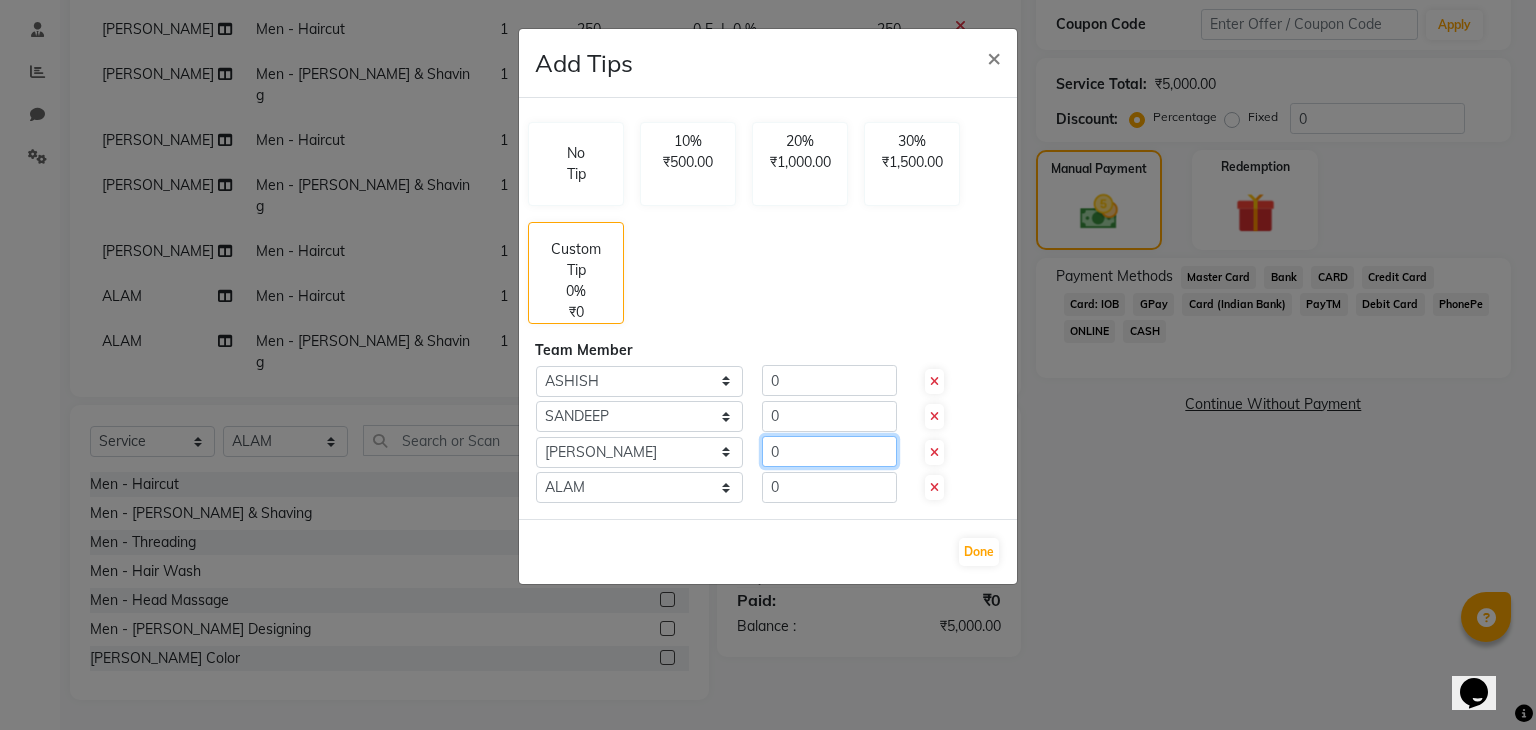 click on "0" 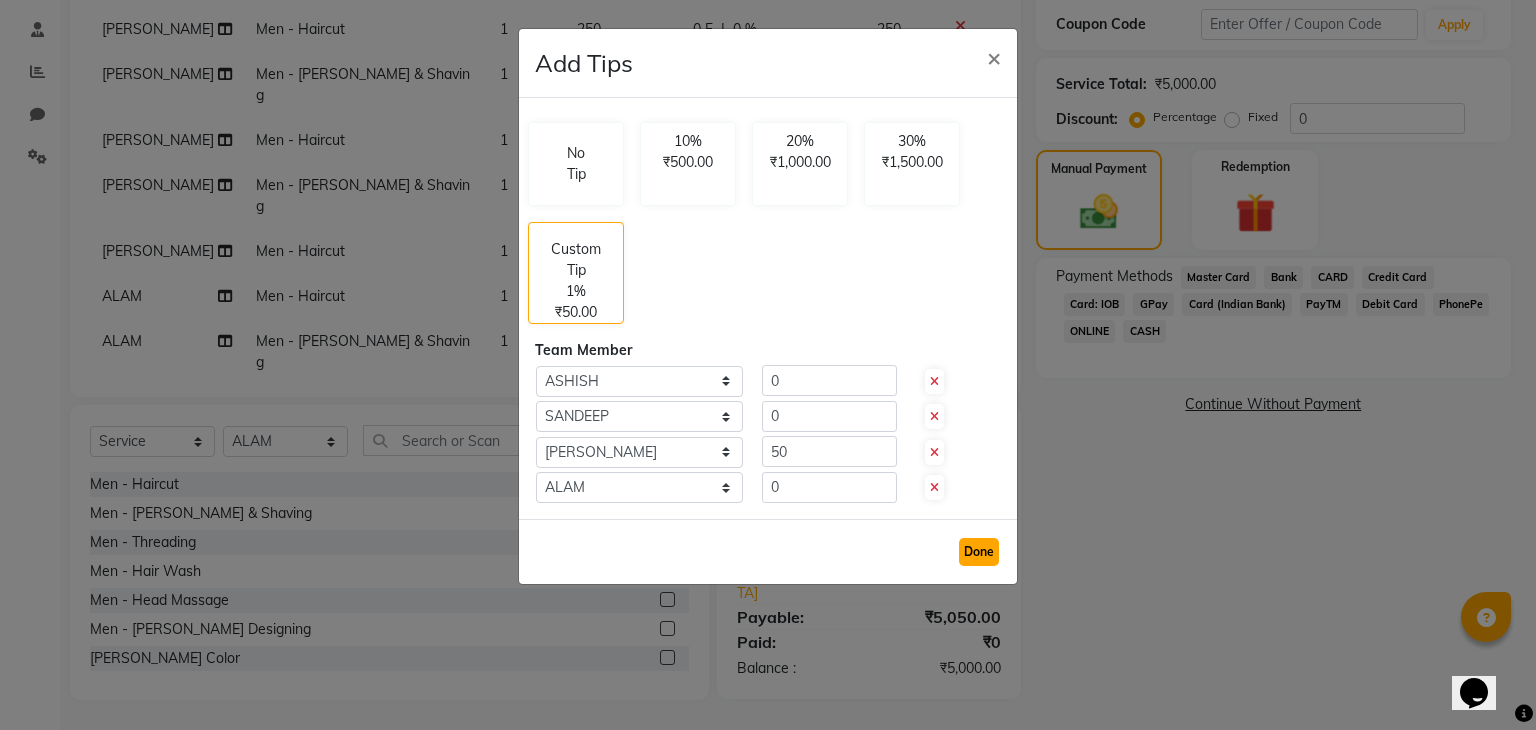 click on "Done" 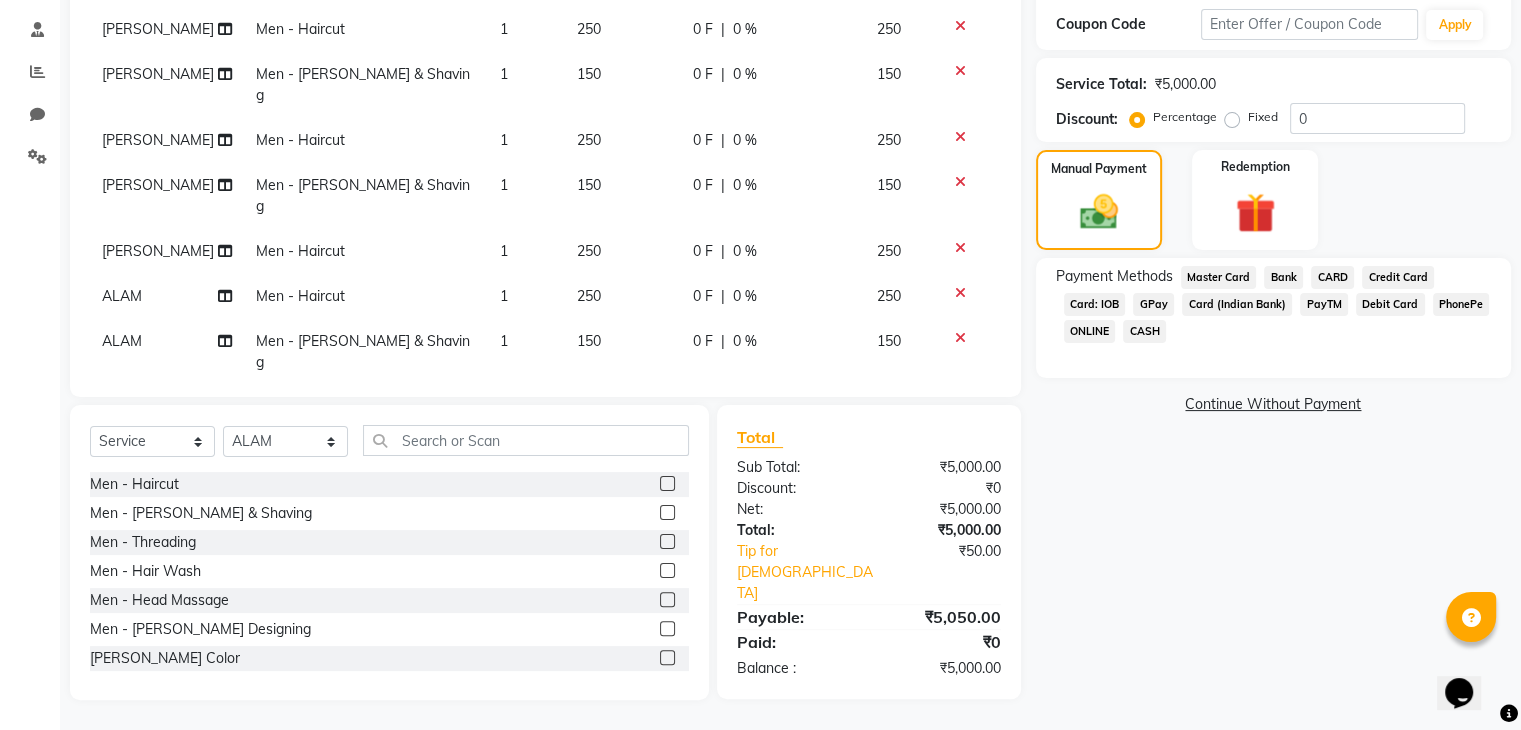 click on "GPay" 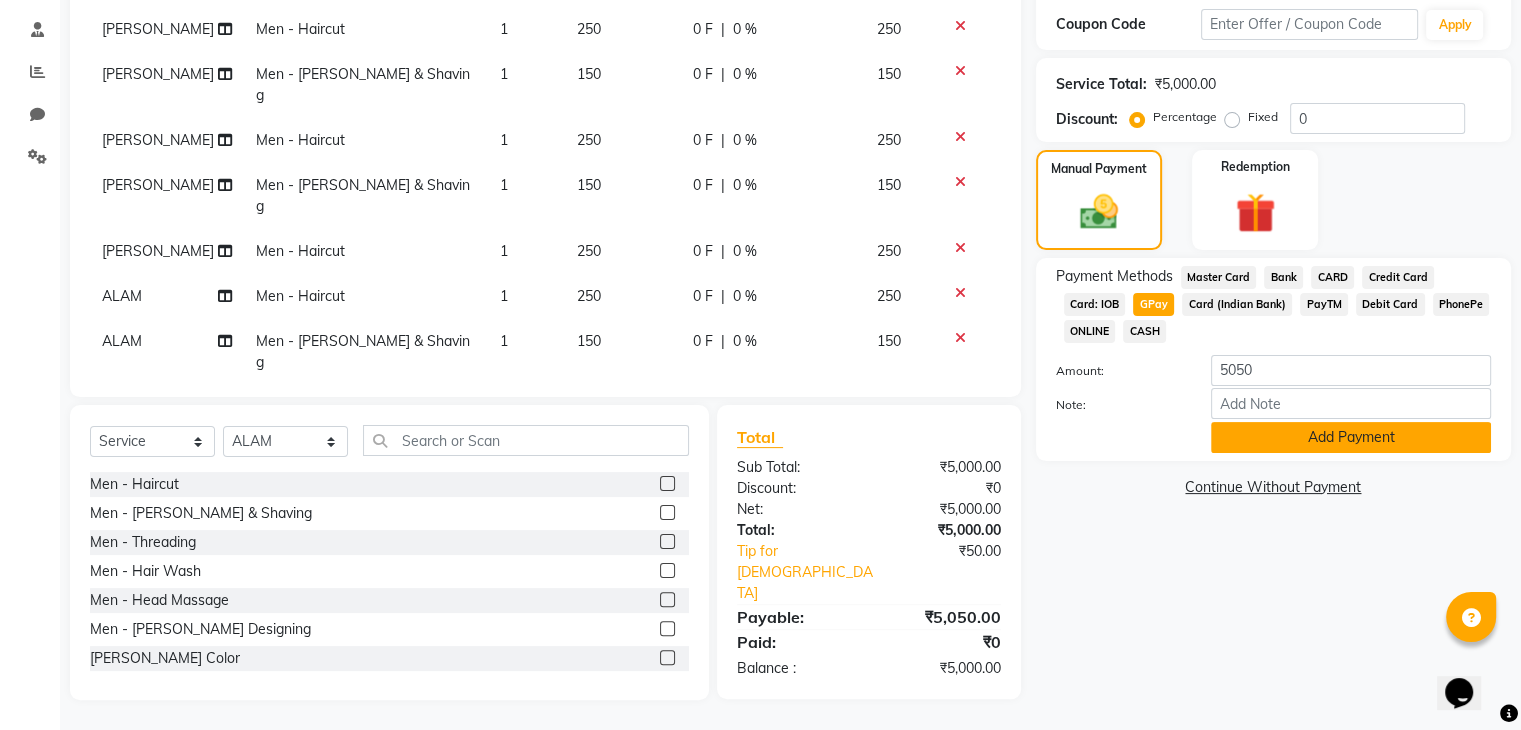 click on "Add Payment" 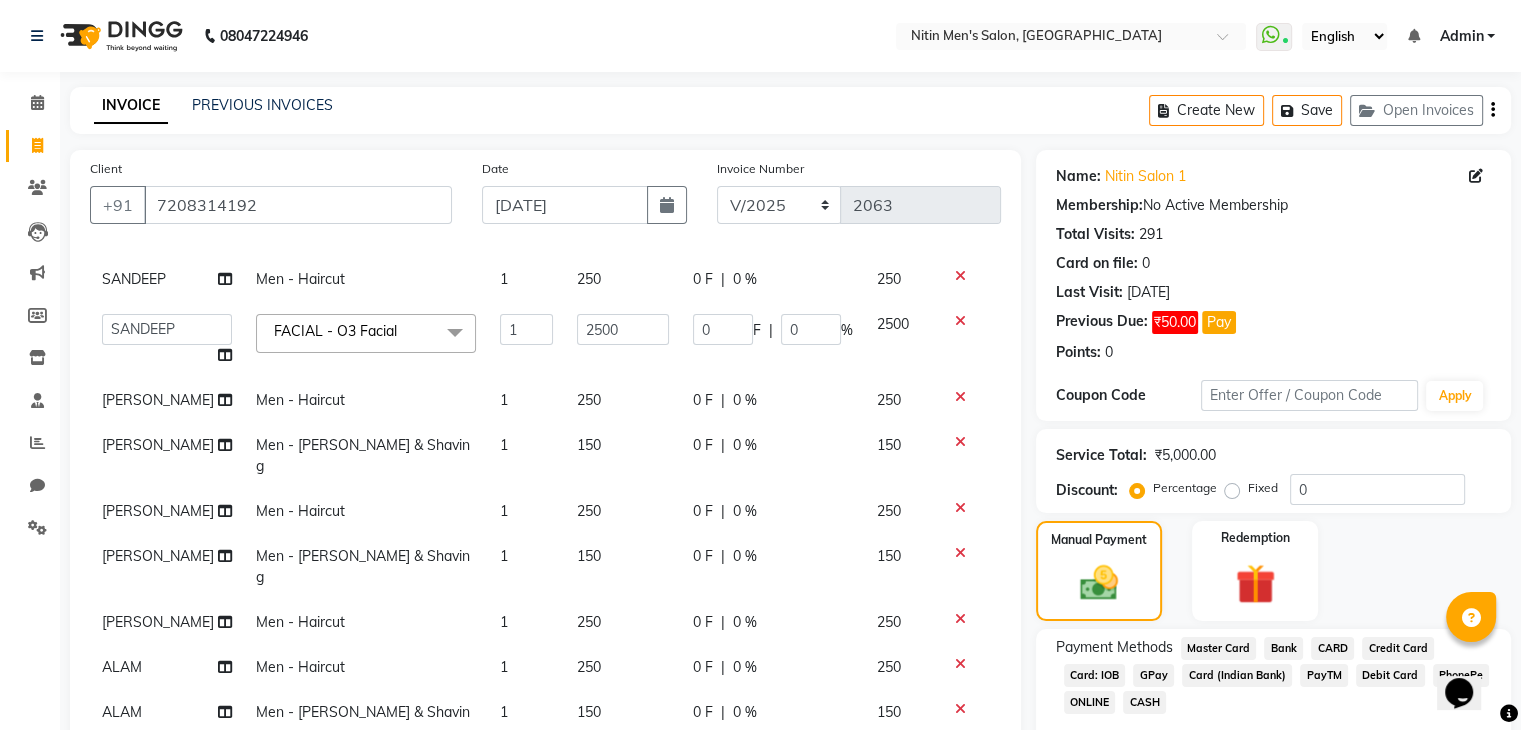 scroll, scrollTop: 392, scrollLeft: 0, axis: vertical 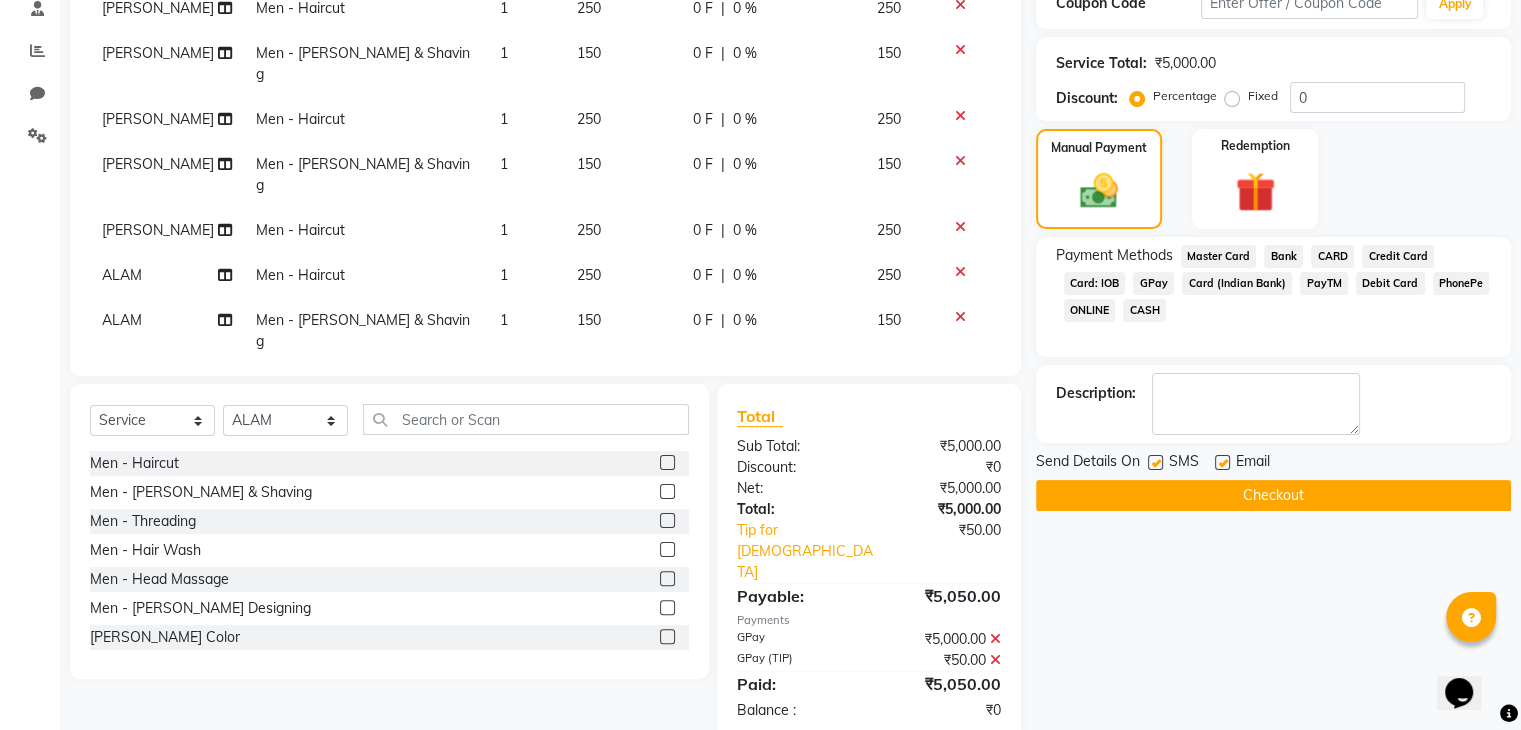 click 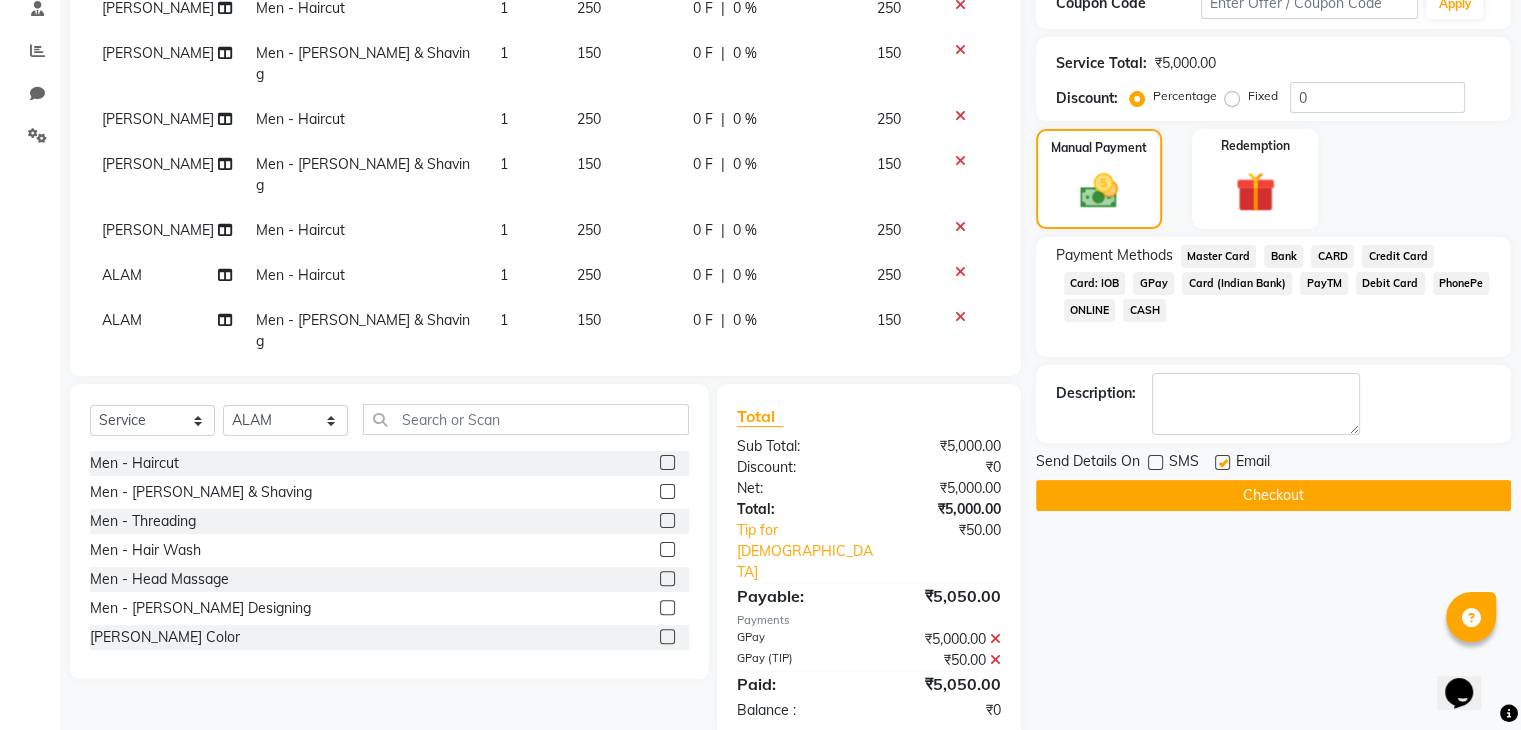 click 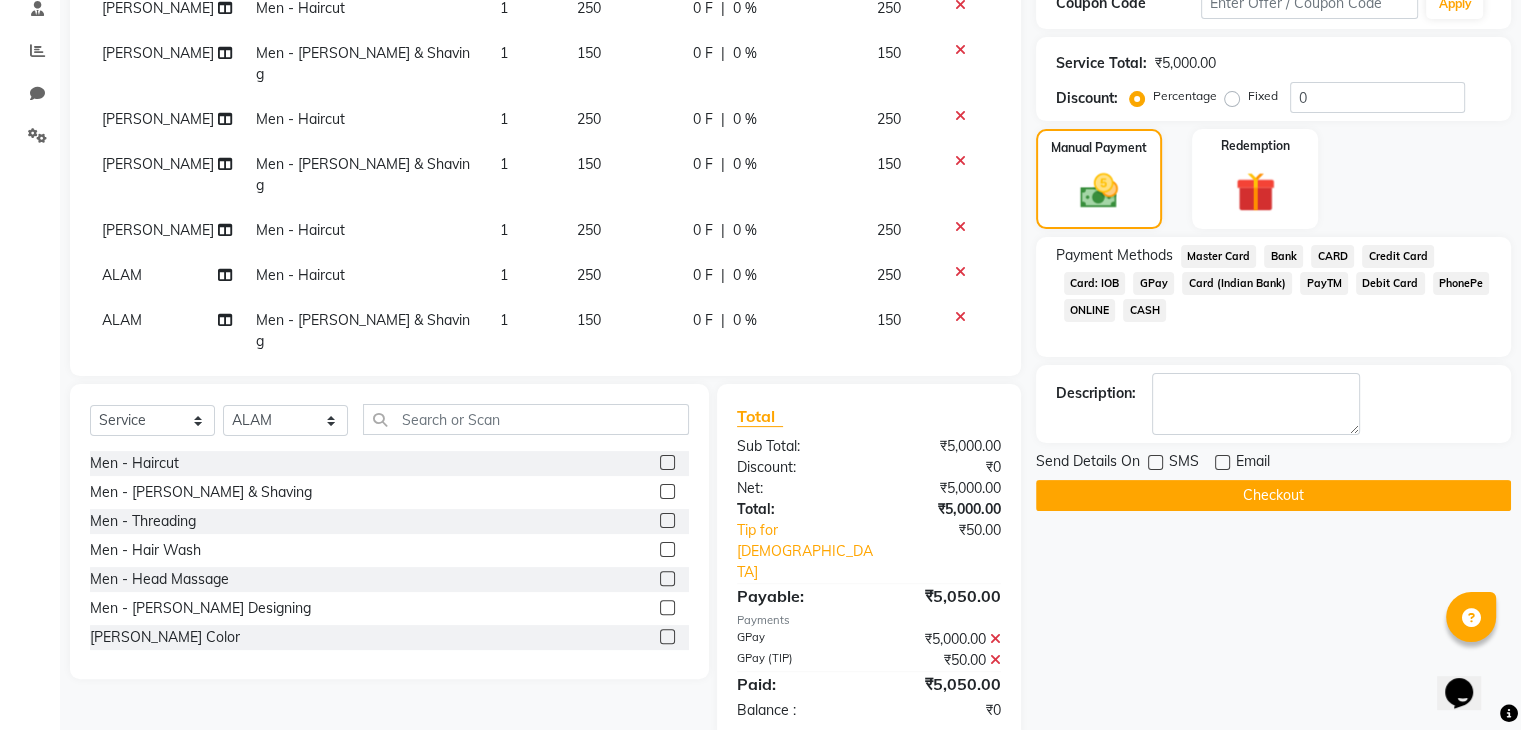 click on "Checkout" 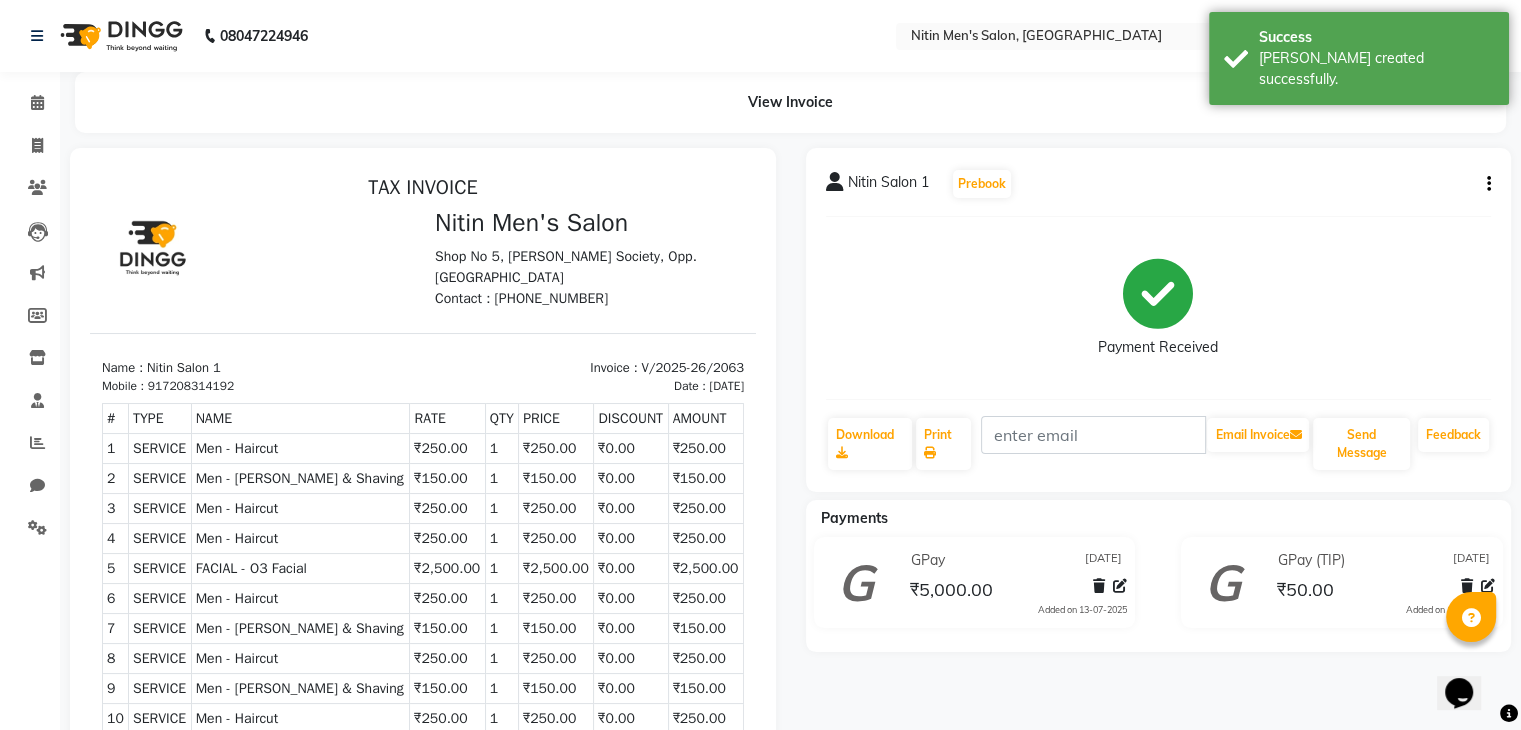 scroll, scrollTop: 0, scrollLeft: 0, axis: both 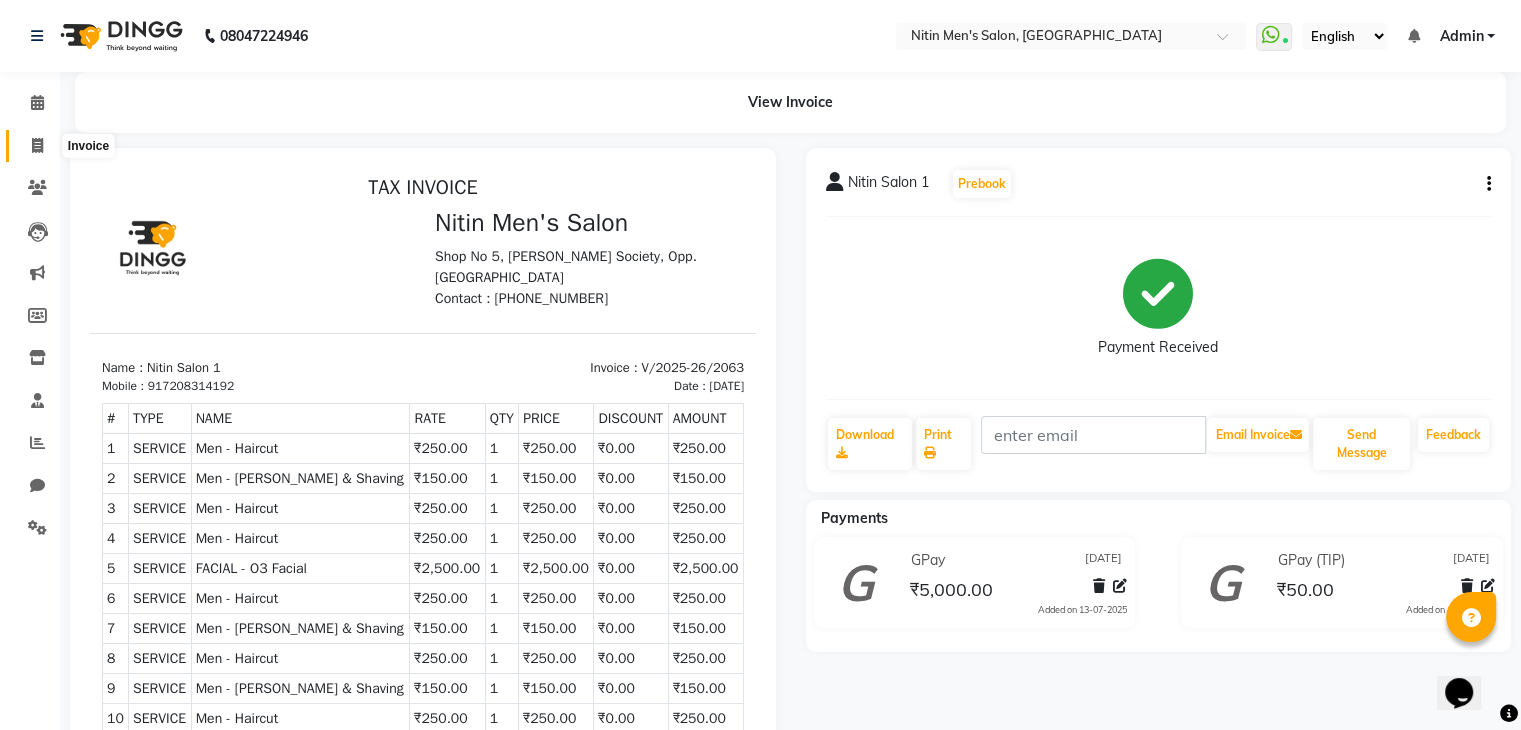 click 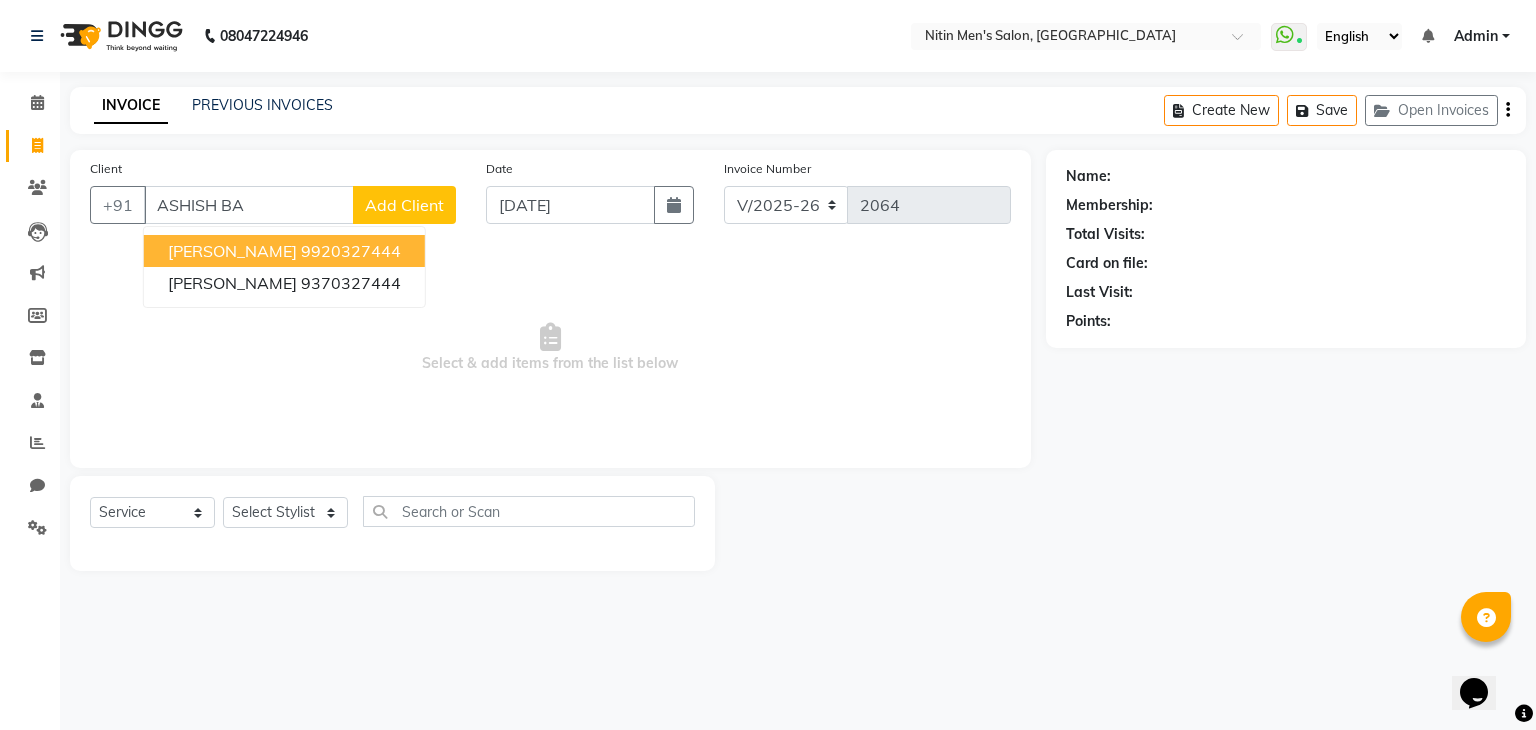 click on "AASHISH BAJAJ  9920327444" at bounding box center (284, 251) 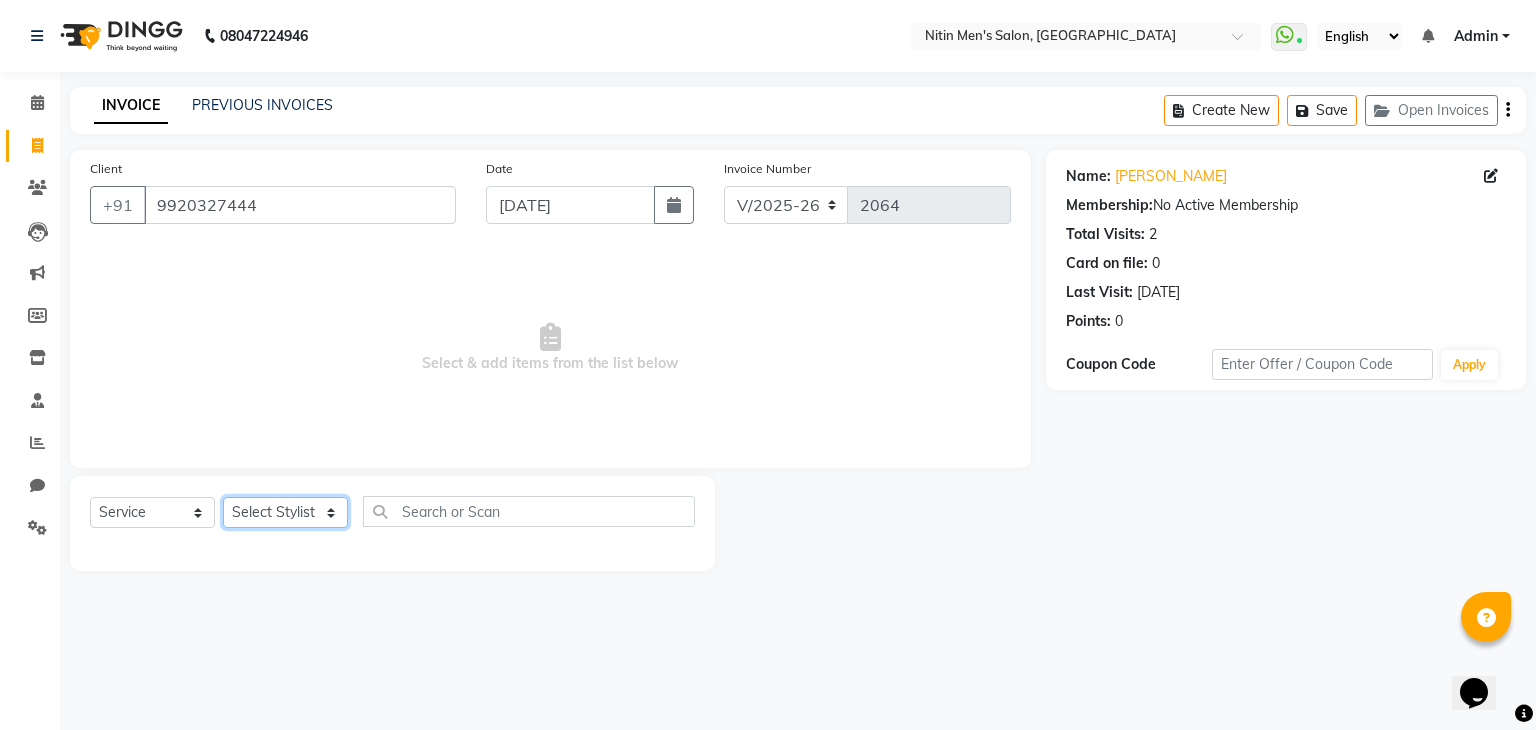 click on "Select Stylist [PERSON_NAME] [PERSON_NAME] [PERSON_NAME] [PERSON_NAME] MEENAKSHI NITIN SIR [PERSON_NAME] [PERSON_NAME] [PERSON_NAME]" 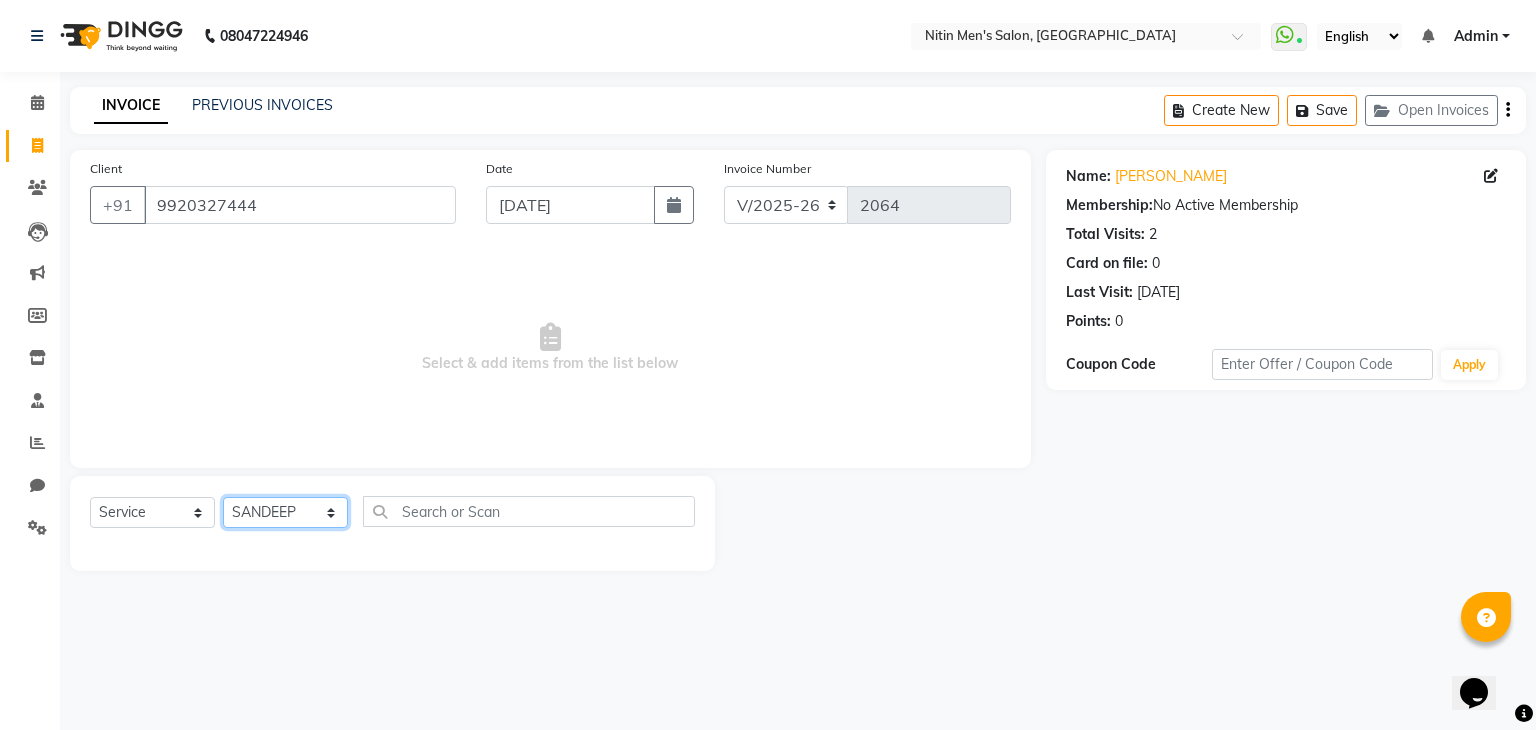 click on "Select Stylist [PERSON_NAME] [PERSON_NAME] [PERSON_NAME] [PERSON_NAME] MEENAKSHI NITIN SIR [PERSON_NAME] [PERSON_NAME] [PERSON_NAME]" 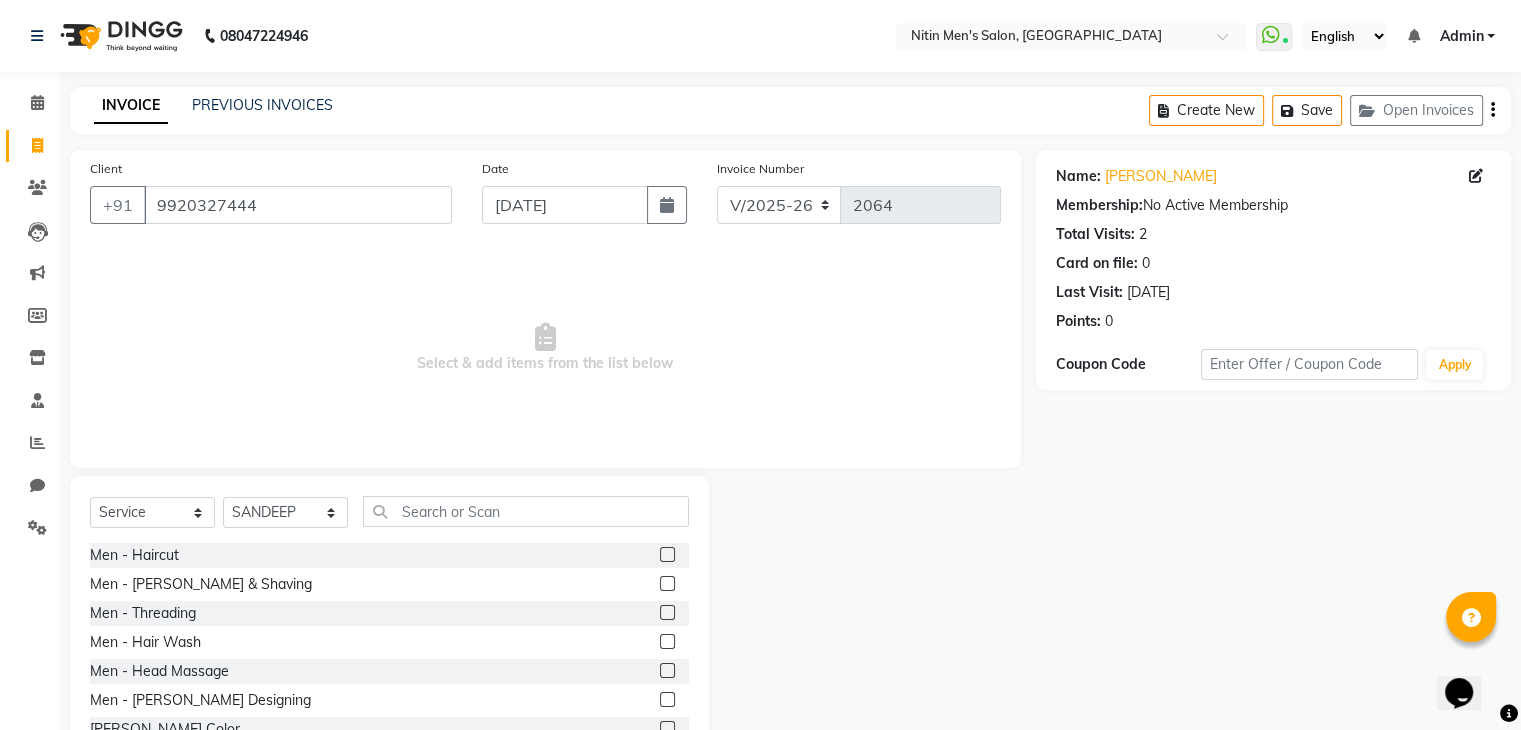 click 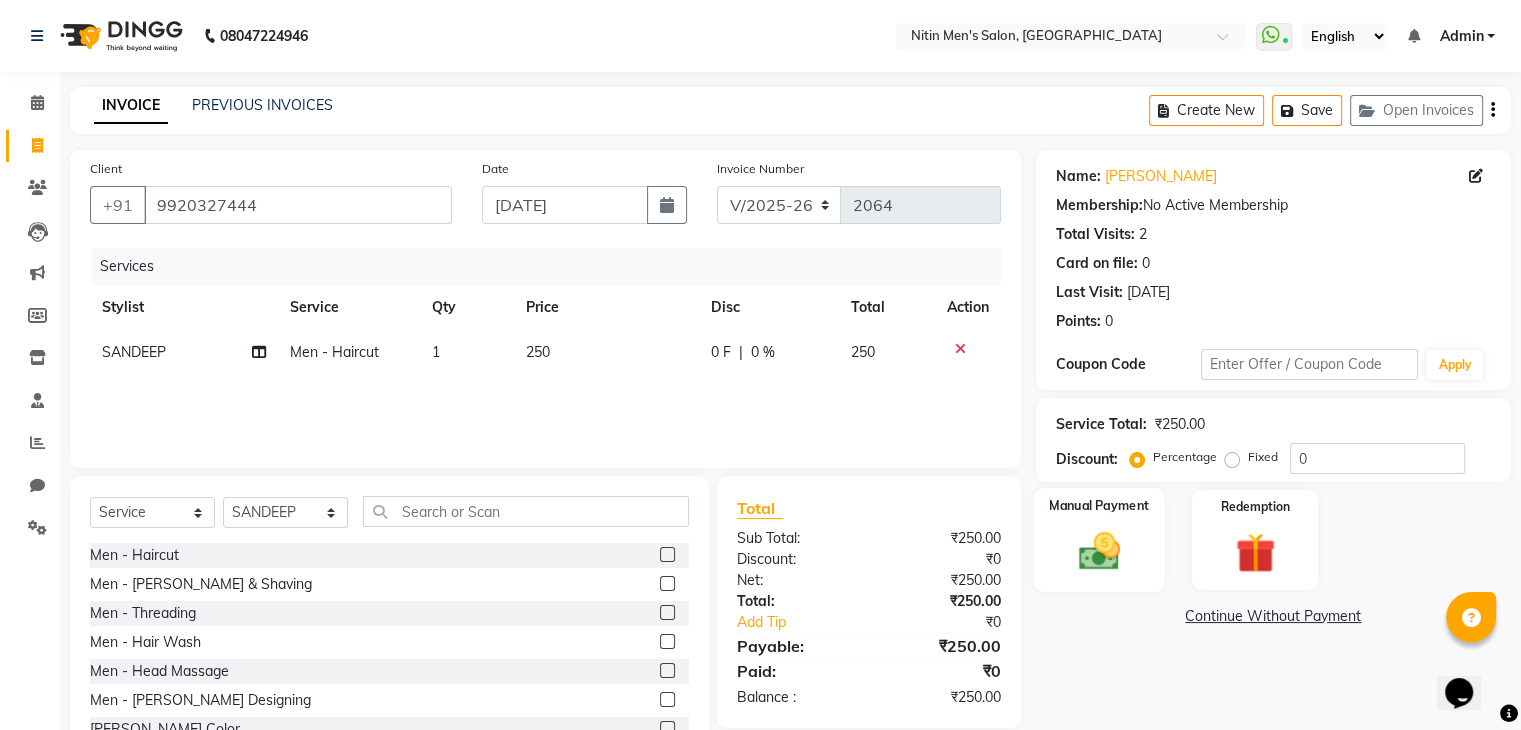 click on "Manual Payment" 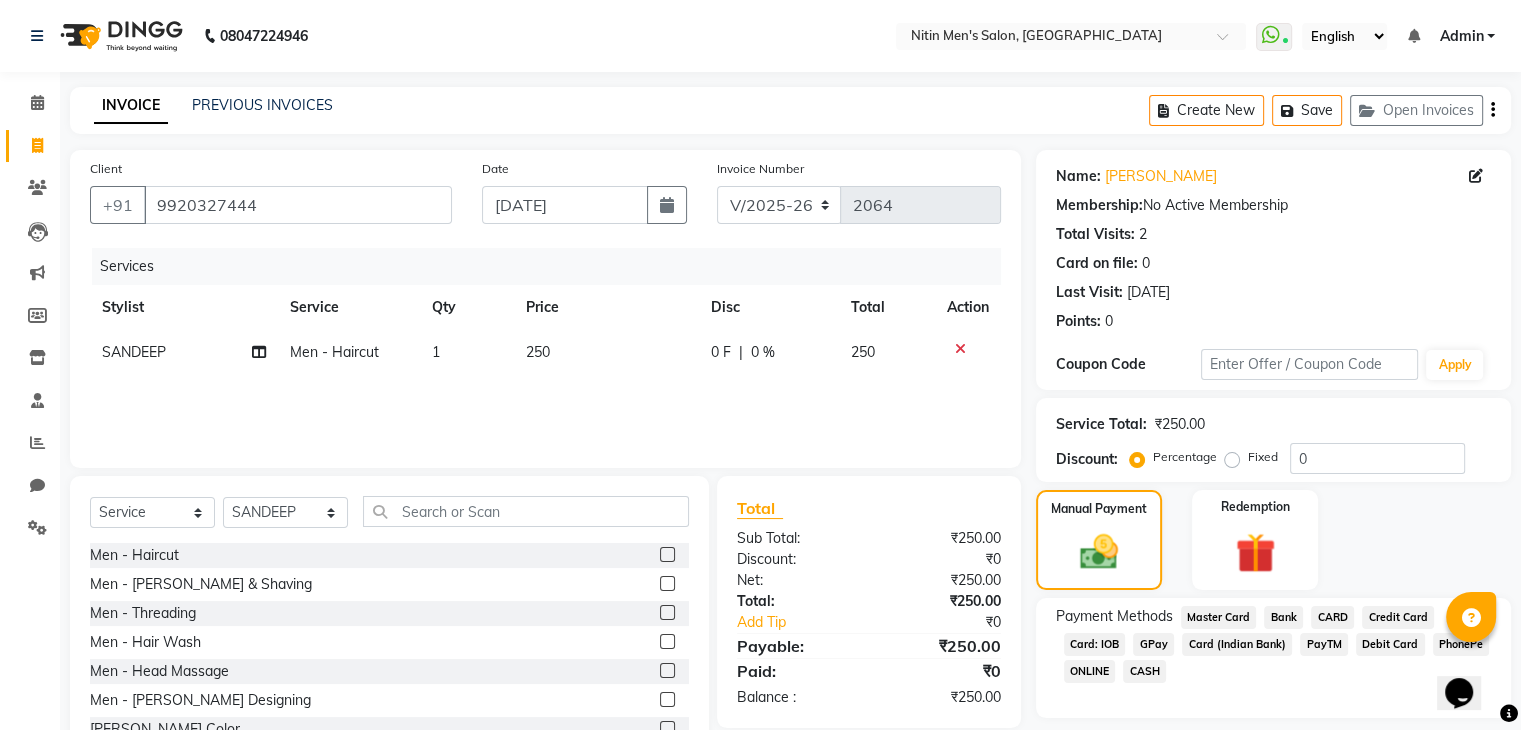 click on "CASH" 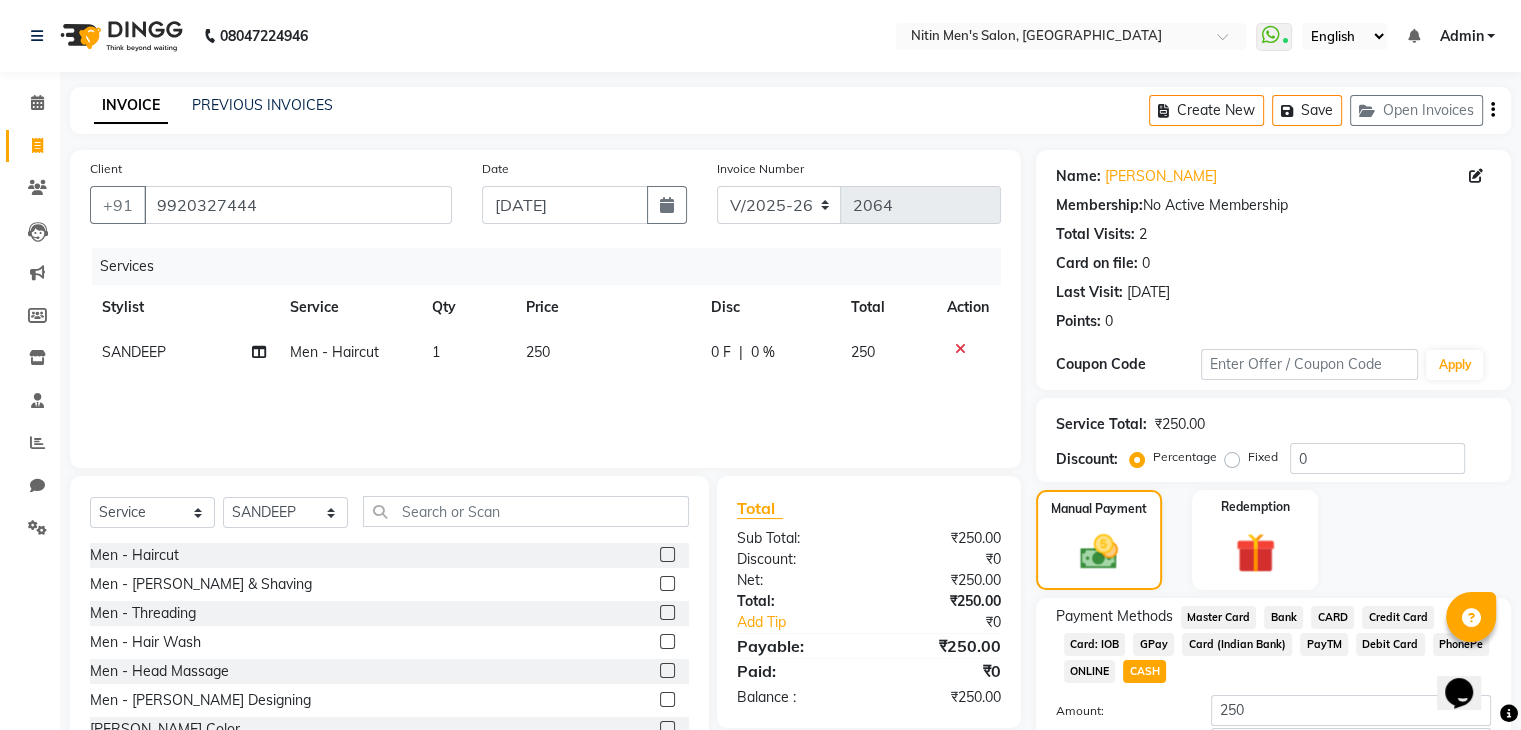 scroll, scrollTop: 145, scrollLeft: 0, axis: vertical 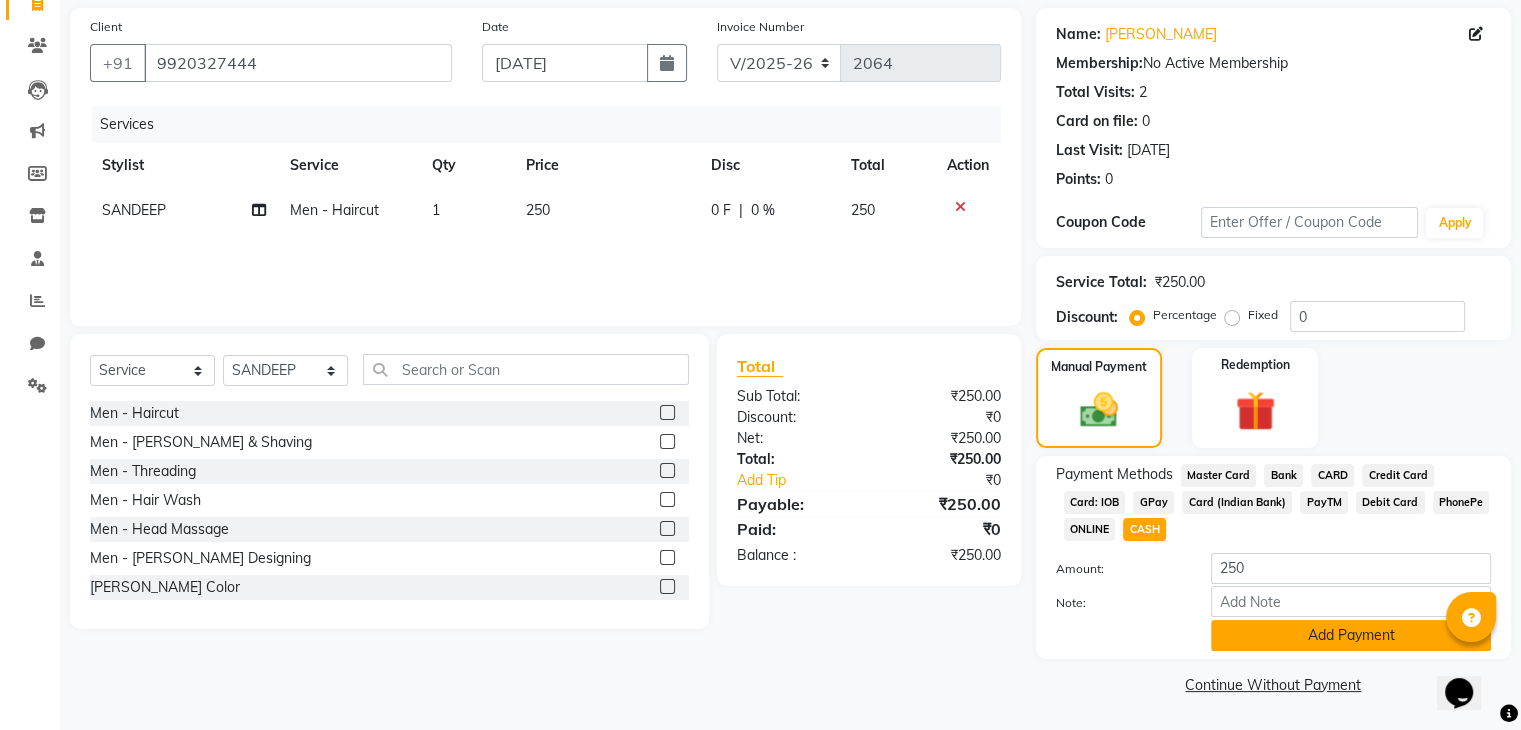 click on "Add Payment" 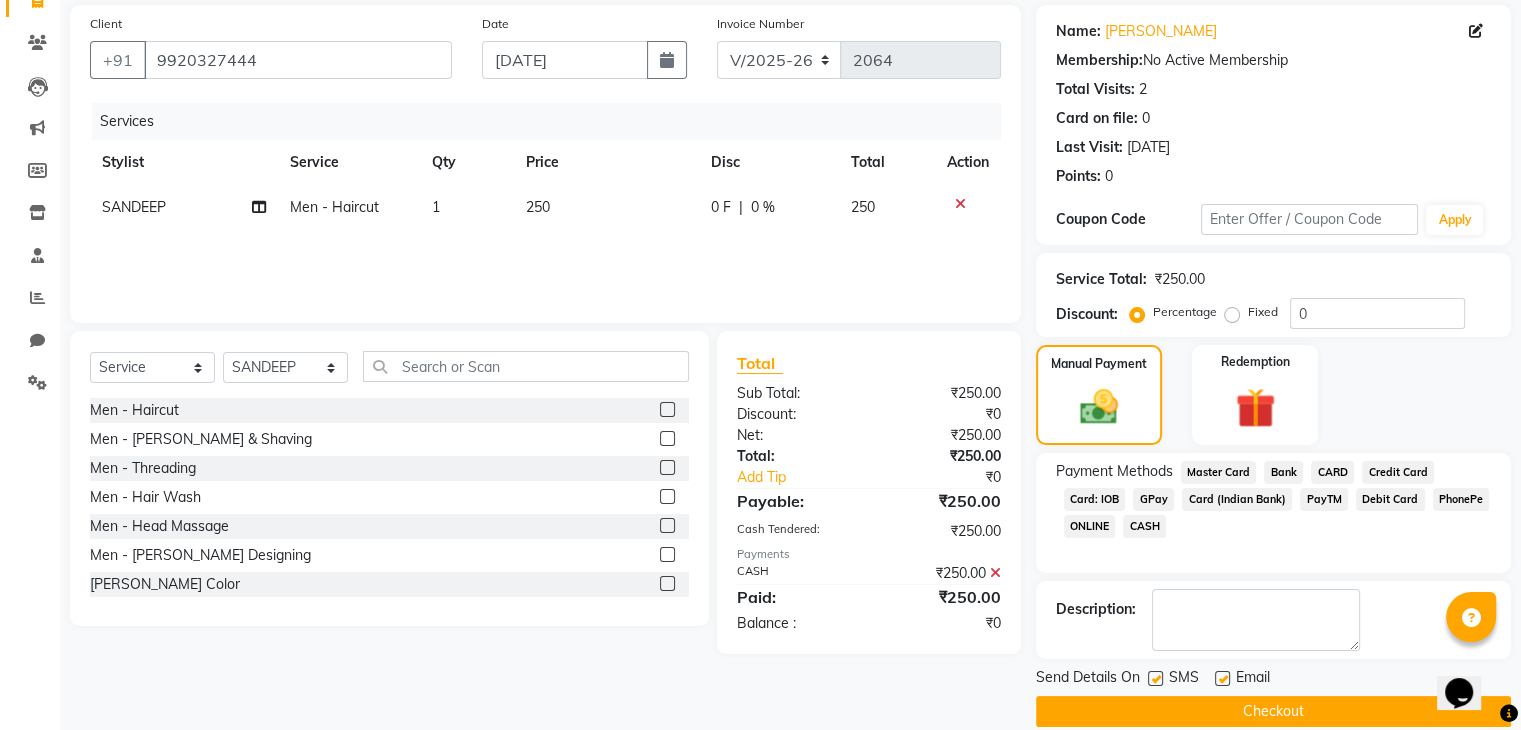 click on "Checkout" 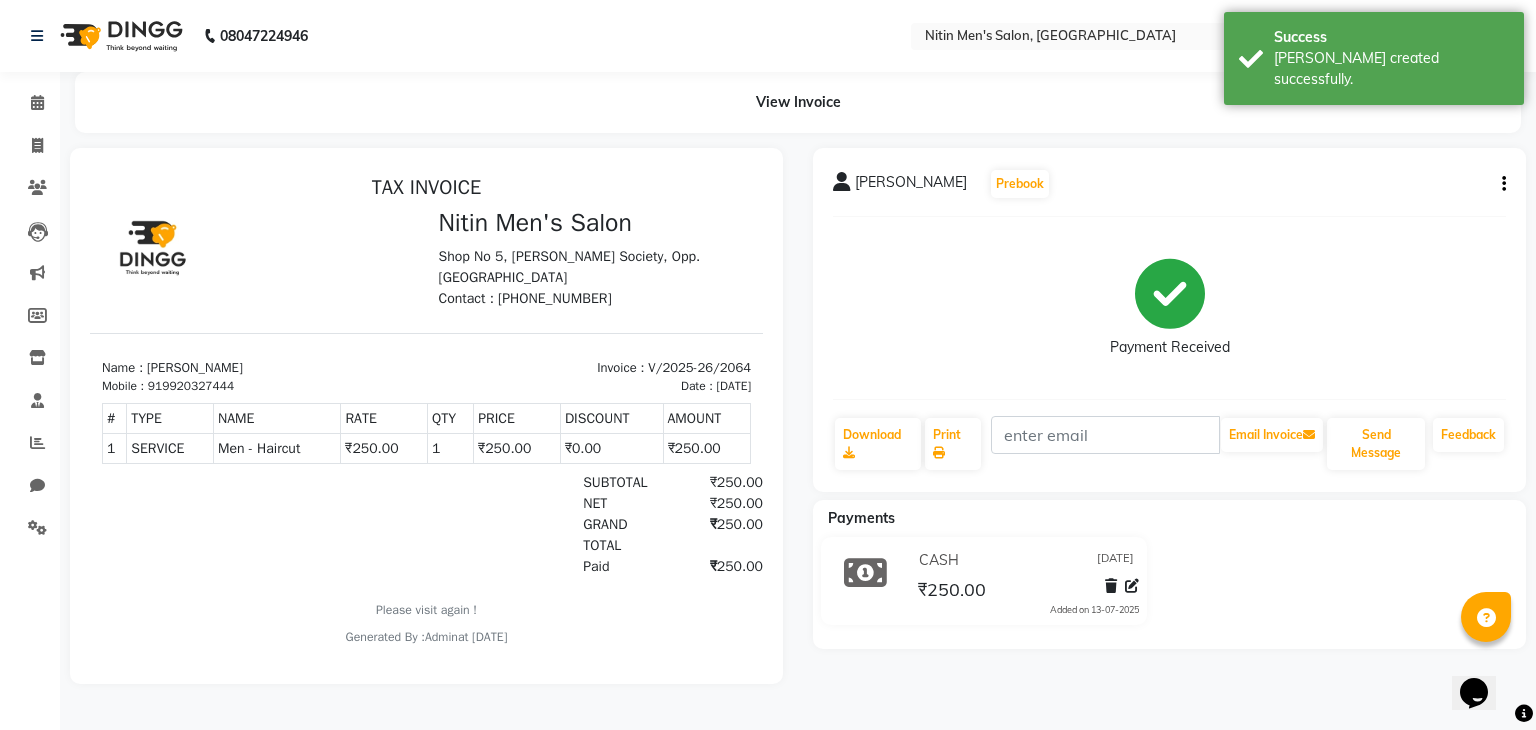 scroll, scrollTop: 0, scrollLeft: 0, axis: both 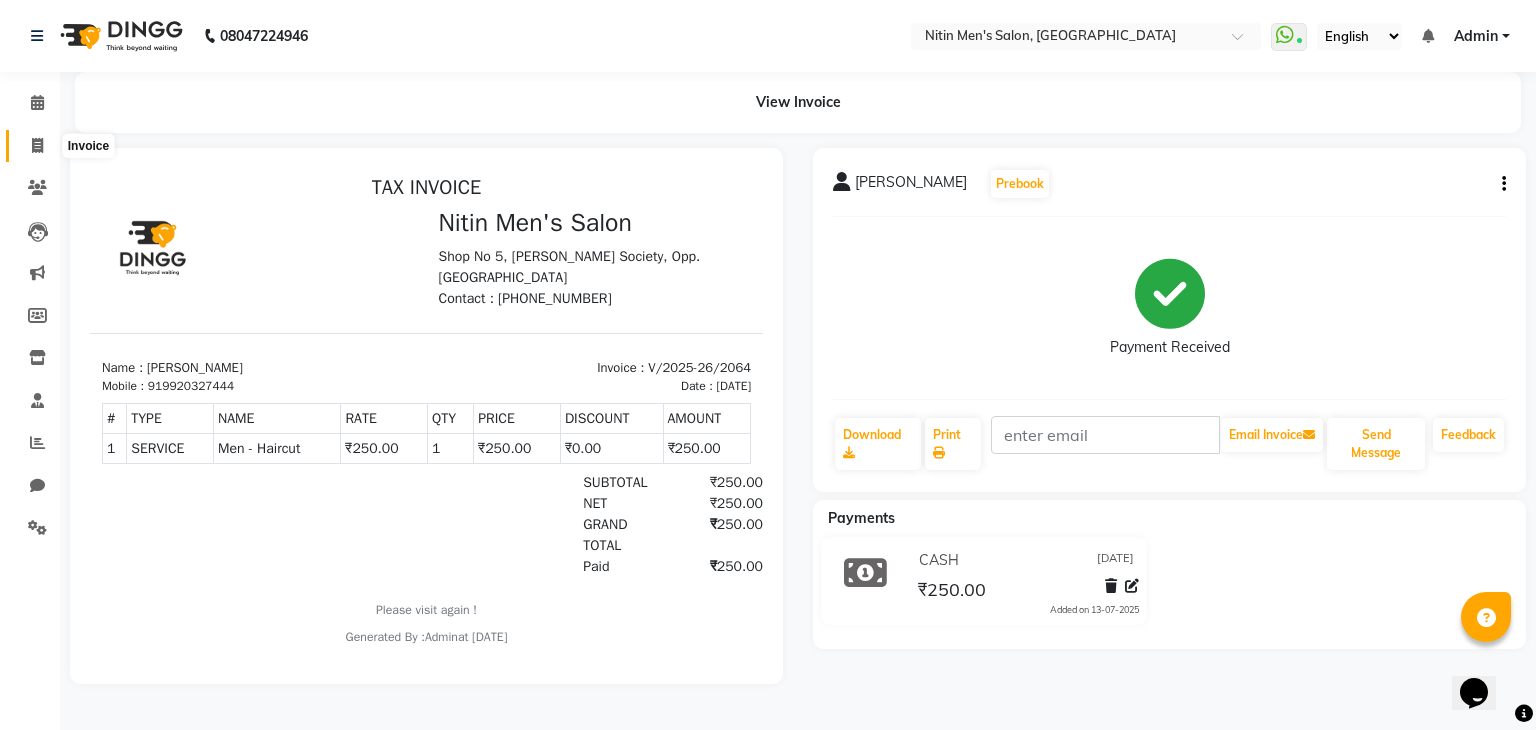click 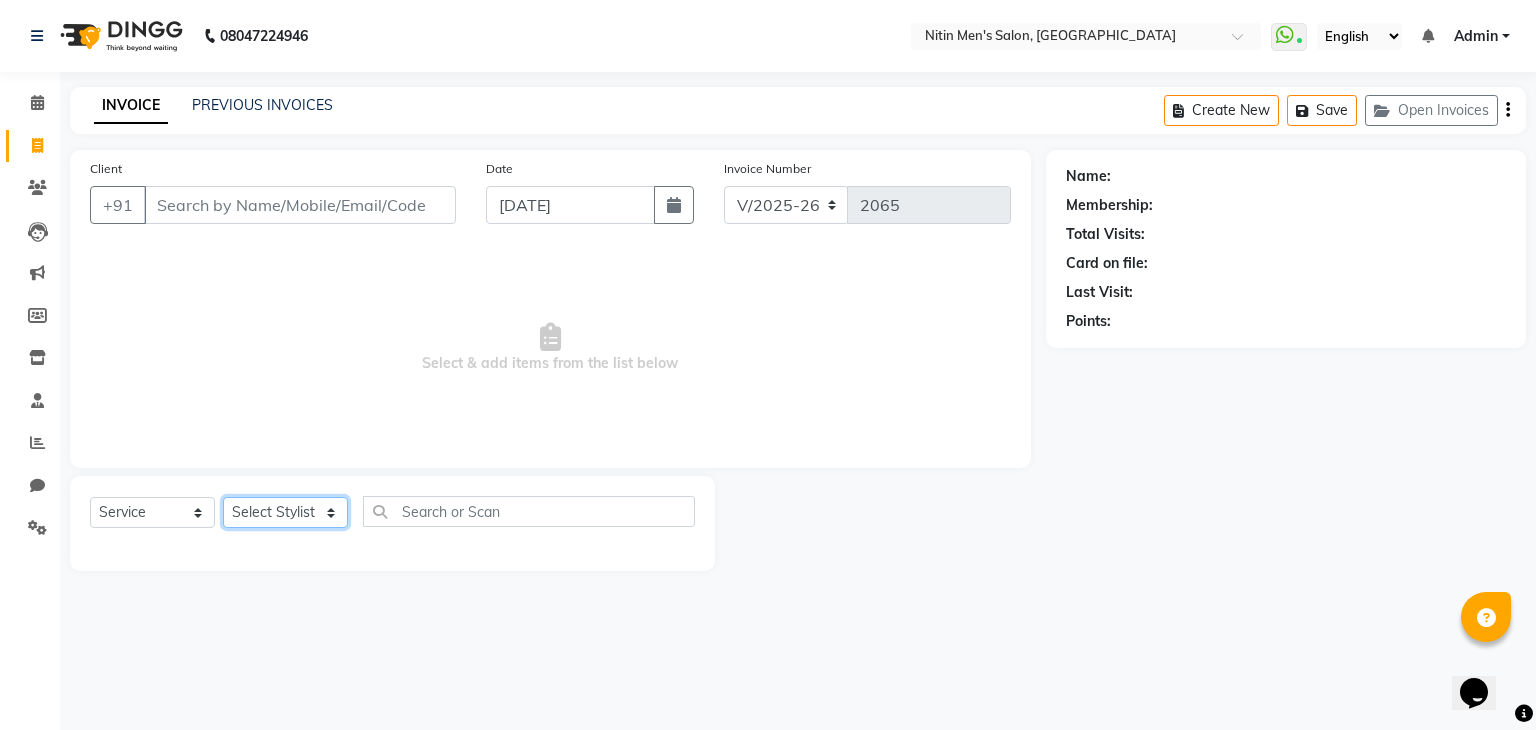 click on "Select Stylist [PERSON_NAME] [PERSON_NAME] [PERSON_NAME] [PERSON_NAME] MEENAKSHI NITIN SIR [PERSON_NAME] [PERSON_NAME] [PERSON_NAME]" 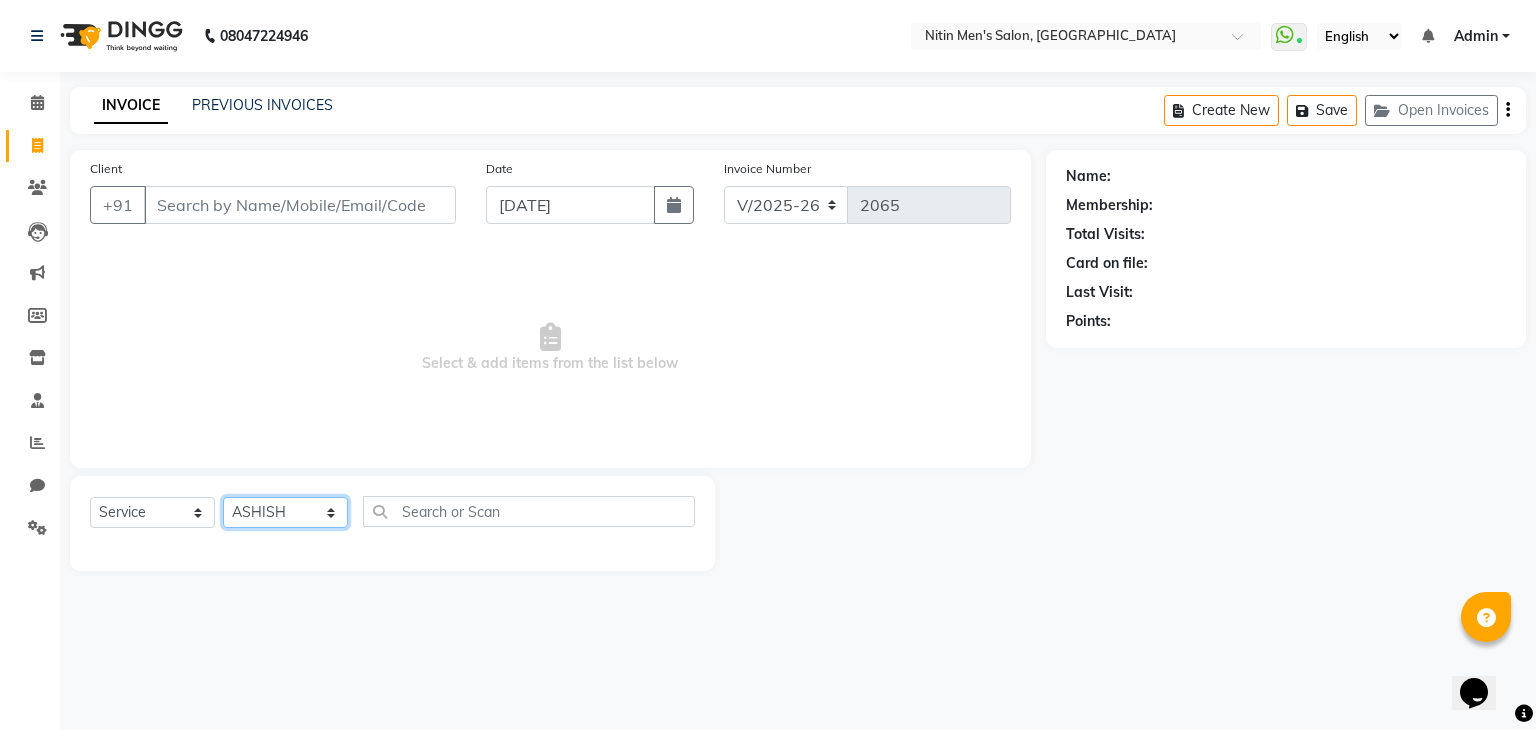 click on "Select Stylist [PERSON_NAME] [PERSON_NAME] [PERSON_NAME] [PERSON_NAME] MEENAKSHI NITIN SIR [PERSON_NAME] [PERSON_NAME] [PERSON_NAME]" 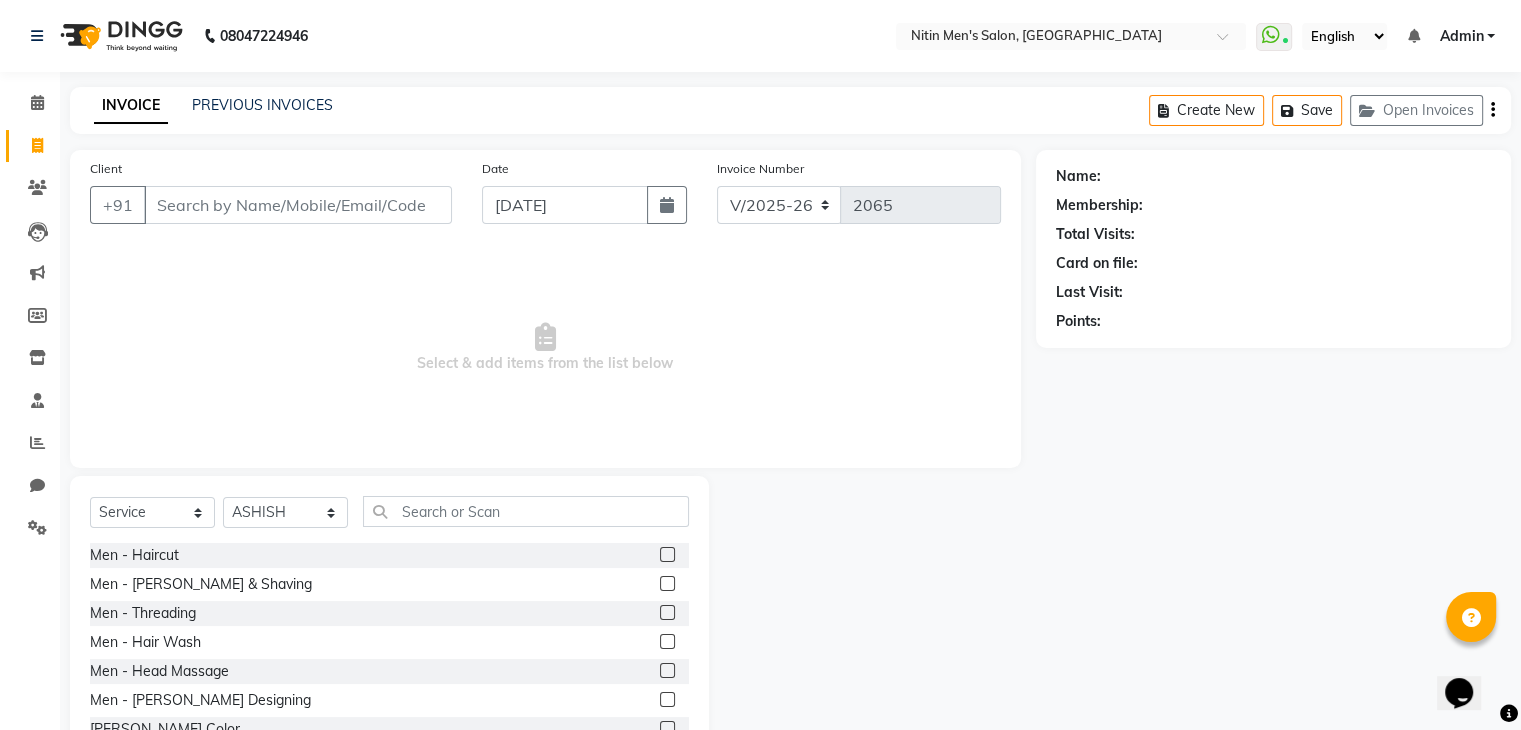 click 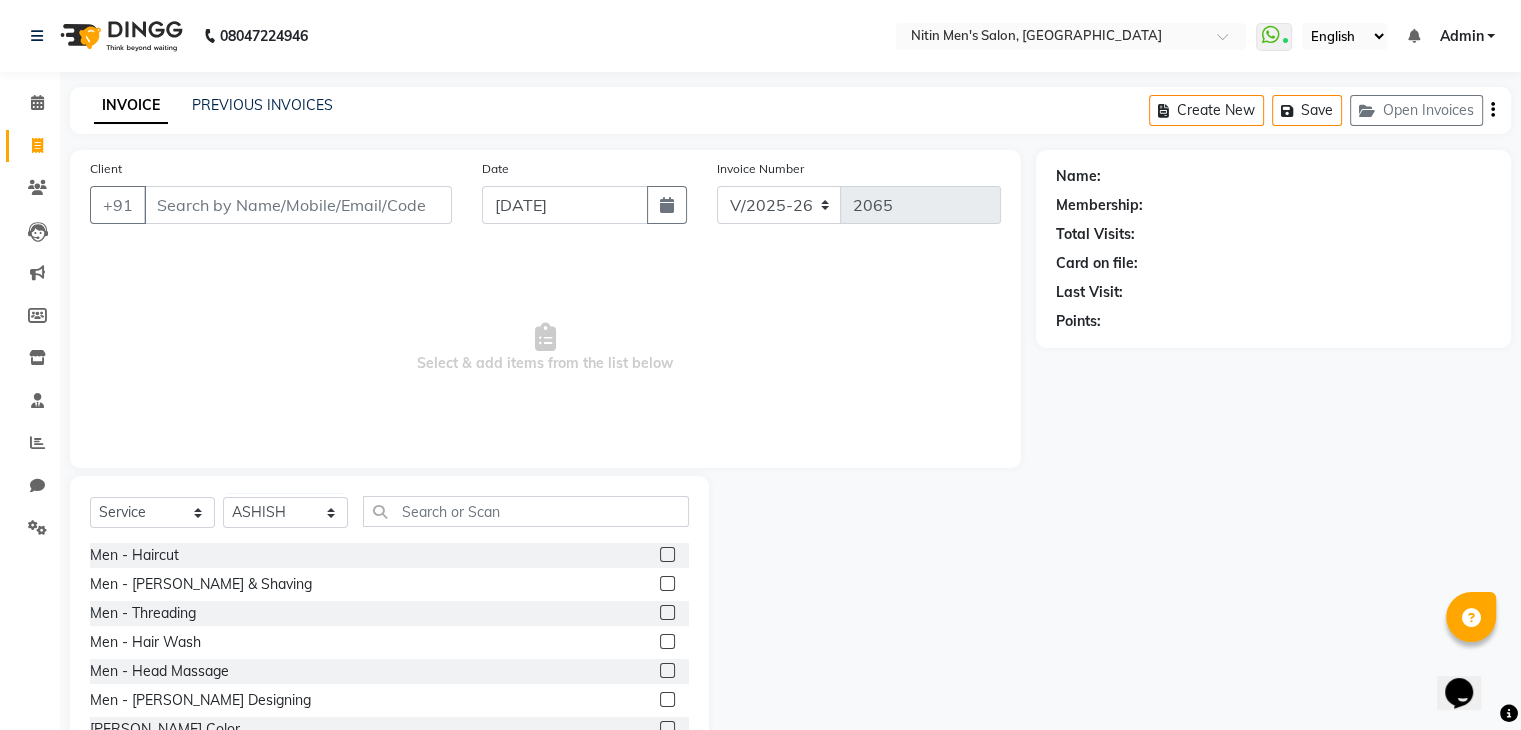 click 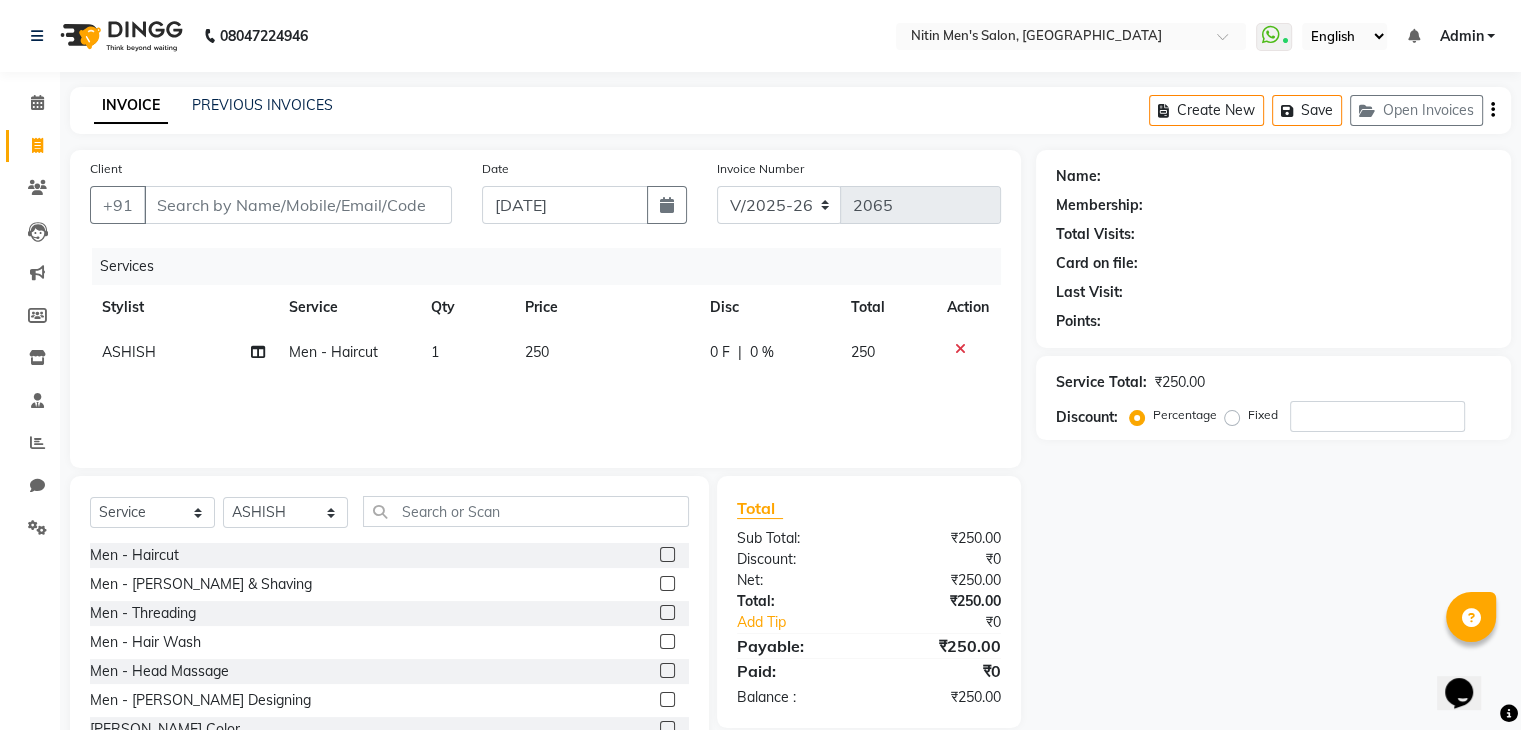 click 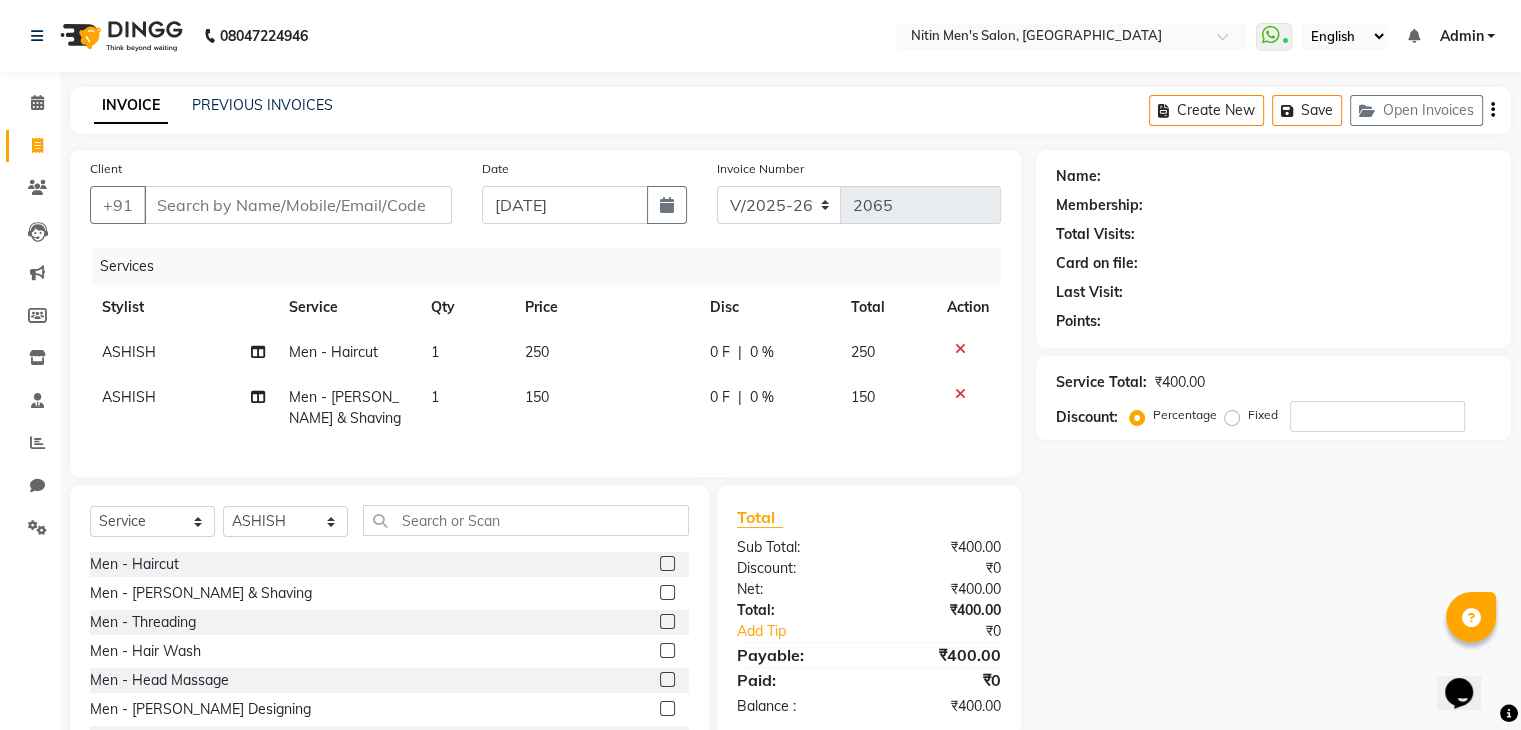 click 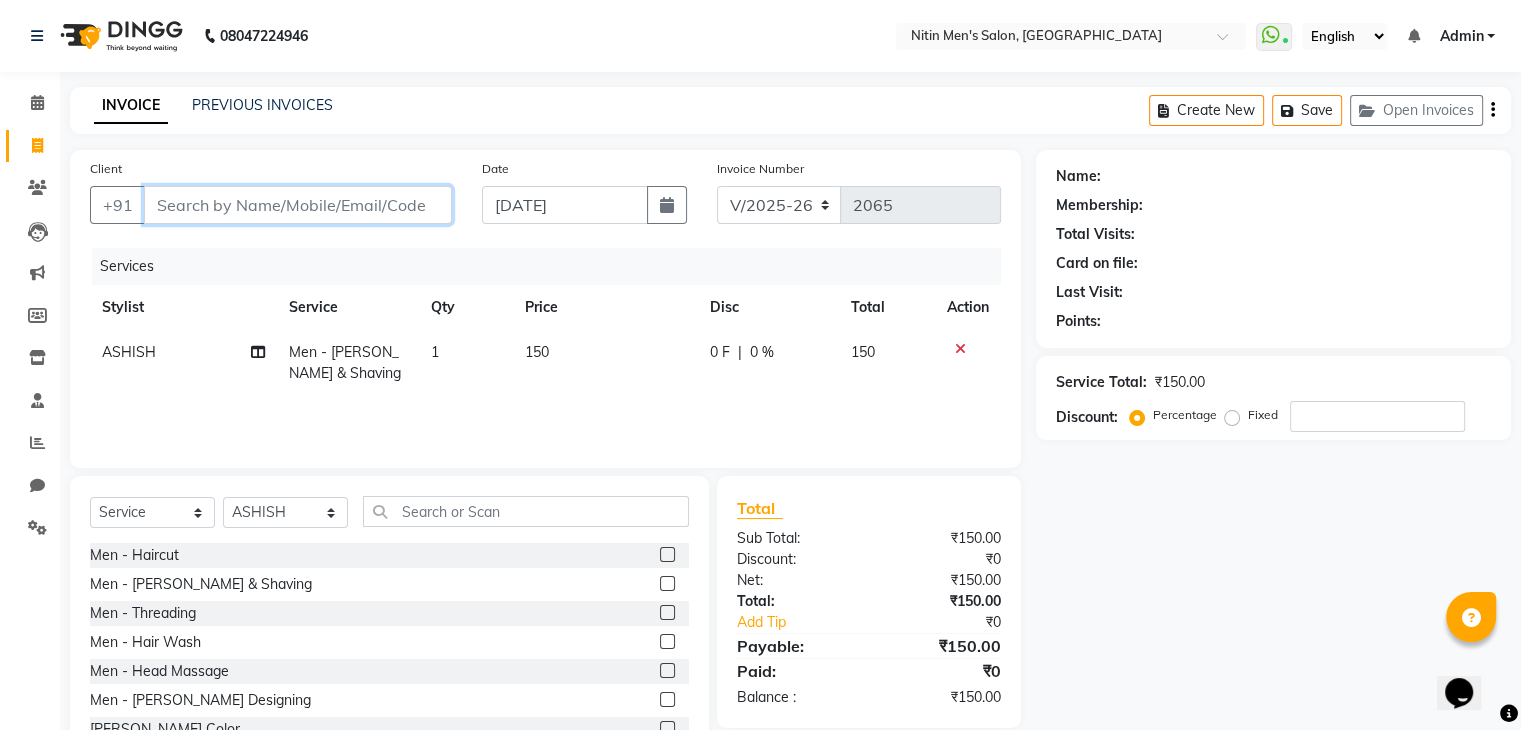 click on "Client" at bounding box center (298, 205) 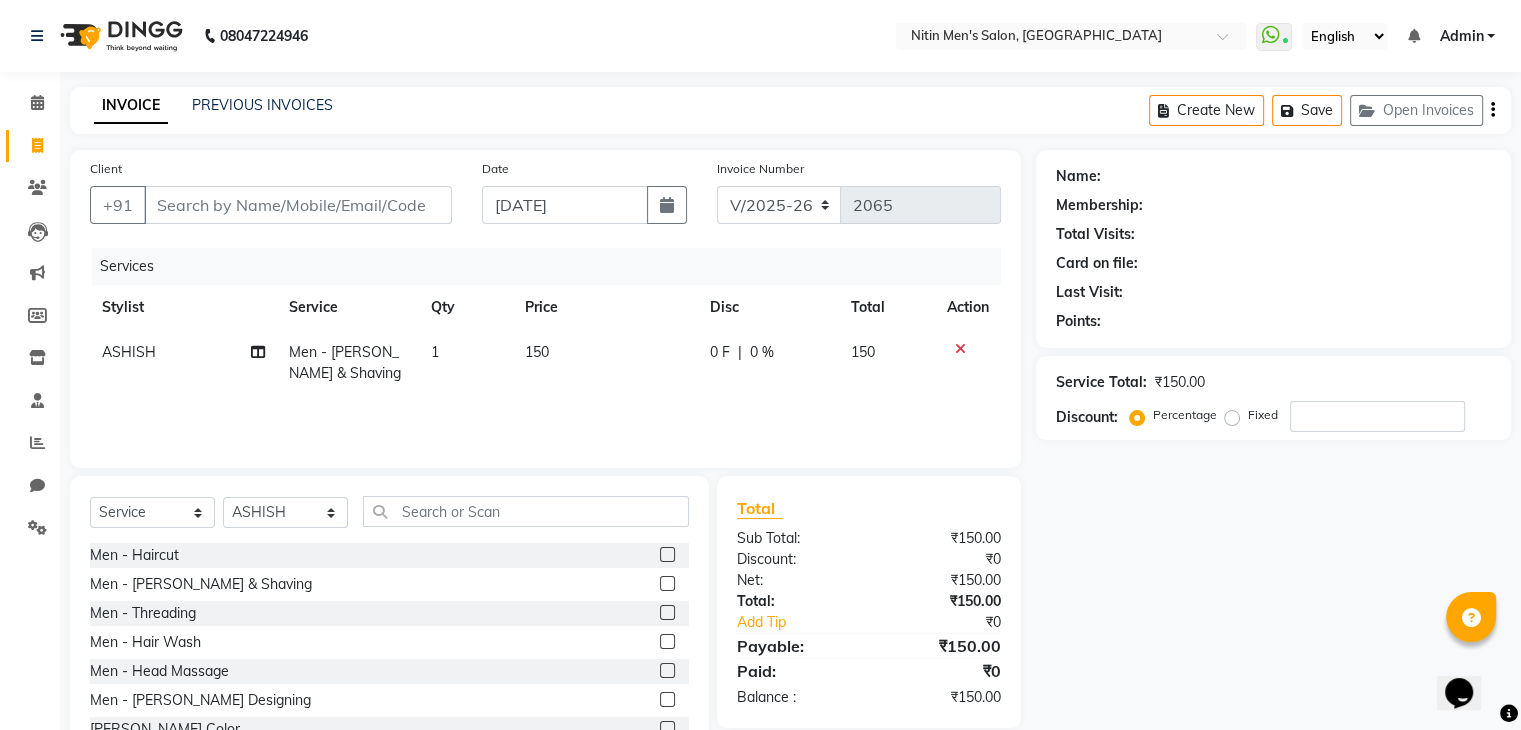 click 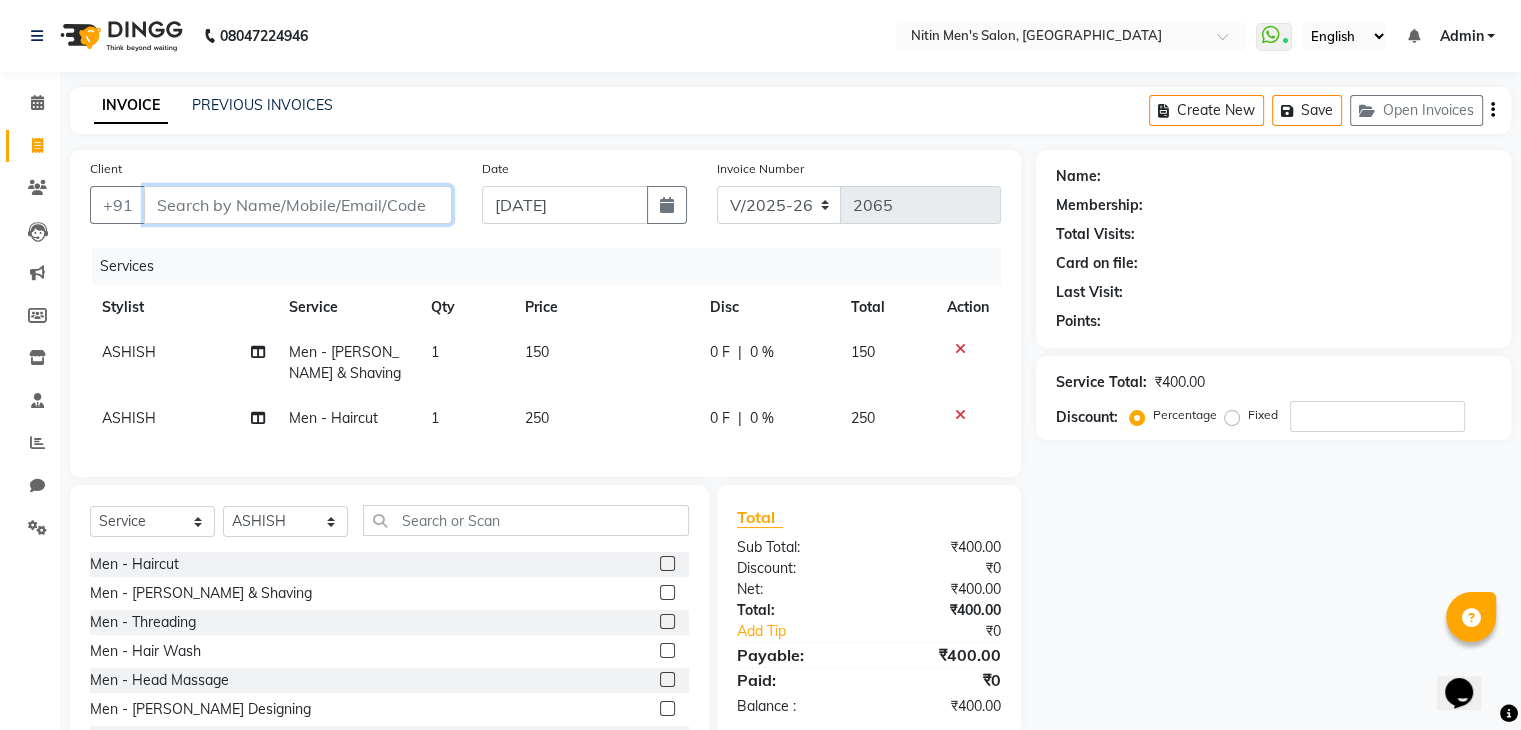 click on "Client" at bounding box center (298, 205) 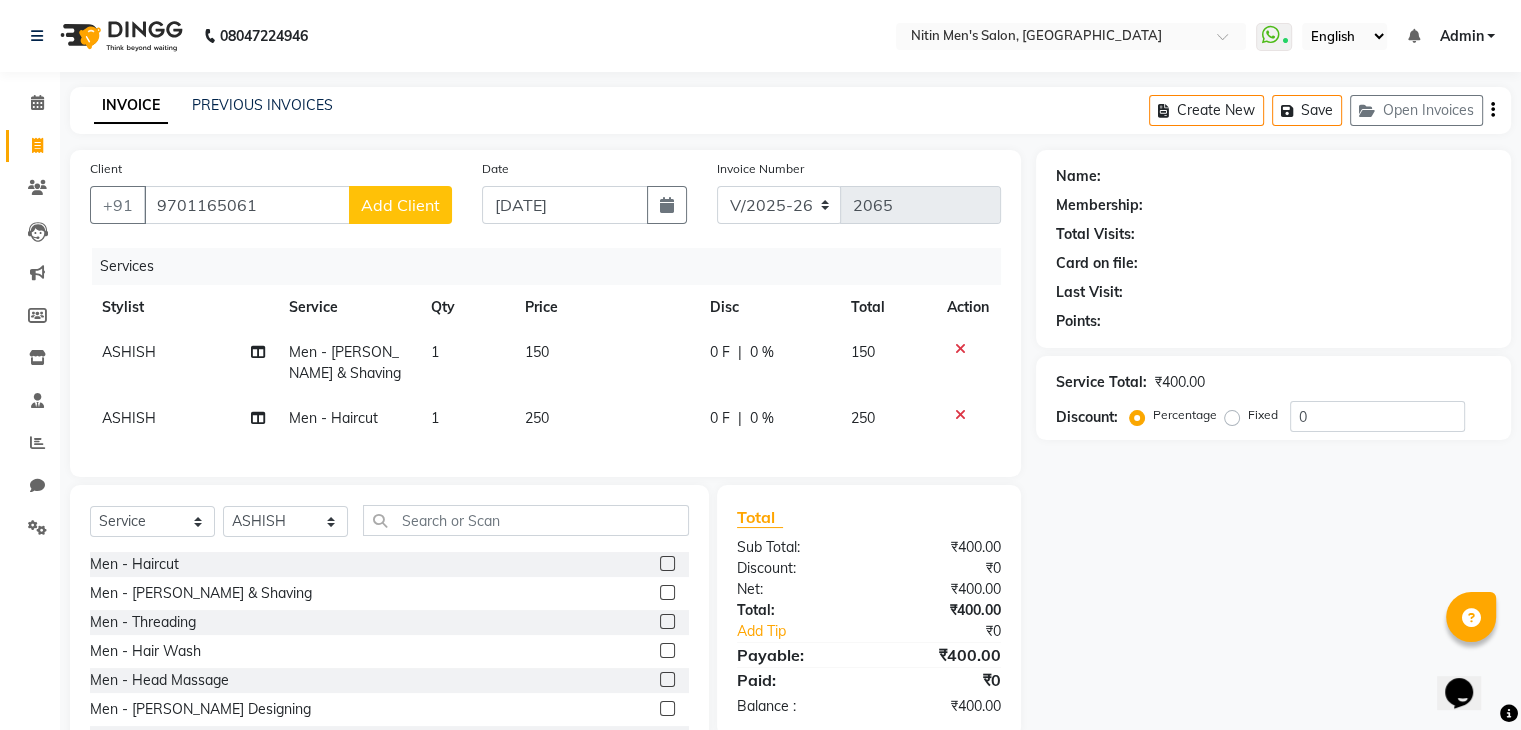 click on "Add Client" 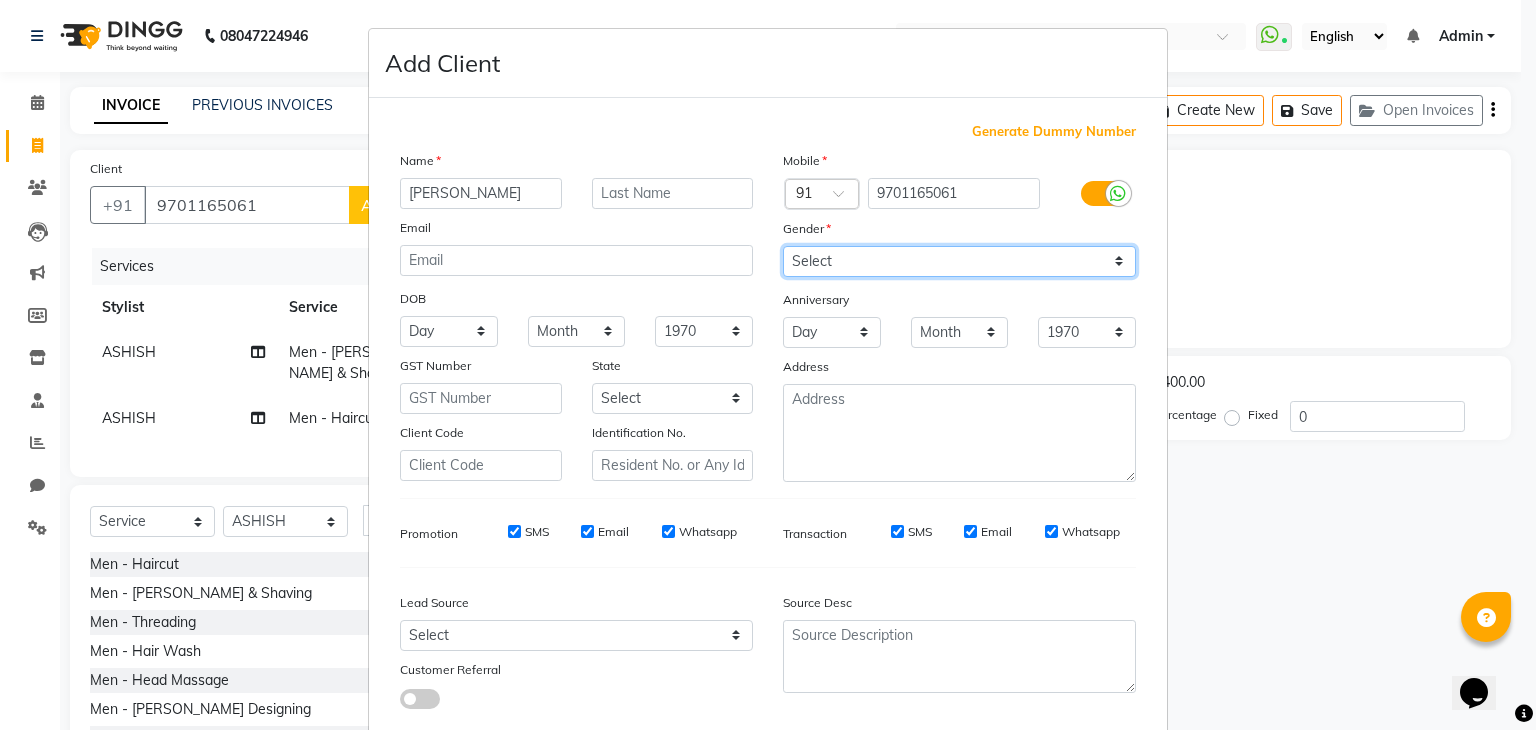 drag, startPoint x: 940, startPoint y: 269, endPoint x: 878, endPoint y: 333, distance: 89.106674 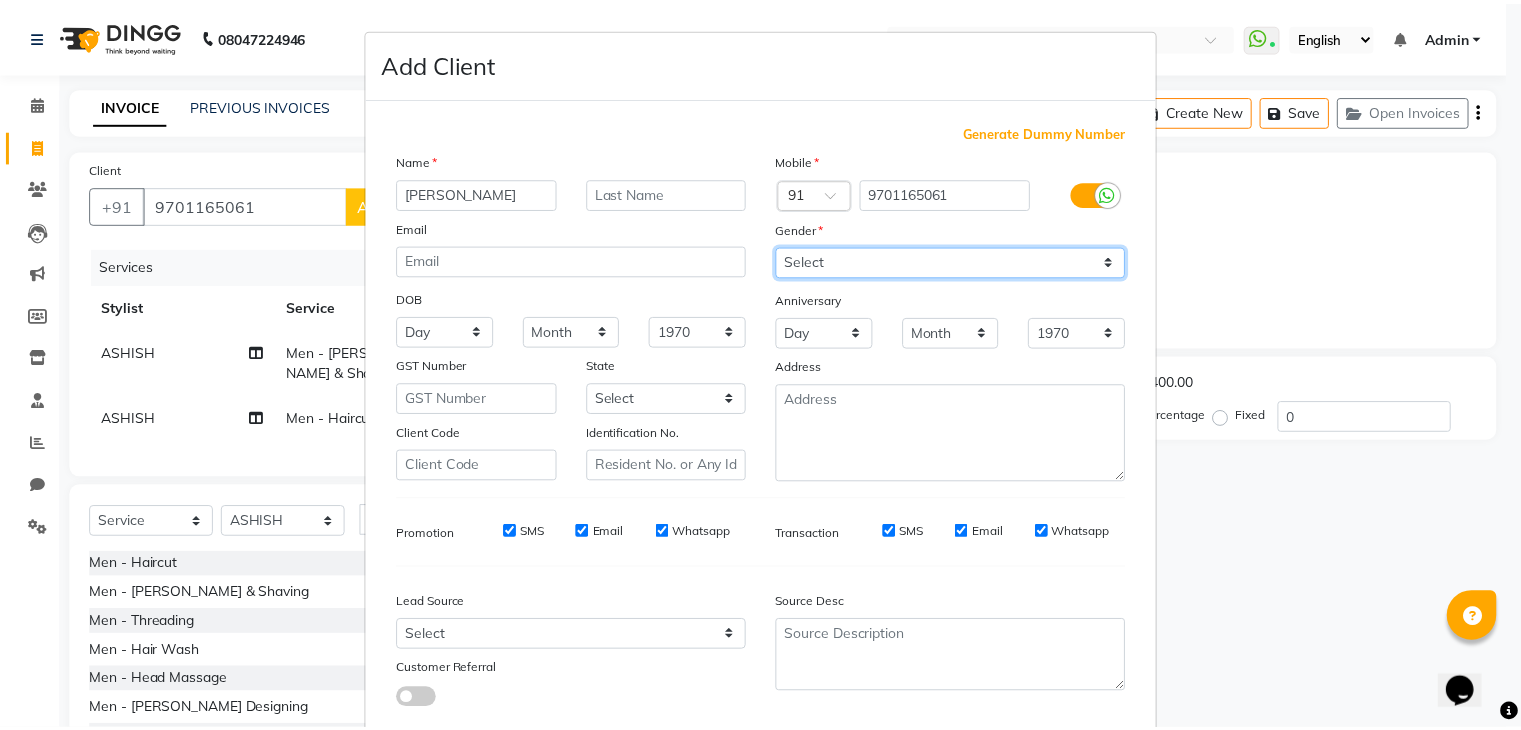 scroll, scrollTop: 127, scrollLeft: 0, axis: vertical 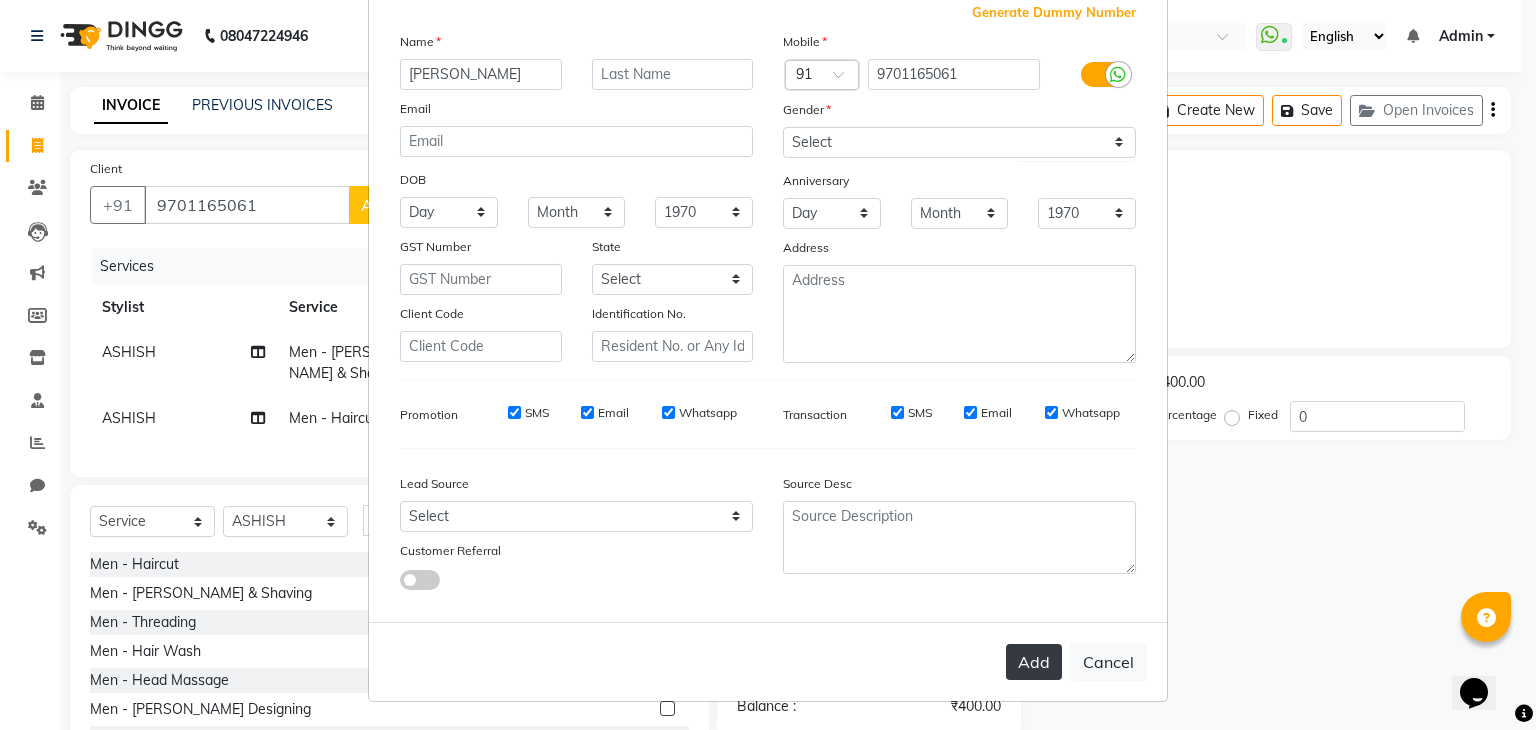 click on "Add" at bounding box center [1034, 662] 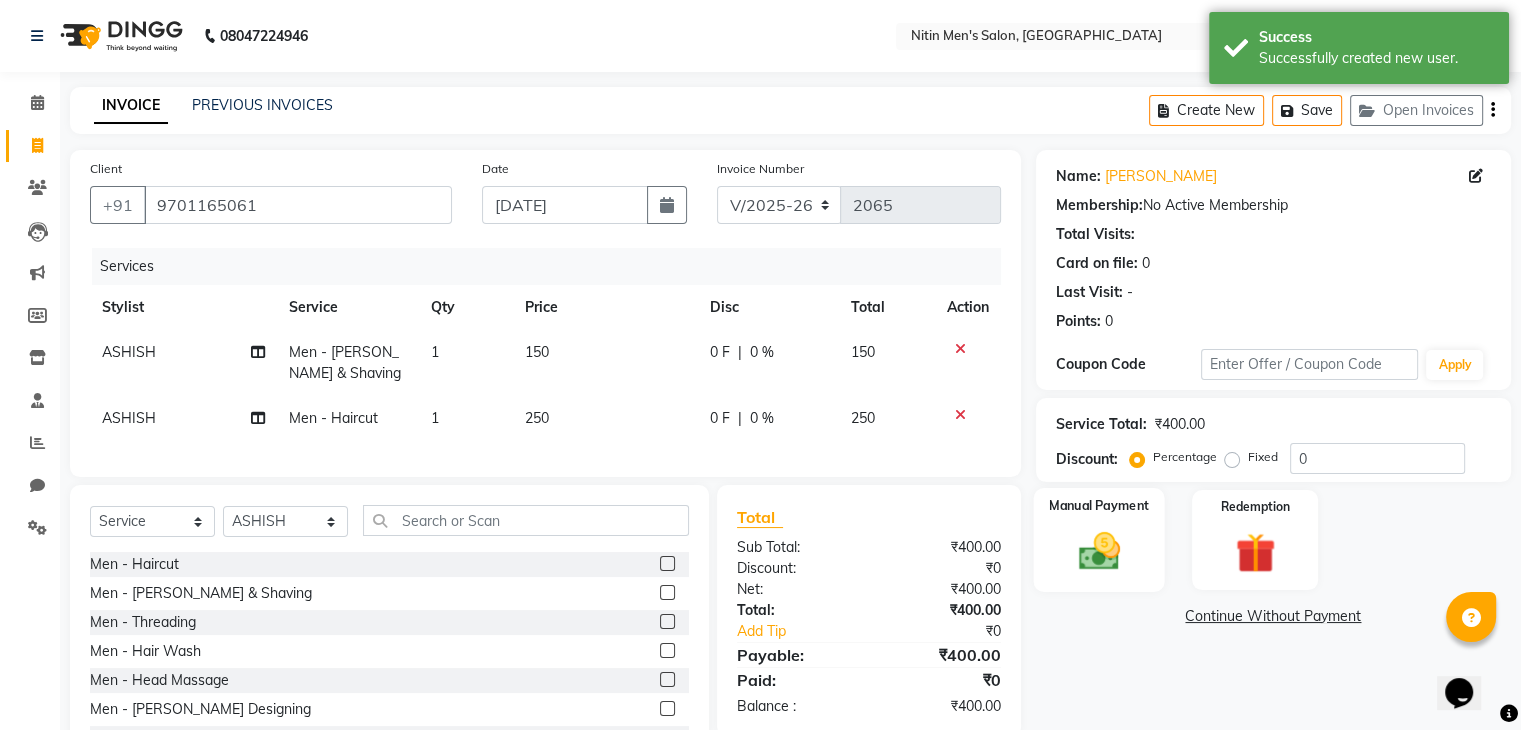 click on "Manual Payment" 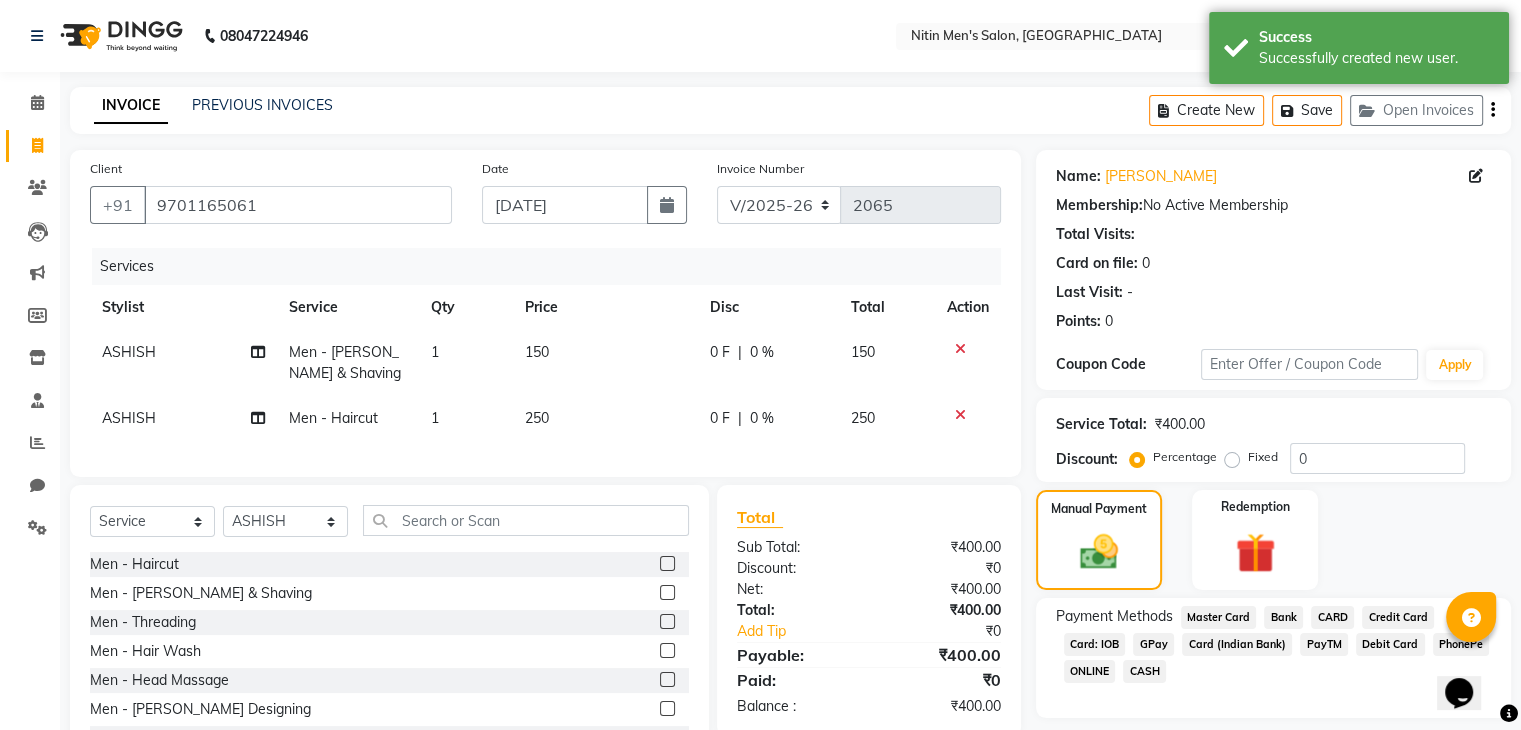 click on "GPay" 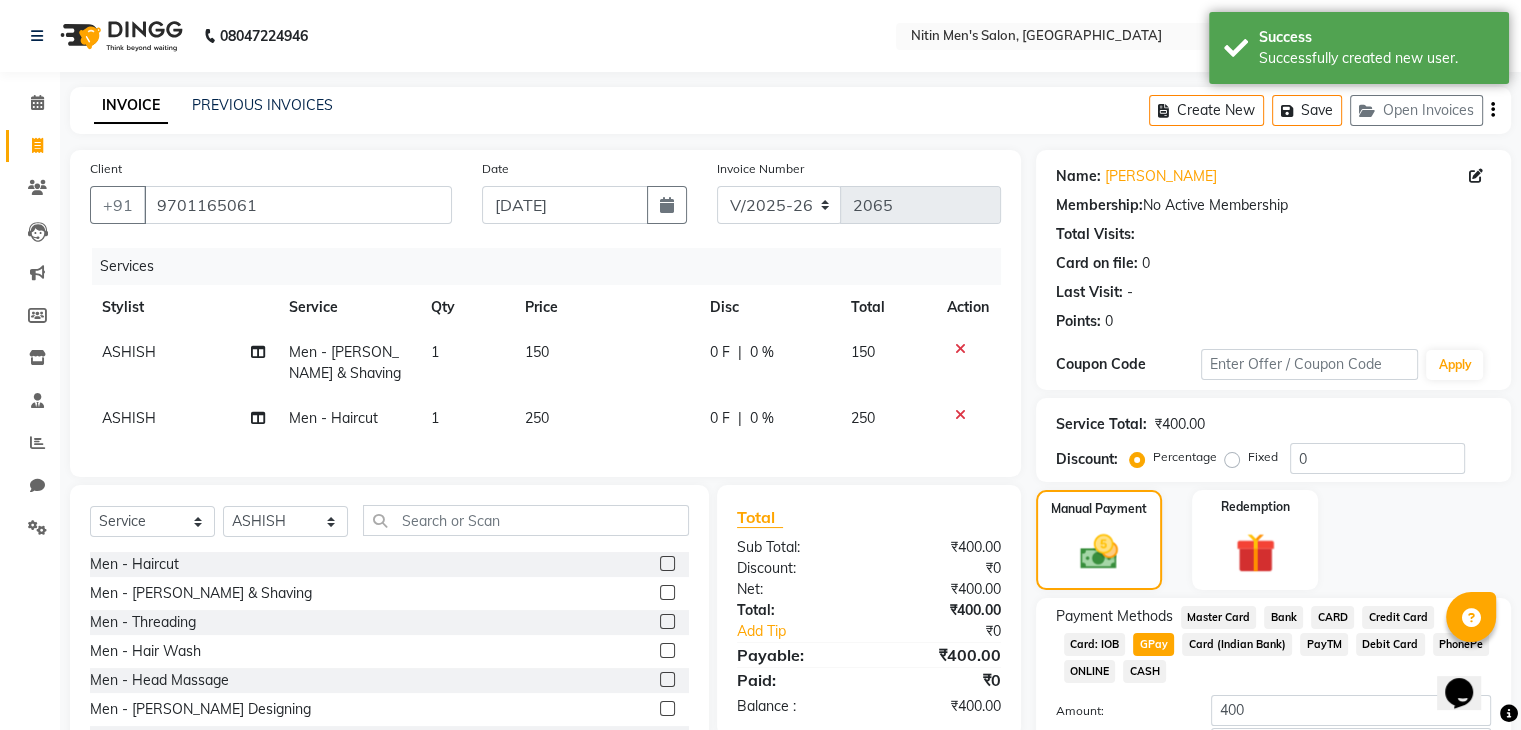 scroll, scrollTop: 145, scrollLeft: 0, axis: vertical 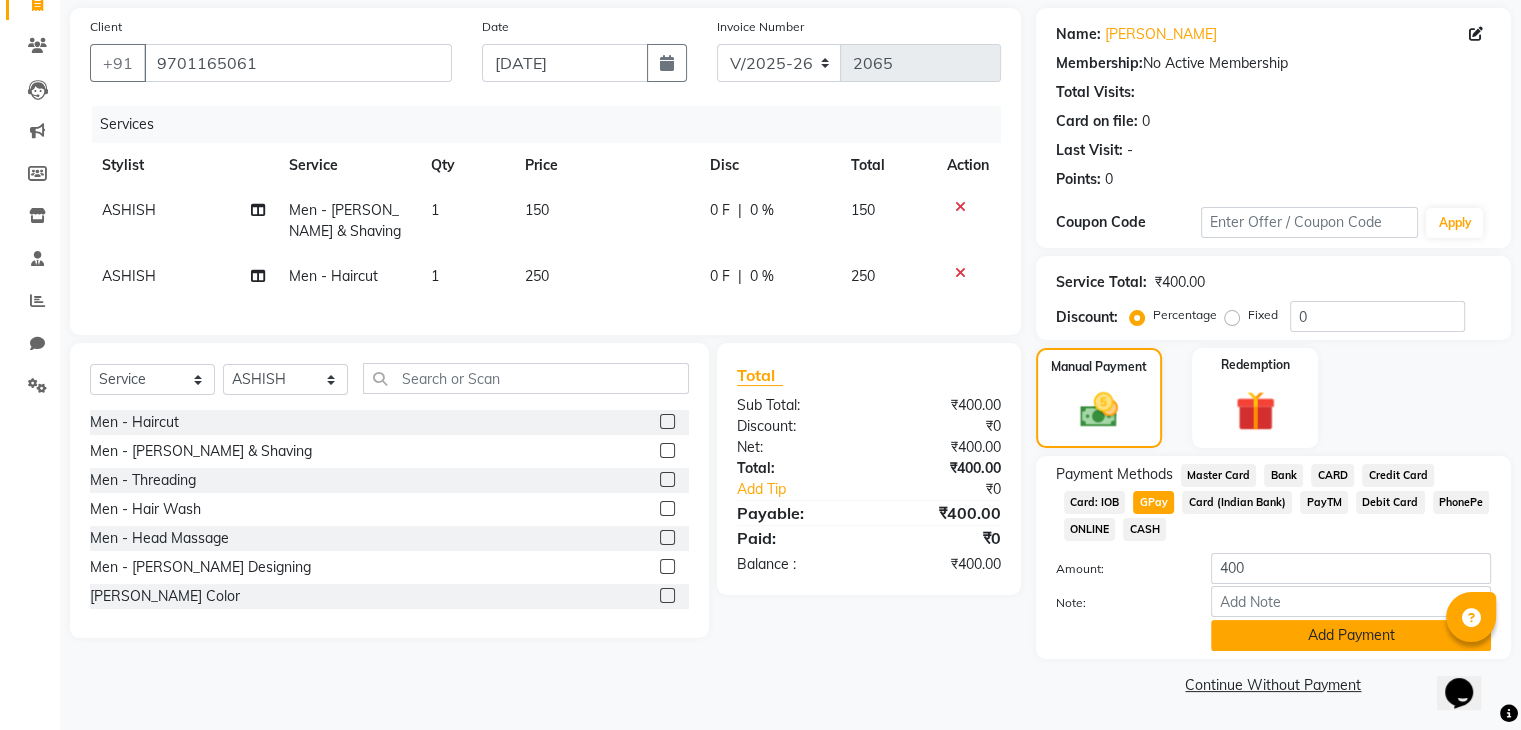 click on "Add Payment" 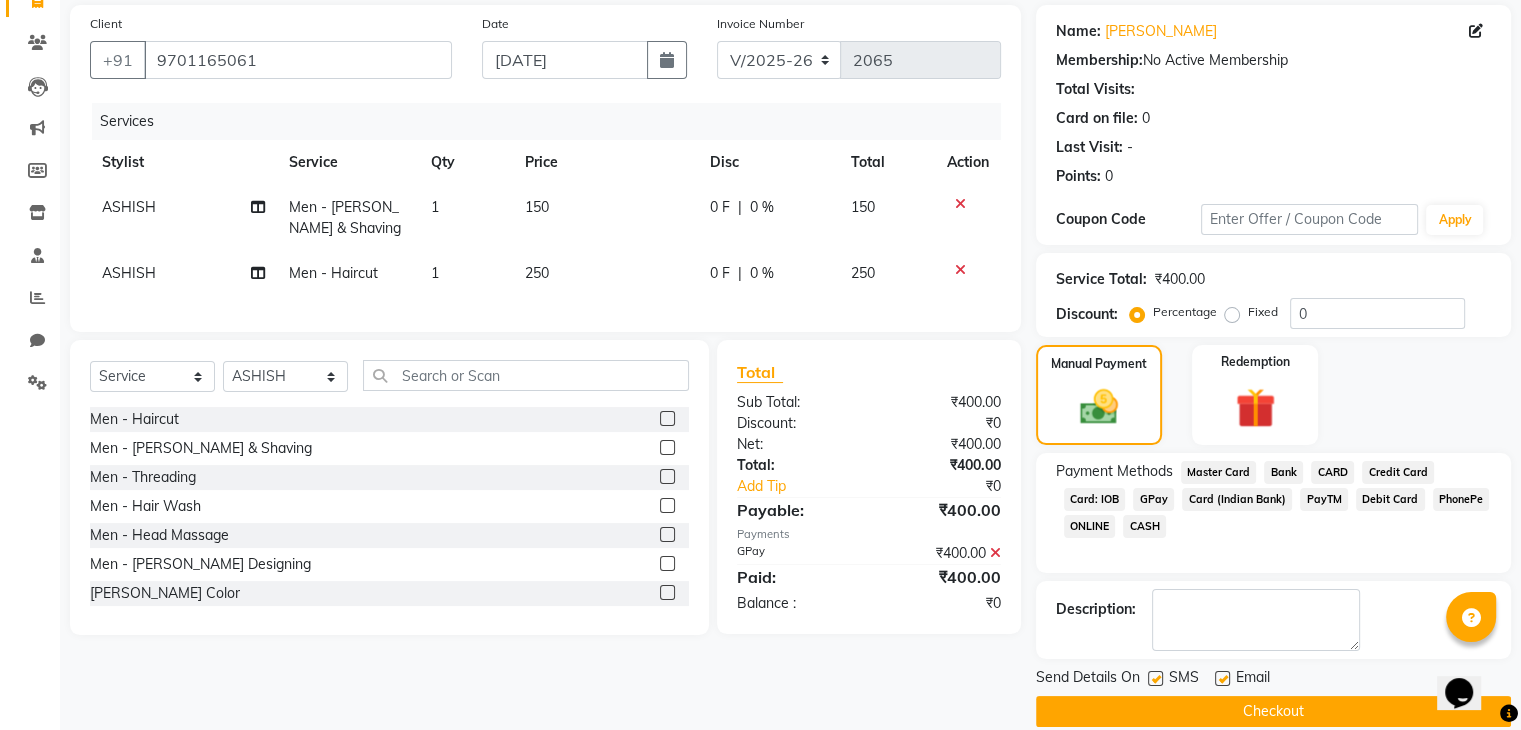 scroll, scrollTop: 171, scrollLeft: 0, axis: vertical 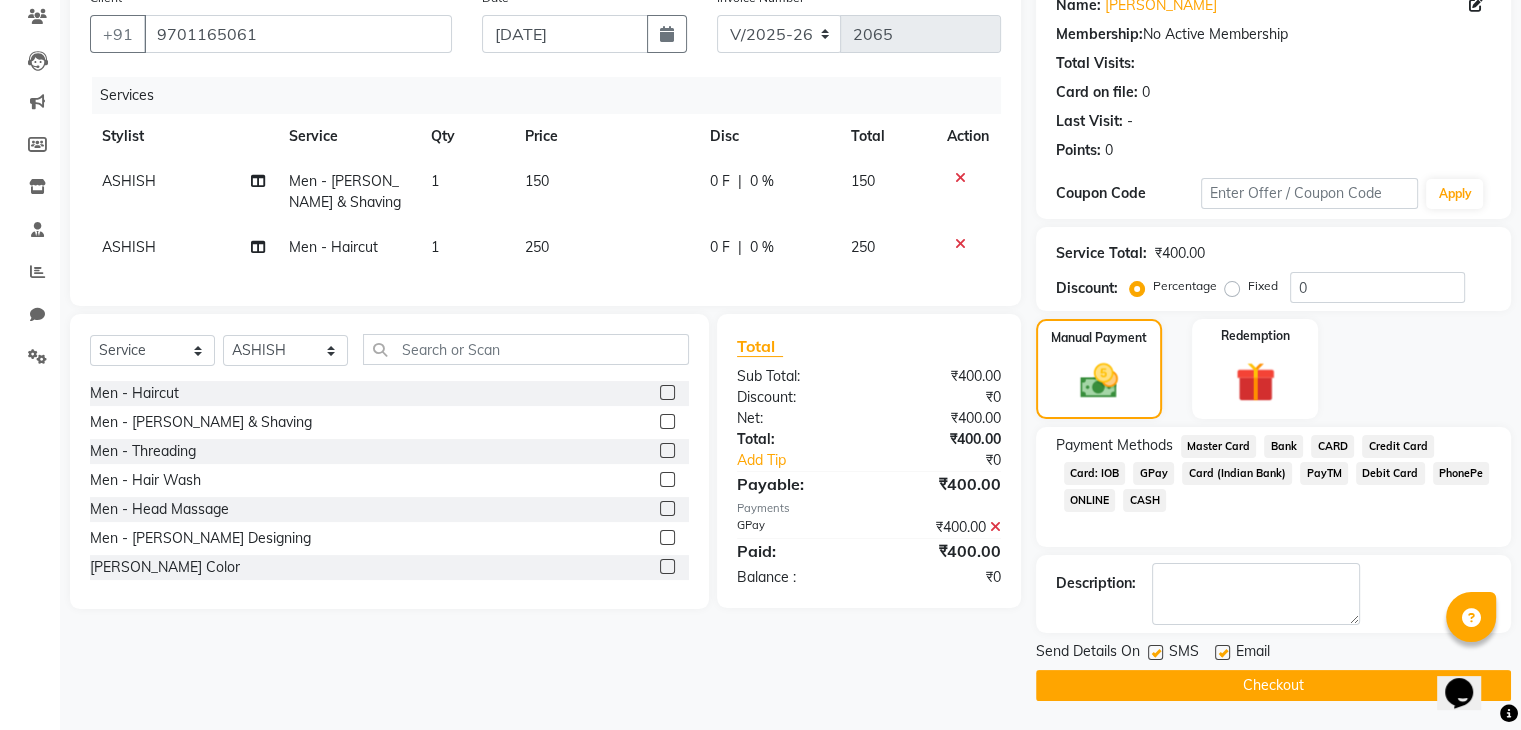 click on "Checkout" 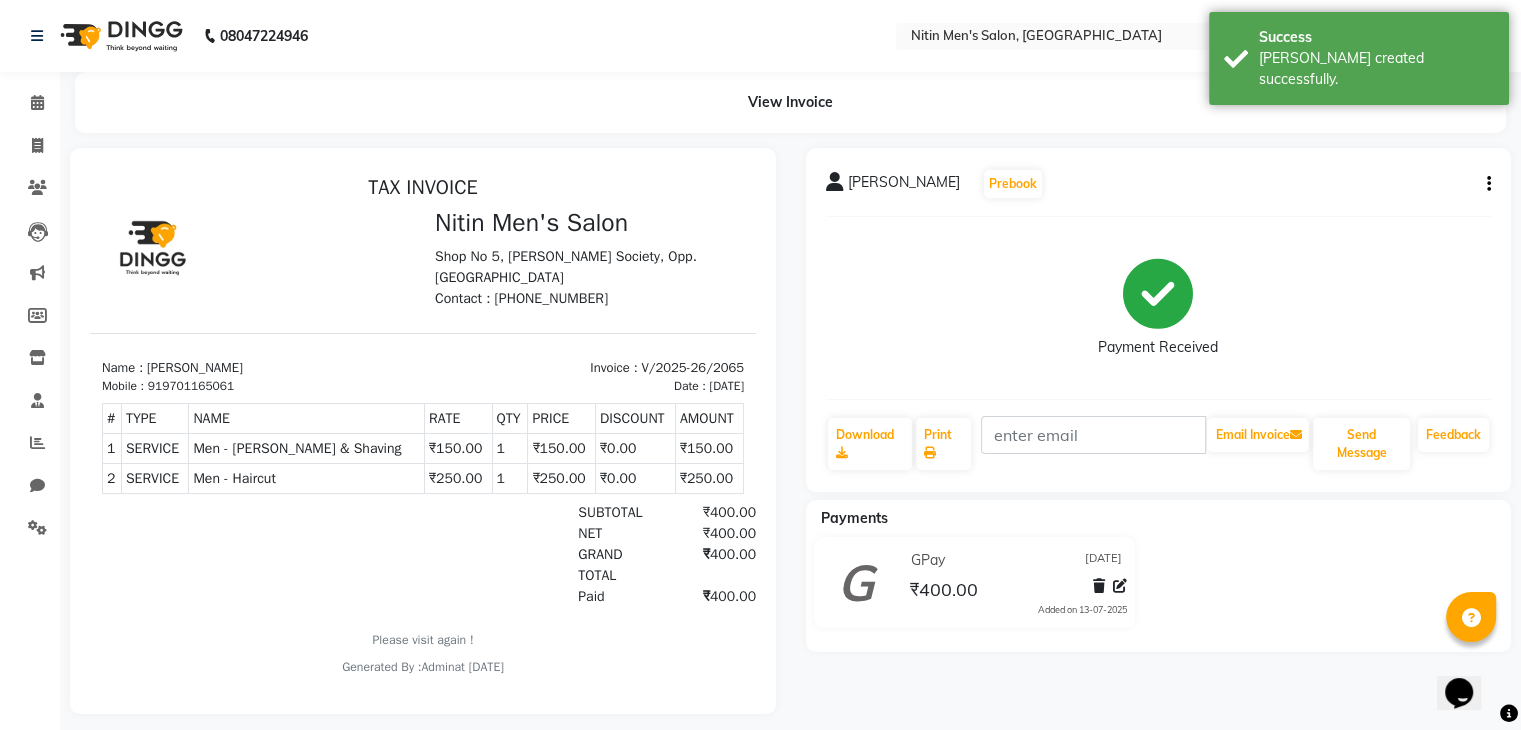 scroll, scrollTop: 0, scrollLeft: 0, axis: both 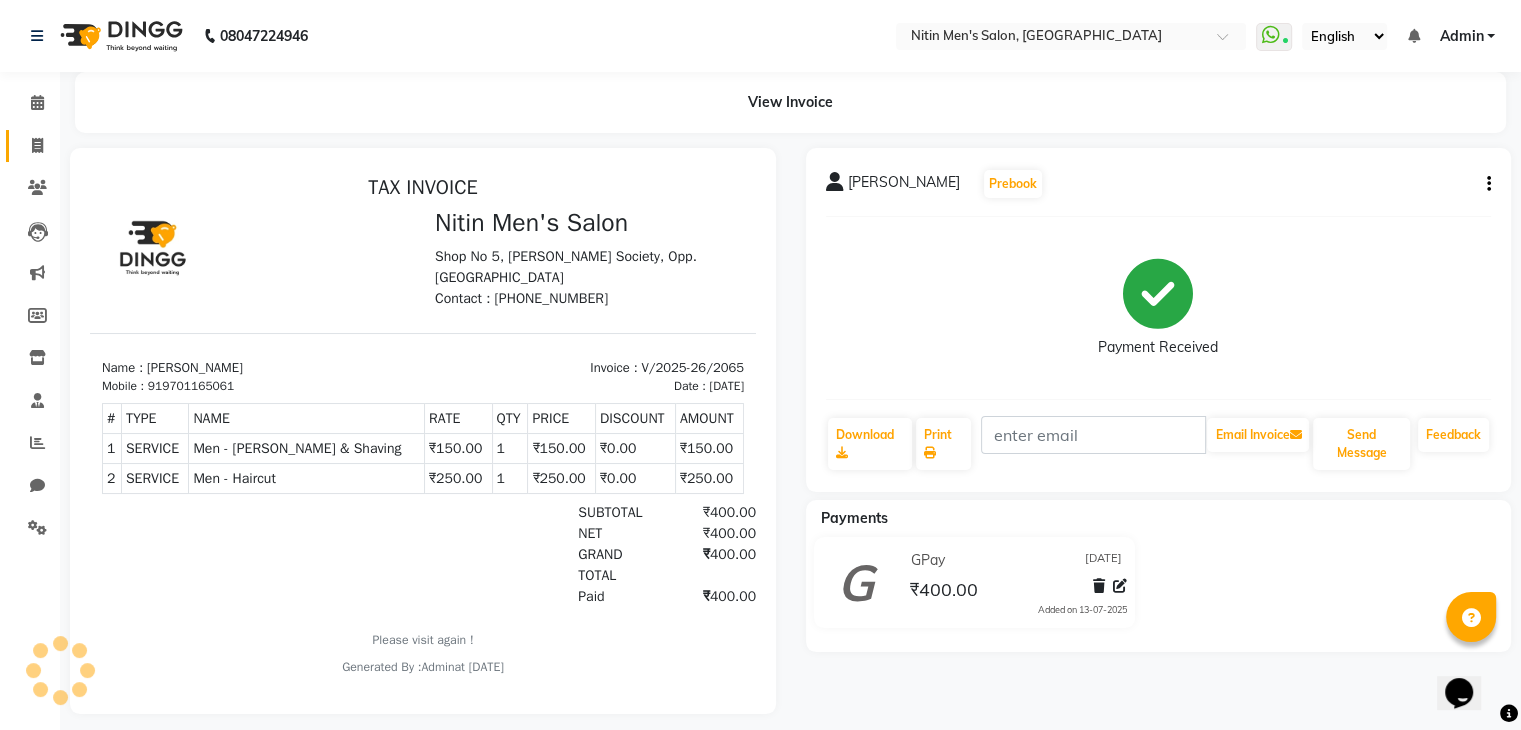 click on "Invoice" 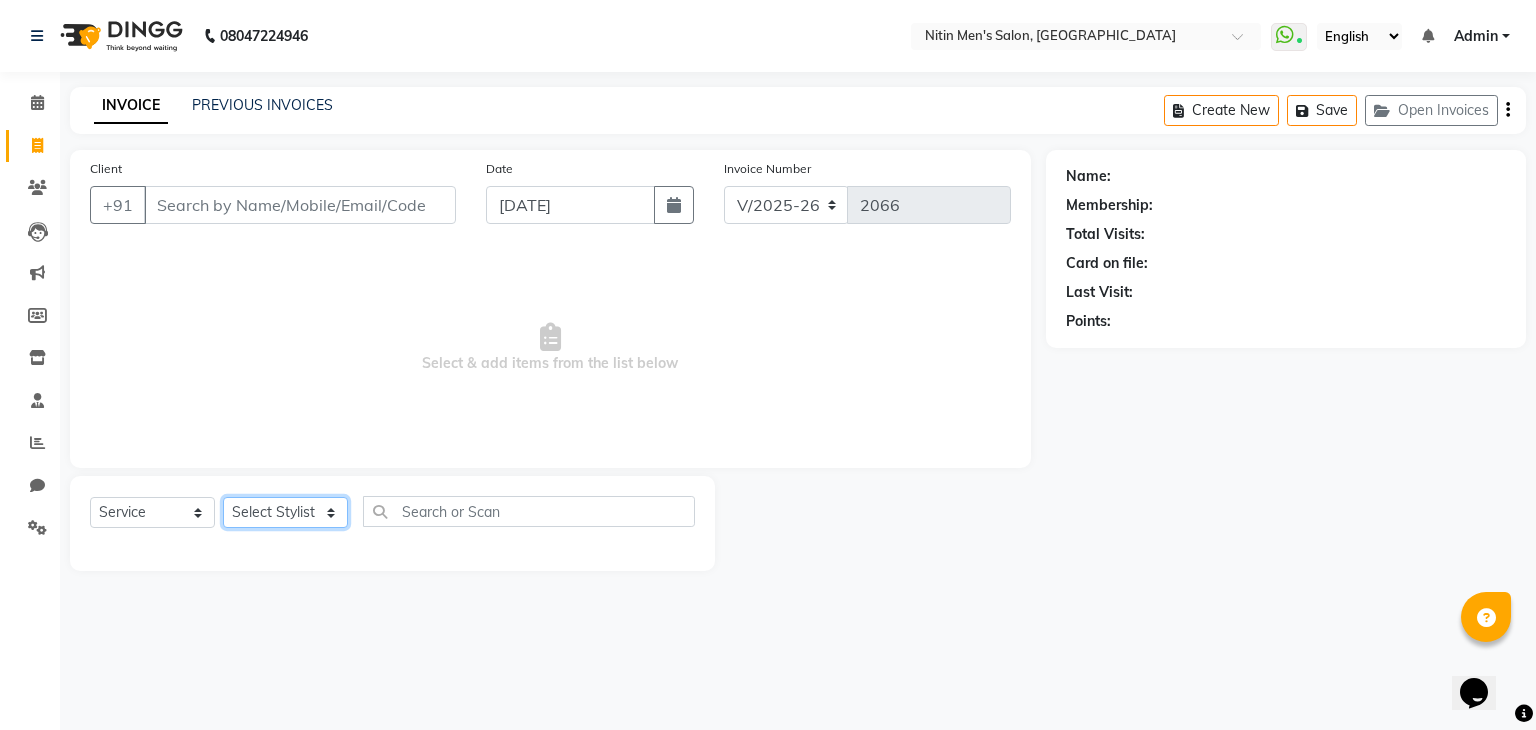 click on "Select Stylist" 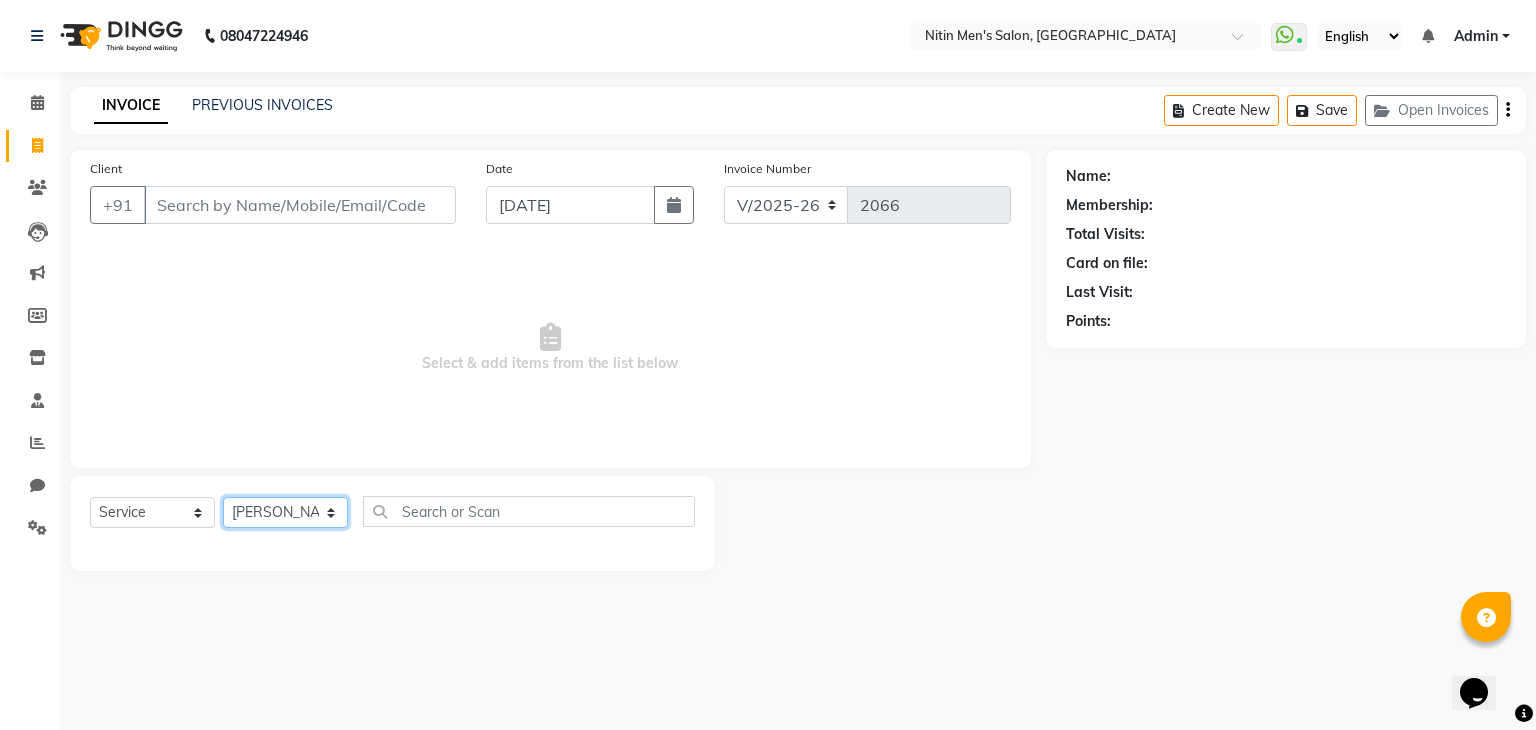click on "Select Stylist [PERSON_NAME] [PERSON_NAME] [PERSON_NAME] [PERSON_NAME] MEENAKSHI NITIN SIR [PERSON_NAME] [PERSON_NAME] [PERSON_NAME]" 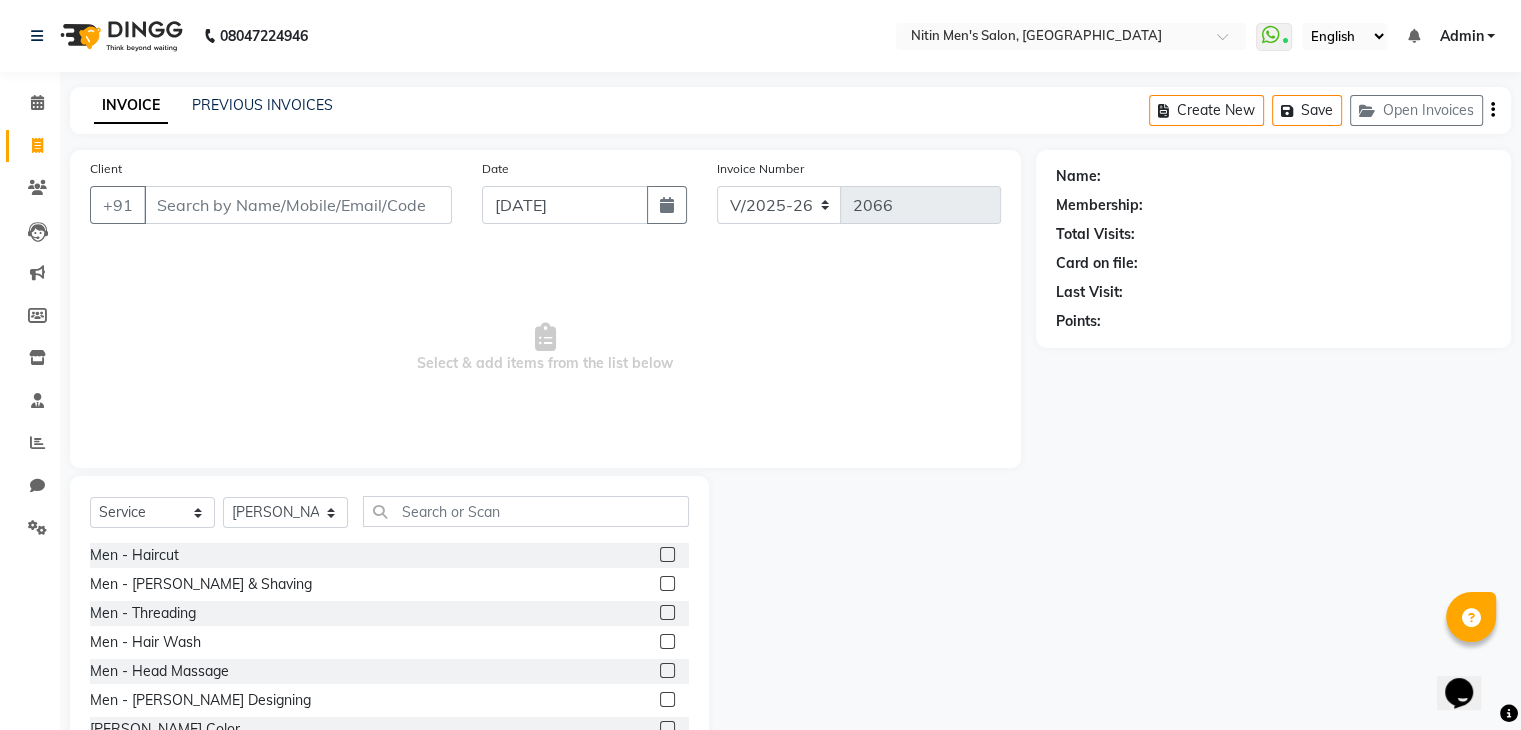 click 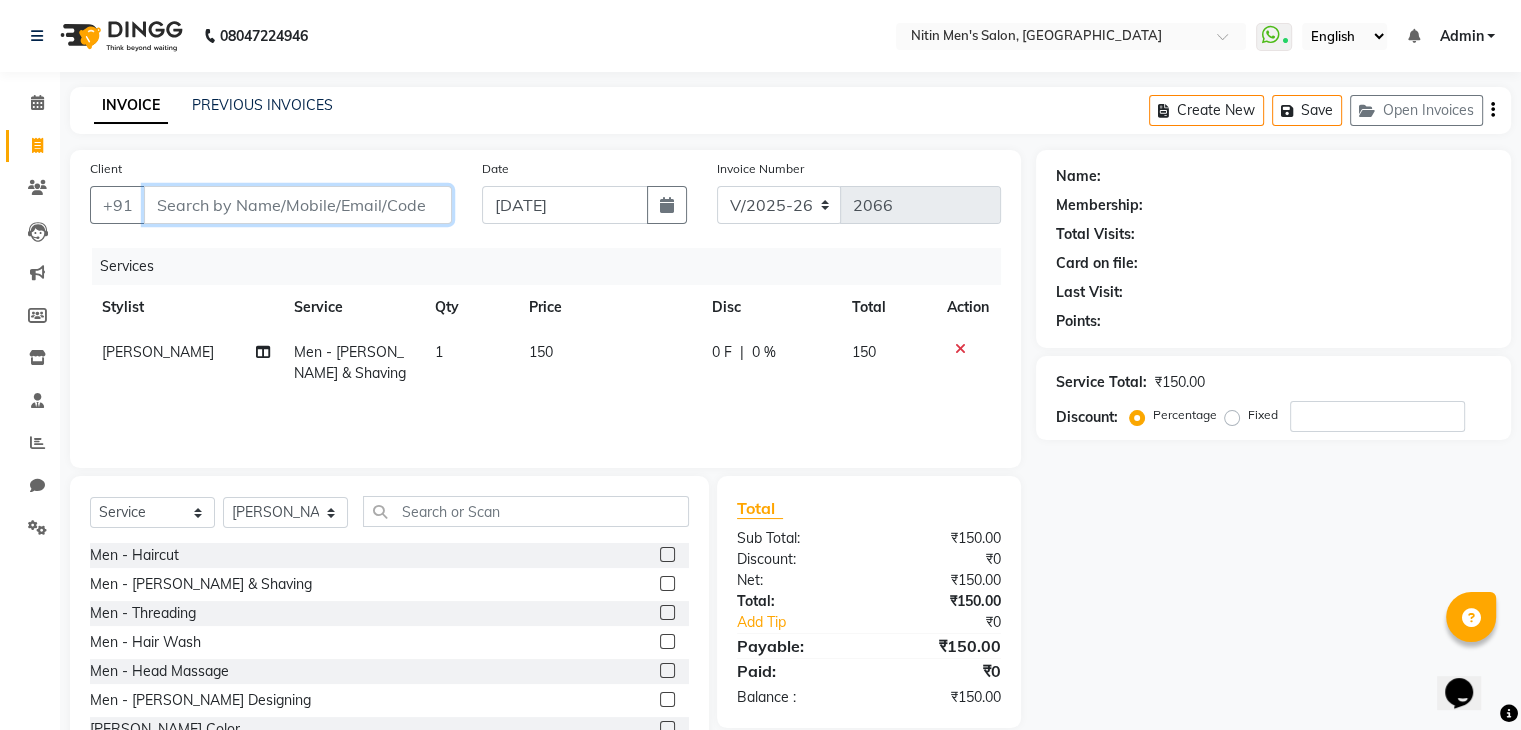 click on "Client" at bounding box center (298, 205) 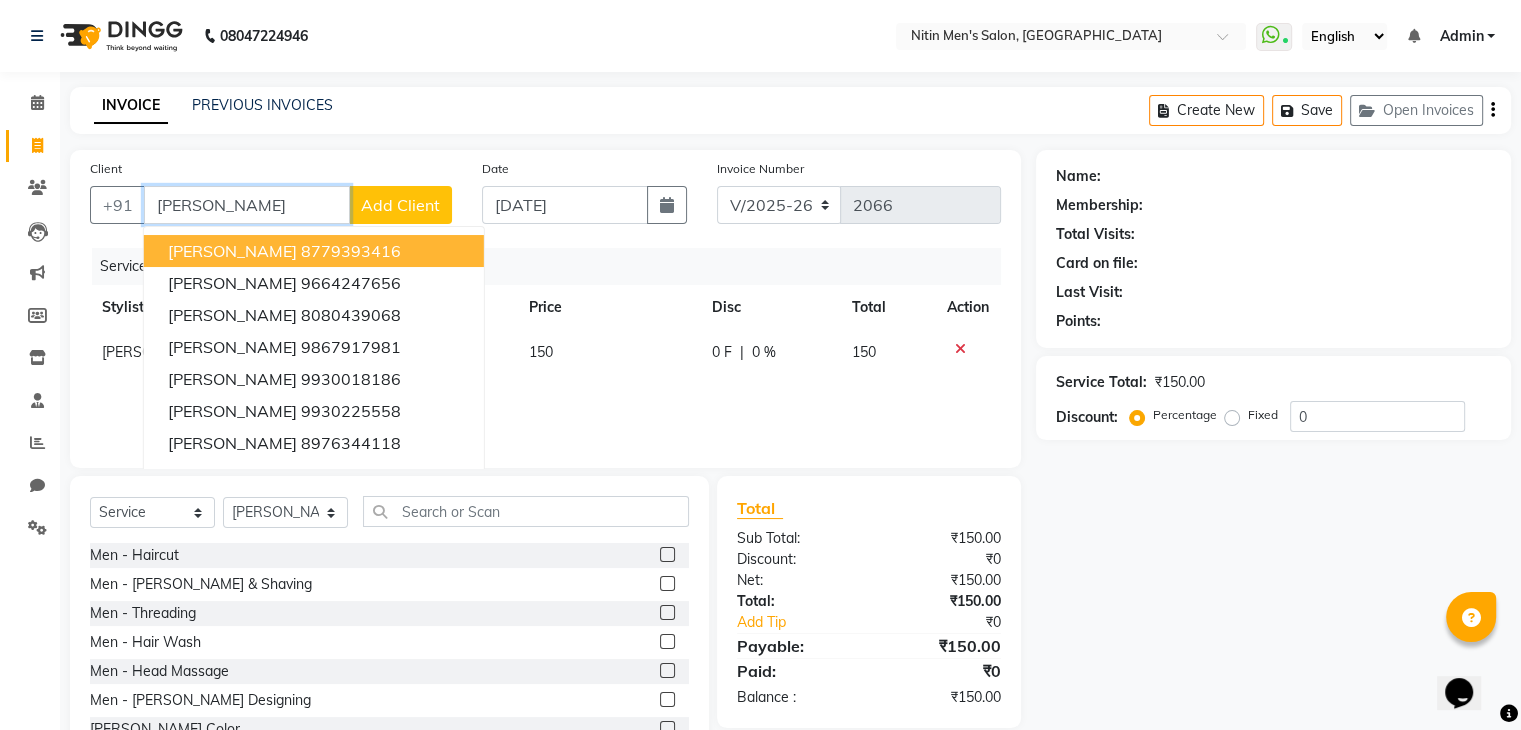click on "[PERSON_NAME]" at bounding box center [247, 205] 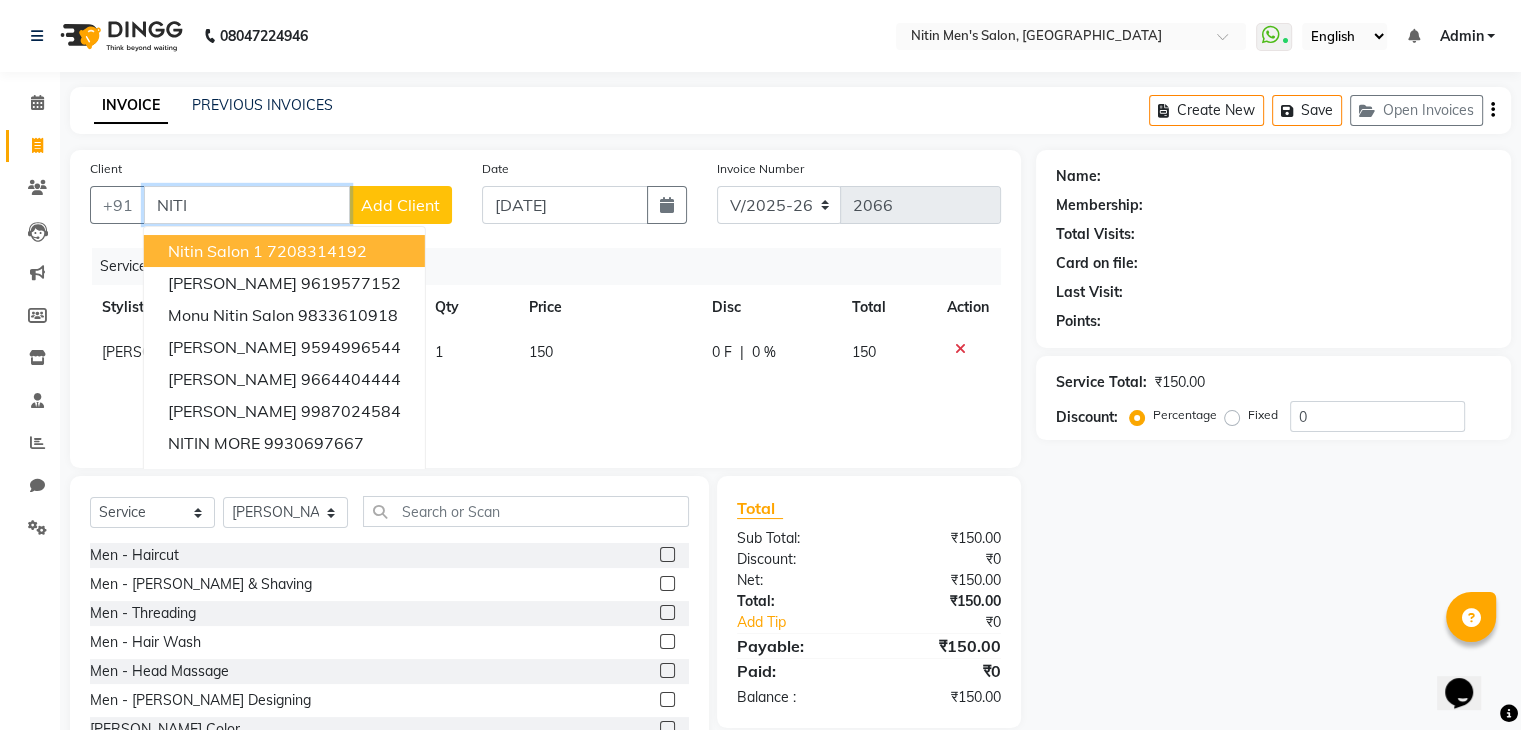 click on "Nitin Salon 1  7208314192" at bounding box center [284, 251] 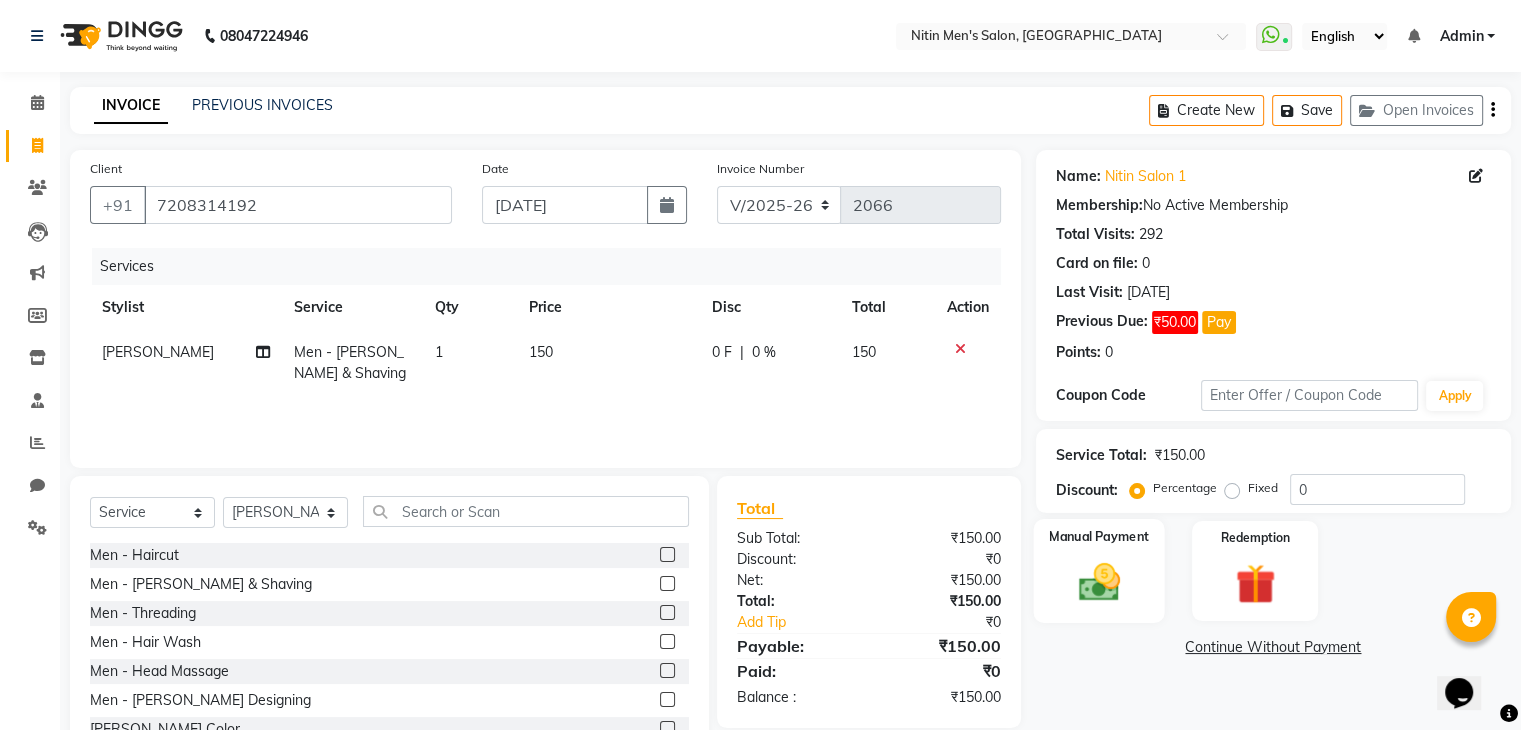 click 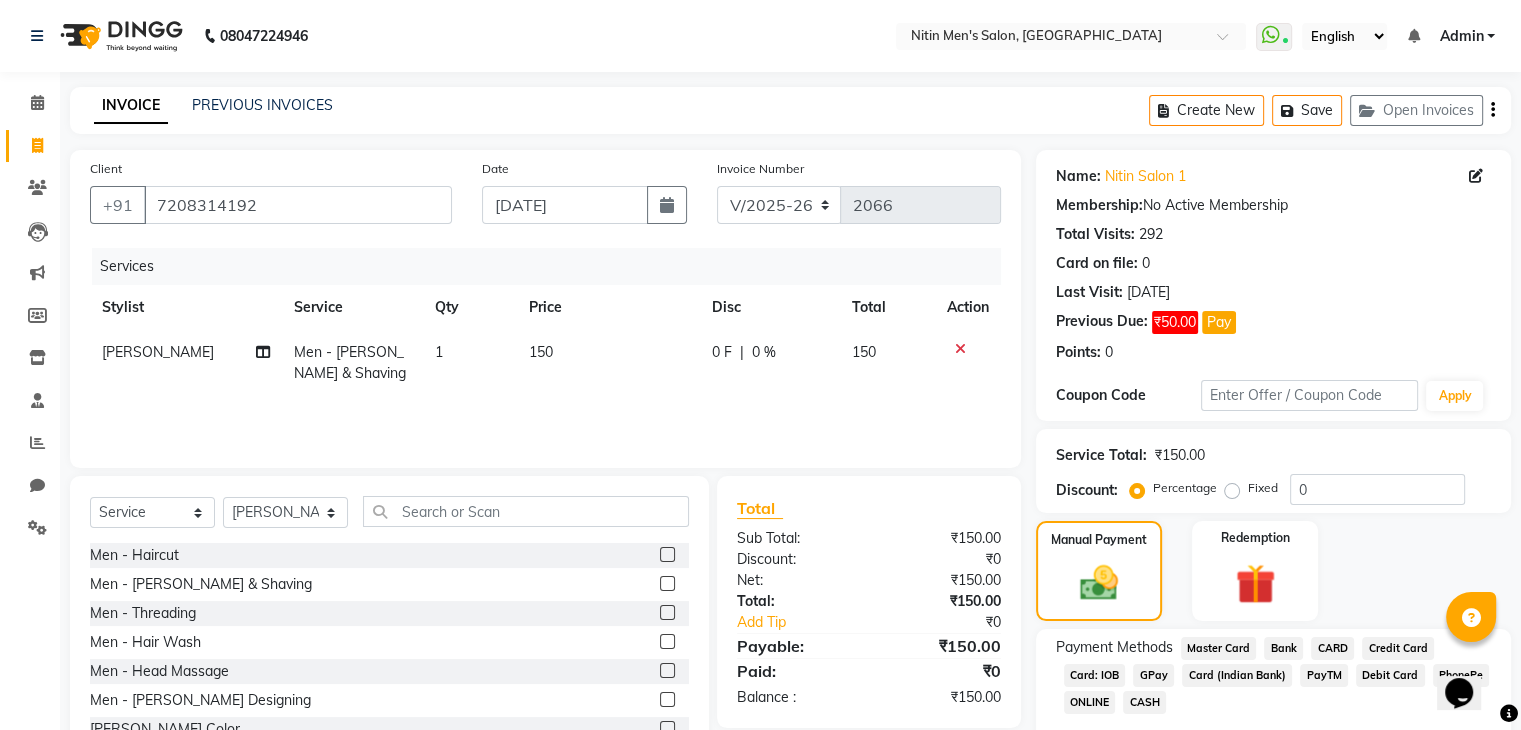 click on "CASH" 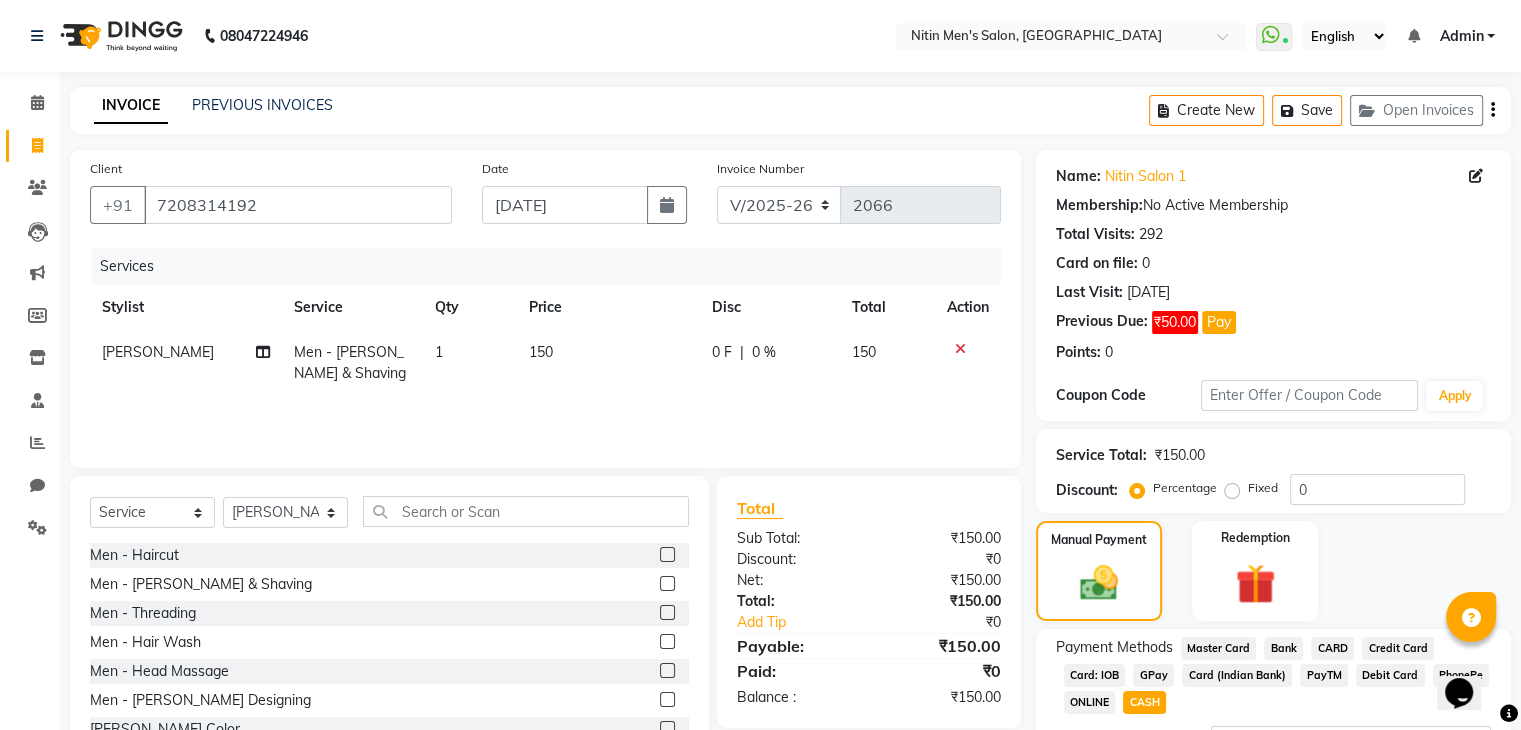 scroll, scrollTop: 176, scrollLeft: 0, axis: vertical 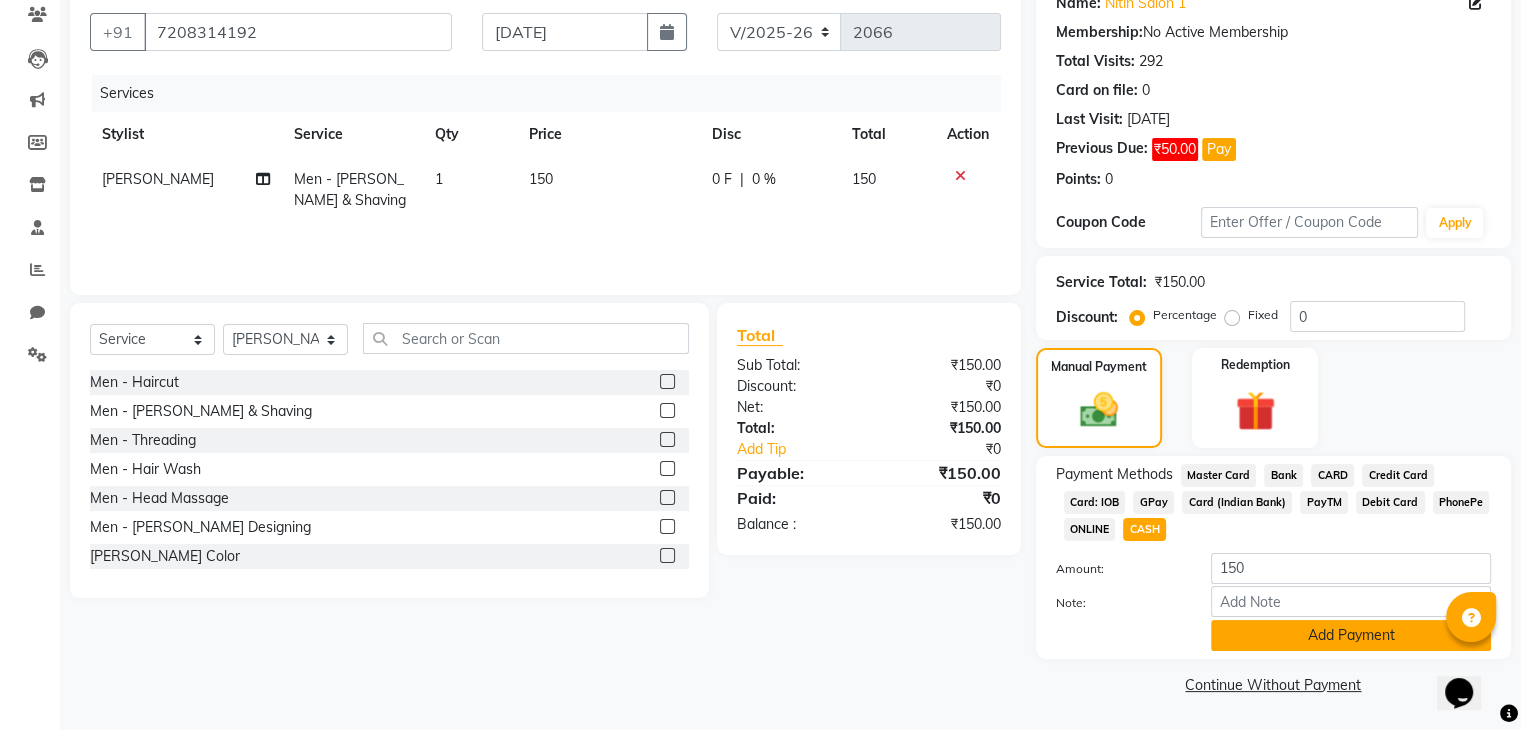 click on "Add Payment" 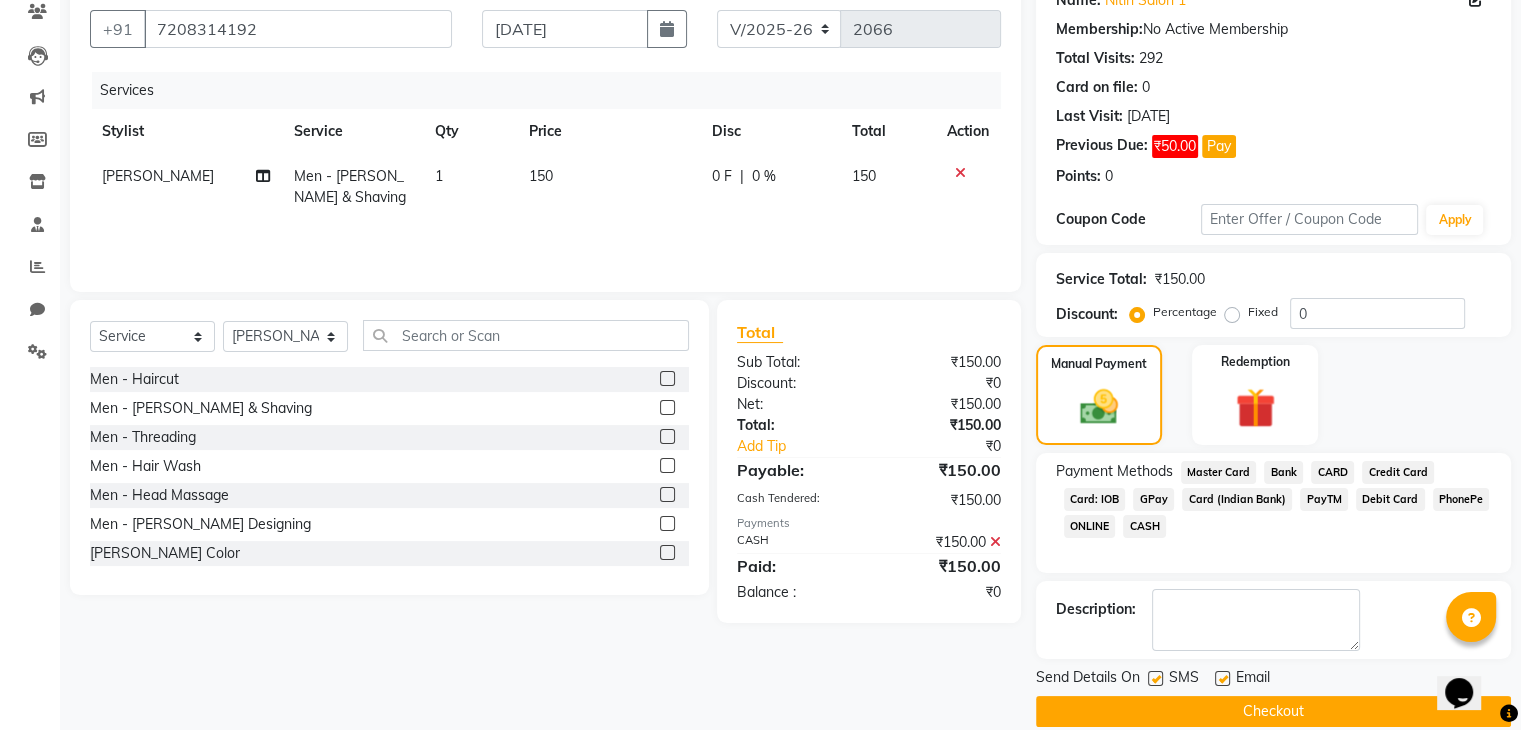 click 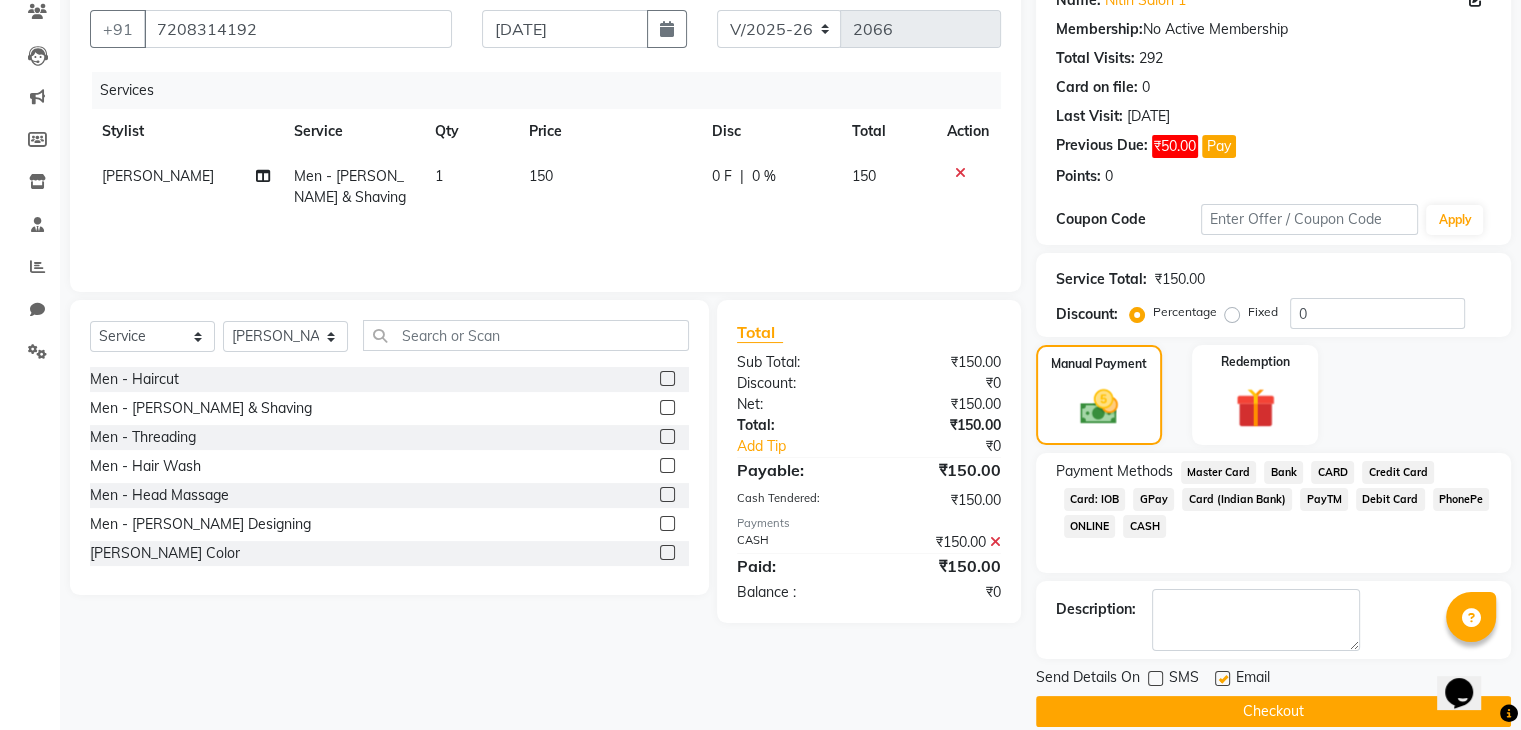 click 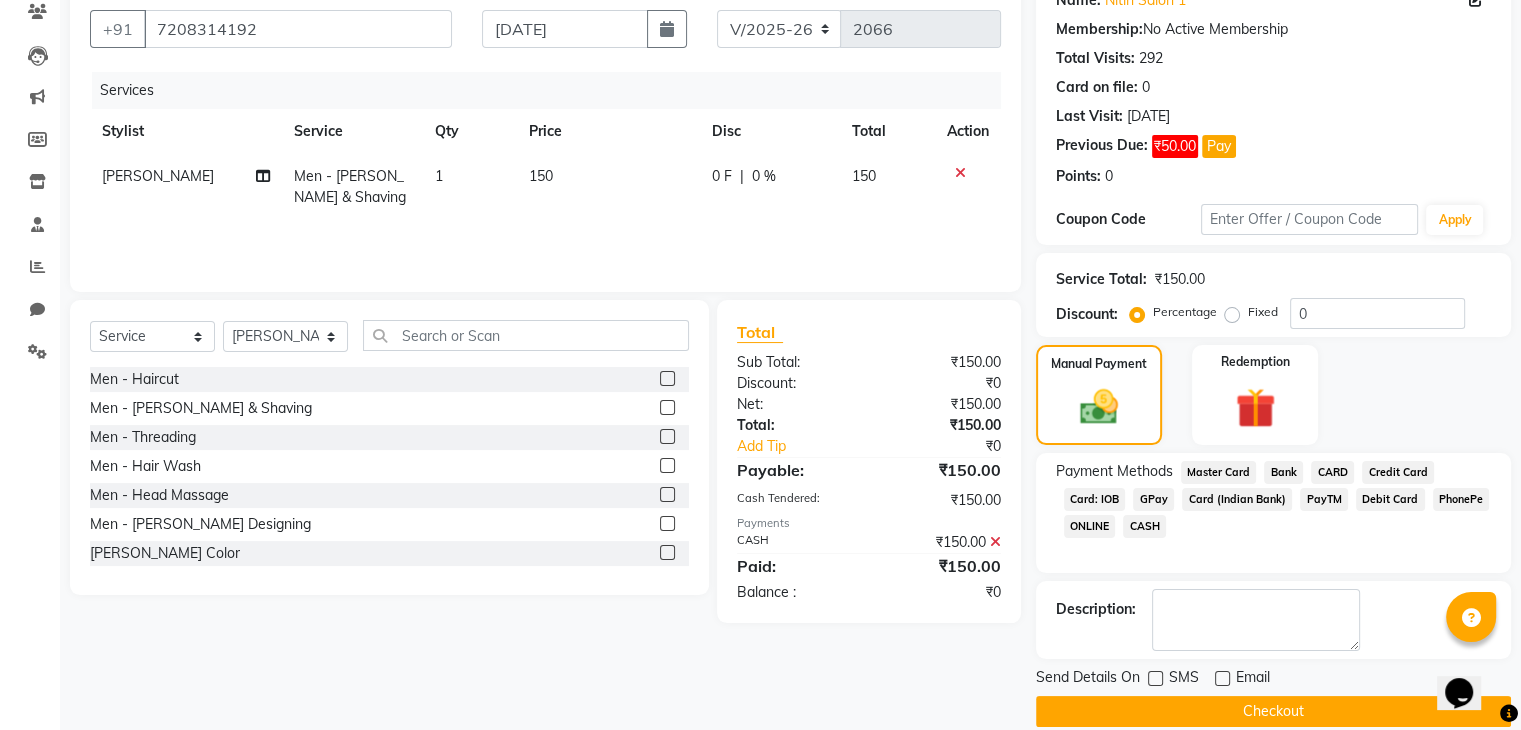 click on "Checkout" 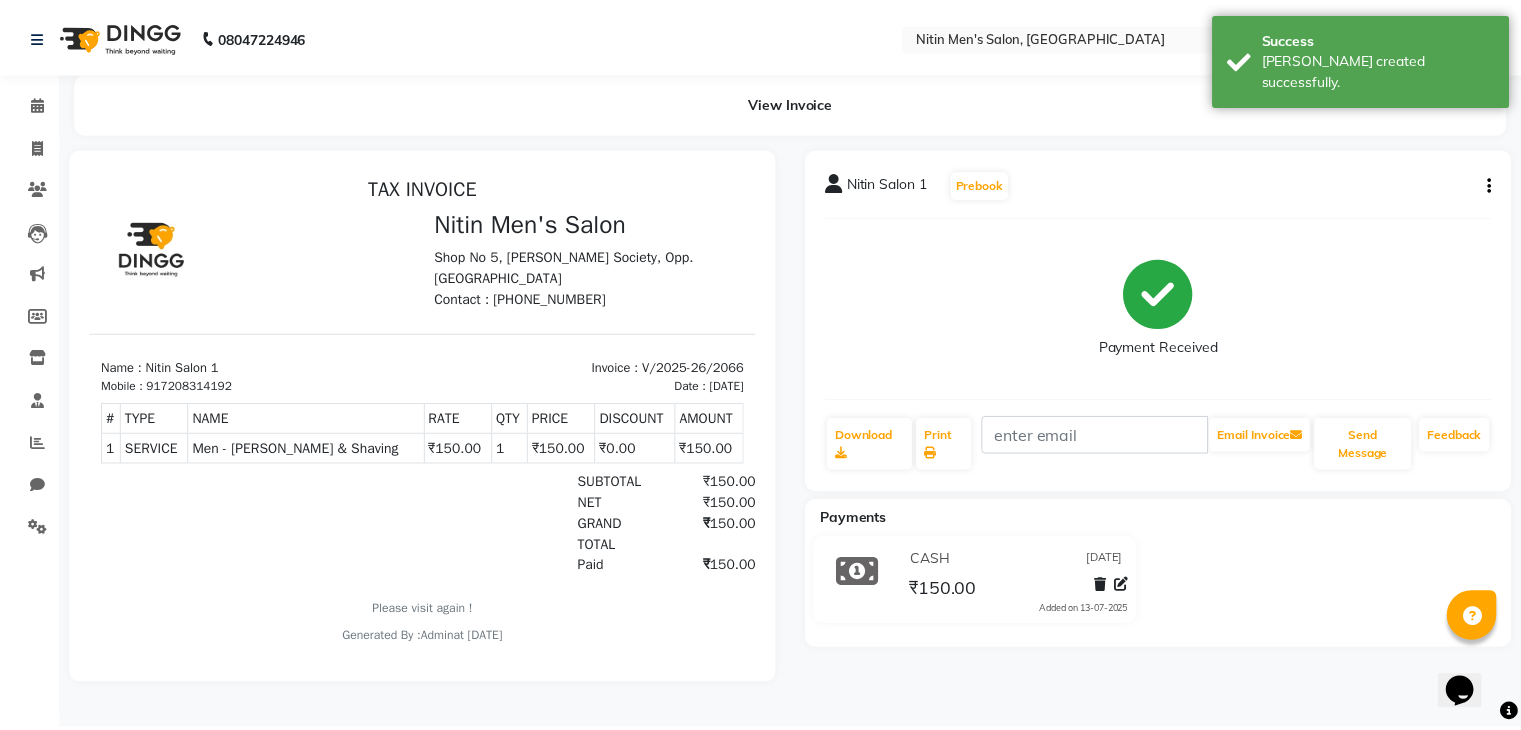 scroll, scrollTop: 0, scrollLeft: 0, axis: both 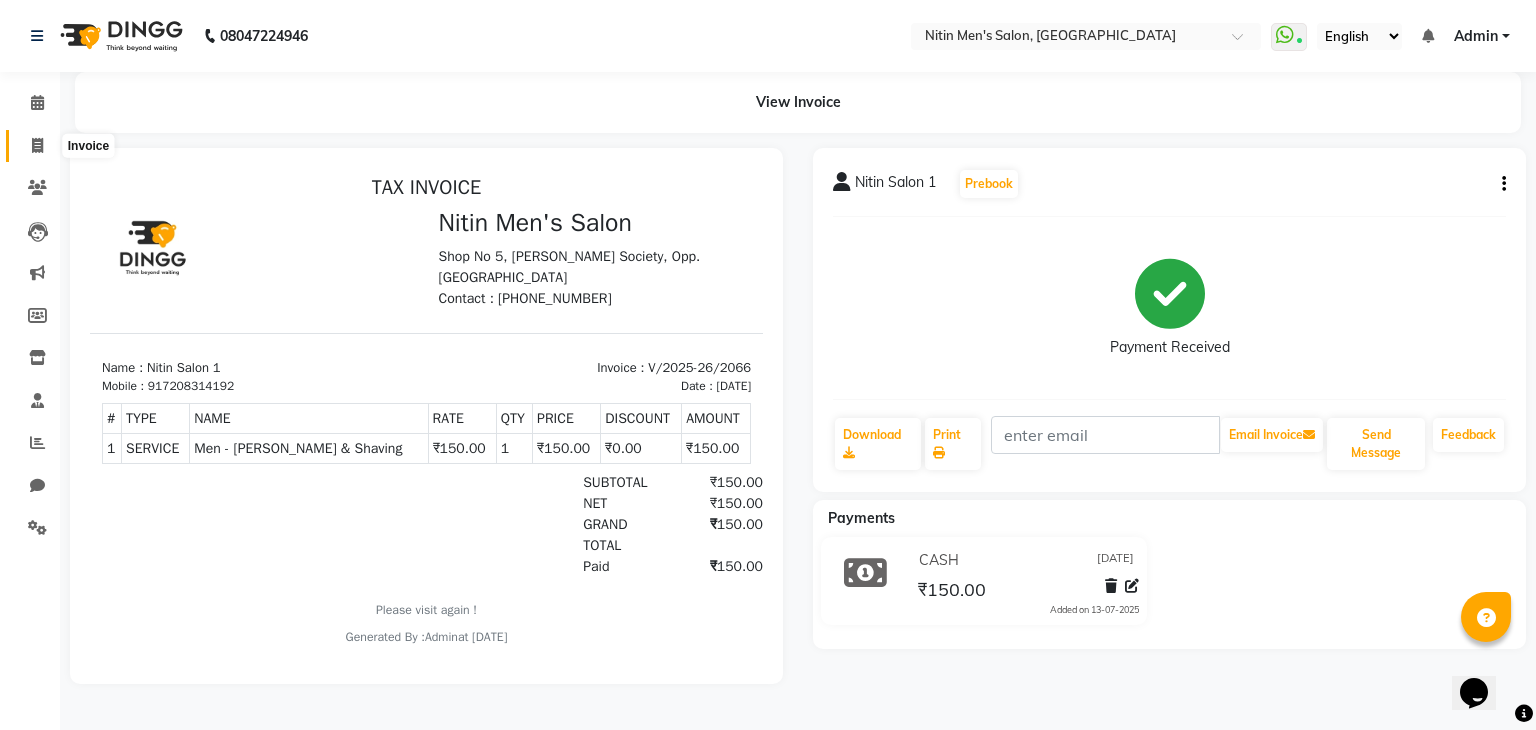 click 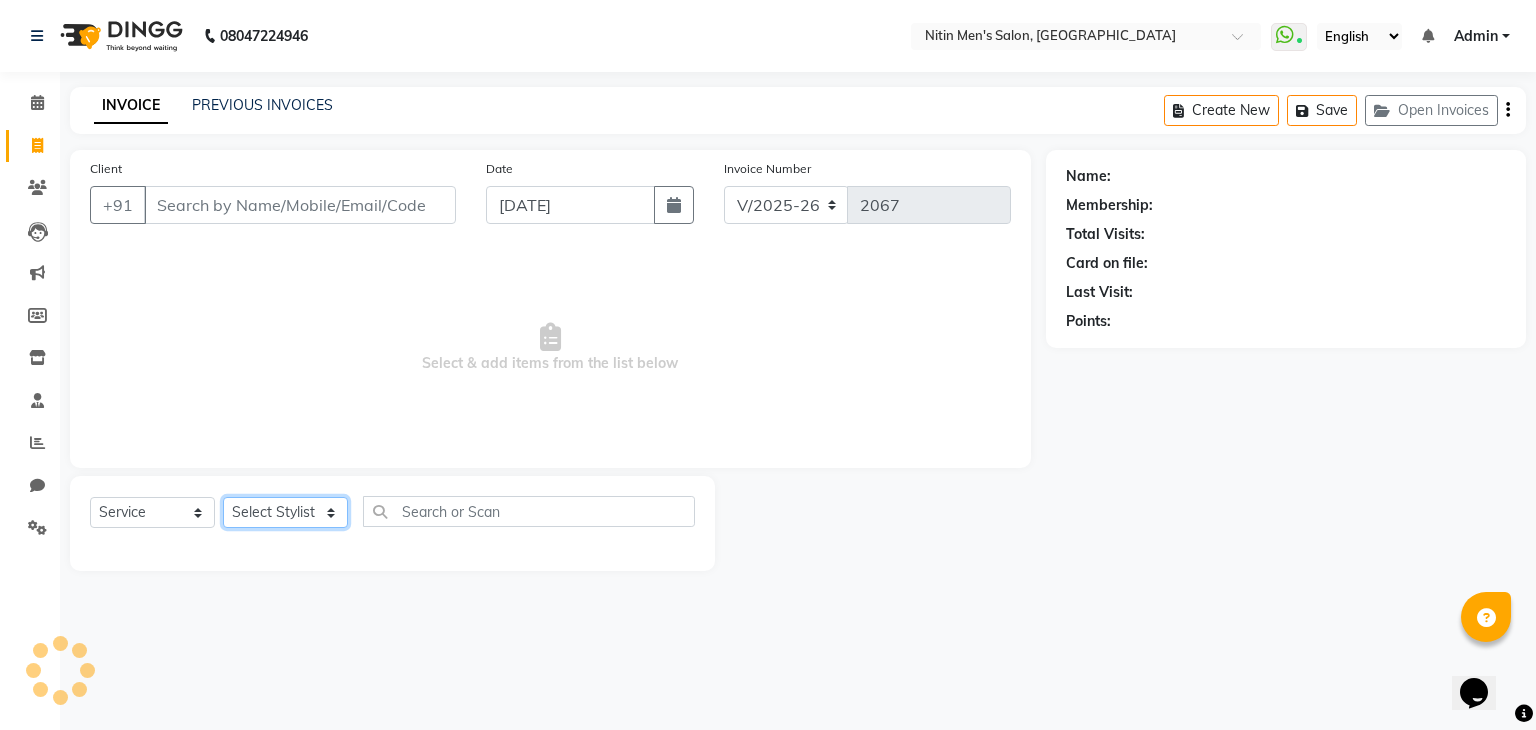 click on "Select Stylist [PERSON_NAME] [PERSON_NAME] [PERSON_NAME] [PERSON_NAME] MEENAKSHI NITIN SIR [PERSON_NAME] [PERSON_NAME] [PERSON_NAME]" 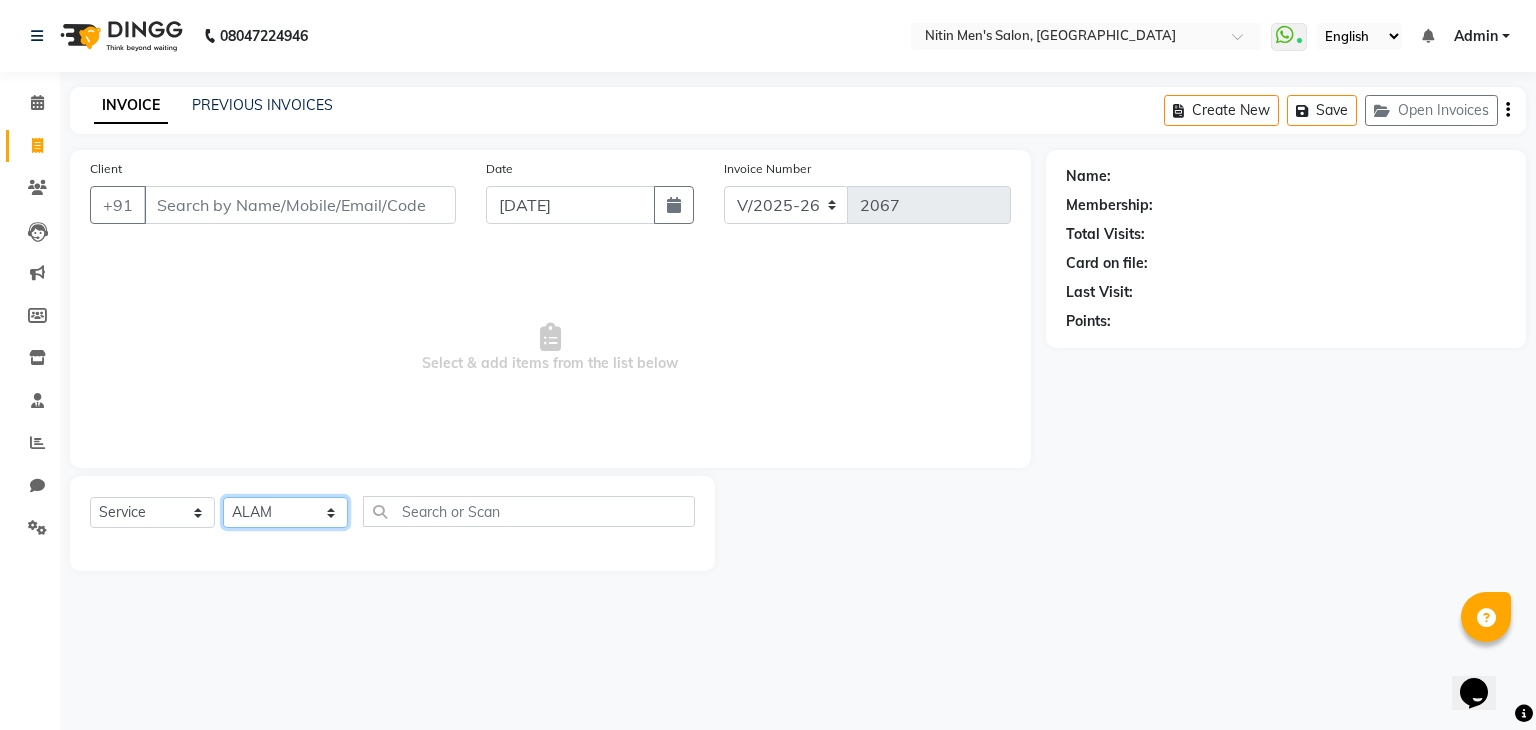 click on "Select Stylist [PERSON_NAME] [PERSON_NAME] [PERSON_NAME] [PERSON_NAME] MEENAKSHI NITIN SIR [PERSON_NAME] [PERSON_NAME] [PERSON_NAME]" 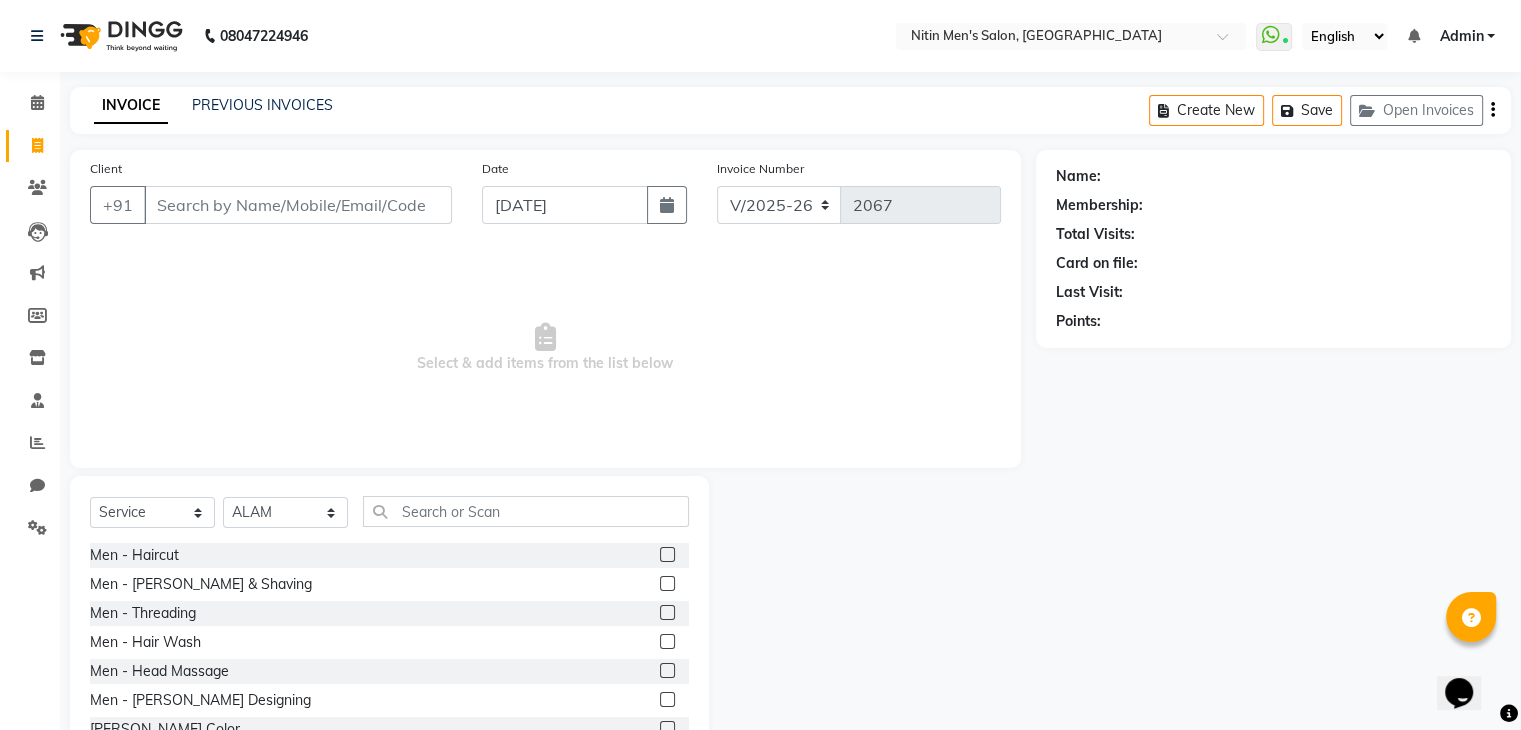 click 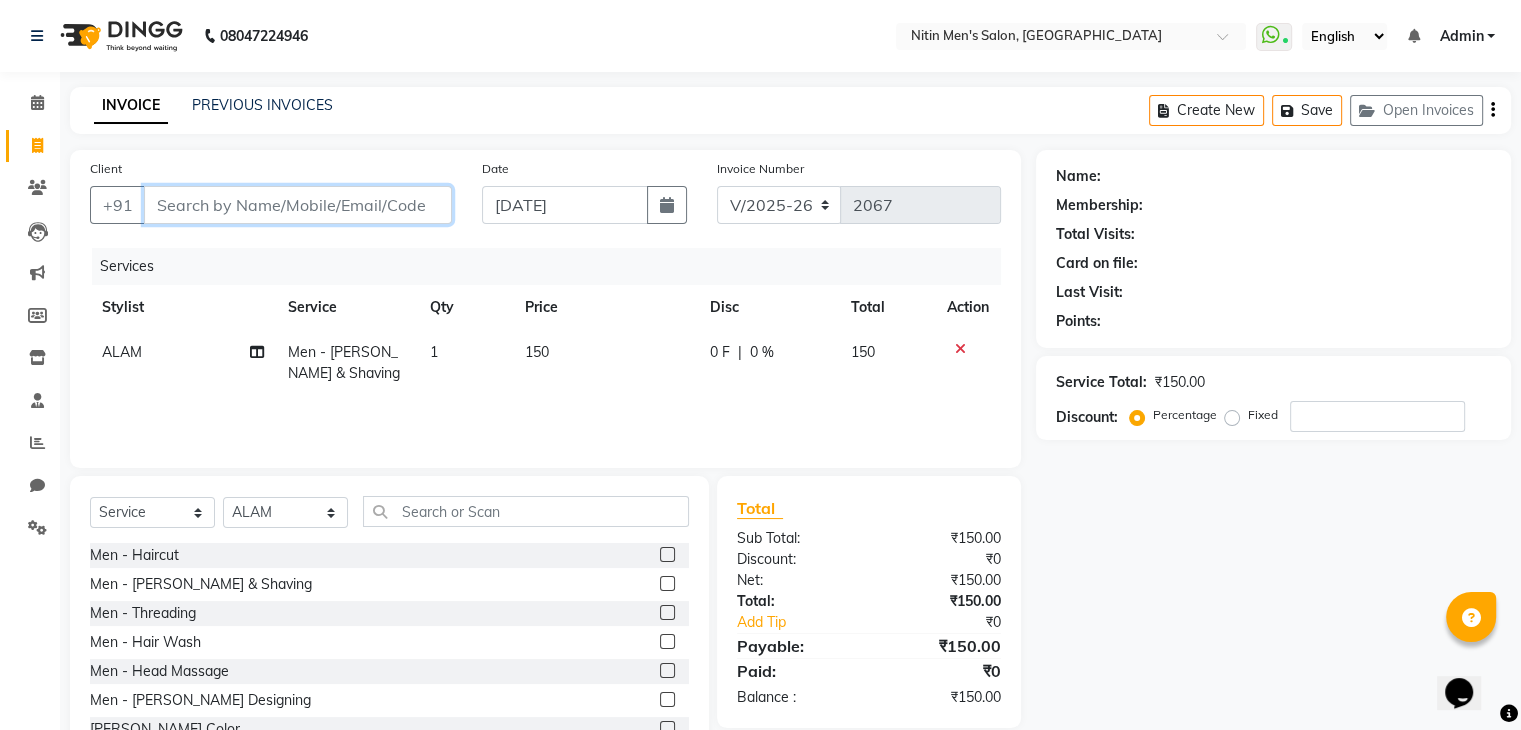 click on "Client" at bounding box center (298, 205) 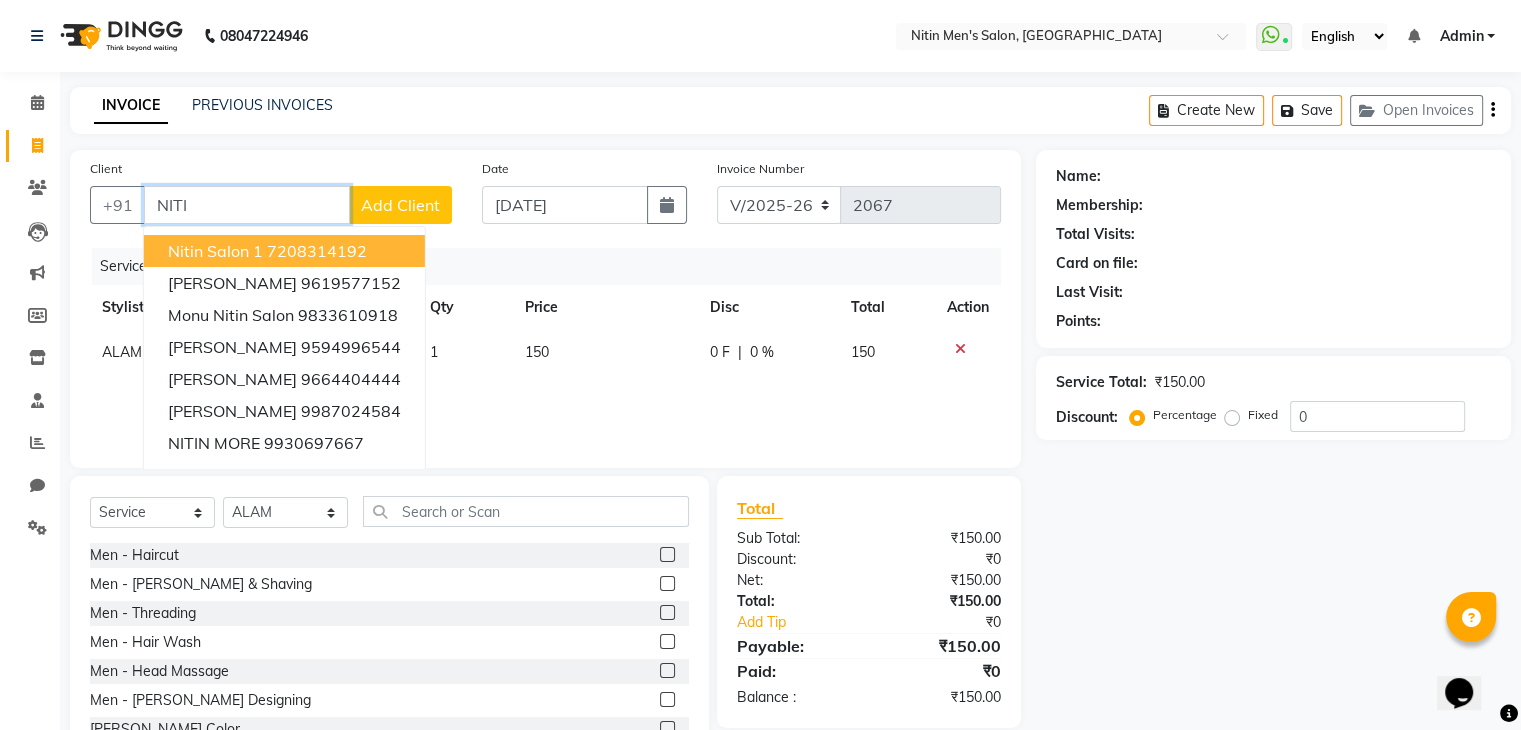 click on "7208314192" at bounding box center [317, 251] 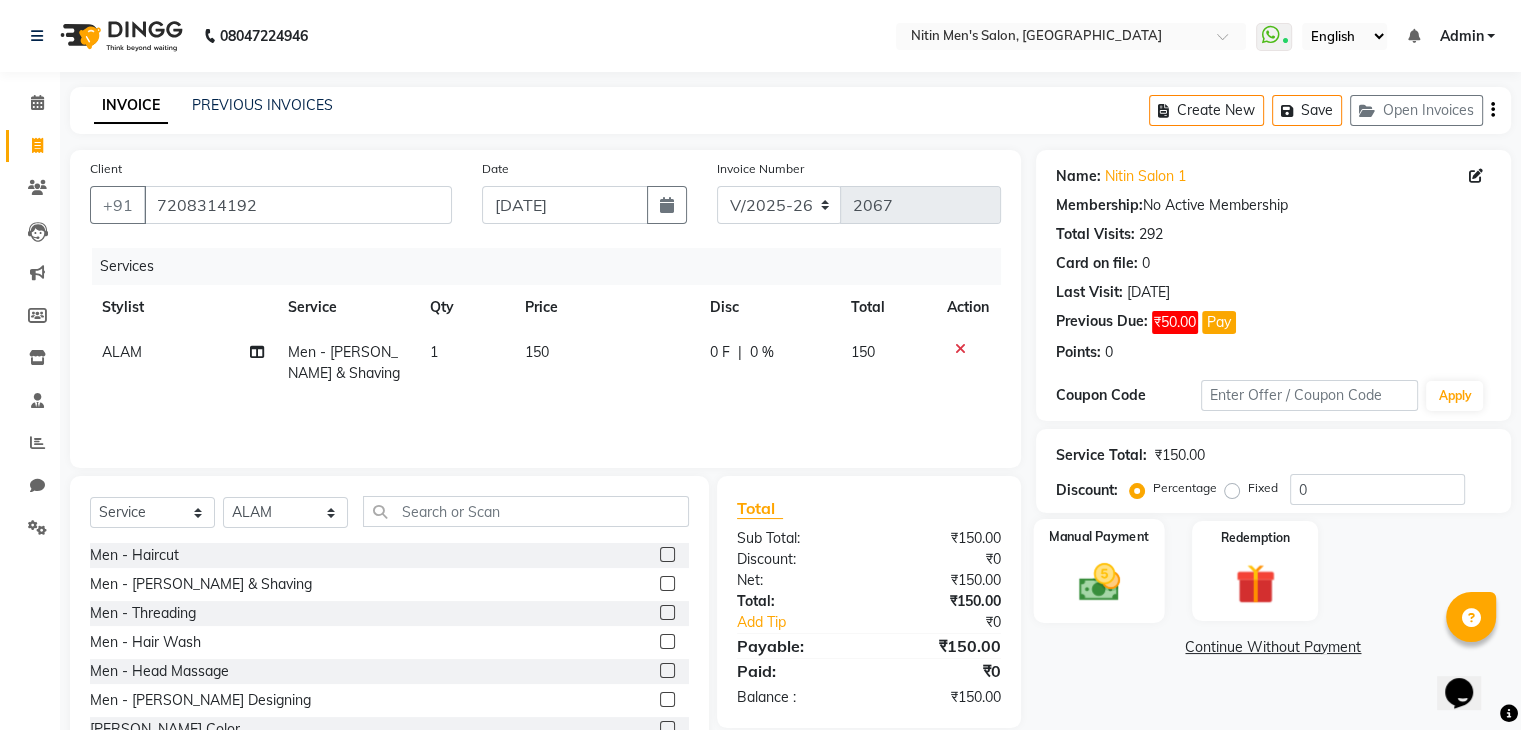 click on "Manual Payment" 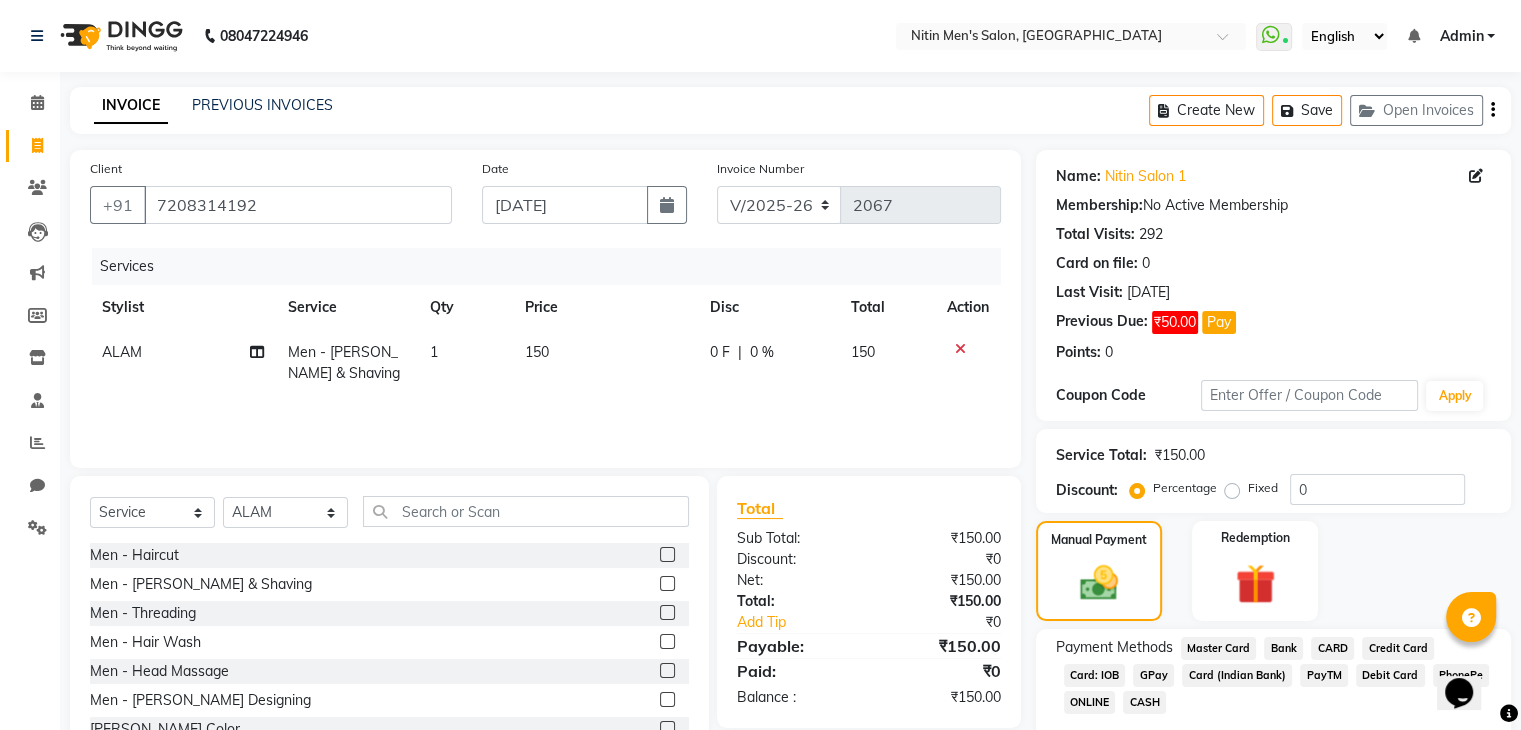 click on "GPay" 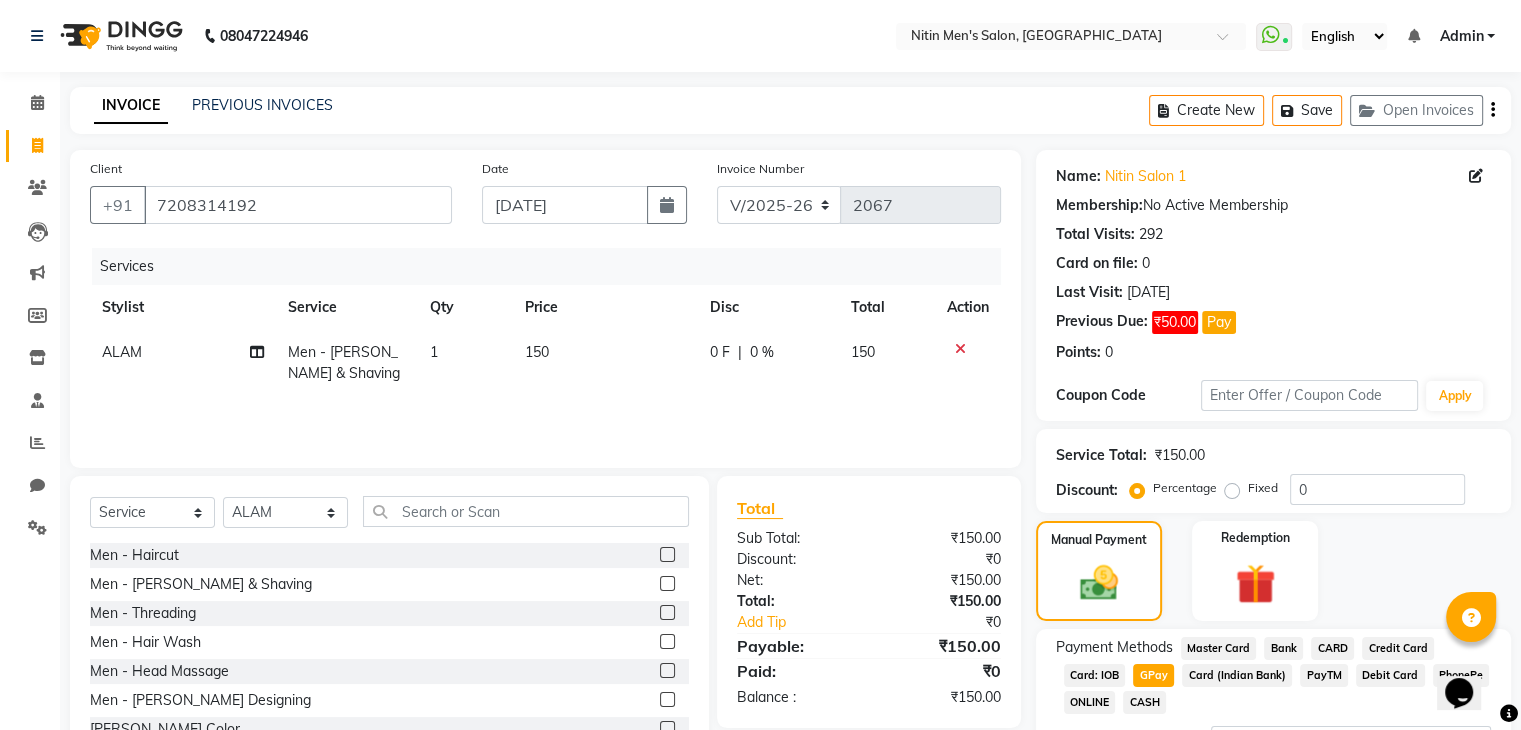 scroll, scrollTop: 176, scrollLeft: 0, axis: vertical 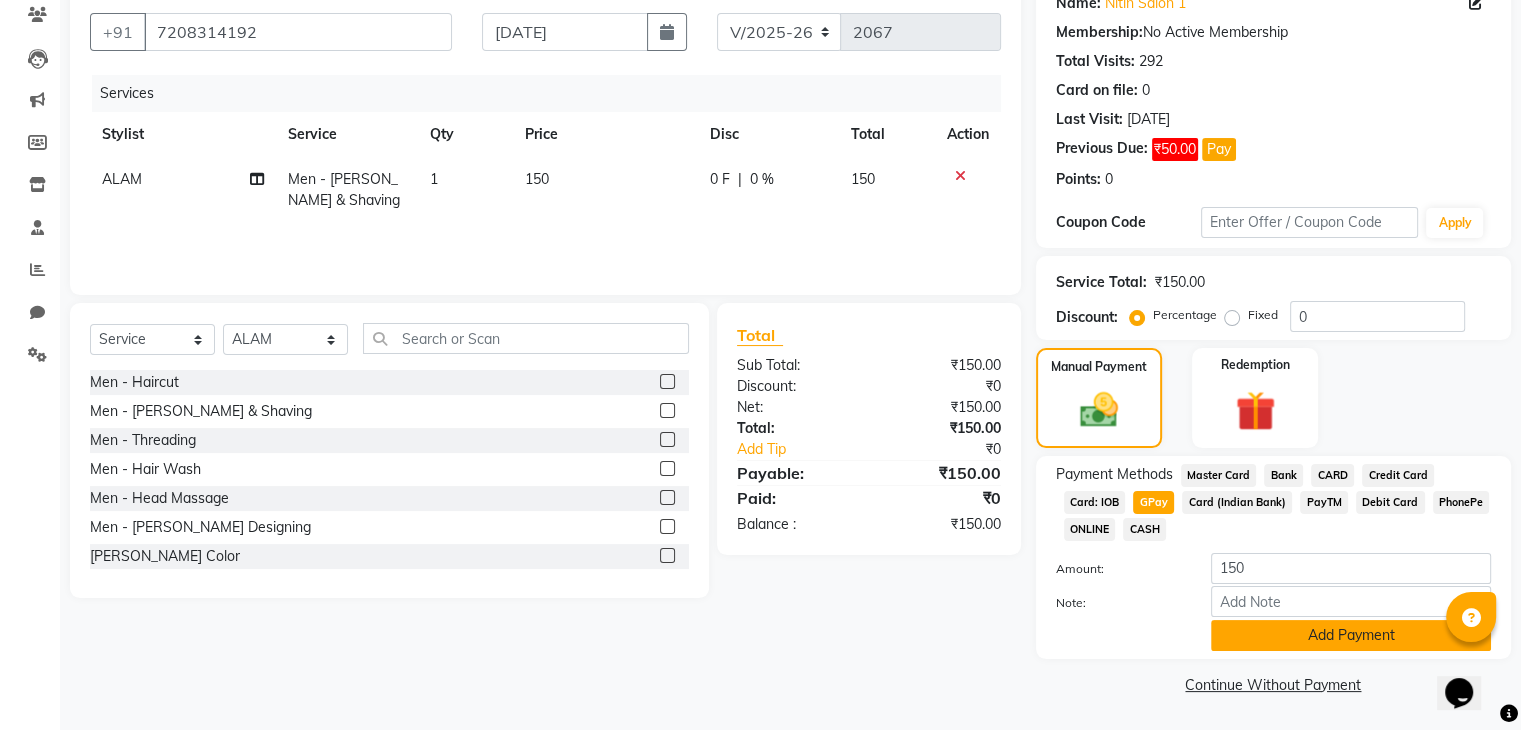 click on "Add Payment" 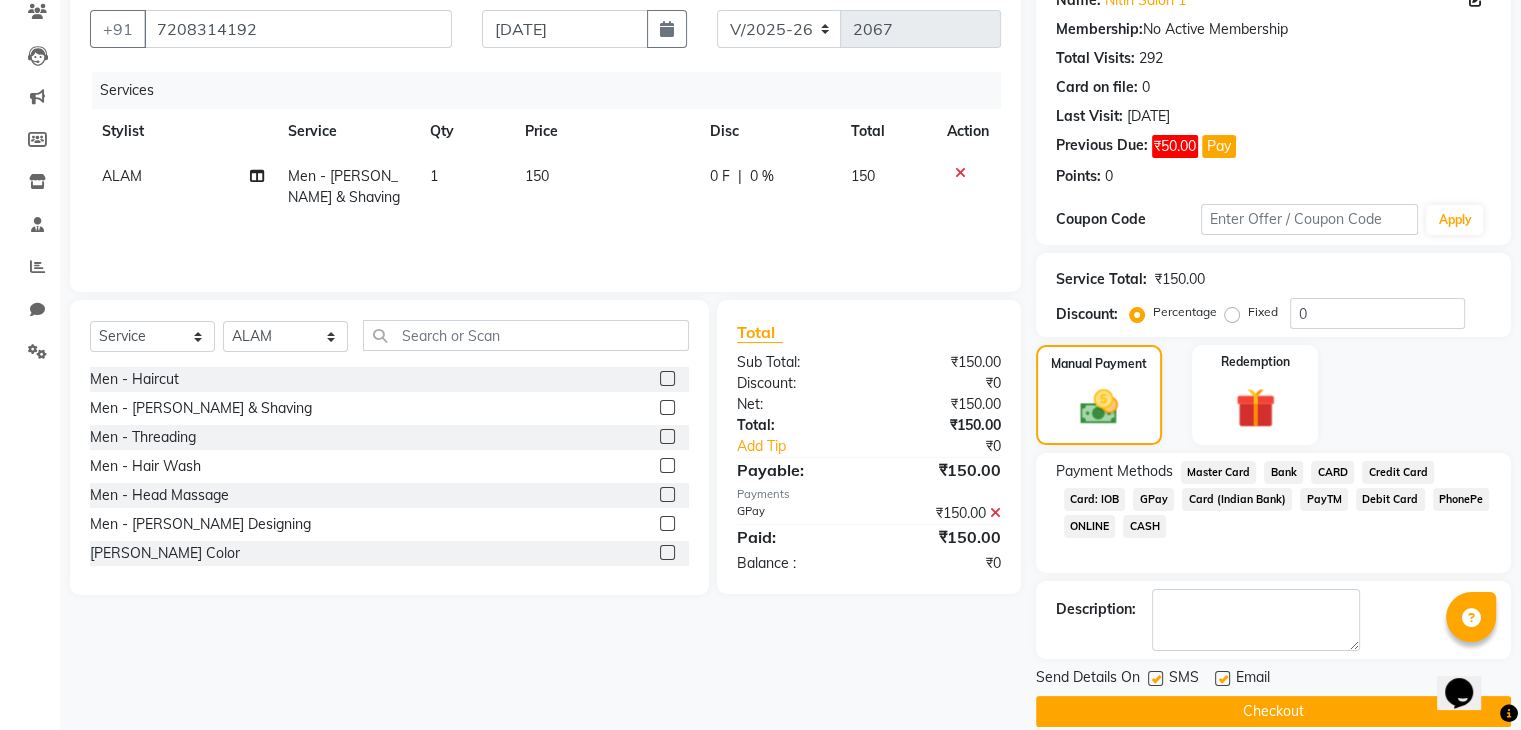 click 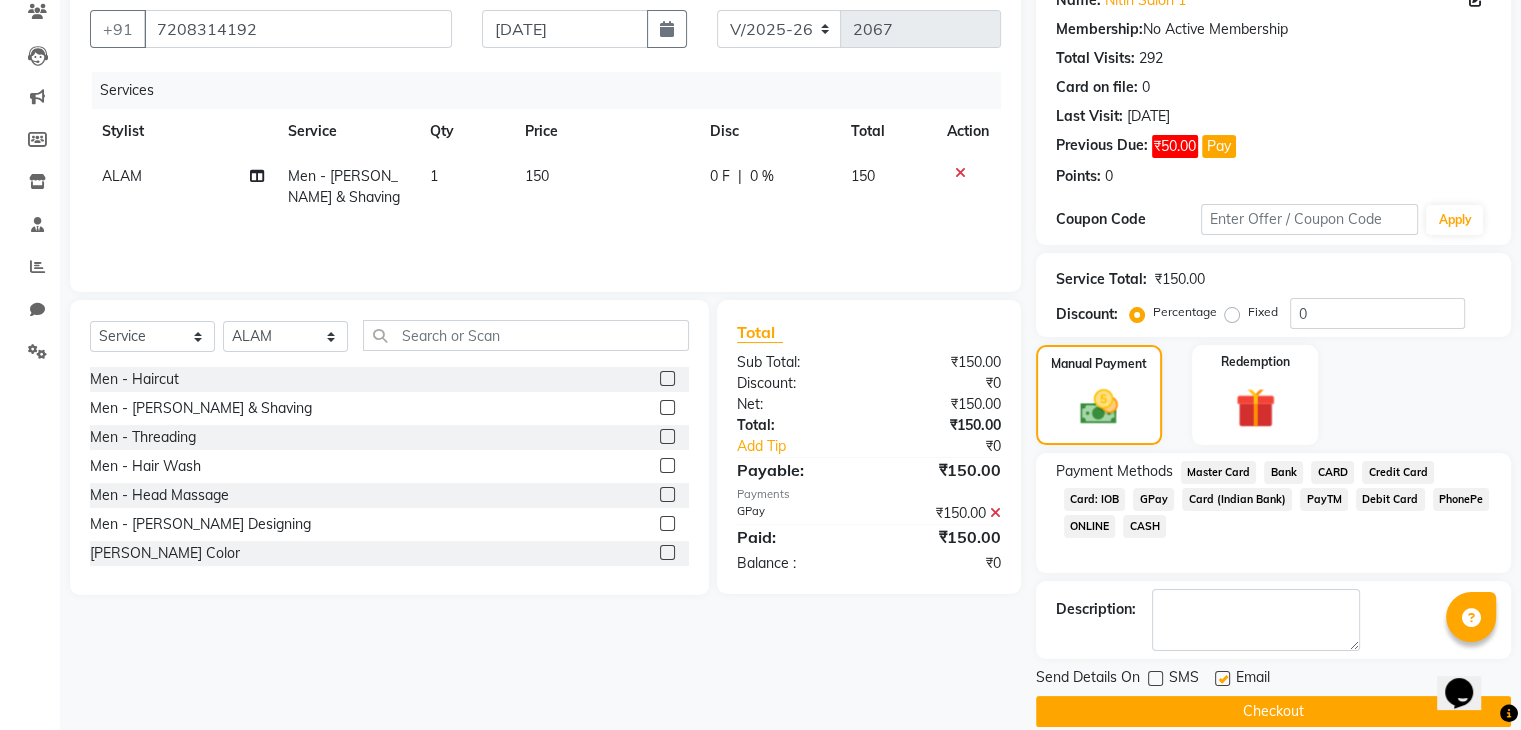 click 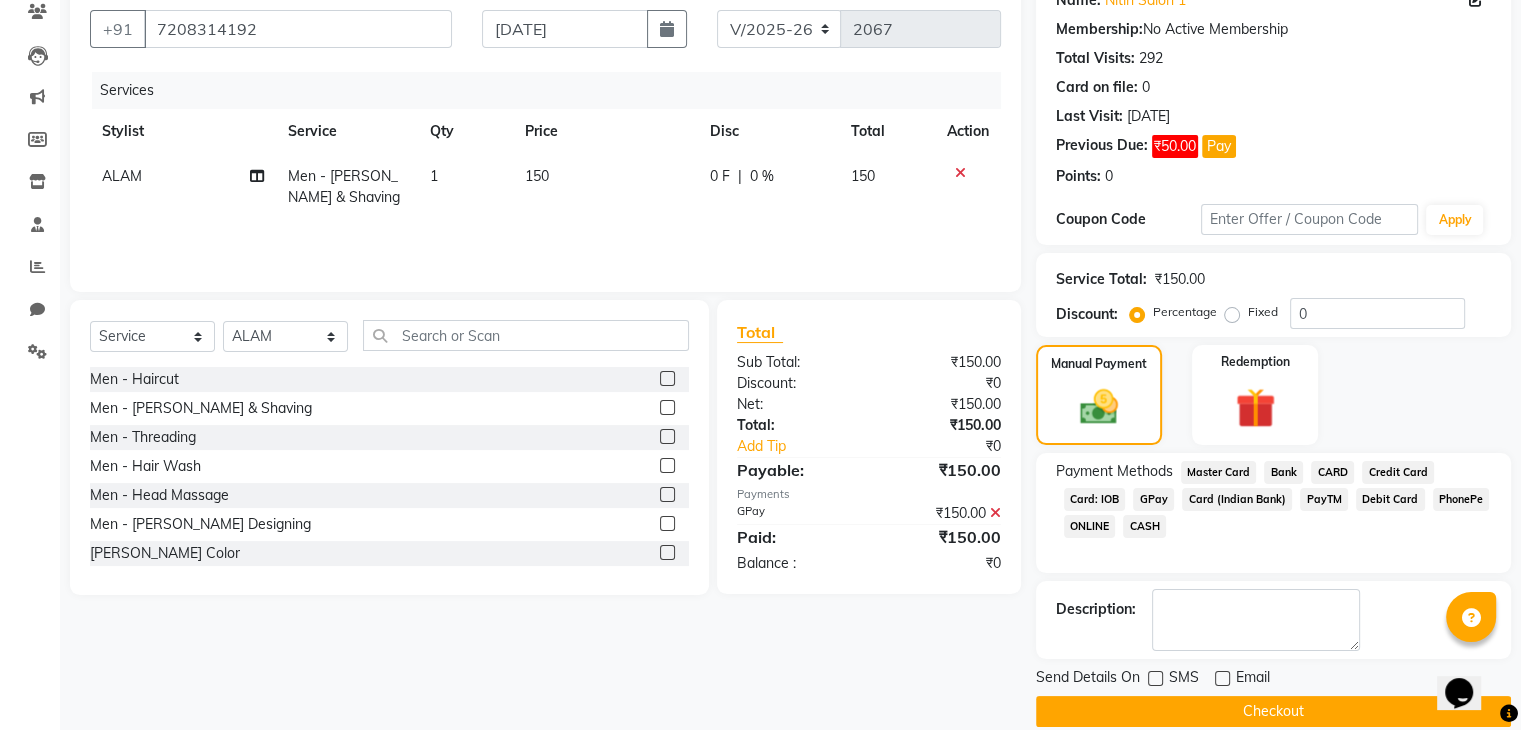 click on "Checkout" 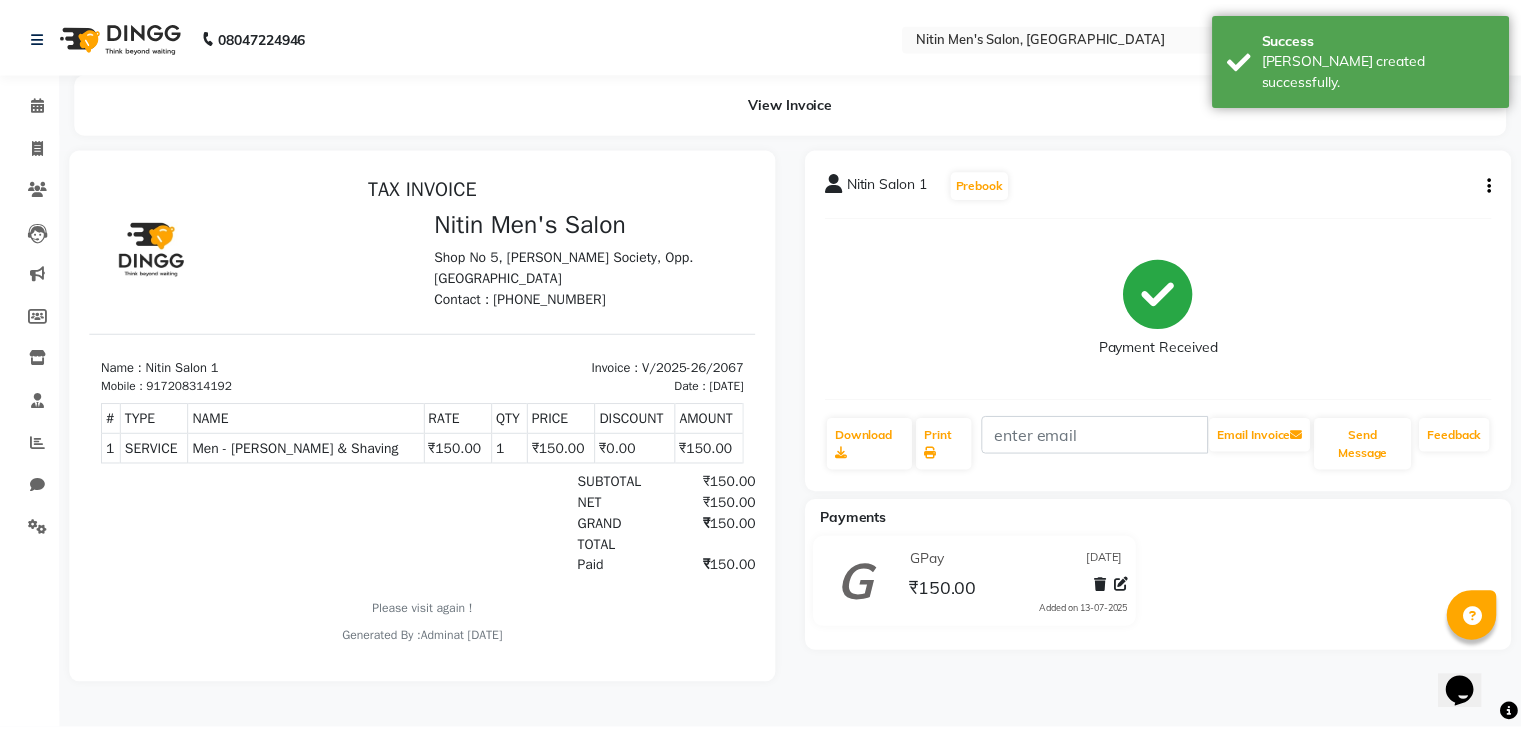 scroll, scrollTop: 0, scrollLeft: 0, axis: both 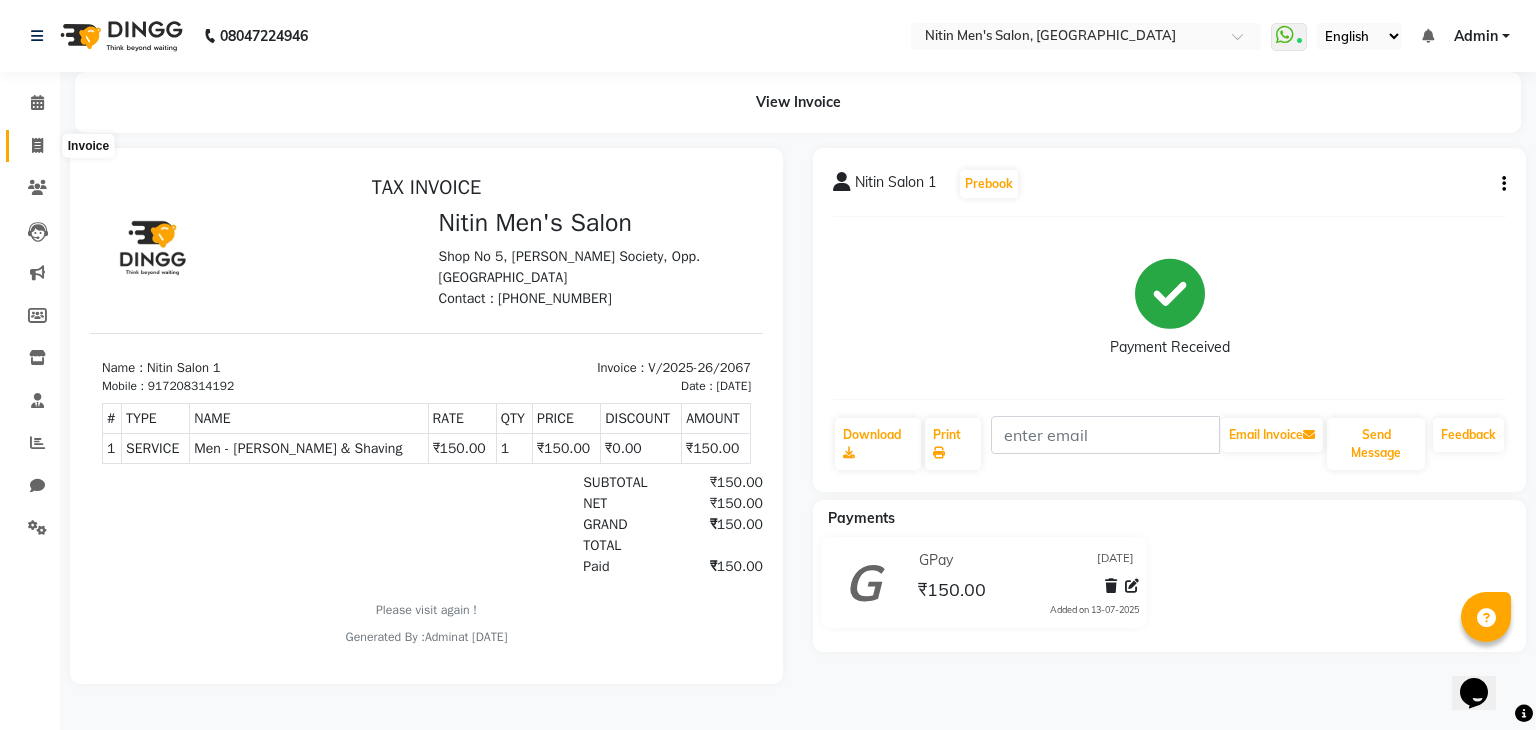 click 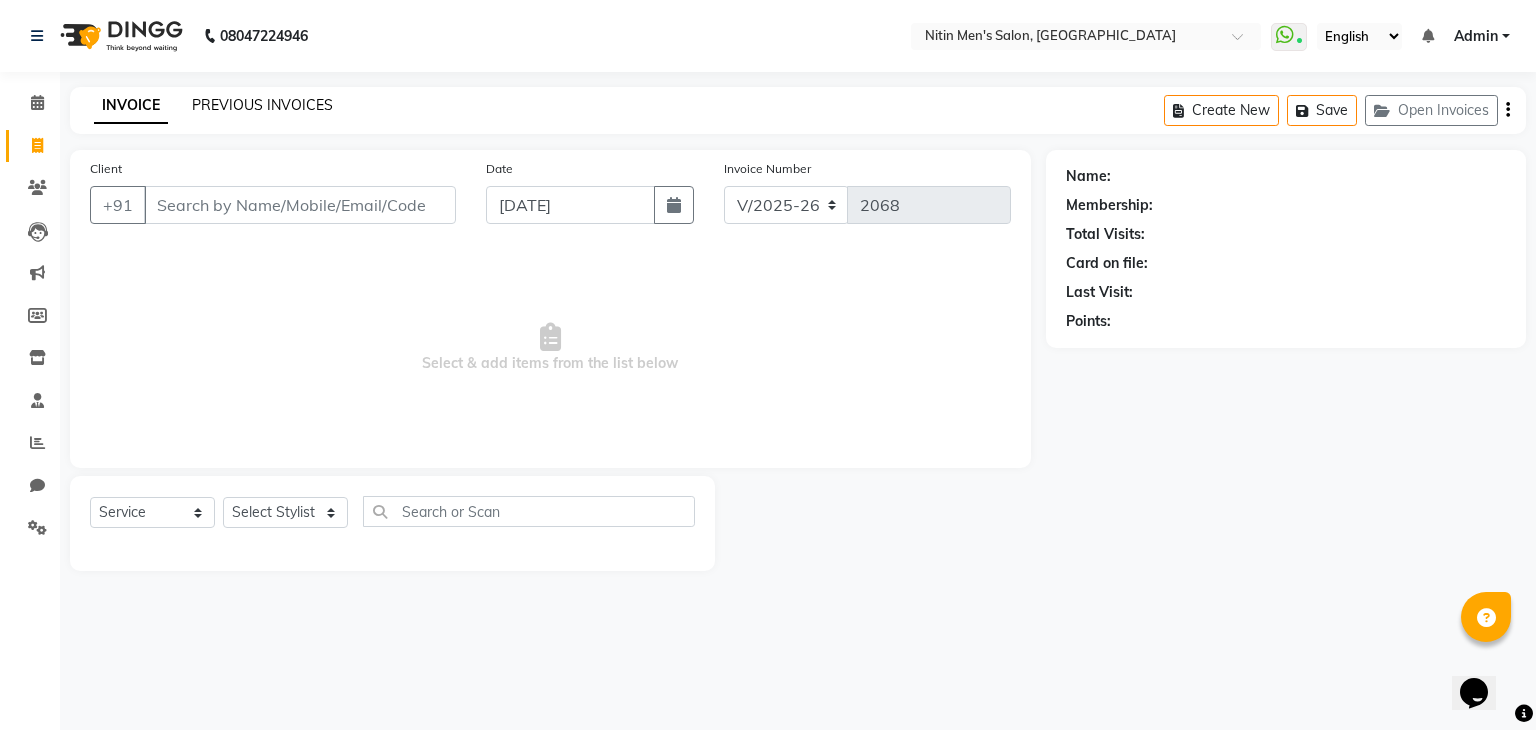 click on "PREVIOUS INVOICES" 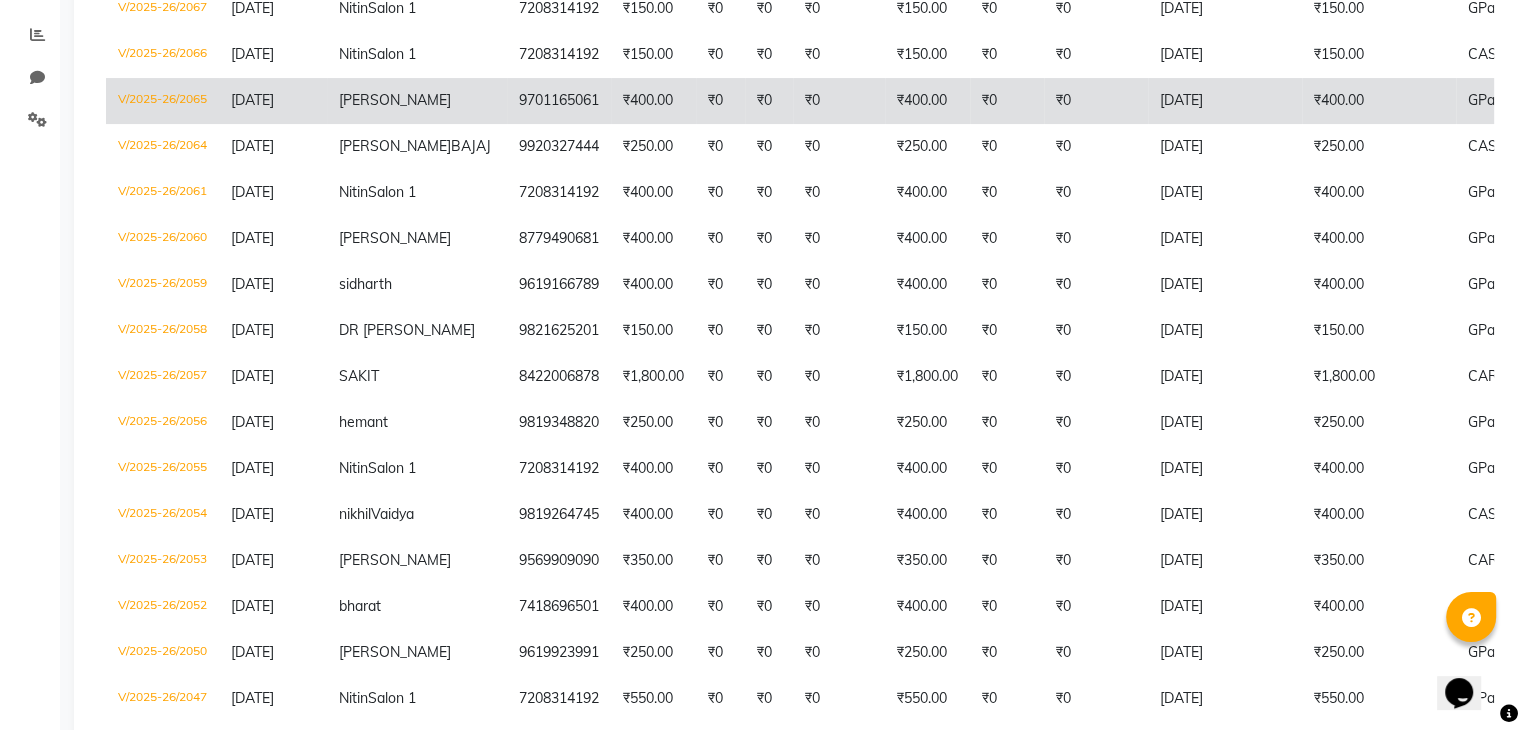 scroll, scrollTop: 440, scrollLeft: 0, axis: vertical 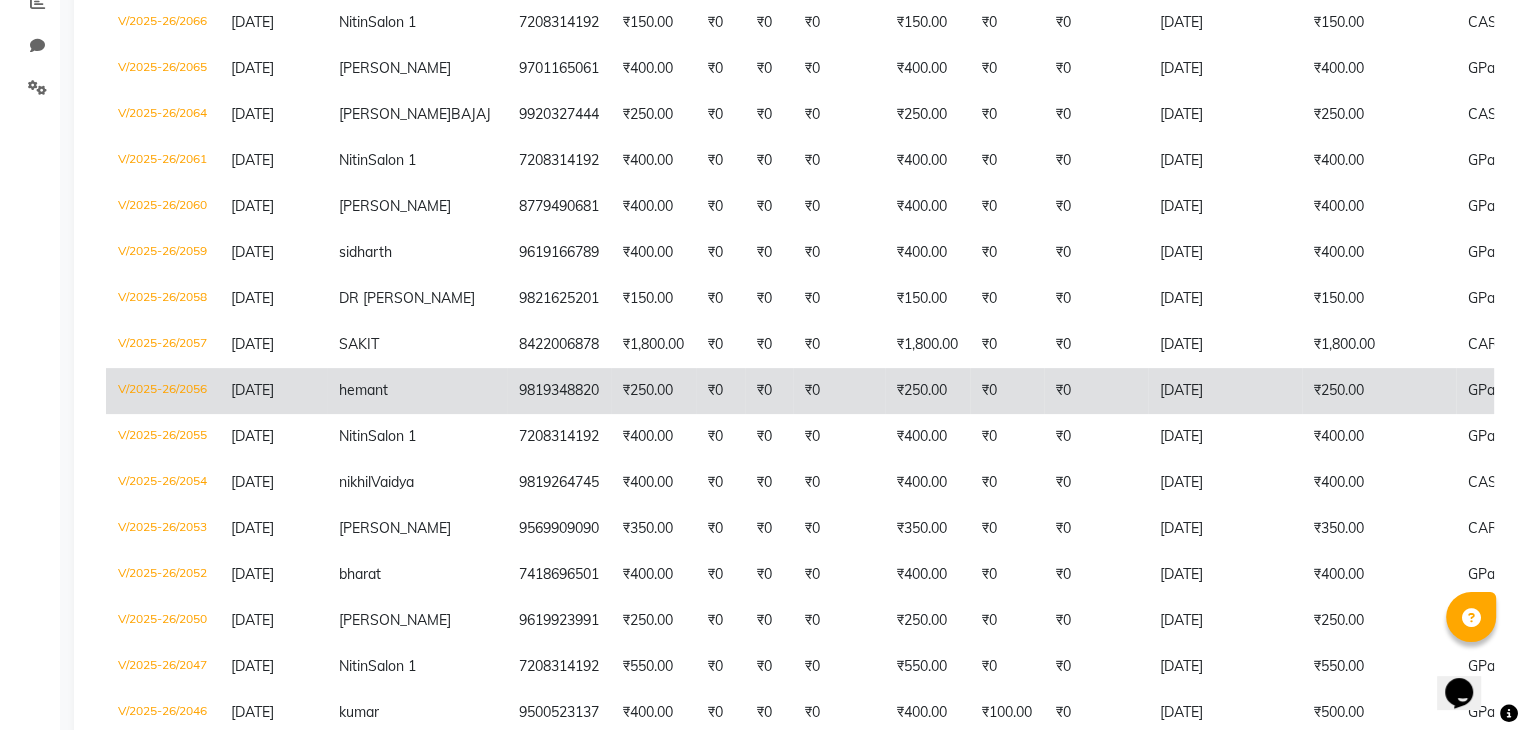 click on "₹0" 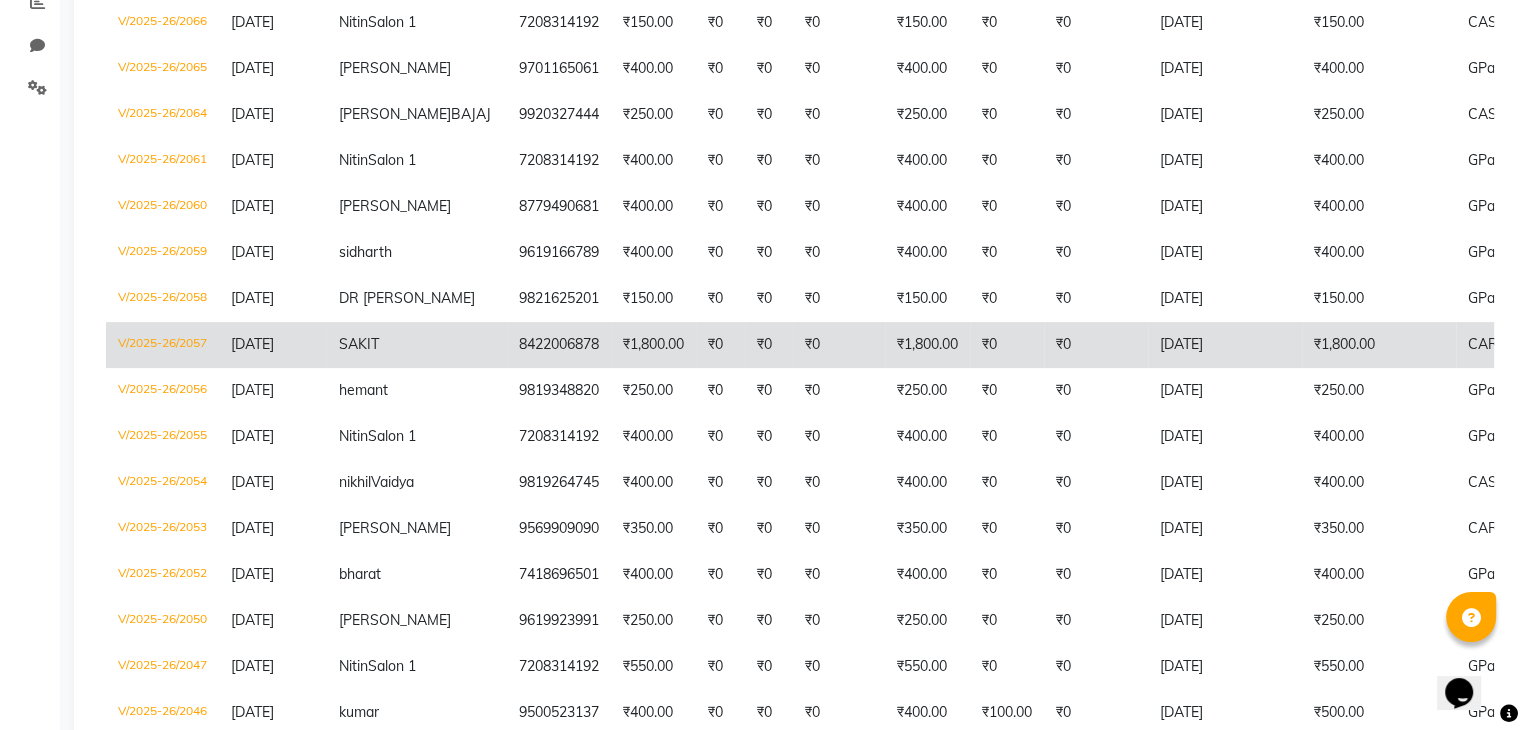 click on "₹1,800.00" 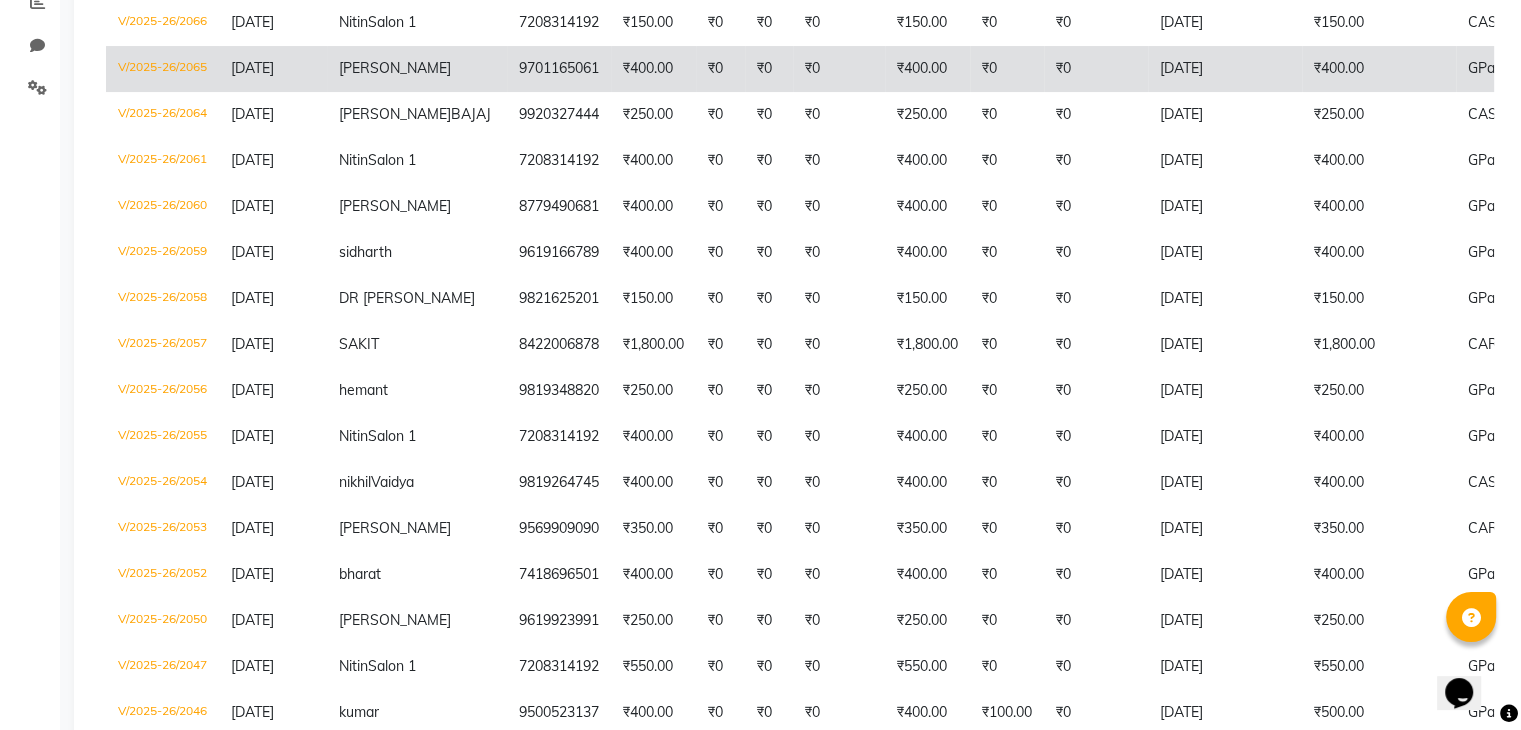 scroll, scrollTop: 0, scrollLeft: 0, axis: both 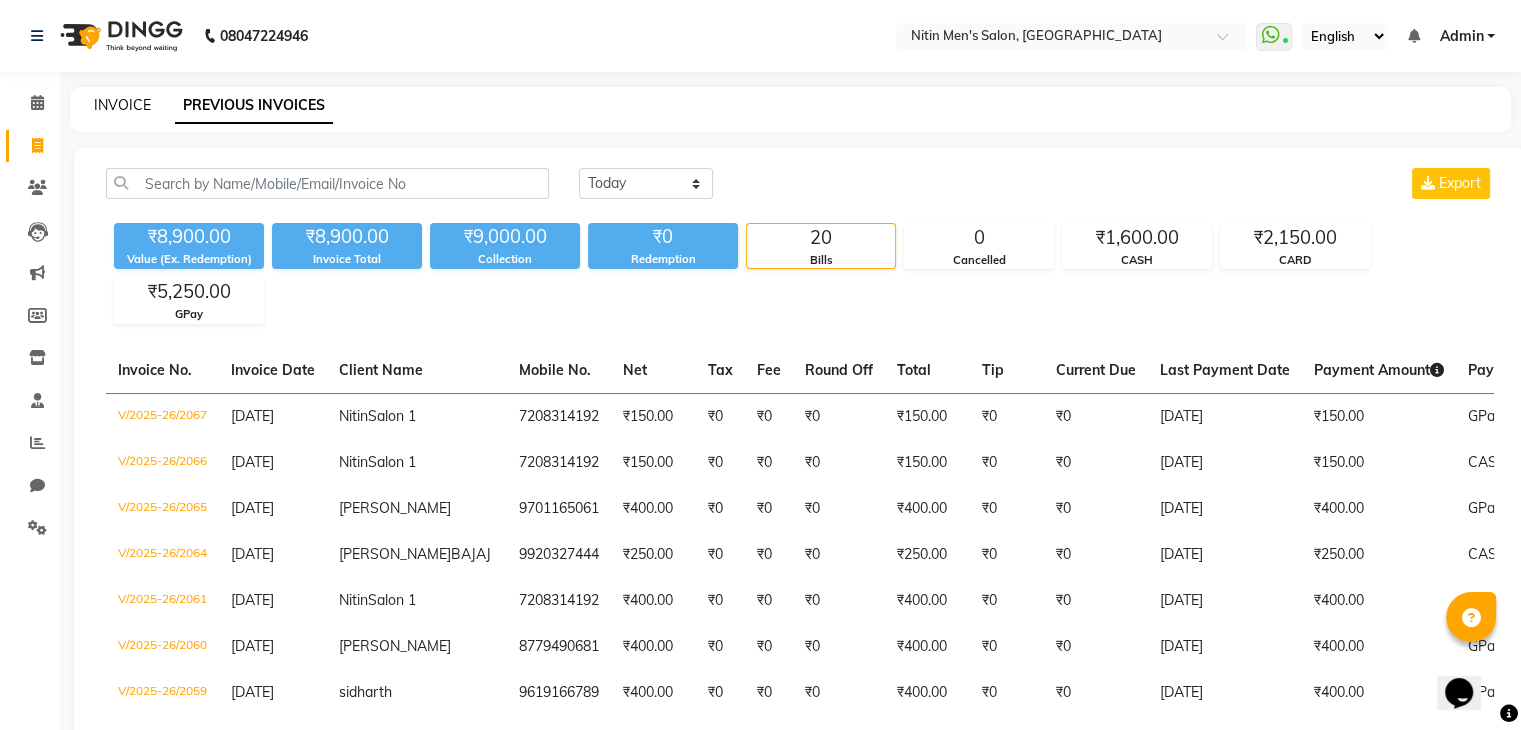 click on "INVOICE" 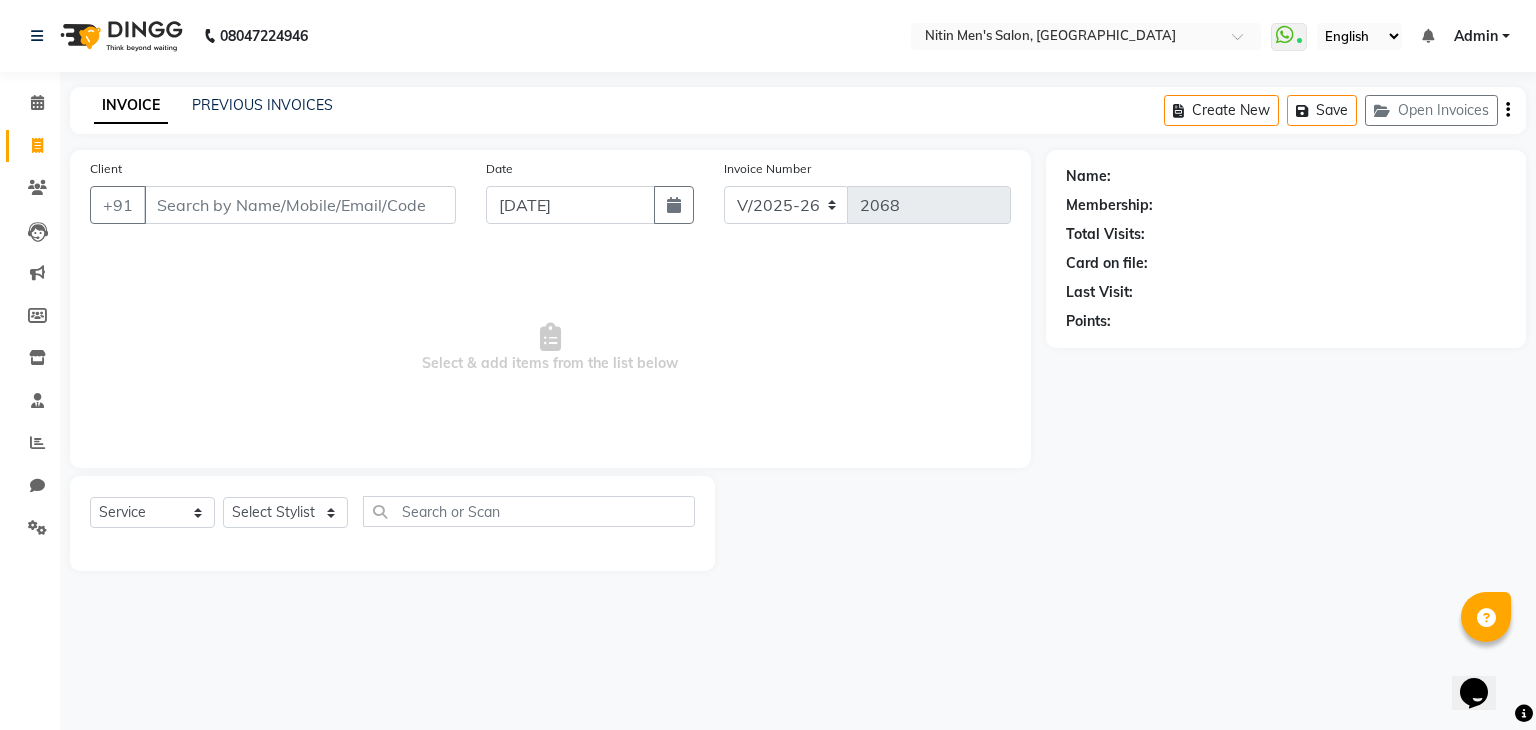 click on "Select  Service  Product  Membership  Package Voucher Prepaid Gift Card  Select Stylist AAYAN ALAM ASHISH DEEPA HASIB IRFAN JITU MEENAKSHI NITIN SIR PRAJAKTA Rupa SALMAN SANDEEP" 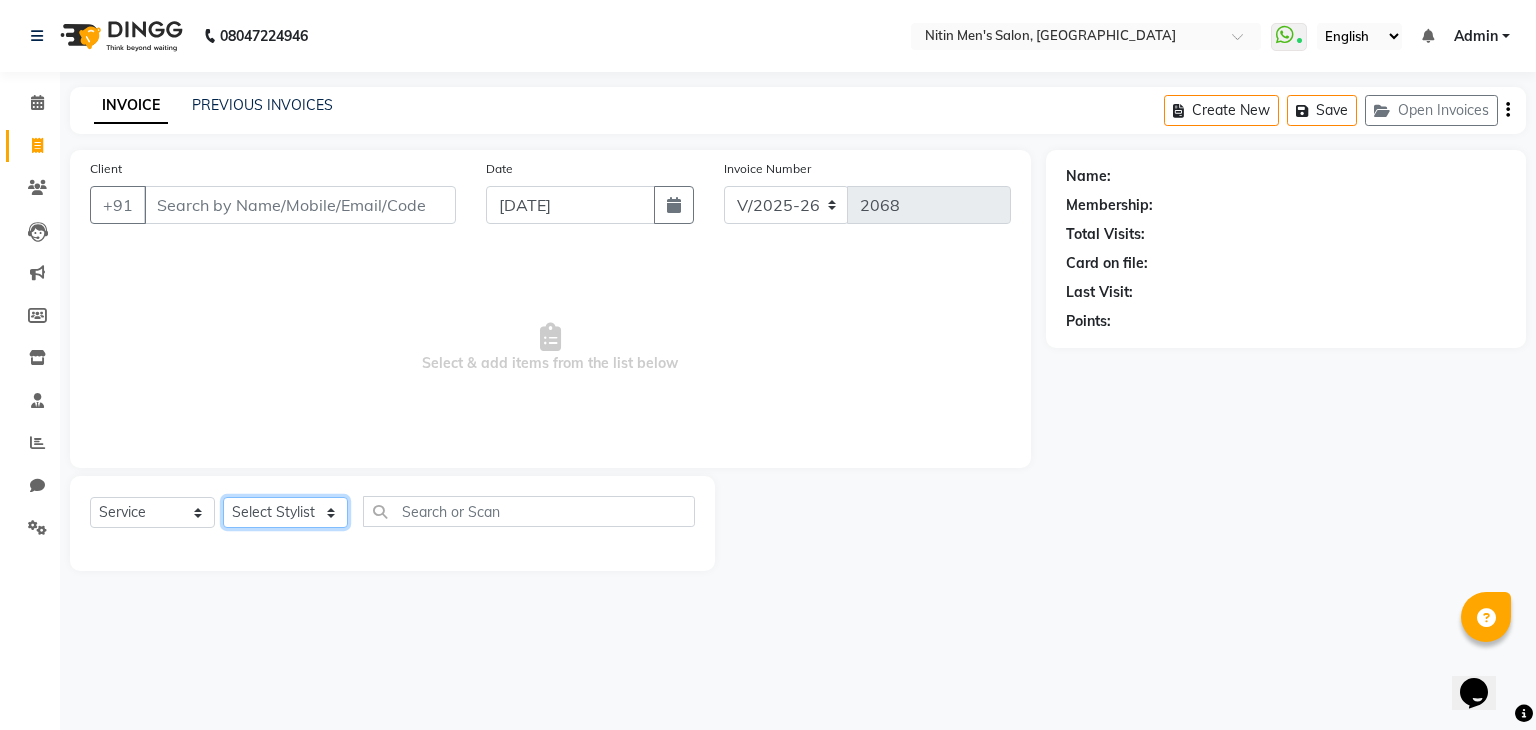 click on "Select Stylist [PERSON_NAME] [PERSON_NAME] [PERSON_NAME] [PERSON_NAME] MEENAKSHI NITIN SIR [PERSON_NAME] [PERSON_NAME] [PERSON_NAME]" 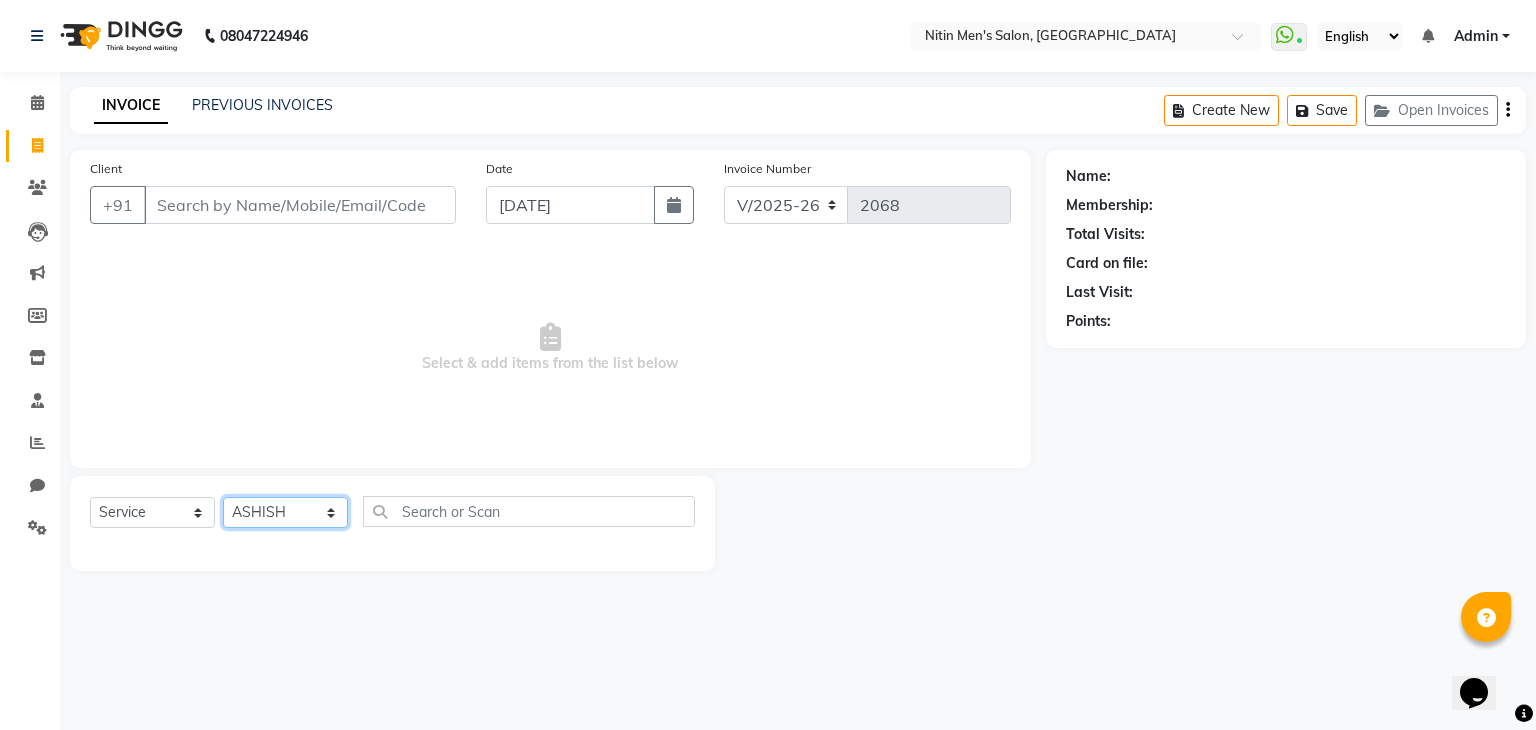 click on "Select Stylist [PERSON_NAME] [PERSON_NAME] [PERSON_NAME] [PERSON_NAME] MEENAKSHI NITIN SIR [PERSON_NAME] [PERSON_NAME] [PERSON_NAME]" 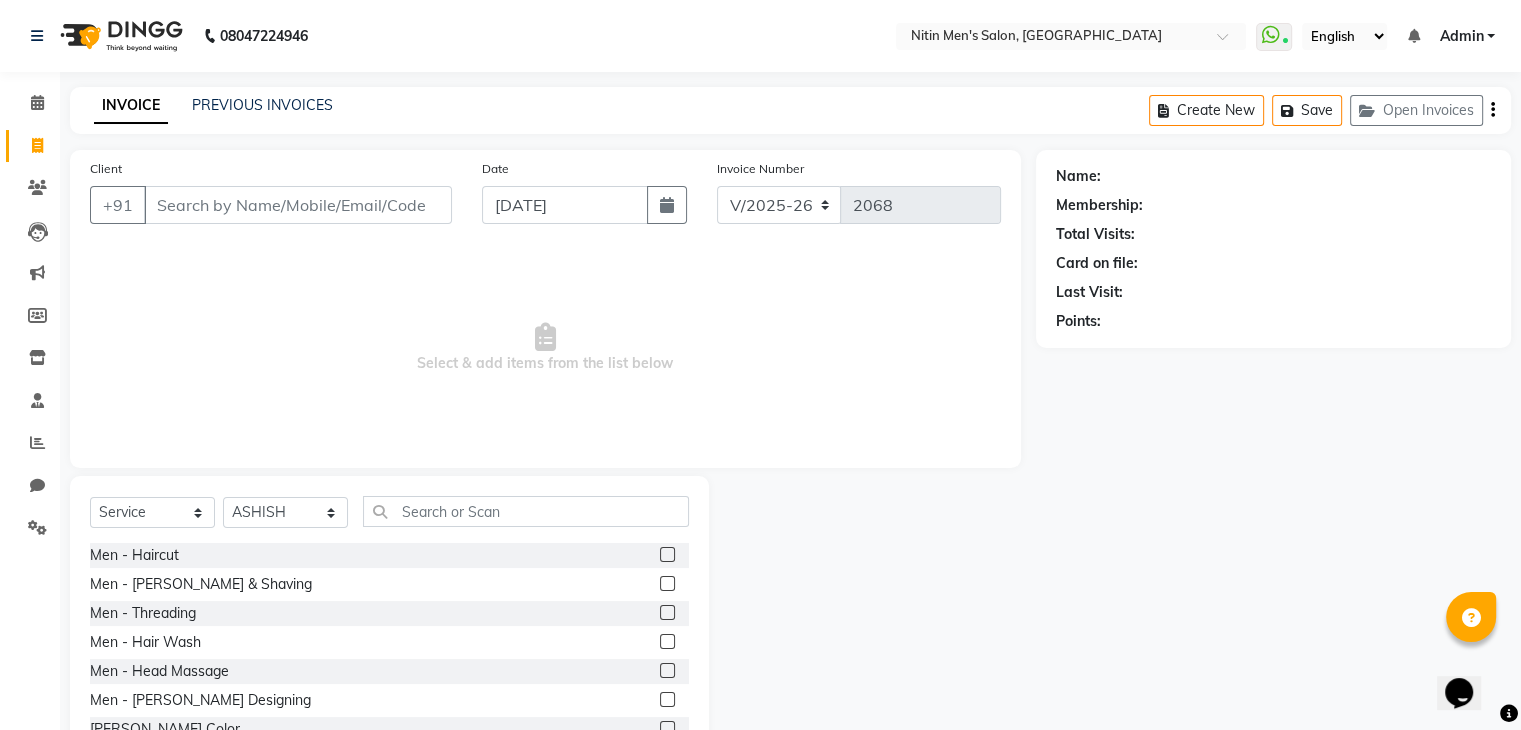 click 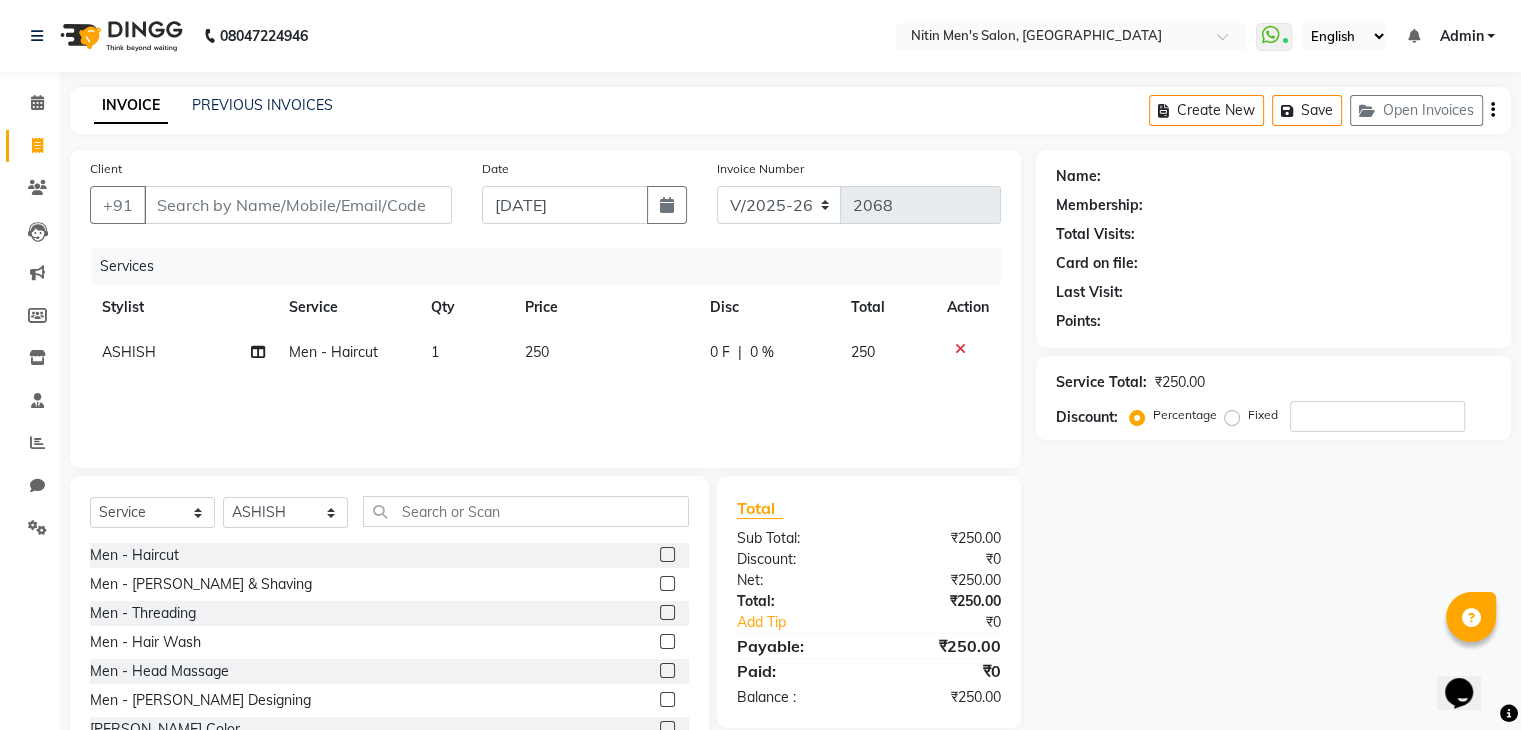 click 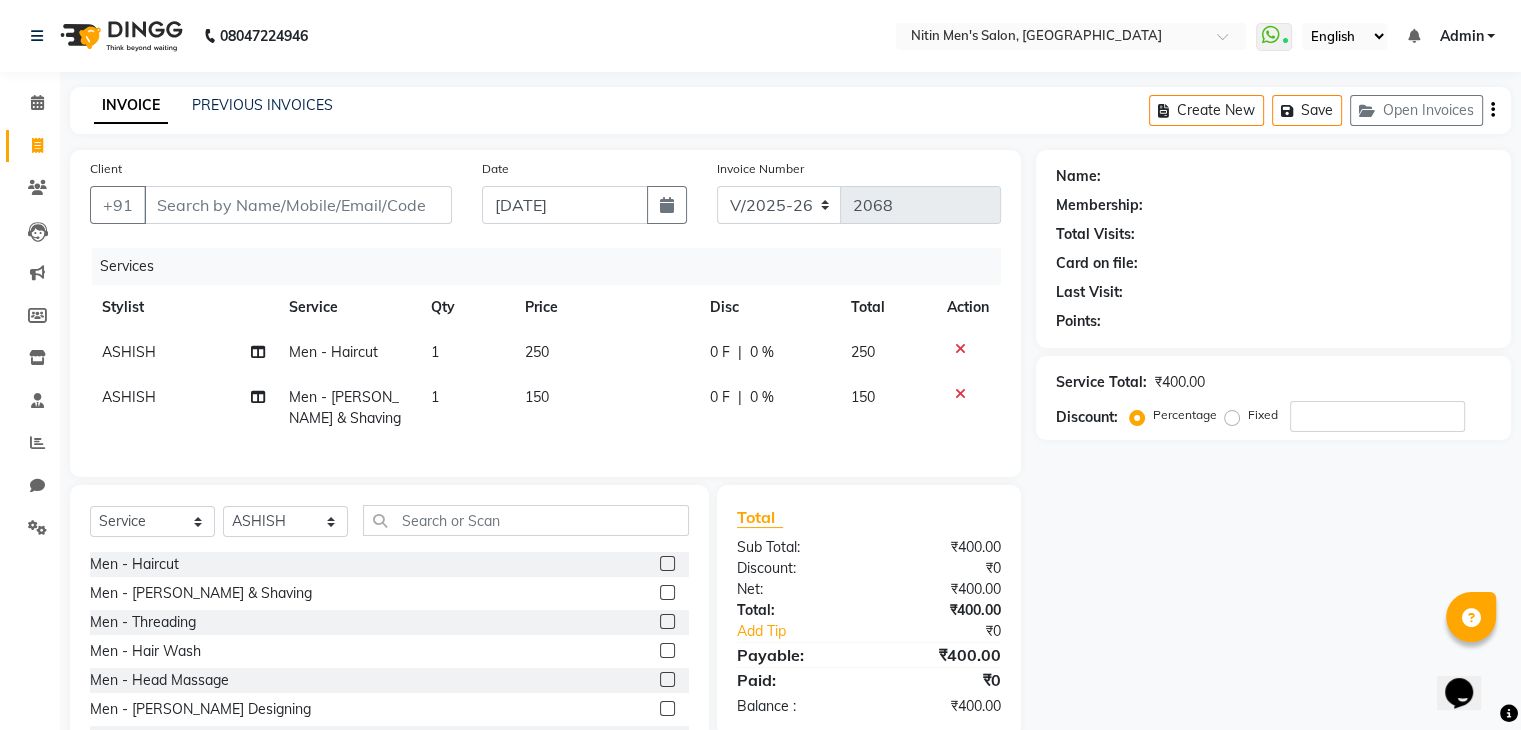 click 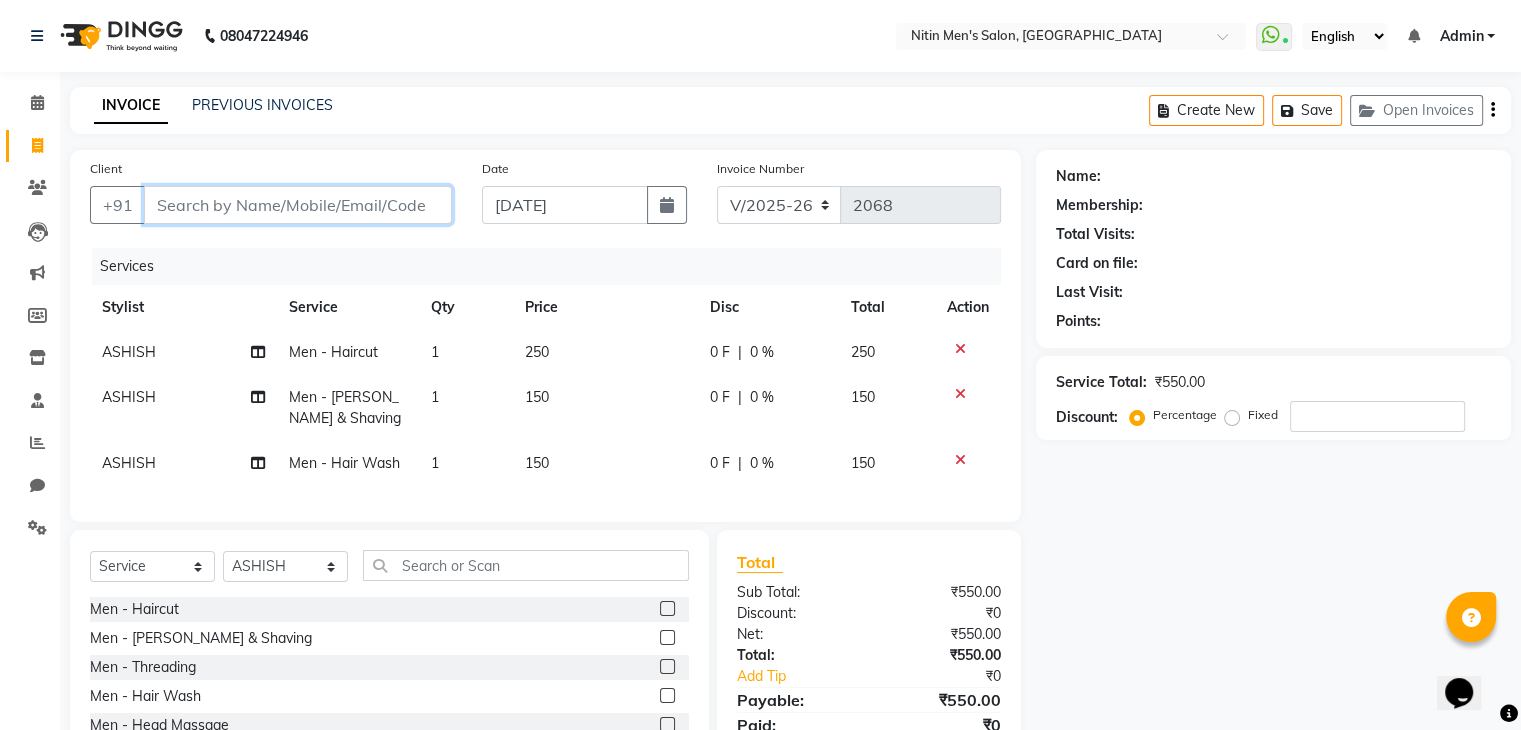 click on "Client" at bounding box center (298, 205) 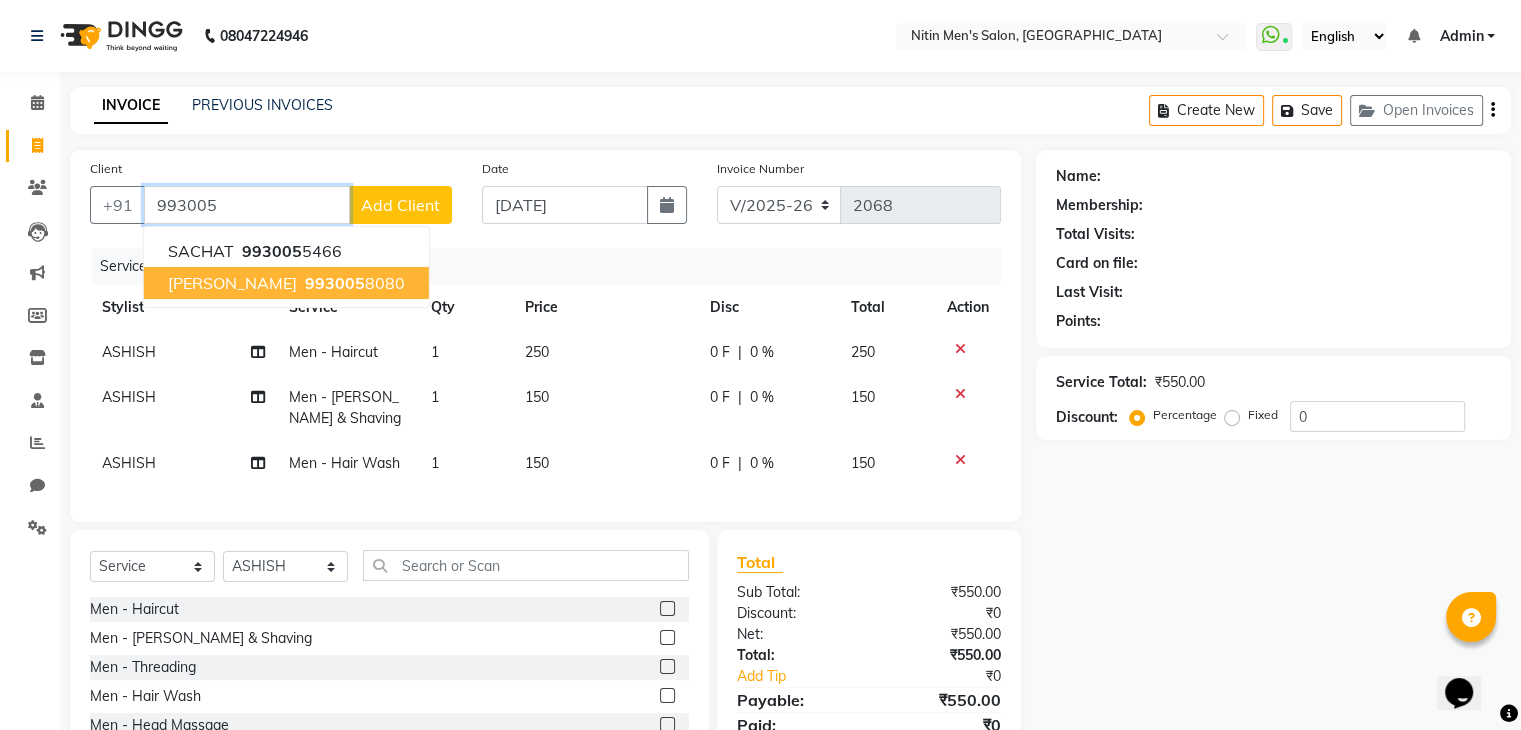 click on "993005" at bounding box center (335, 283) 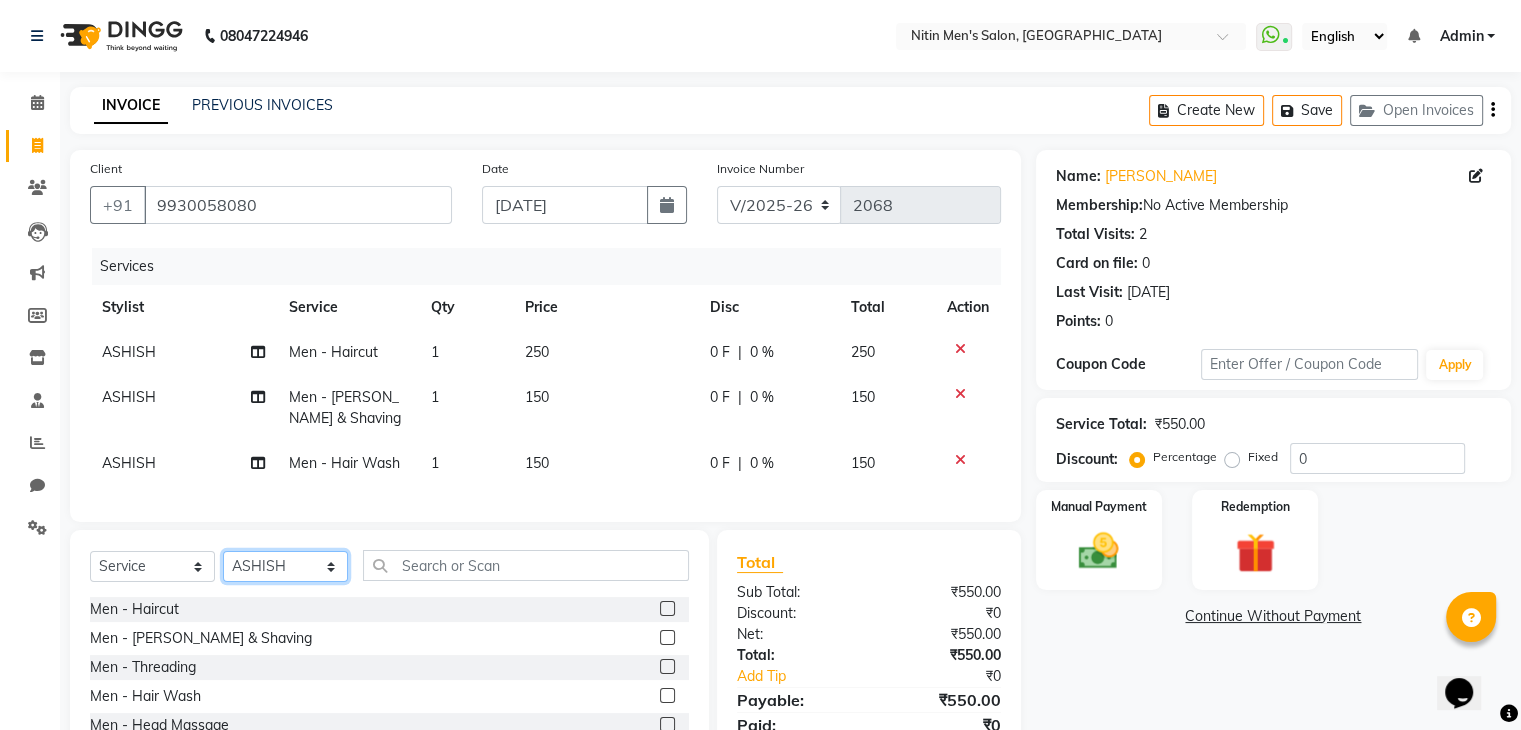 click on "Select Stylist [PERSON_NAME] [PERSON_NAME] [PERSON_NAME] [PERSON_NAME] MEENAKSHI NITIN SIR [PERSON_NAME] [PERSON_NAME] [PERSON_NAME]" 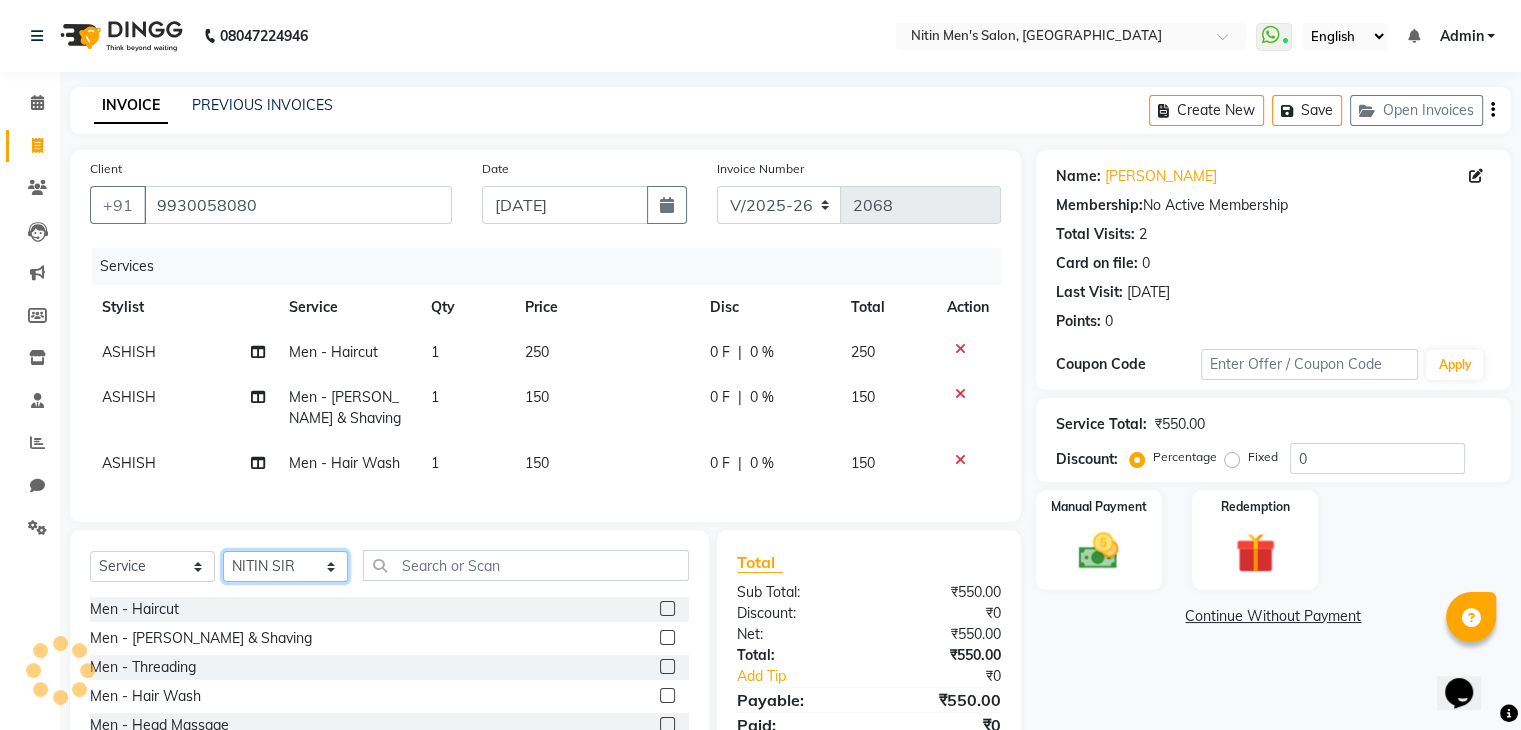 click on "Select Stylist [PERSON_NAME] [PERSON_NAME] [PERSON_NAME] [PERSON_NAME] MEENAKSHI NITIN SIR [PERSON_NAME] [PERSON_NAME] [PERSON_NAME]" 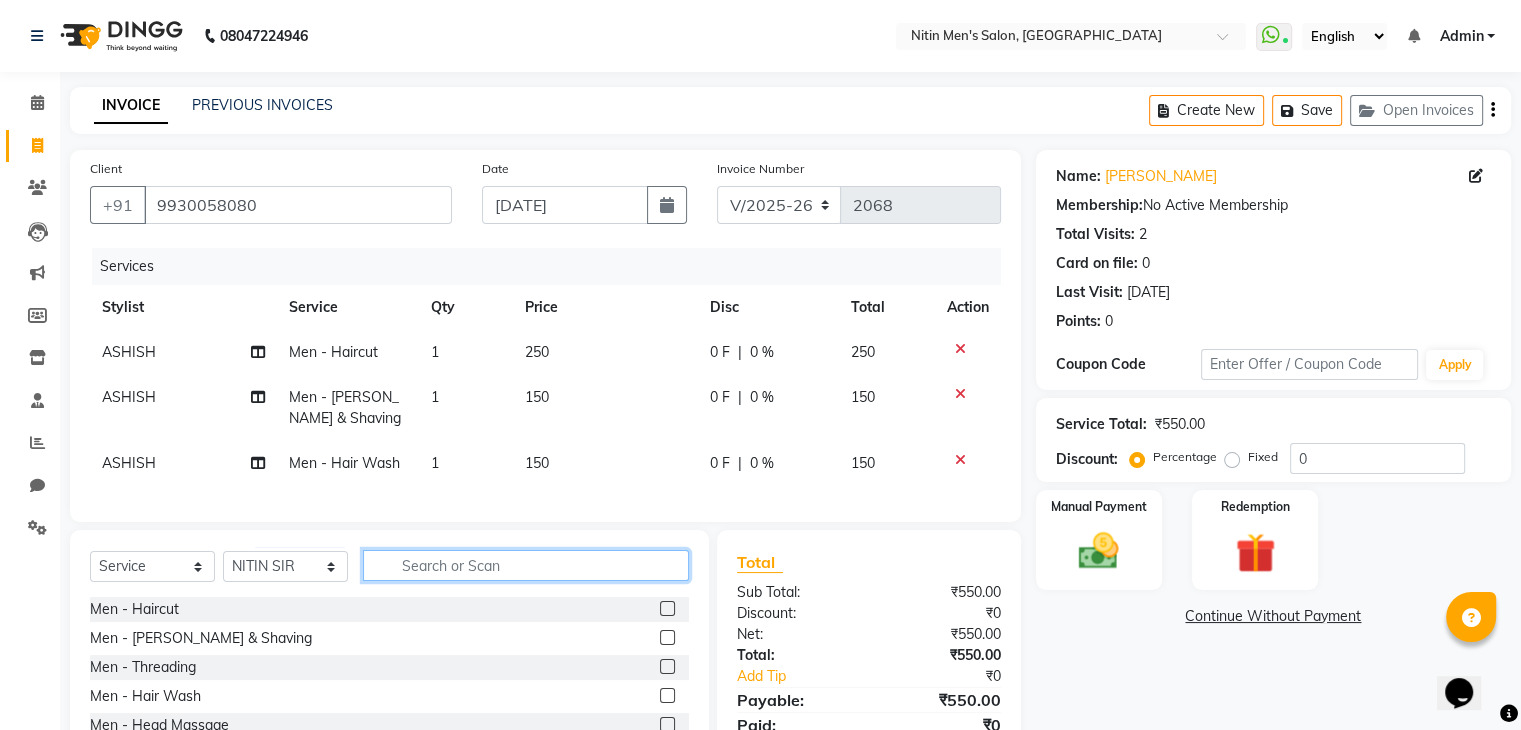 click 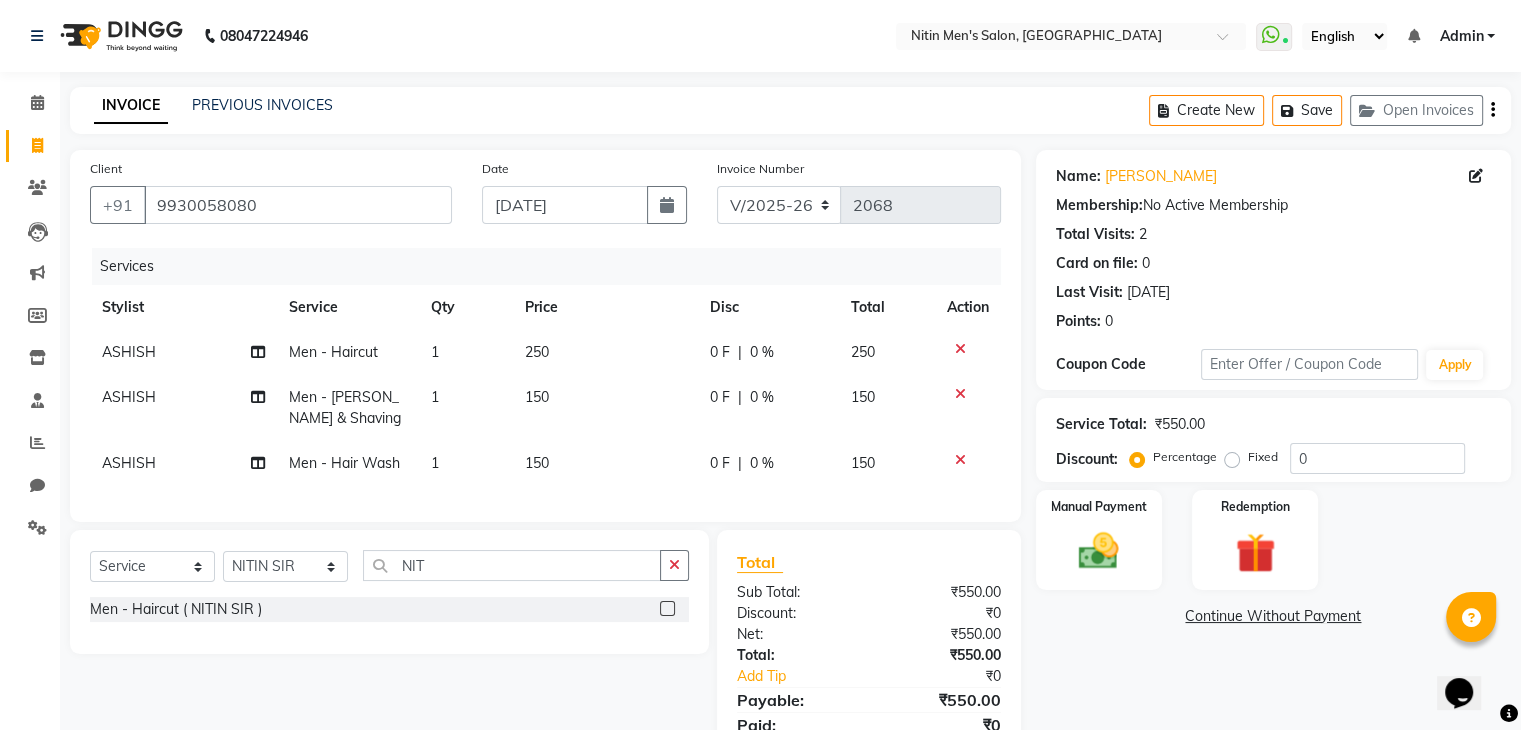 click 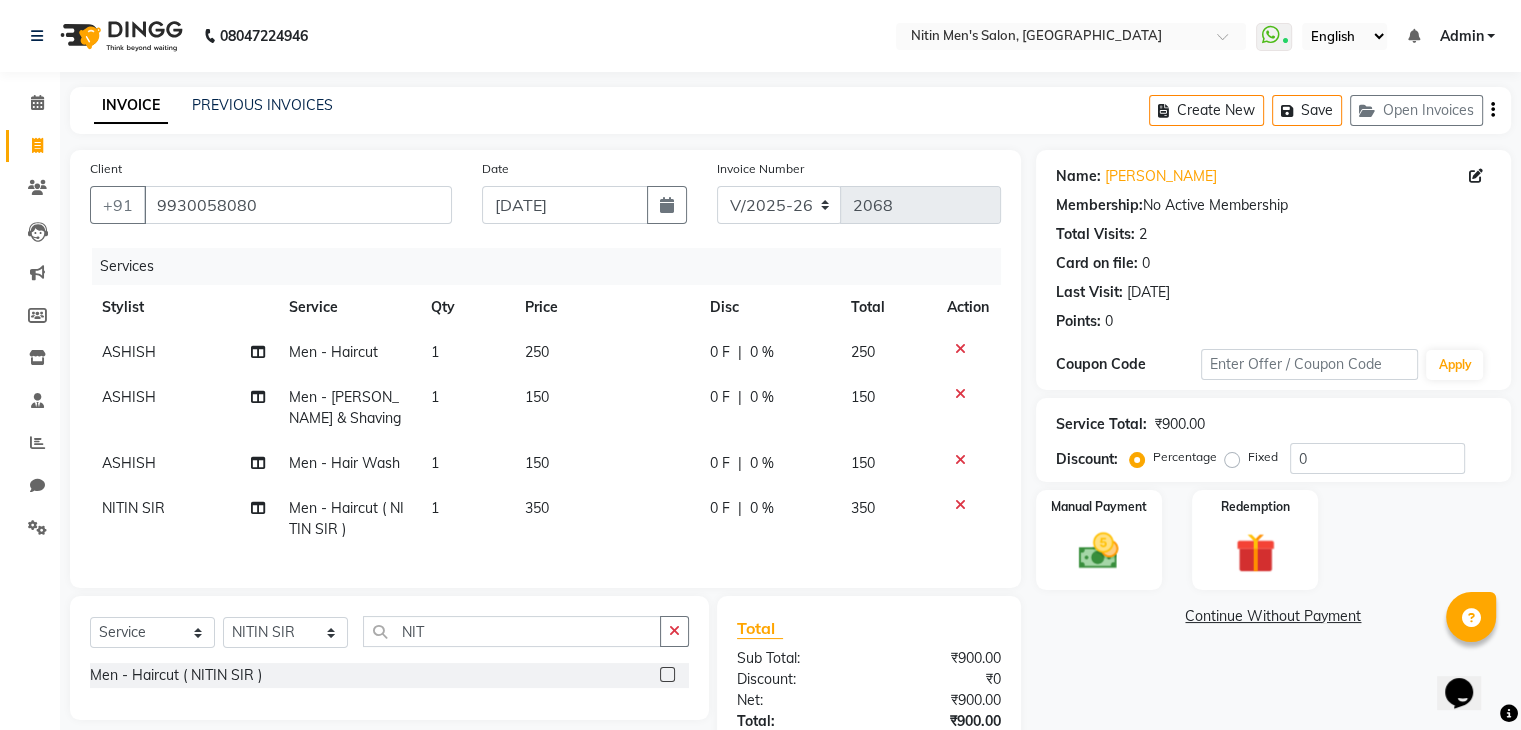 click on "350" 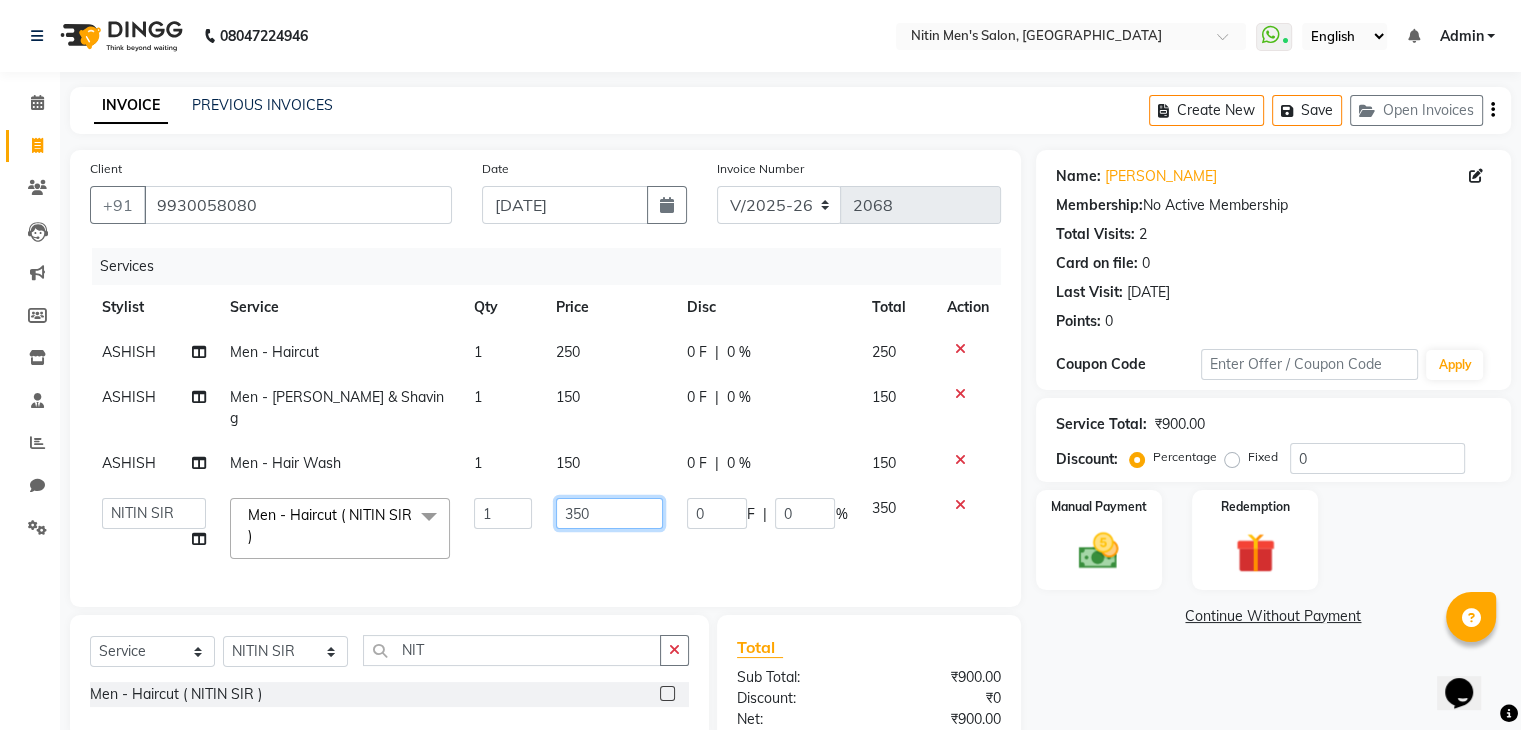 drag, startPoint x: 545, startPoint y: 519, endPoint x: 587, endPoint y: 459, distance: 73.239334 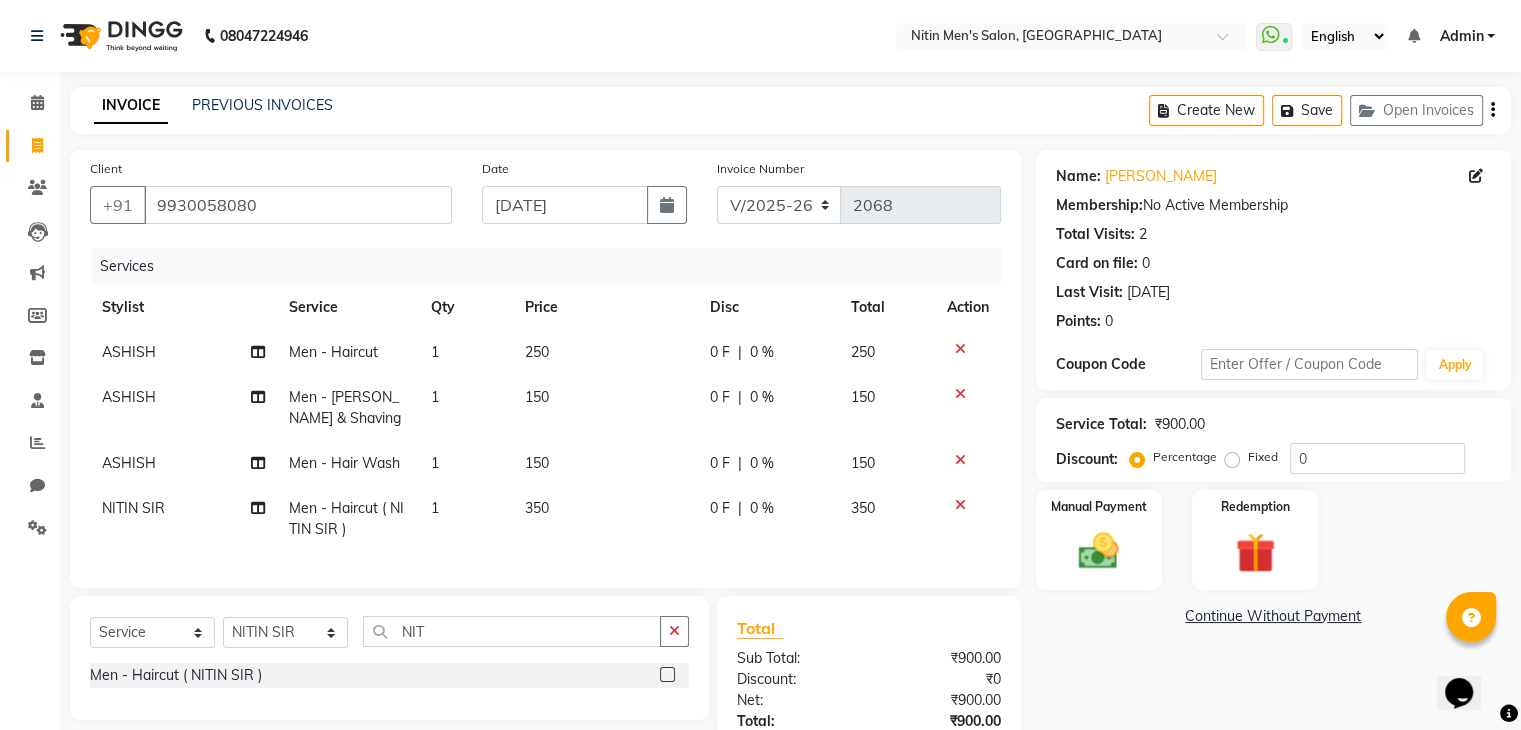 click on "150" 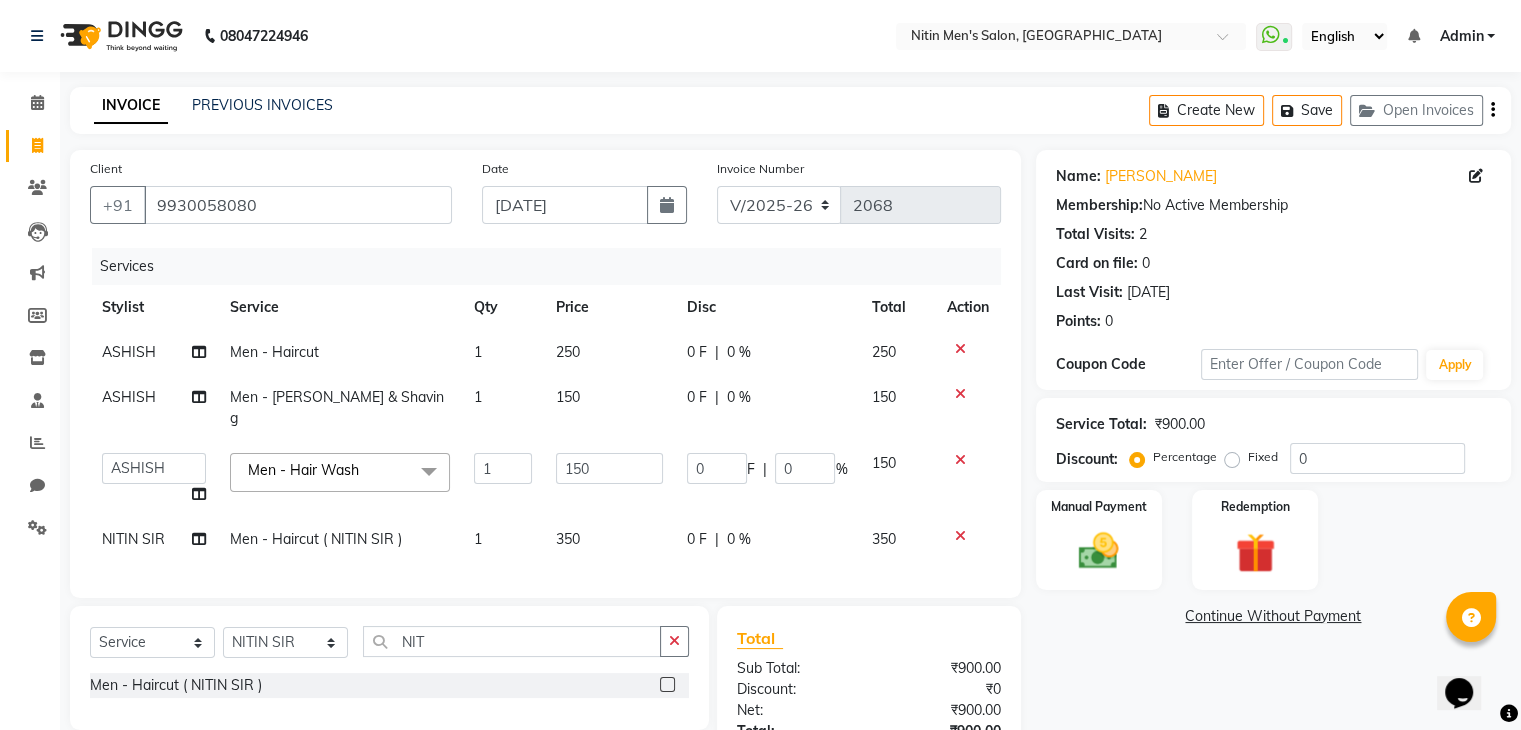 click on "150" 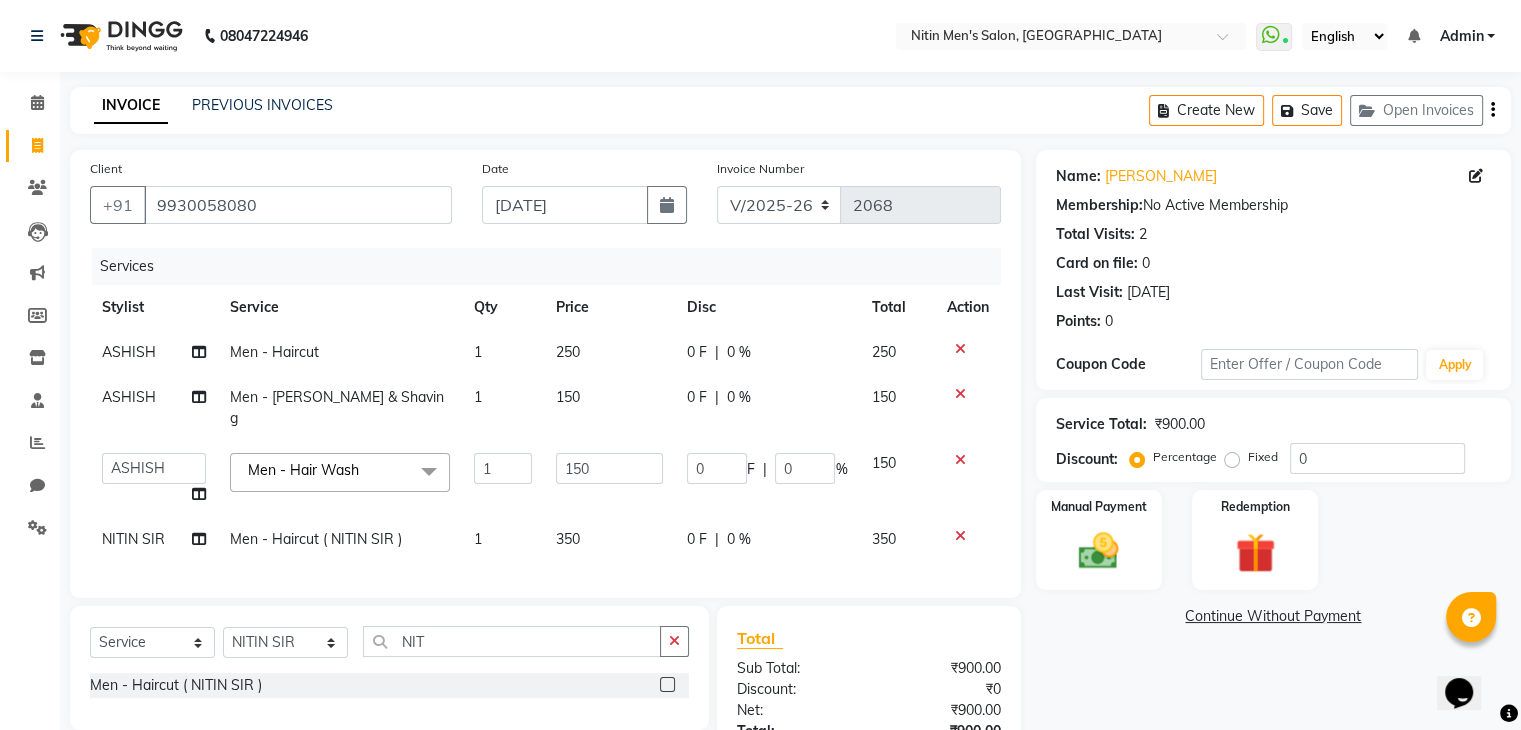 click on "350" 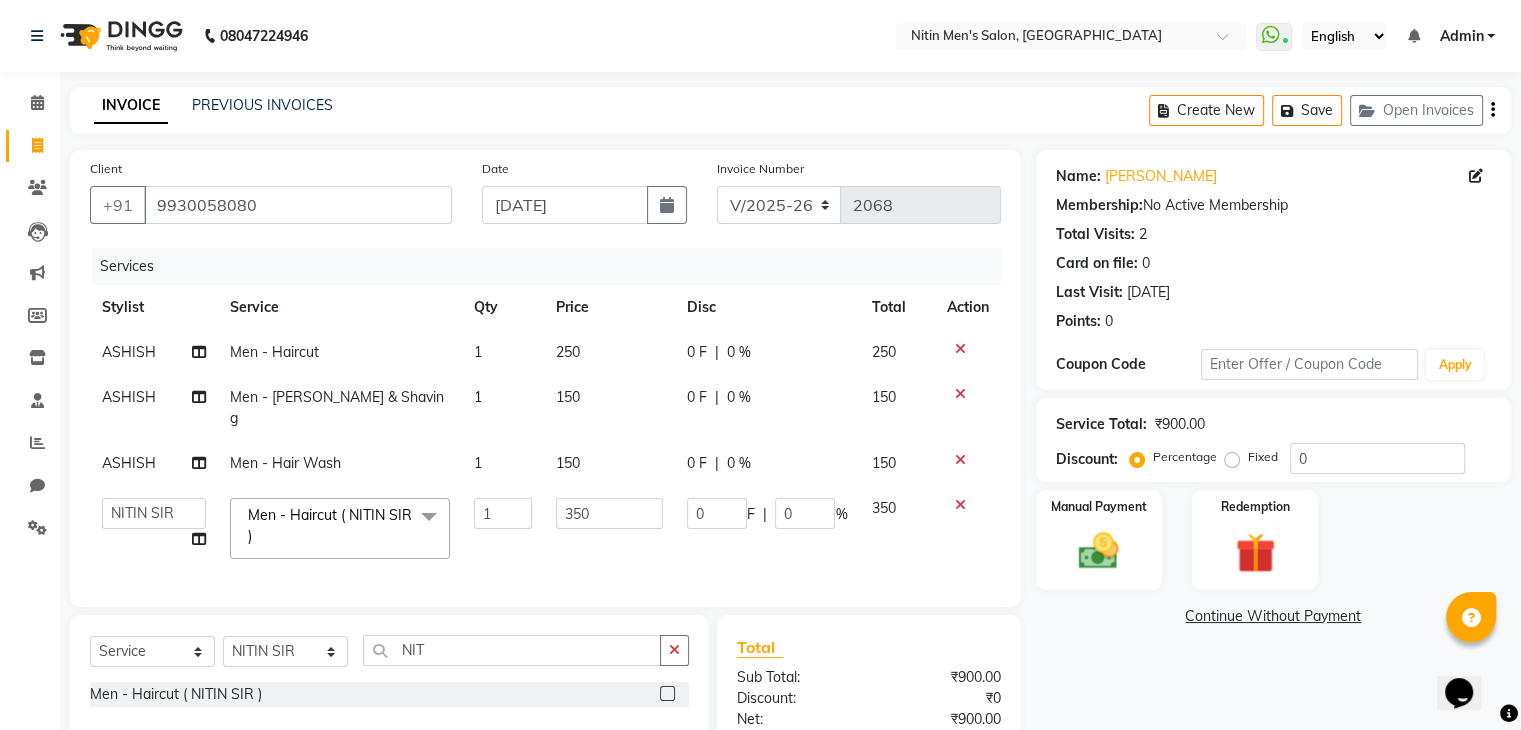 click on "350" 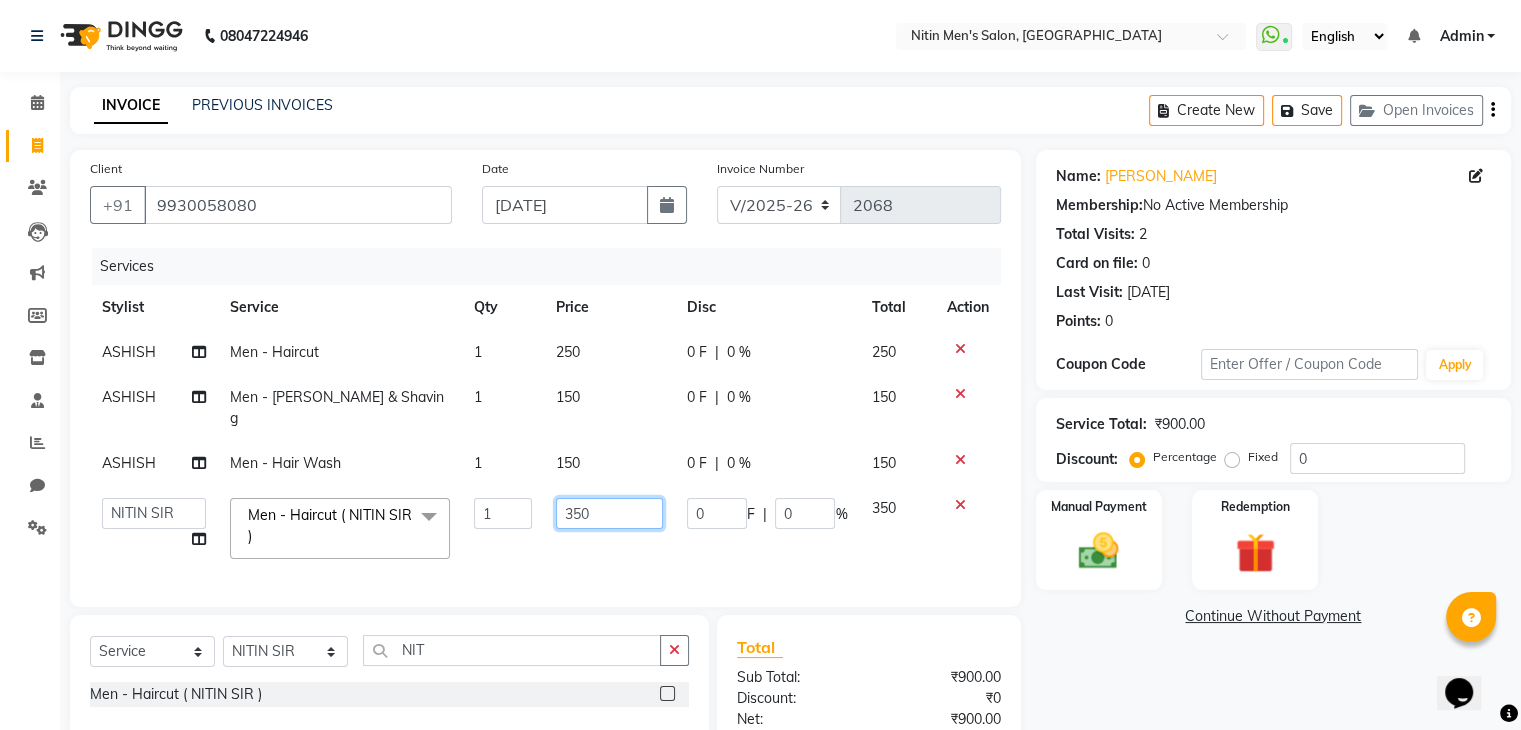 click on "350" 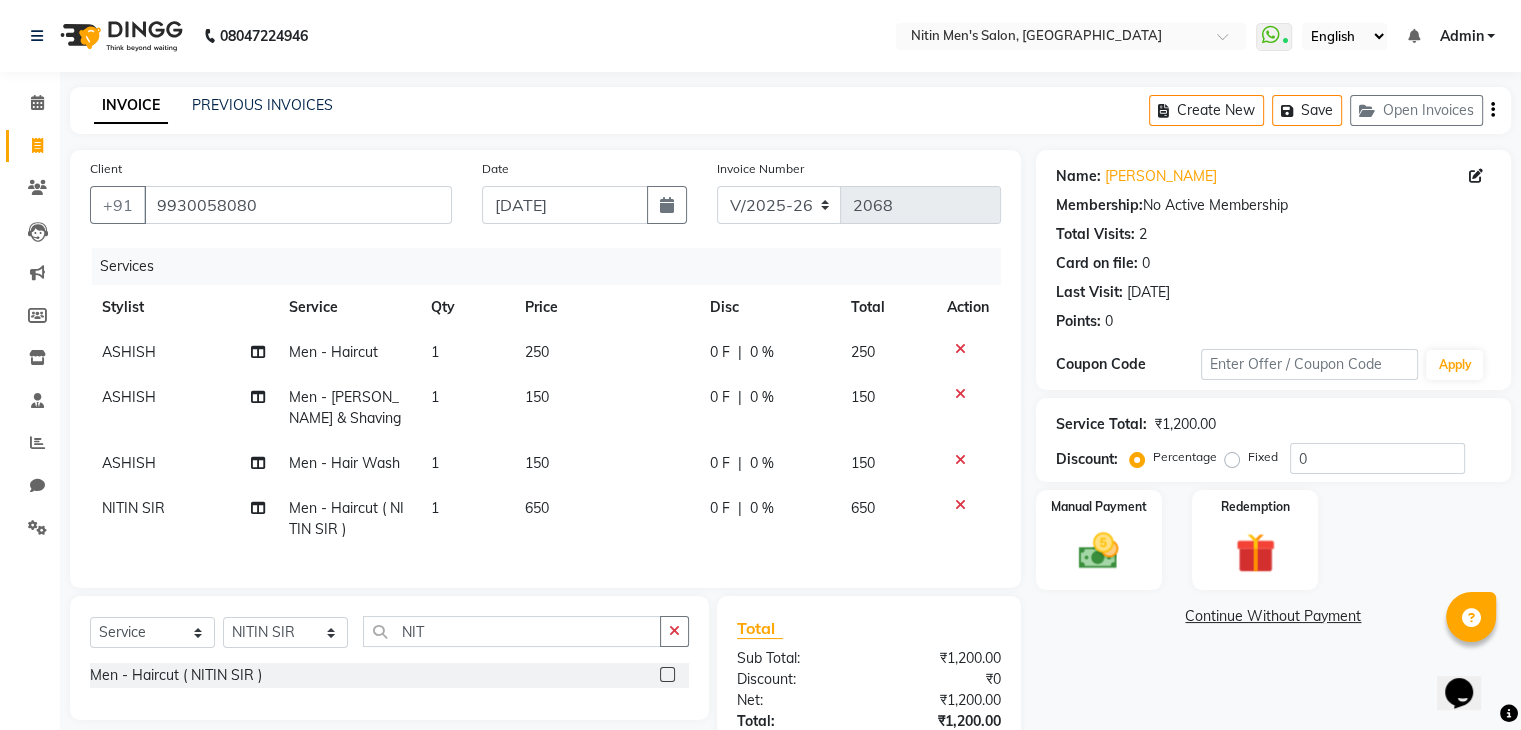 click on "650" 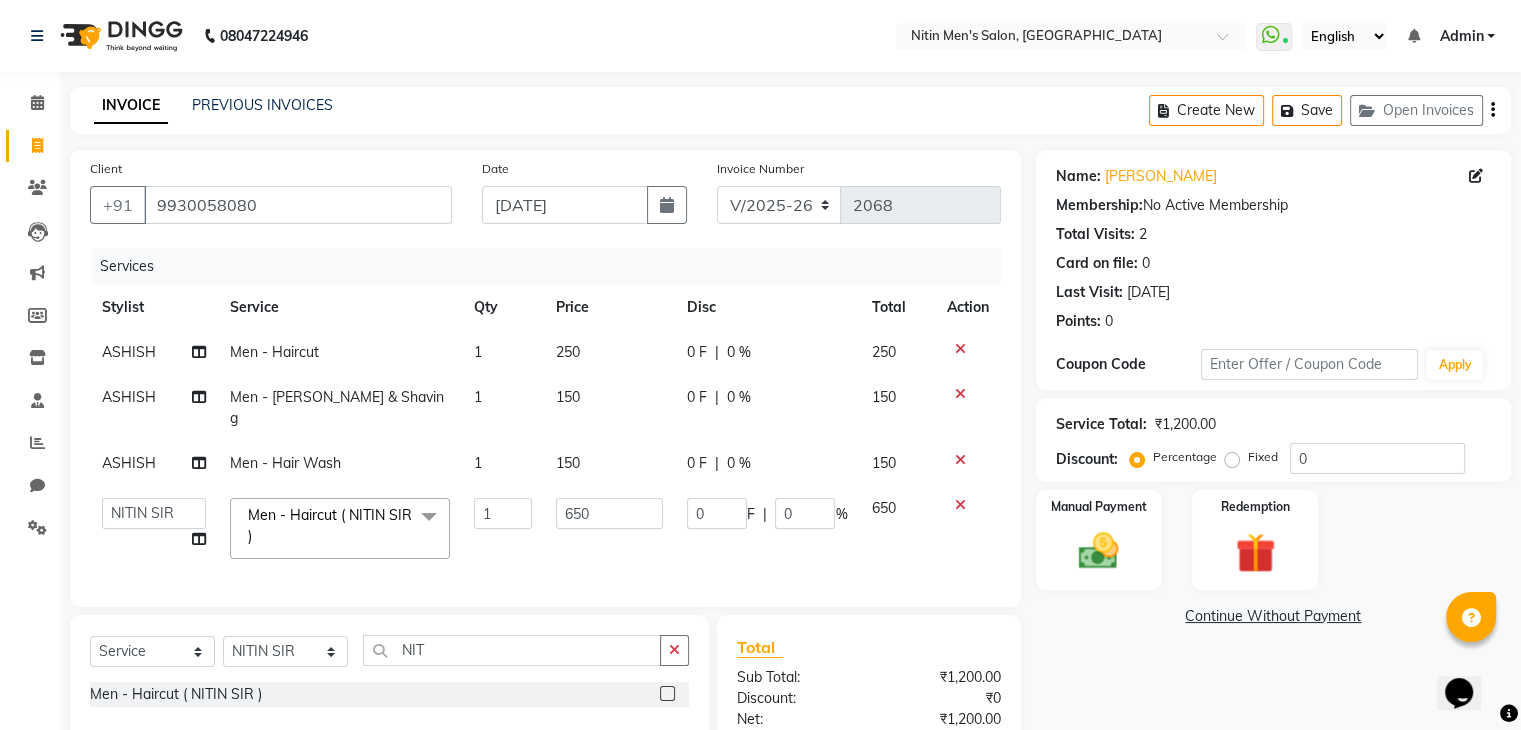 scroll, scrollTop: 161, scrollLeft: 0, axis: vertical 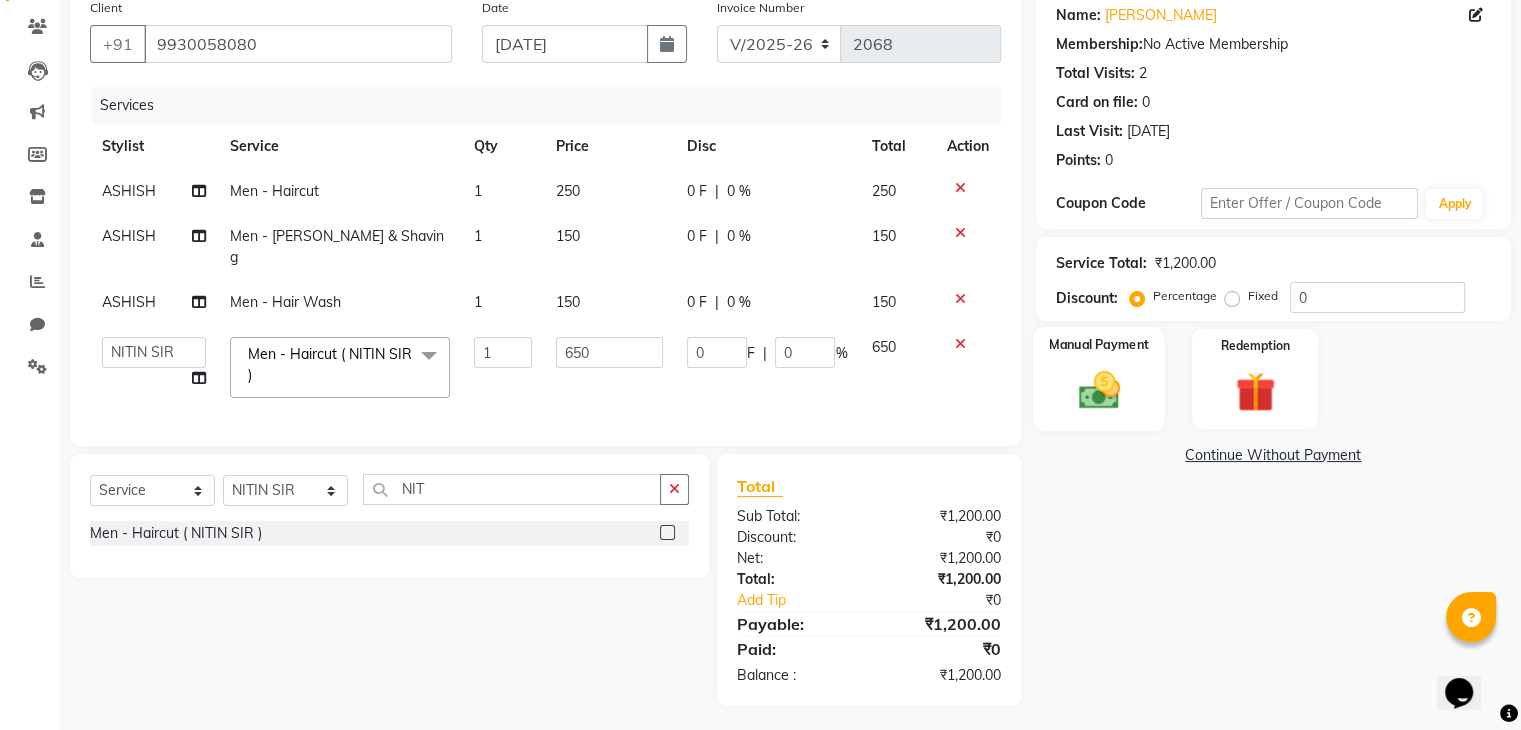 click on "Manual Payment" 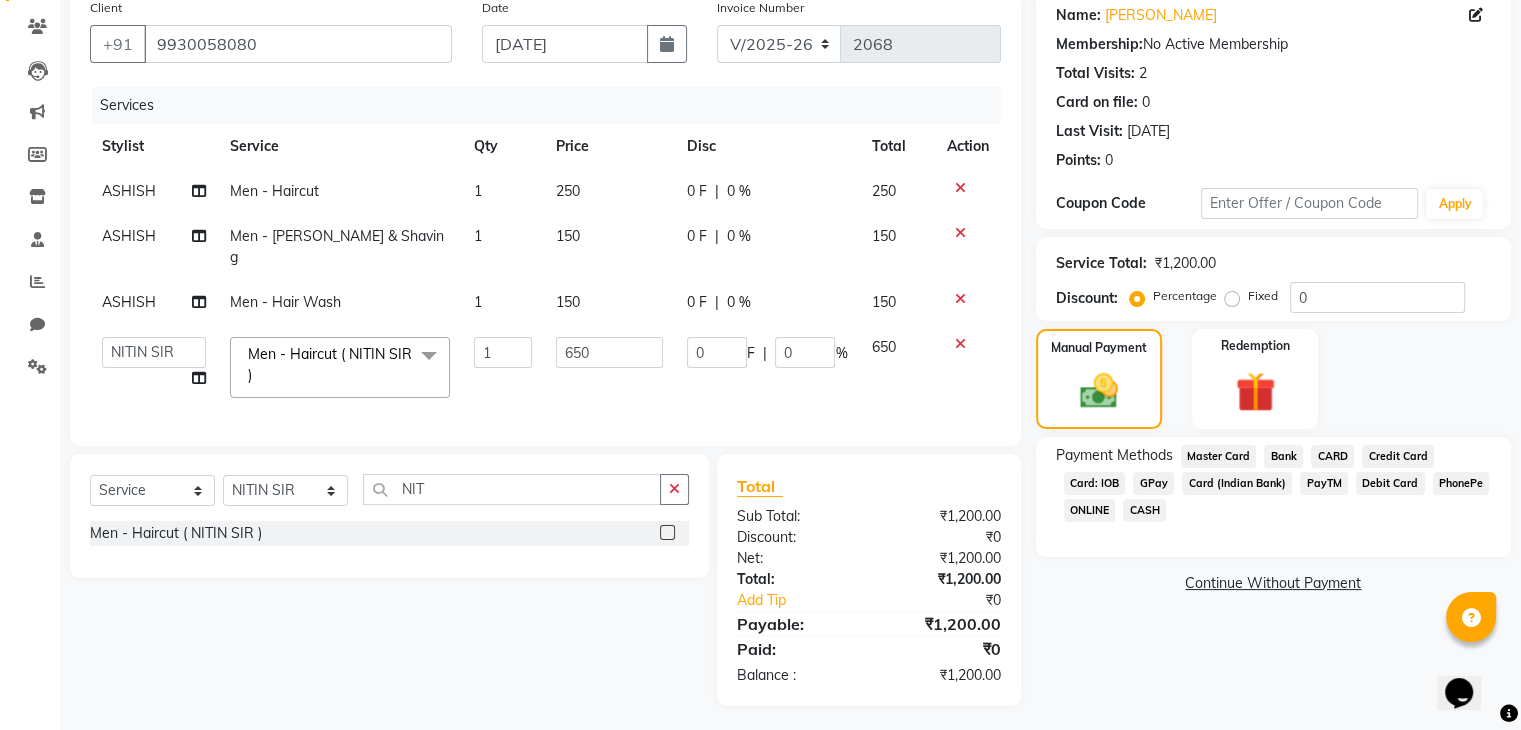 click on "CASH" 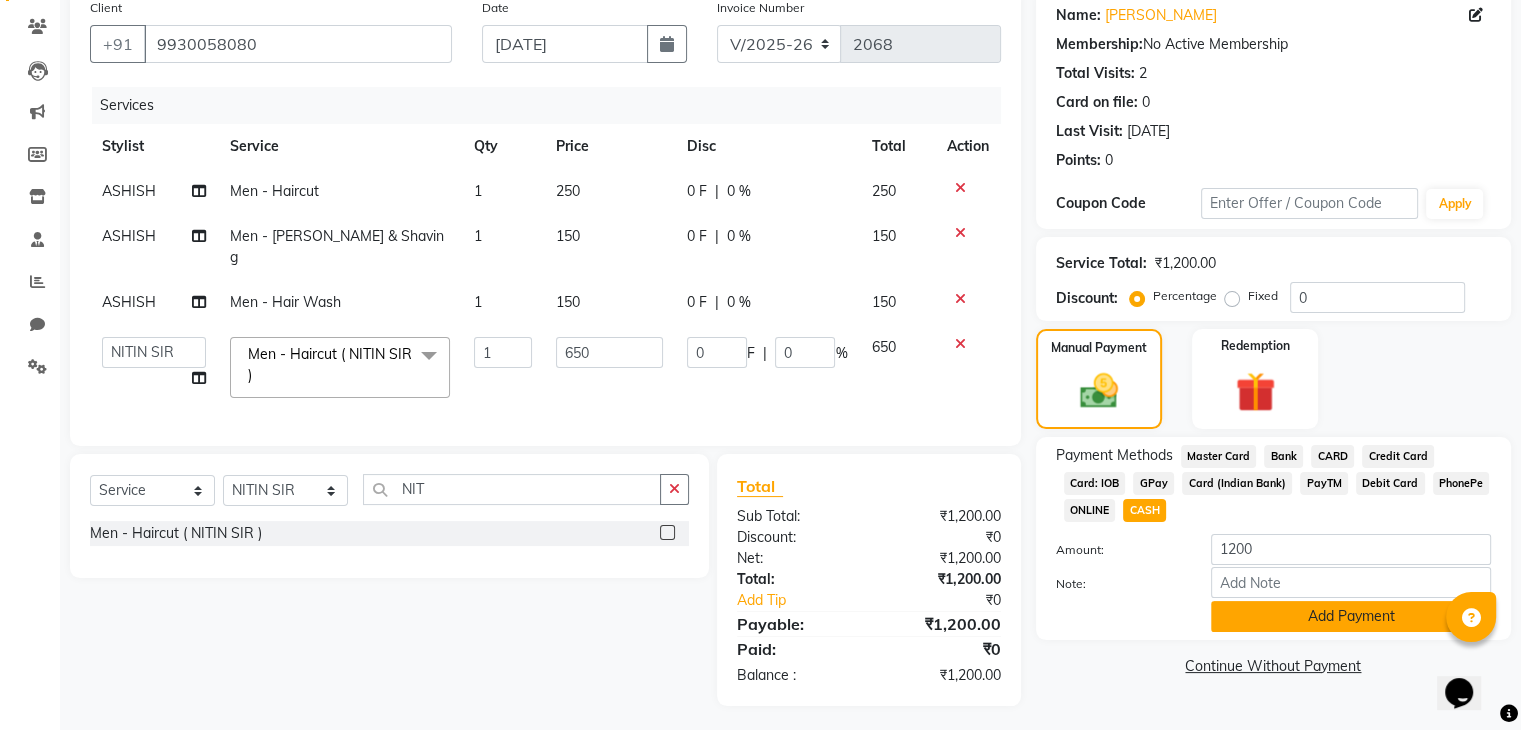 click on "Add Payment" 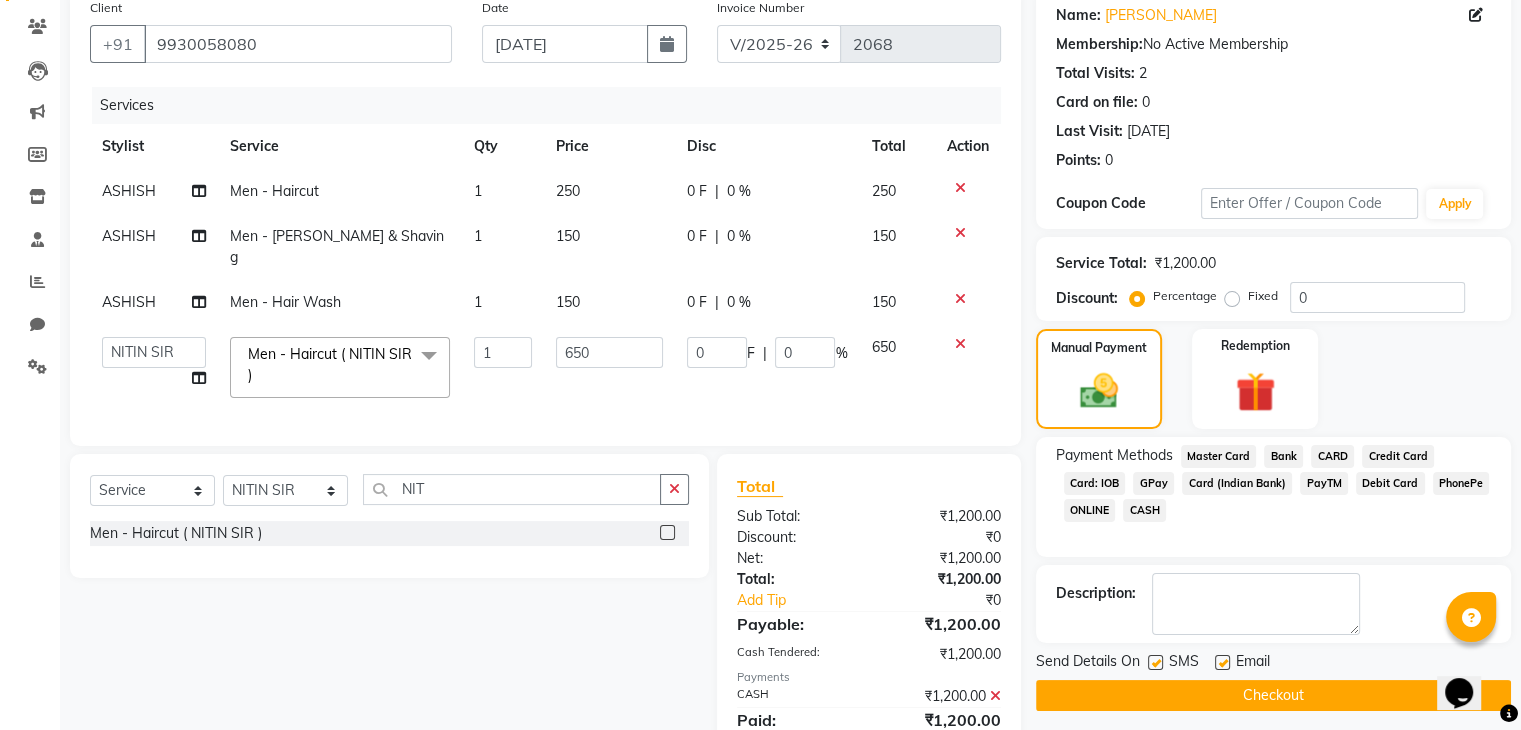 click on "Checkout" 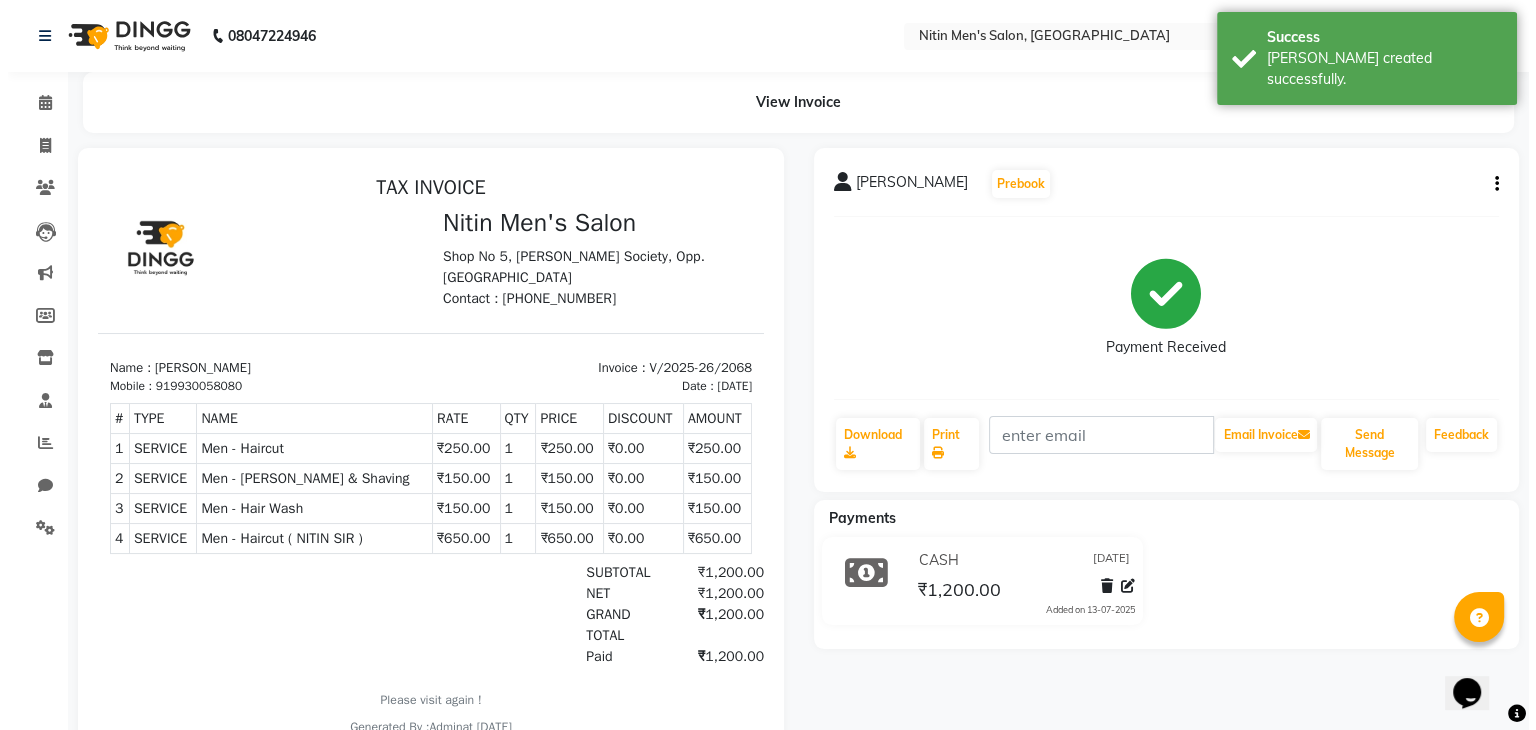 scroll, scrollTop: 0, scrollLeft: 0, axis: both 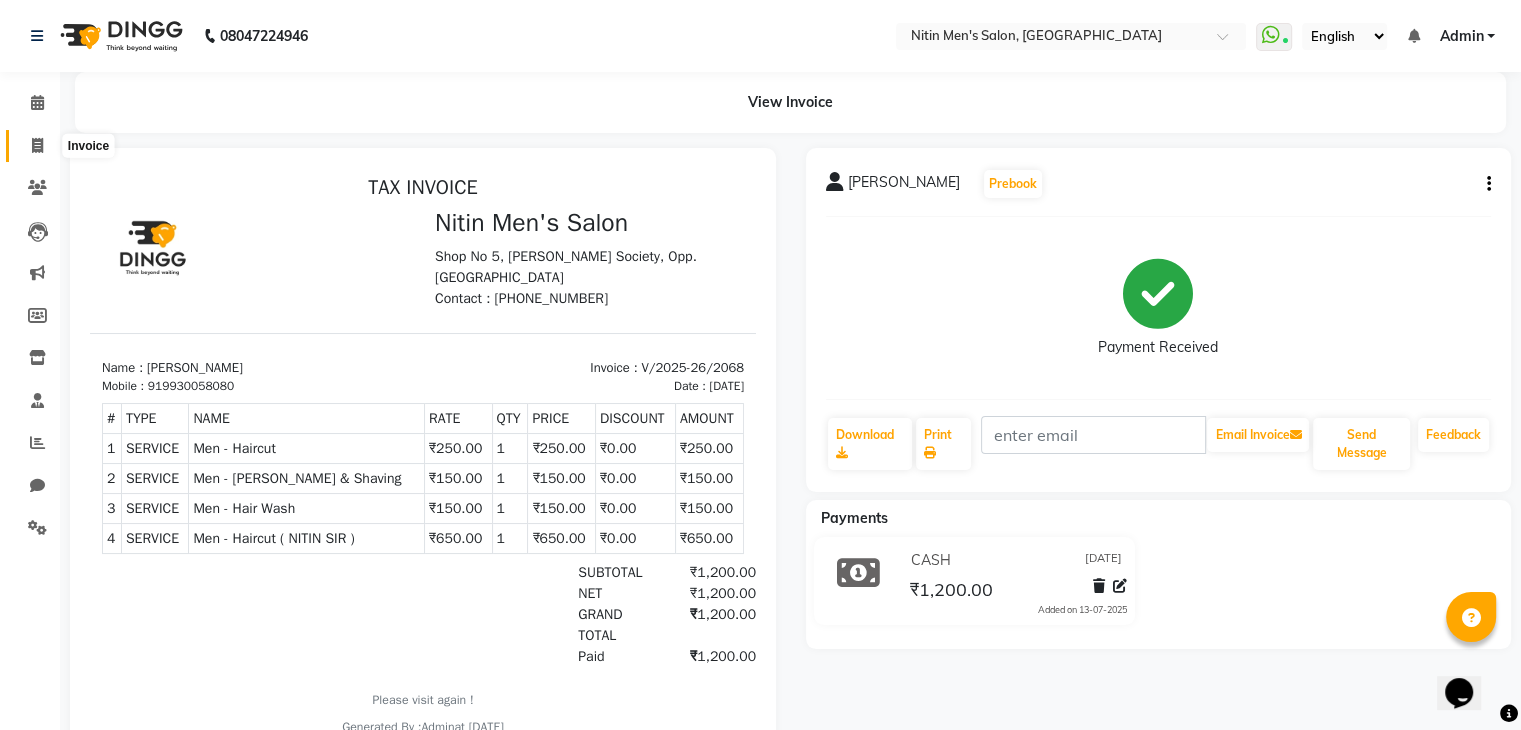 click 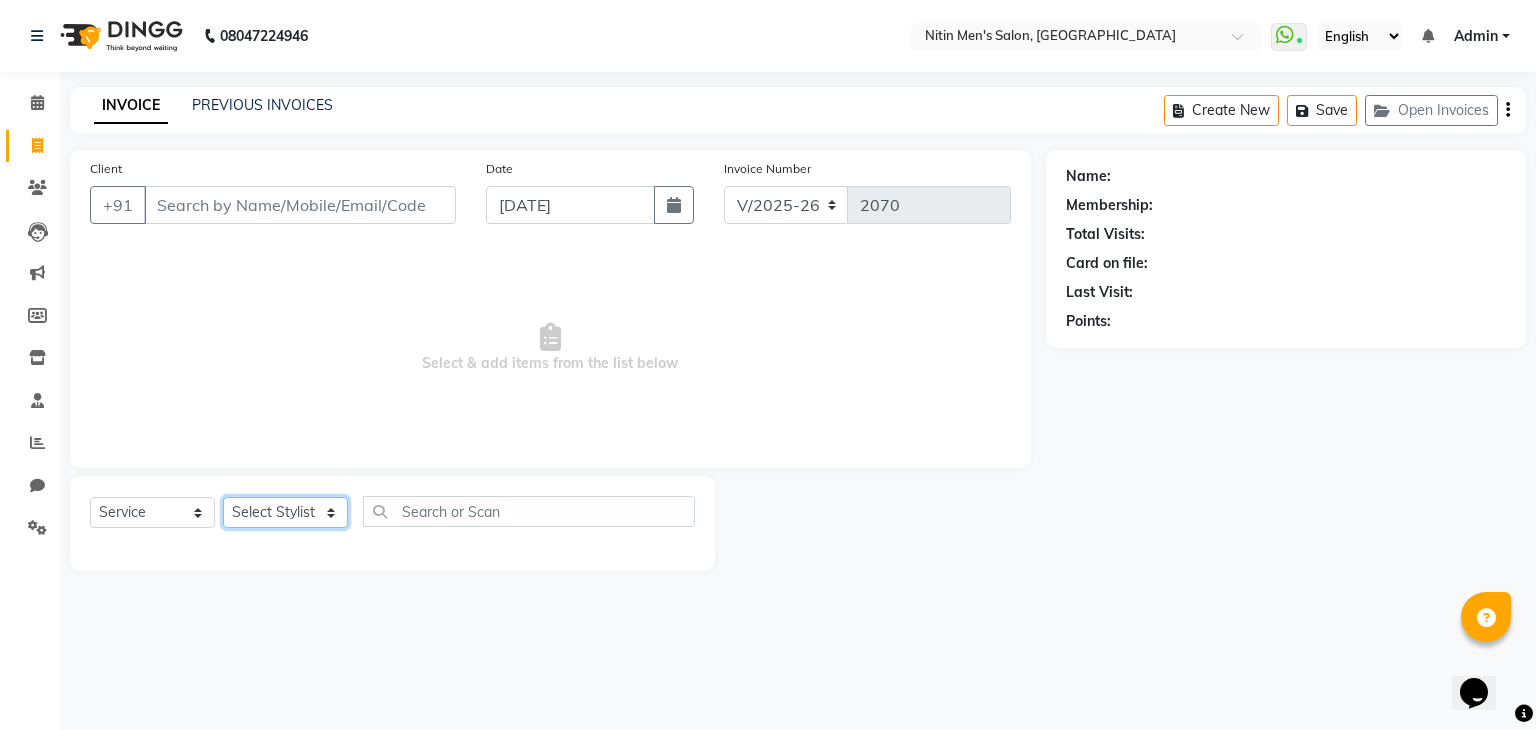 drag, startPoint x: 308, startPoint y: 509, endPoint x: 299, endPoint y: 480, distance: 30.364452 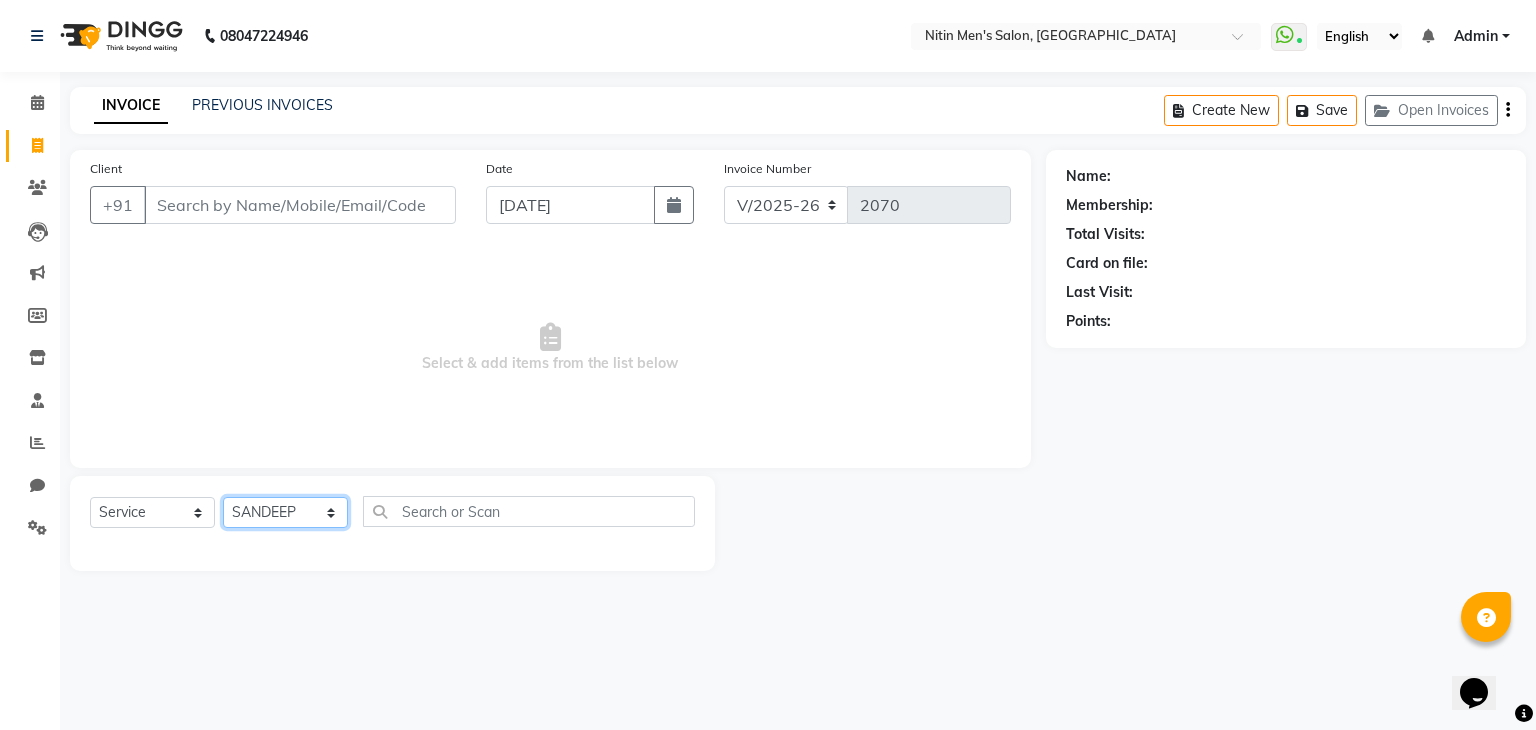 click on "Select Stylist [PERSON_NAME] [PERSON_NAME] [PERSON_NAME] [PERSON_NAME] MEENAKSHI NITIN SIR [PERSON_NAME] [PERSON_NAME] [PERSON_NAME]" 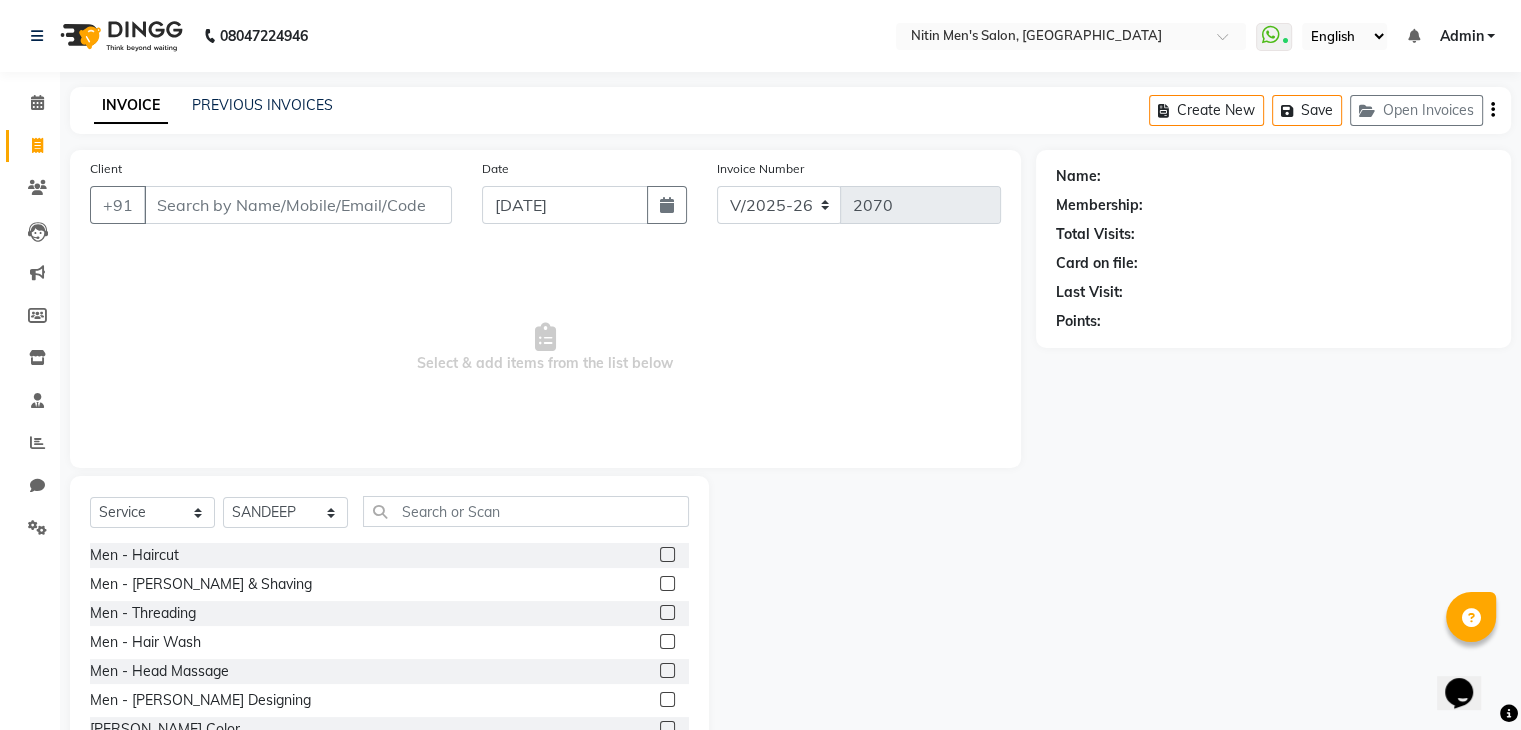 click 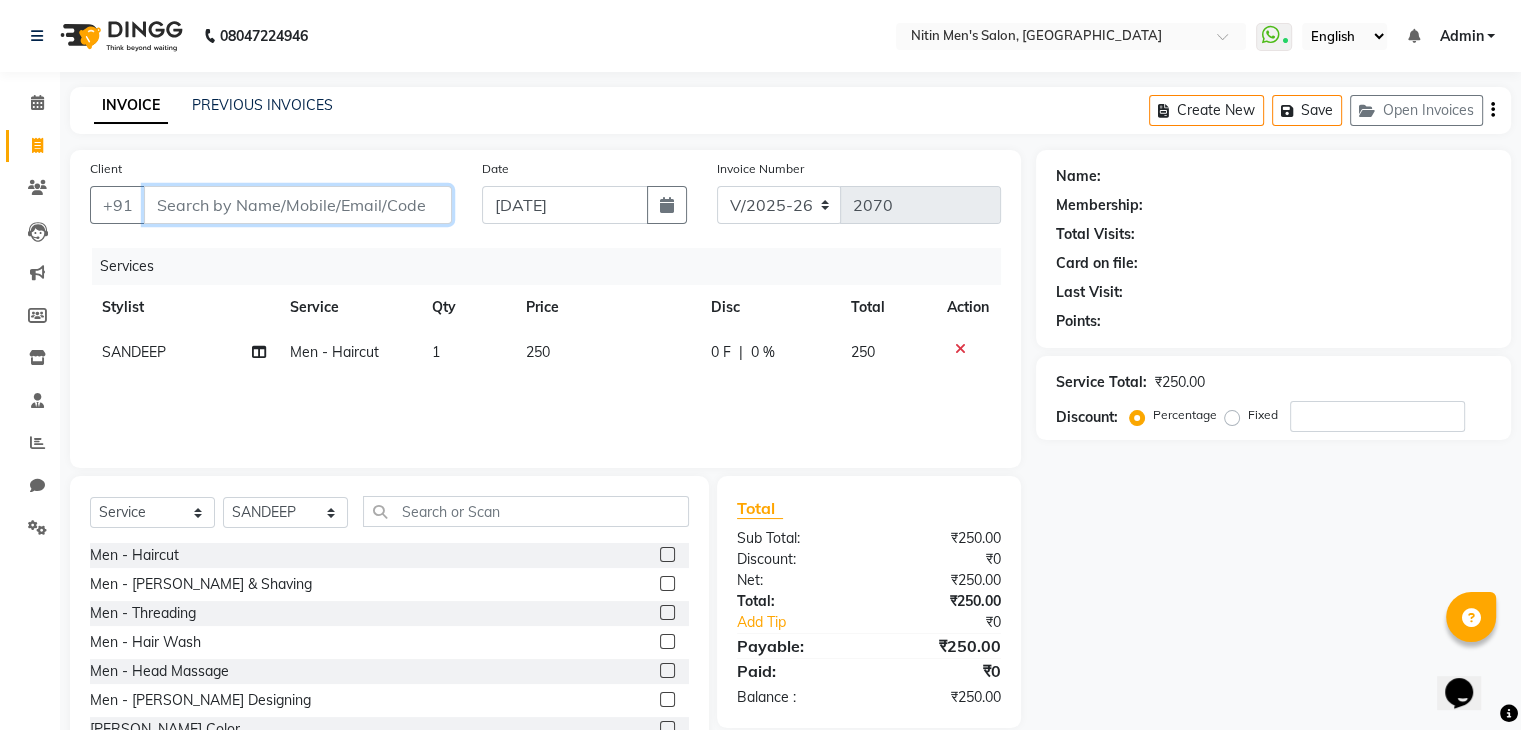 click on "Client" at bounding box center (298, 205) 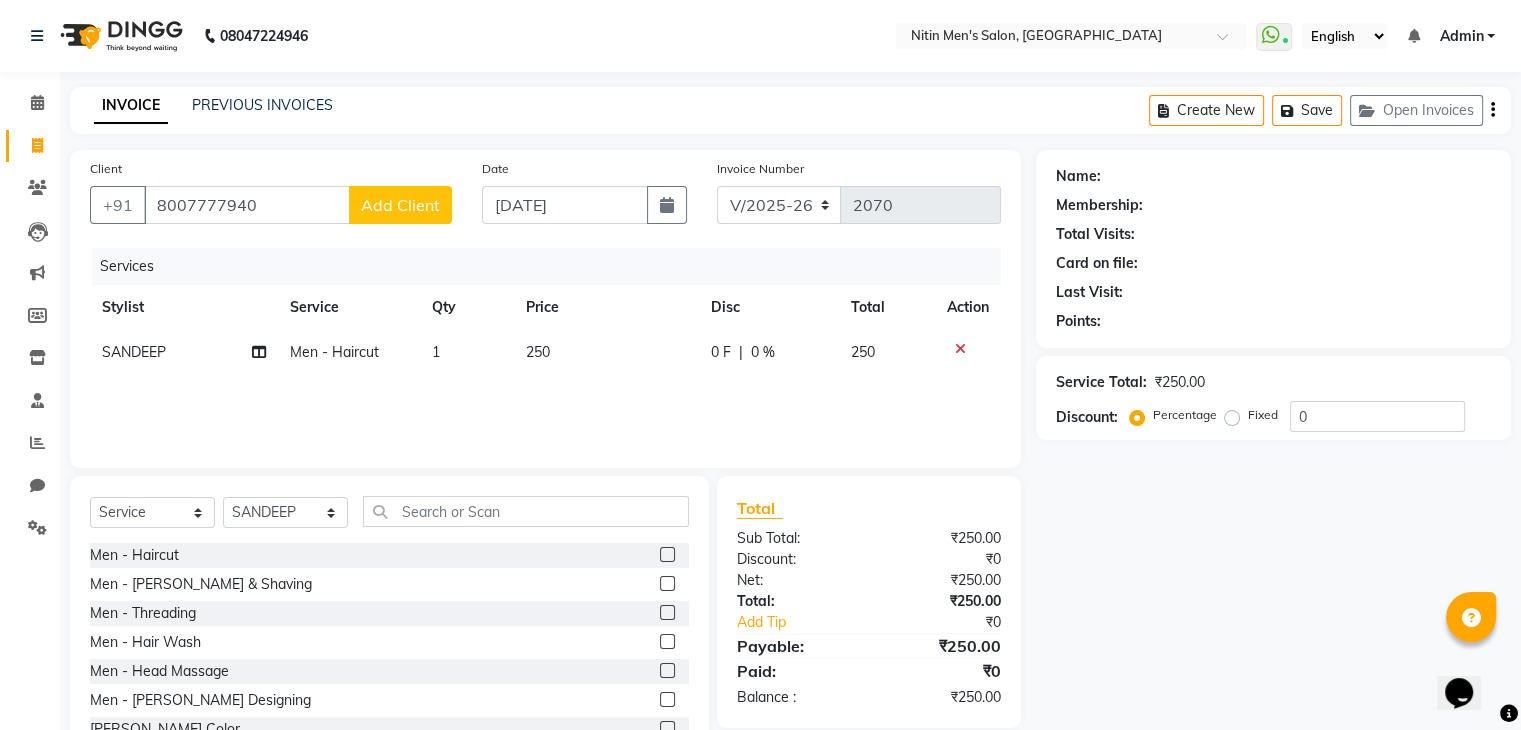 click on "Add Client" 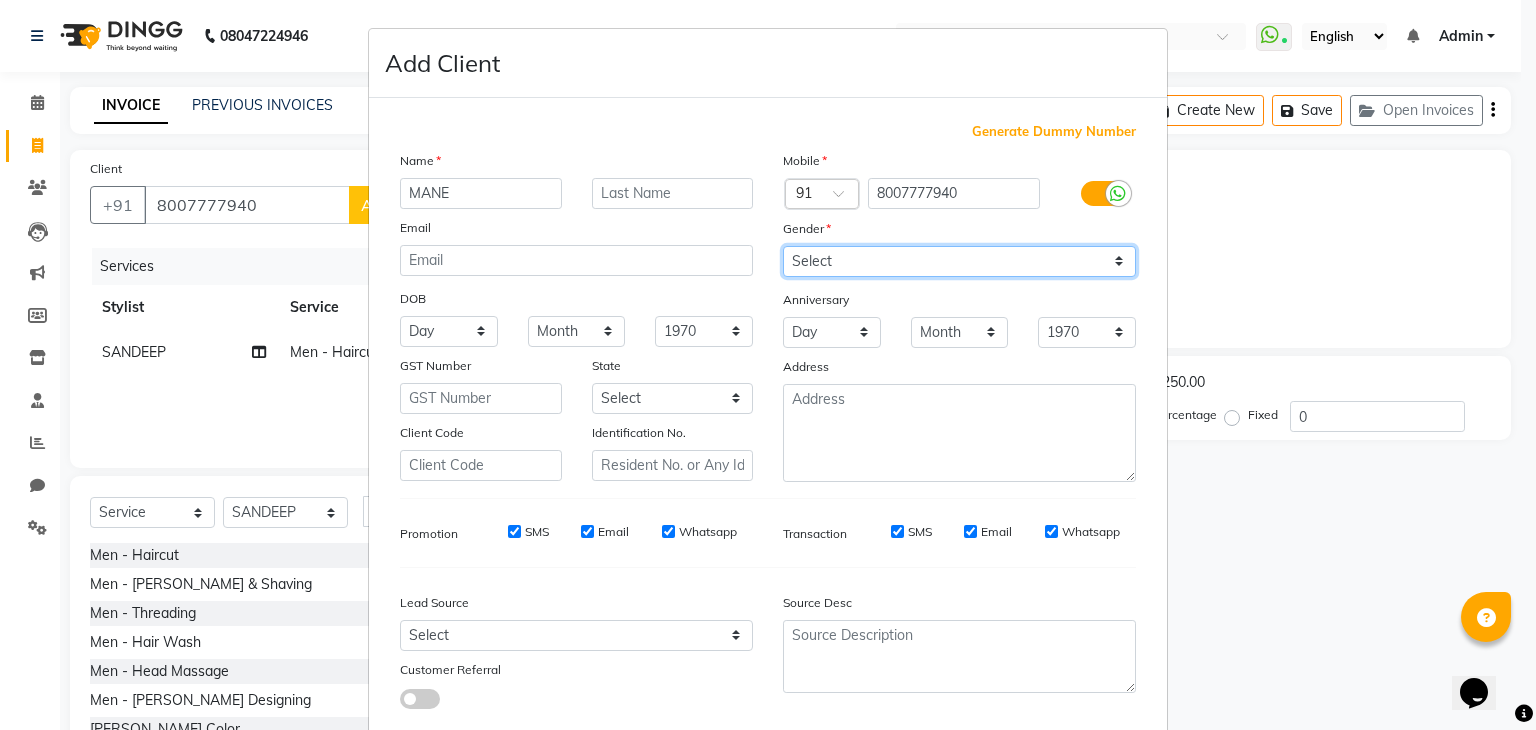 drag, startPoint x: 842, startPoint y: 262, endPoint x: 819, endPoint y: 315, distance: 57.77543 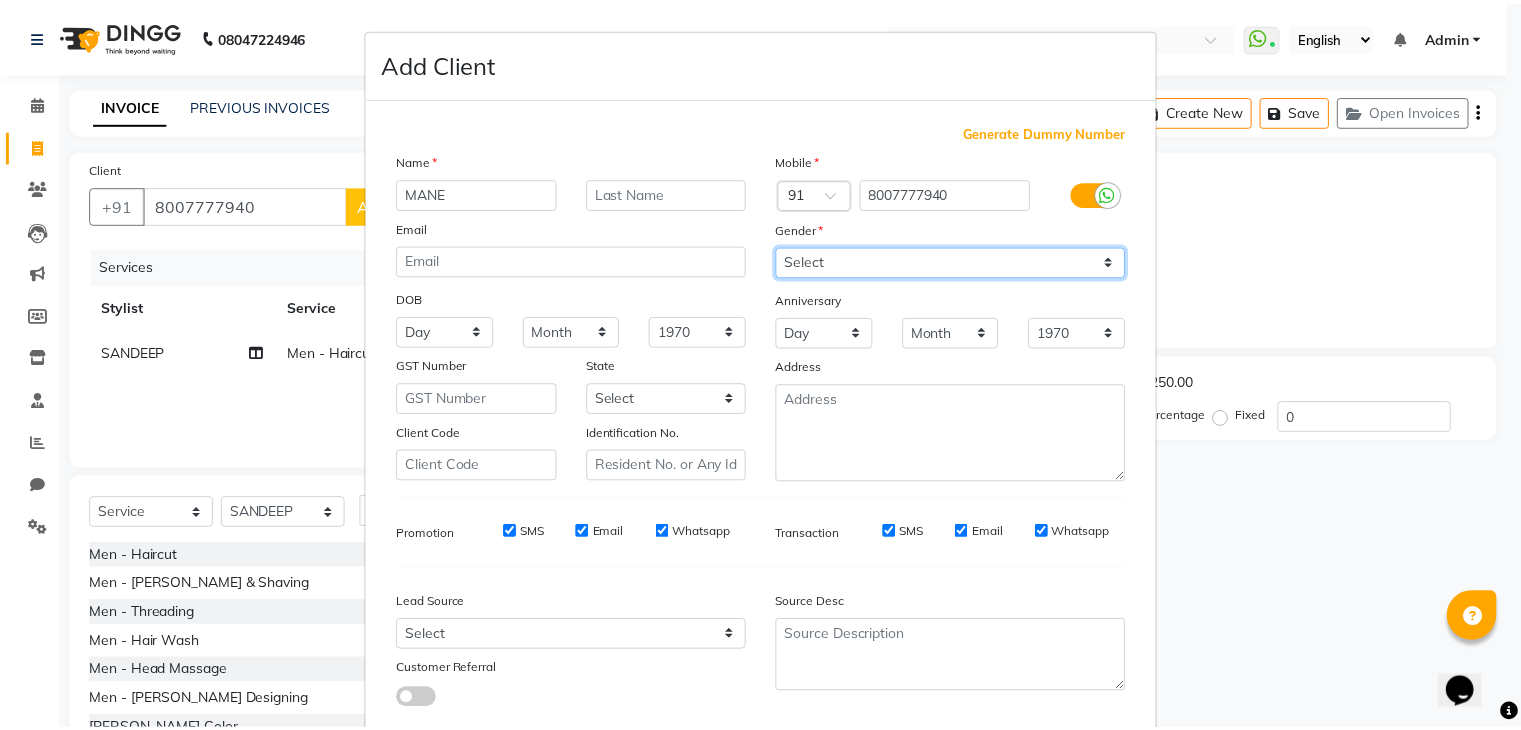 scroll, scrollTop: 127, scrollLeft: 0, axis: vertical 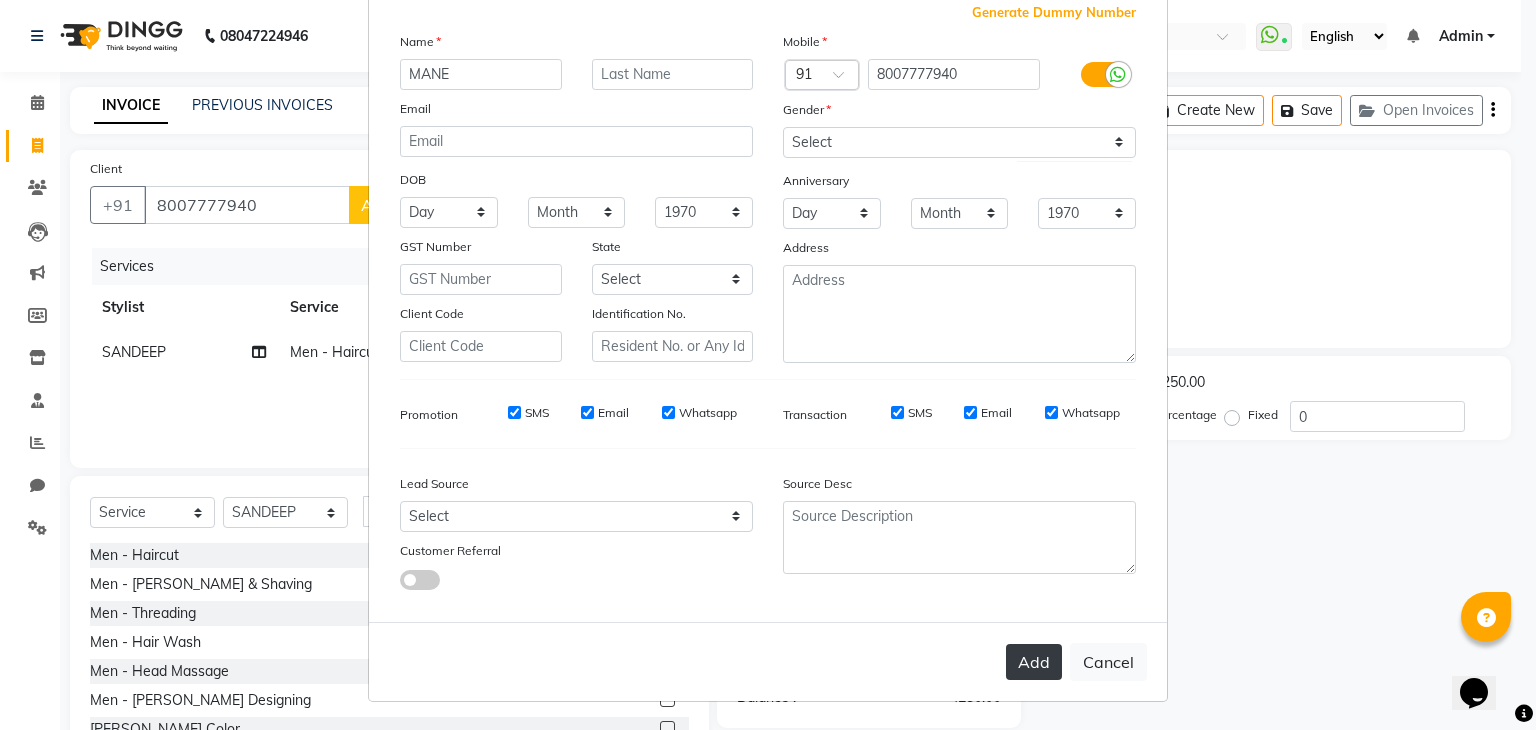 click on "Add" at bounding box center [1034, 662] 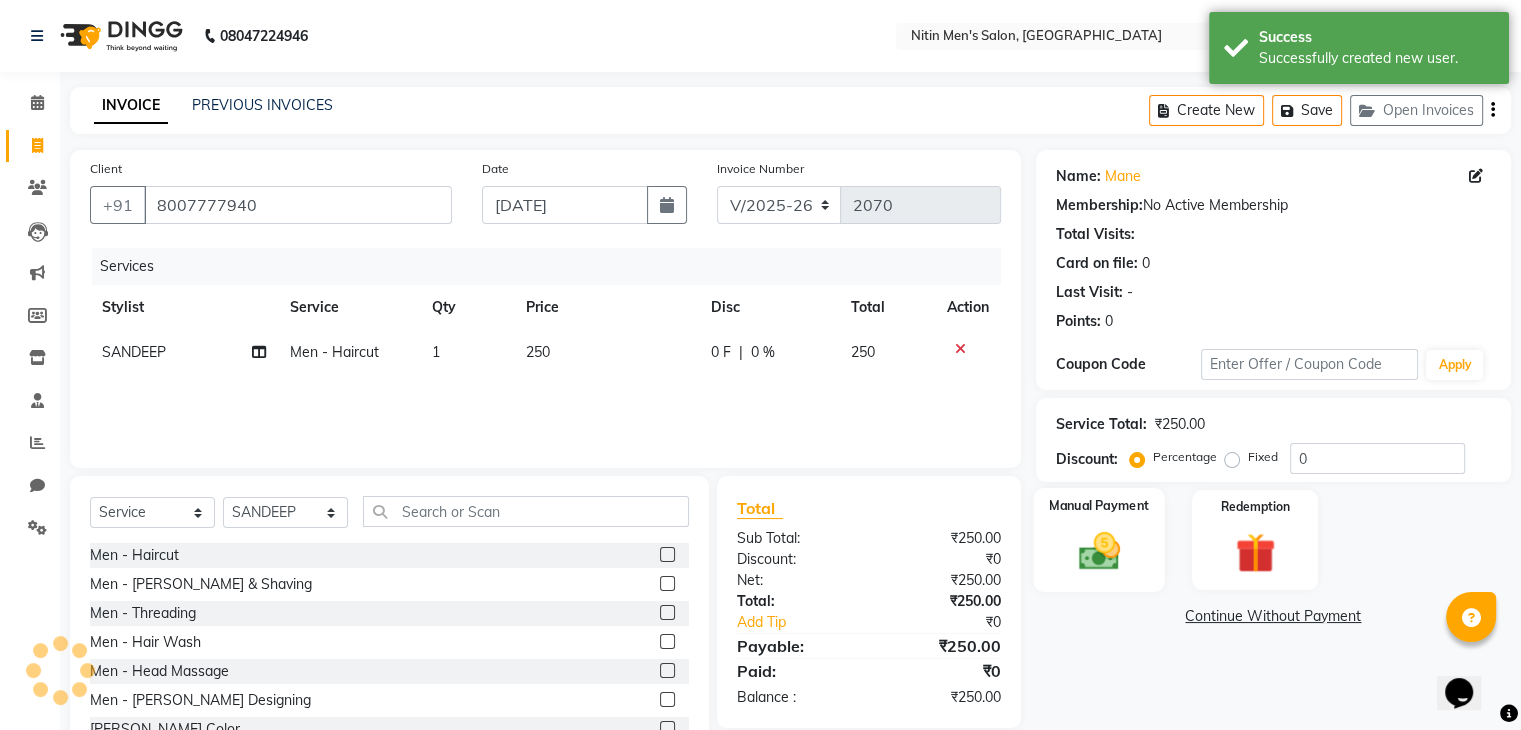 click 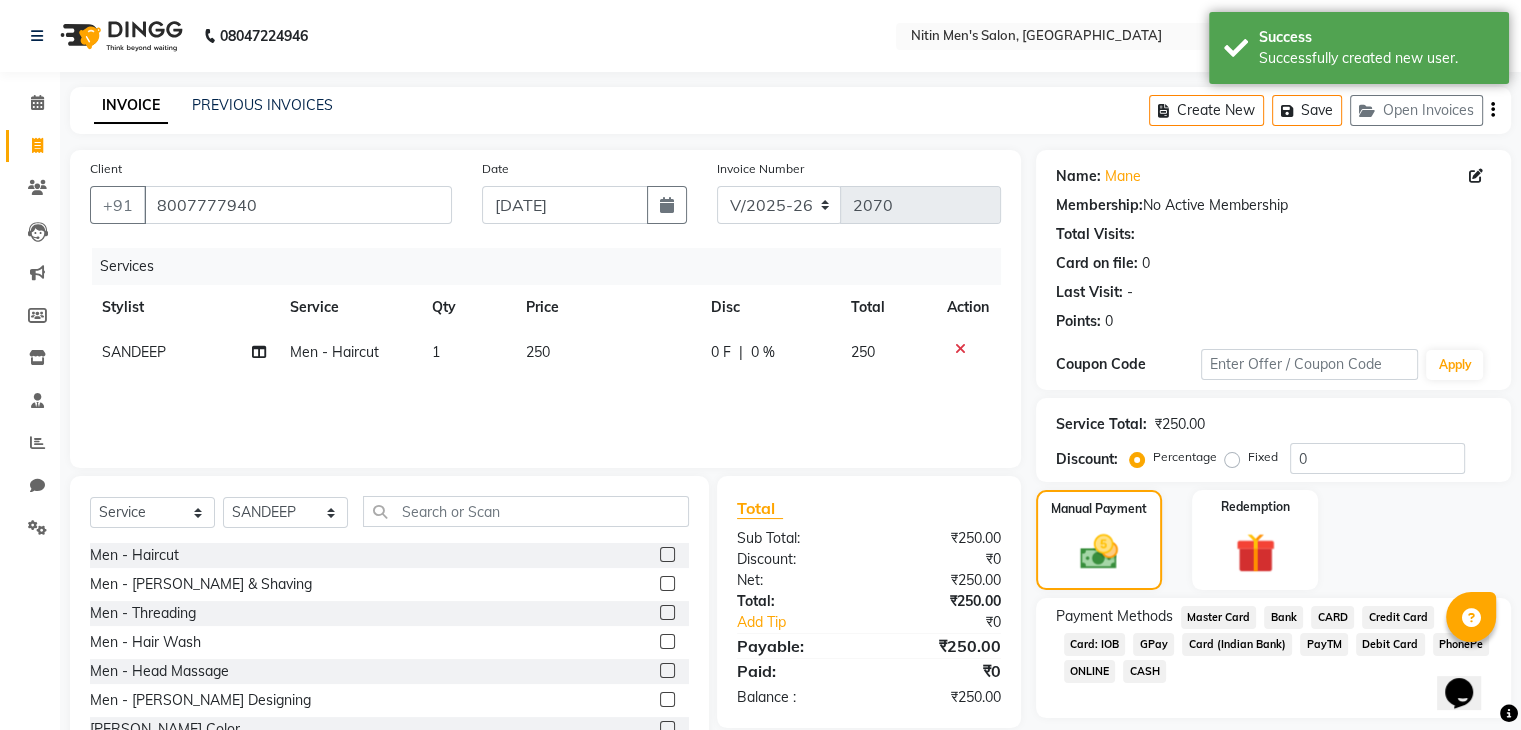 click on "GPay" 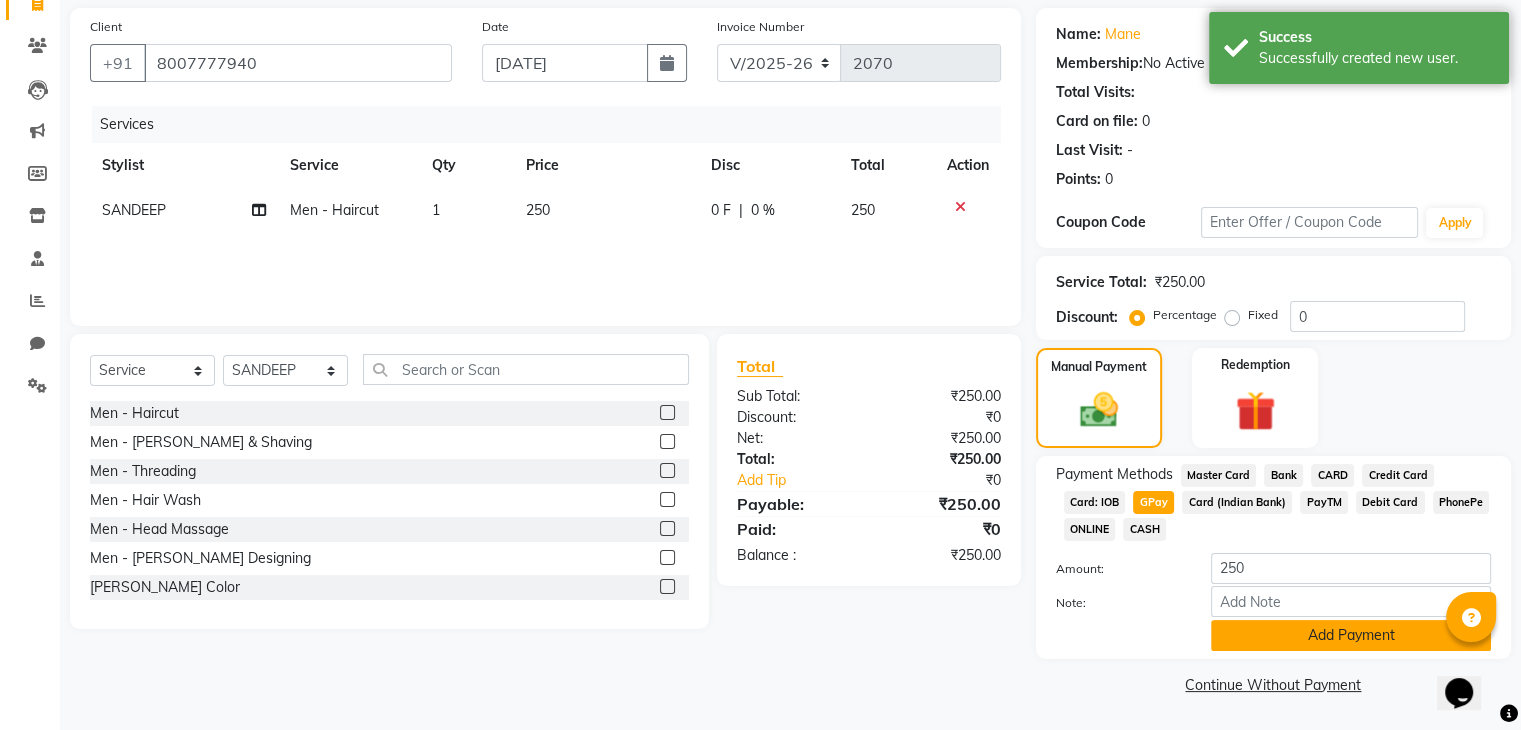 click on "Add Payment" 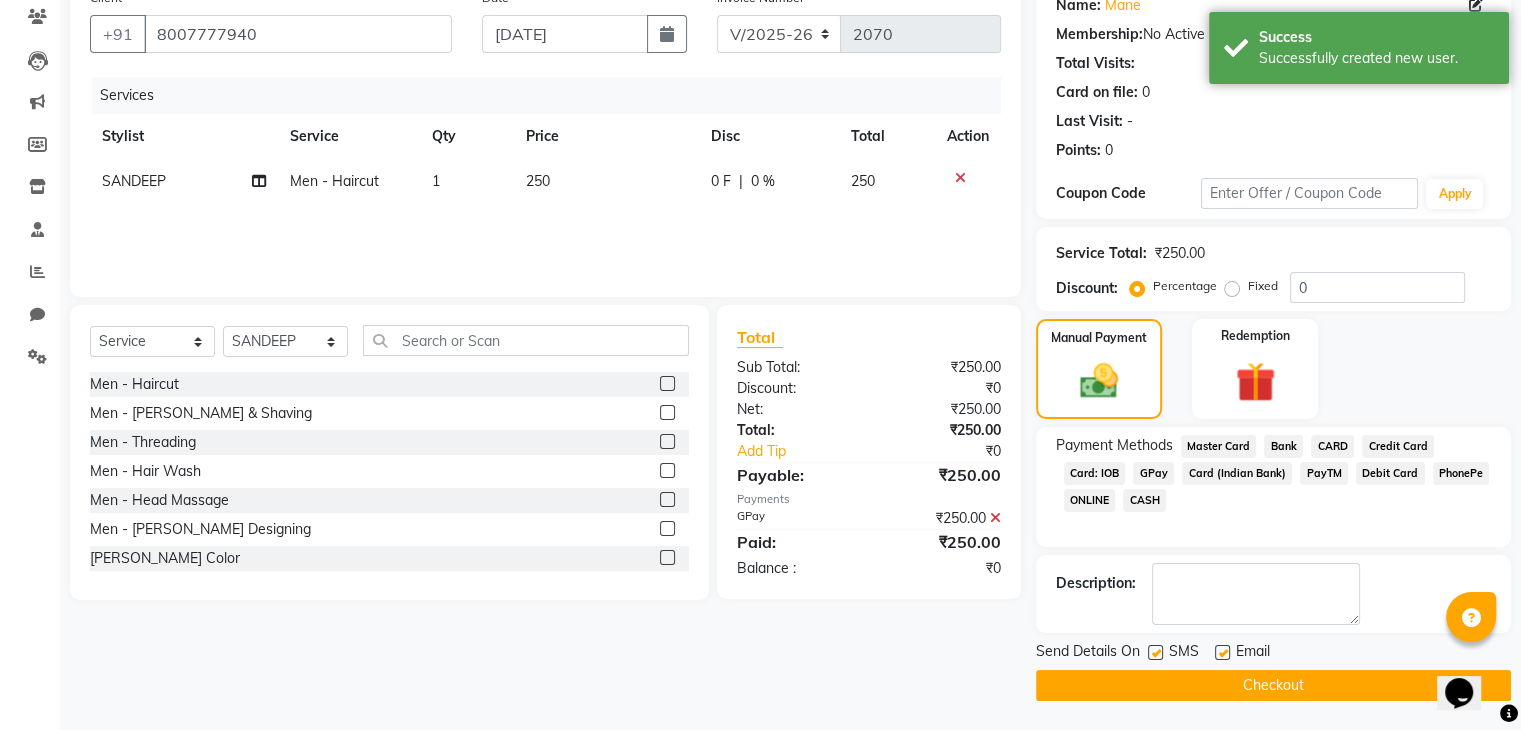 click on "Checkout" 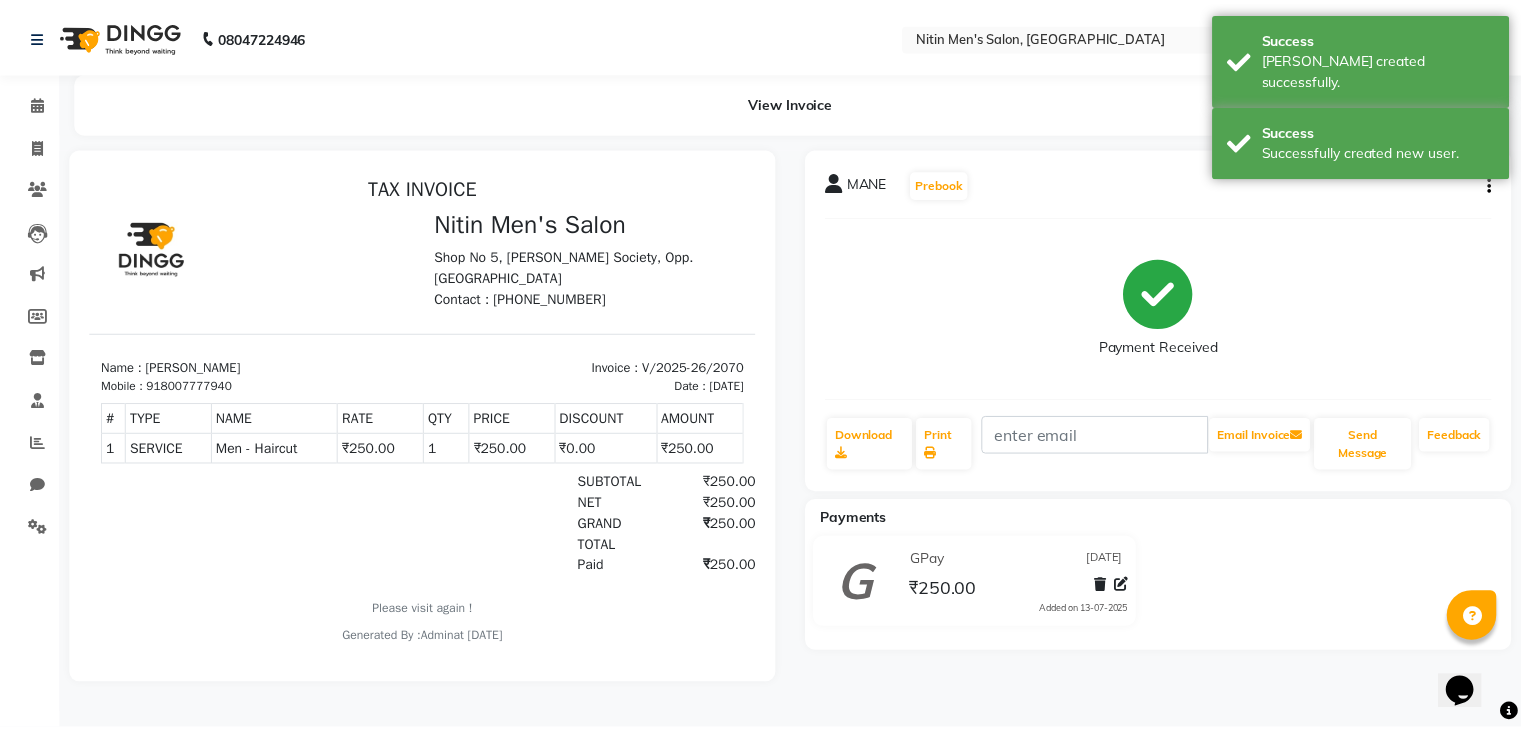 scroll, scrollTop: 0, scrollLeft: 0, axis: both 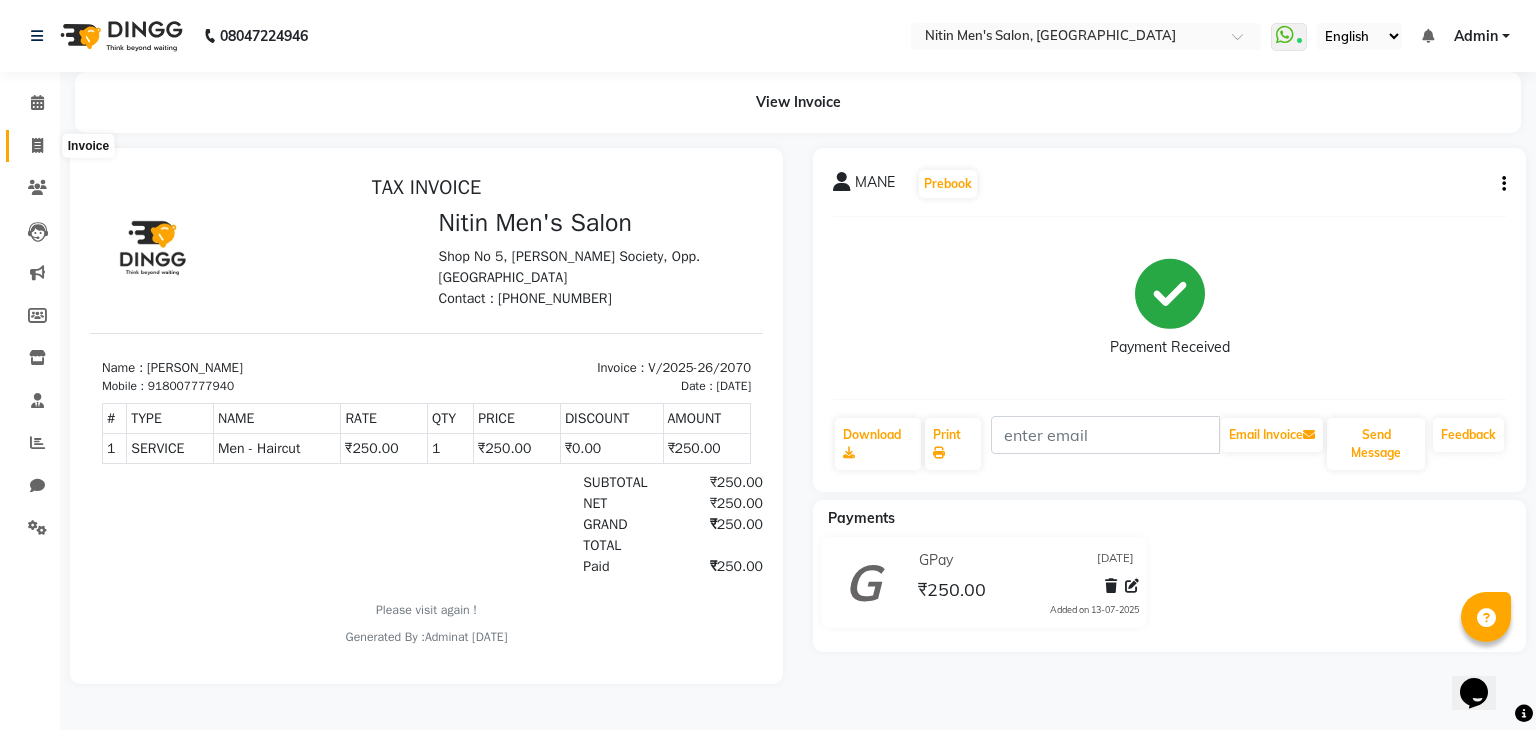 click 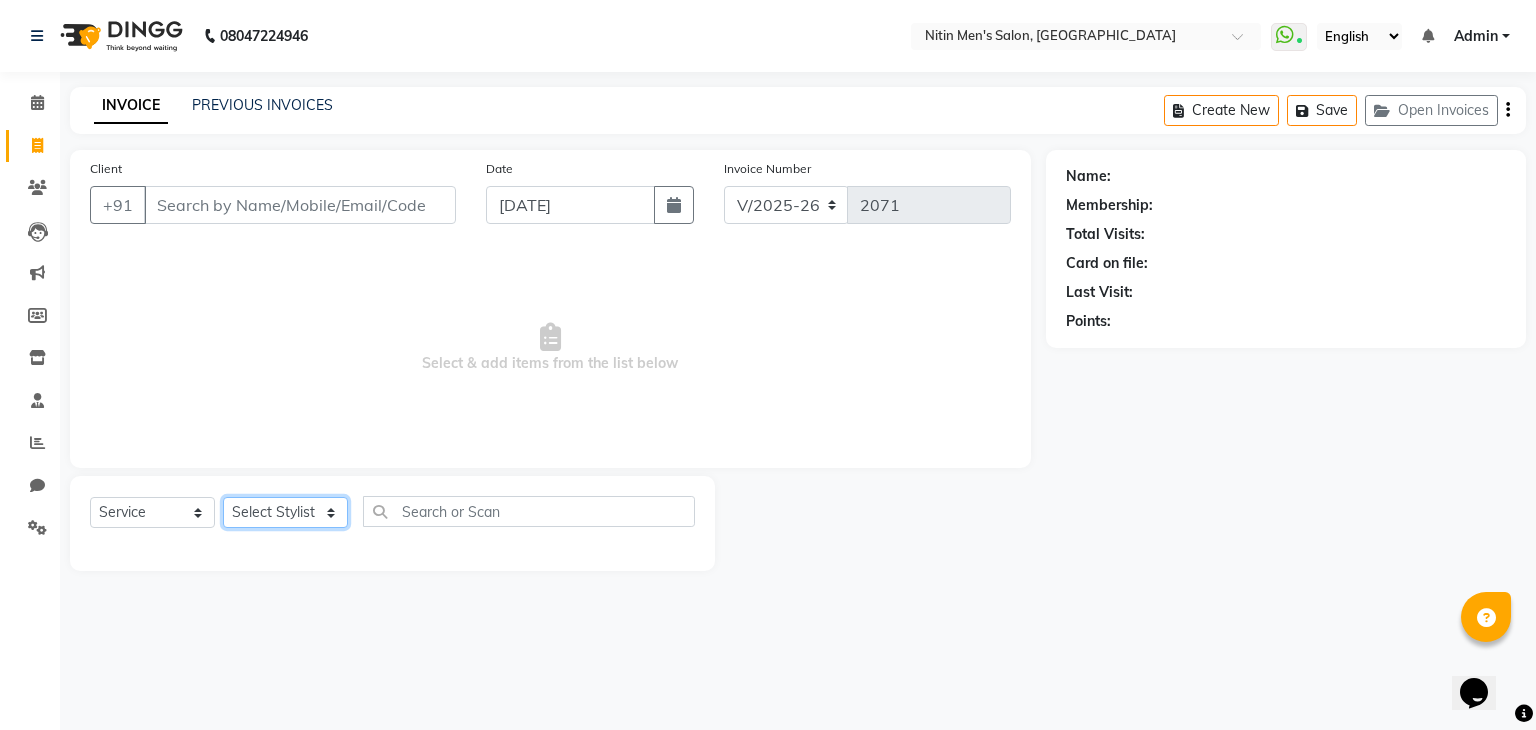 click on "Select Stylist [PERSON_NAME] [PERSON_NAME] [PERSON_NAME] [PERSON_NAME] MEENAKSHI NITIN SIR [PERSON_NAME] [PERSON_NAME] [PERSON_NAME]" 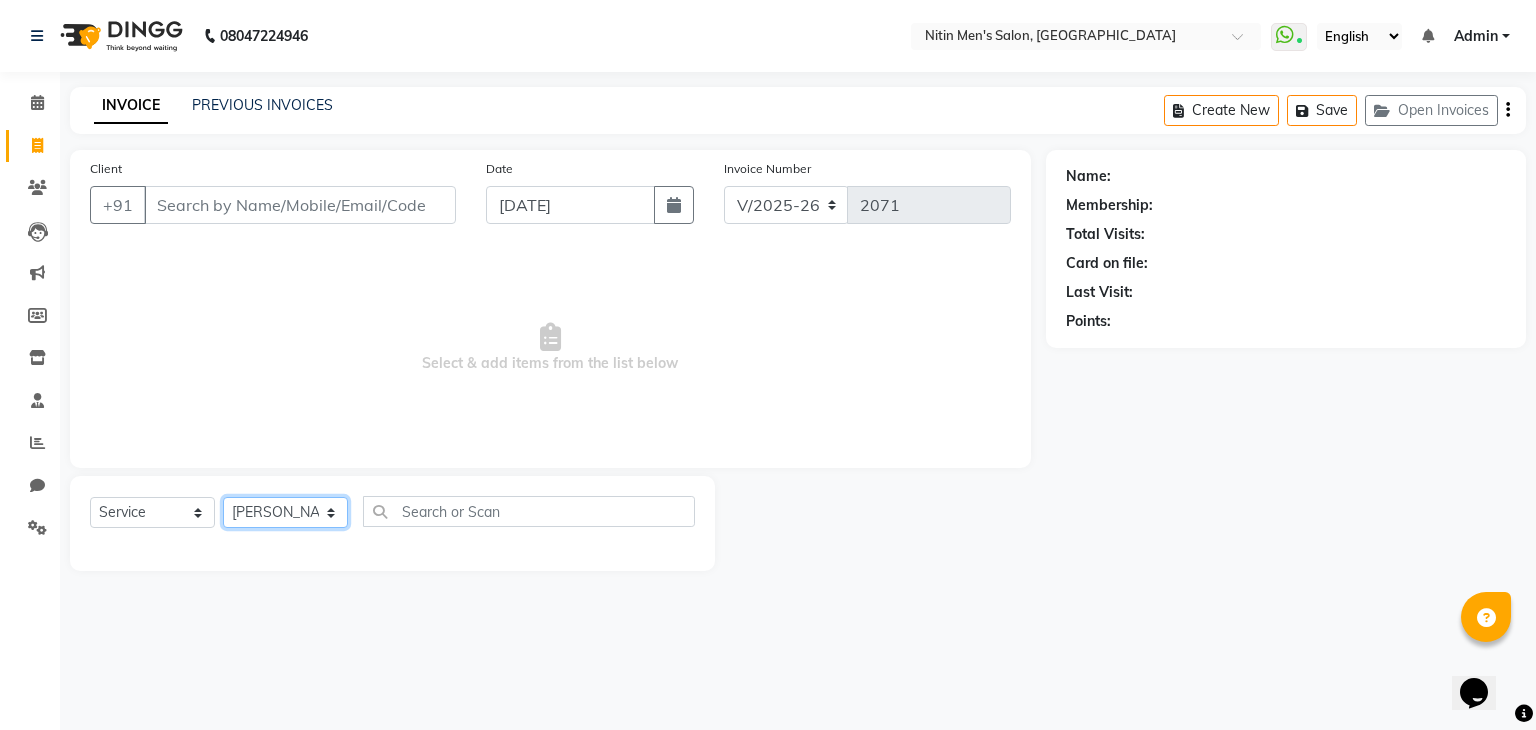 click on "Select Stylist [PERSON_NAME] [PERSON_NAME] [PERSON_NAME] [PERSON_NAME] MEENAKSHI NITIN SIR [PERSON_NAME] [PERSON_NAME] [PERSON_NAME]" 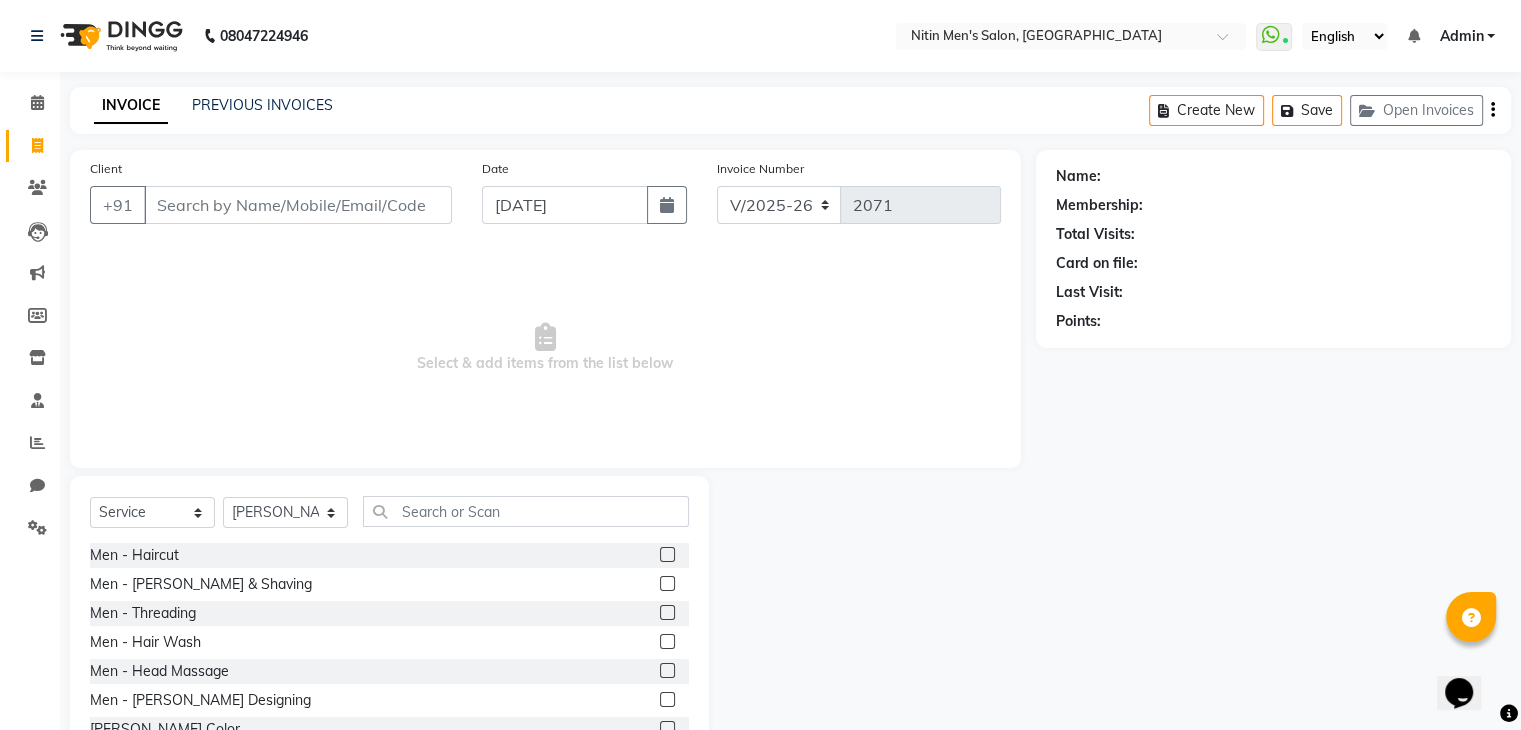 click 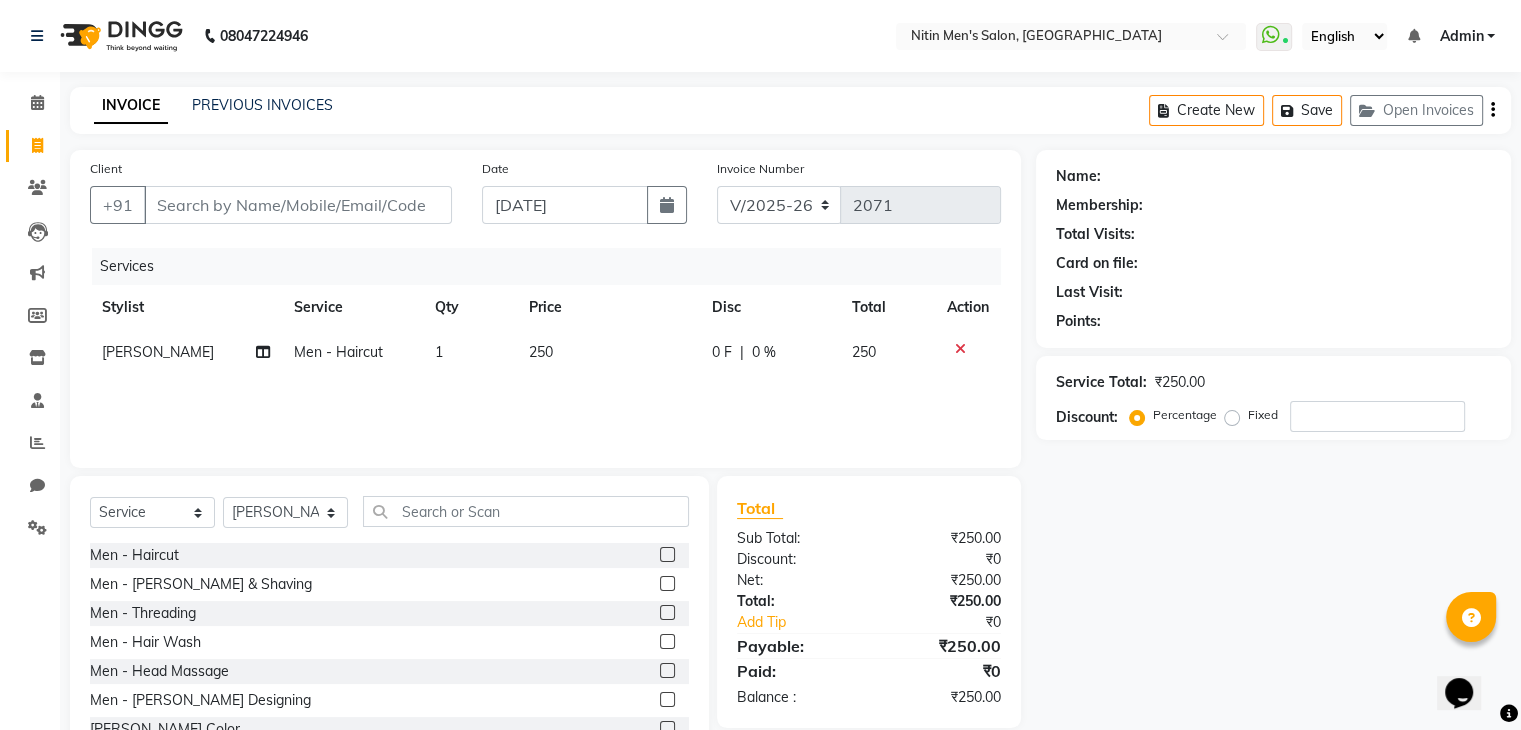 click 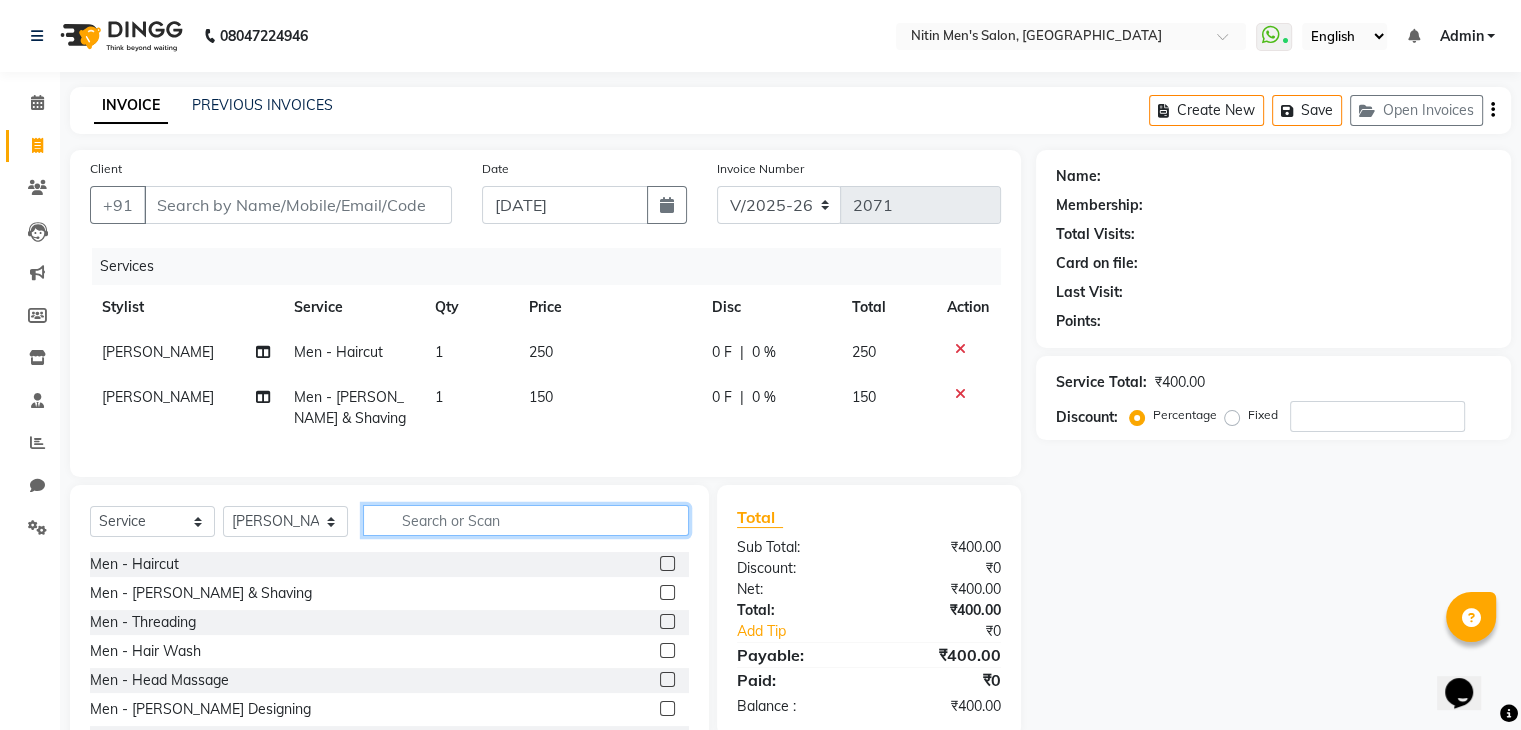 click 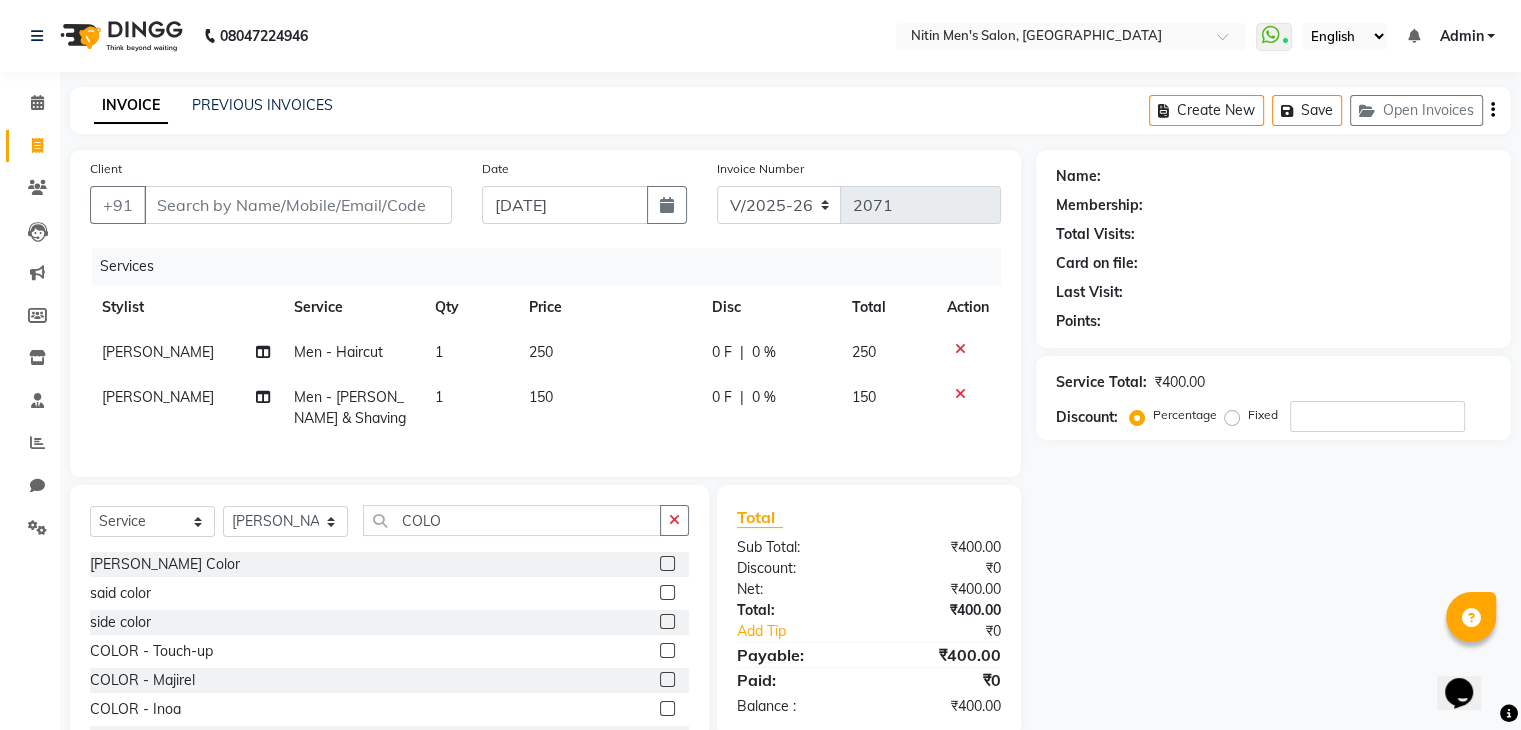 click 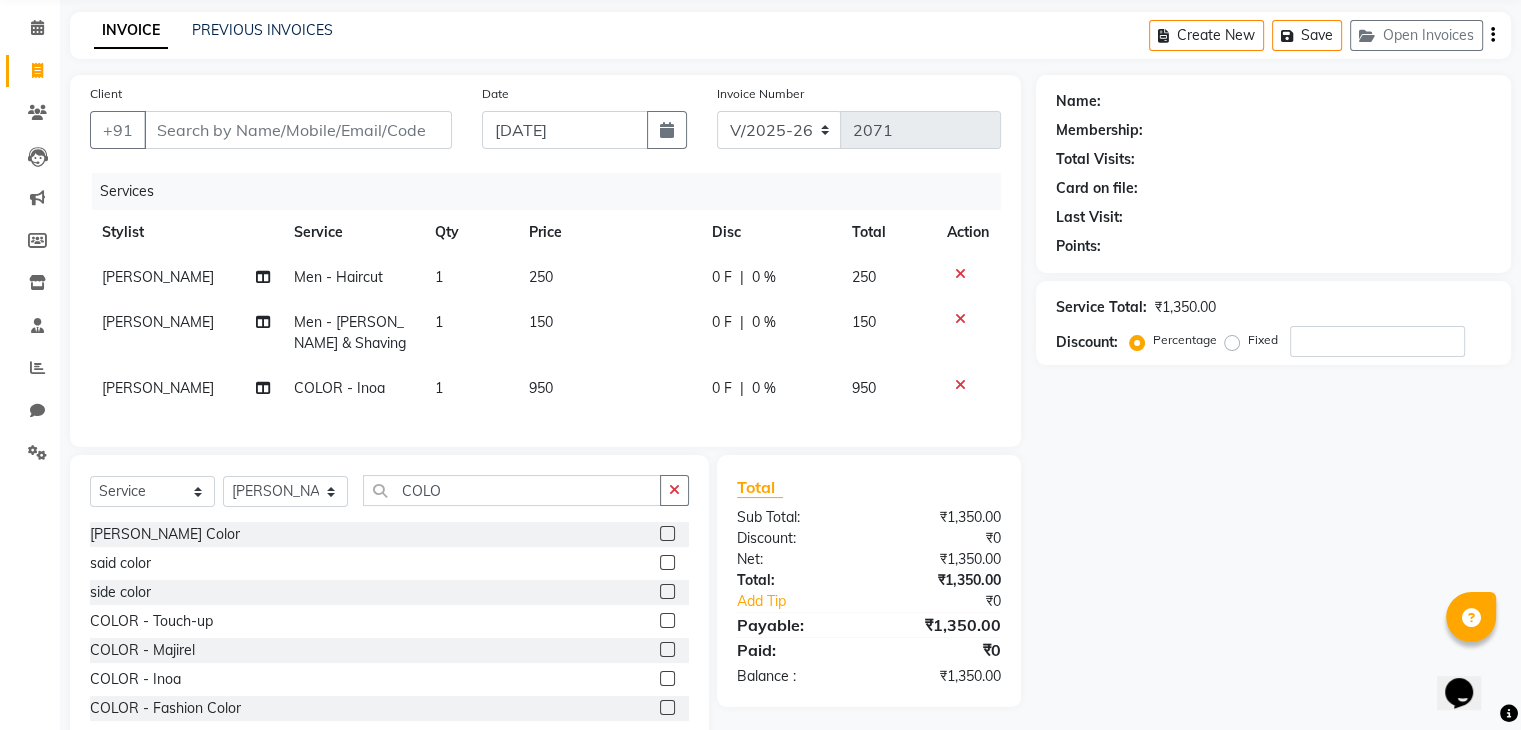 scroll, scrollTop: 83, scrollLeft: 0, axis: vertical 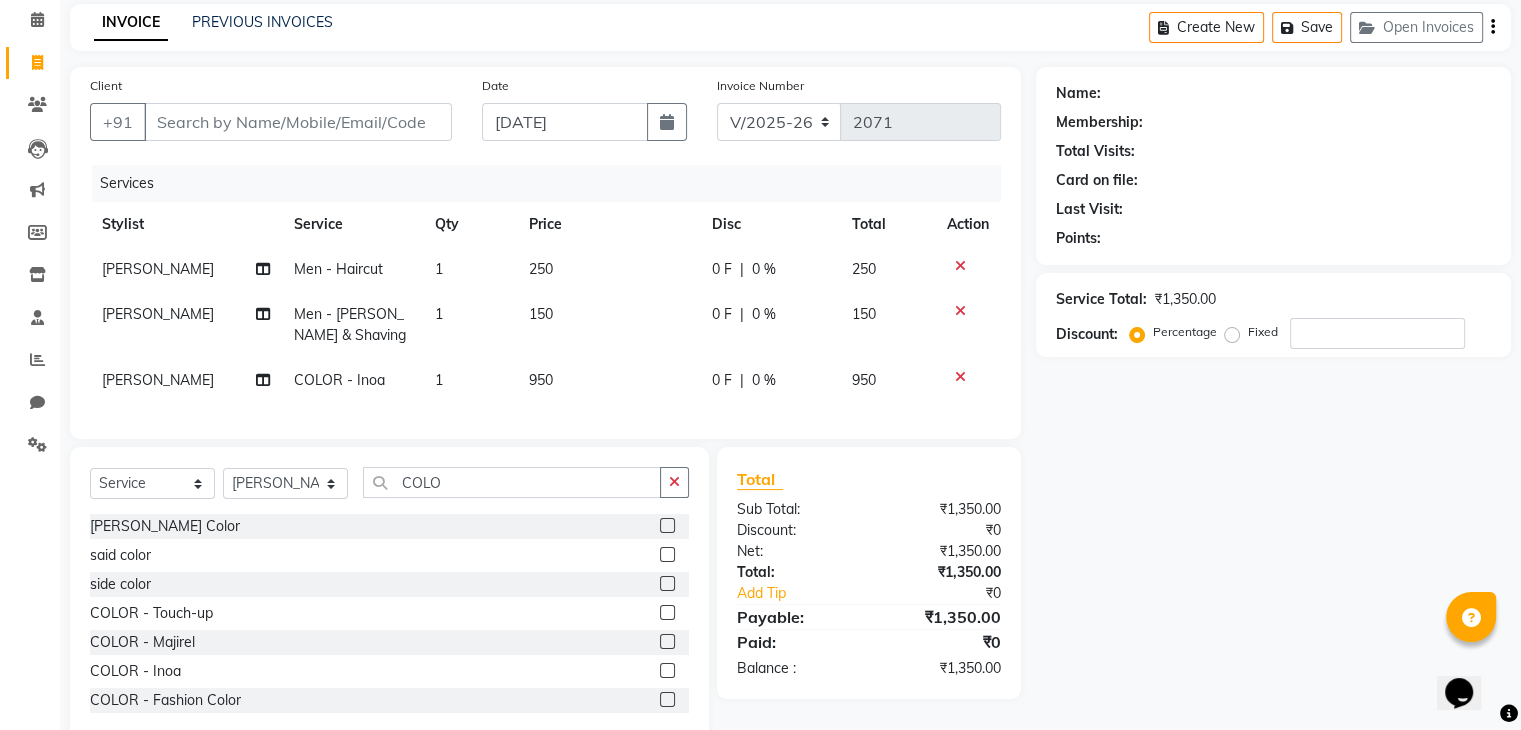 click 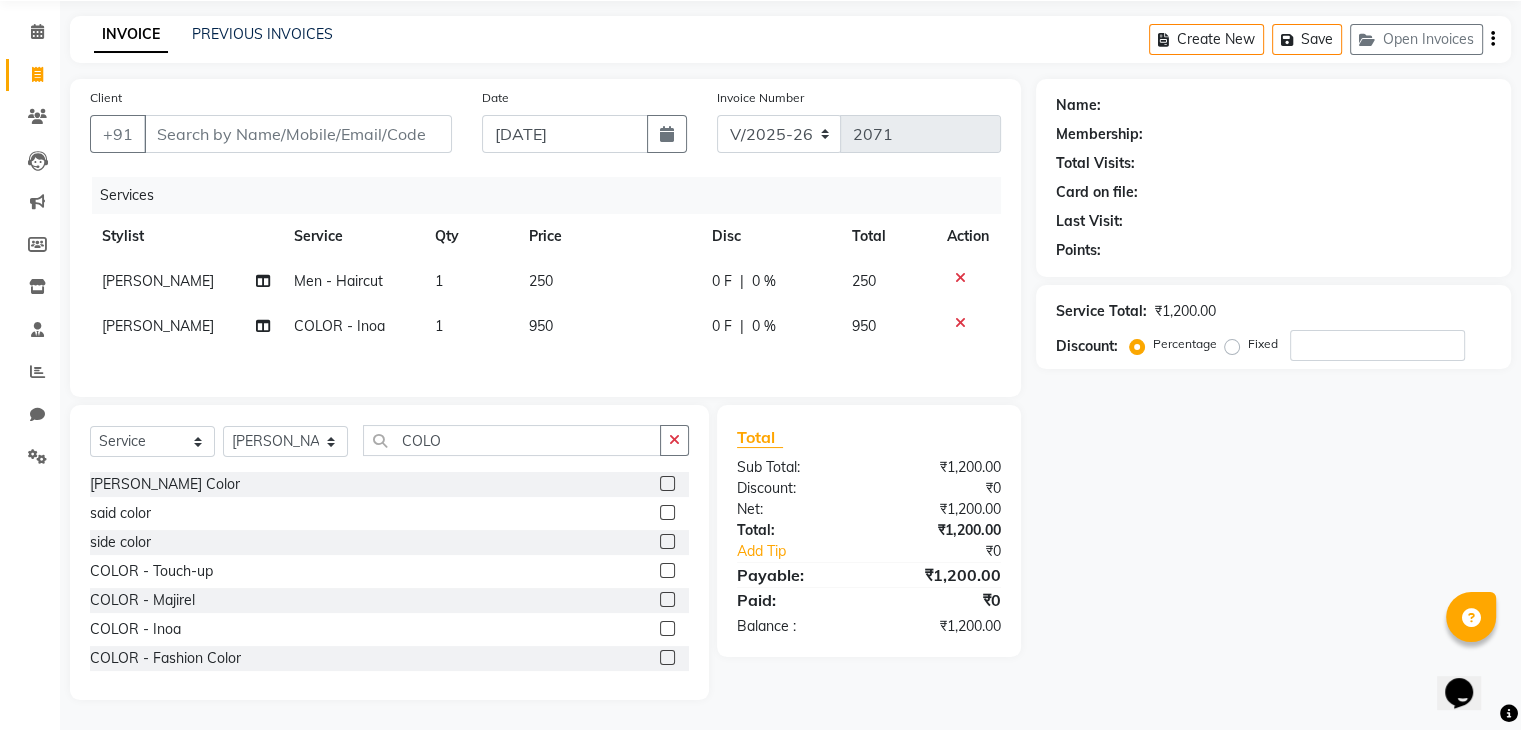 scroll, scrollTop: 75, scrollLeft: 0, axis: vertical 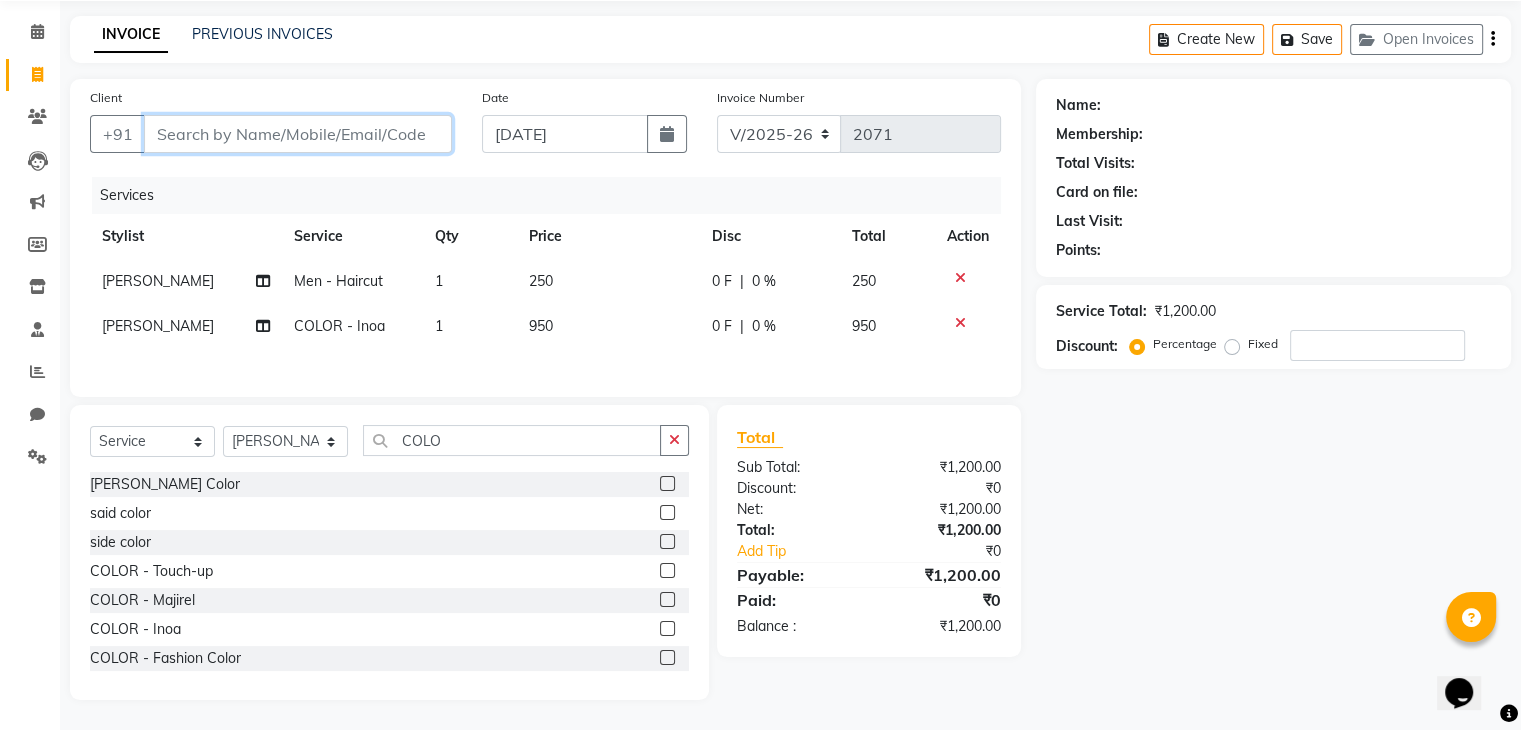 click on "Client" at bounding box center [298, 134] 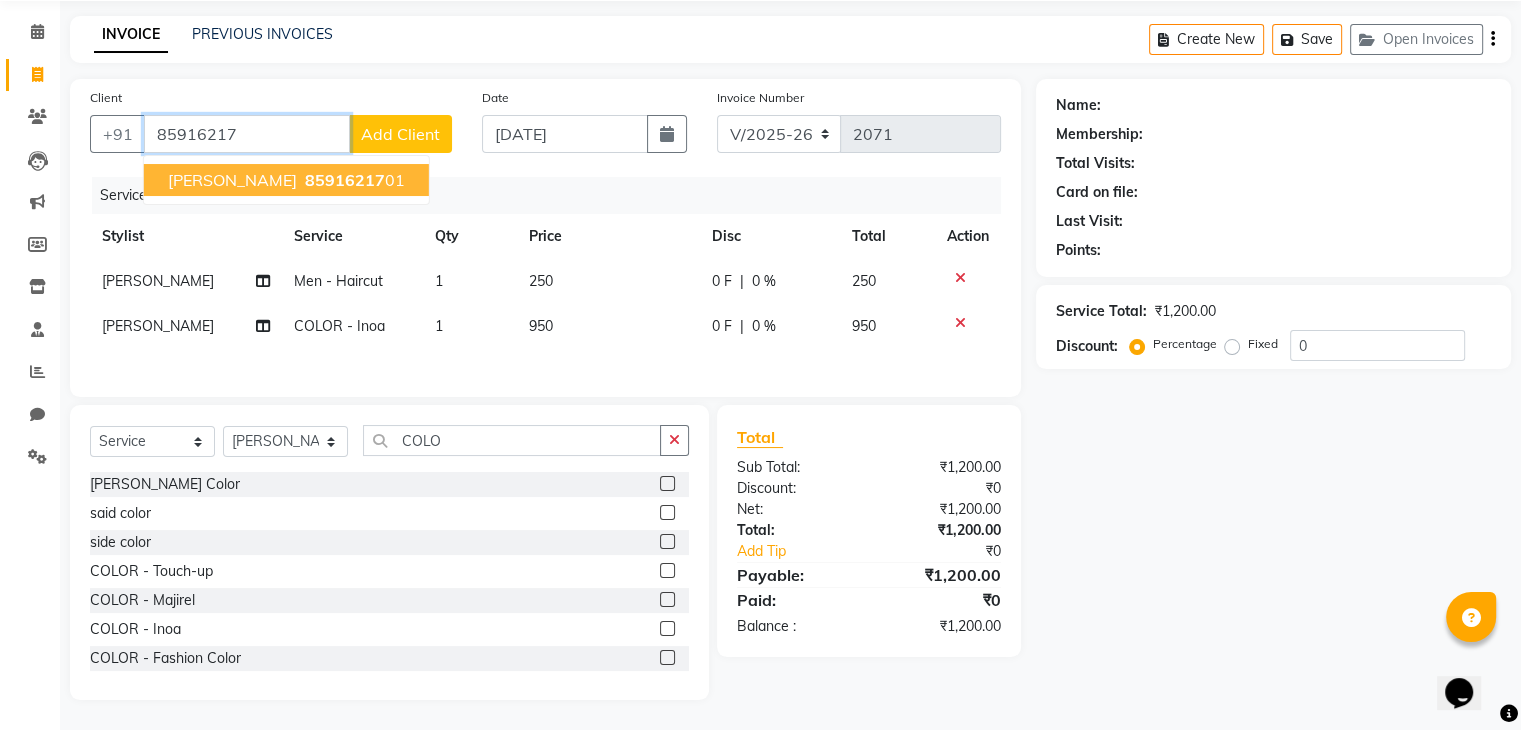 click on "DHANANJAY NIKAM   85916217 01" at bounding box center (286, 180) 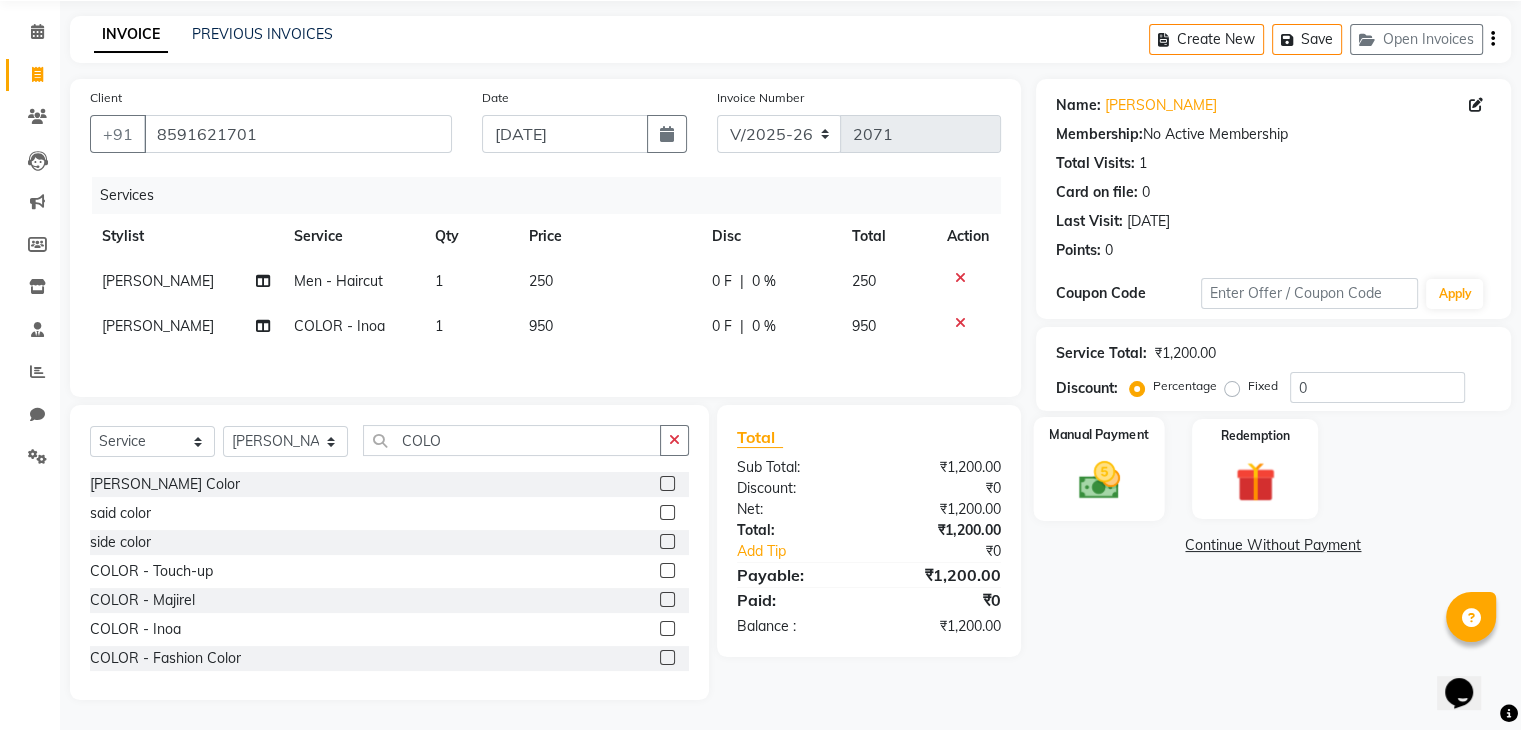 click 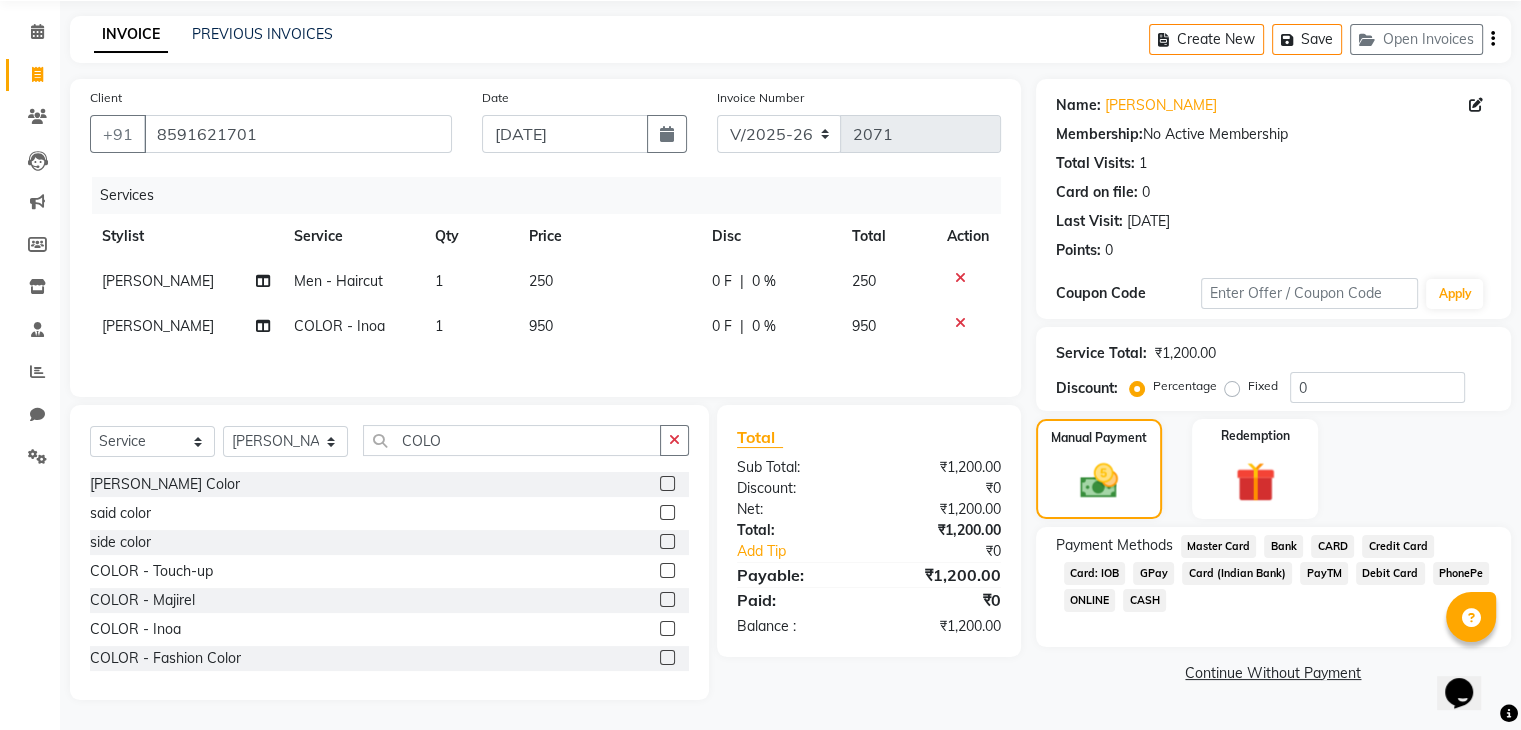 click on "CASH" 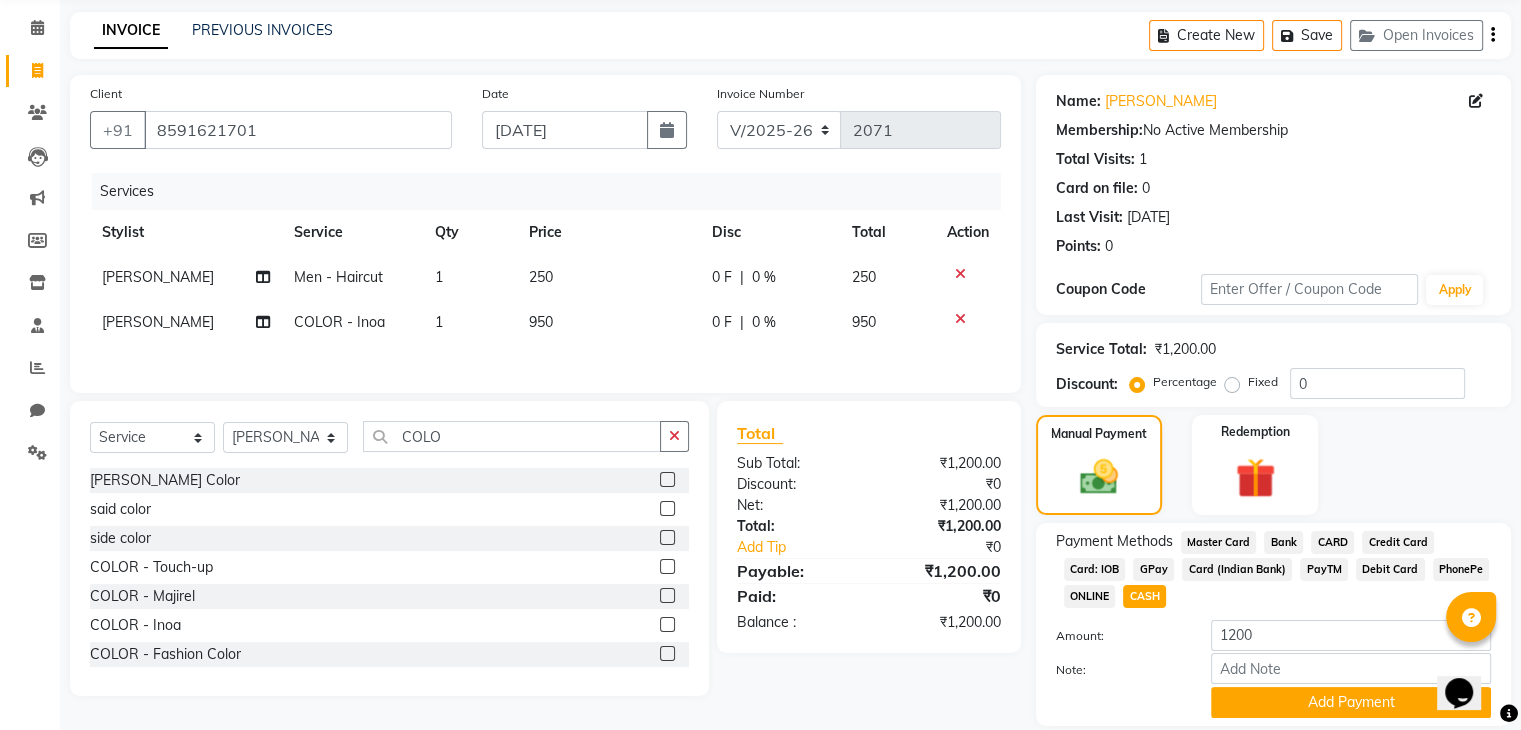 scroll, scrollTop: 145, scrollLeft: 0, axis: vertical 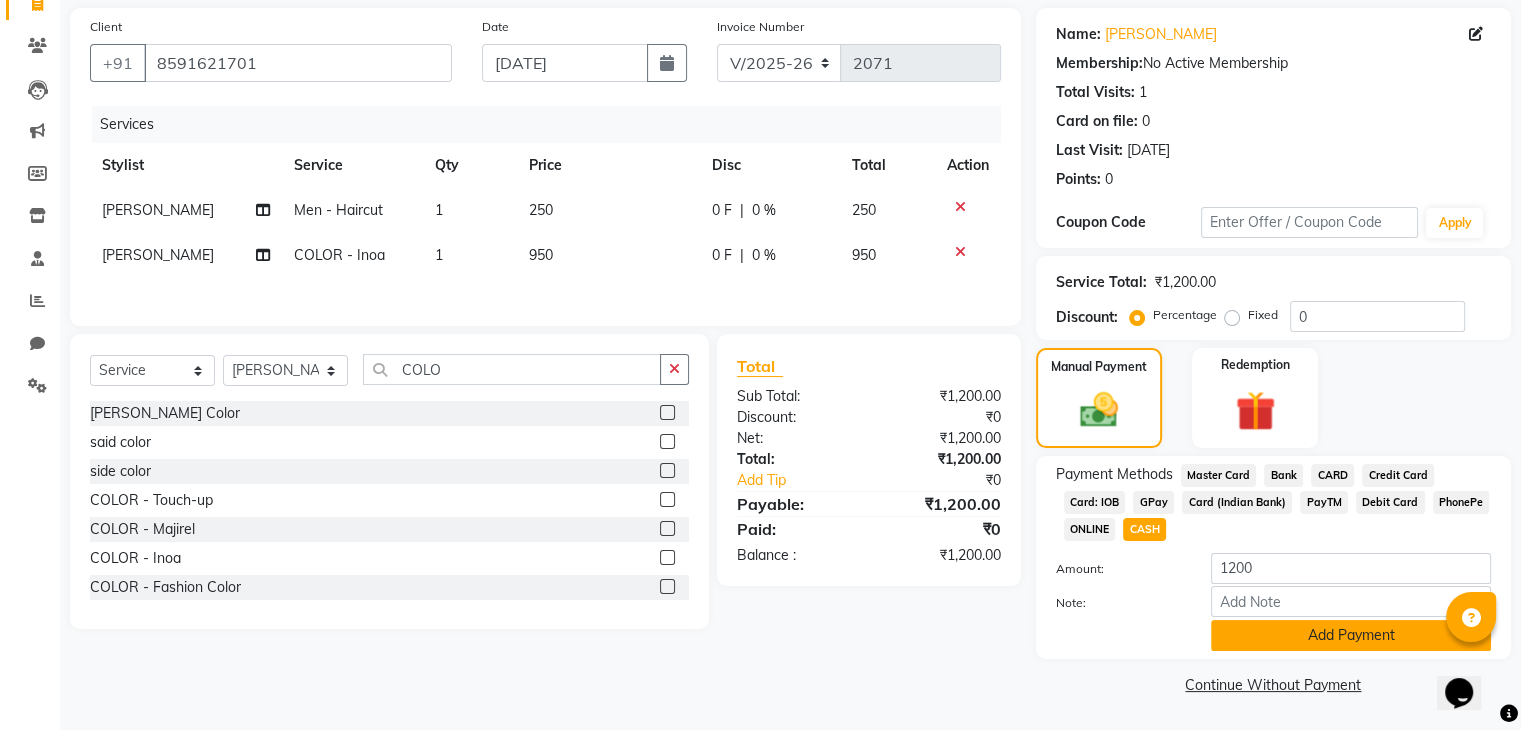 click on "Add Payment" 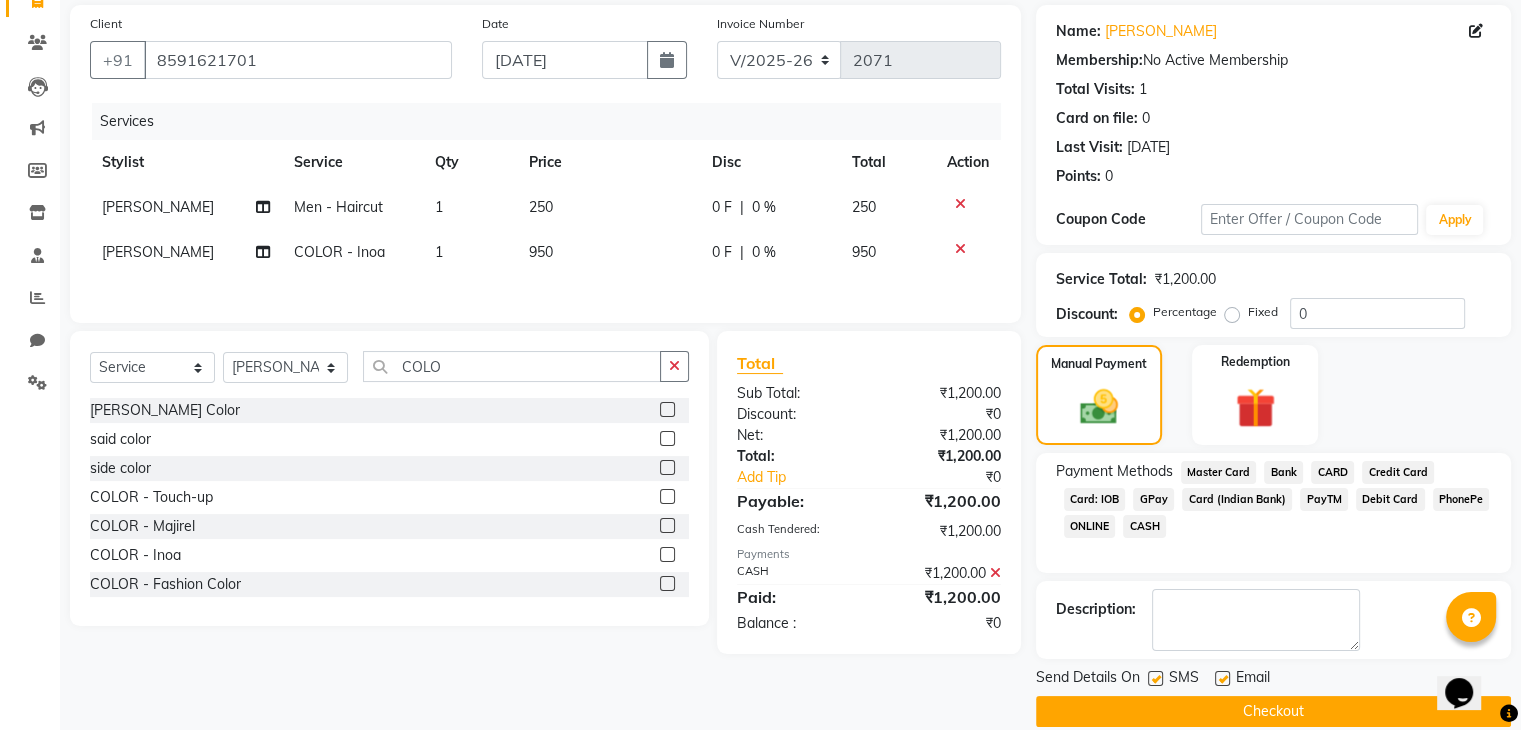 click on "Checkout" 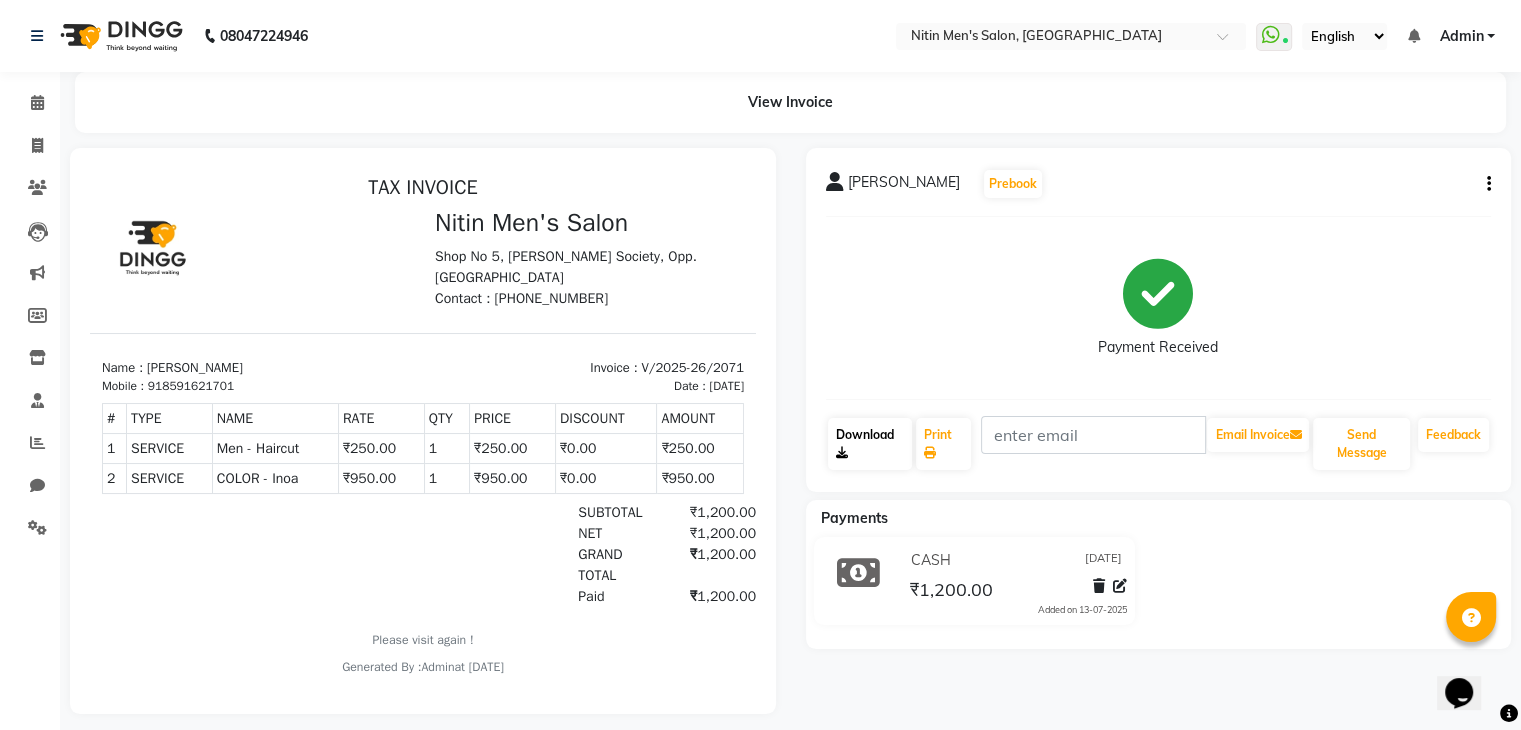 scroll, scrollTop: 28, scrollLeft: 0, axis: vertical 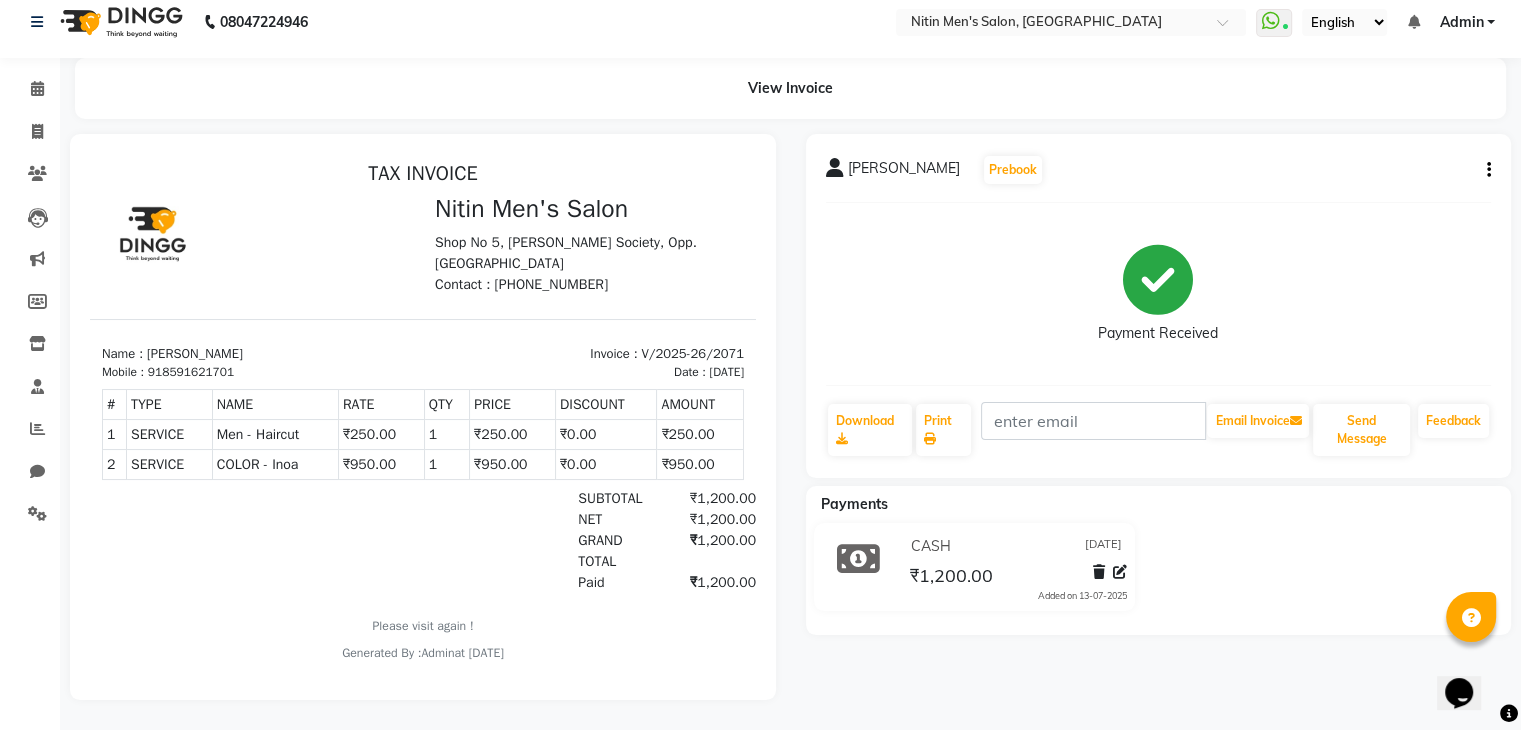 click on "Invoice" 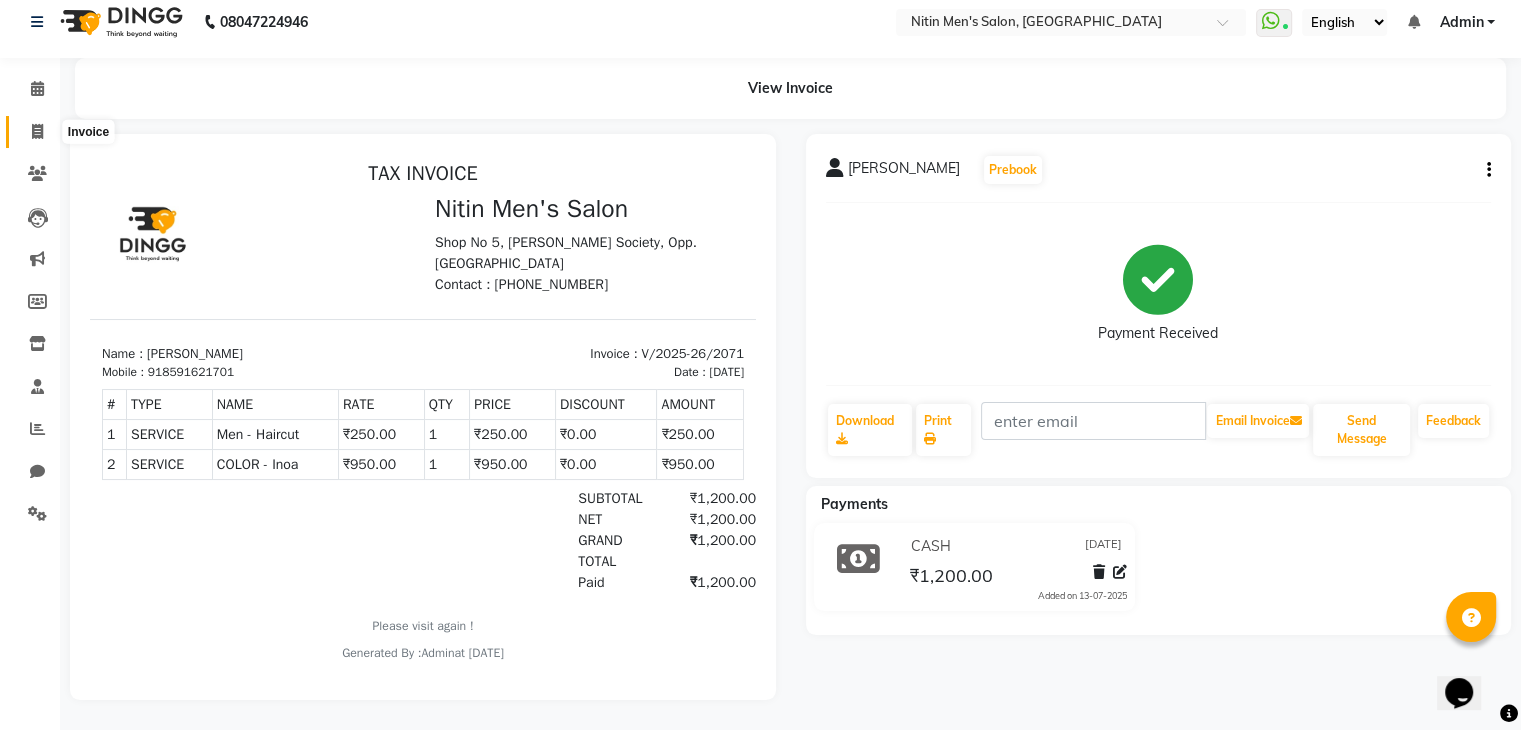 click 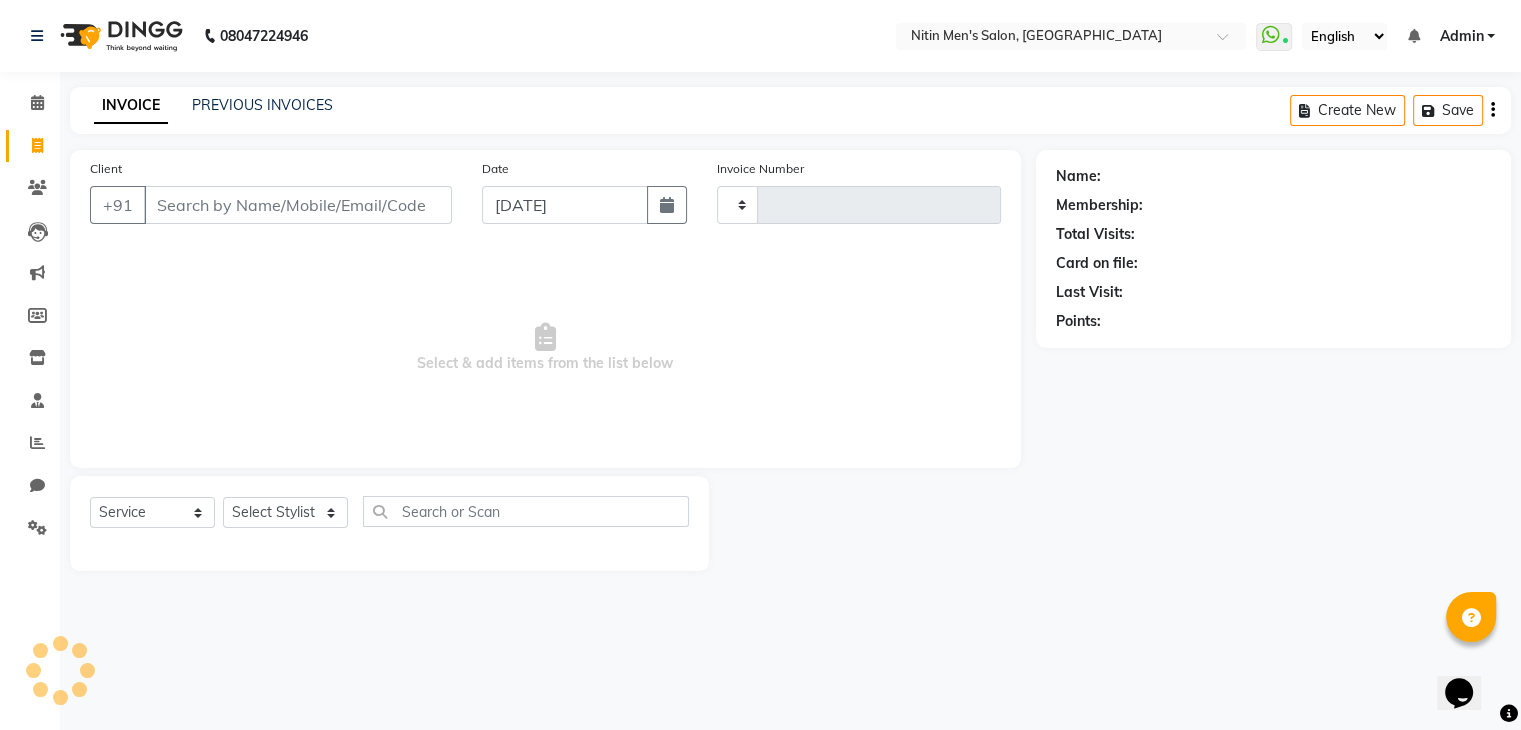 scroll, scrollTop: 0, scrollLeft: 0, axis: both 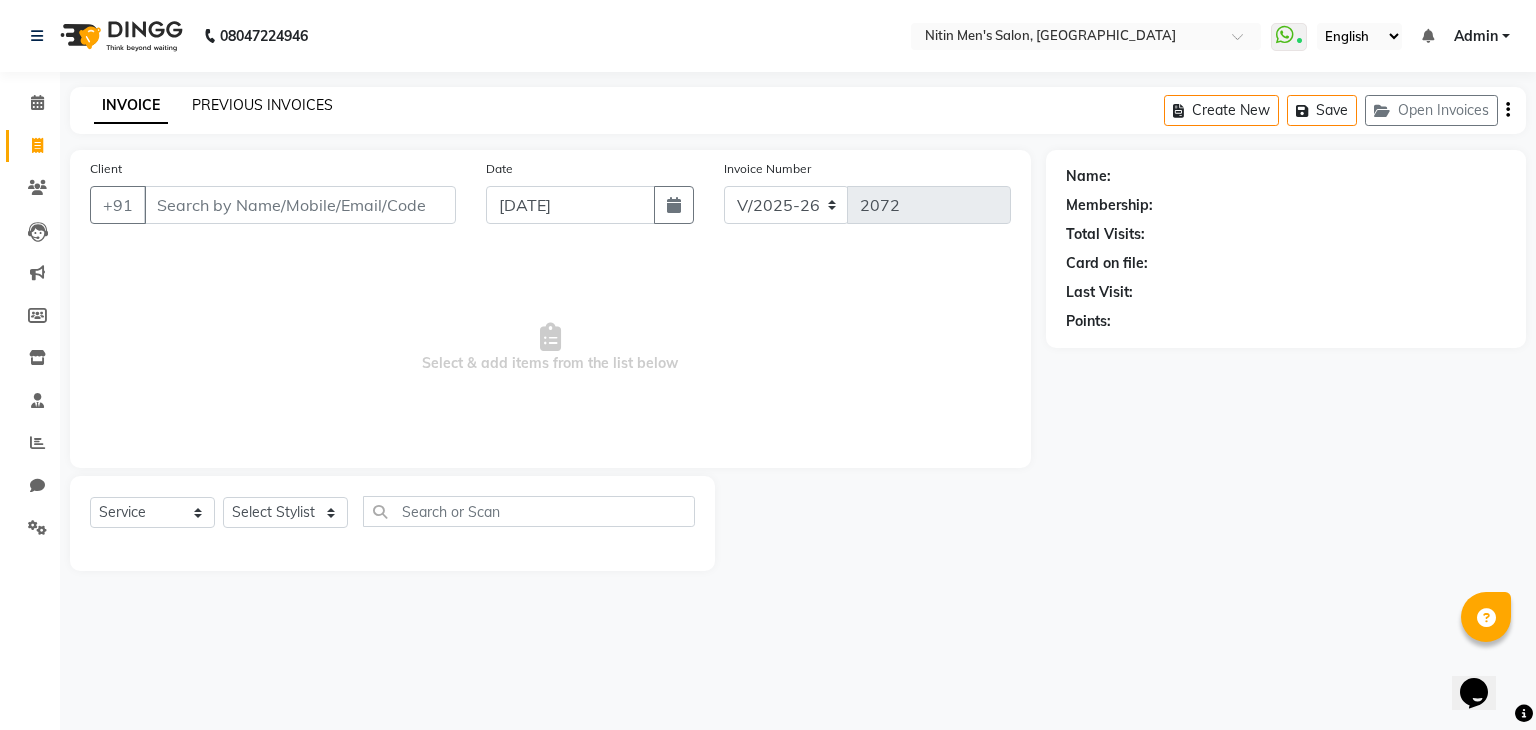 click on "PREVIOUS INVOICES" 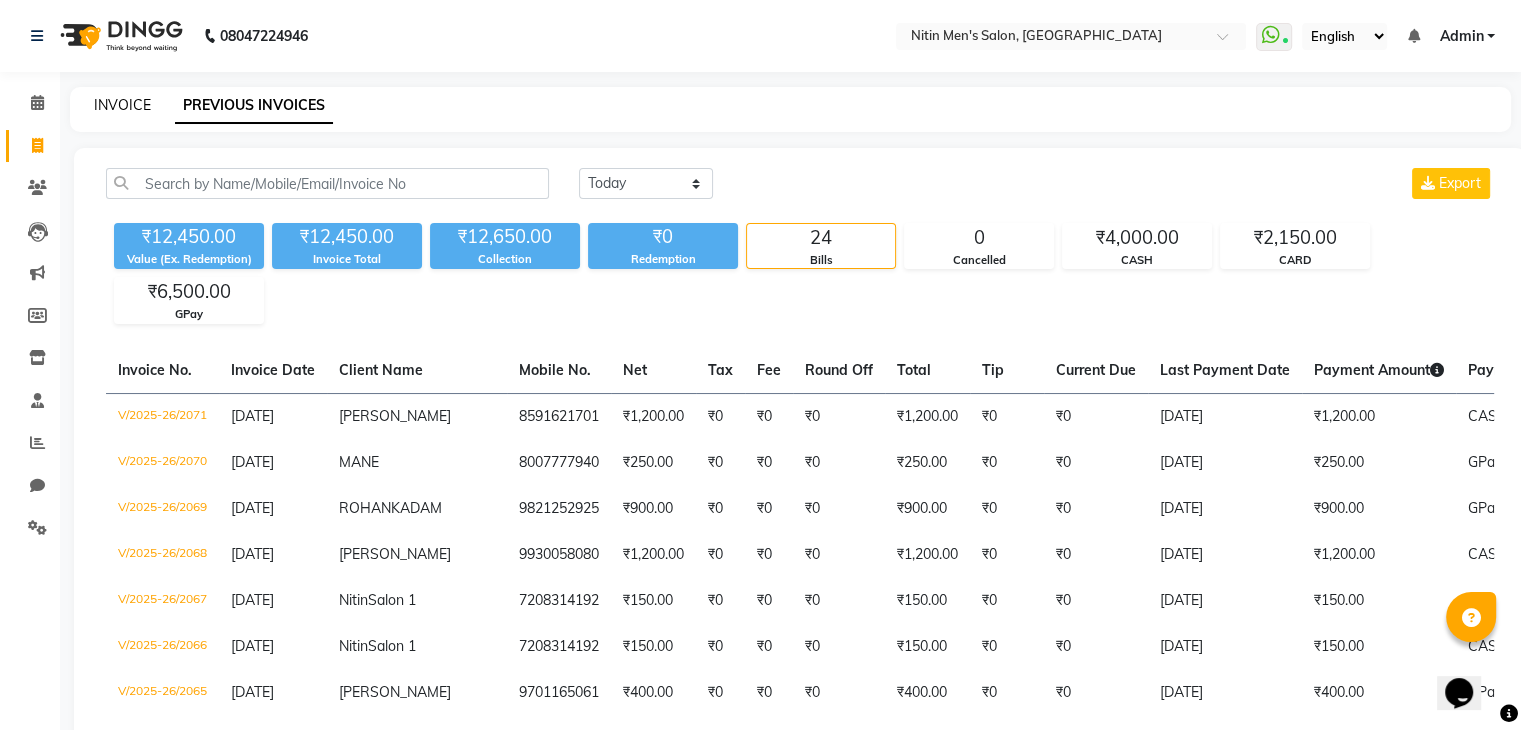 click on "INVOICE" 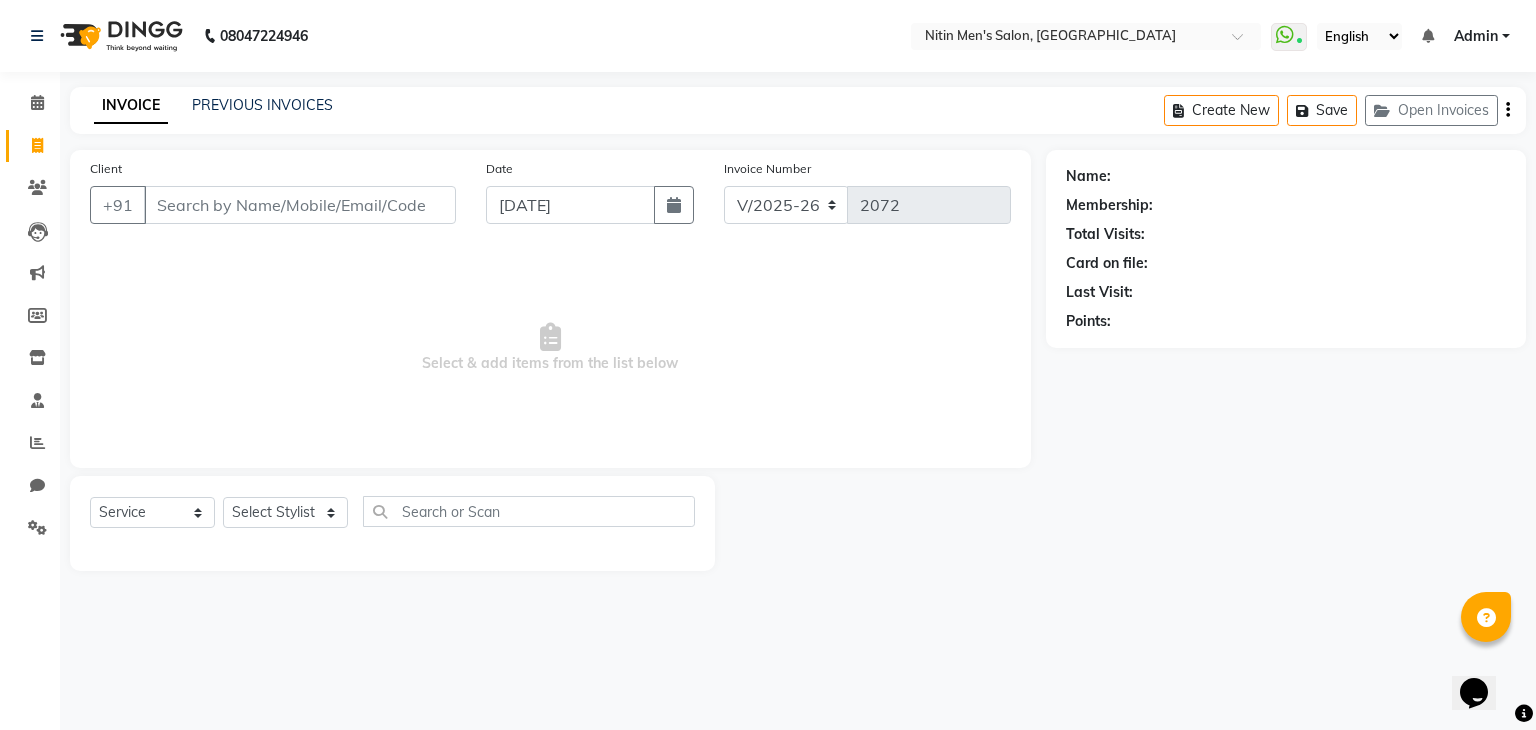click on "Client" at bounding box center [300, 205] 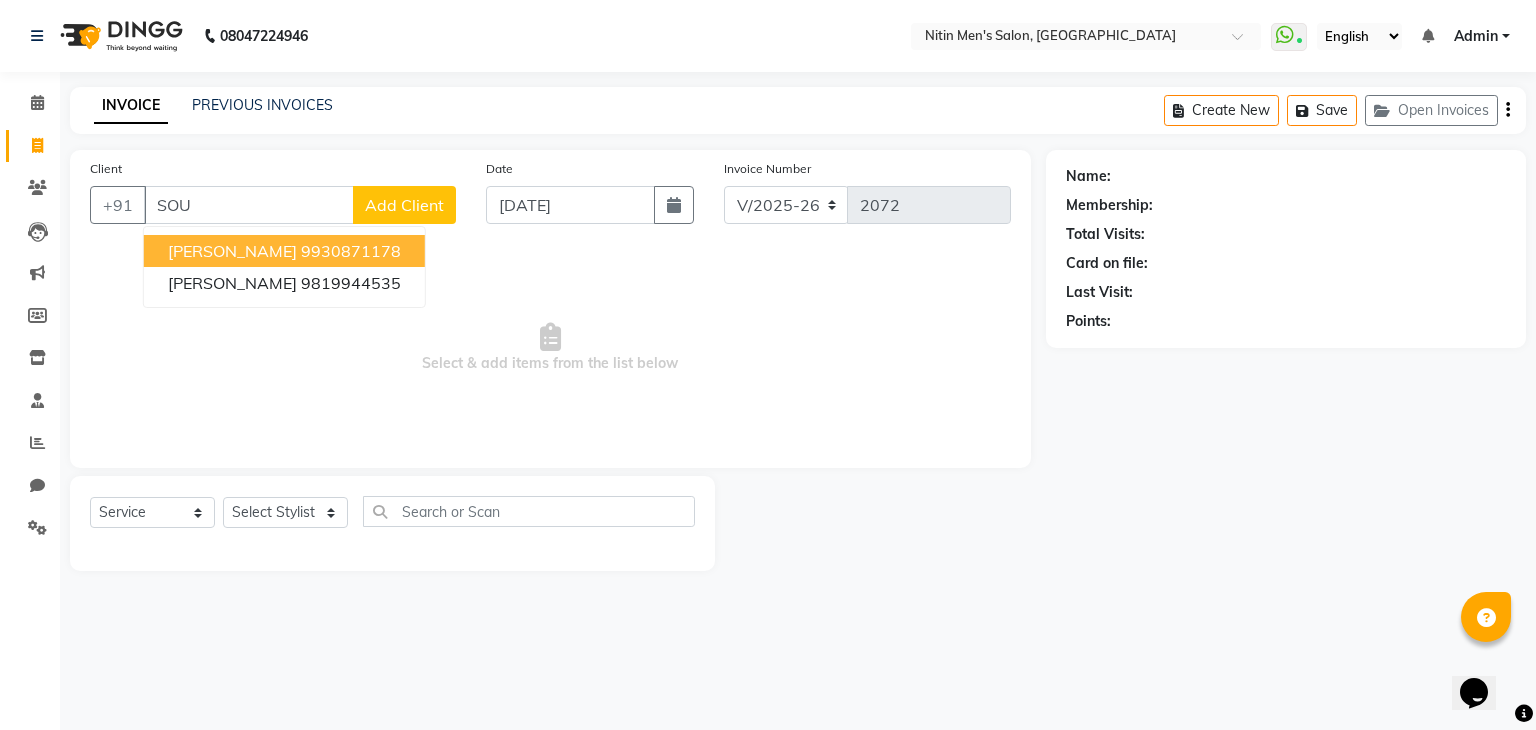 click on "SOURABH DHAGE" at bounding box center [232, 251] 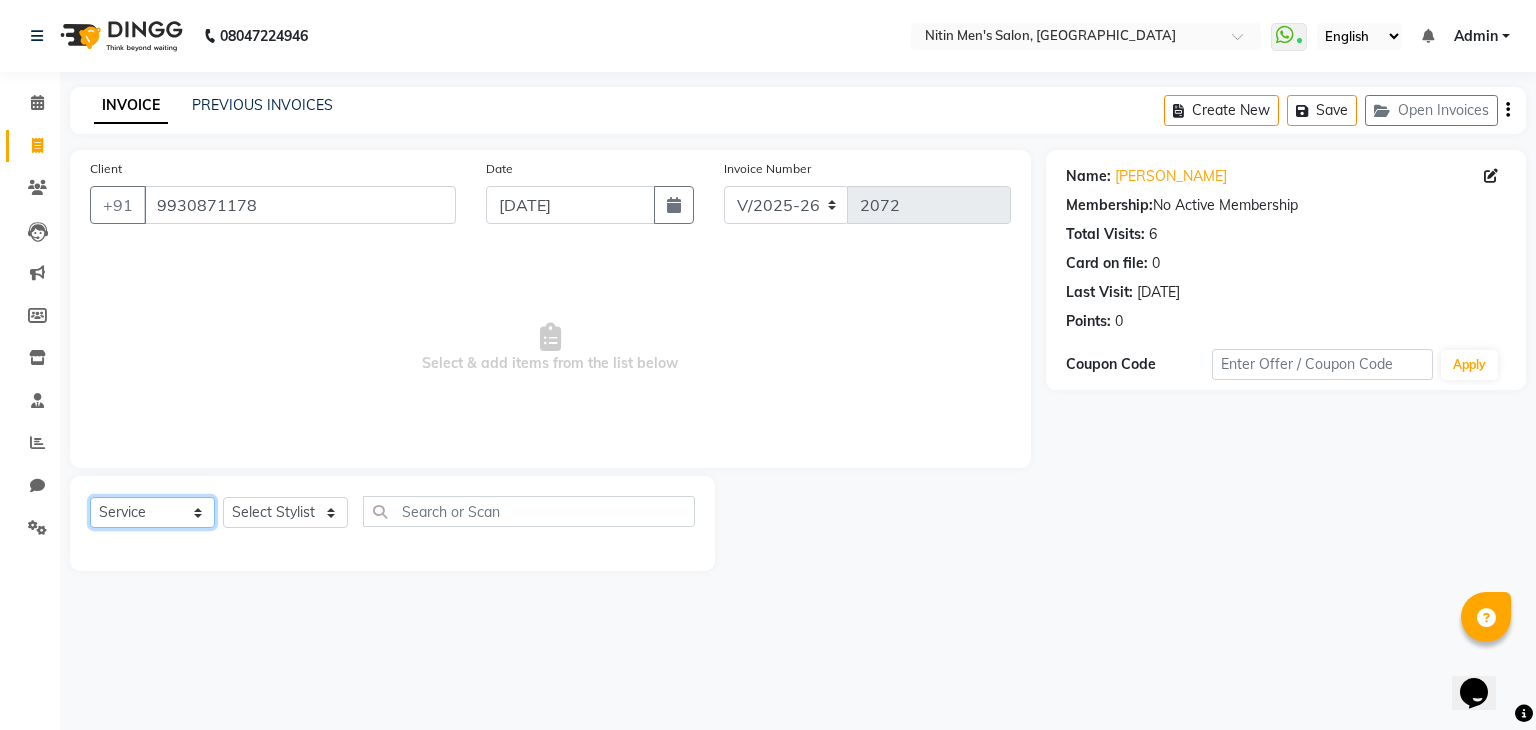 click on "Select  Service  Product  Membership  Package Voucher Prepaid Gift Card" 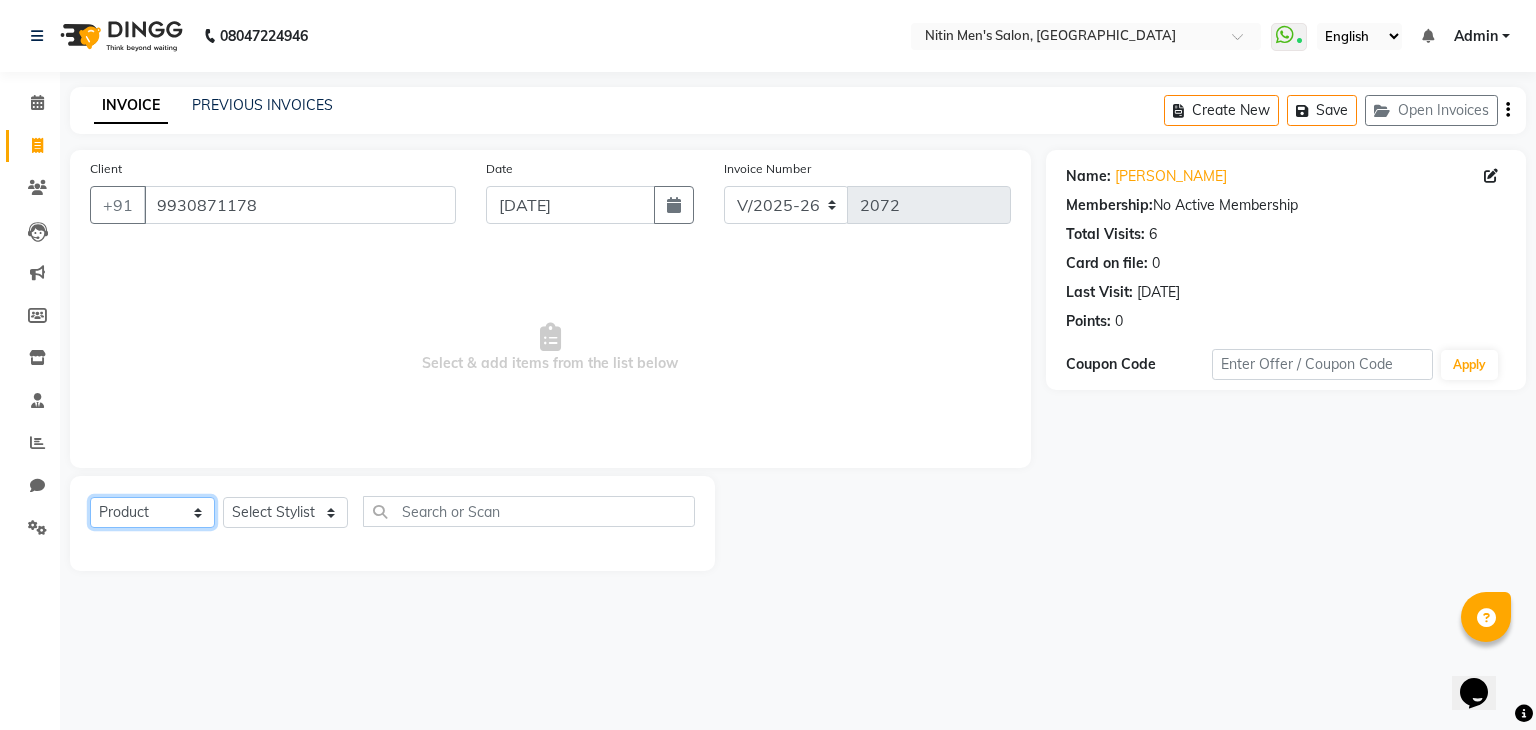 click on "Select  Service  Product  Membership  Package Voucher Prepaid Gift Card" 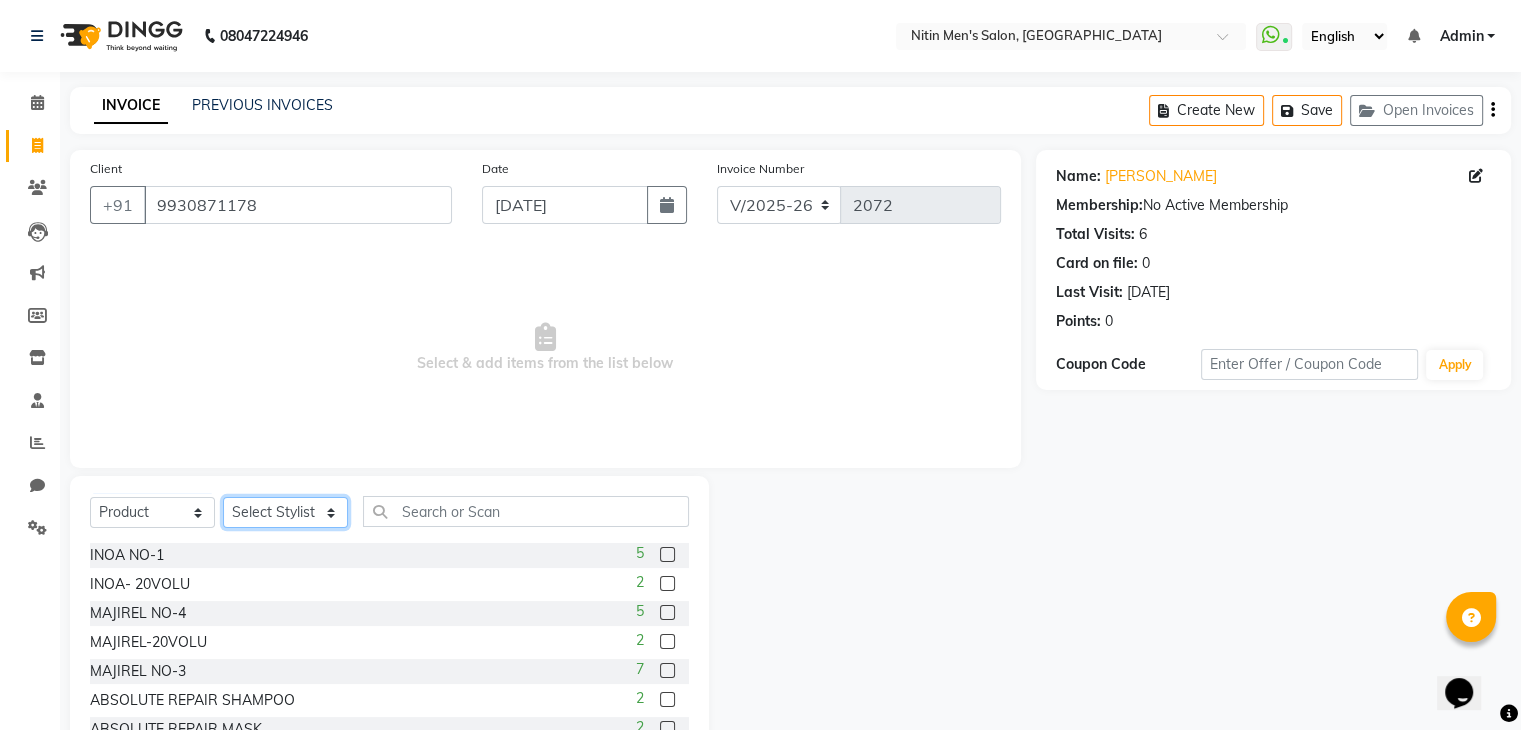 click on "Select Stylist [PERSON_NAME] [PERSON_NAME] [PERSON_NAME] [PERSON_NAME] MEENAKSHI NITIN SIR [PERSON_NAME] [PERSON_NAME] [PERSON_NAME]" 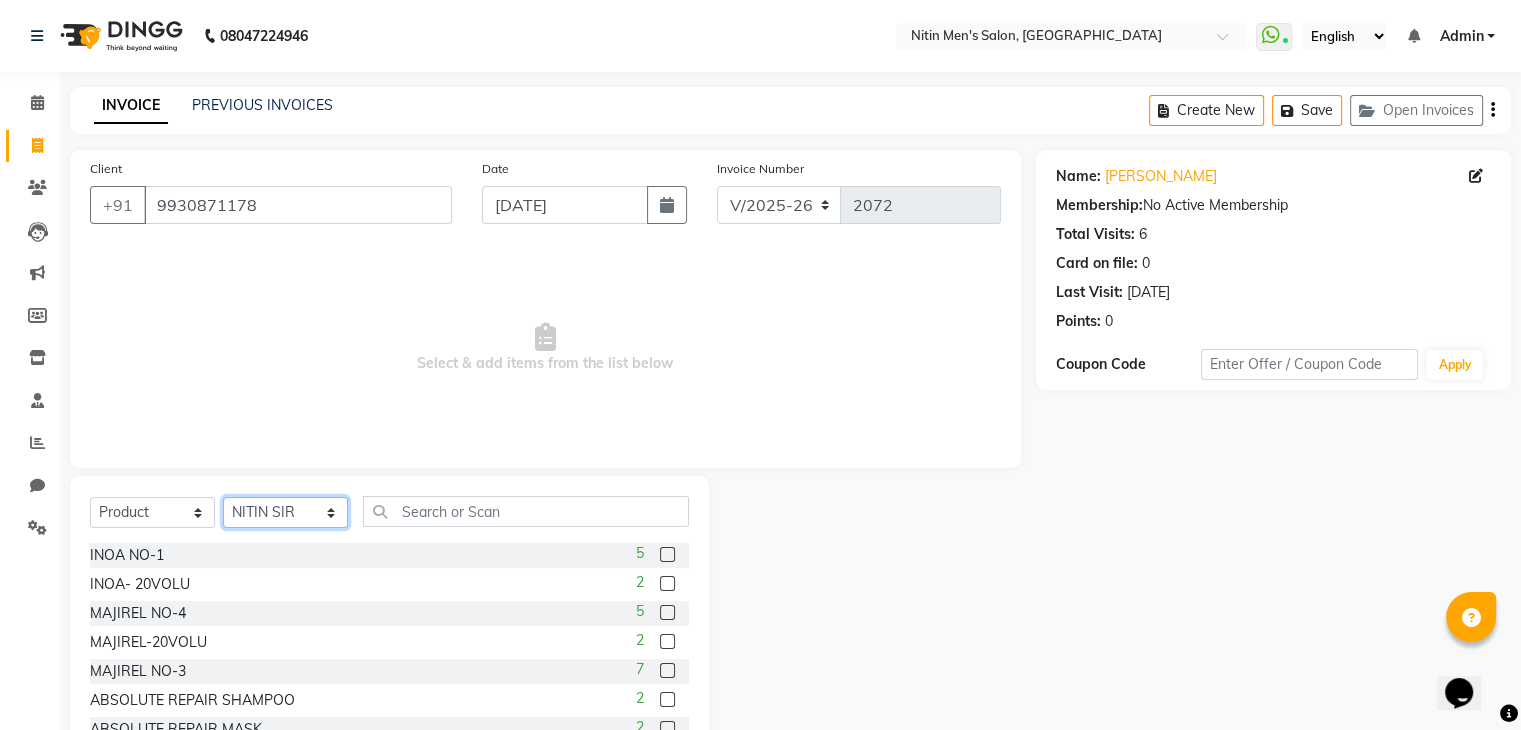 click on "Select Stylist [PERSON_NAME] [PERSON_NAME] [PERSON_NAME] [PERSON_NAME] MEENAKSHI NITIN SIR [PERSON_NAME] [PERSON_NAME] [PERSON_NAME]" 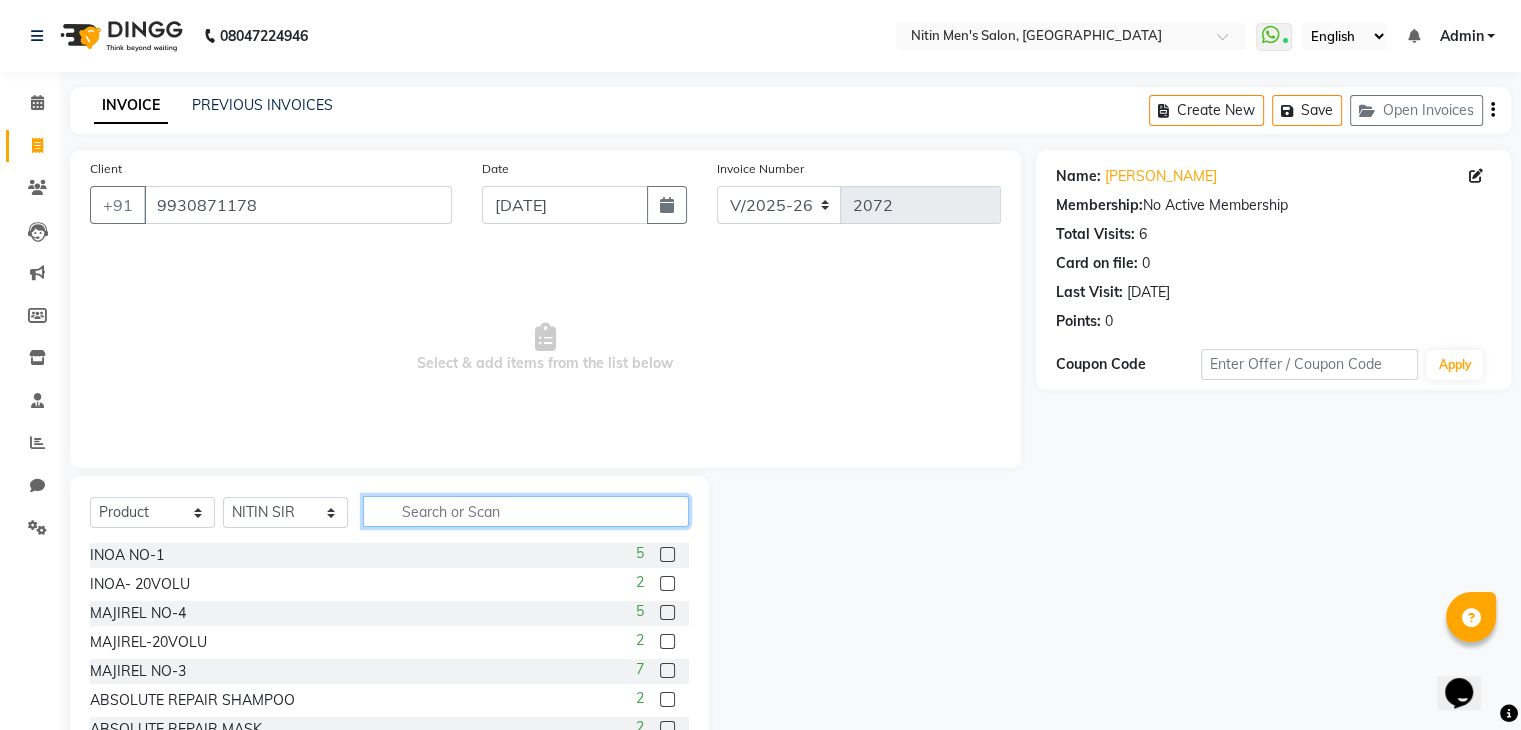 click 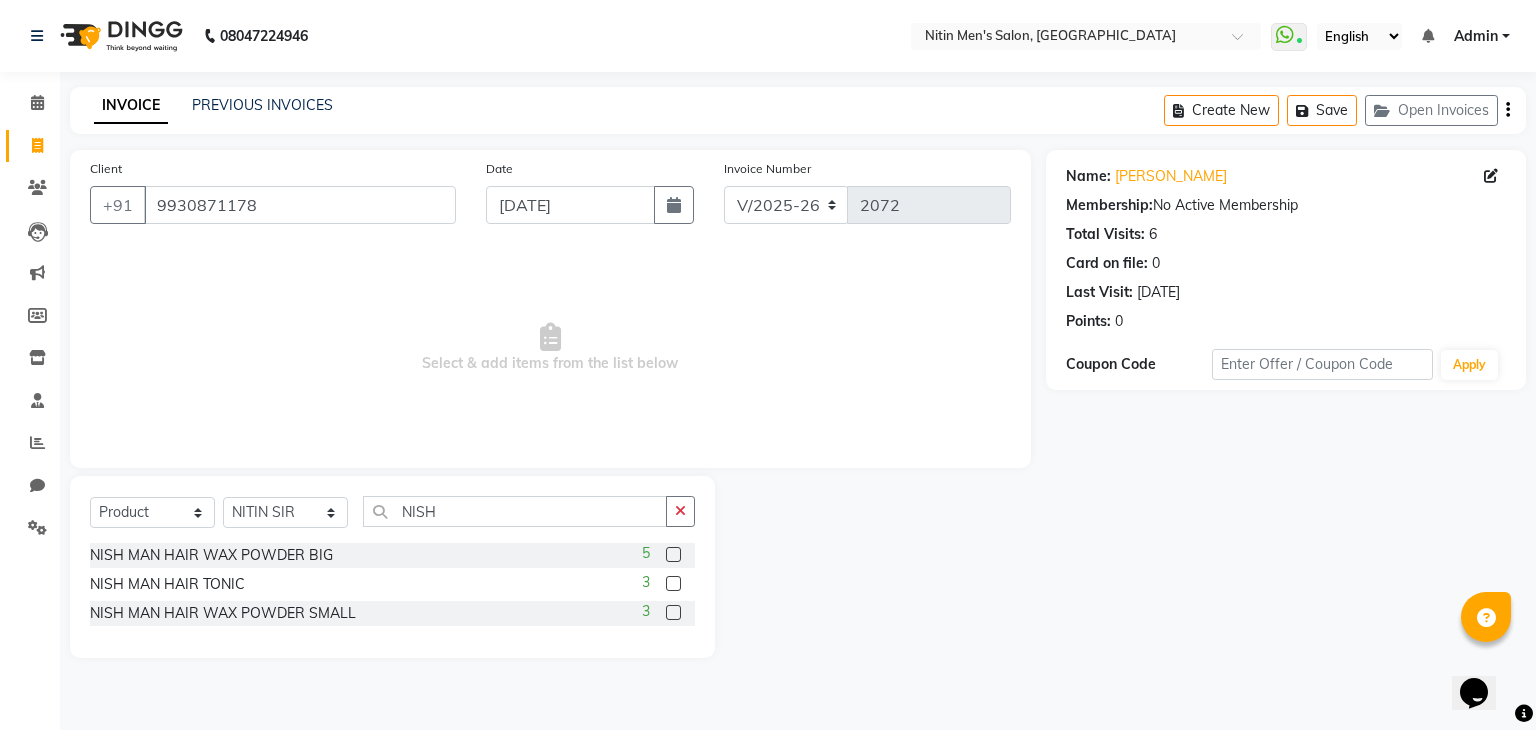 click 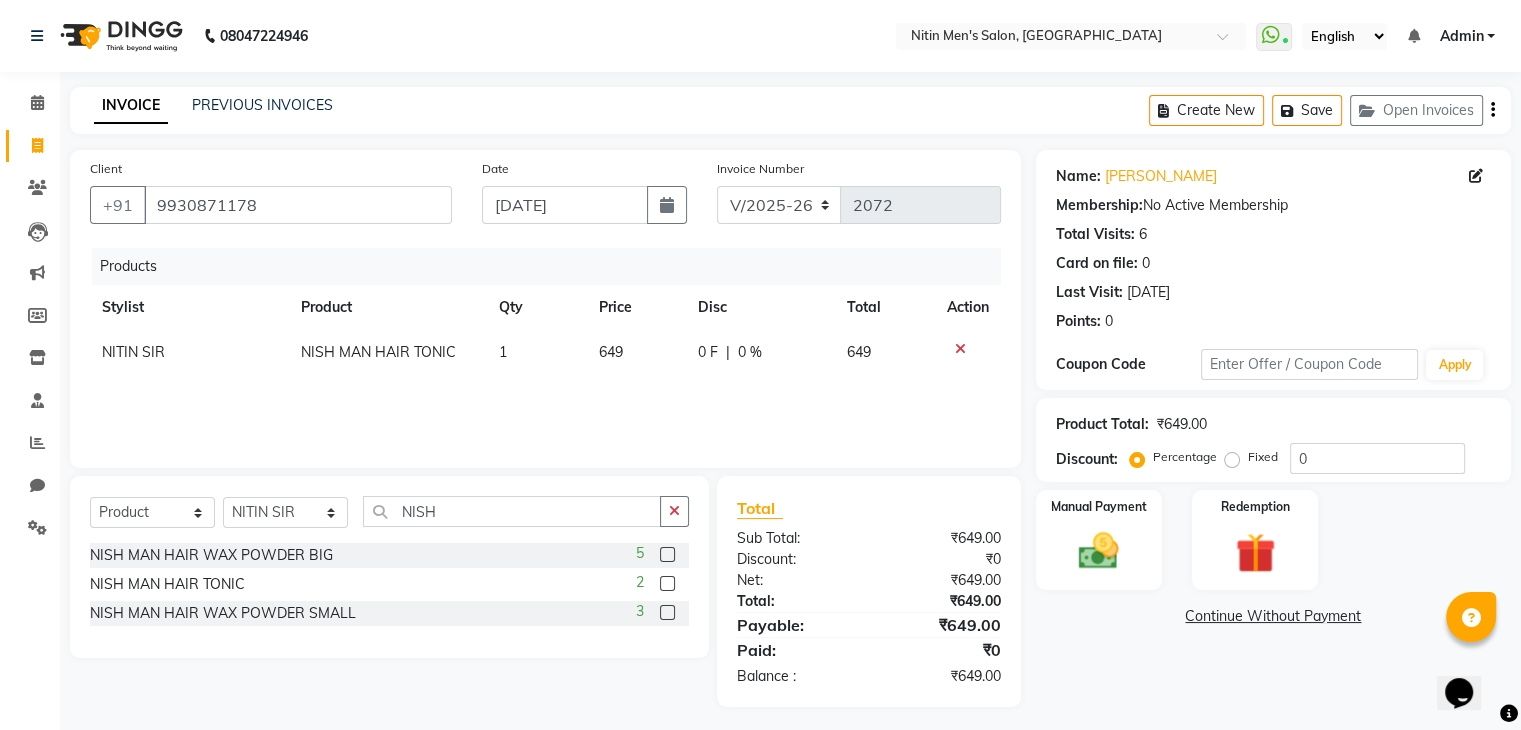 click on "649" 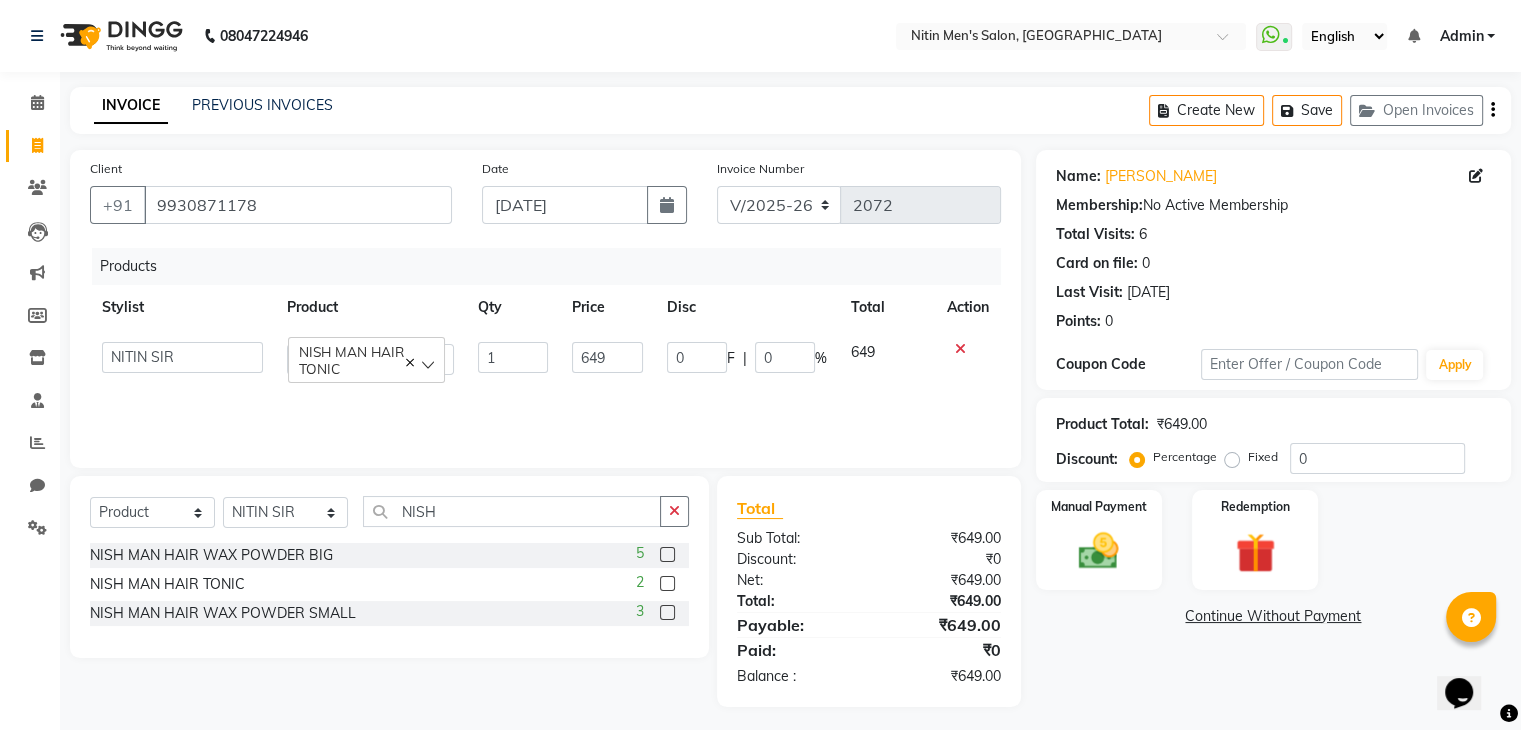 click on "649" 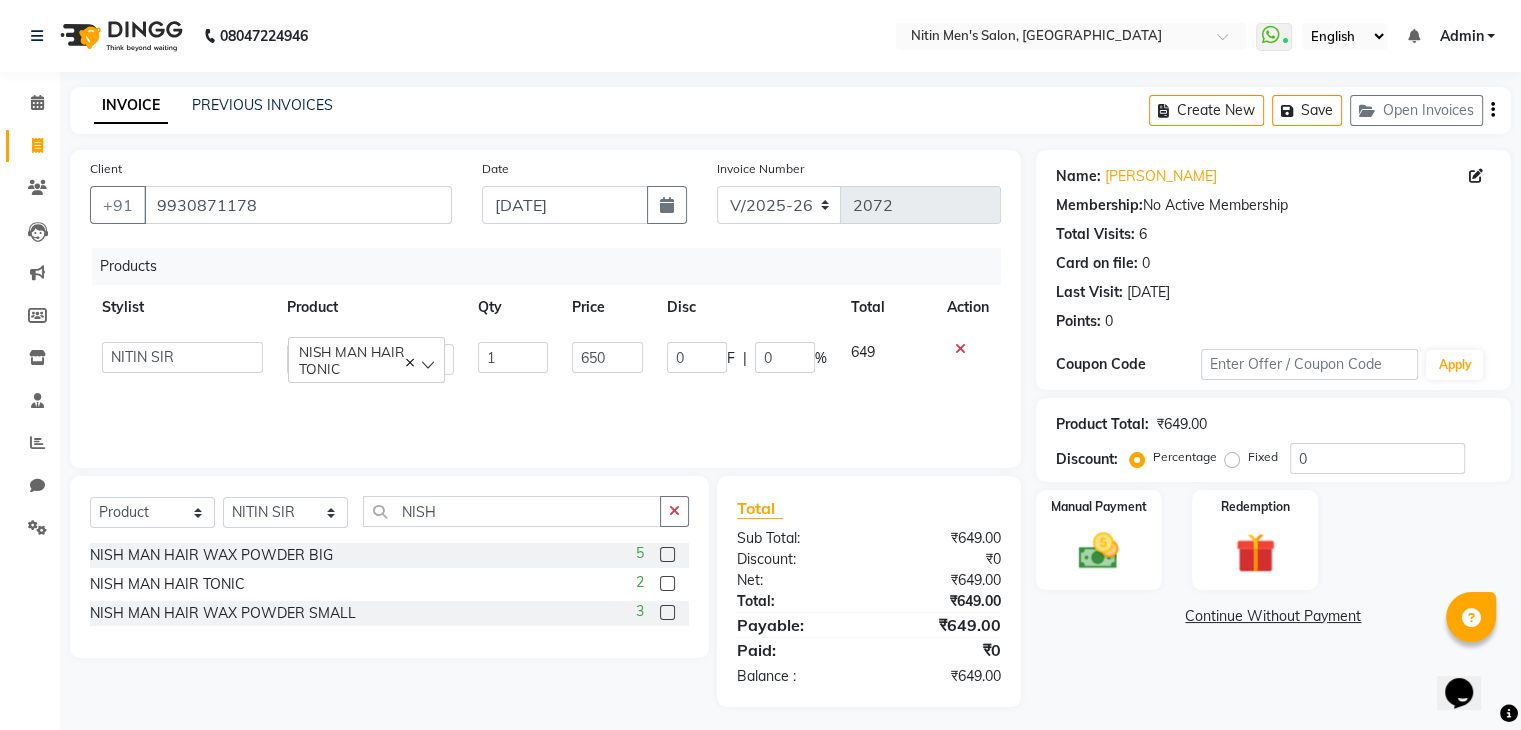 click on "Products Stylist Product Qty Price Disc Total Action  AAYAN   ALAM   ASHISH   DEEPA   HASIB   IRFAN   JITU   MEENAKSHI   NITIN SIR   PRAJAKTA   Rupa   SALMAN   SANDEEP   NISH MAN HAIR TONIC  1 650 0 F | 0 % 649" 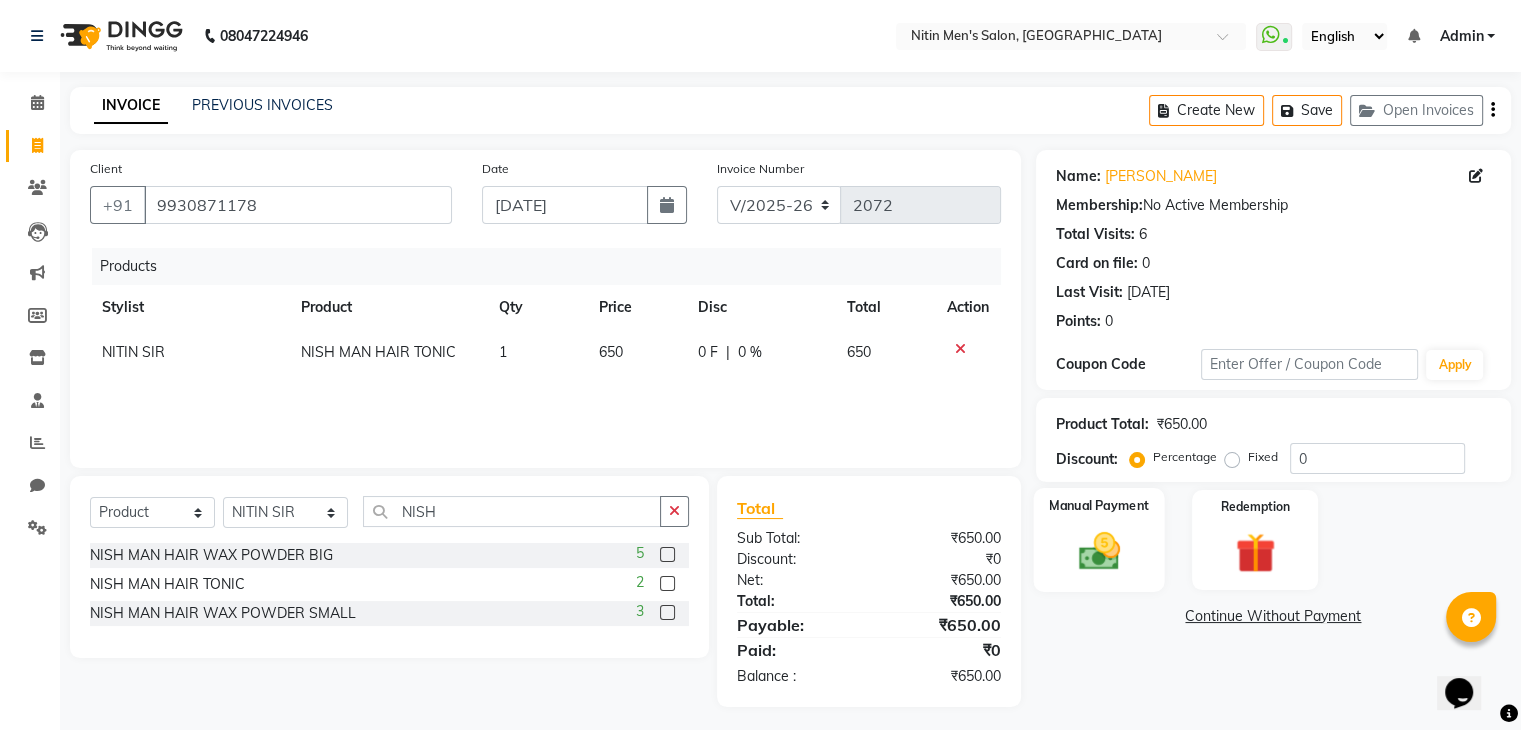 click 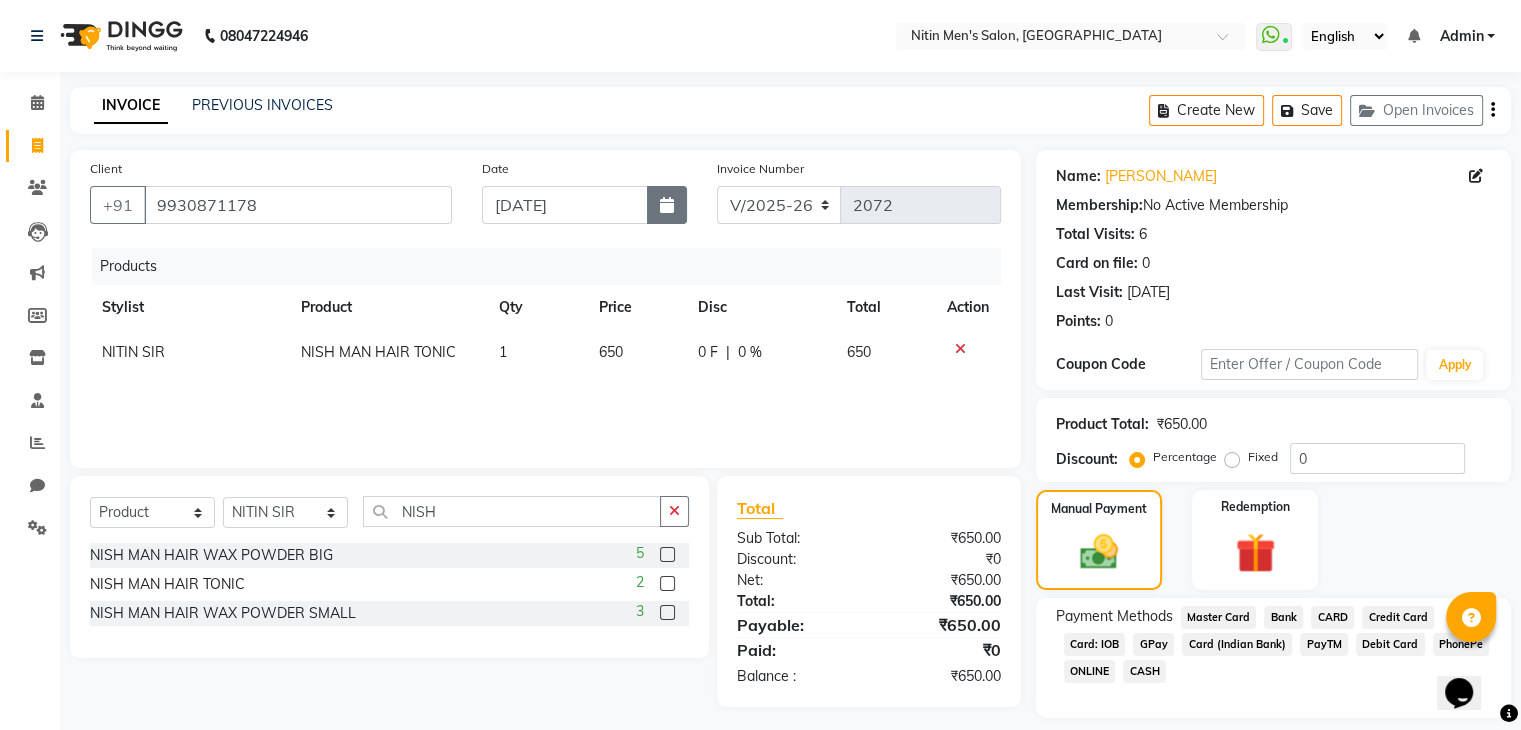click 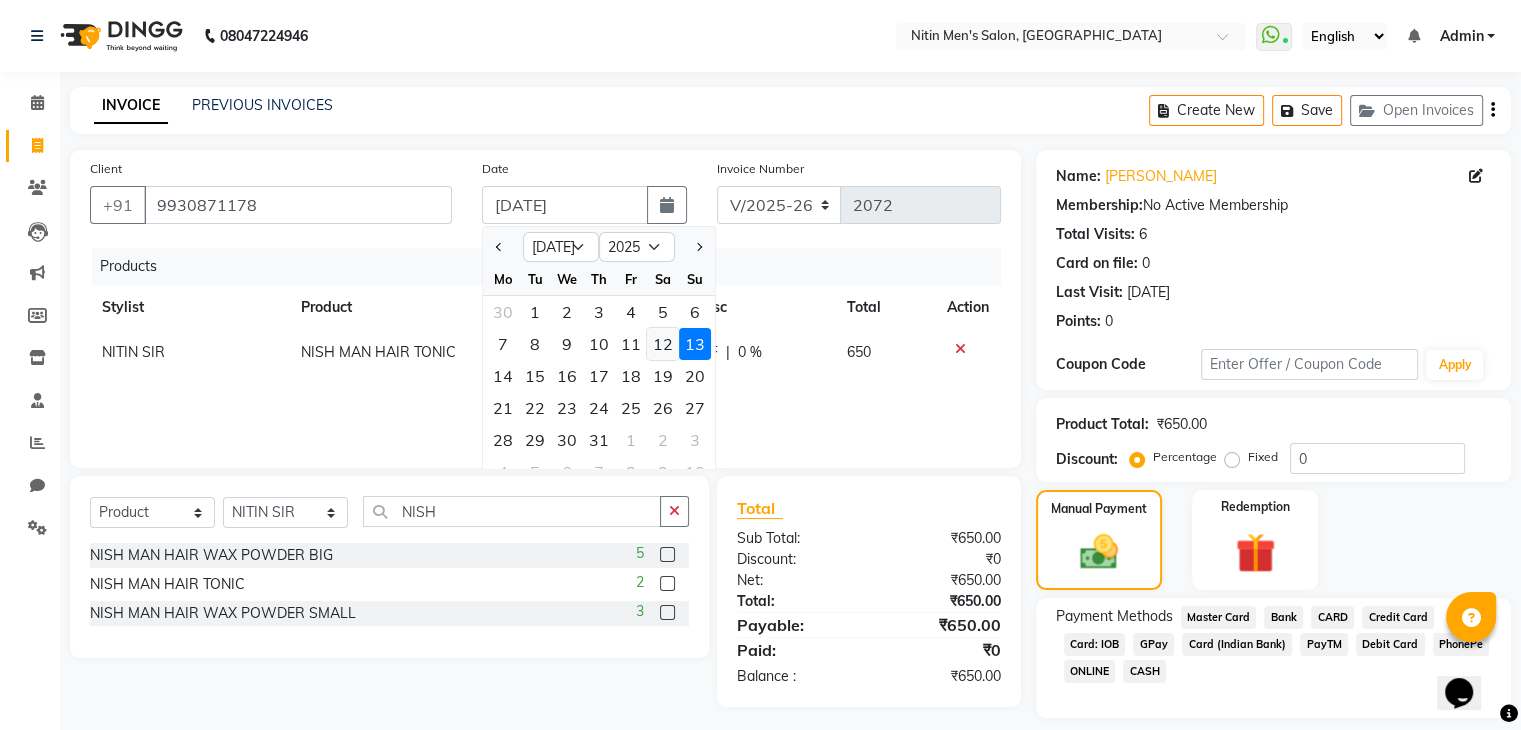 click on "12" 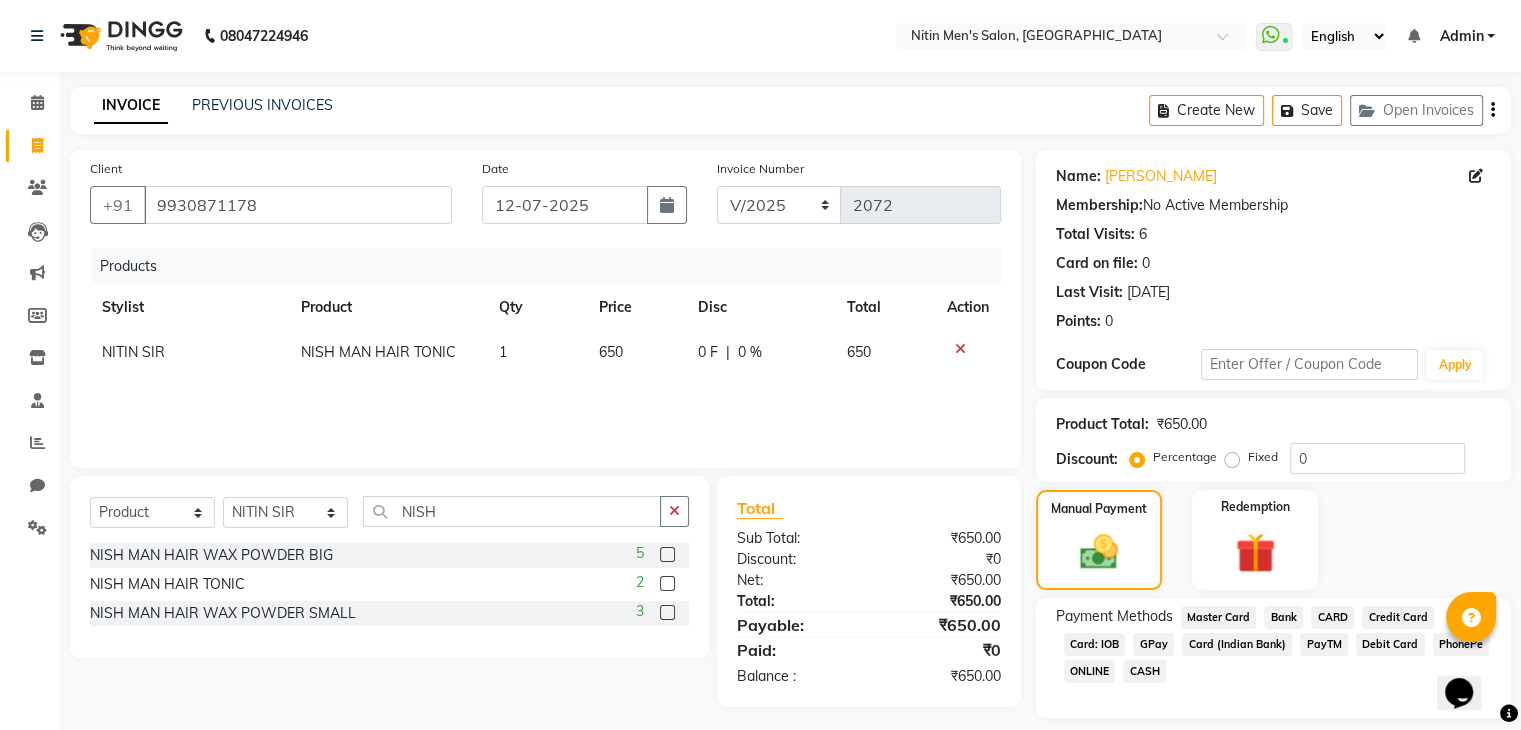 click on "CARD" 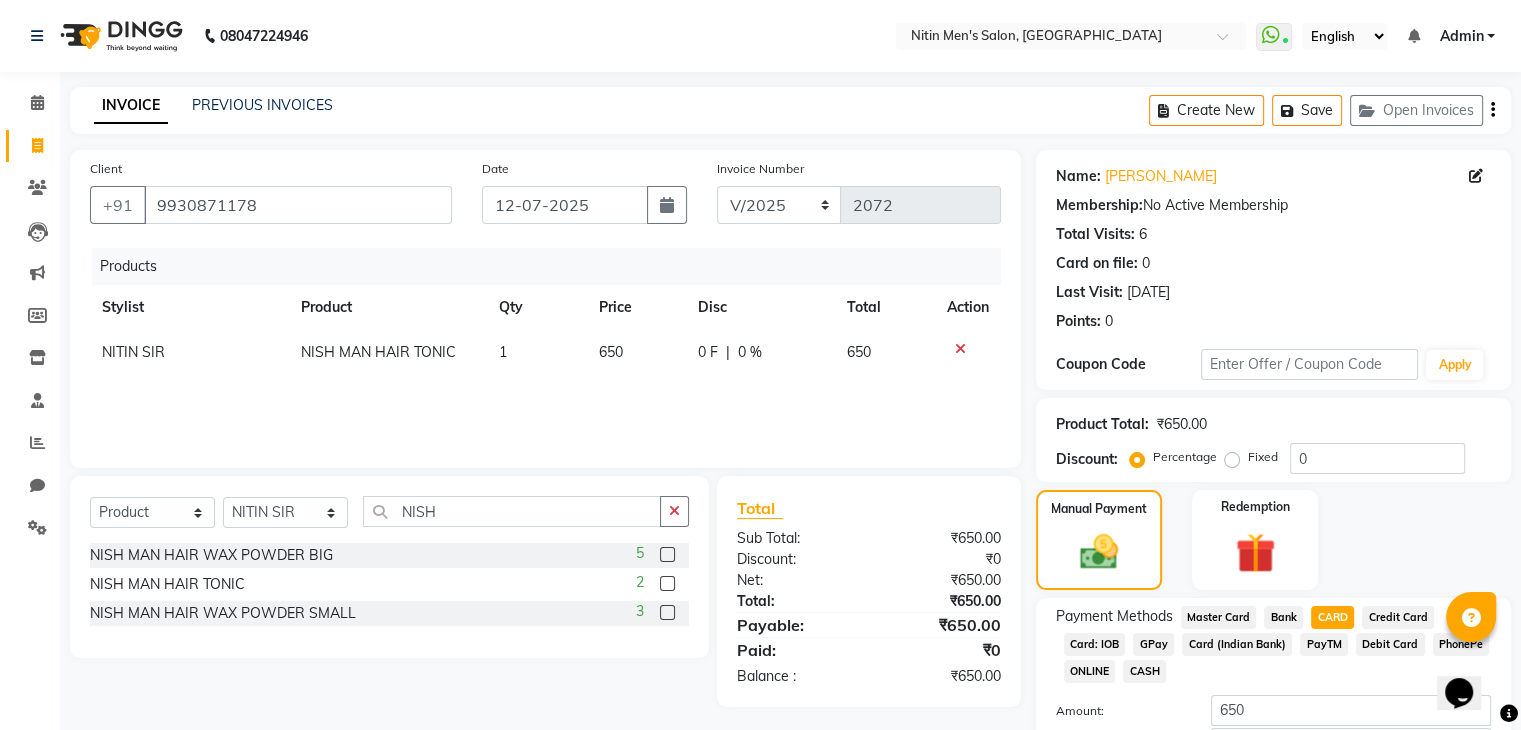 scroll, scrollTop: 145, scrollLeft: 0, axis: vertical 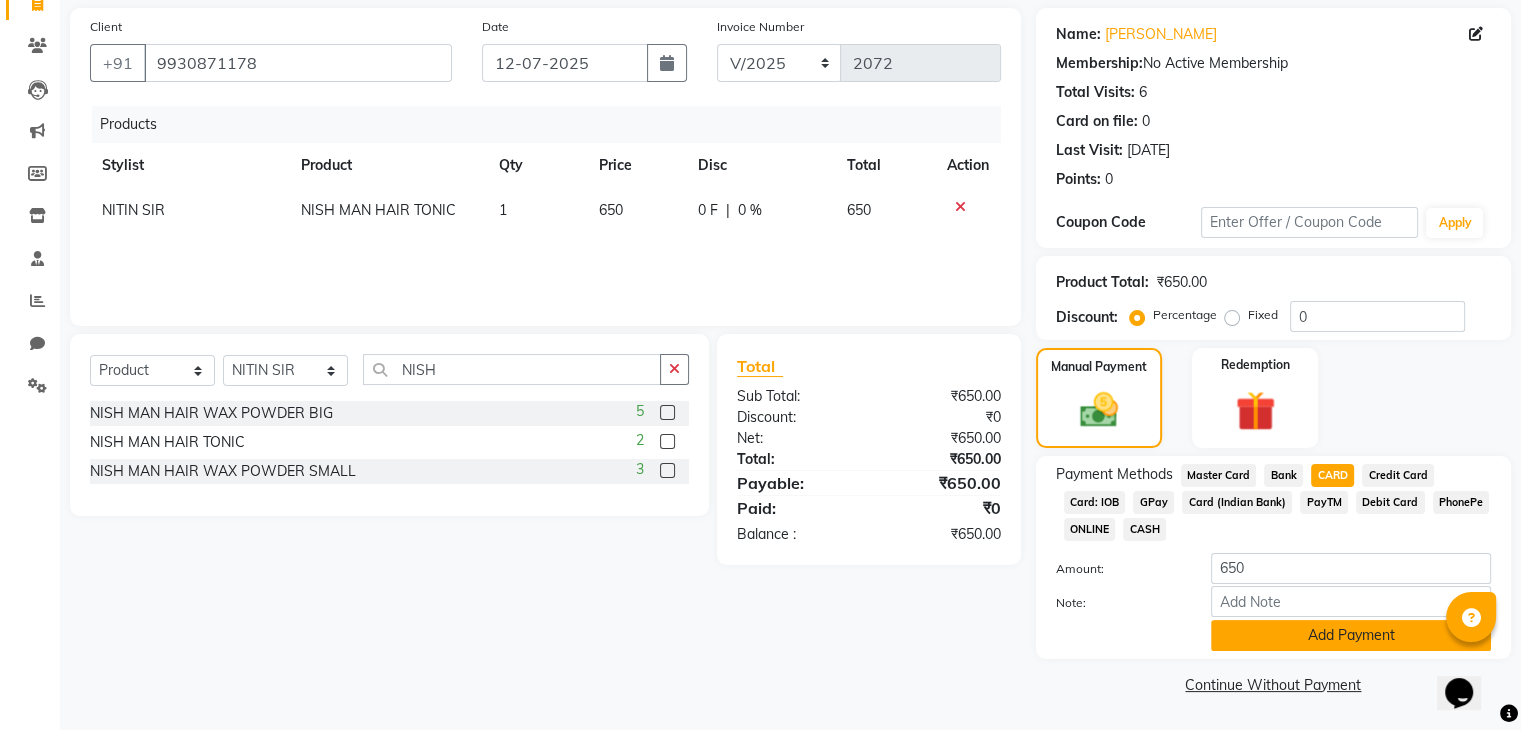 click on "Add Payment" 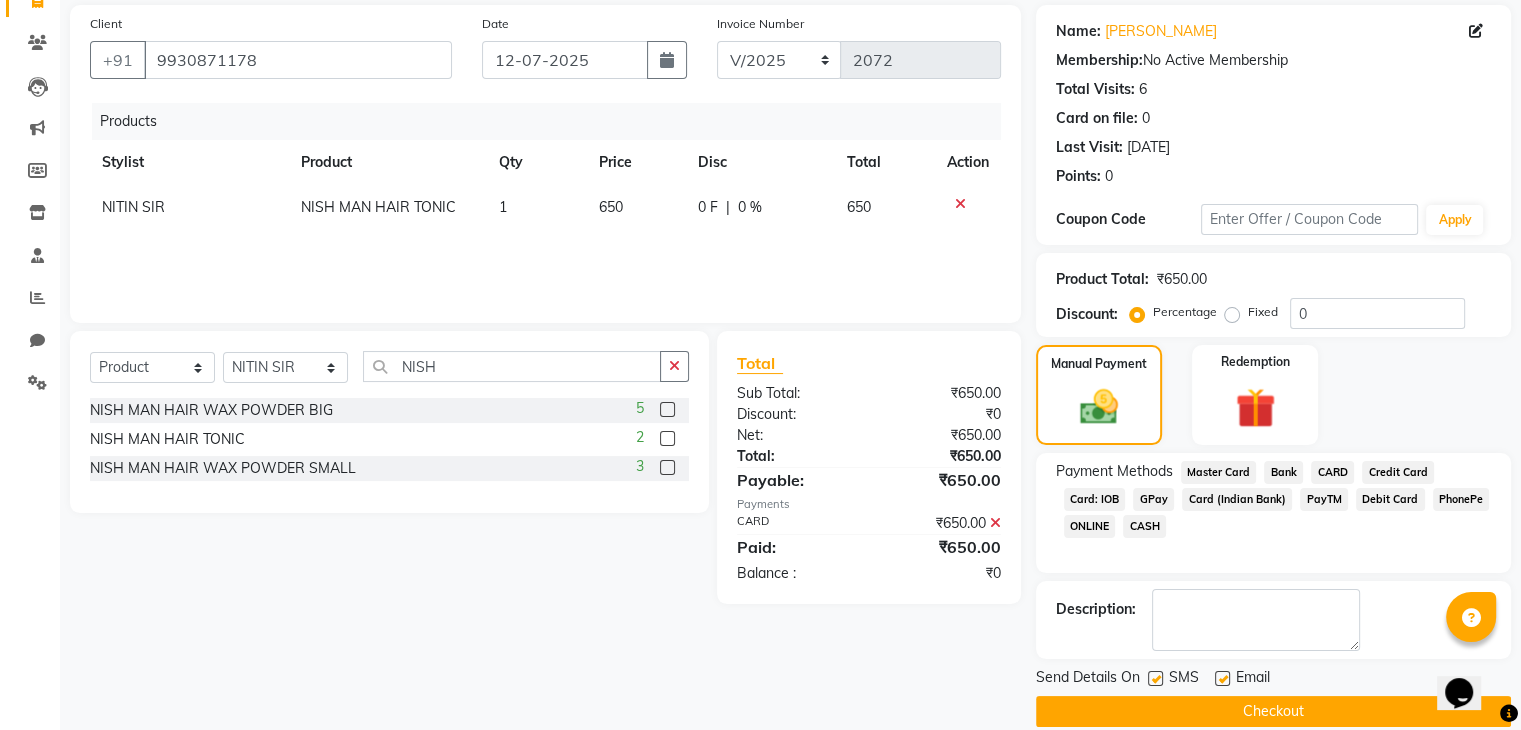 click on "Checkout" 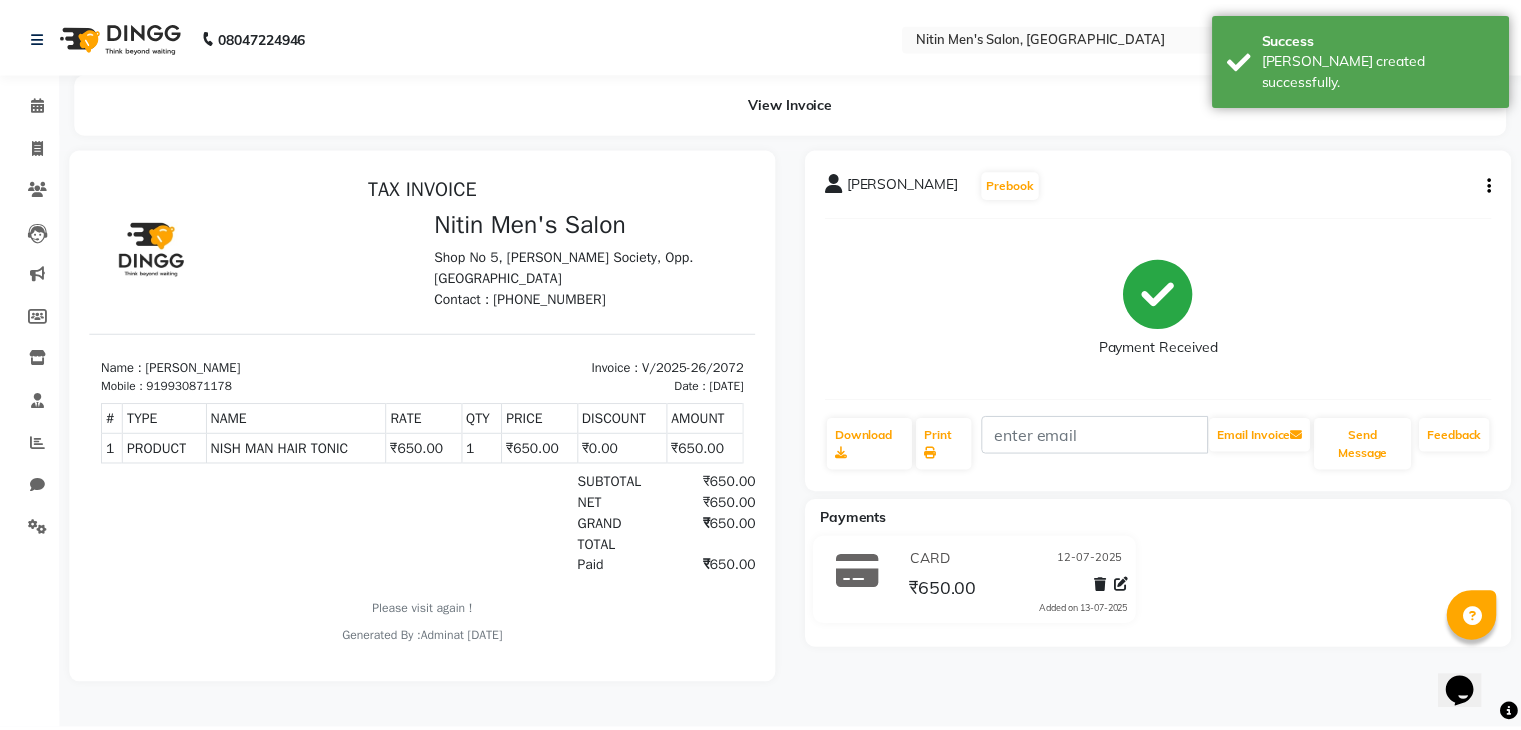 scroll, scrollTop: 0, scrollLeft: 0, axis: both 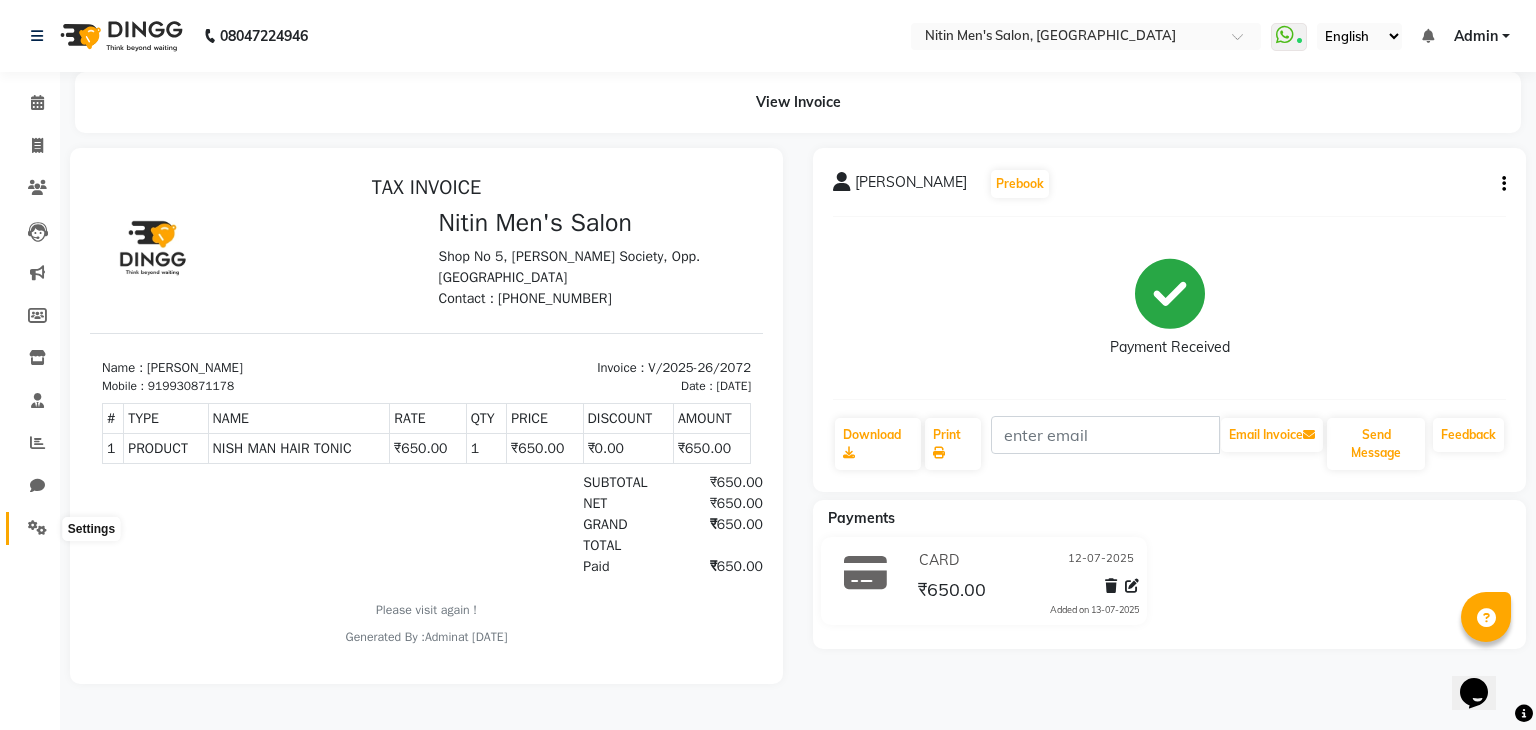 click 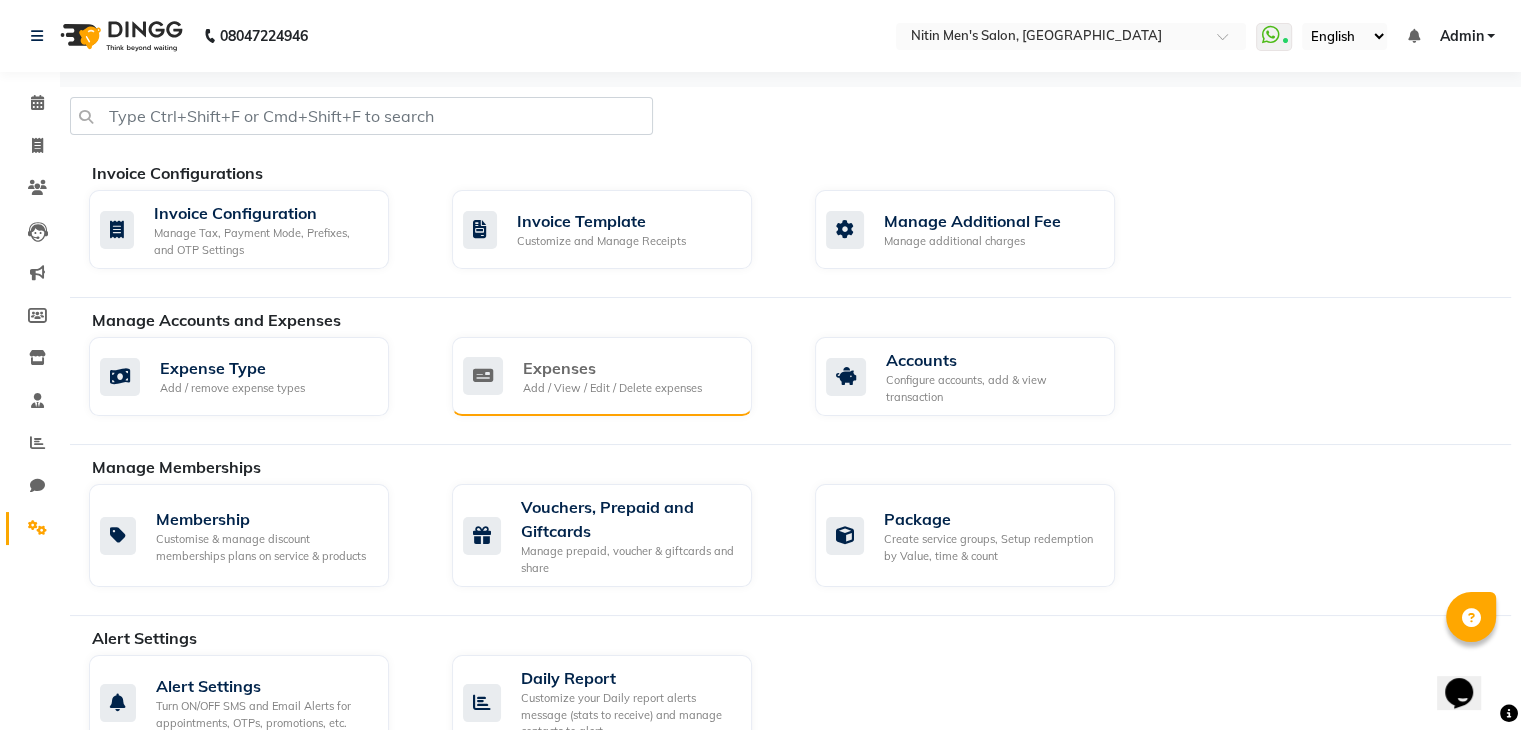 click on "Add / View / Edit / Delete expenses" 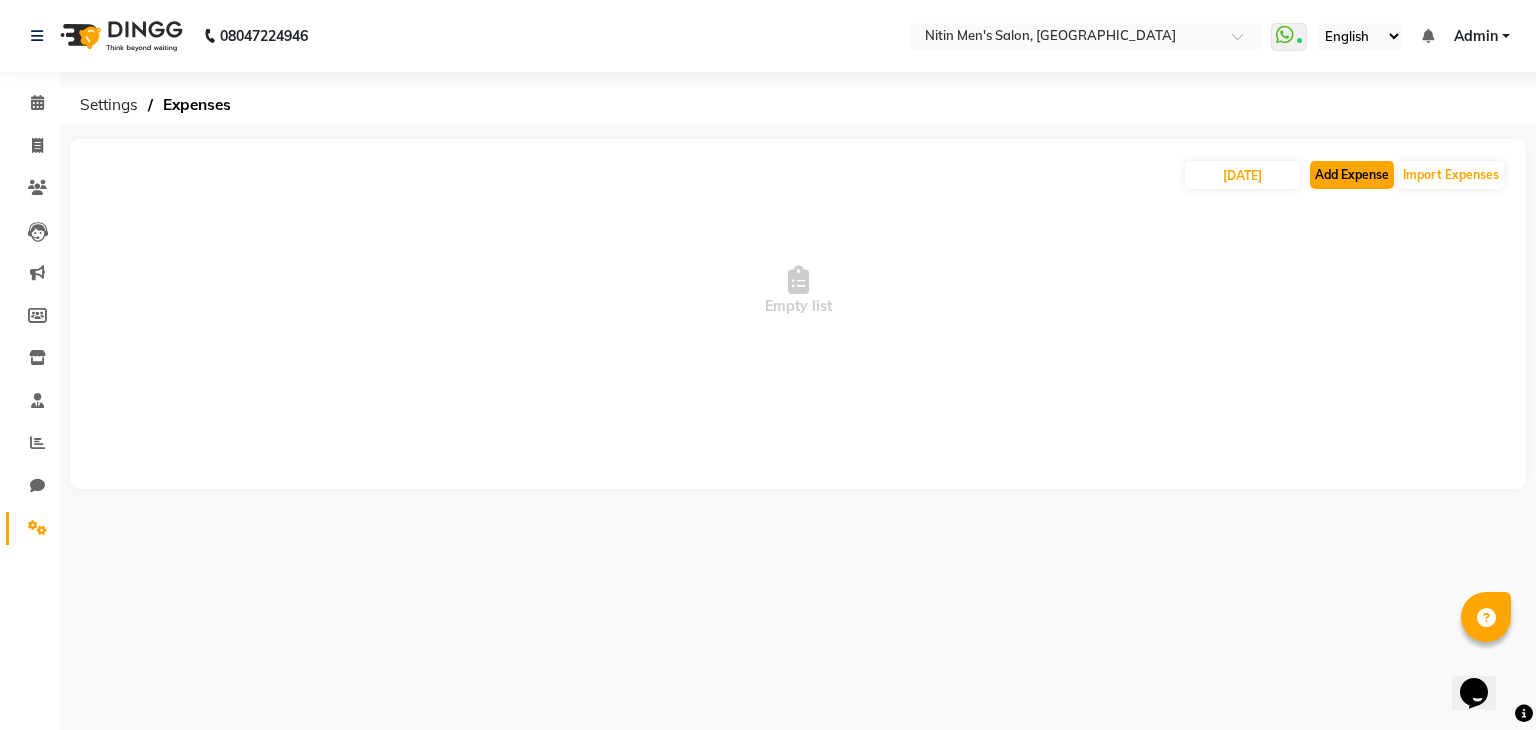 click on "Add Expense" 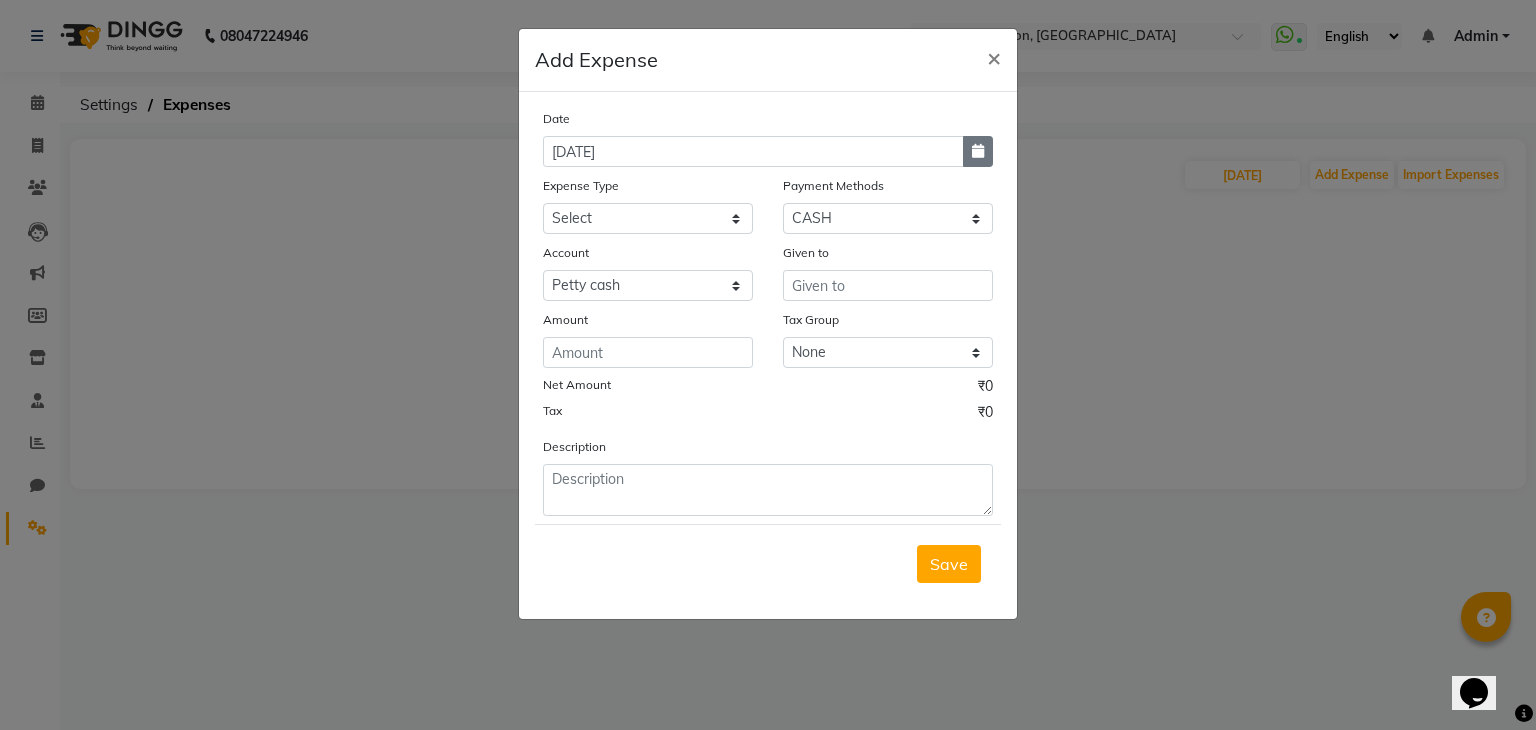 click 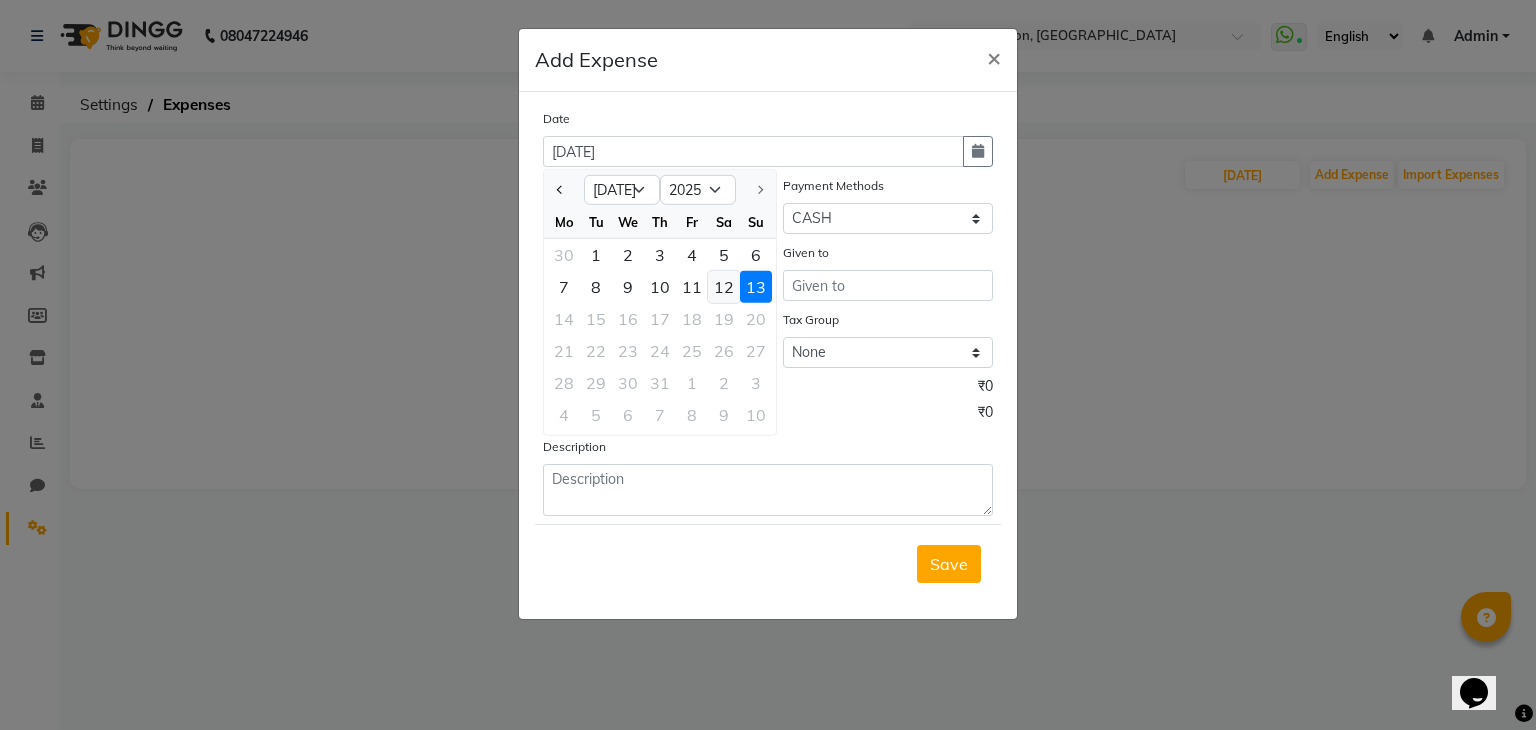 click on "12" 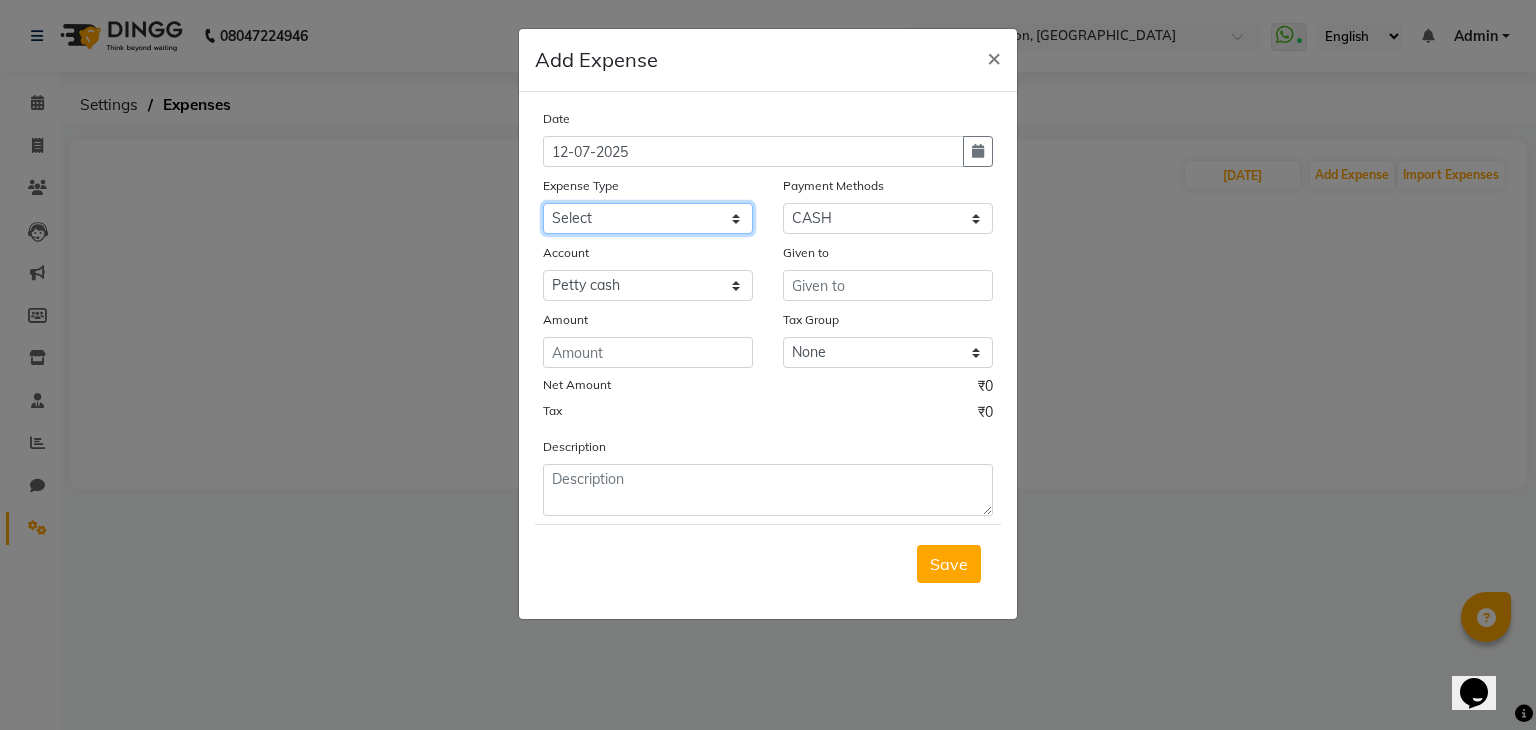 click on "Select Advance Salary Bank charges Car maintenance  Cash transfer to bank Cash transfer to hub Client Snacks Clinical charges Equipment Fuel Govt fee Incentive Insurance International purchase Loan Repayment Maintenance Marketing Miscellaneous MRA Other Pantry Product Rent Salary Staff Snacks Tax Tea & Refreshment Utilities" 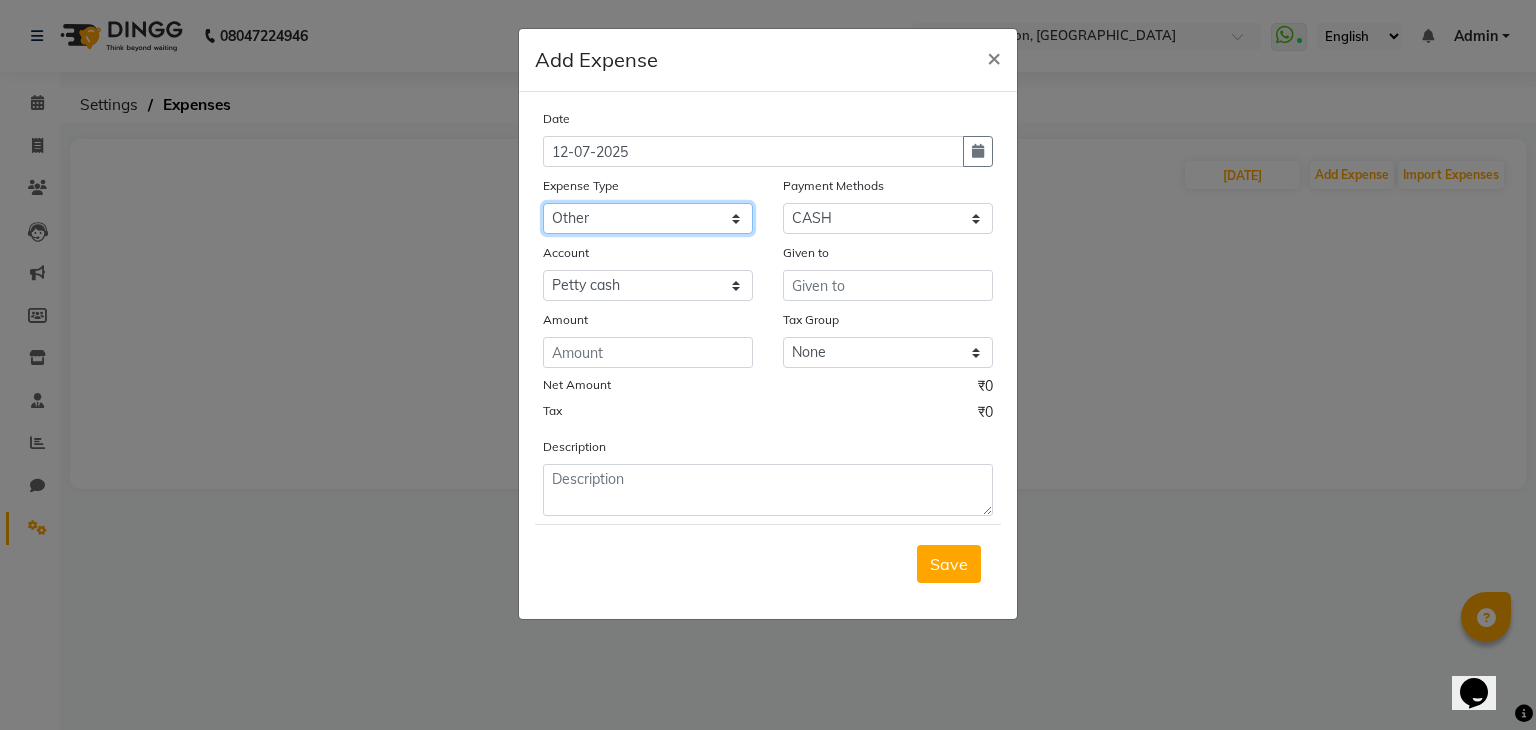click on "Select Advance Salary Bank charges Car maintenance  Cash transfer to bank Cash transfer to hub Client Snacks Clinical charges Equipment Fuel Govt fee Incentive Insurance International purchase Loan Repayment Maintenance Marketing Miscellaneous MRA Other Pantry Product Rent Salary Staff Snacks Tax Tea & Refreshment Utilities" 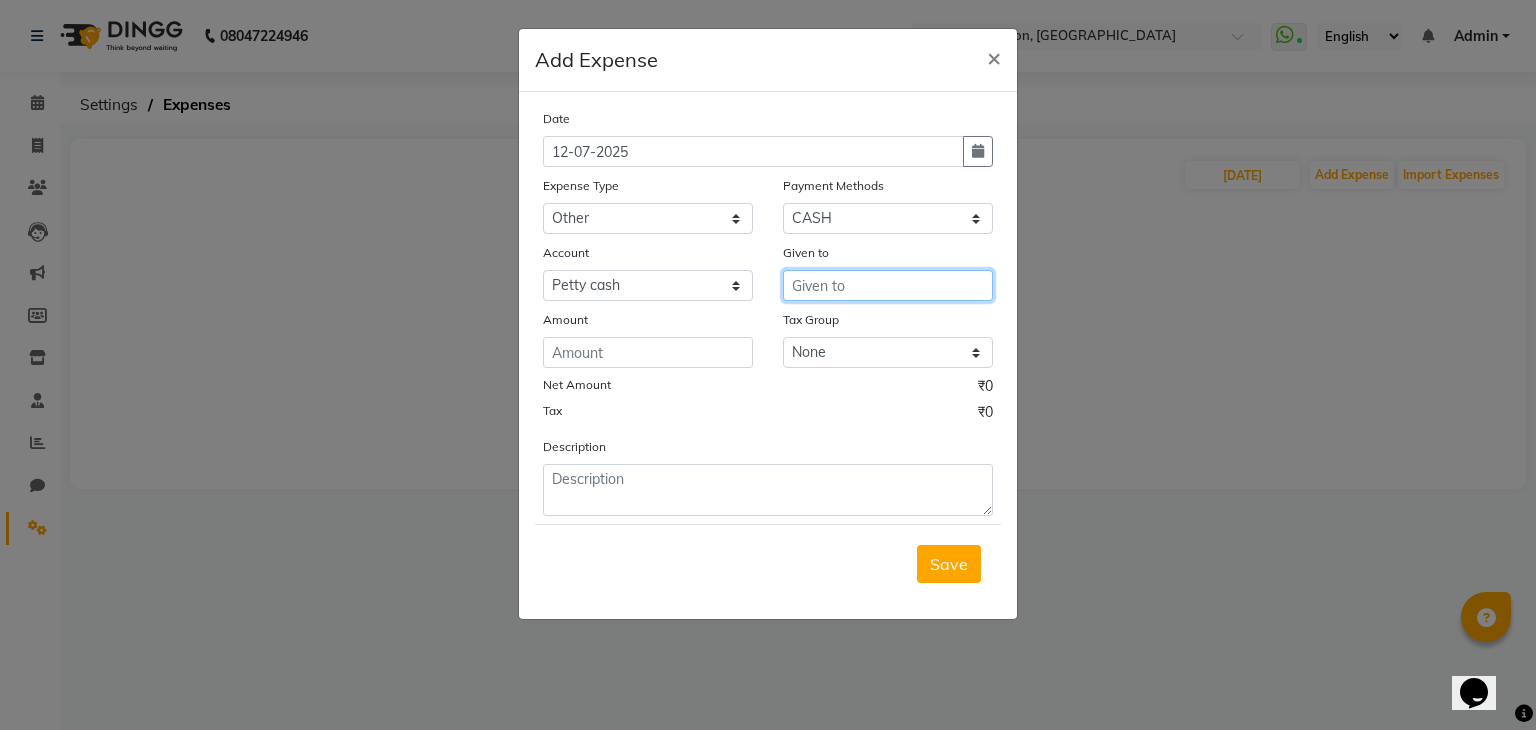 click at bounding box center (888, 285) 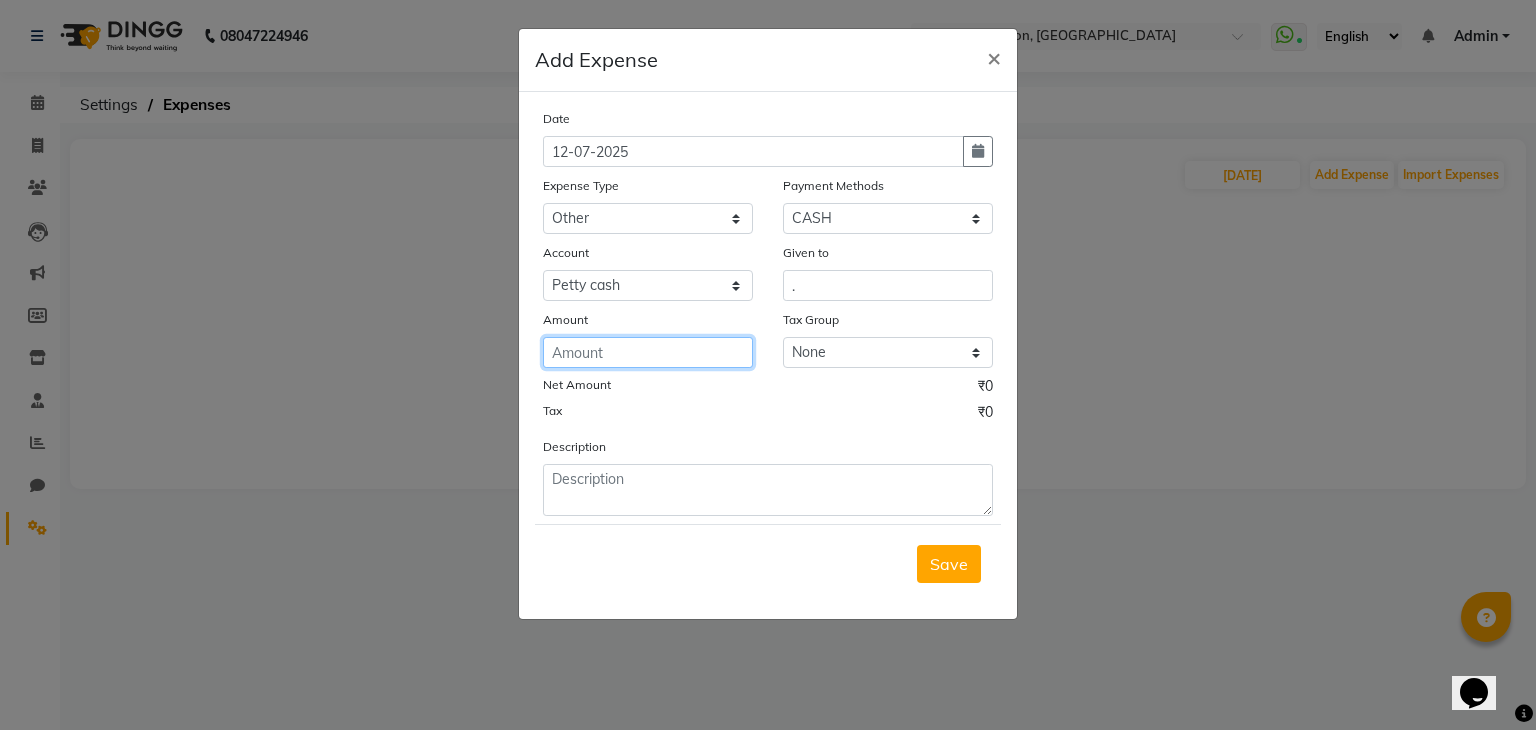 click 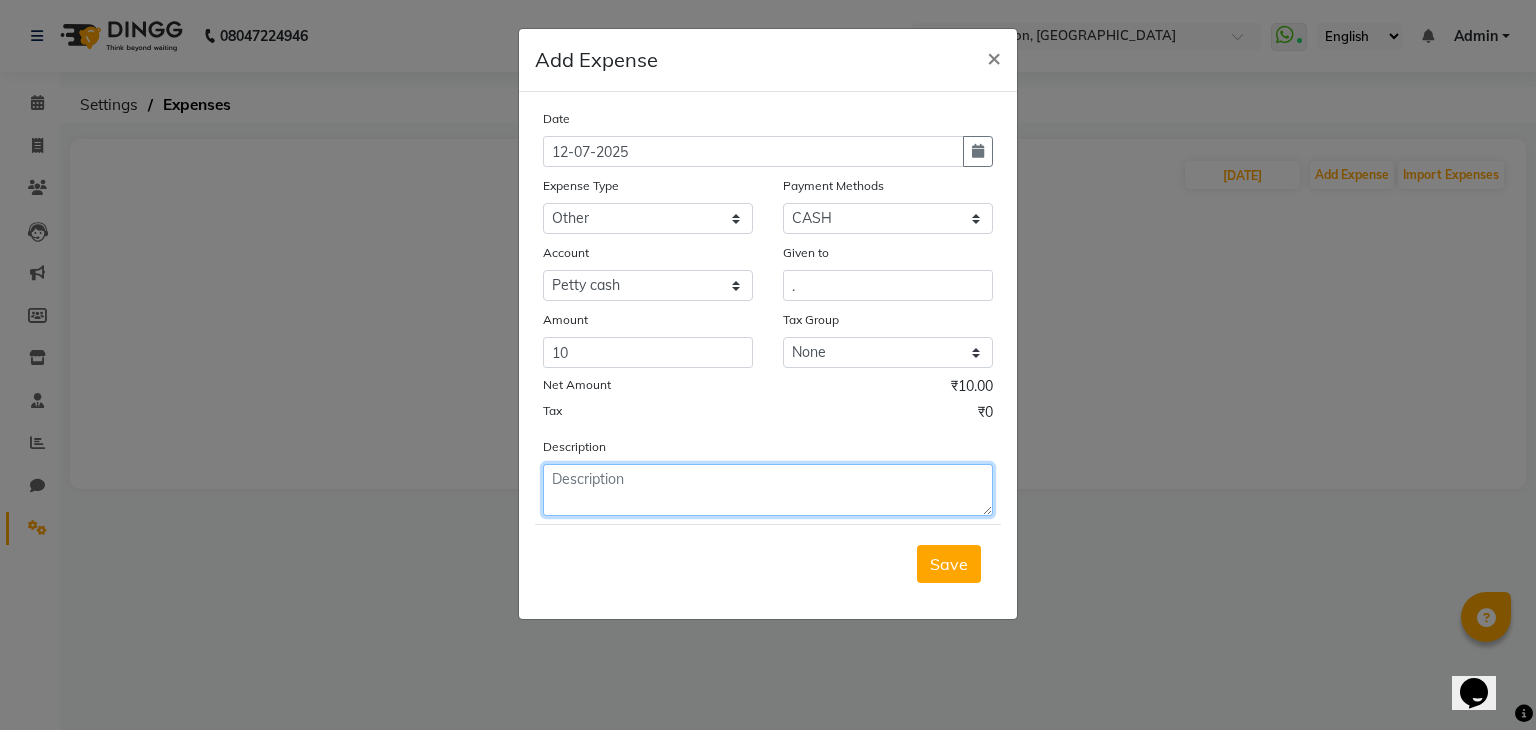 click 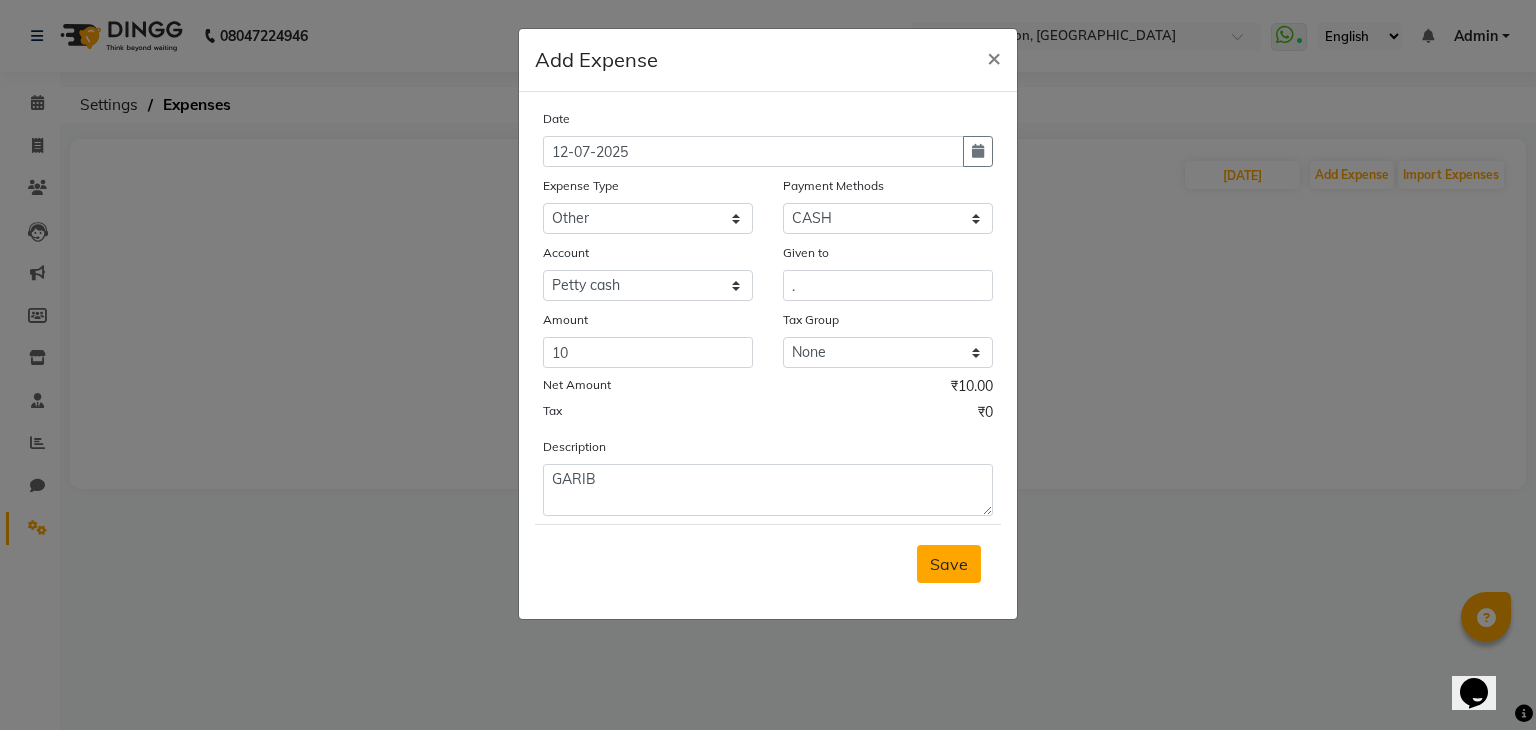 click on "Save" at bounding box center [949, 564] 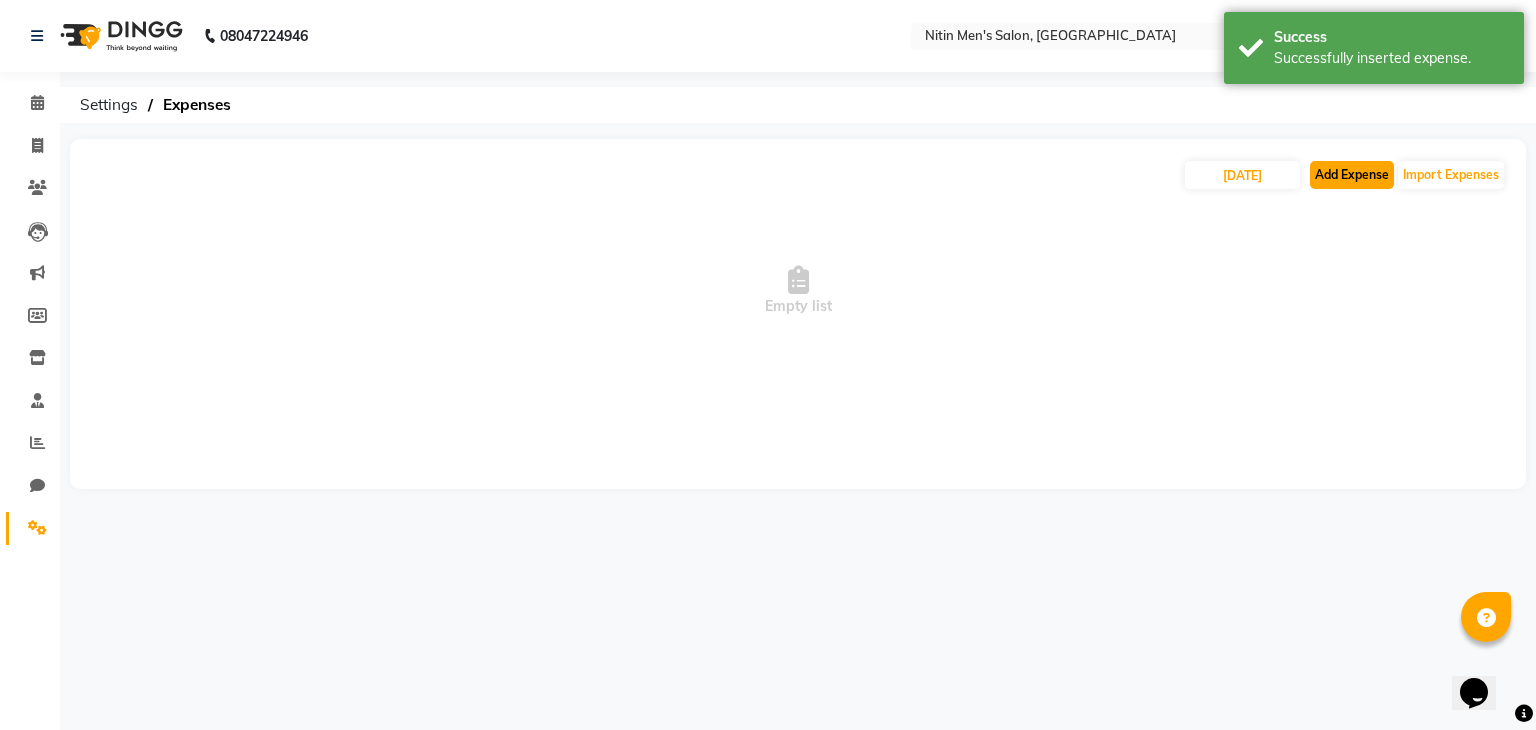 click on "Add Expense" 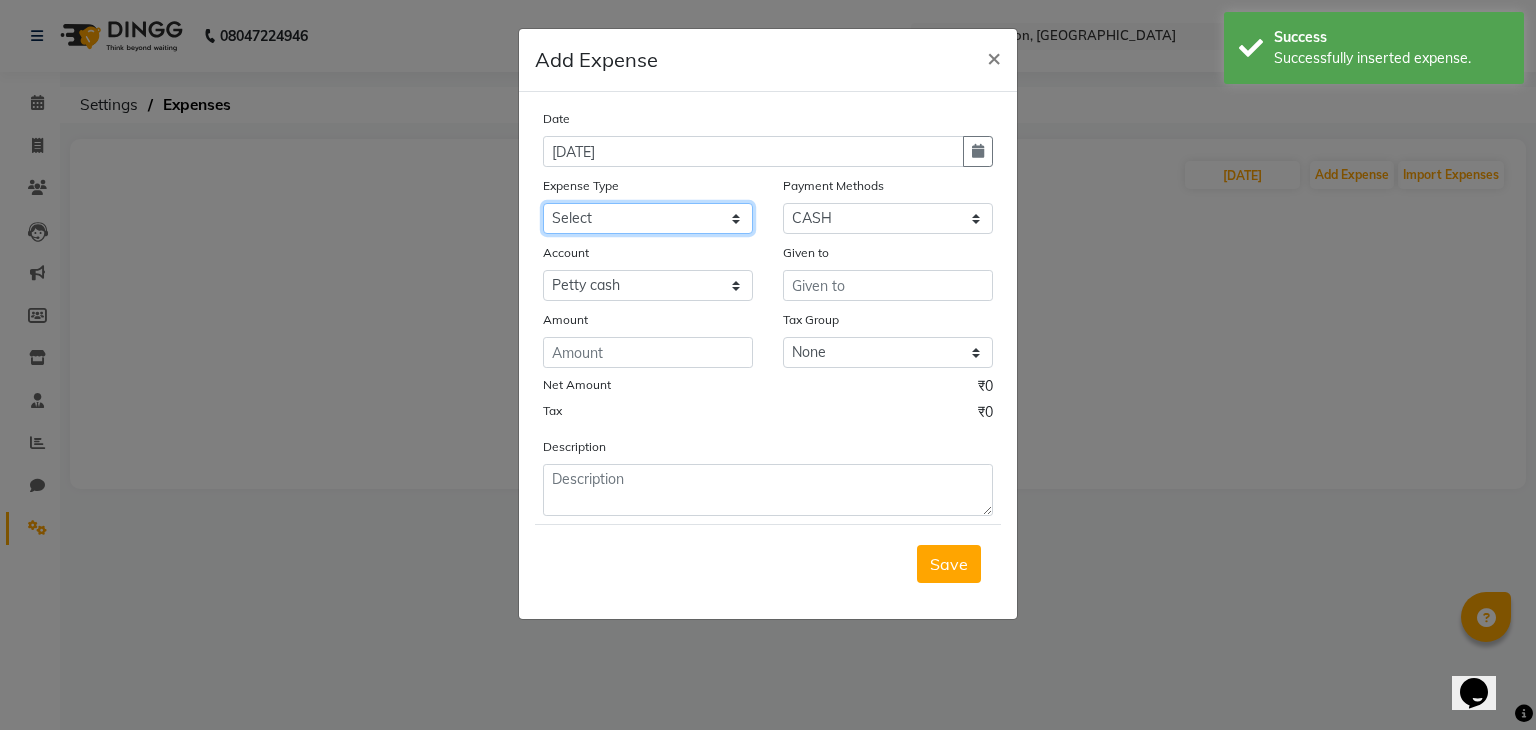 click on "Select Advance Salary Bank charges Car maintenance  Cash transfer to bank Cash transfer to hub Client Snacks Clinical charges Equipment Fuel Govt fee Incentive Insurance International purchase Loan Repayment Maintenance Marketing Miscellaneous MRA Other Pantry Product Rent Salary Staff Snacks Tax Tea & Refreshment Utilities" 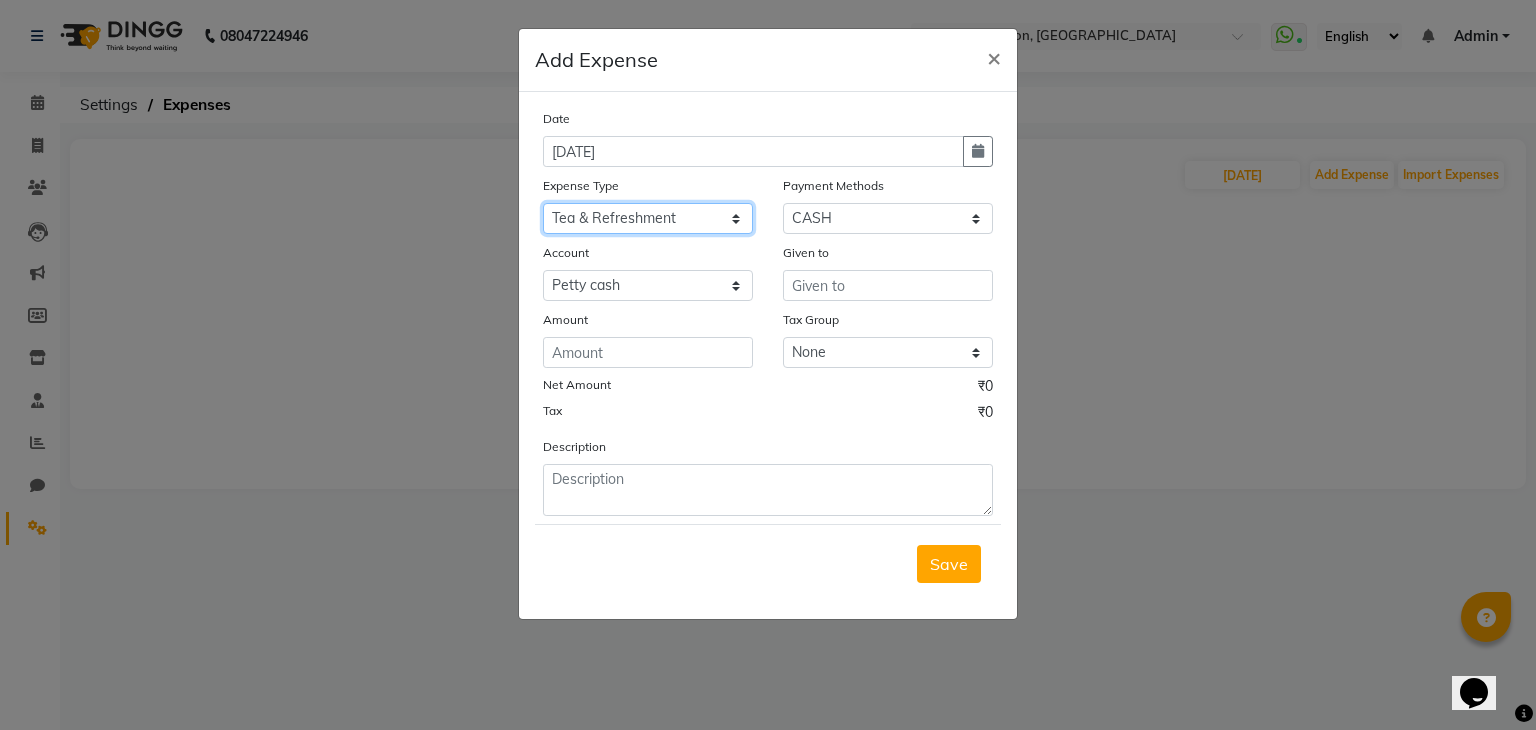 click on "Select Advance Salary Bank charges Car maintenance  Cash transfer to bank Cash transfer to hub Client Snacks Clinical charges Equipment Fuel Govt fee Incentive Insurance International purchase Loan Repayment Maintenance Marketing Miscellaneous MRA Other Pantry Product Rent Salary Staff Snacks Tax Tea & Refreshment Utilities" 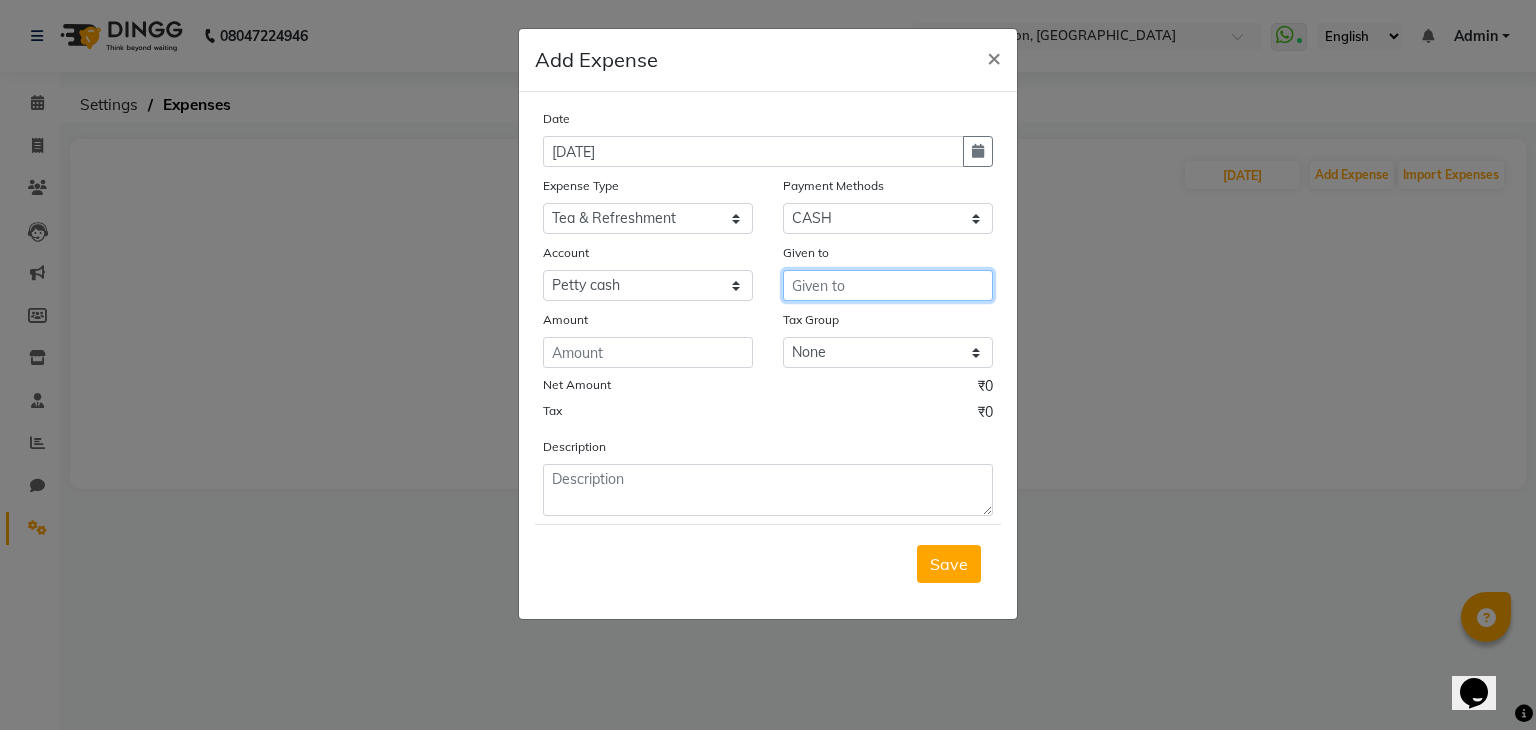 click at bounding box center [888, 285] 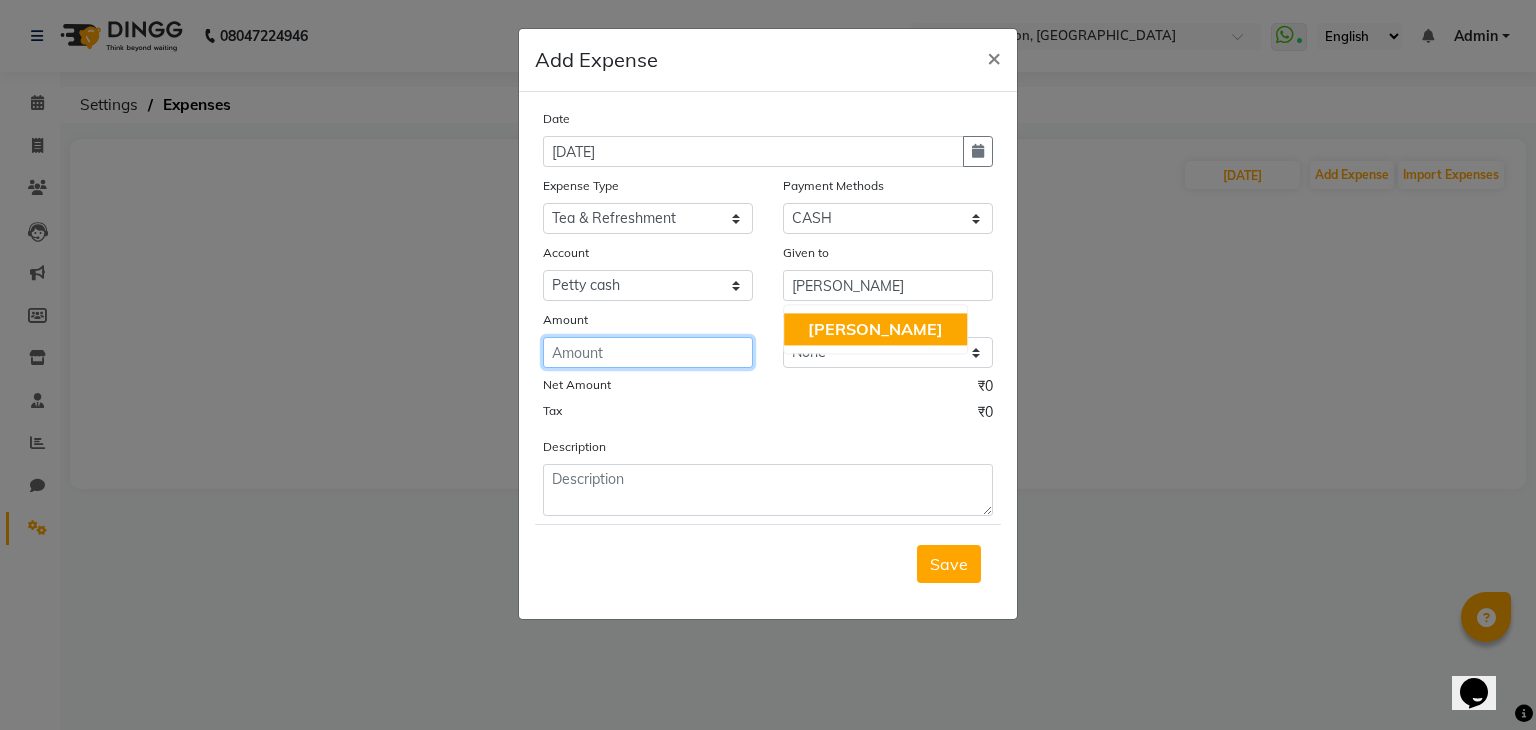 click 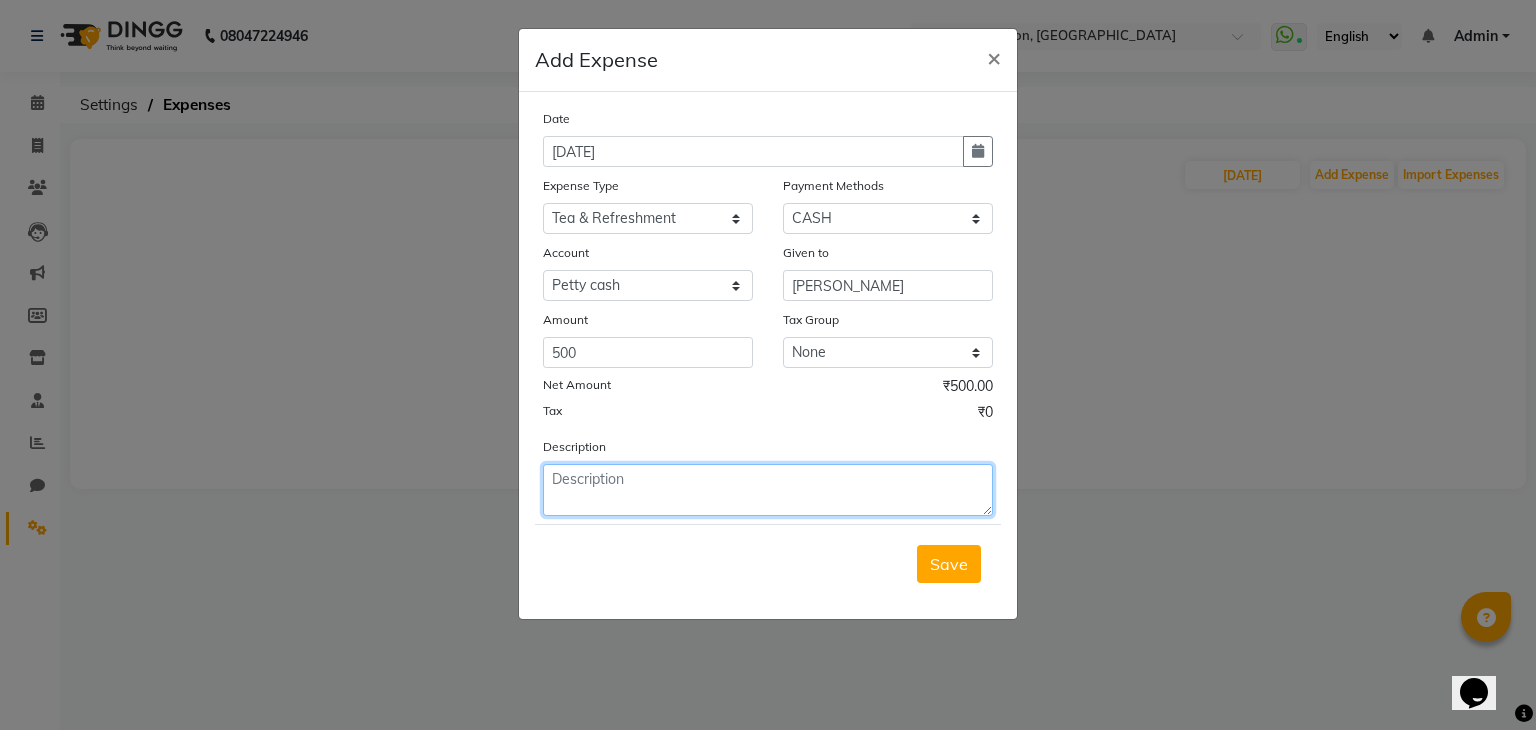 click 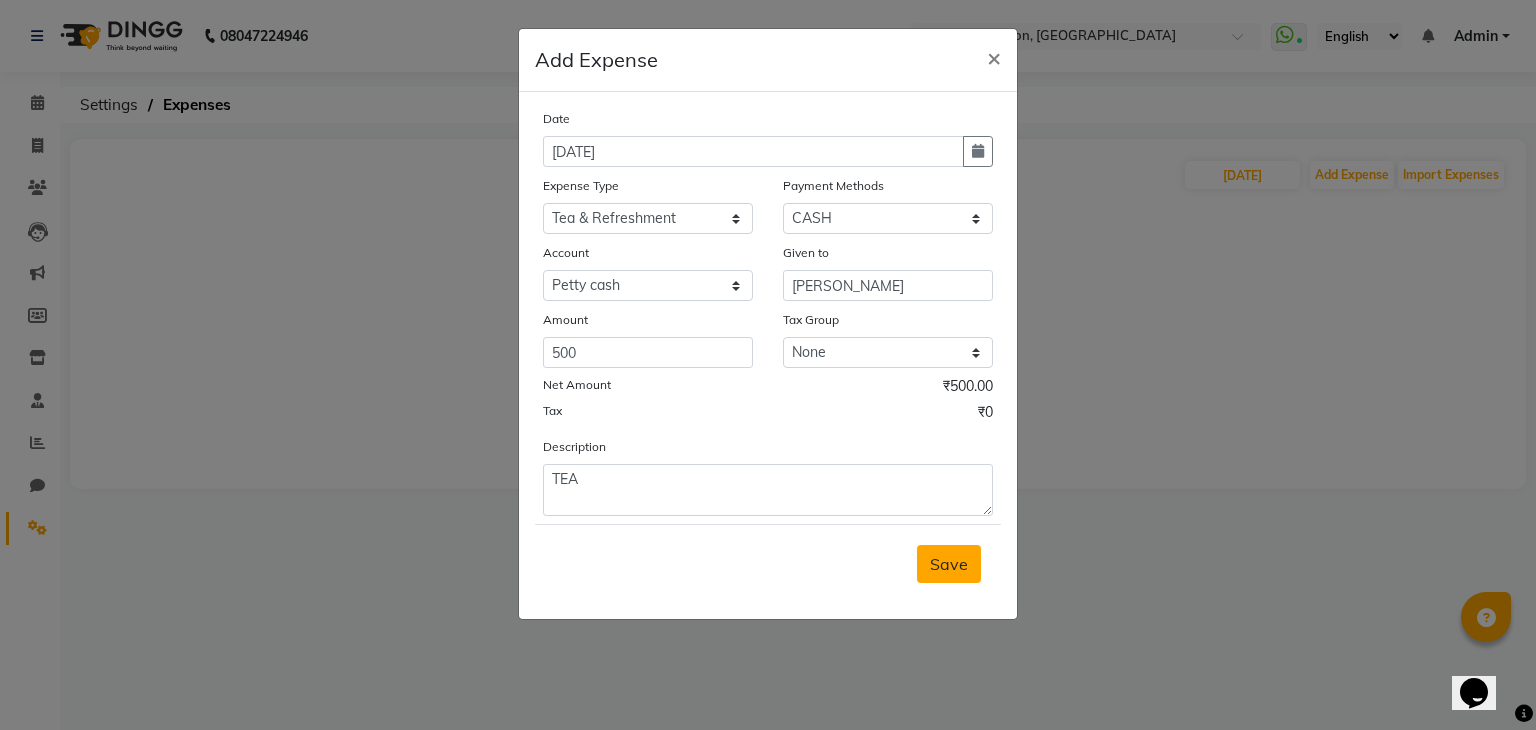 click on "Save" at bounding box center (949, 564) 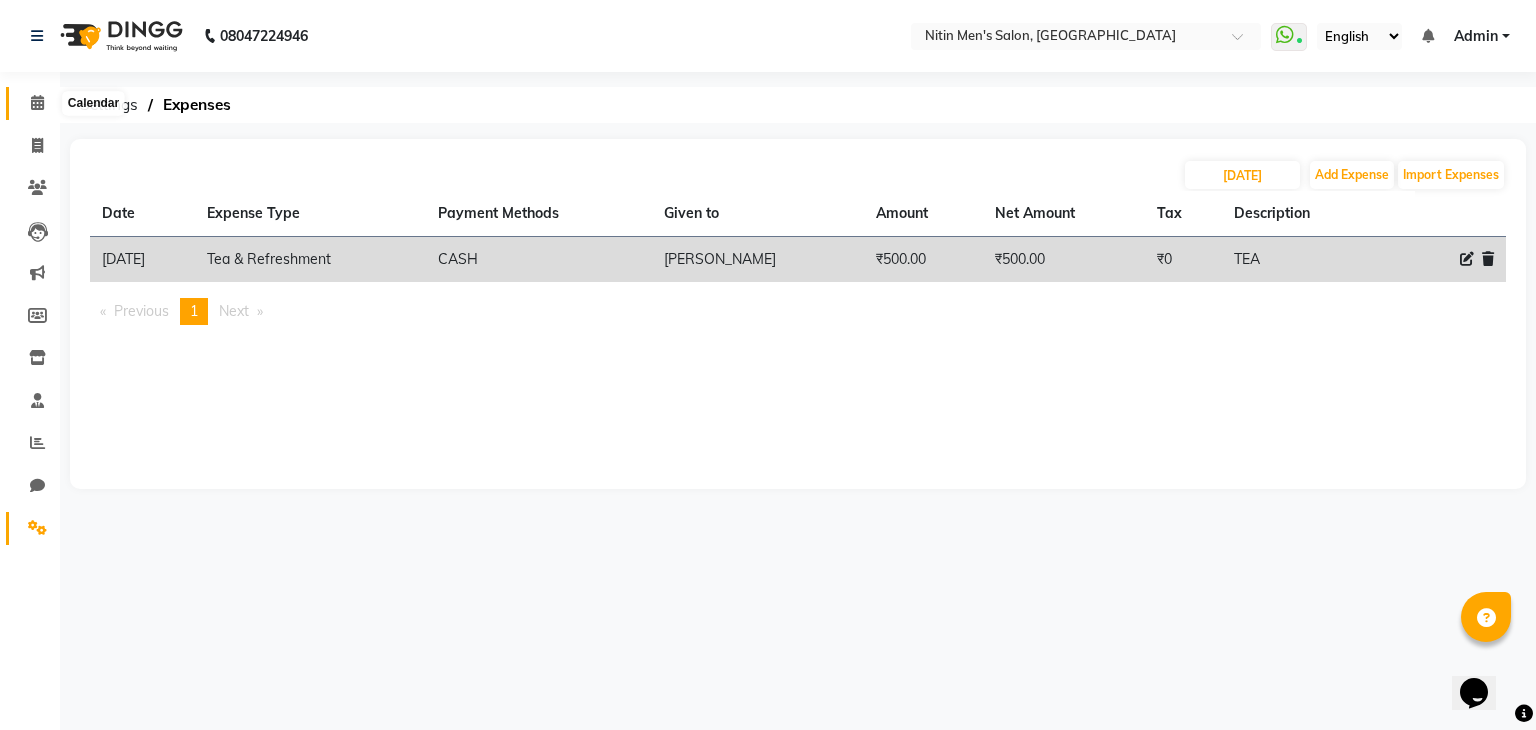 click 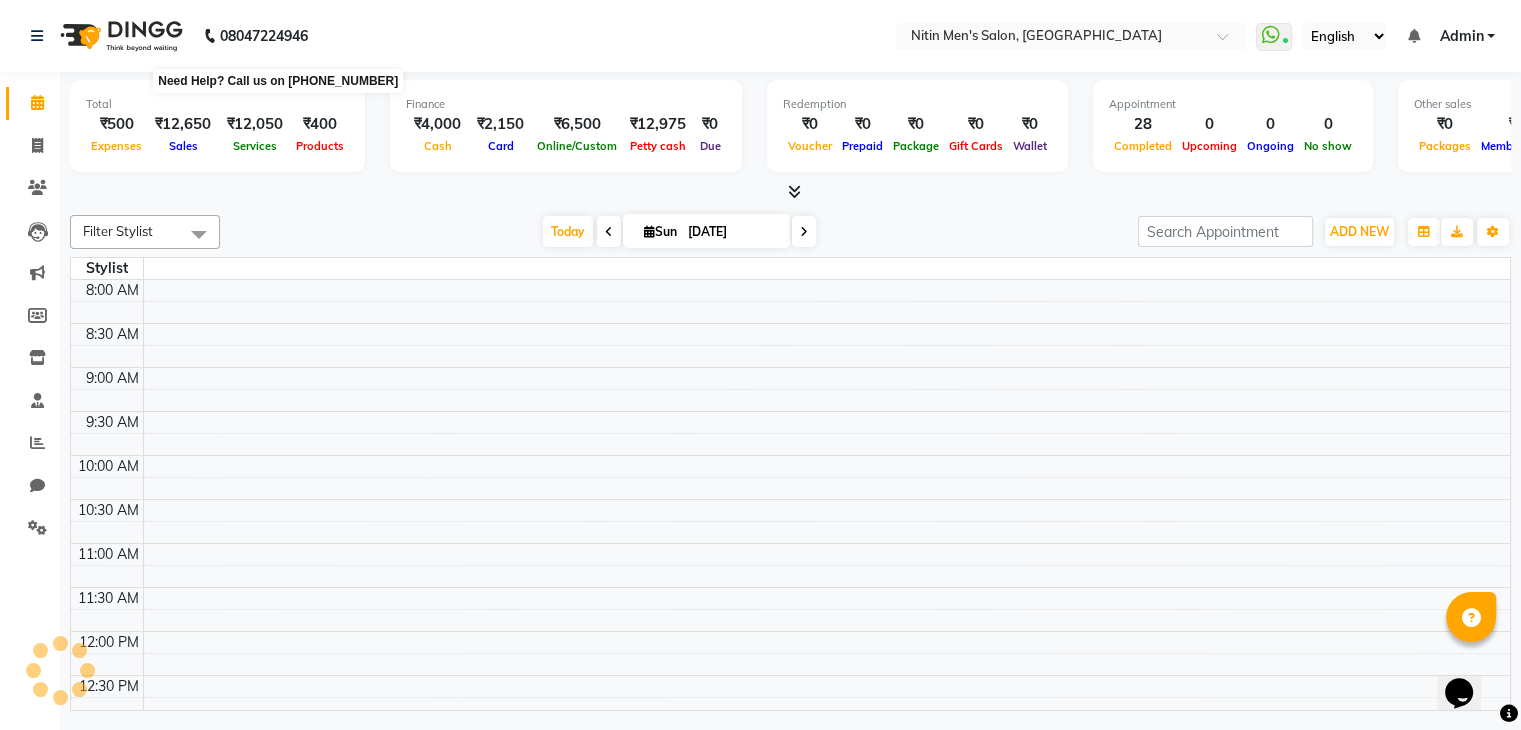 scroll, scrollTop: 0, scrollLeft: 0, axis: both 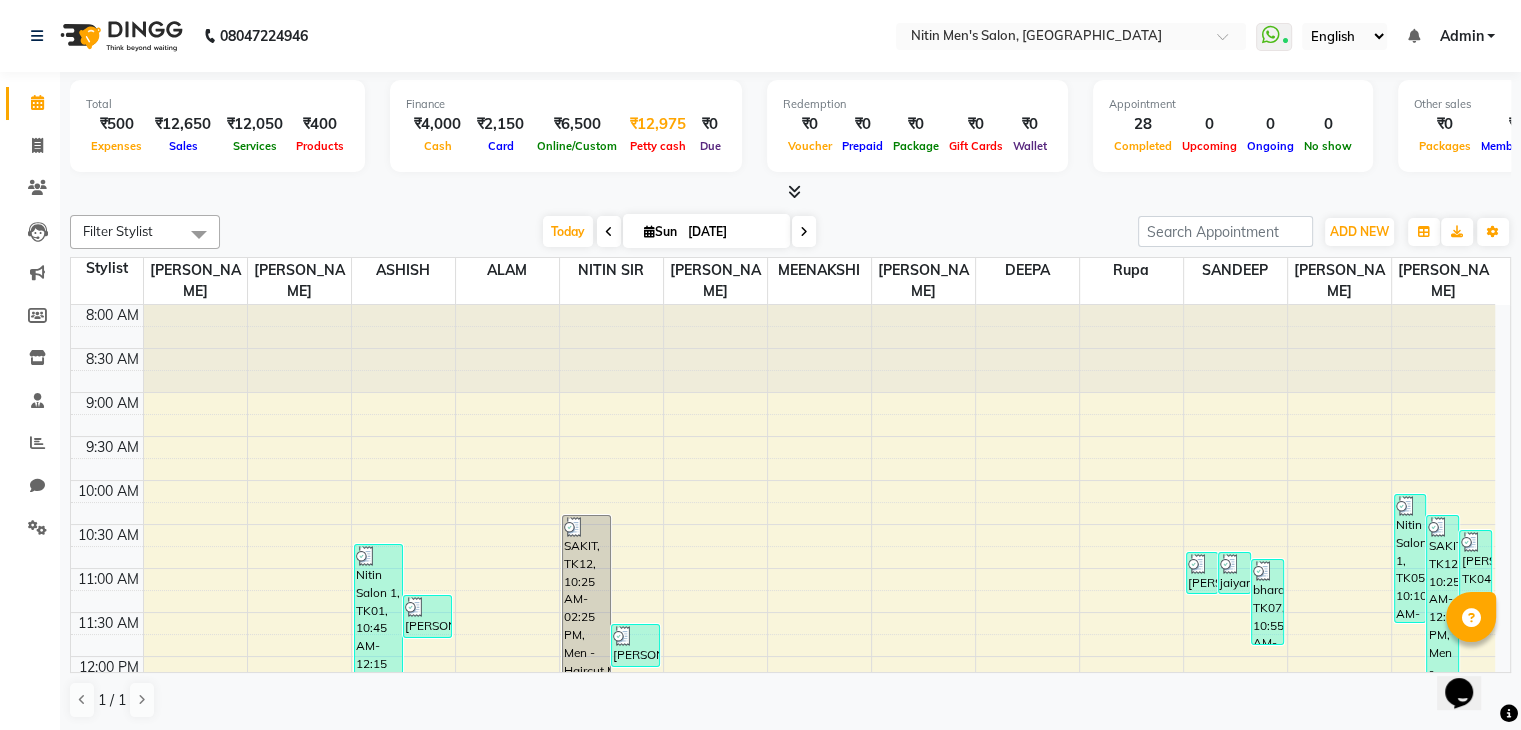 click on "Petty cash" at bounding box center [658, 145] 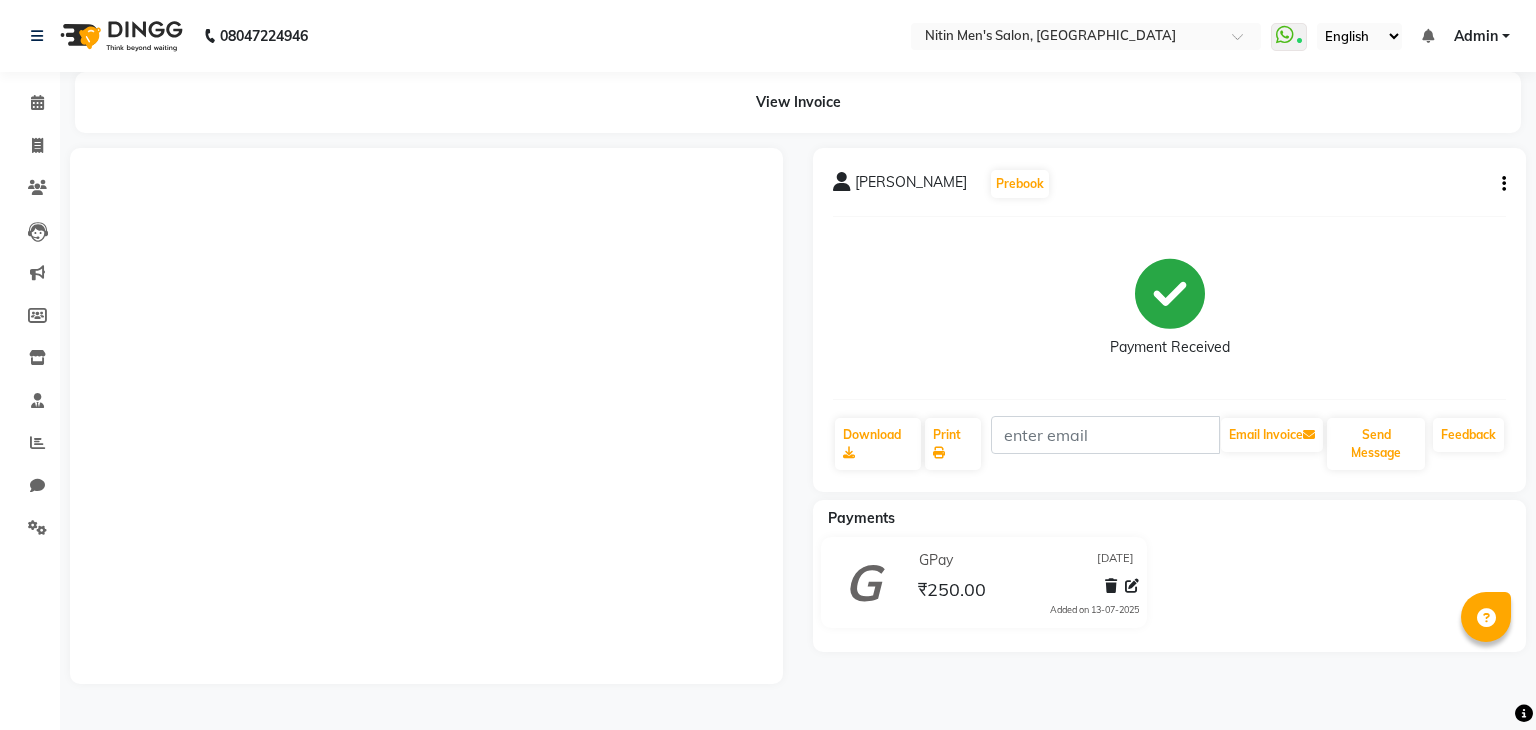 scroll, scrollTop: 0, scrollLeft: 0, axis: both 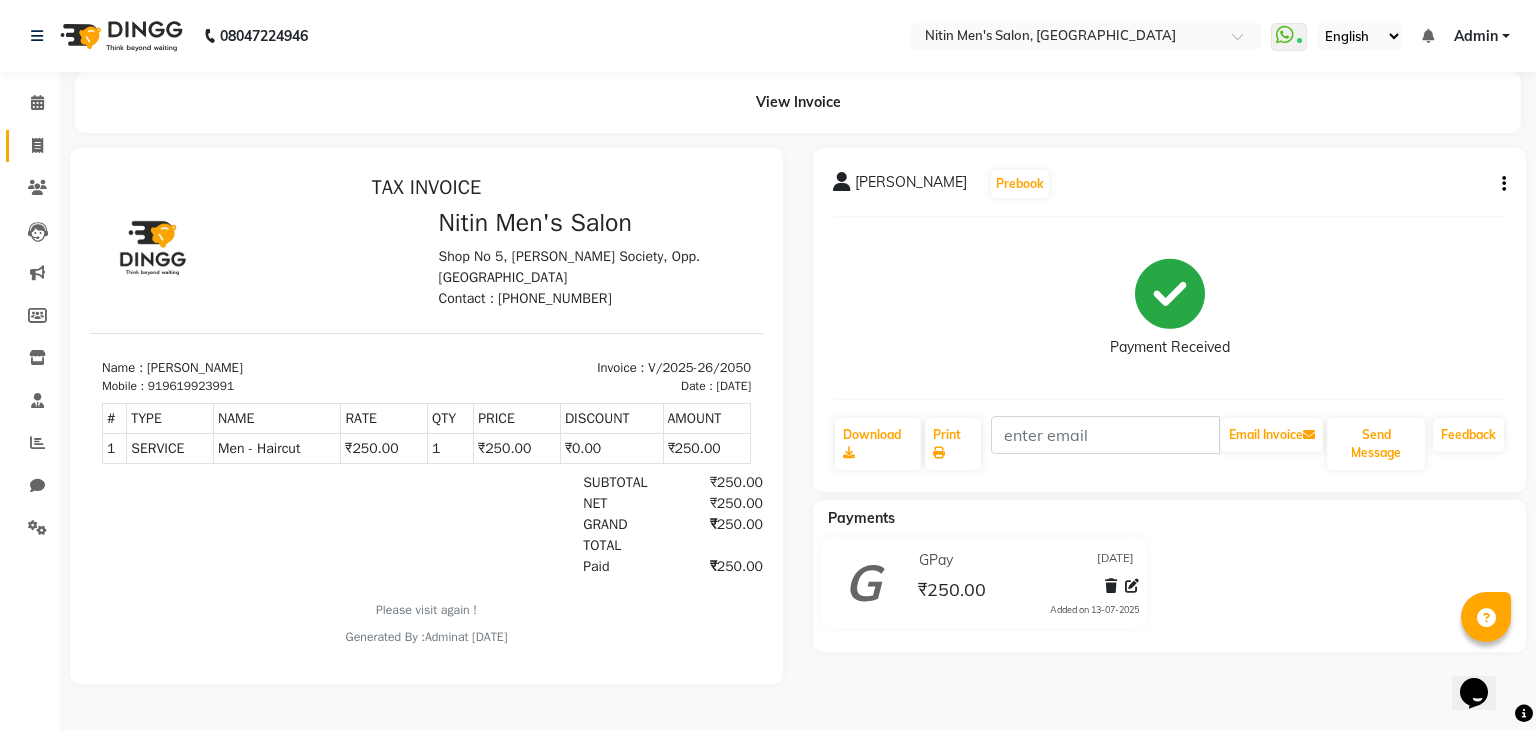 drag, startPoint x: 0, startPoint y: 0, endPoint x: 31, endPoint y: 153, distance: 156.10893 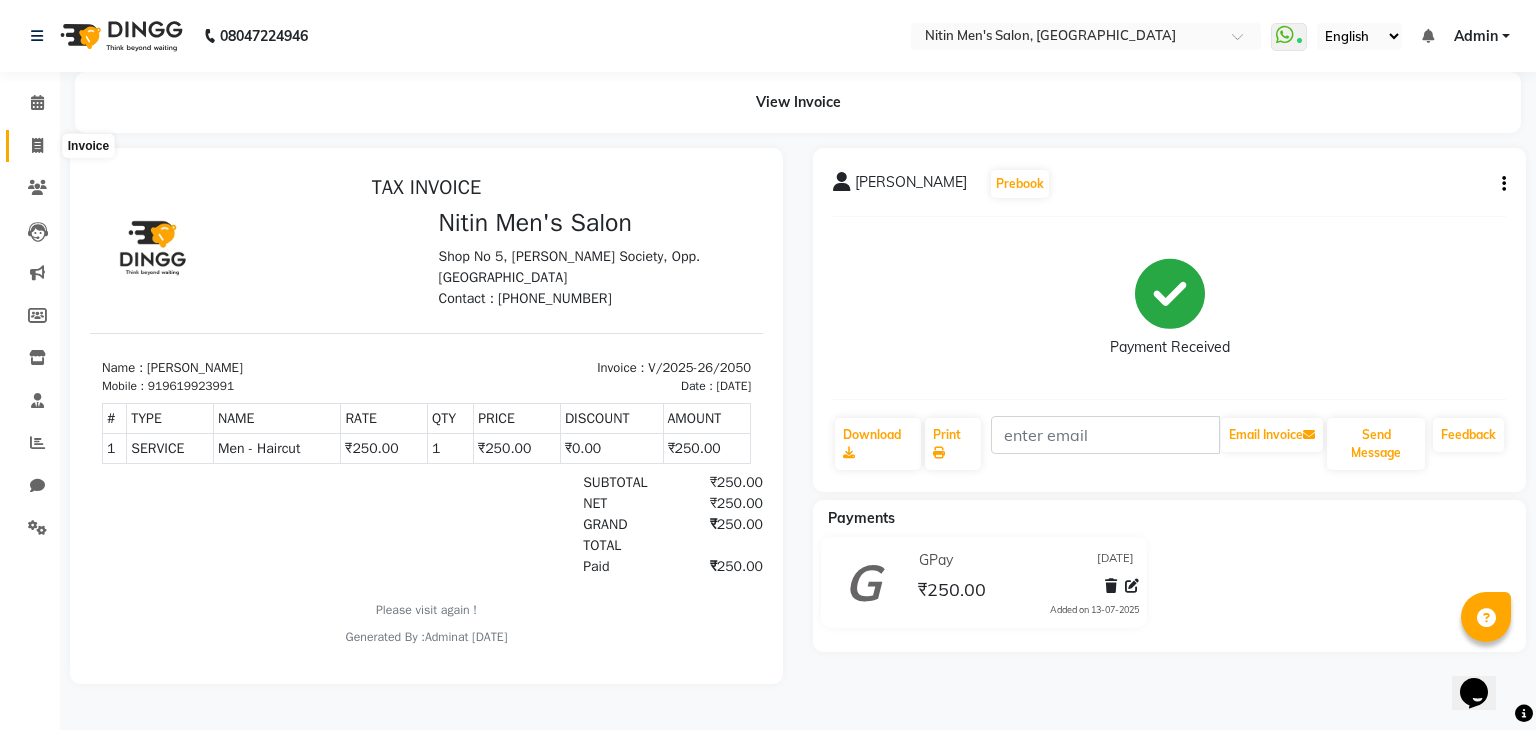 click 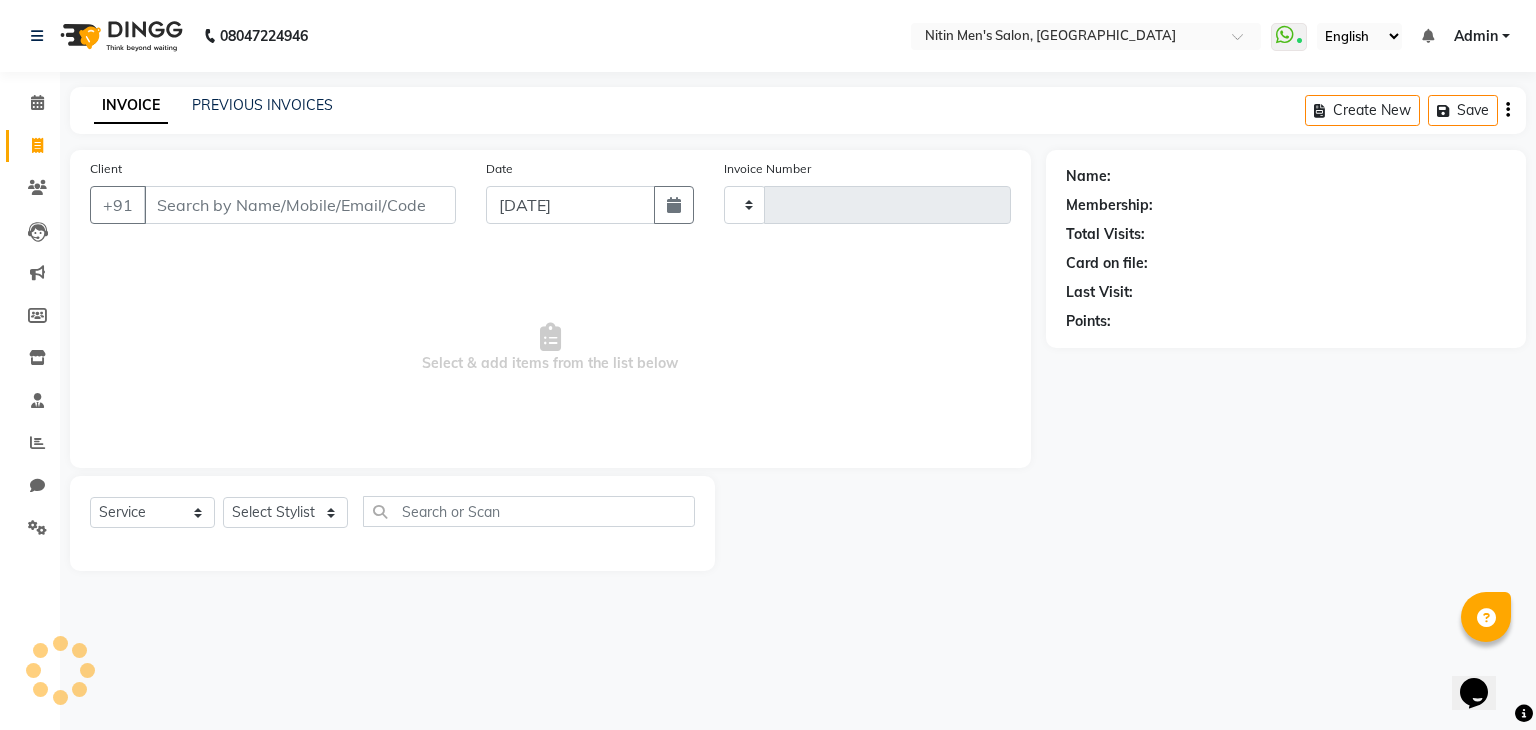 type on "2056" 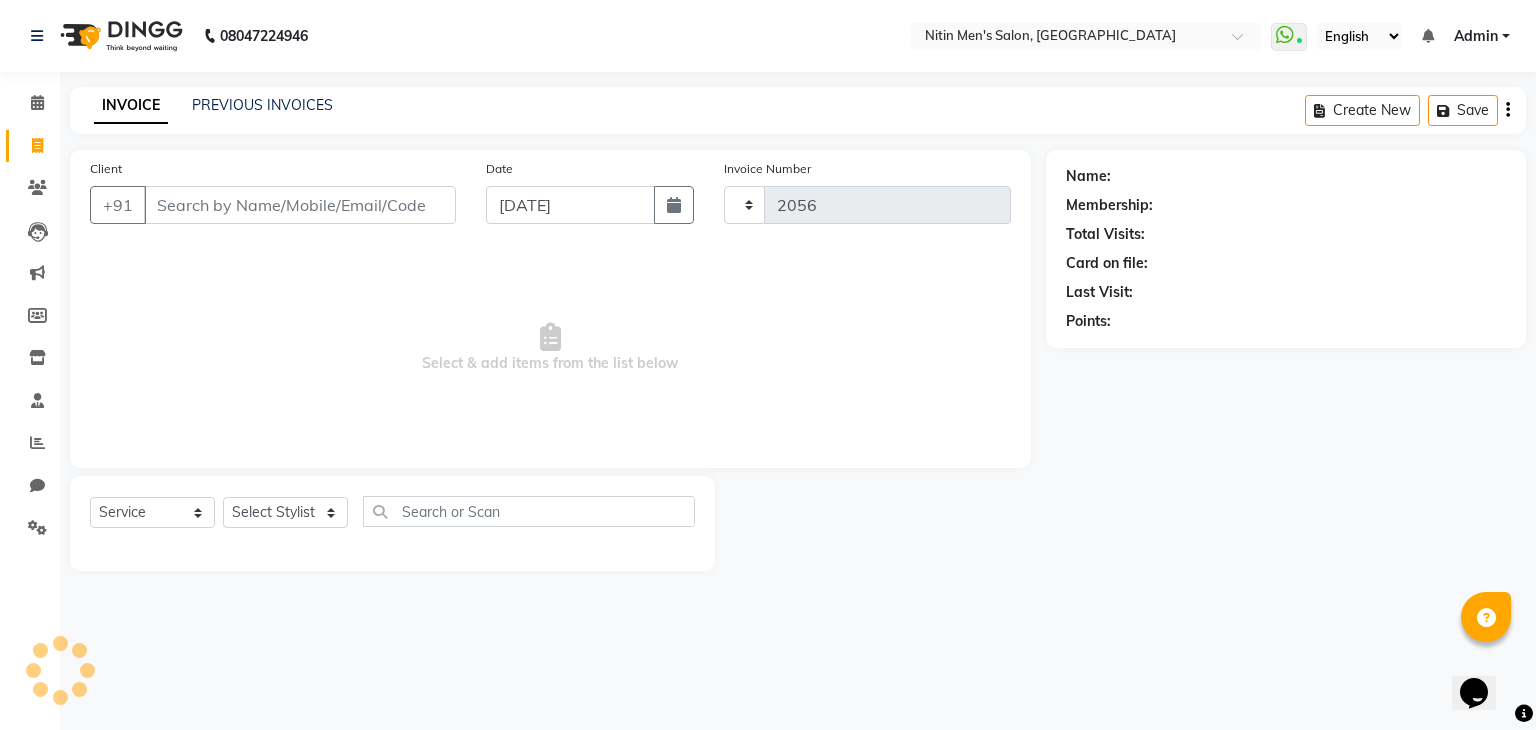 select on "7981" 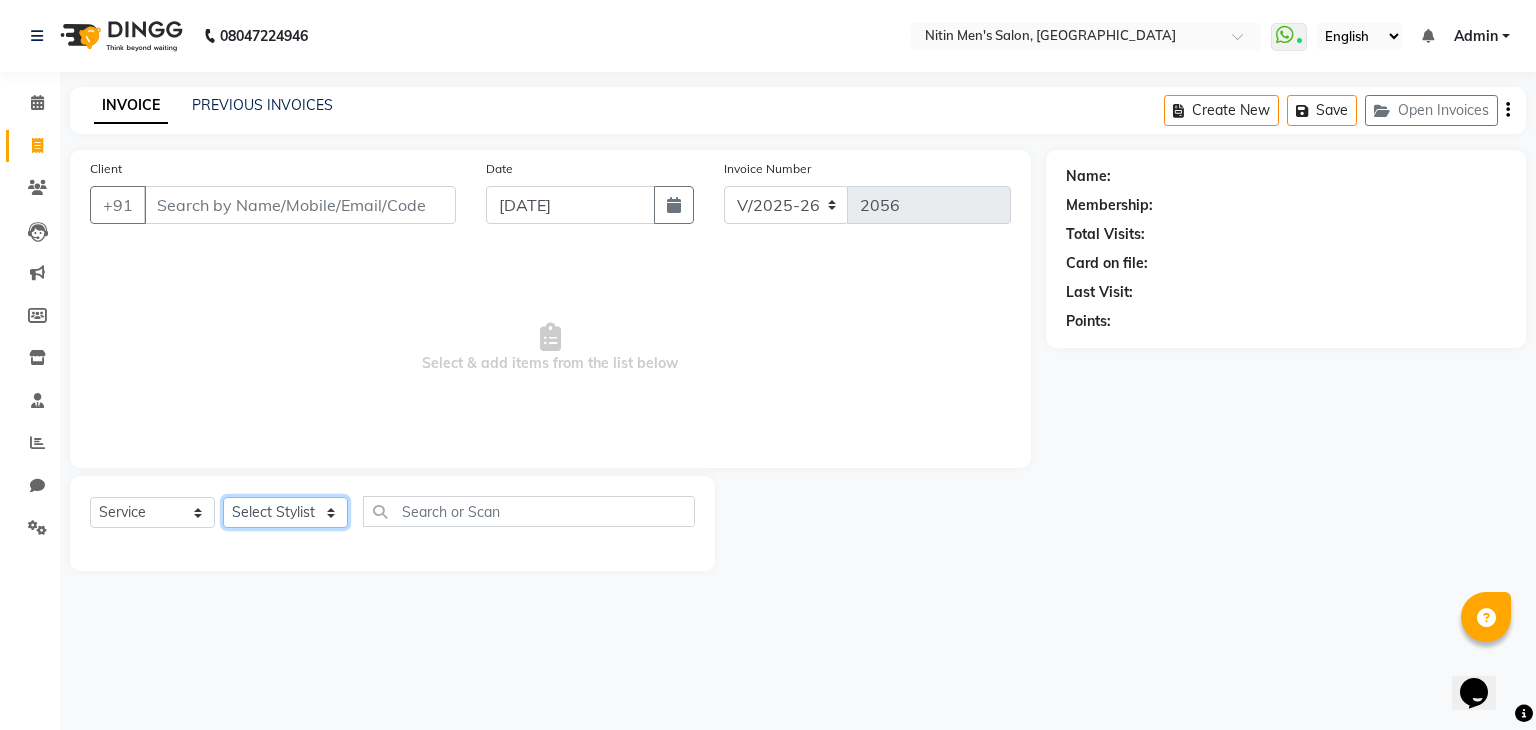 click on "Select Stylist [PERSON_NAME] [PERSON_NAME] [PERSON_NAME] [PERSON_NAME] MEENAKSHI NITIN SIR [PERSON_NAME] [PERSON_NAME] [PERSON_NAME]" 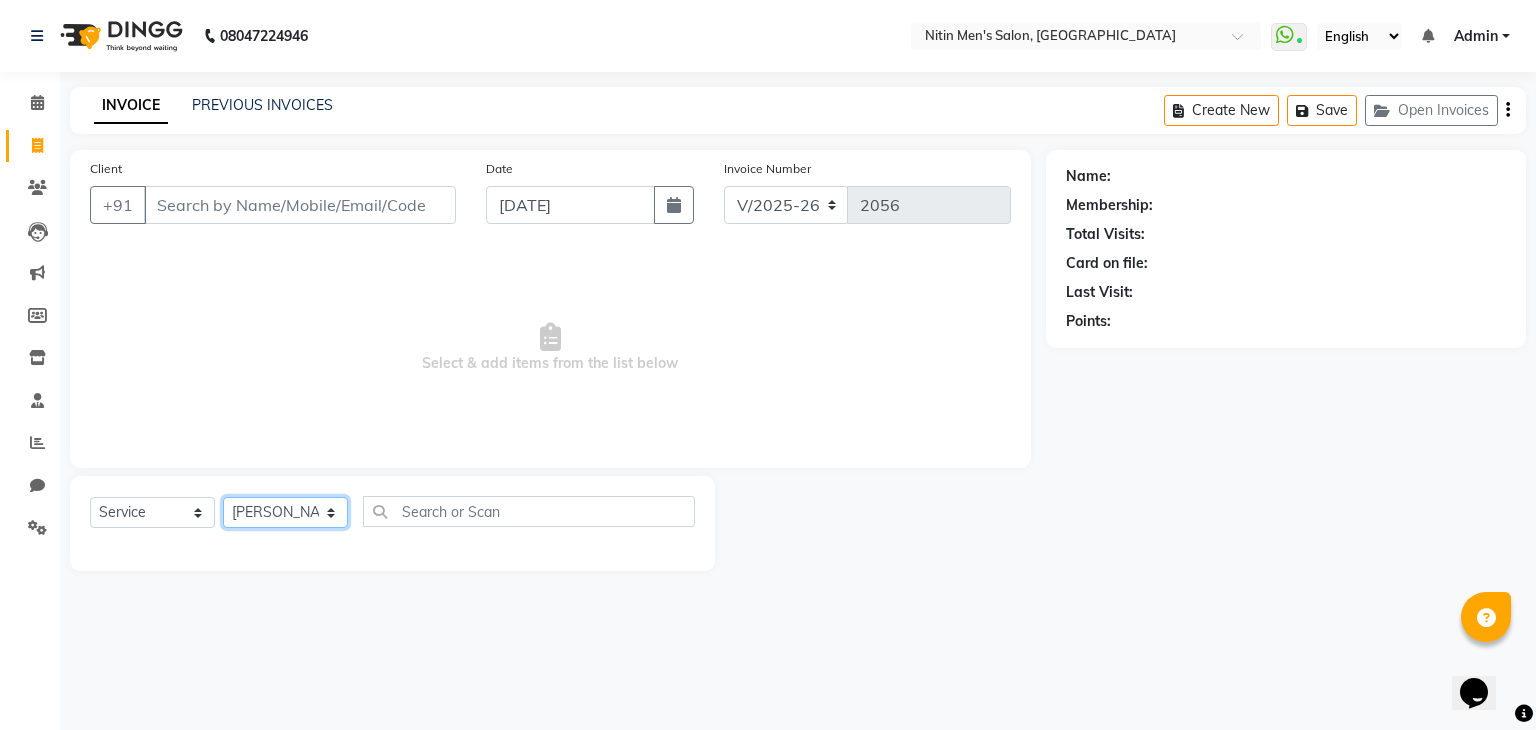 click on "Select Stylist [PERSON_NAME] [PERSON_NAME] [PERSON_NAME] [PERSON_NAME] MEENAKSHI NITIN SIR [PERSON_NAME] [PERSON_NAME] [PERSON_NAME]" 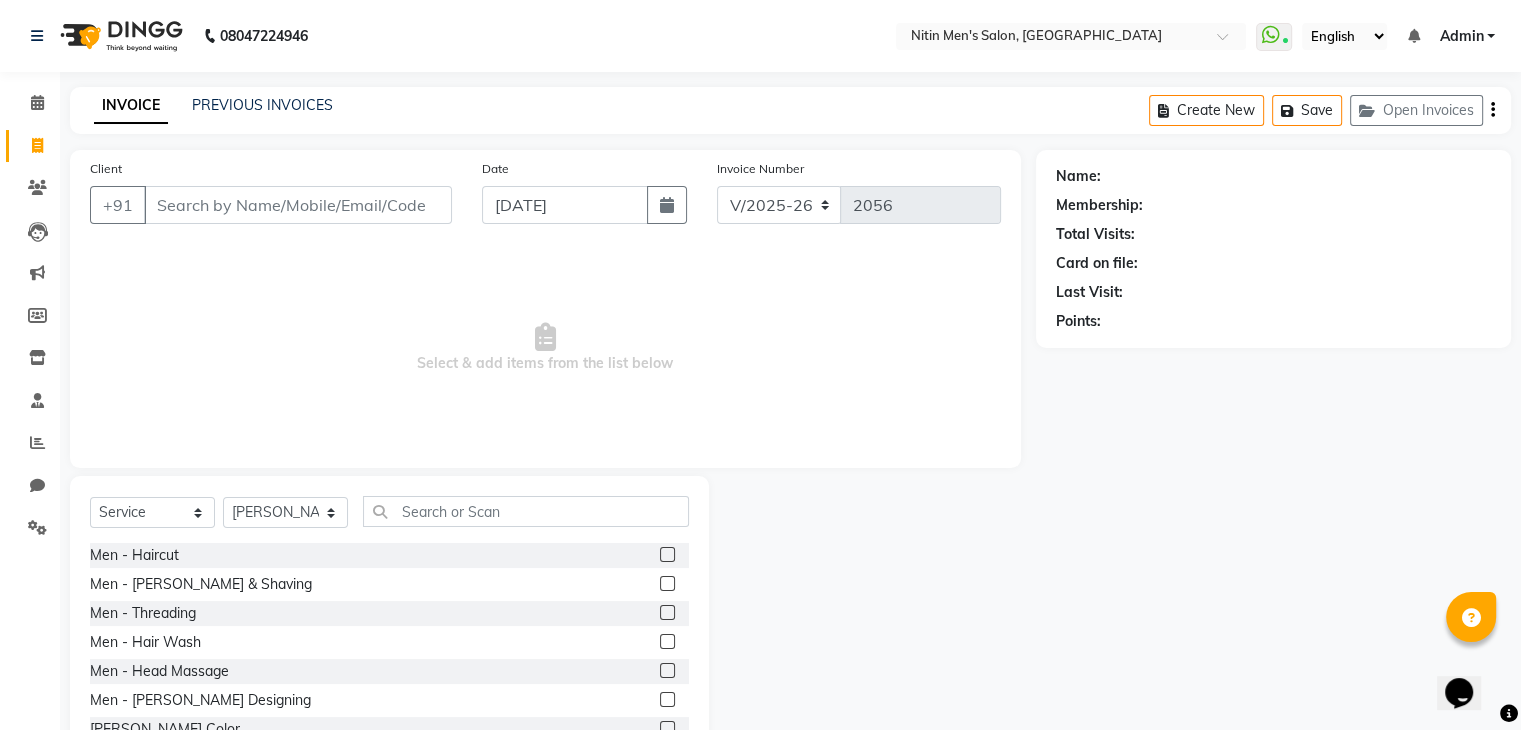 click 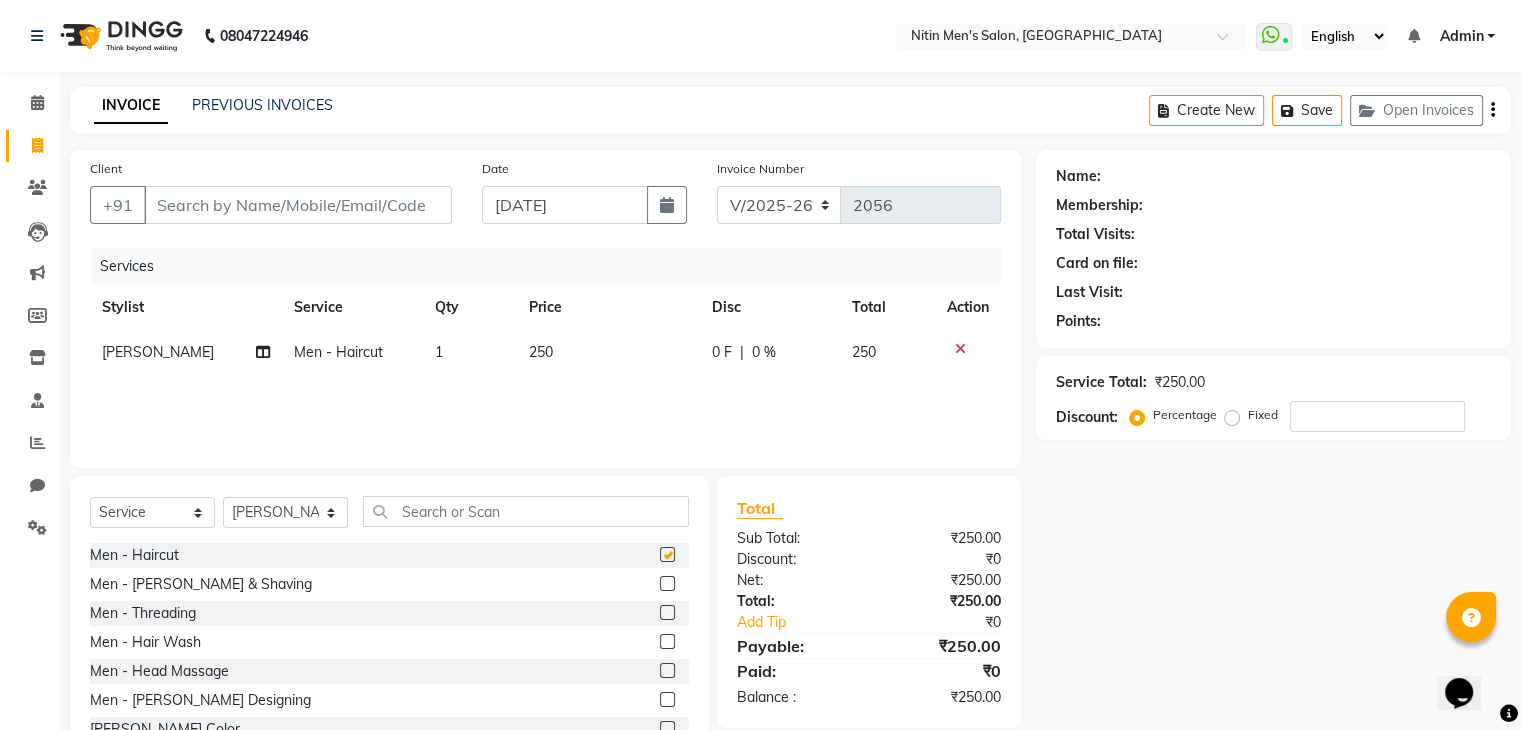 checkbox on "false" 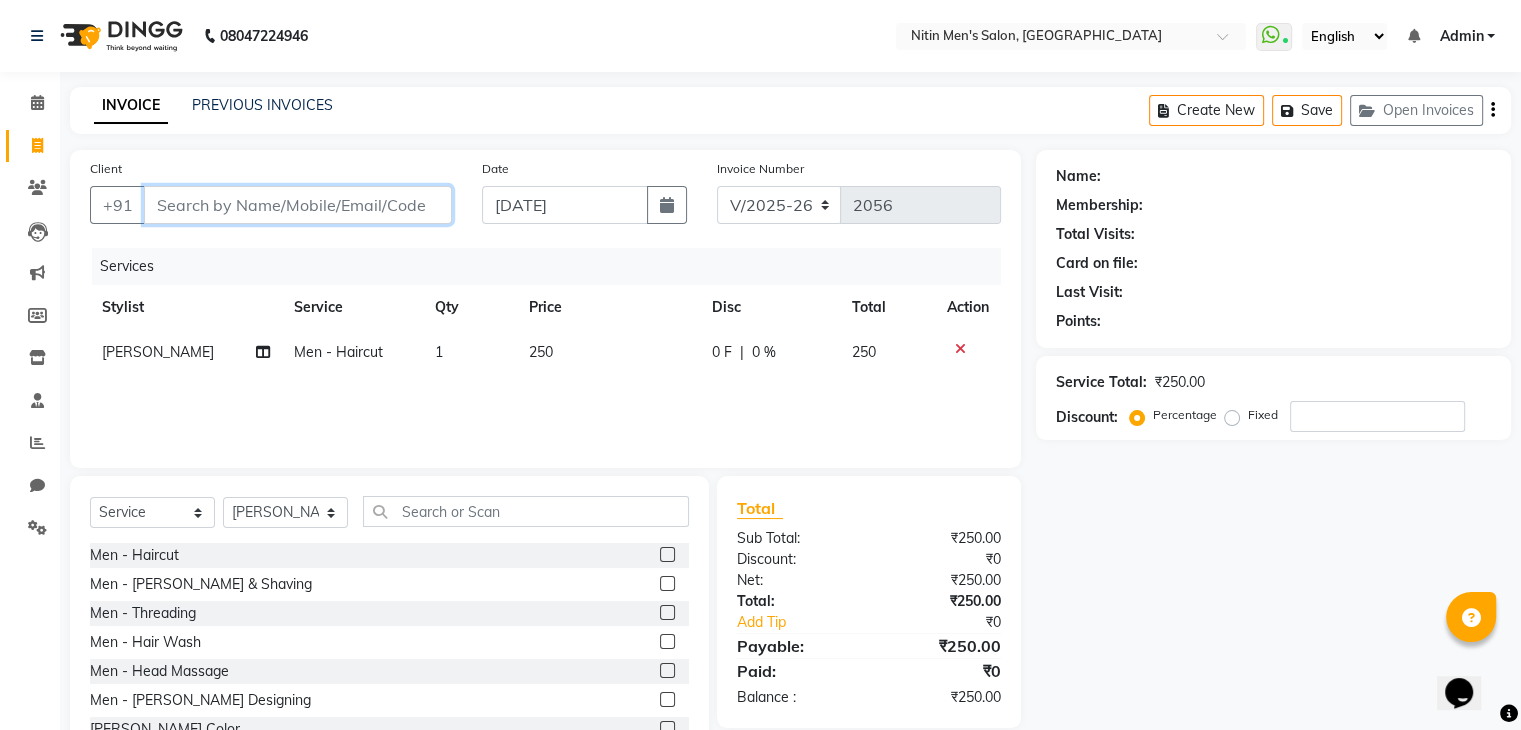click on "Client" at bounding box center (298, 205) 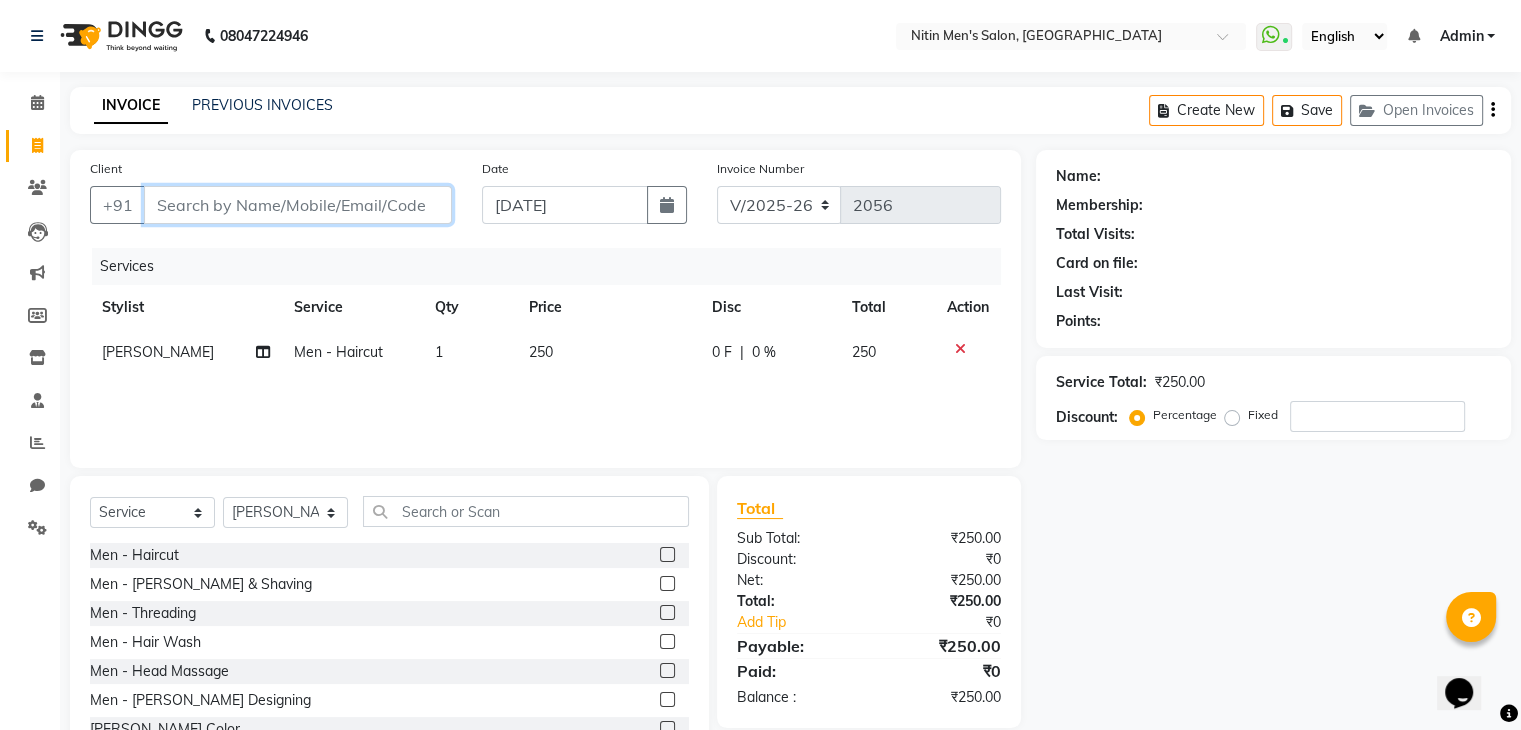 click on "Client" at bounding box center [298, 205] 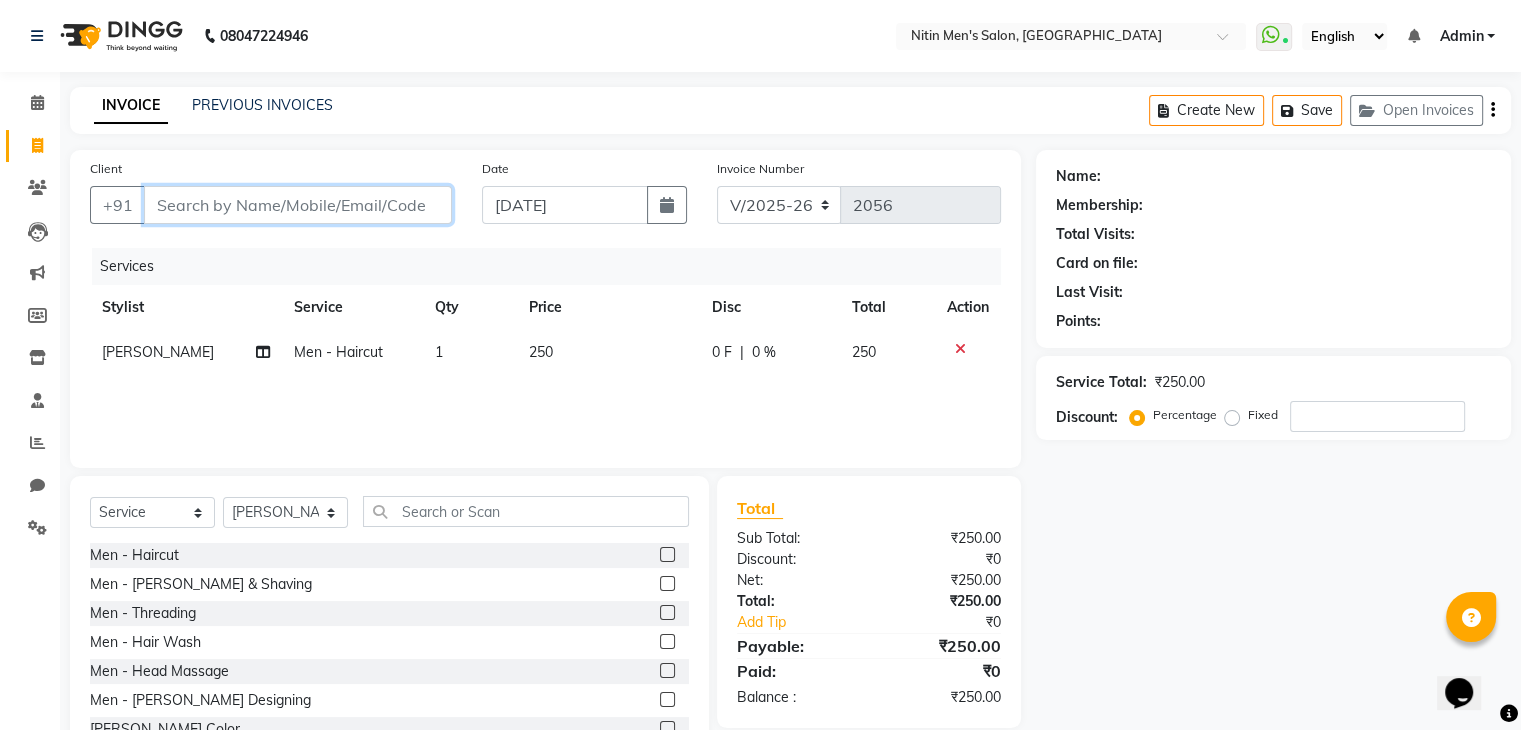 type on "9" 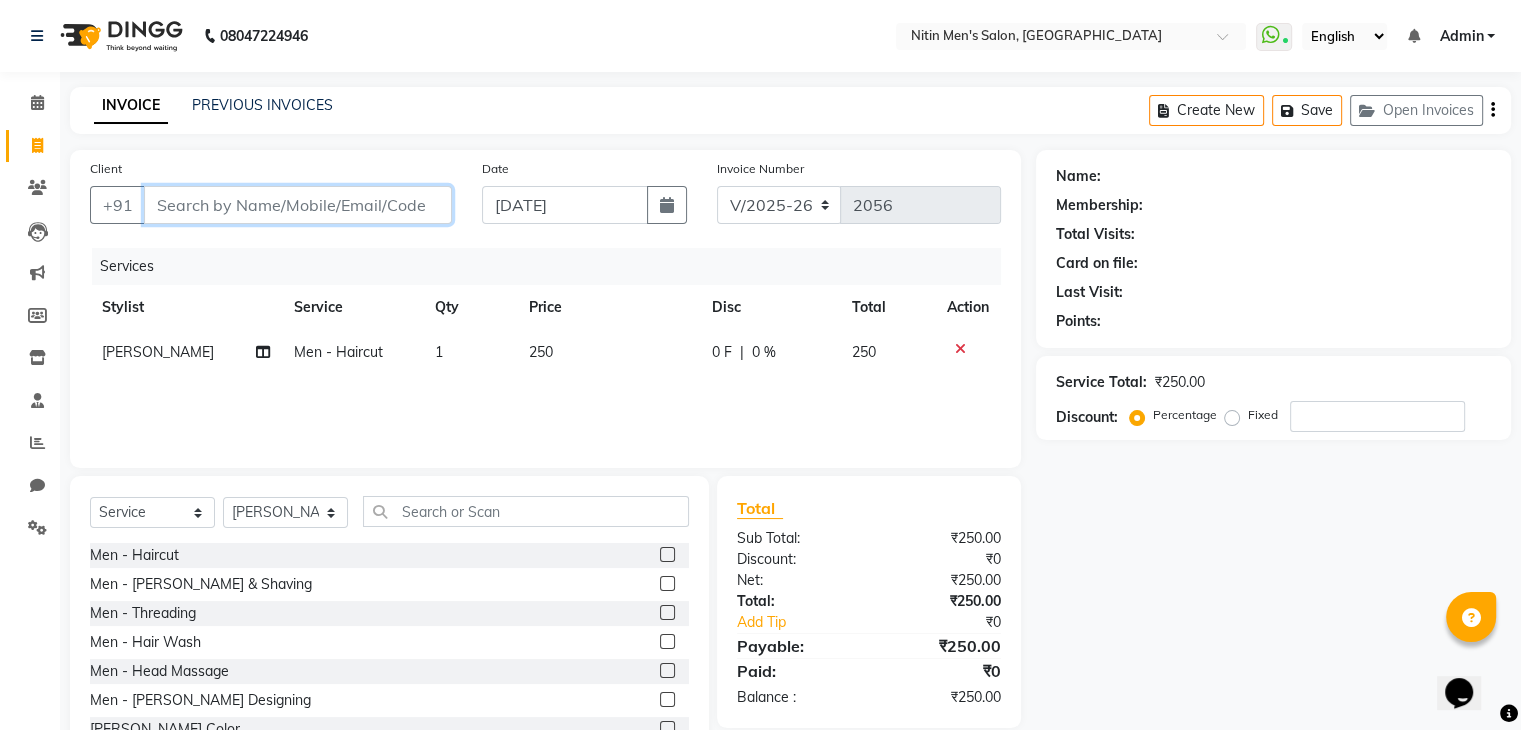 type on "0" 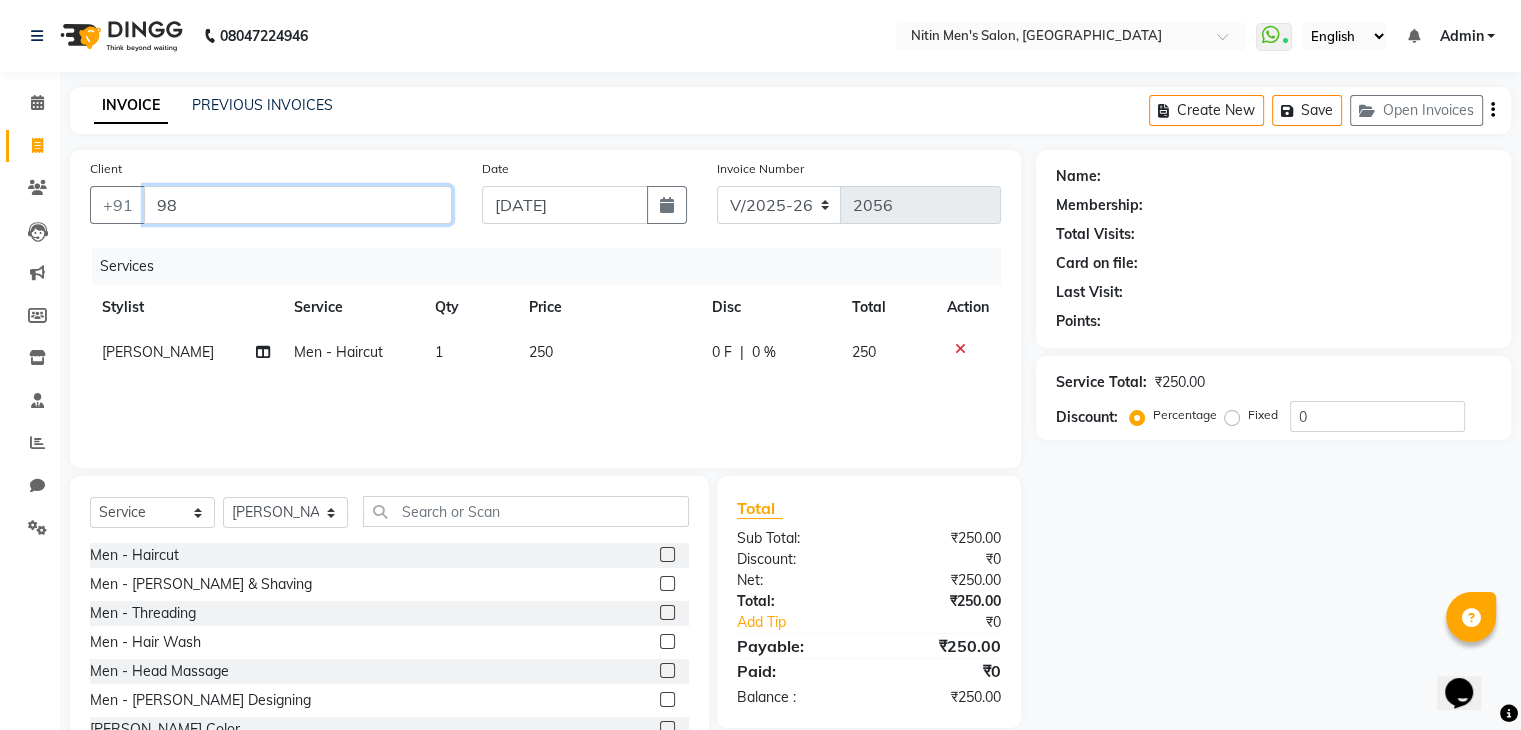 type on "9" 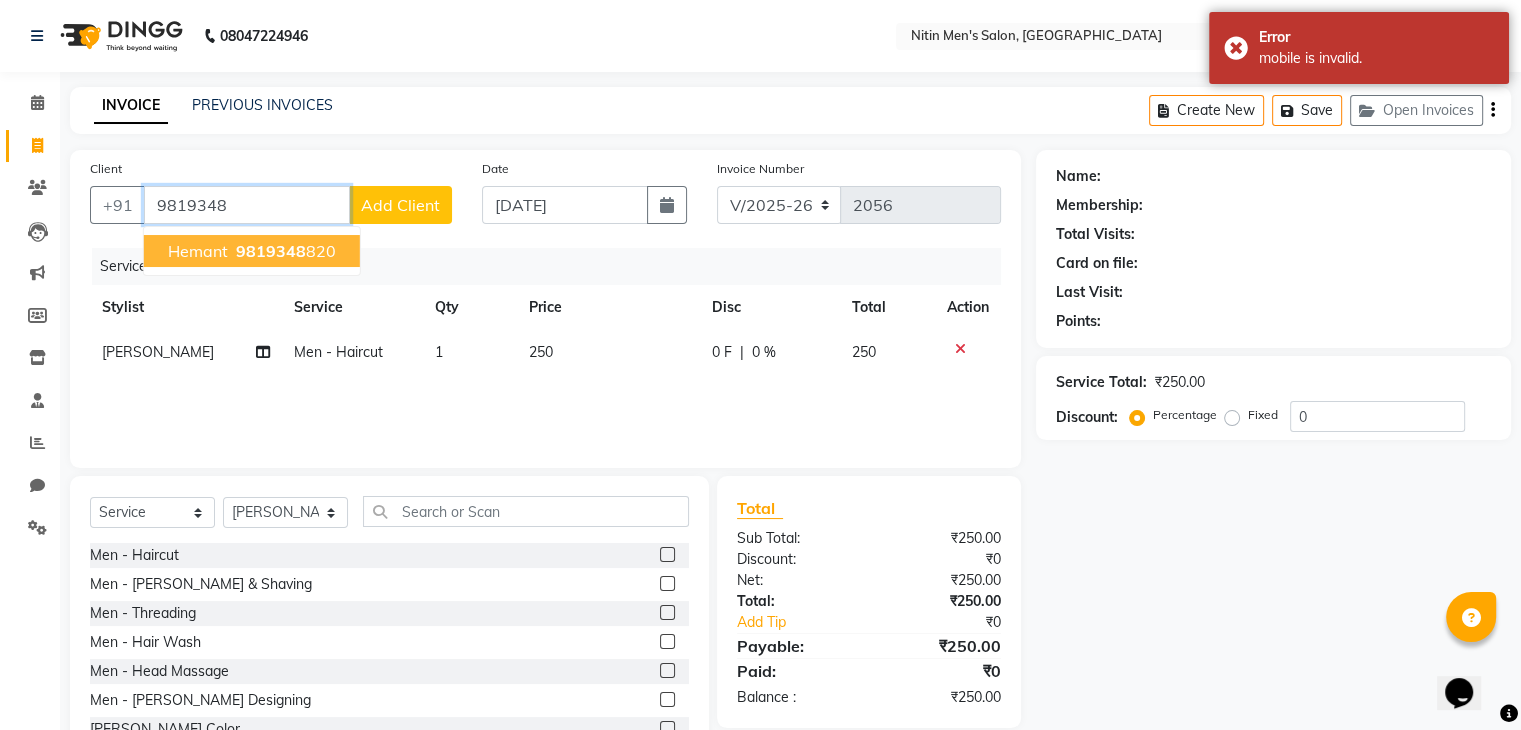click on "hemant   9819348 820" at bounding box center (252, 251) 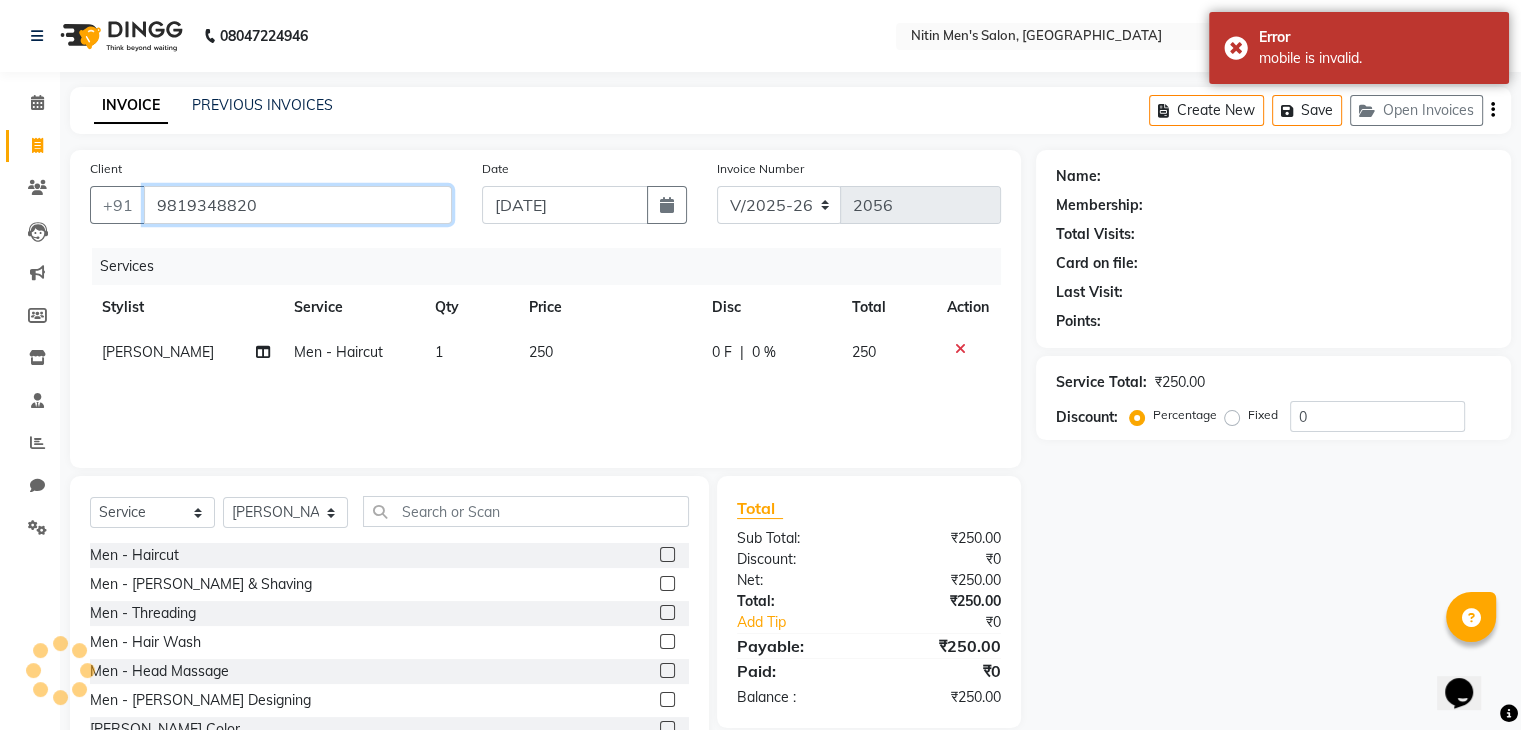 type on "9819348820" 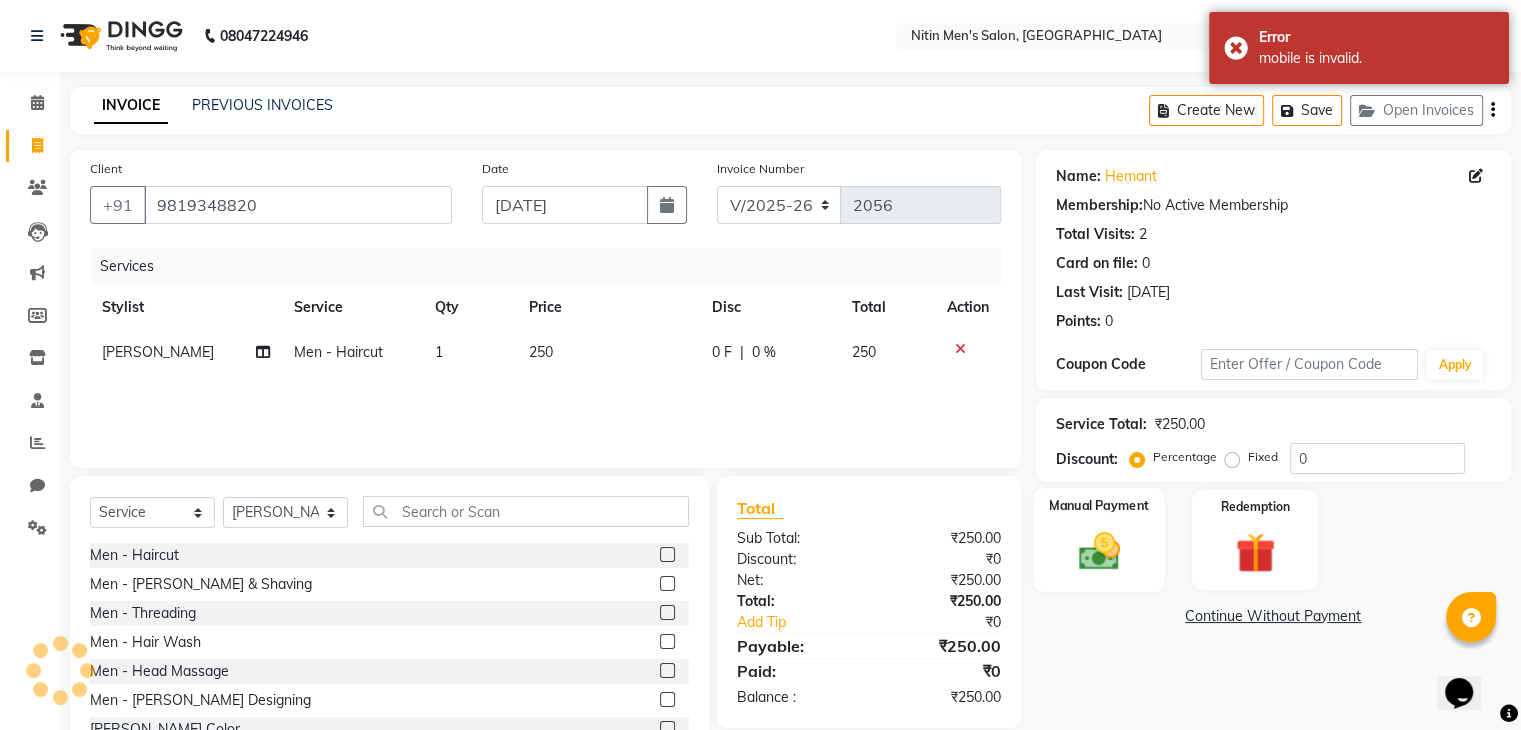 click on "Manual Payment" 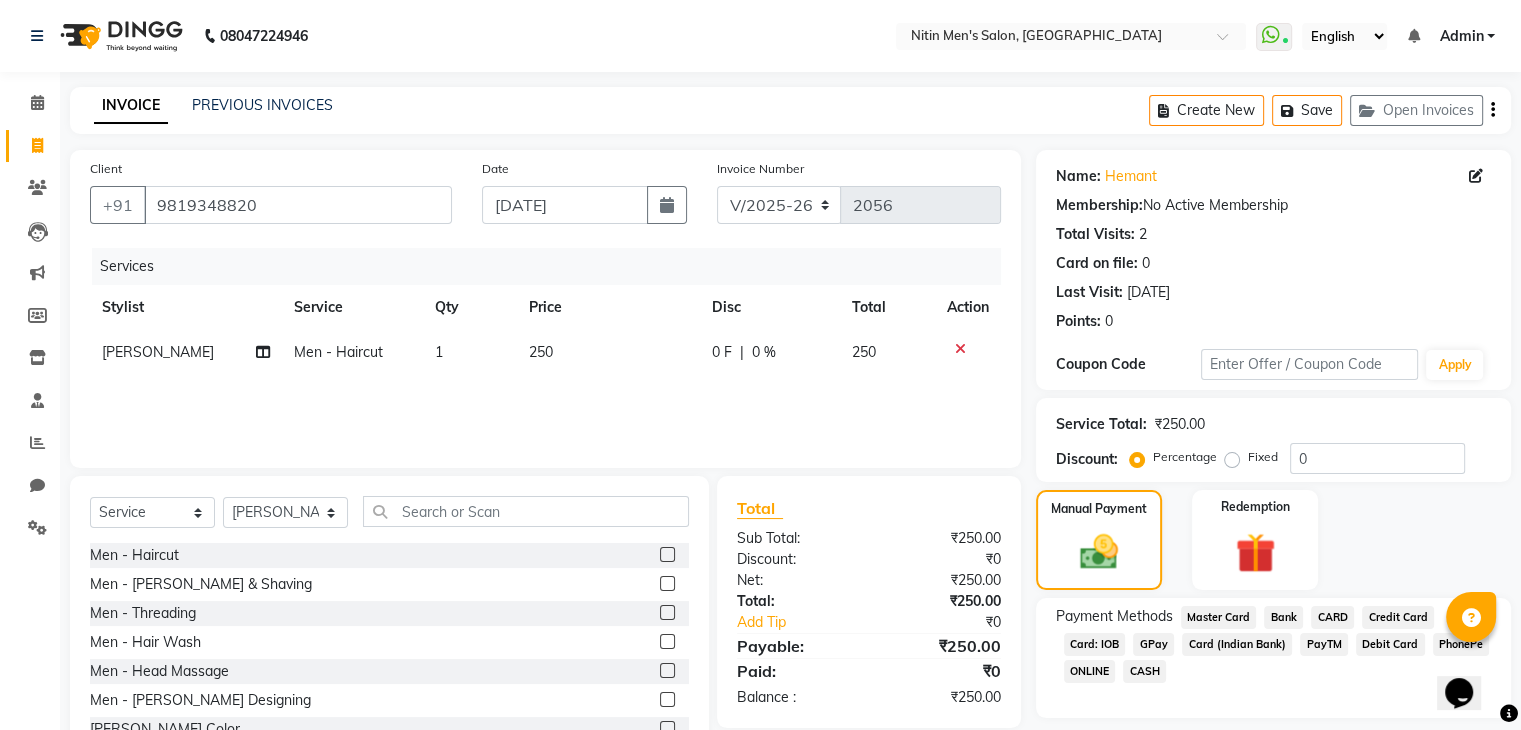 click on "GPay" 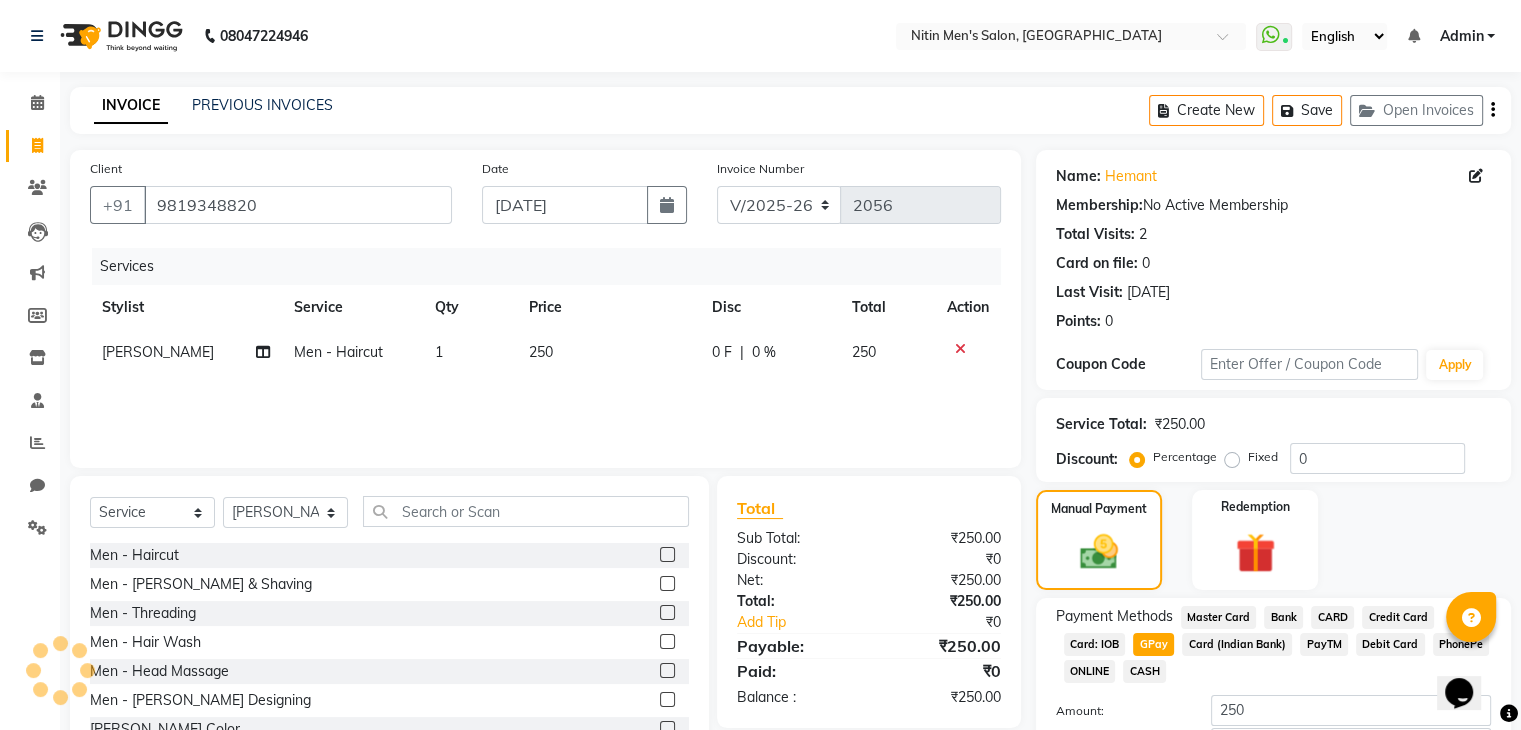 scroll, scrollTop: 145, scrollLeft: 0, axis: vertical 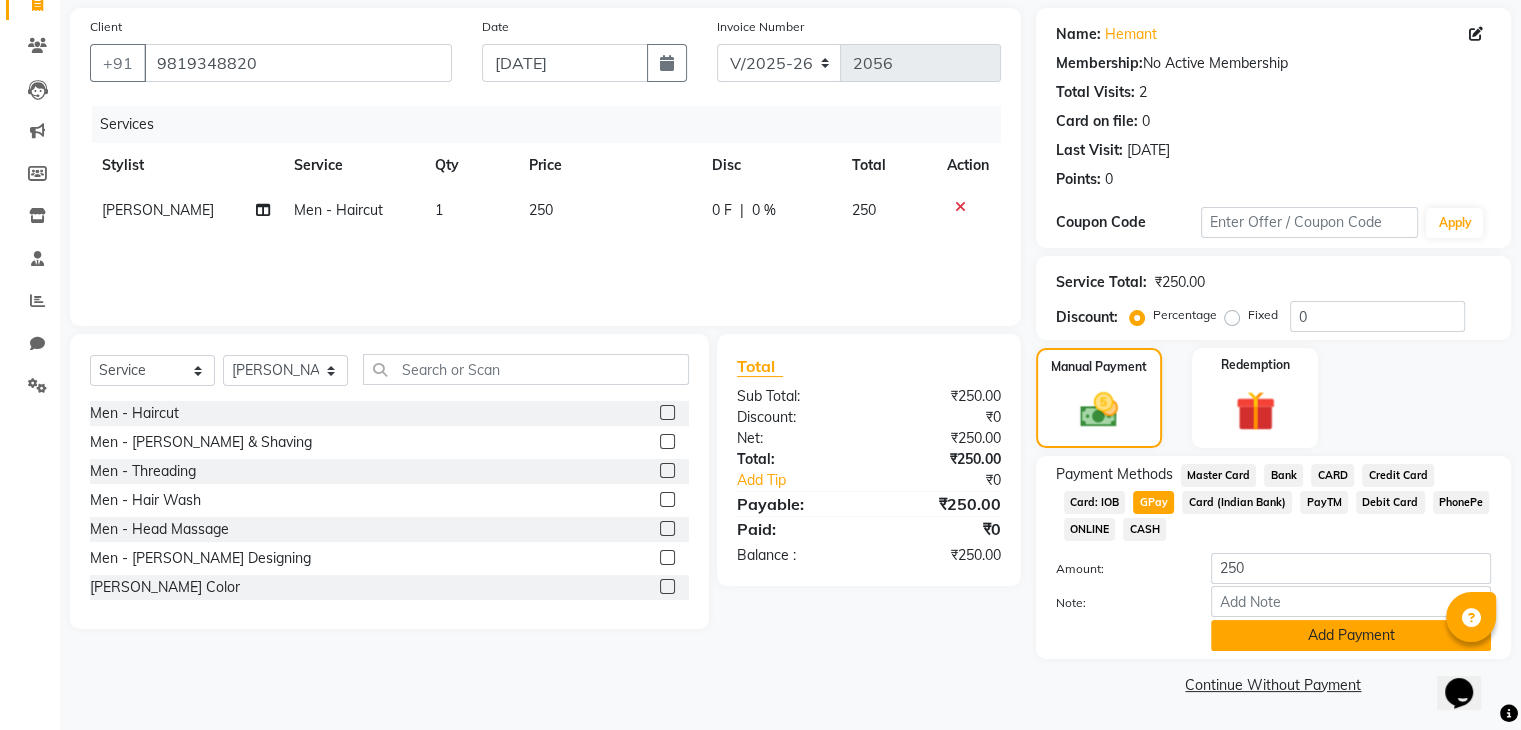 click on "Add Payment" 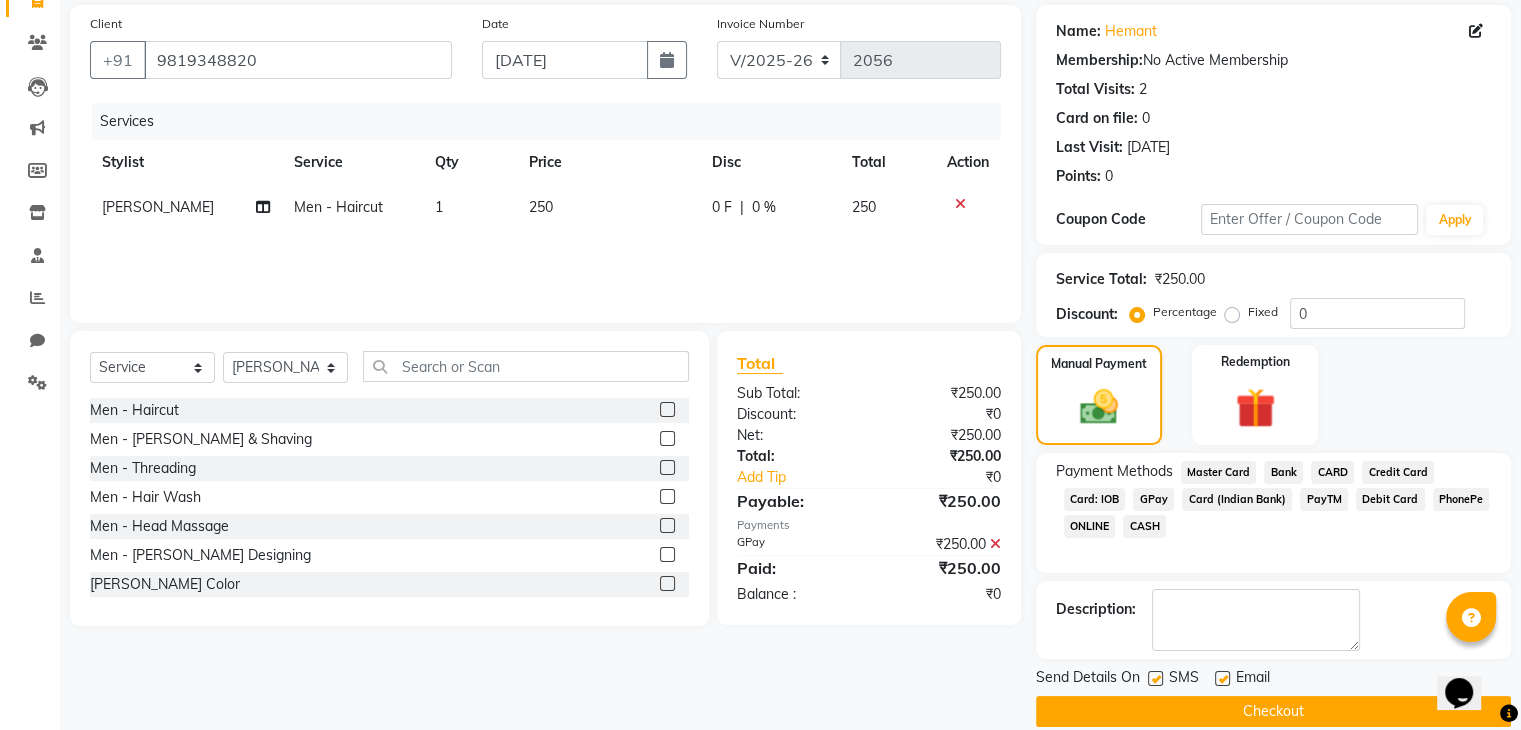 click on "Checkout" 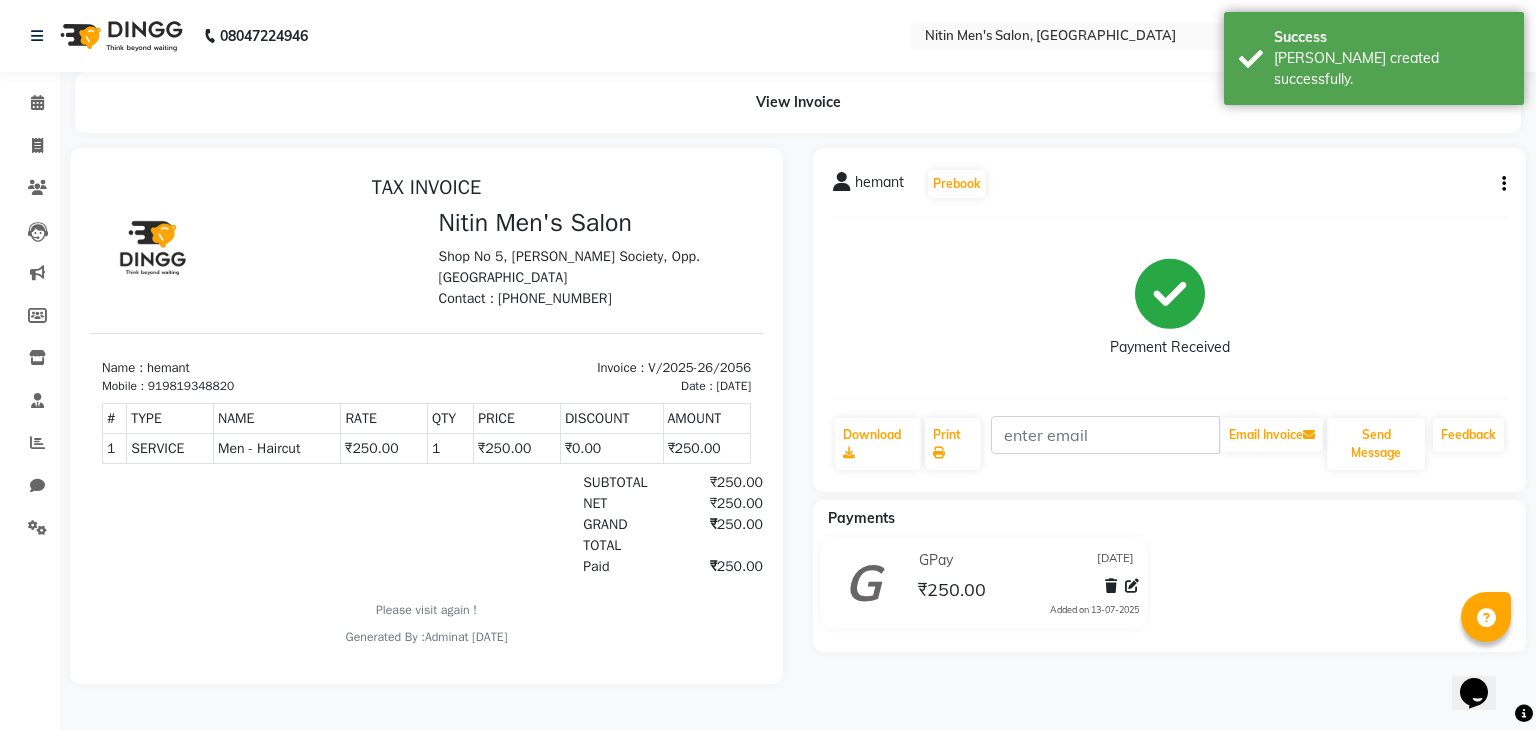 scroll, scrollTop: 0, scrollLeft: 0, axis: both 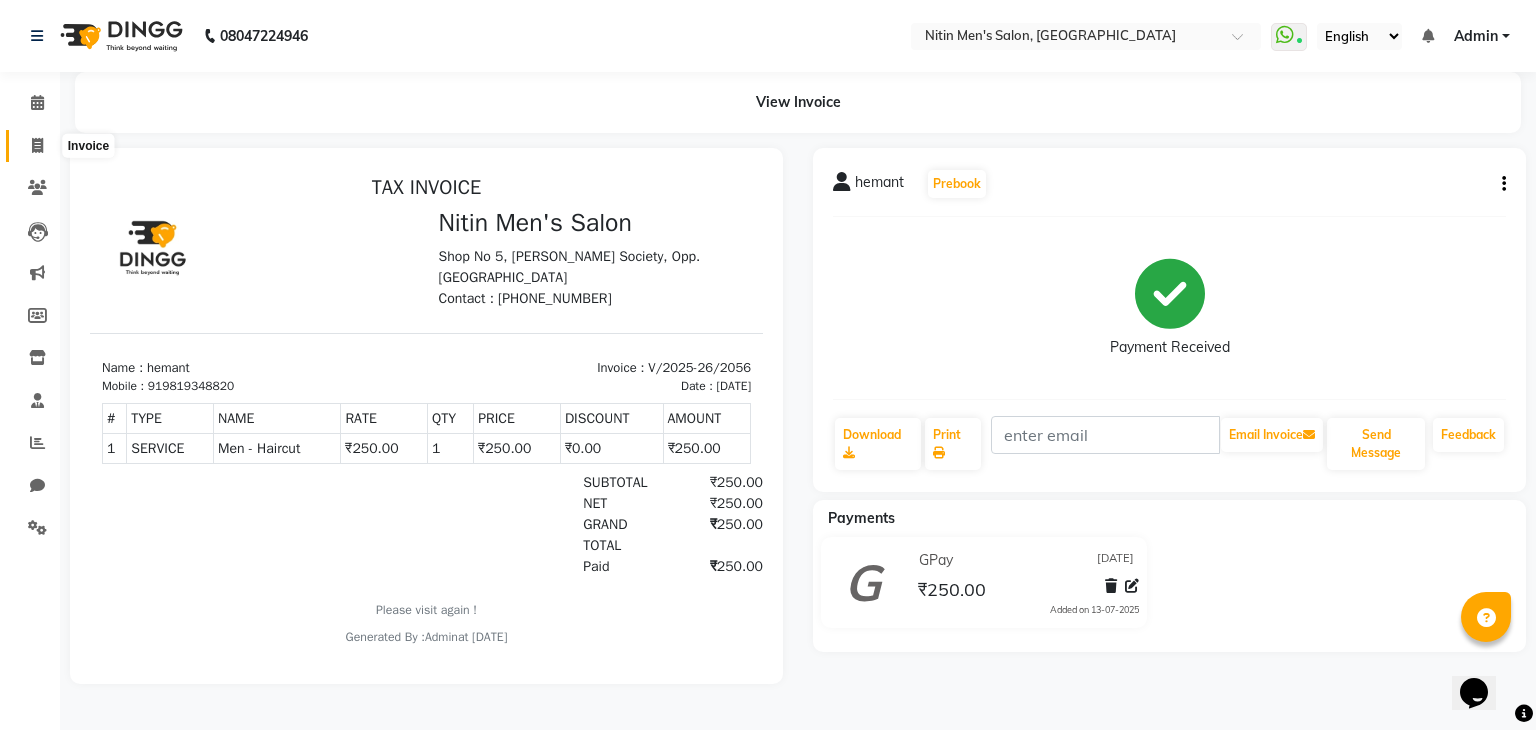 click 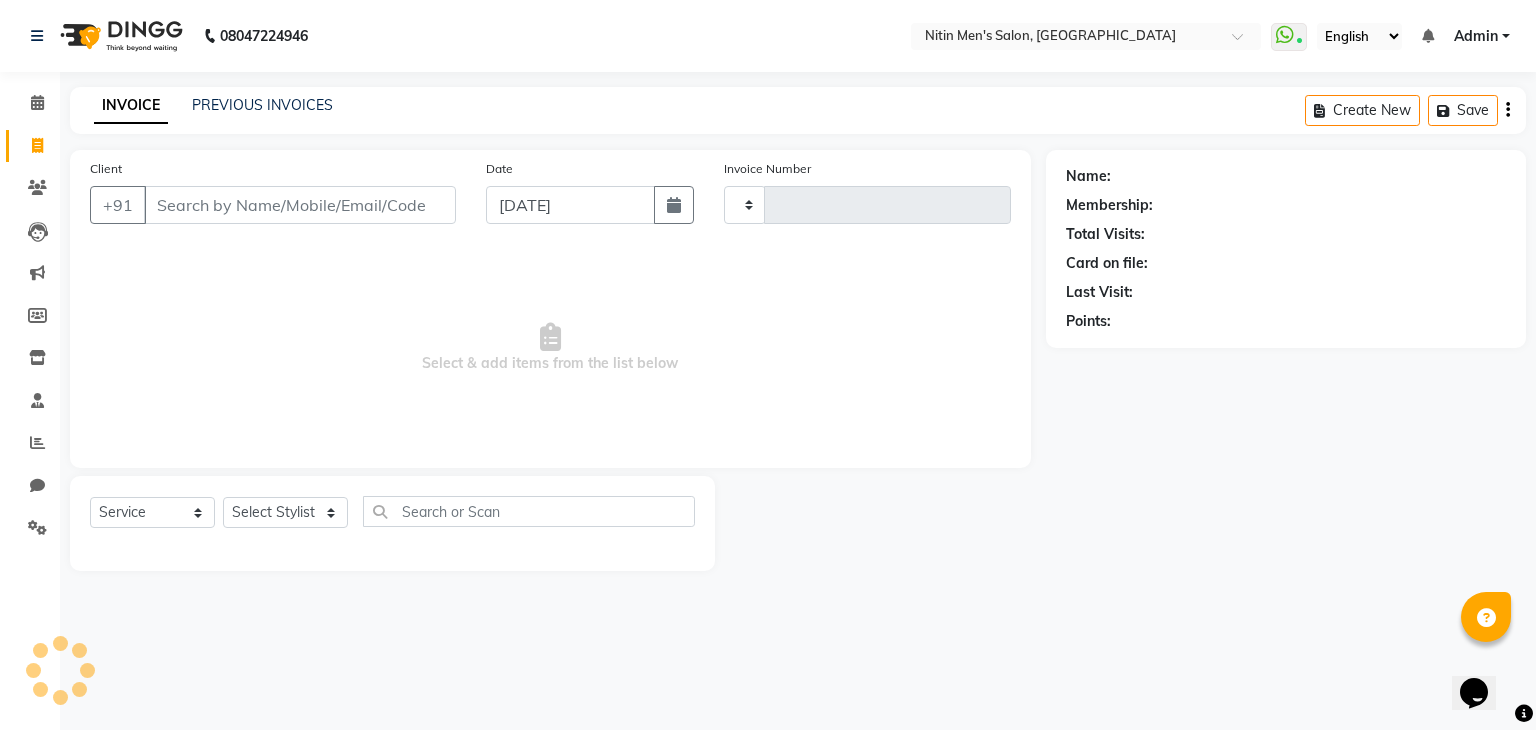 type on "2060" 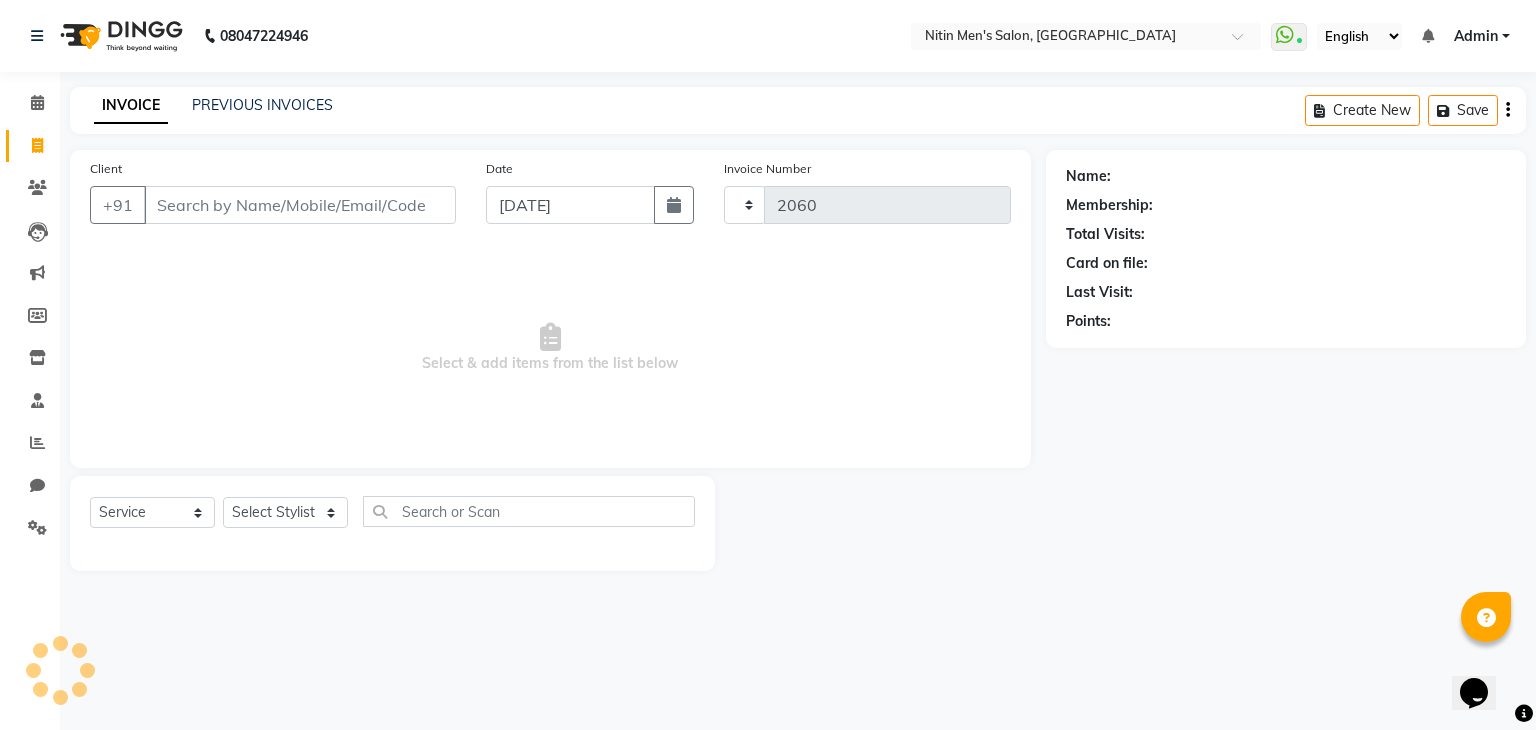 select on "7981" 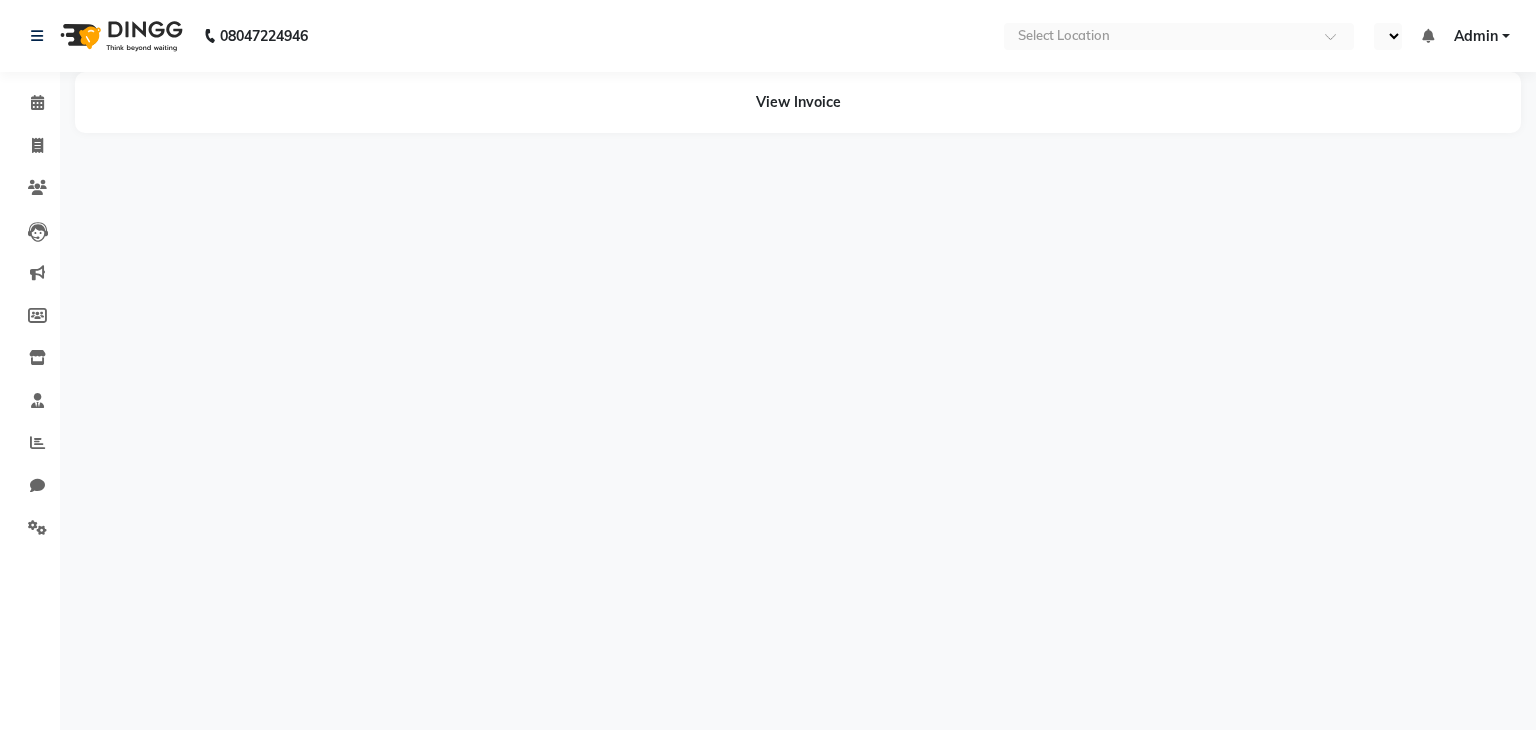 scroll, scrollTop: 0, scrollLeft: 0, axis: both 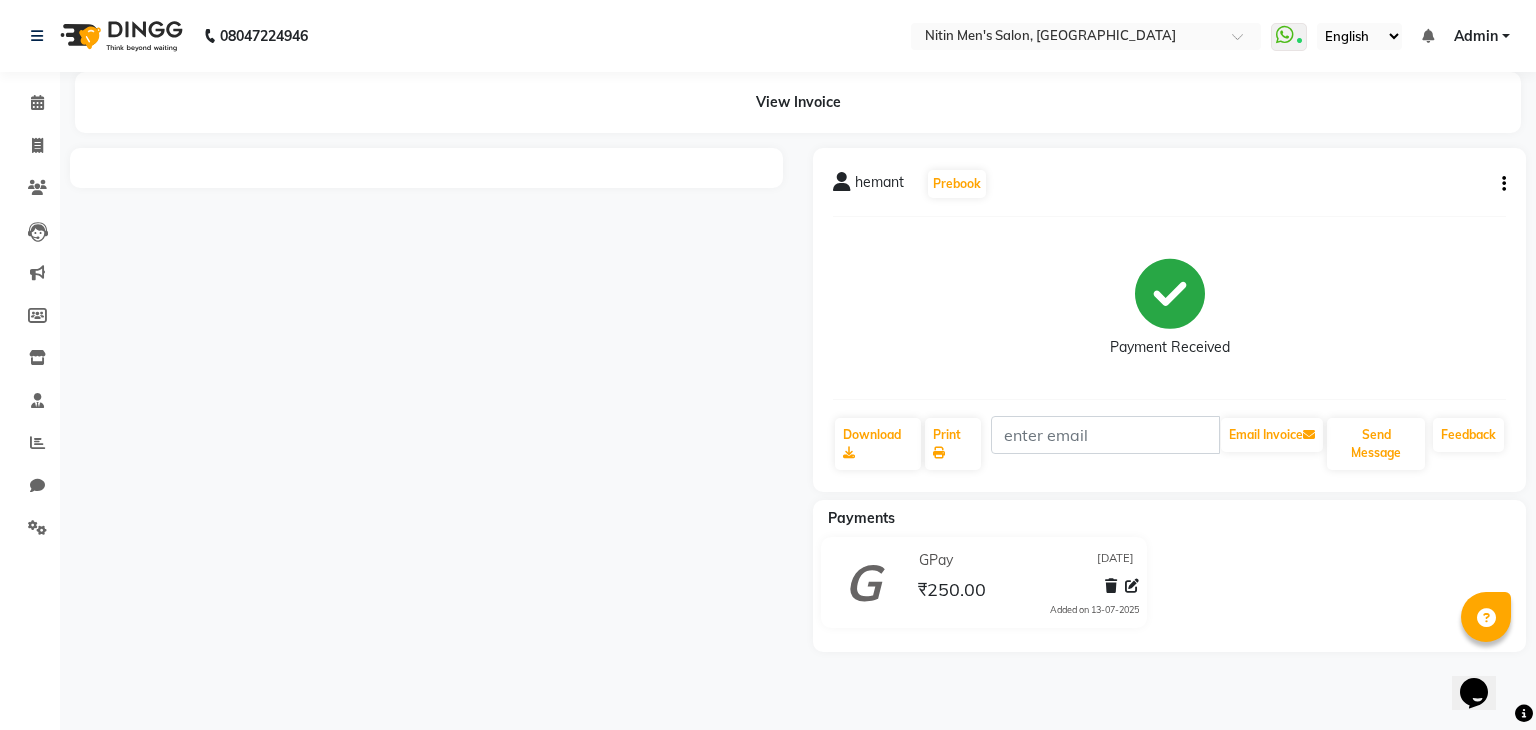 select on "en" 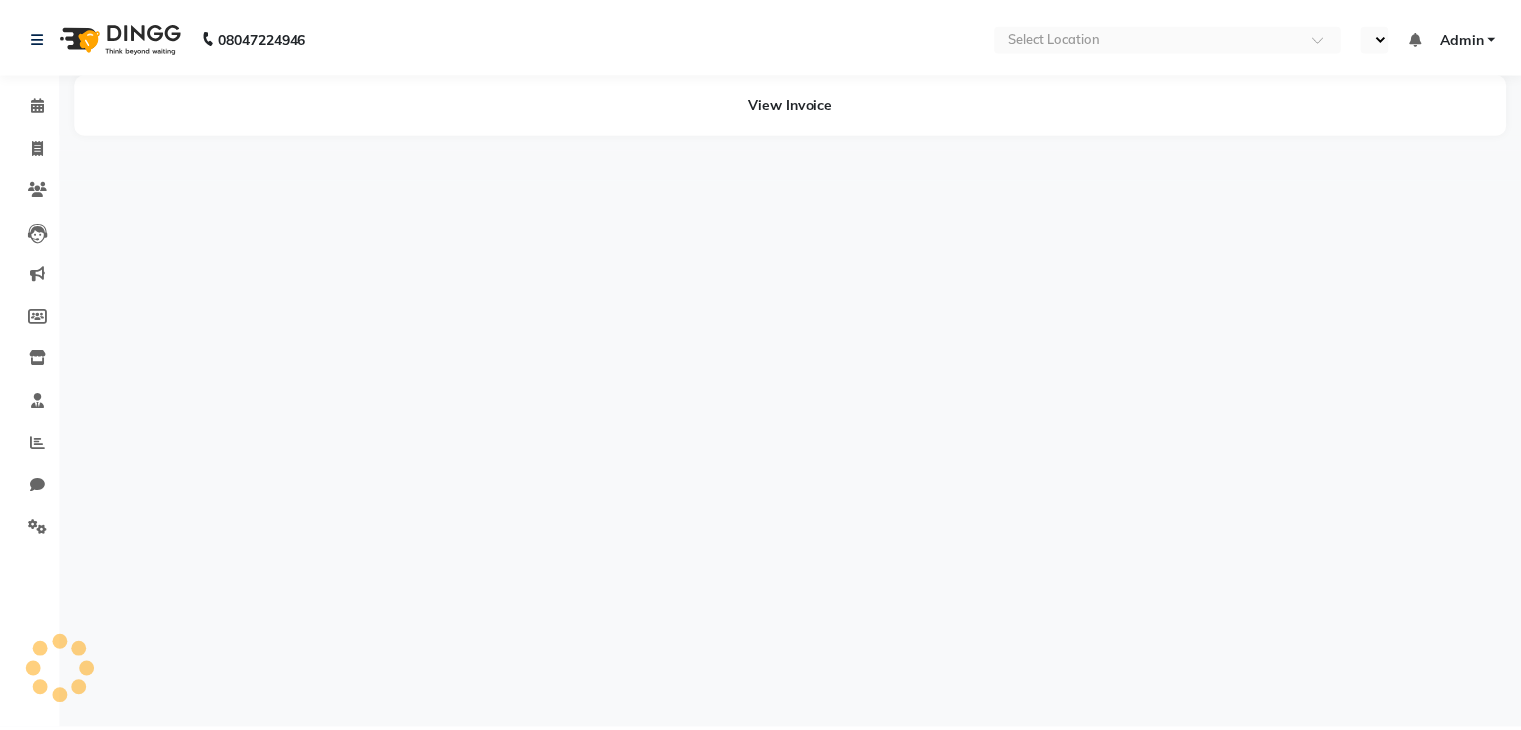 scroll, scrollTop: 0, scrollLeft: 0, axis: both 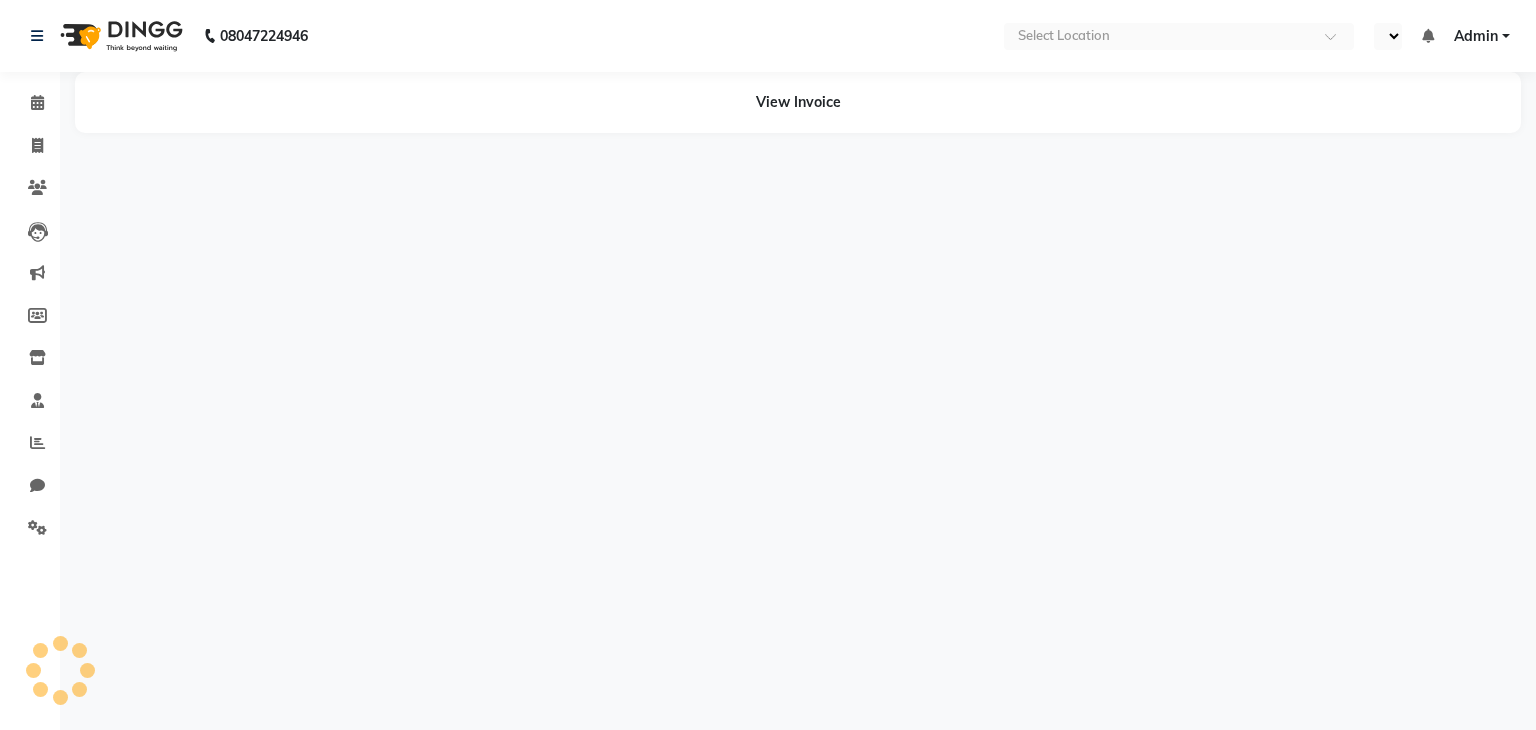 select on "en" 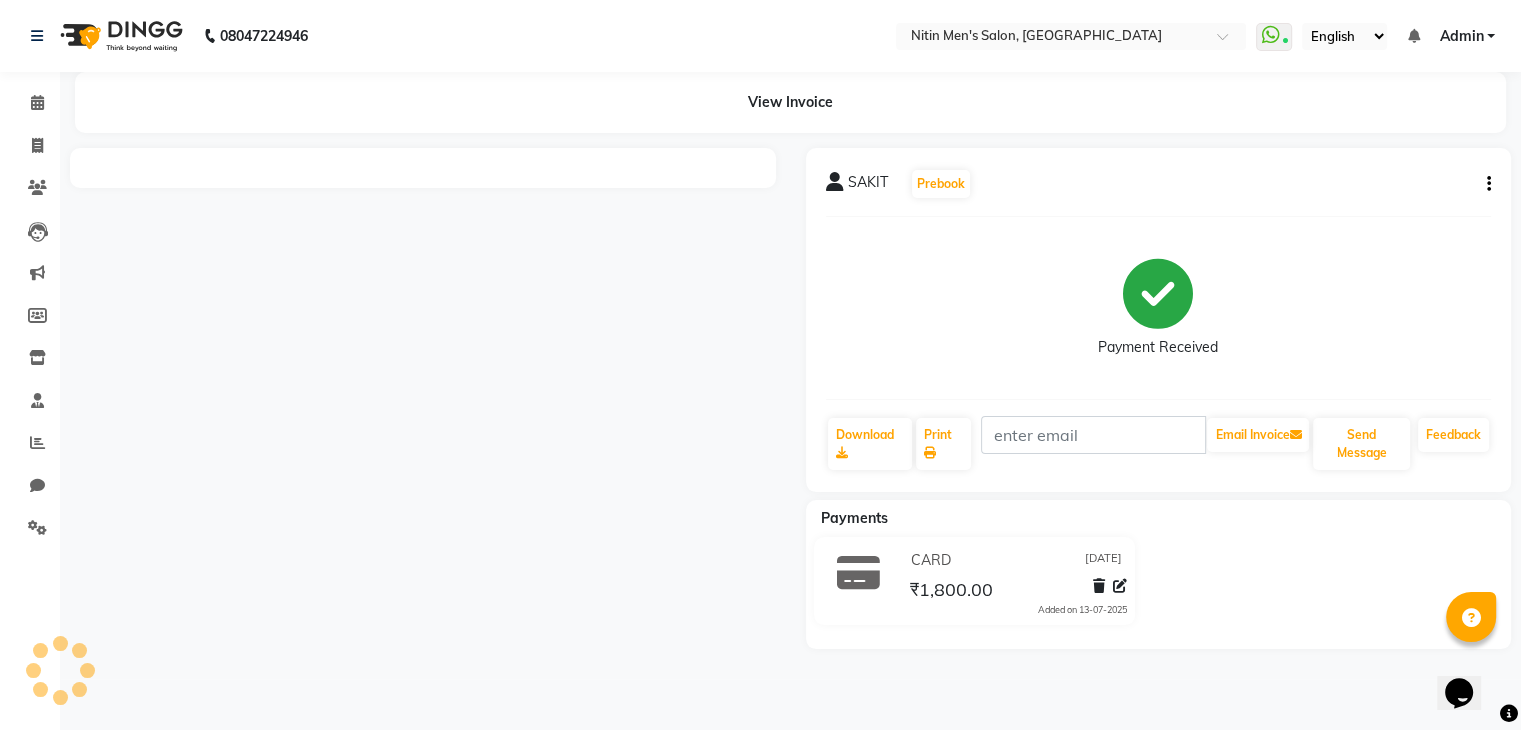 scroll, scrollTop: 0, scrollLeft: 0, axis: both 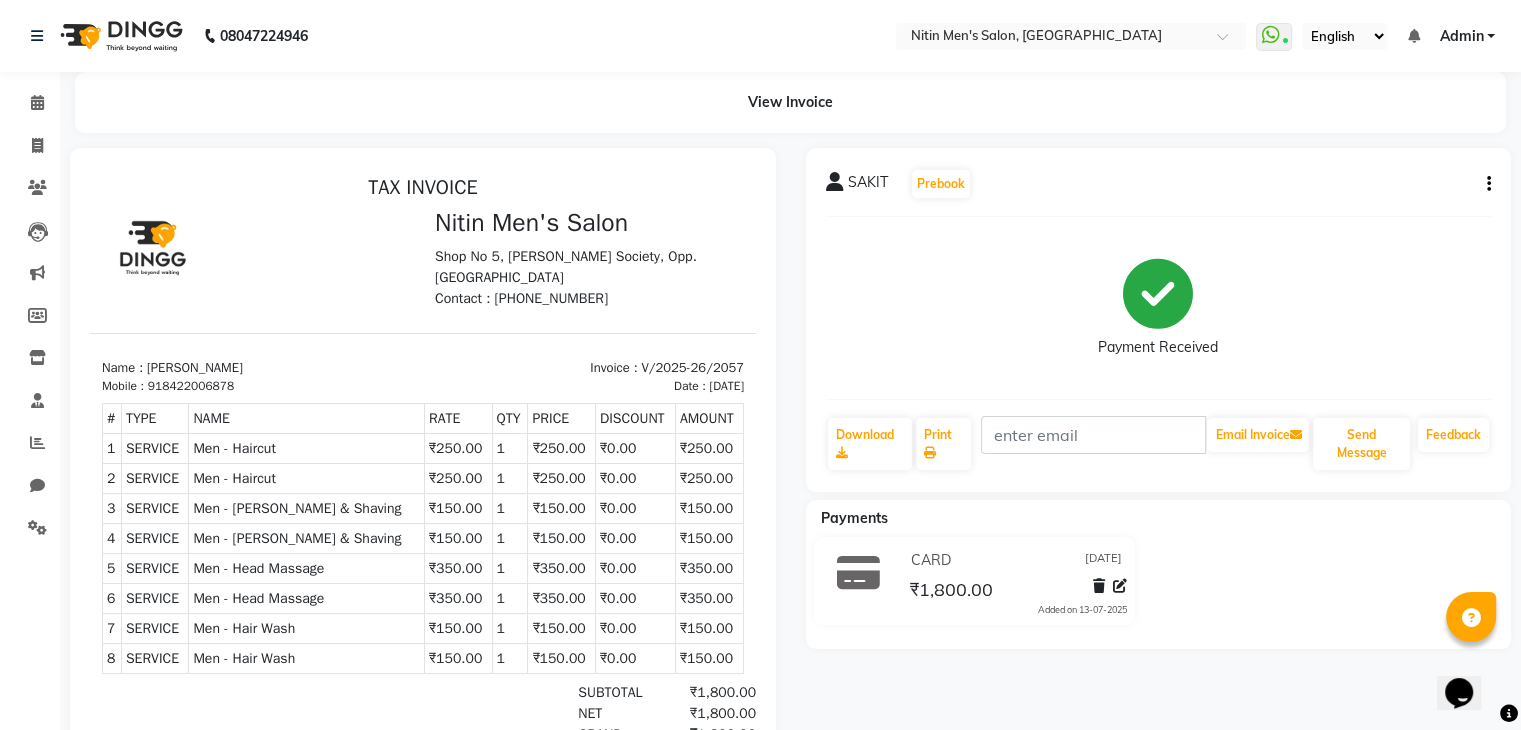 click on "SAKIT   Prebook   Payment Received  Download  Print   Email Invoice   Send Message Feedback" 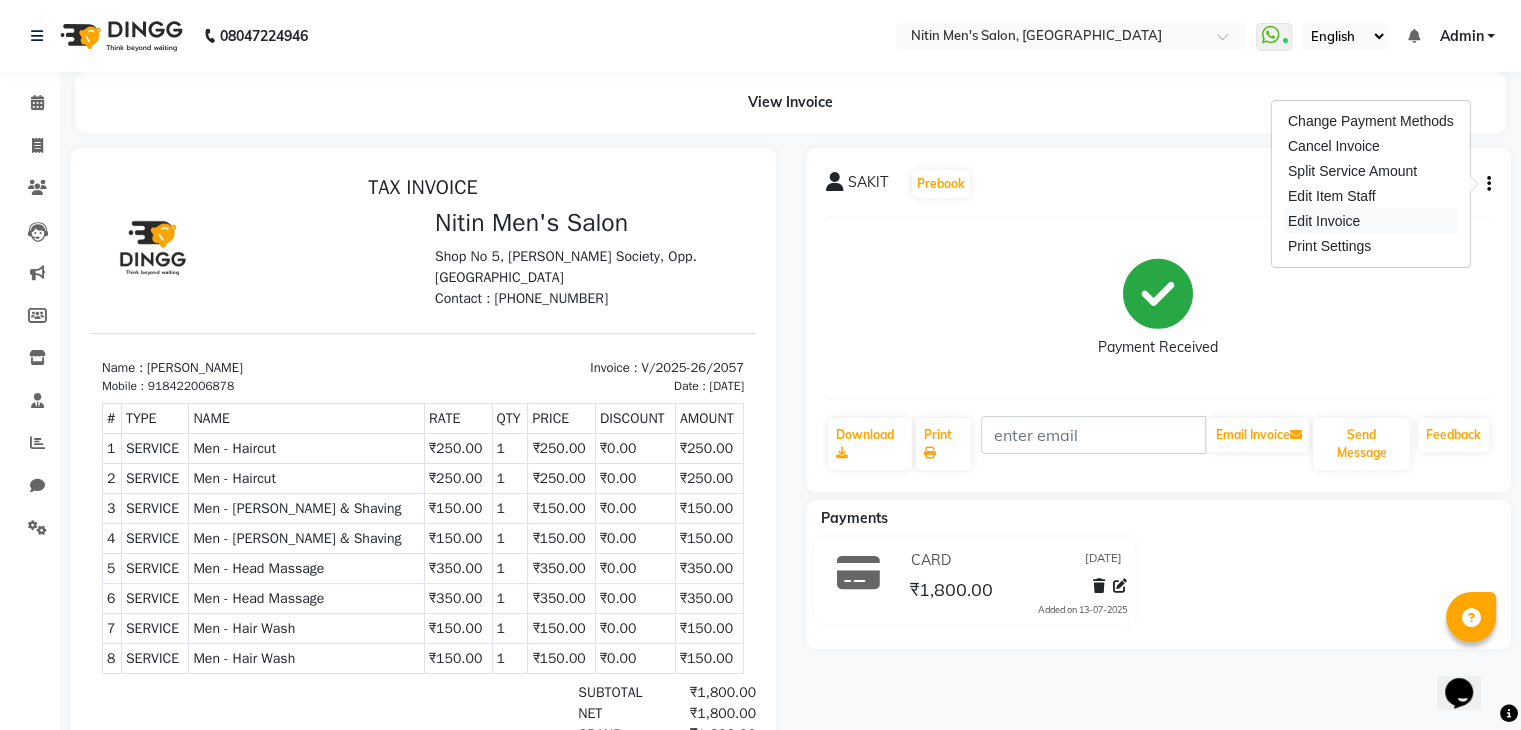 click on "Edit Invoice" at bounding box center (1371, 221) 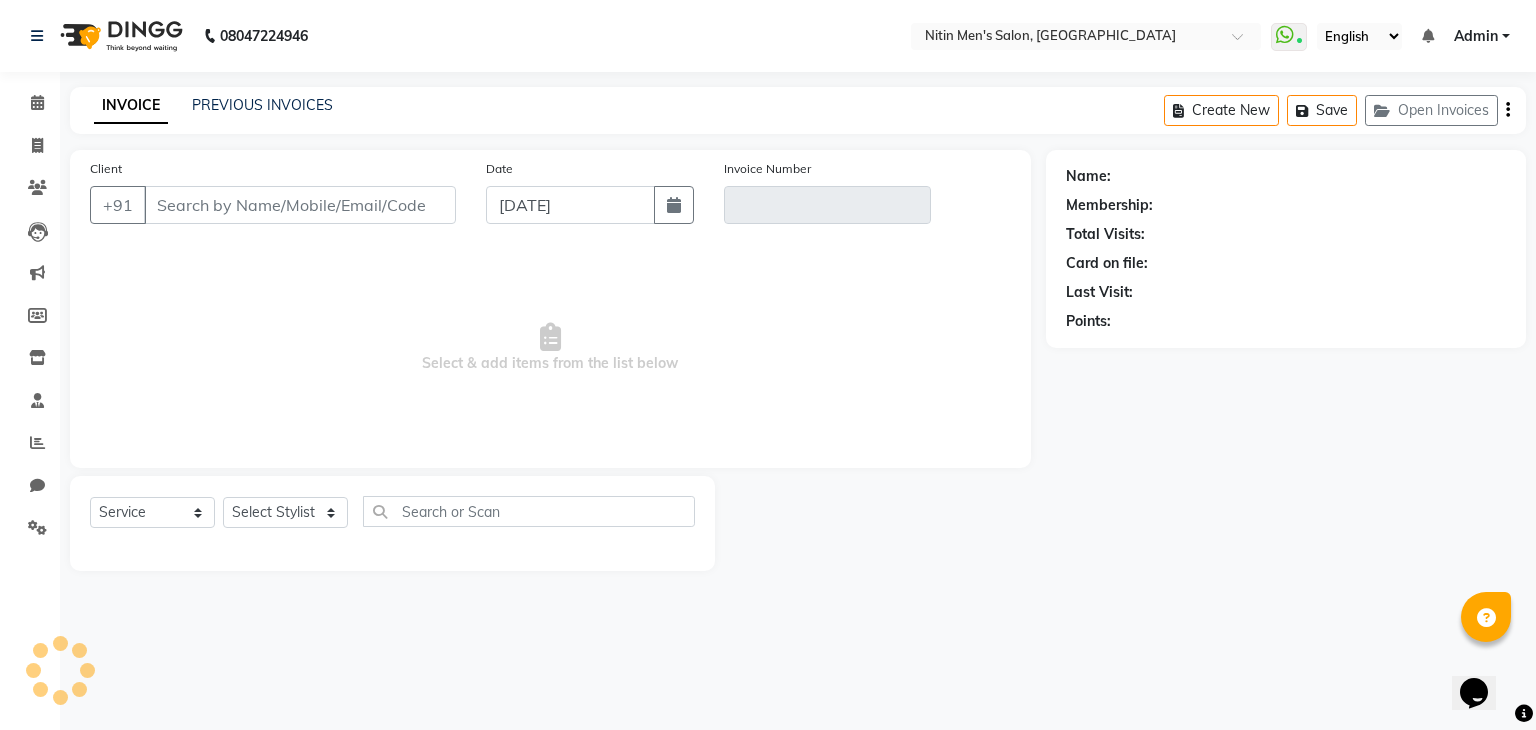 type on "8422006878" 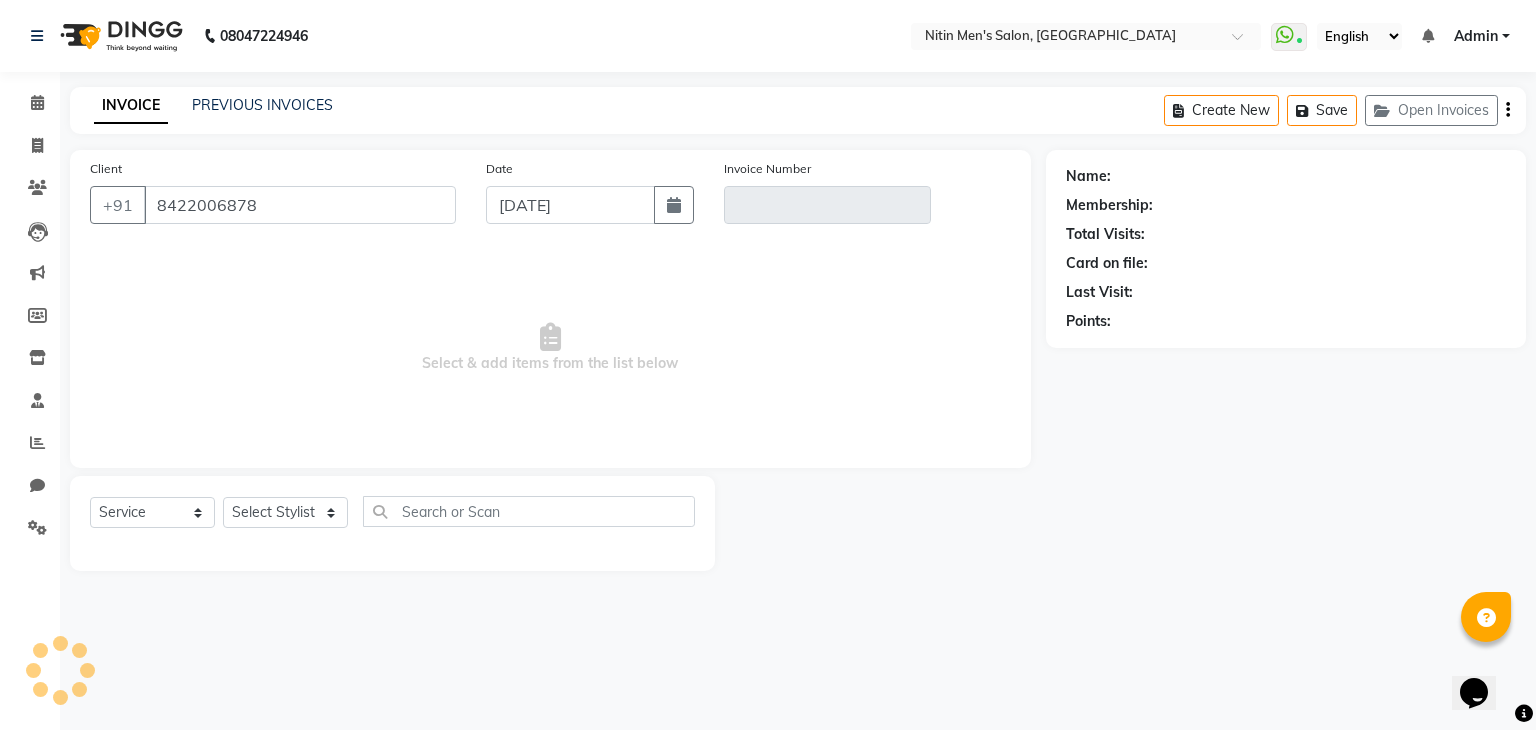 type on "V/2025-26/2057" 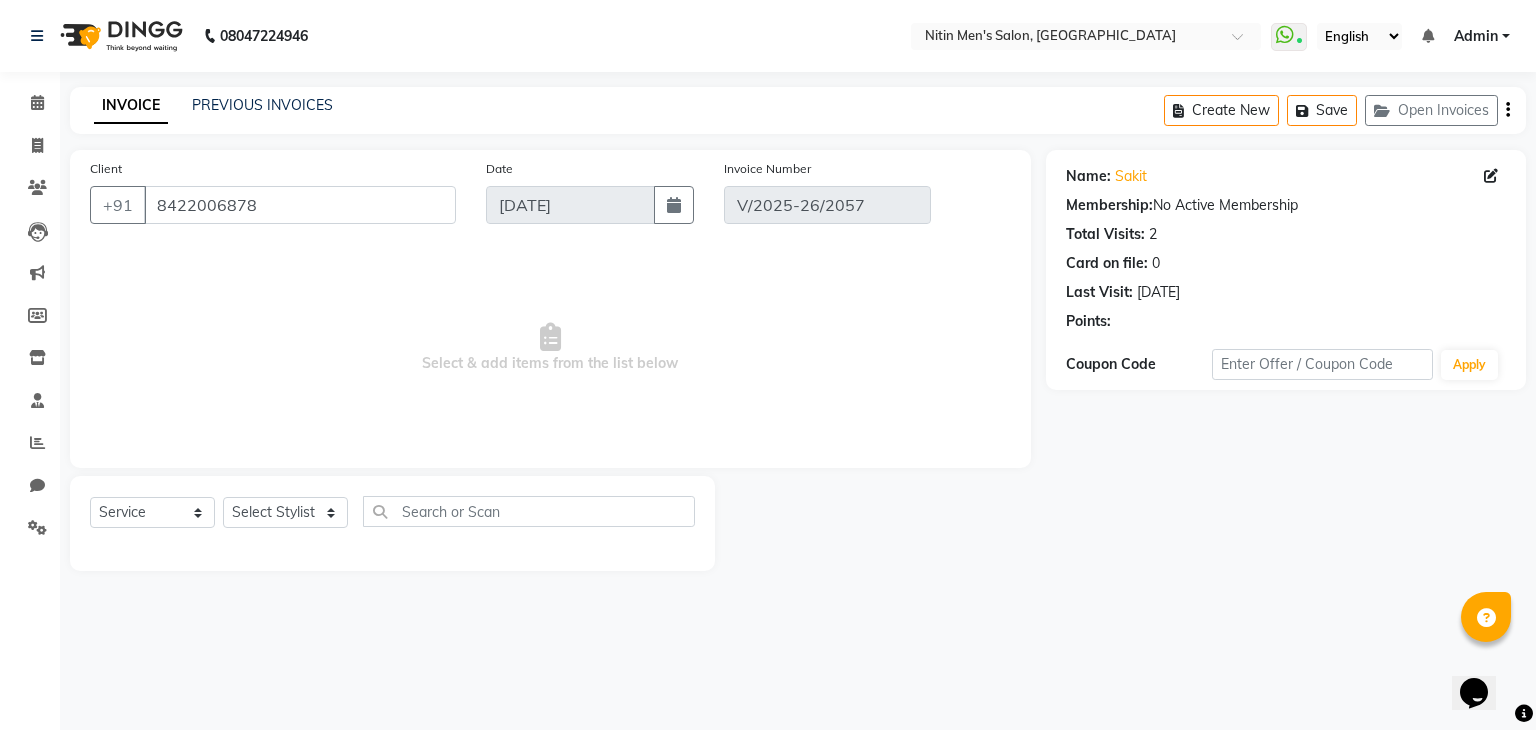 select on "select" 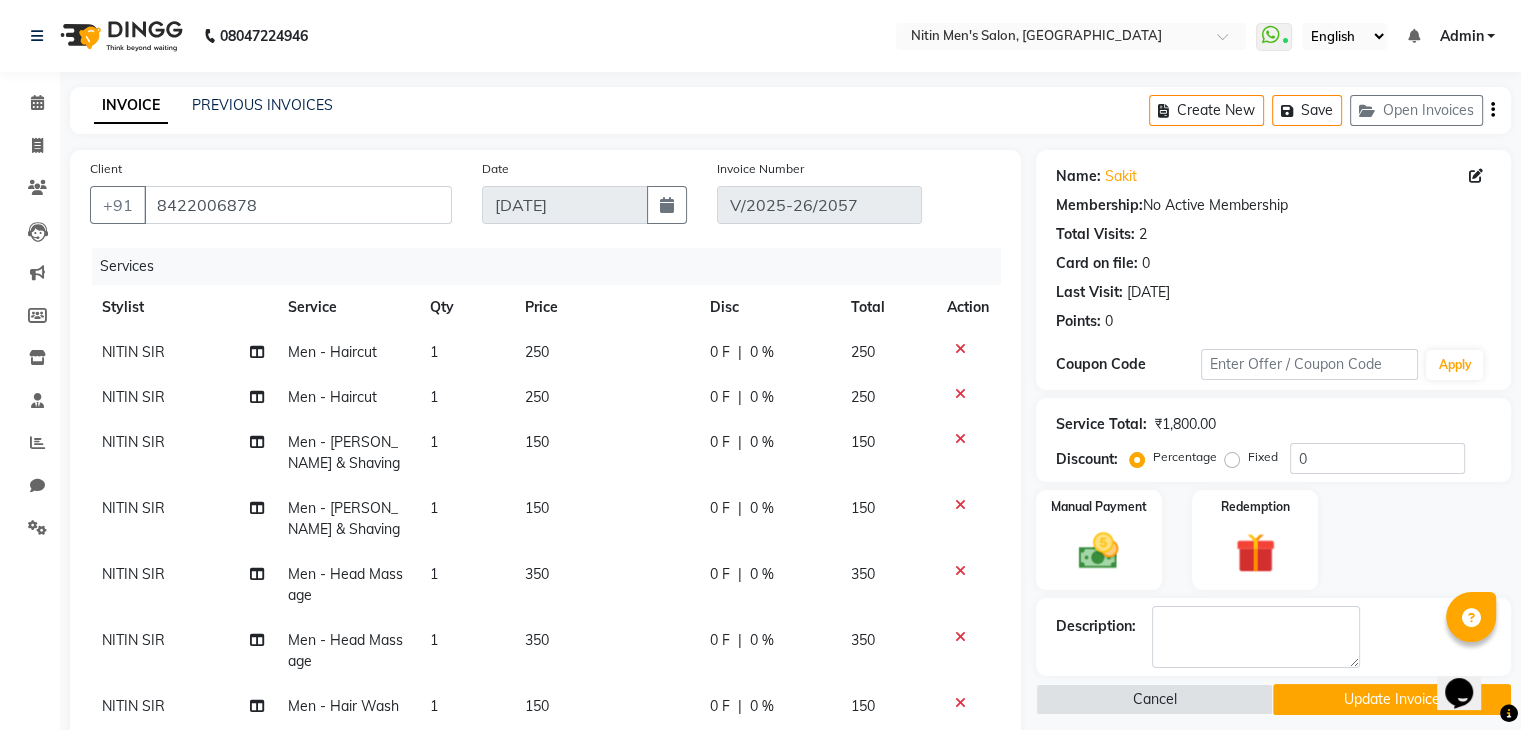 scroll, scrollTop: 57, scrollLeft: 0, axis: vertical 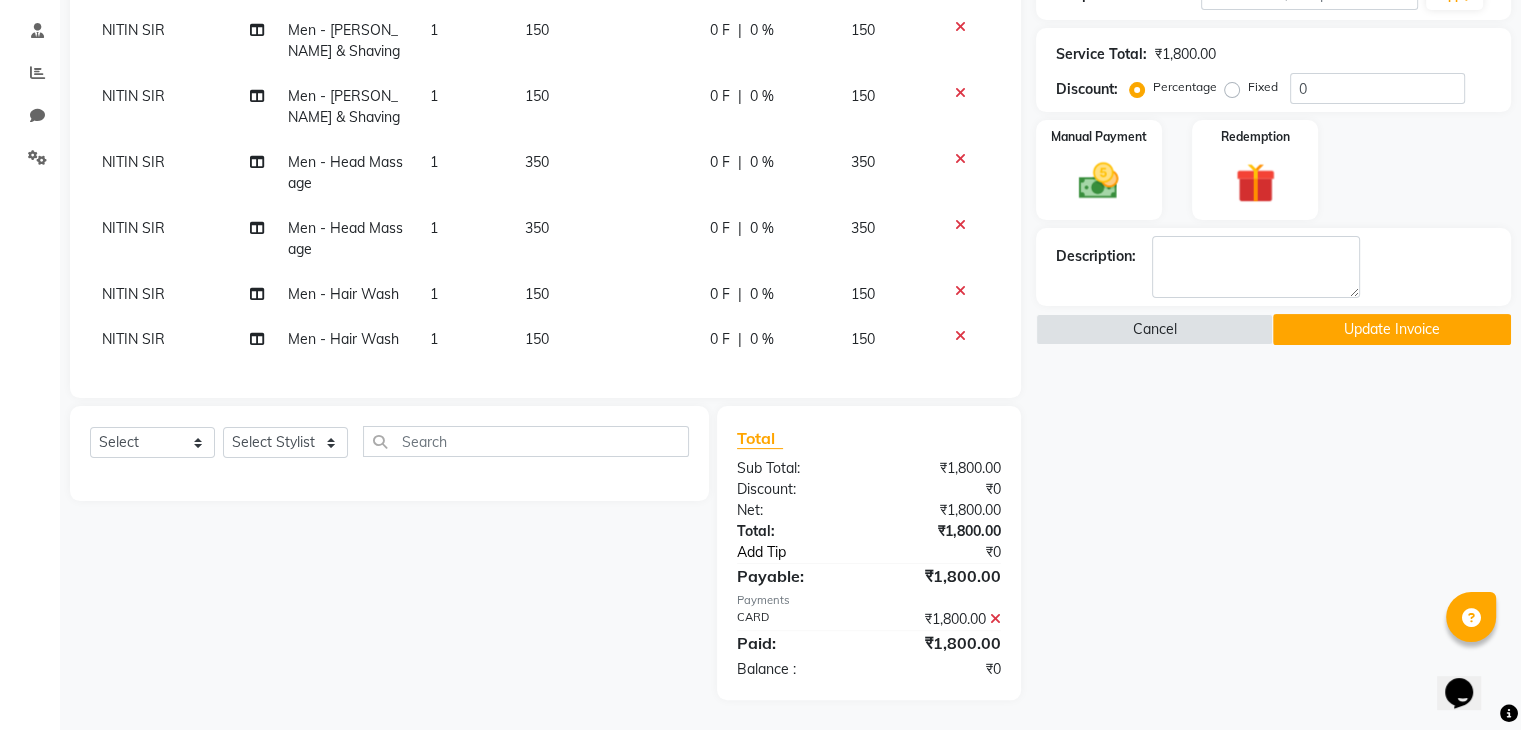 click on "Add Tip" 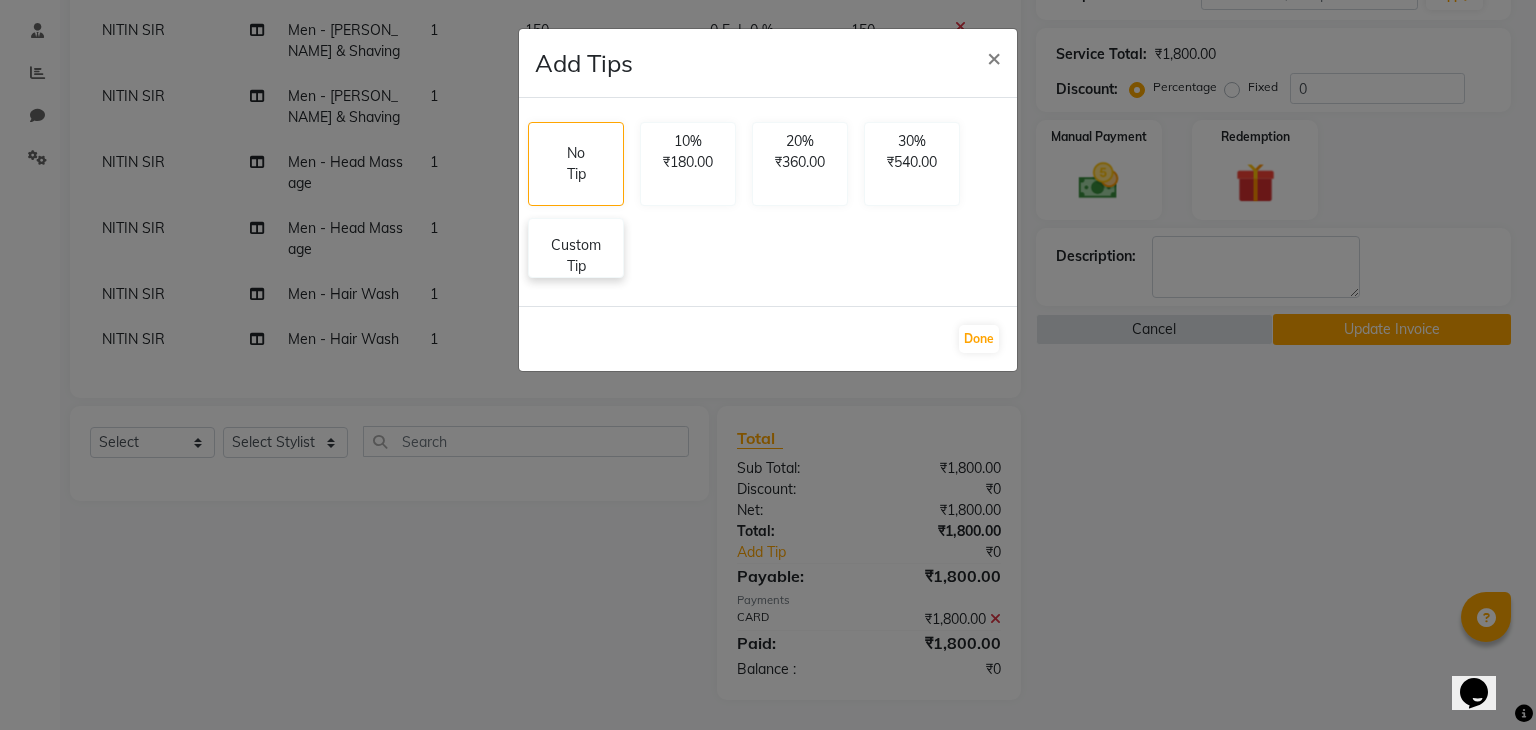 click on "Custom Tip" 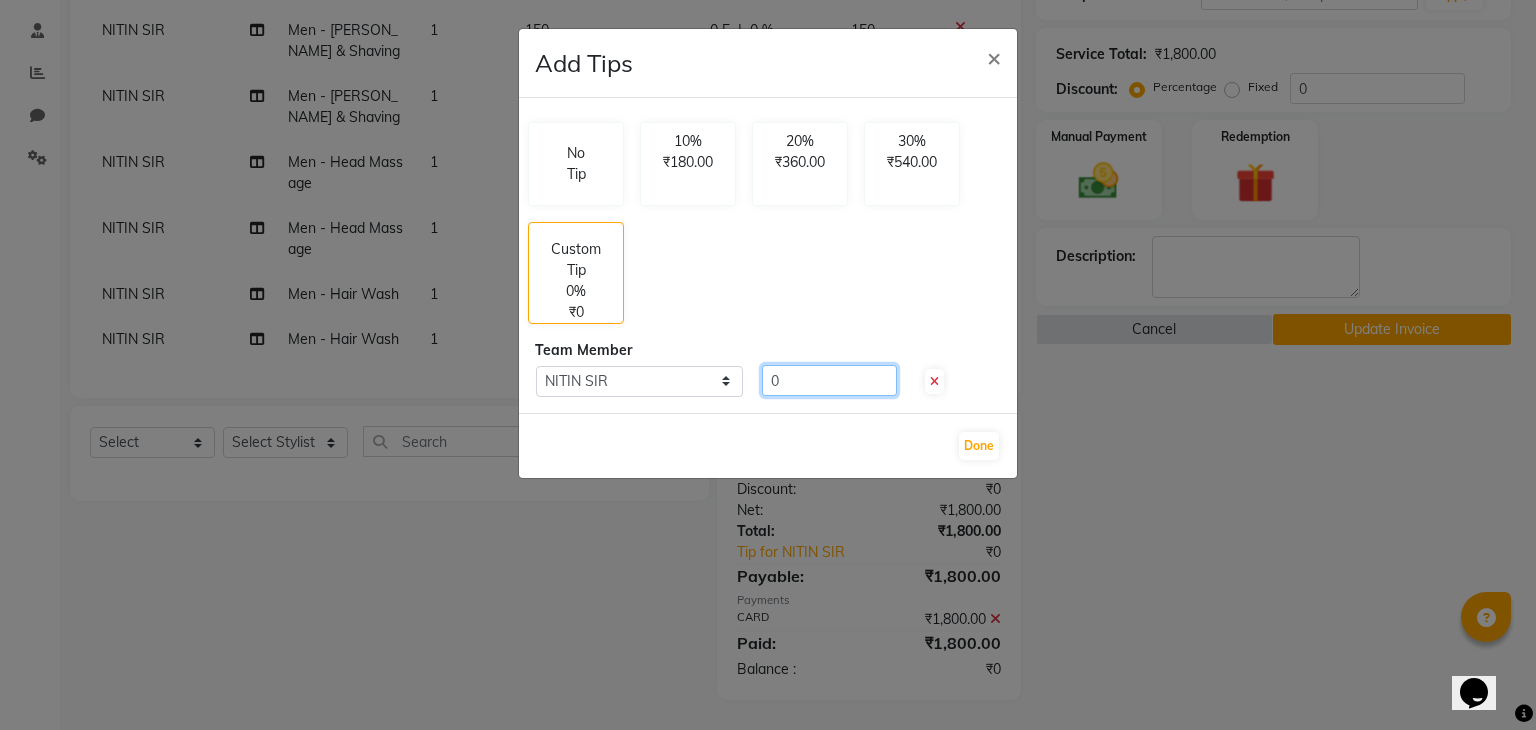 click on "0" 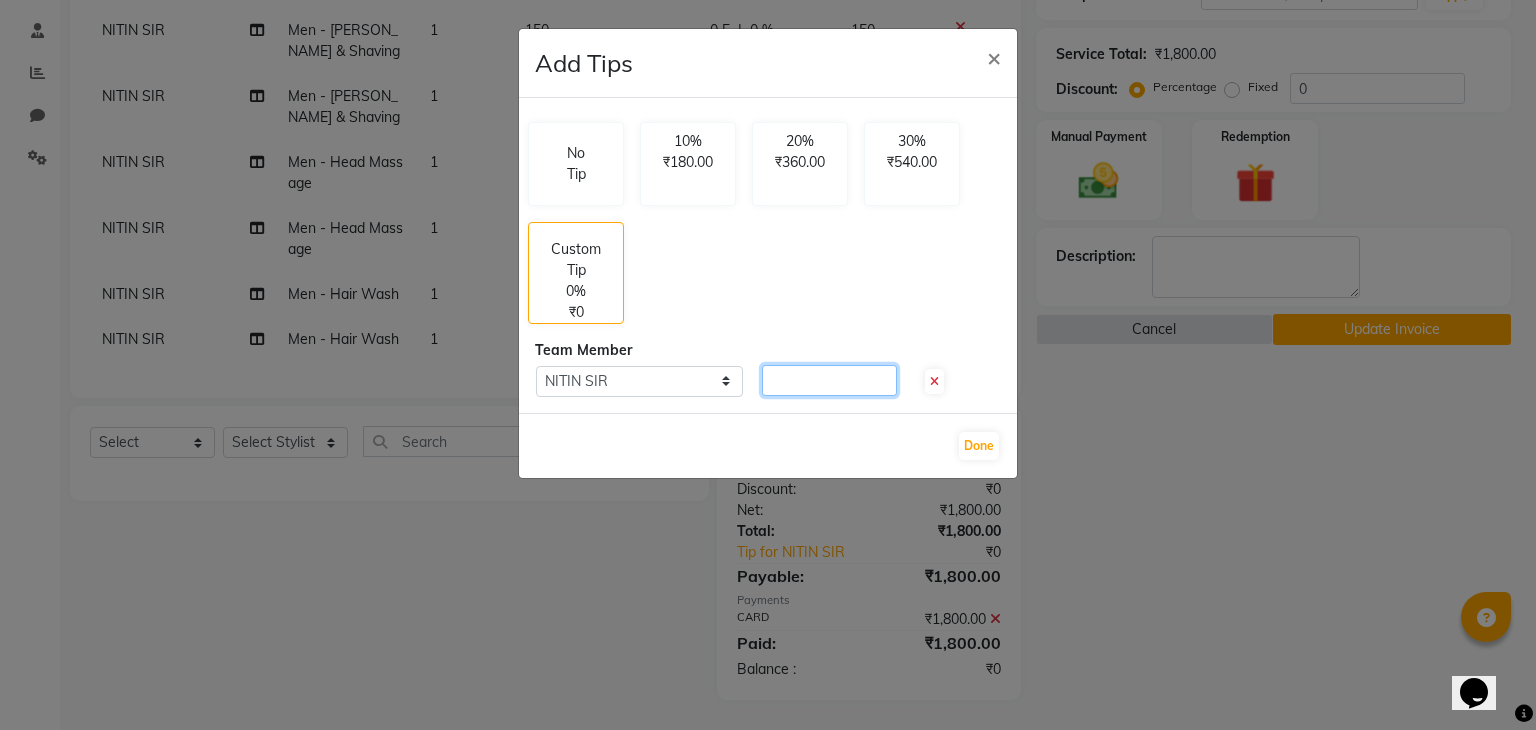 type 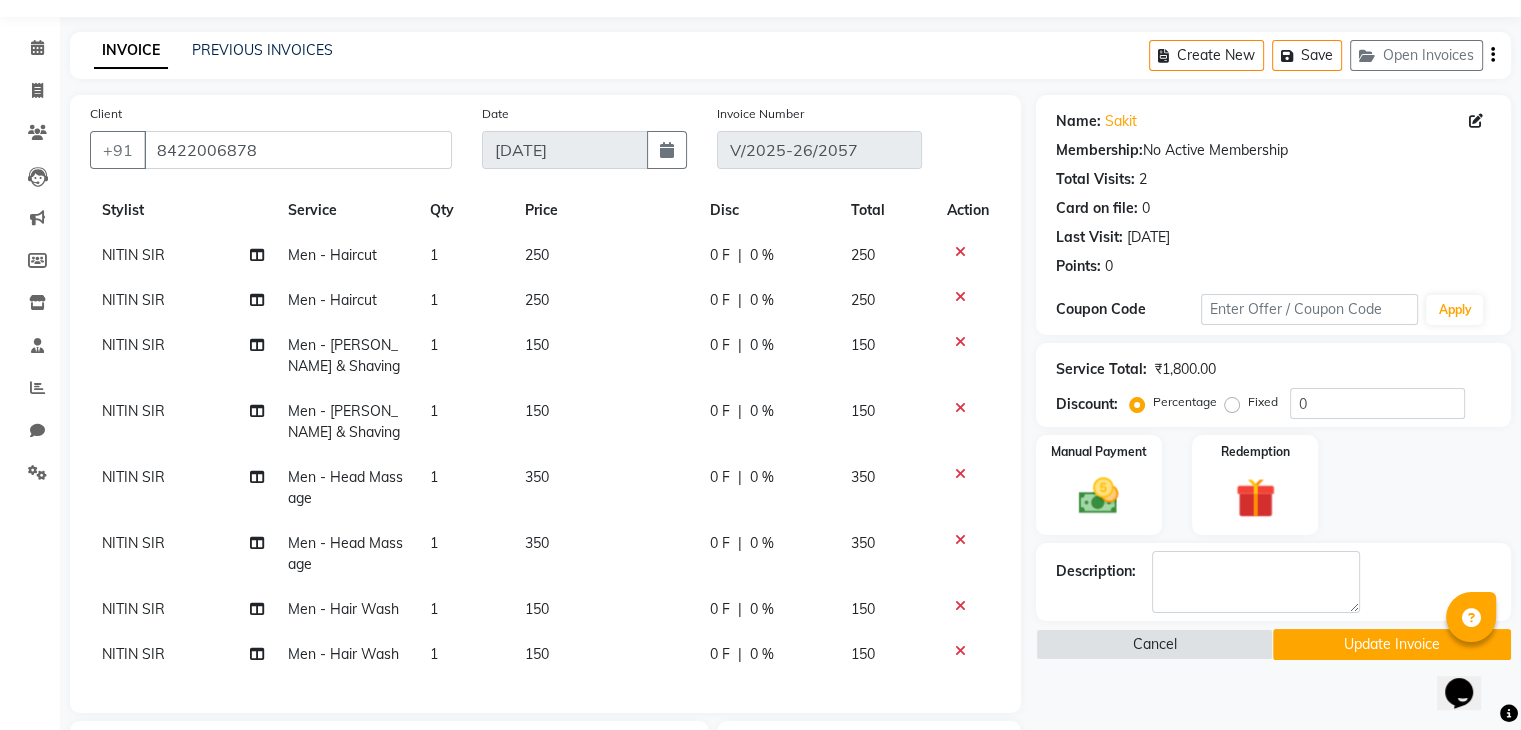 scroll, scrollTop: 50, scrollLeft: 0, axis: vertical 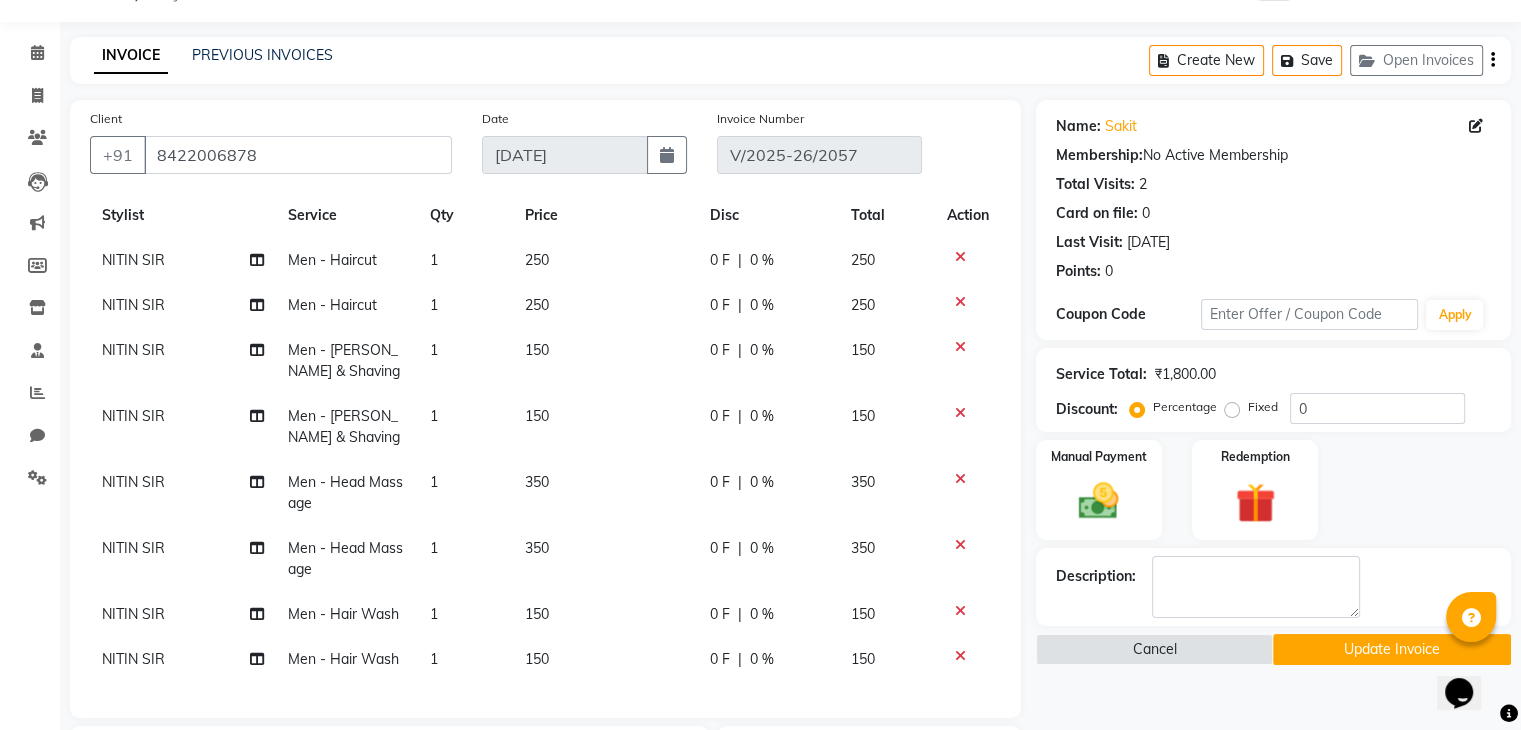 click on "NITIN SIR" 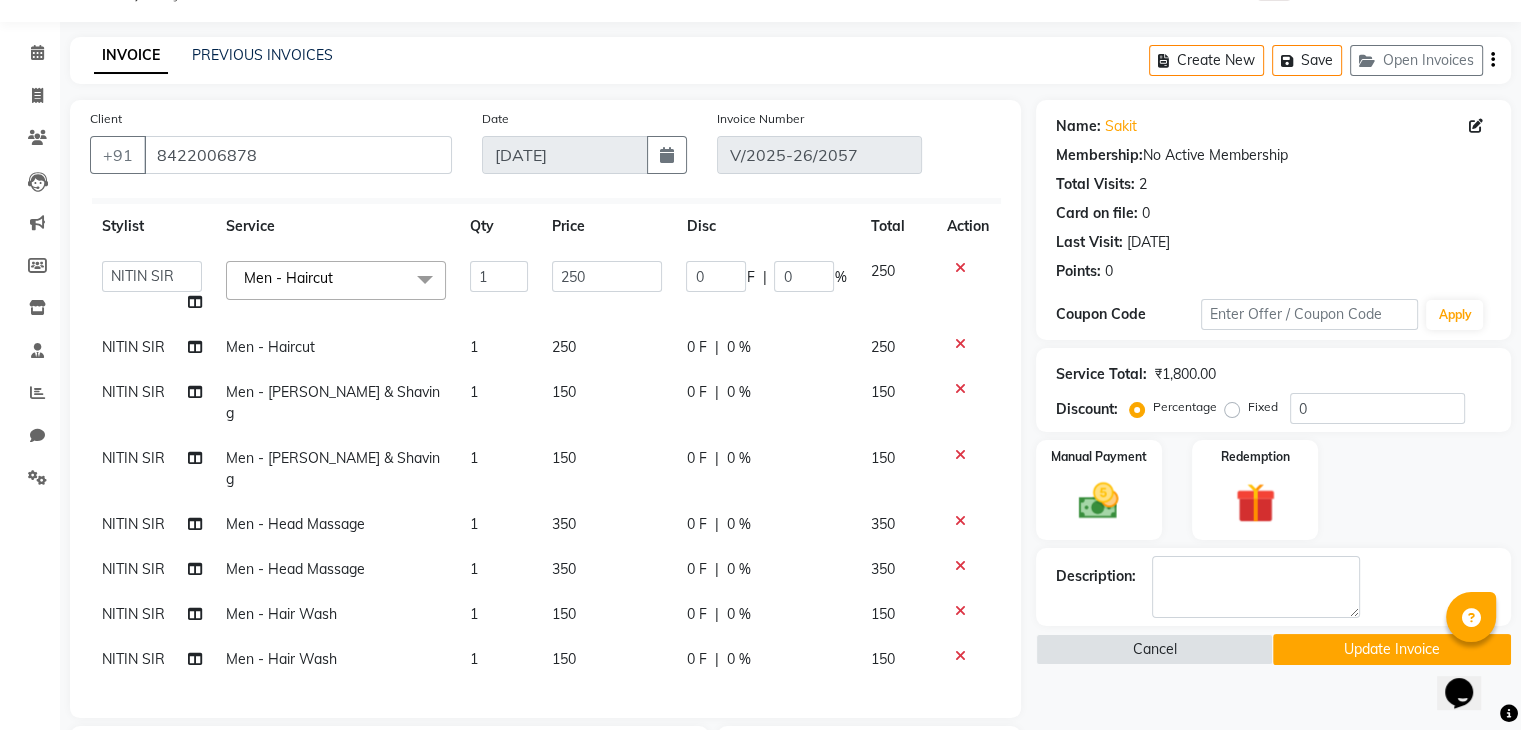 scroll, scrollTop: 0, scrollLeft: 0, axis: both 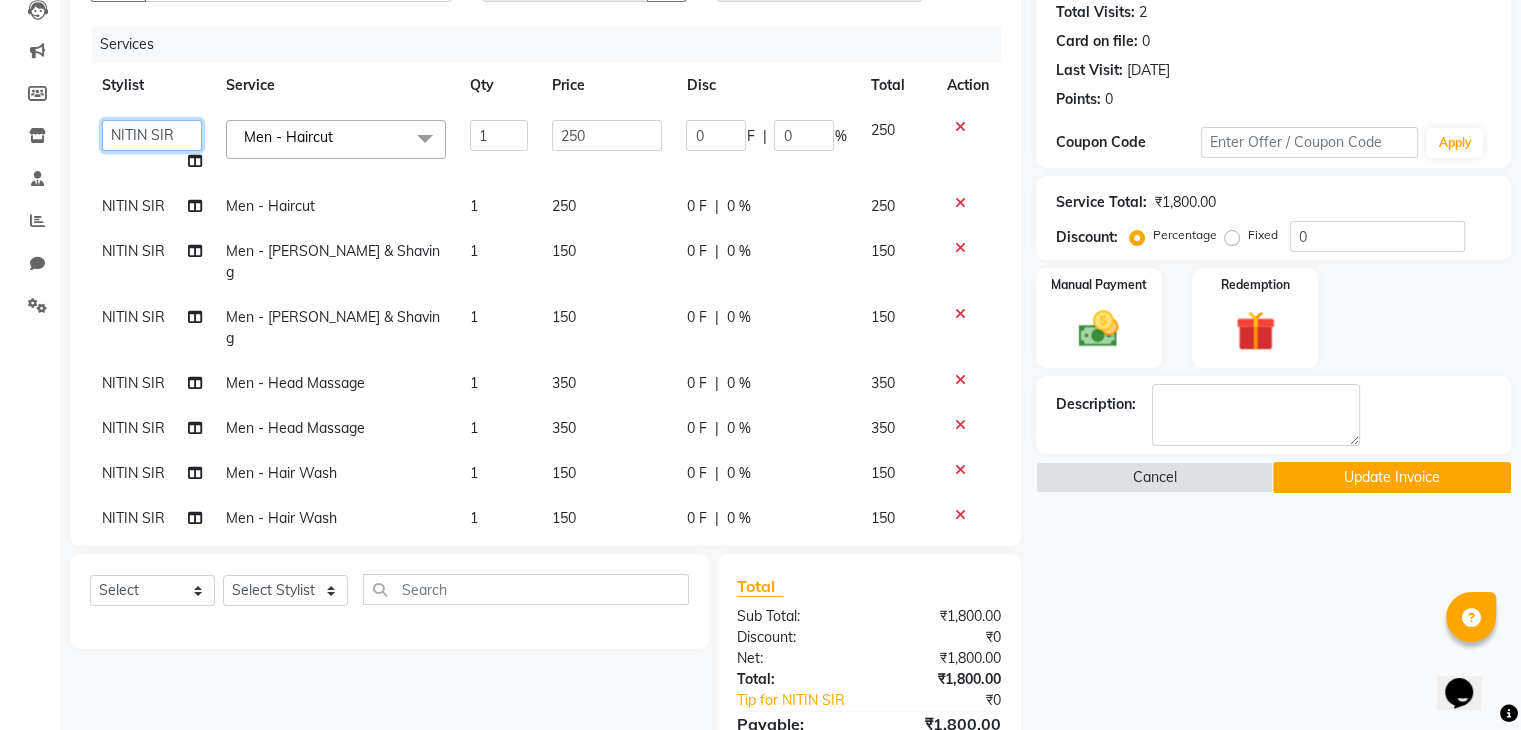 click on "AAYAN   ALAM   ASHISH   DEEPA   HASIB   IRFAN   JITU   MEENAKSHI   NITIN SIR   PRAJAKTA   Rupa   SALMAN   SANDEEP" 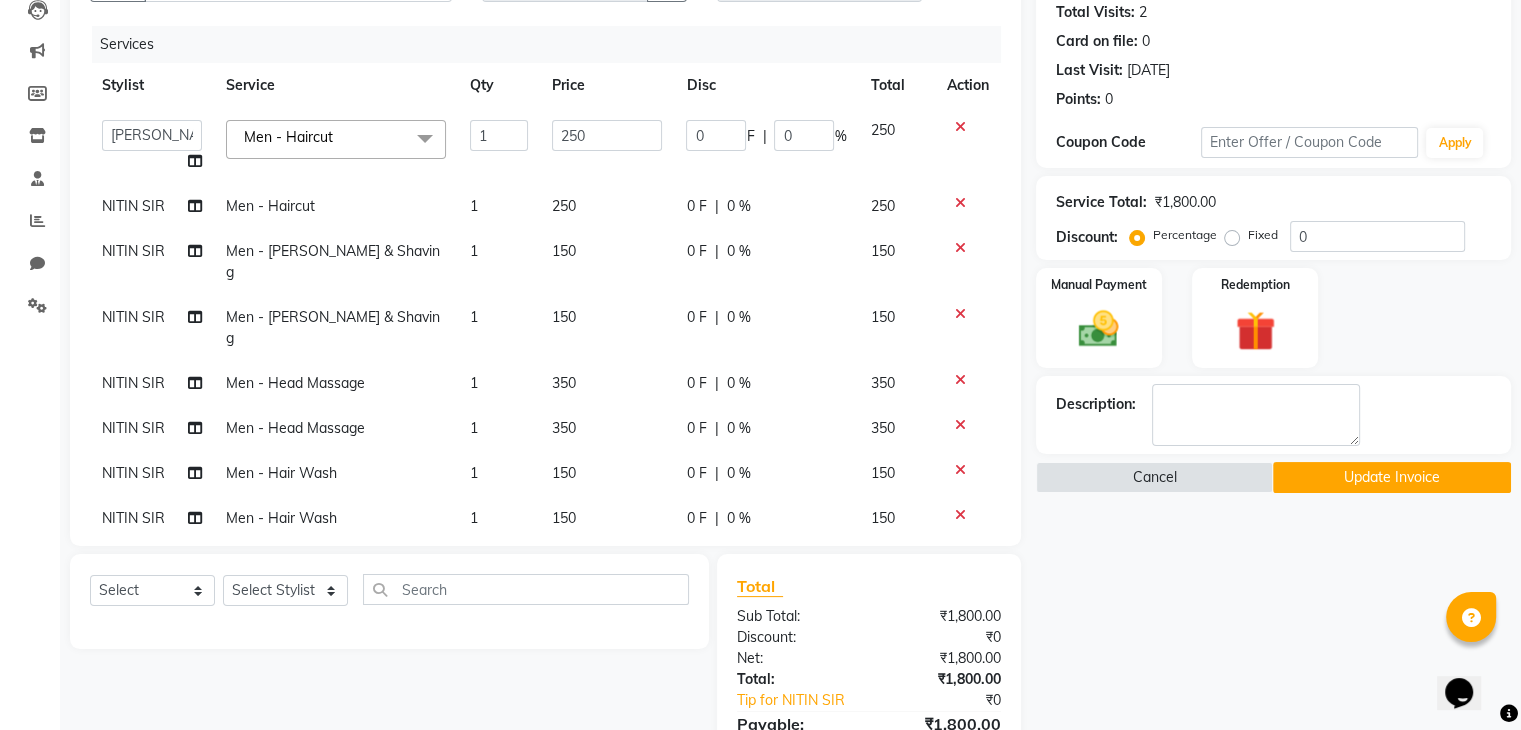 select on "85157" 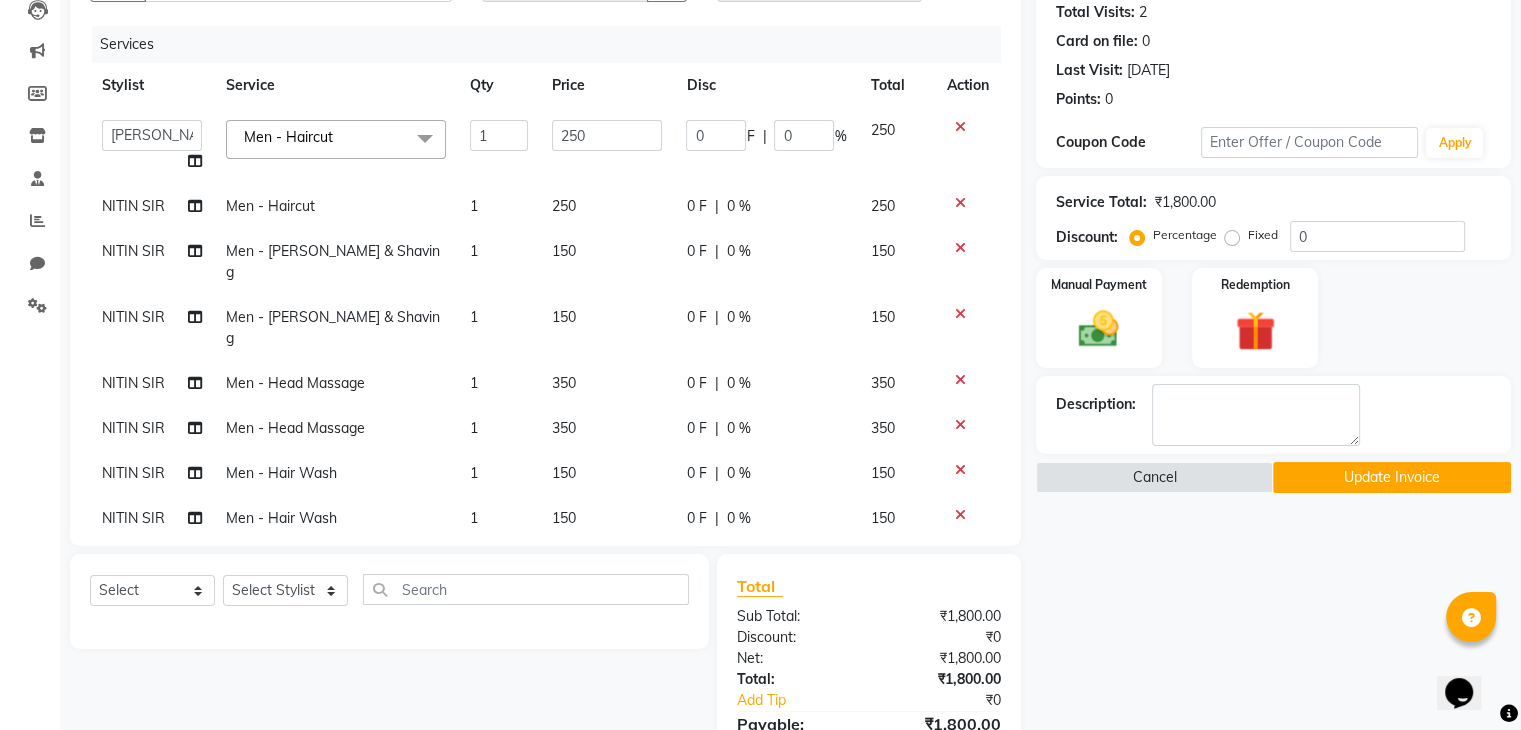 click on "NITIN SIR" 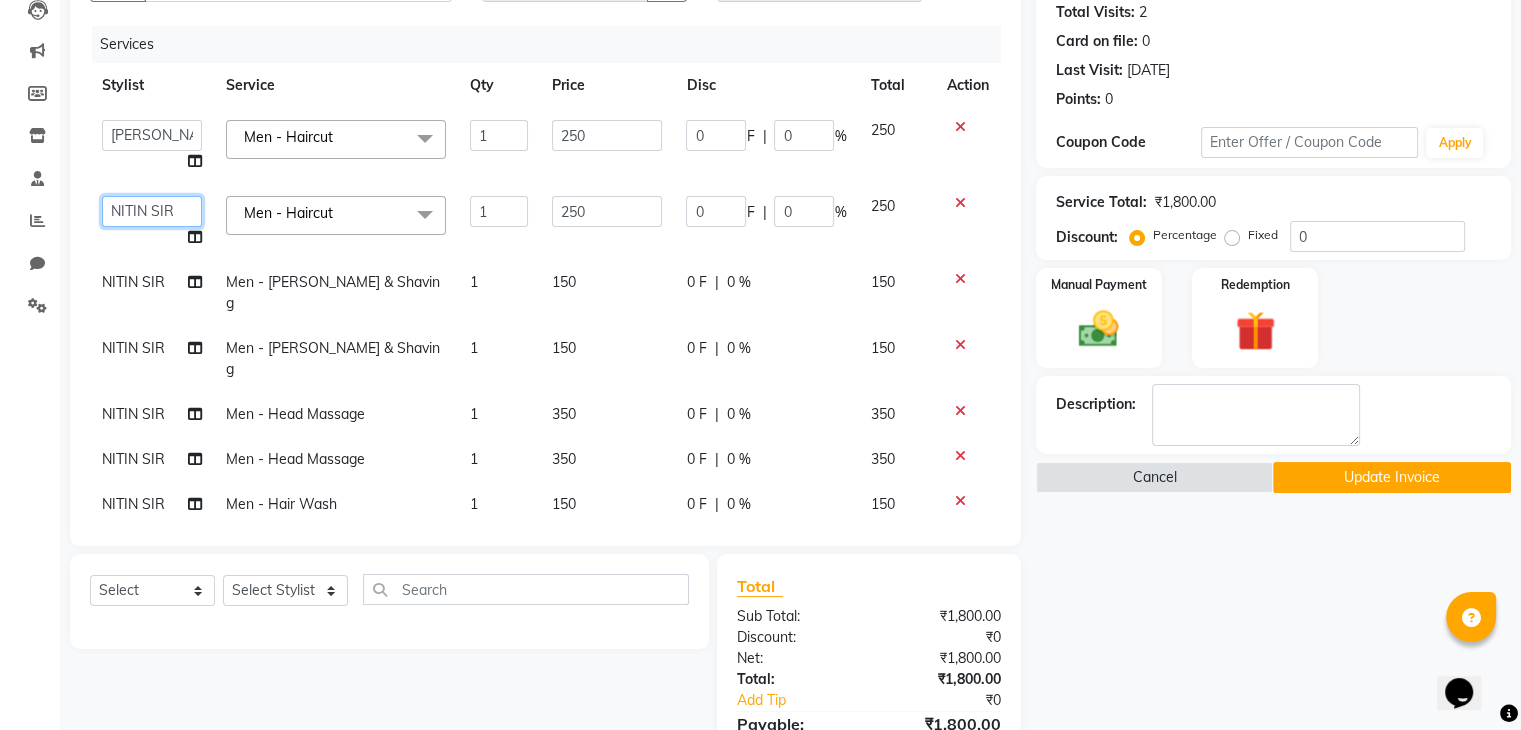 click on "AAYAN   ALAM   ASHISH   DEEPA   HASIB   IRFAN   JITU   MEENAKSHI   NITIN SIR   PRAJAKTA   Rupa   SALMAN   SANDEEP" 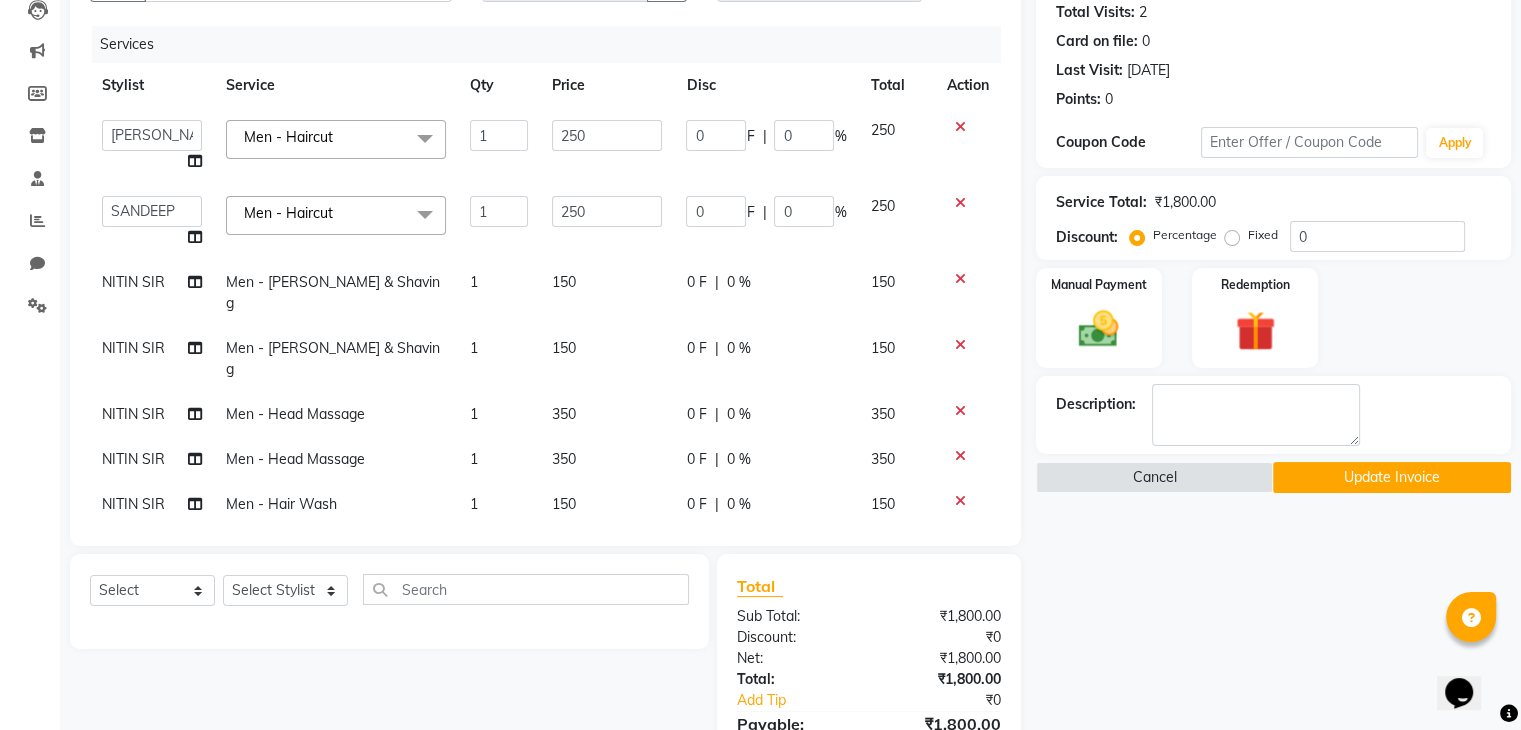 select on "82599" 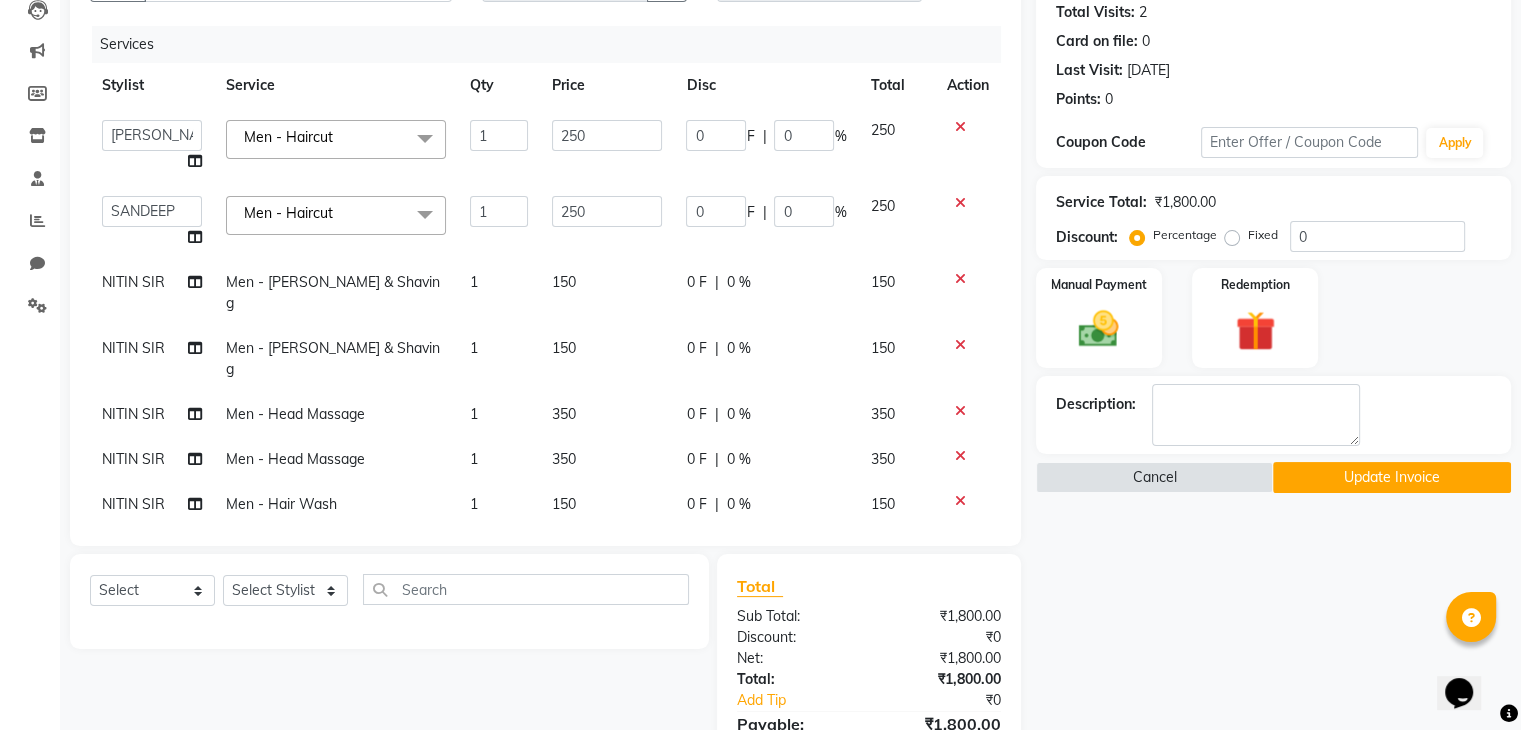 click on "NITIN SIR" 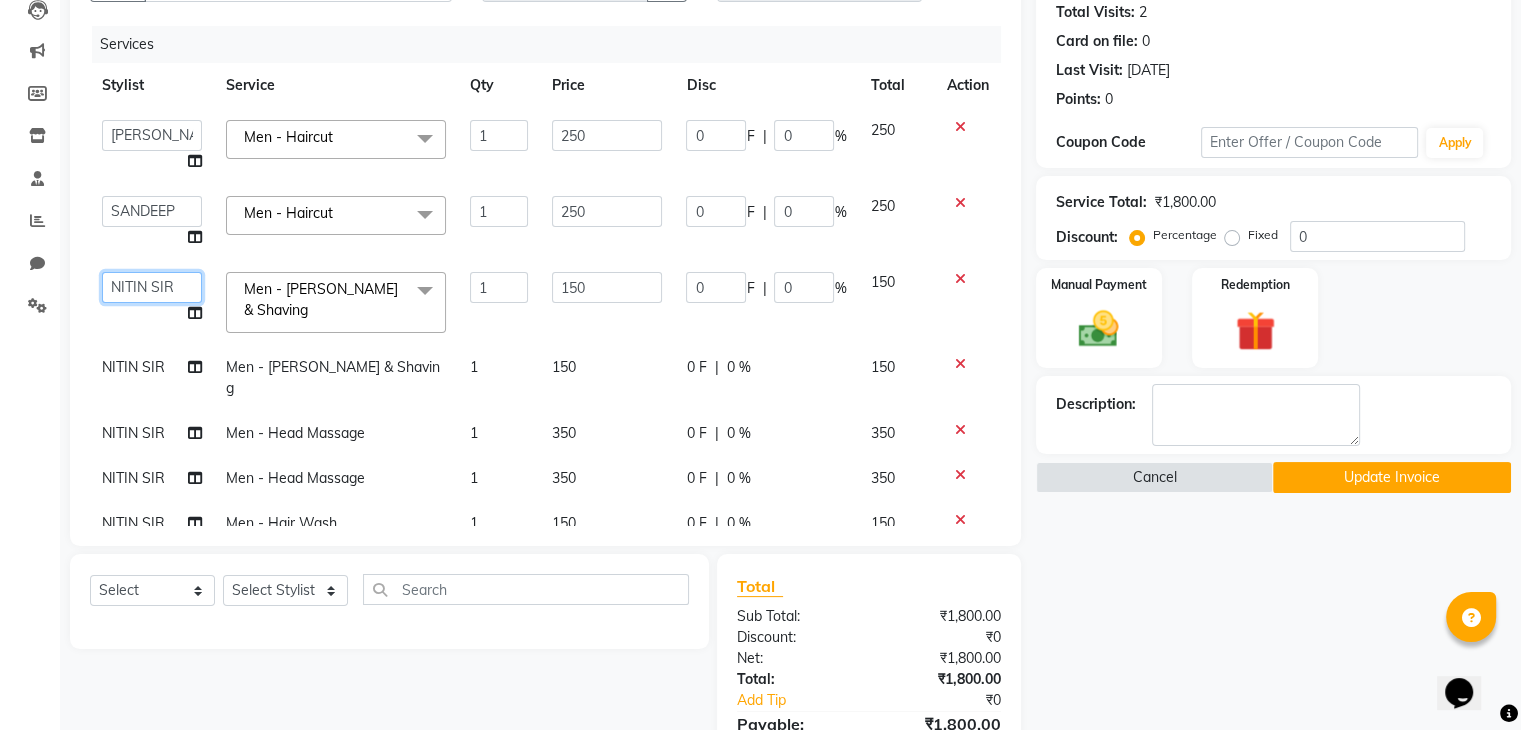 click on "AAYAN   ALAM   ASHISH   DEEPA   HASIB   IRFAN   JITU   MEENAKSHI   NITIN SIR   PRAJAKTA   Rupa   SALMAN   SANDEEP" 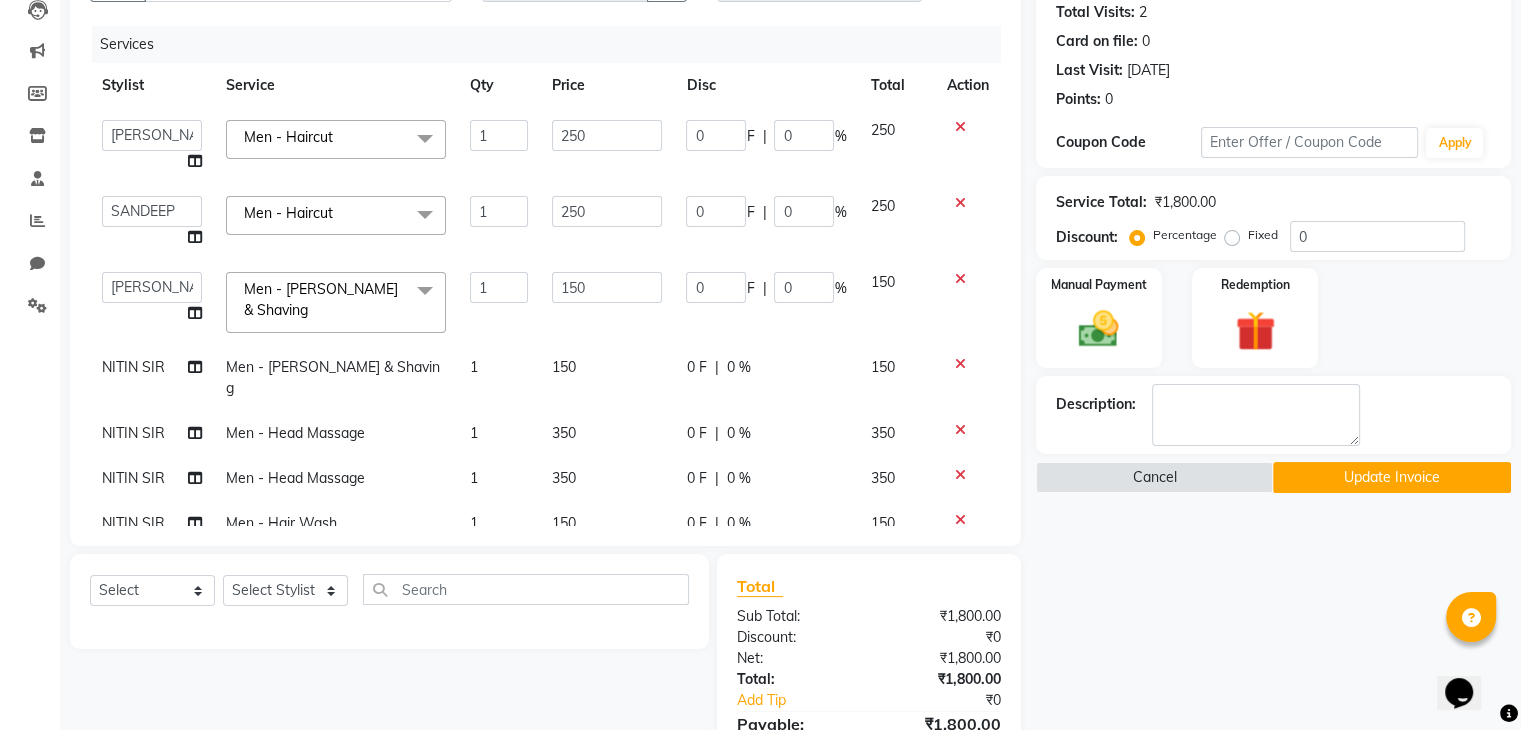 select on "85157" 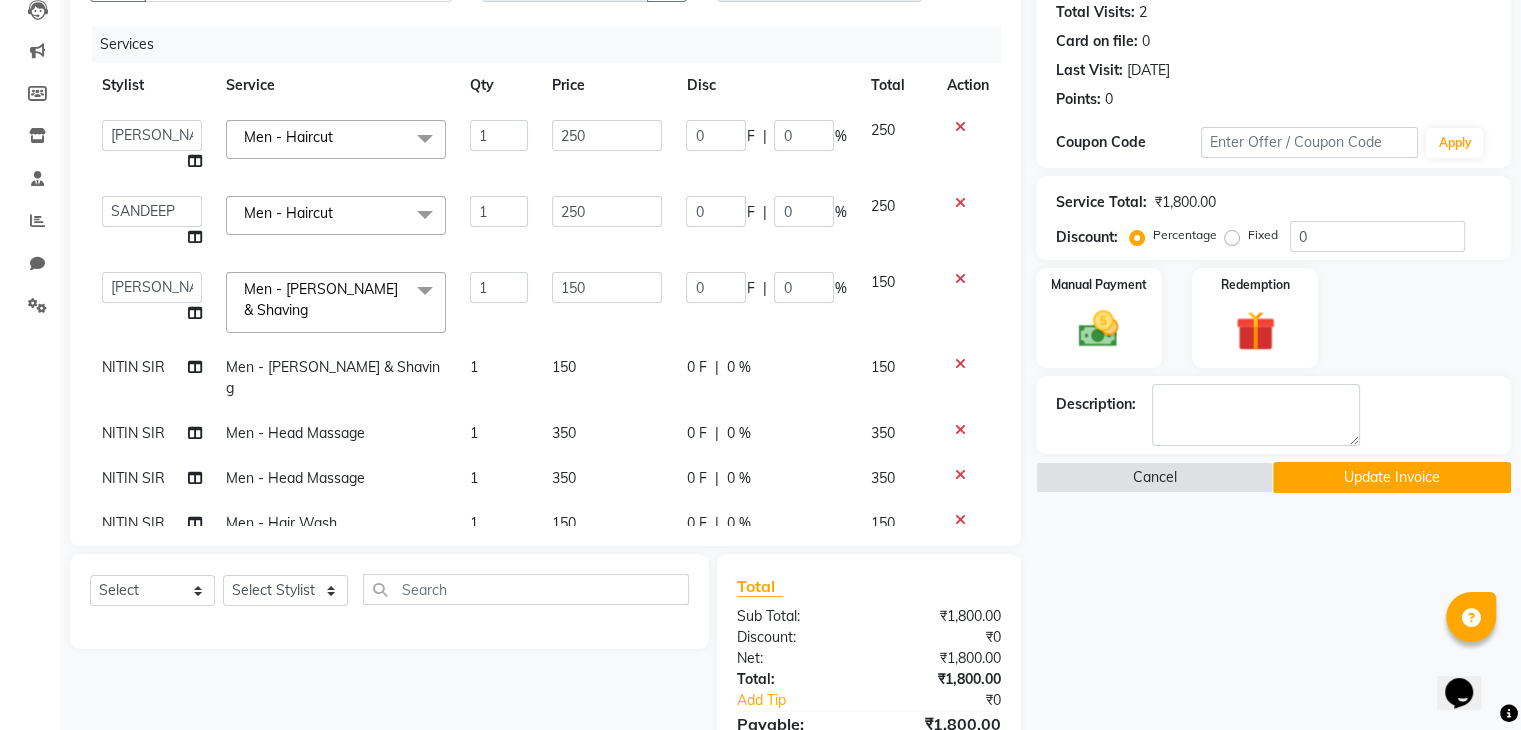 click on "NITIN SIR" 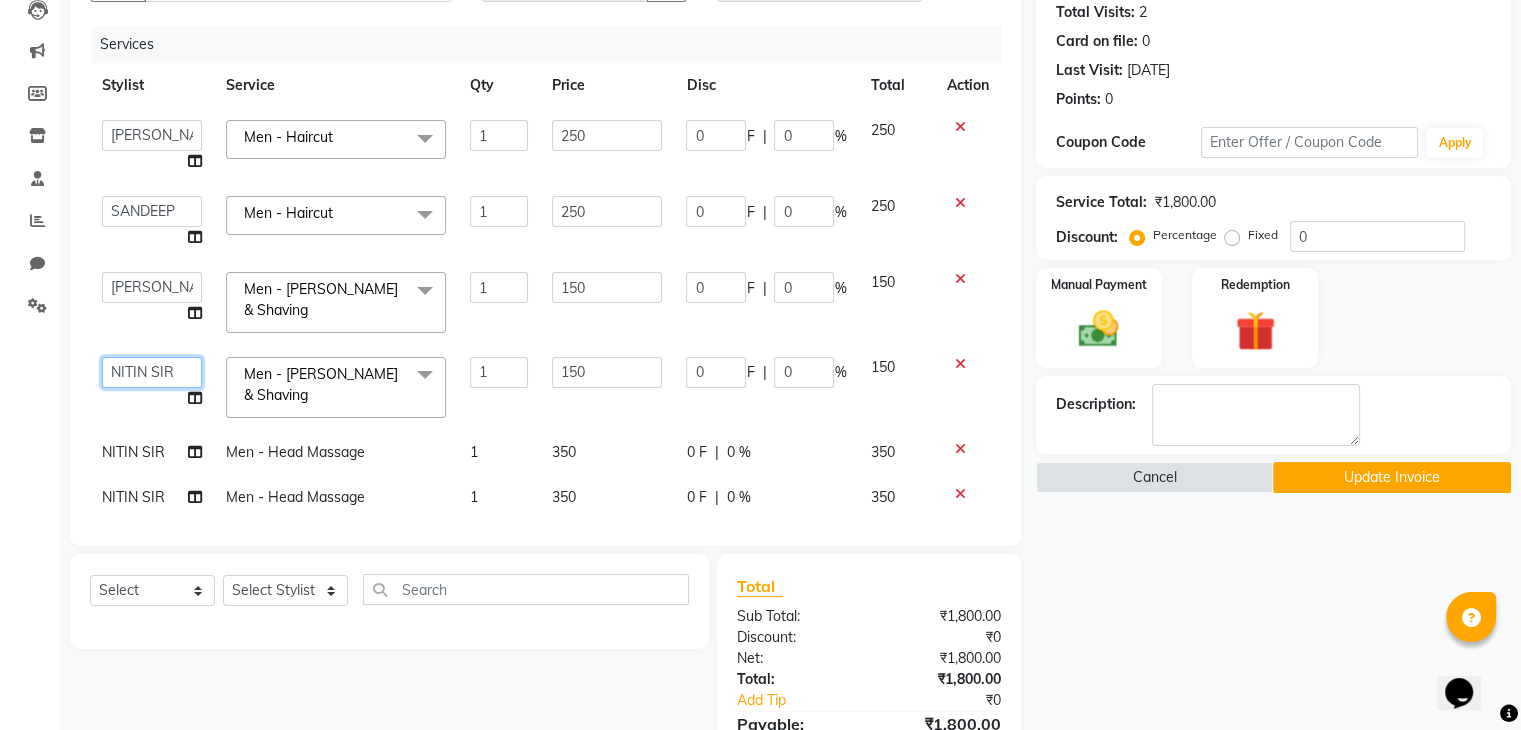 click on "AAYAN   ALAM   ASHISH   DEEPA   HASIB   IRFAN   JITU   MEENAKSHI   NITIN SIR   PRAJAKTA   Rupa   SALMAN   SANDEEP" 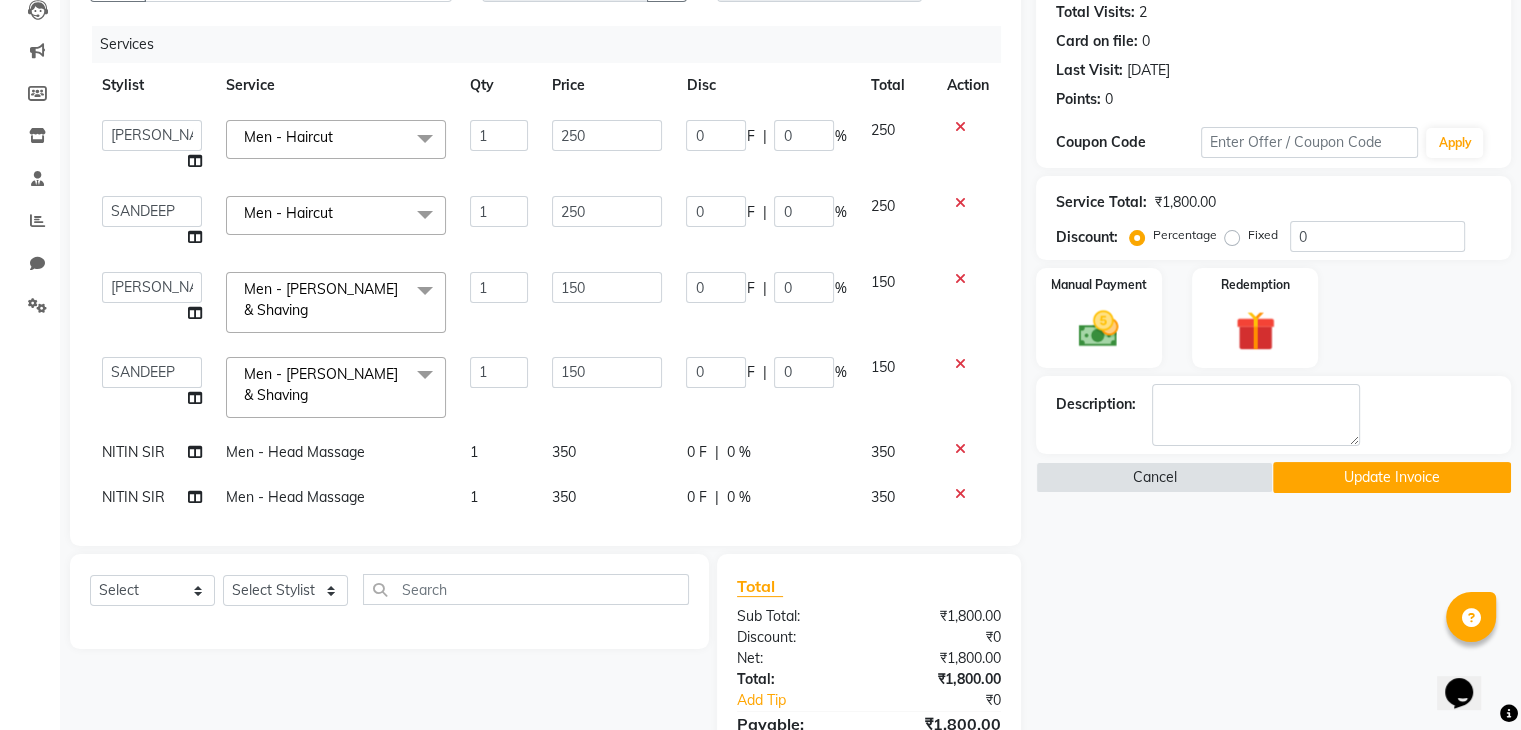 select on "82599" 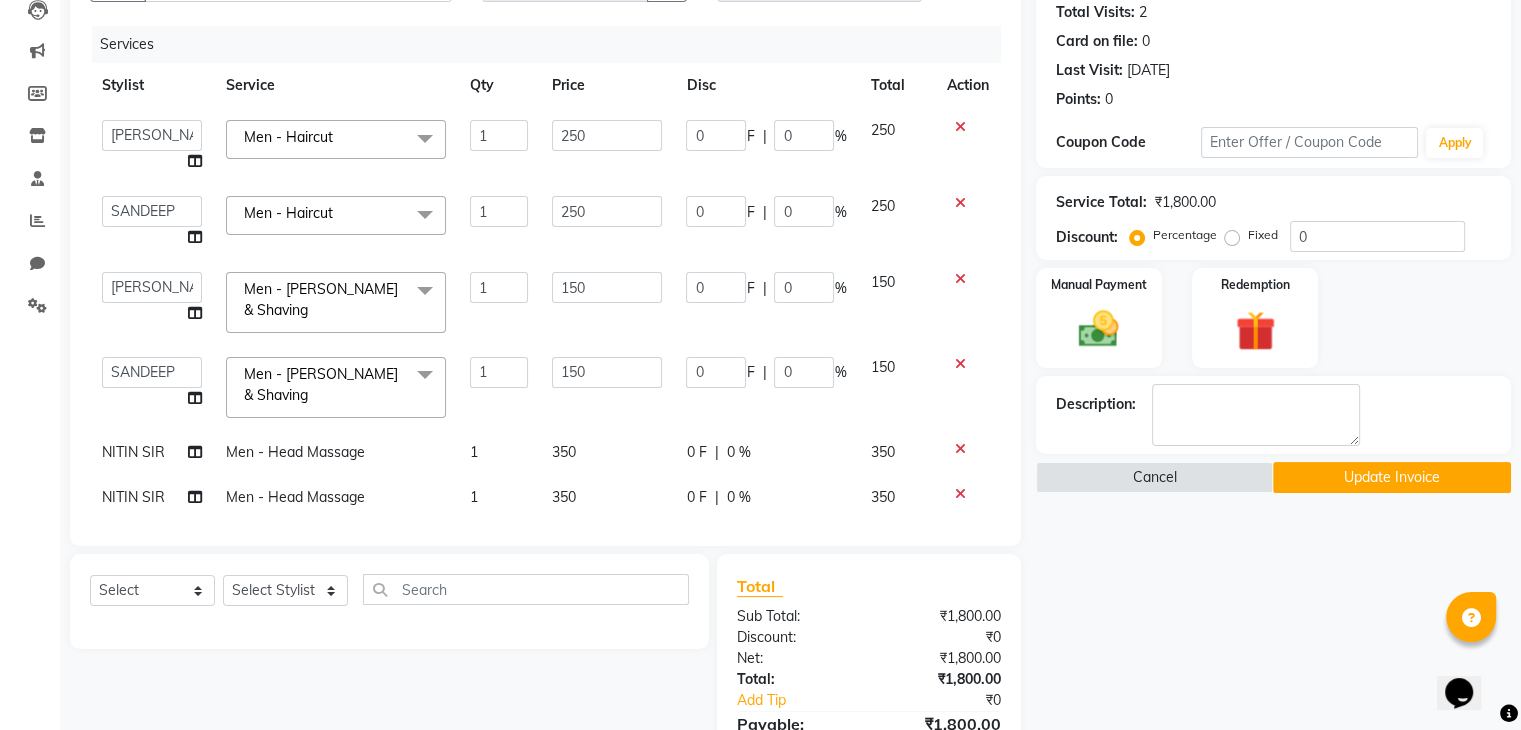 scroll, scrollTop: 97, scrollLeft: 0, axis: vertical 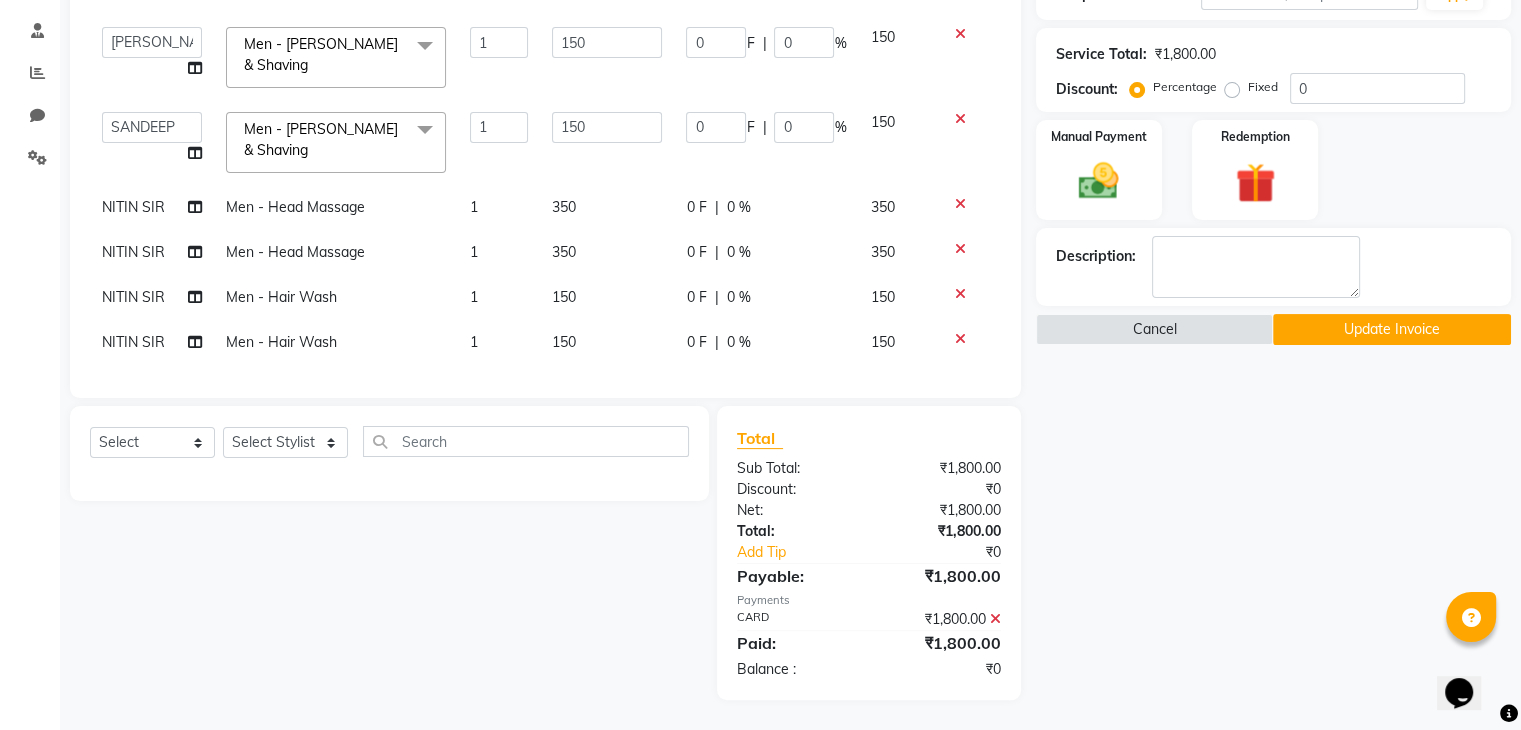 click on "NITIN SIR" 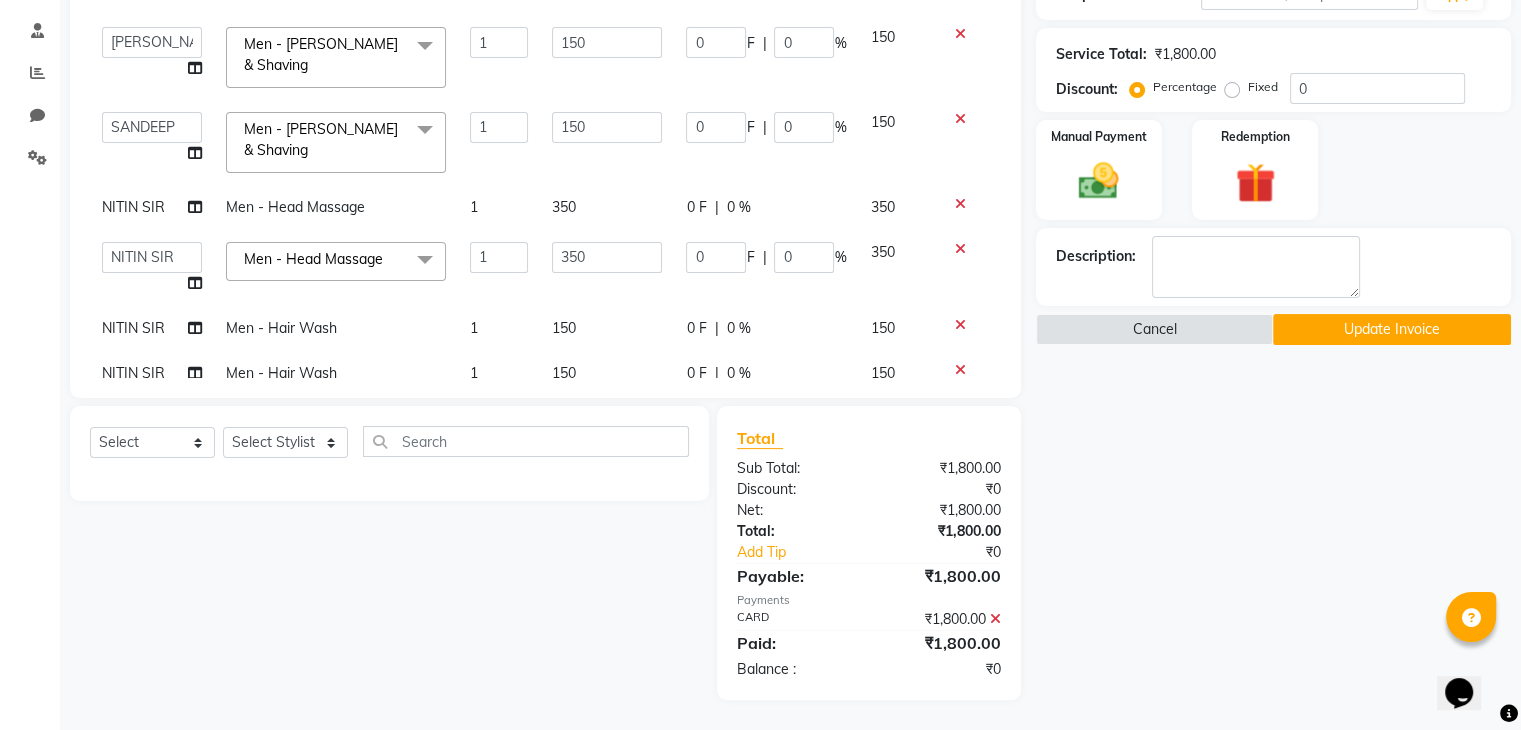 click on "NITIN SIR" 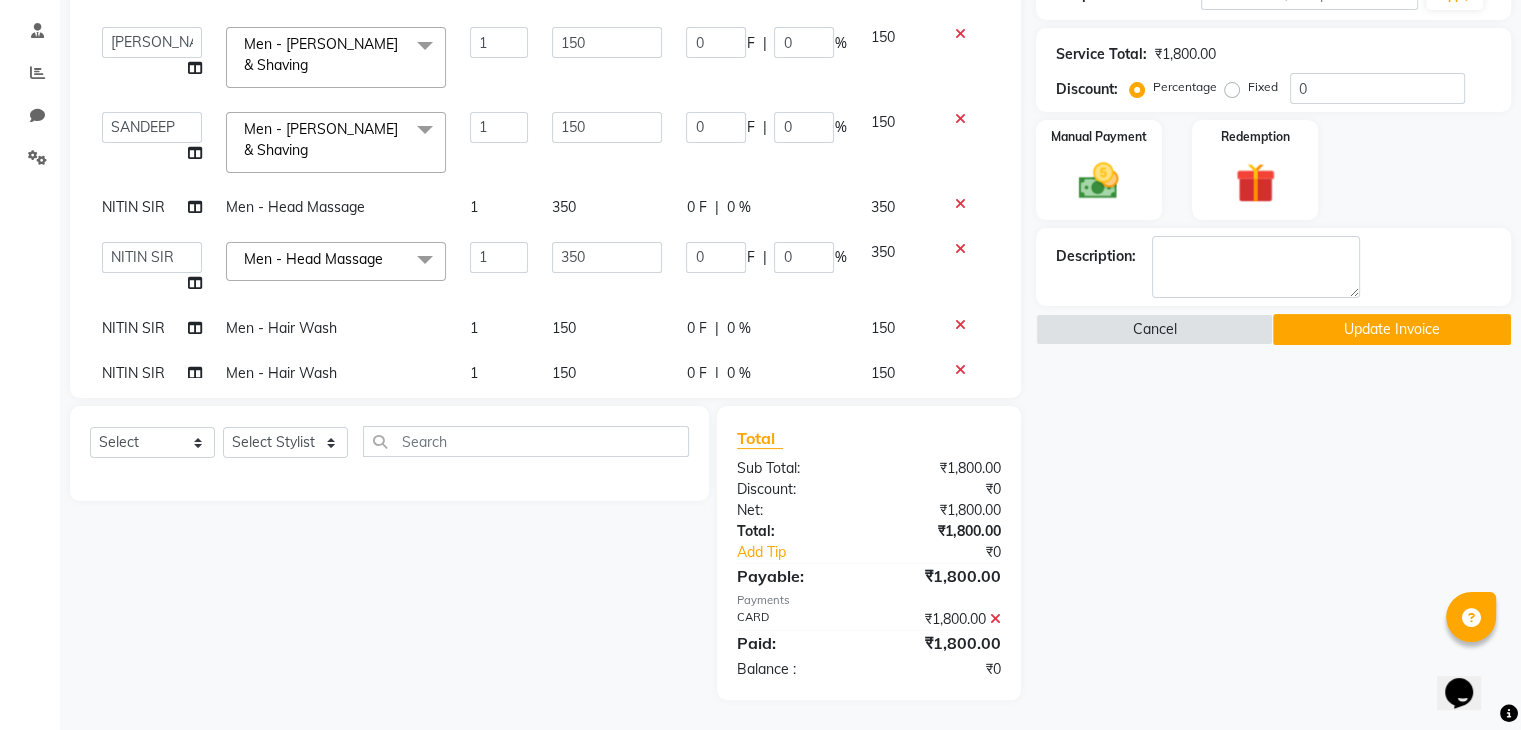 select on "75702" 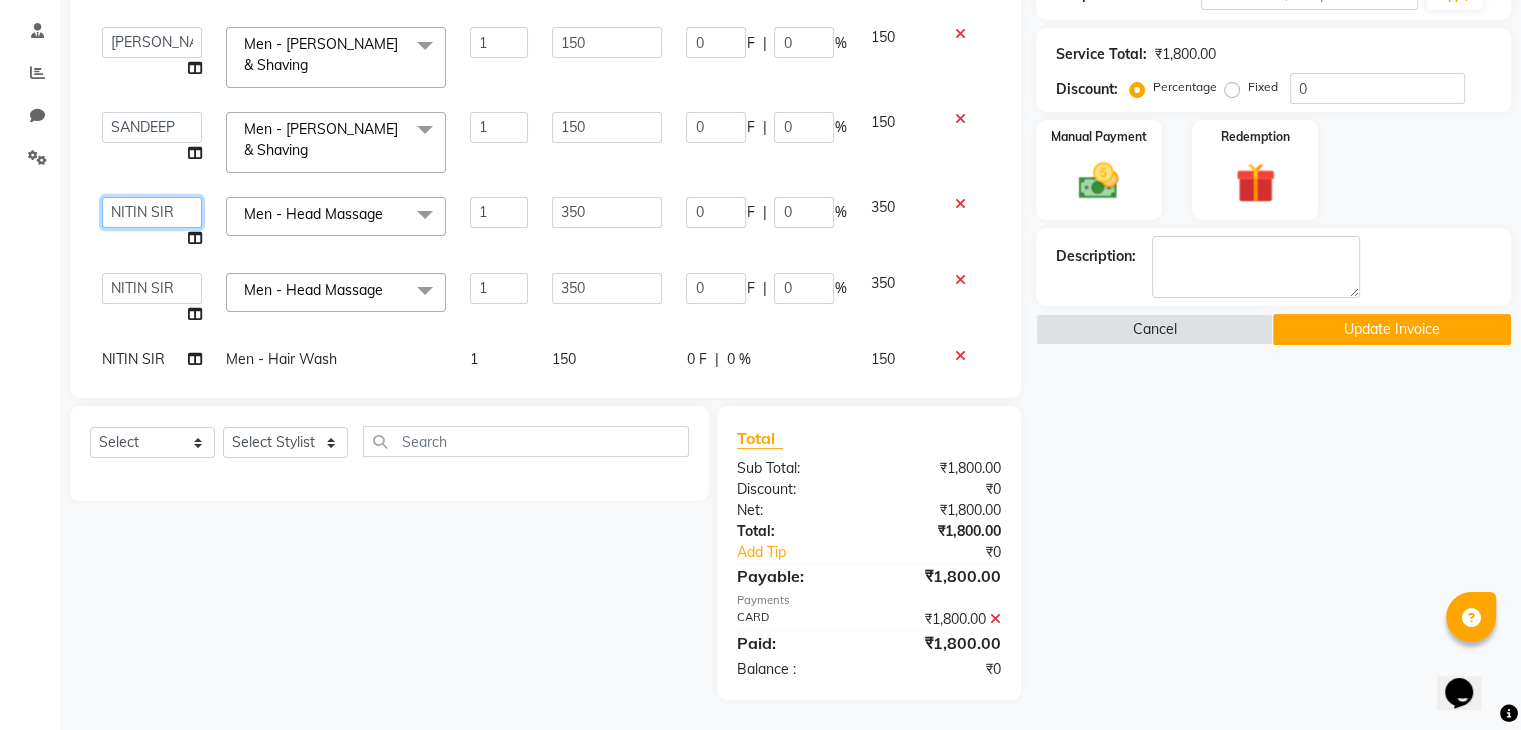 click on "AAYAN   ALAM   ASHISH   DEEPA   HASIB   IRFAN   JITU   MEENAKSHI   NITIN SIR   PRAJAKTA   Rupa   SALMAN   SANDEEP" 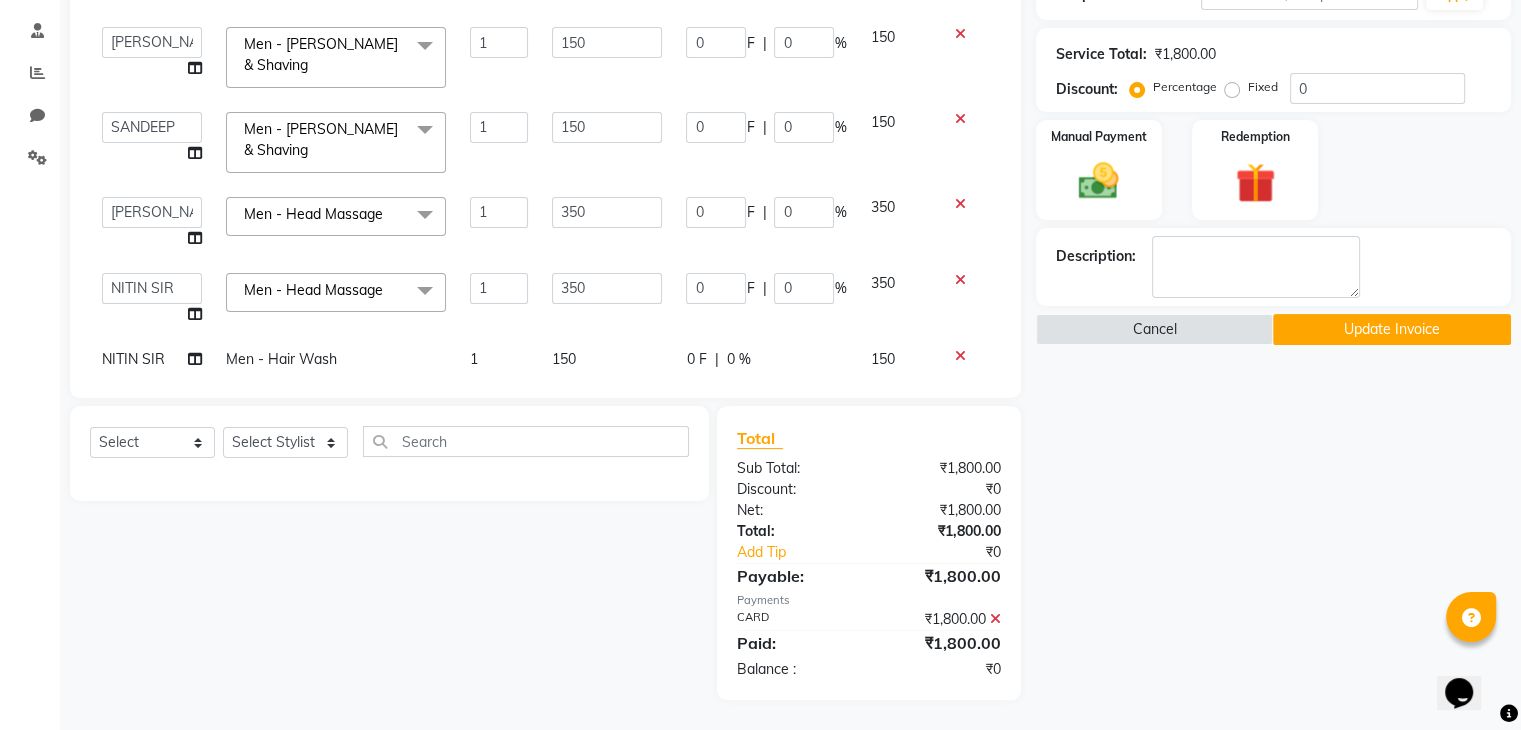 select on "85157" 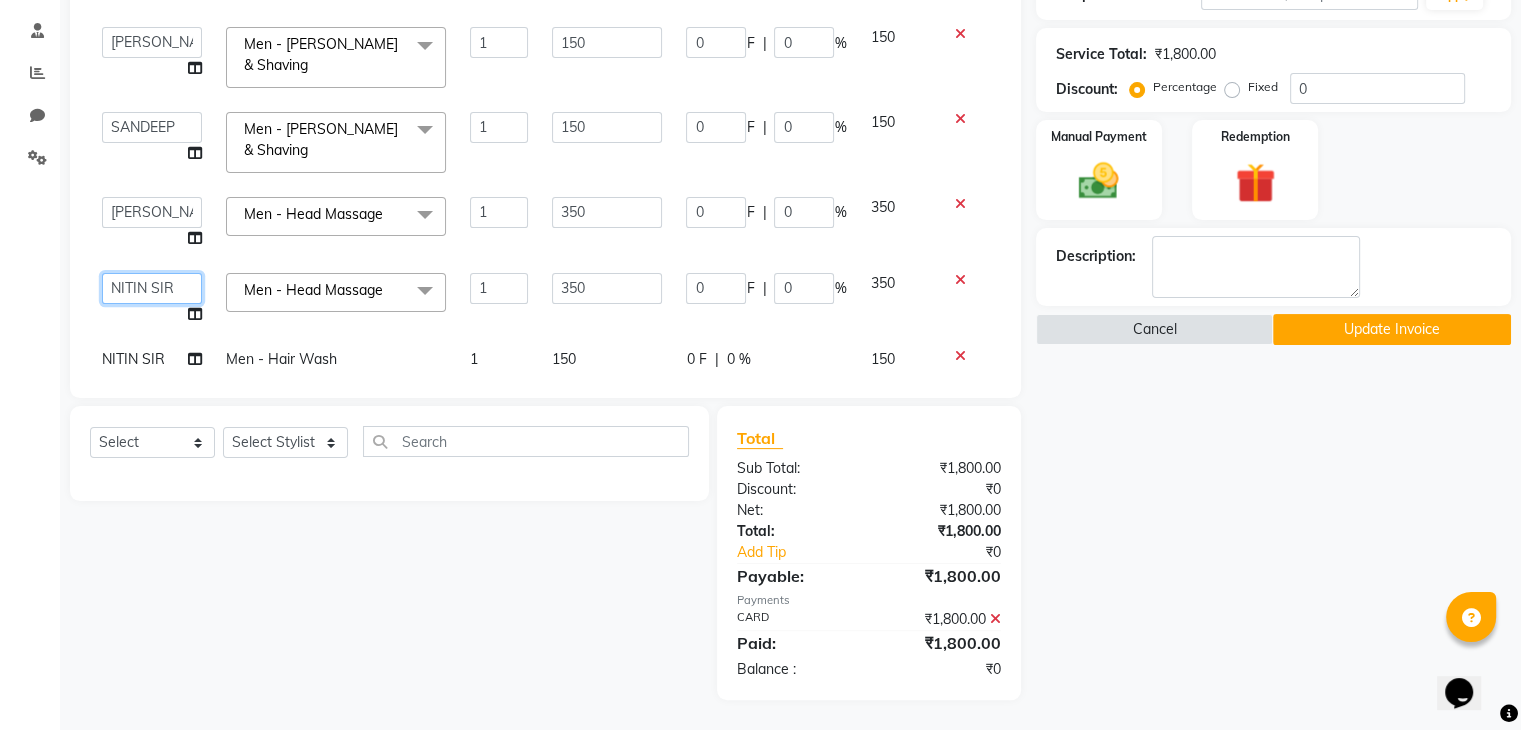 click on "AAYAN   ALAM   ASHISH   DEEPA   HASIB   IRFAN   JITU   MEENAKSHI   NITIN SIR   PRAJAKTA   Rupa   SALMAN   SANDEEP" 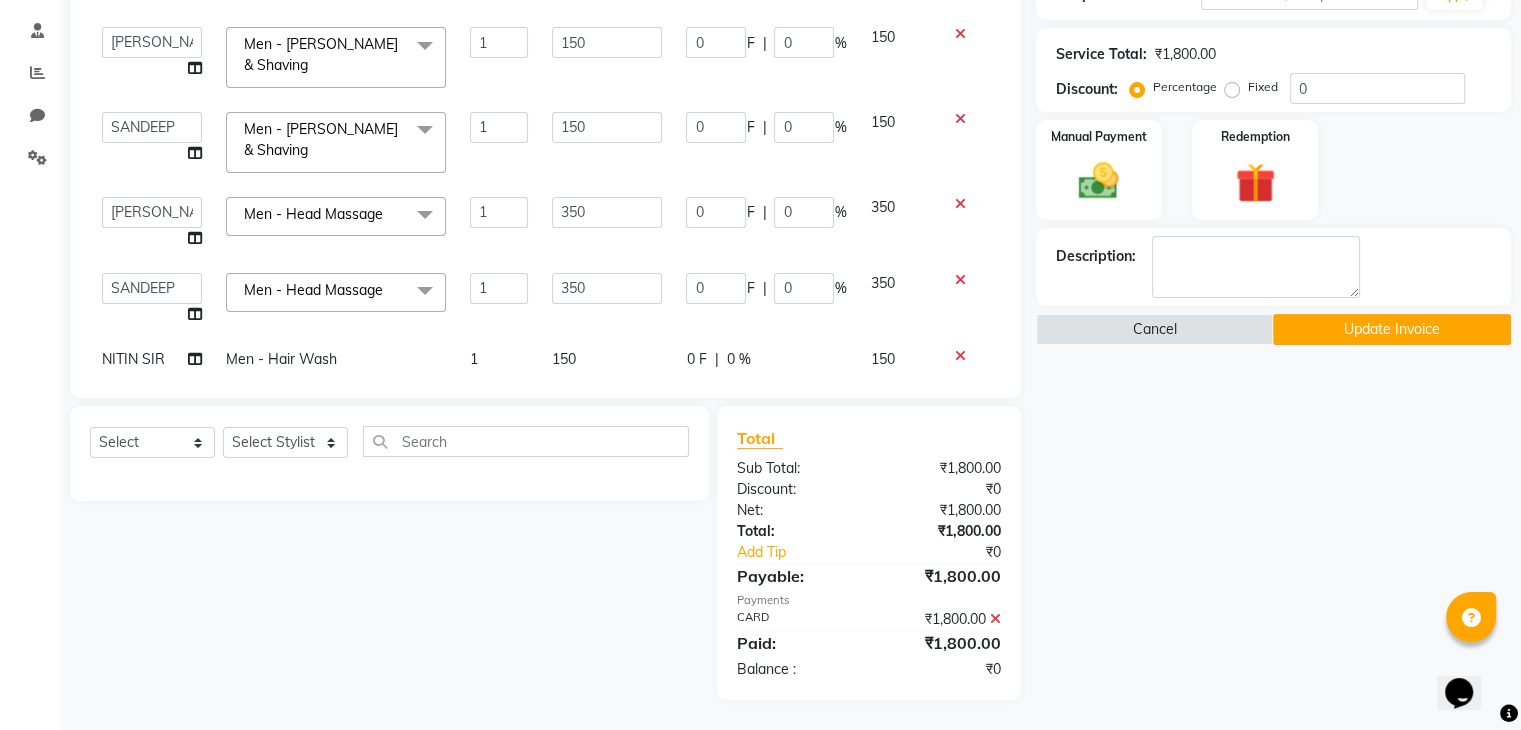 select on "82599" 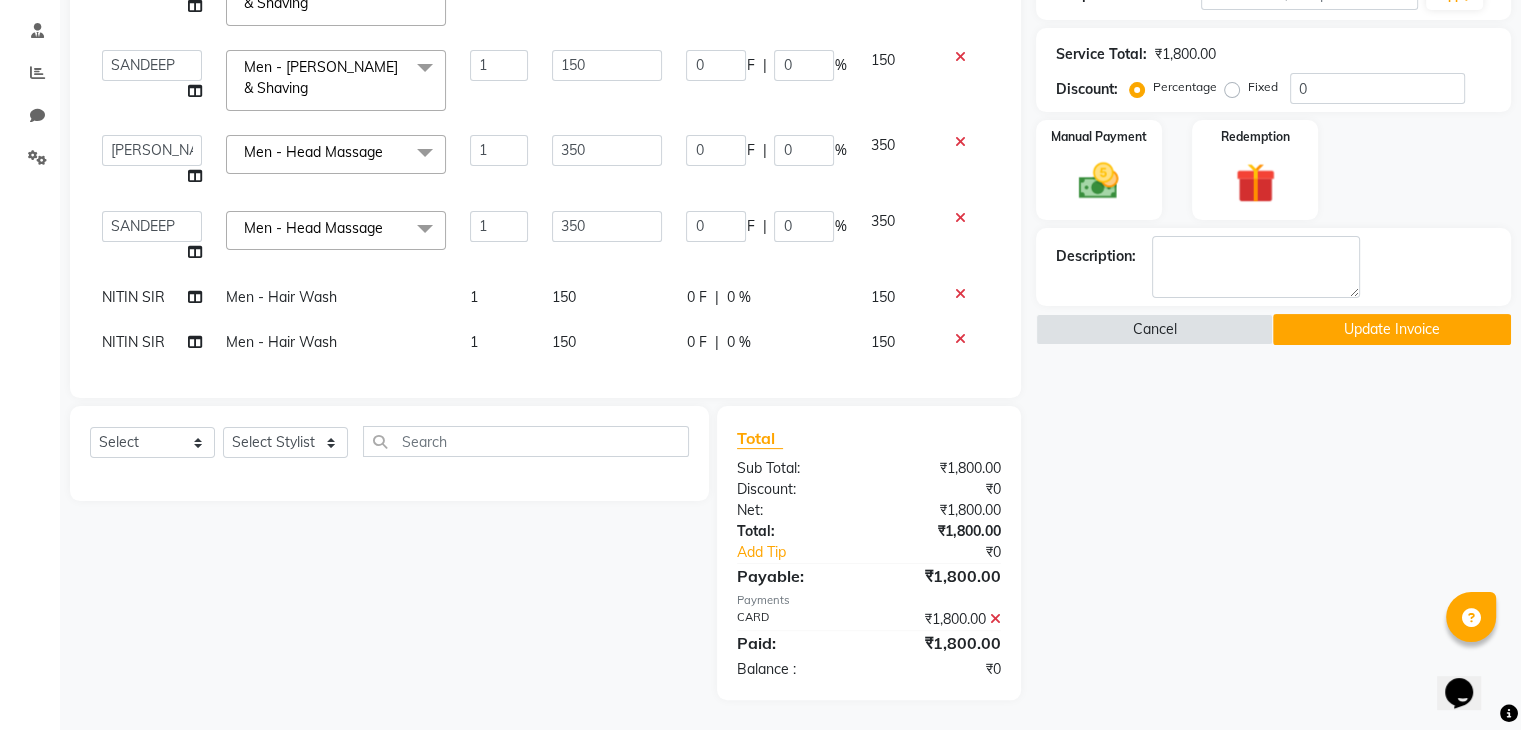 scroll, scrollTop: 159, scrollLeft: 0, axis: vertical 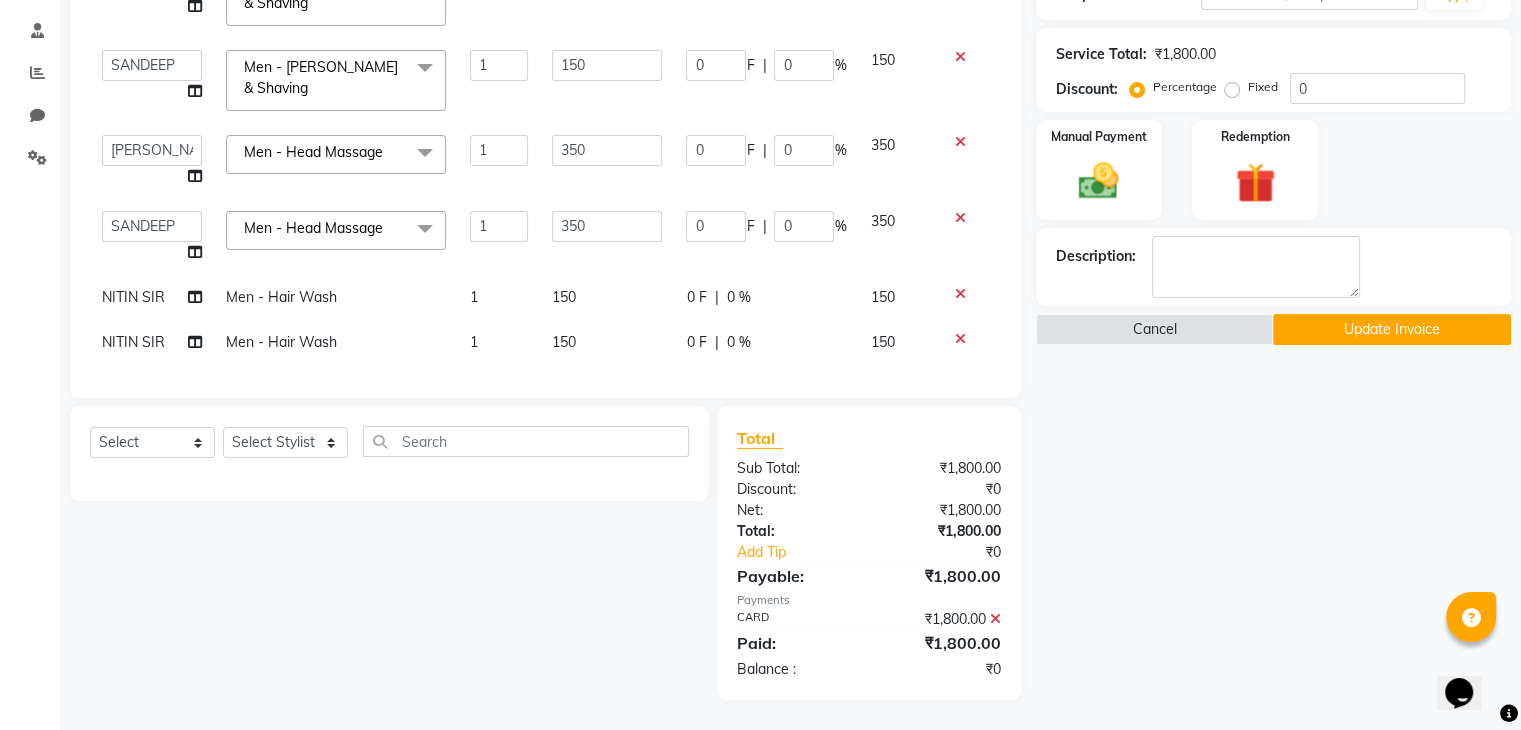 select on "75702" 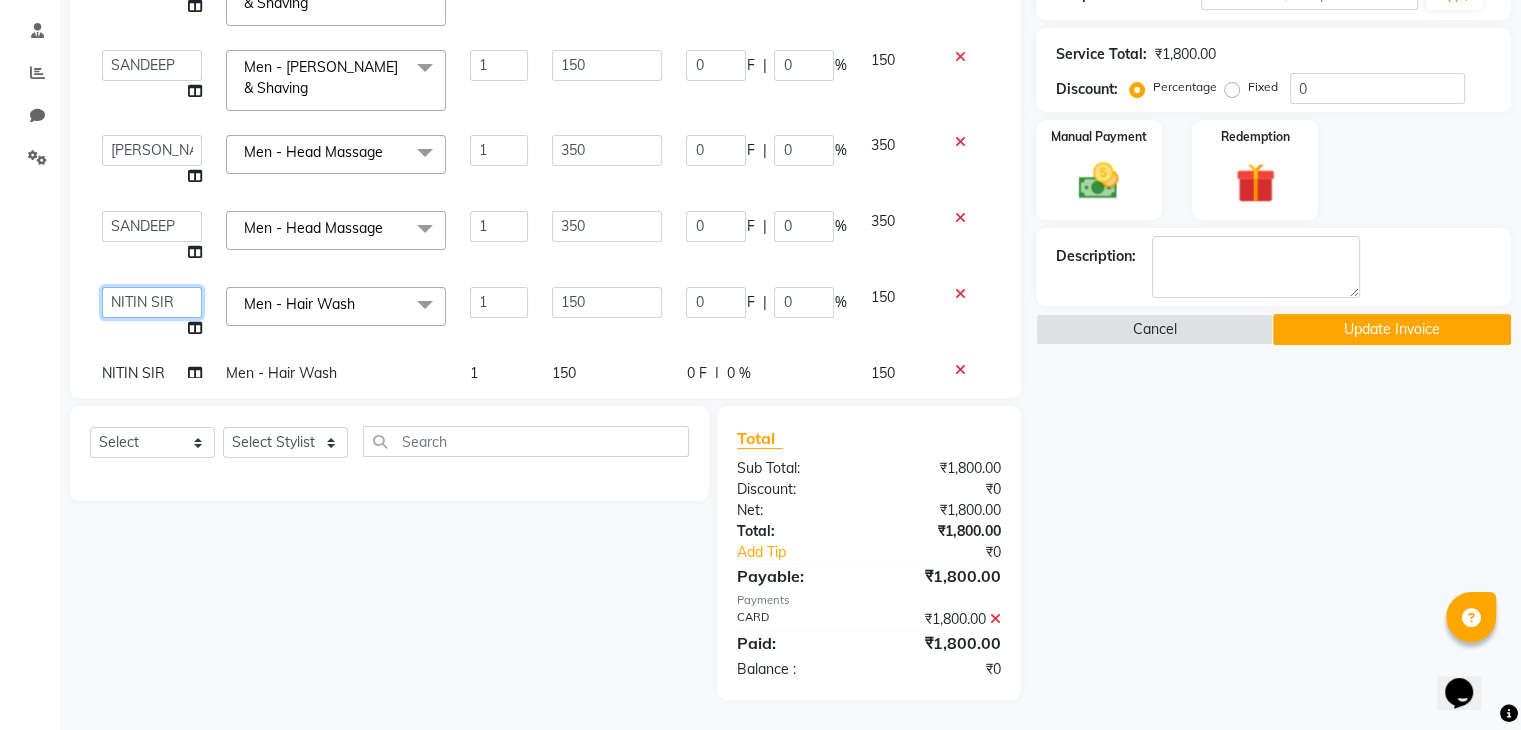 click on "AAYAN   ALAM   ASHISH   DEEPA   HASIB   IRFAN   JITU   MEENAKSHI   NITIN SIR   PRAJAKTA   Rupa   SALMAN   SANDEEP" 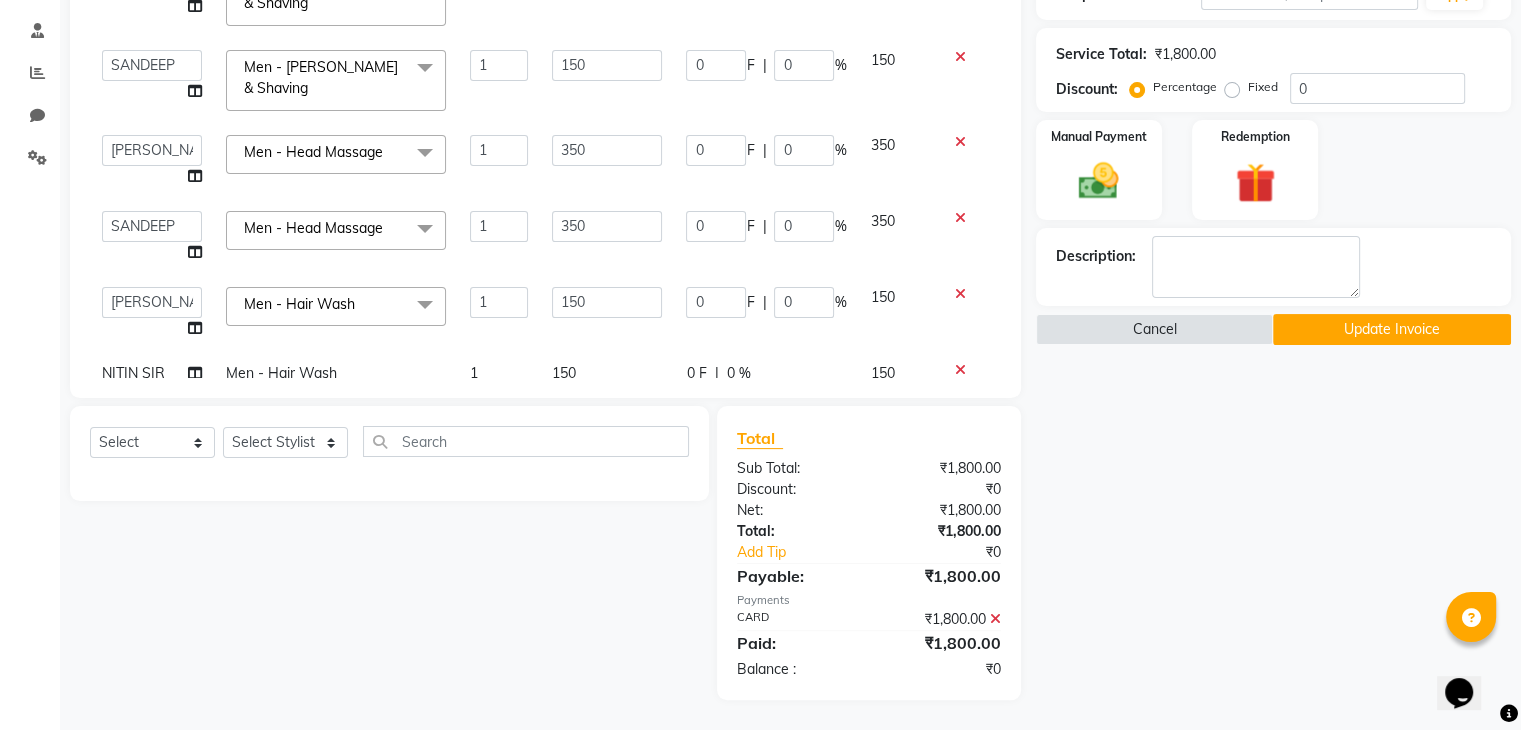 select on "85157" 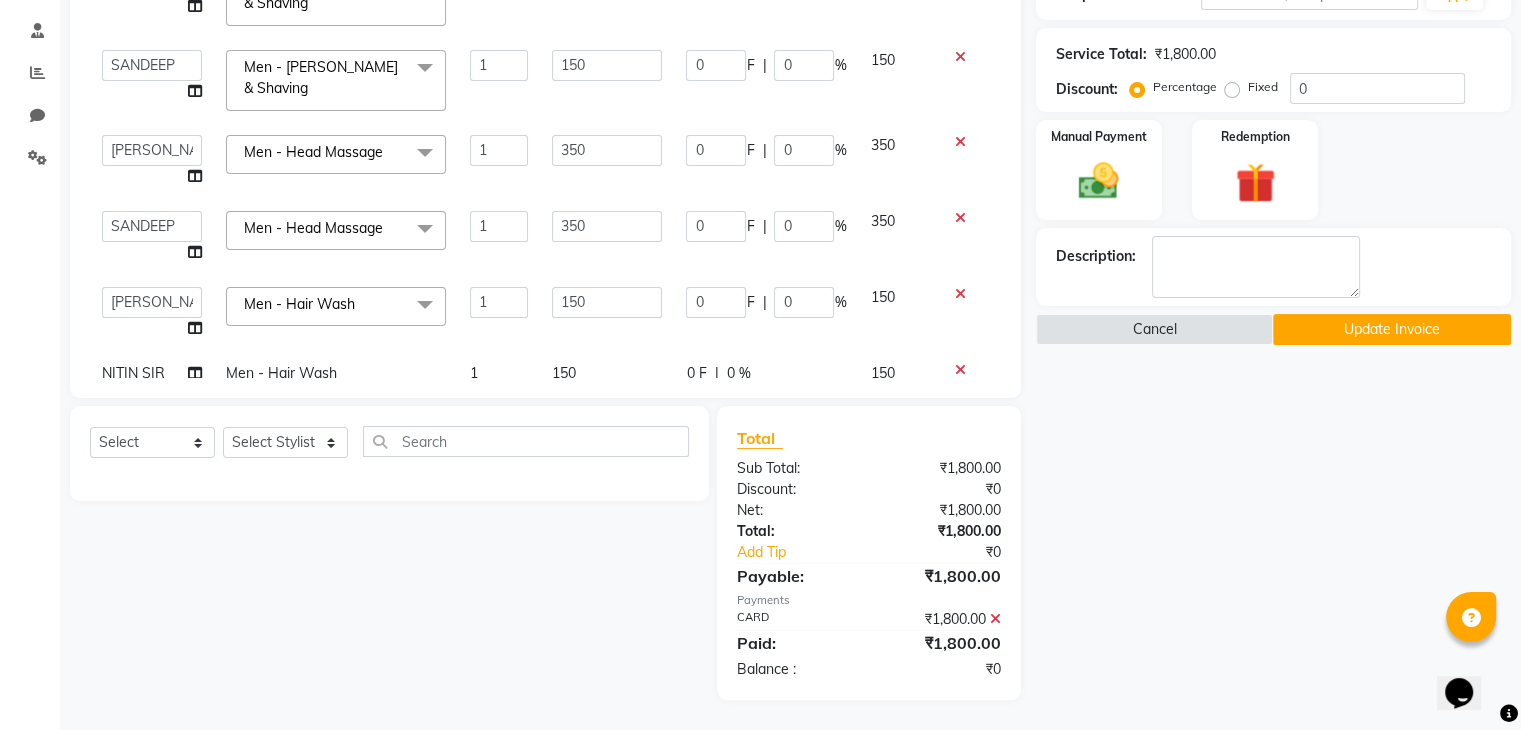 select on "75702" 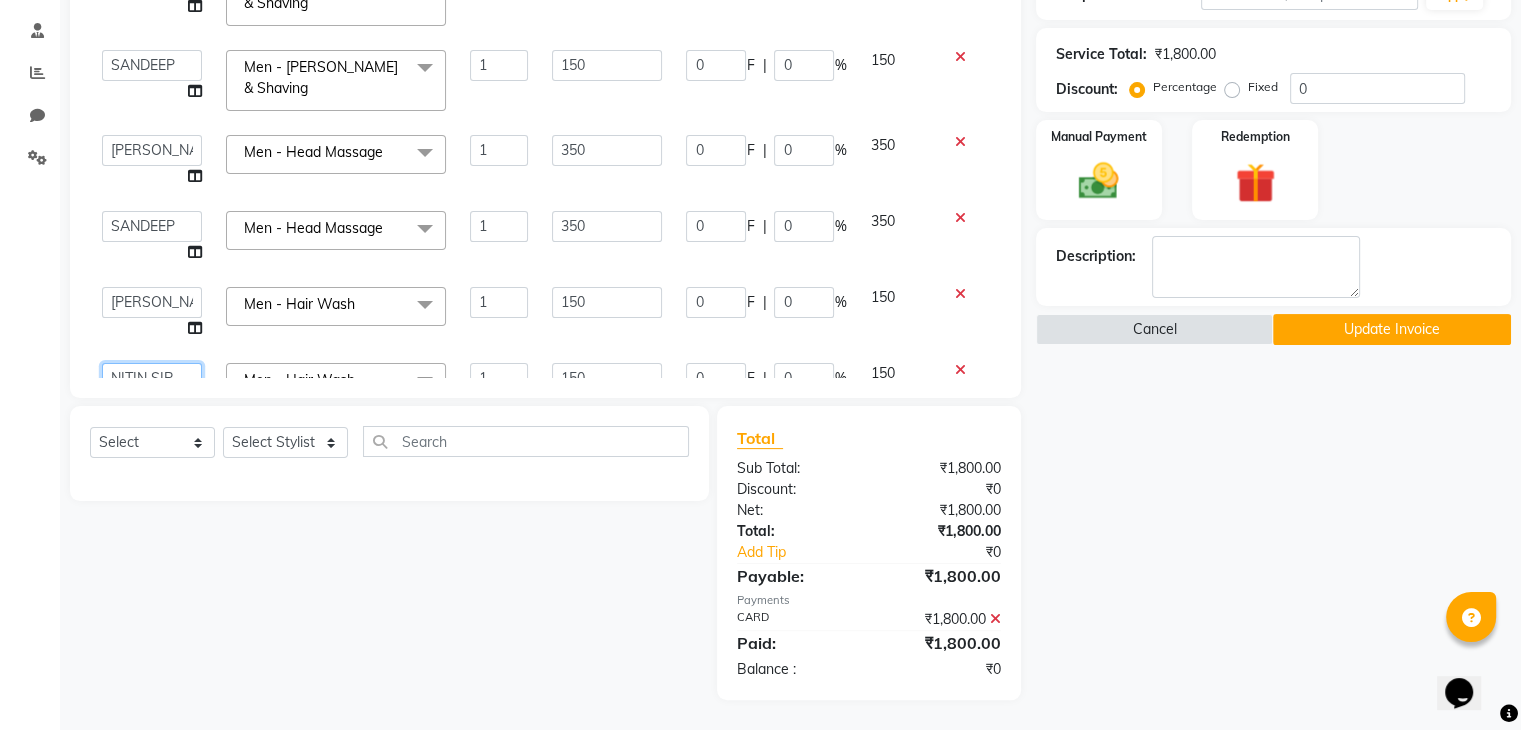scroll, scrollTop: 172, scrollLeft: 0, axis: vertical 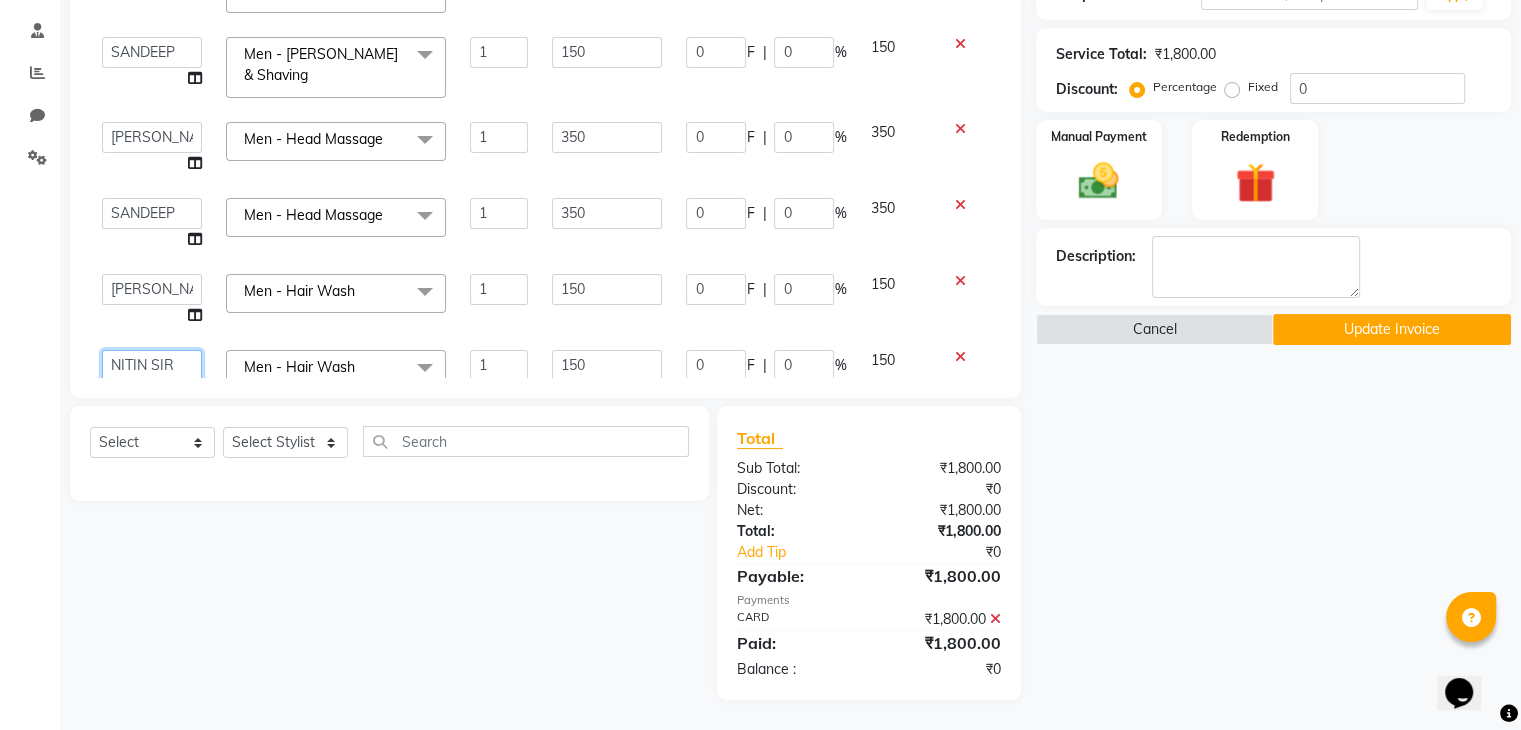 click on "AAYAN   ALAM   ASHISH   DEEPA   HASIB   IRFAN   JITU   MEENAKSHI   NITIN SIR   PRAJAKTA   Rupa   SALMAN   SANDEEP" 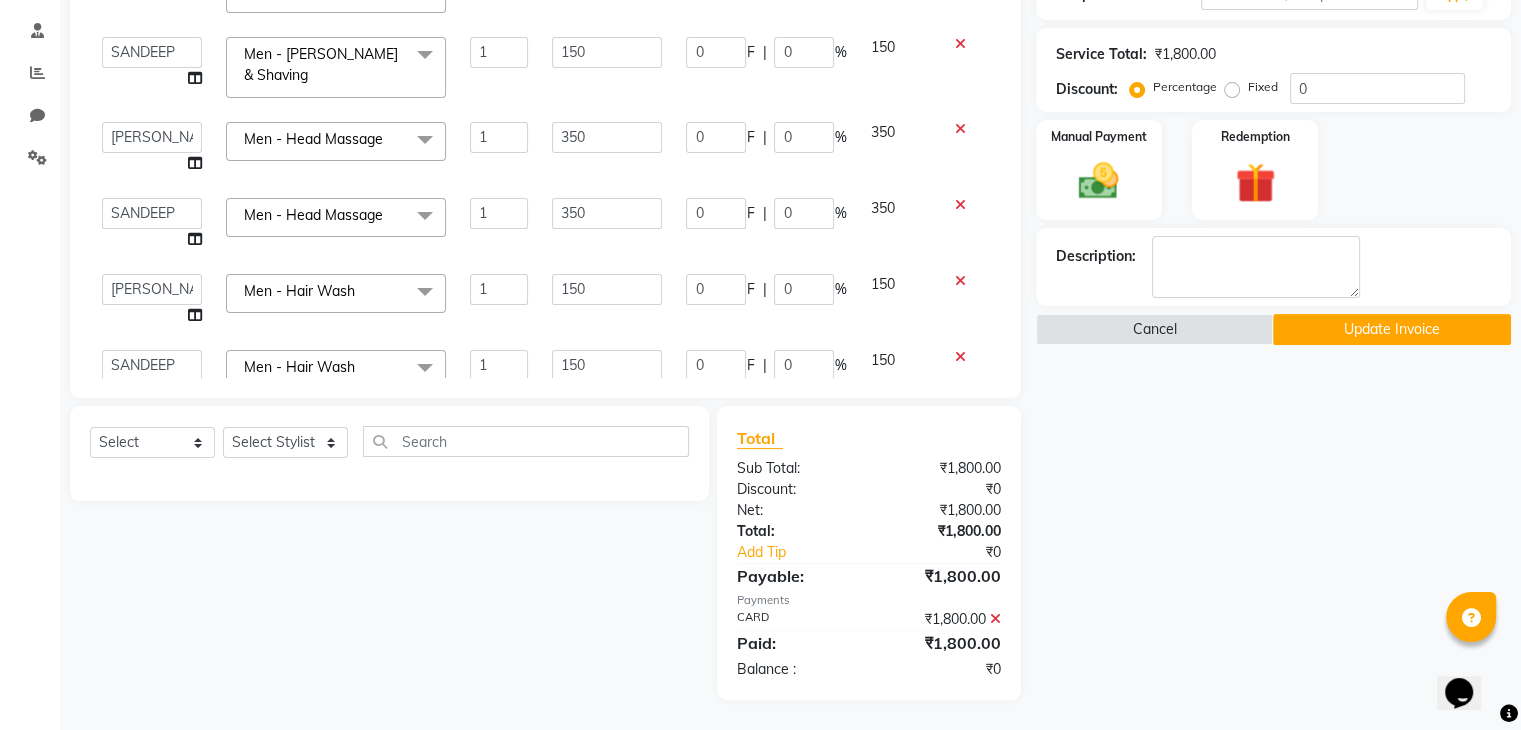 select on "82599" 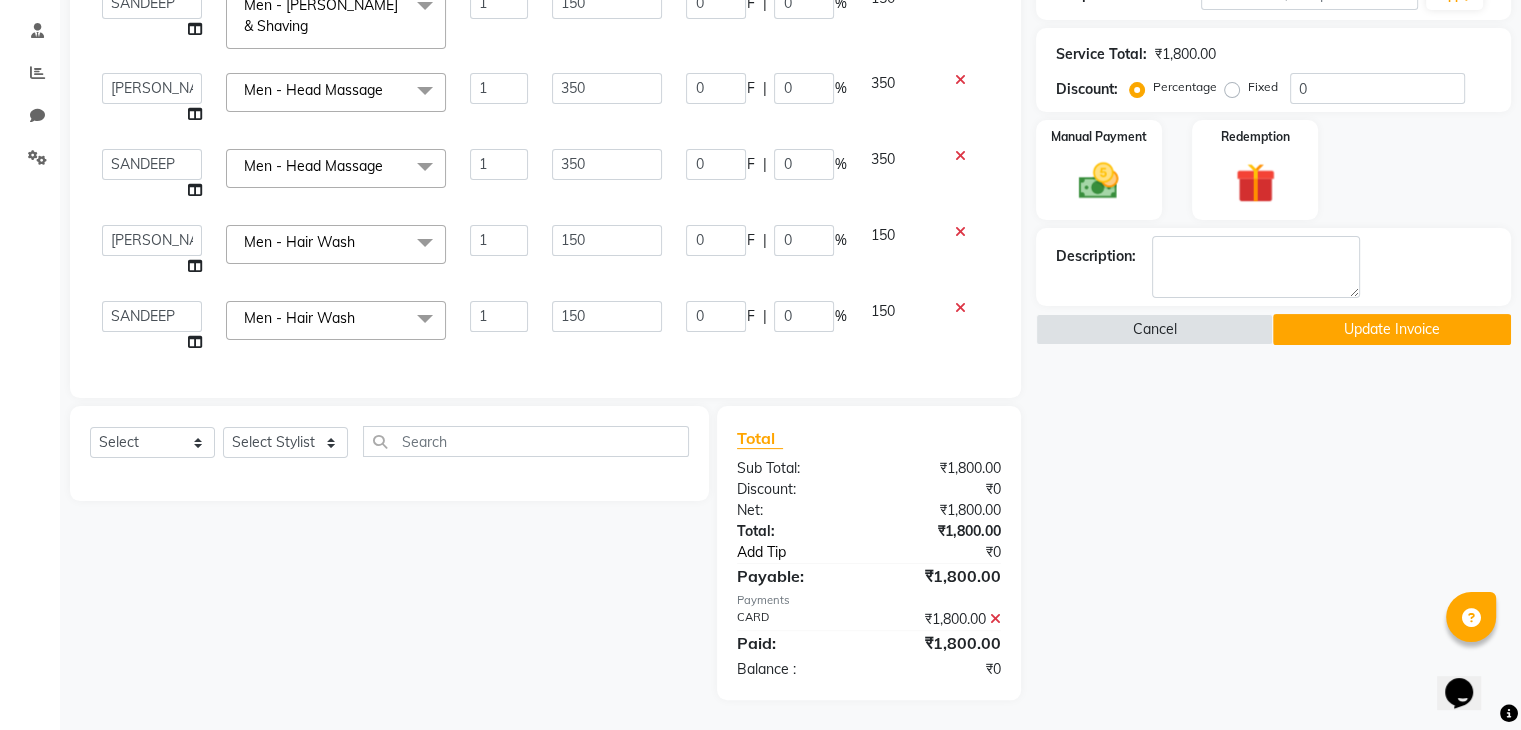 click on "Add Tip" 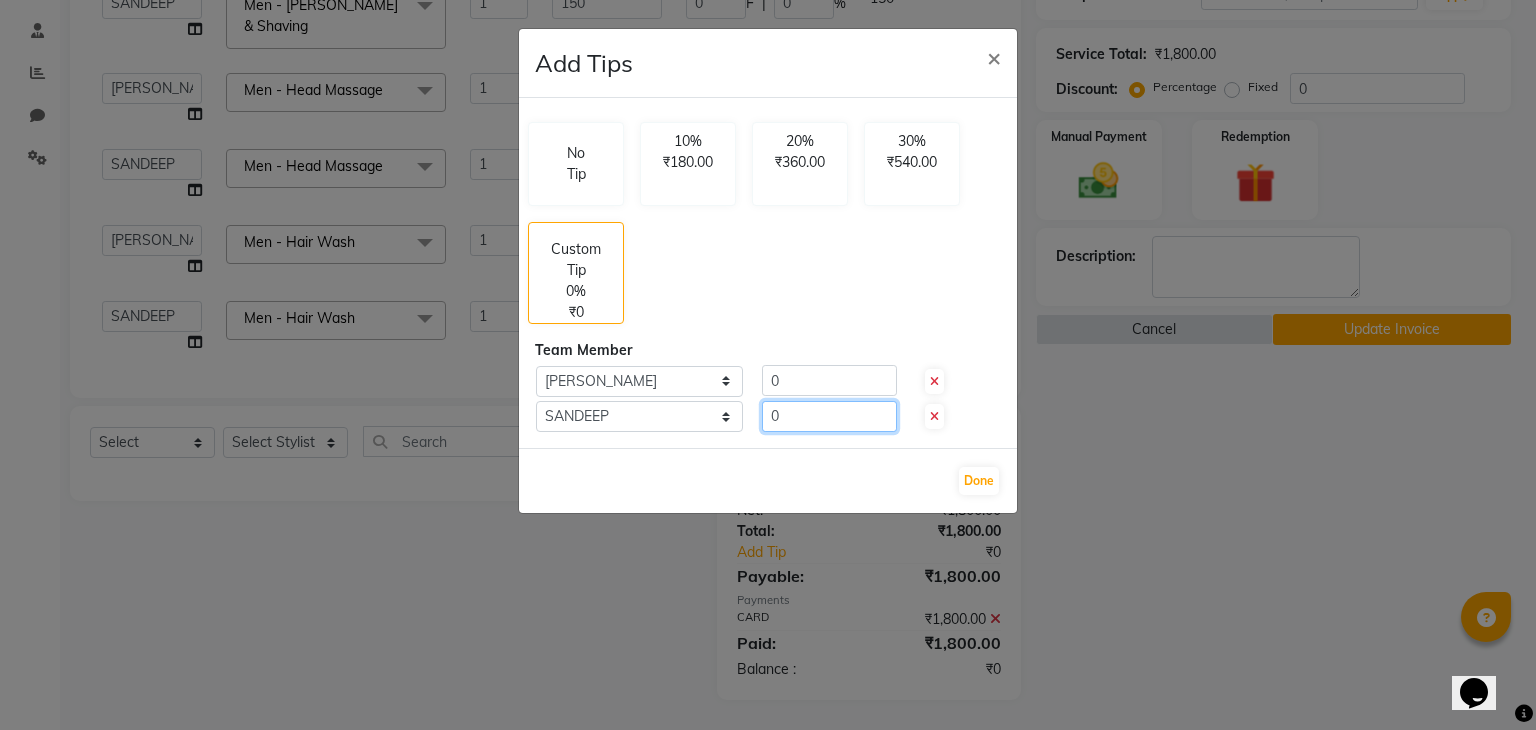 click on "0" 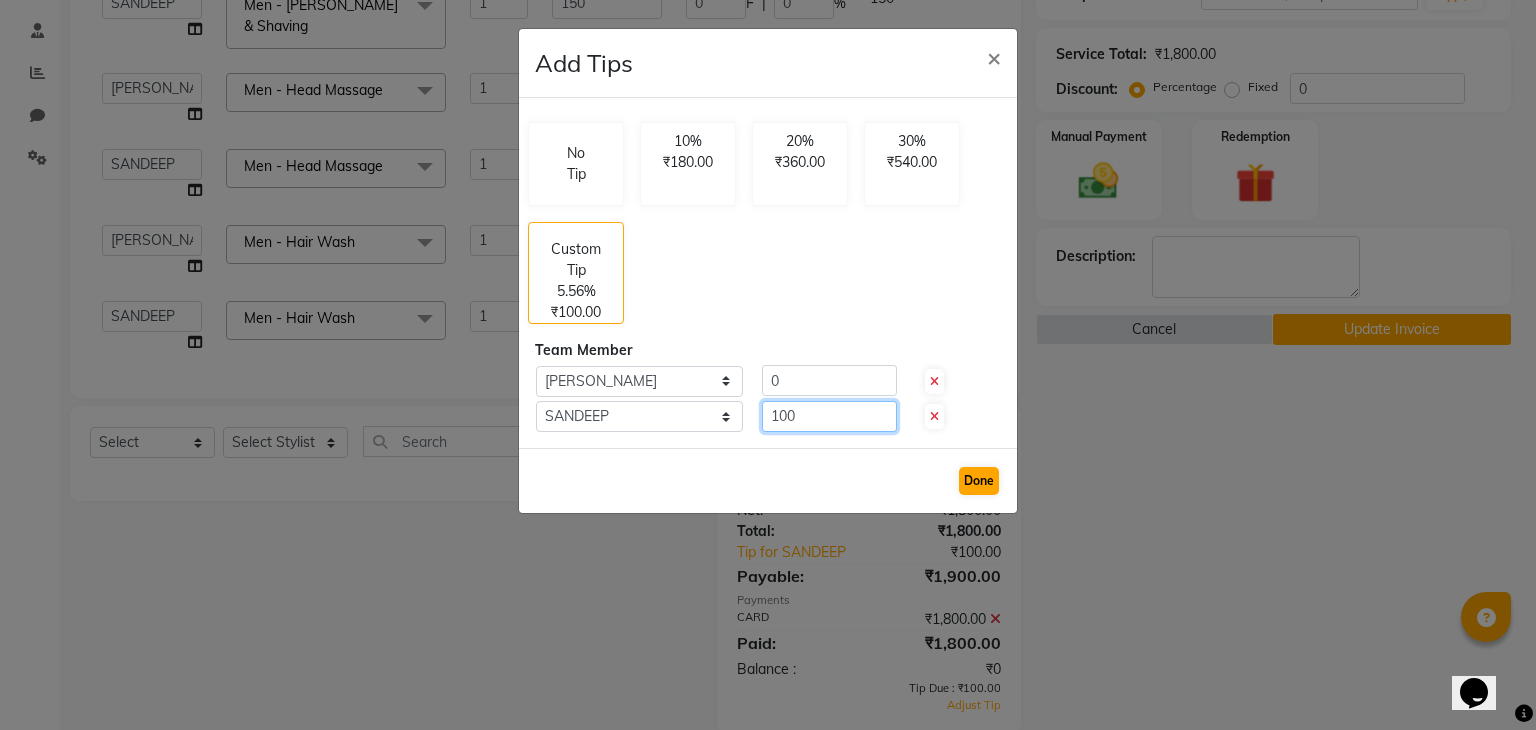 type on "100" 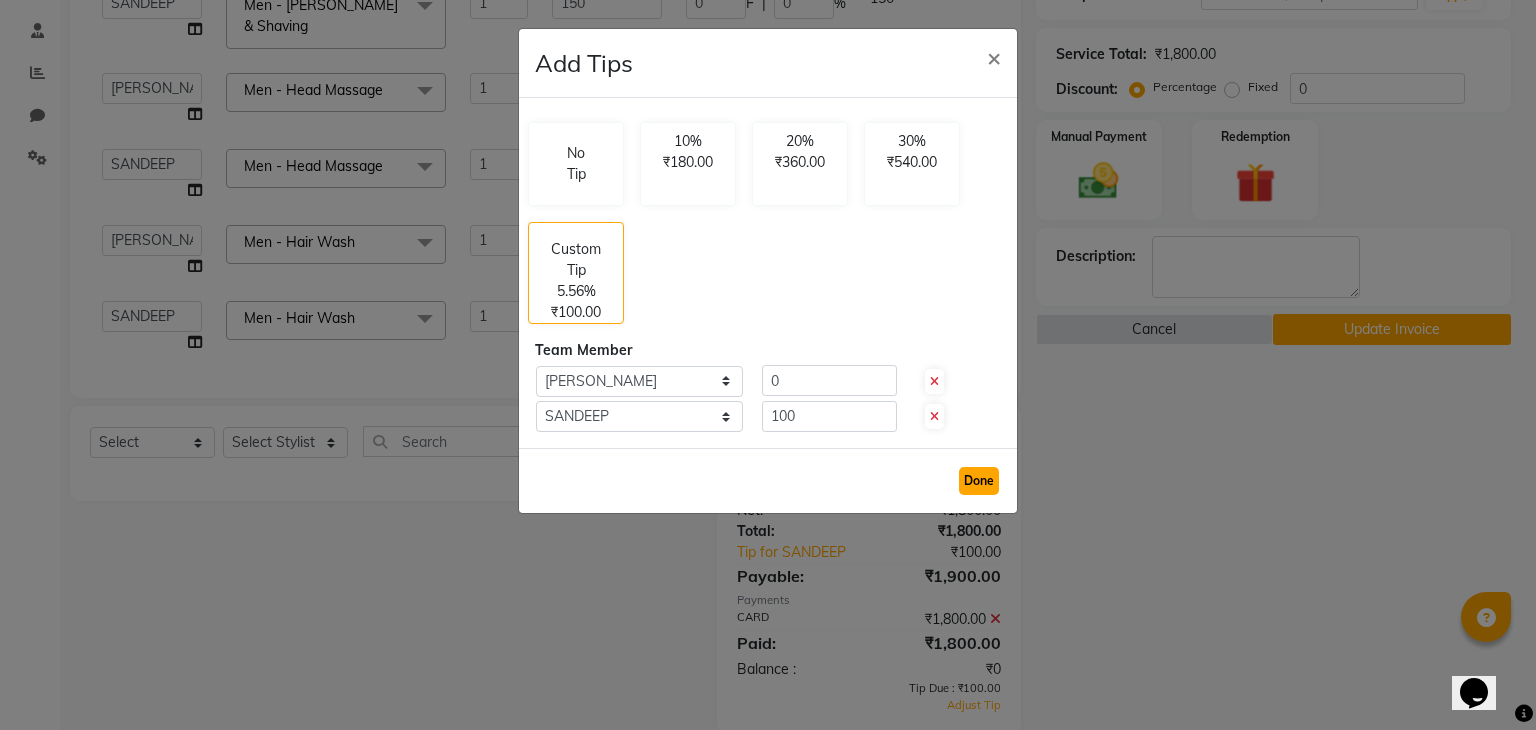 click on "Done" 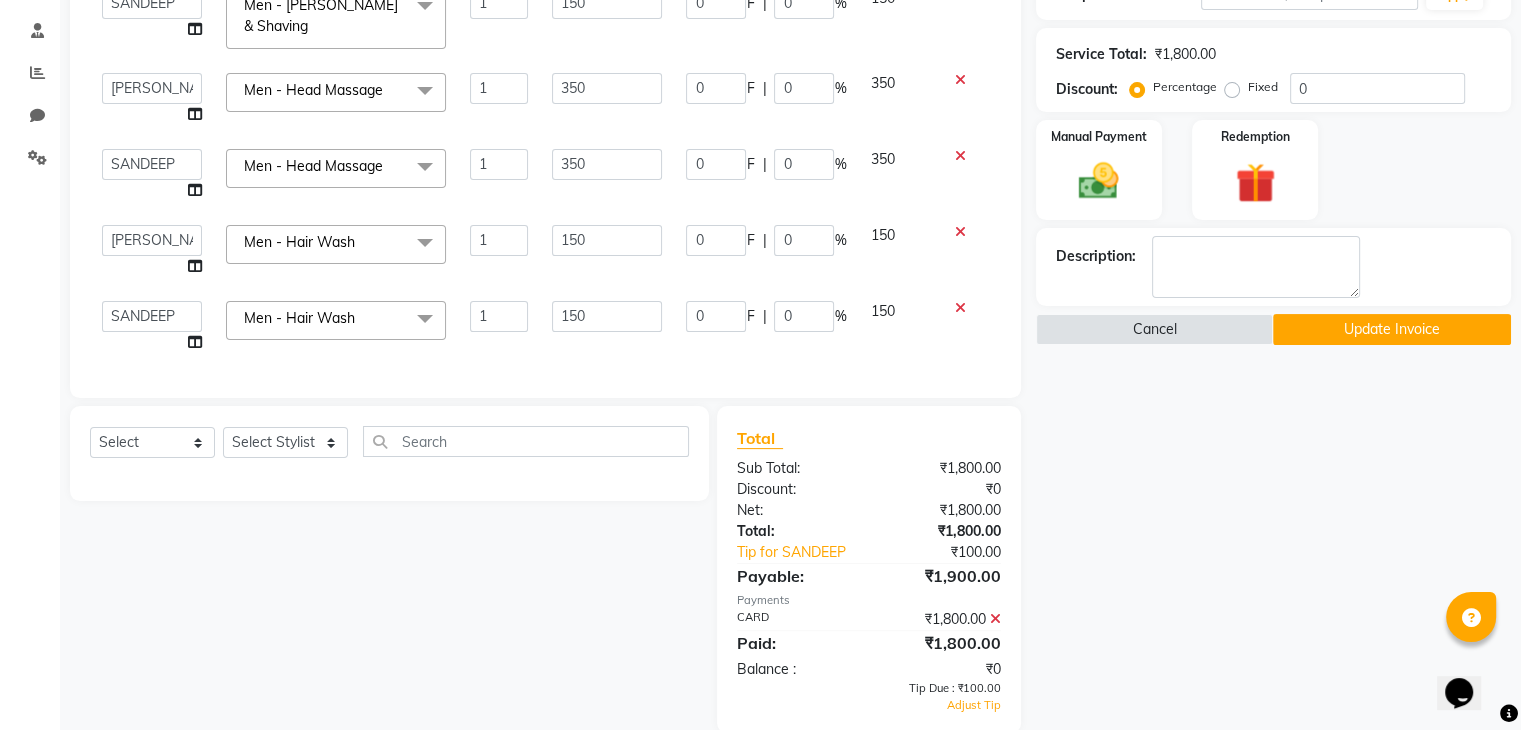click 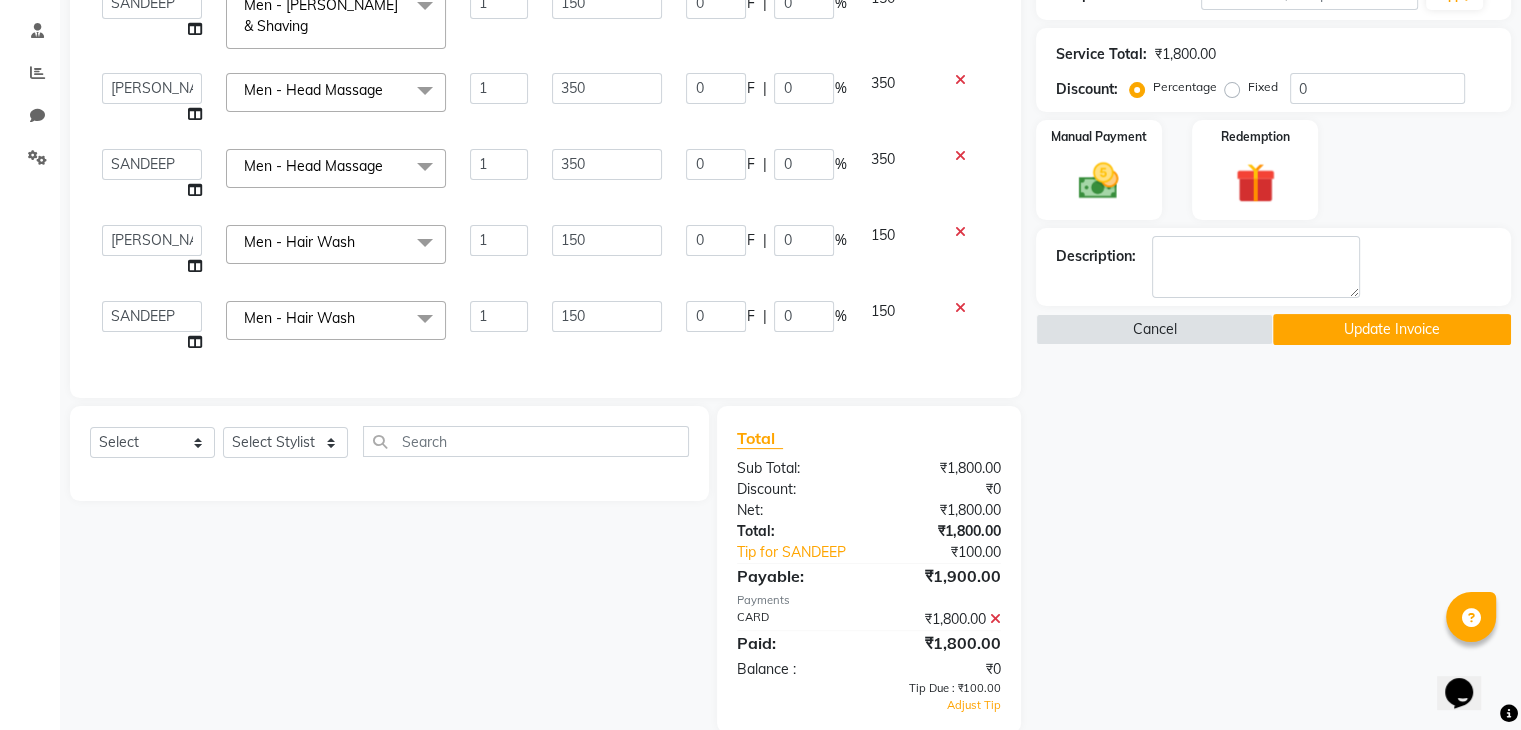 scroll, scrollTop: 328, scrollLeft: 0, axis: vertical 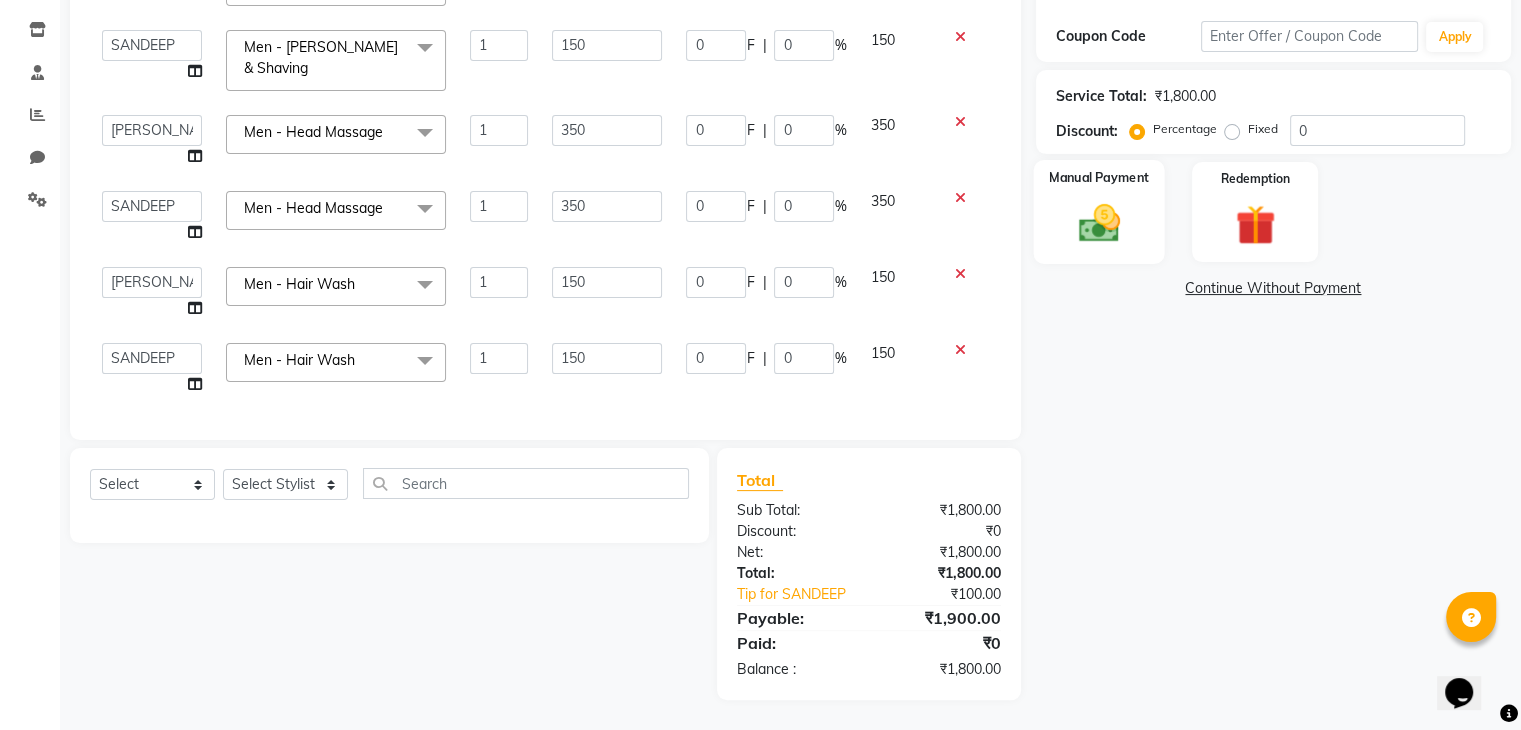 click on "Manual Payment" 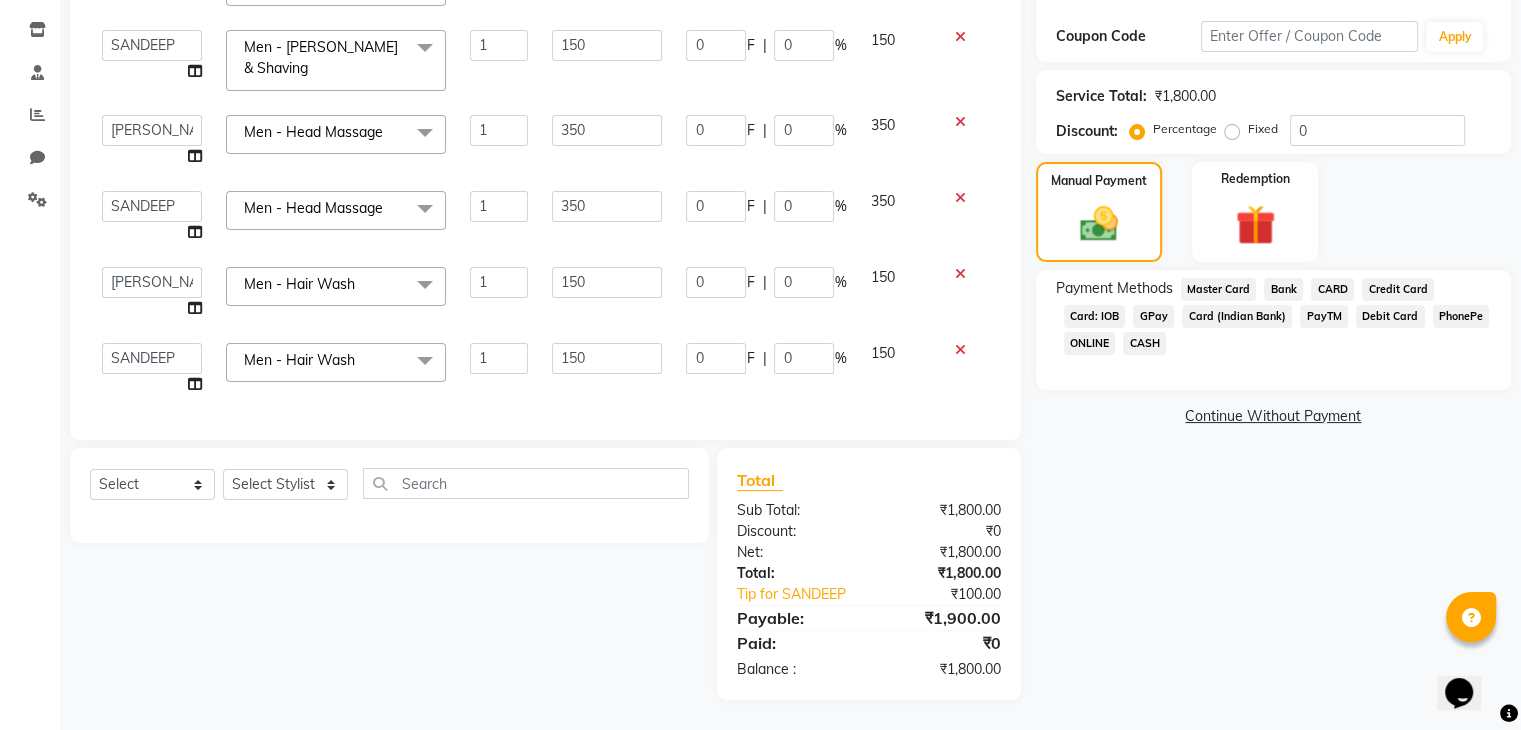 click on "CARD" 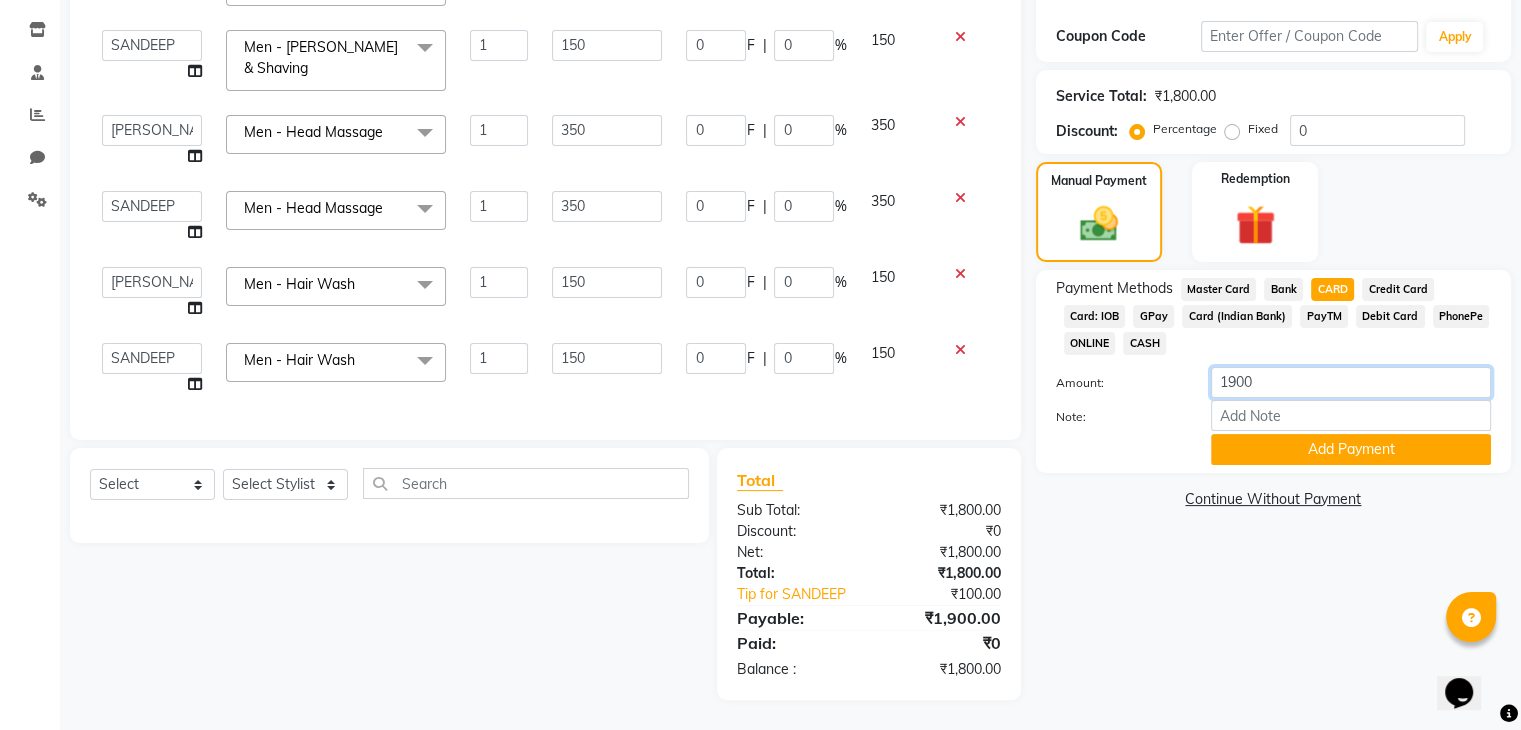 click on "1900" 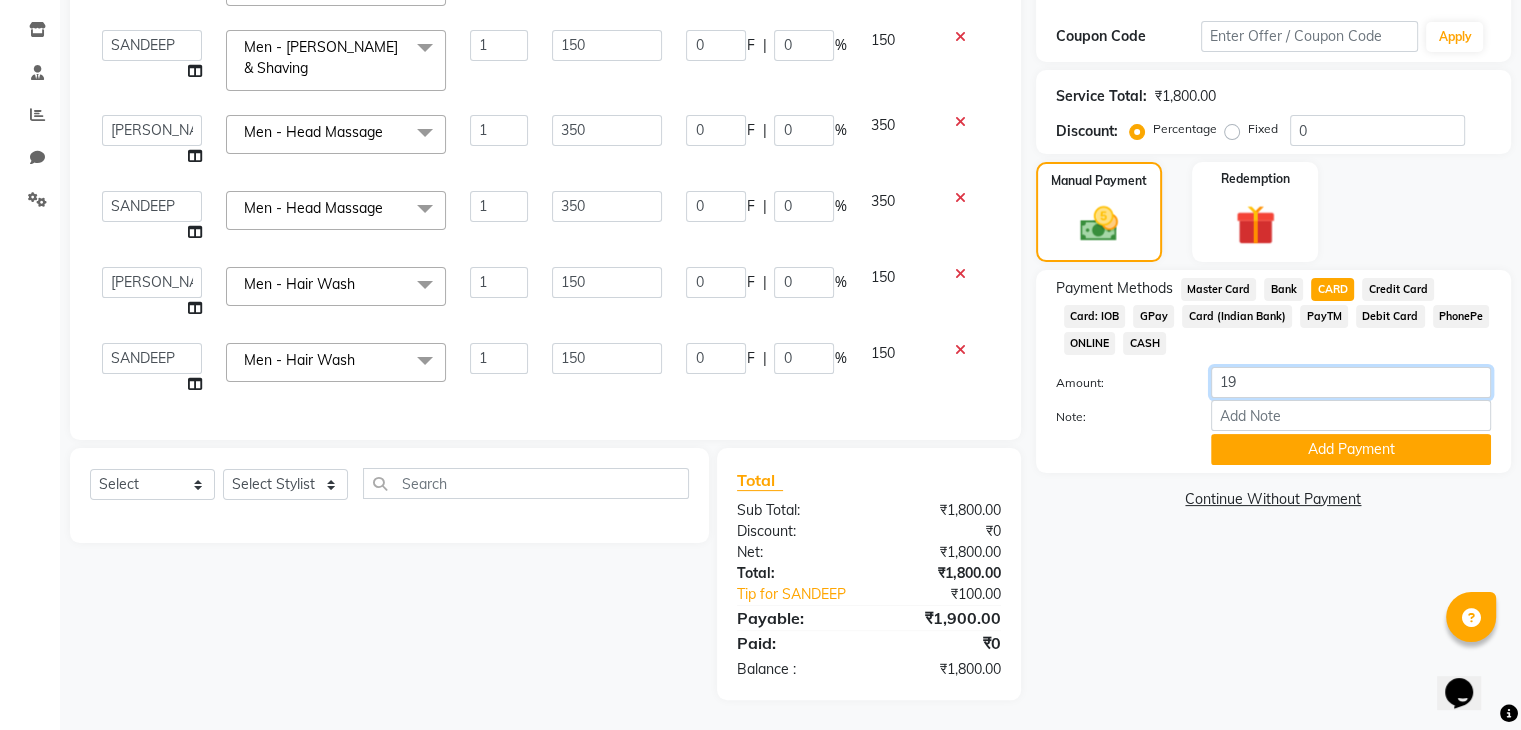 type on "1" 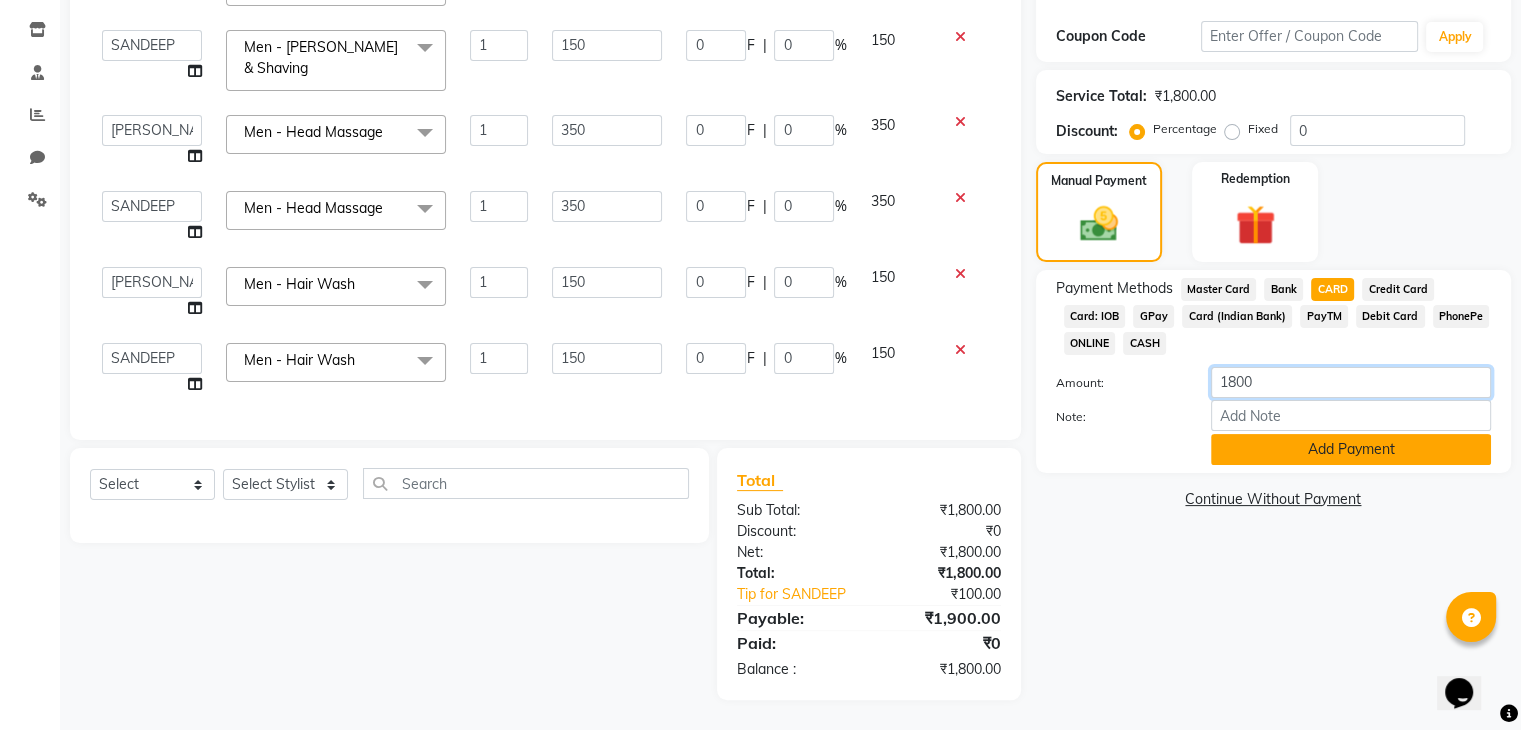 type on "1800" 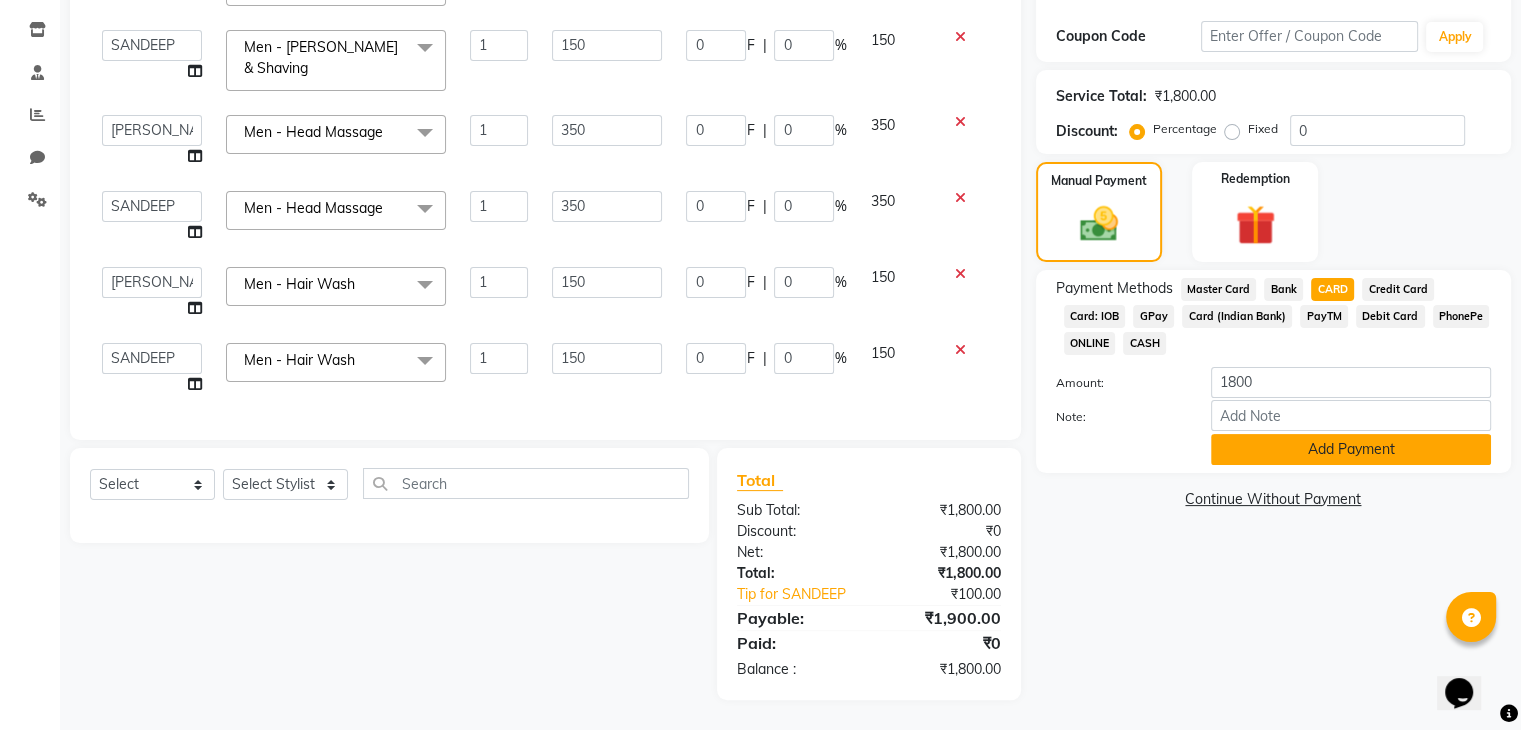 click on "Add Payment" 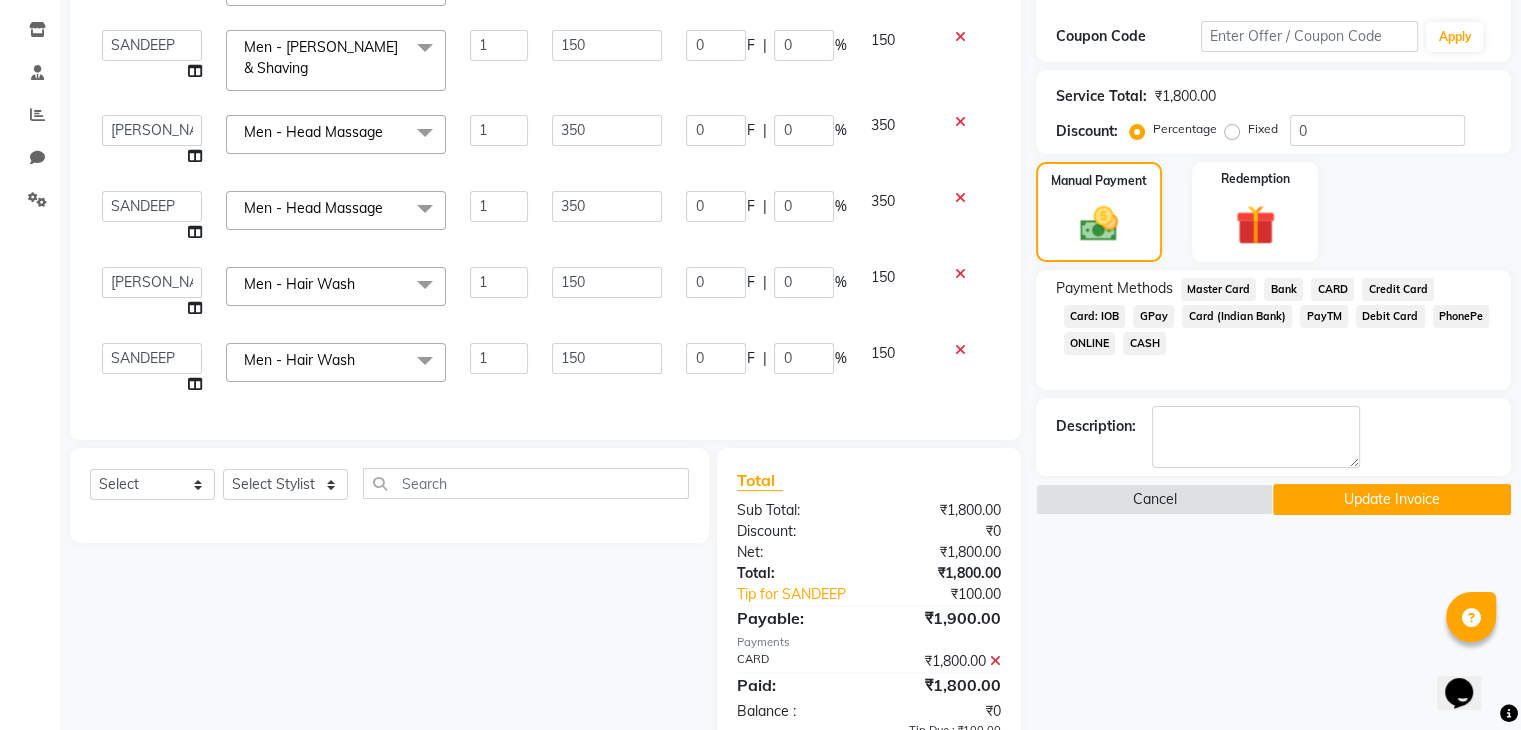 click on "GPay" 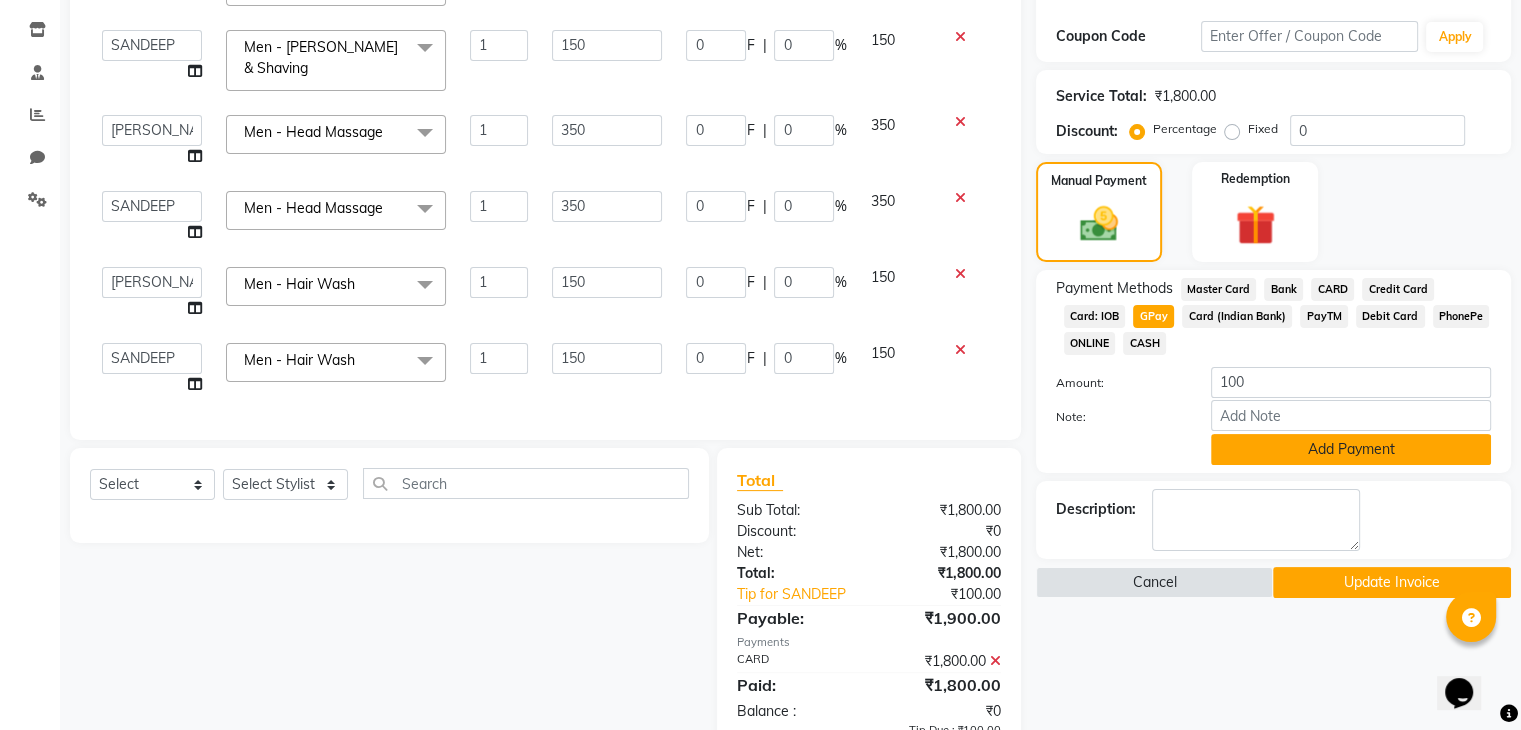 click on "Add Payment" 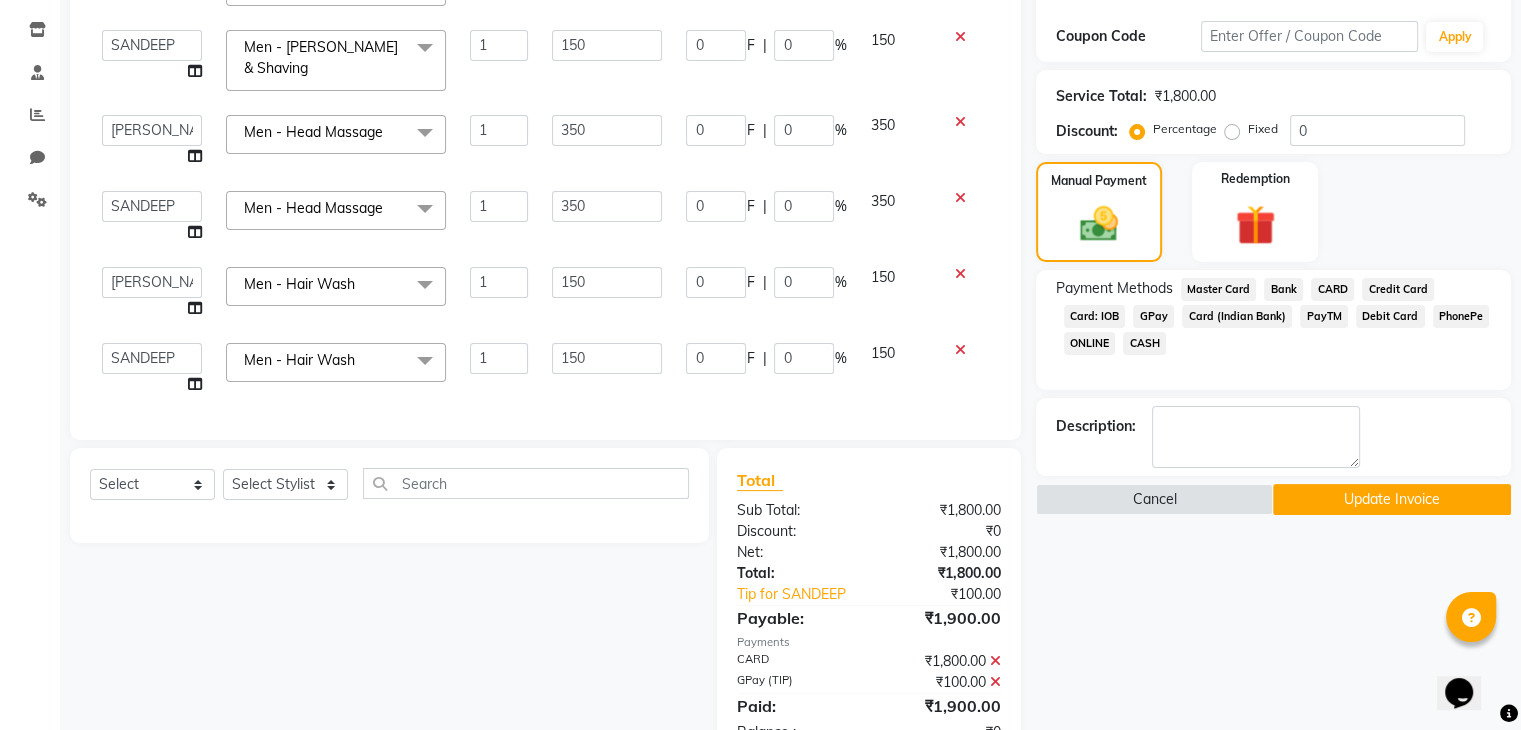 click on "Update Invoice" 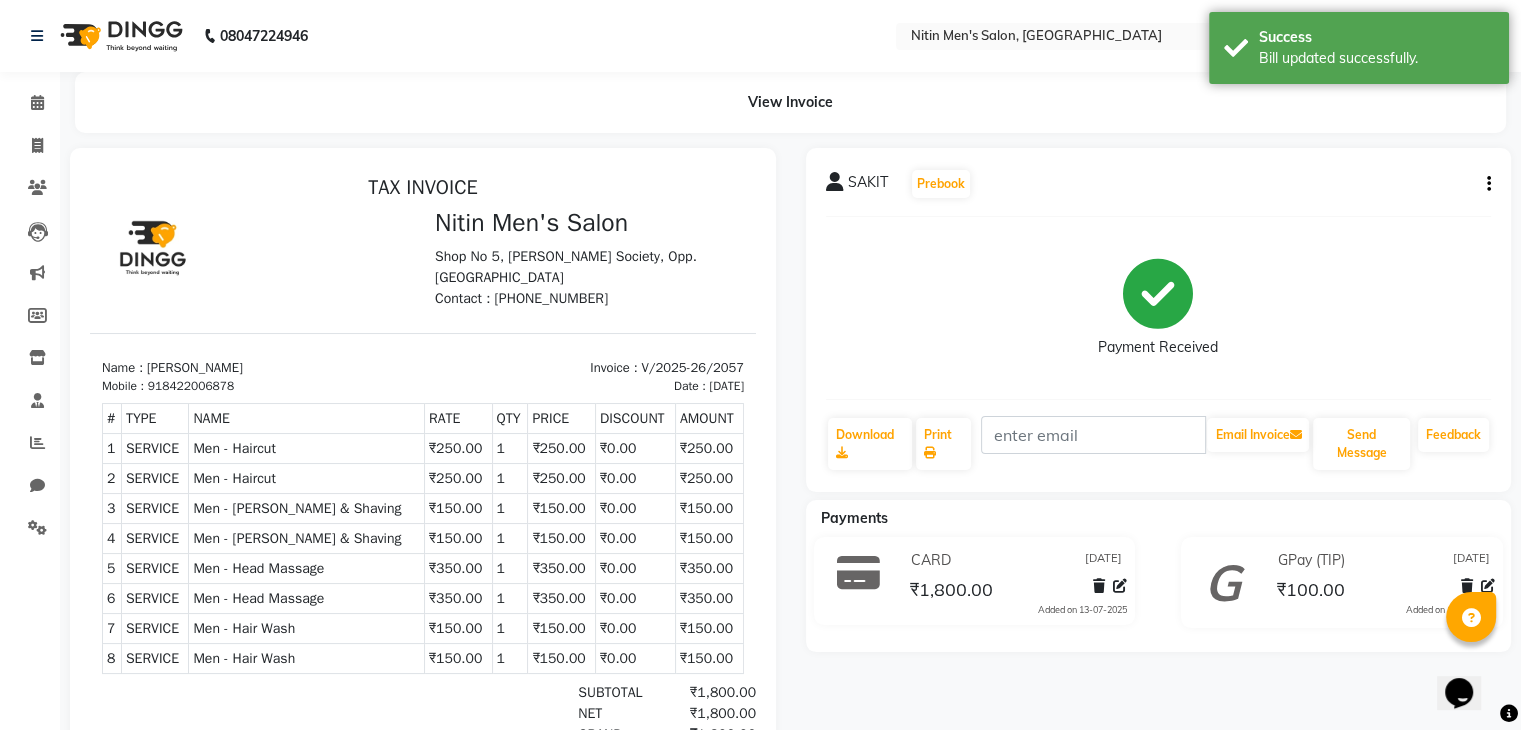 scroll, scrollTop: 0, scrollLeft: 0, axis: both 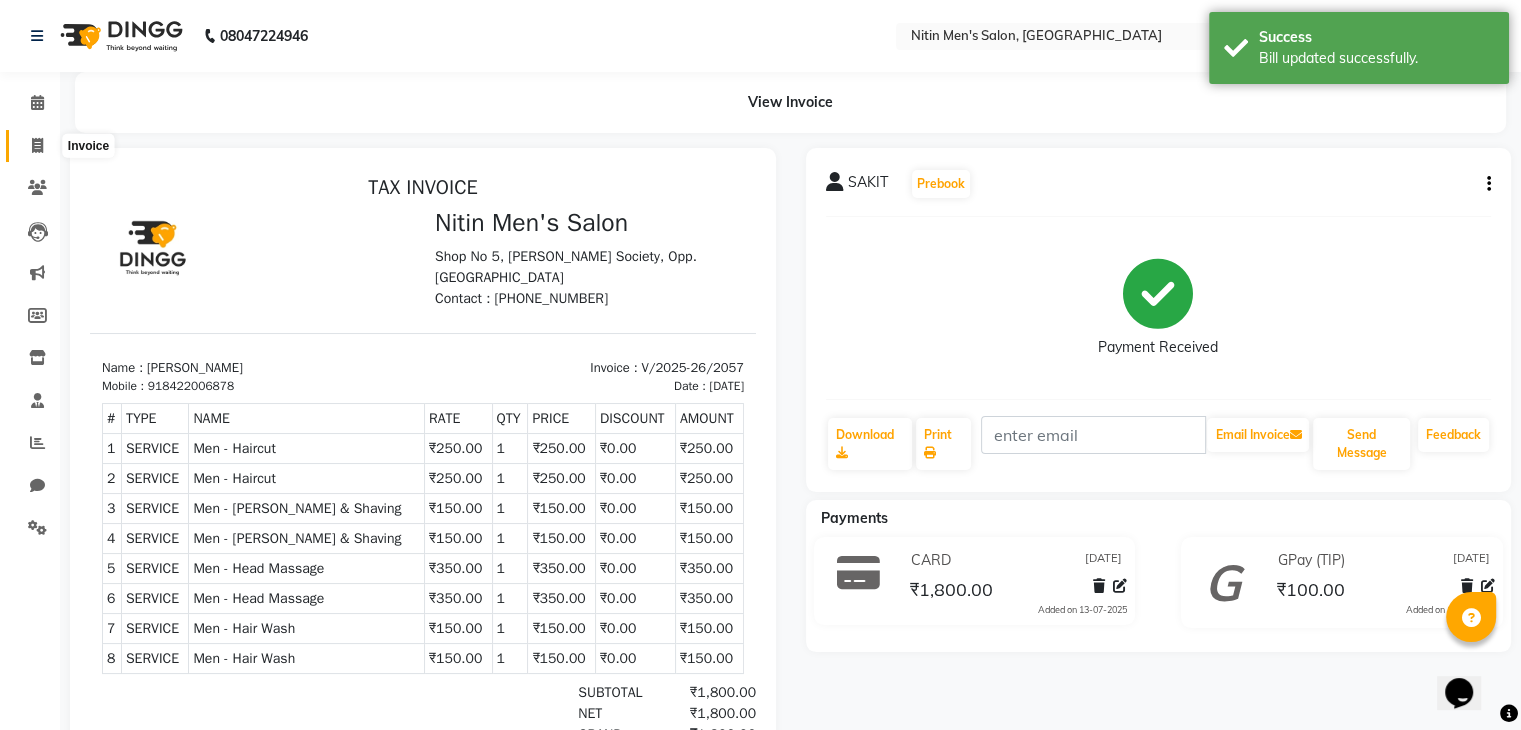 click 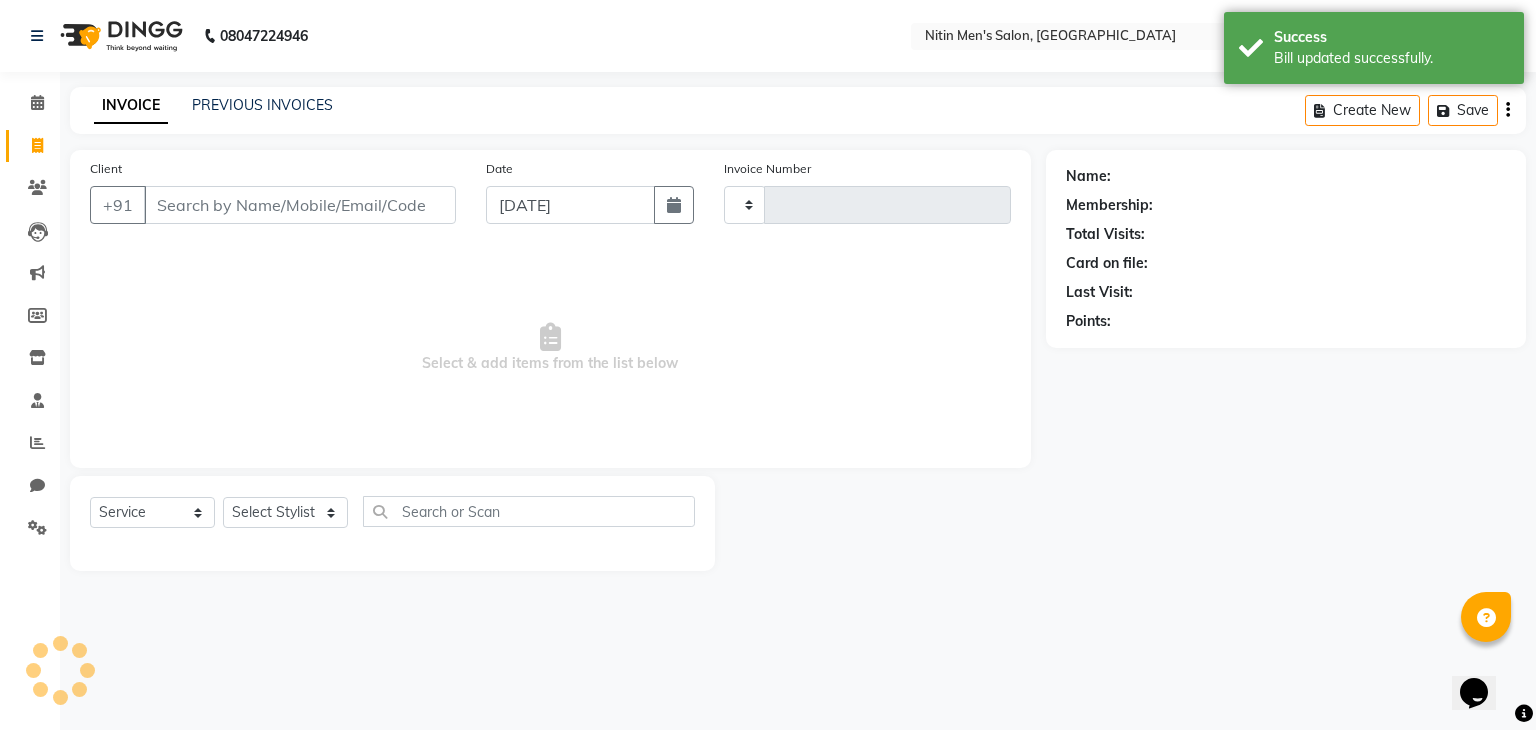 type on "2068" 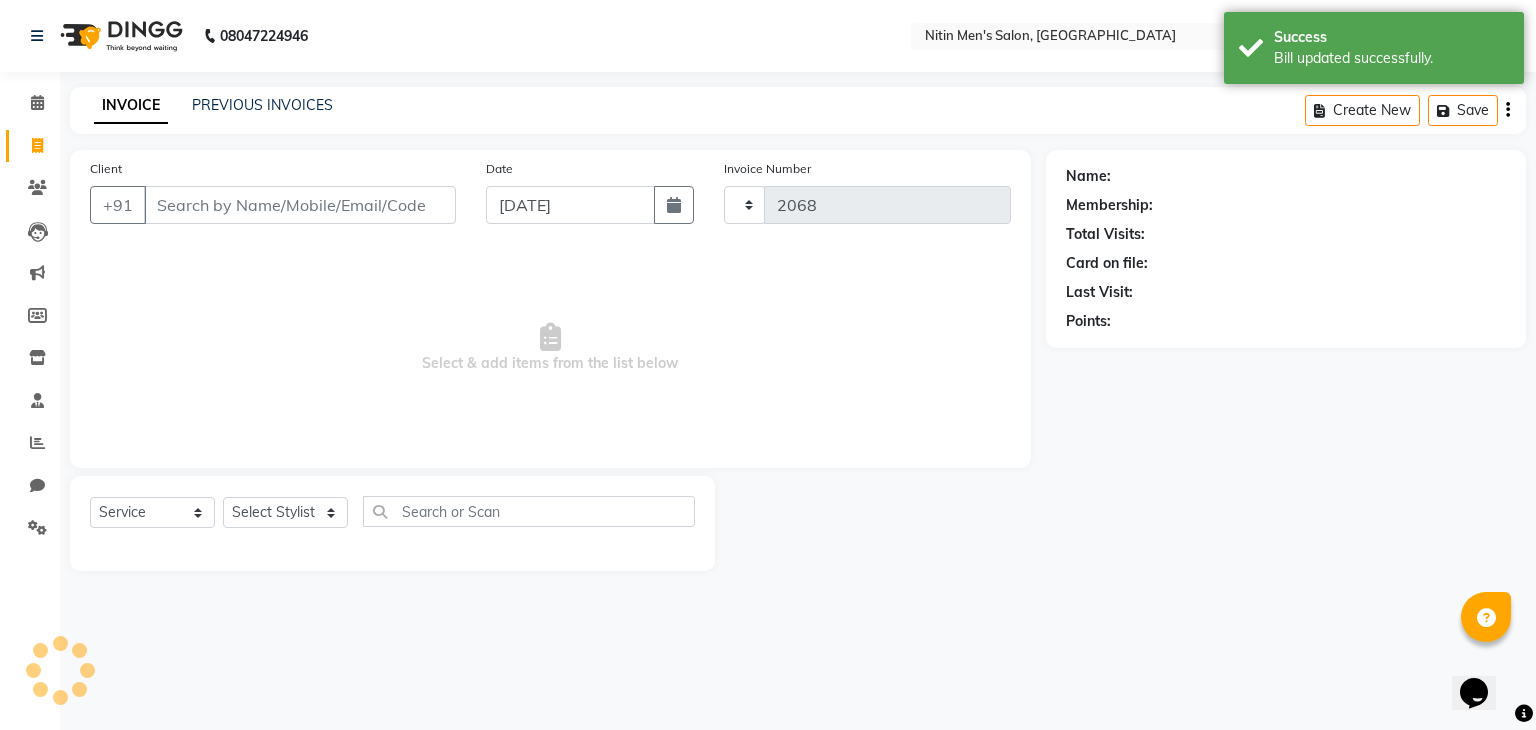 select on "7981" 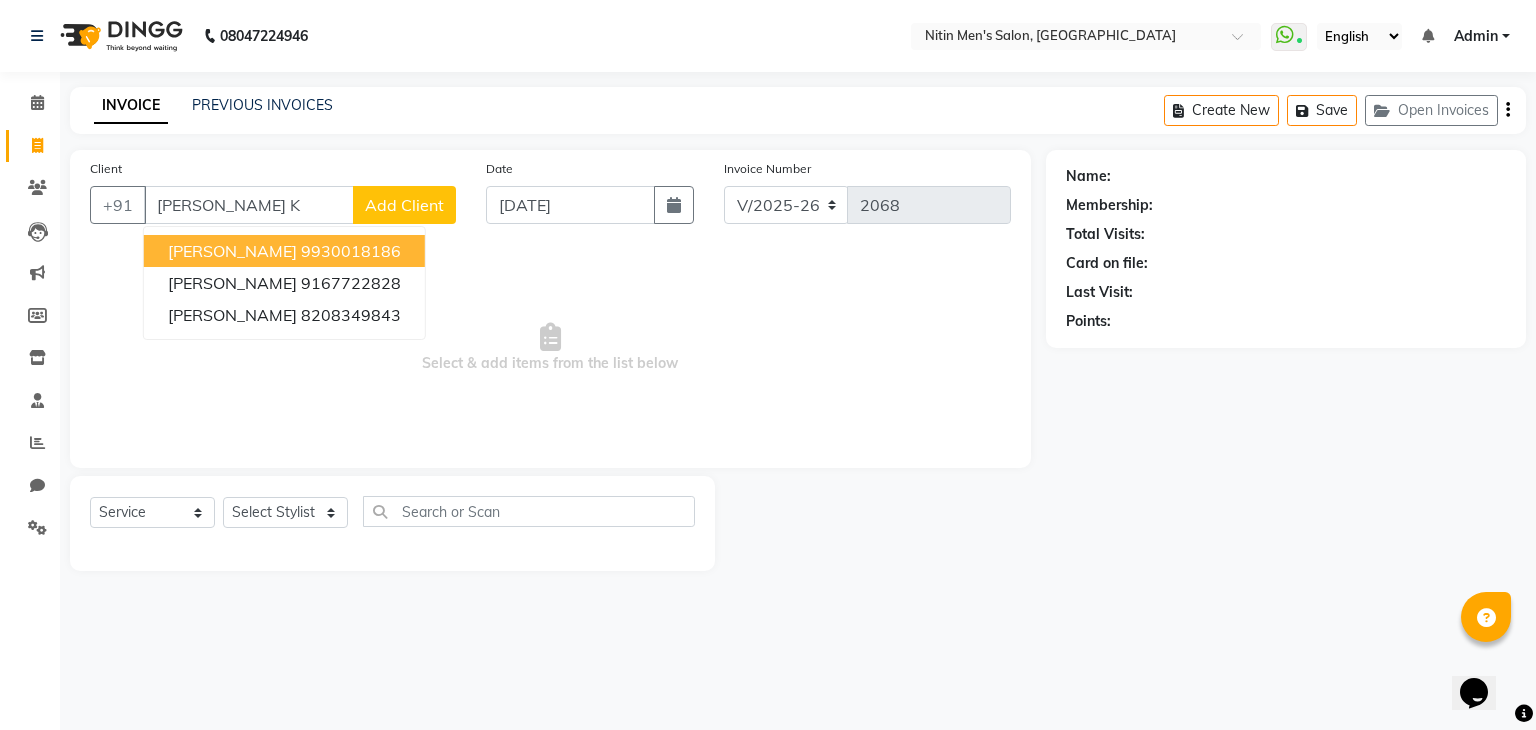 click on "Client +91 OMKAR K OMKAR KULTHE  9930018186 omkar kadam  9167722828 OMKAR KULKARNI  8208349843 Add Client" 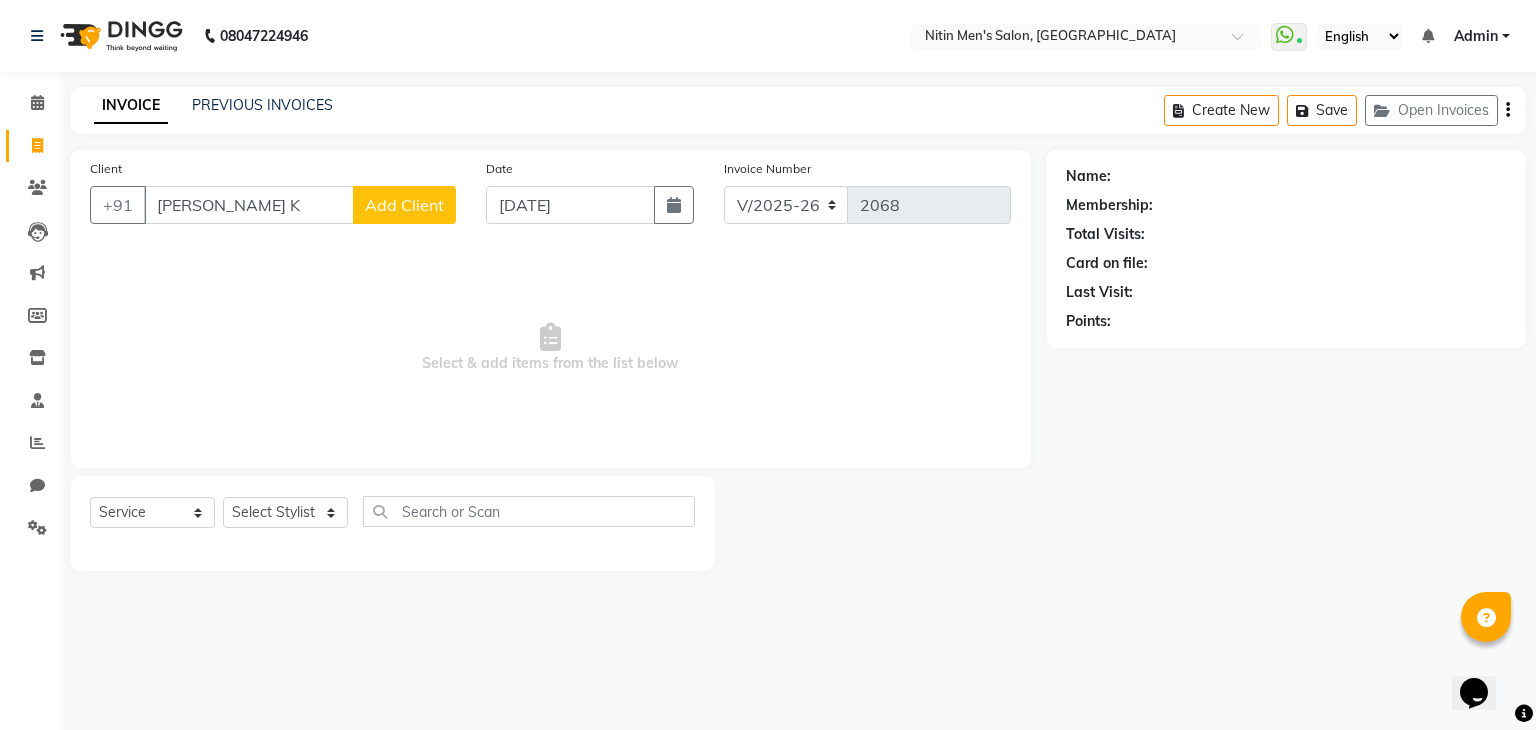 click on "Client +91 OMKAR K Add Client" 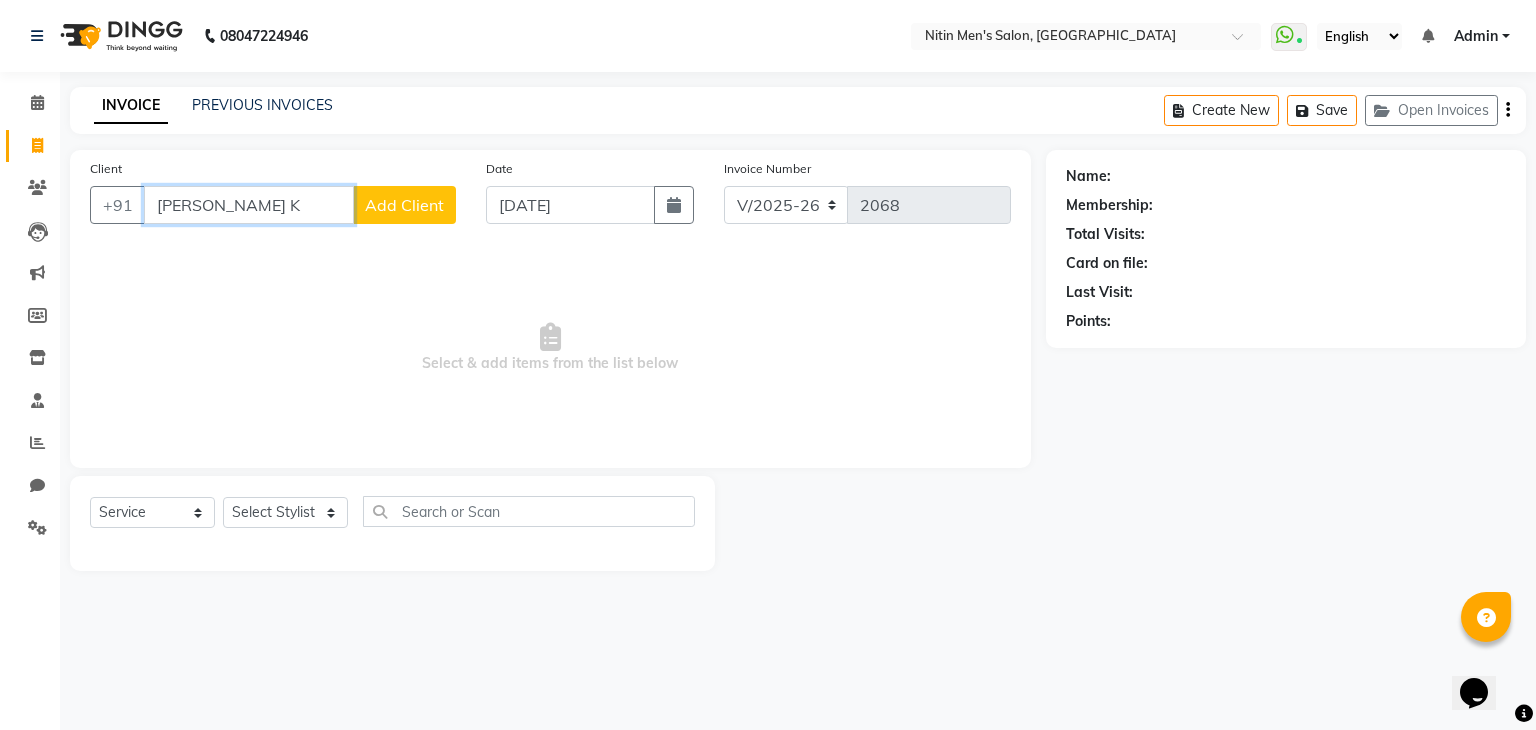 click on "OMKAR K" at bounding box center (249, 205) 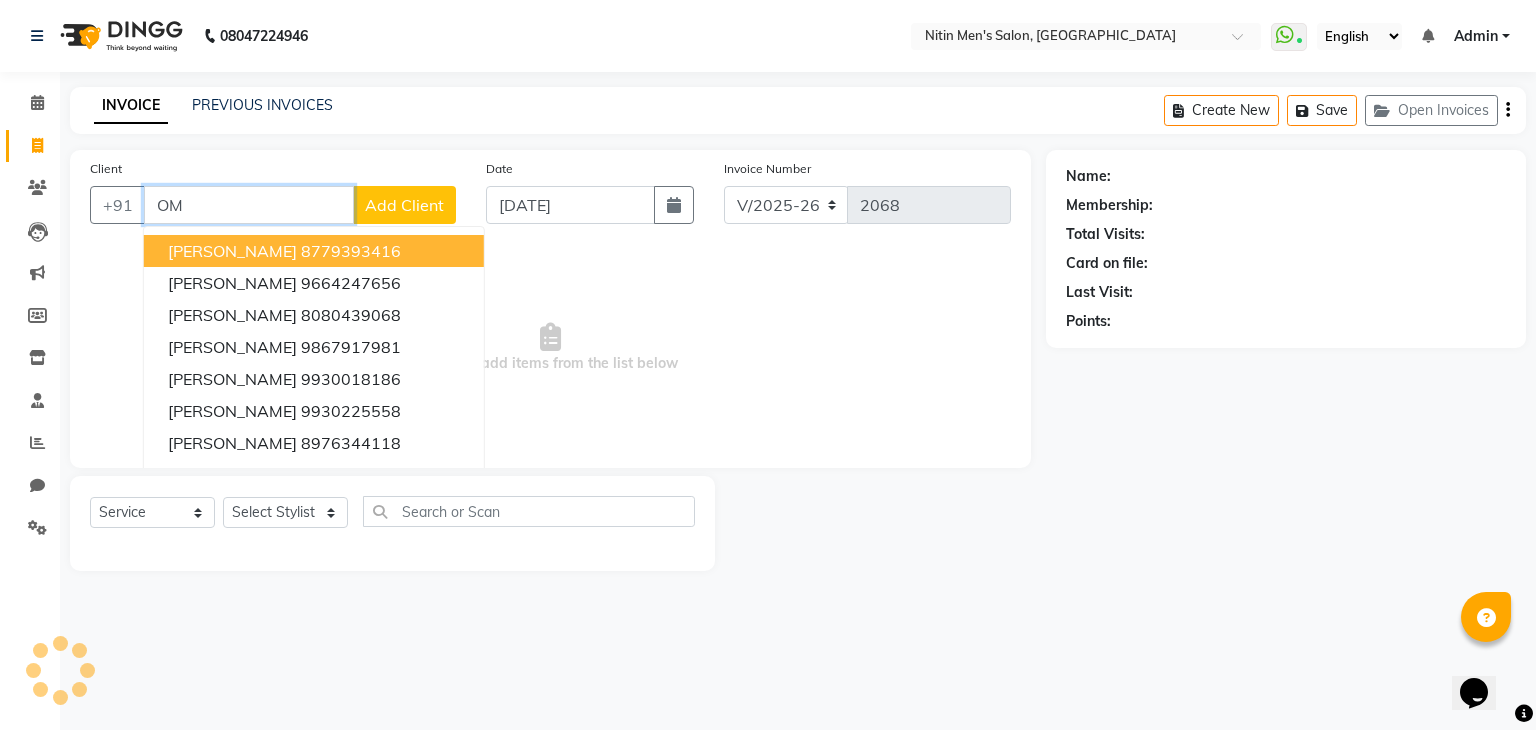 type on "O" 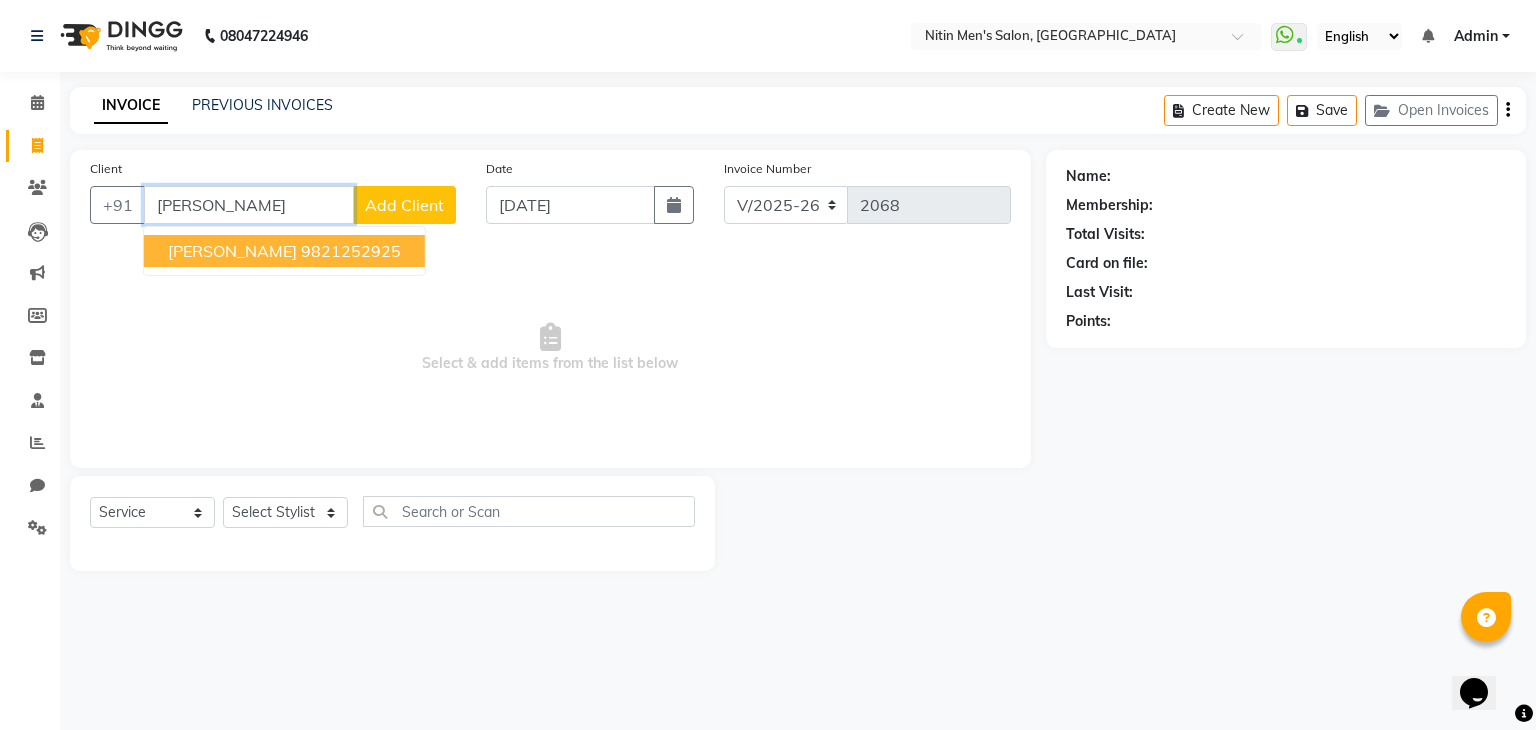 click on "ROHAN KADAM  9821252925" at bounding box center [284, 251] 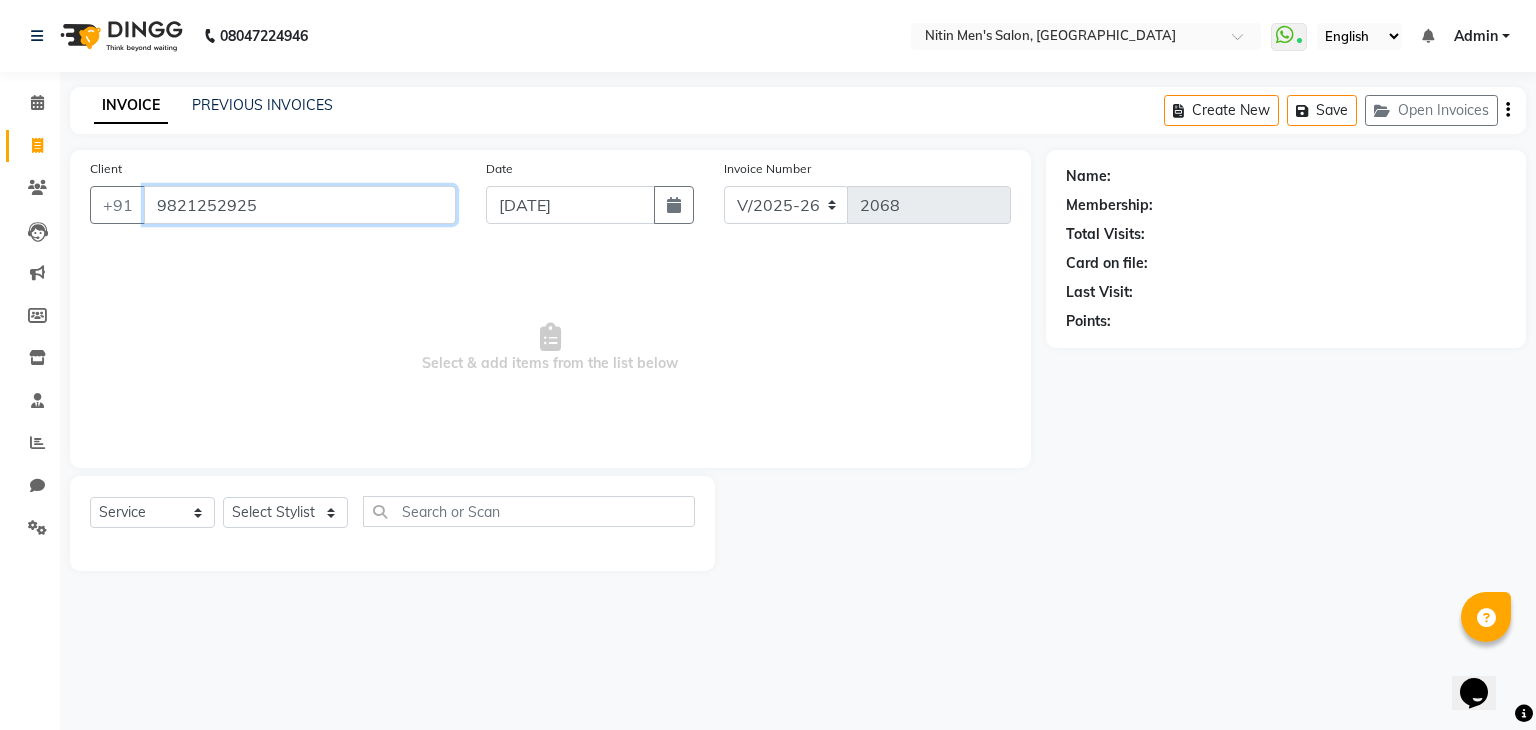 type on "9821252925" 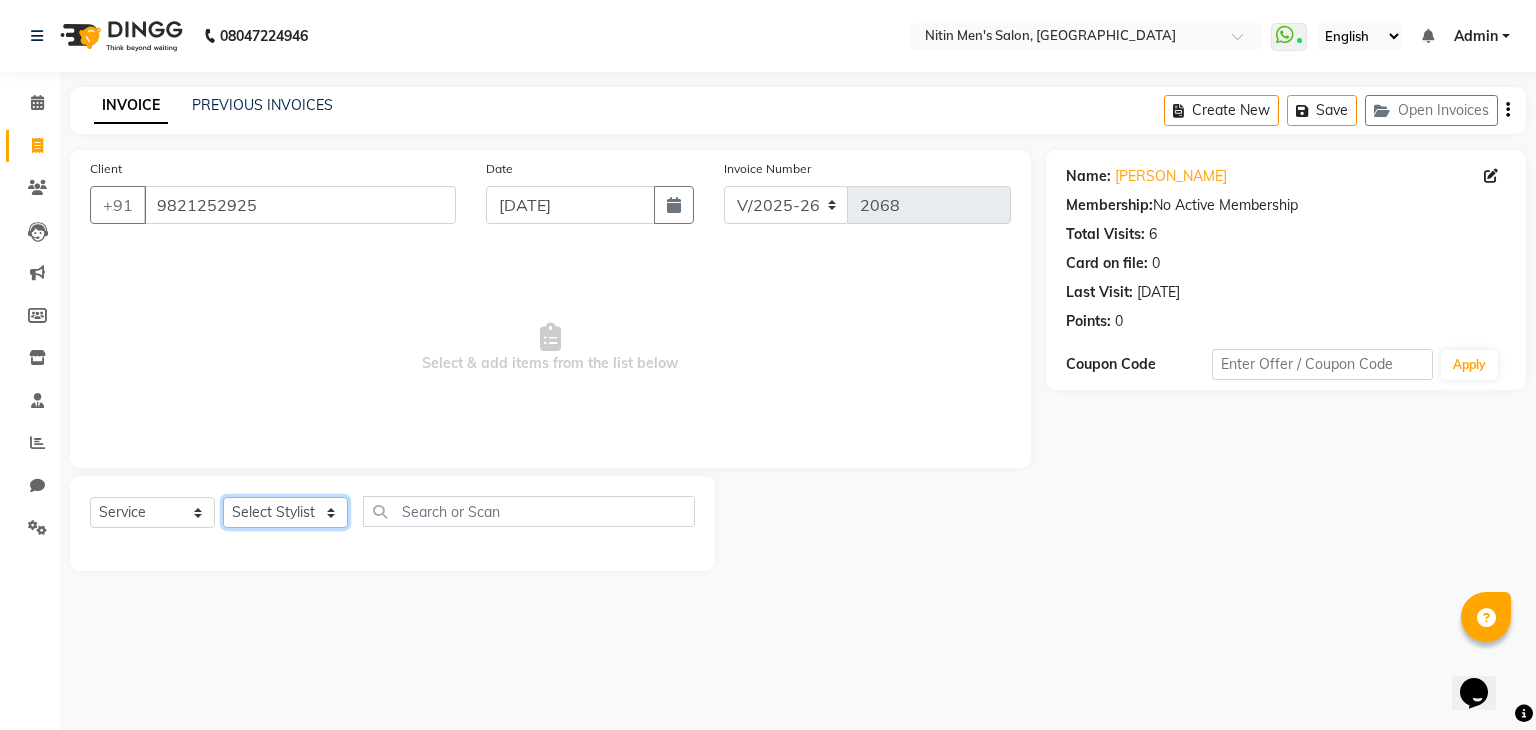 click on "Select Stylist [PERSON_NAME] [PERSON_NAME] [PERSON_NAME] [PERSON_NAME] MEENAKSHI NITIN SIR [PERSON_NAME] [PERSON_NAME] [PERSON_NAME]" 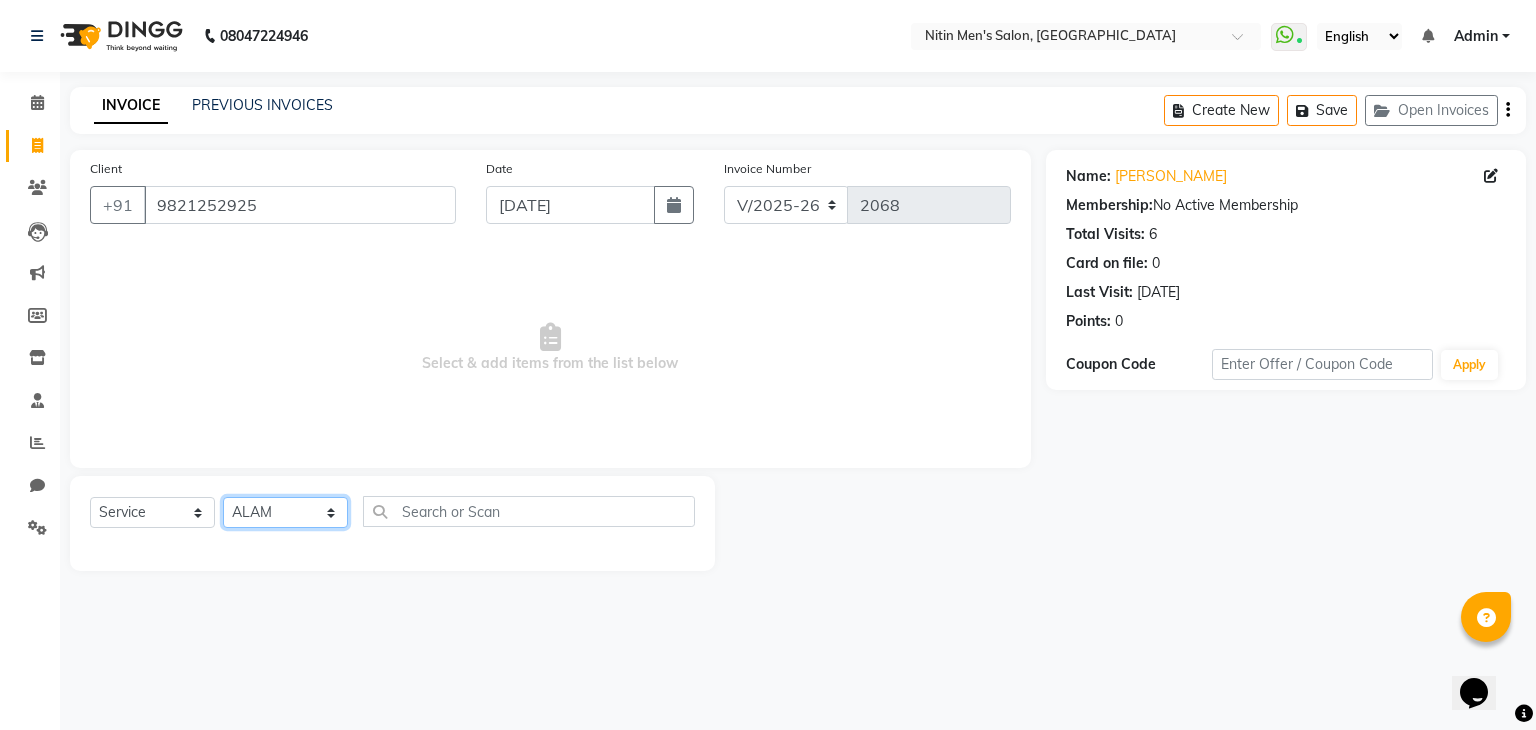 click on "Select Stylist [PERSON_NAME] [PERSON_NAME] [PERSON_NAME] [PERSON_NAME] MEENAKSHI NITIN SIR [PERSON_NAME] [PERSON_NAME] [PERSON_NAME]" 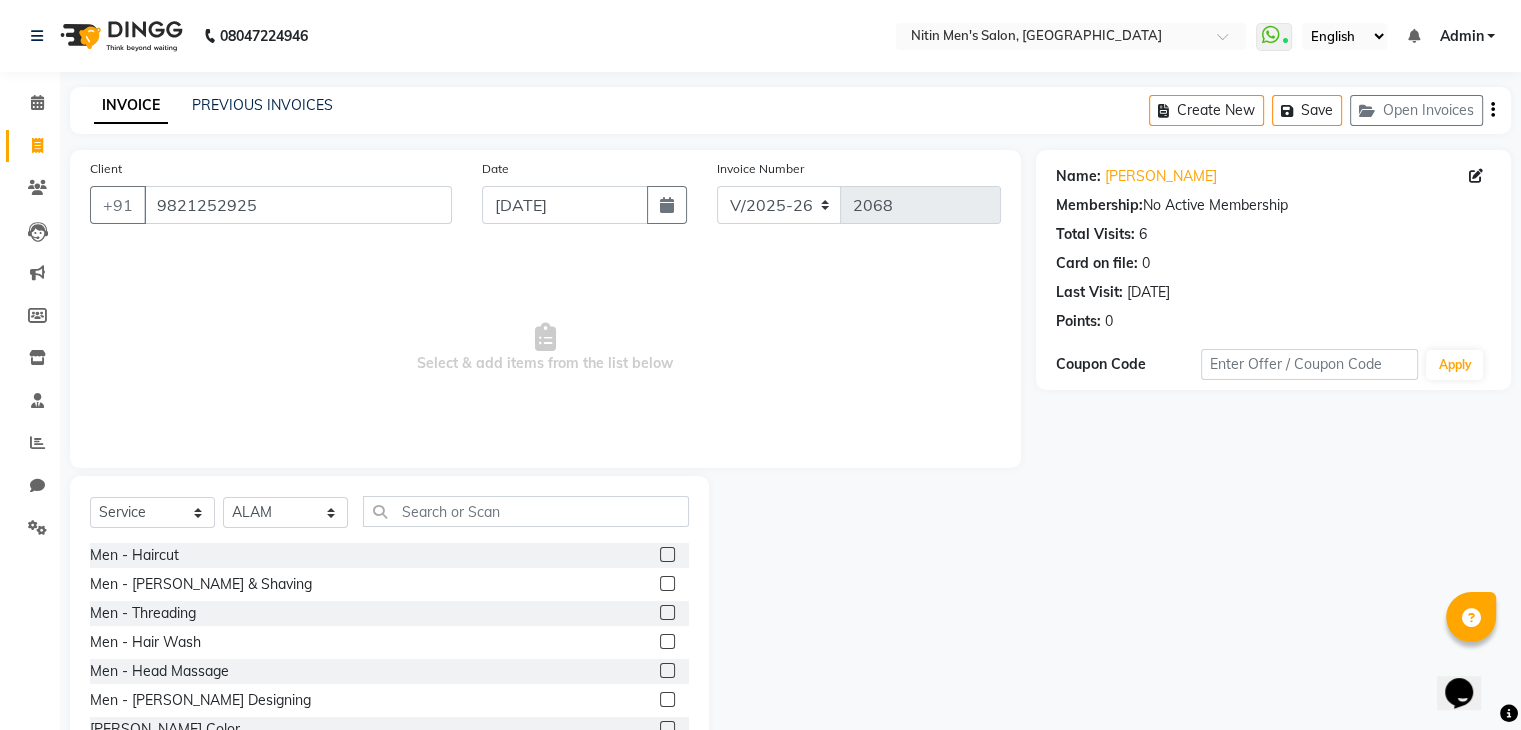 click 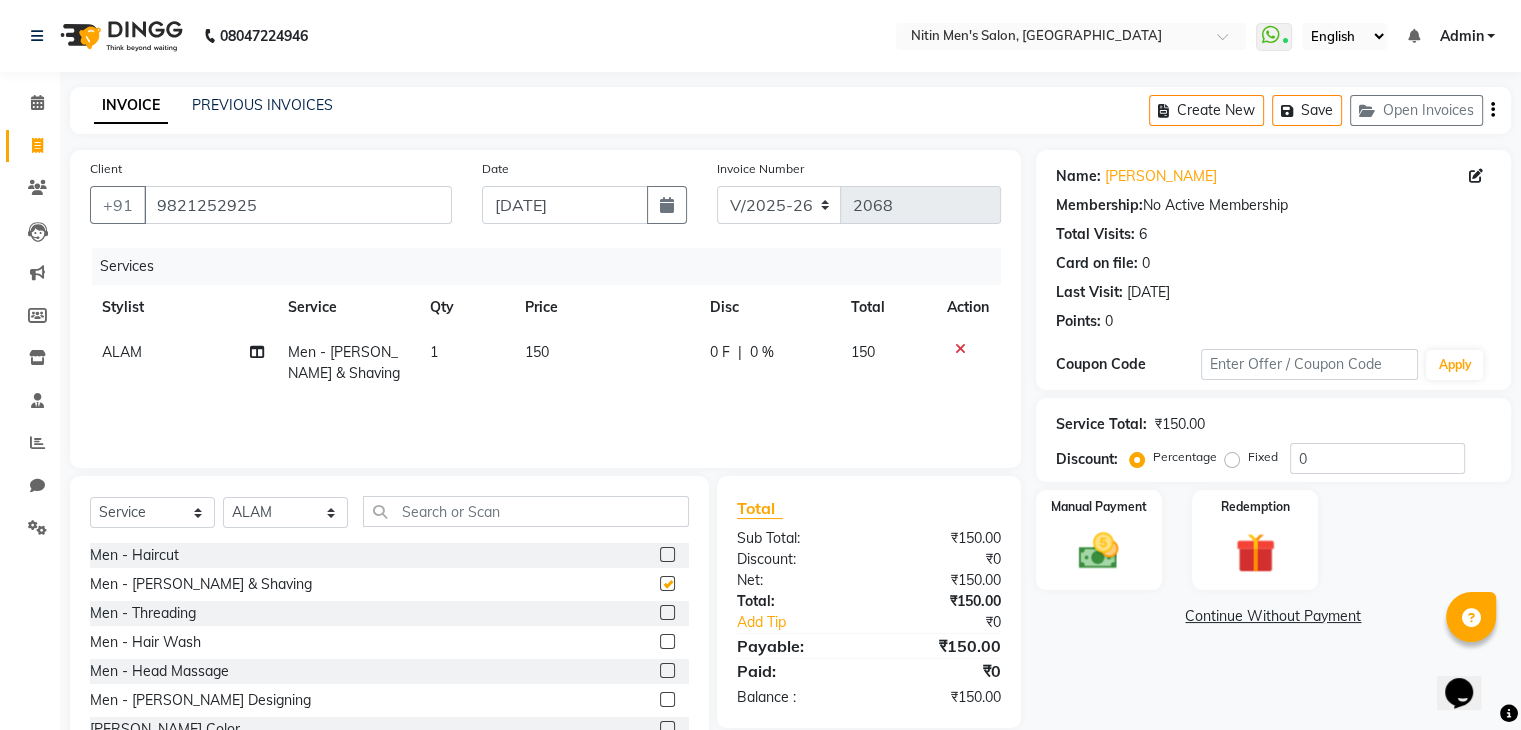 checkbox on "false" 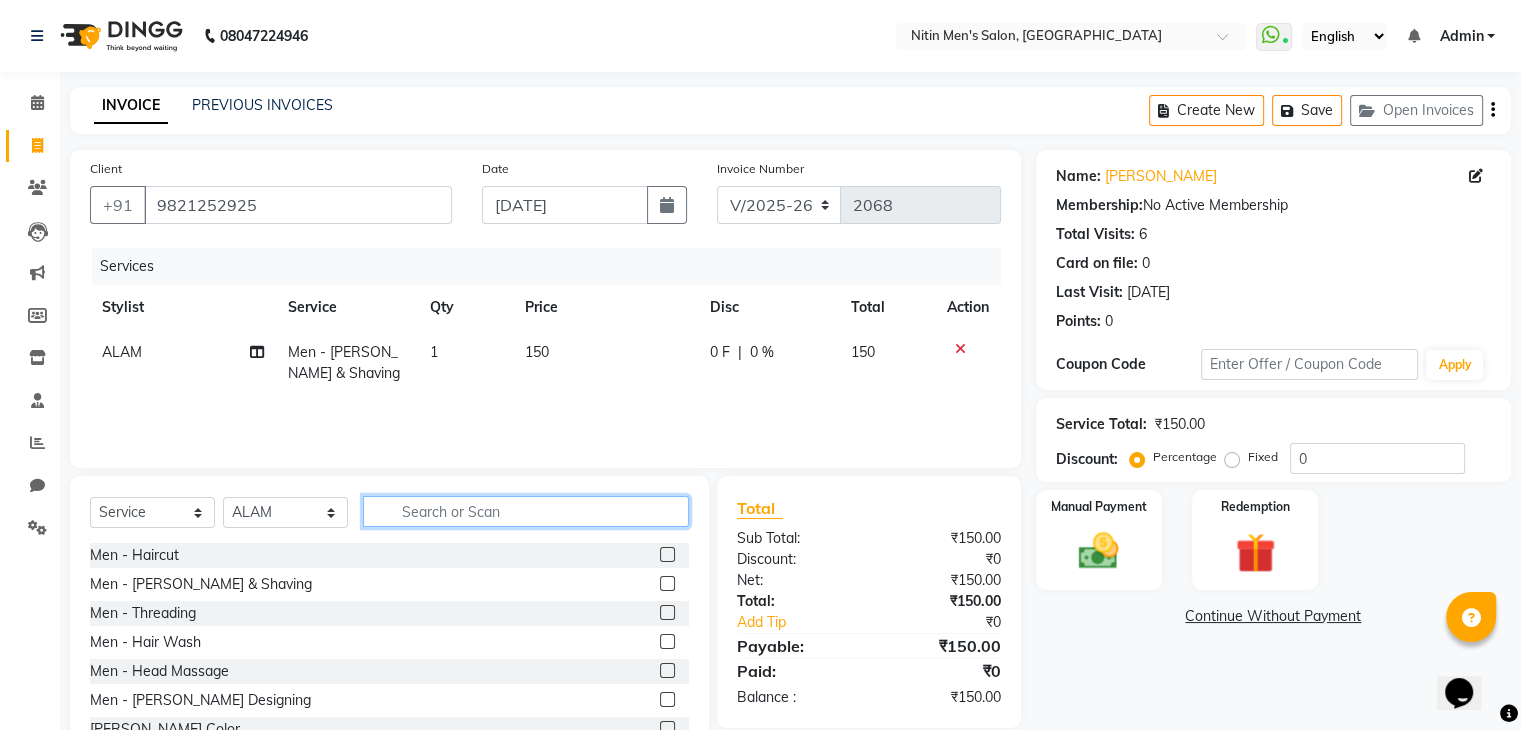click 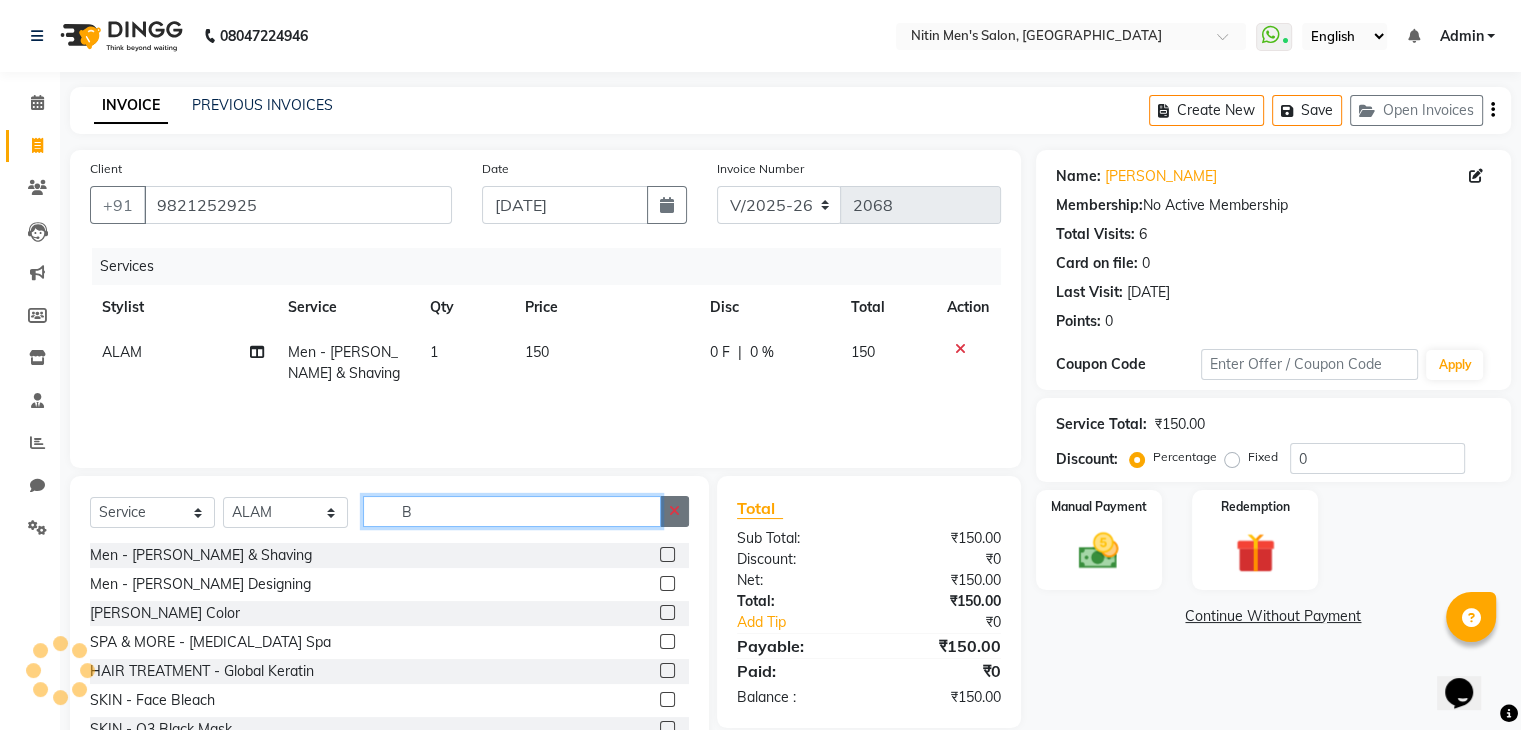 type on "B" 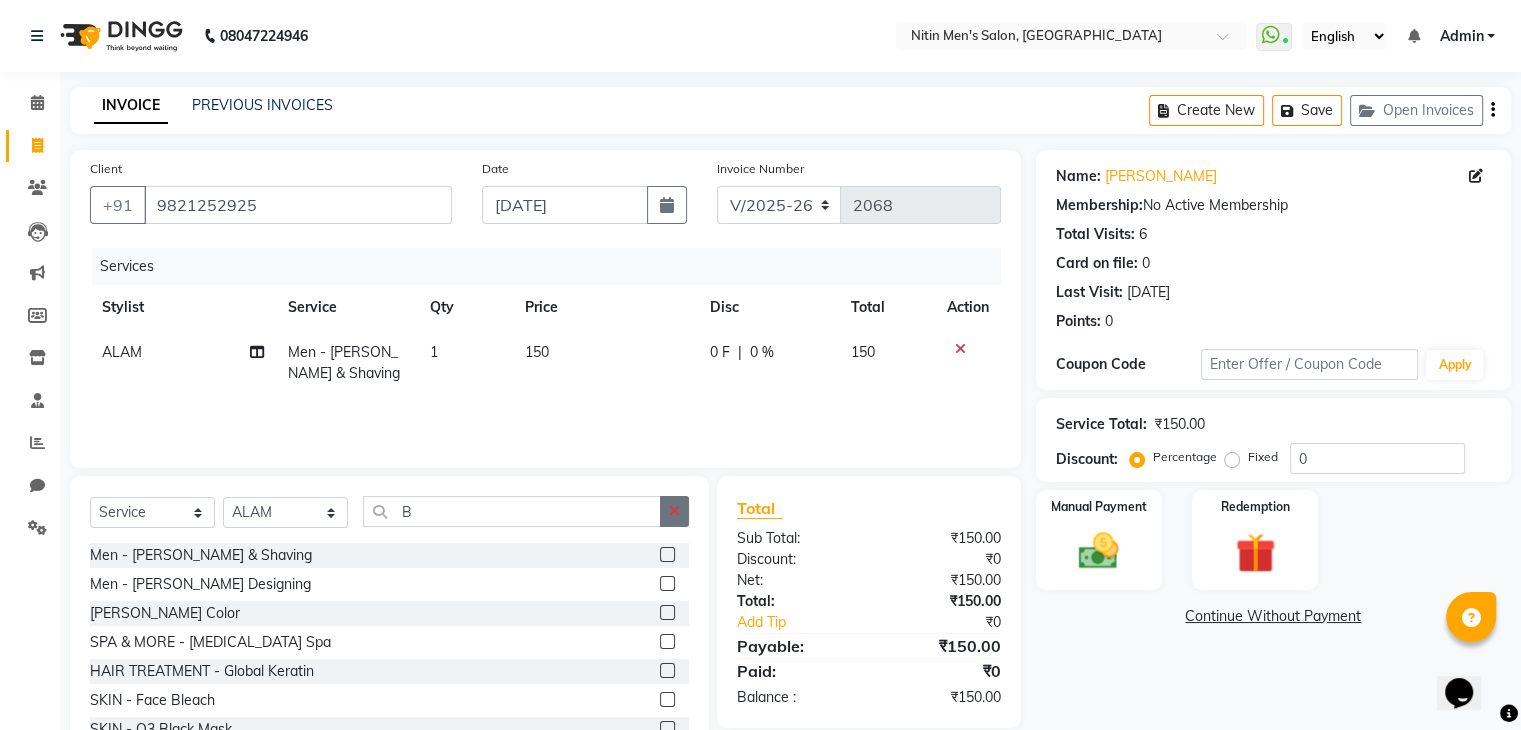 click 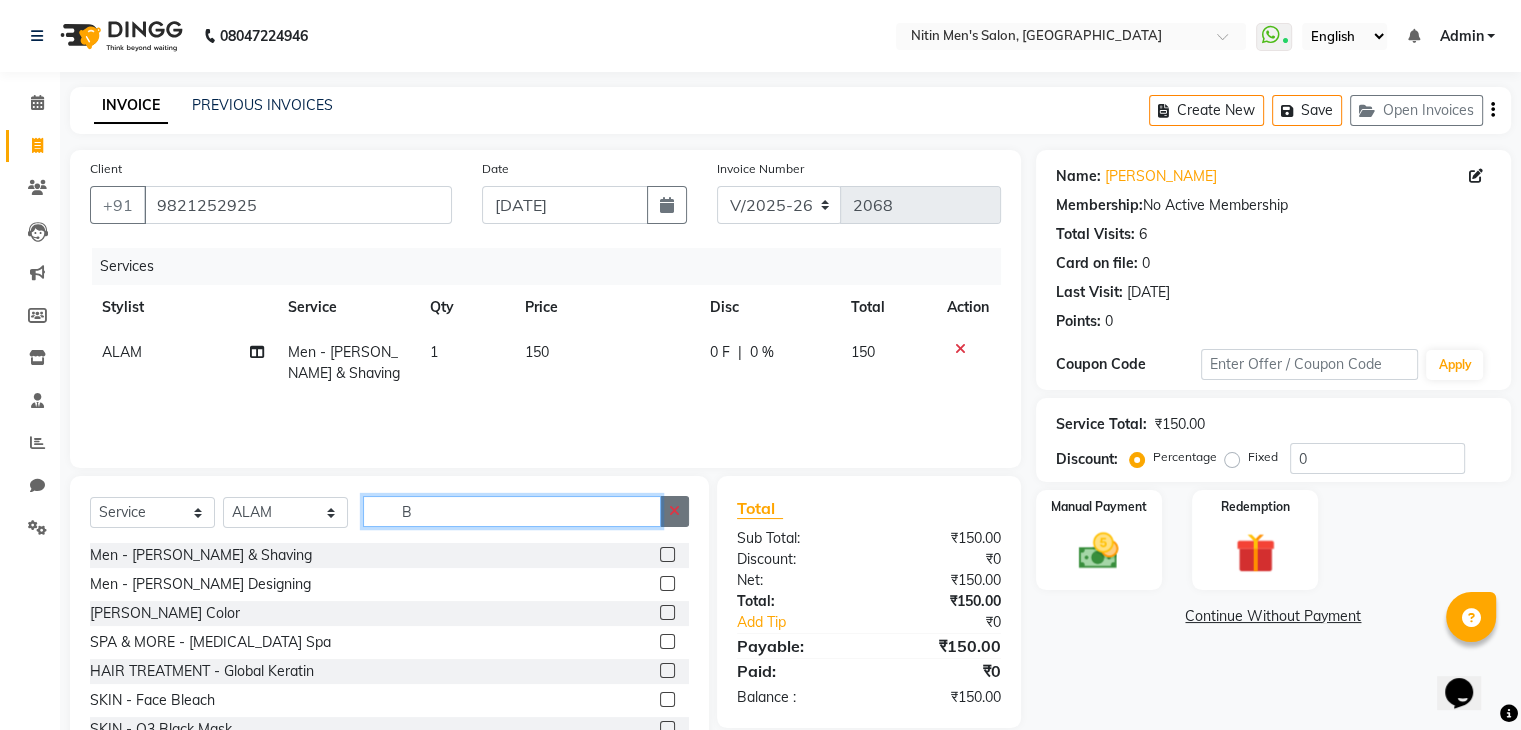 type 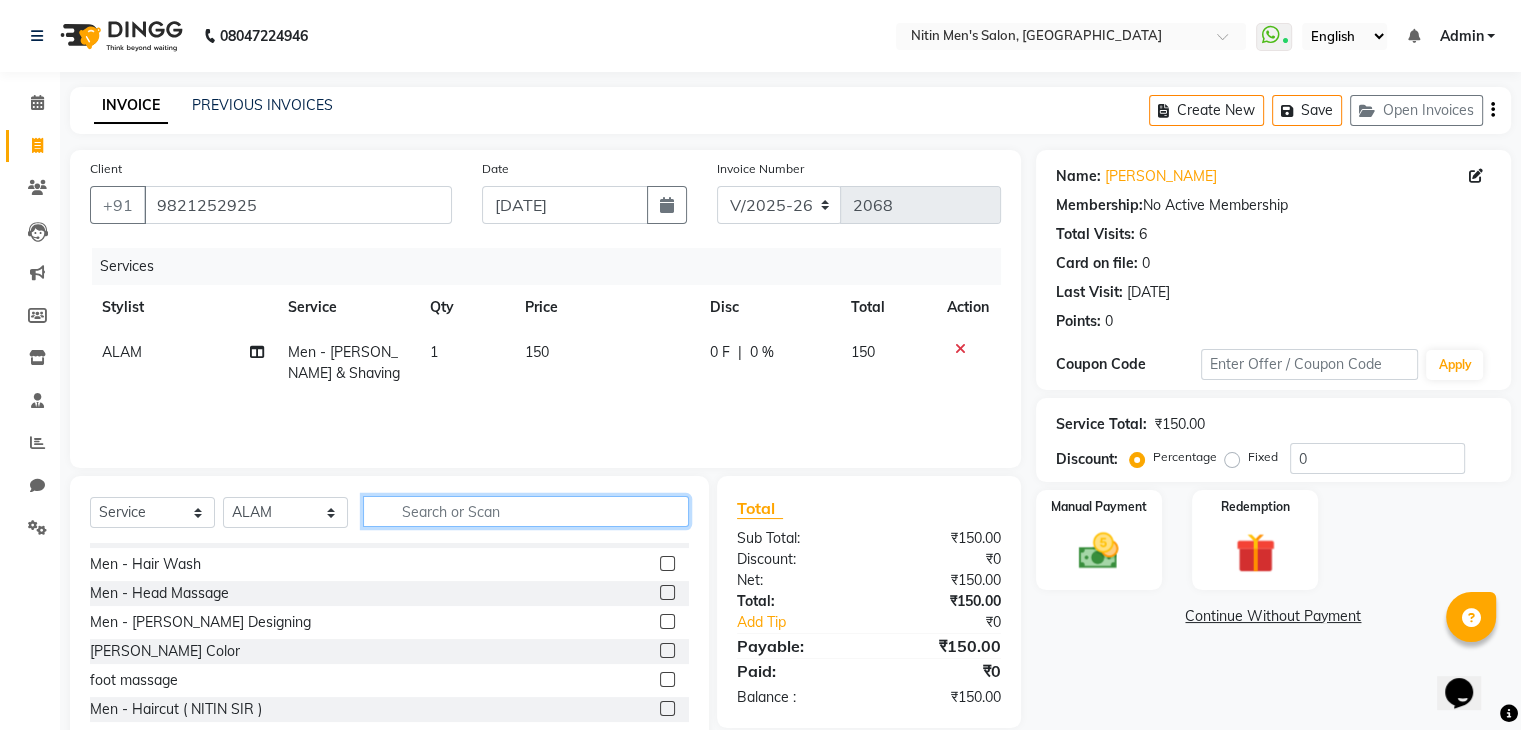 scroll, scrollTop: 87, scrollLeft: 0, axis: vertical 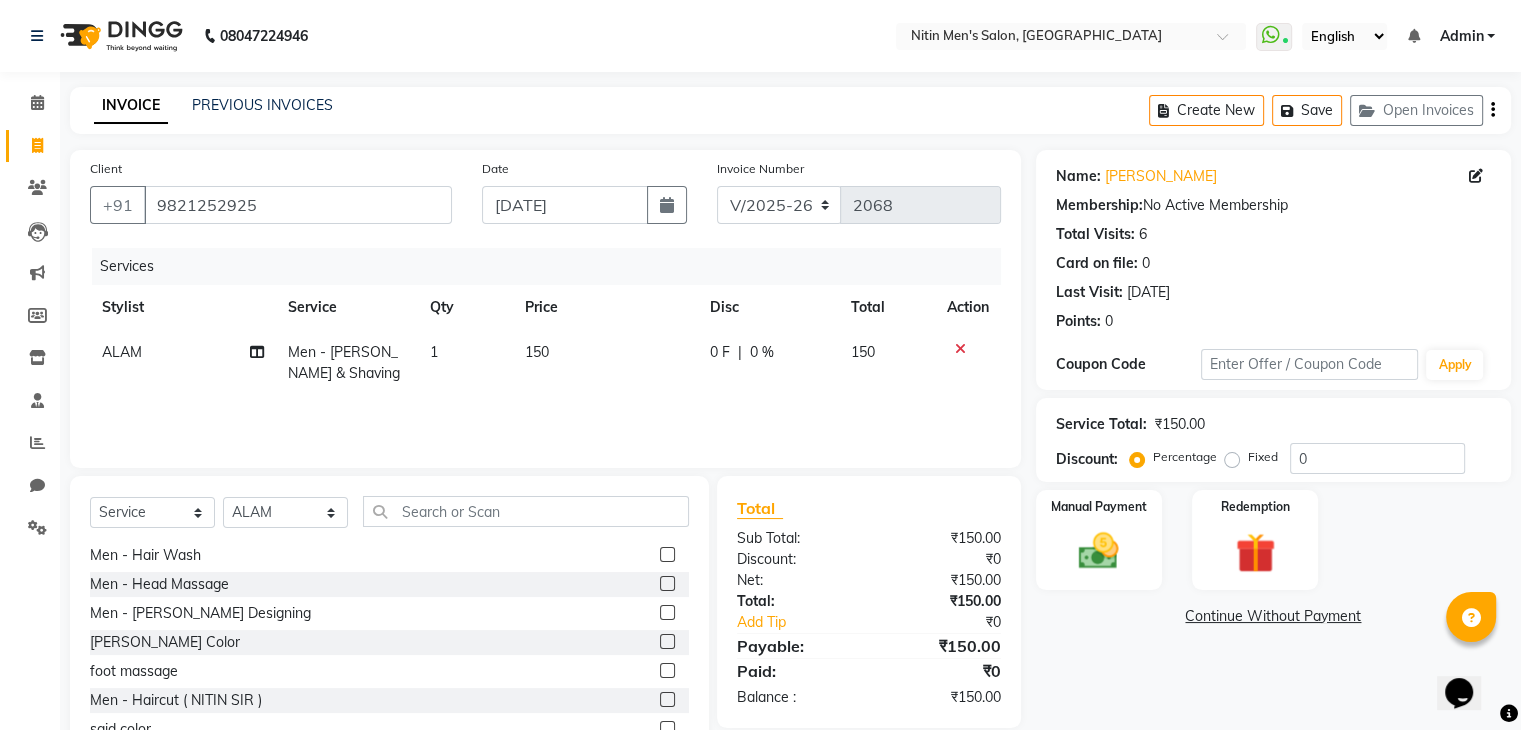click 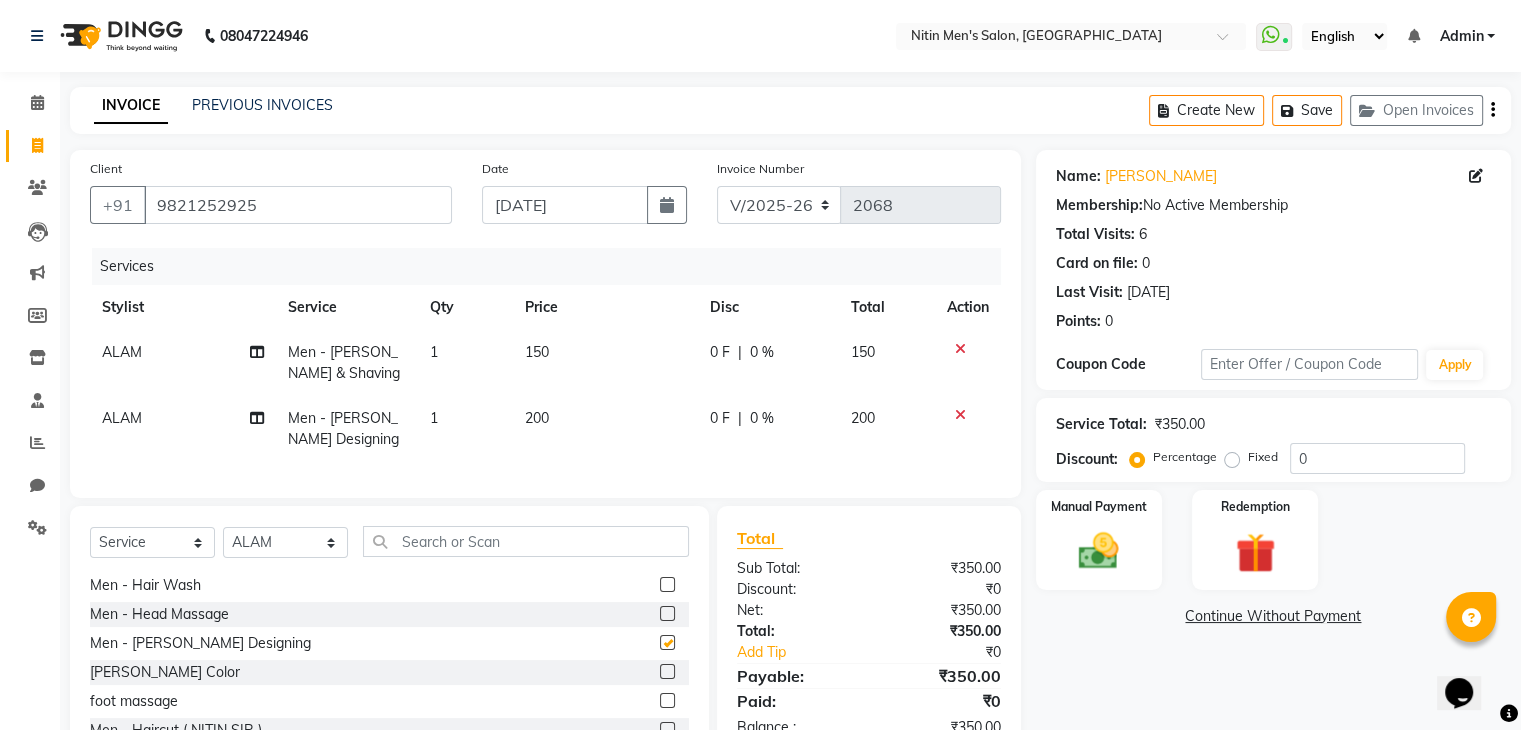 checkbox on "false" 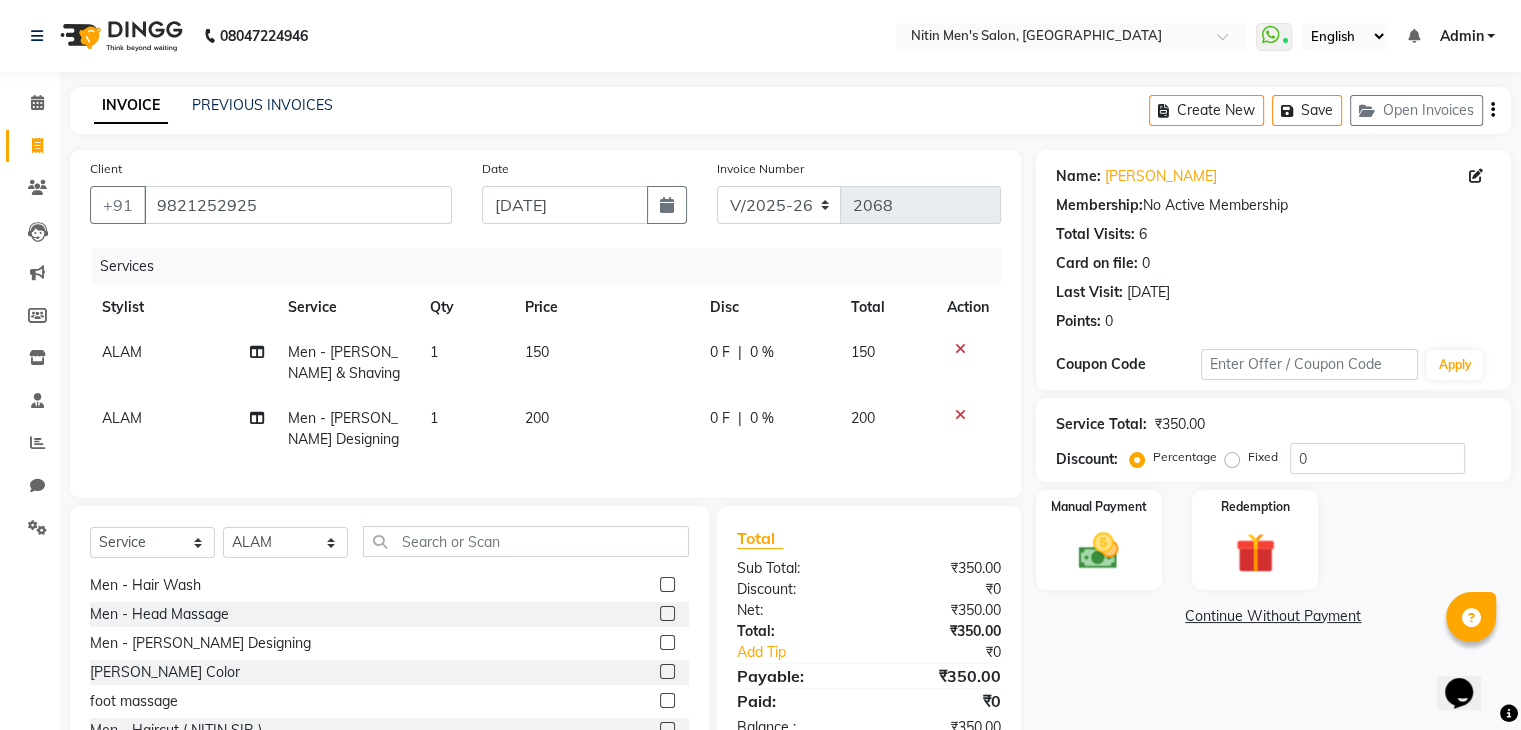 click 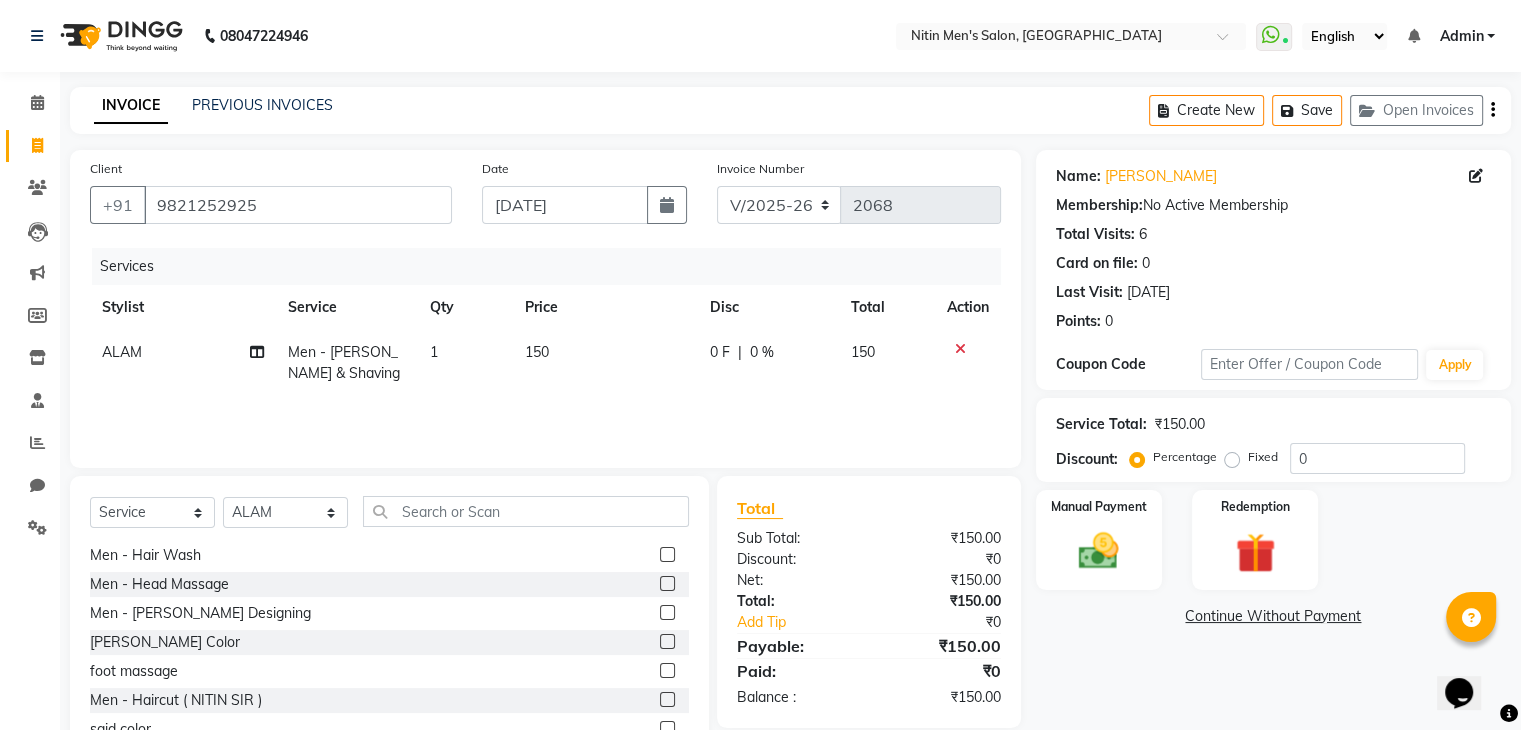 click 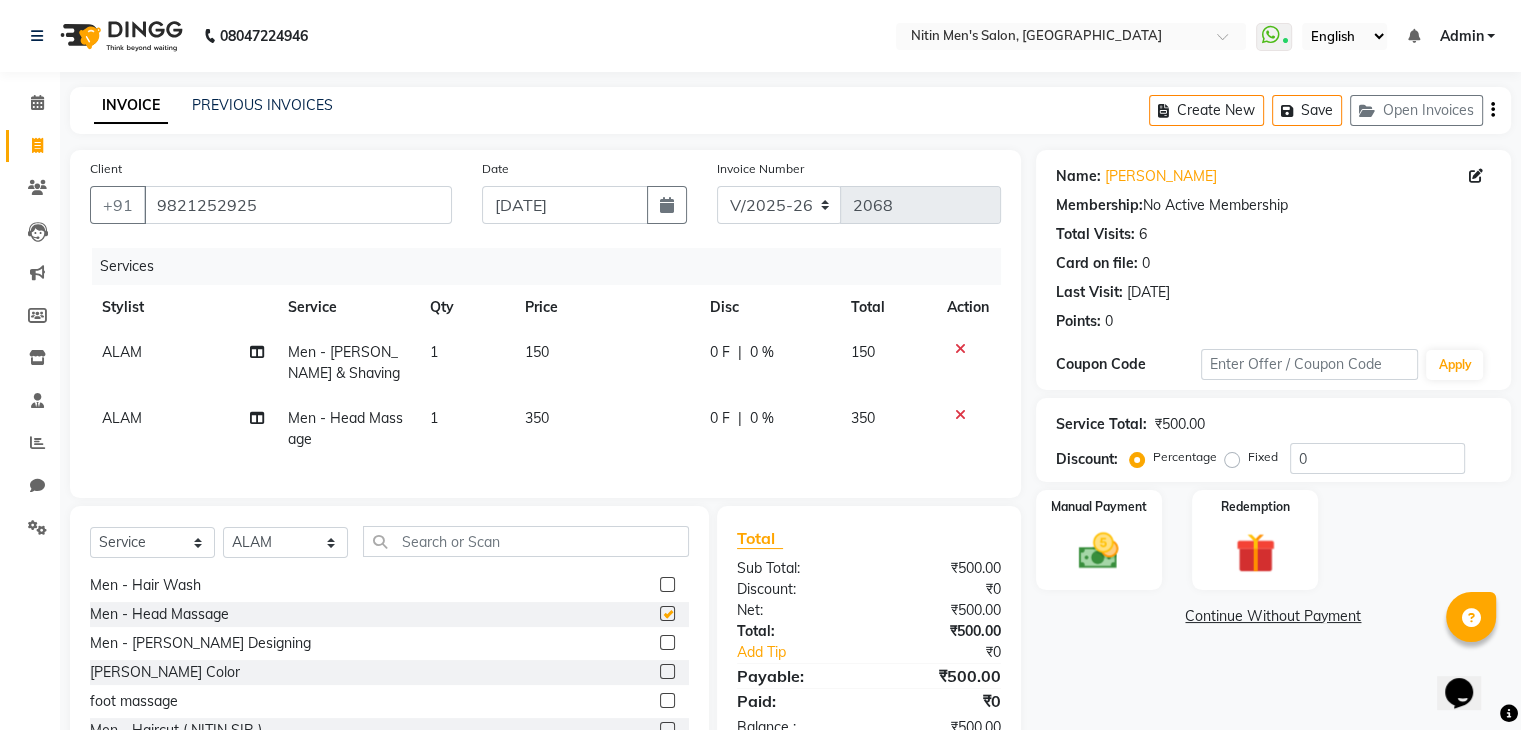 checkbox on "false" 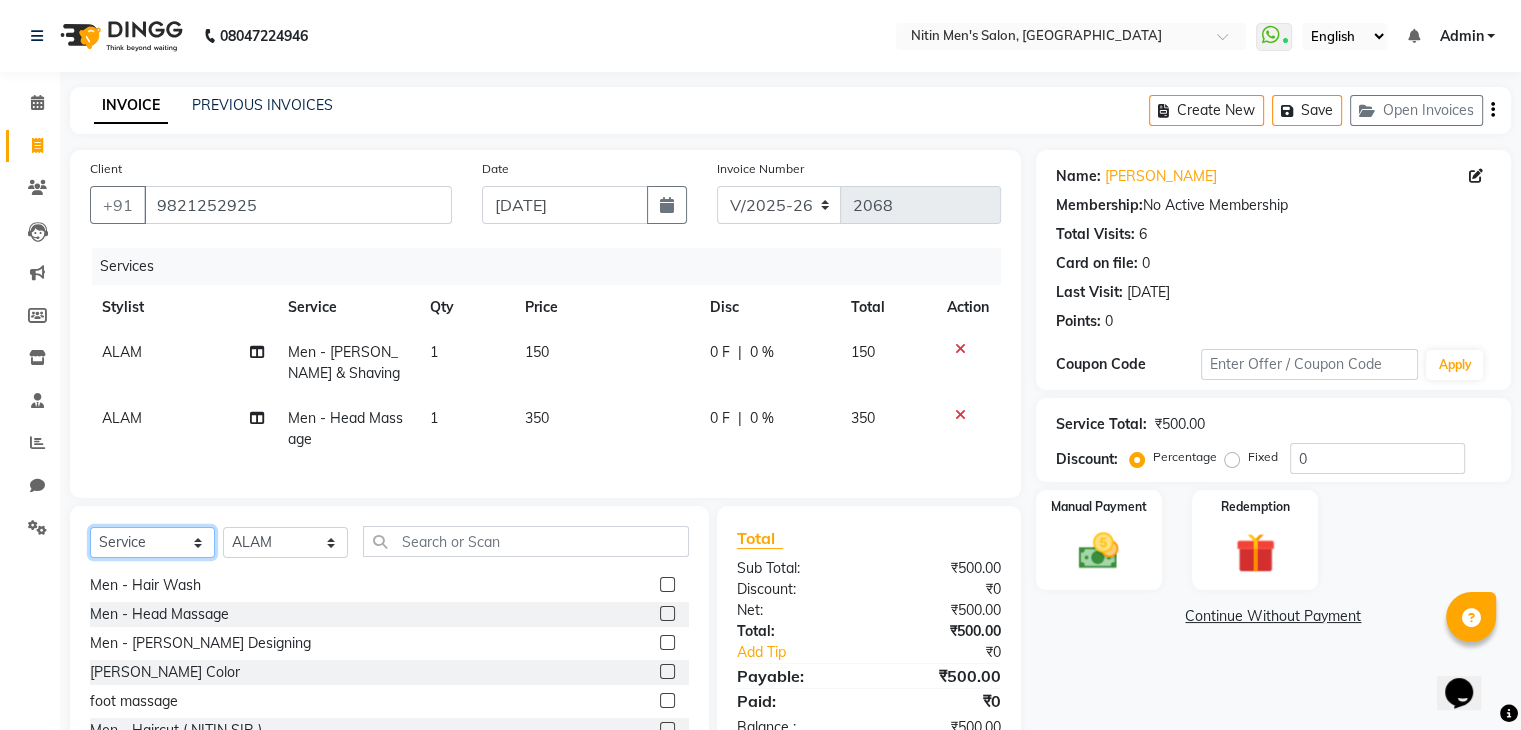 click on "Select  Service  Product  Membership  Package Voucher Prepaid Gift Card" 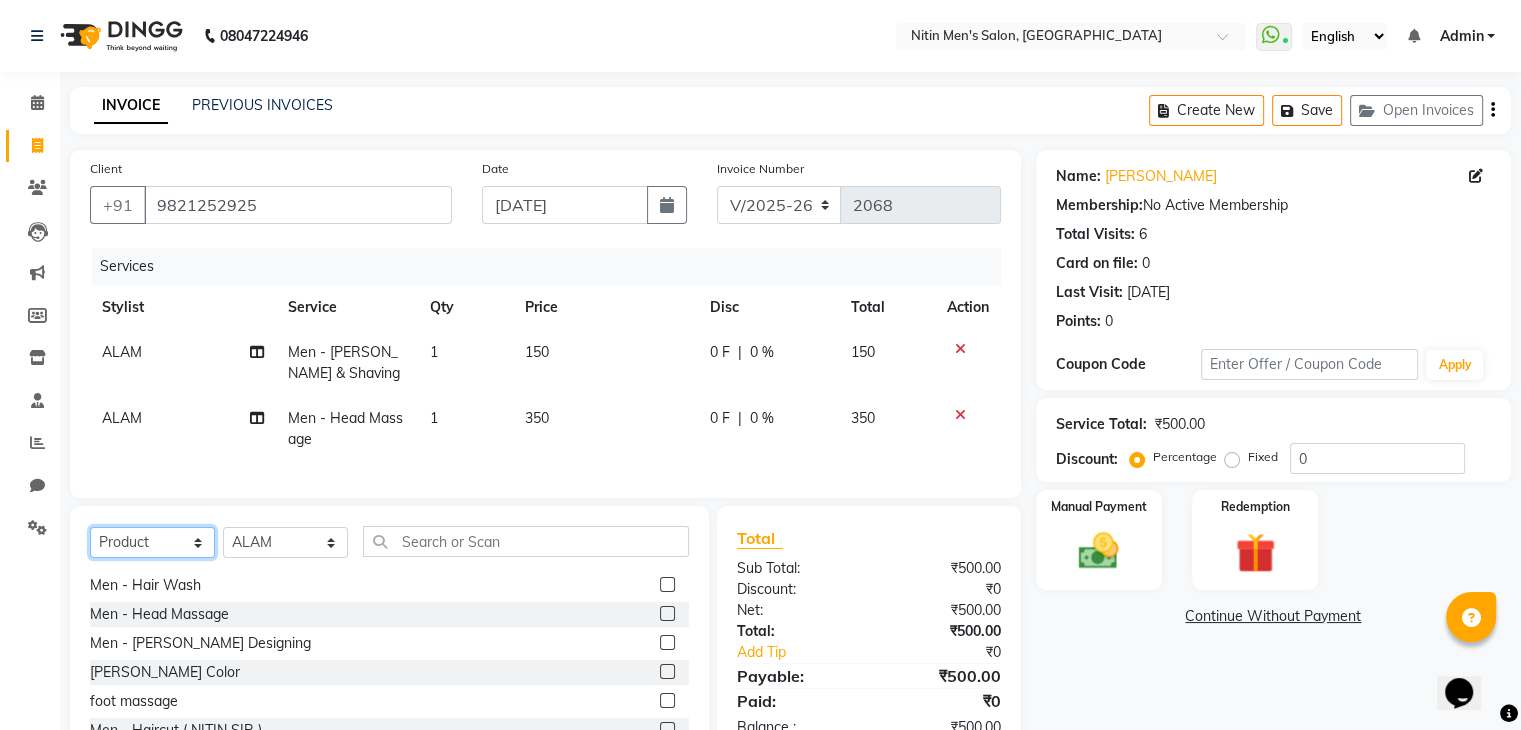 click on "Select  Service  Product  Membership  Package Voucher Prepaid Gift Card" 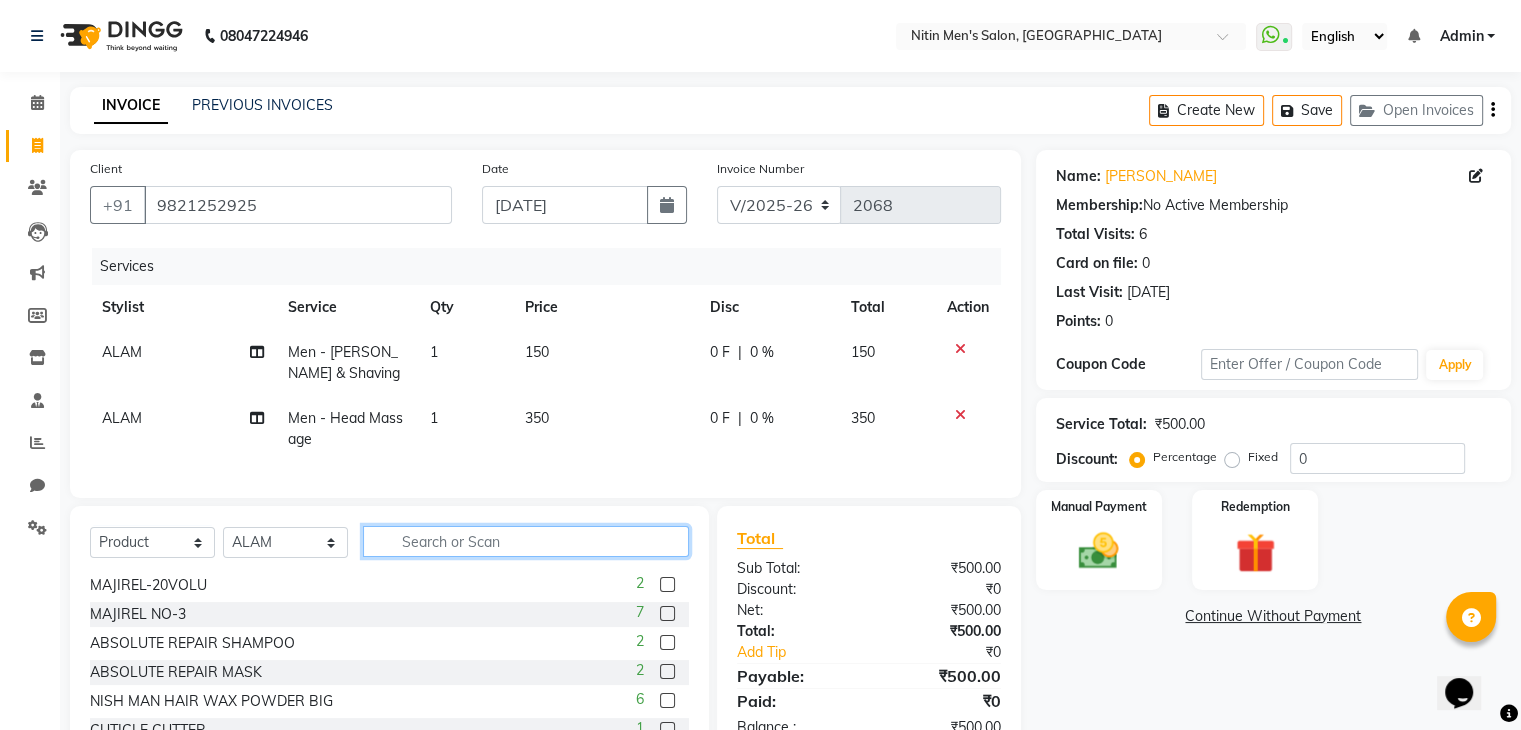 click 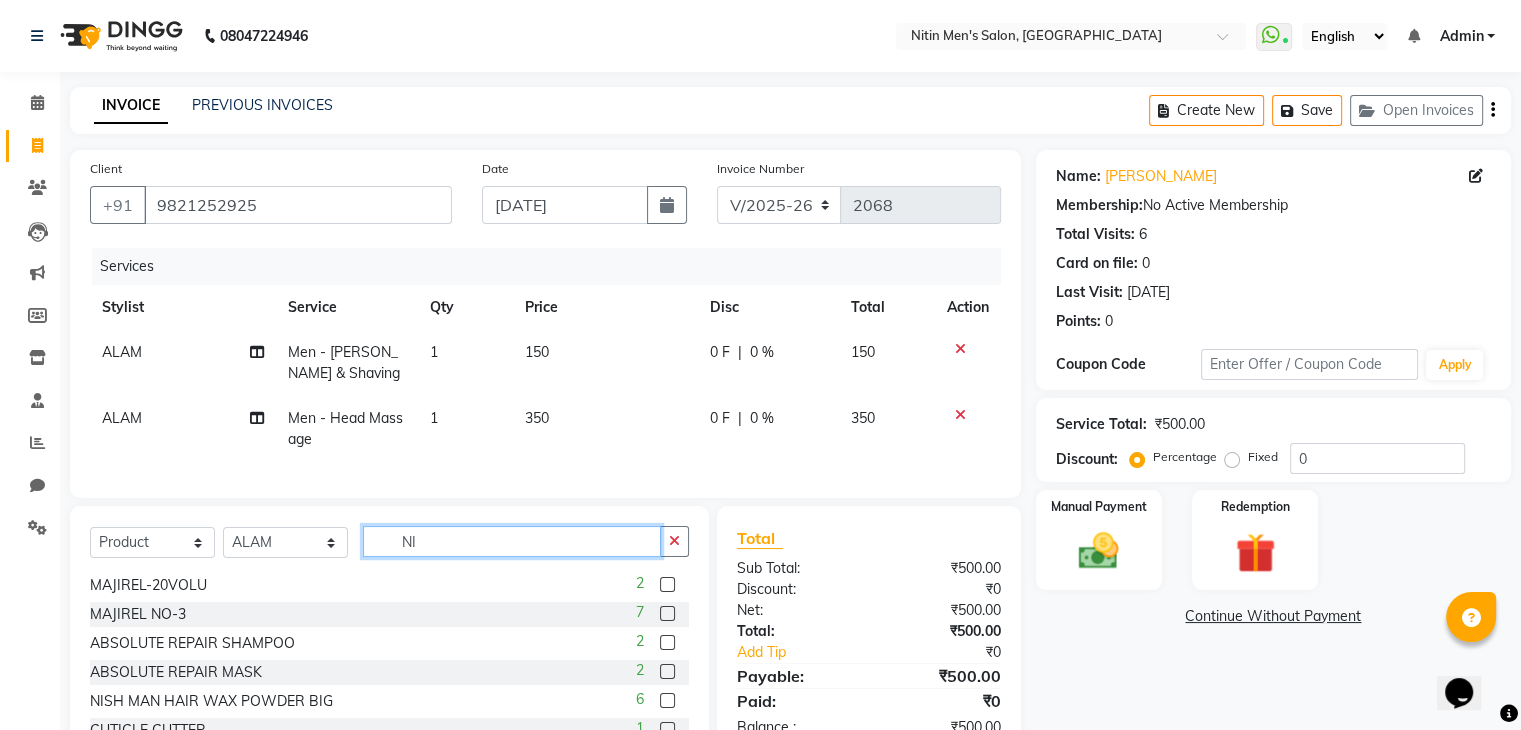 scroll, scrollTop: 0, scrollLeft: 0, axis: both 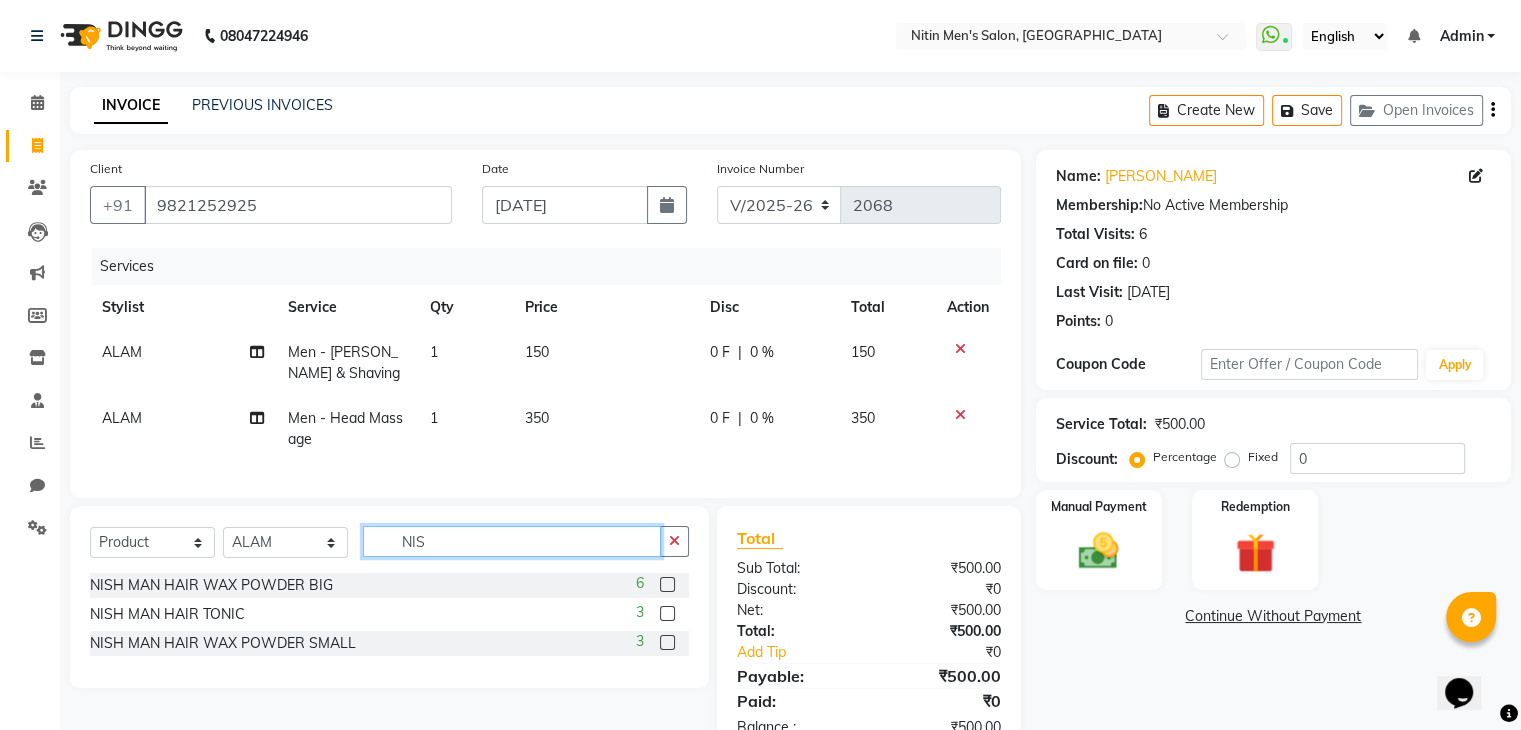 type on "NIS" 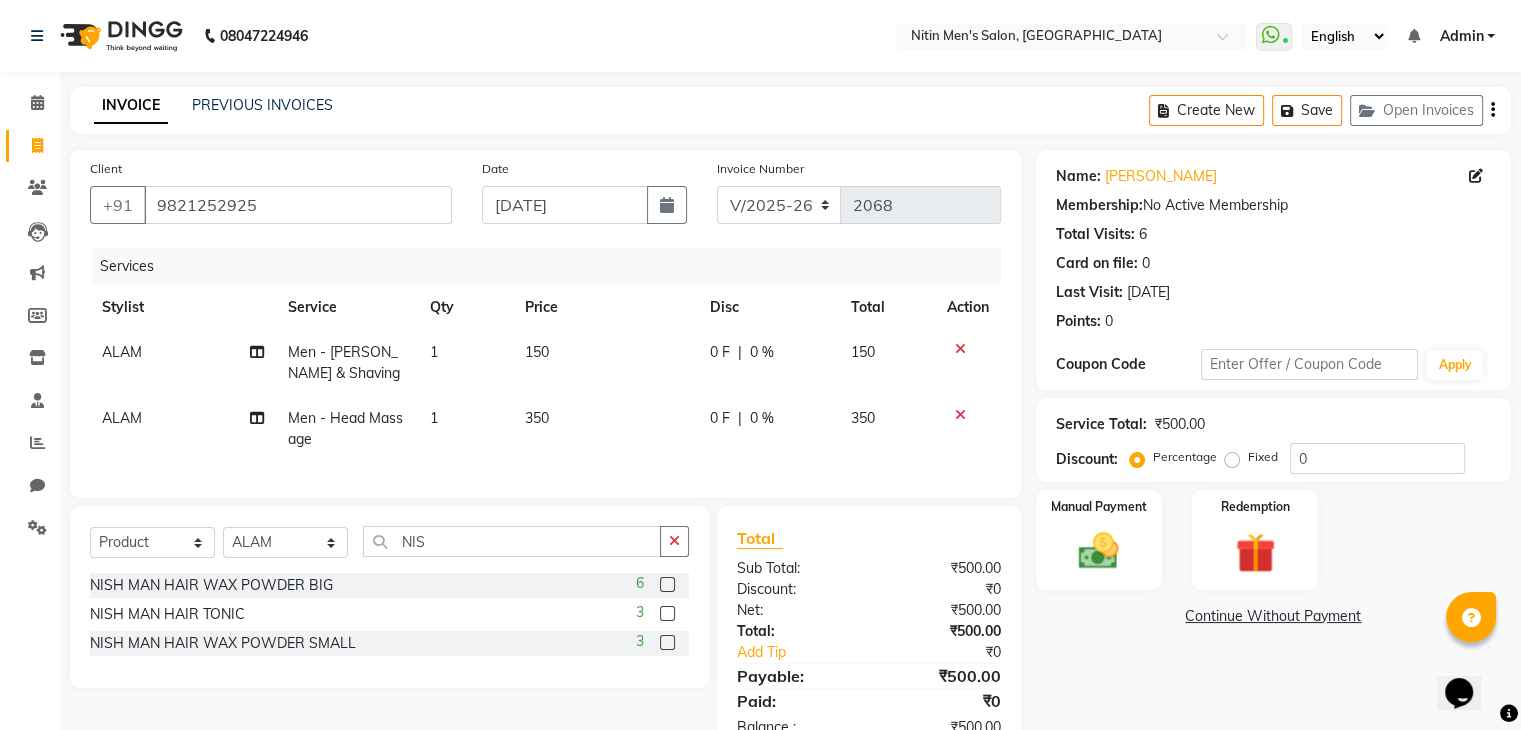 click 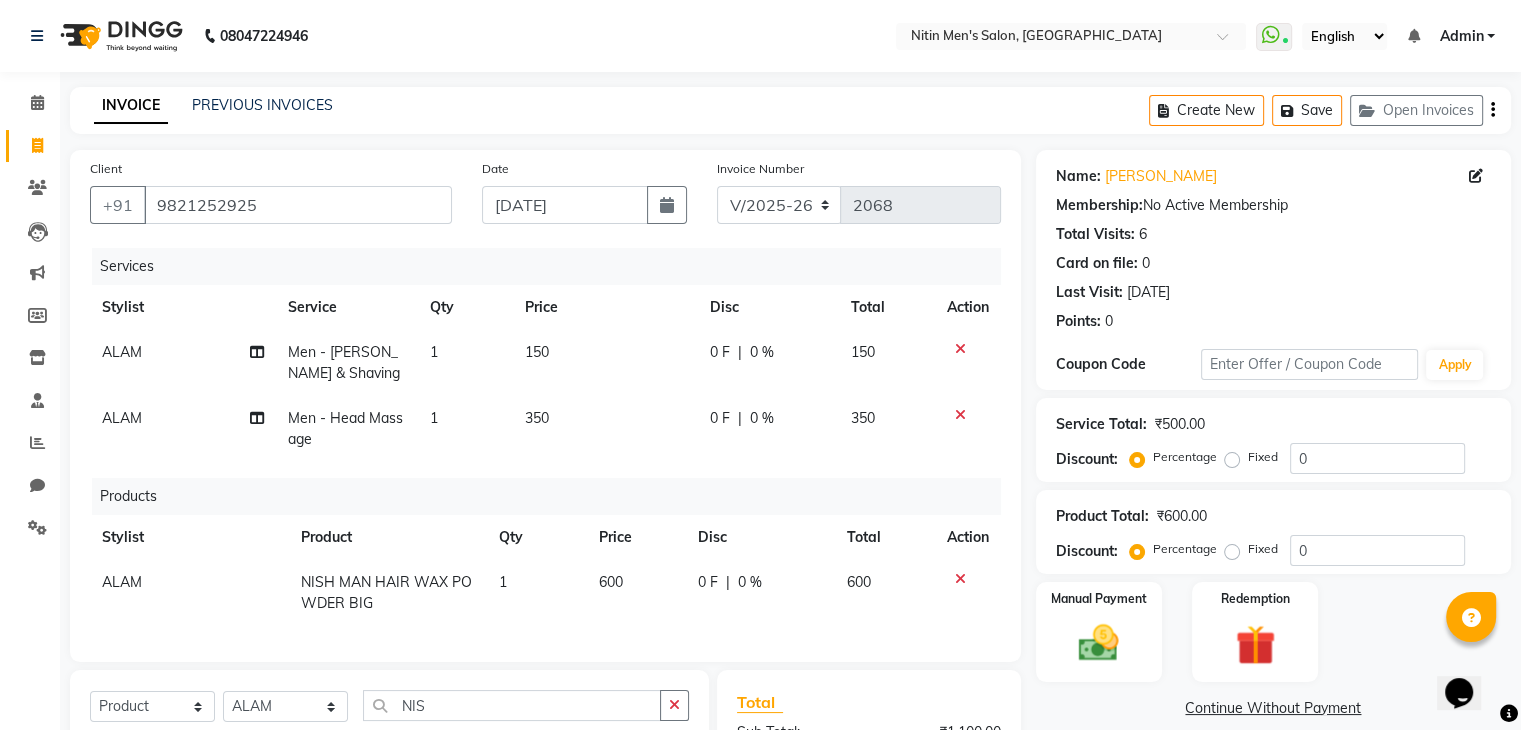 checkbox on "false" 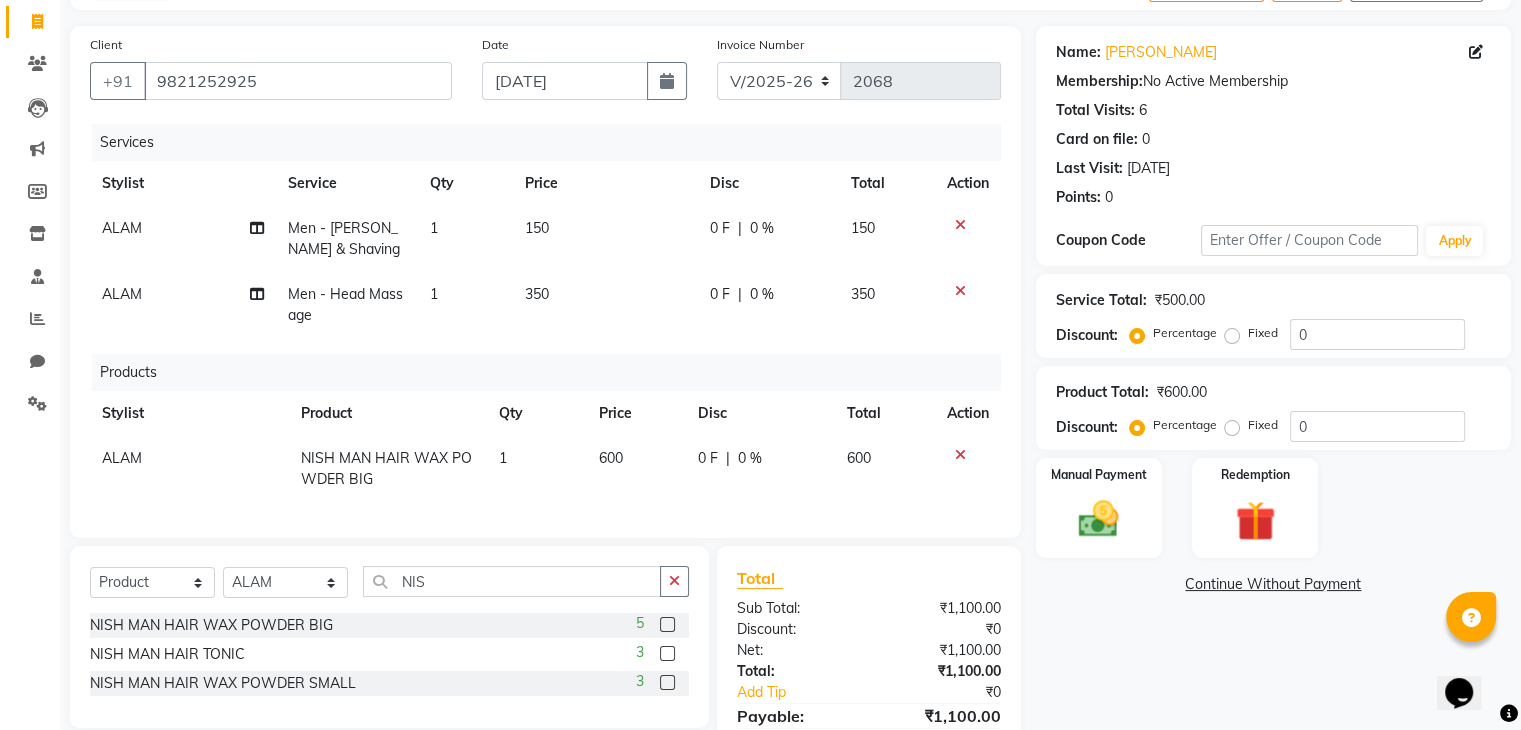 scroll, scrollTop: 127, scrollLeft: 0, axis: vertical 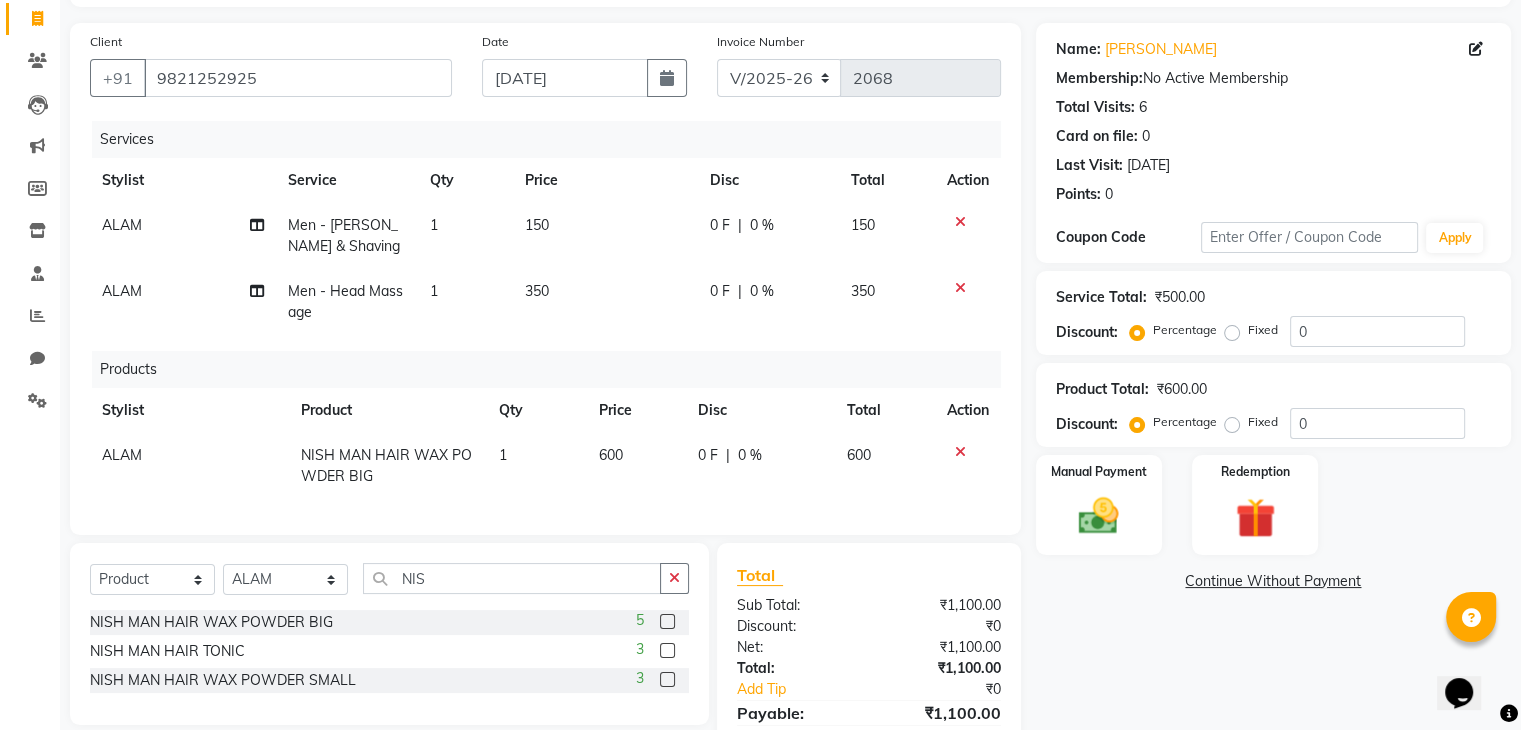 click on "600" 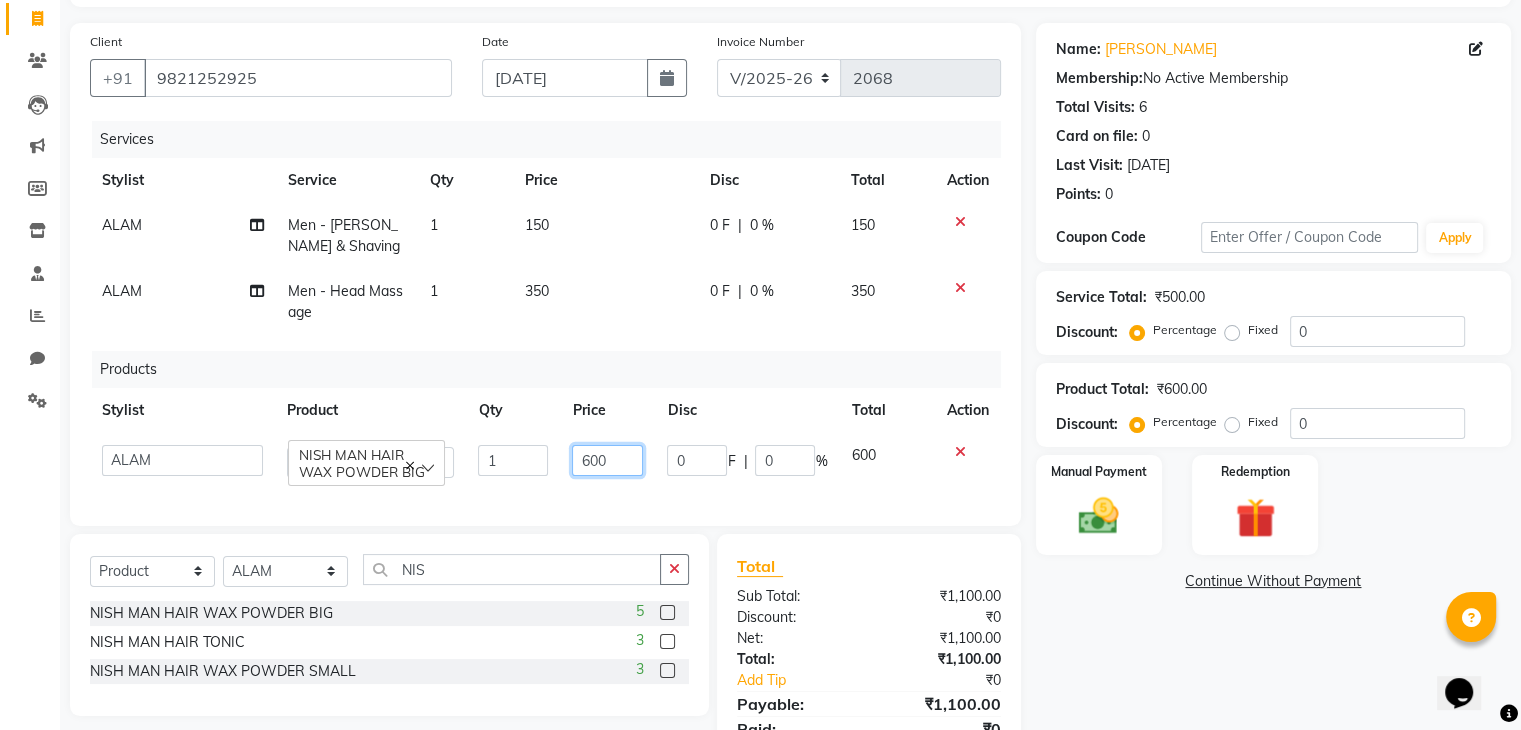 click on "600" 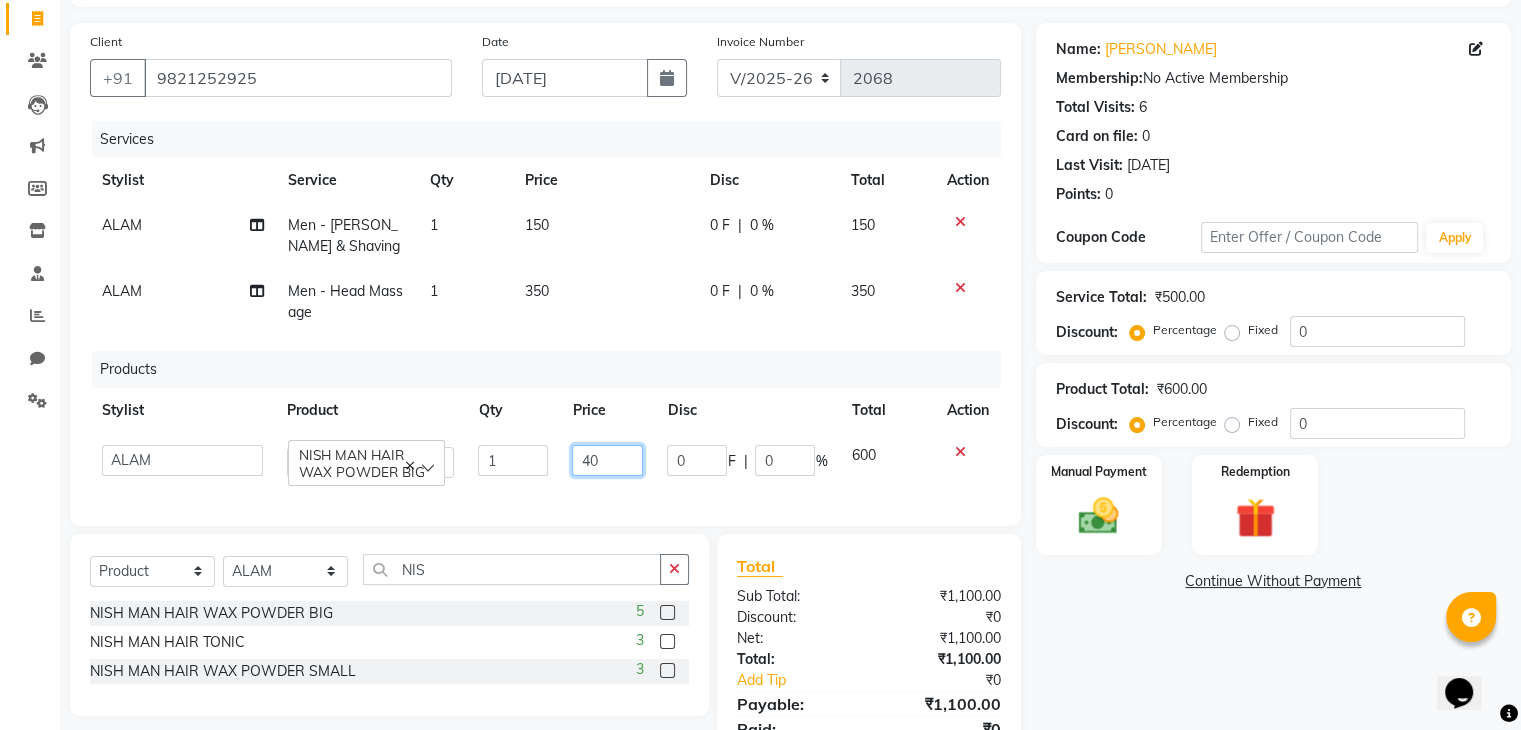 type on "400" 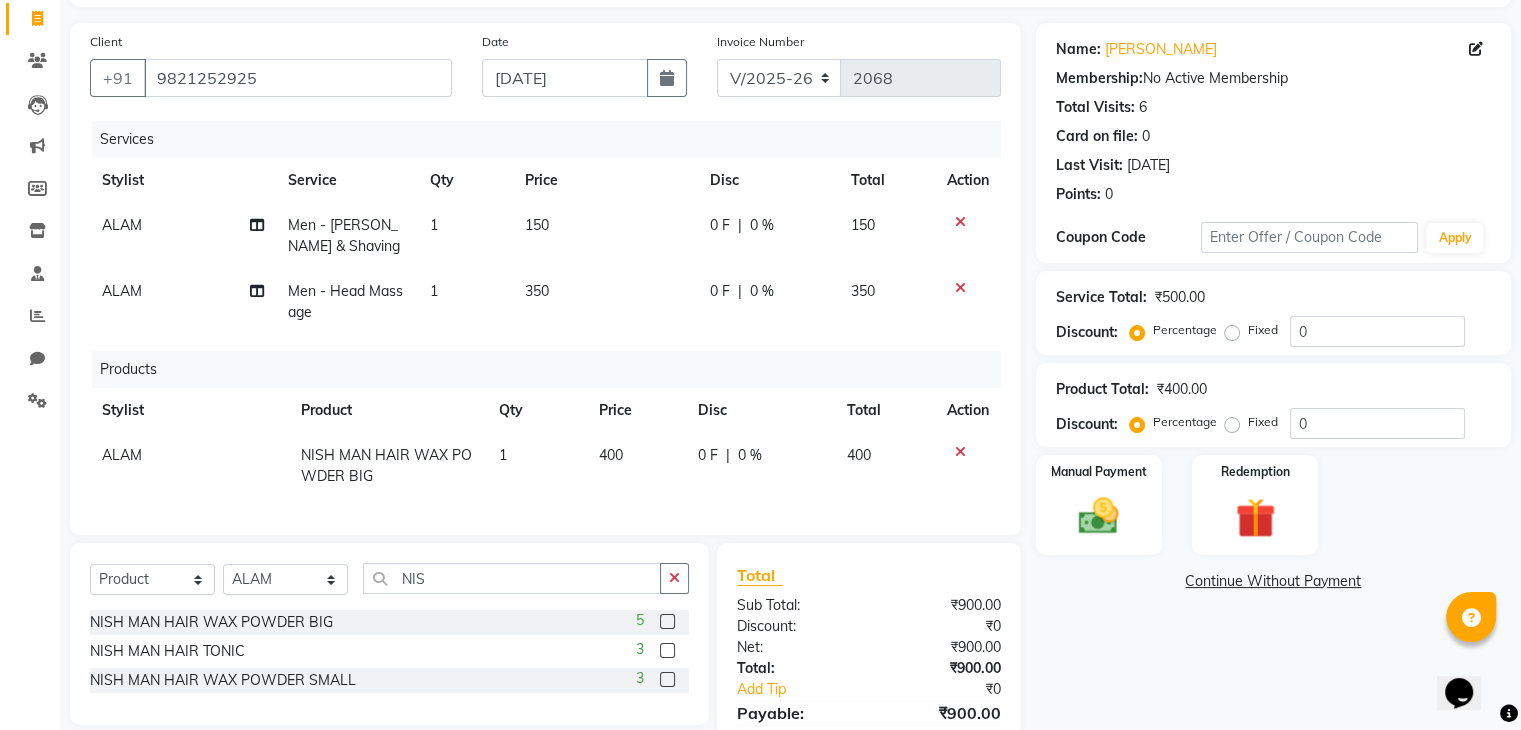 click on "400" 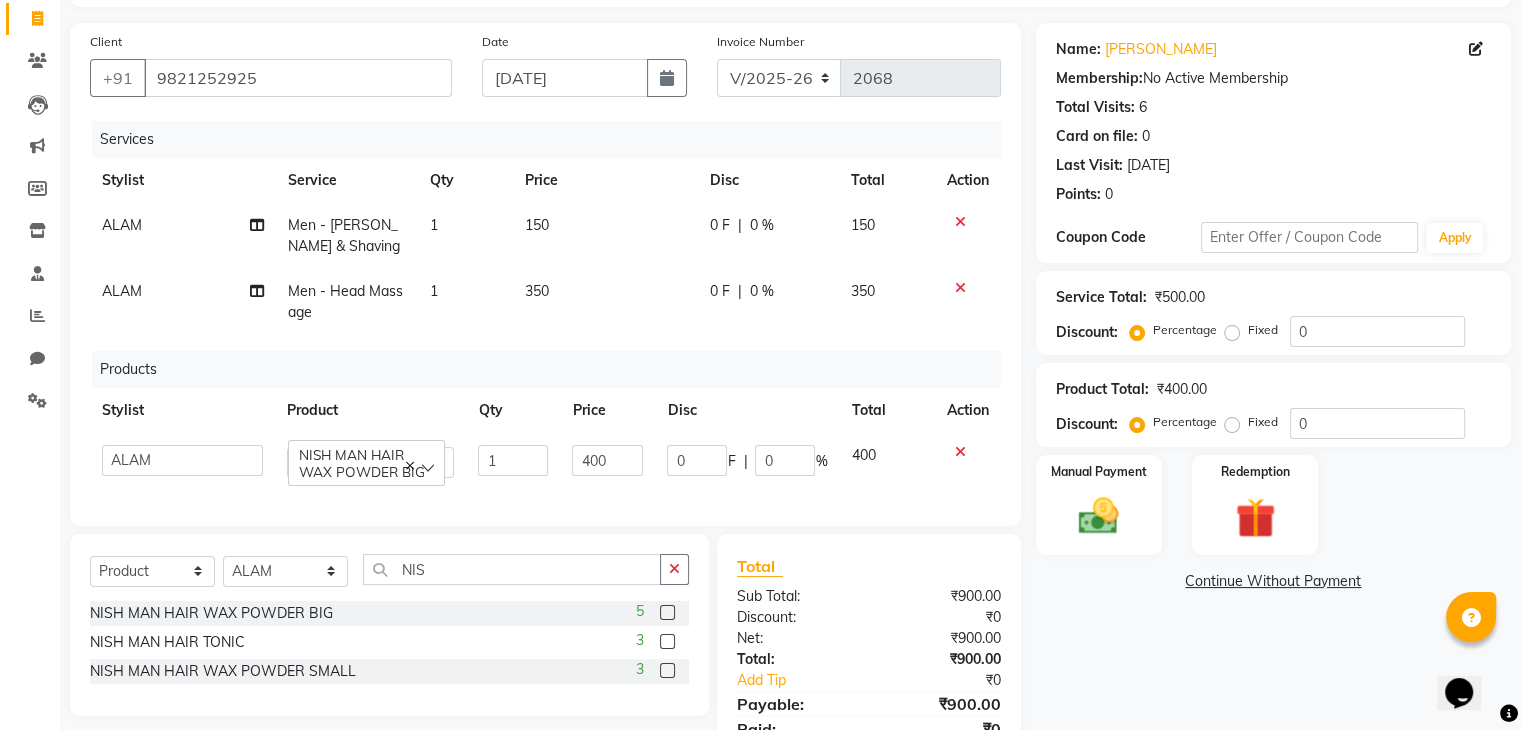 scroll, scrollTop: 231, scrollLeft: 0, axis: vertical 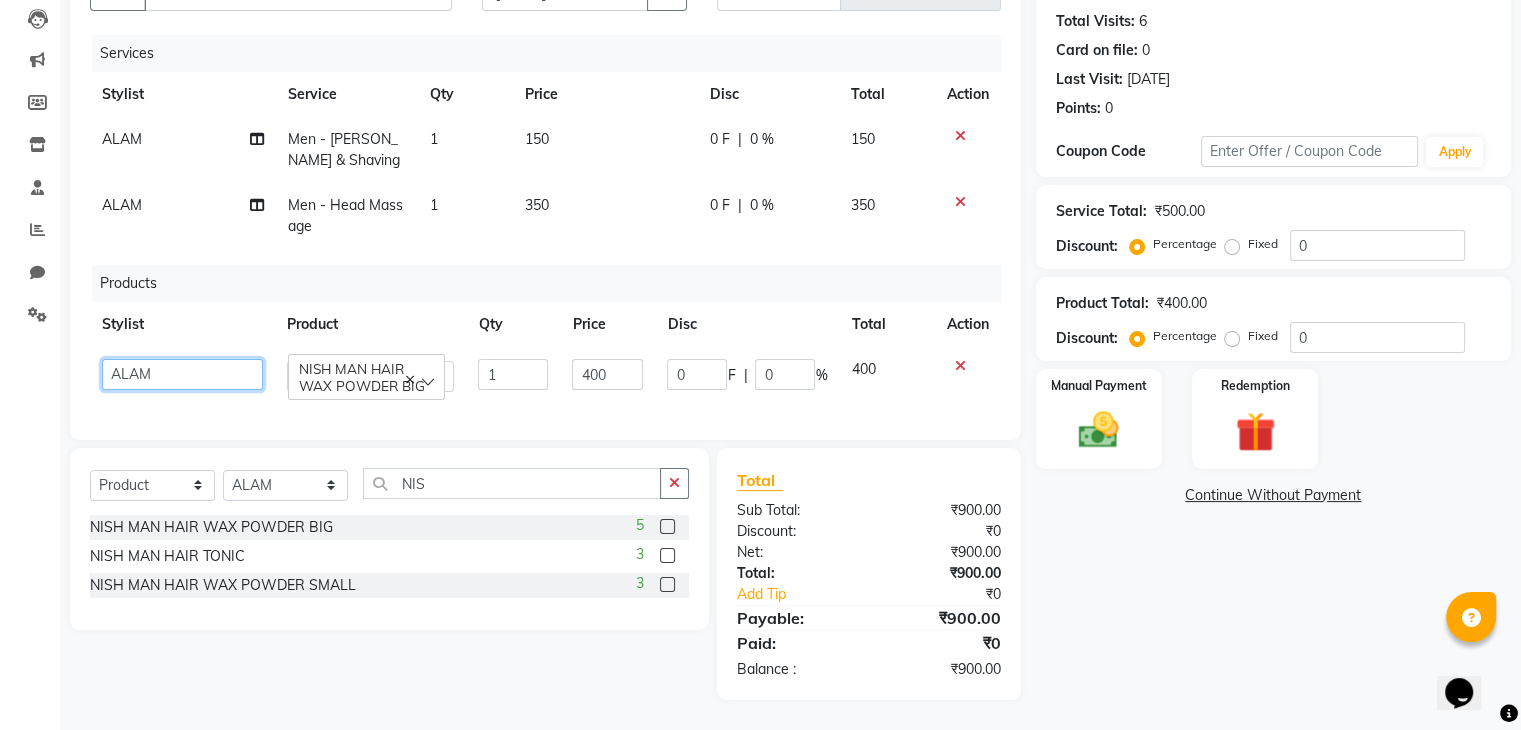 click on "AAYAN   ALAM   ASHISH   DEEPA   HASIB   IRFAN   JITU   MEENAKSHI   NITIN SIR   PRAJAKTA   Rupa   SALMAN   SANDEEP" 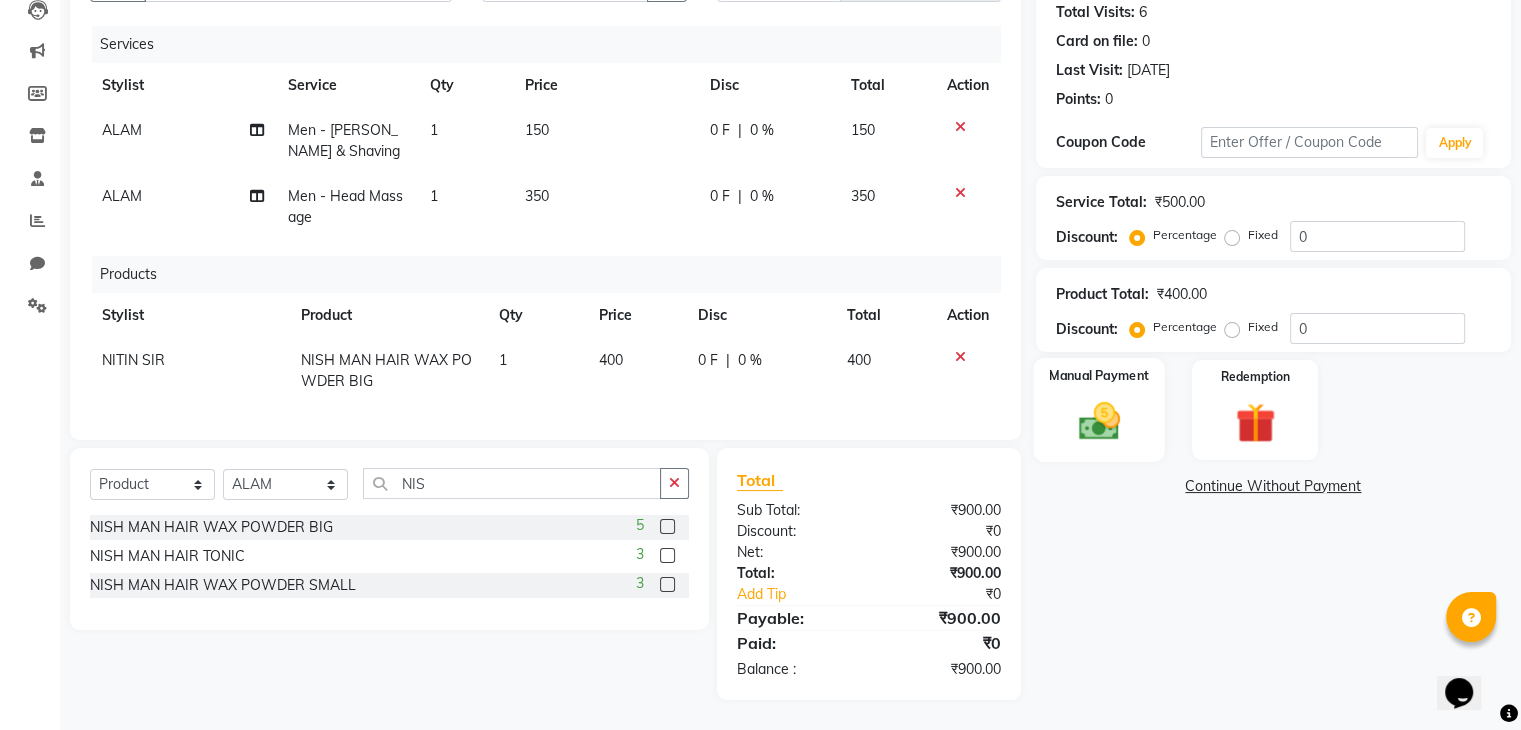 click 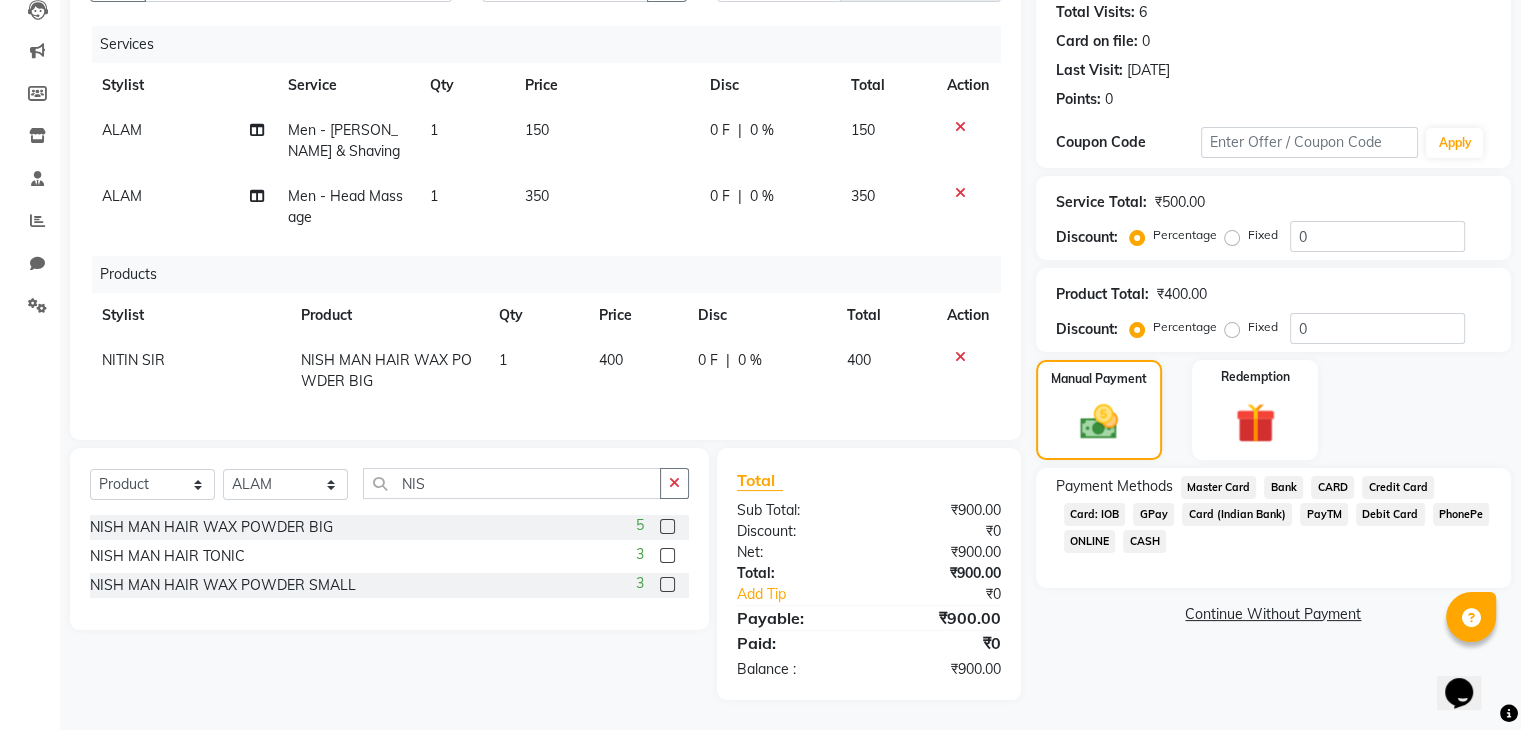 click on "GPay" 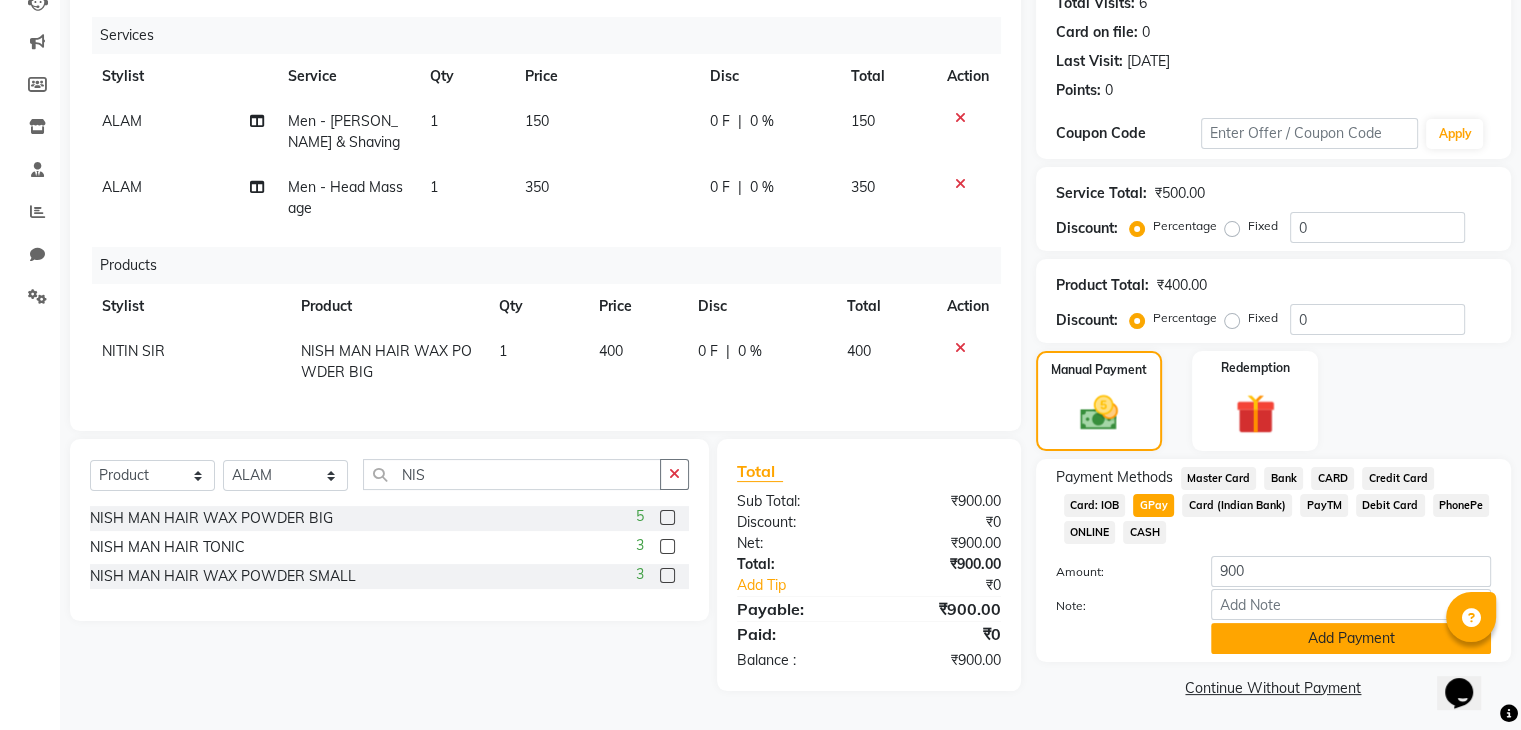 click on "Add Payment" 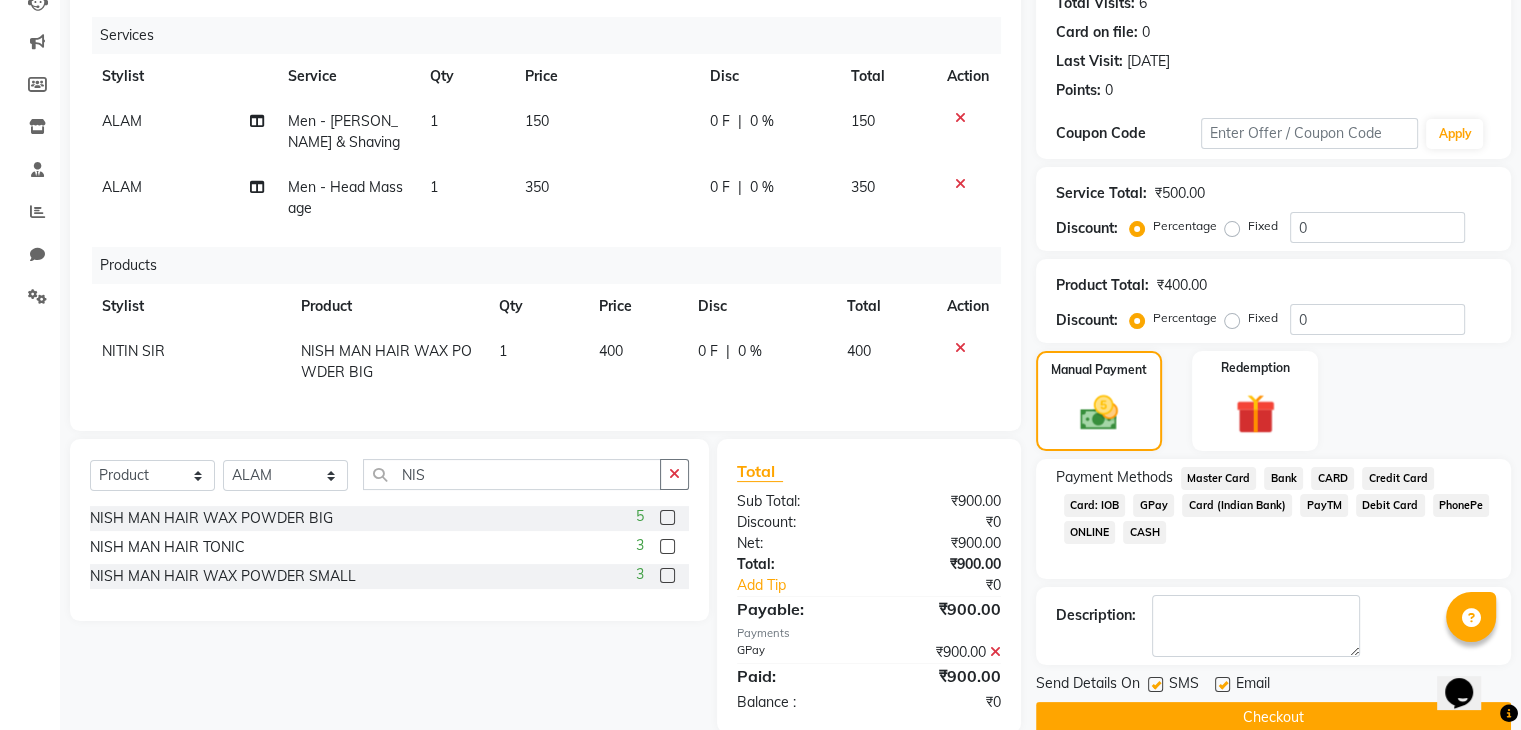 click on "Checkout" 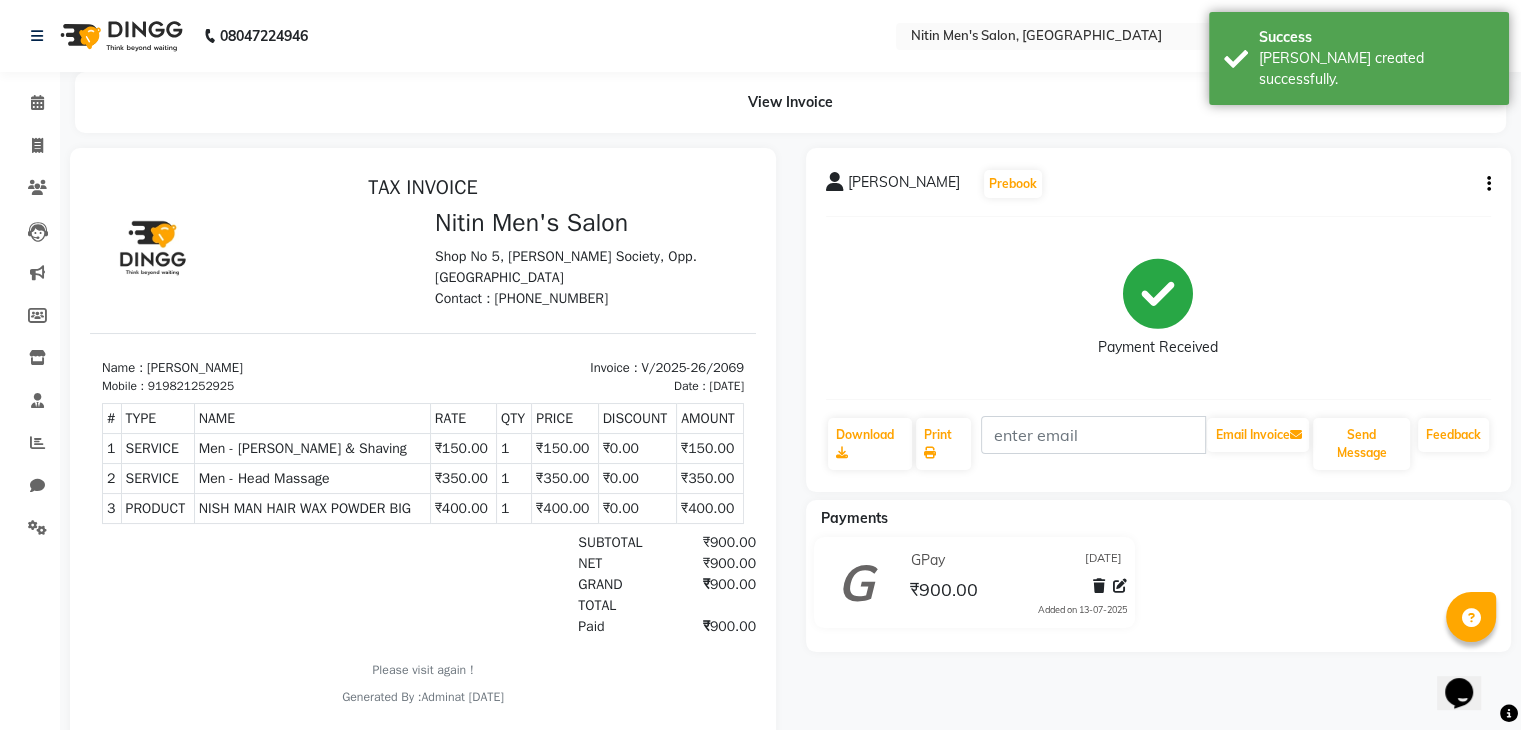 scroll, scrollTop: 0, scrollLeft: 0, axis: both 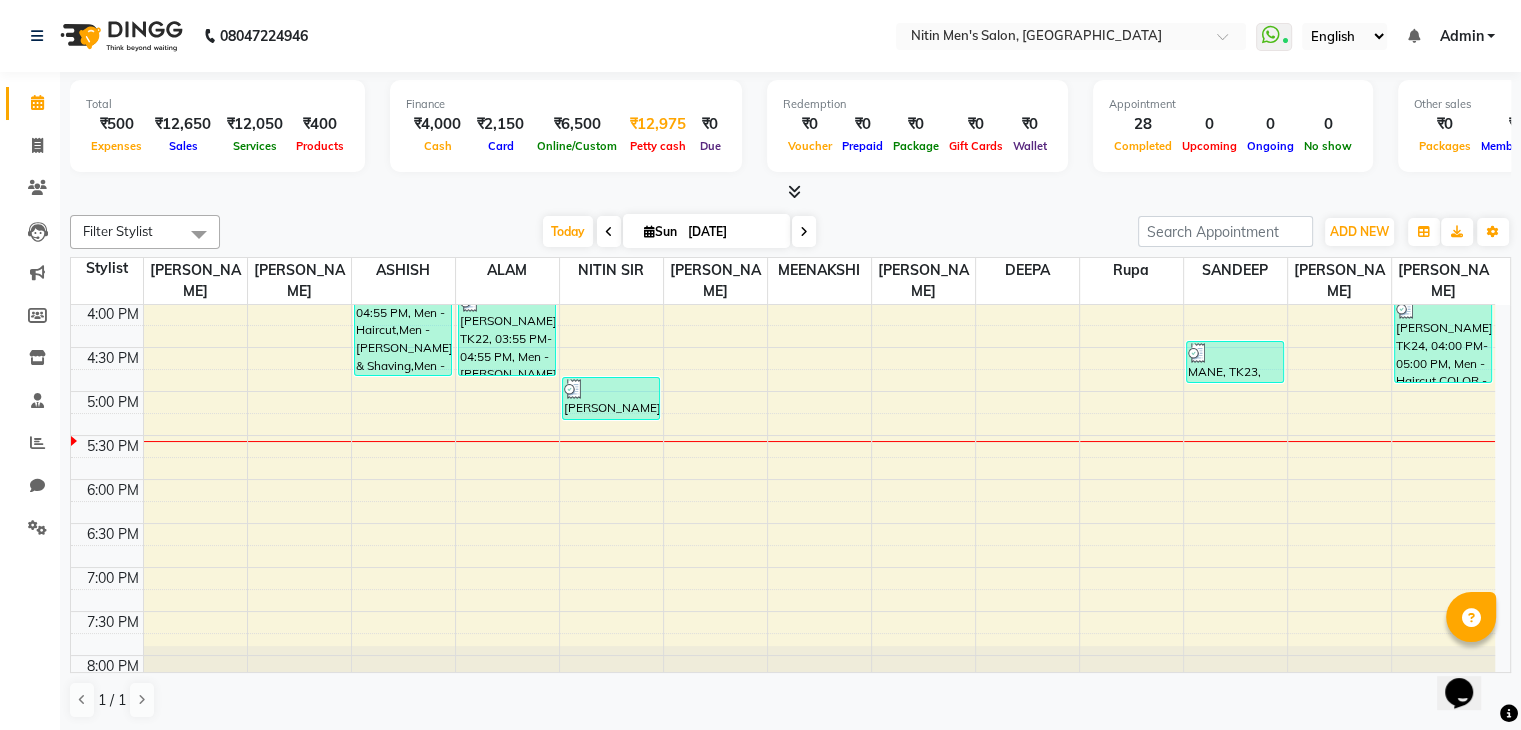 click on "Petty cash" at bounding box center (658, 146) 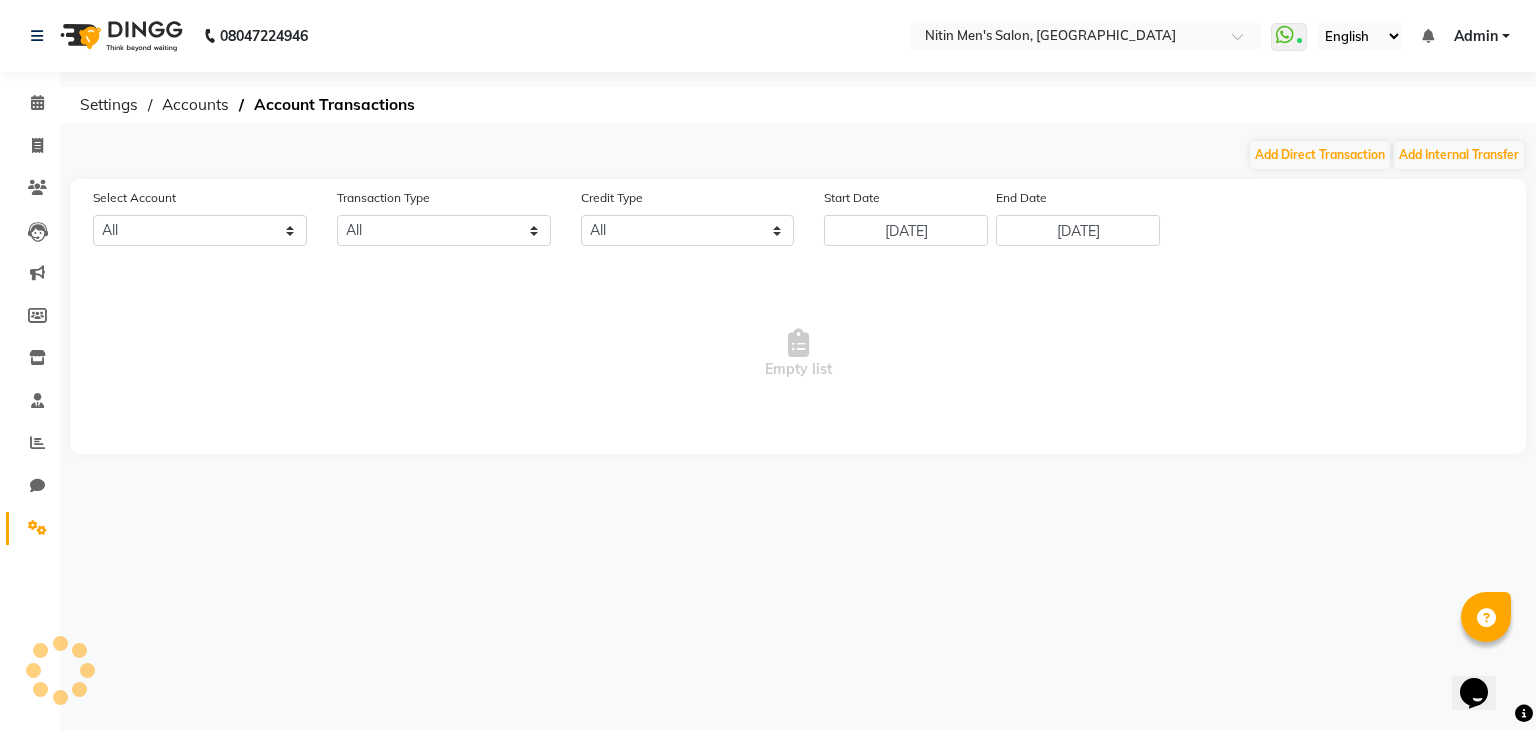 select on "7124" 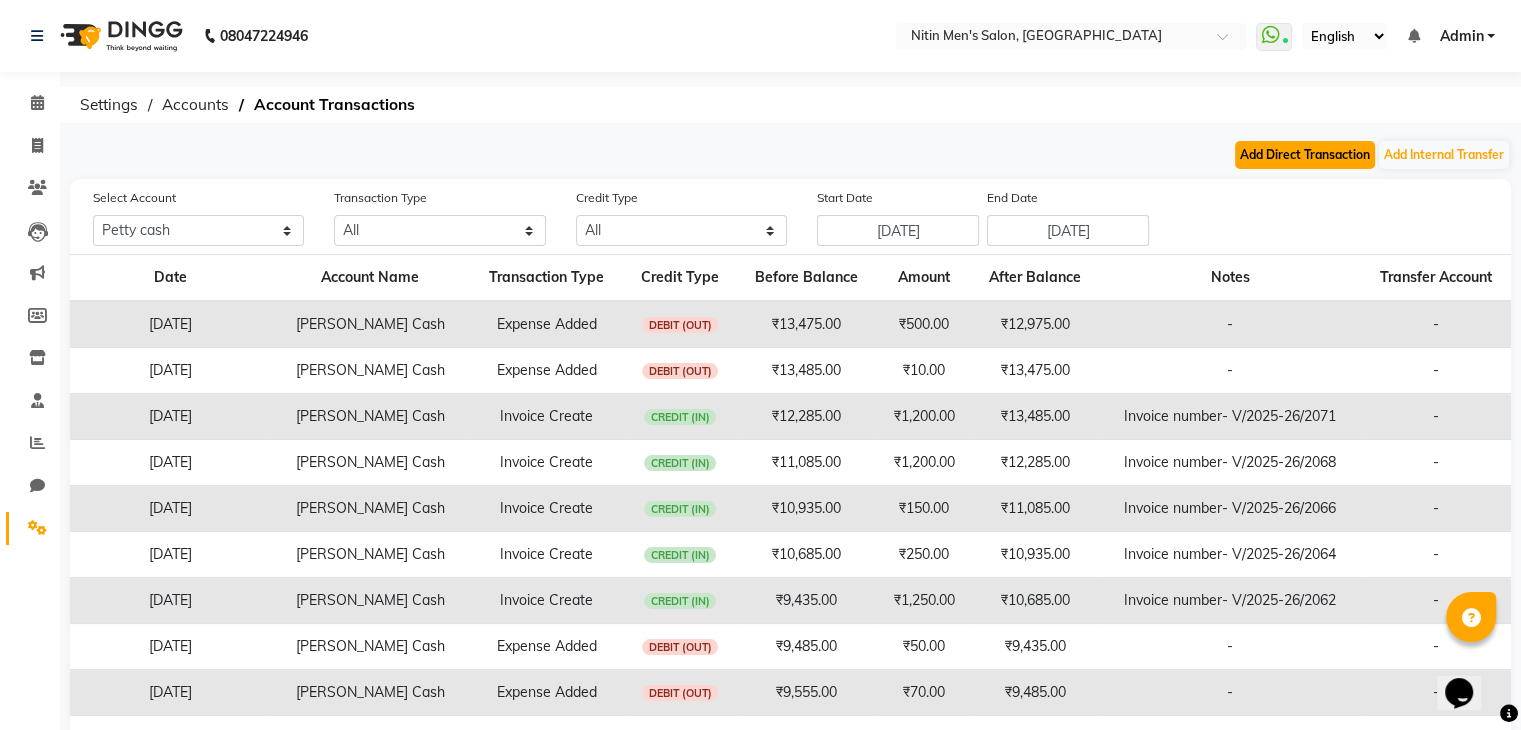 click on "Add Direct Transaction" 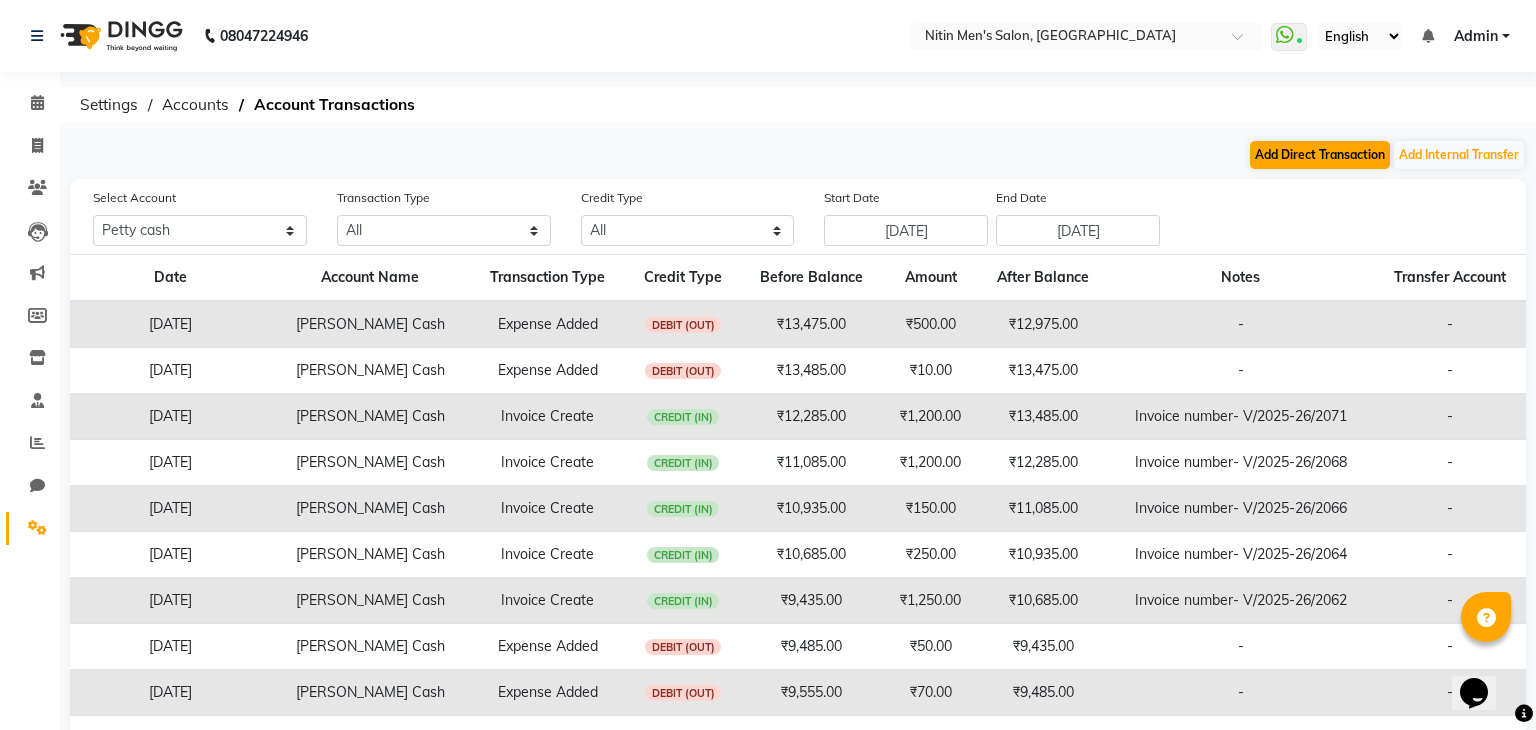 select on "direct" 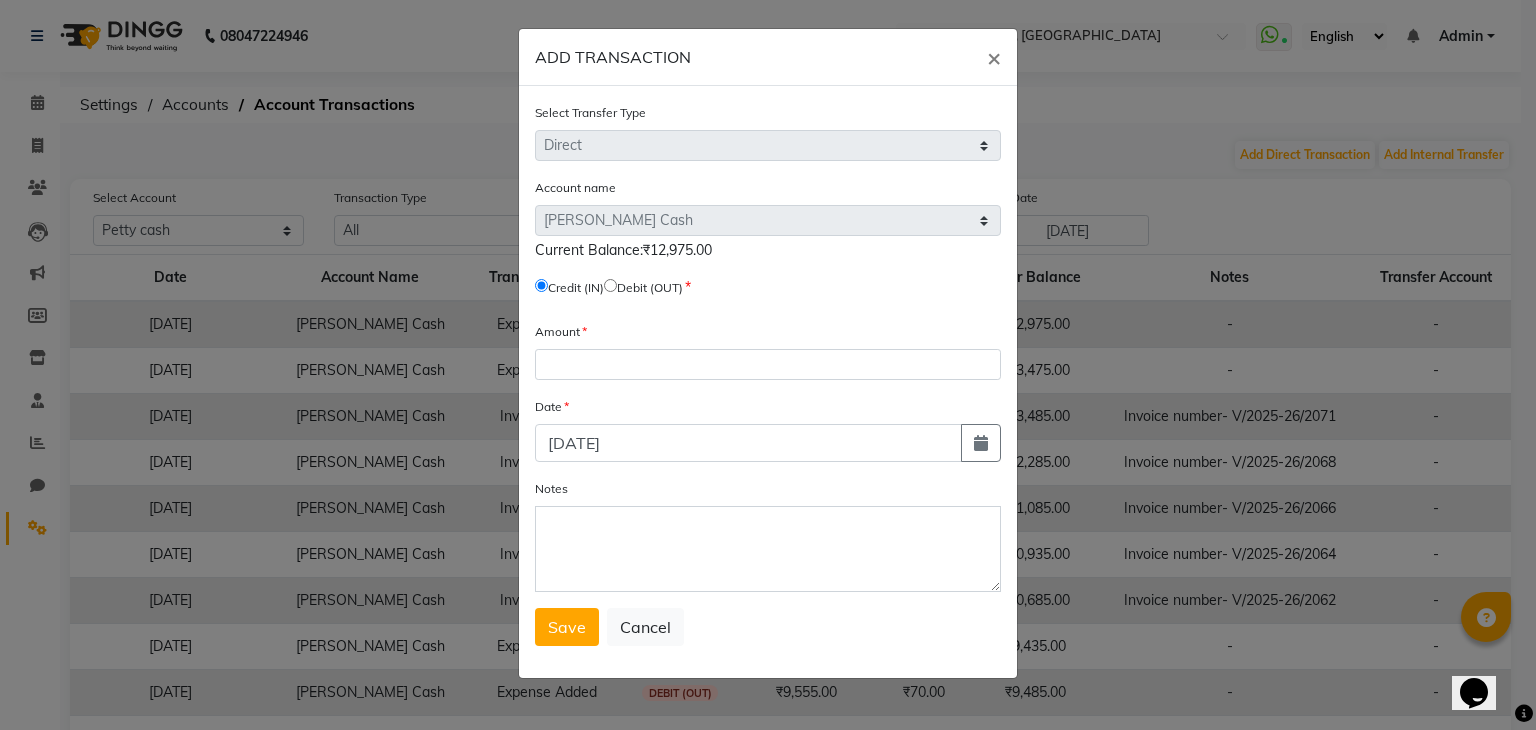 click on "Debit (OUT)" 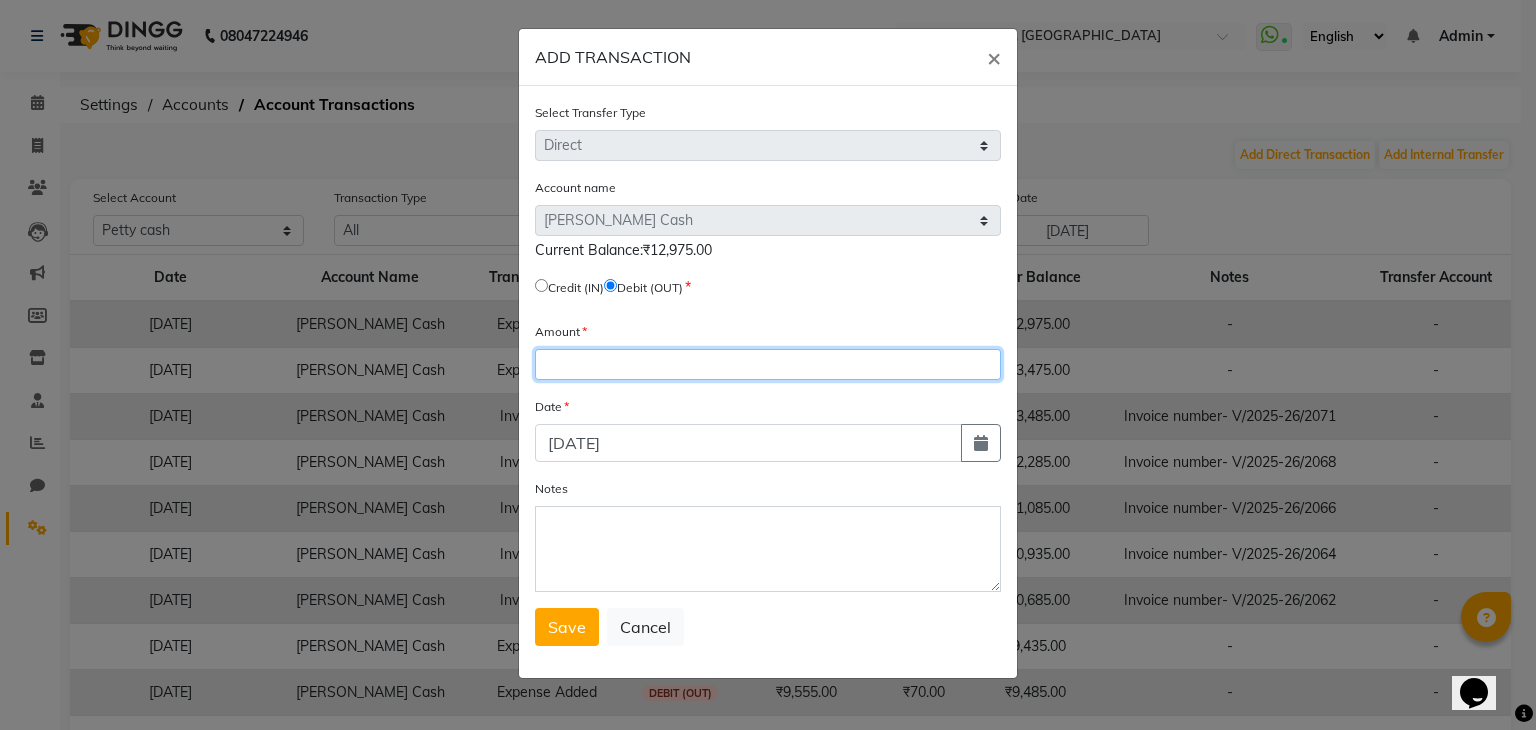 click 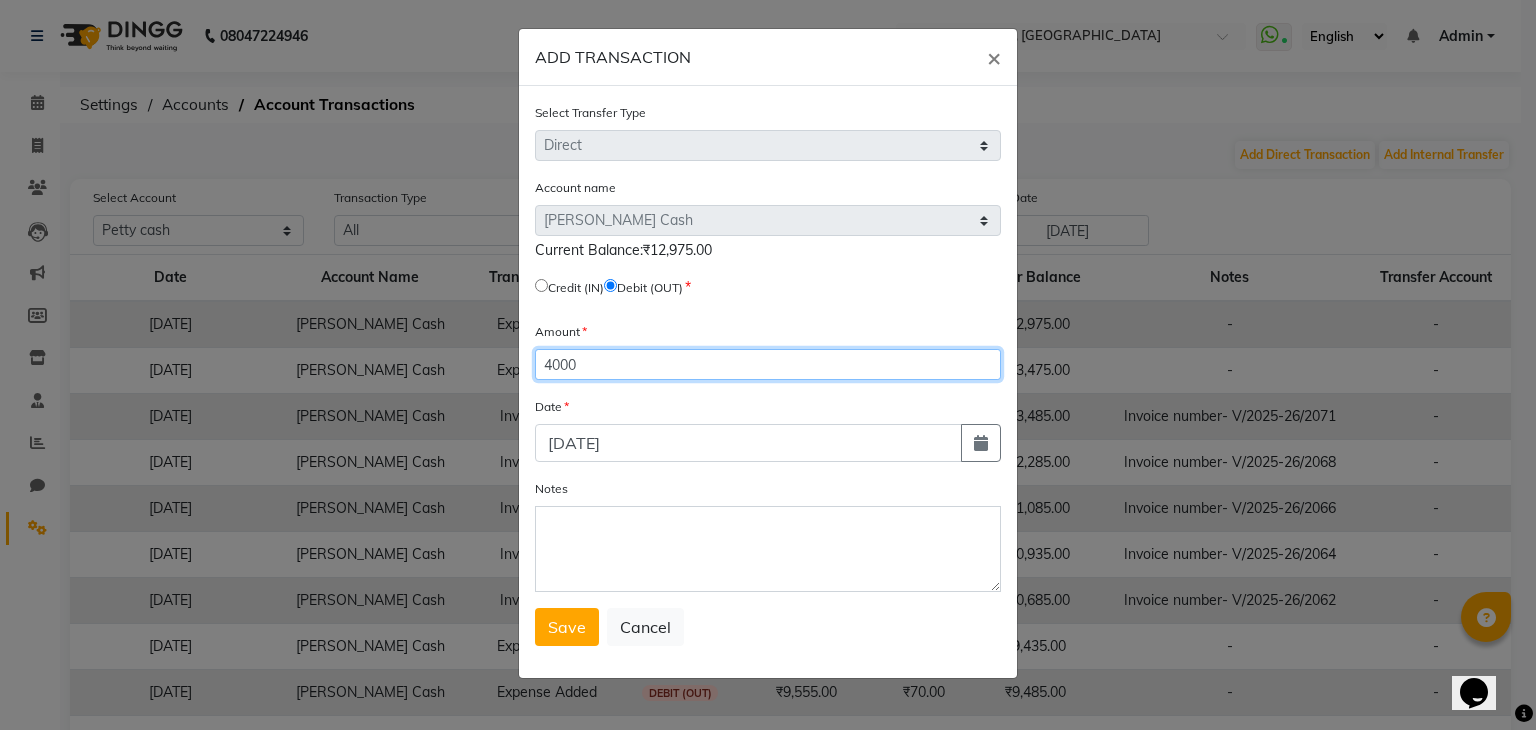 type on "4000" 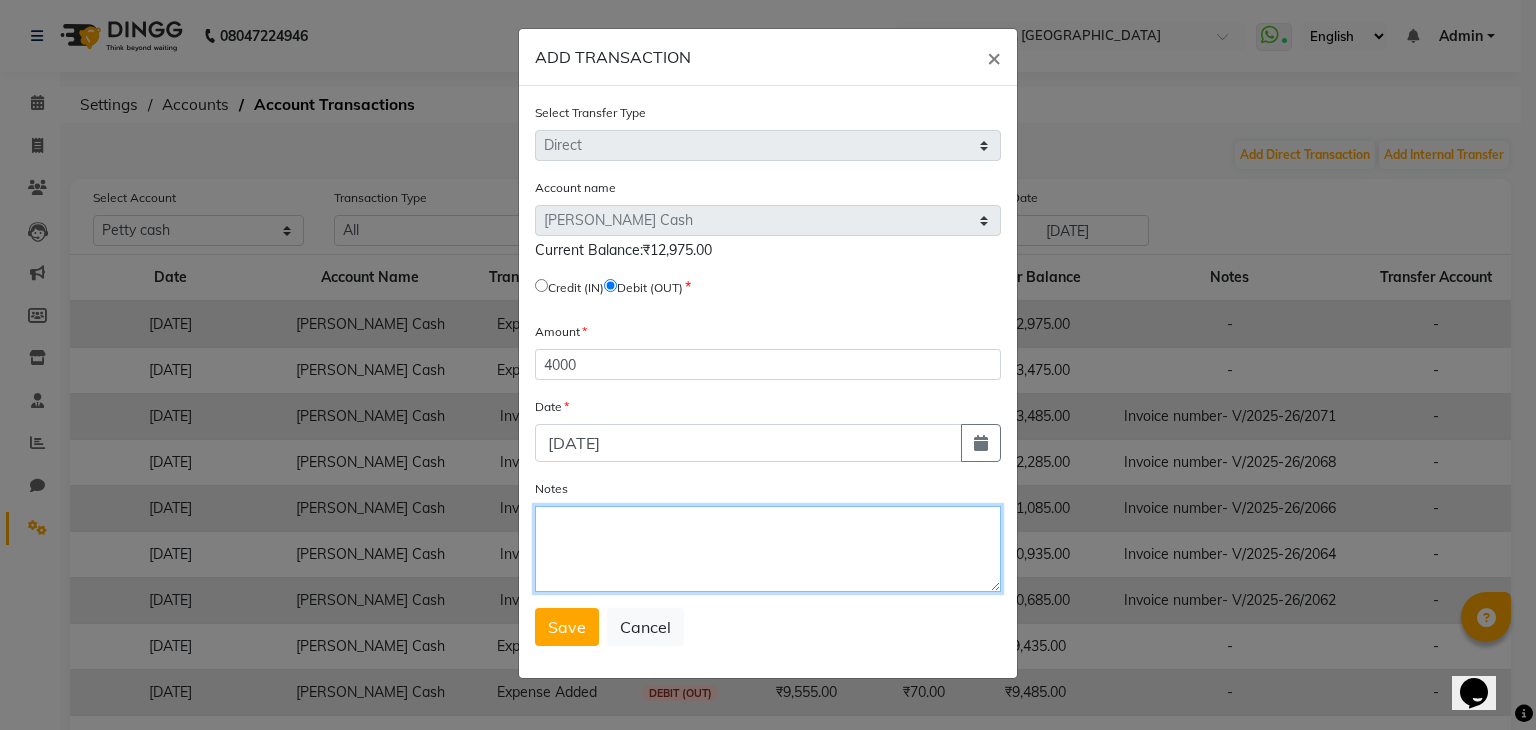 click on "Notes" at bounding box center (768, 549) 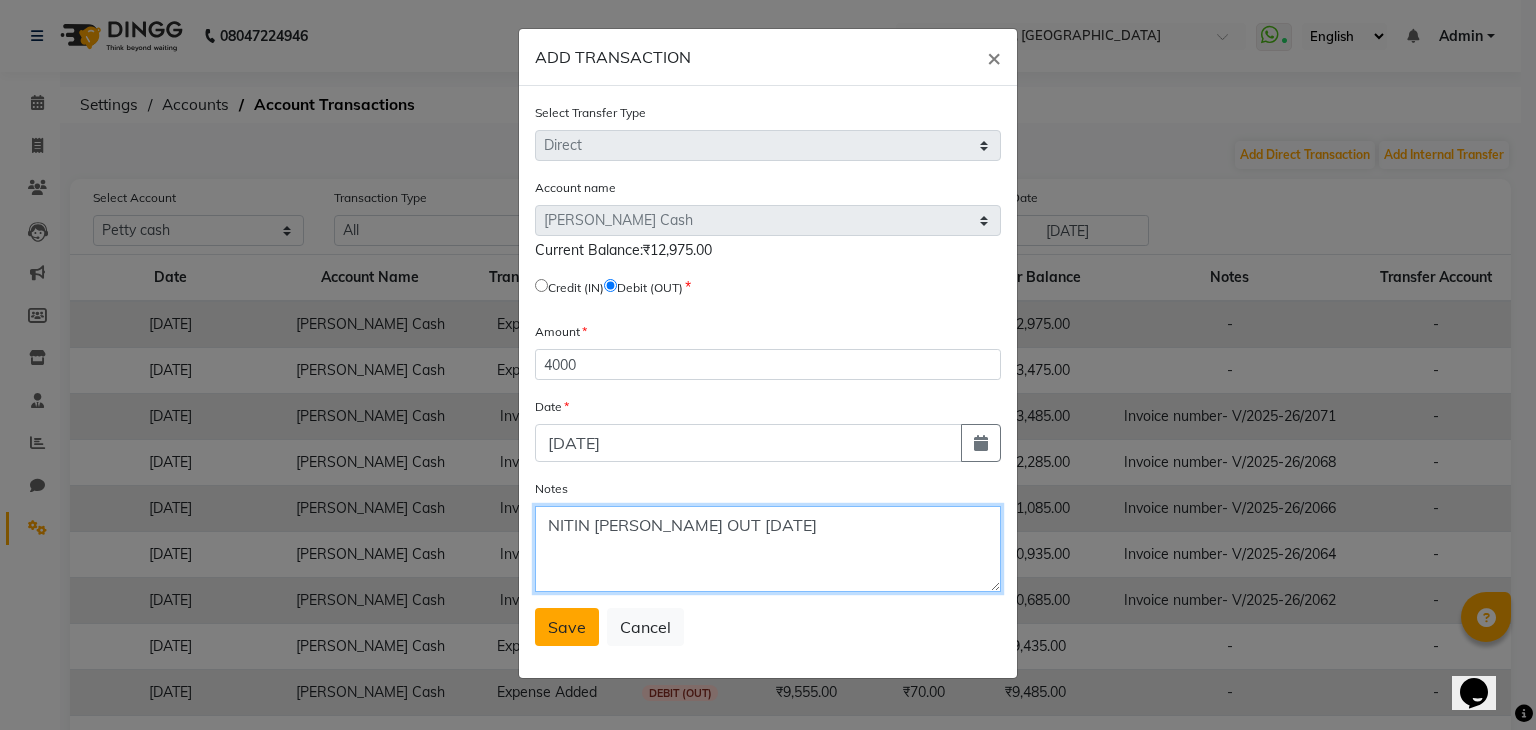 type on "NITIN [PERSON_NAME] OUT [DATE]" 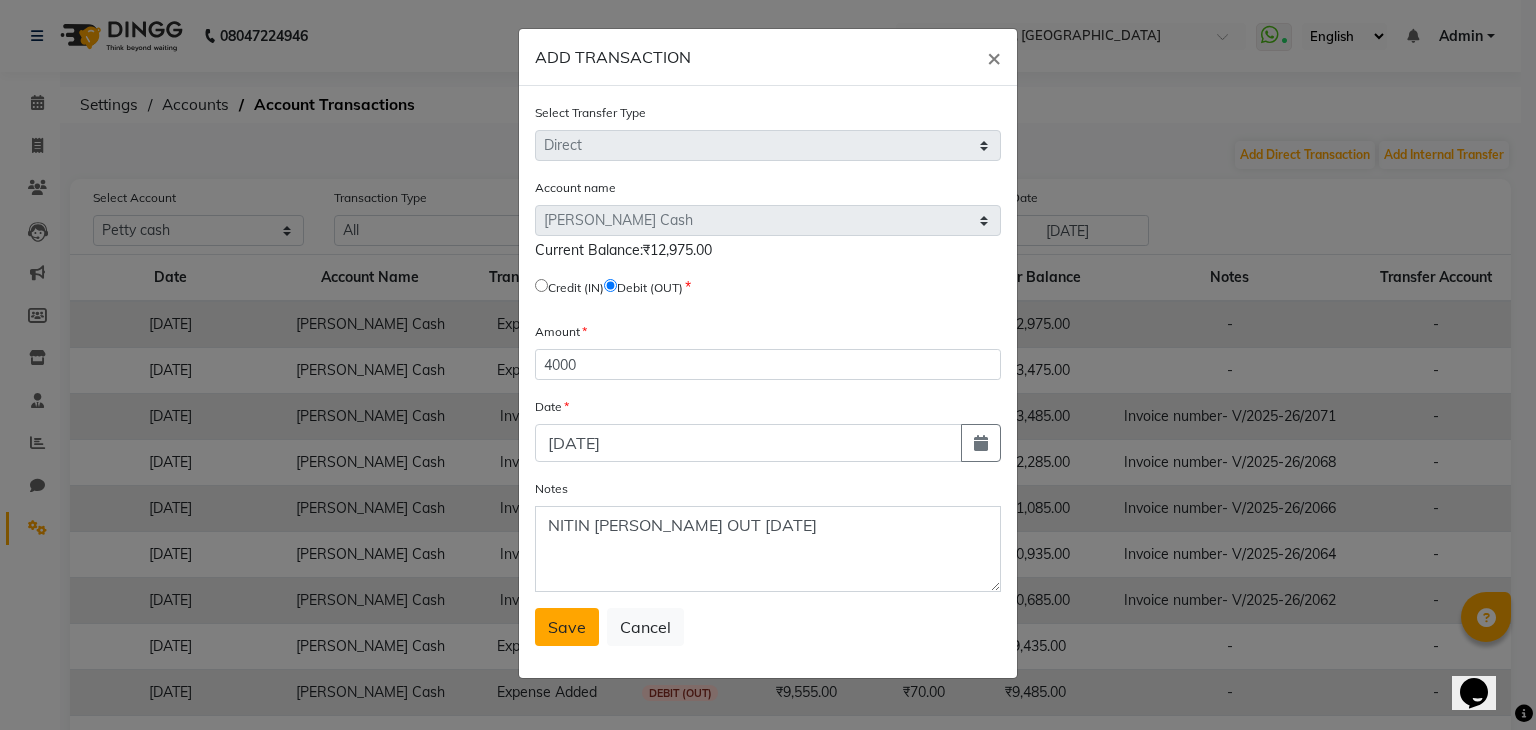 click on "Save" at bounding box center (567, 627) 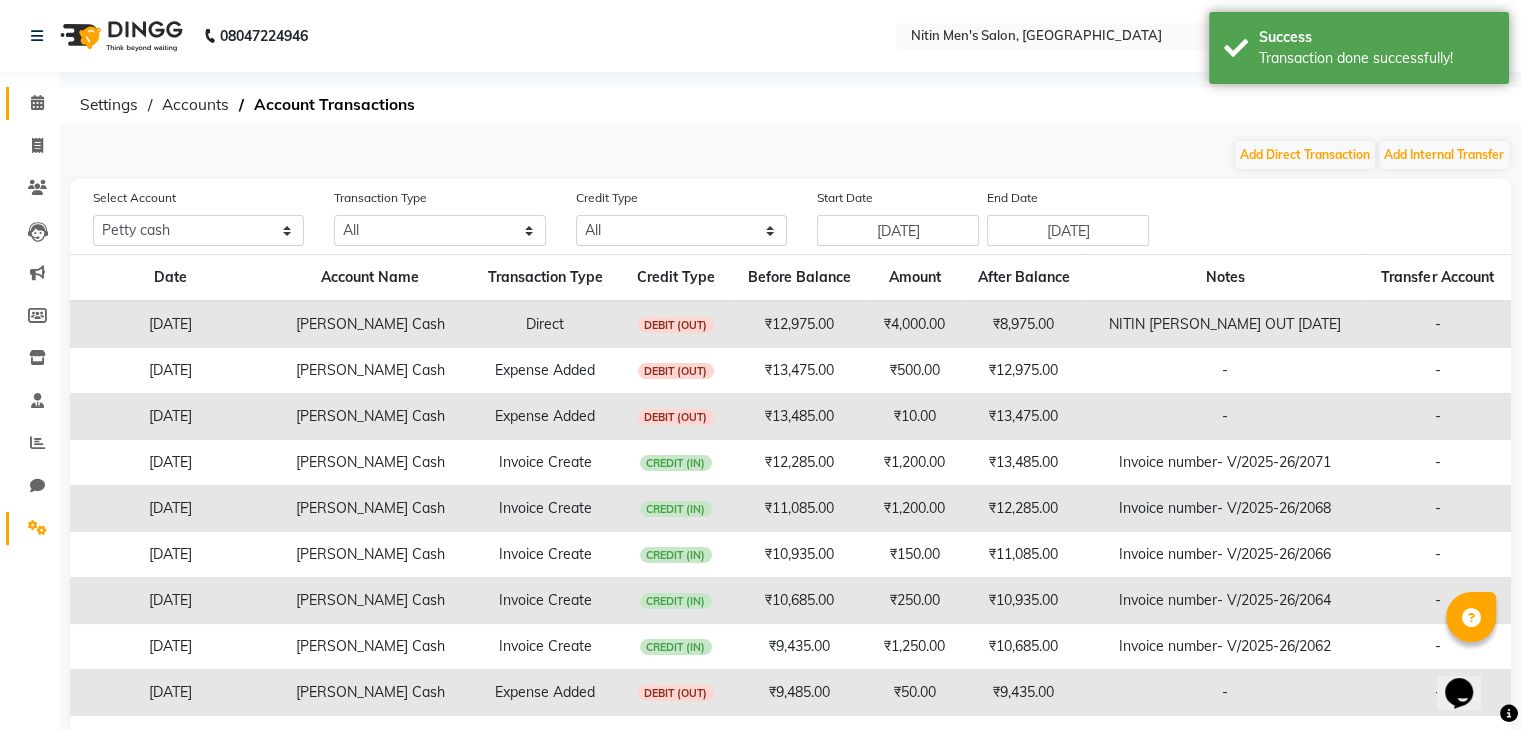 click on "Calendar" 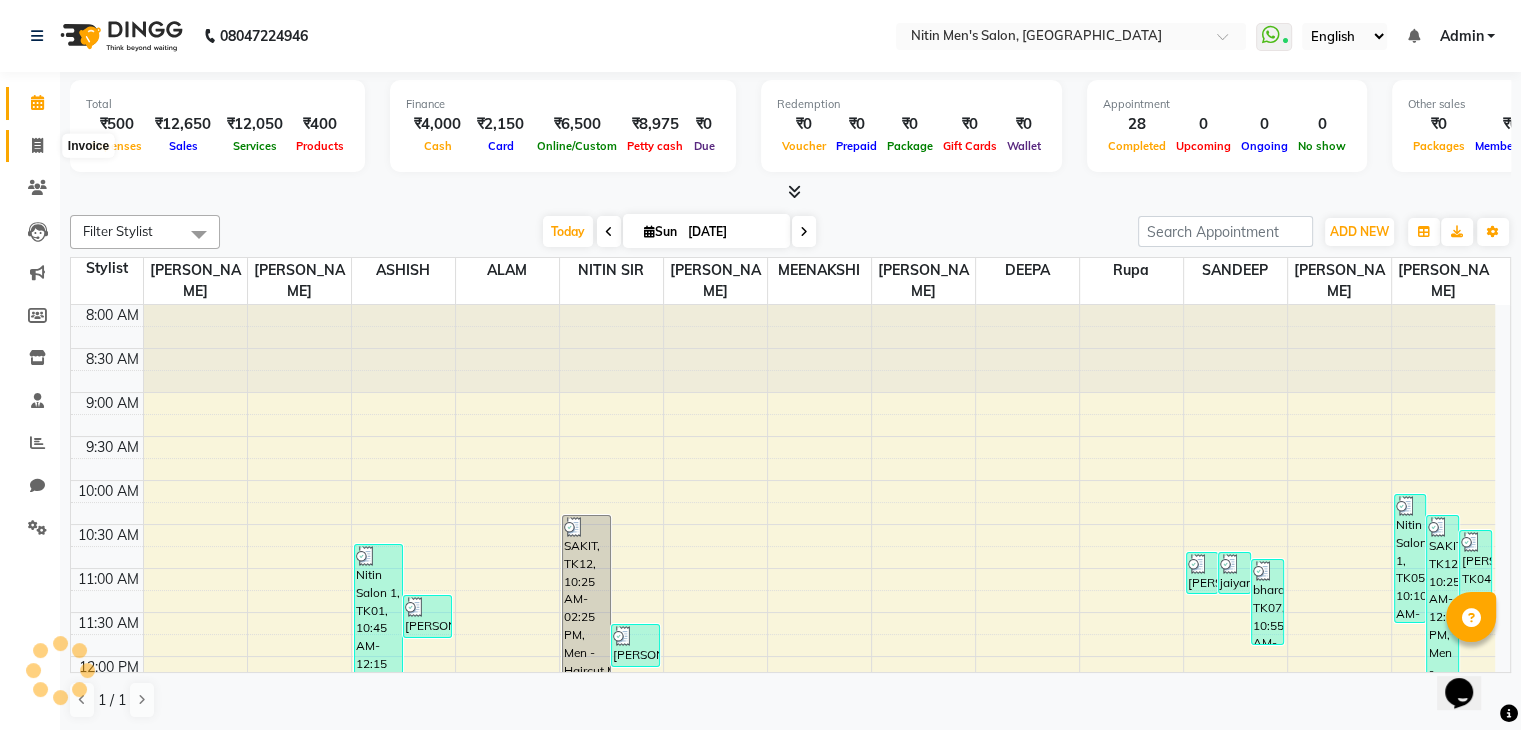 scroll, scrollTop: 0, scrollLeft: 0, axis: both 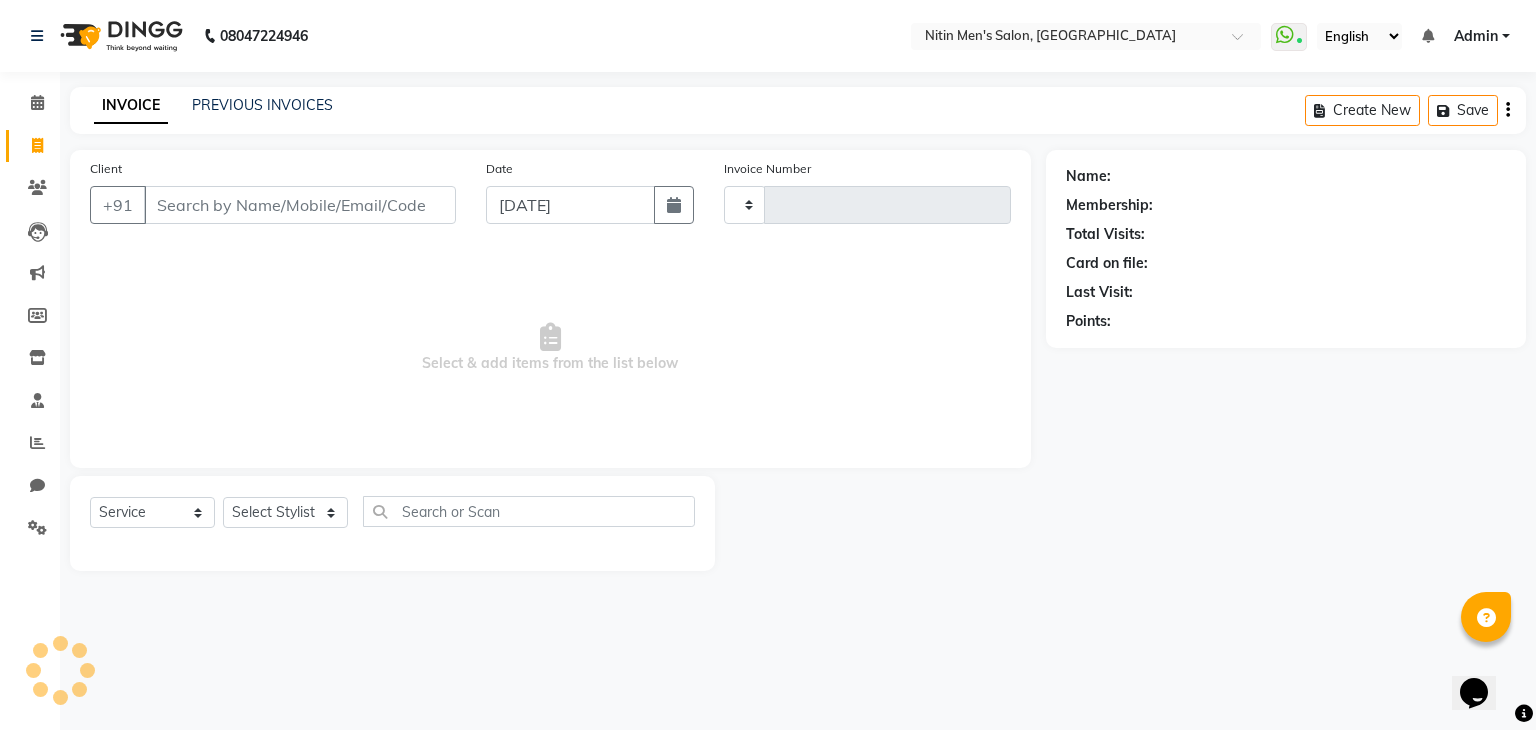 type on "2073" 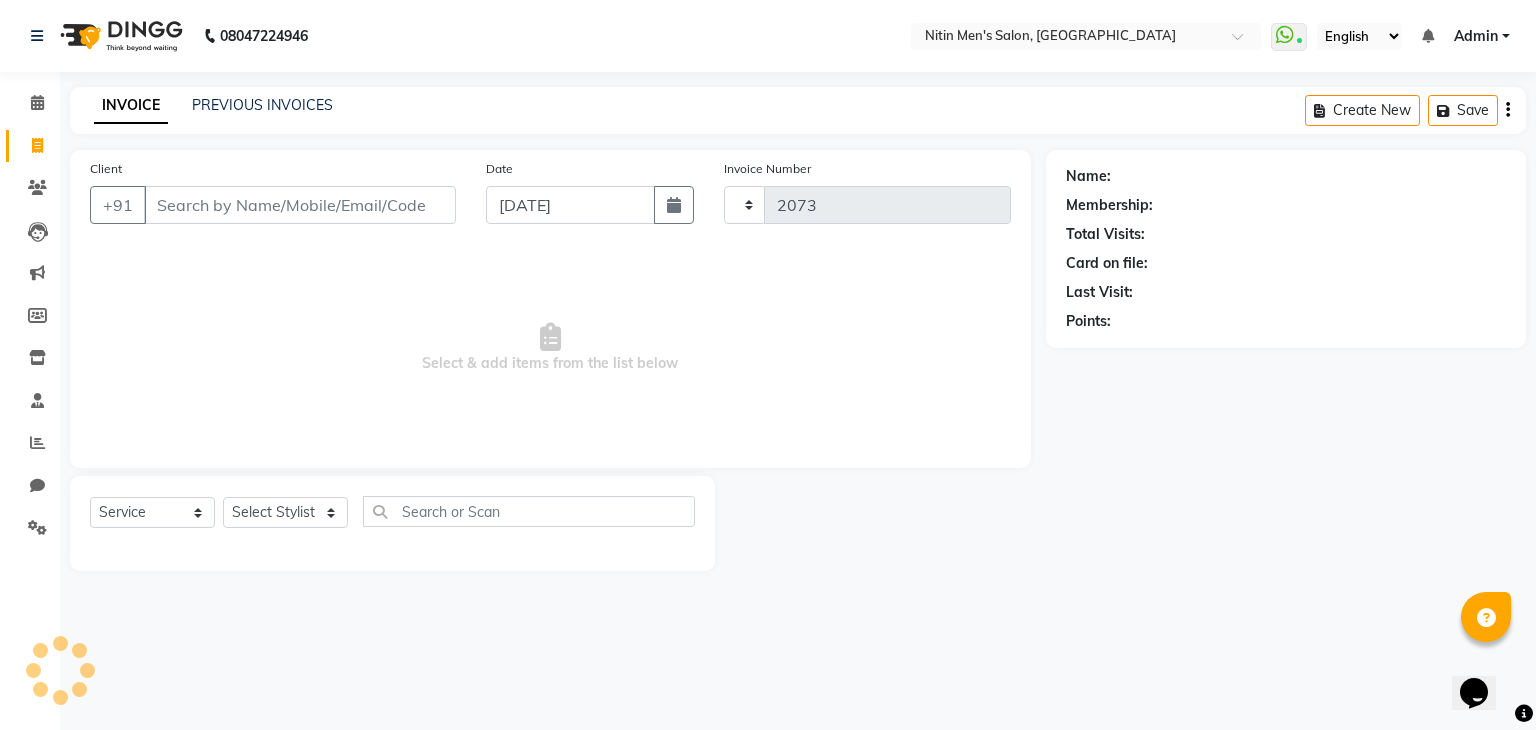 select on "7981" 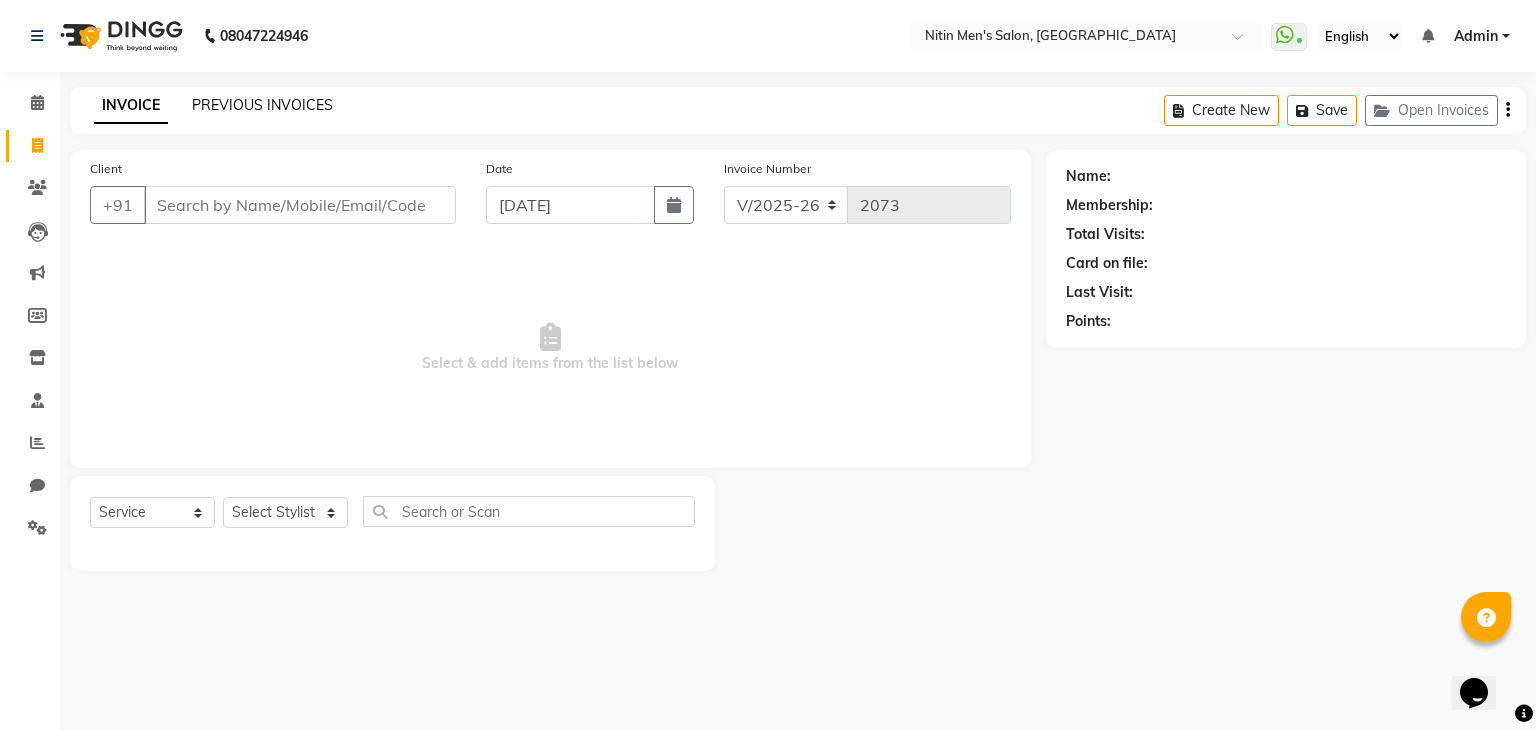 click on "PREVIOUS INVOICES" 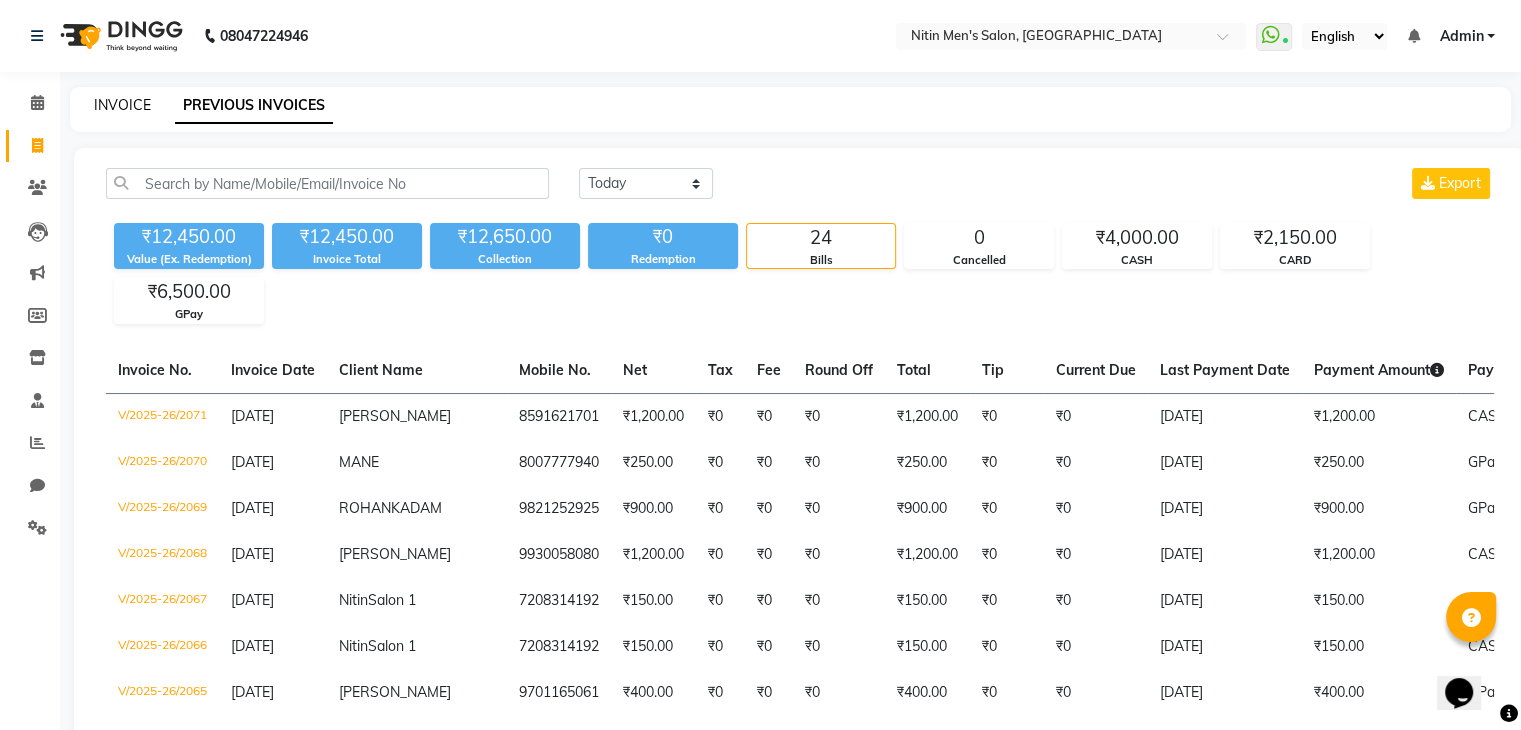 click on "INVOICE" 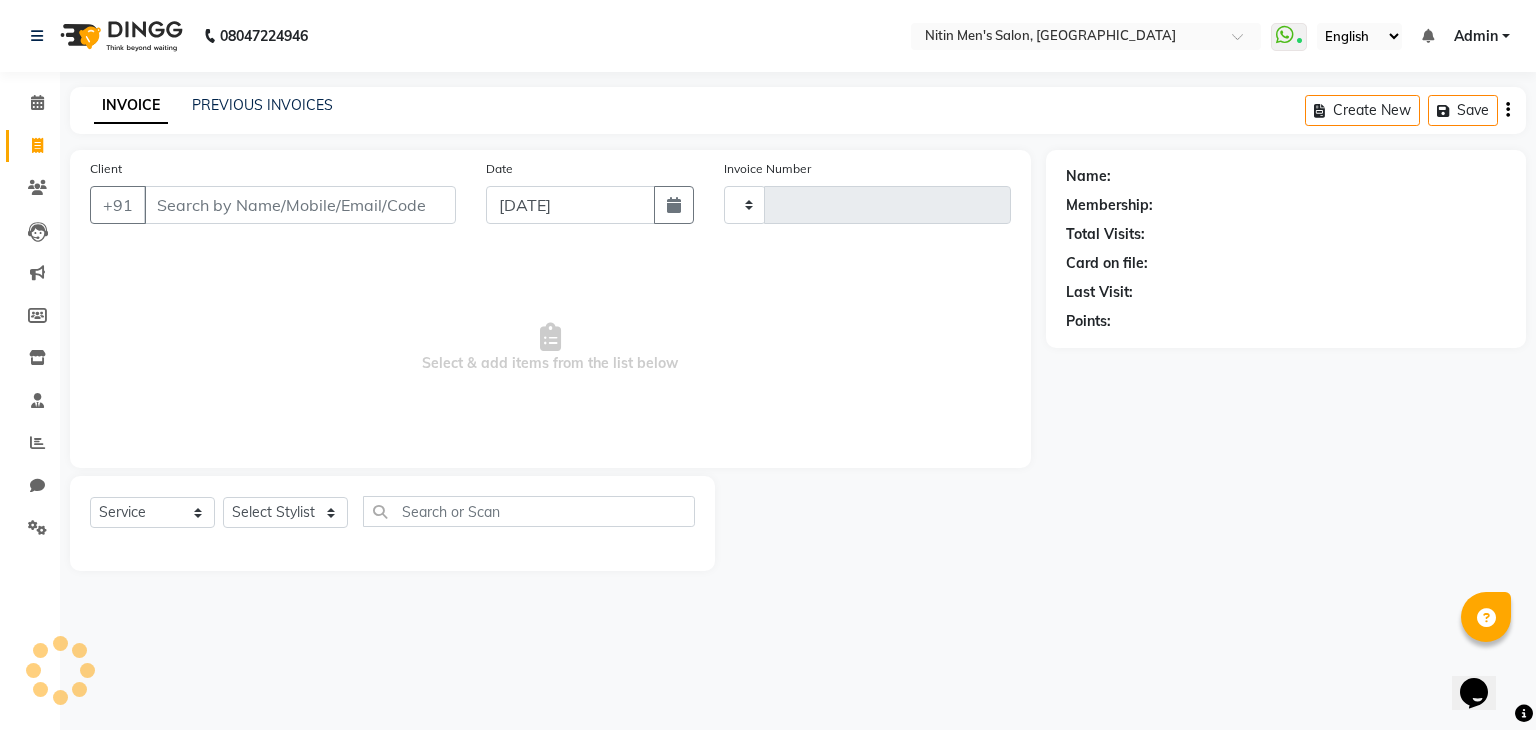type on "2073" 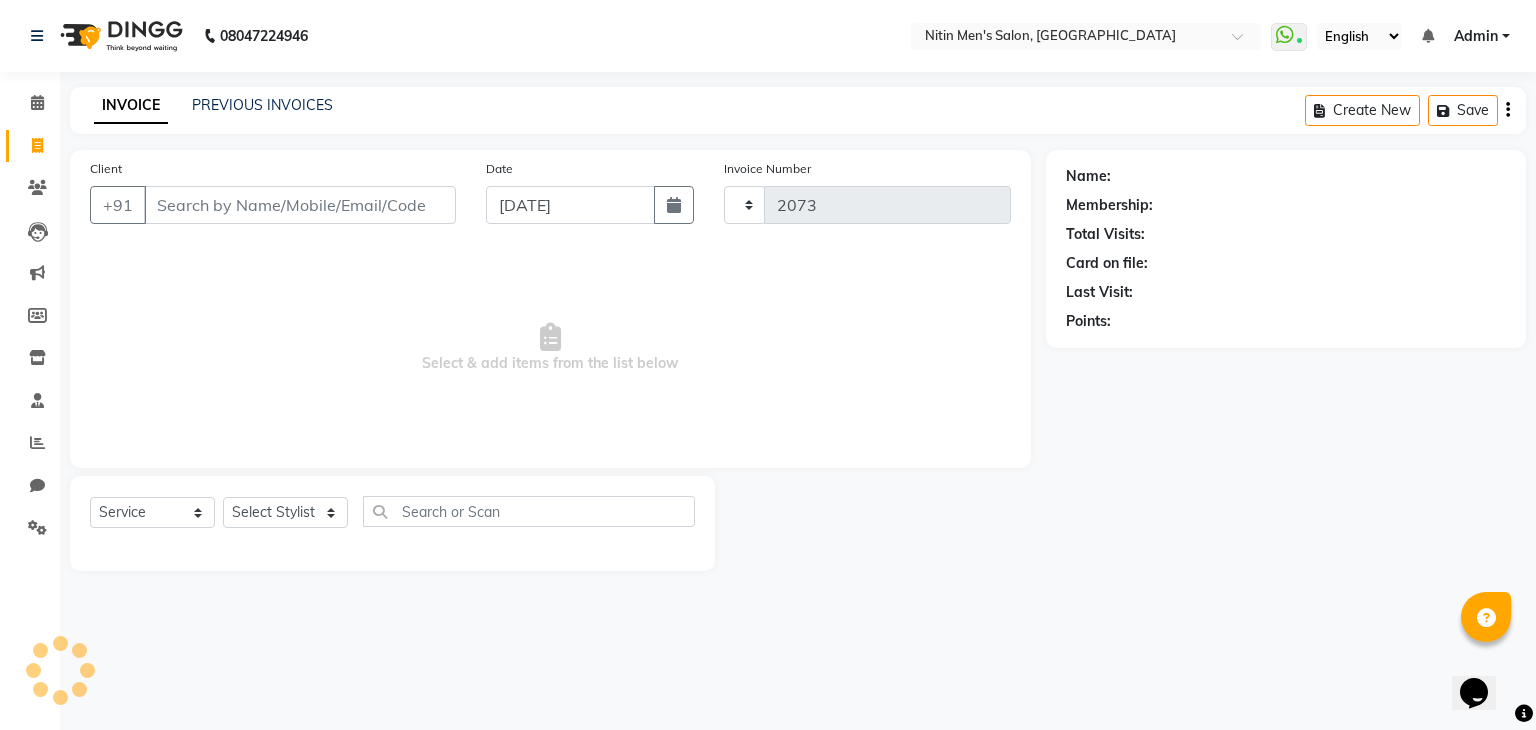select on "7981" 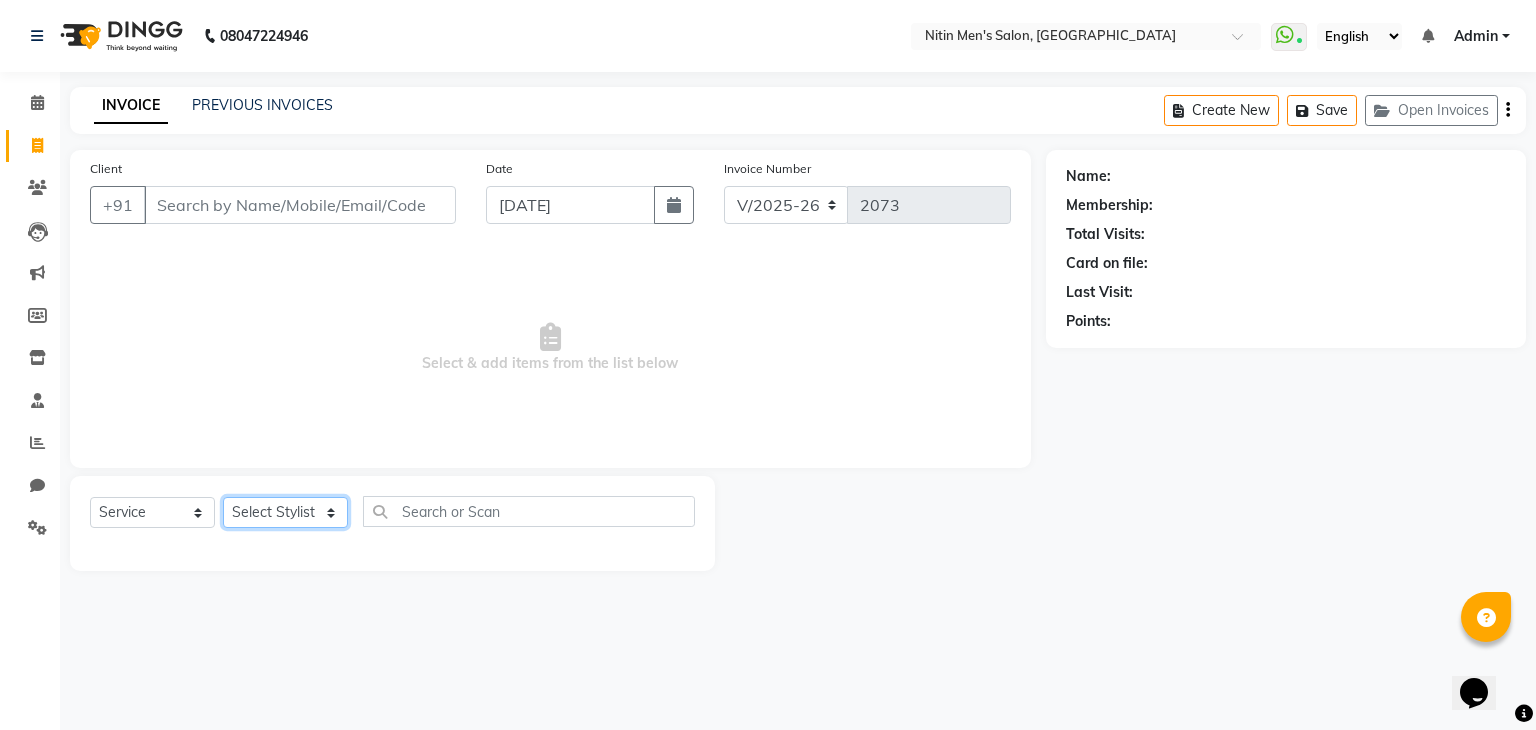 drag, startPoint x: 273, startPoint y: 516, endPoint x: 294, endPoint y: 478, distance: 43.416588 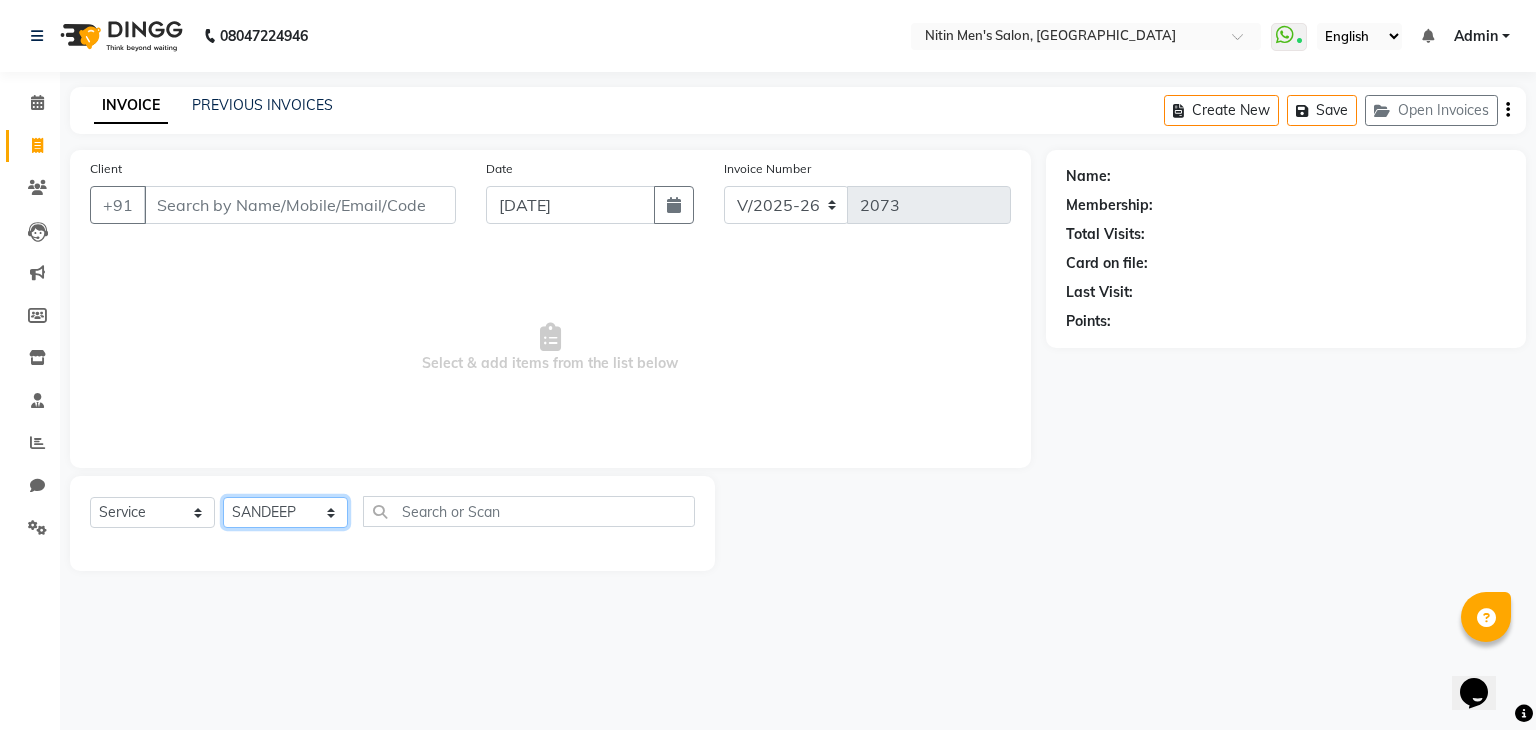 click on "Select Stylist [PERSON_NAME] [PERSON_NAME] [PERSON_NAME] [PERSON_NAME] MEENAKSHI NITIN SIR [PERSON_NAME] [PERSON_NAME] [PERSON_NAME]" 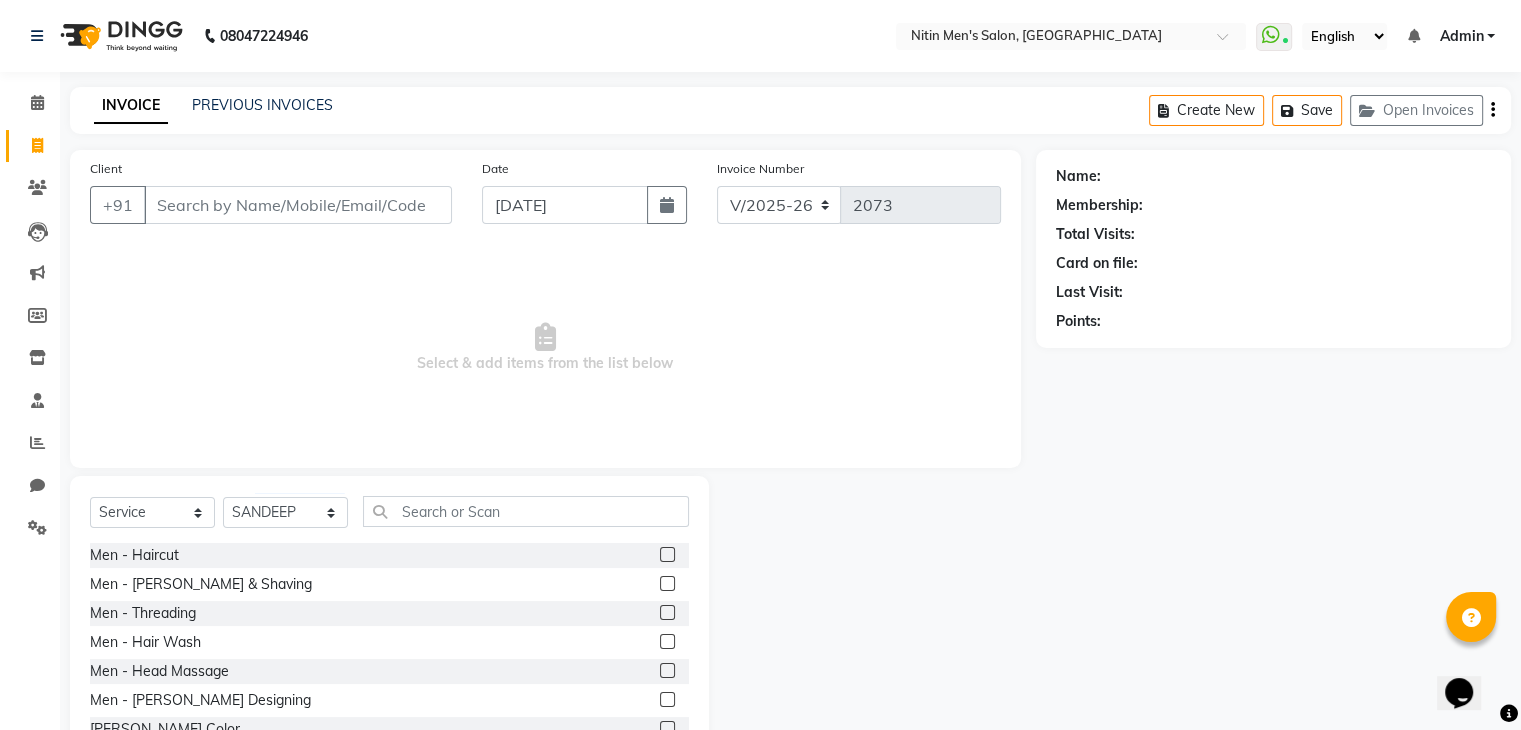 click 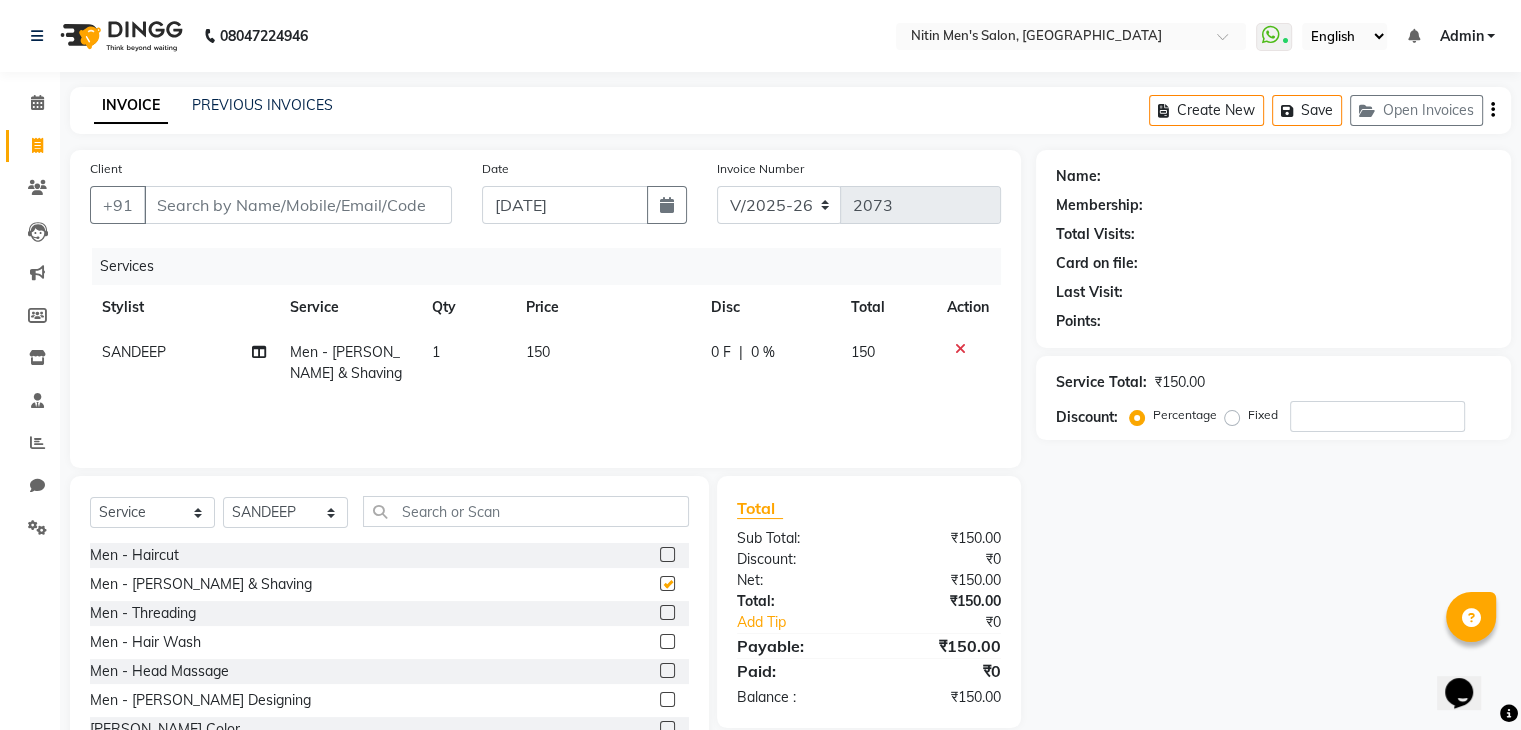 checkbox on "false" 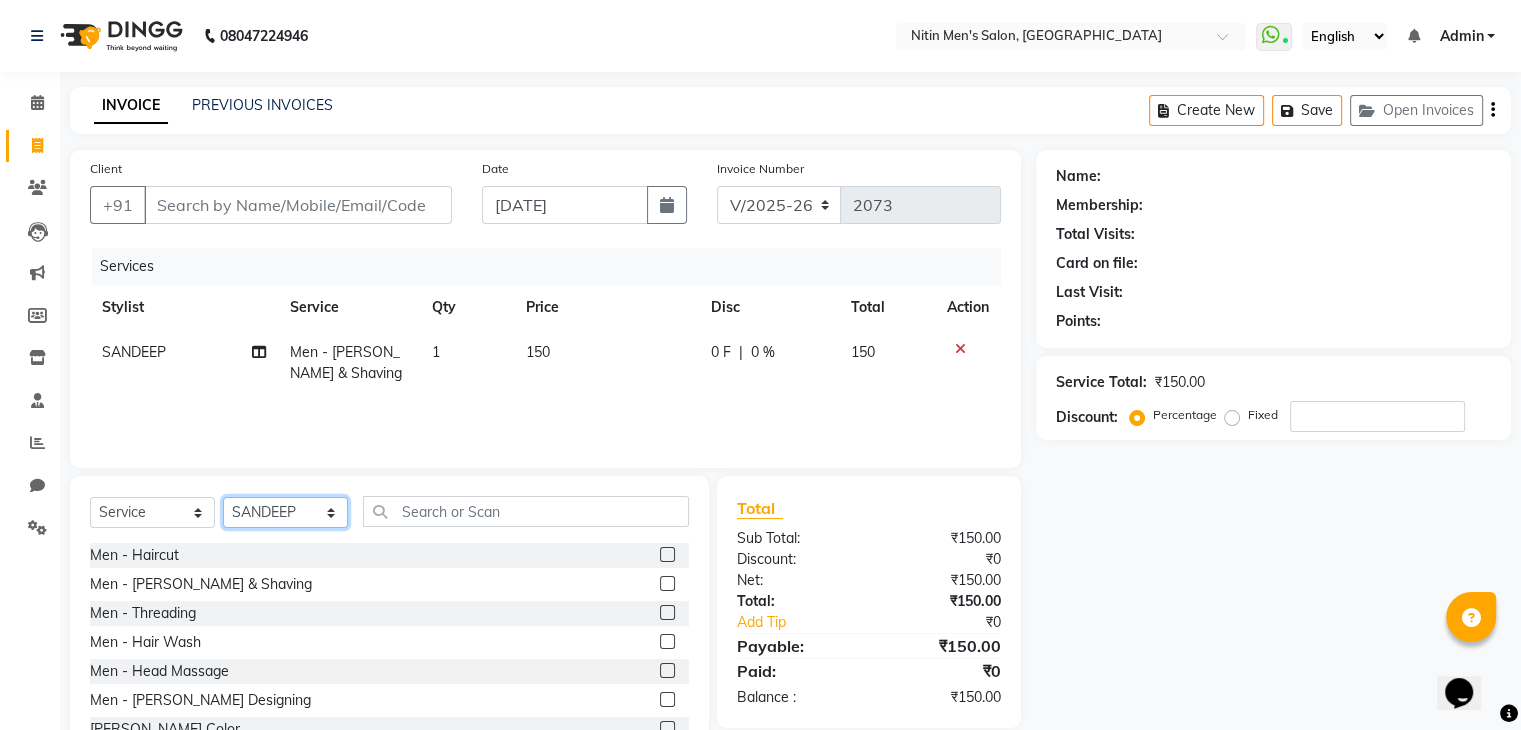 click on "Select Stylist [PERSON_NAME] [PERSON_NAME] [PERSON_NAME] [PERSON_NAME] MEENAKSHI NITIN SIR [PERSON_NAME] [PERSON_NAME] [PERSON_NAME]" 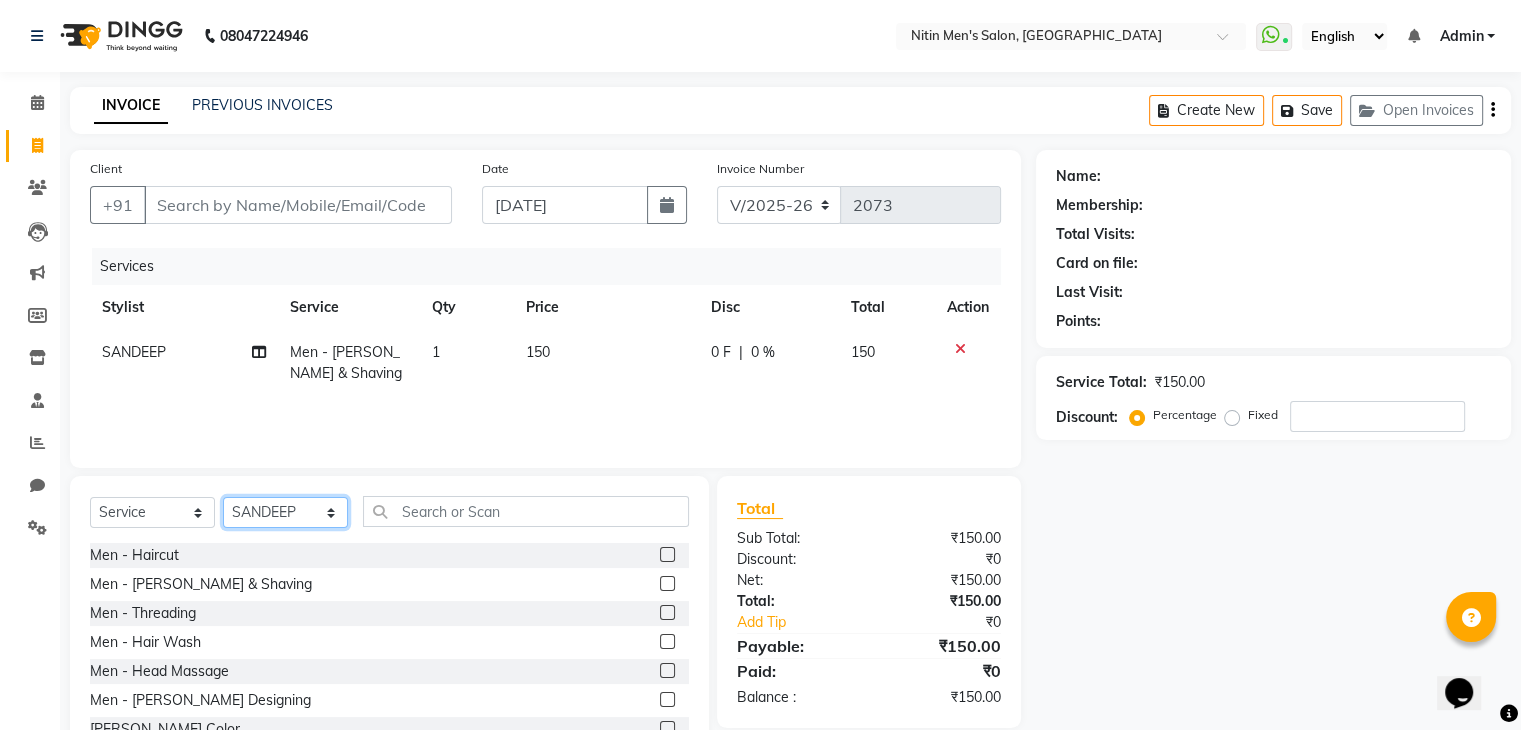 select on "85157" 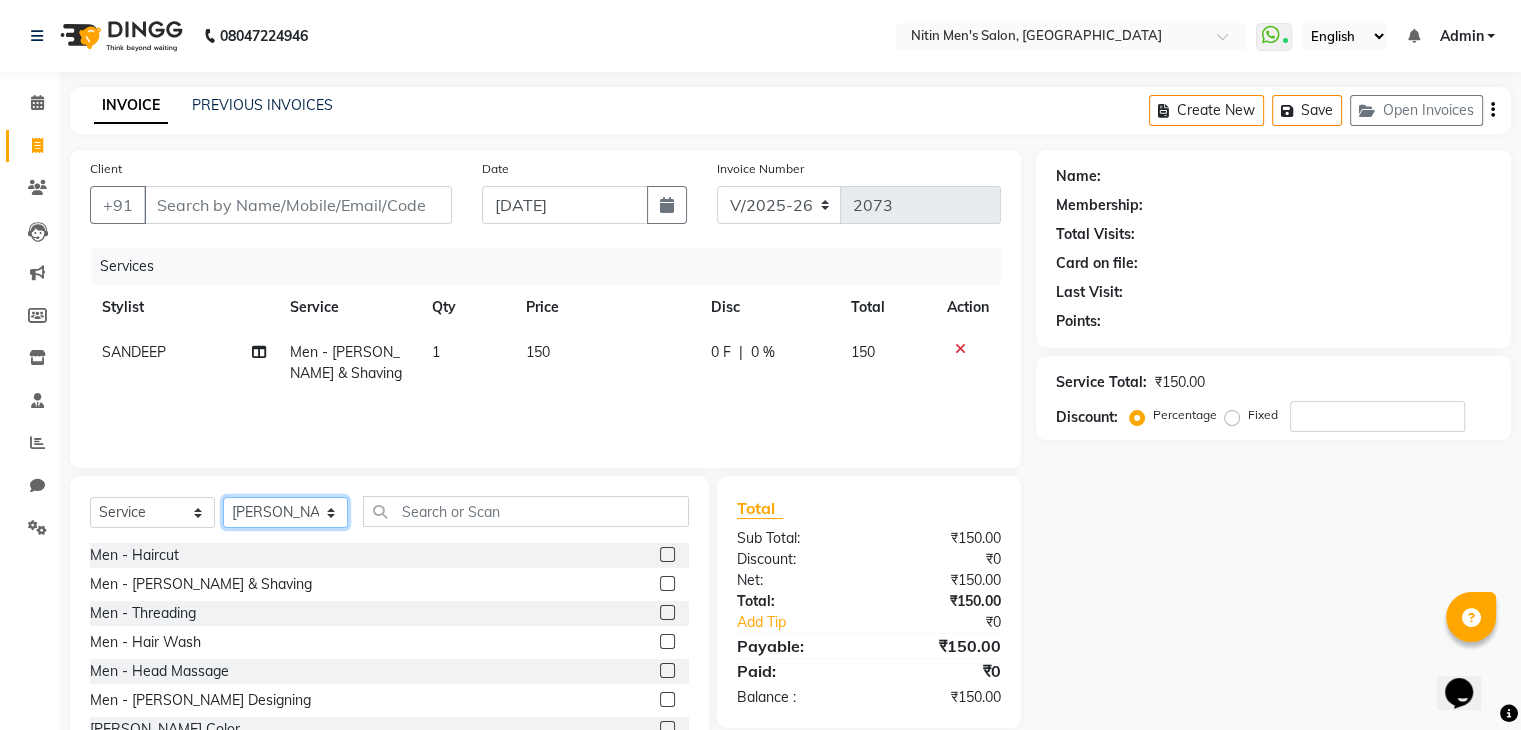 click on "Select Stylist [PERSON_NAME] [PERSON_NAME] [PERSON_NAME] [PERSON_NAME] MEENAKSHI NITIN SIR [PERSON_NAME] [PERSON_NAME] [PERSON_NAME]" 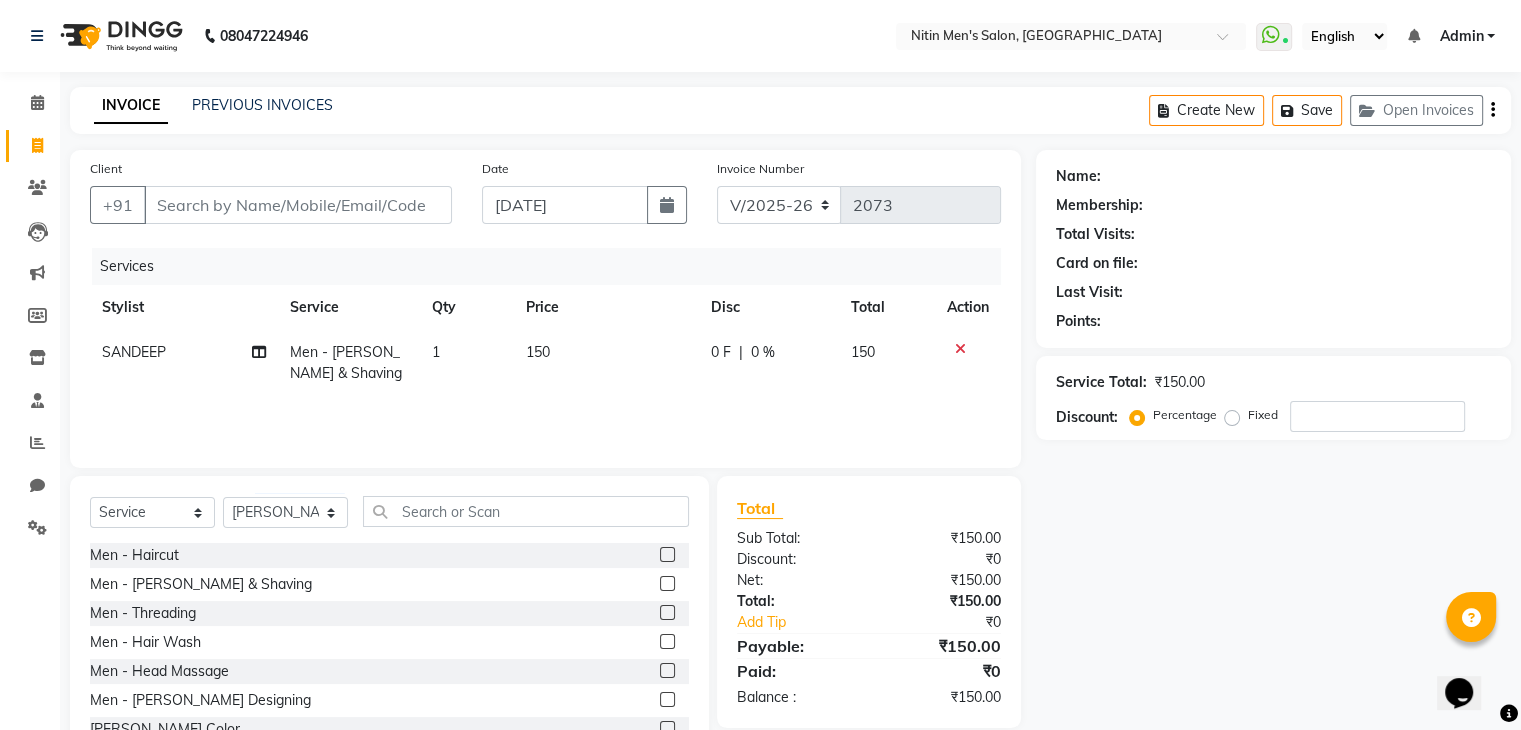 click 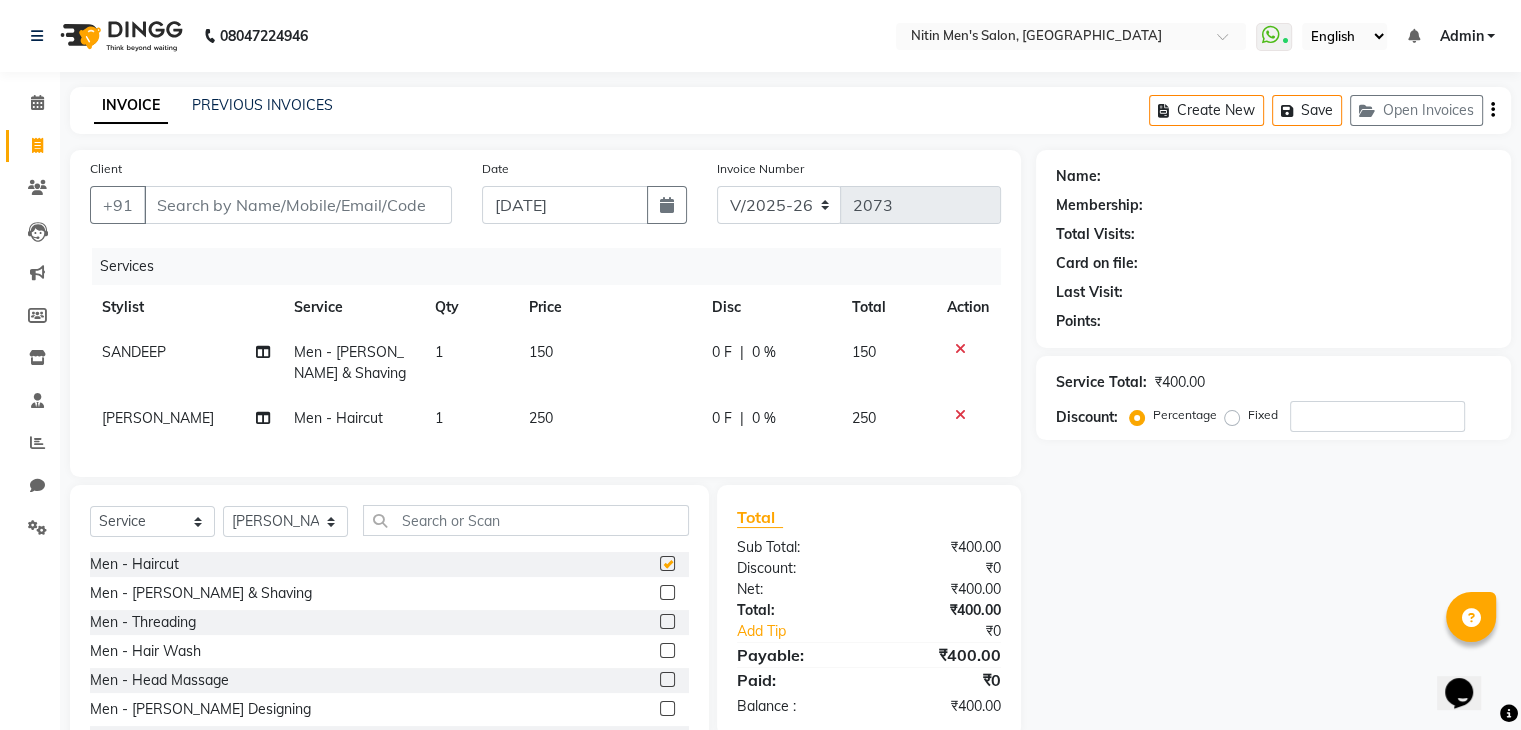 checkbox on "false" 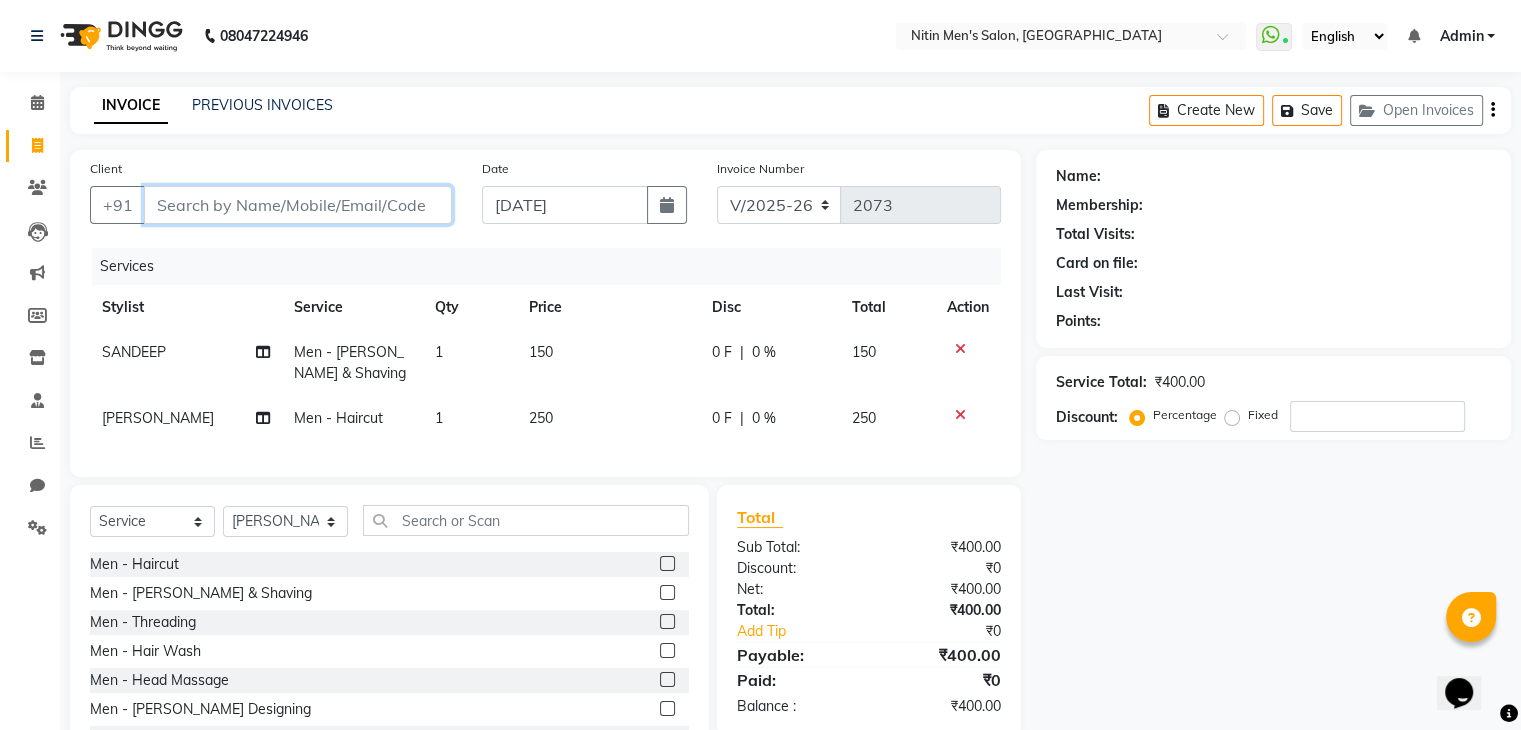 click on "Client" at bounding box center (298, 205) 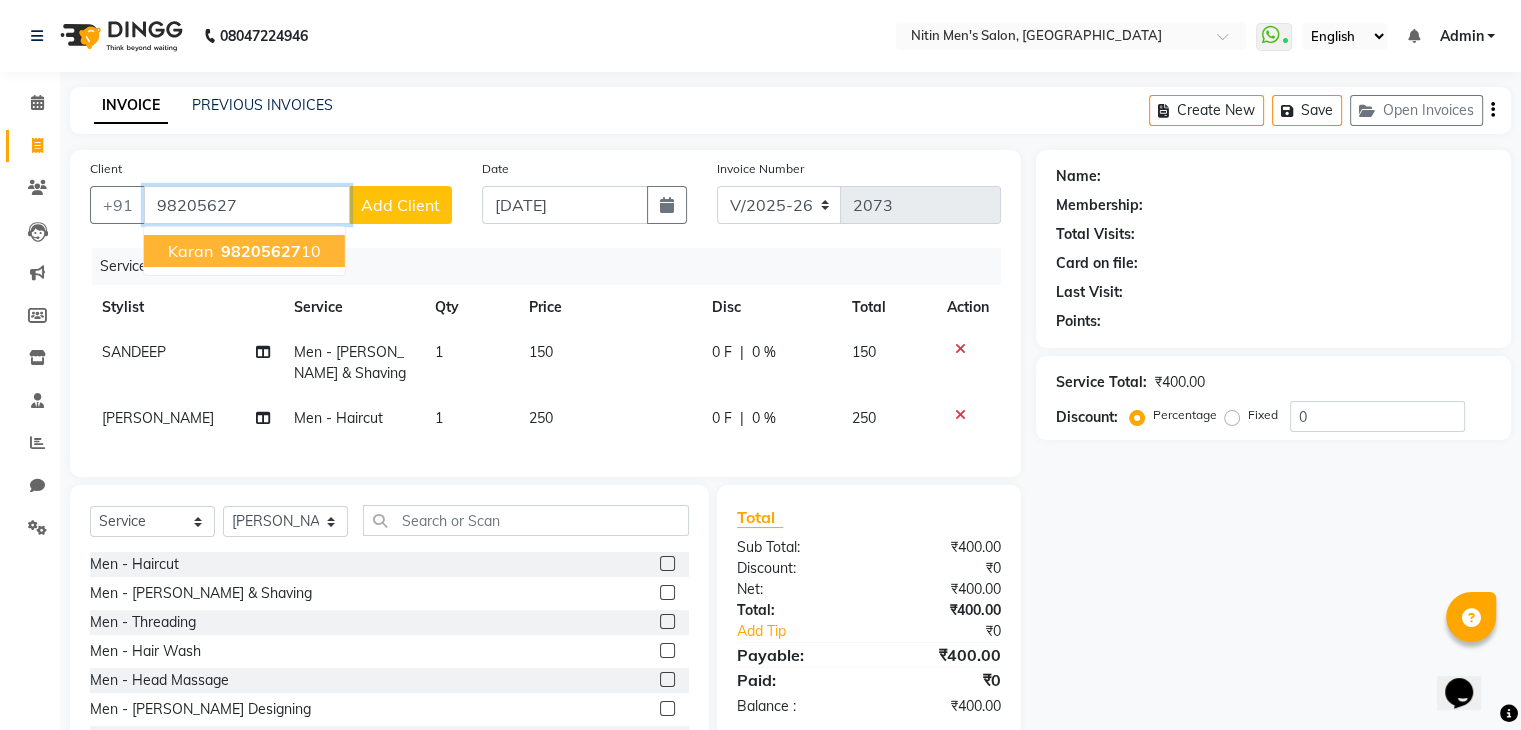 click on "98205627" at bounding box center (261, 251) 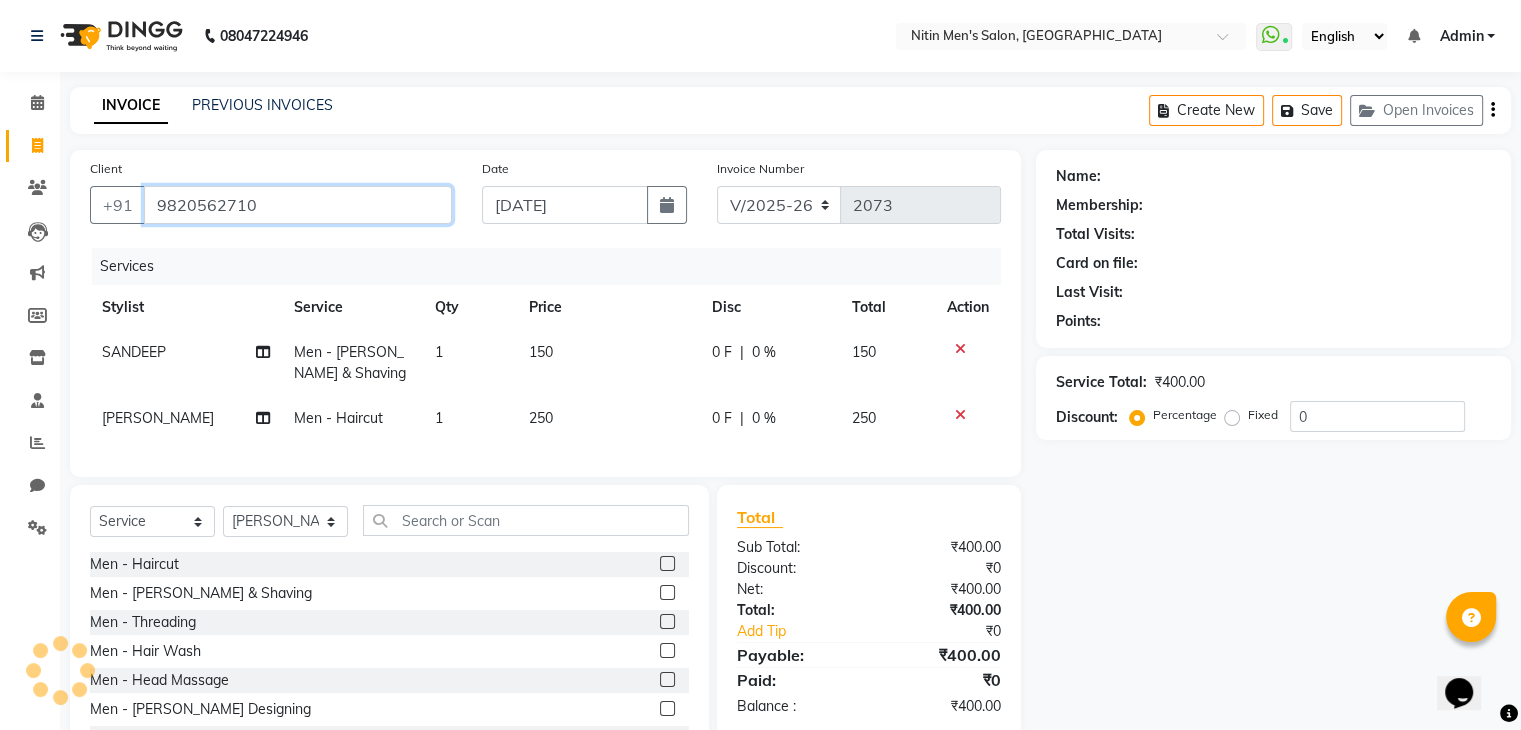 type on "9820562710" 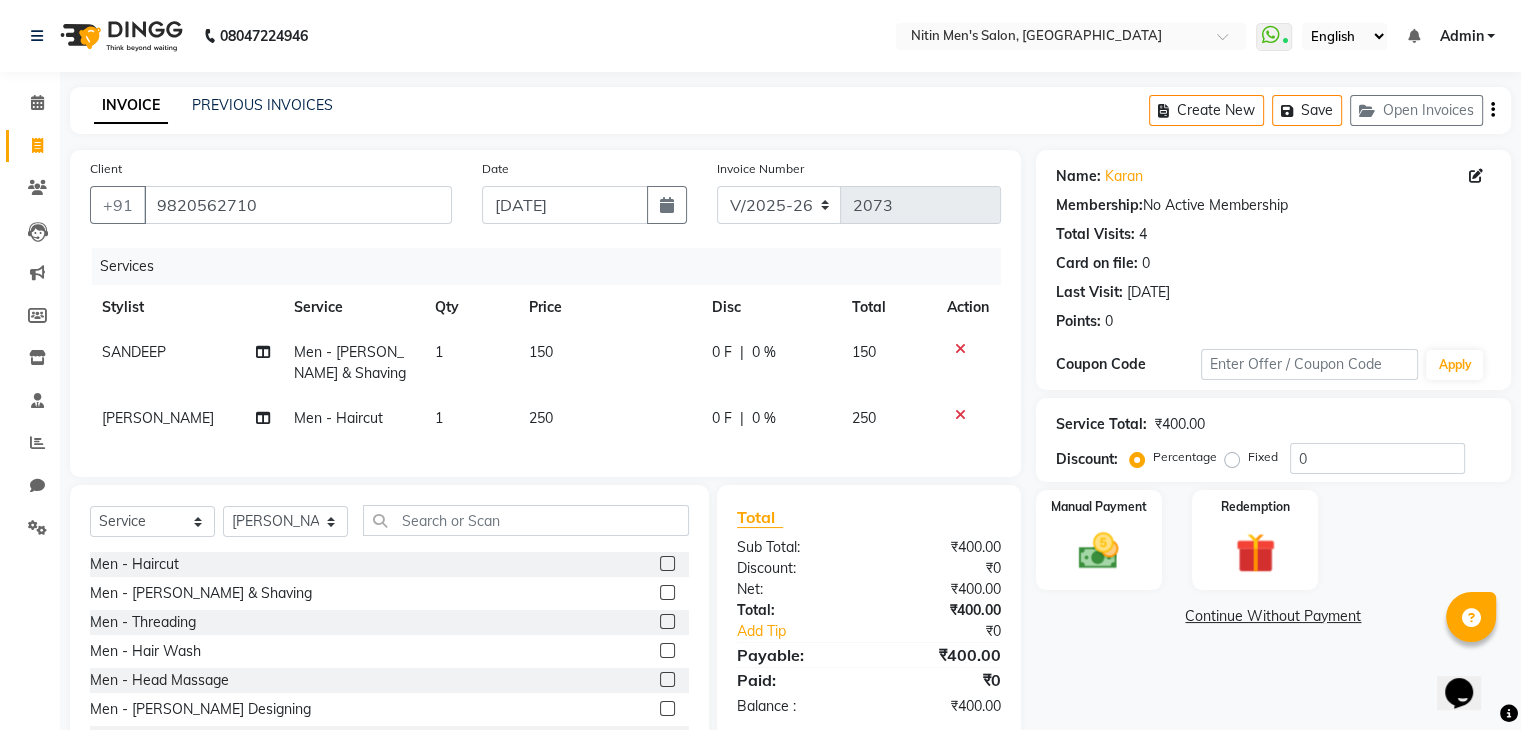 scroll, scrollTop: 96, scrollLeft: 0, axis: vertical 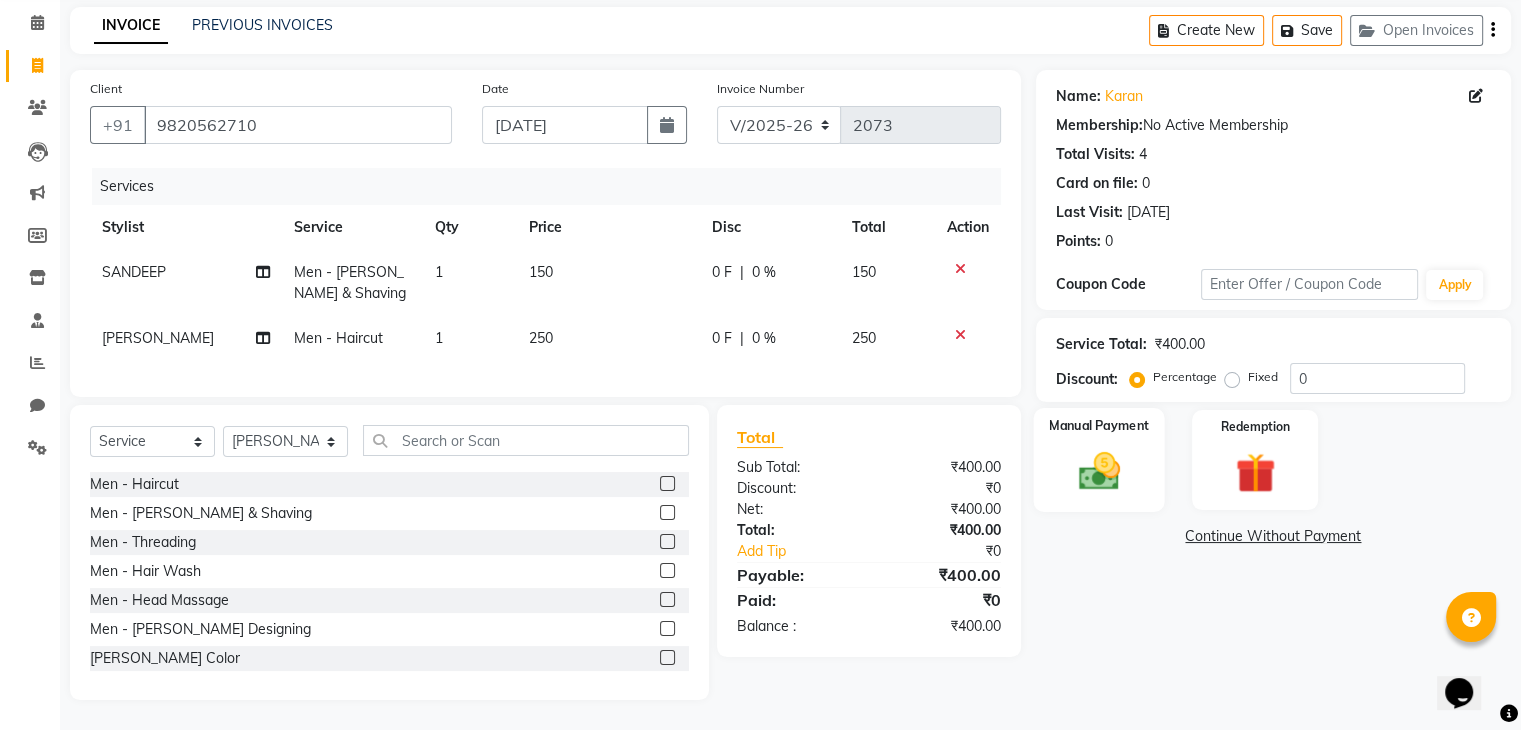 click 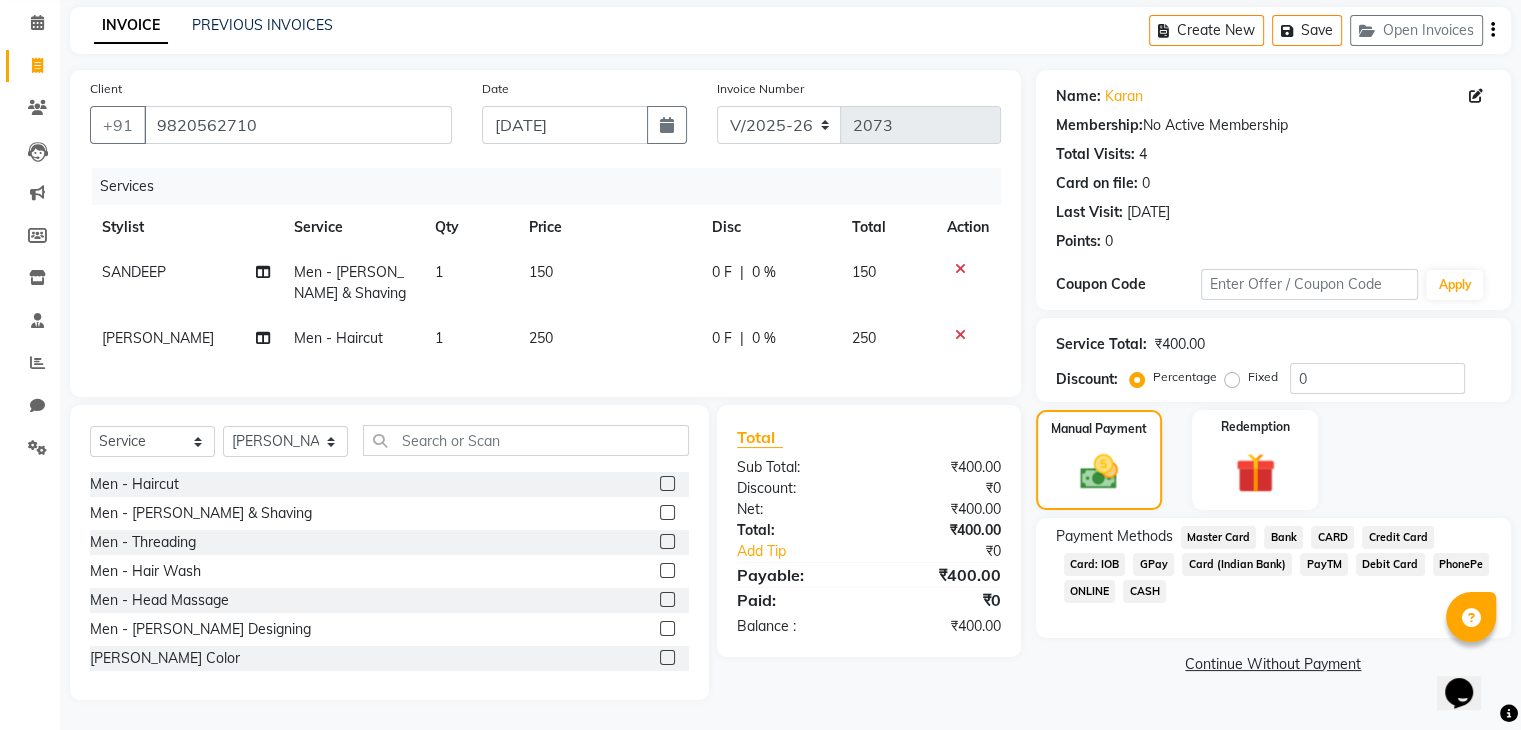 click on "GPay" 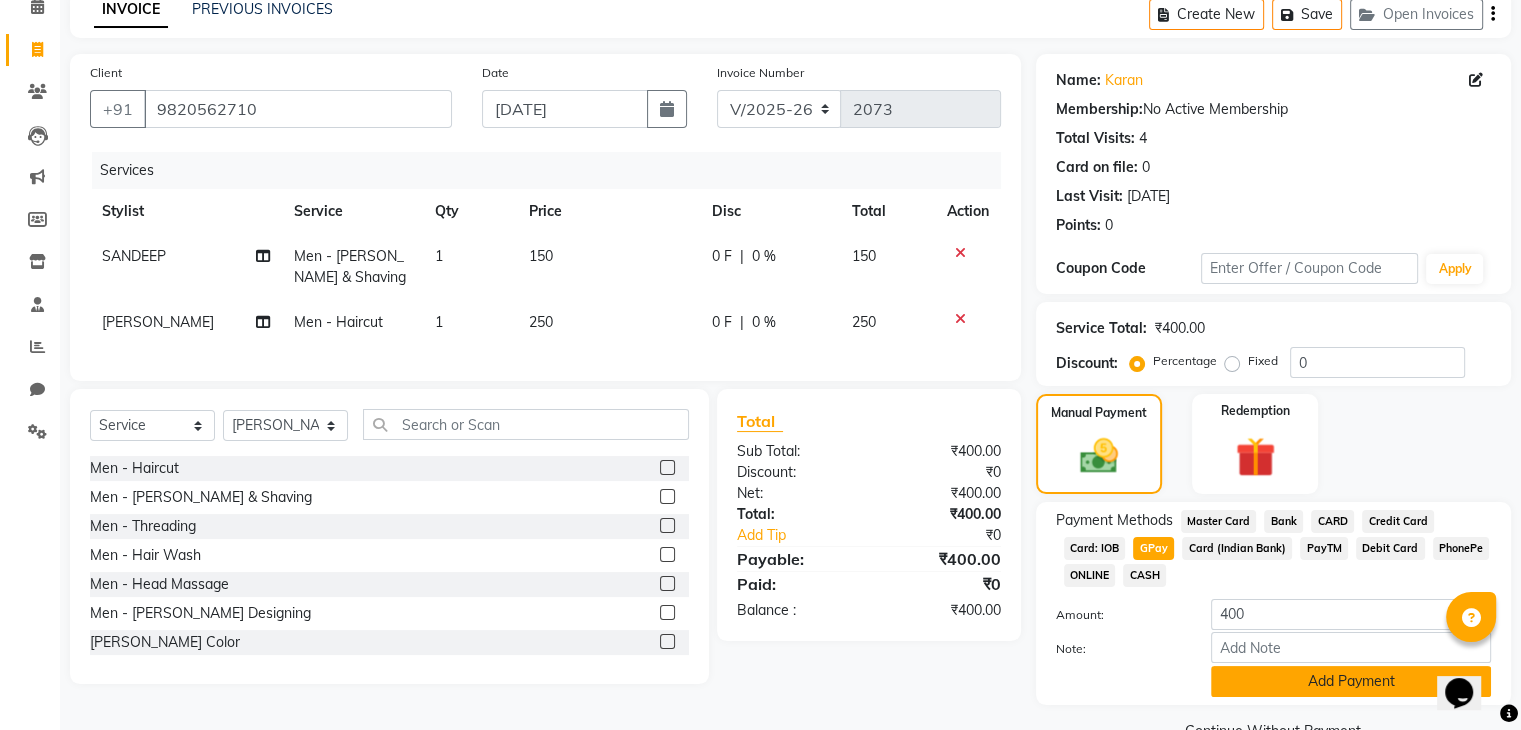click on "Add Payment" 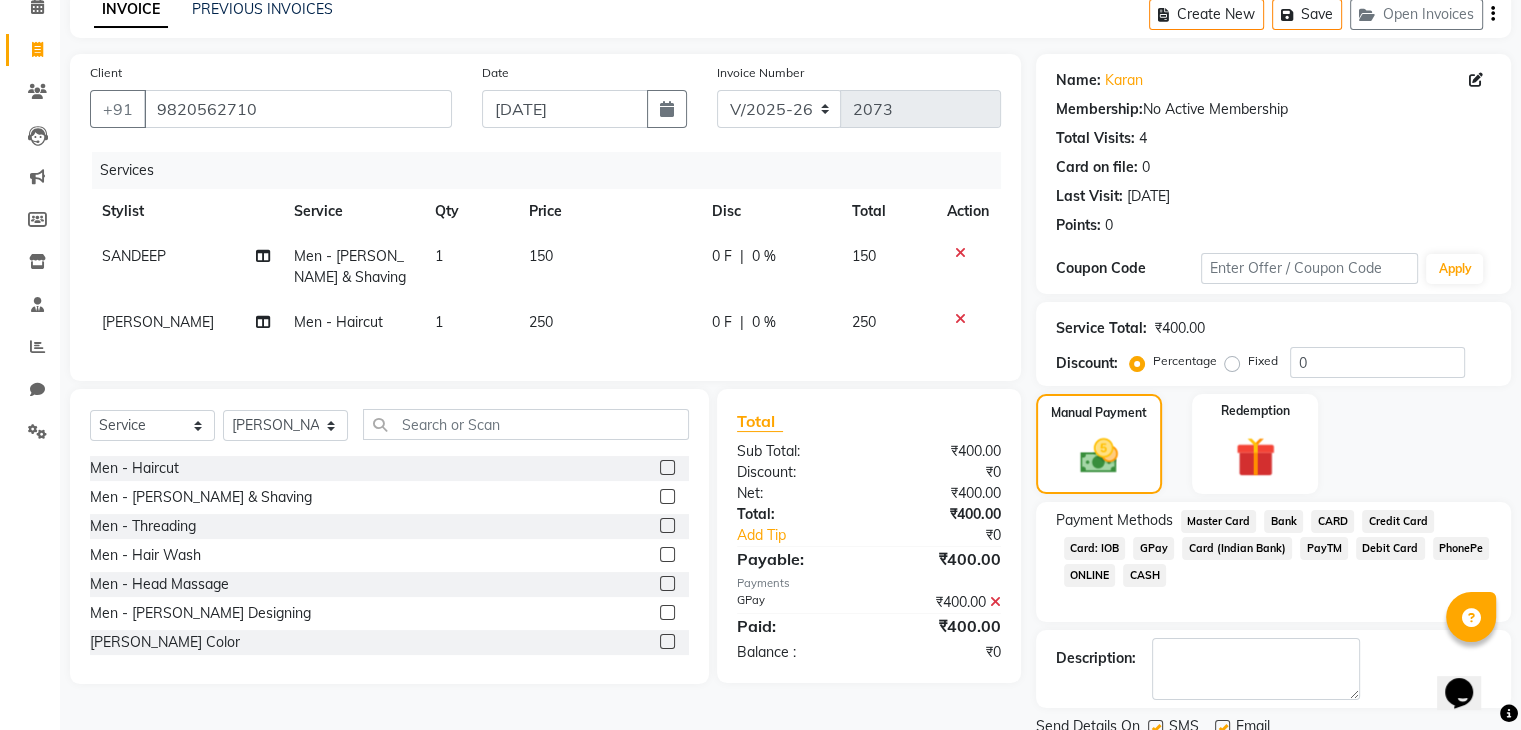scroll, scrollTop: 171, scrollLeft: 0, axis: vertical 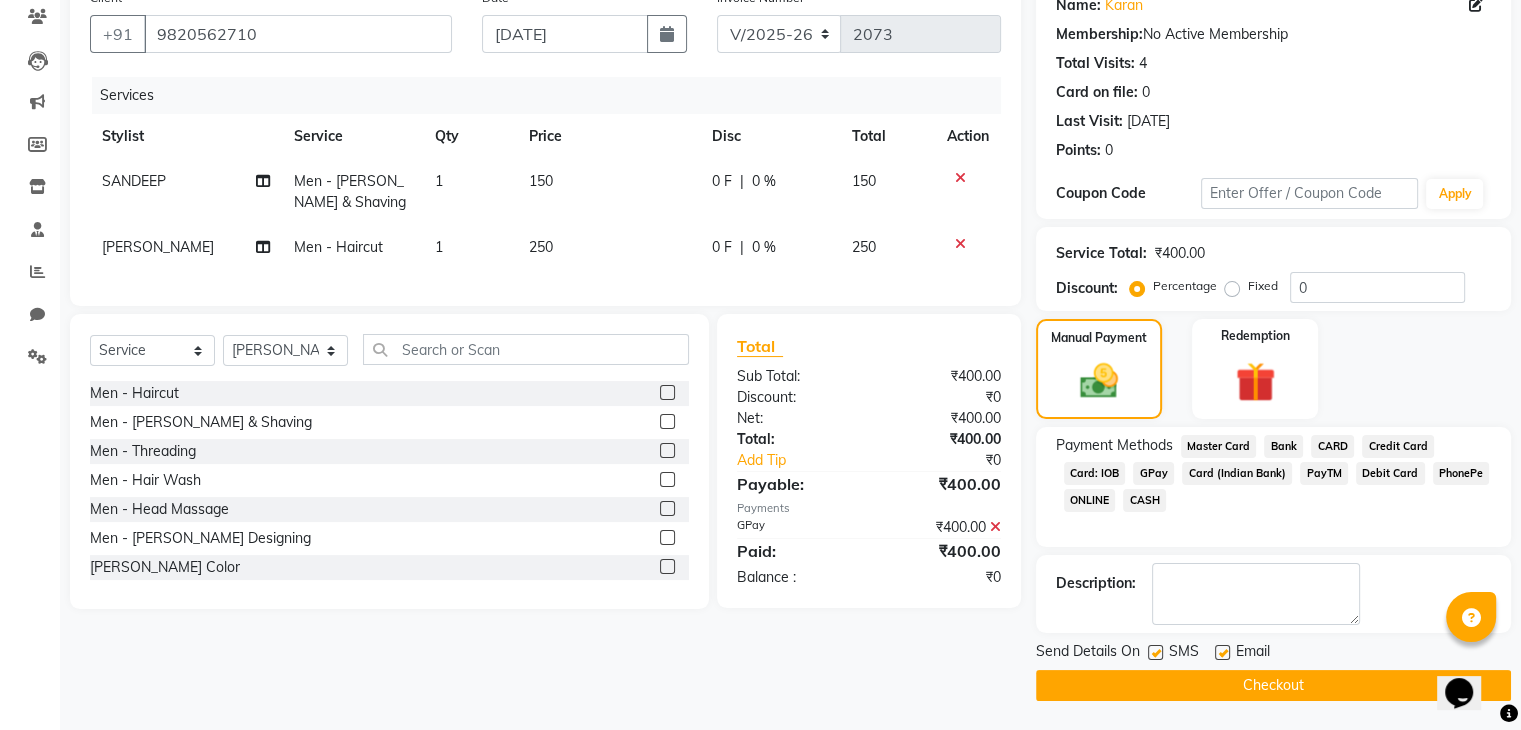 click on "Checkout" 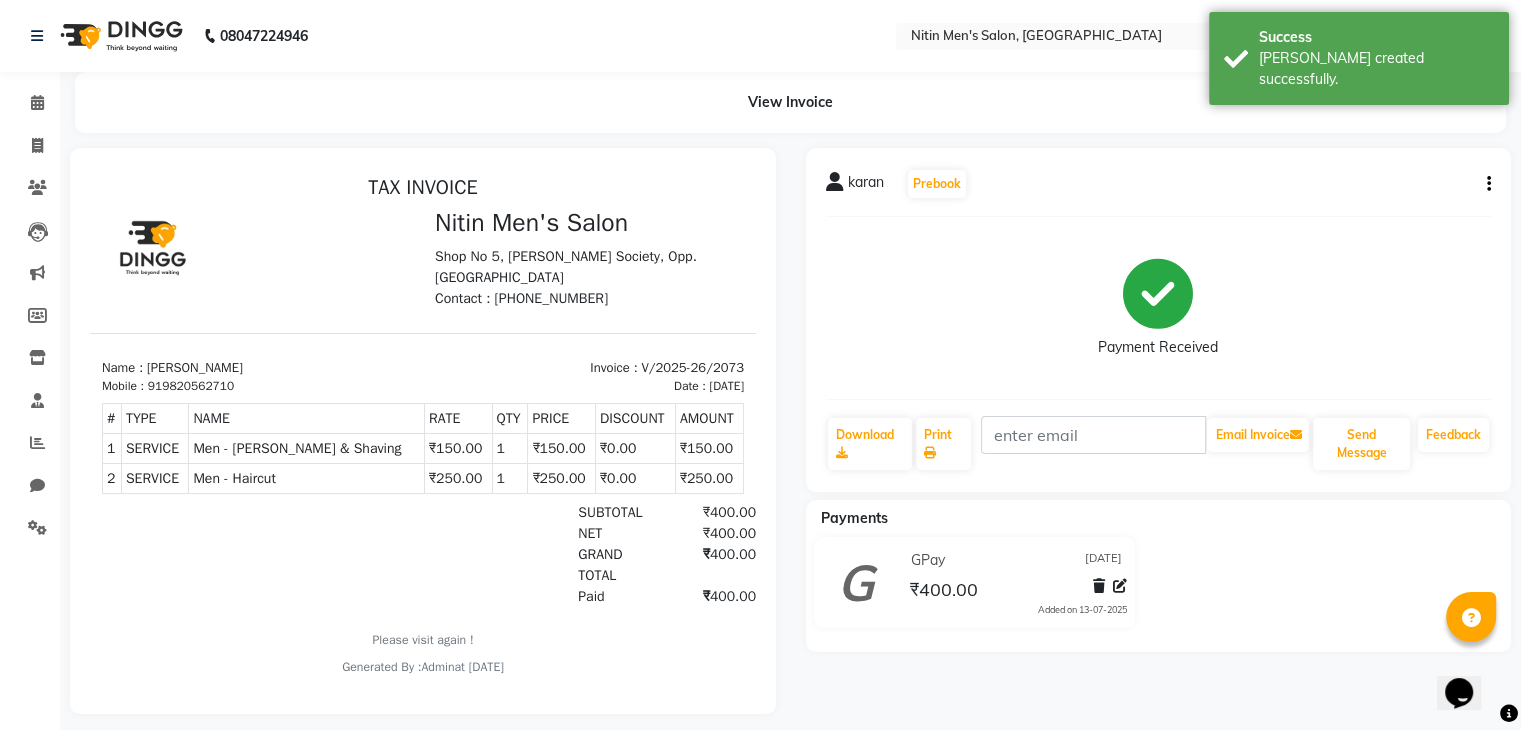 scroll, scrollTop: 0, scrollLeft: 0, axis: both 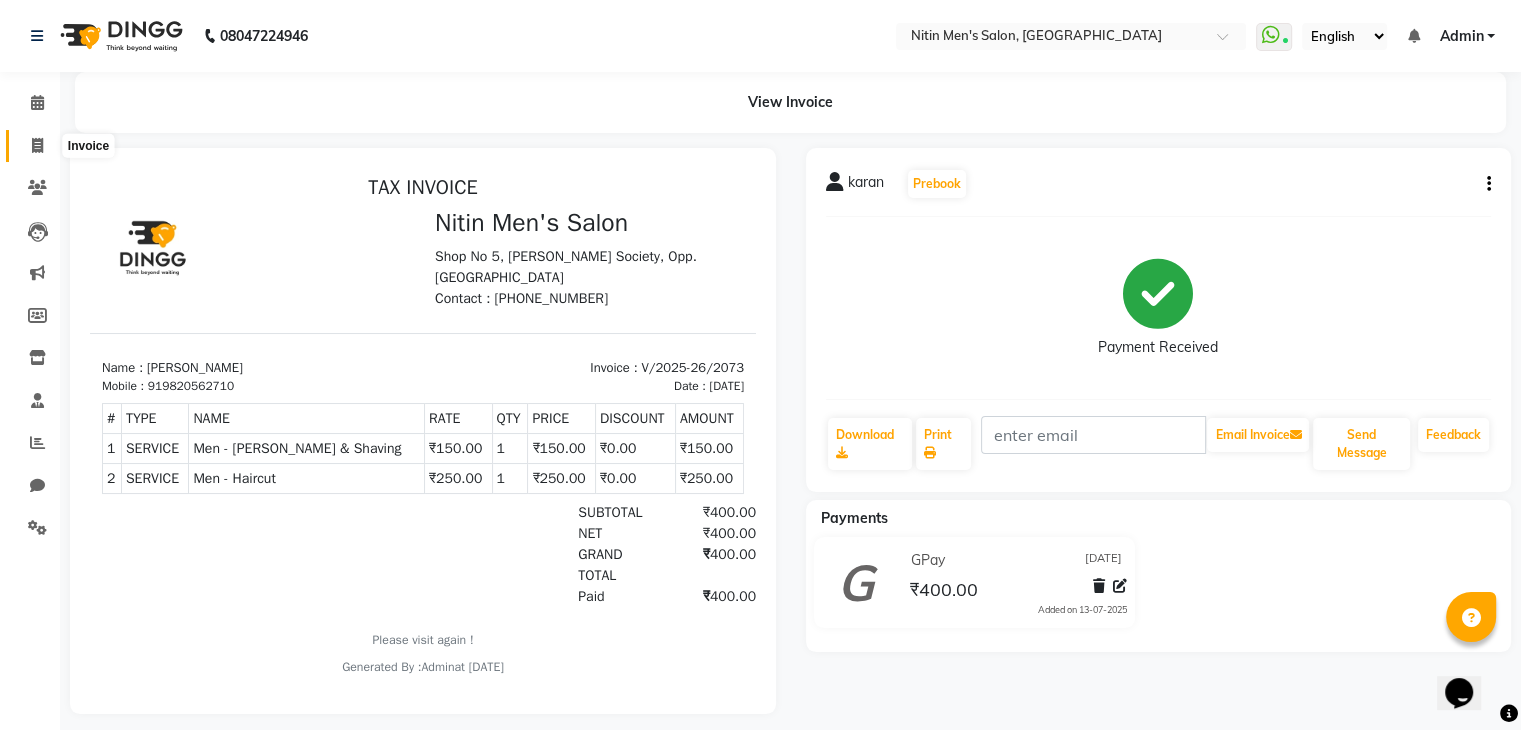 click 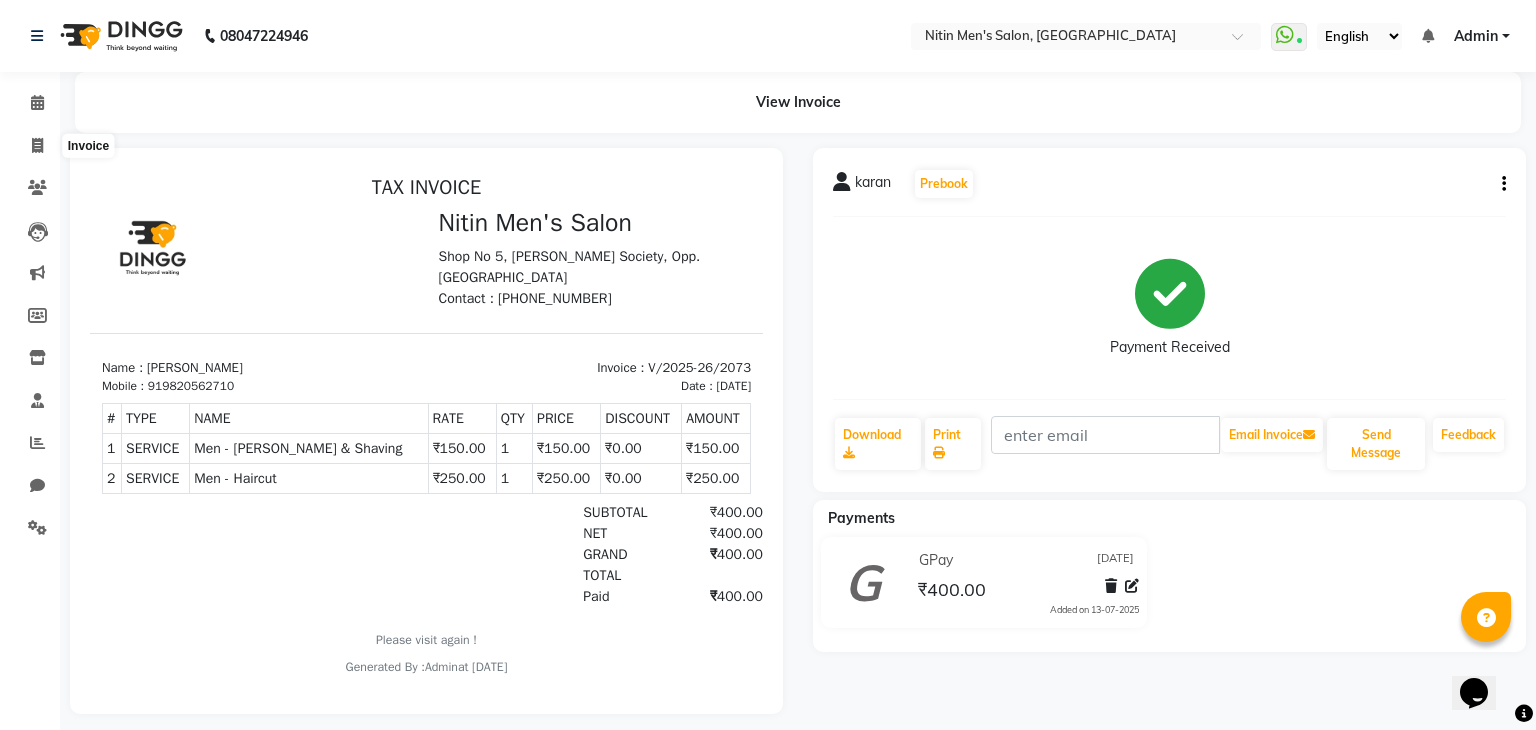 select on "service" 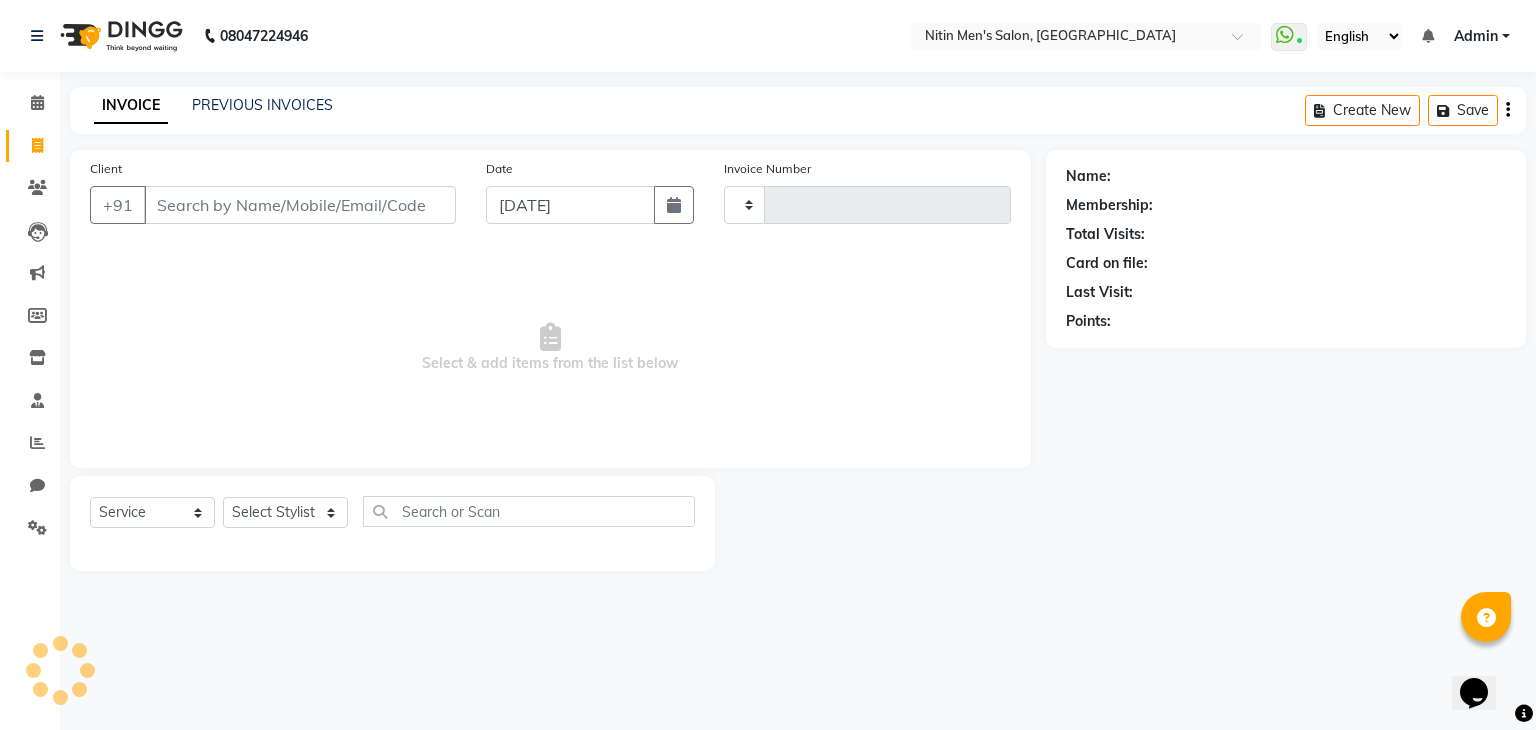 type on "2074" 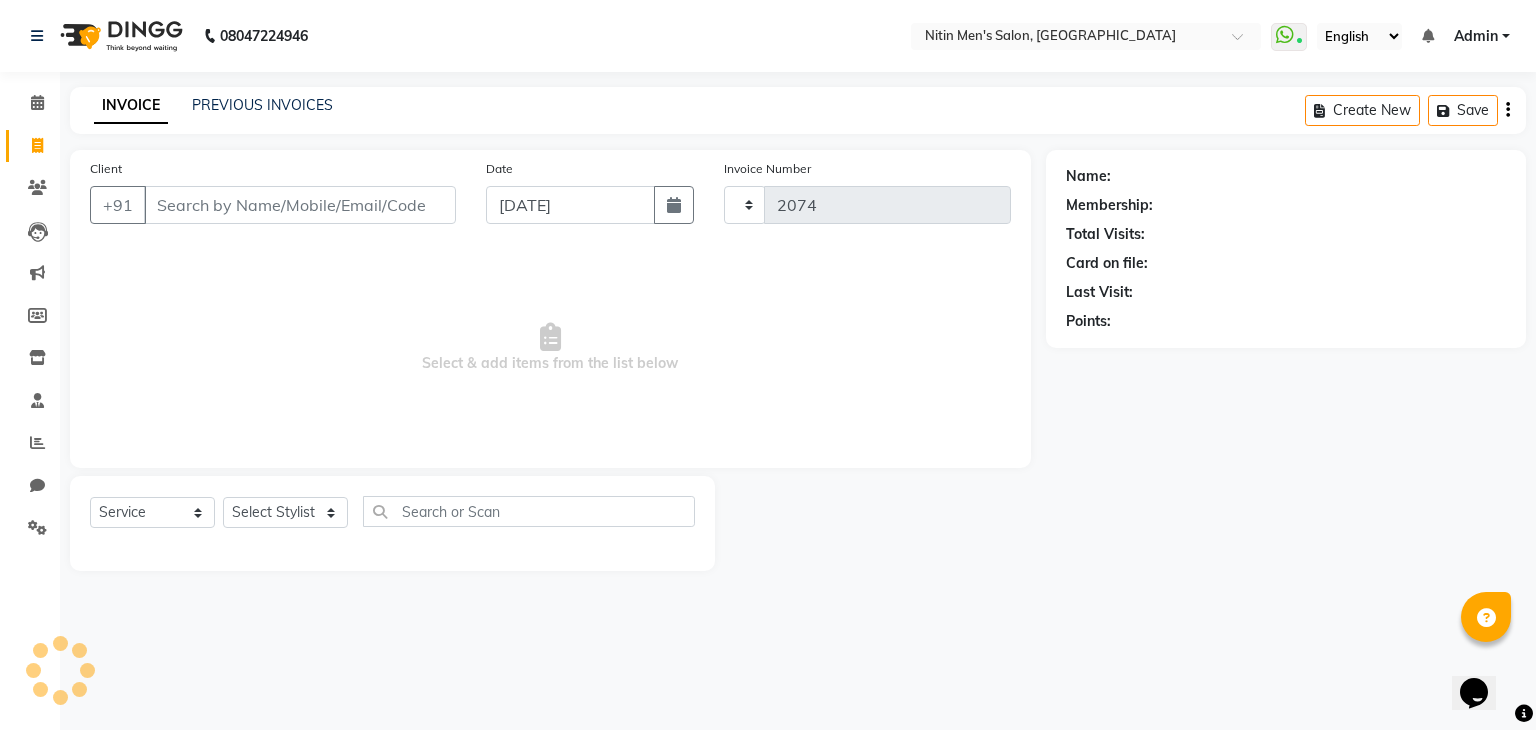 select on "7981" 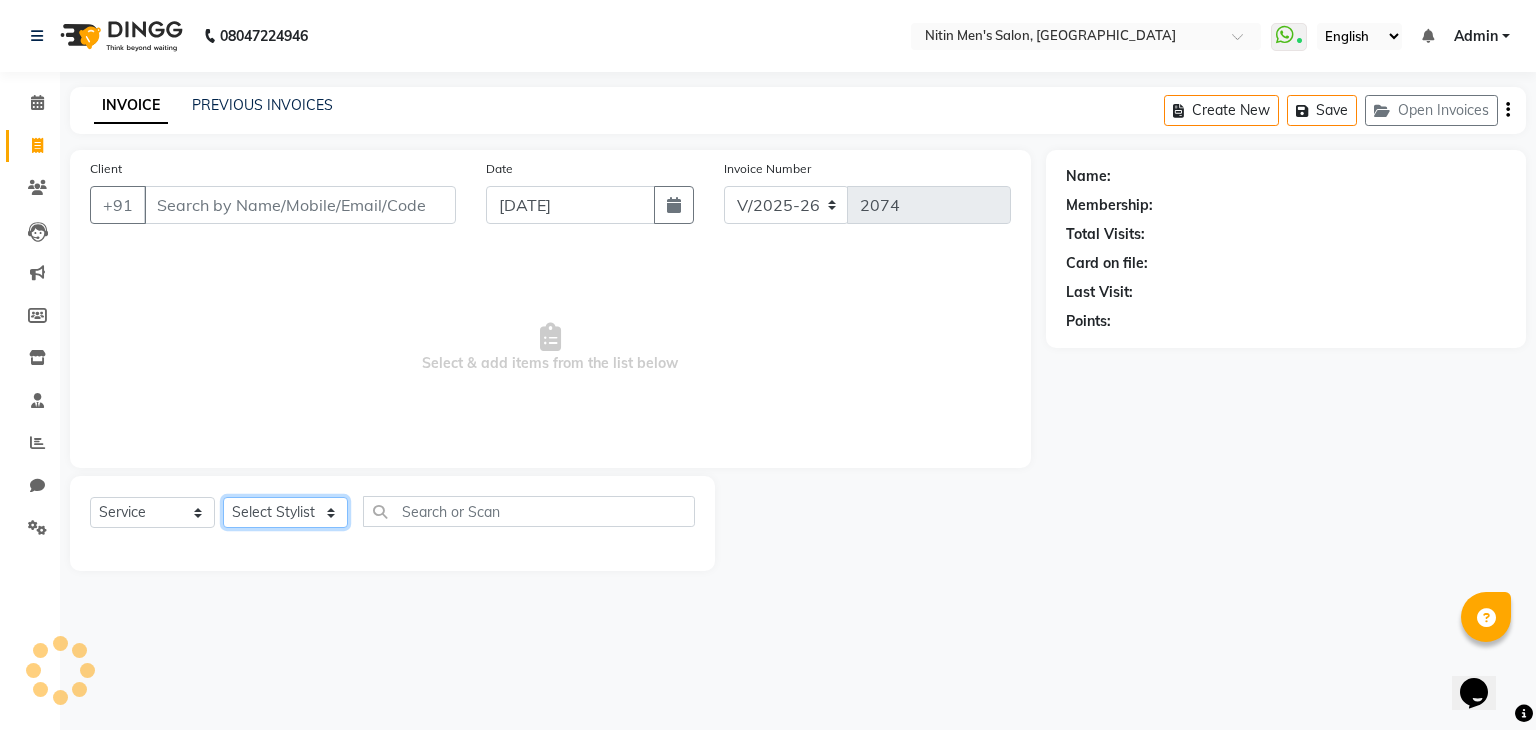 click on "Select Stylist" 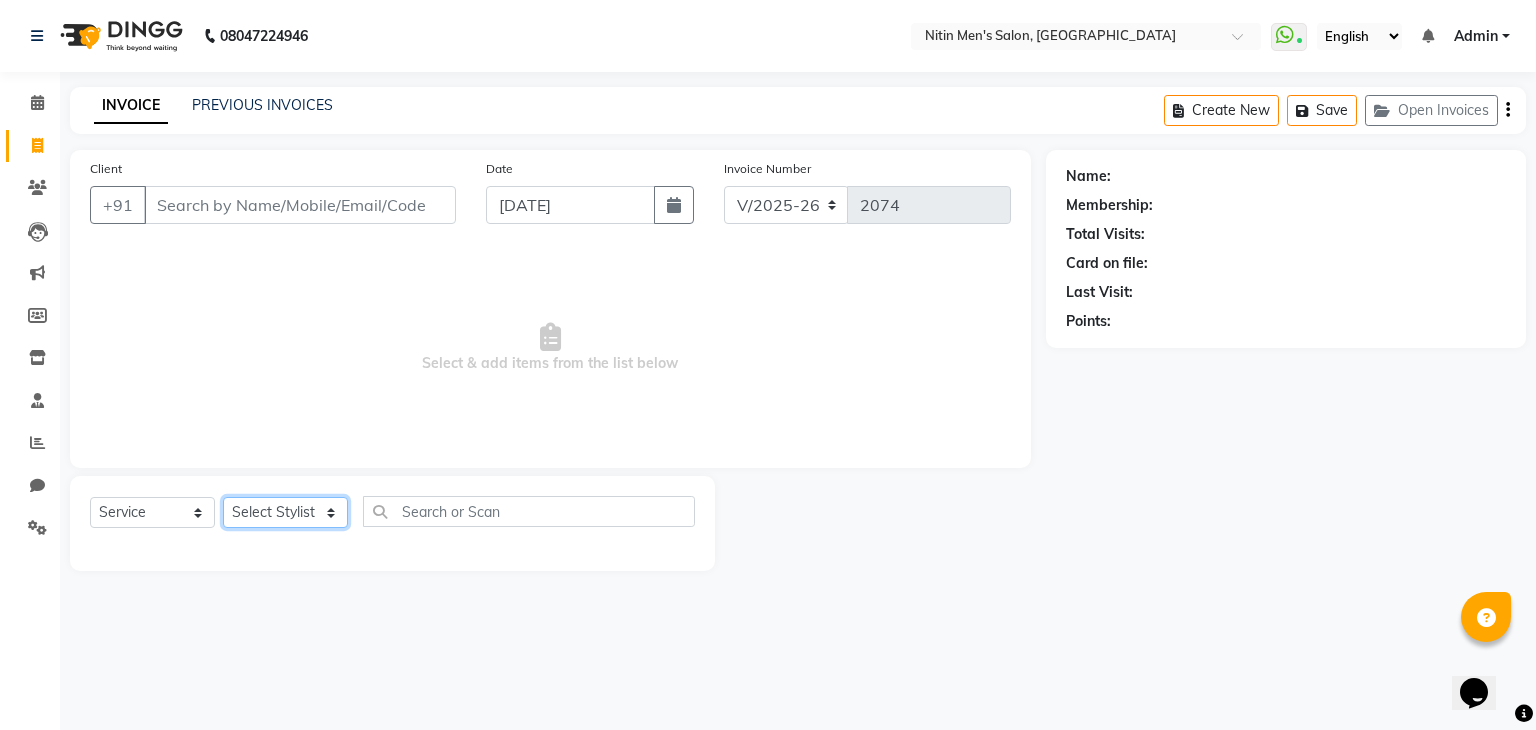 select on "75702" 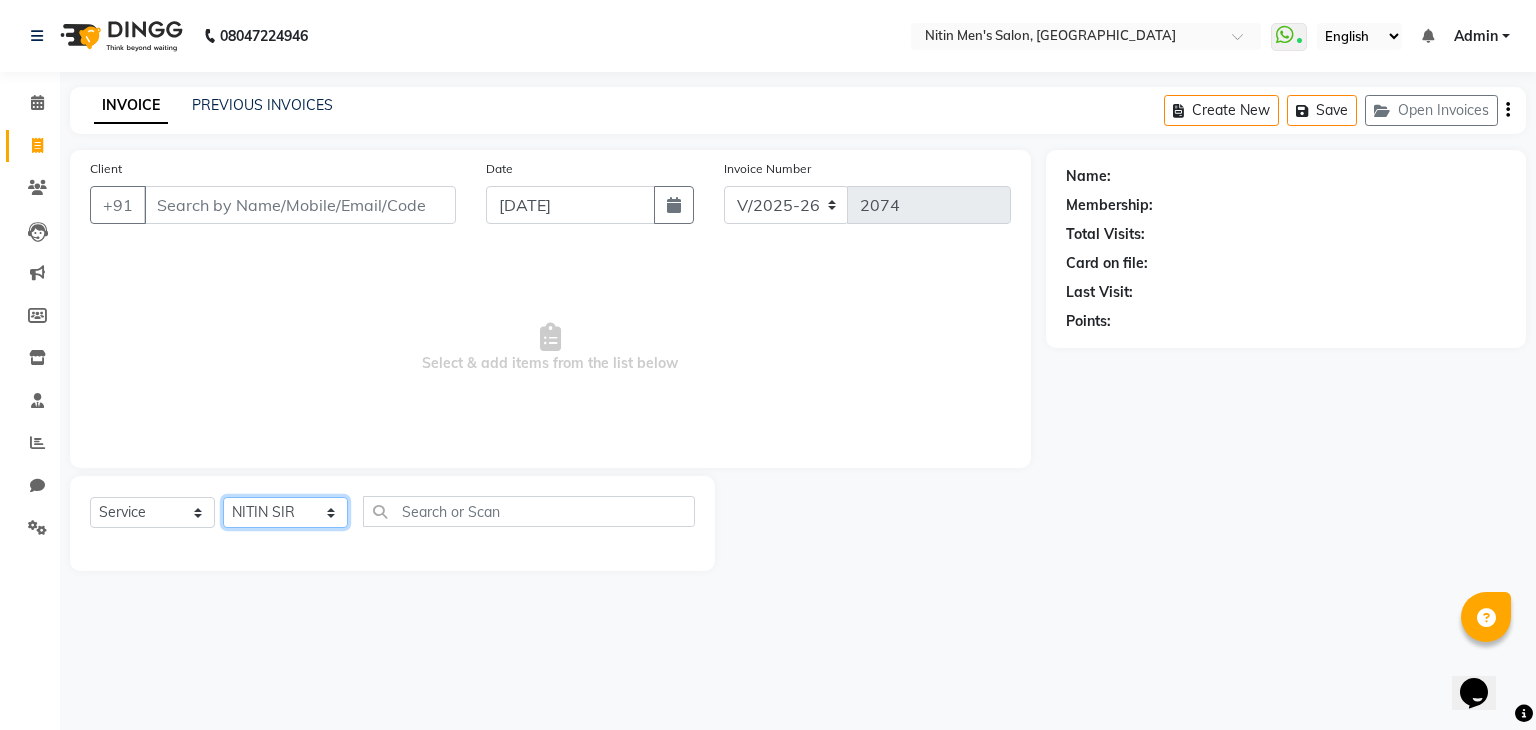 click on "Select Stylist [PERSON_NAME] [PERSON_NAME] [PERSON_NAME] [PERSON_NAME] MEENAKSHI NITIN SIR [PERSON_NAME] [PERSON_NAME] [PERSON_NAME]" 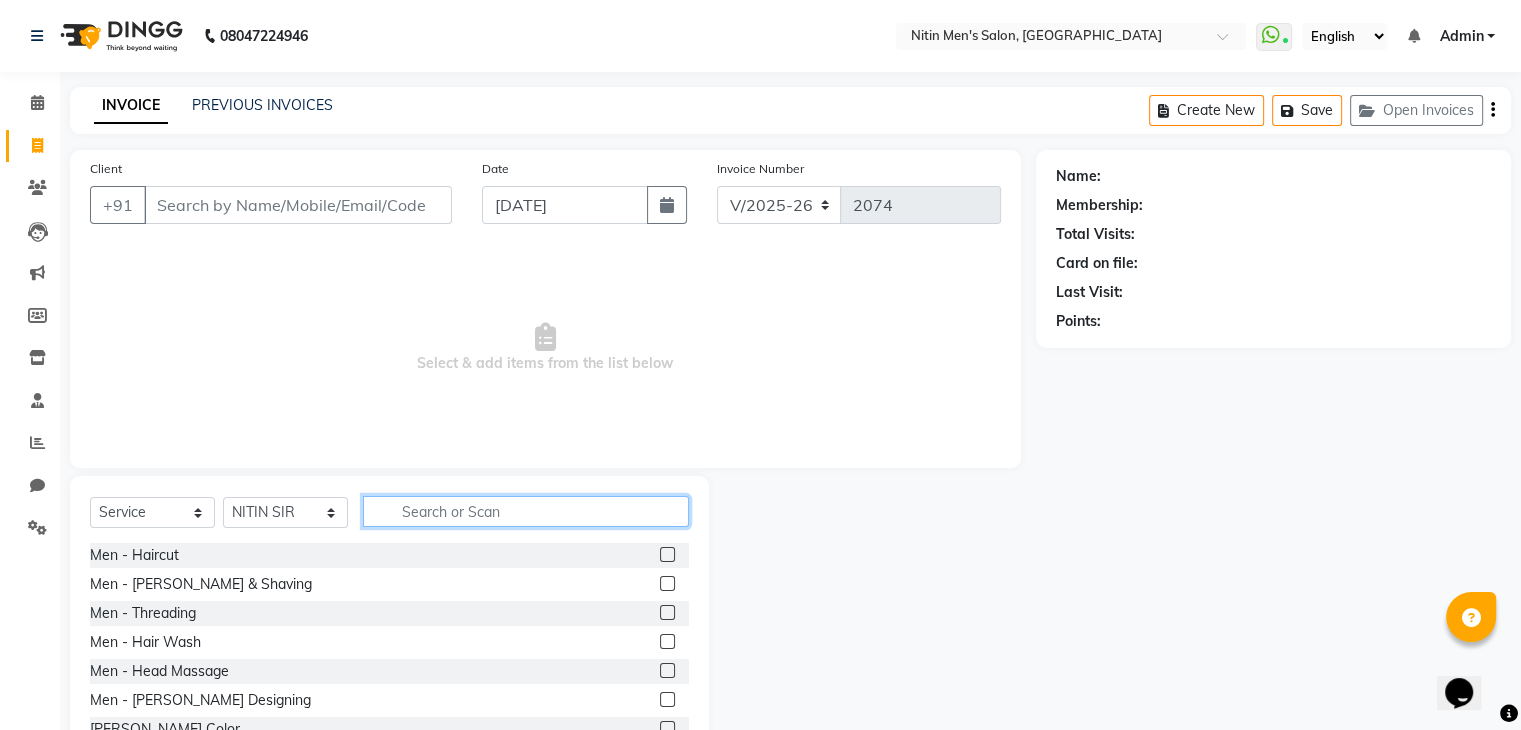 click 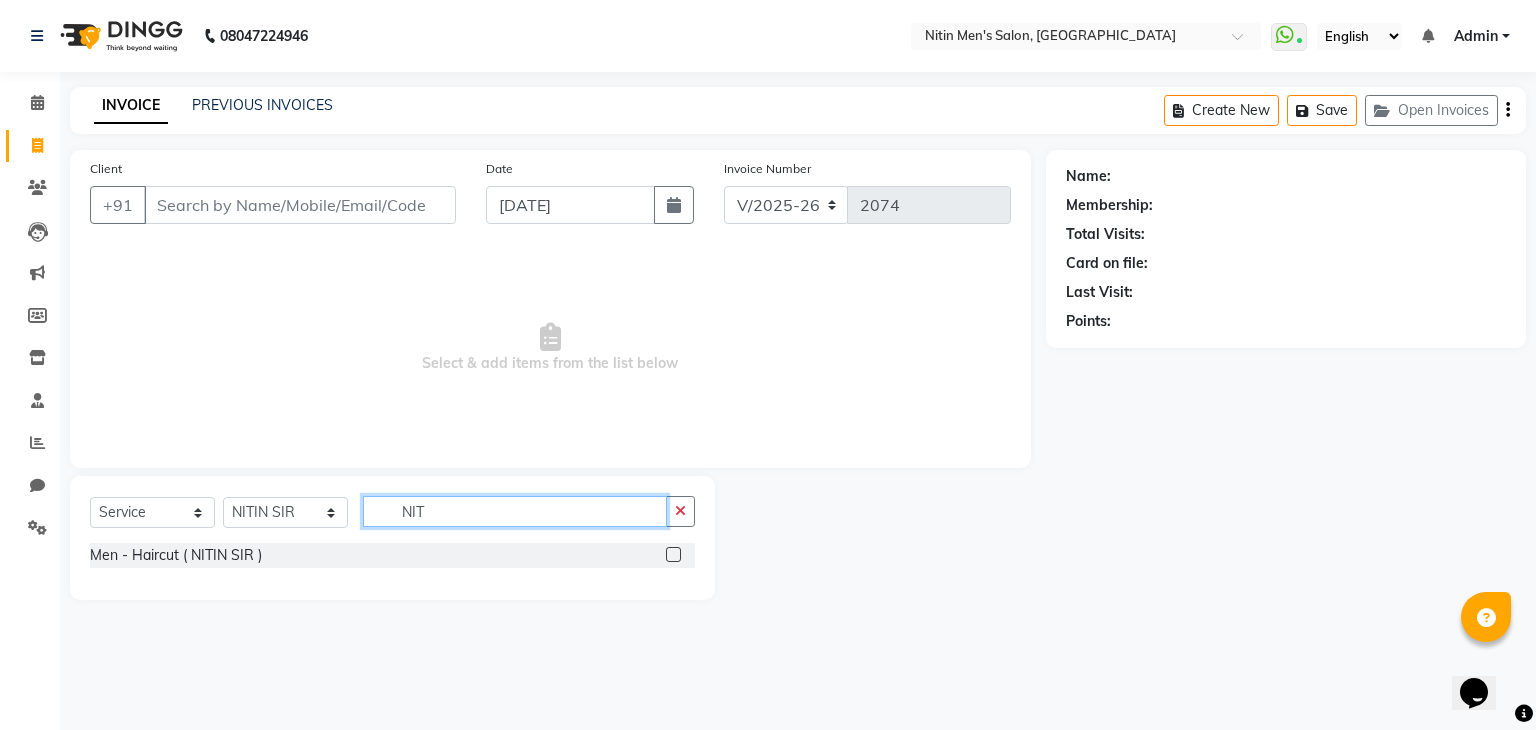 type on "NIT" 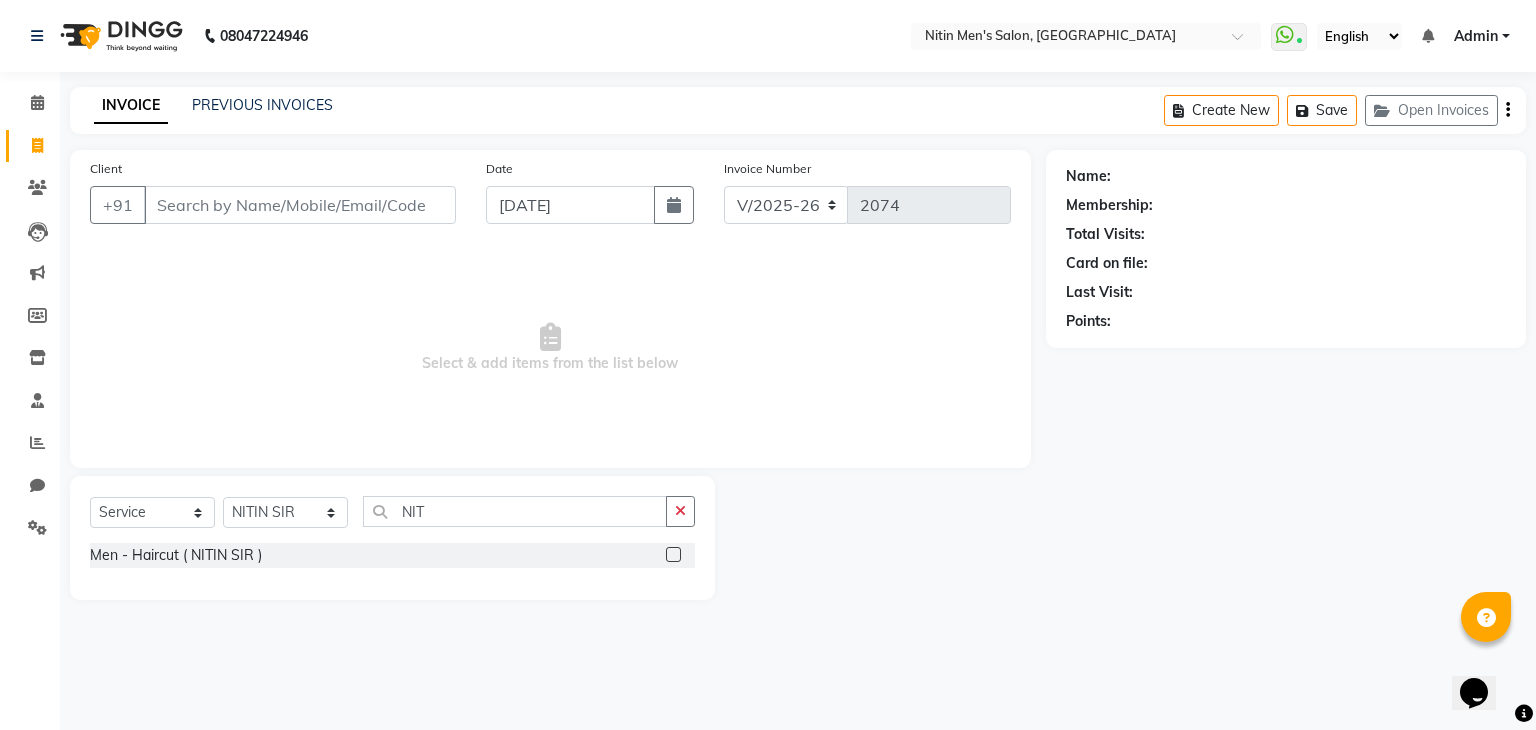 click 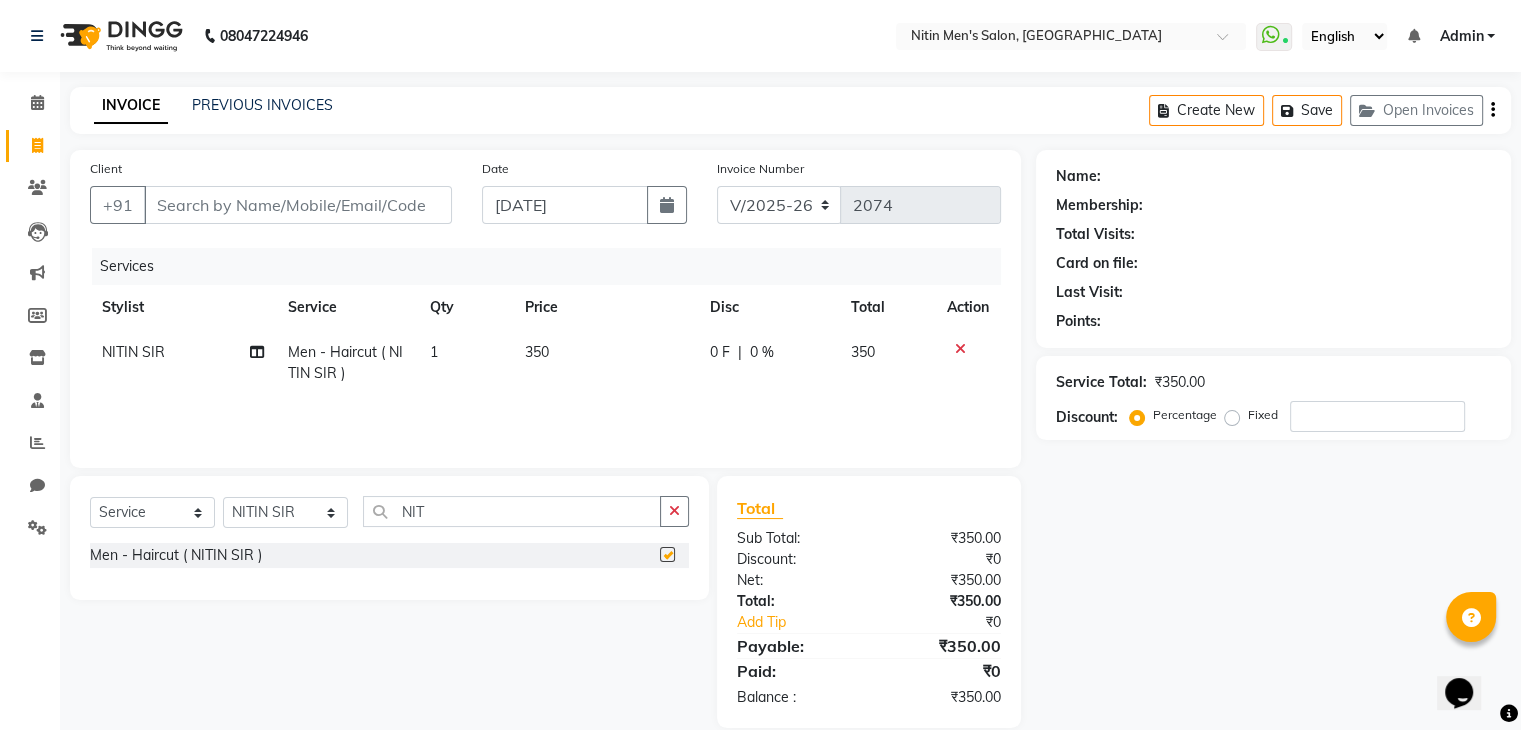 checkbox on "false" 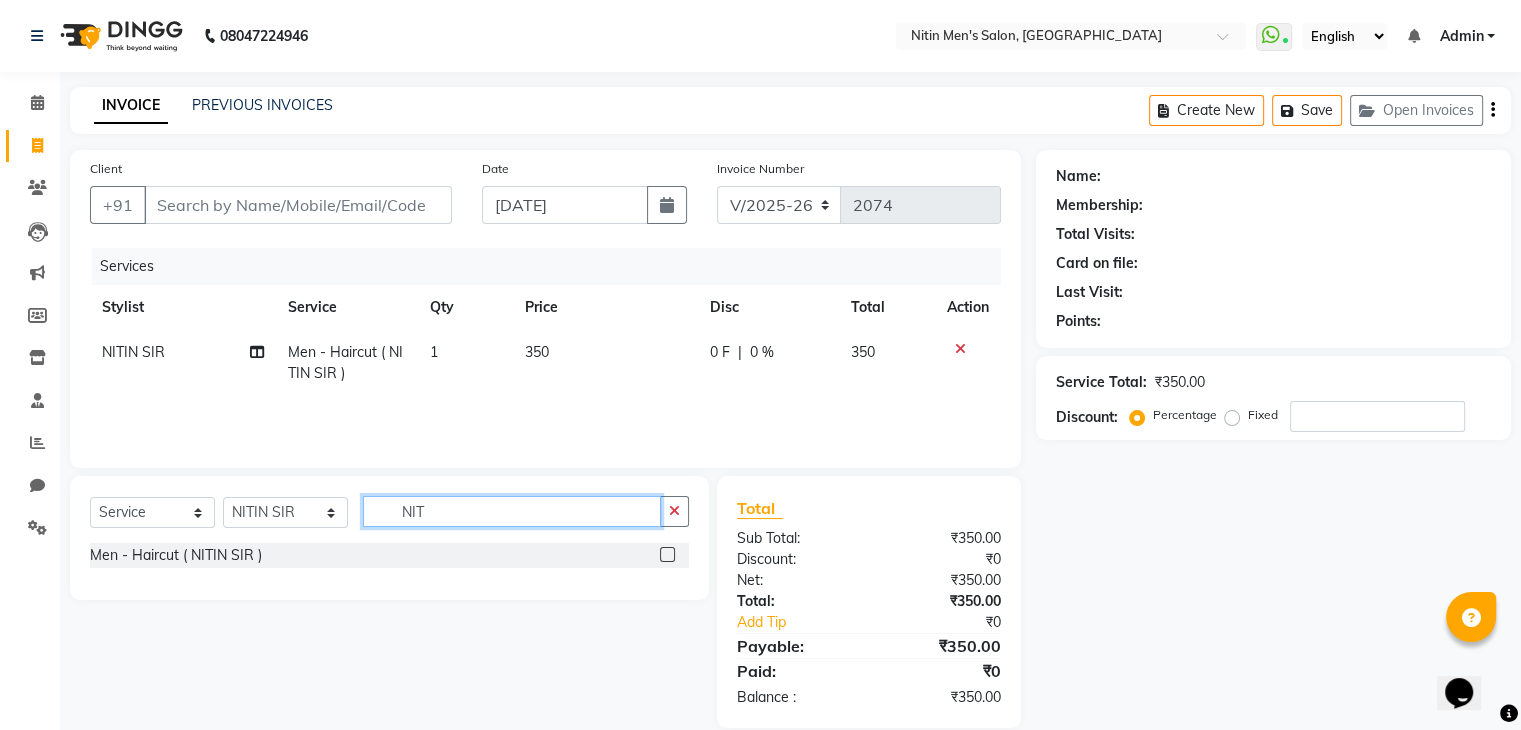 click on "NIT" 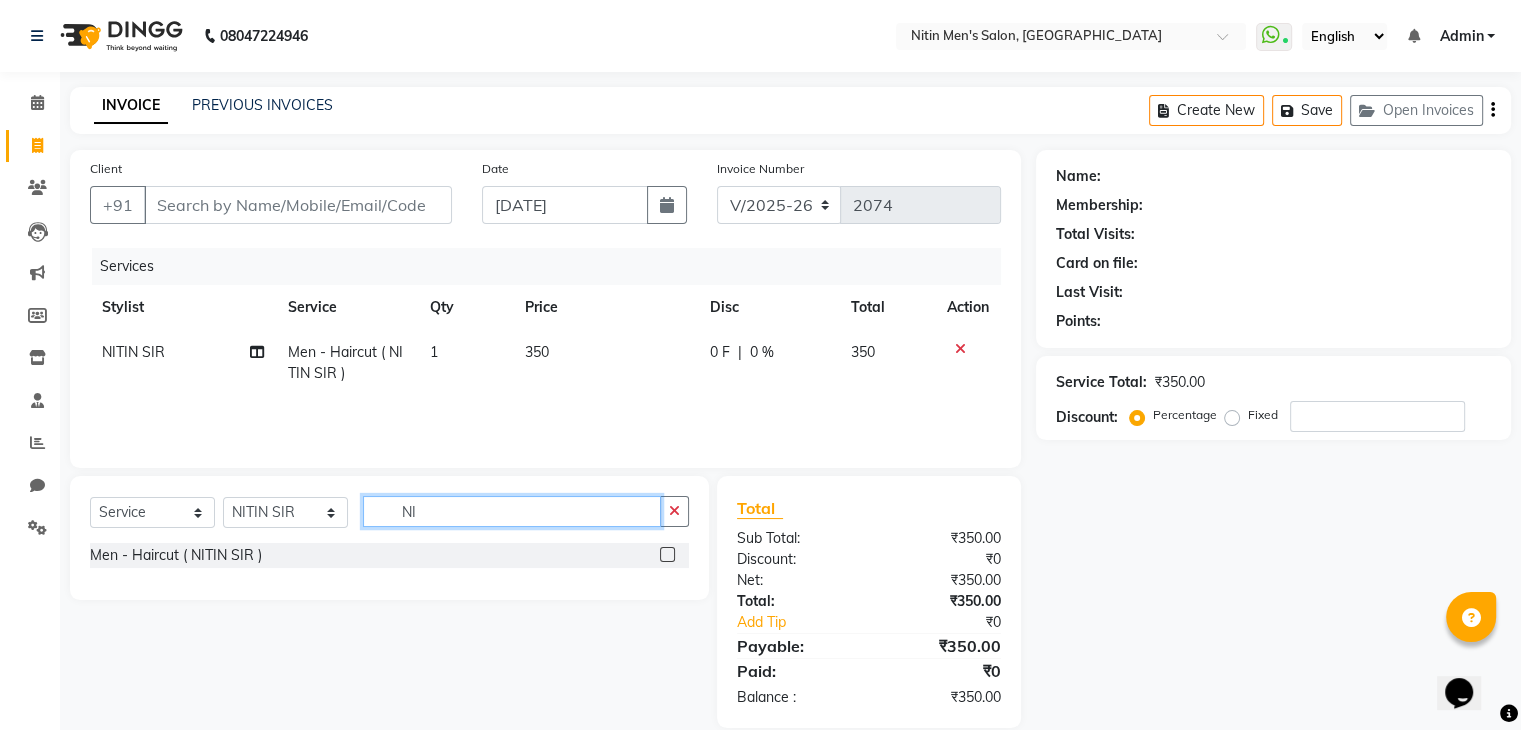 type on "N" 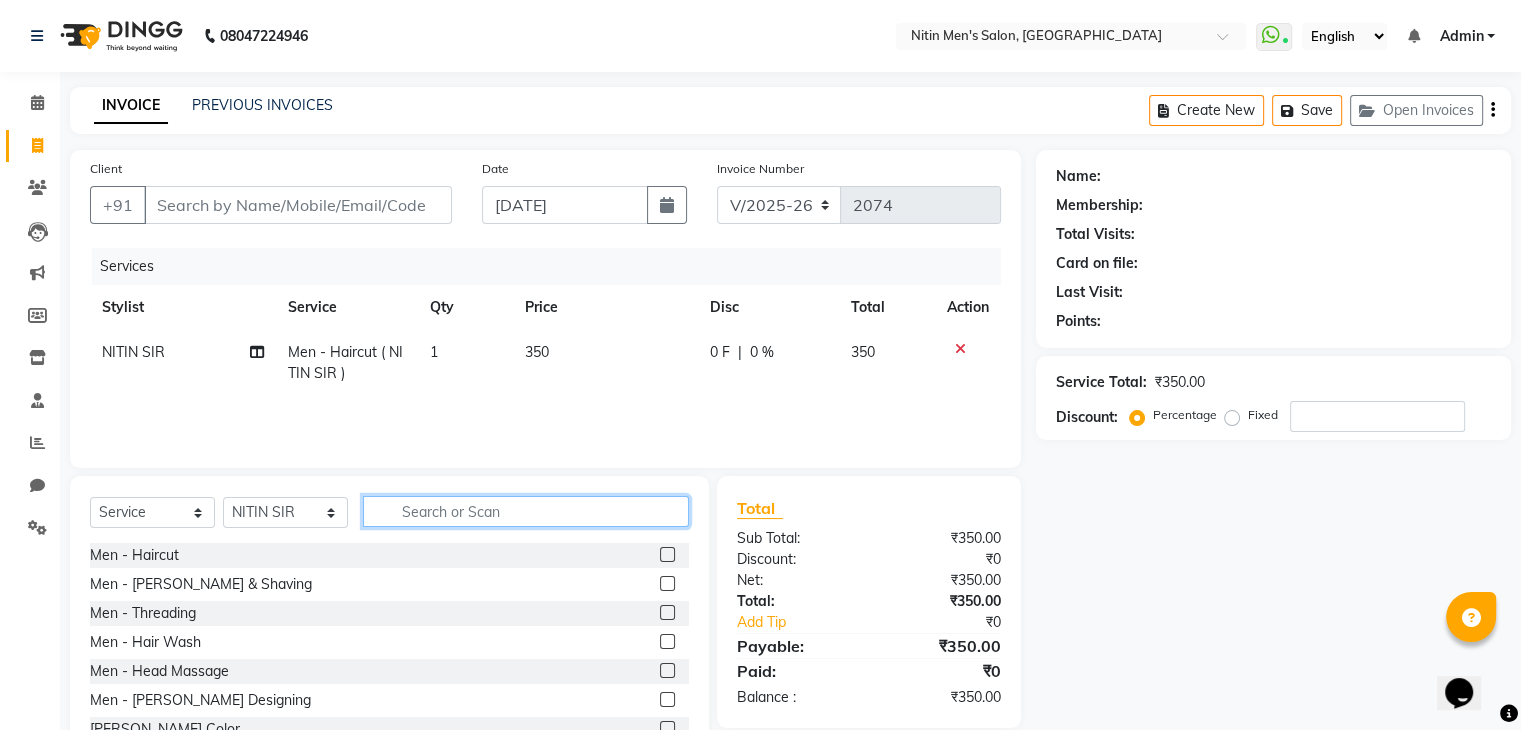 type 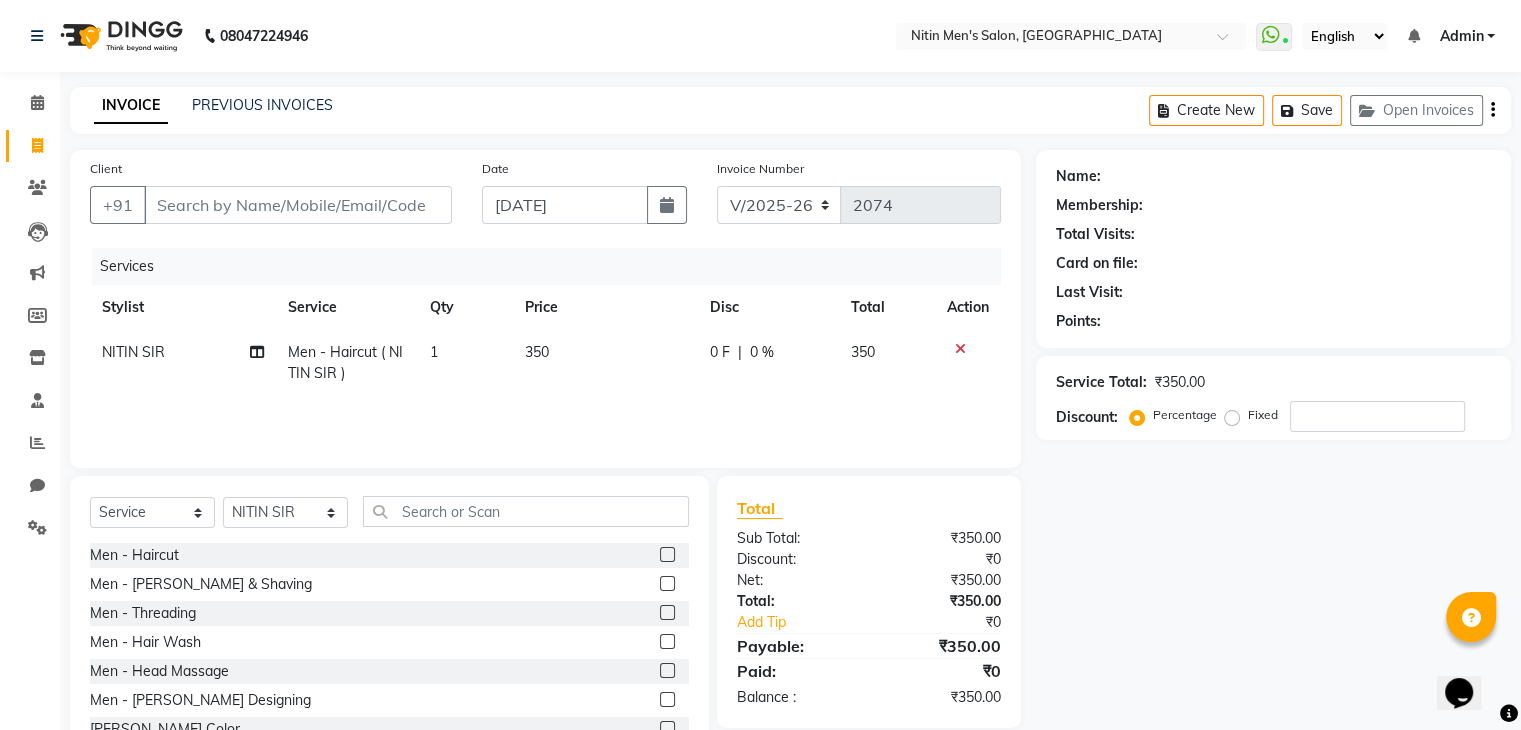 click 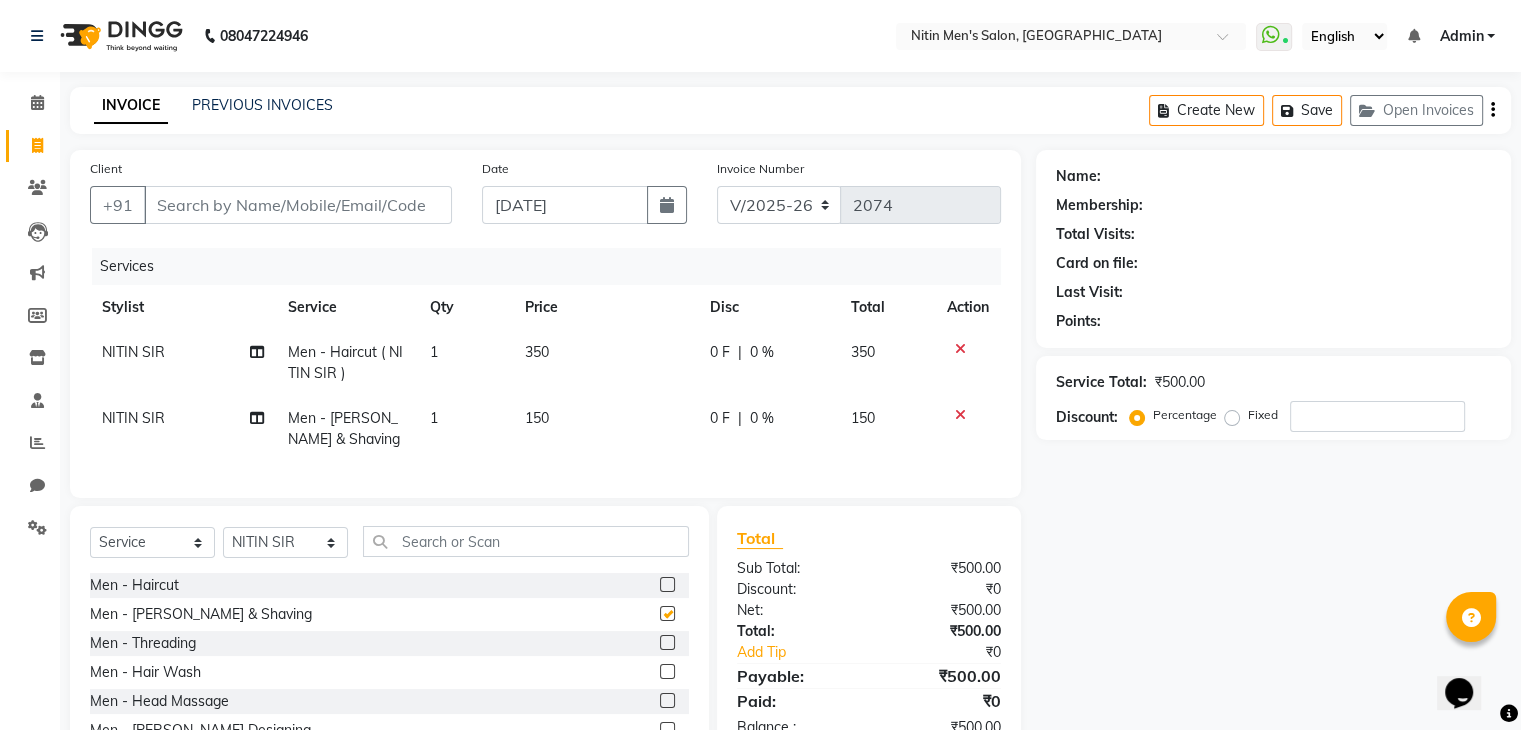 checkbox on "false" 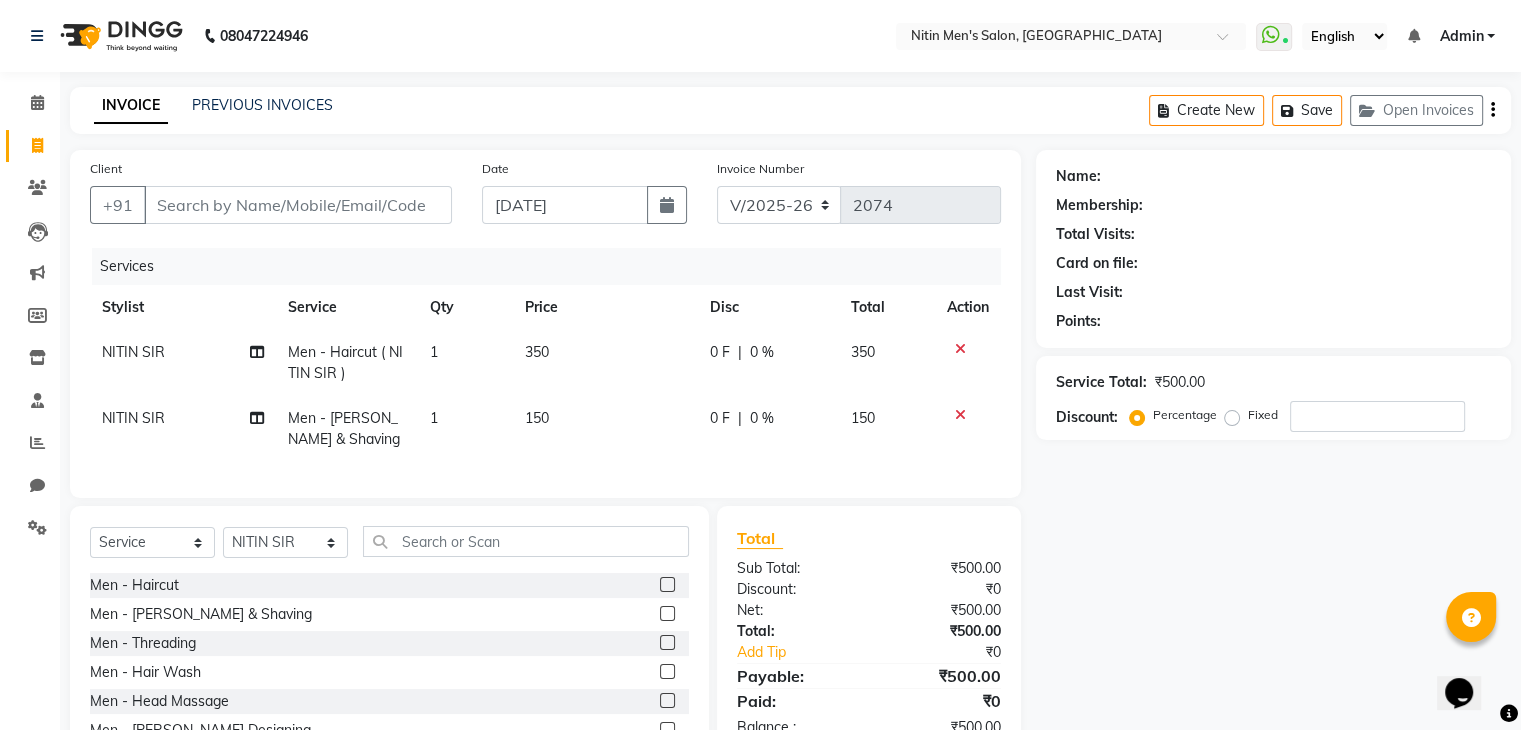 click 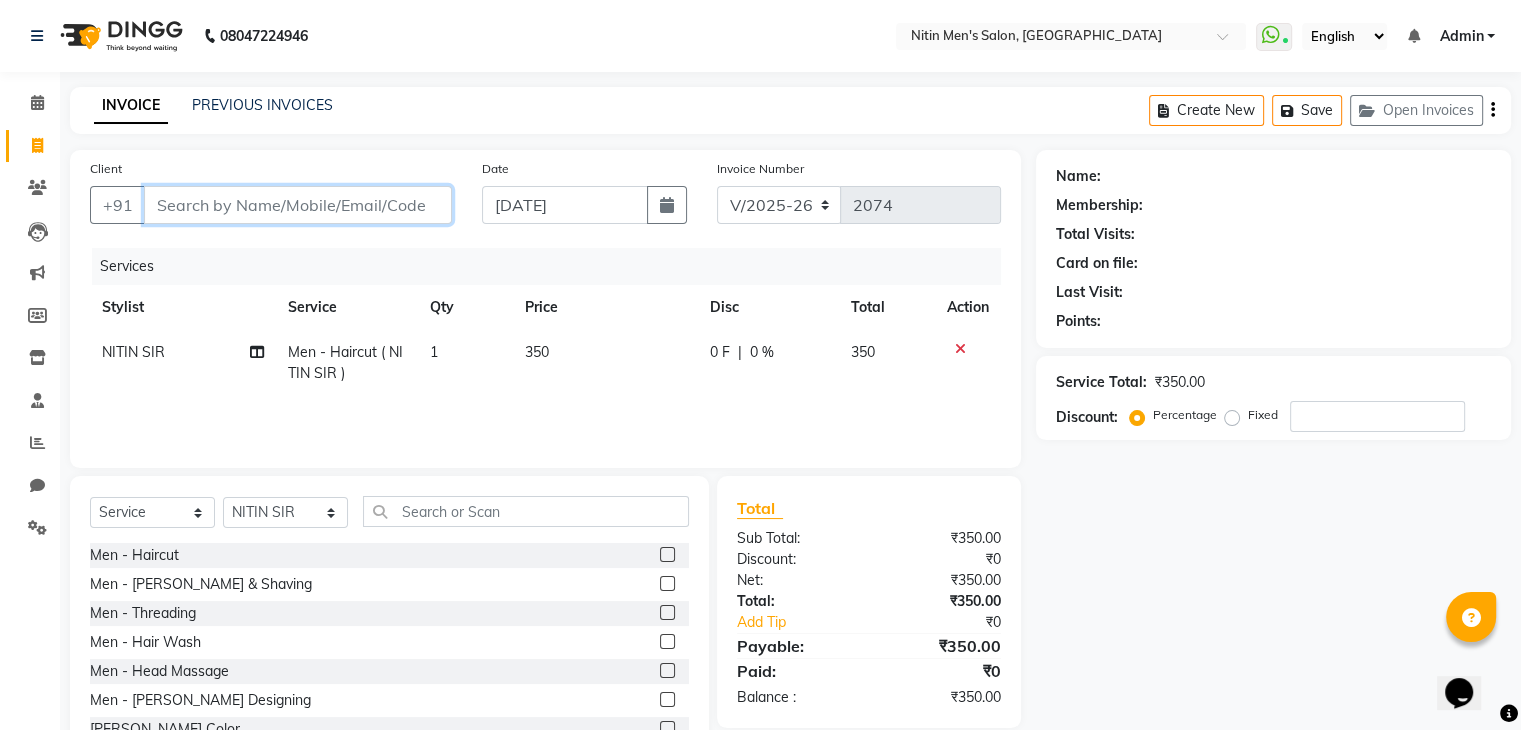 click on "Client" at bounding box center (298, 205) 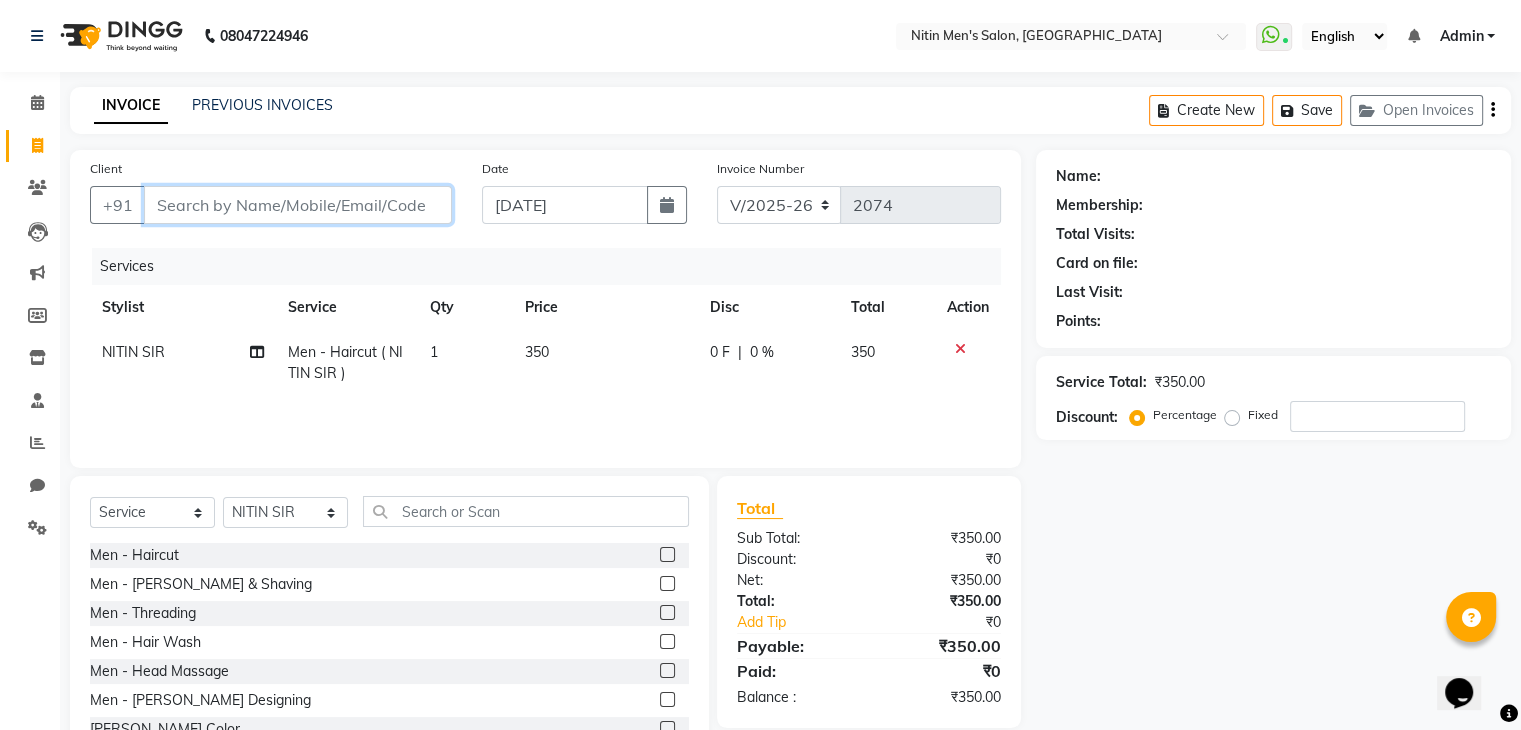 type on "7" 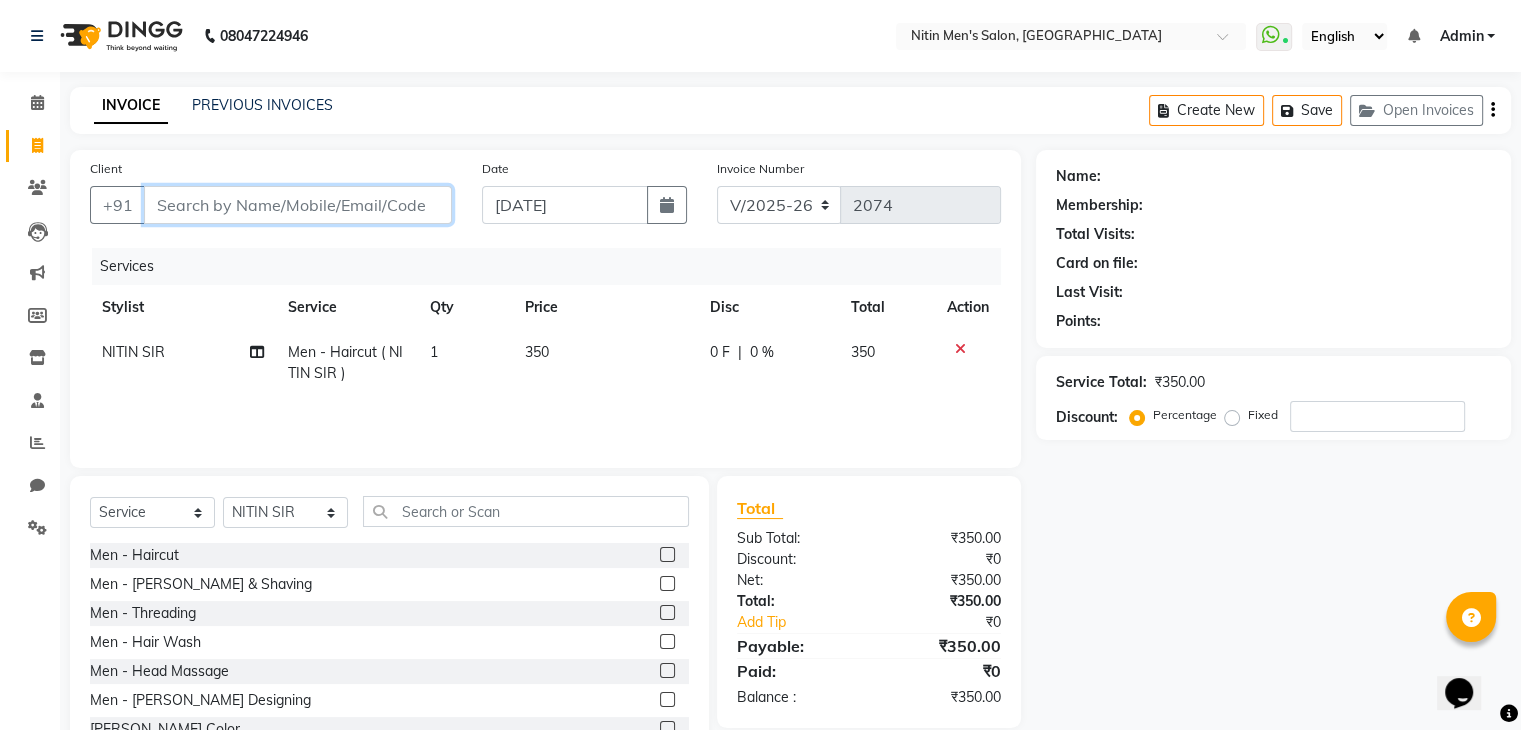type on "0" 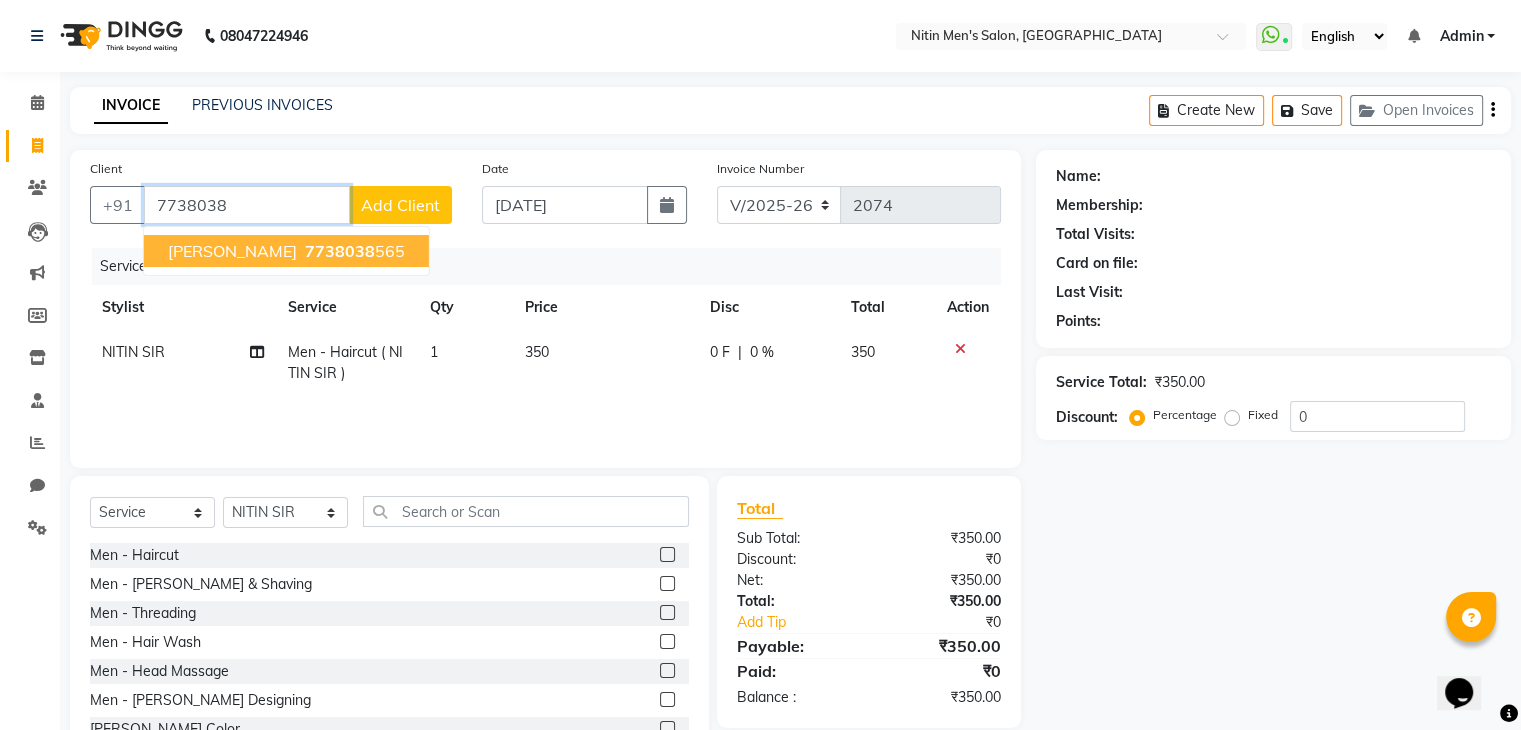 click on "7738038" at bounding box center [340, 251] 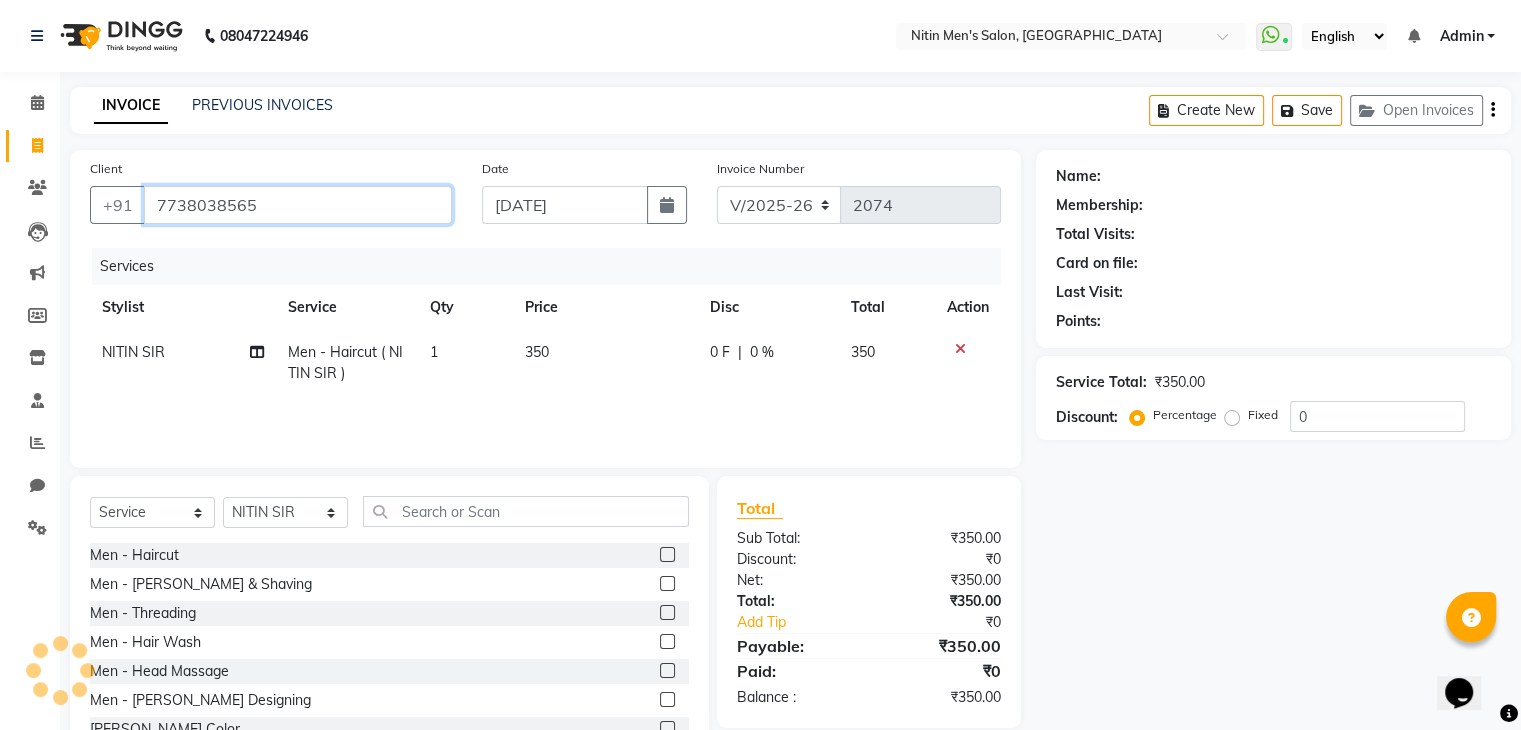 type on "7738038565" 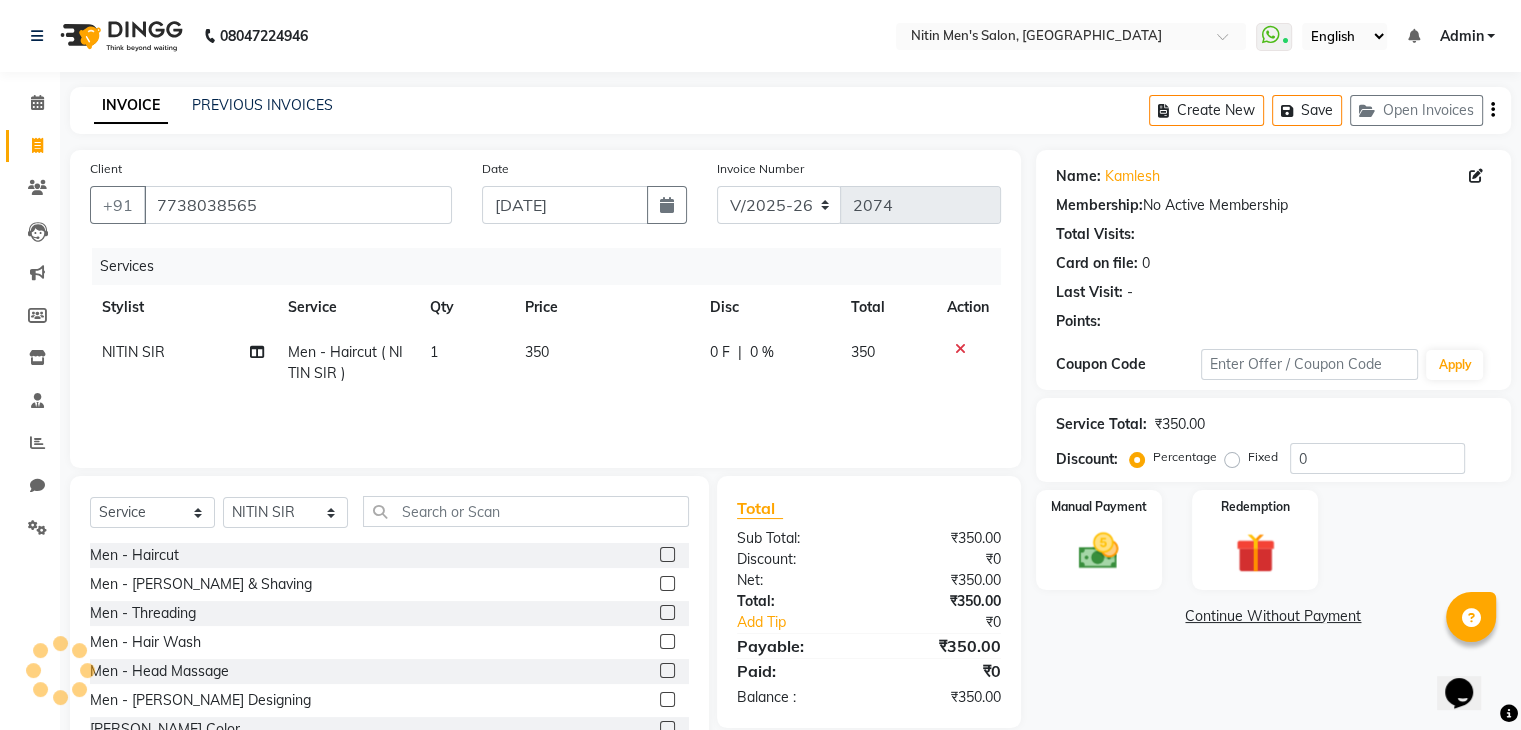scroll, scrollTop: 72, scrollLeft: 0, axis: vertical 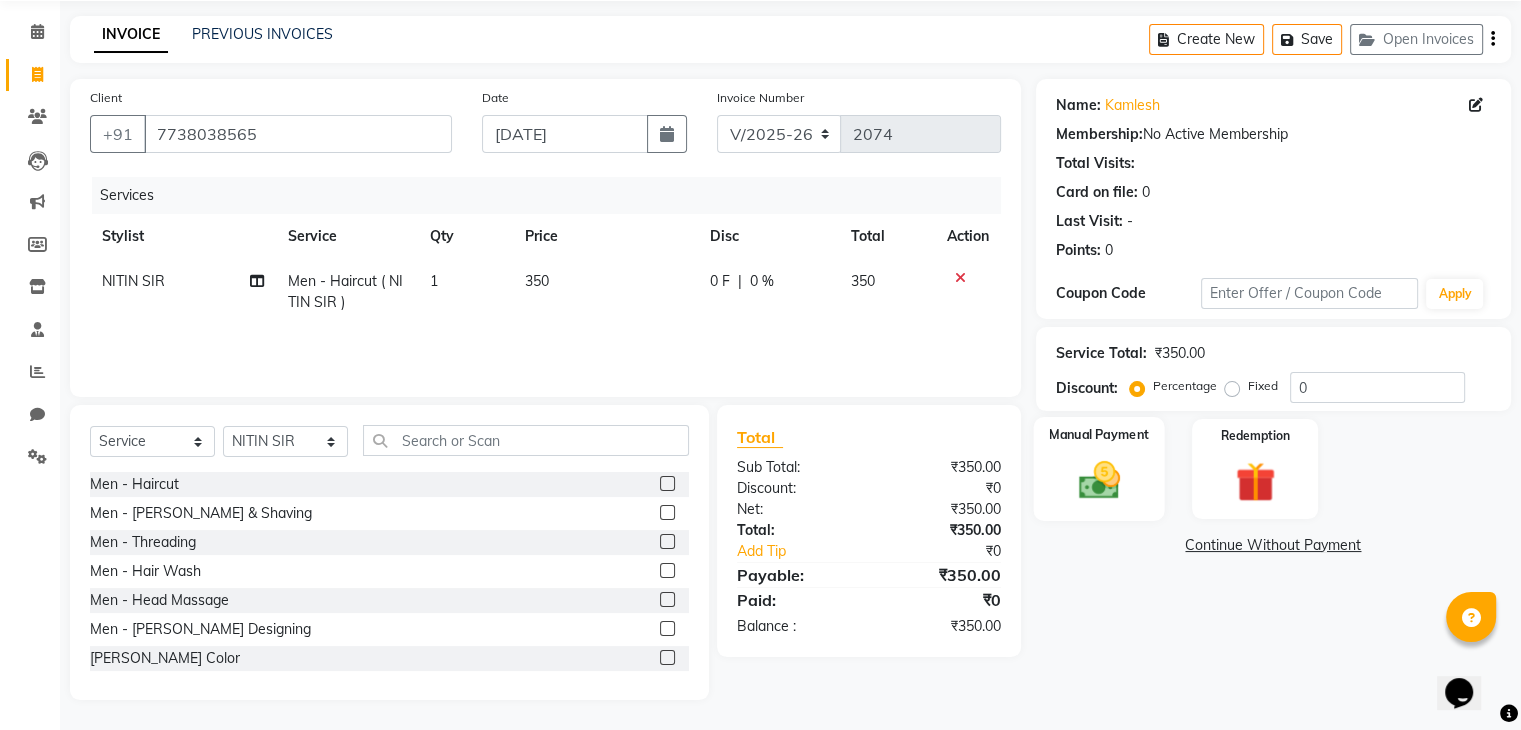 click 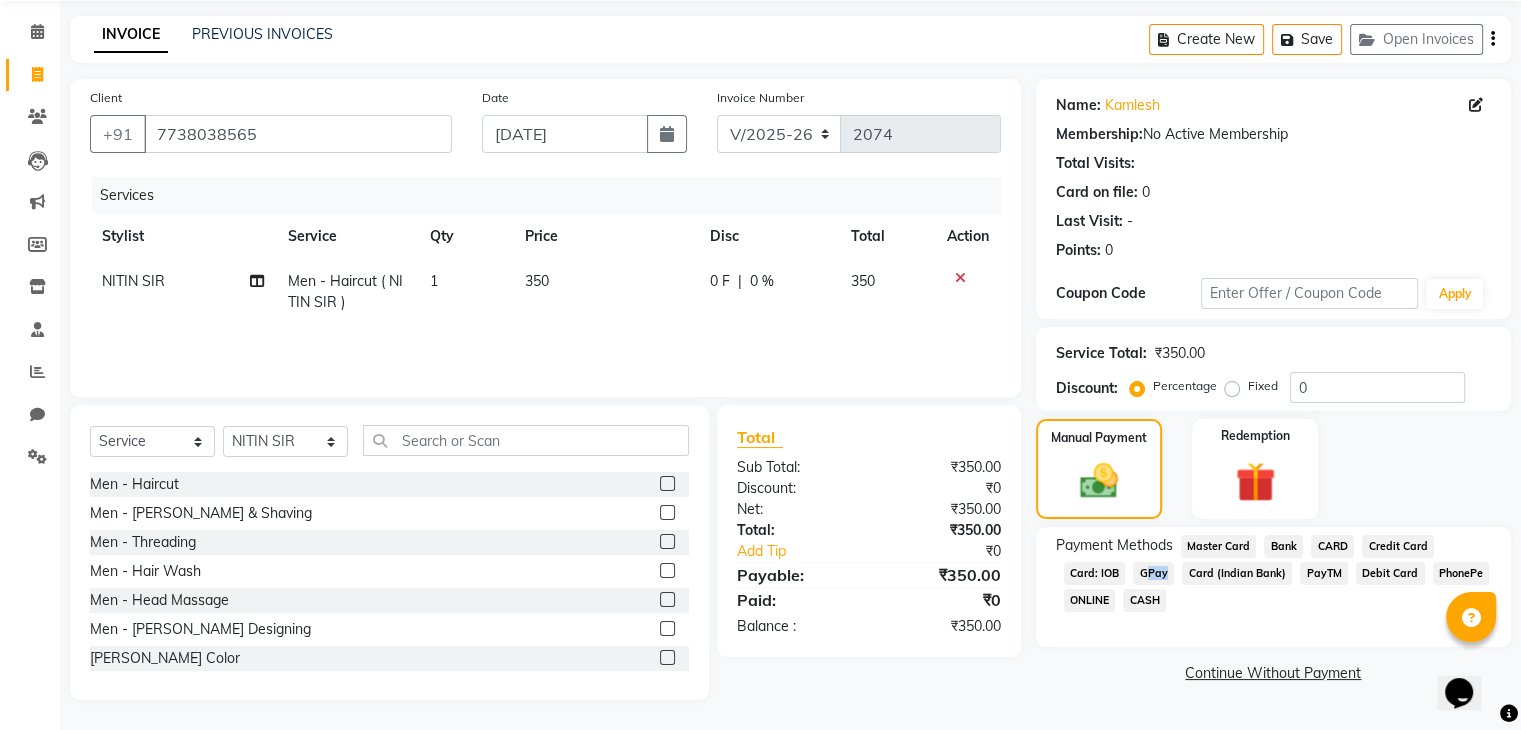 drag, startPoint x: 1172, startPoint y: 572, endPoint x: 1140, endPoint y: 574, distance: 32.06244 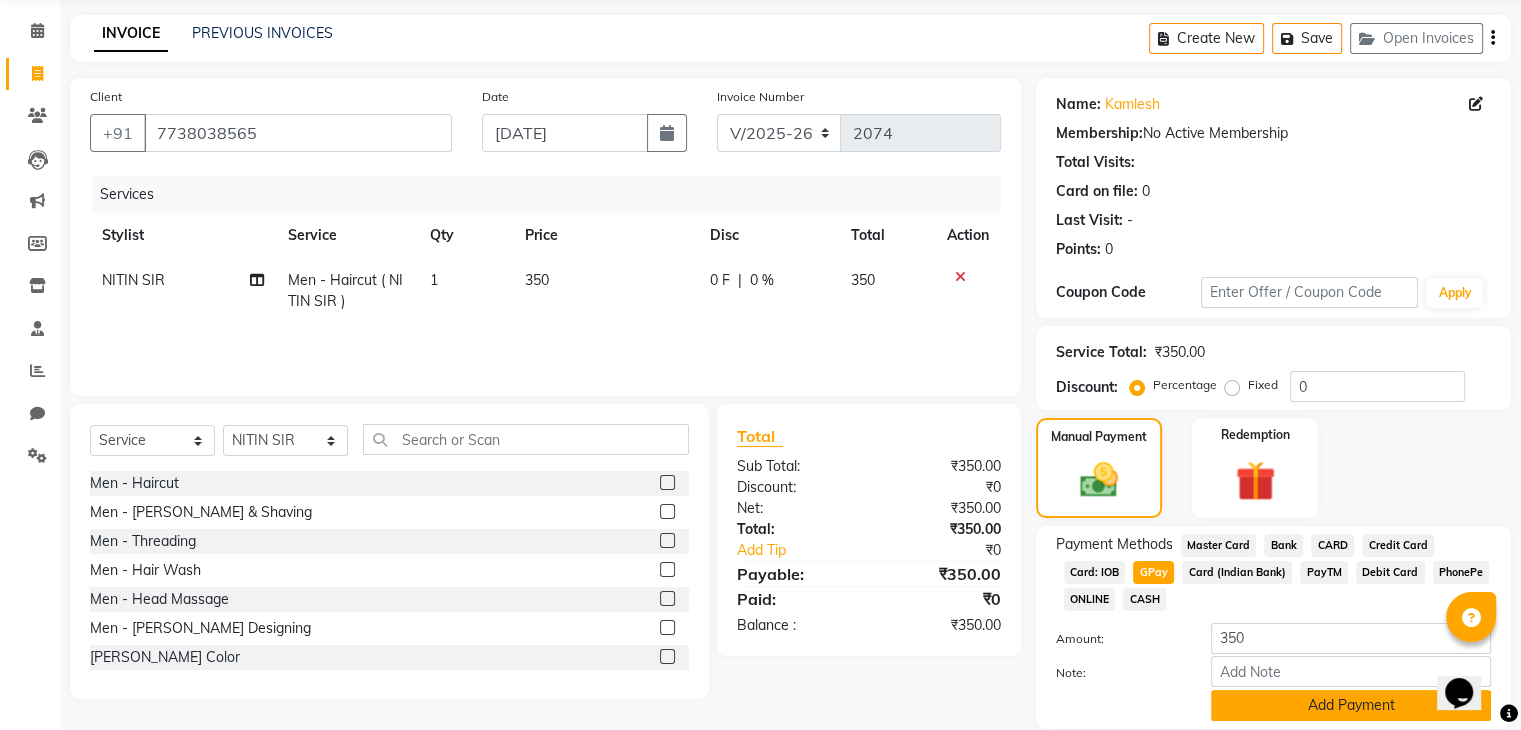 click on "Add Payment" 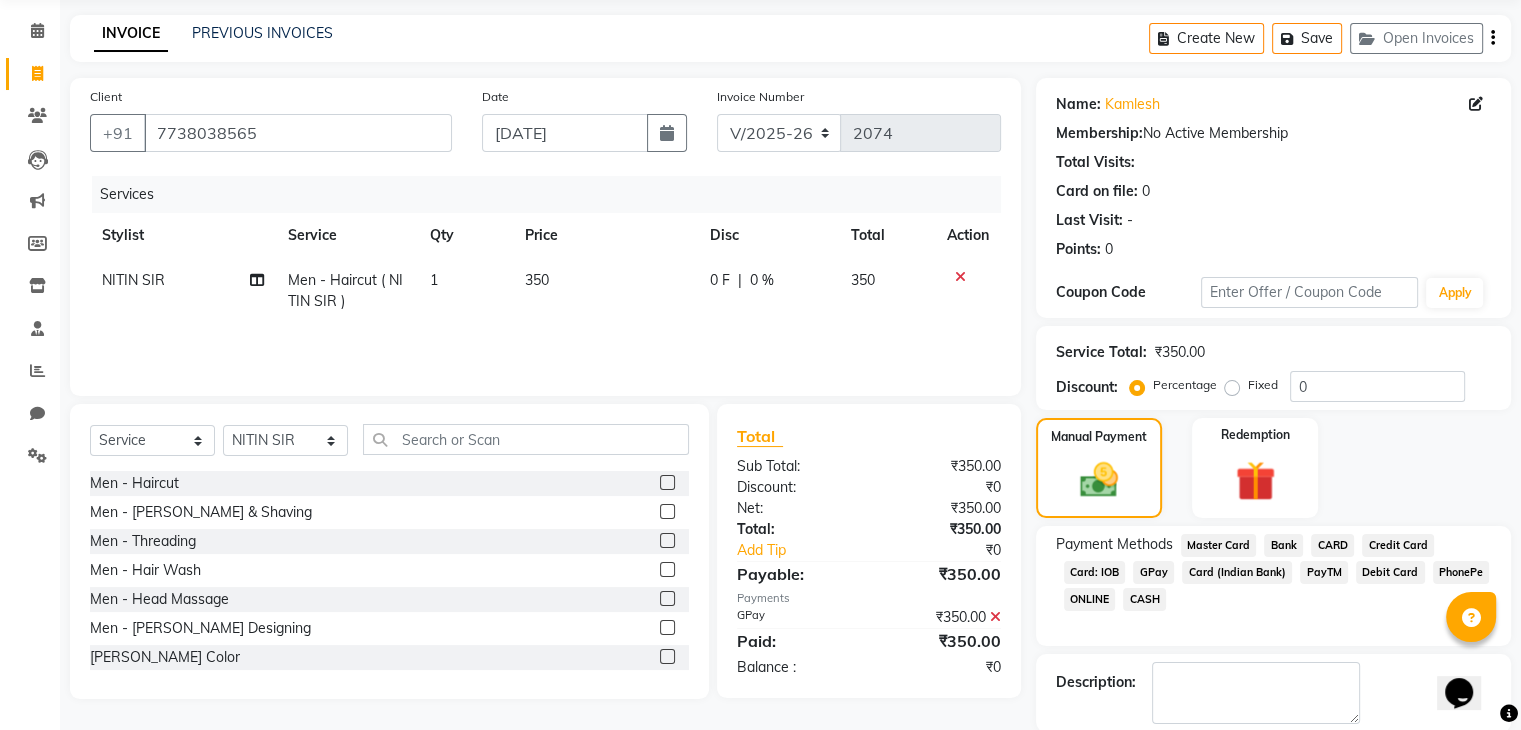 scroll, scrollTop: 171, scrollLeft: 0, axis: vertical 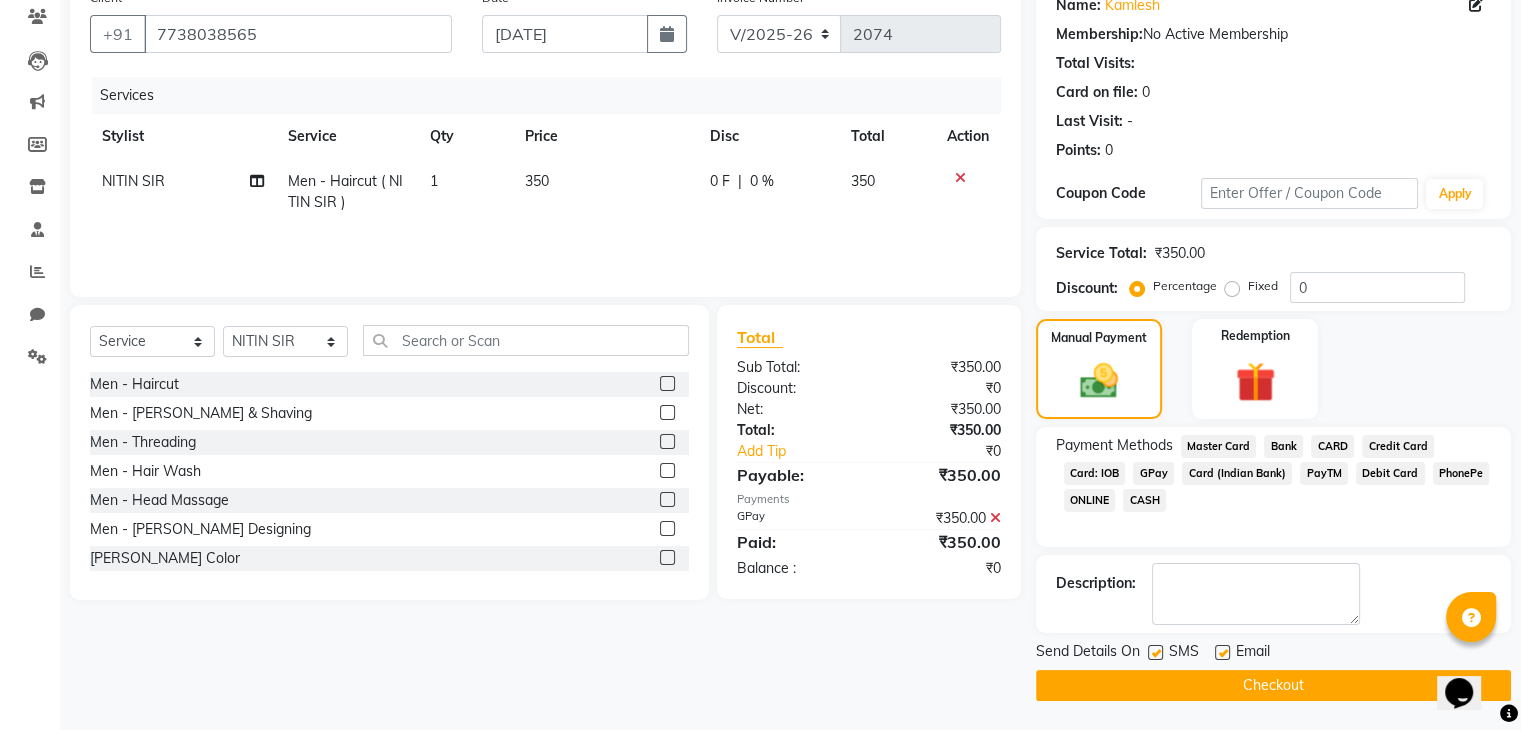 click on "Checkout" 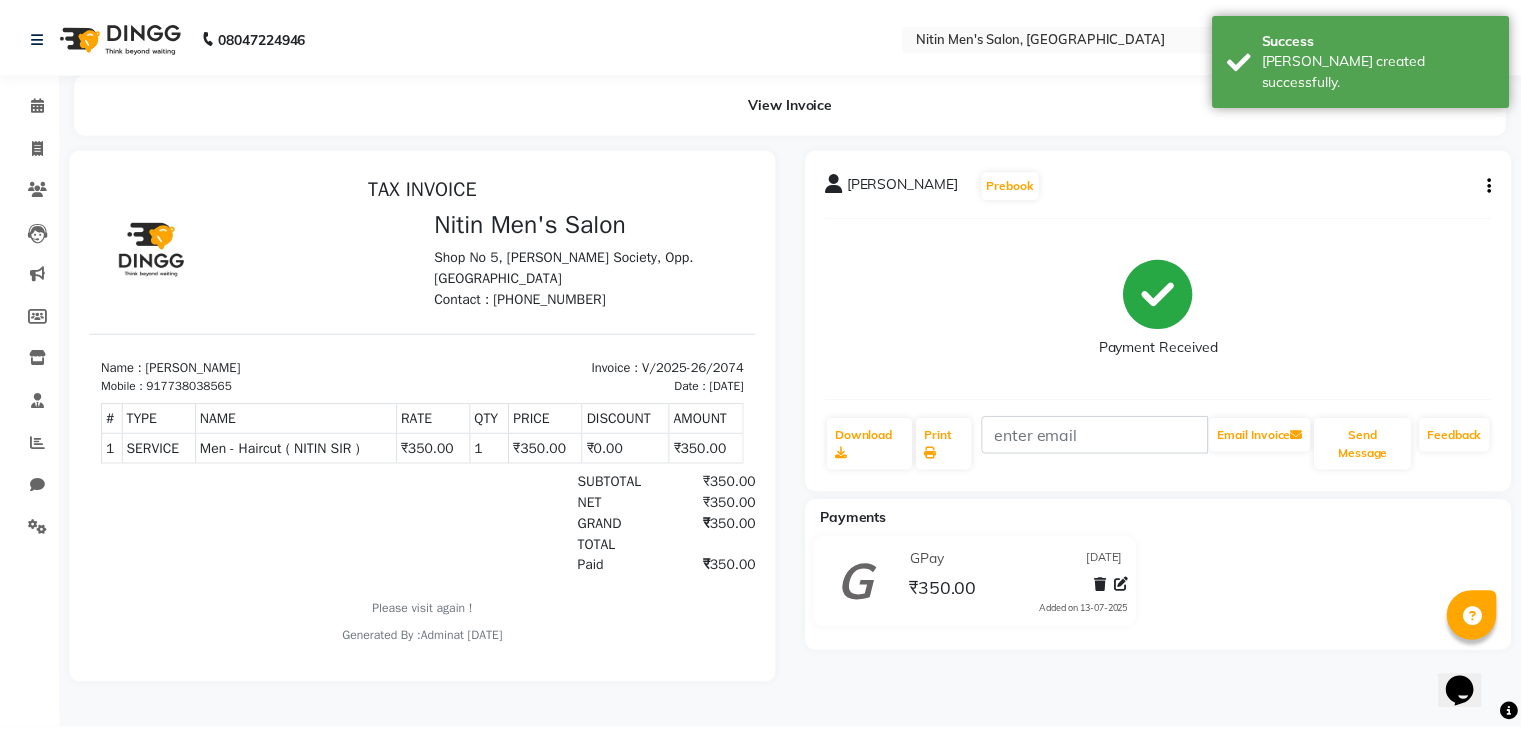 scroll, scrollTop: 0, scrollLeft: 0, axis: both 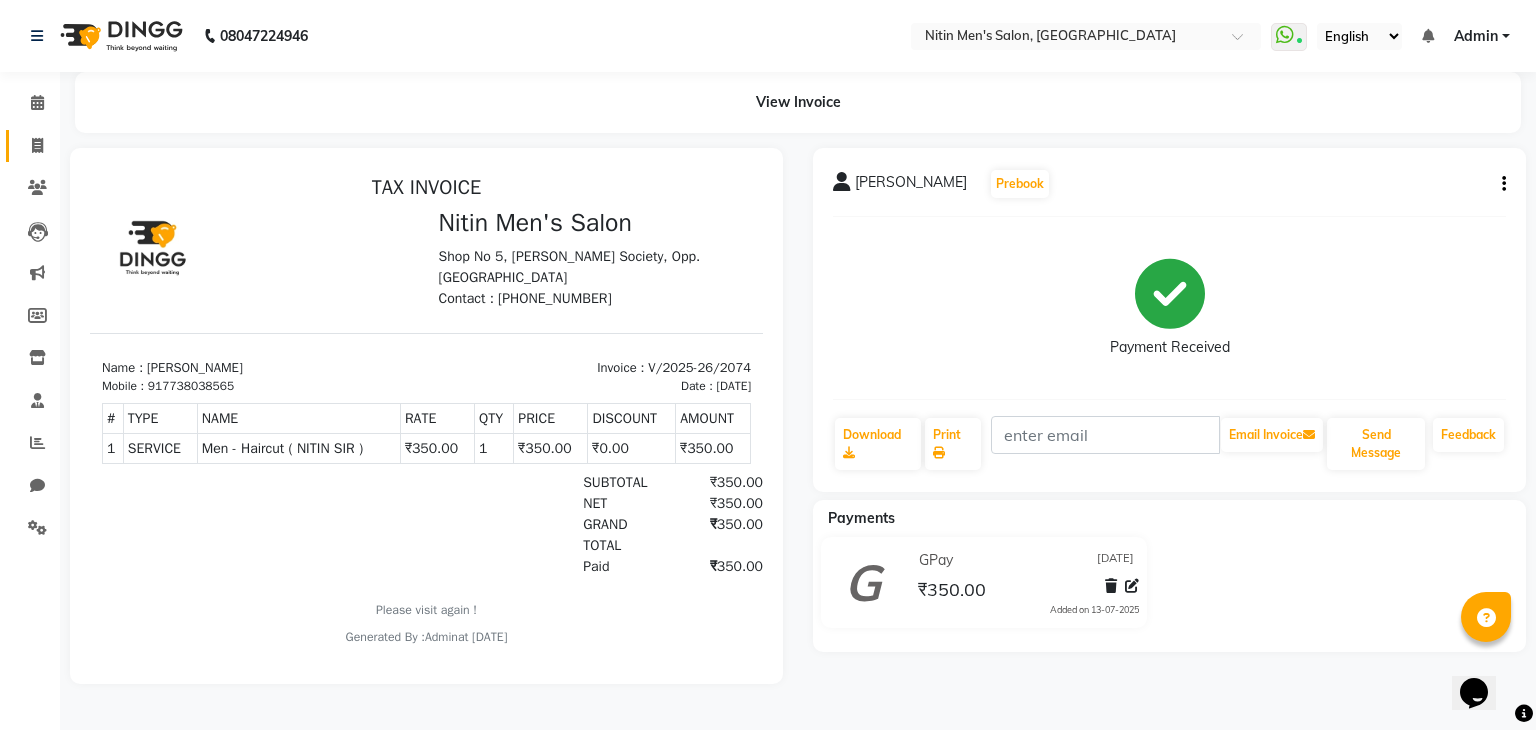 click on "Invoice" 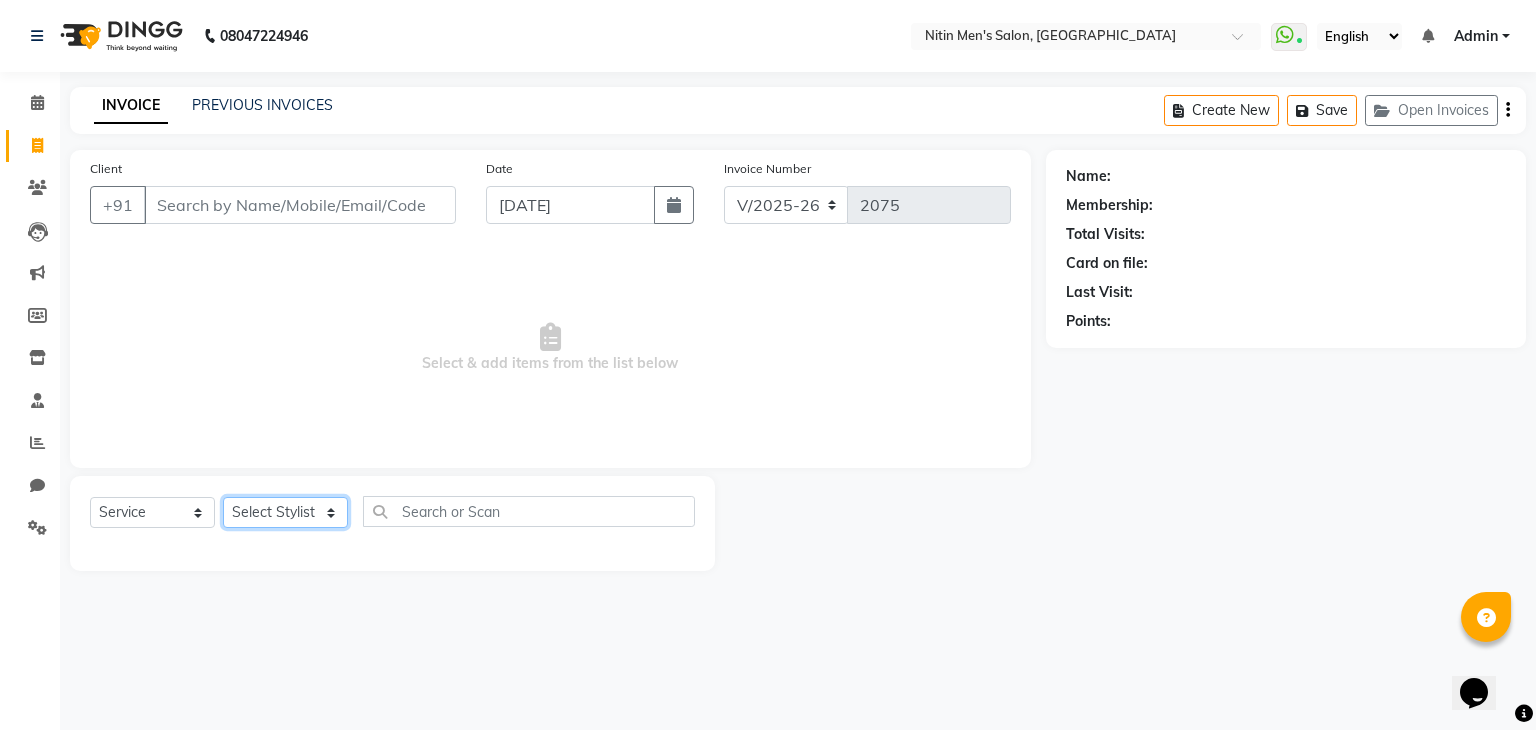 click on "Select Stylist [PERSON_NAME] [PERSON_NAME] [PERSON_NAME] [PERSON_NAME] MEENAKSHI NITIN SIR [PERSON_NAME] [PERSON_NAME] [PERSON_NAME]" 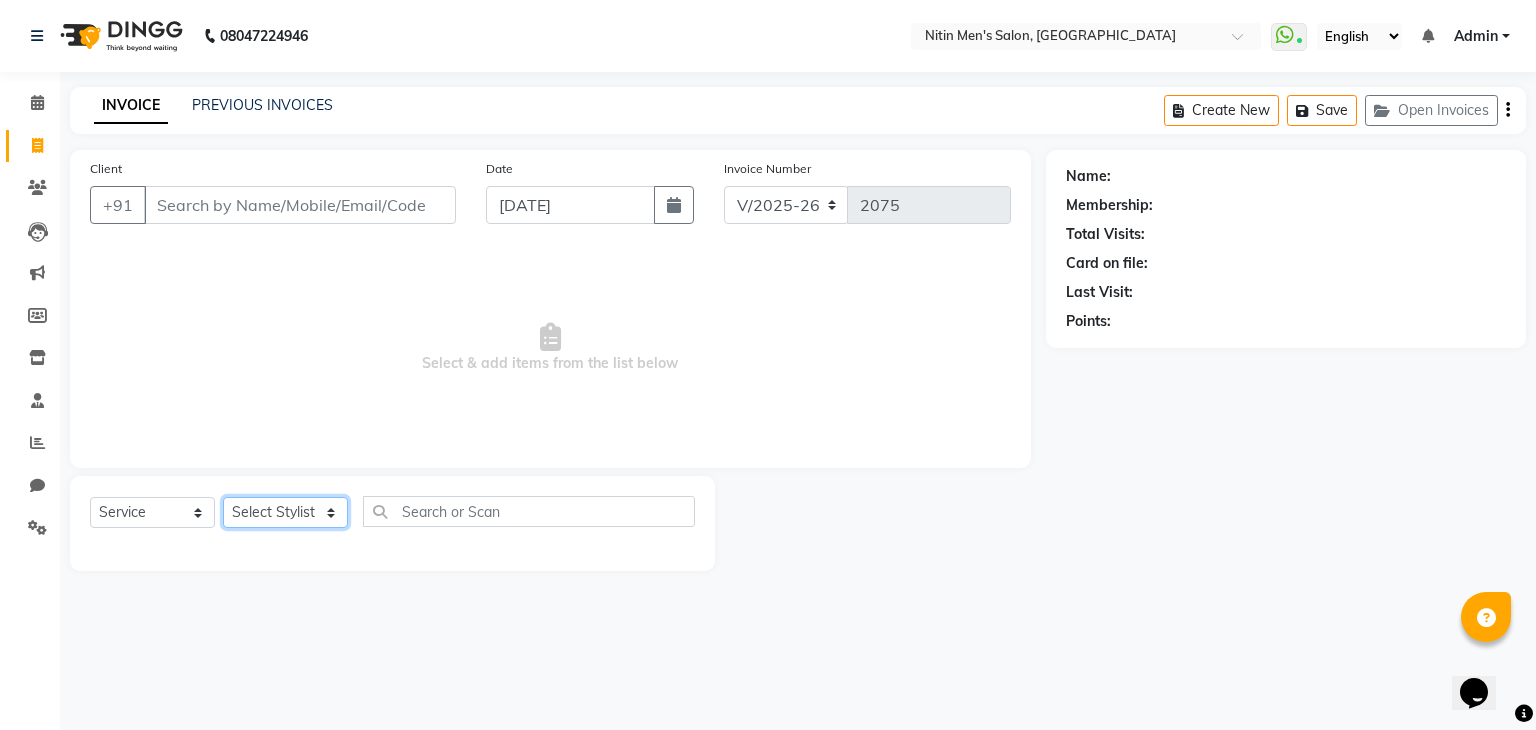 select on "75699" 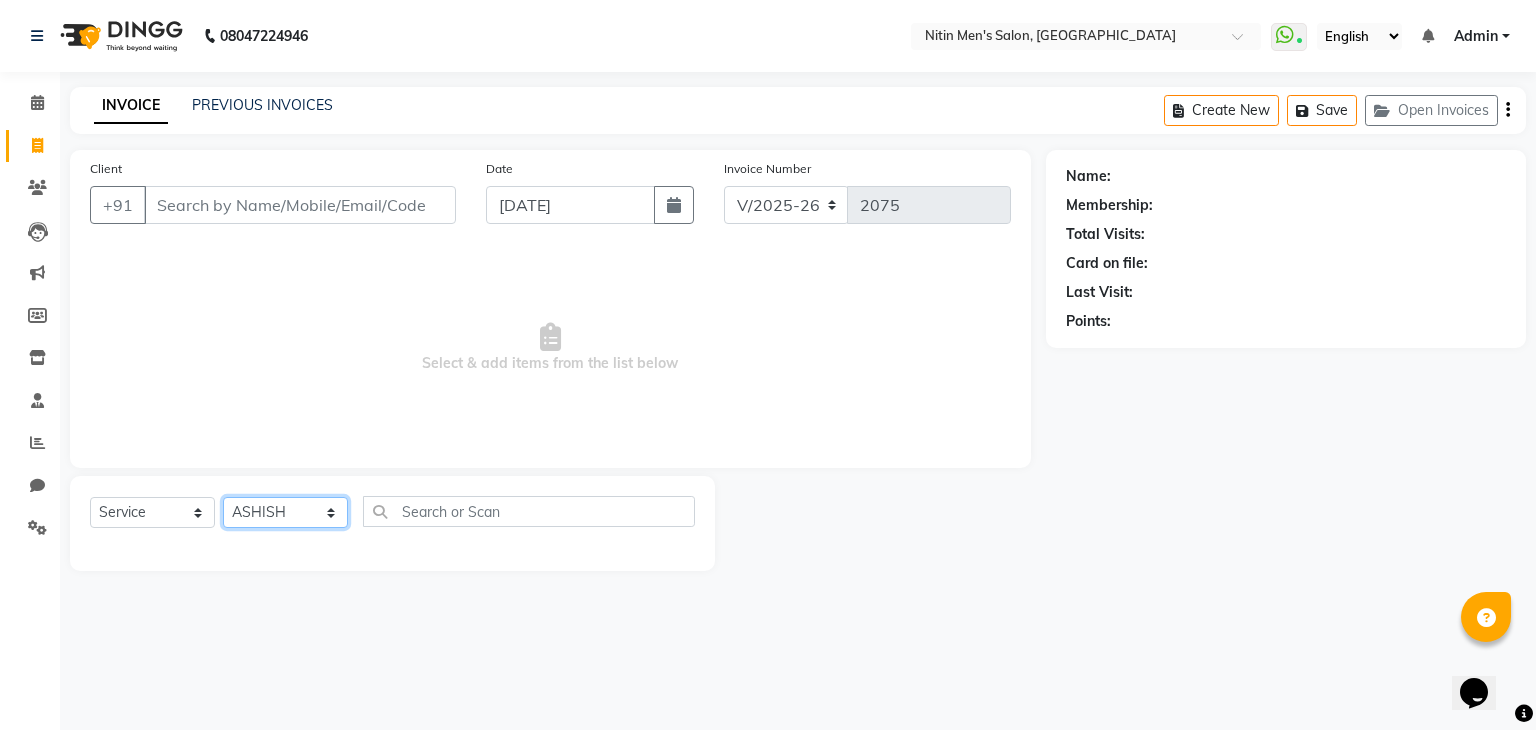 click on "Select Stylist [PERSON_NAME] [PERSON_NAME] [PERSON_NAME] [PERSON_NAME] MEENAKSHI NITIN SIR [PERSON_NAME] [PERSON_NAME] [PERSON_NAME]" 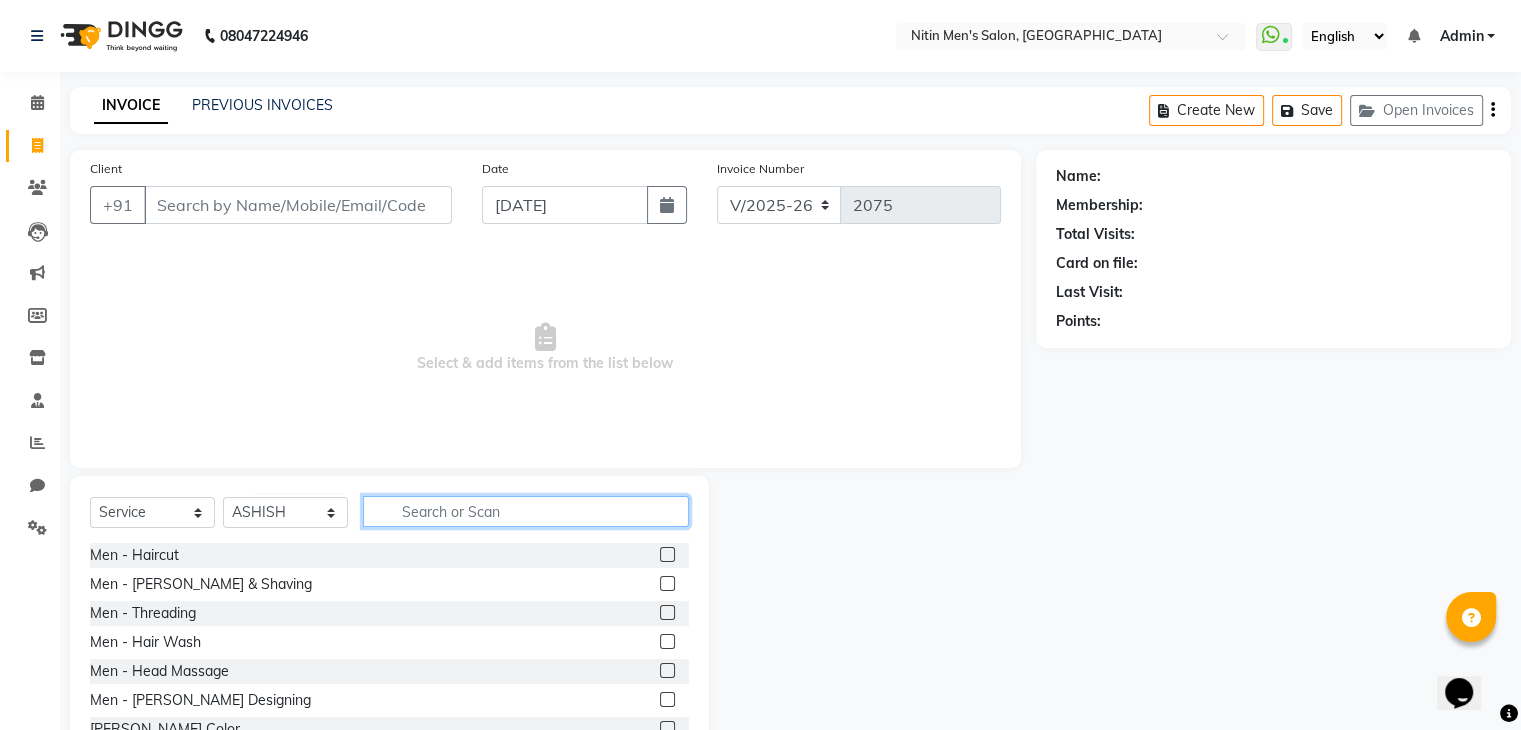 click 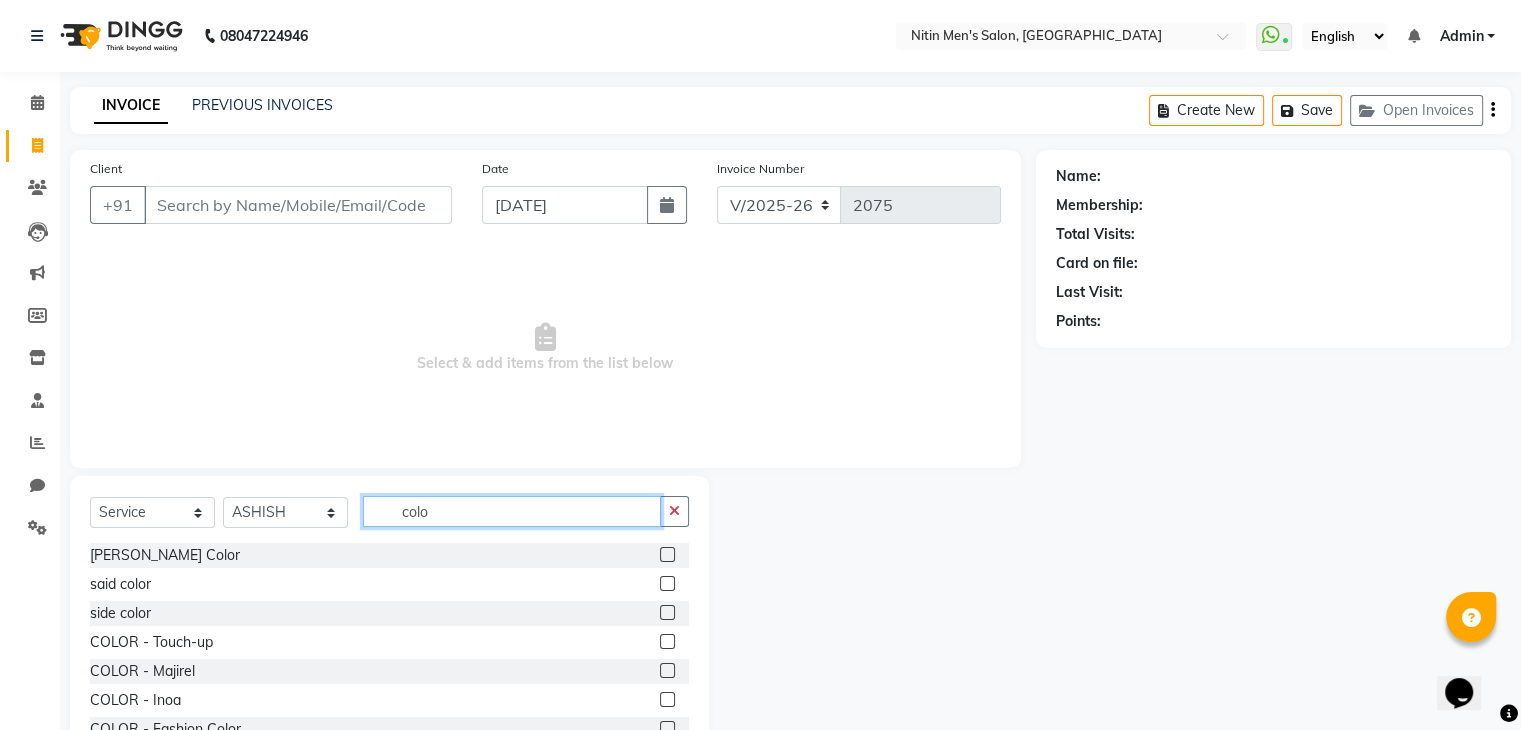 type on "colo" 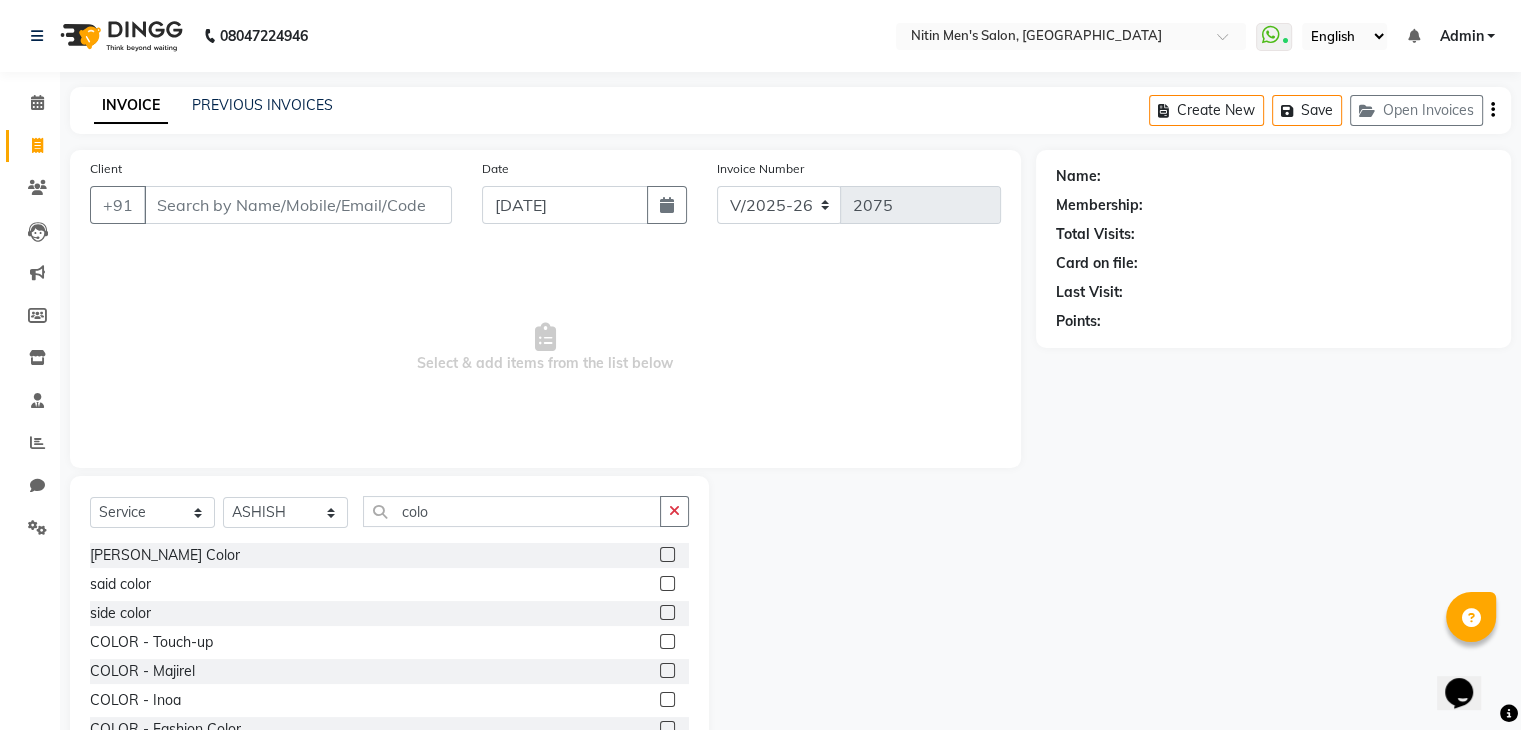 click 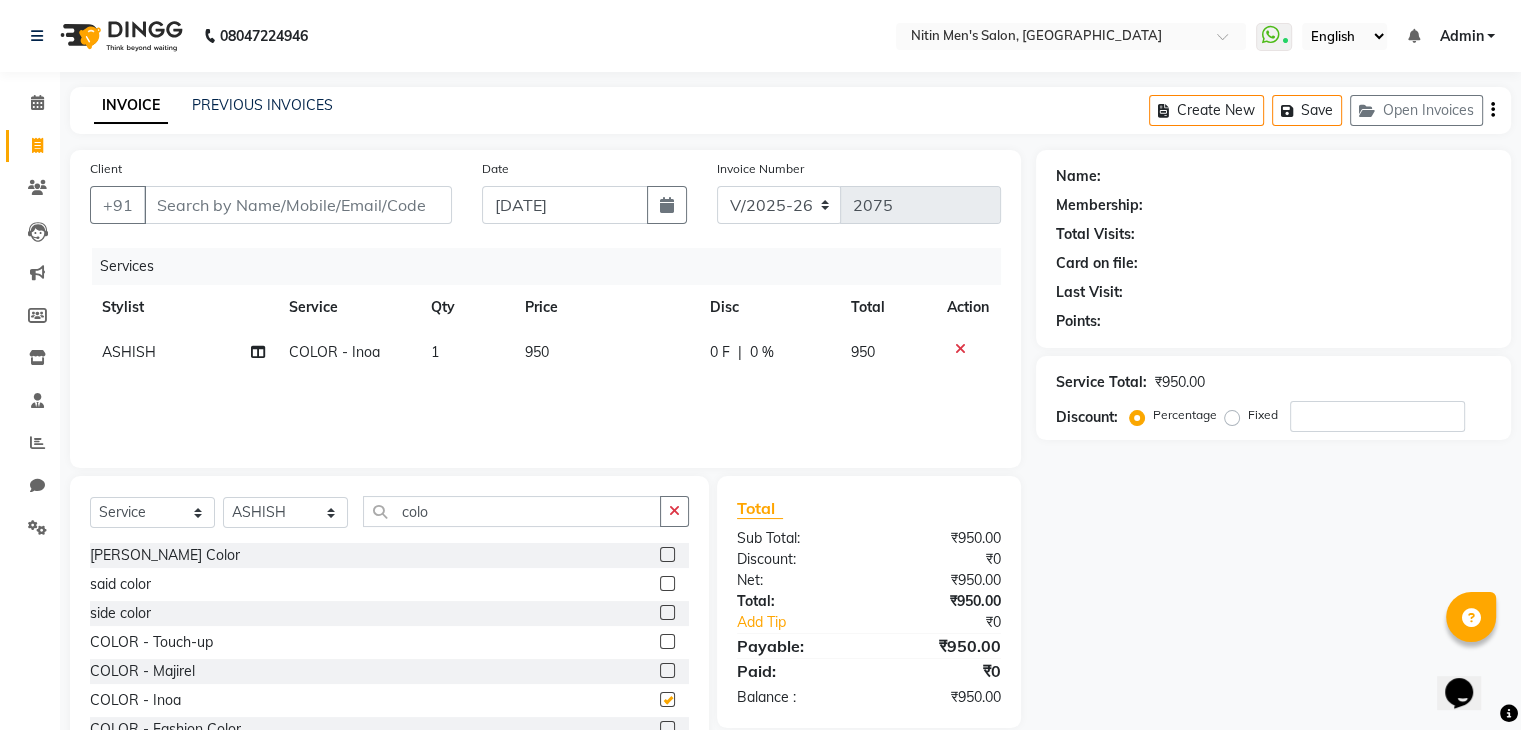 checkbox on "false" 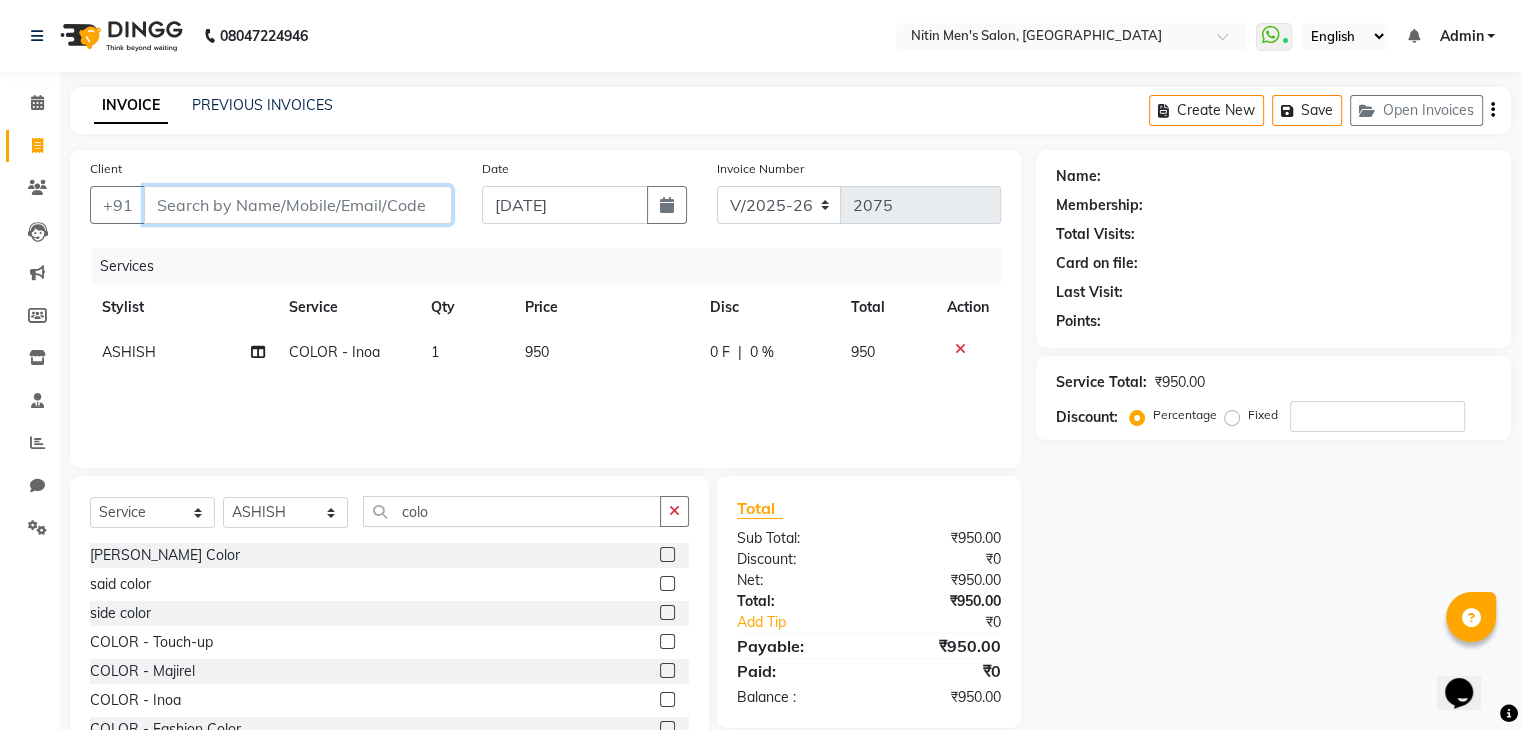 click on "Client" at bounding box center [298, 205] 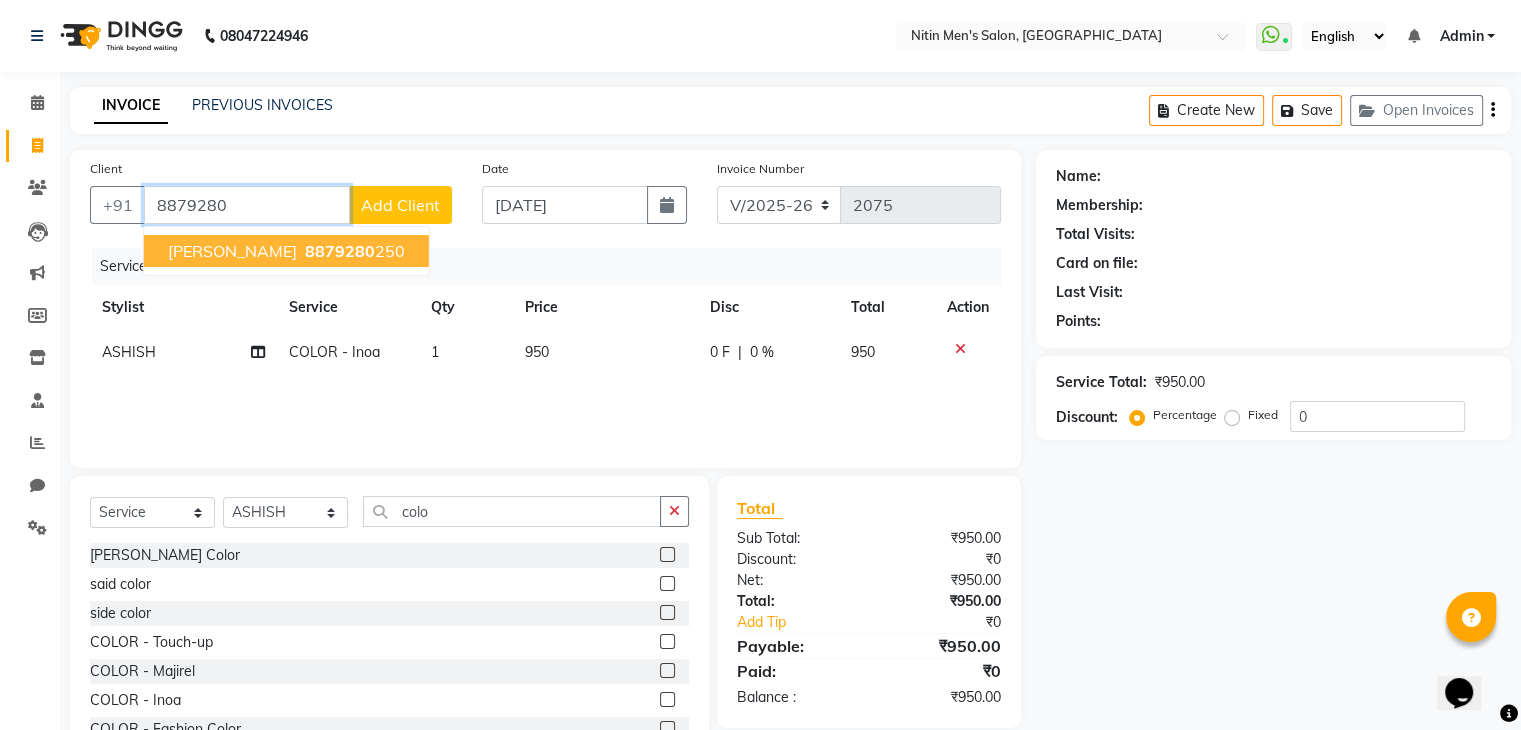 click on "8879280" at bounding box center (340, 251) 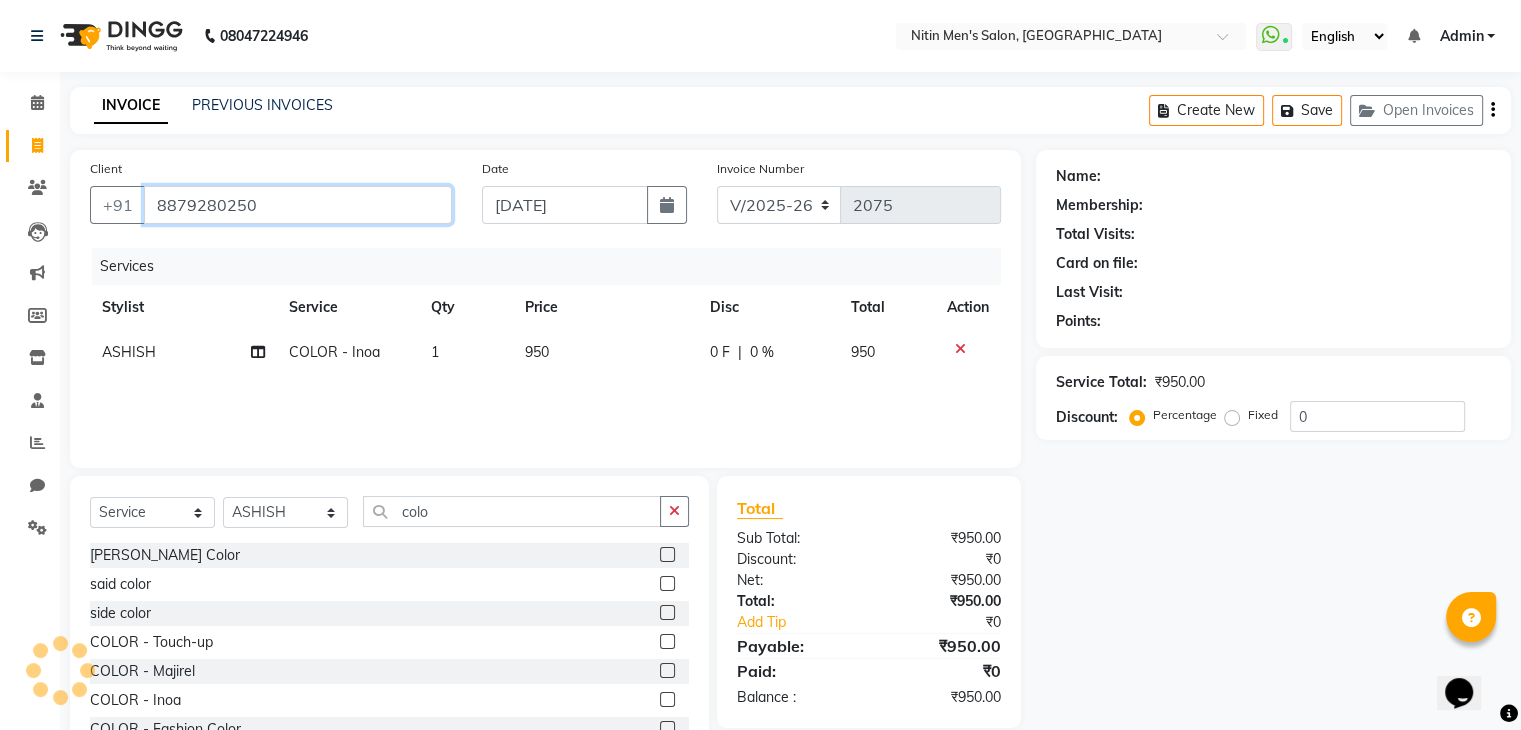 type on "8879280250" 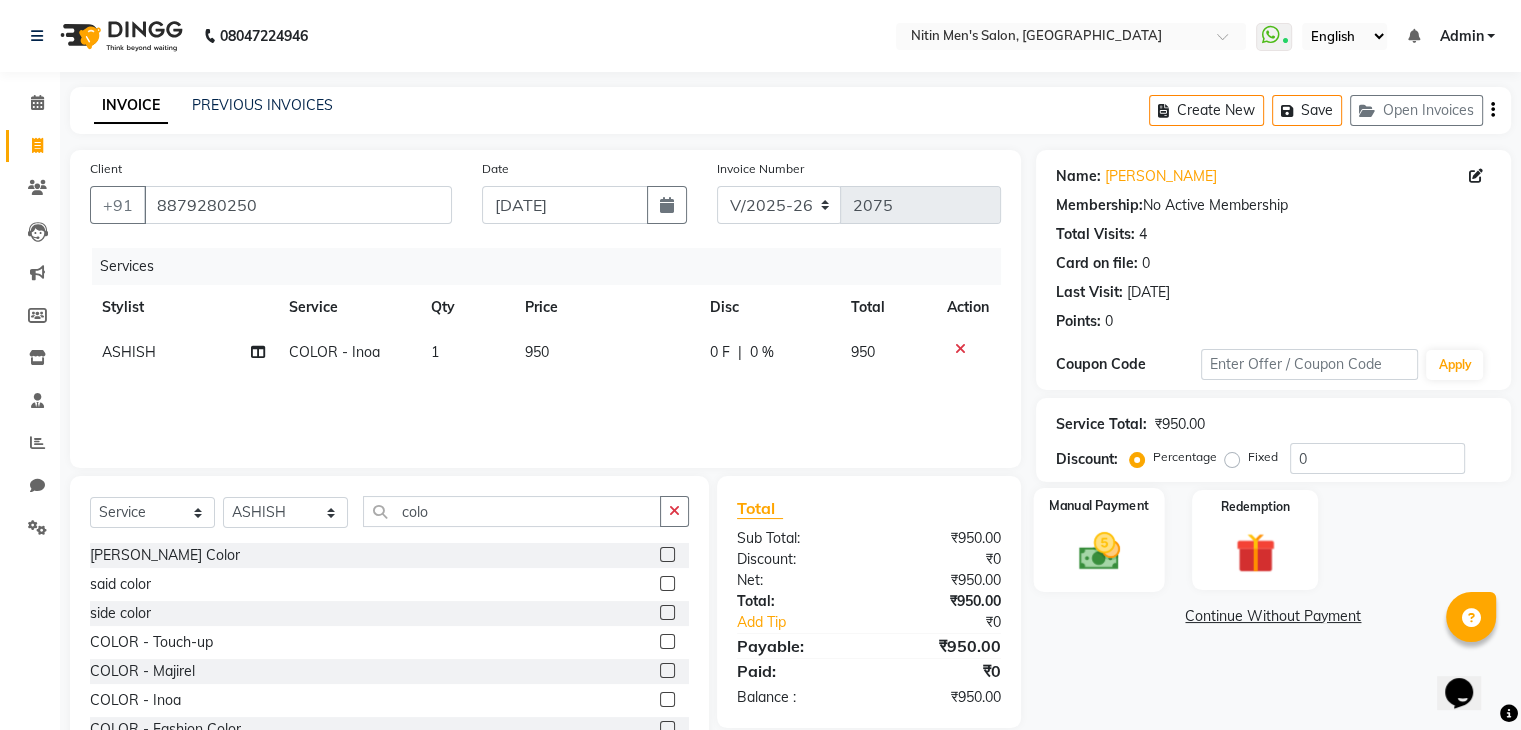 click 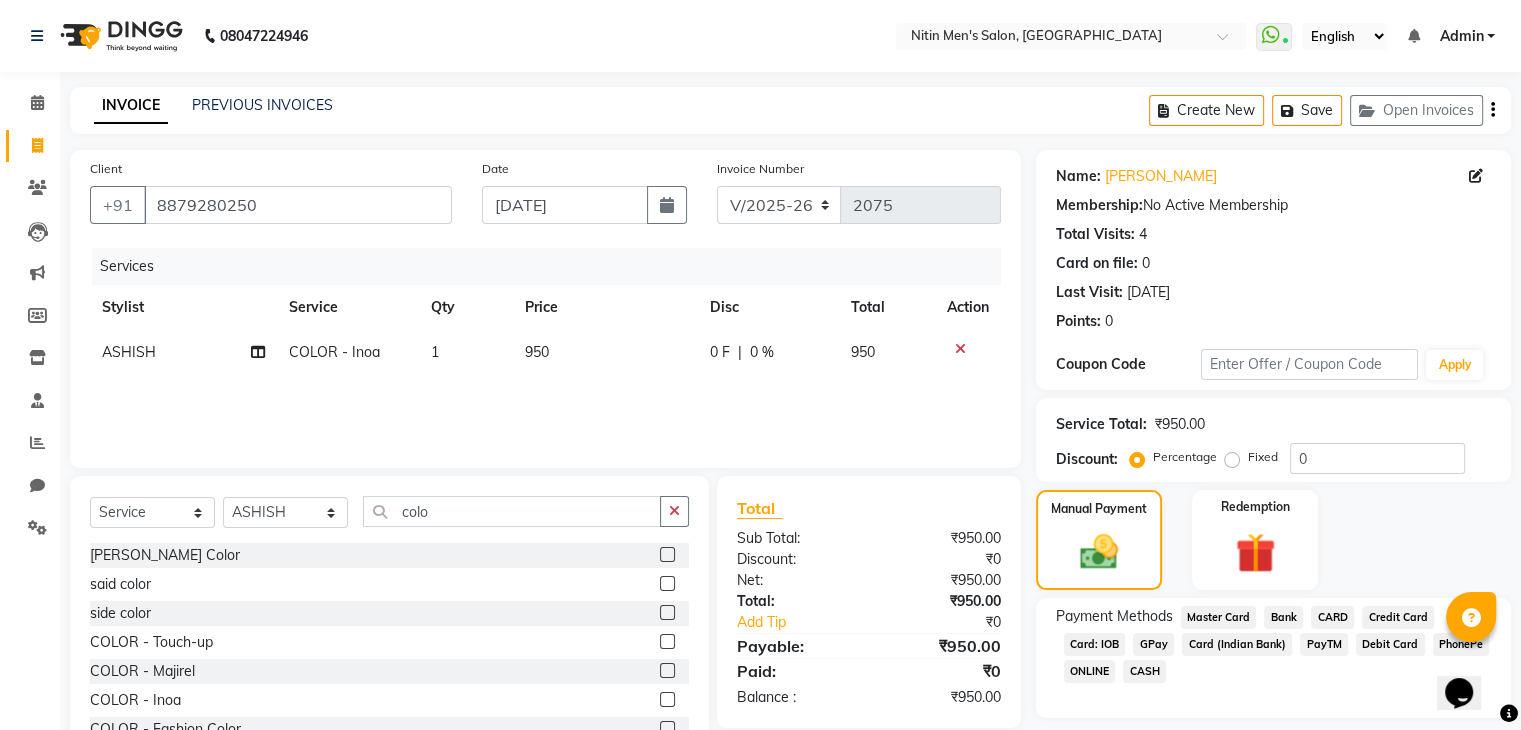 click on "GPay" 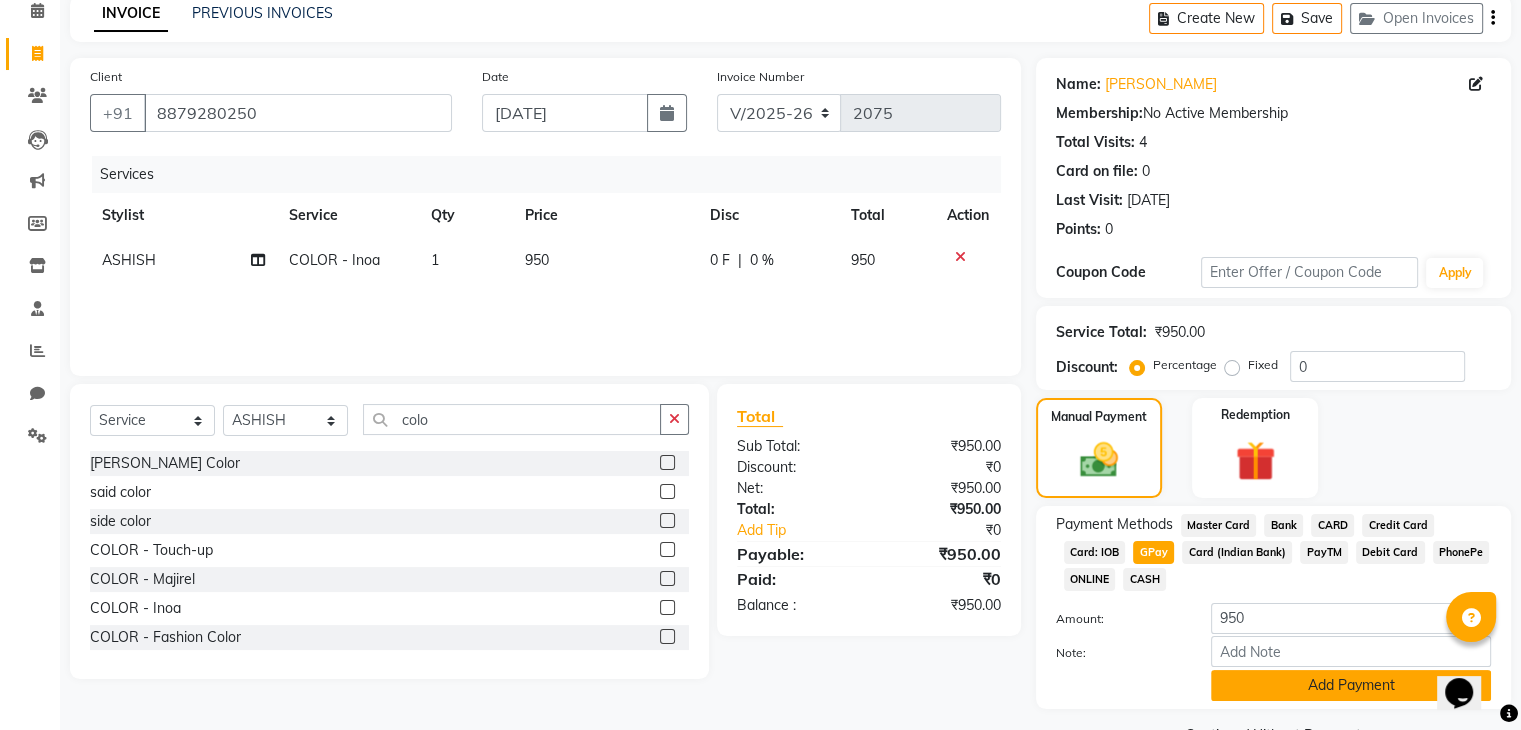 click on "Add Payment" 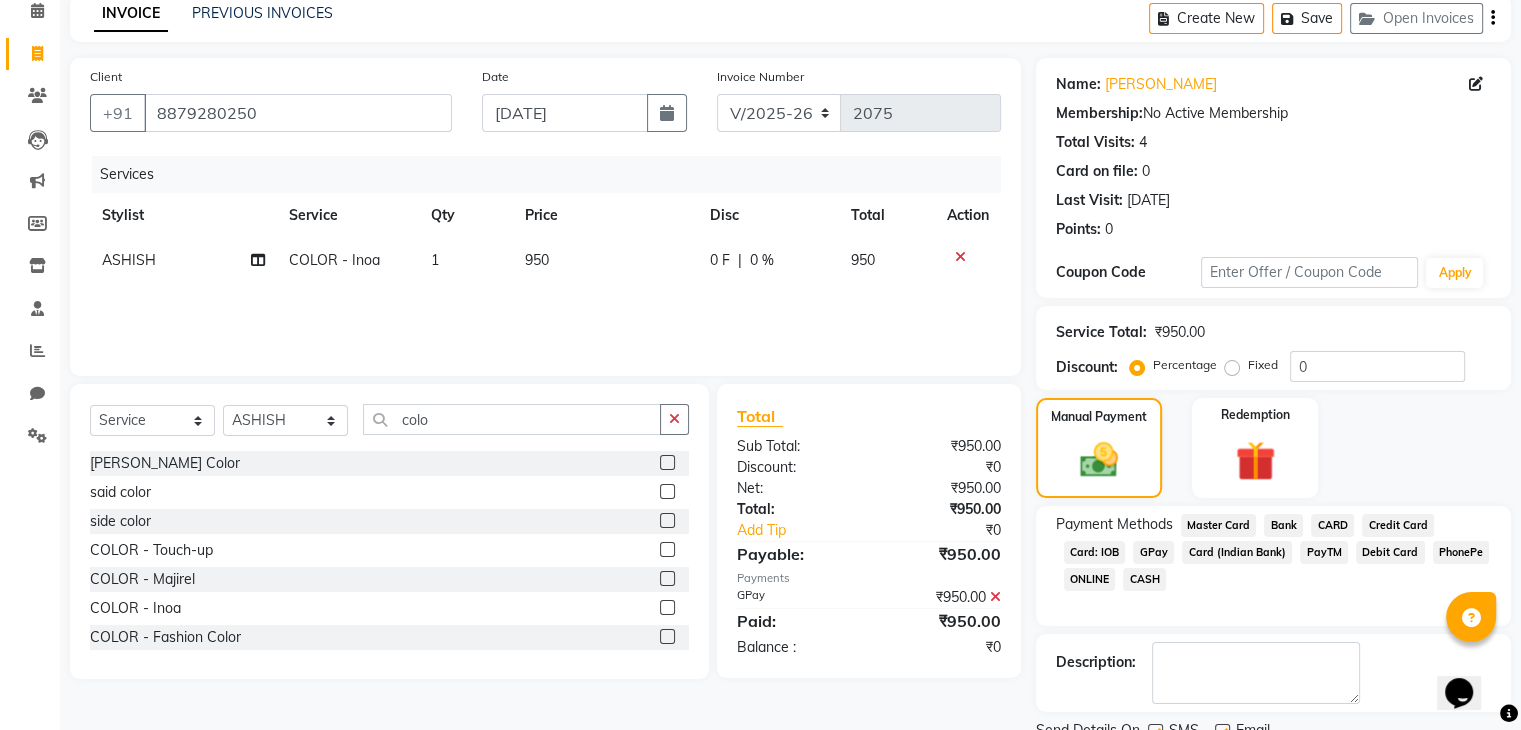 scroll, scrollTop: 171, scrollLeft: 0, axis: vertical 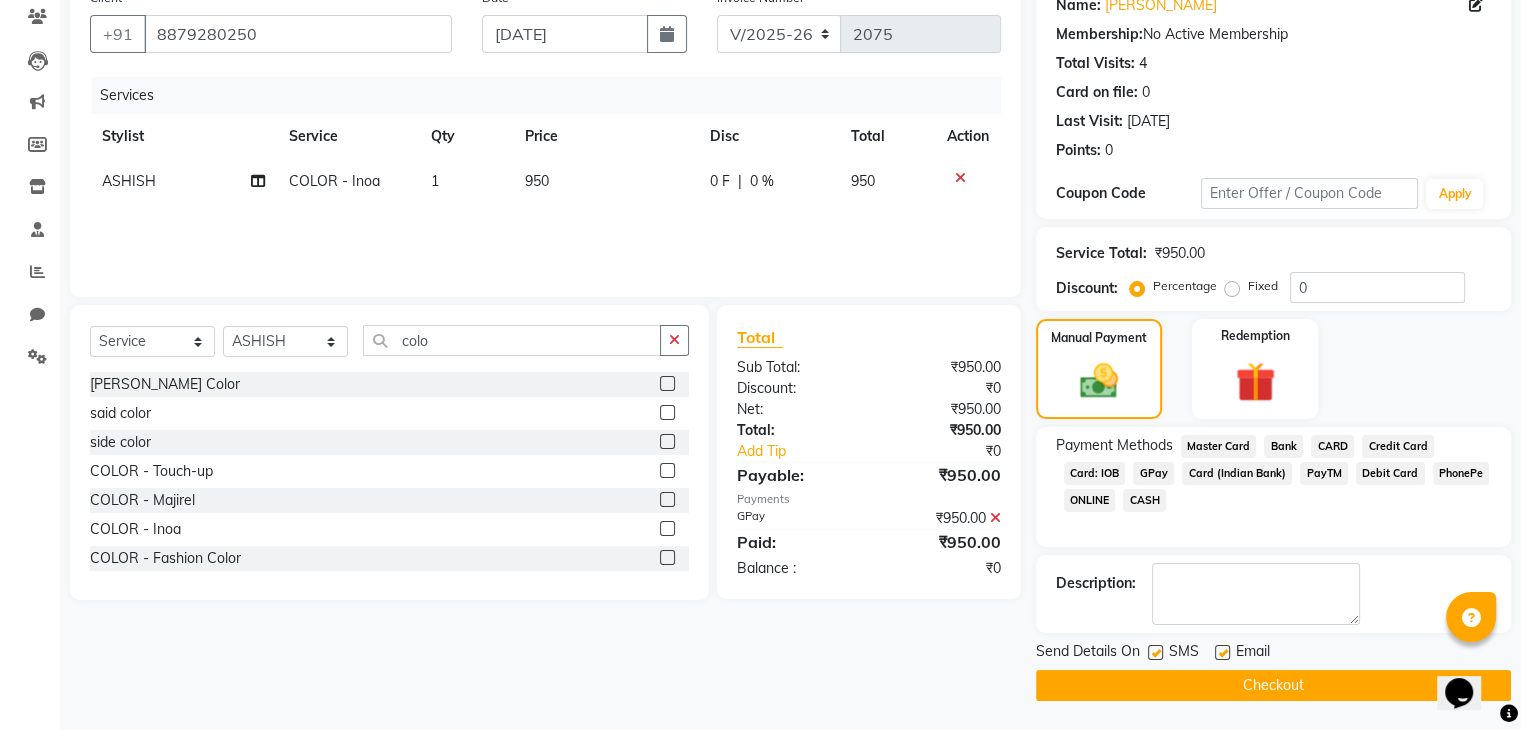 click on "Checkout" 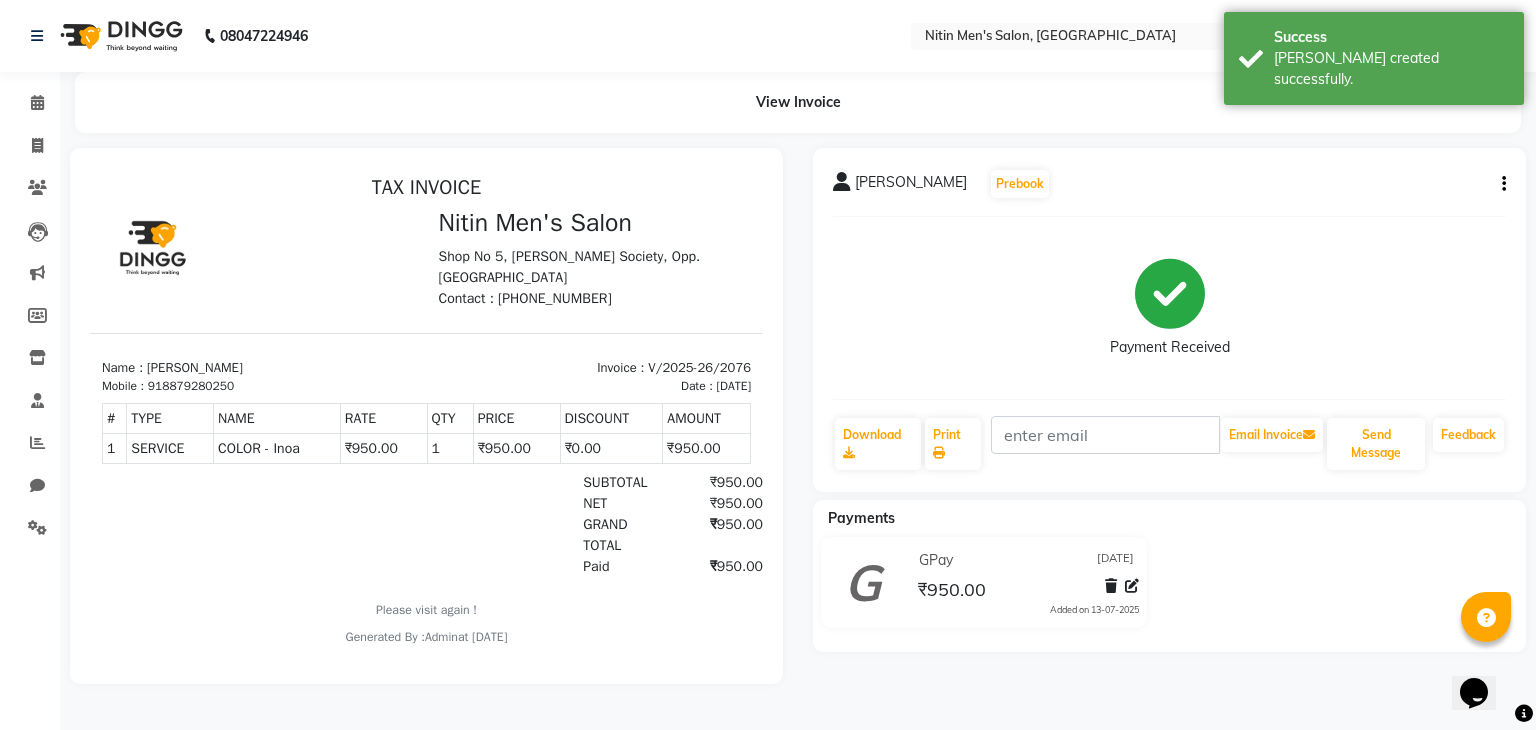 scroll, scrollTop: 0, scrollLeft: 0, axis: both 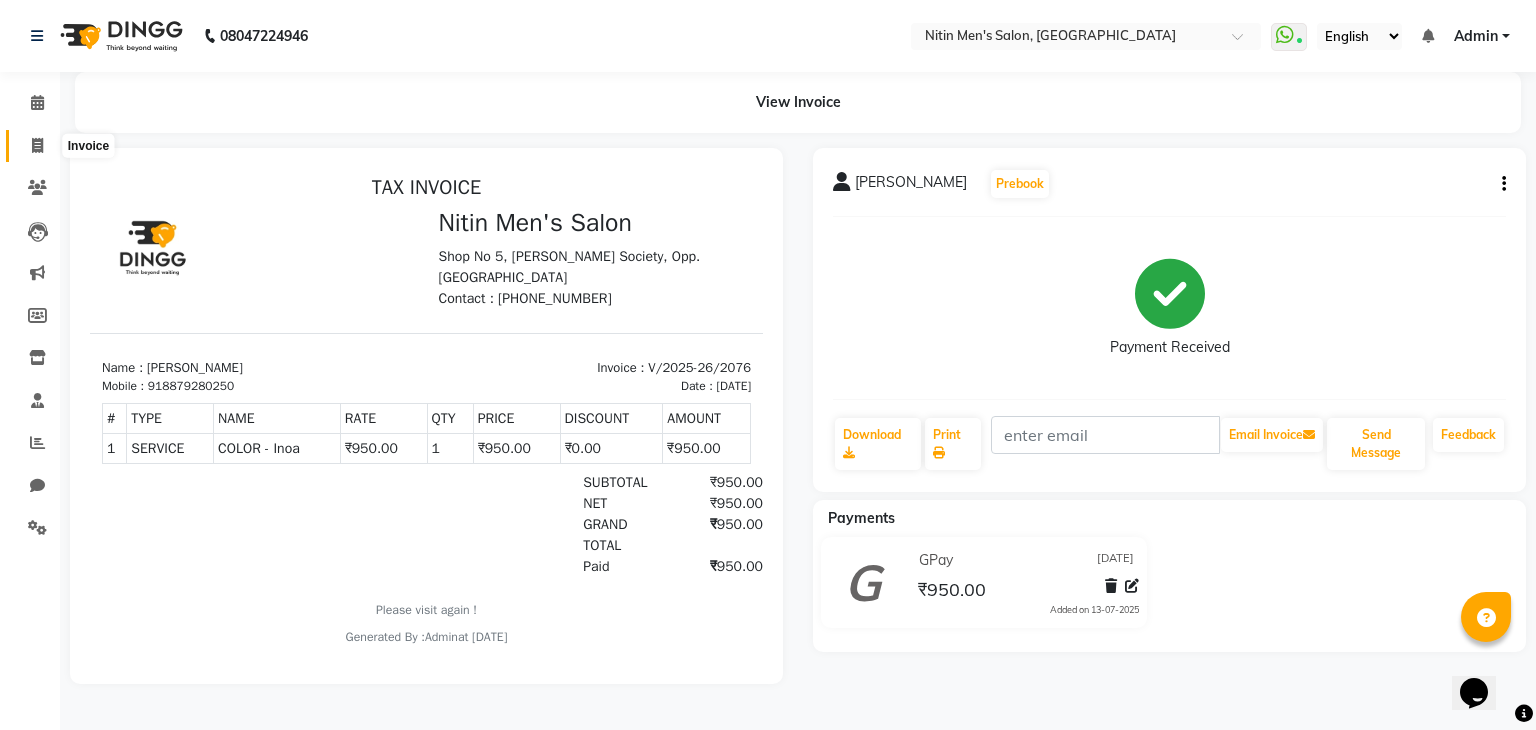 click 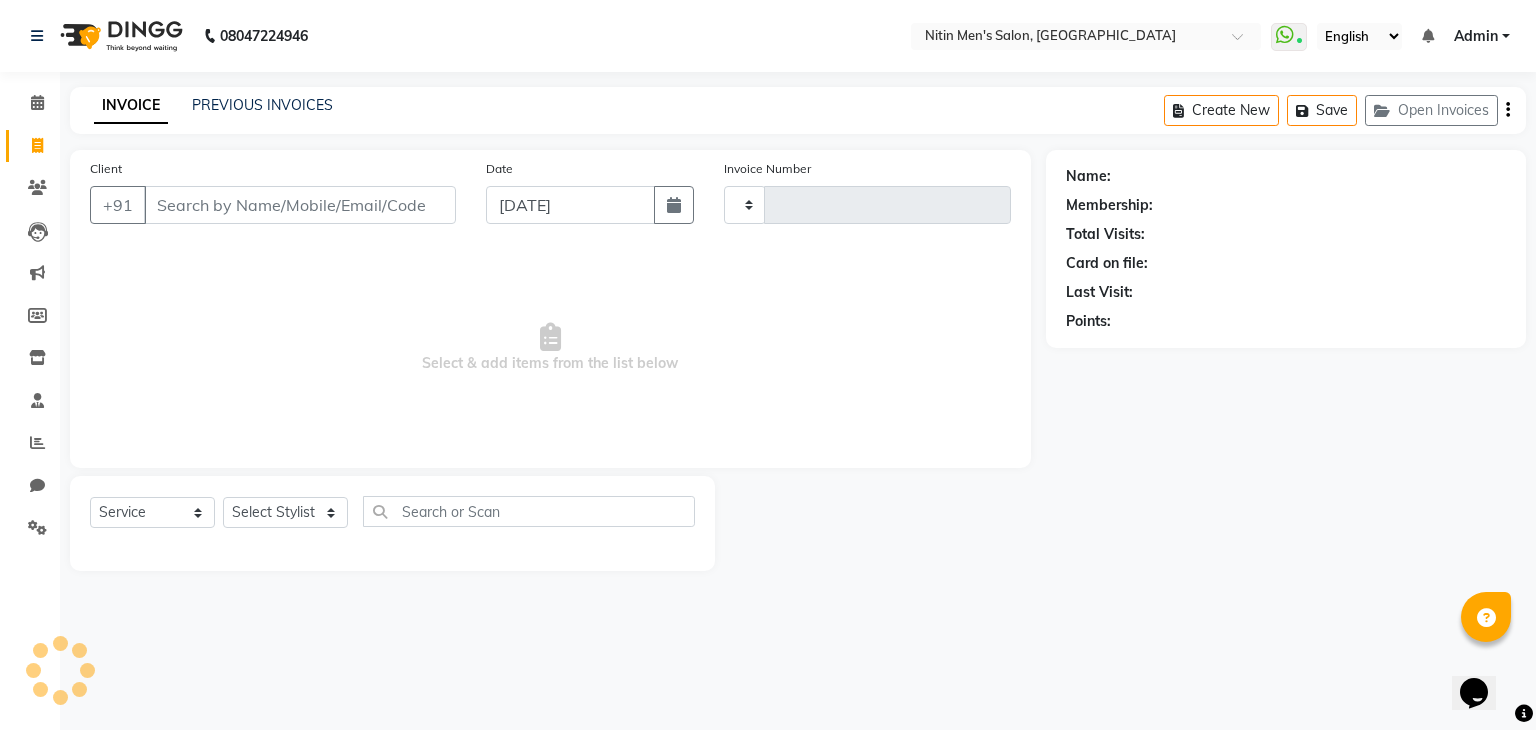 type on "2077" 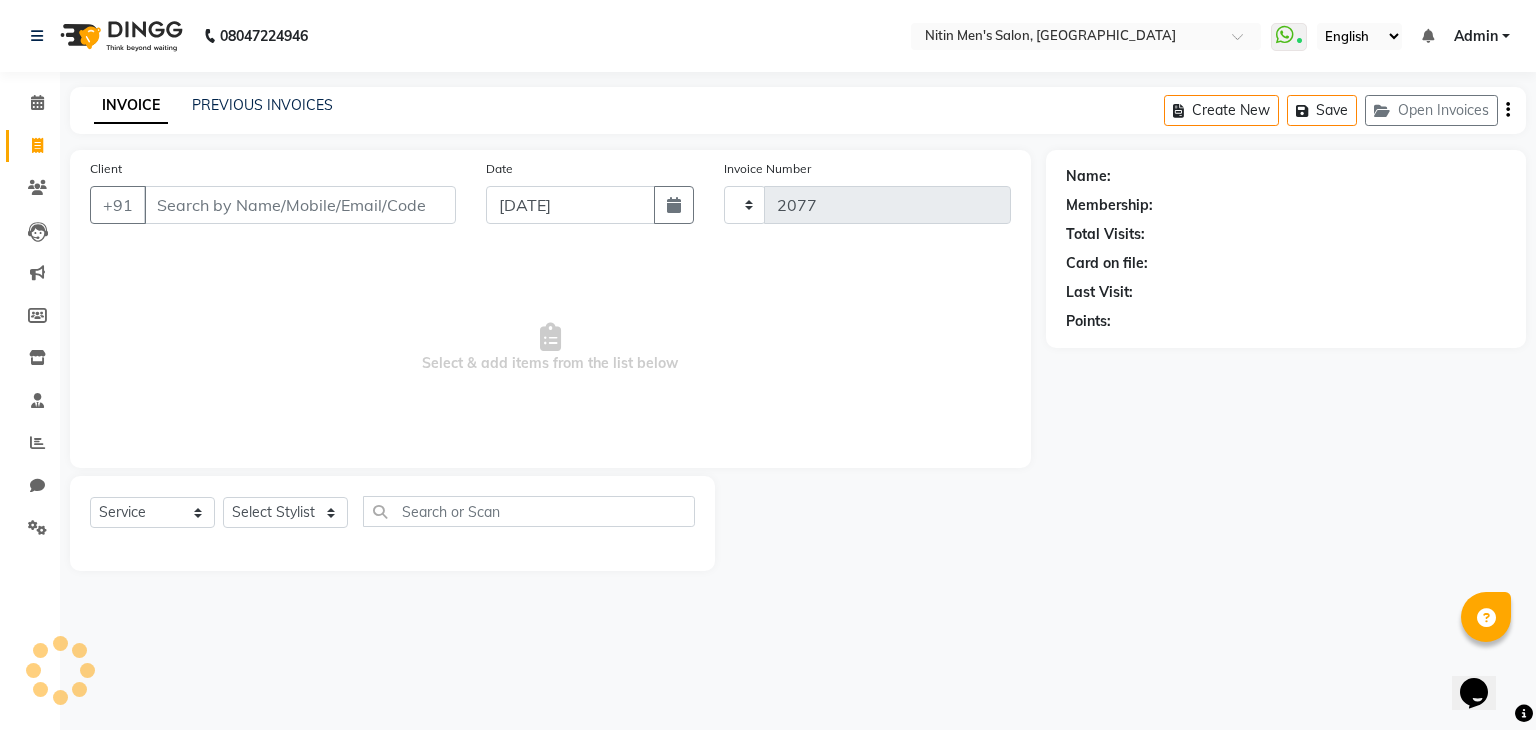 select on "7981" 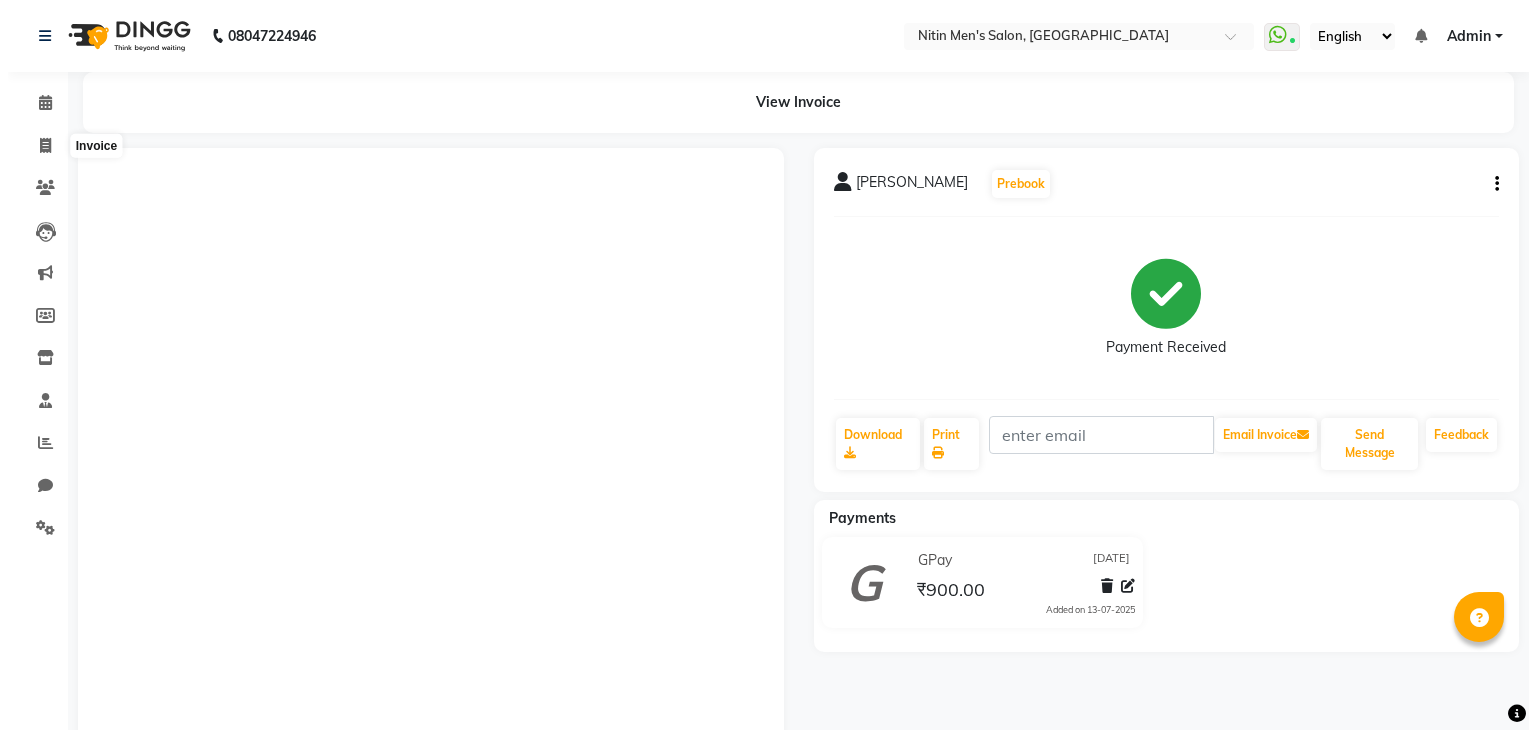 scroll, scrollTop: 0, scrollLeft: 0, axis: both 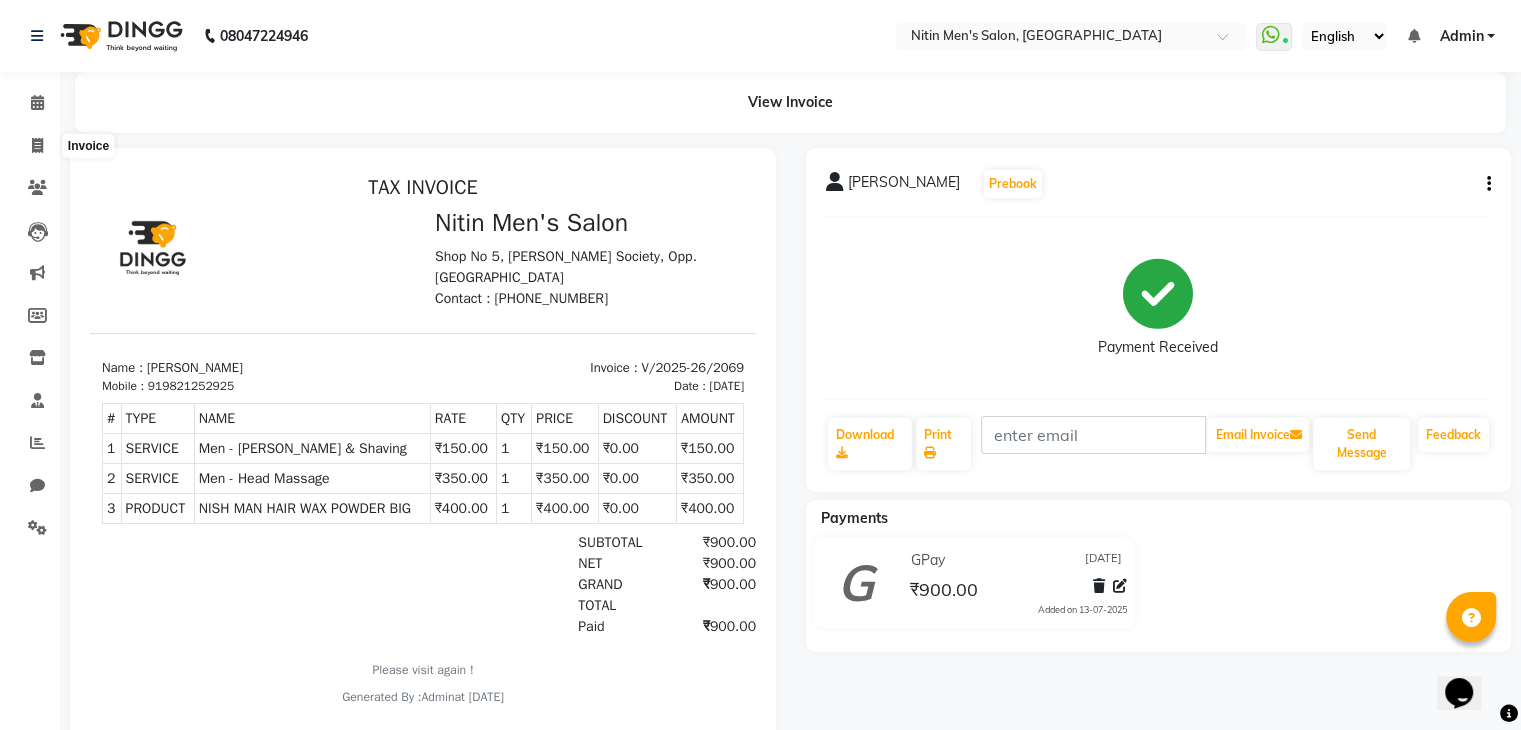 click 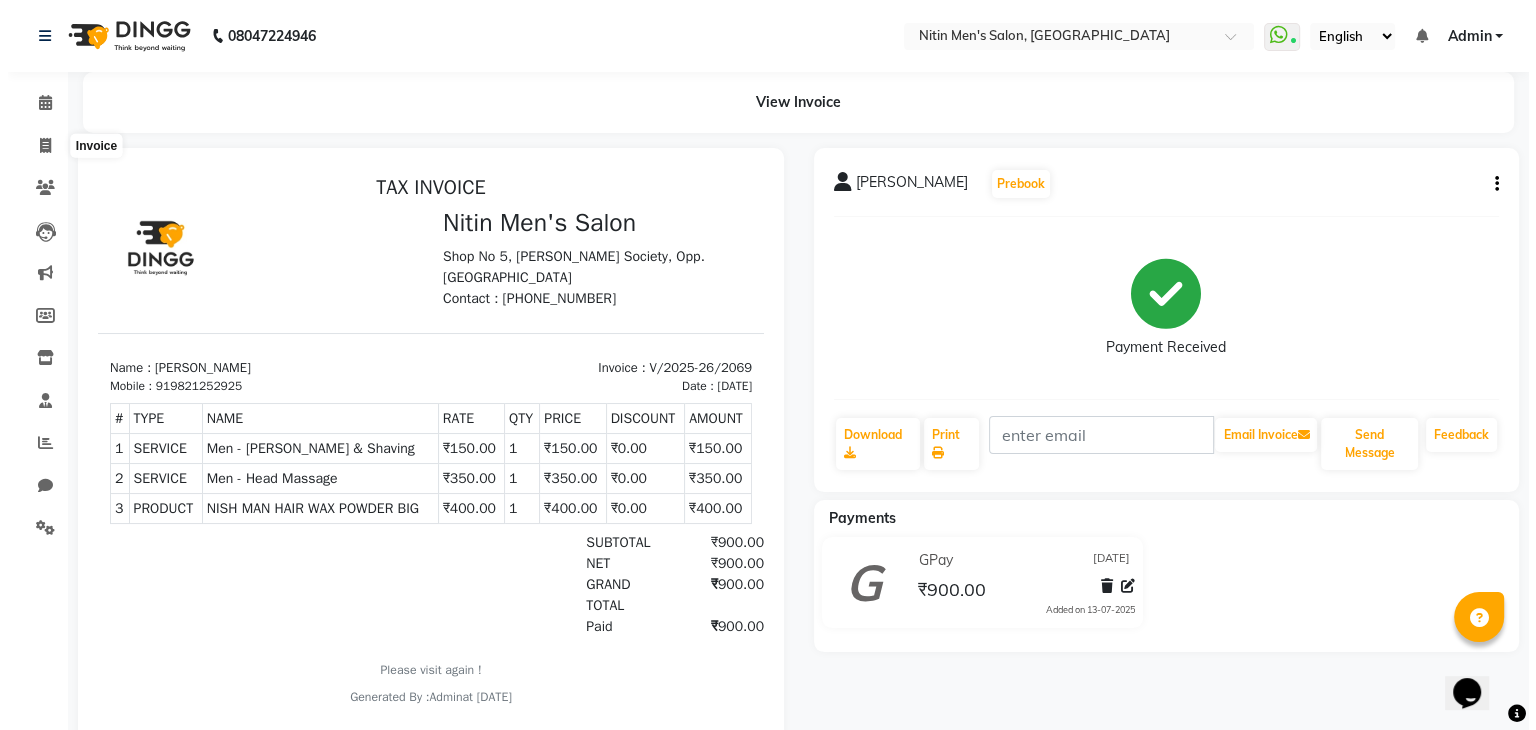 scroll, scrollTop: 0, scrollLeft: 0, axis: both 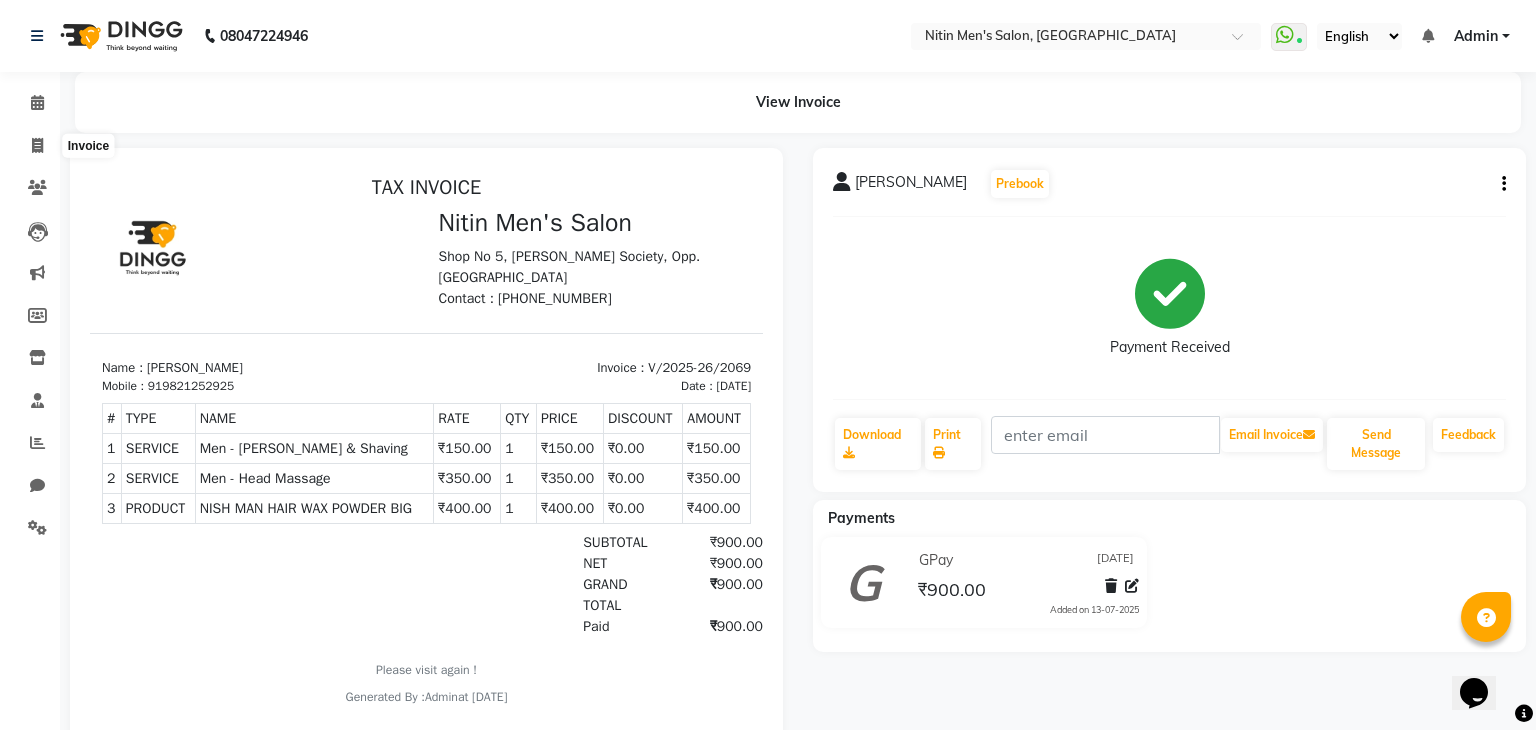 select on "7981" 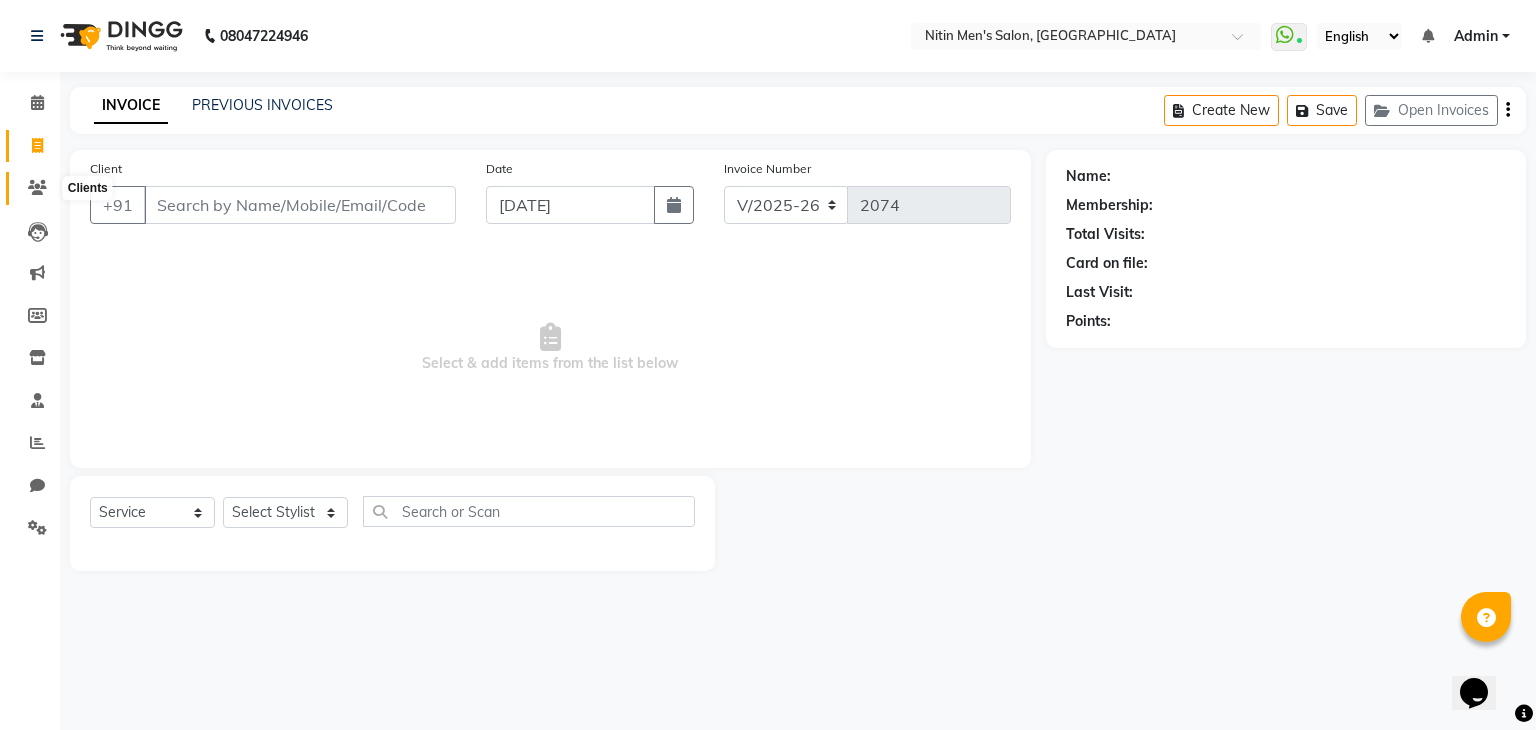 click 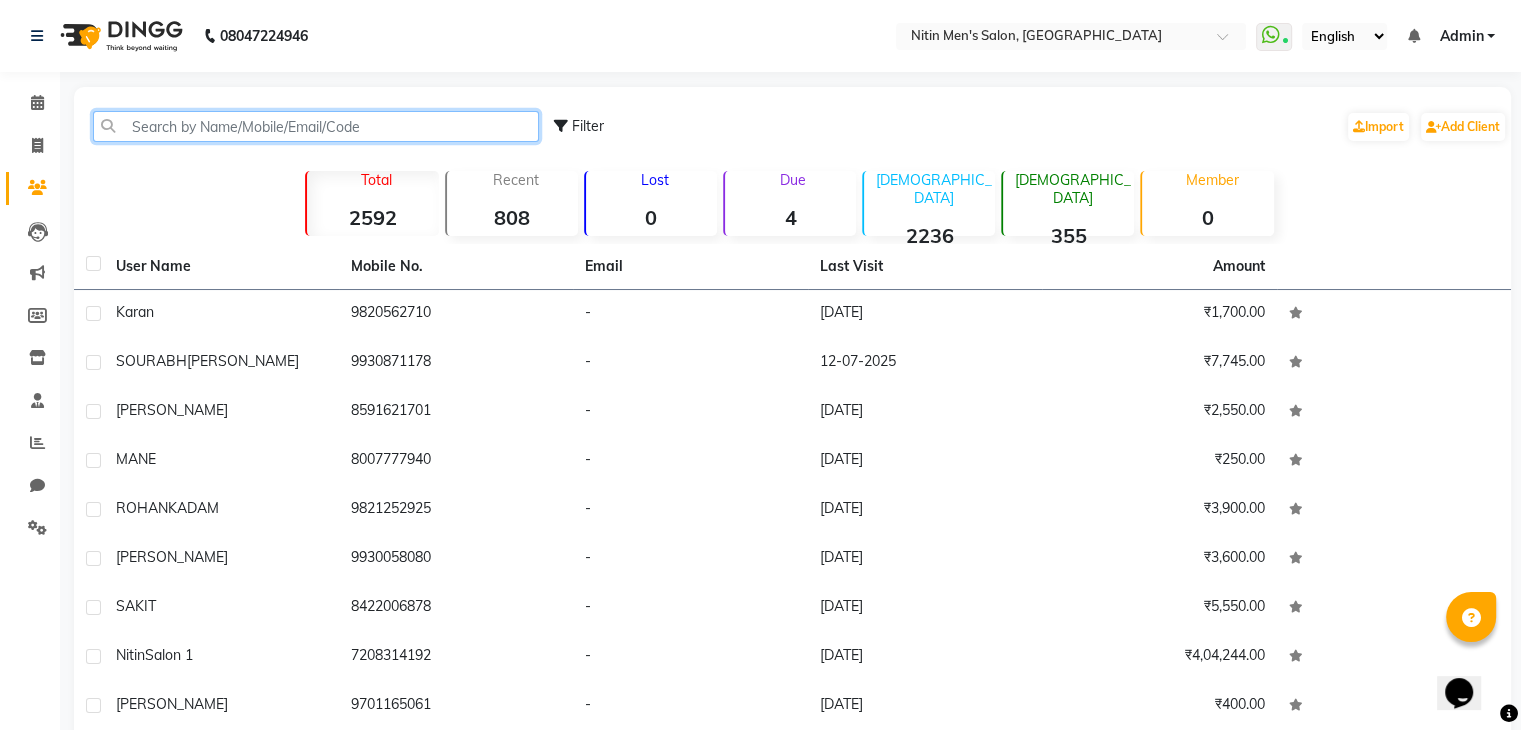 click 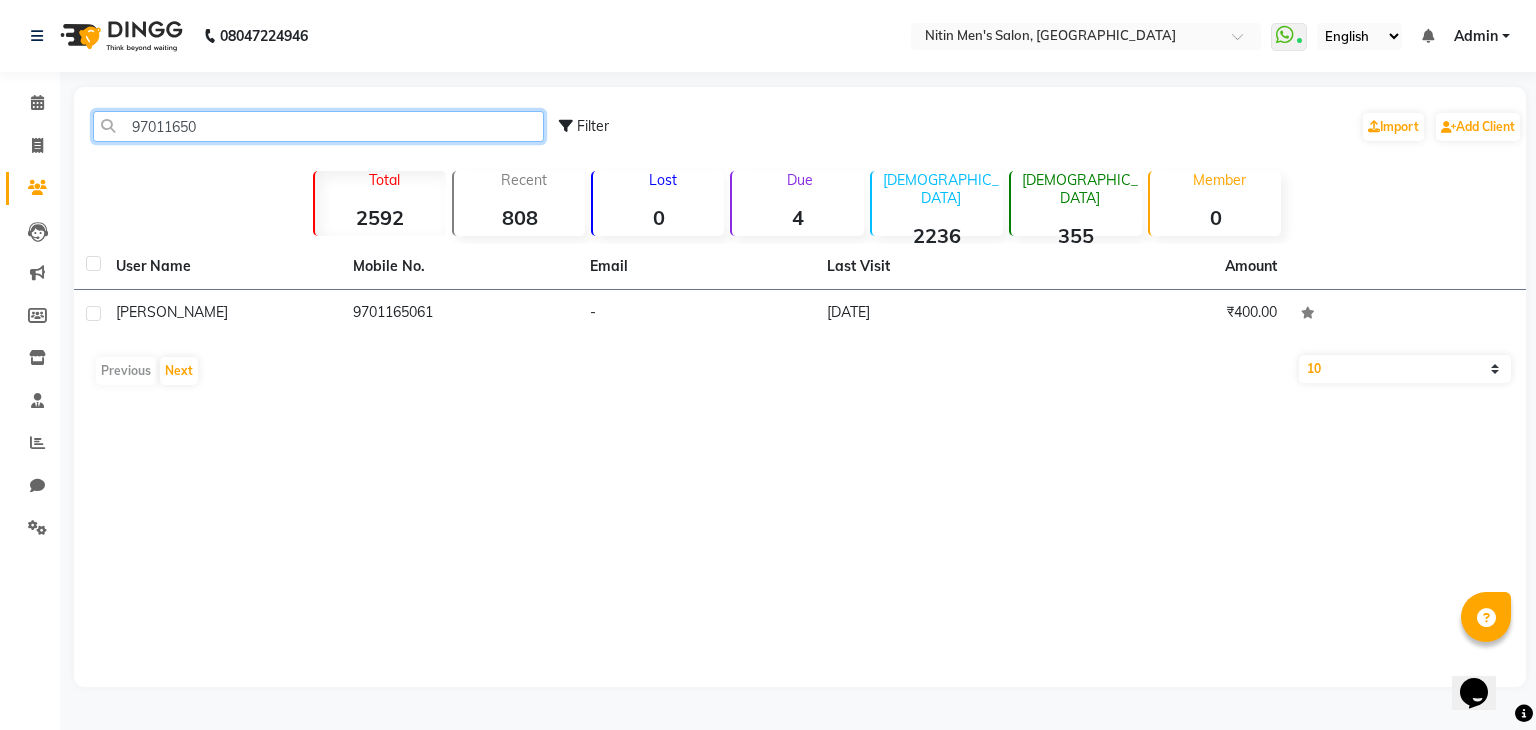 click on "97011650" 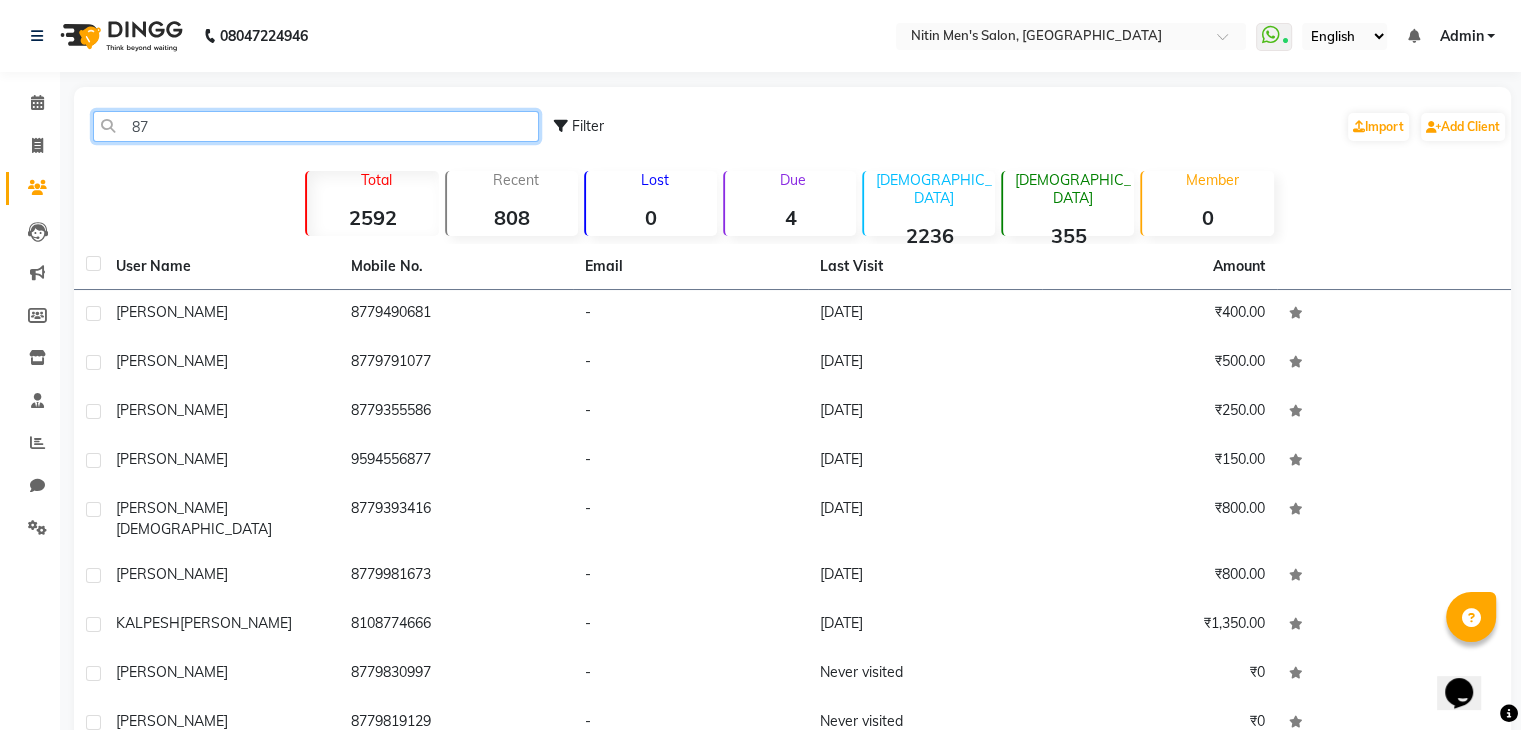 type on "8" 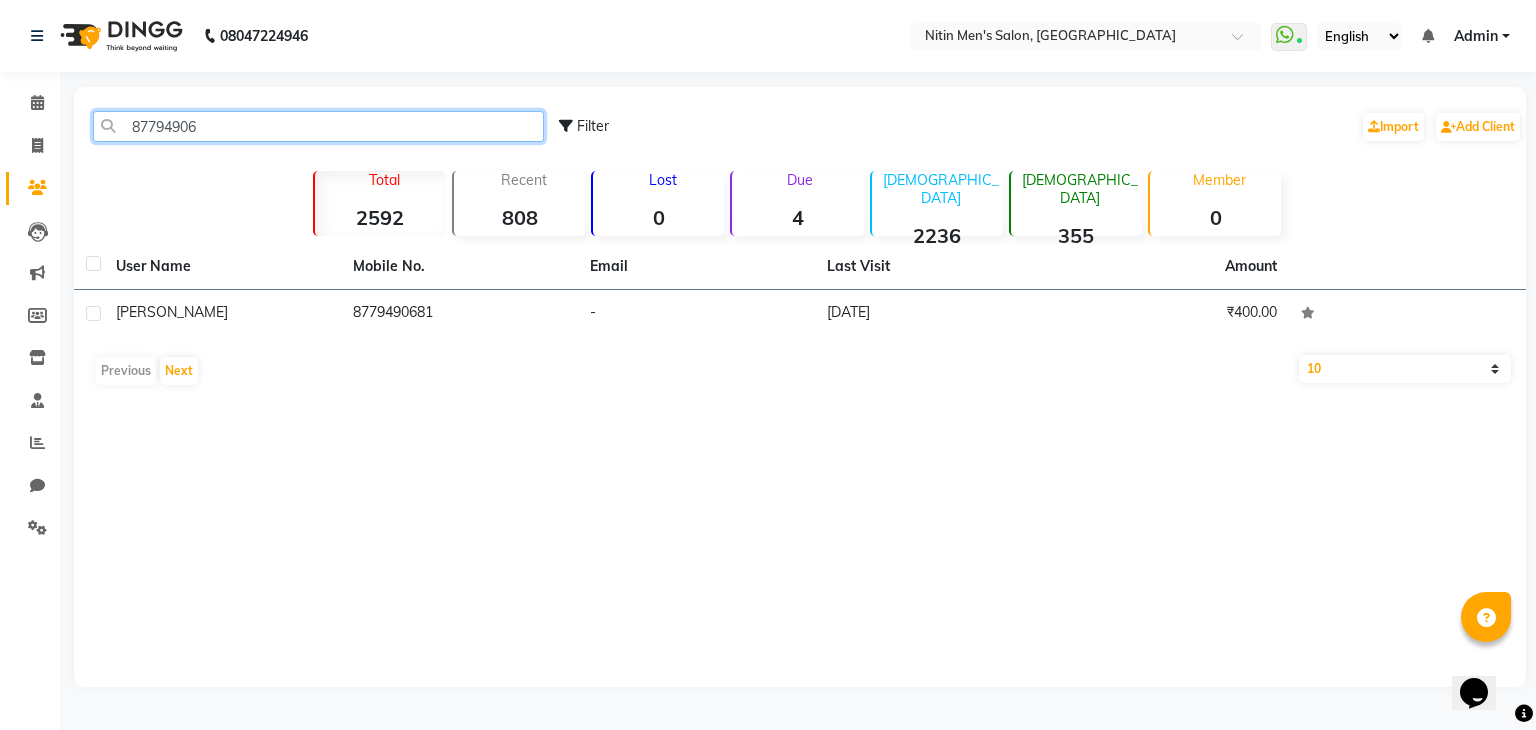 click on "87794906" 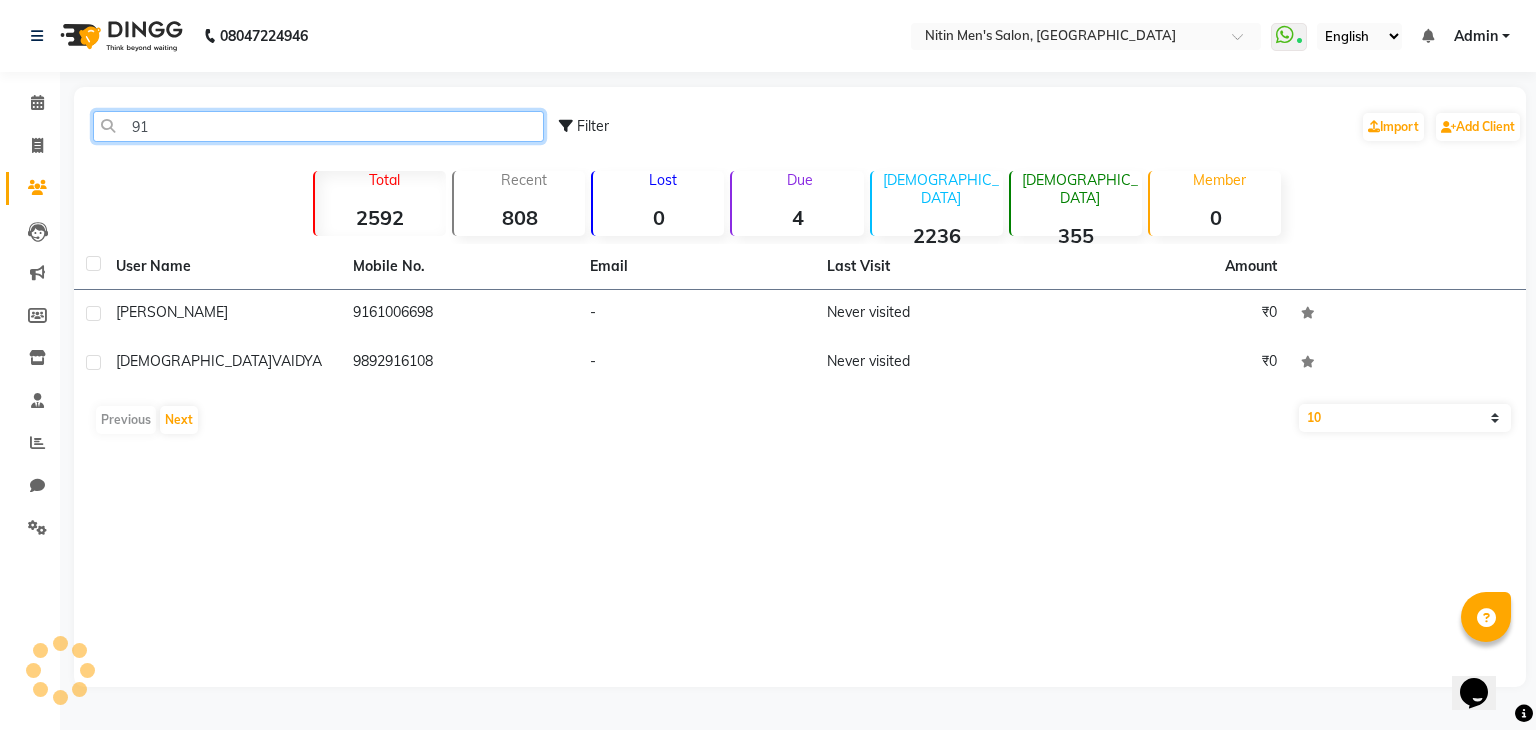 type on "9" 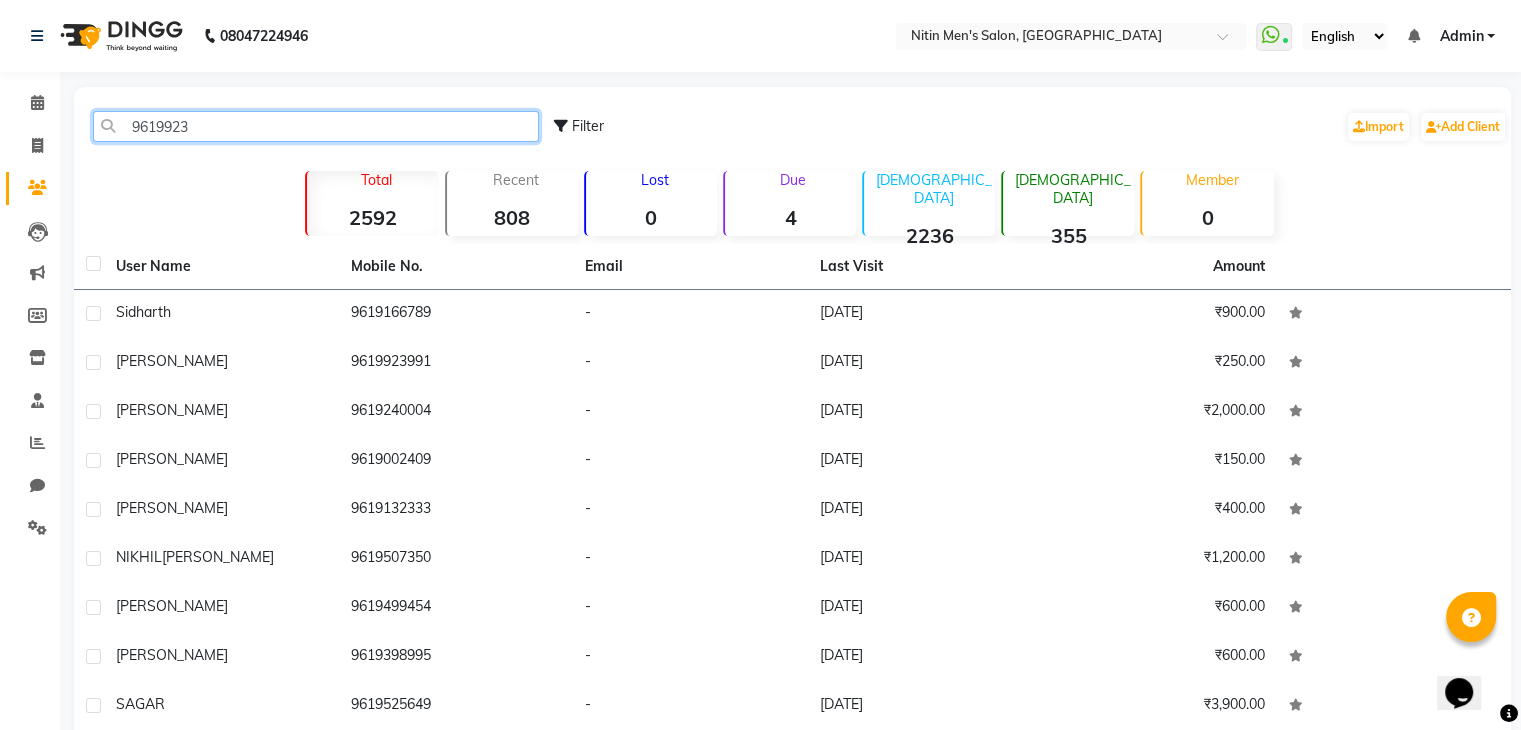 click on "9619923" 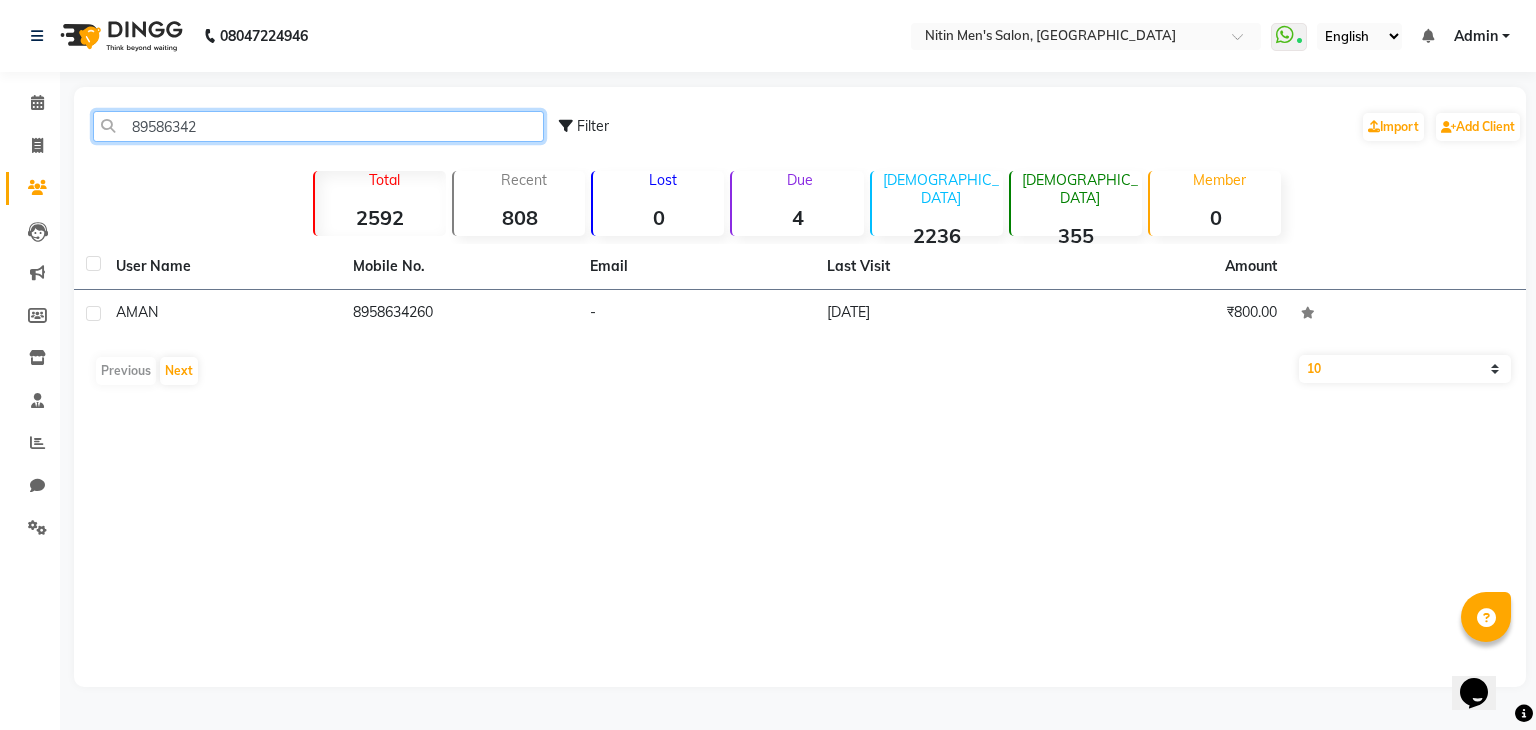 click on "89586342" 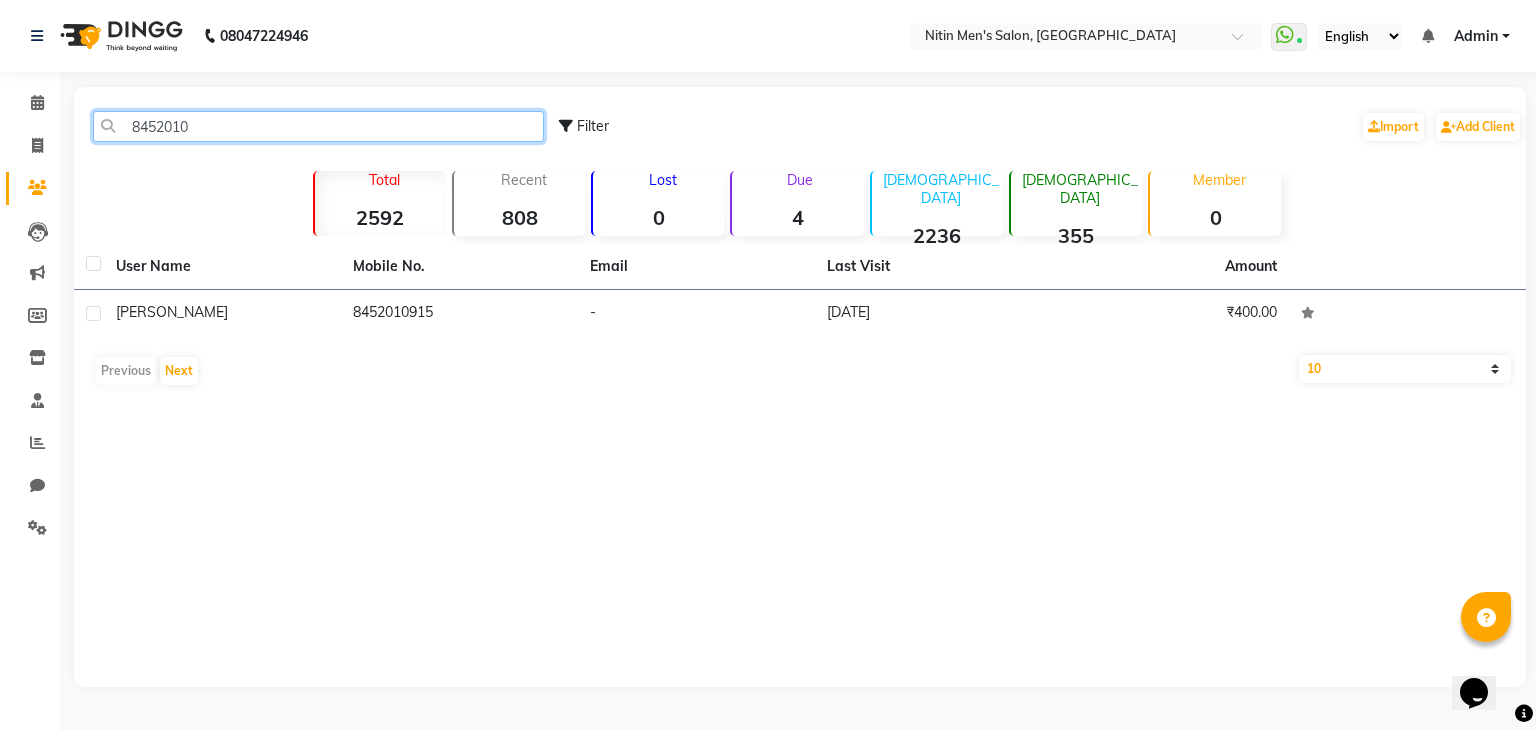 click on "8452010" 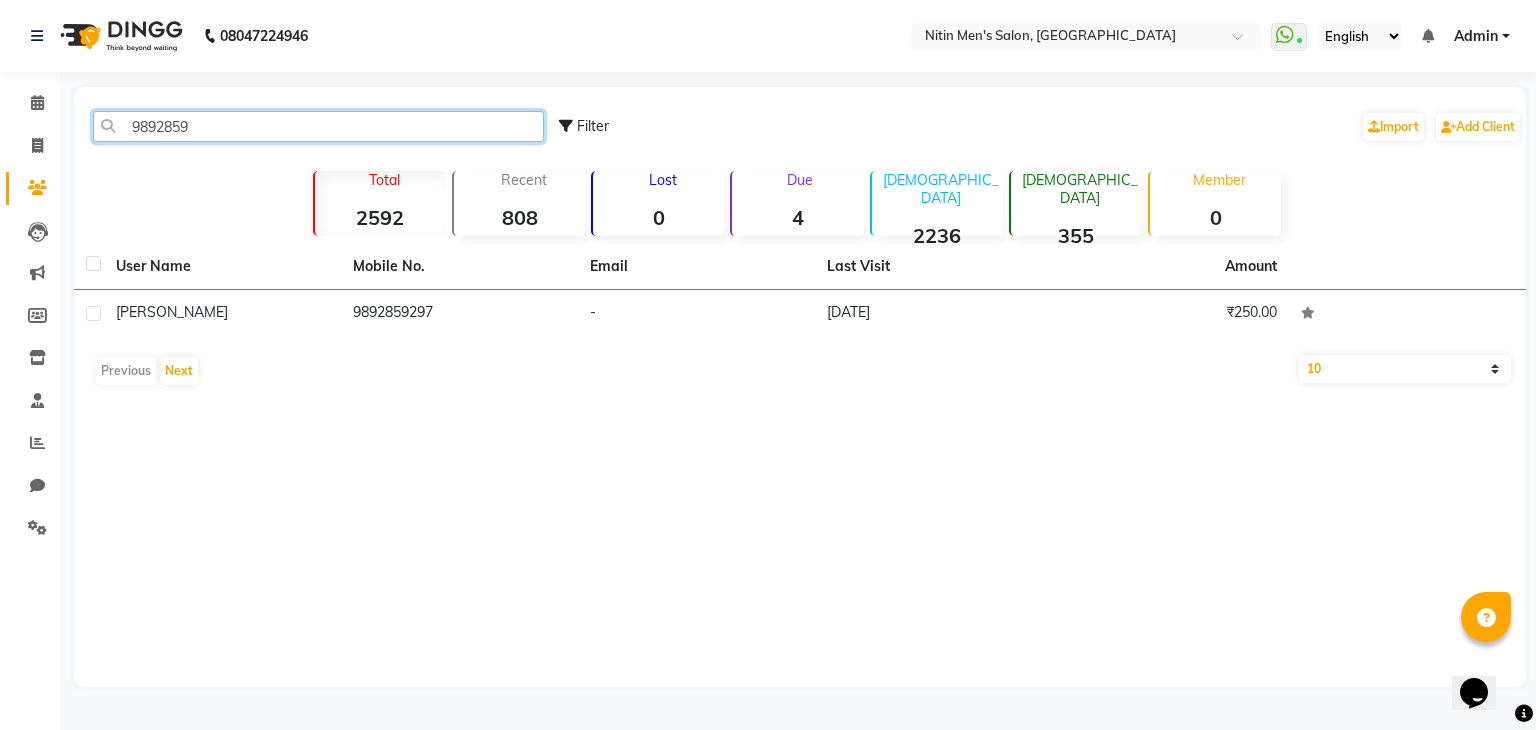 click on "9892859" 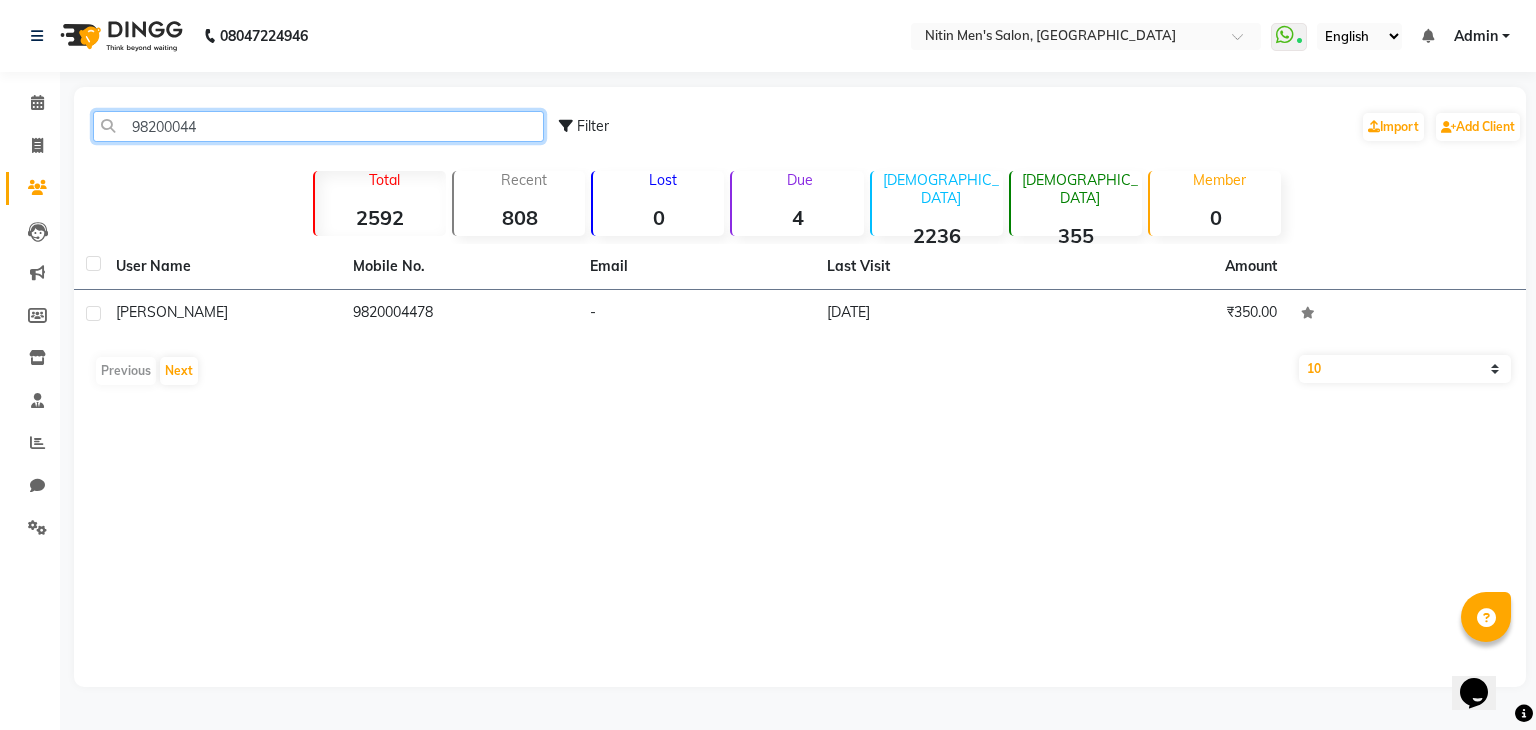 click on "98200044" 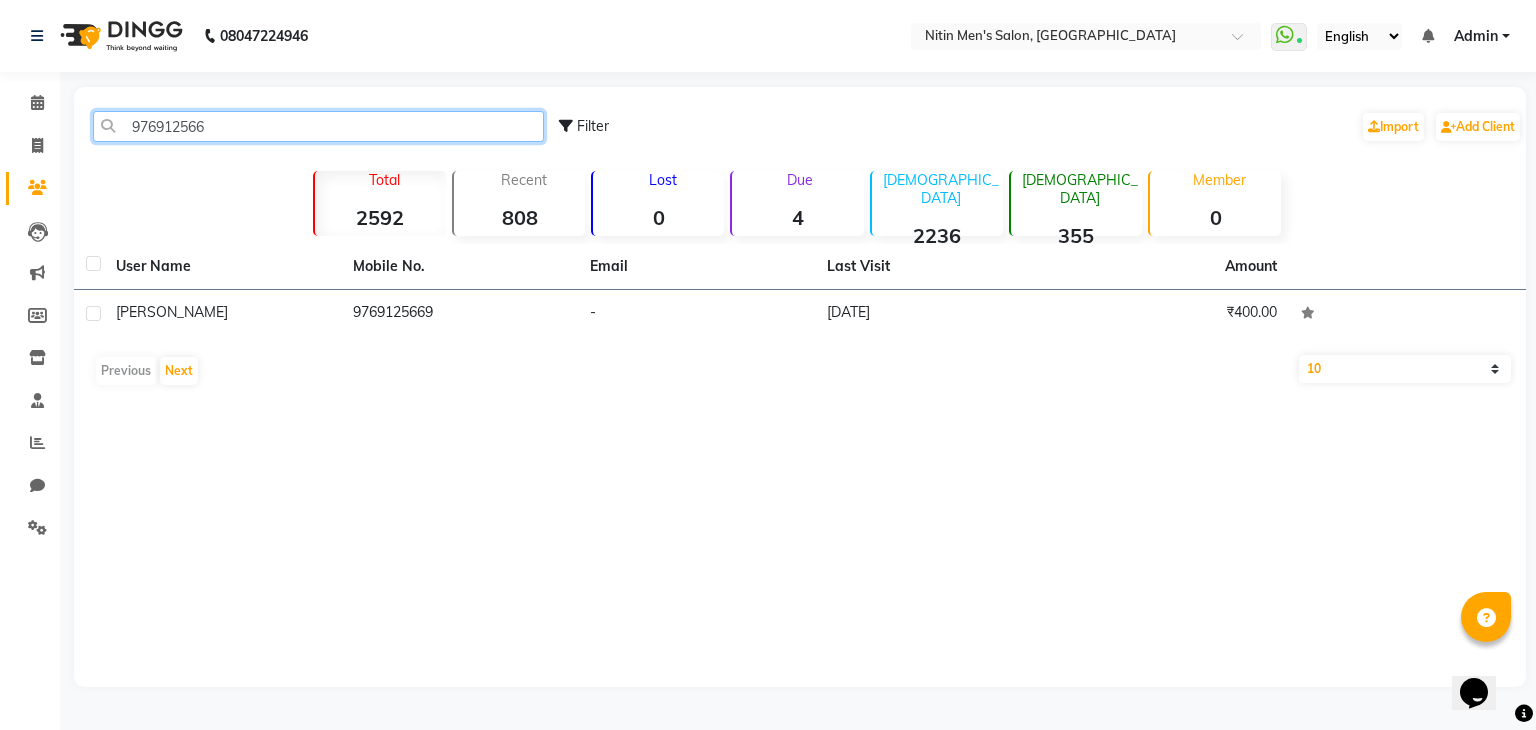 click on "976912566" 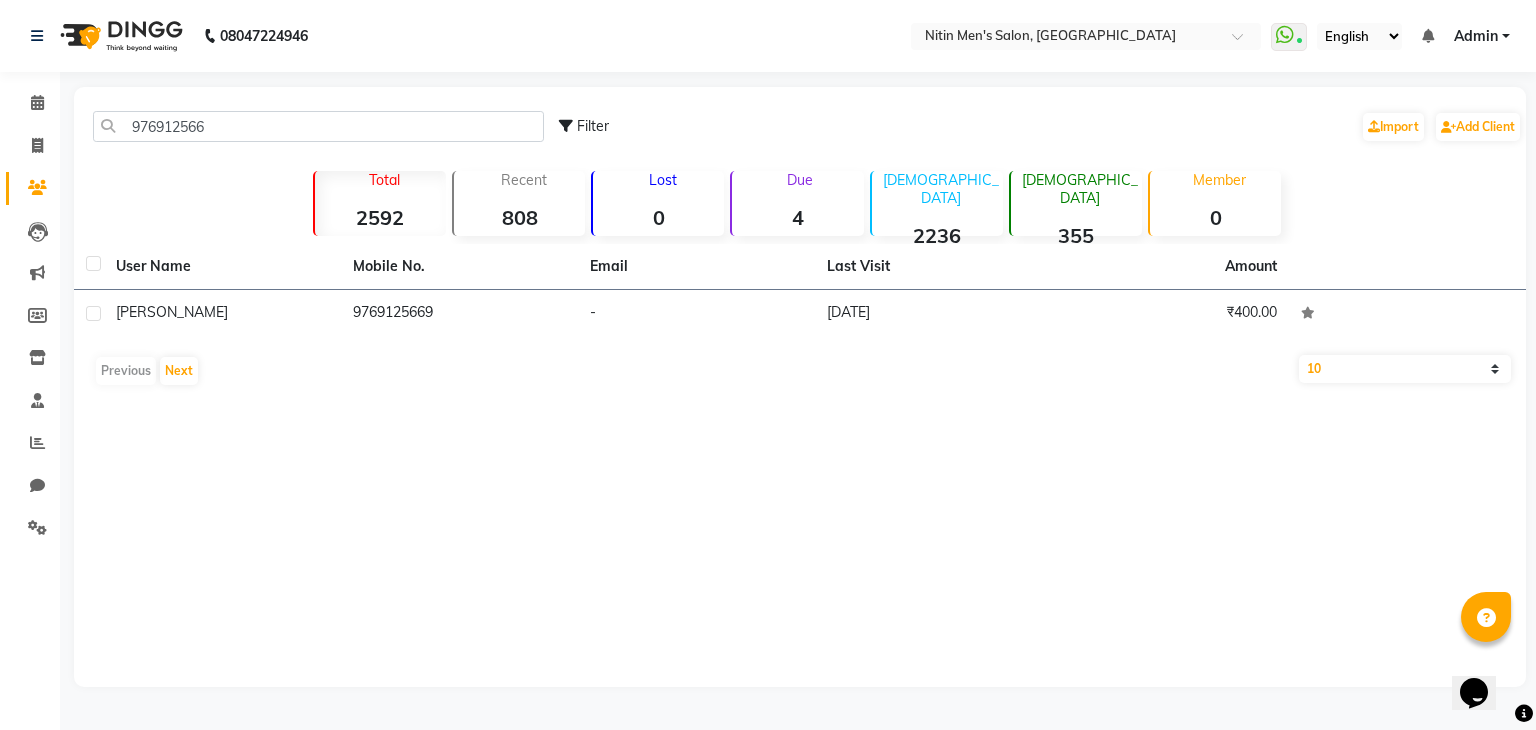 click on "976912566 Filter  Import   Add Client" 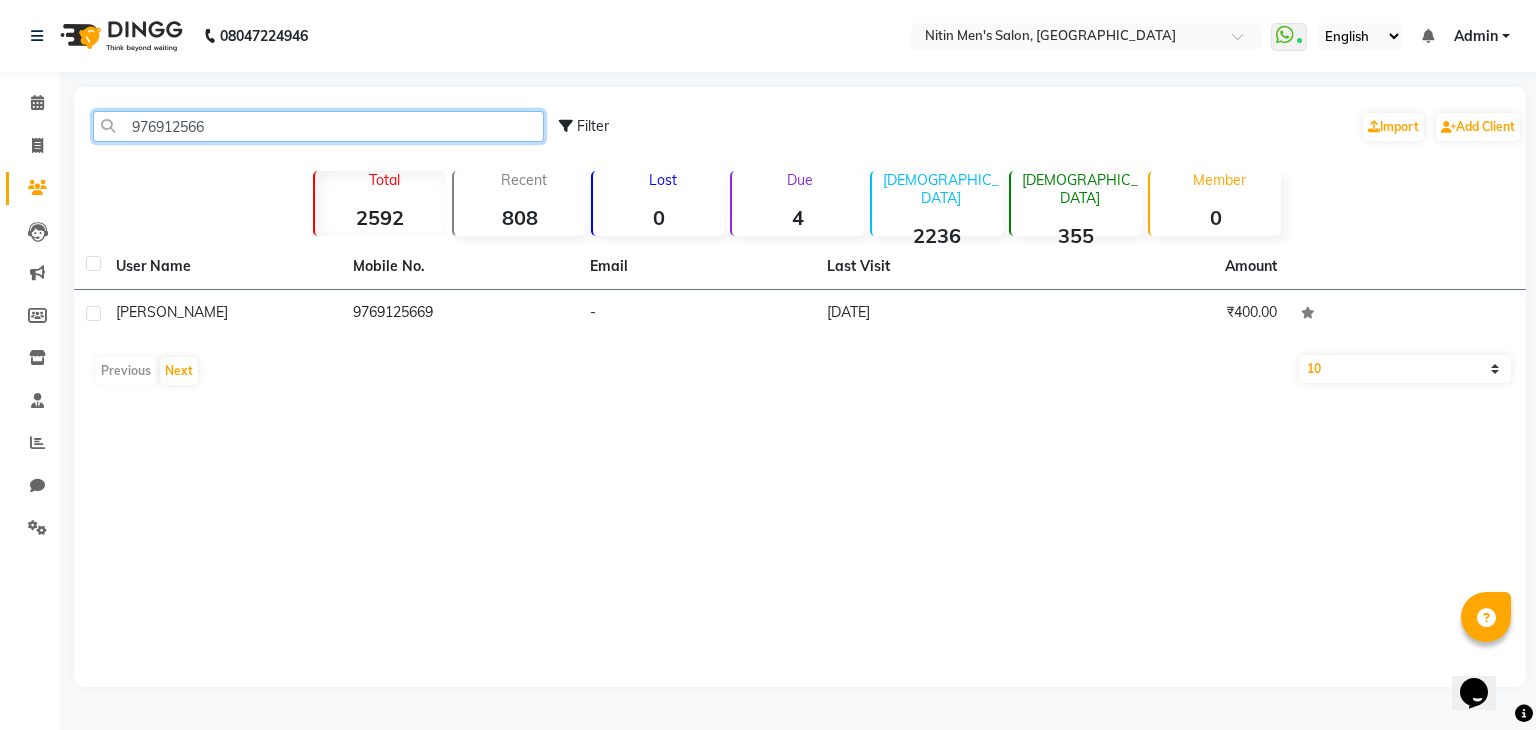 click on "976912566" 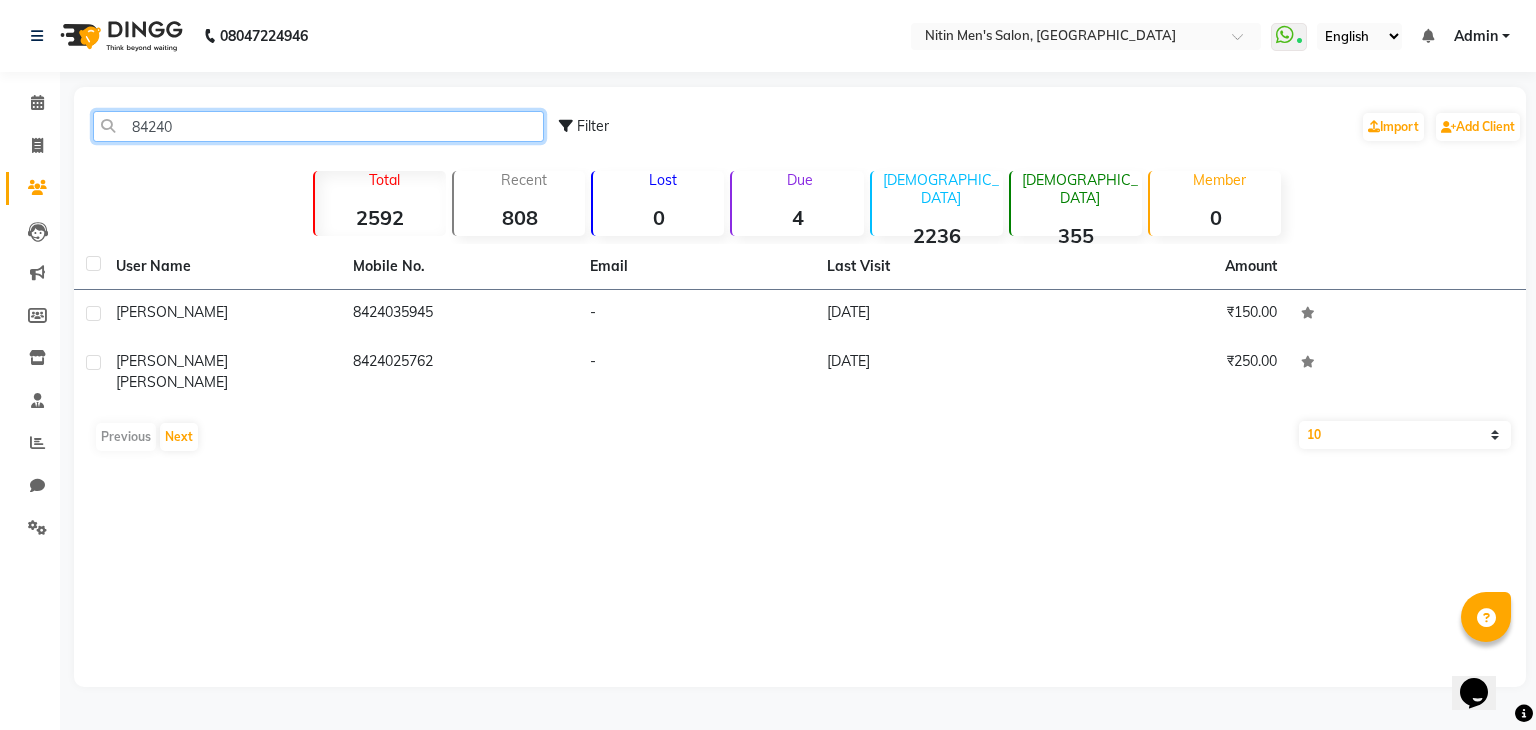 type on "84240" 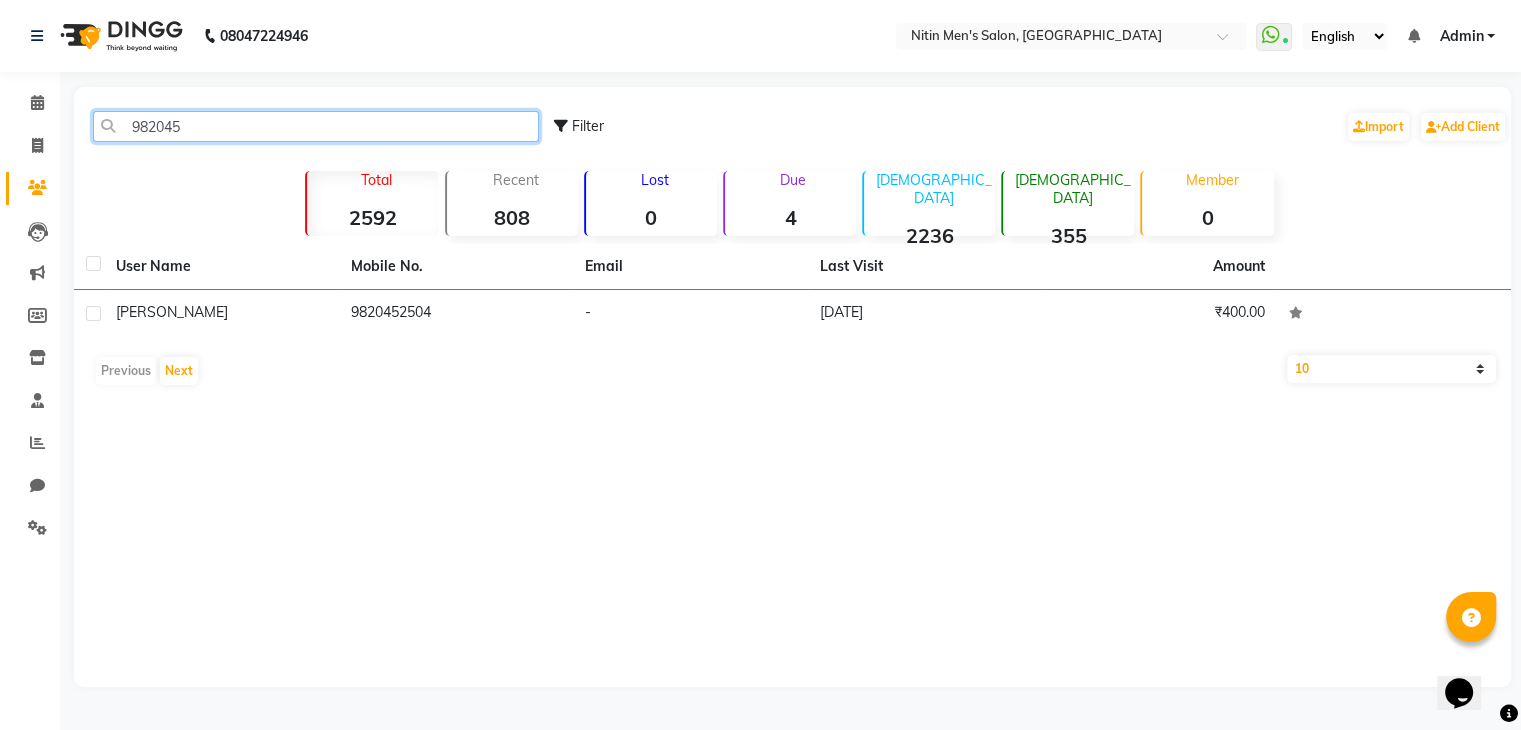 type on "9820452" 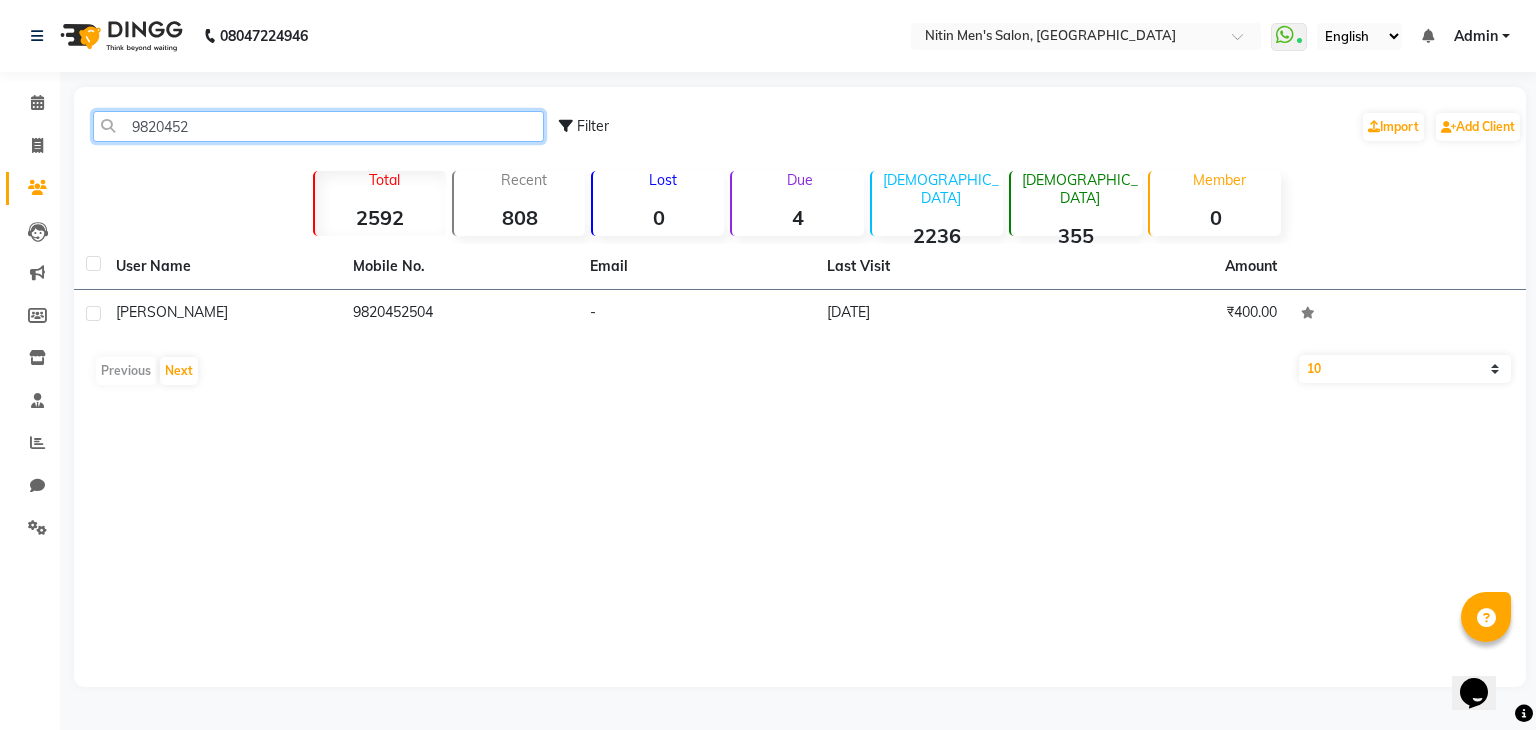 click on "9820452" 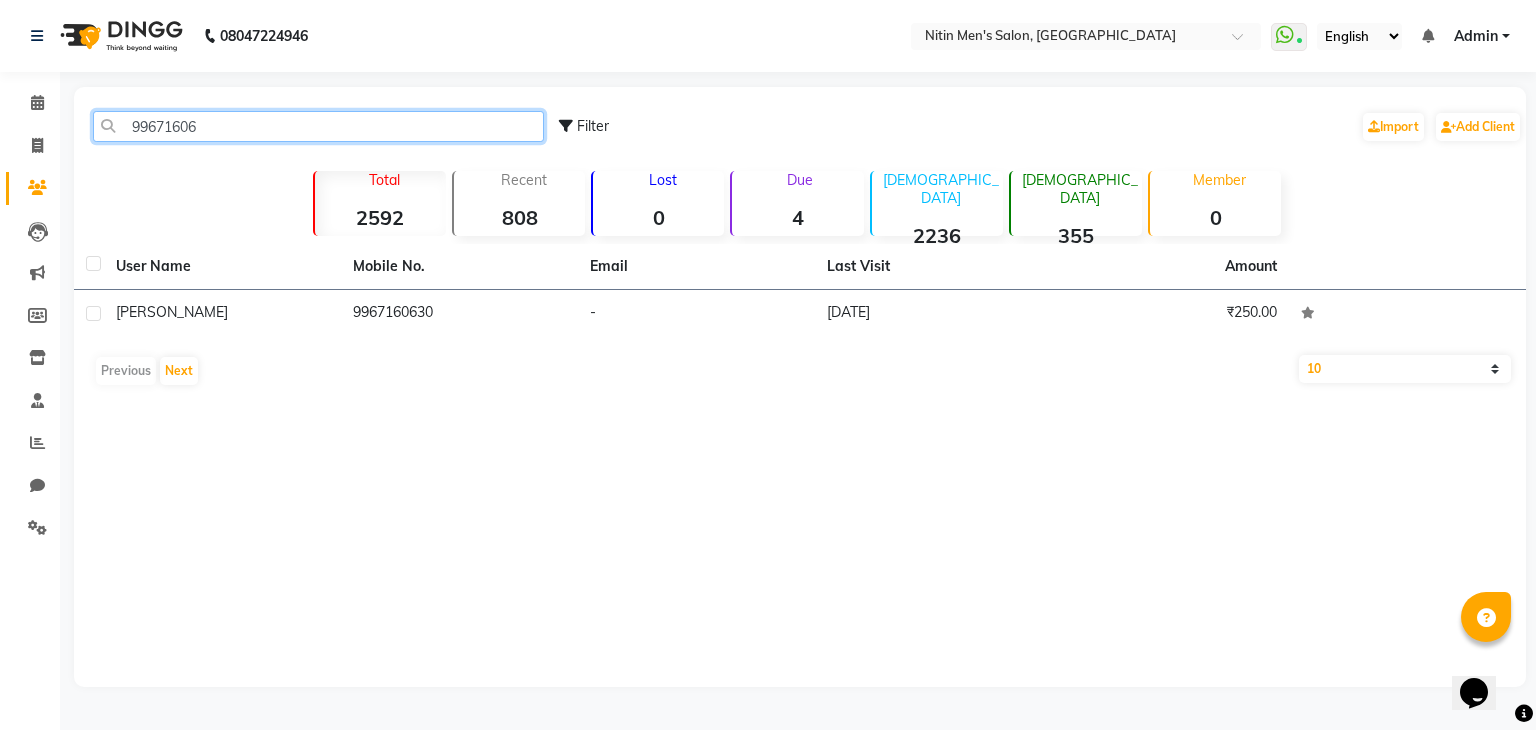 click on "99671606" 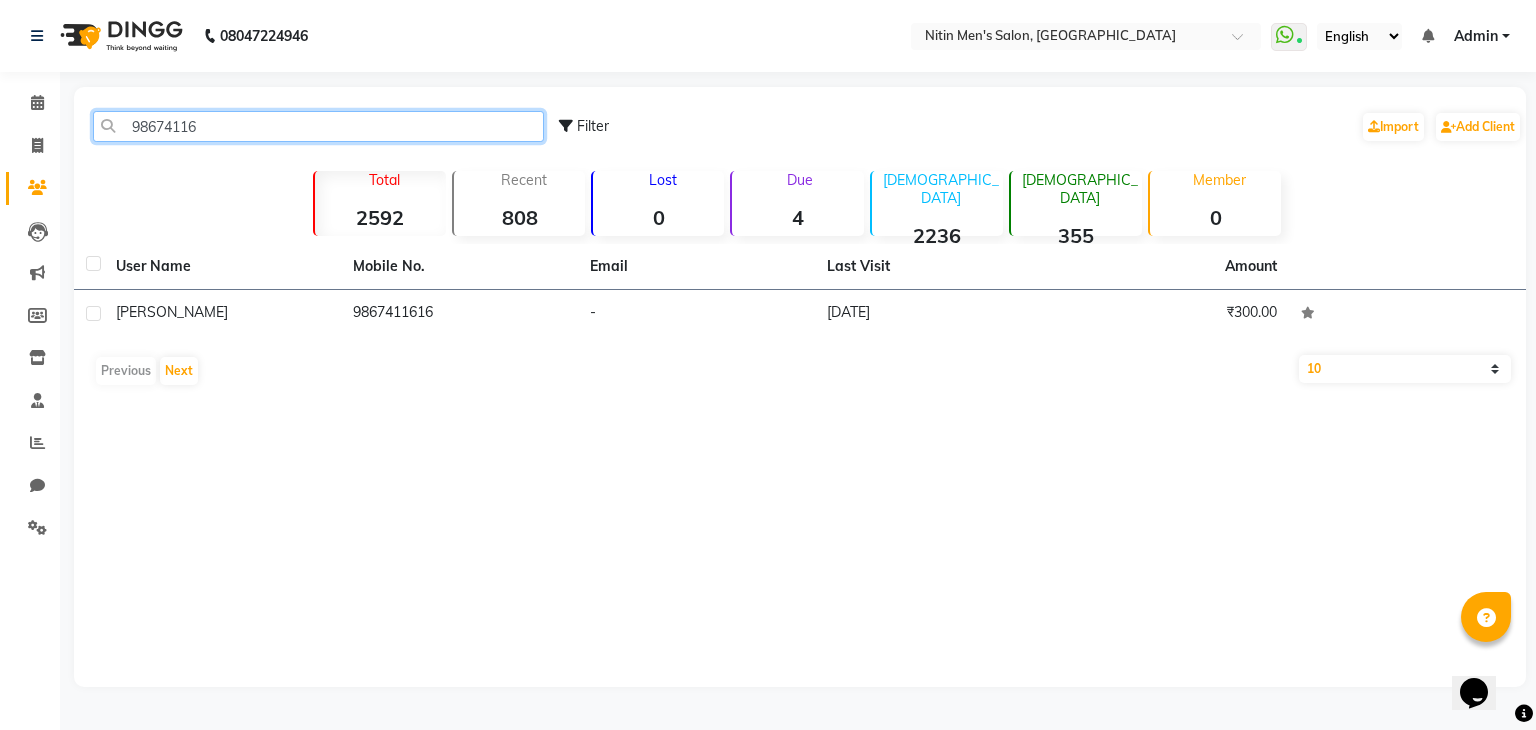 click on "98674116" 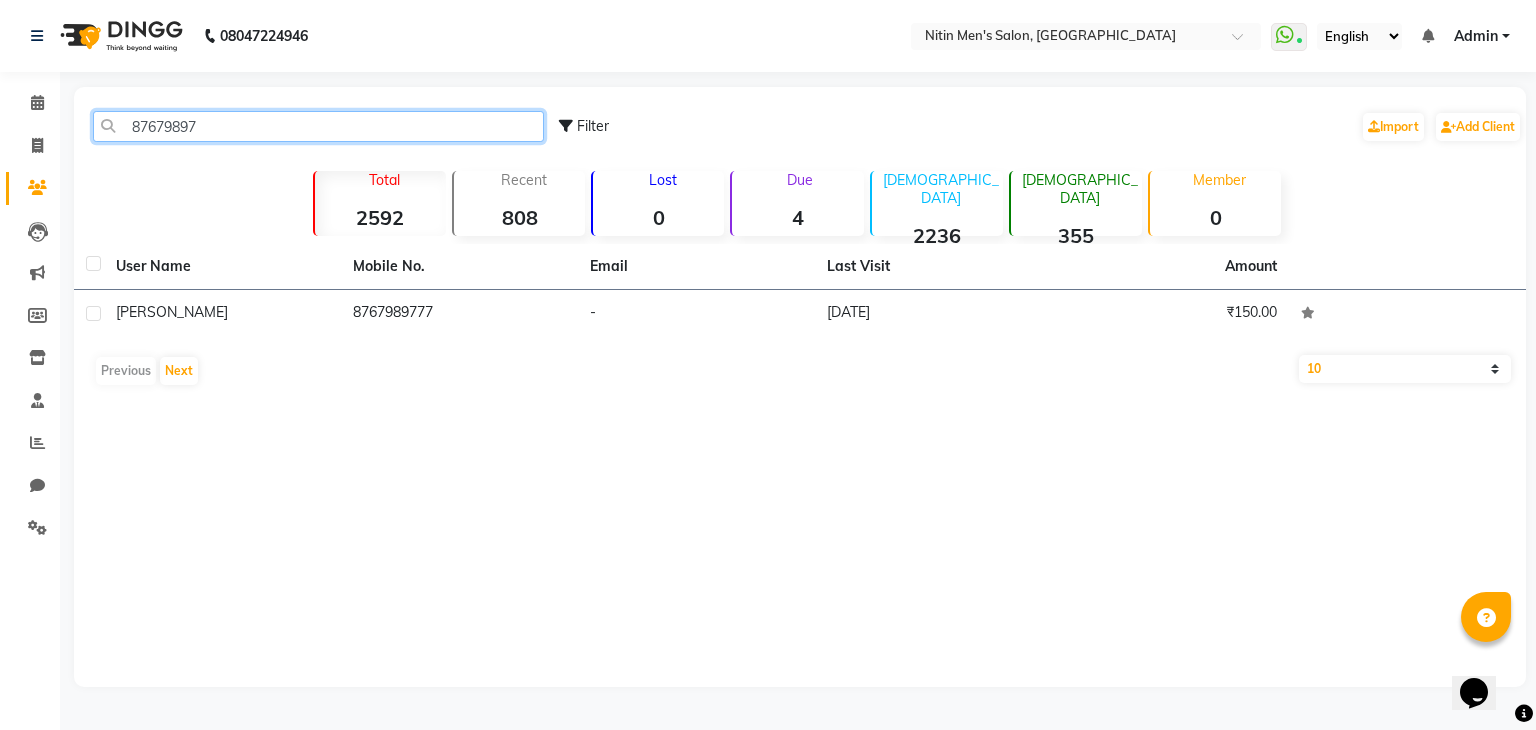 click on "87679897" 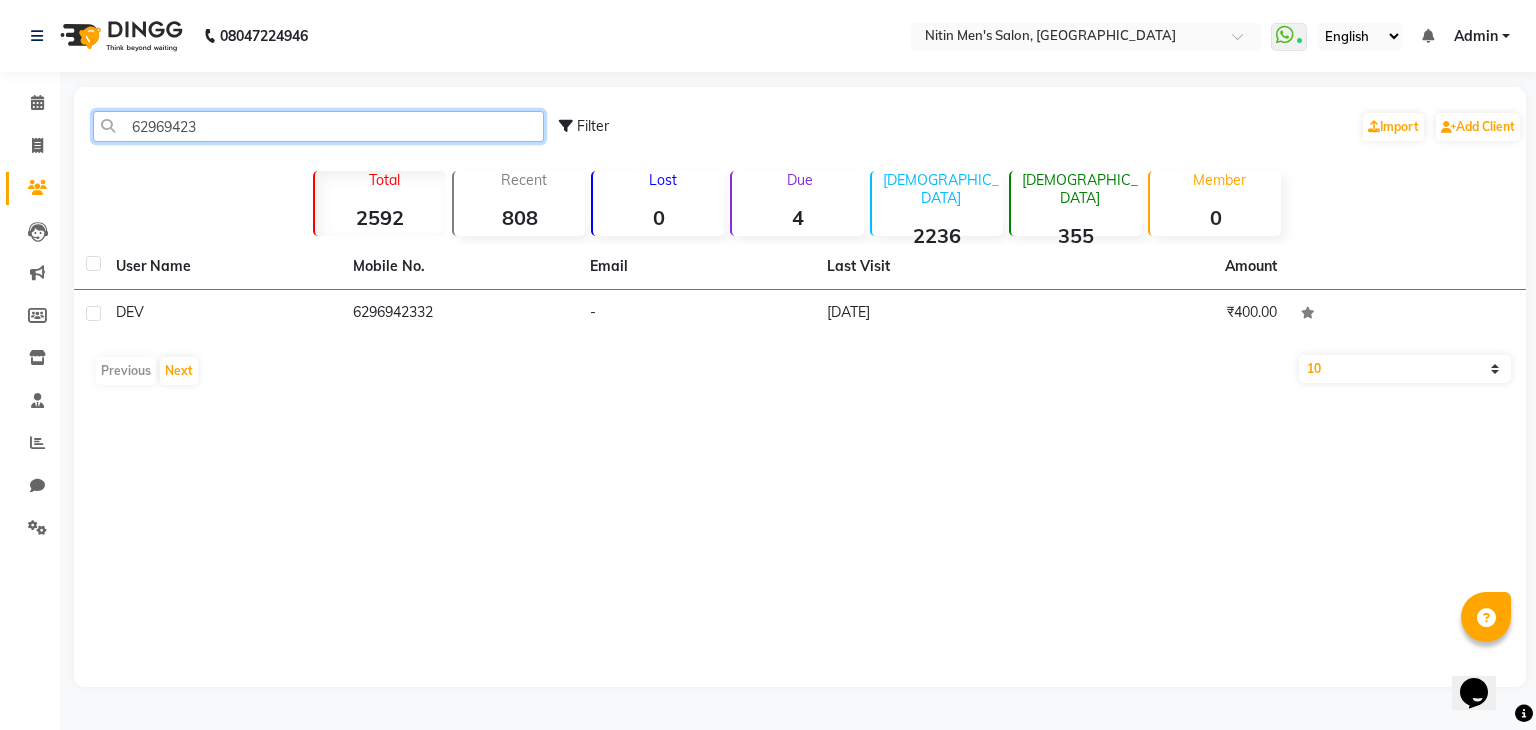 click on "62969423" 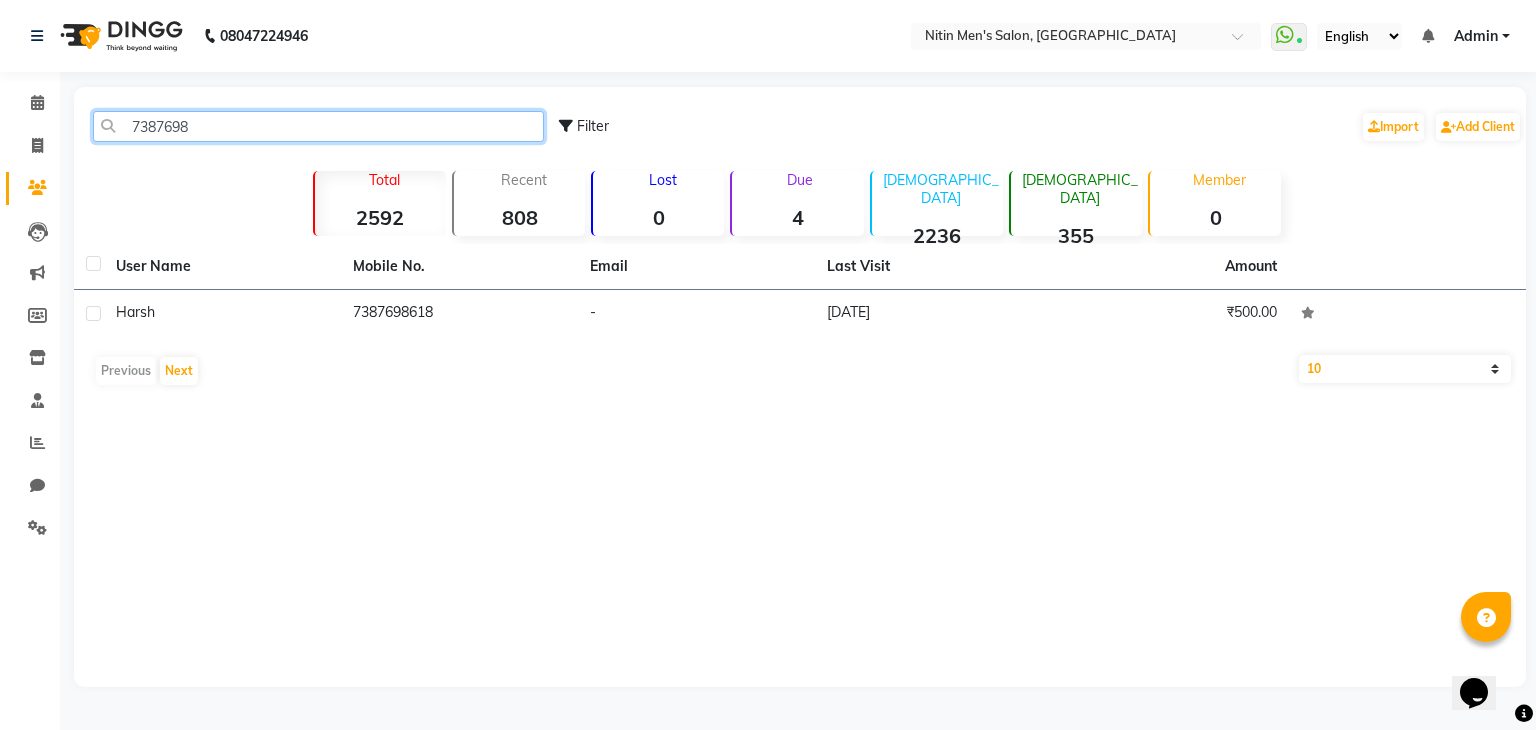 click on "7387698" 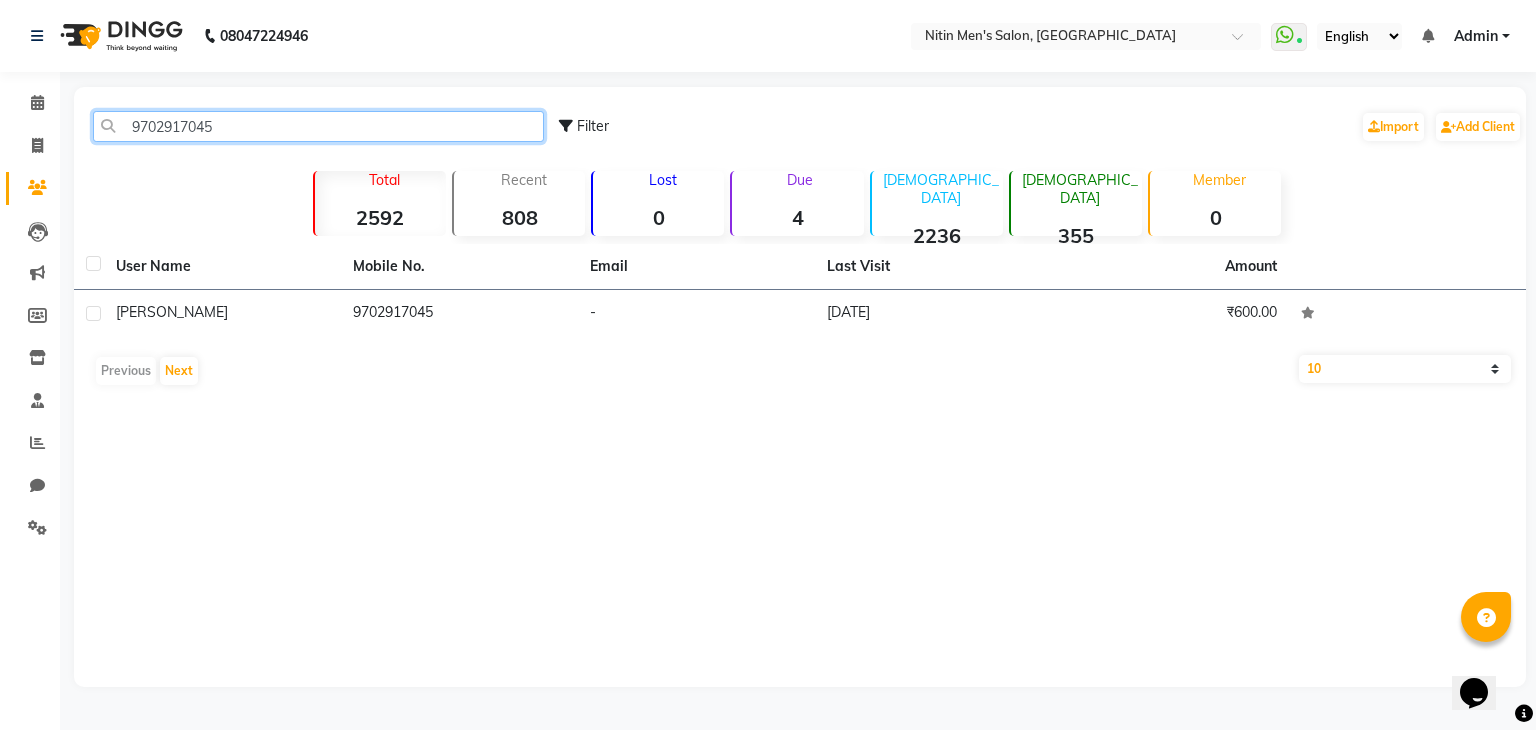 click on "9702917045" 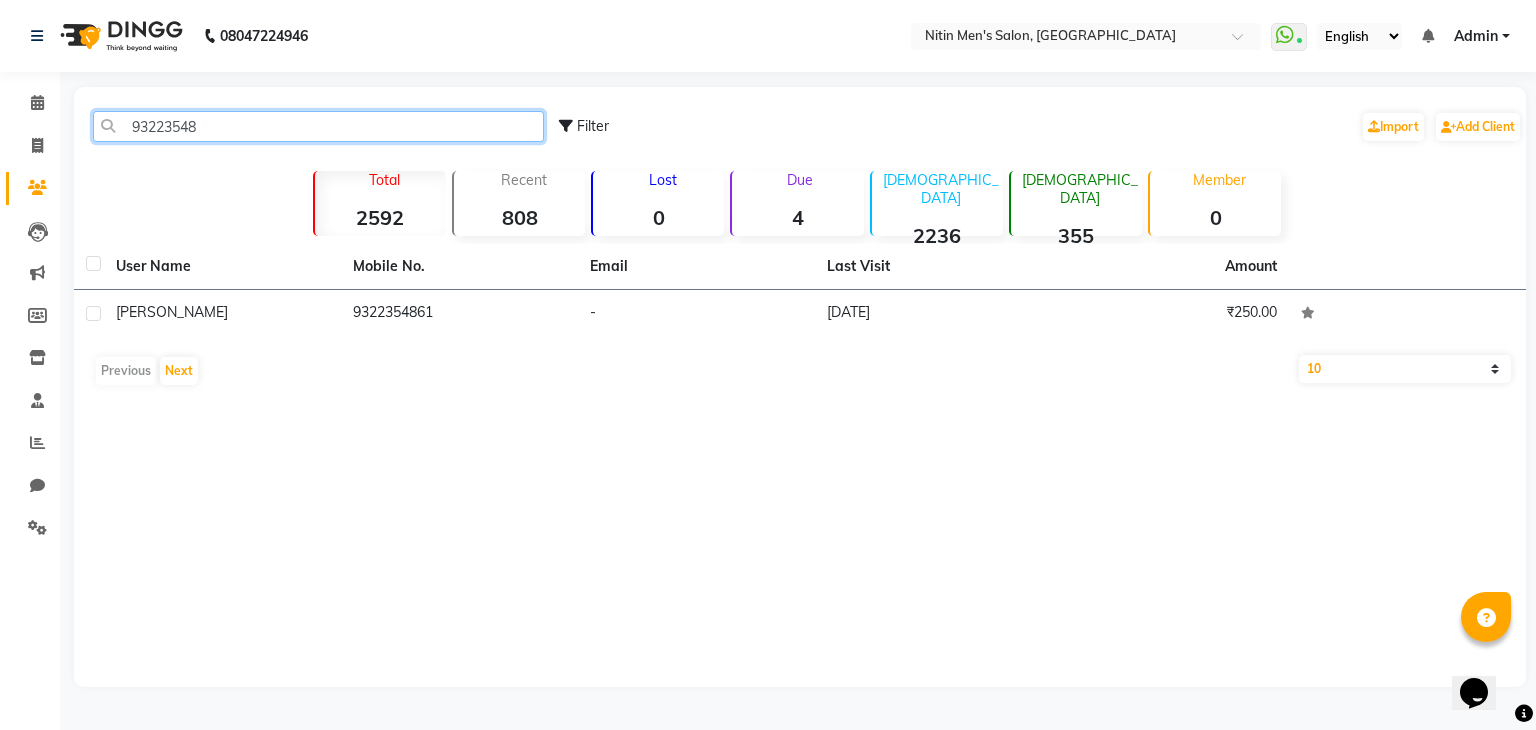 click on "93223548" 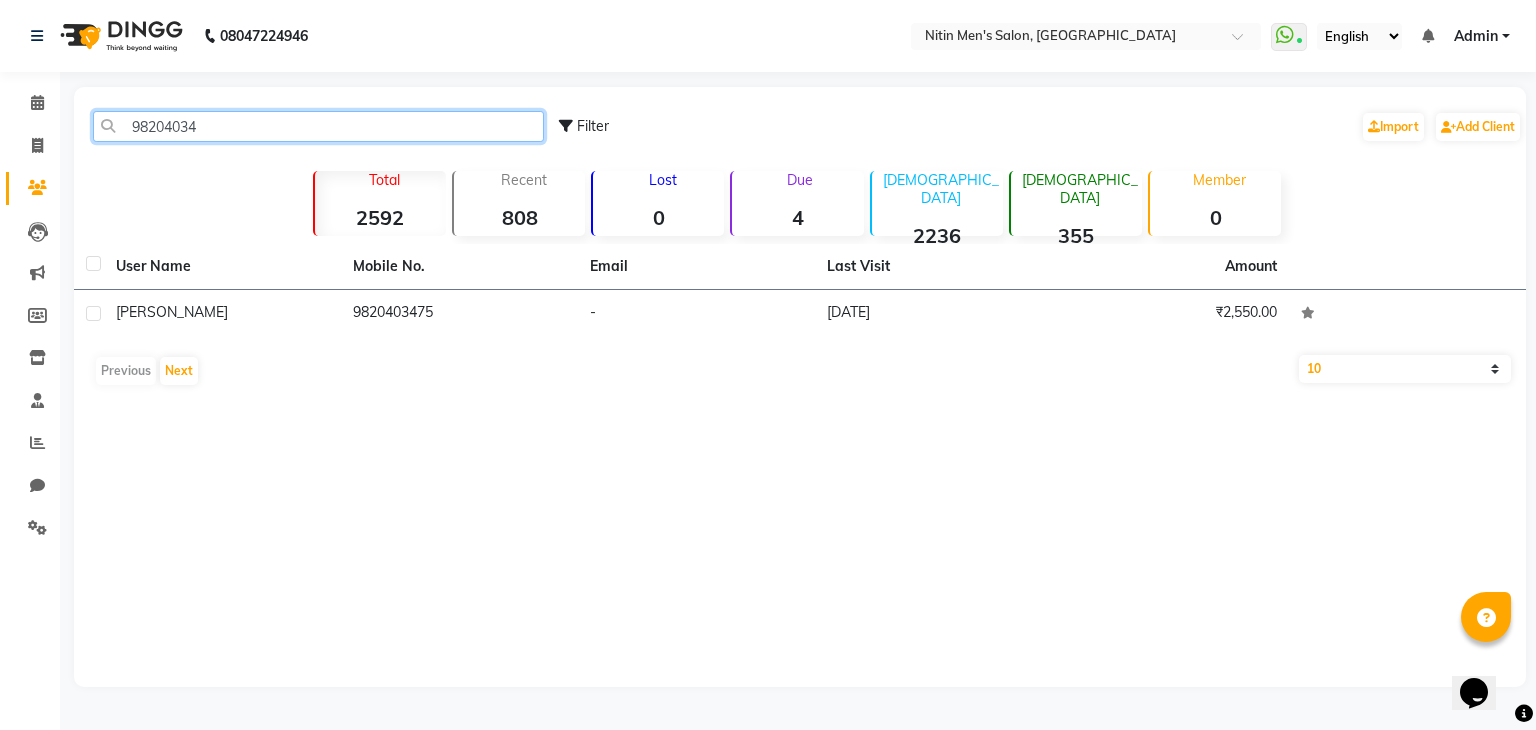 click on "98204034" 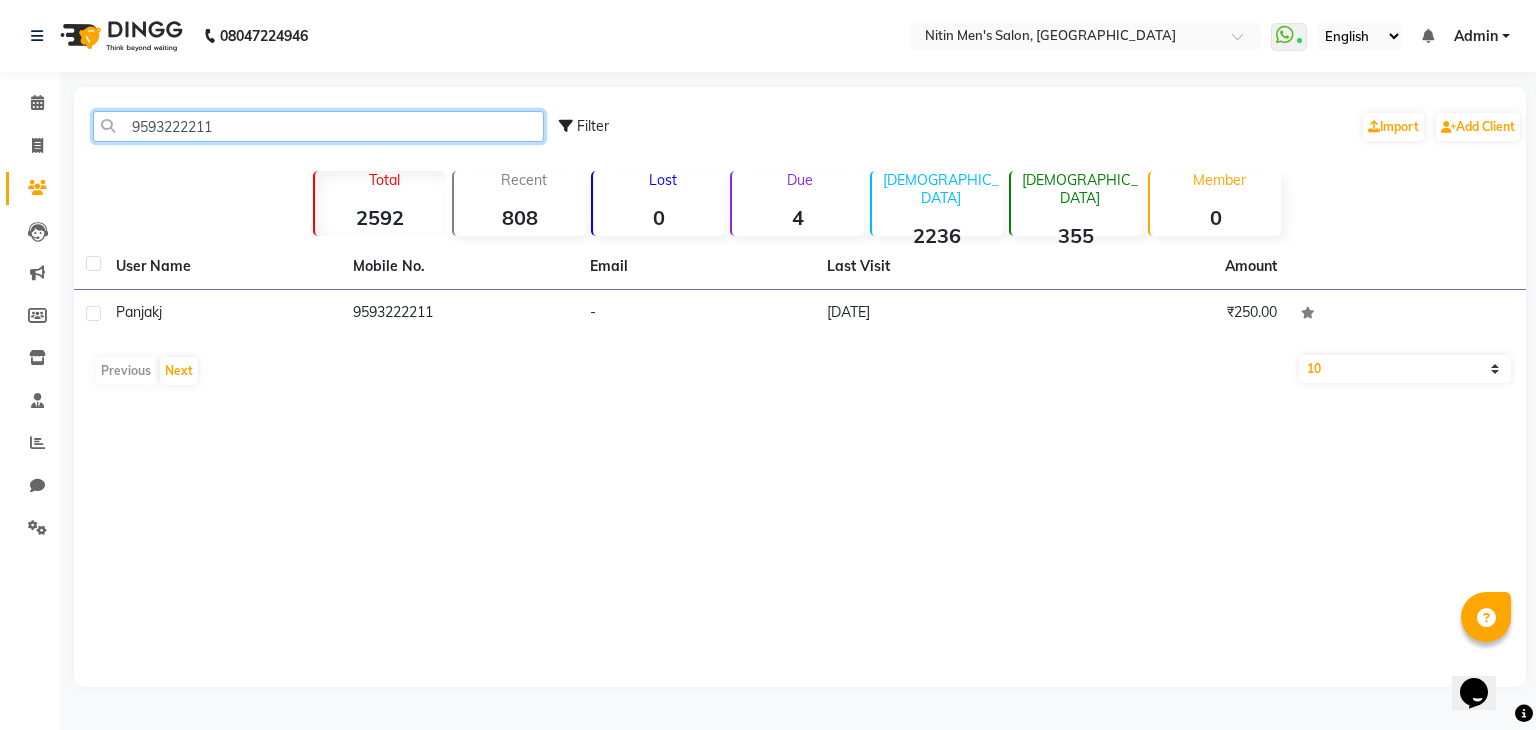 click on "9593222211" 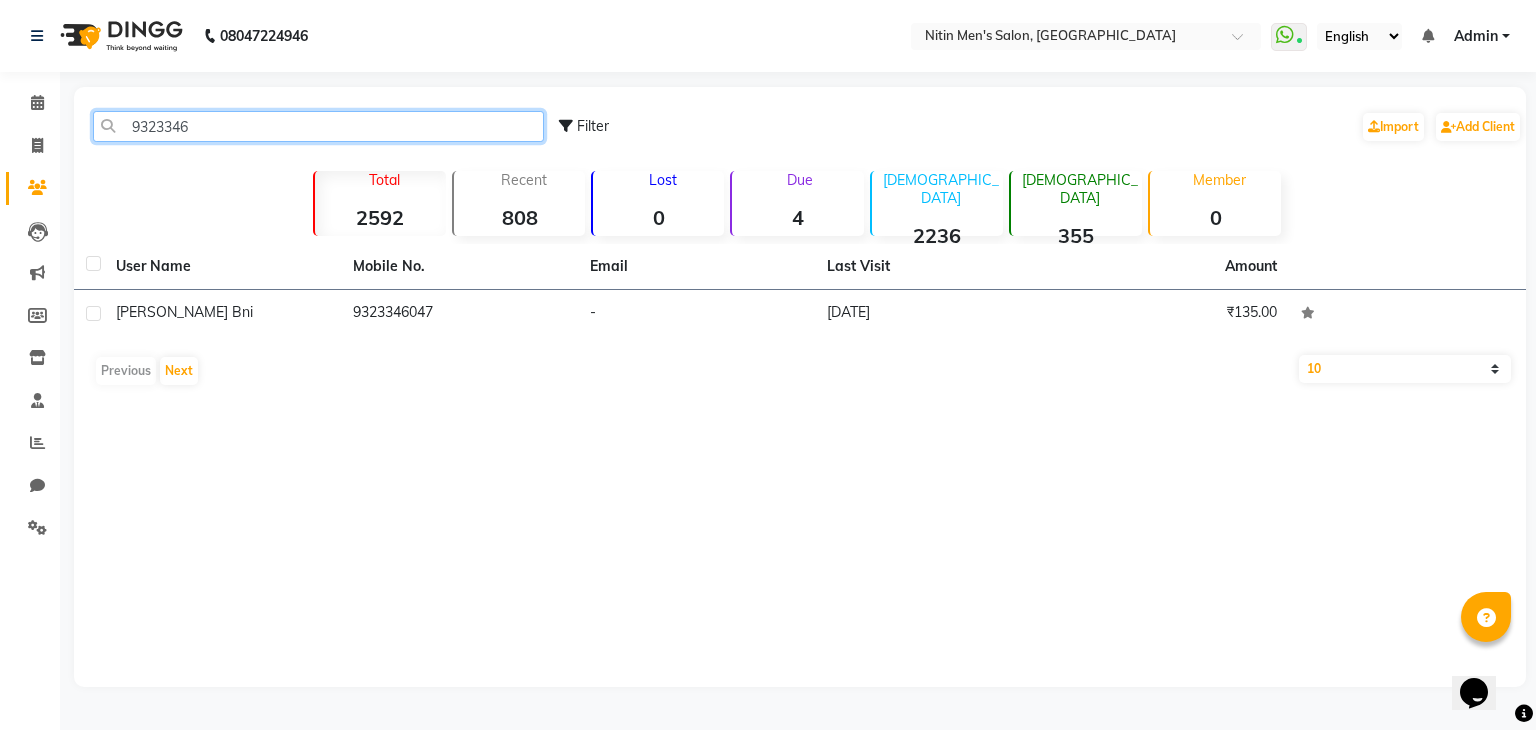 click on "9323346" 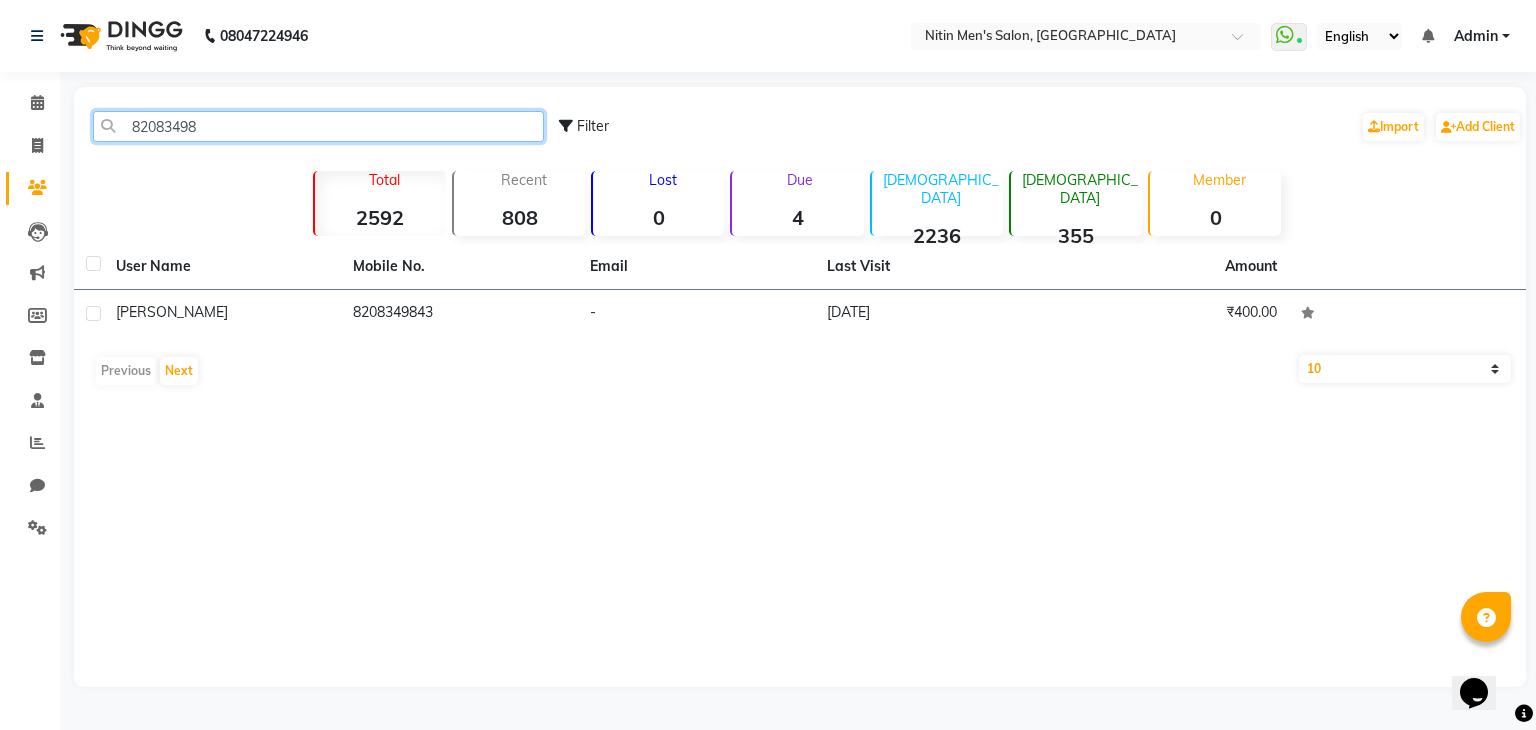 click on "82083498" 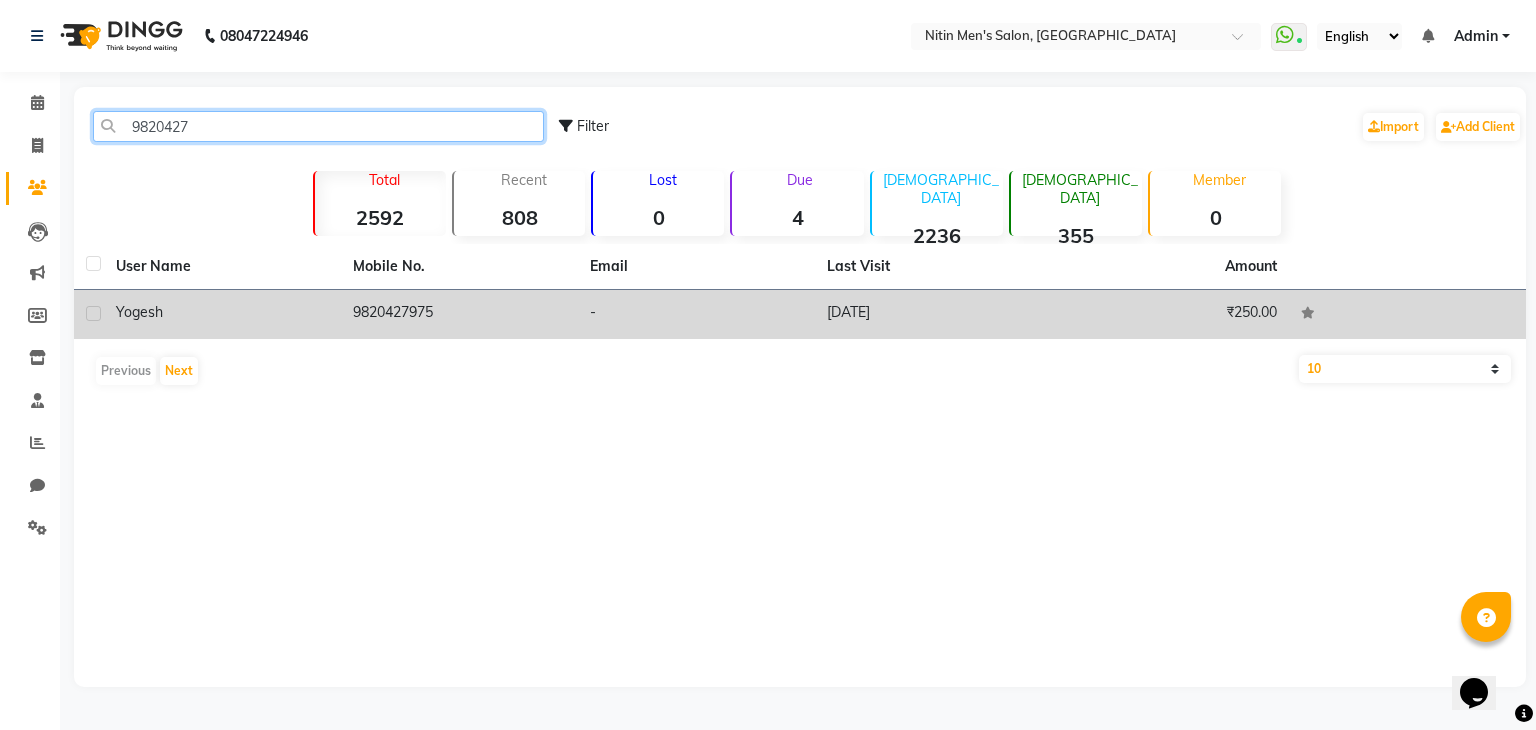 type on "9820427" 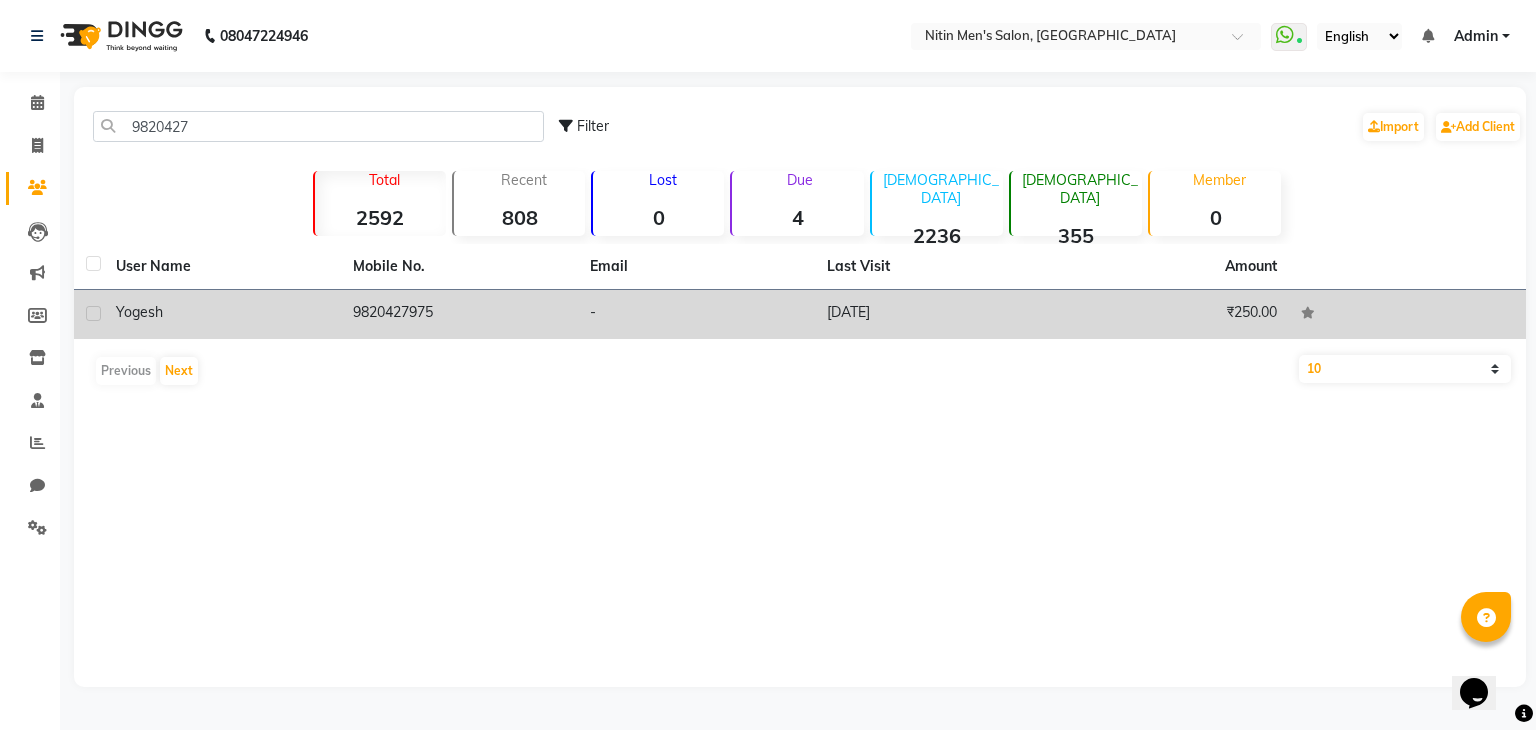 click on "yogesh" 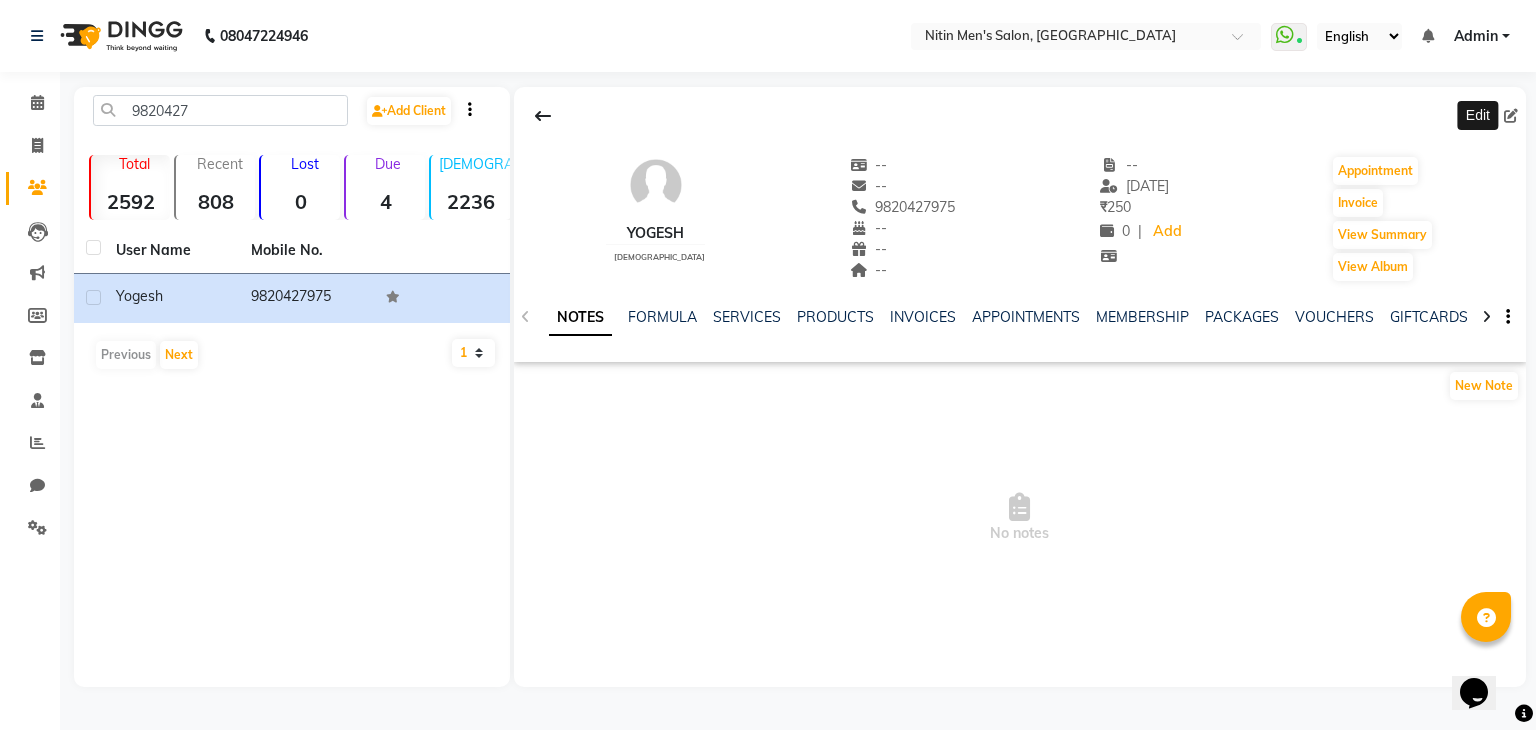 click 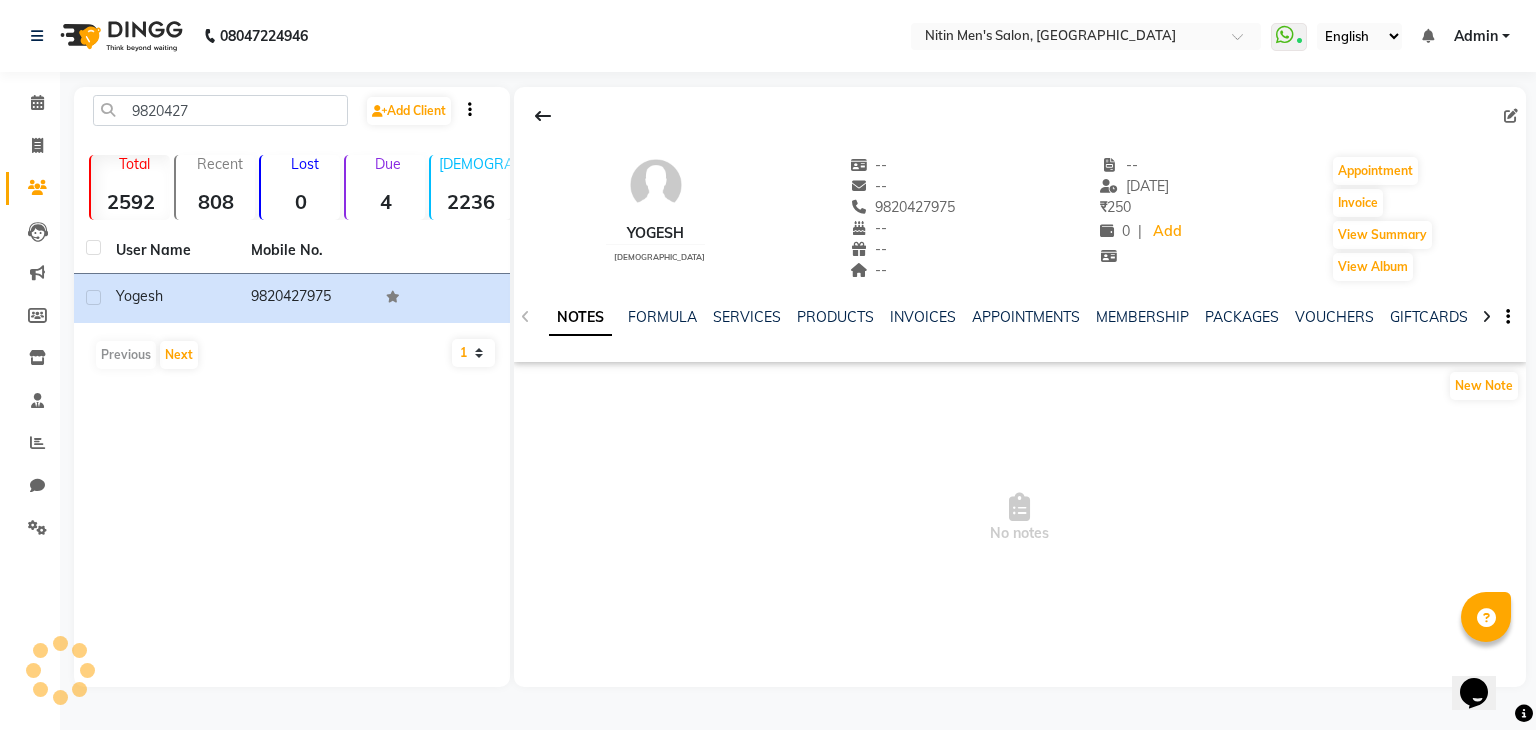 select on "[DEMOGRAPHIC_DATA]" 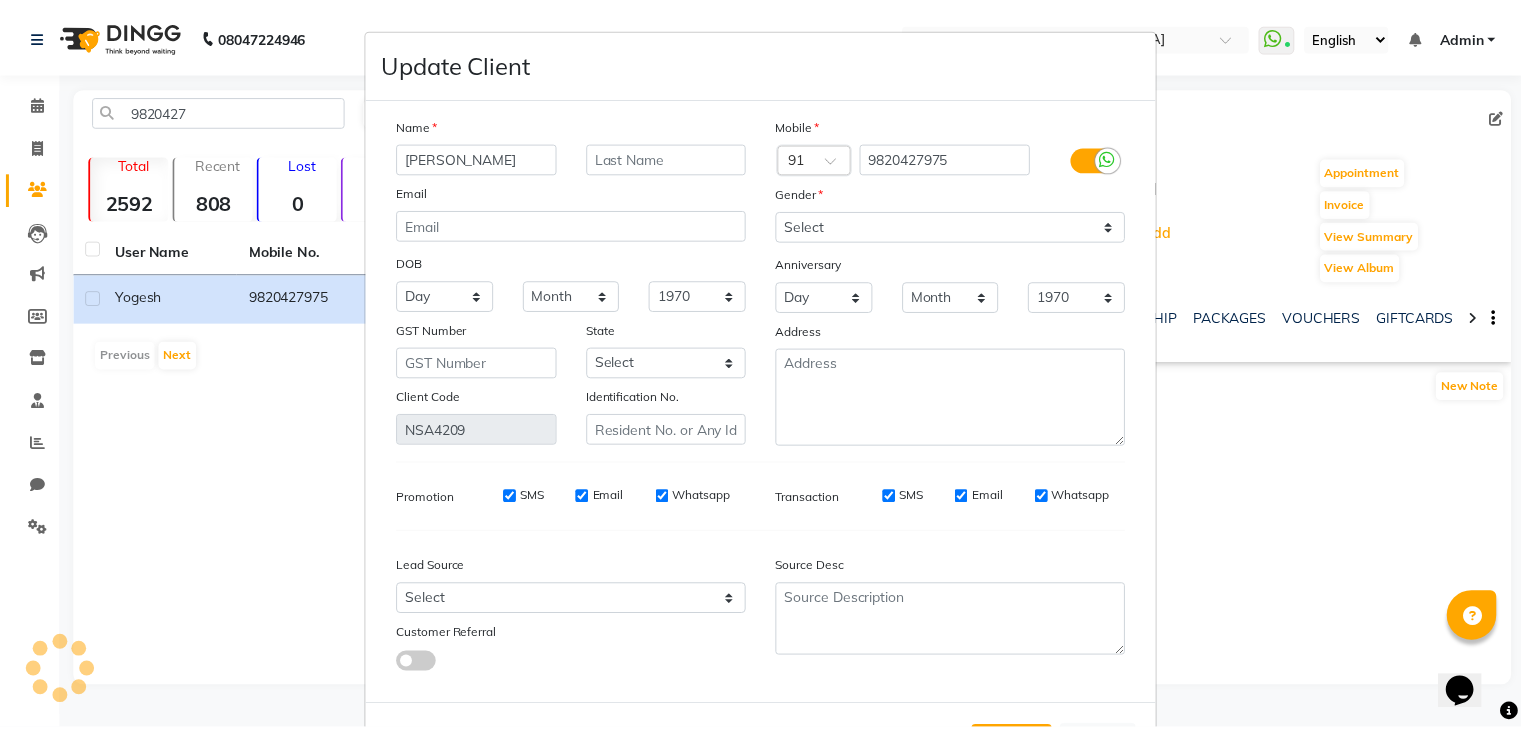 scroll, scrollTop: 92, scrollLeft: 0, axis: vertical 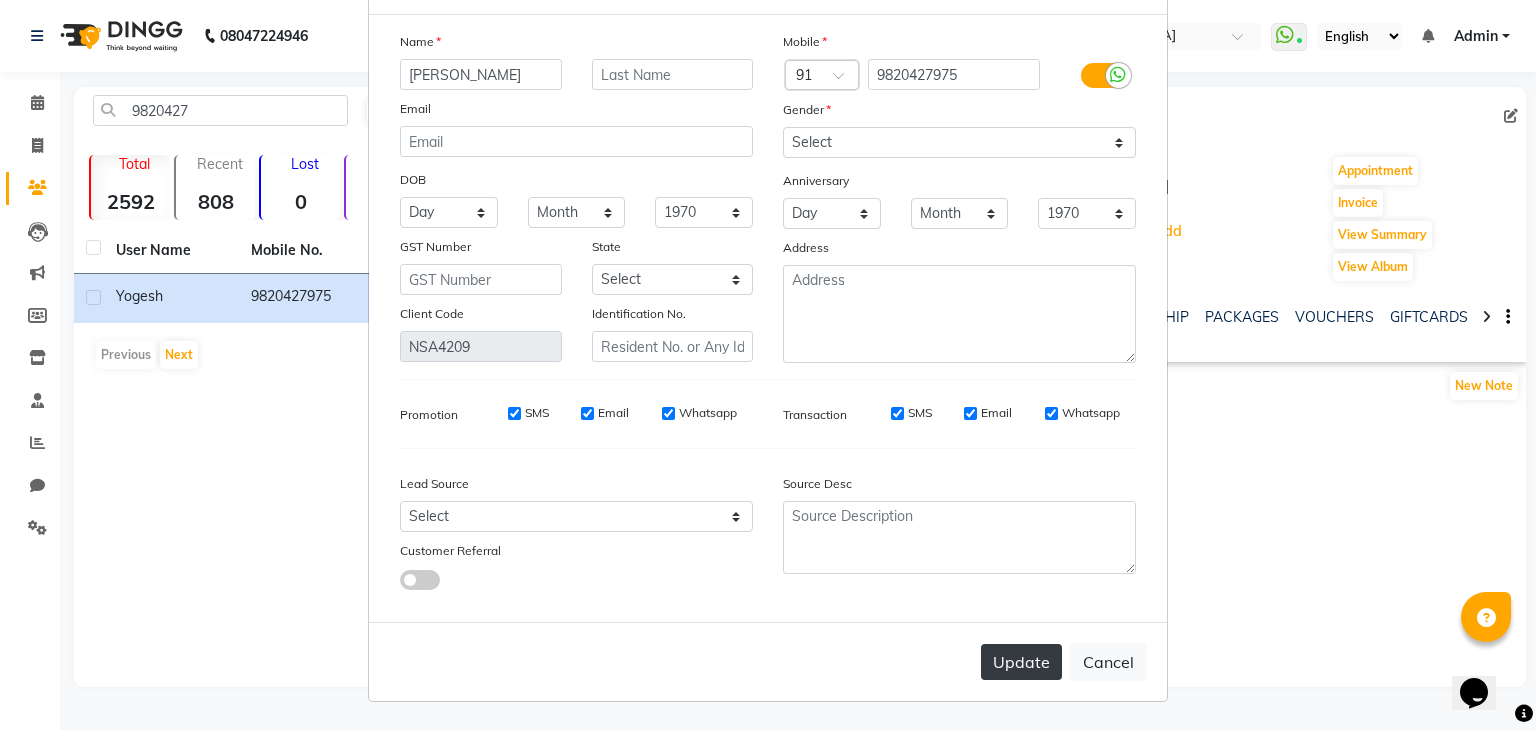 type on "[PERSON_NAME]" 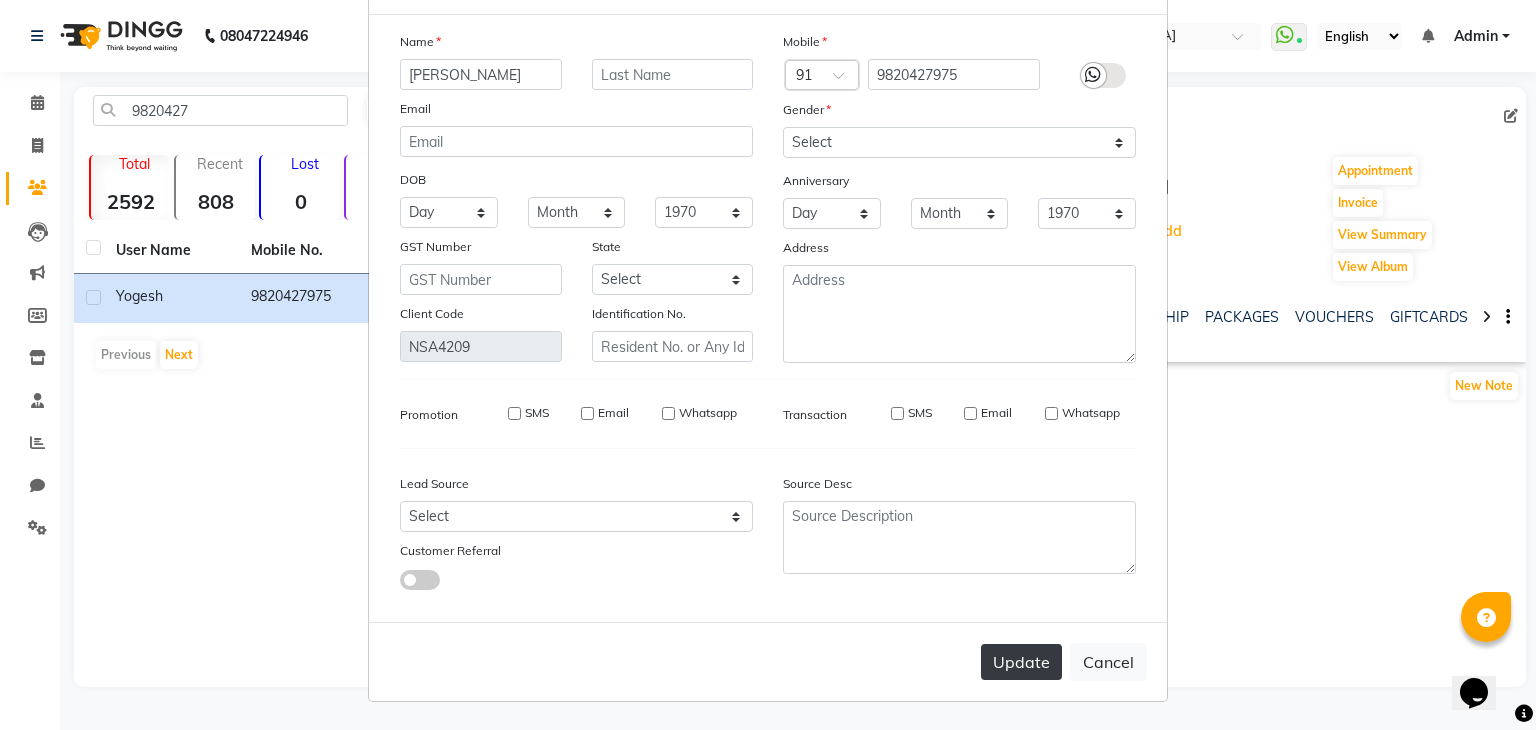 type 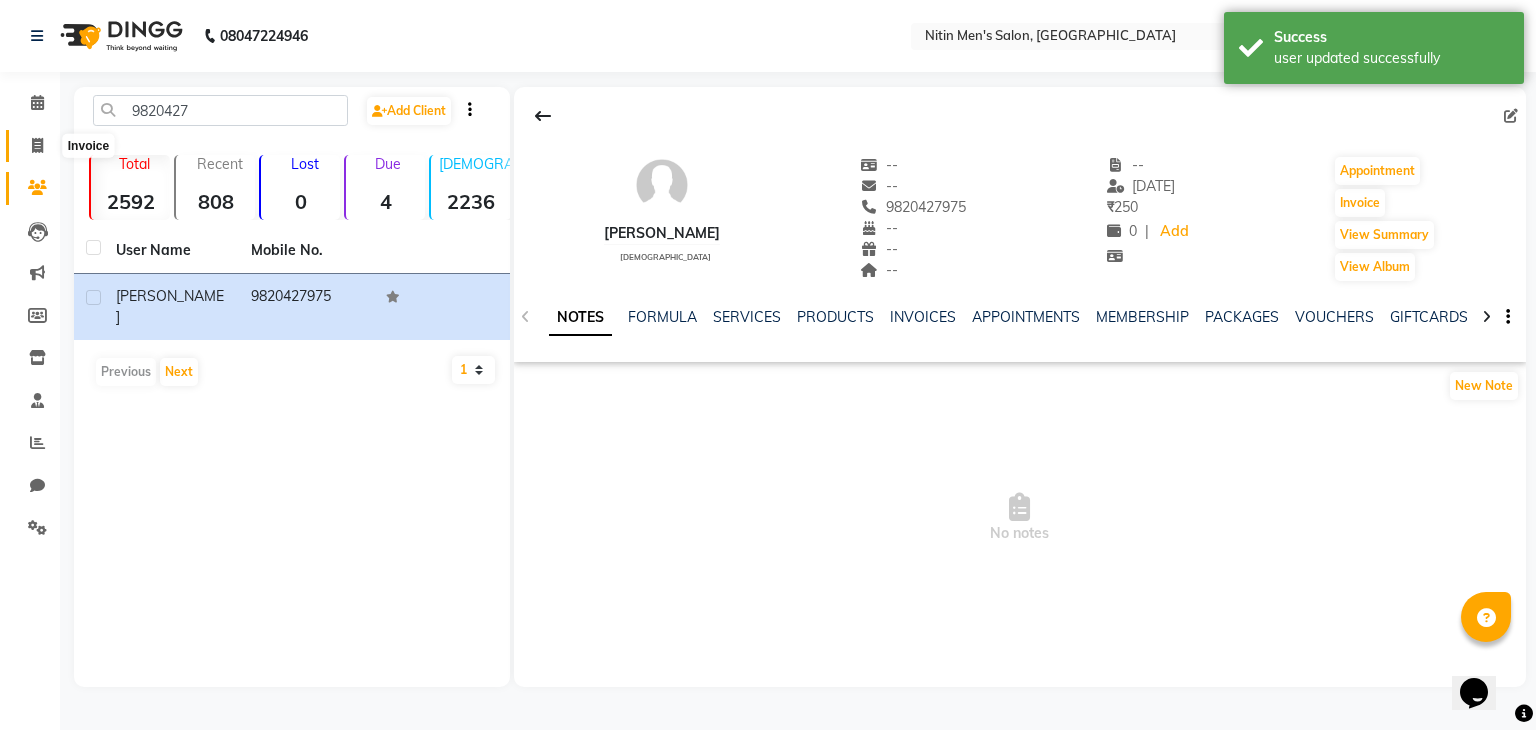 click 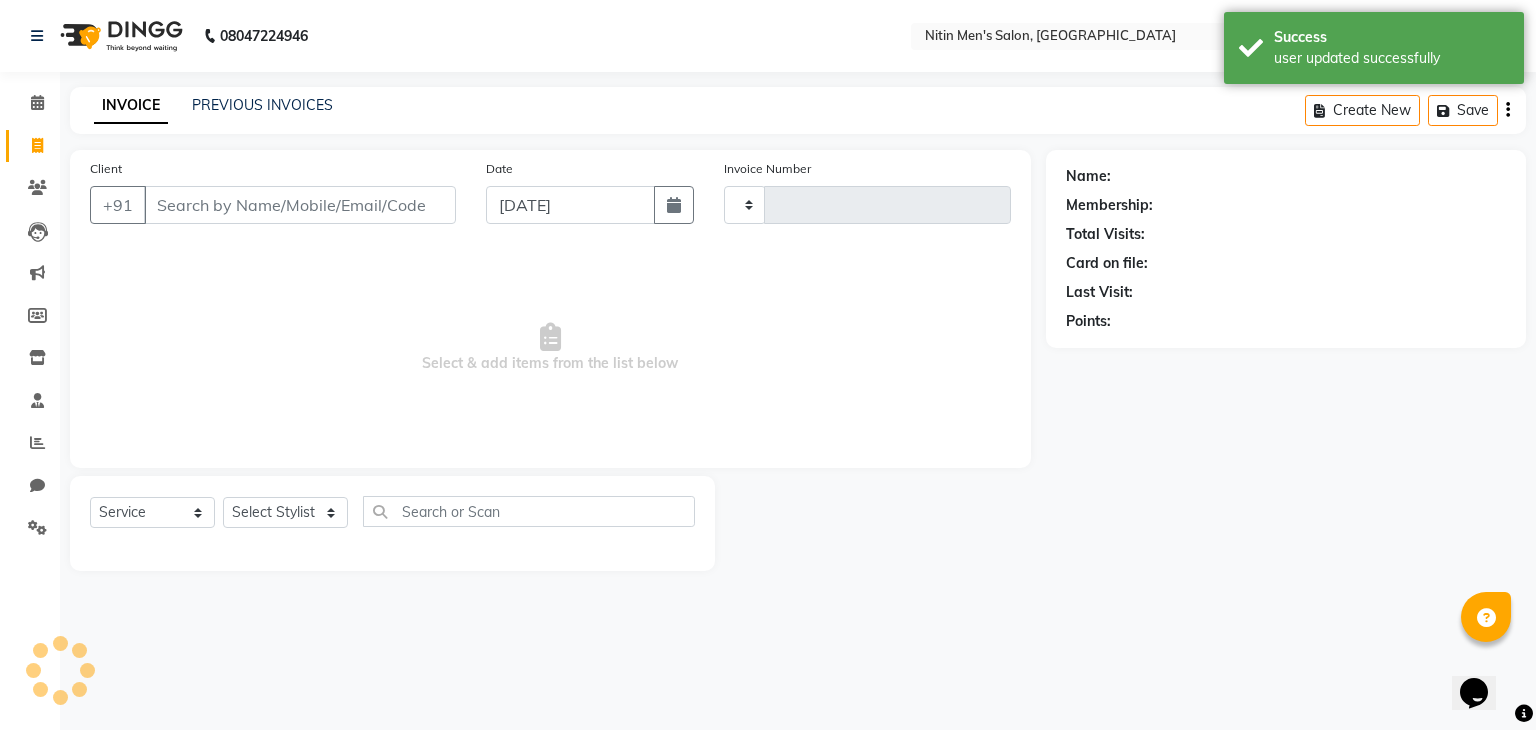 type on "2075" 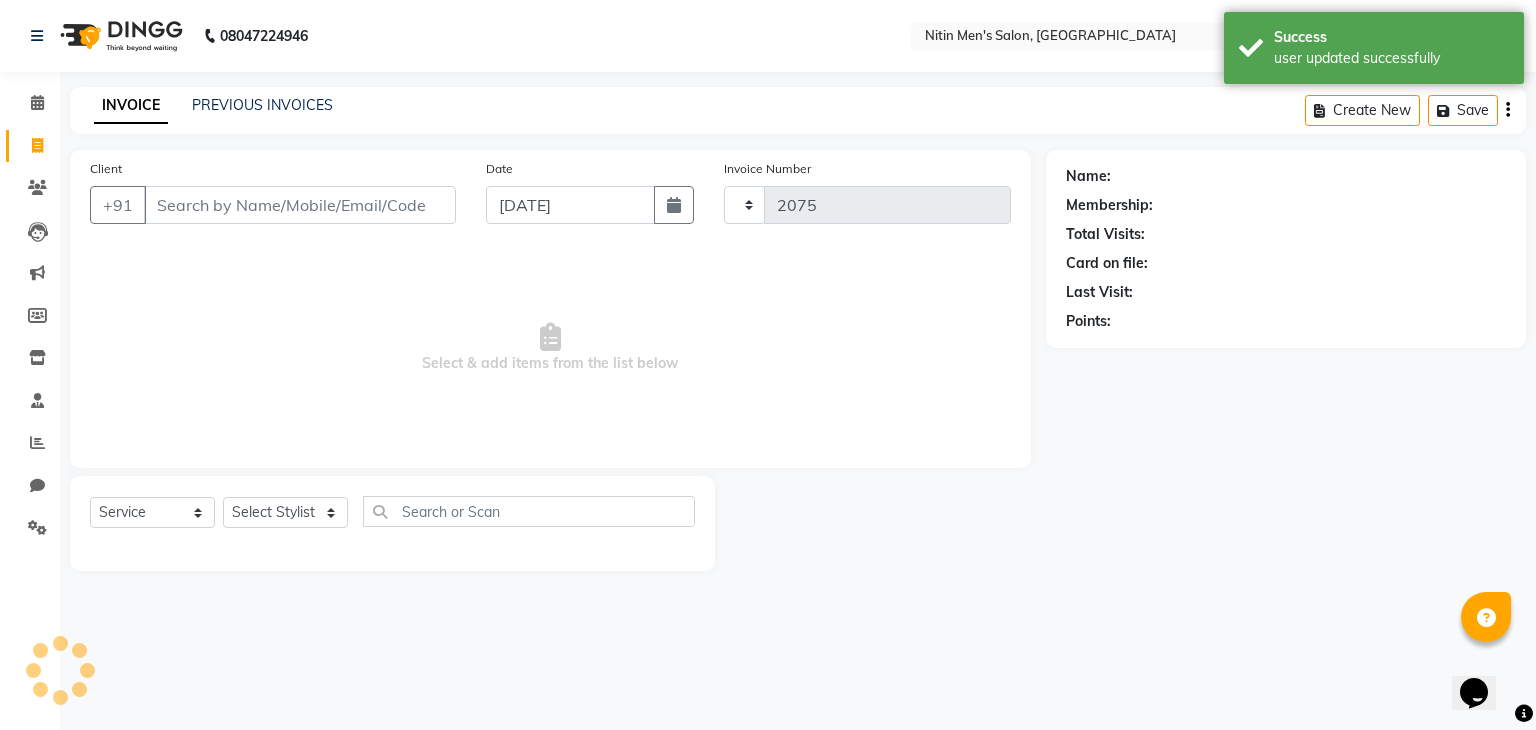 select on "7981" 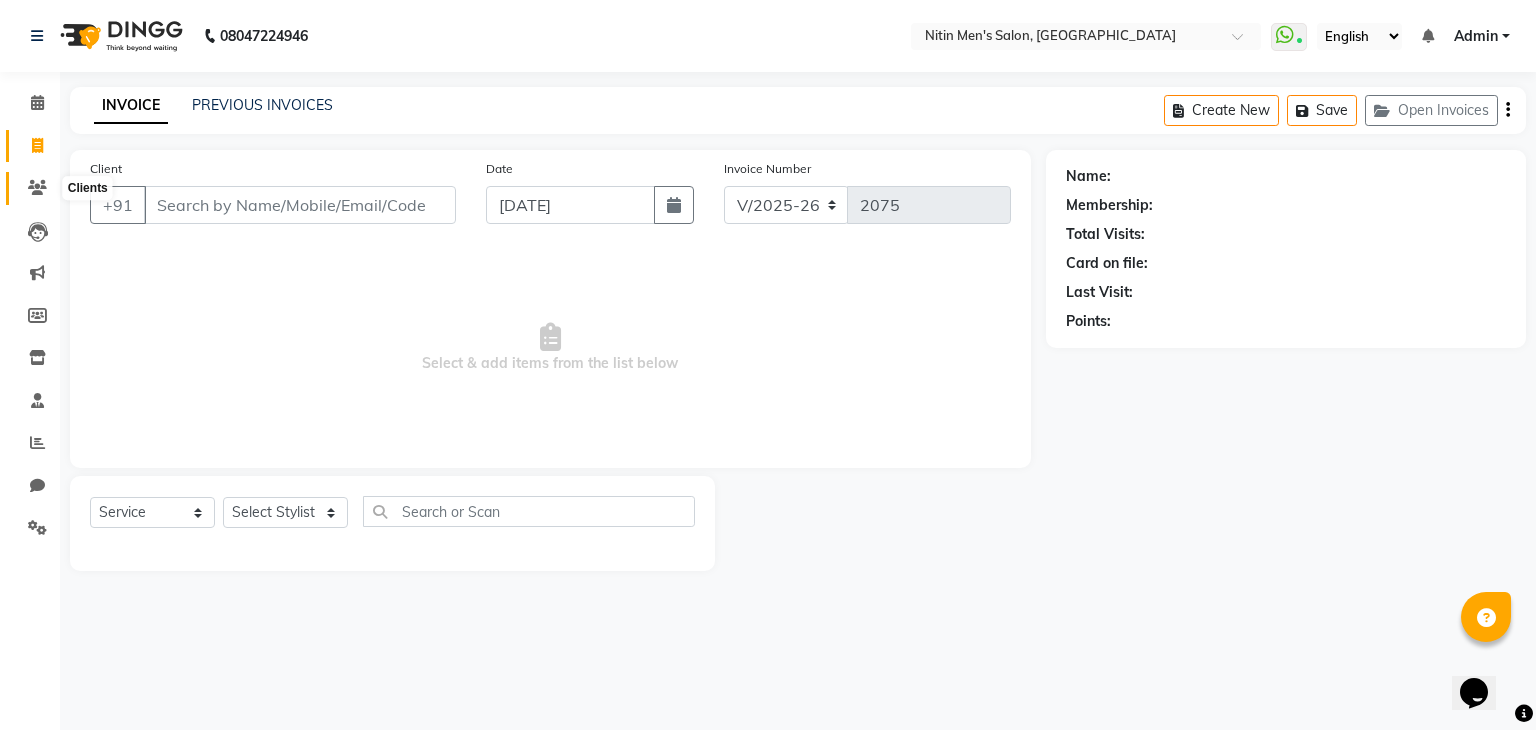 click 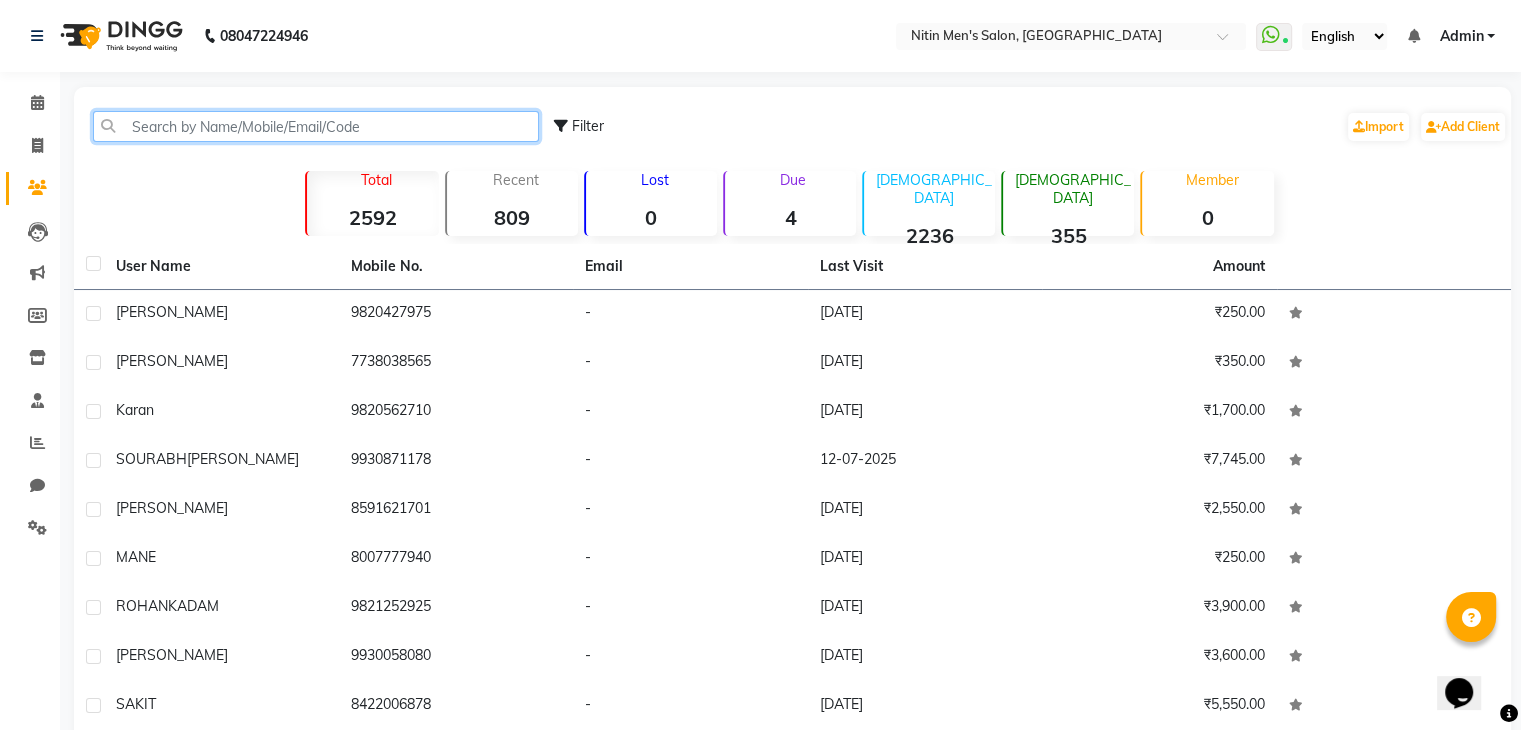 click 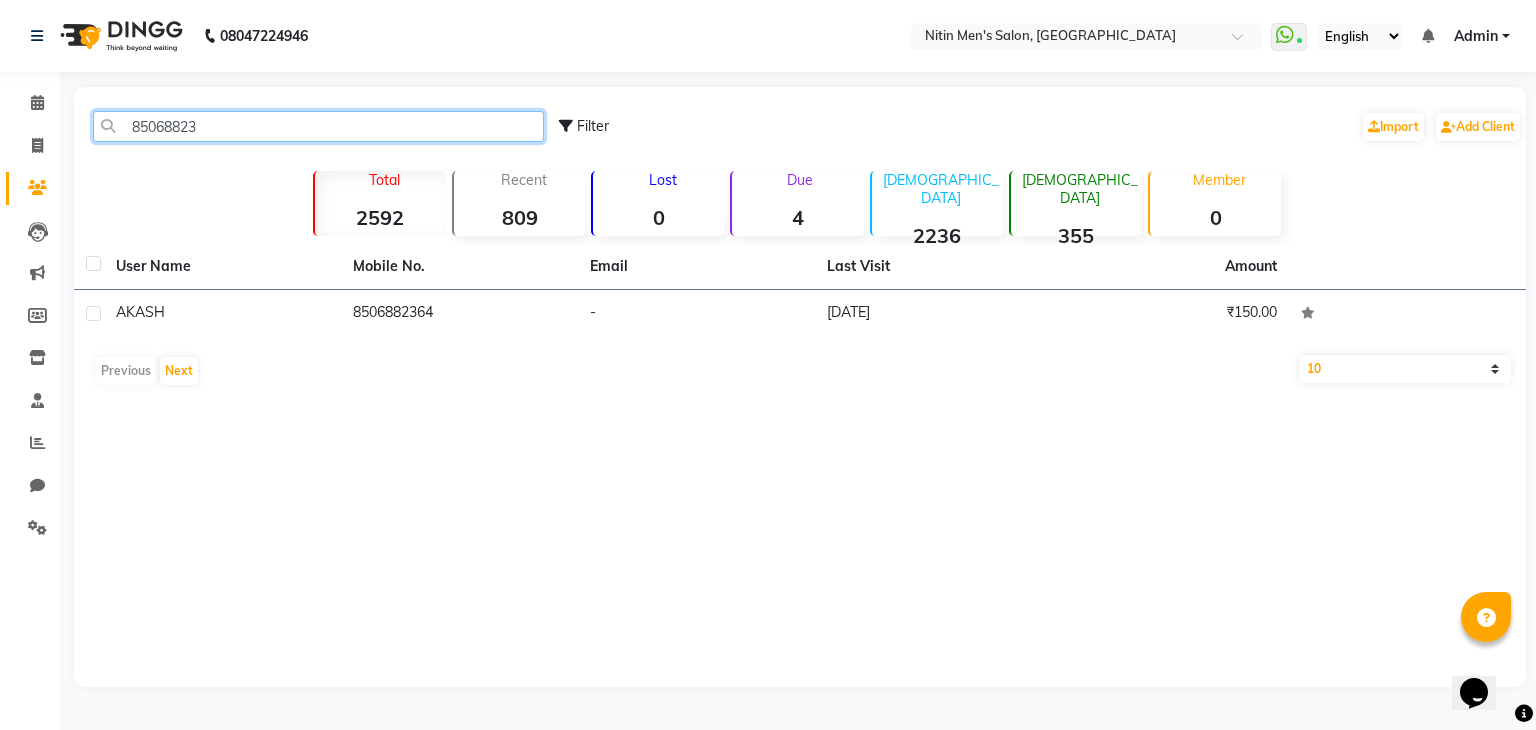 click on "85068823" 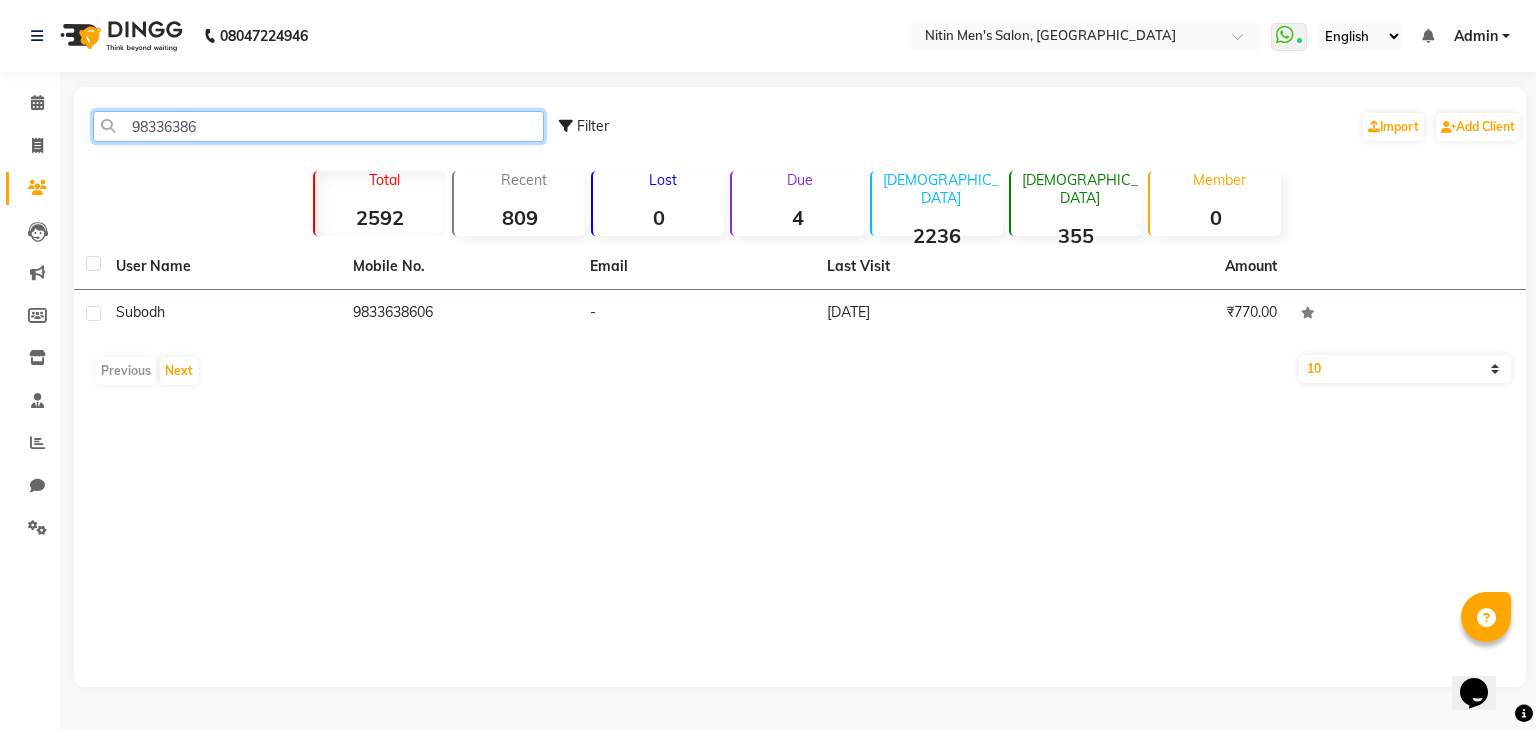 click on "98336386" 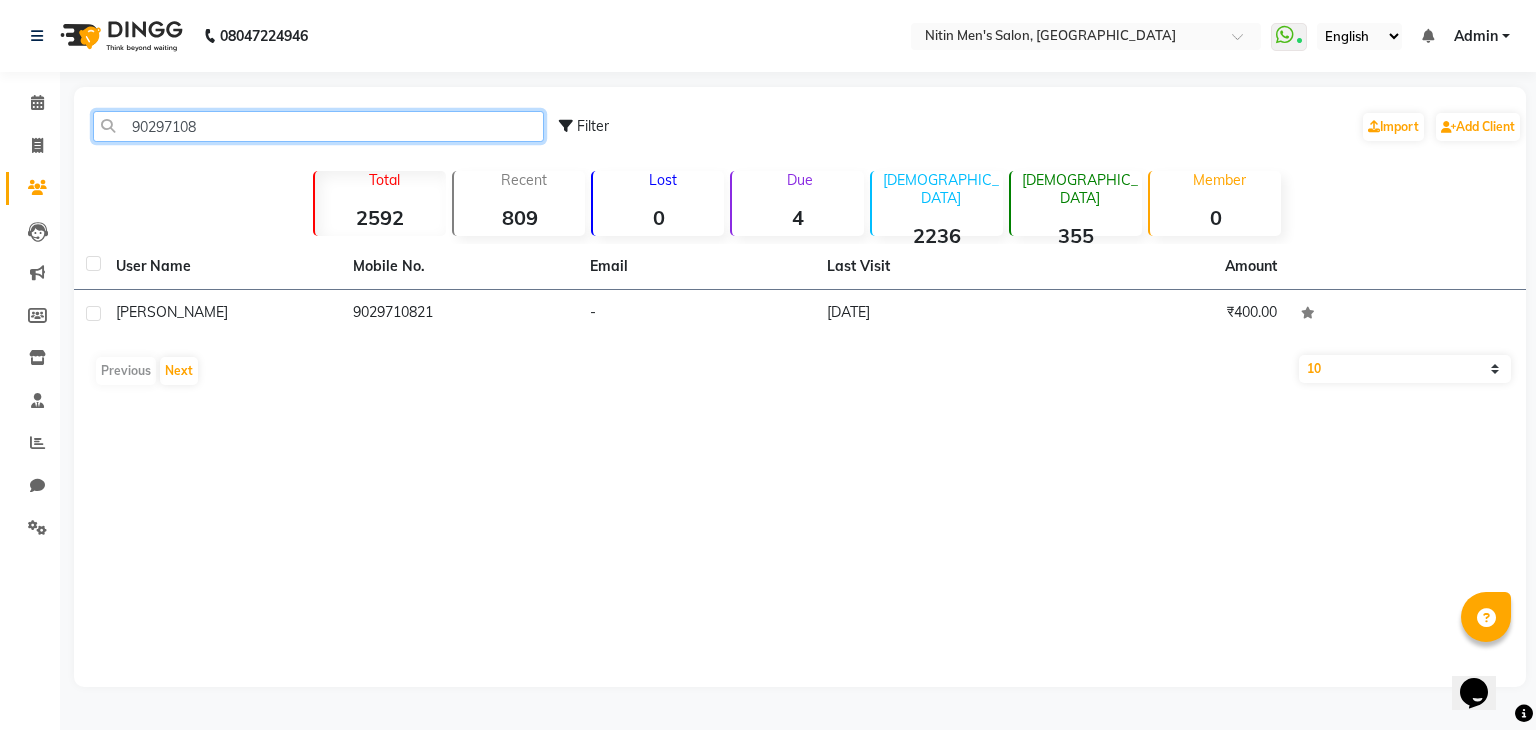click on "90297108" 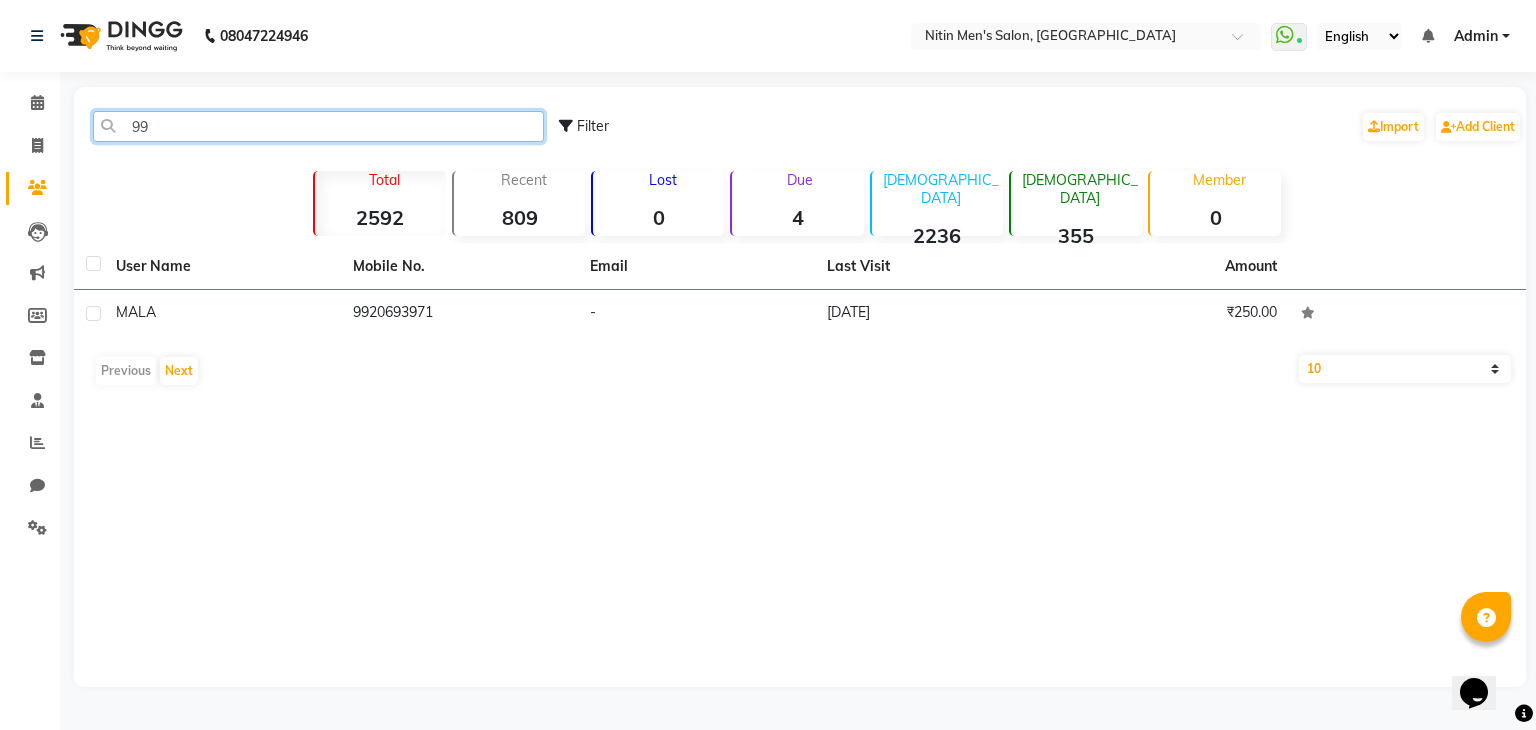 type on "9" 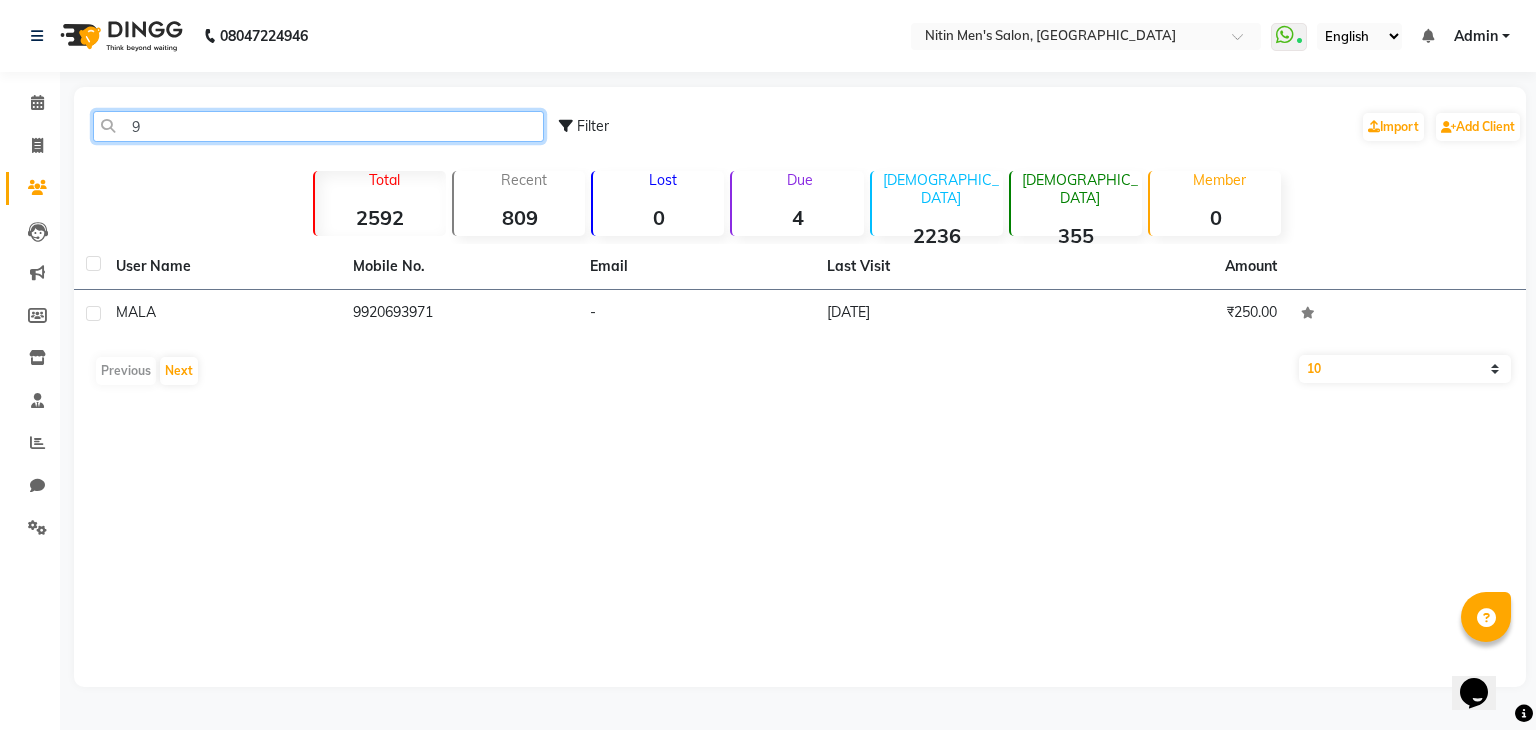 type 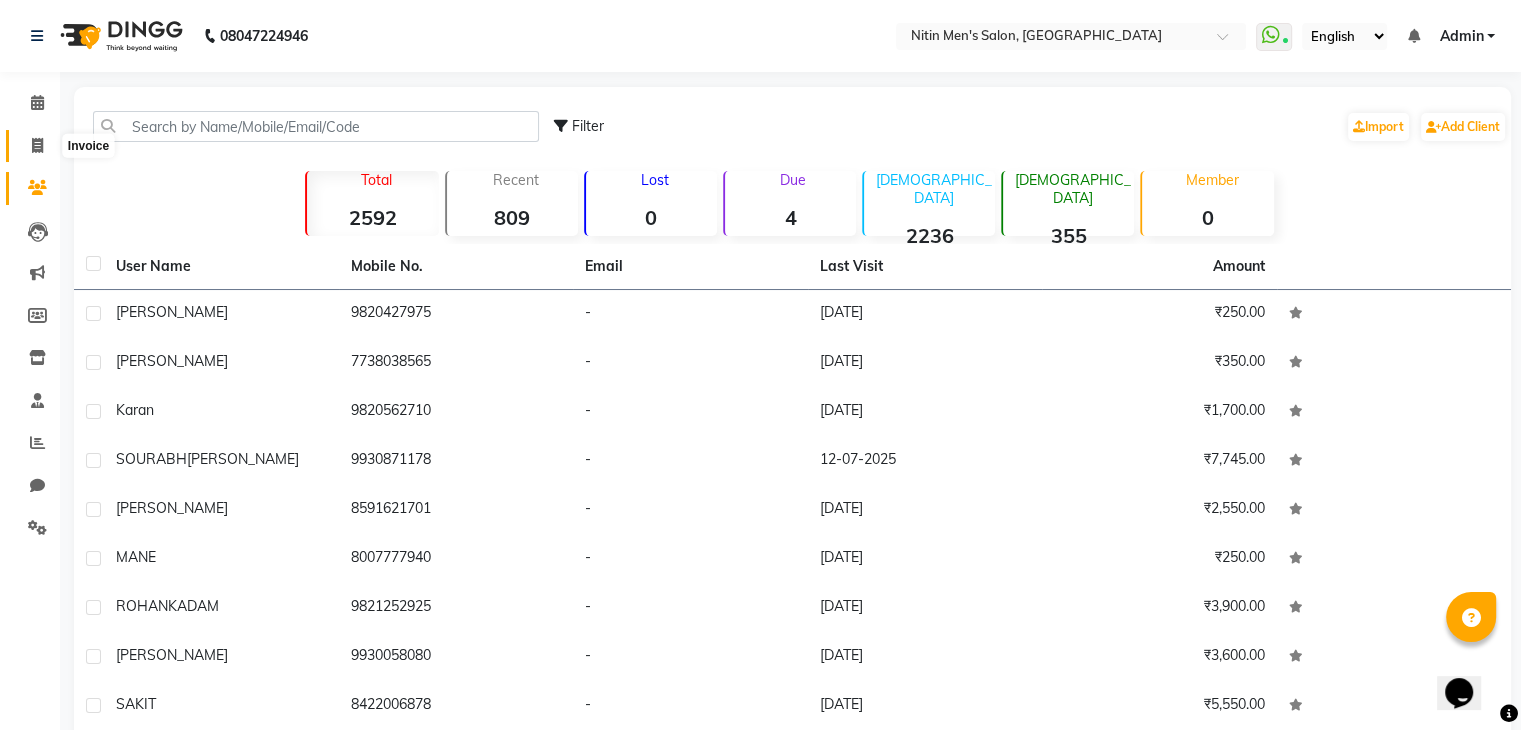 click 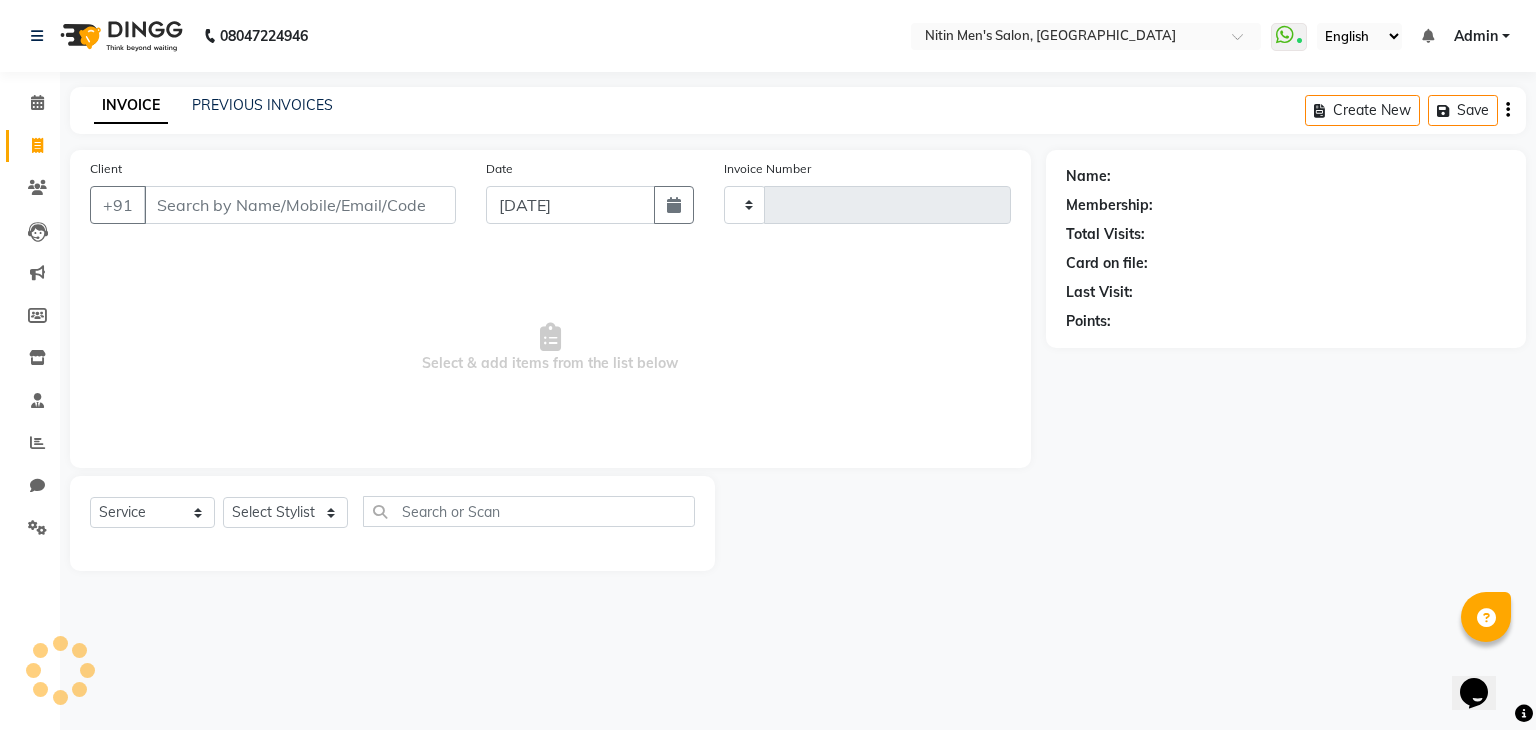 type on "2075" 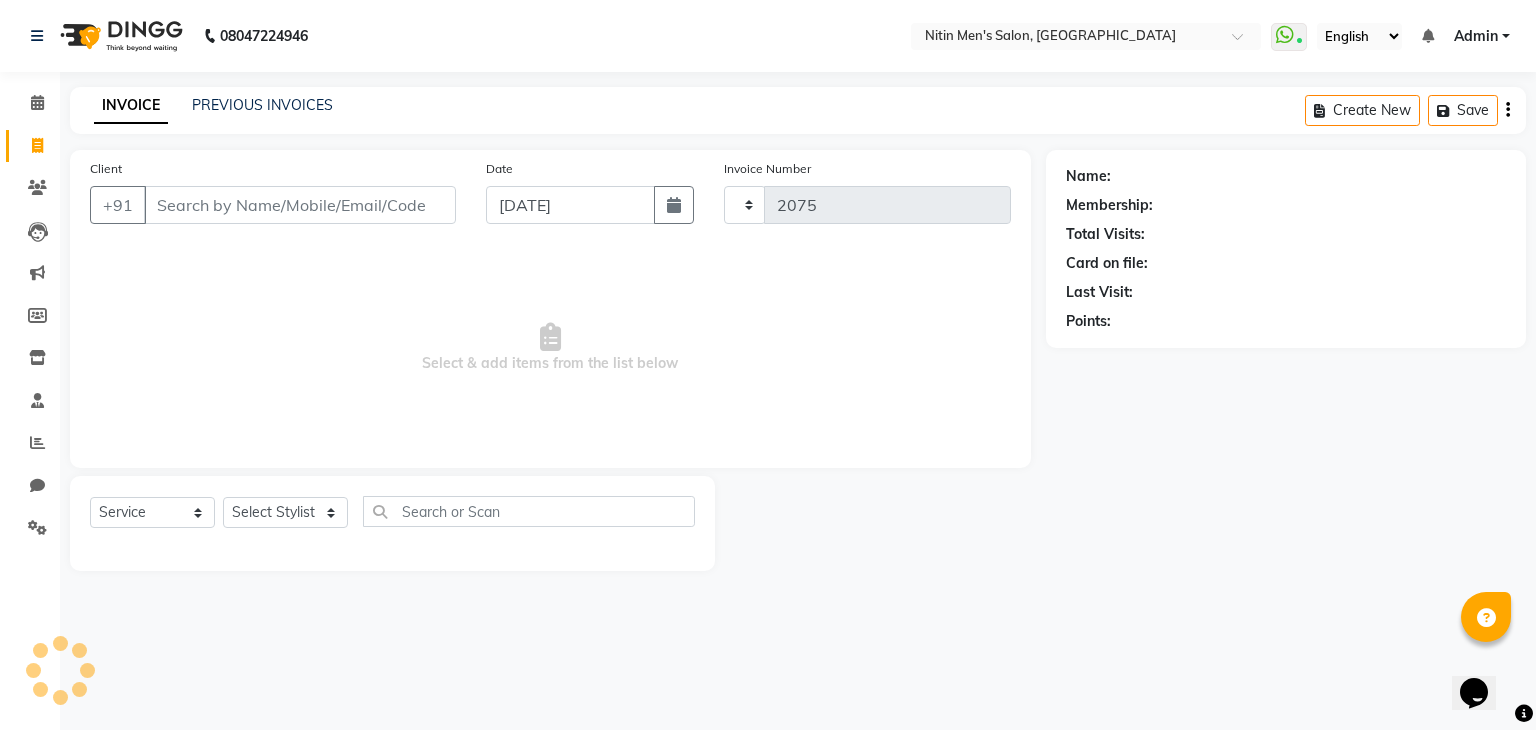 select on "7981" 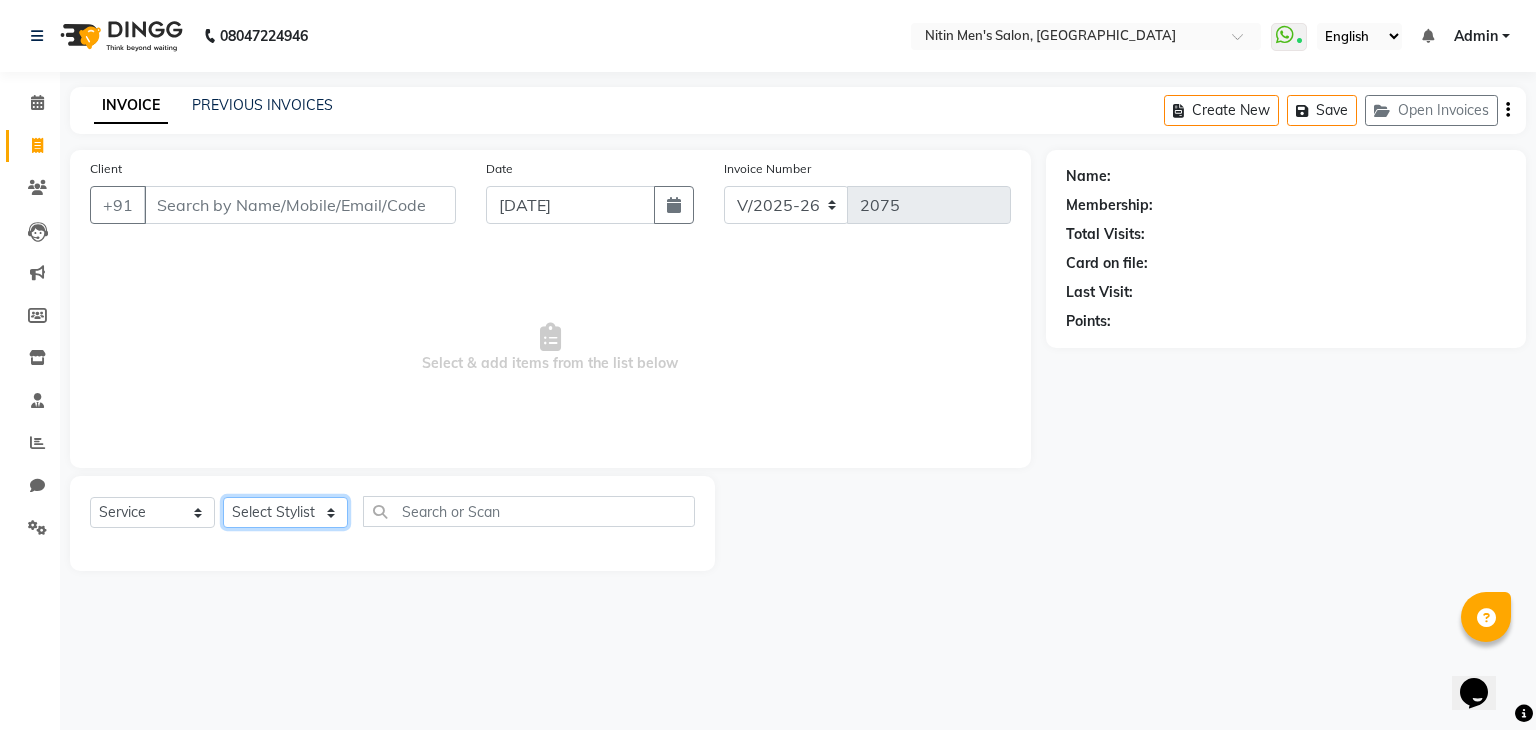 click on "Select Stylist [PERSON_NAME] [PERSON_NAME] [PERSON_NAME] [PERSON_NAME] MEENAKSHI NITIN SIR [PERSON_NAME] [PERSON_NAME] [PERSON_NAME]" 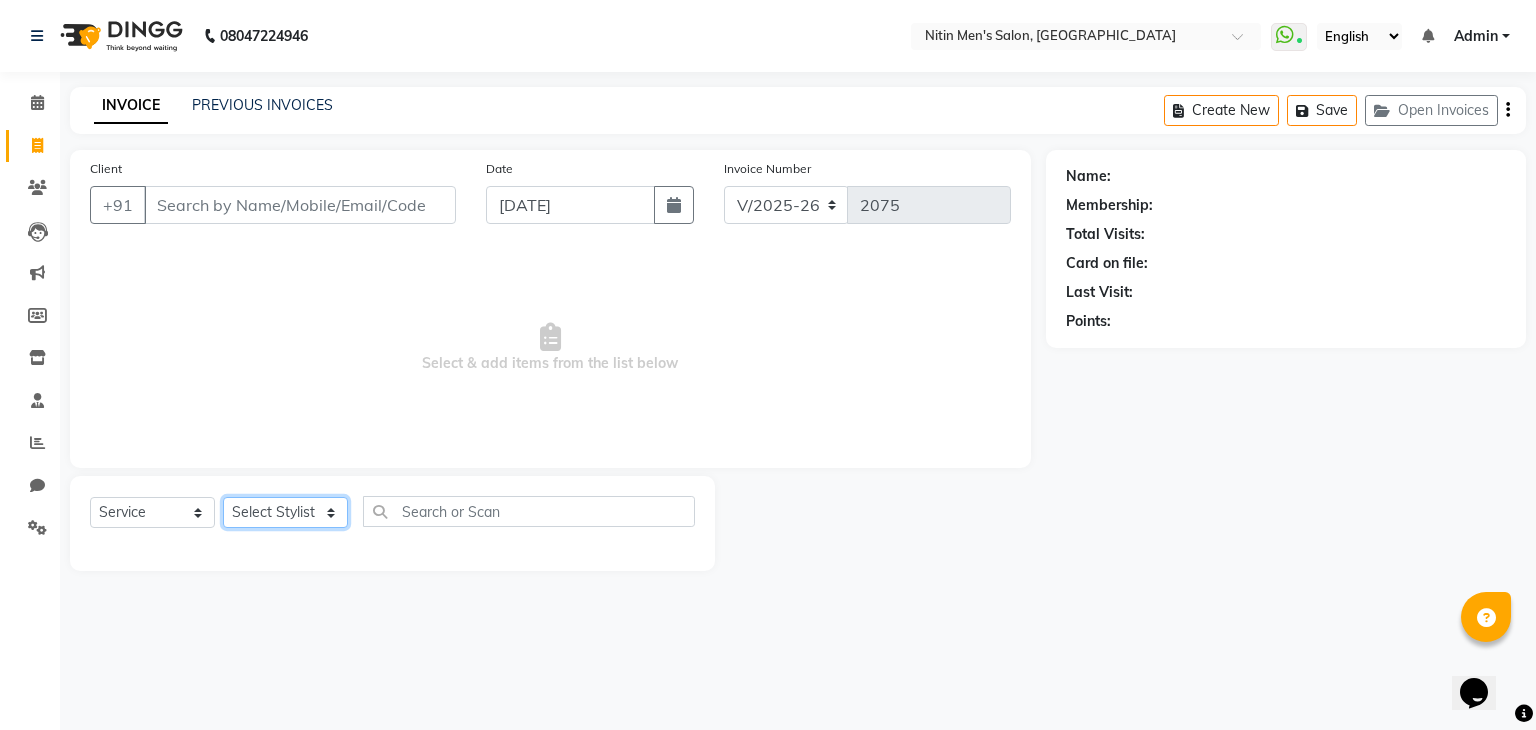 select on "75700" 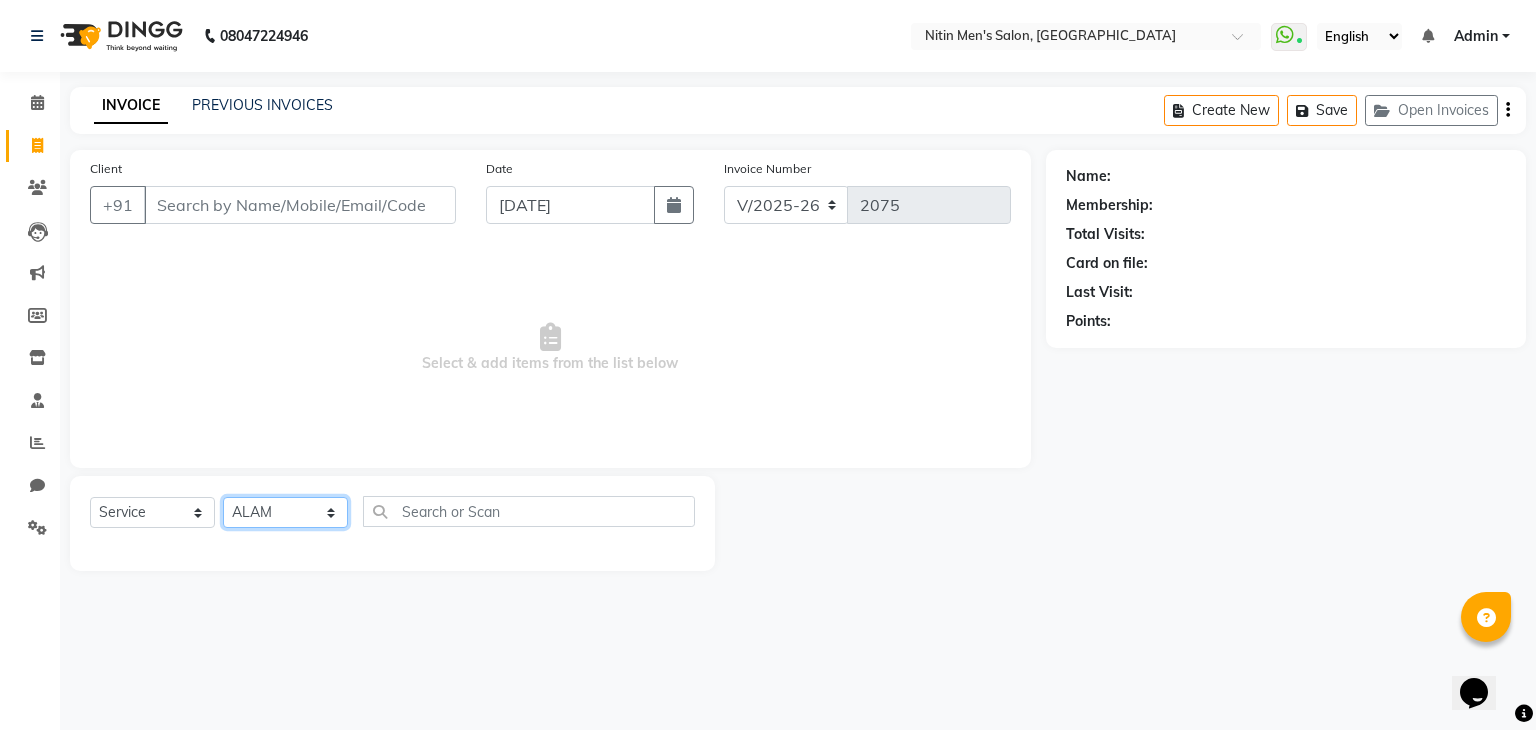 click on "Select Stylist [PERSON_NAME] [PERSON_NAME] [PERSON_NAME] [PERSON_NAME] MEENAKSHI NITIN SIR [PERSON_NAME] [PERSON_NAME] [PERSON_NAME]" 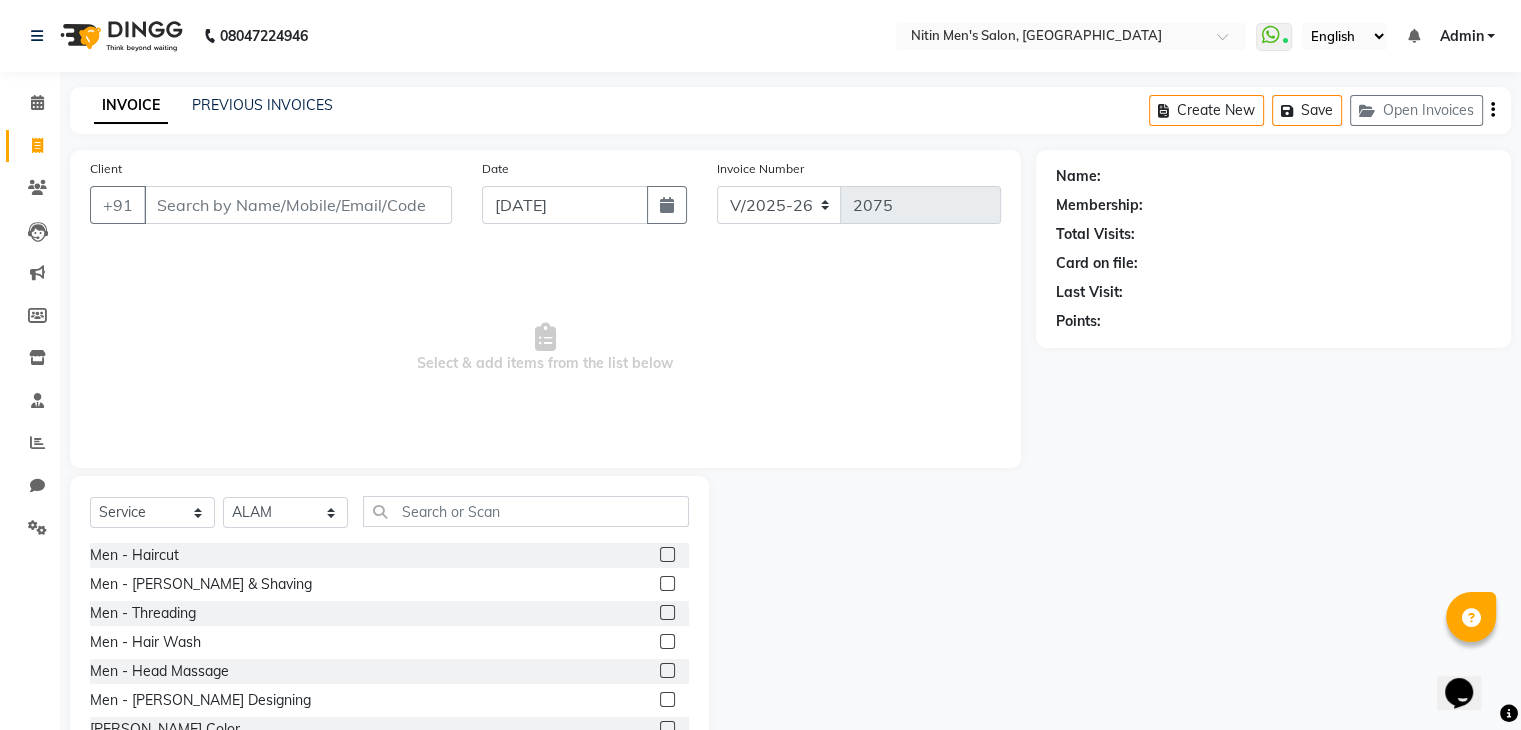 click 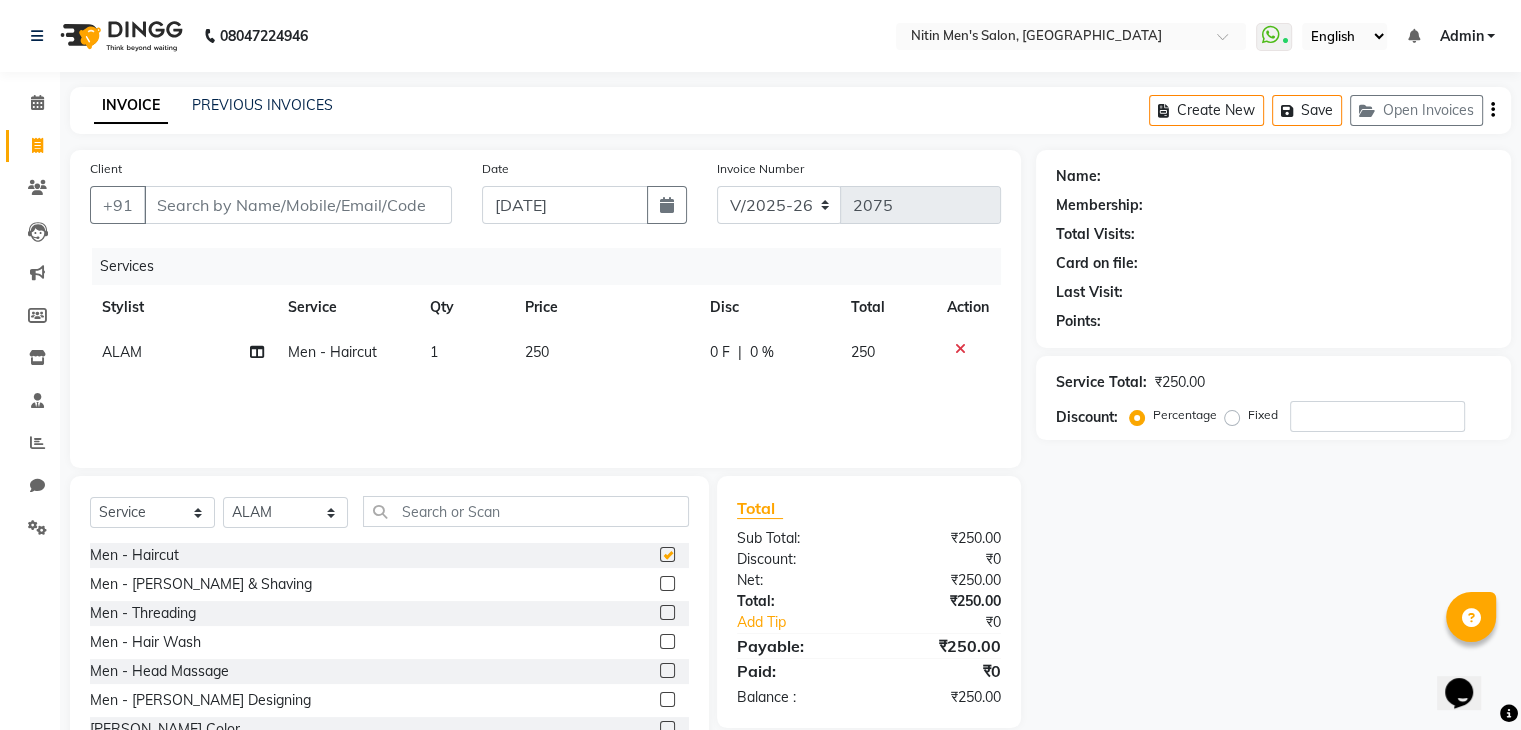 checkbox on "false" 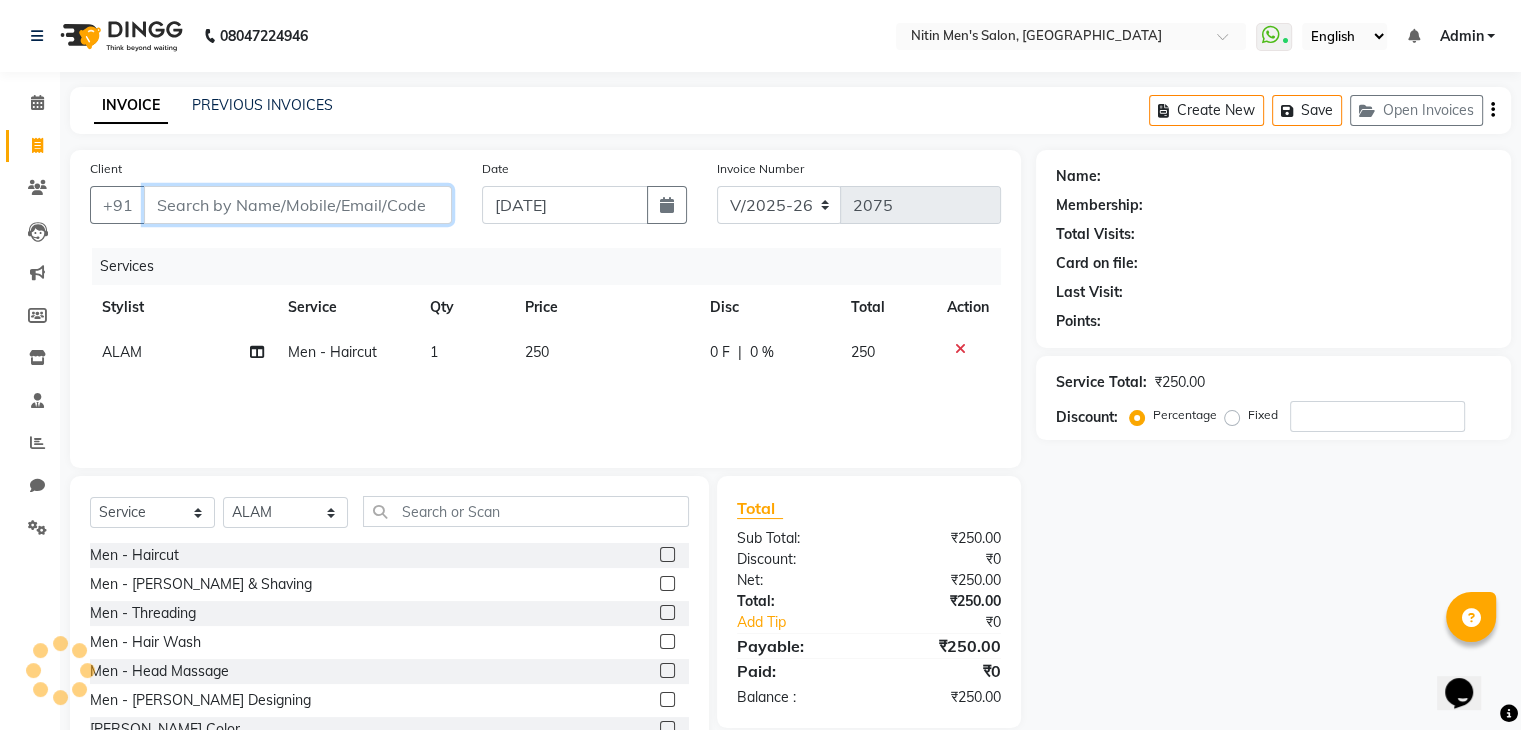 click on "Client" at bounding box center [298, 205] 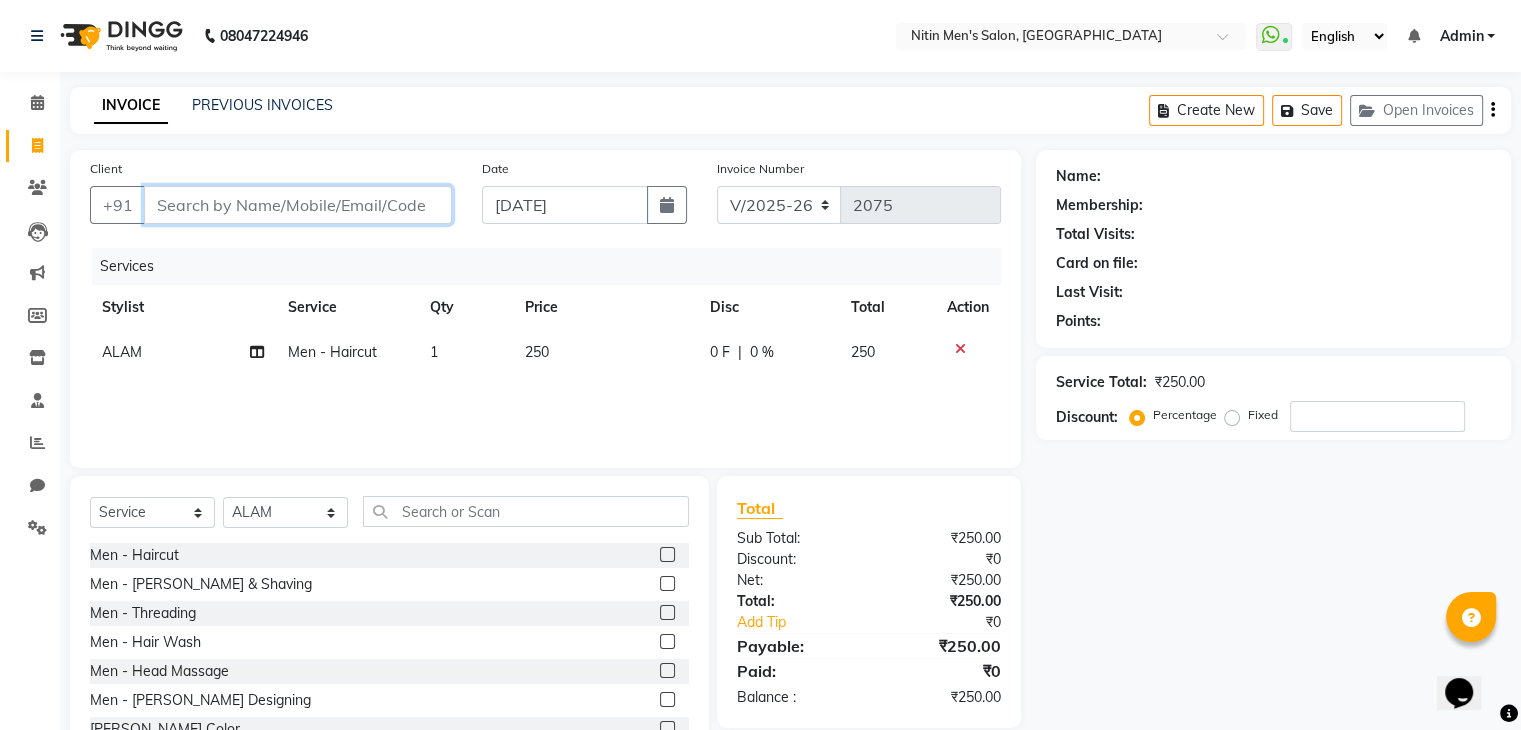 click on "Client" at bounding box center [298, 205] 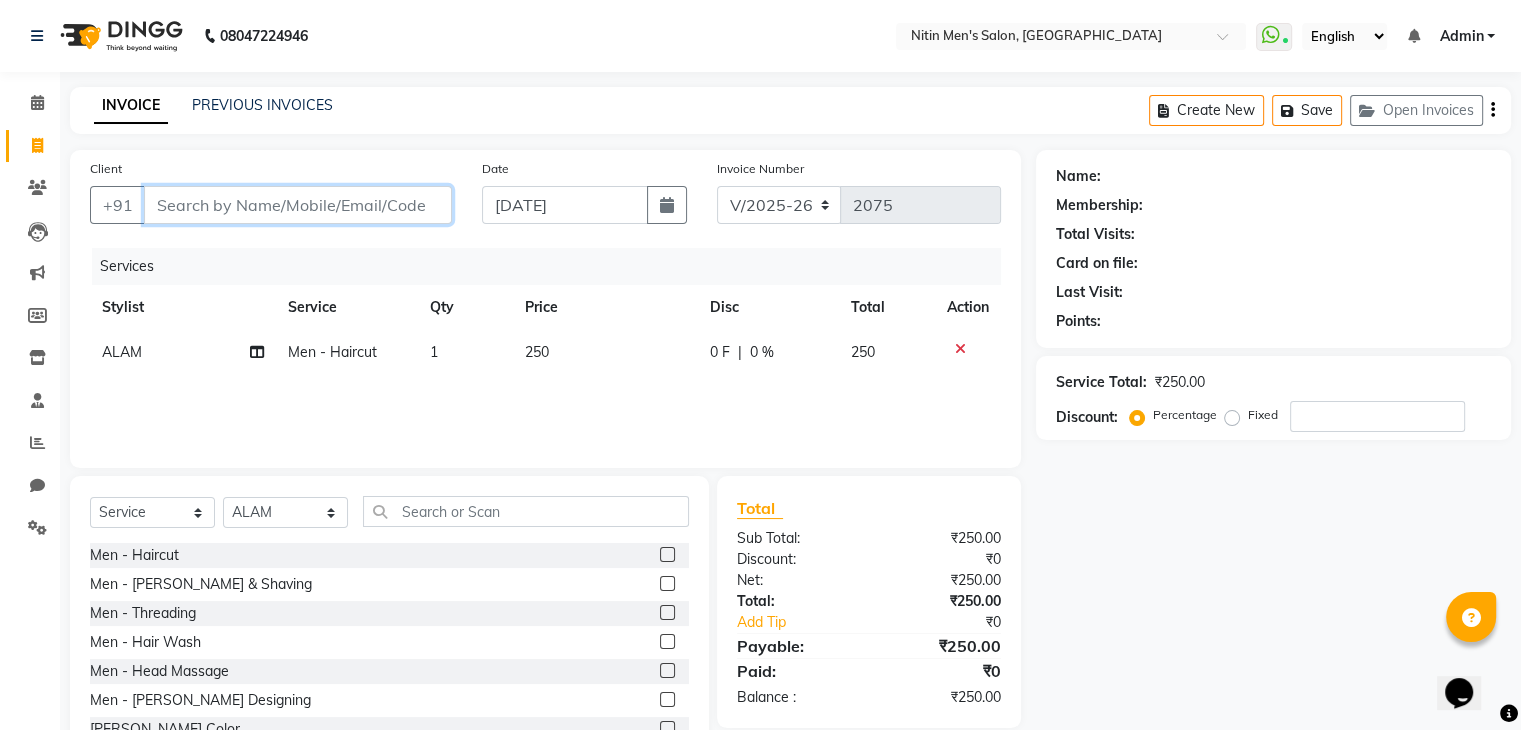 type on "s" 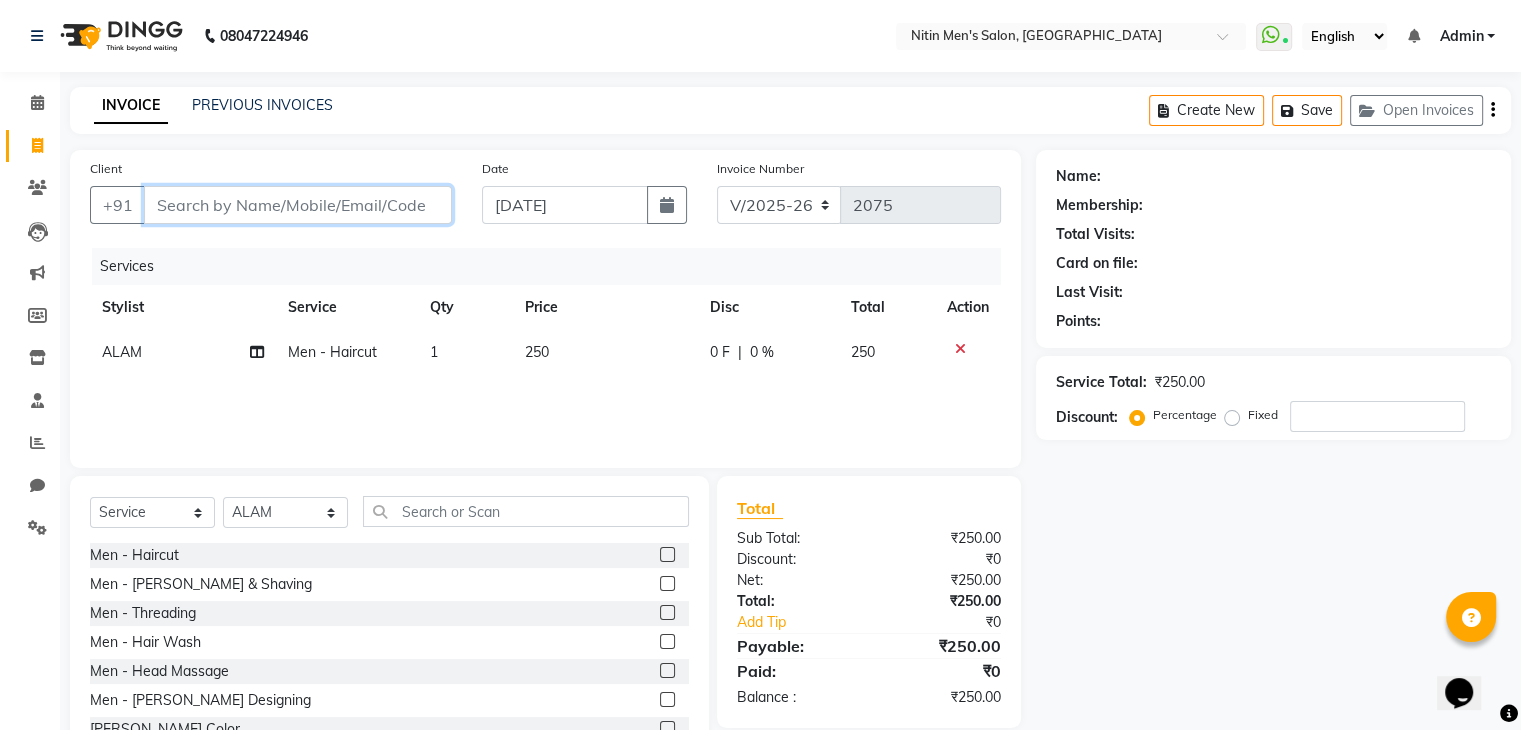 type on "0" 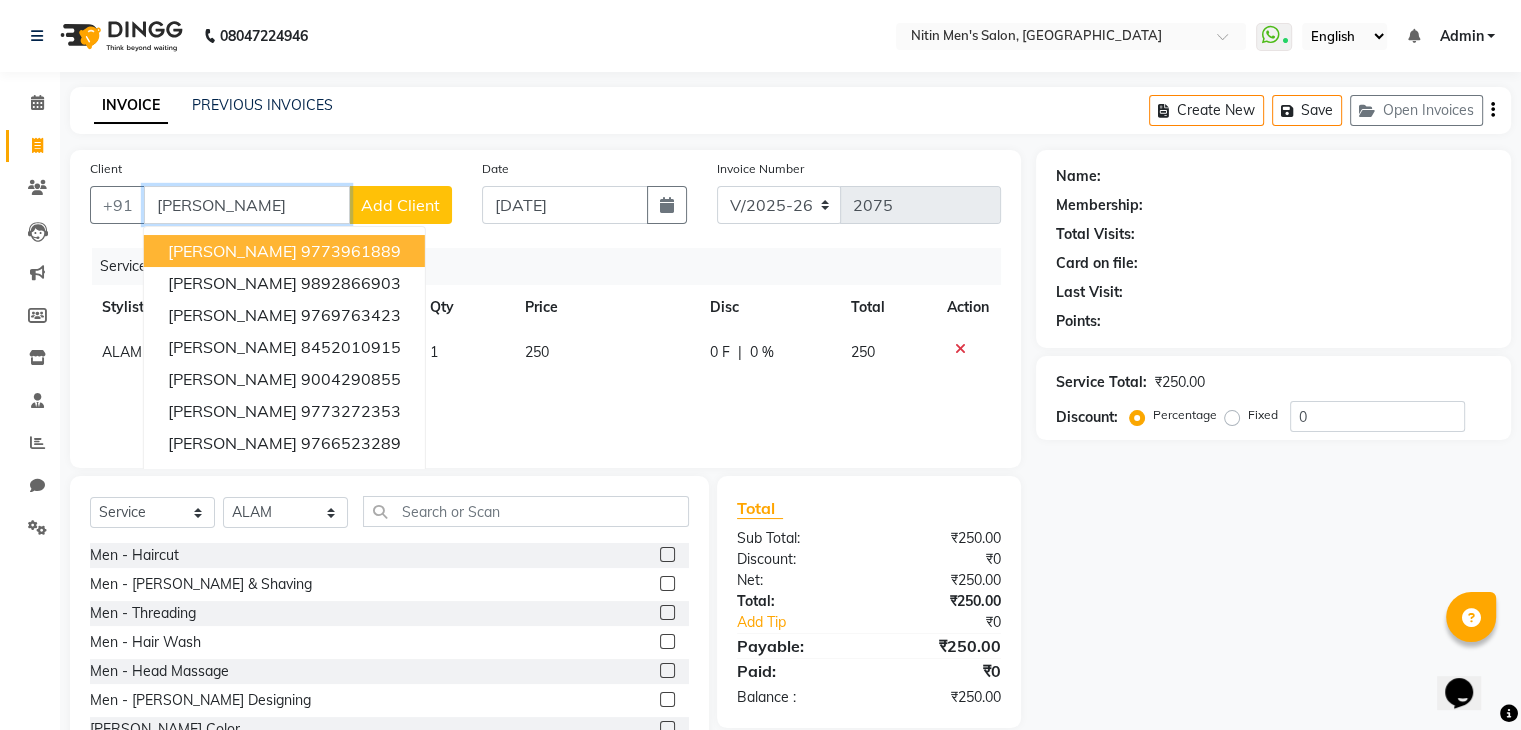 click on "[PERSON_NAME]" at bounding box center (247, 205) 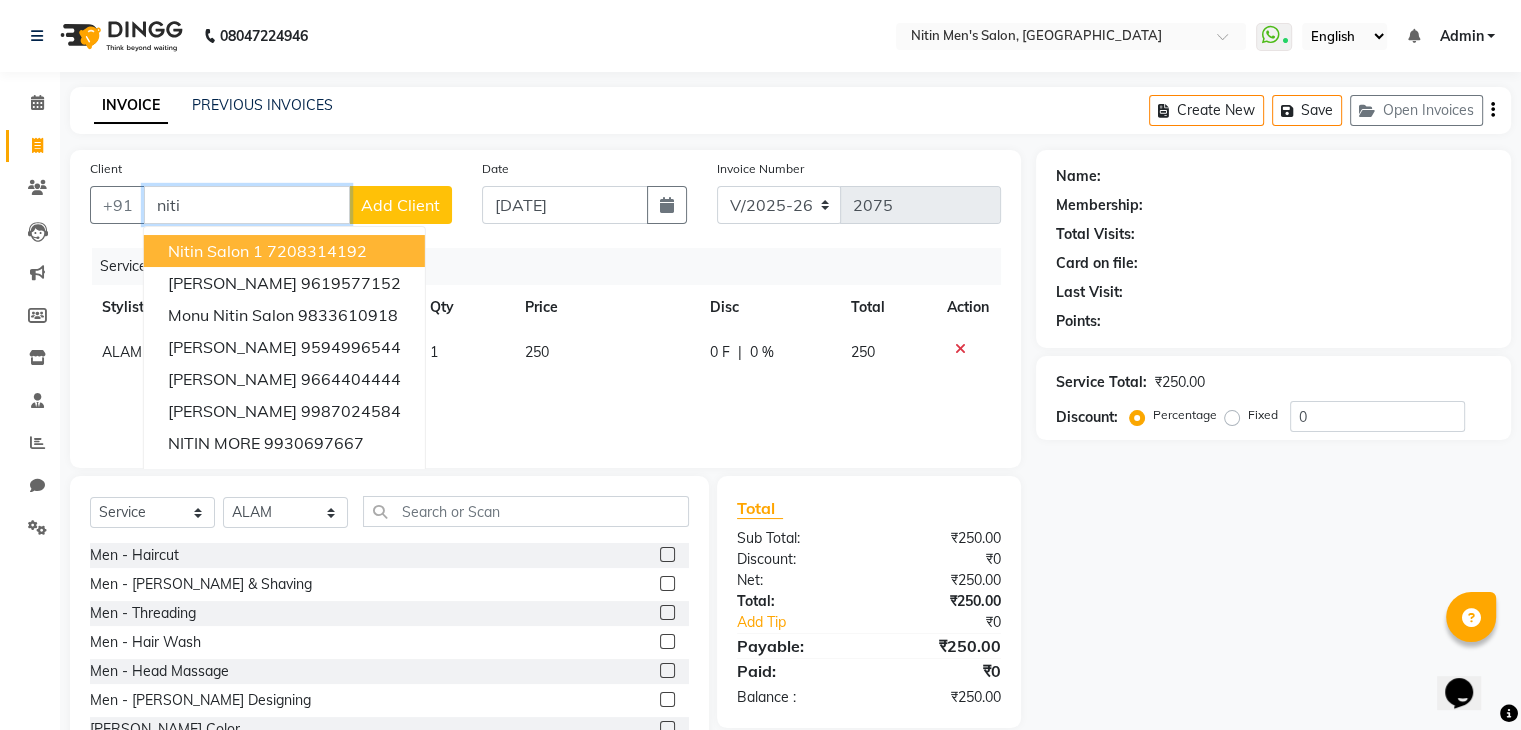 click on "Nitin Salon 1" at bounding box center [215, 251] 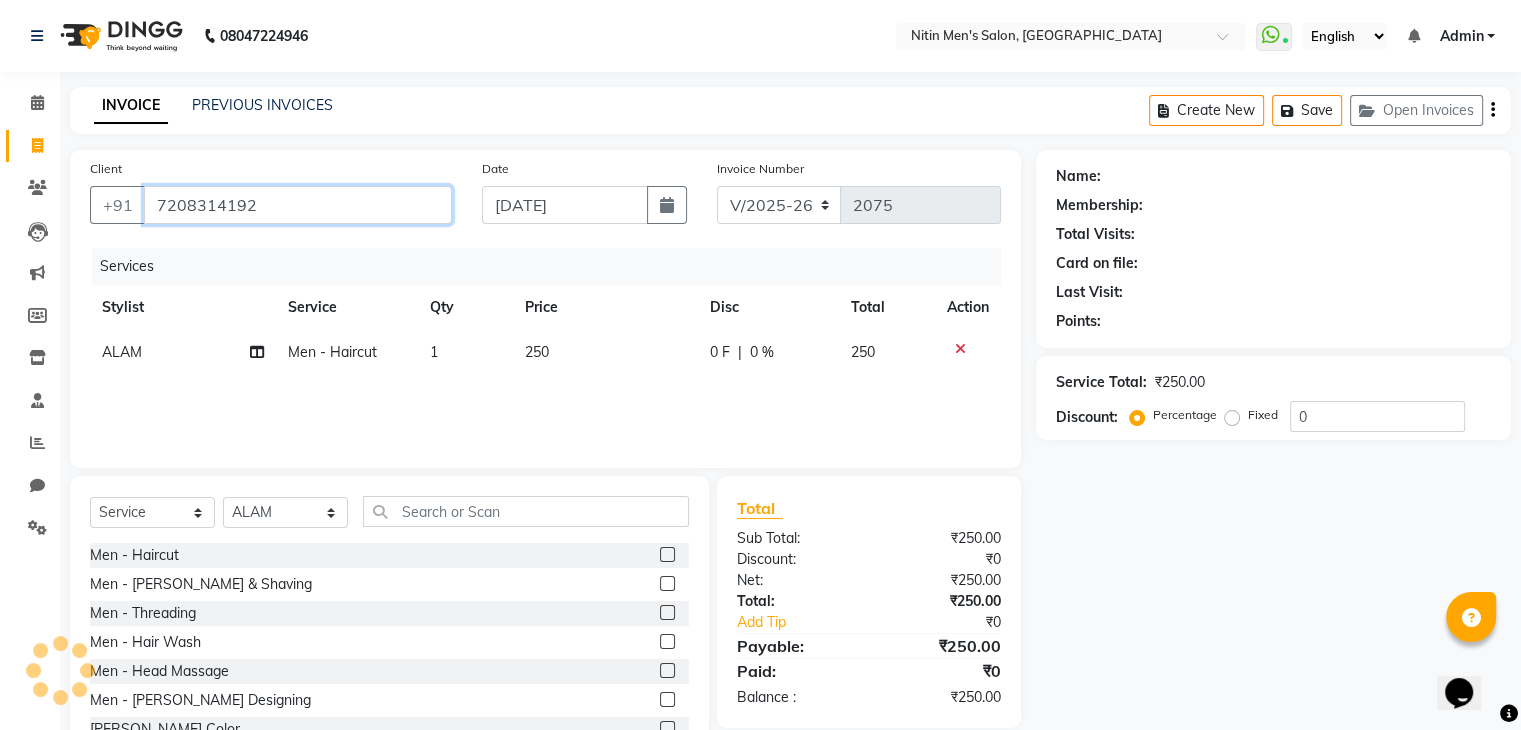 type on "7208314192" 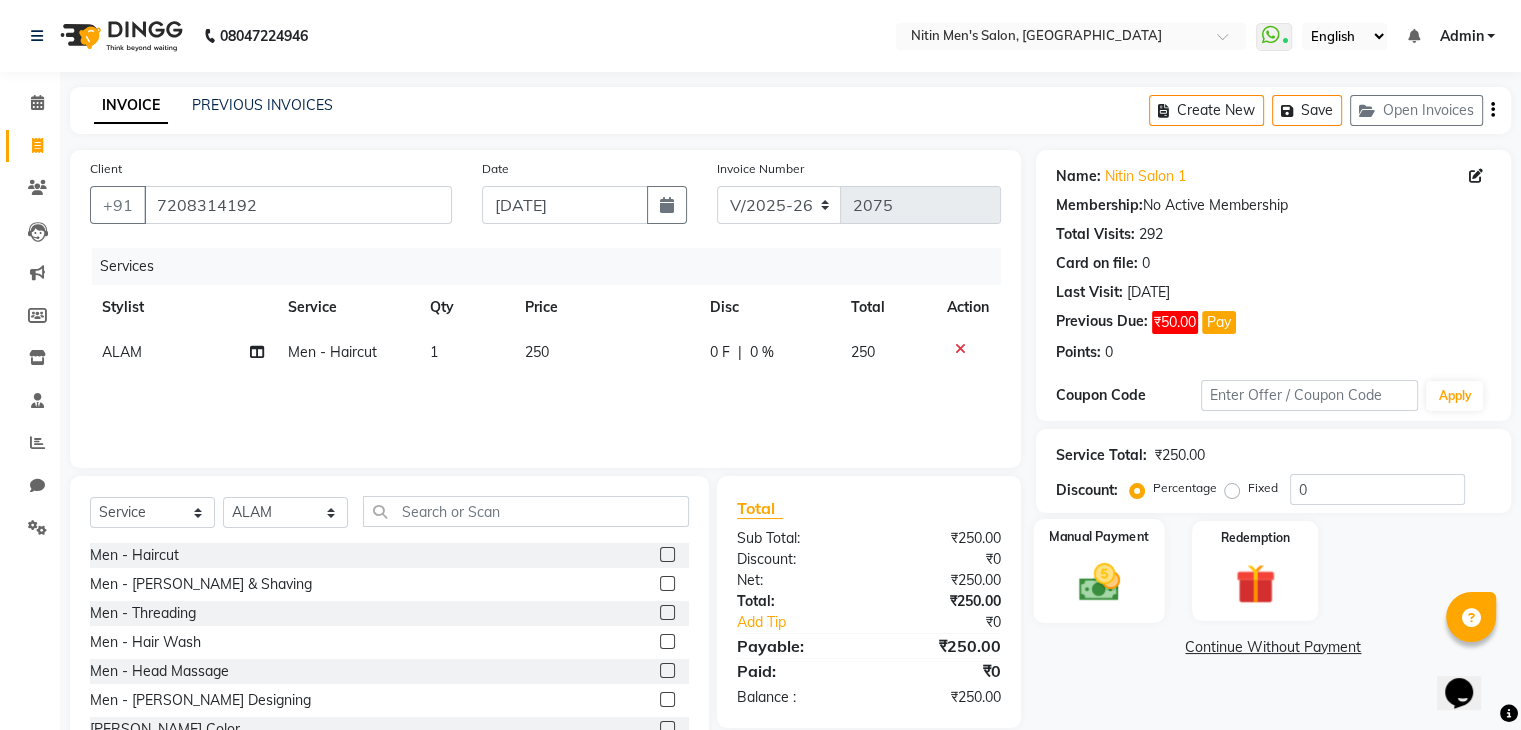 click on "Manual Payment" 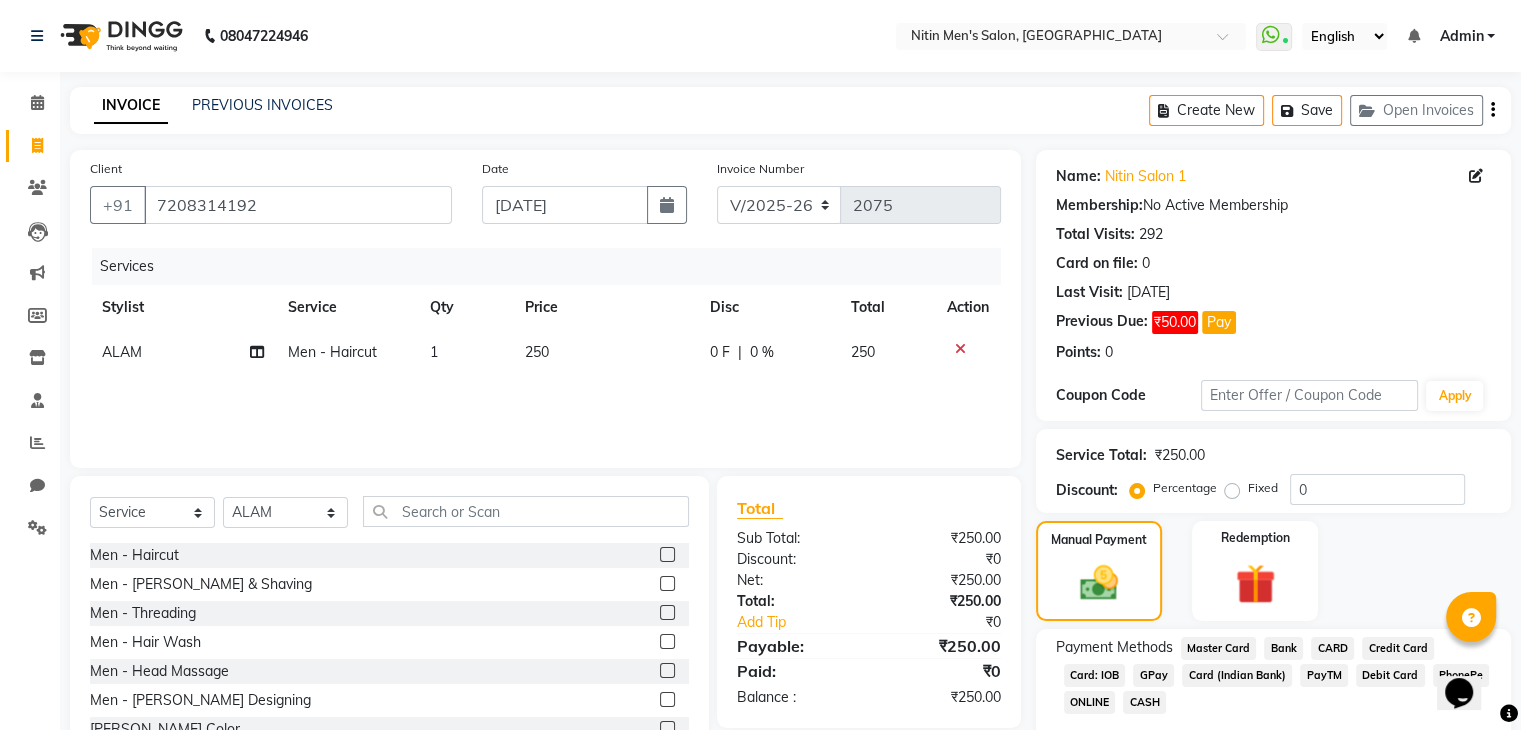 click on "GPay" 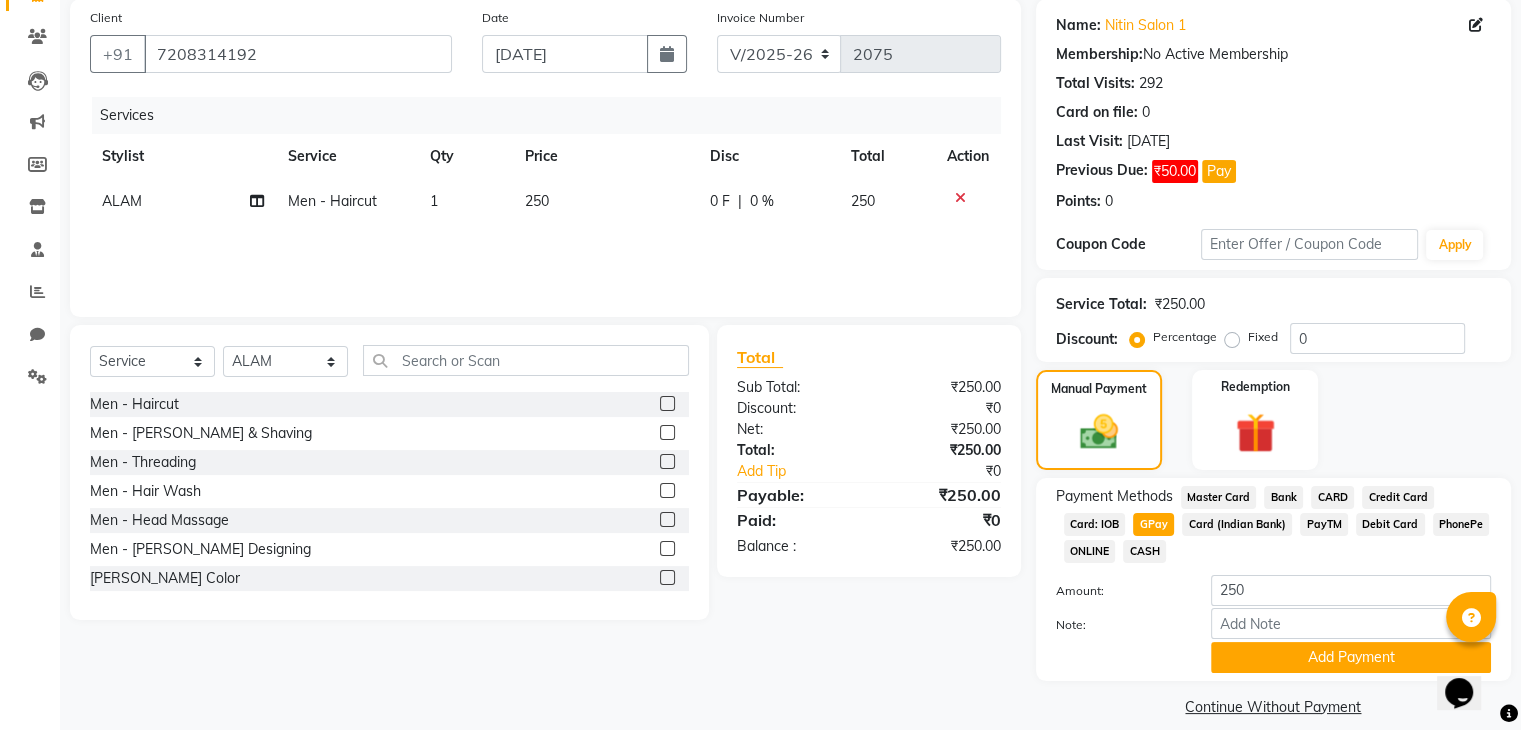 scroll, scrollTop: 176, scrollLeft: 0, axis: vertical 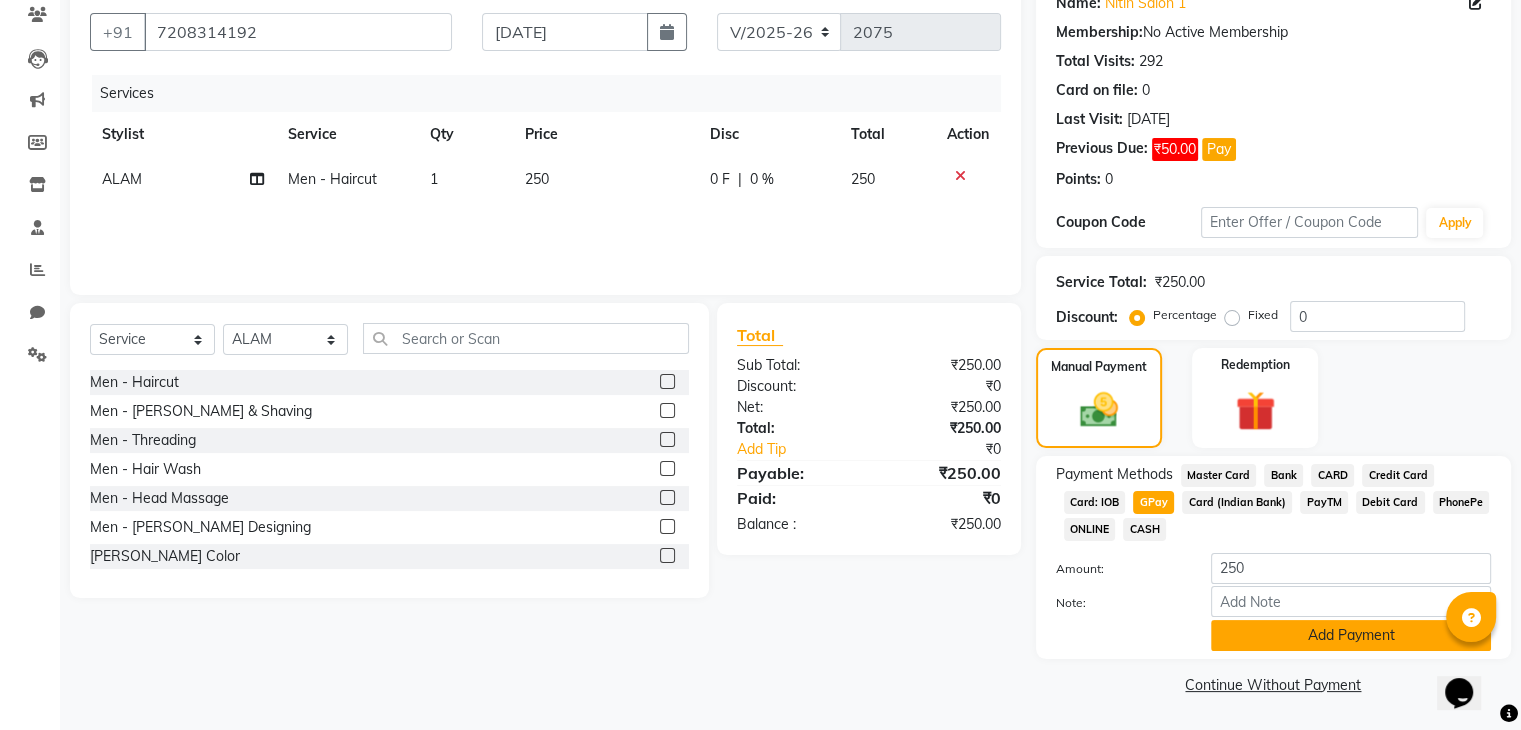 click on "Add Payment" 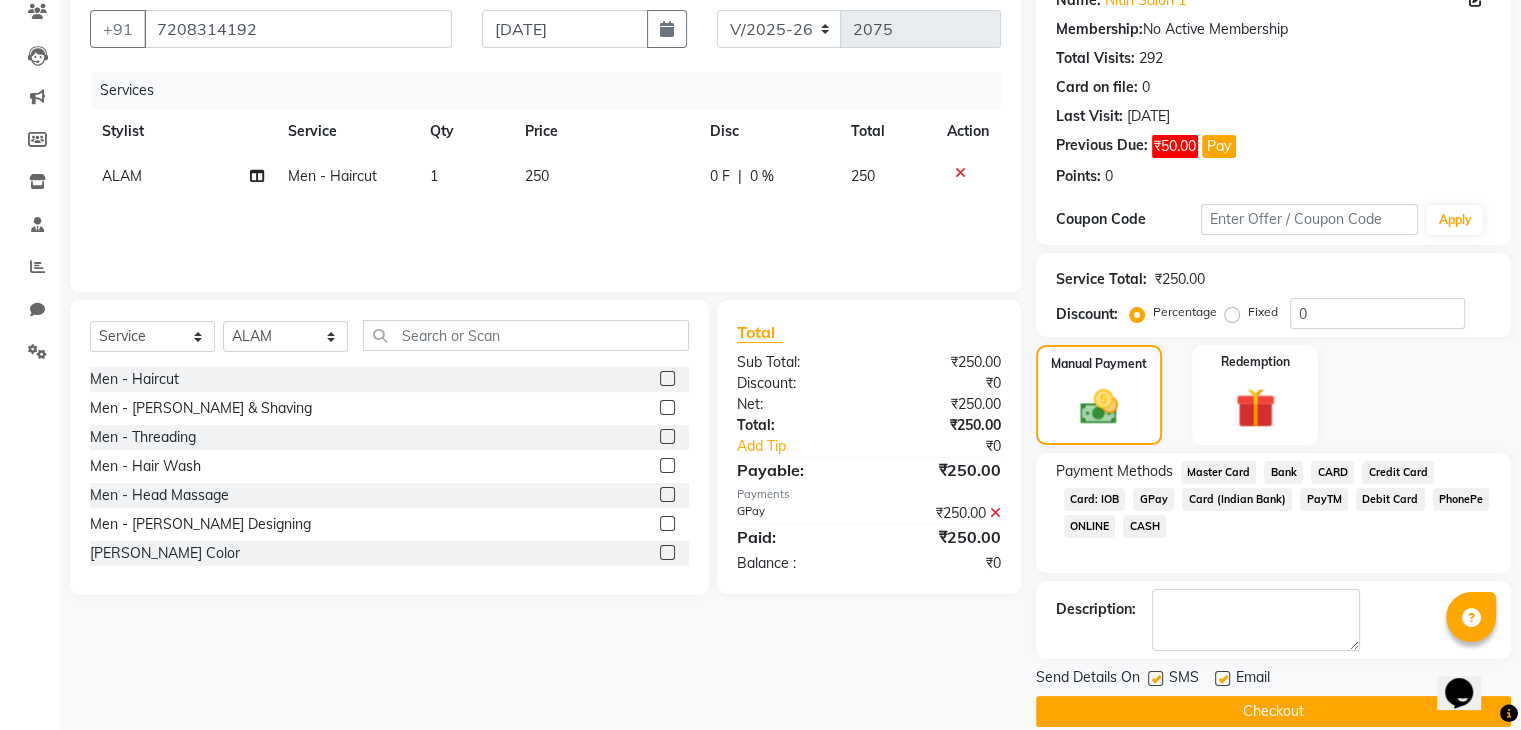 click 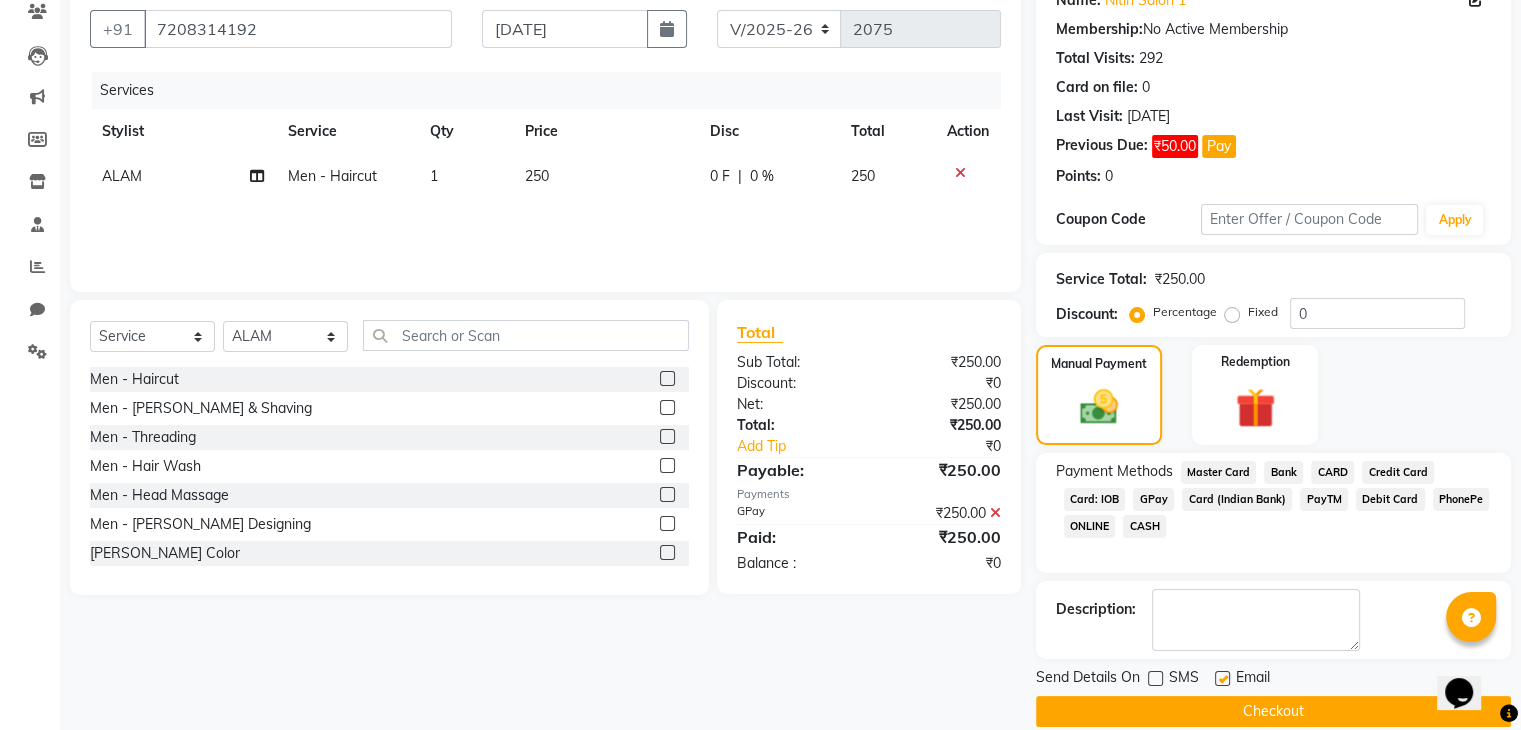 click 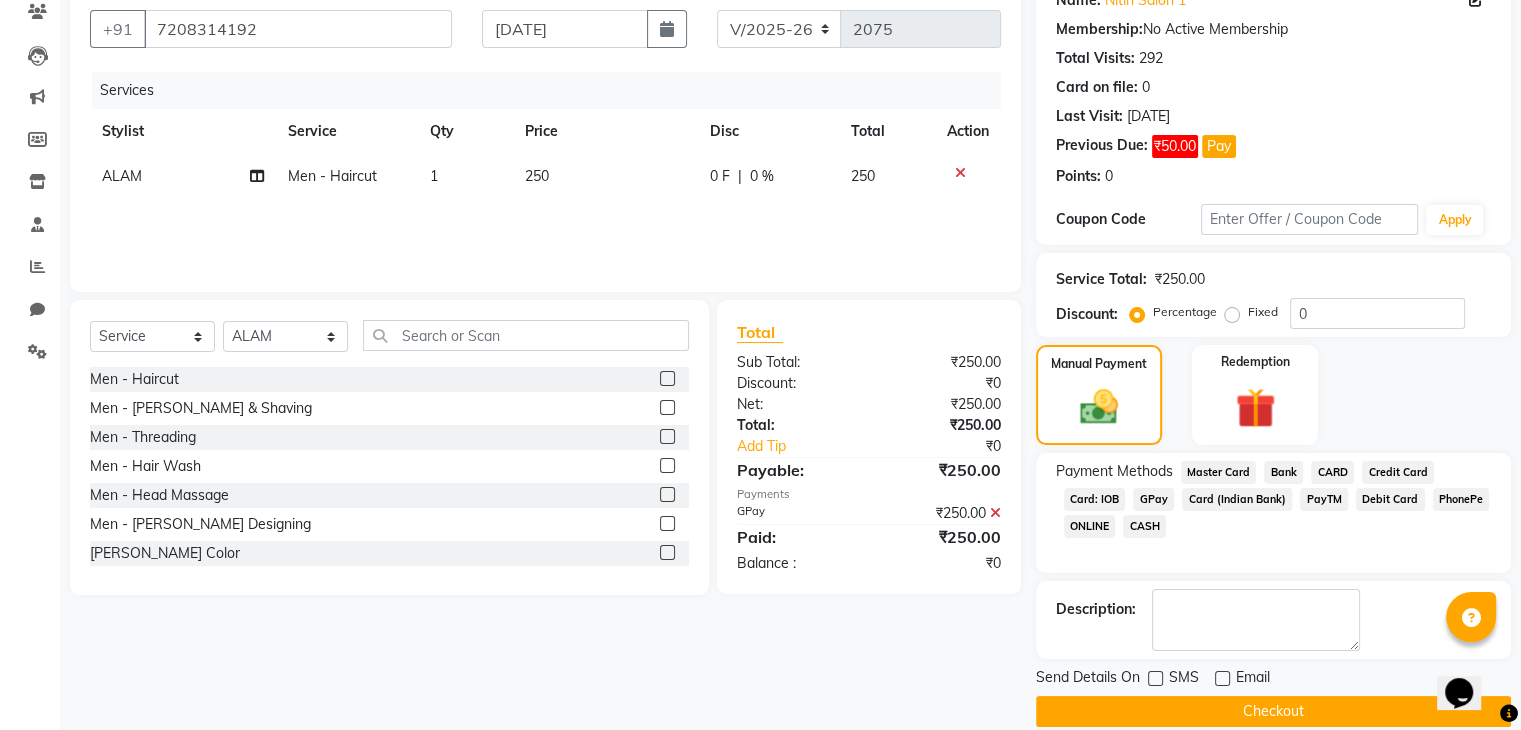 click on "Checkout" 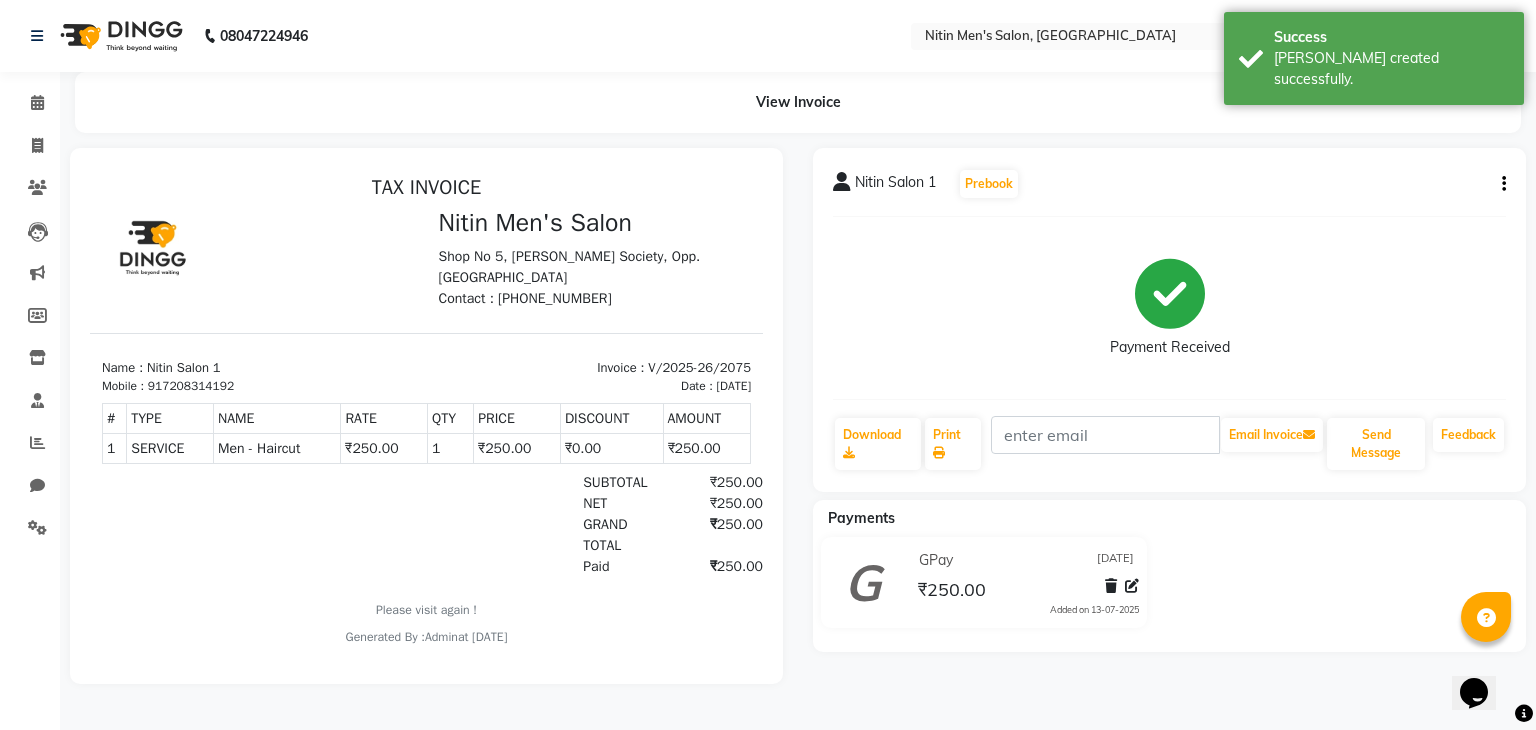 scroll, scrollTop: 0, scrollLeft: 0, axis: both 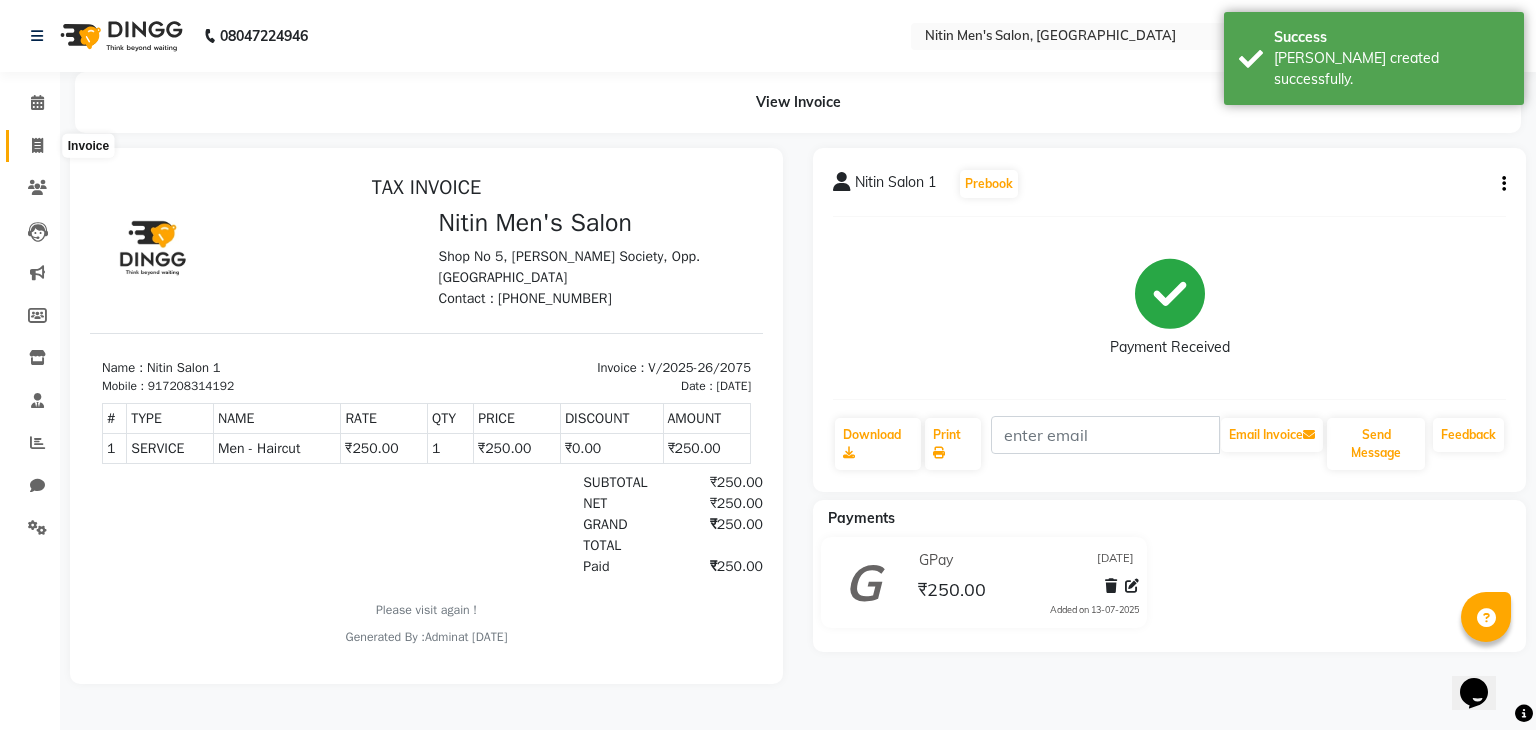 click 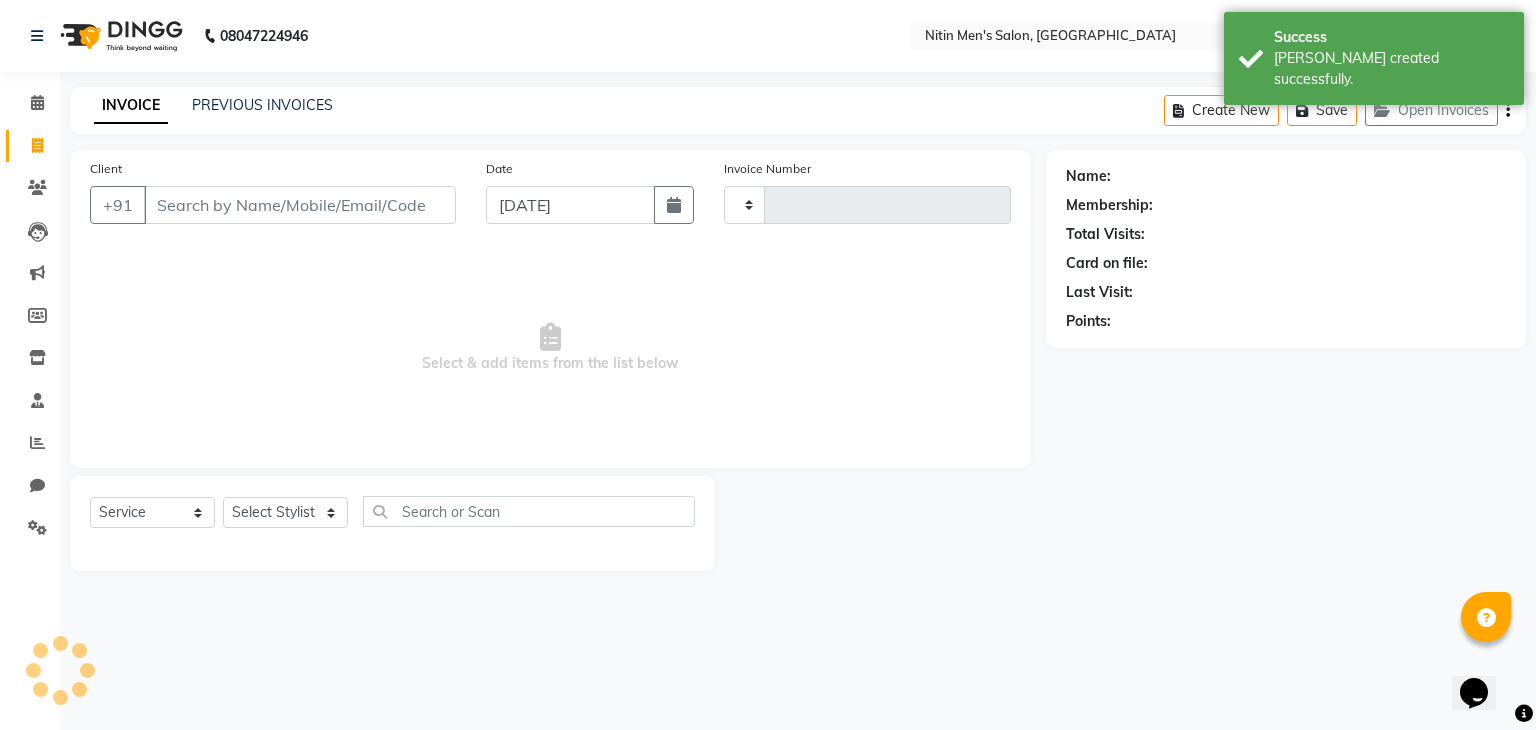 type on "2076" 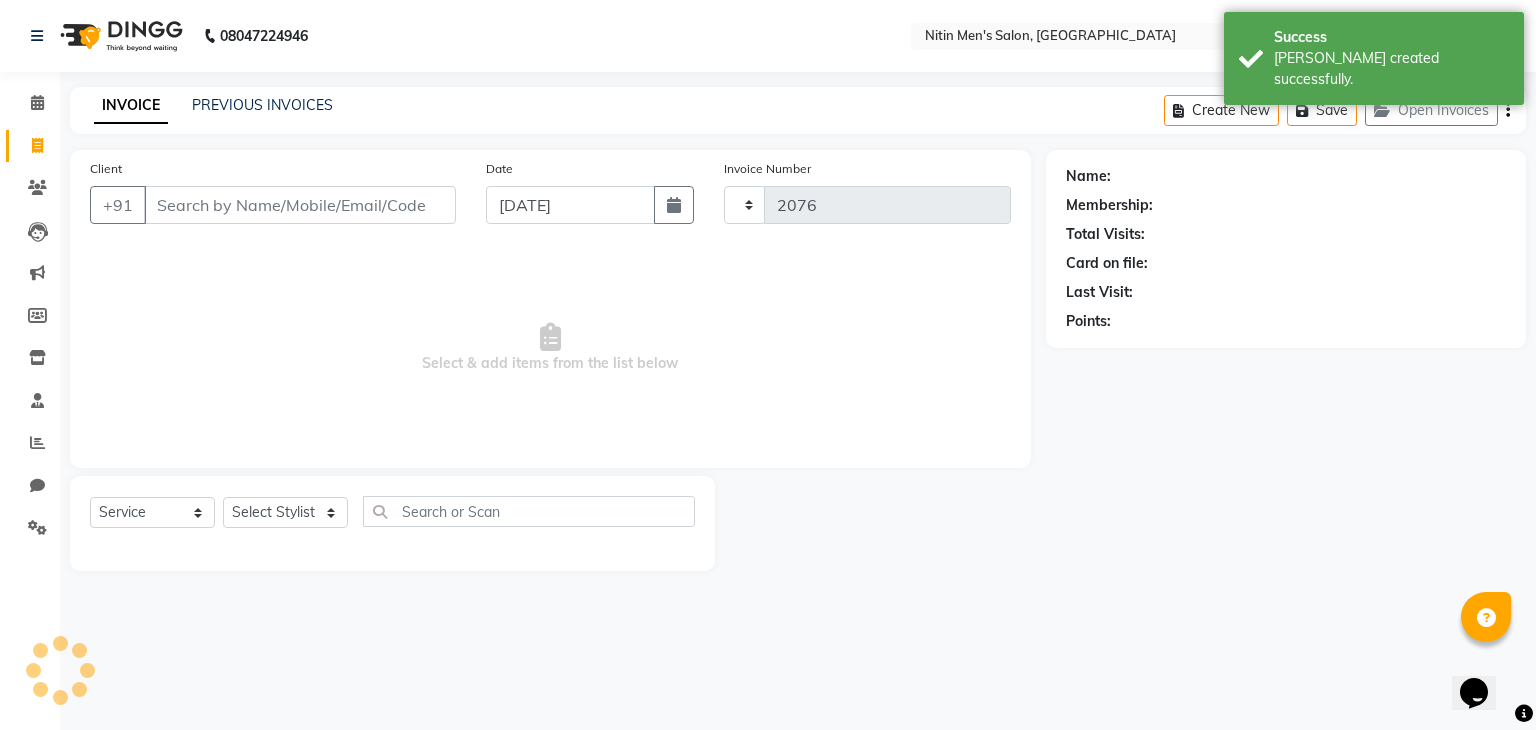 select on "7981" 